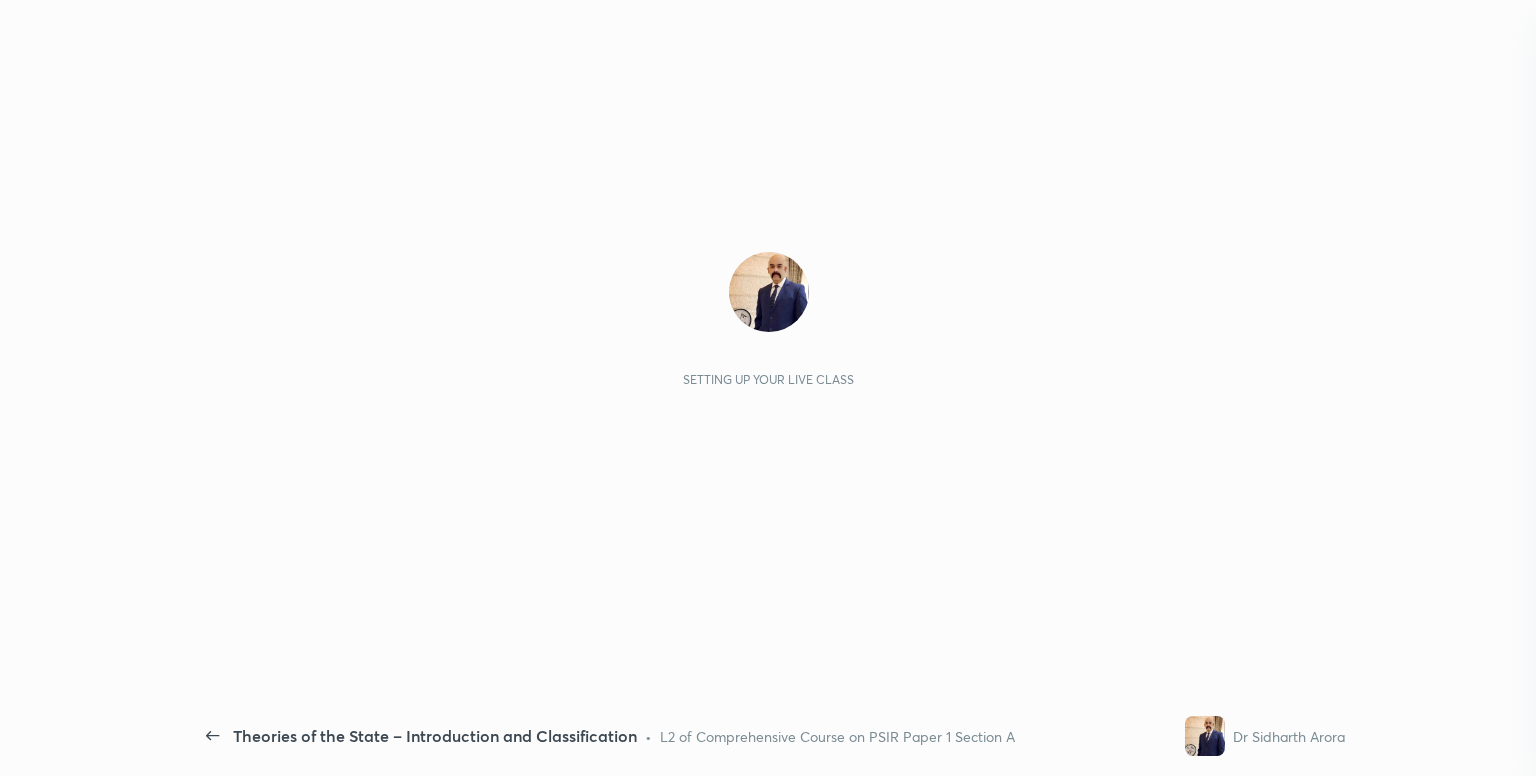 scroll, scrollTop: 0, scrollLeft: 0, axis: both 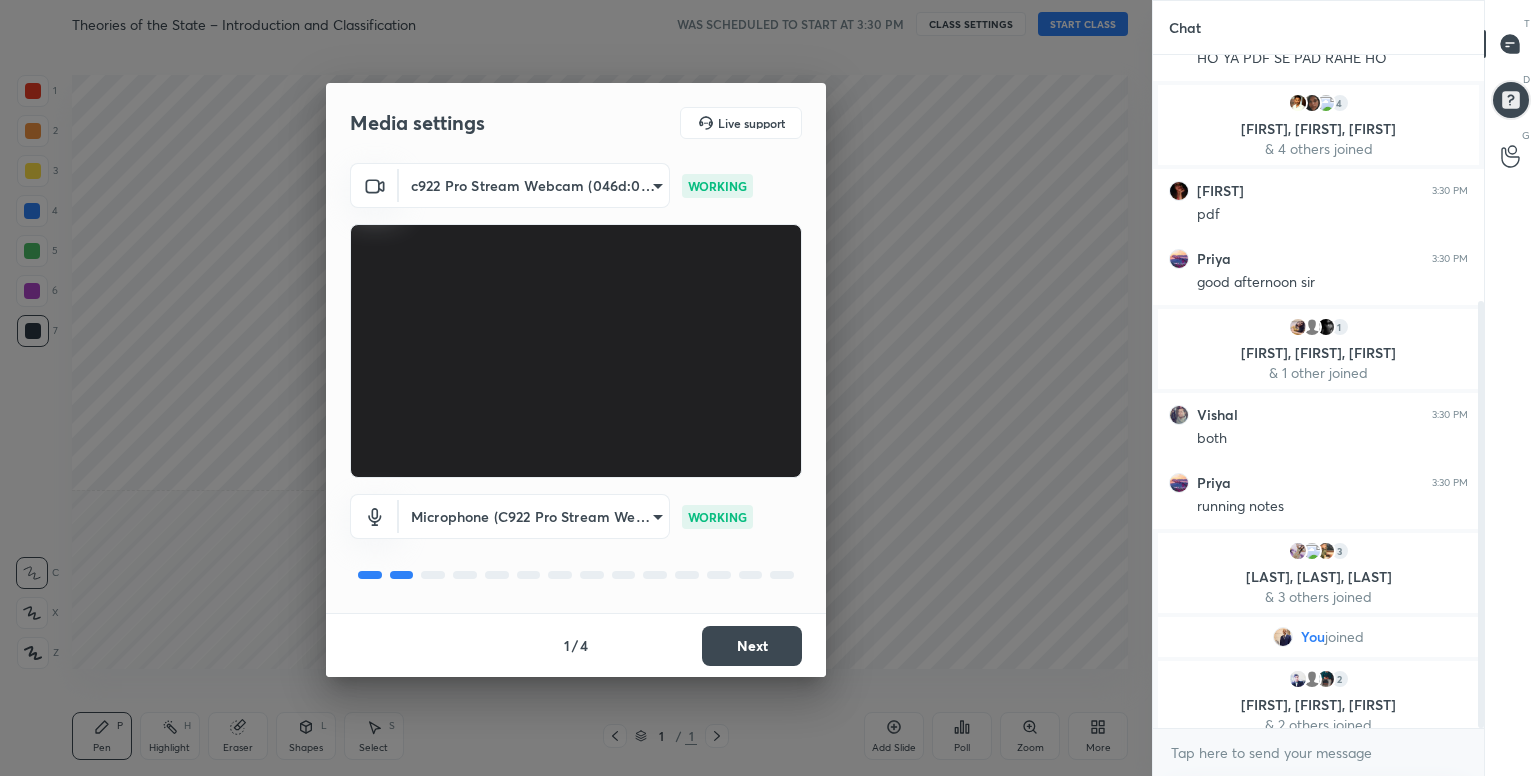 click on "Theories of the State – Introduction and Classification WAS SCHEDULED TO START AT 3:30 PM CLASS SETTINGS START CLASS Setting up your live class Back Theories of the State – Introduction and Classification • L2 of Comprehensive Course on PSIR Paper 1 Section A Dr [LAST] [LAST] Pen P Highlight H Eraser Shapes L Select S 1 / 1 Add Slide Poll Zoom More Chat 1 [FIRST], [FIRST], [FIRST] & 1 other joined [FIRST] ... 3:29 PM AAP LOG RUNNING NOTES BNA RAHE HO YA PDF SE PAD RAHE HO 4 [FIRST], [FIRST], [FIRST] & 4 others joined [FIRST] 3:30 PM pdf [FIRST] 3:30 PM good afternoon sir 1 [FIRST], [FIRST], [FIRST] & 1 other joined [FIRST] 3:30 PM both [FIRST] 3:30 PM running notes 3 [FIRST], [FIRST], [FIRST] & 3 others joined You joined 2 [FIRST], [FIRST], [FIRST] & 2 others joined 1 NEW MESSAGE Enable hand raising Enable raise hand to speak to learners. Once enabled, chat will be turned off temporarily. Enable x introducing Raise a hand with a doubt How it works? Enable Got it" at bounding box center [768, 388] 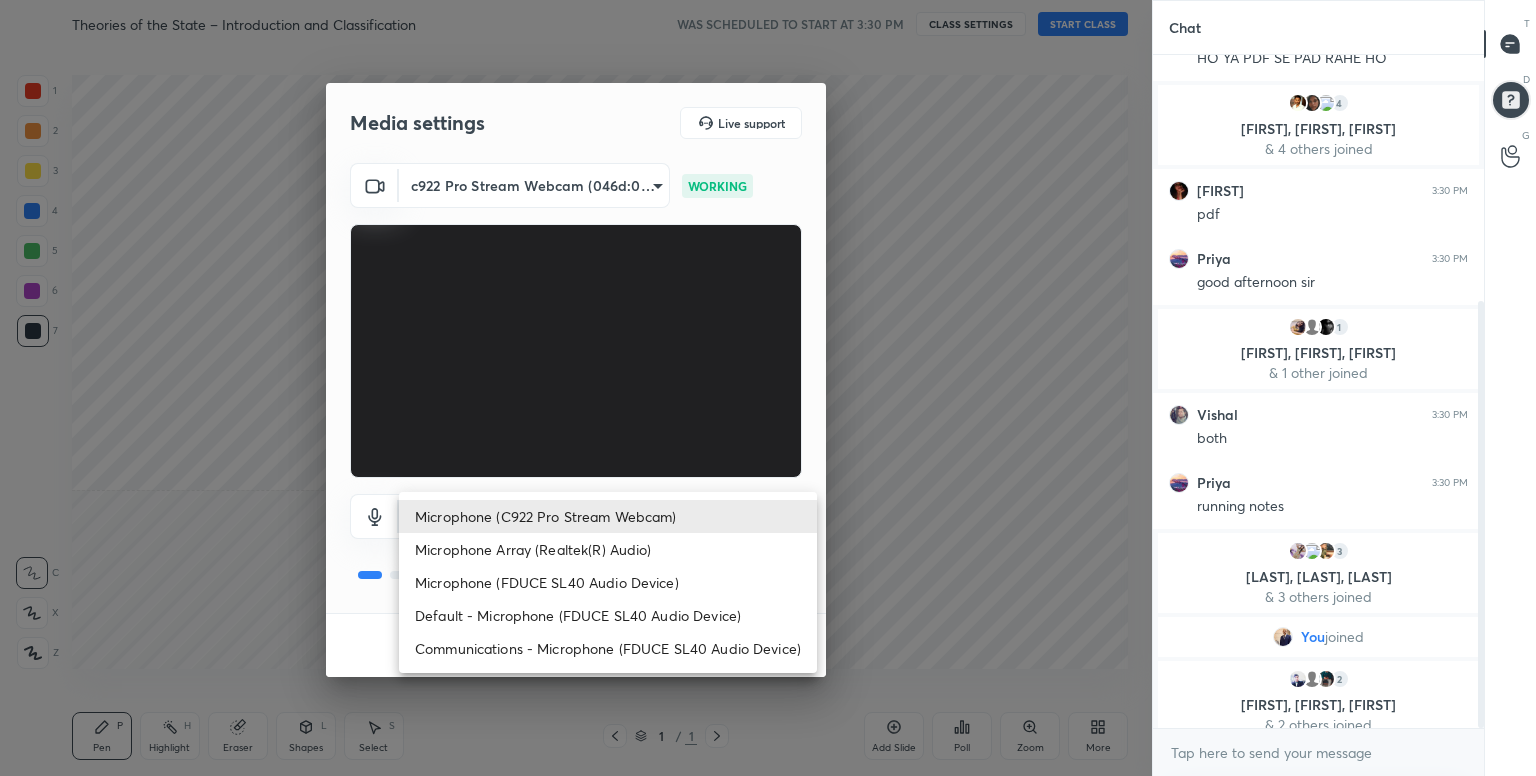 click on "Microphone (FDUCE SL40 Audio Device)" at bounding box center (608, 582) 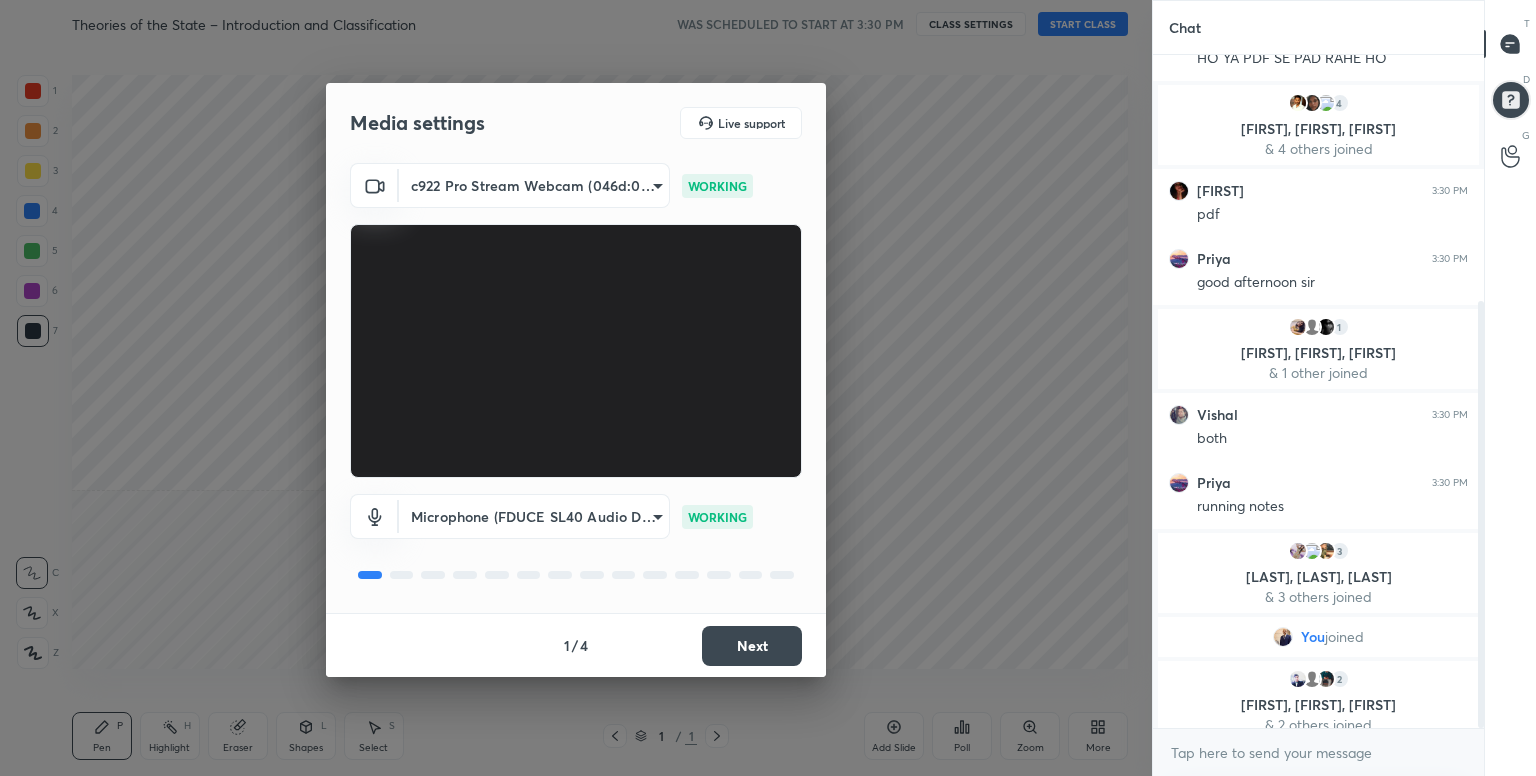 click on "Next" at bounding box center [752, 646] 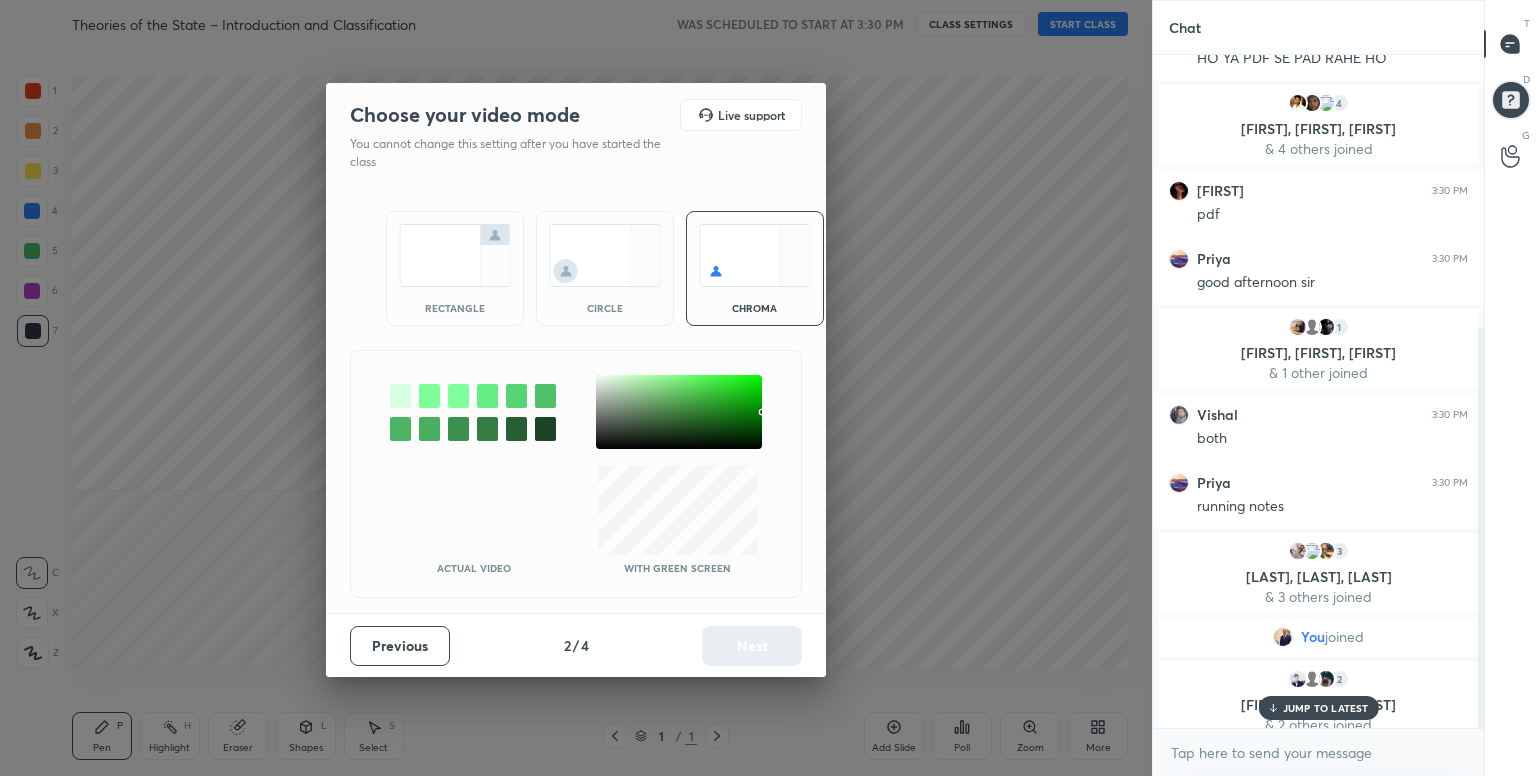 scroll, scrollTop: 456, scrollLeft: 0, axis: vertical 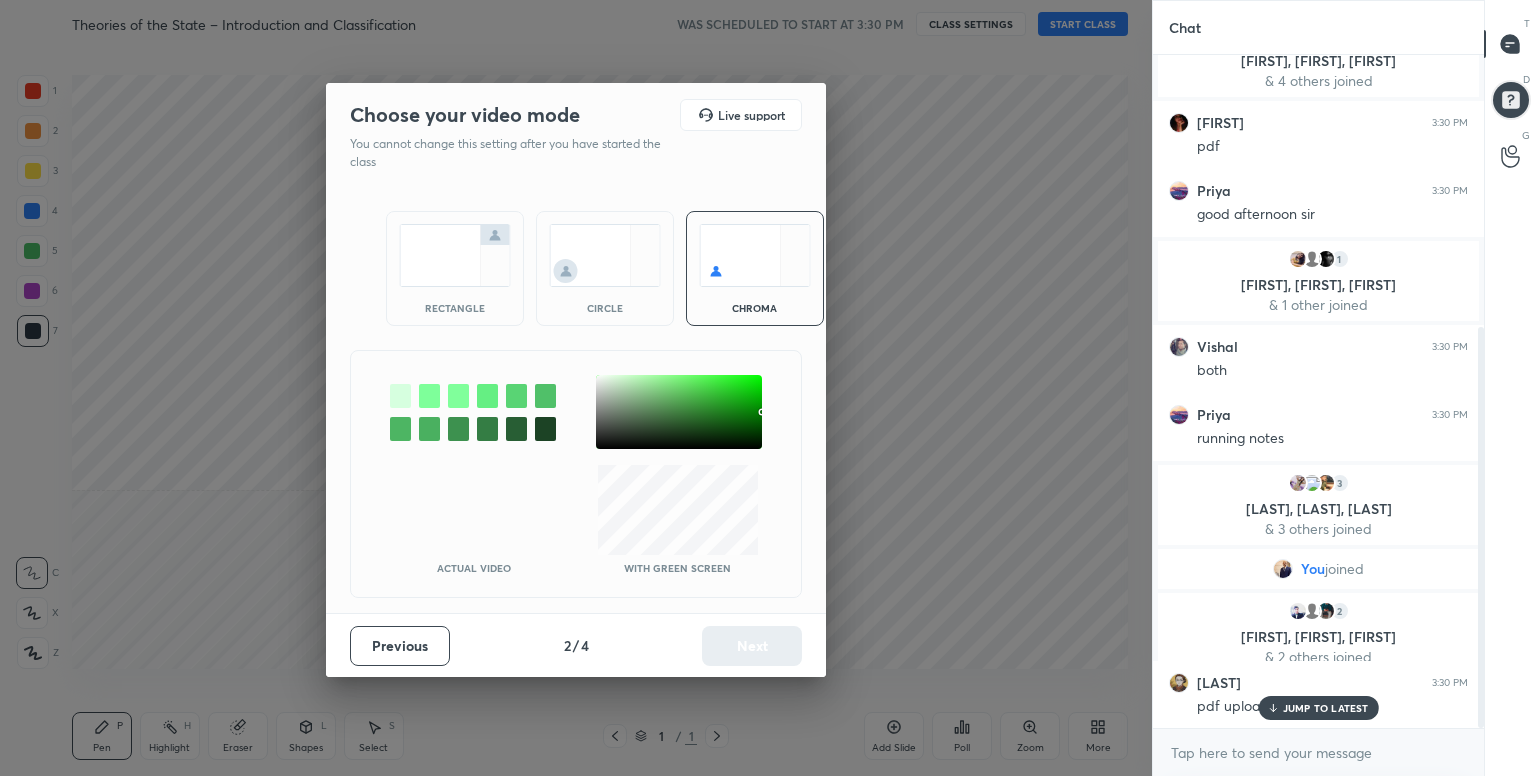 click at bounding box center (400, 396) 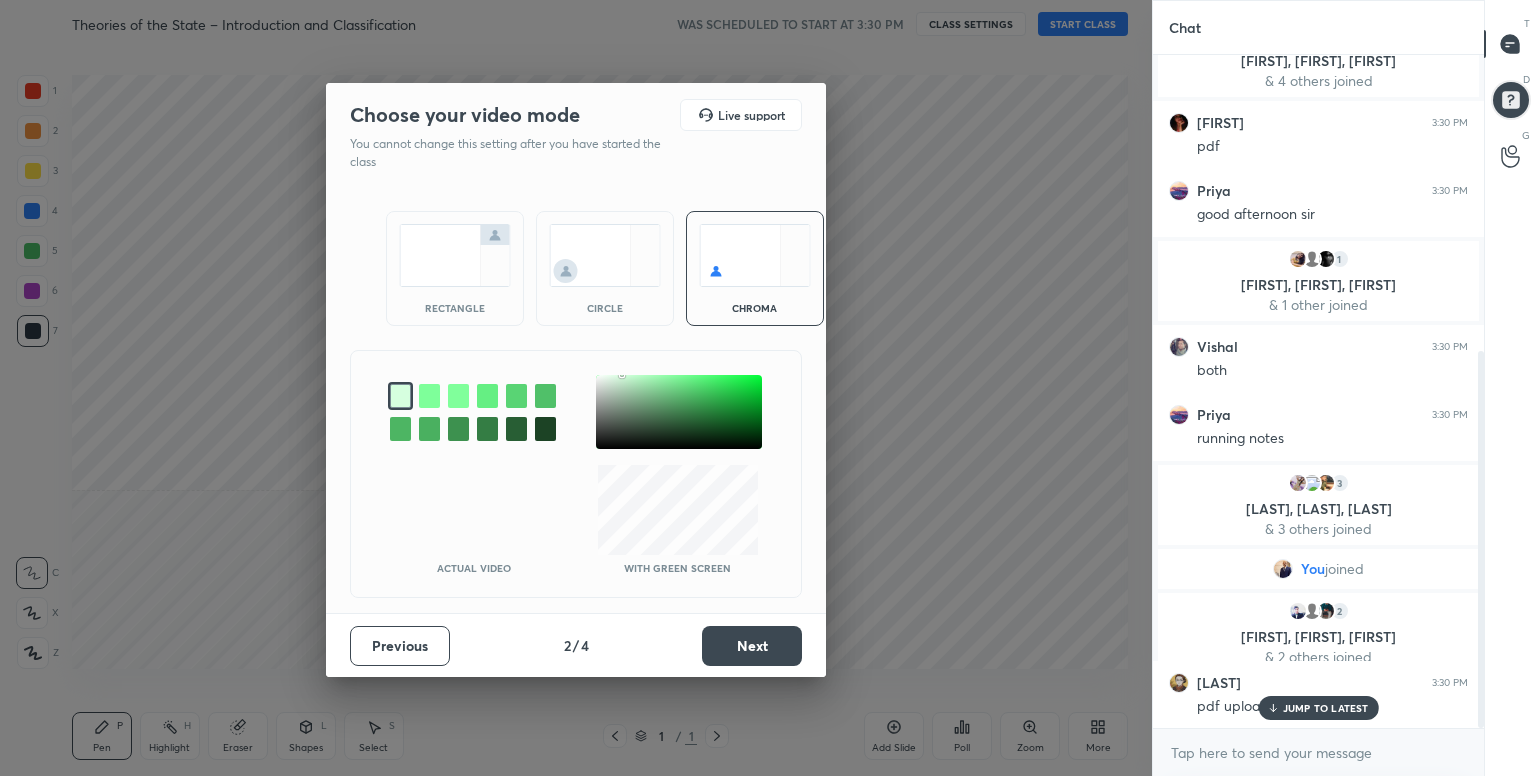 scroll, scrollTop: 528, scrollLeft: 0, axis: vertical 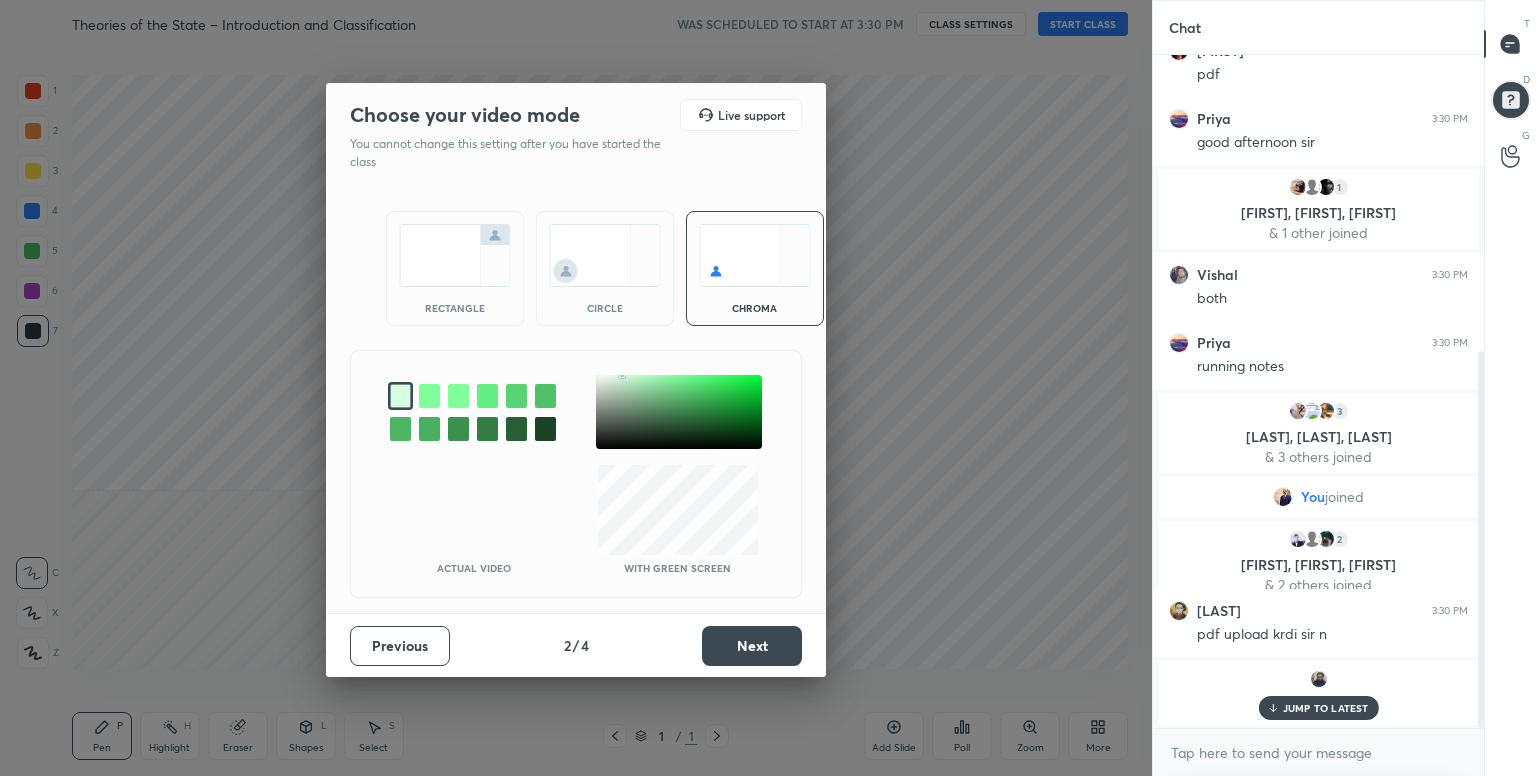 click on "Next" at bounding box center (752, 646) 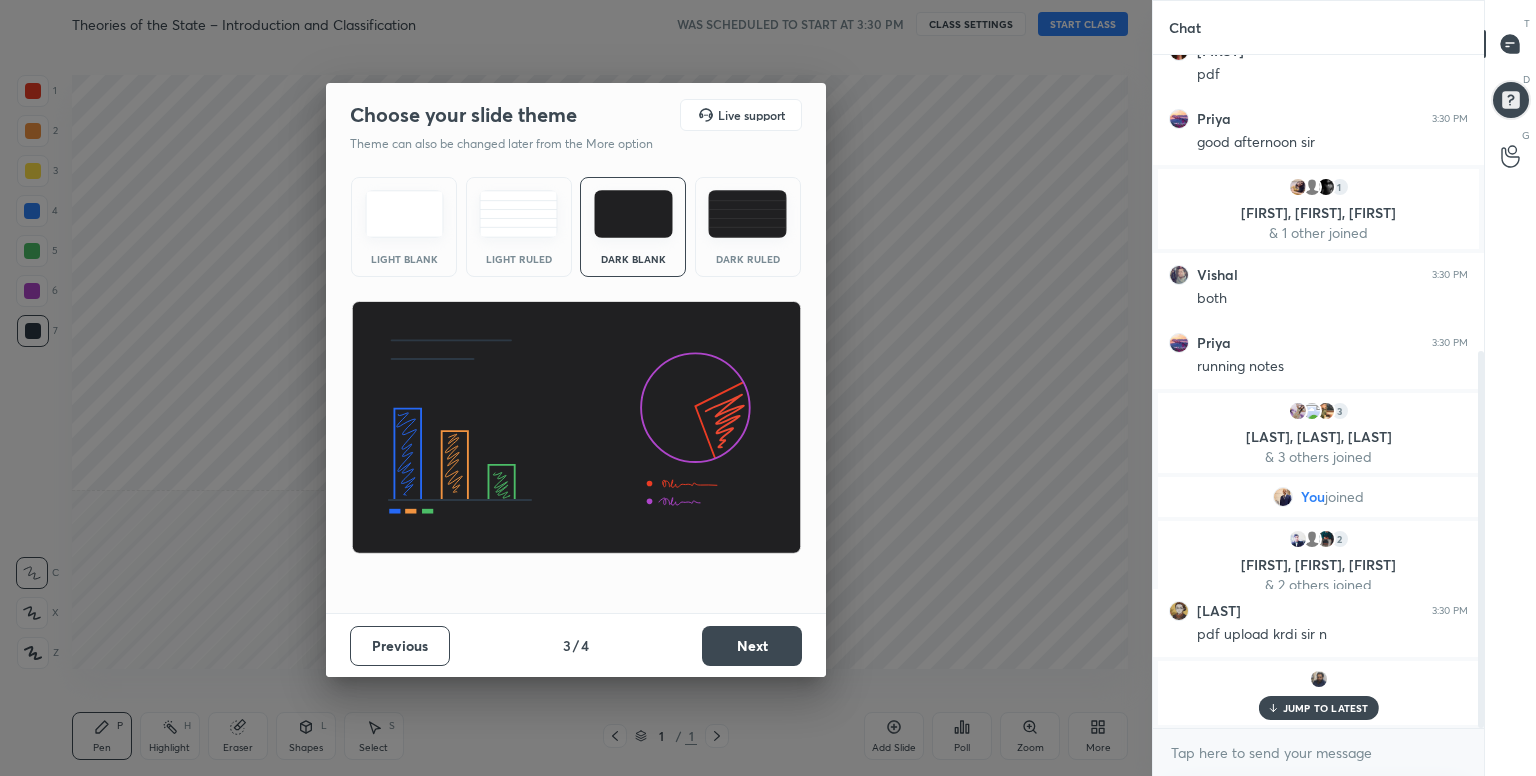 click on "Next" at bounding box center [752, 646] 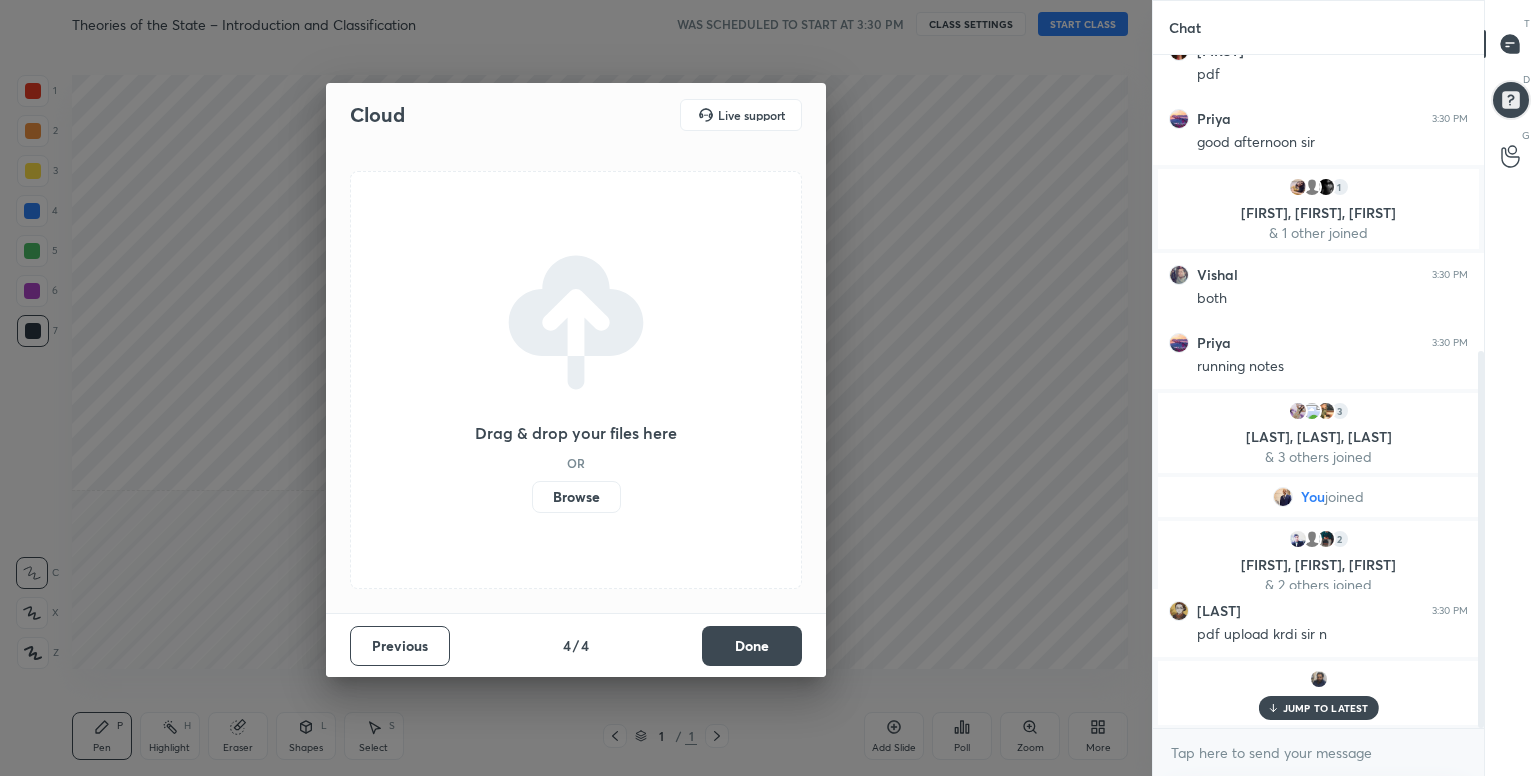 click on "Done" at bounding box center (752, 646) 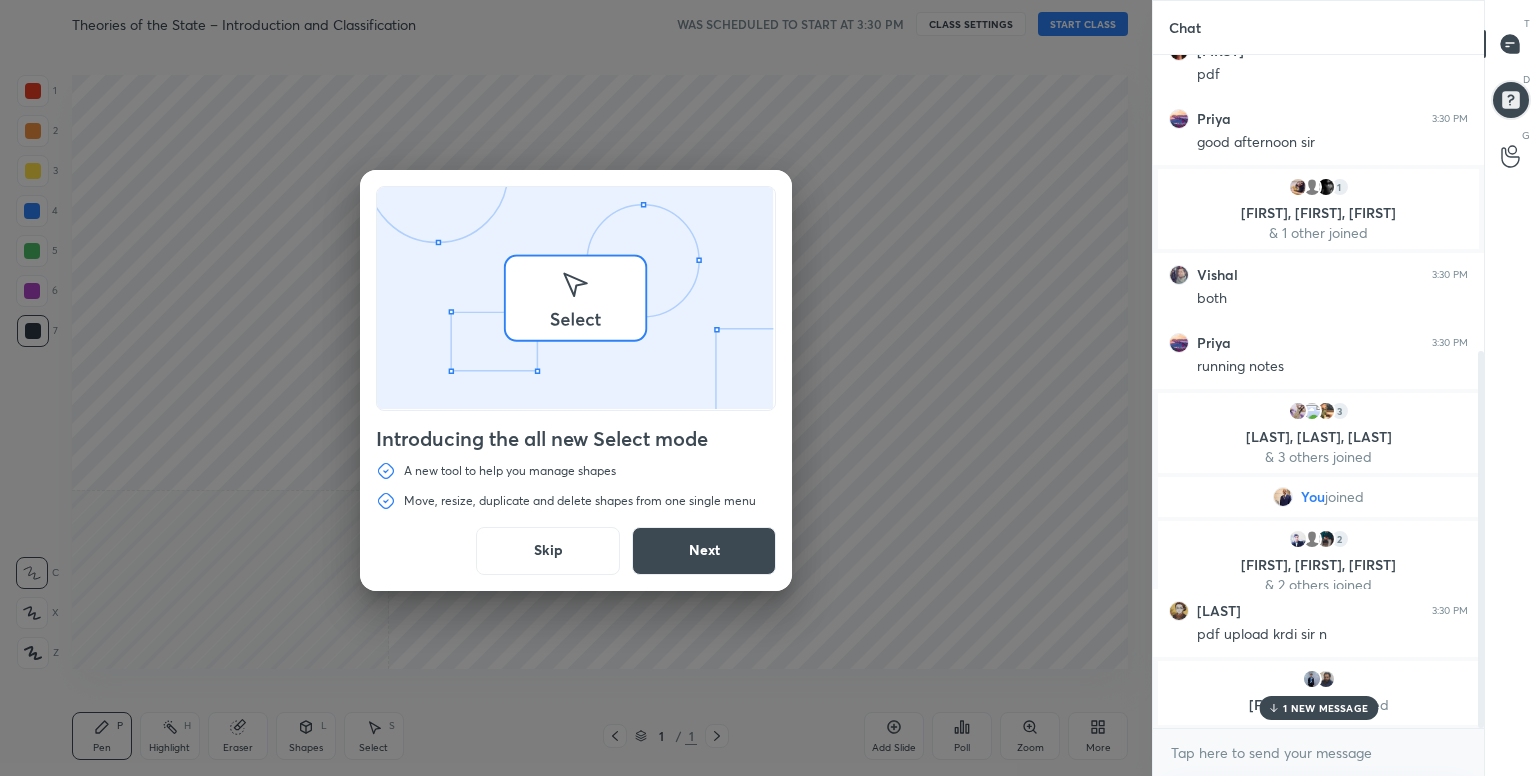 scroll, scrollTop: 668, scrollLeft: 0, axis: vertical 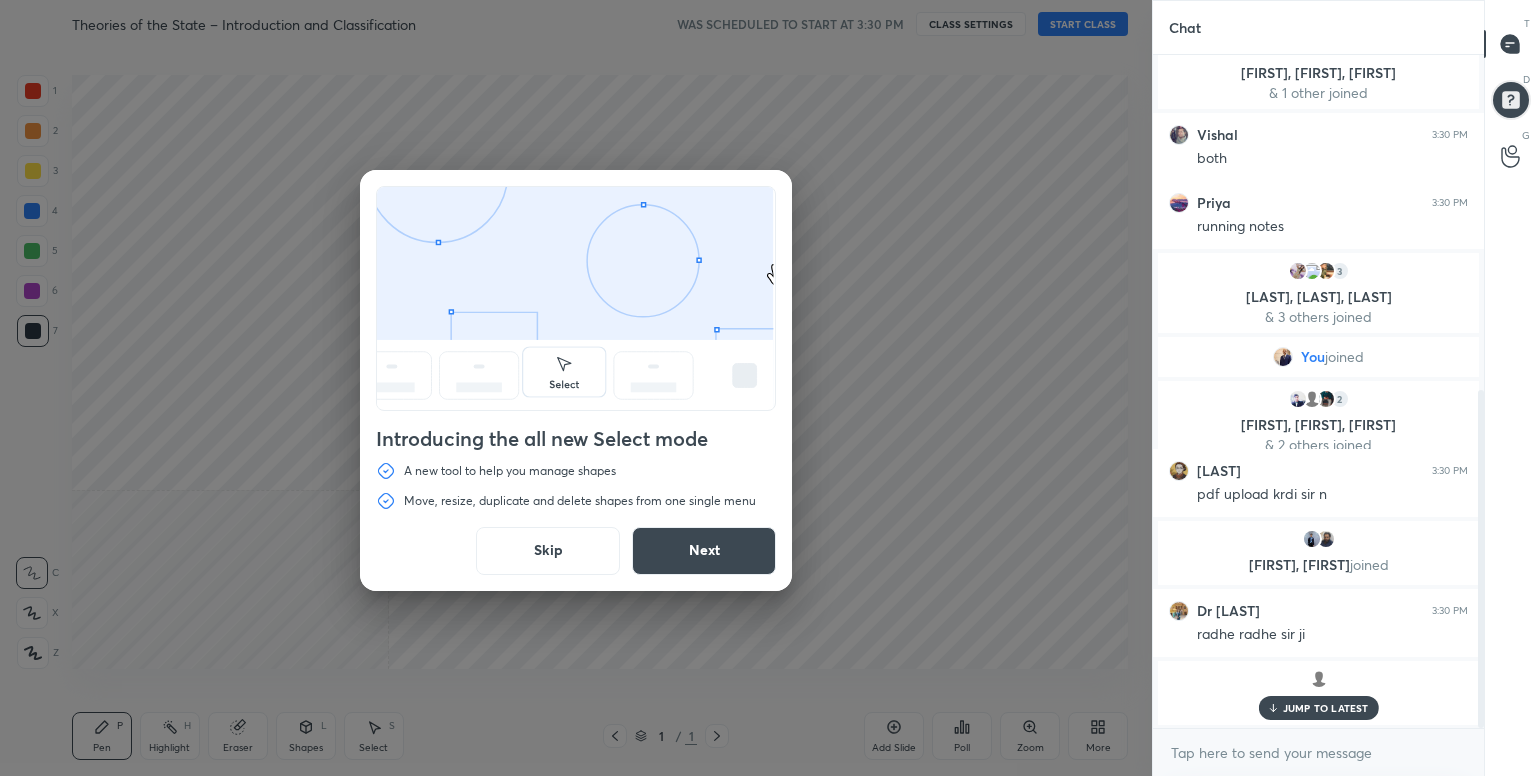 click on "Skip" at bounding box center (548, 551) 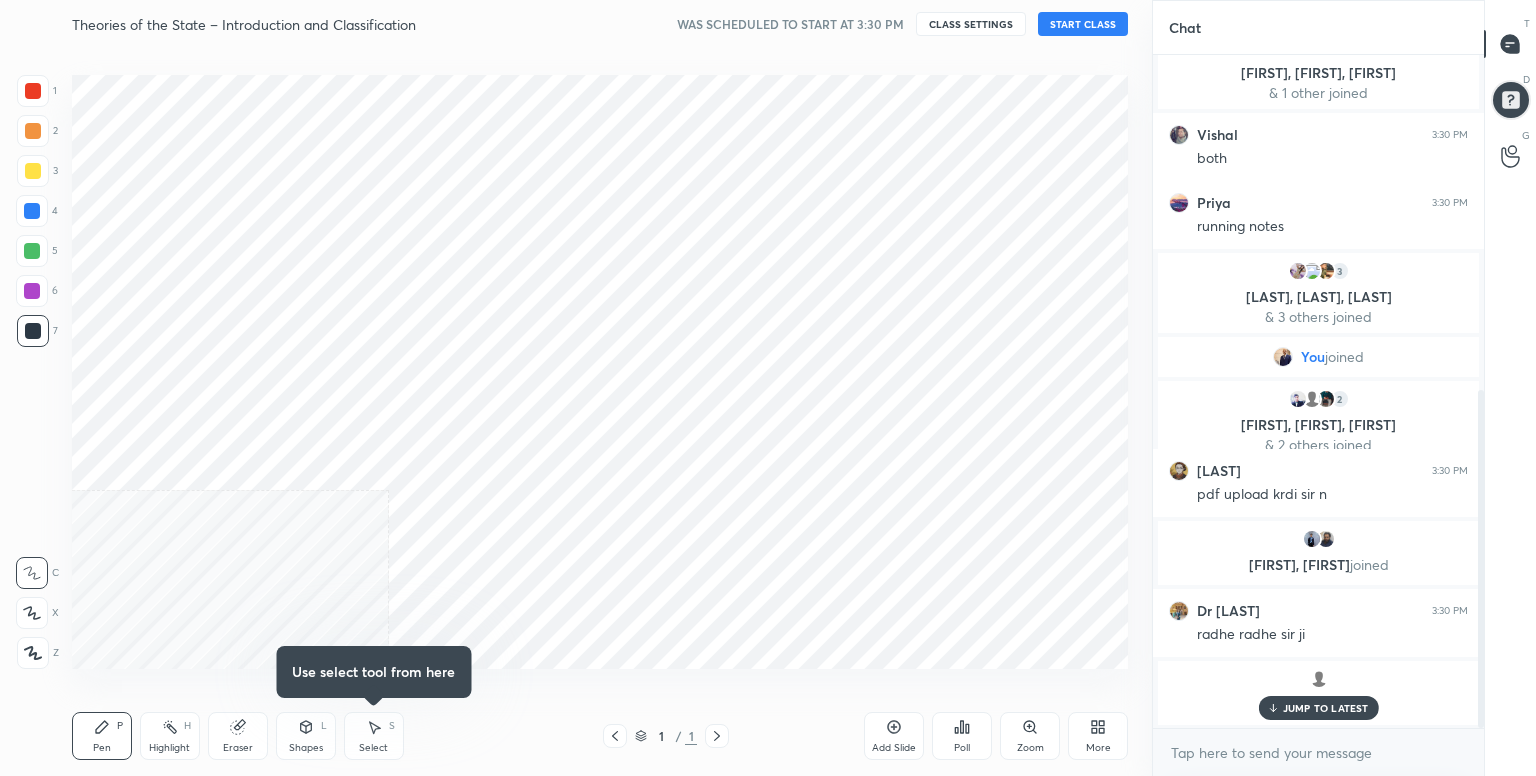 click on "START CLASS" at bounding box center [1083, 24] 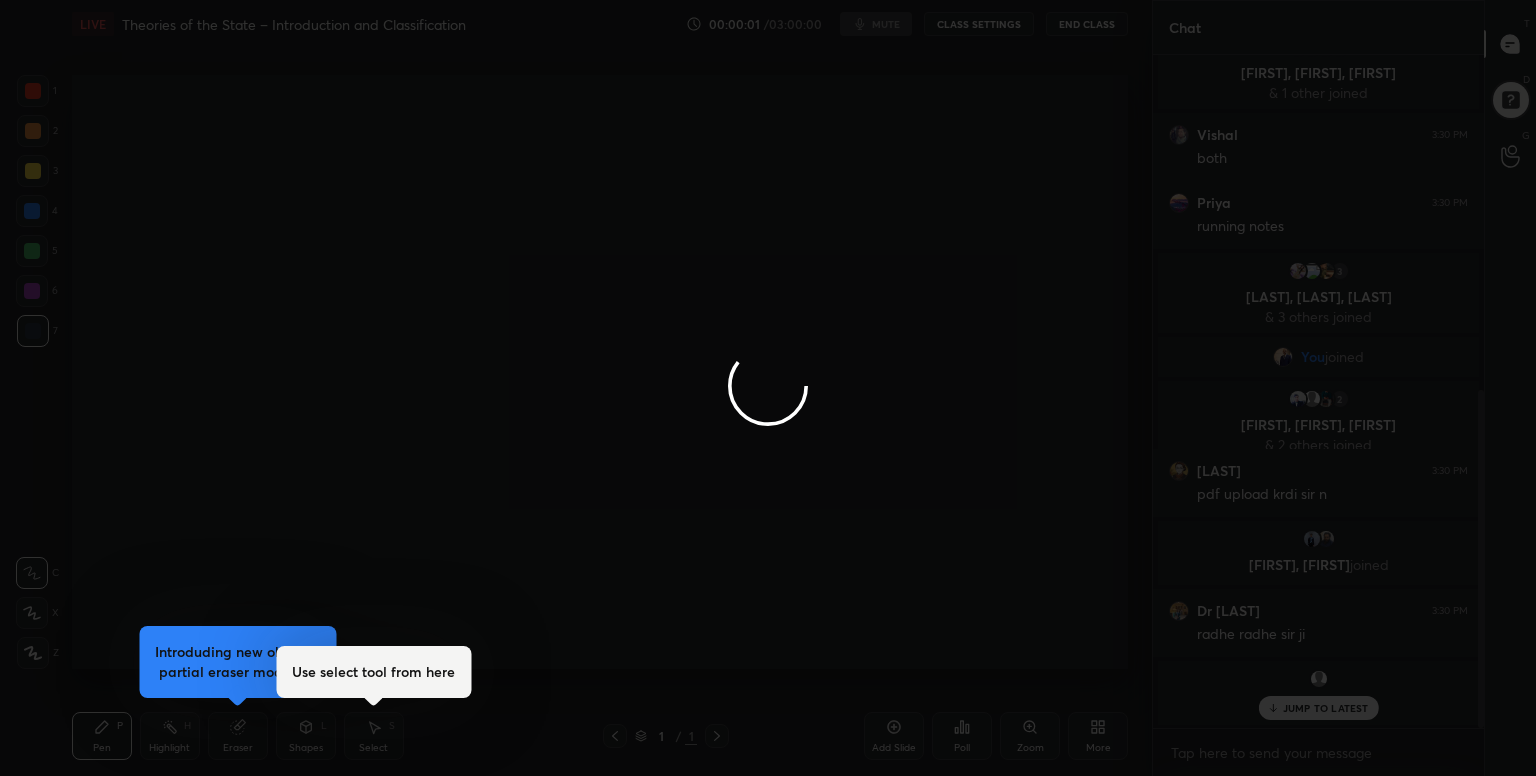 click at bounding box center (768, 388) 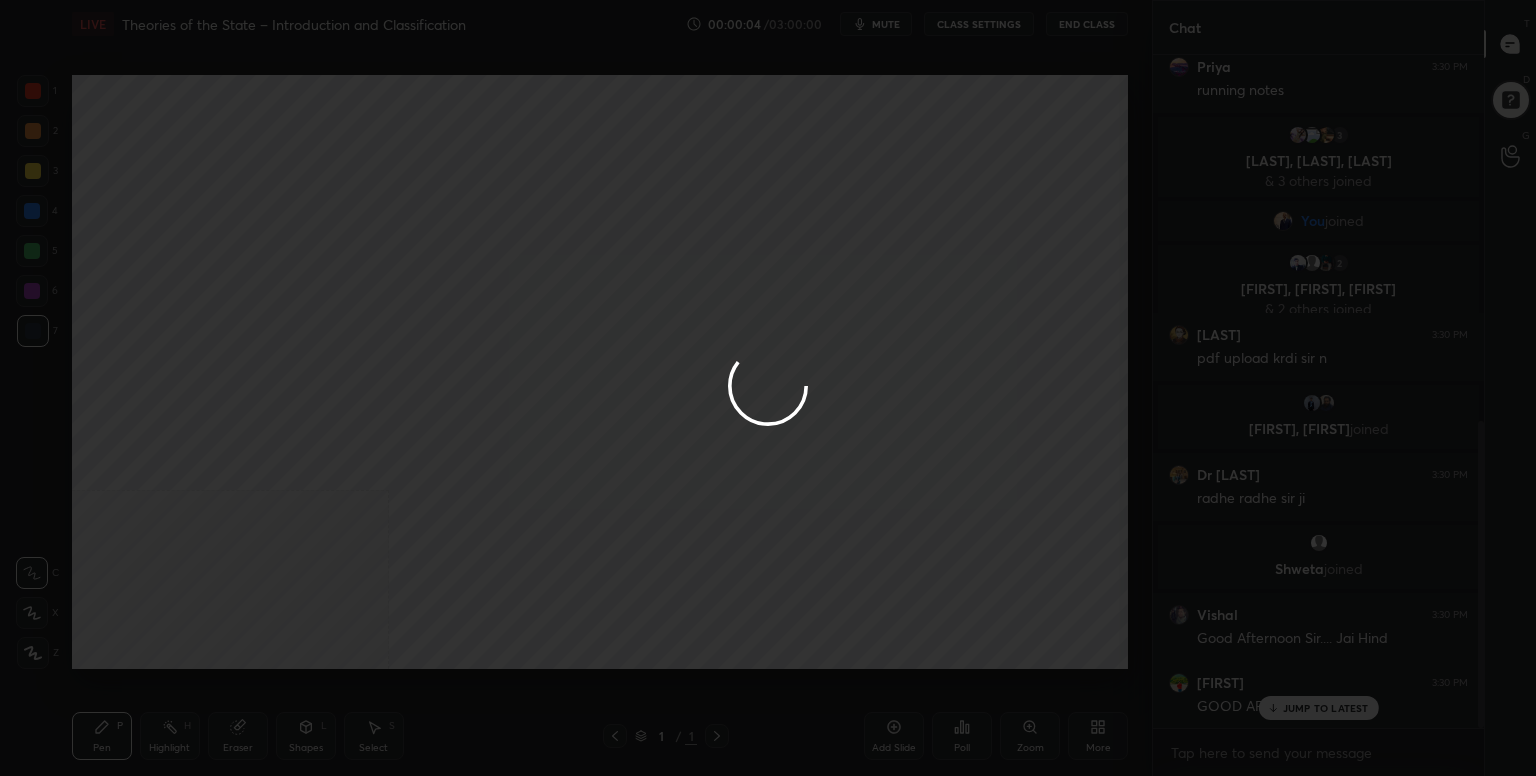 scroll, scrollTop: 876, scrollLeft: 0, axis: vertical 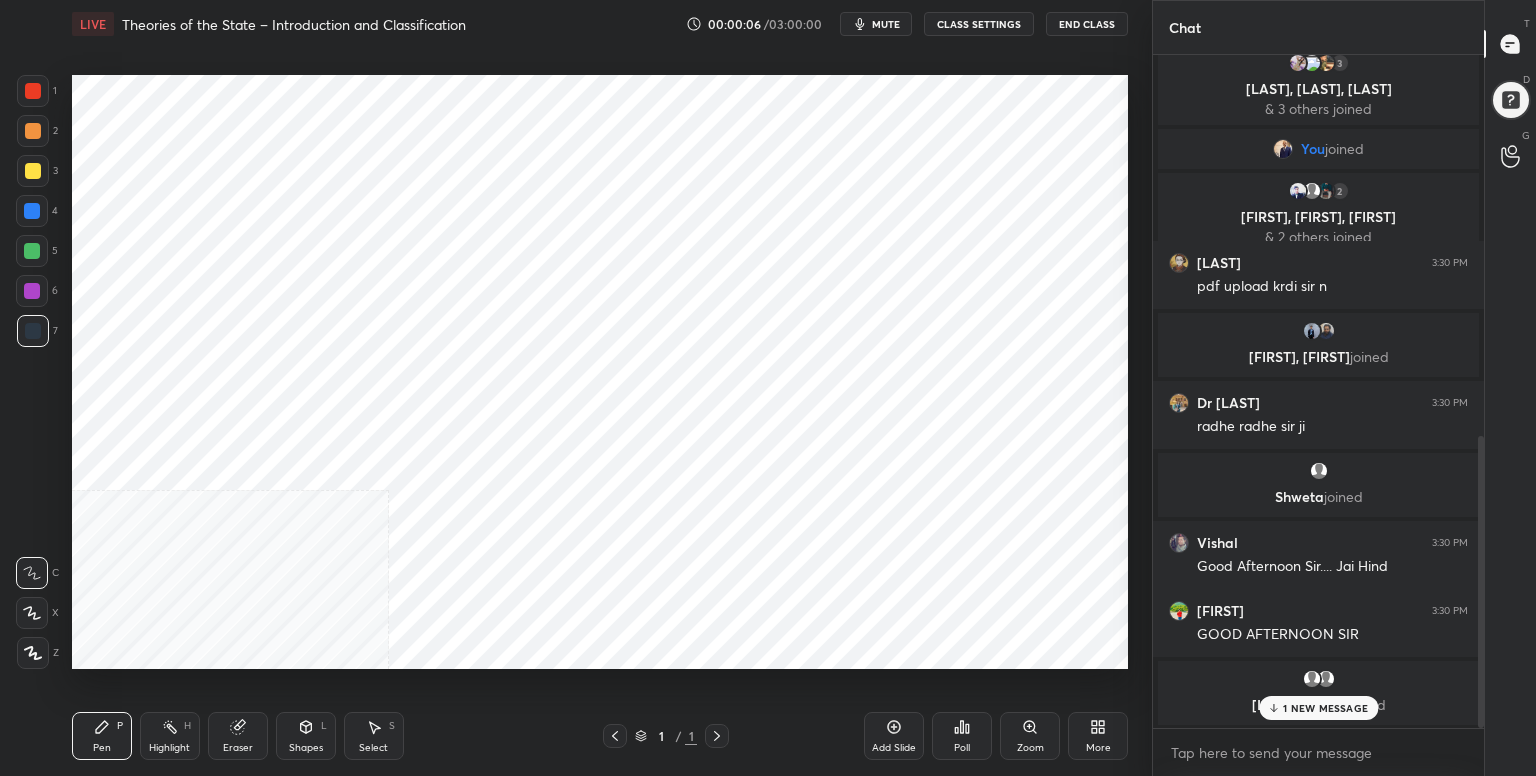 click 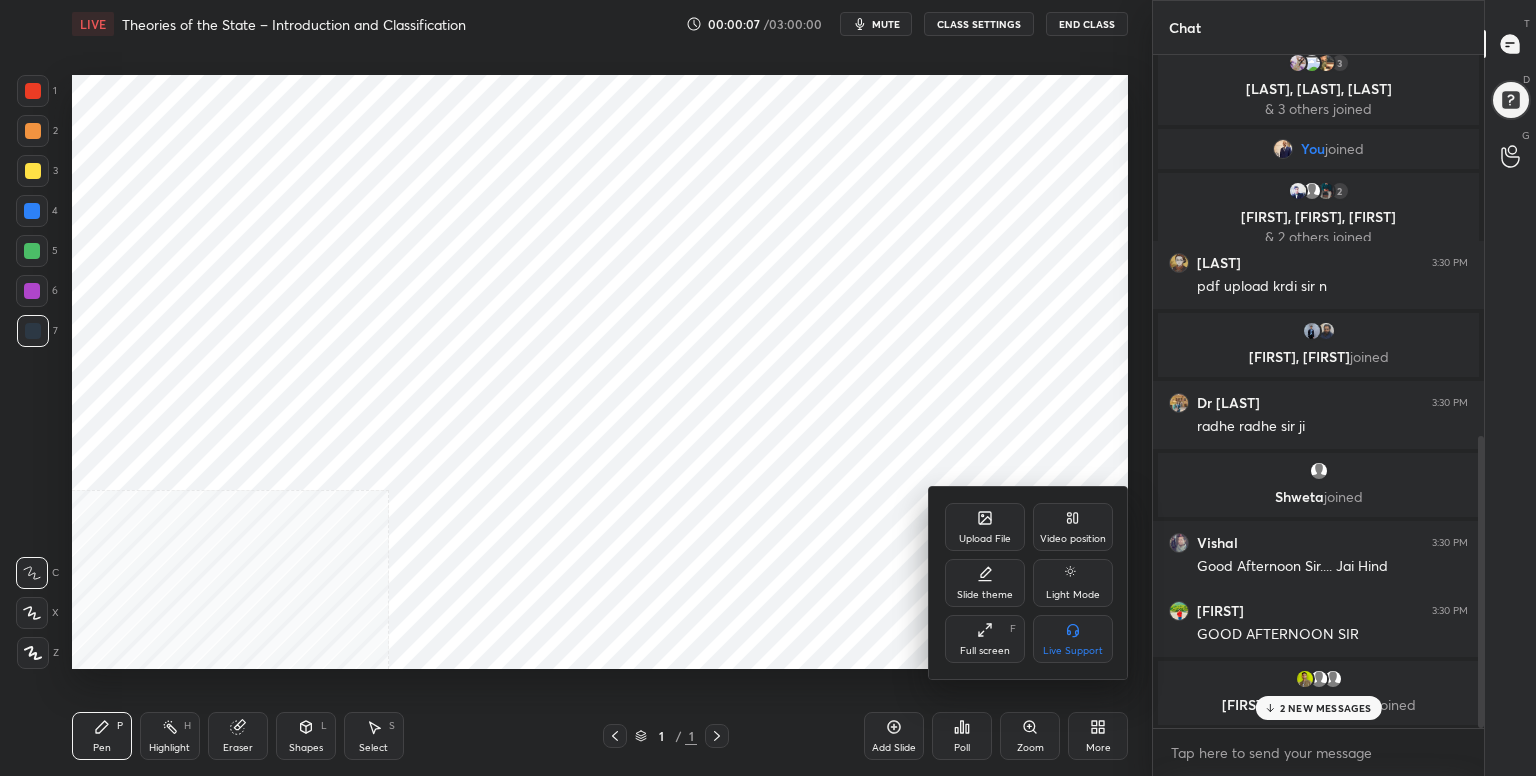 click 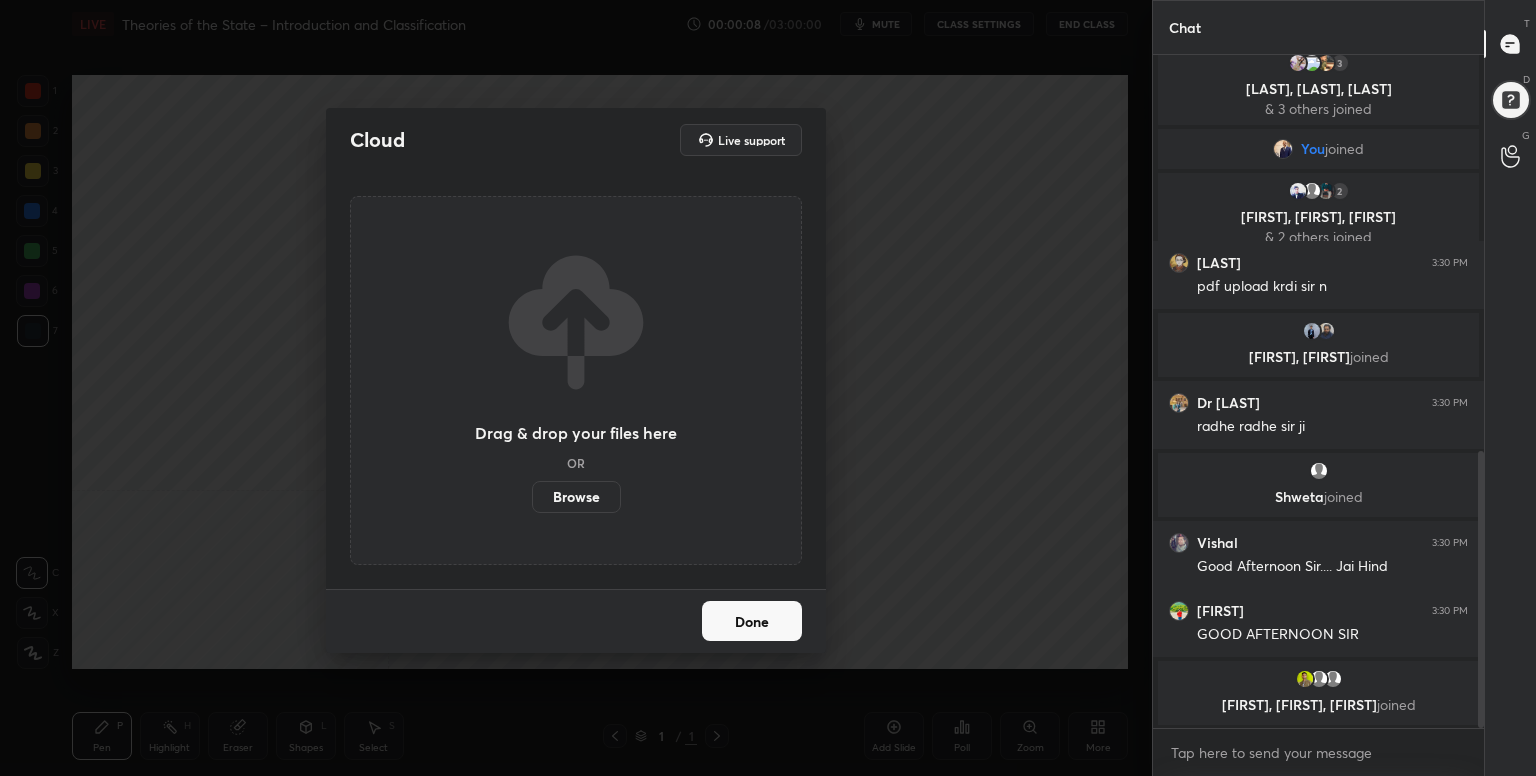 scroll, scrollTop: 963, scrollLeft: 0, axis: vertical 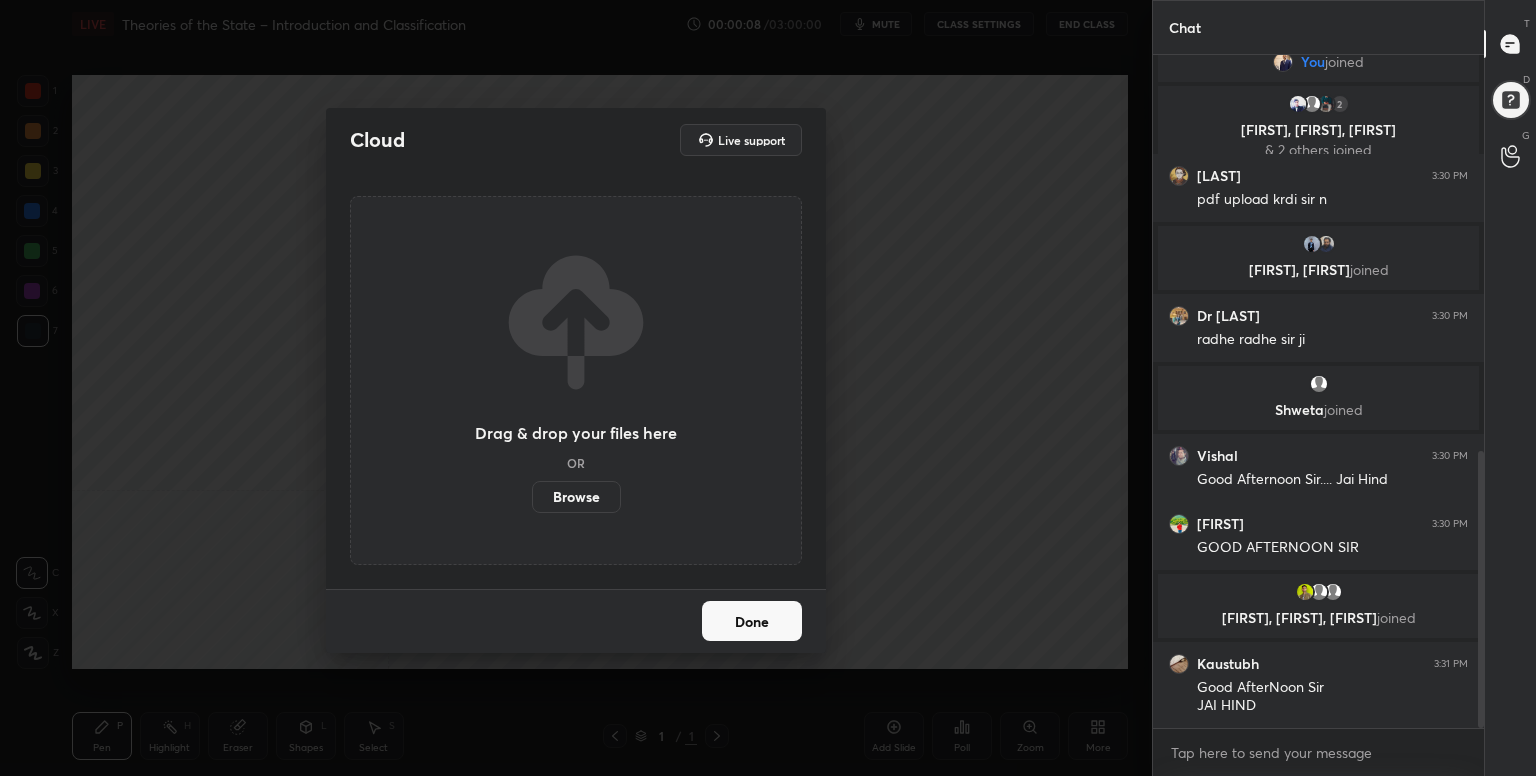 click on "Browse" at bounding box center [576, 497] 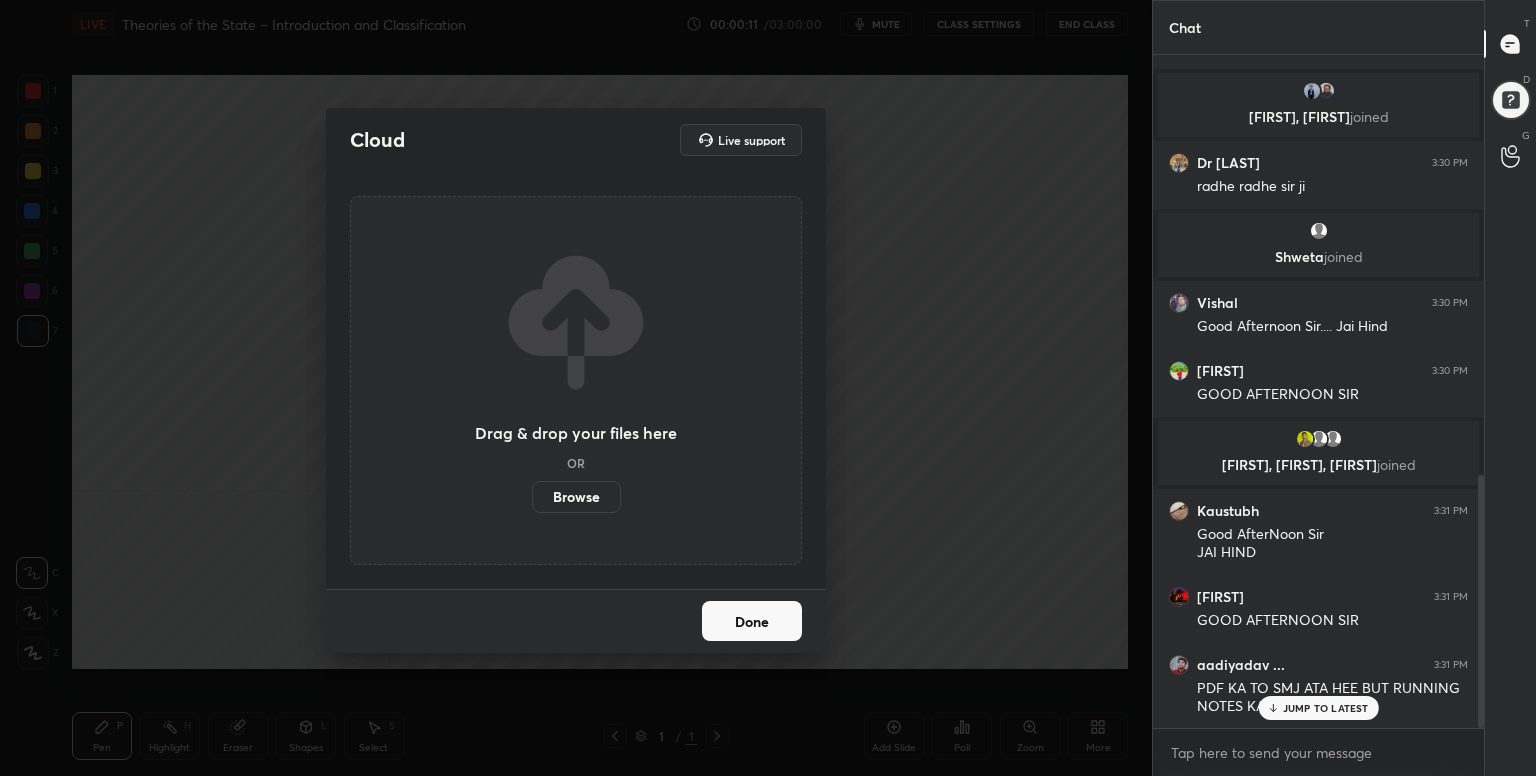 scroll, scrollTop: 1411, scrollLeft: 0, axis: vertical 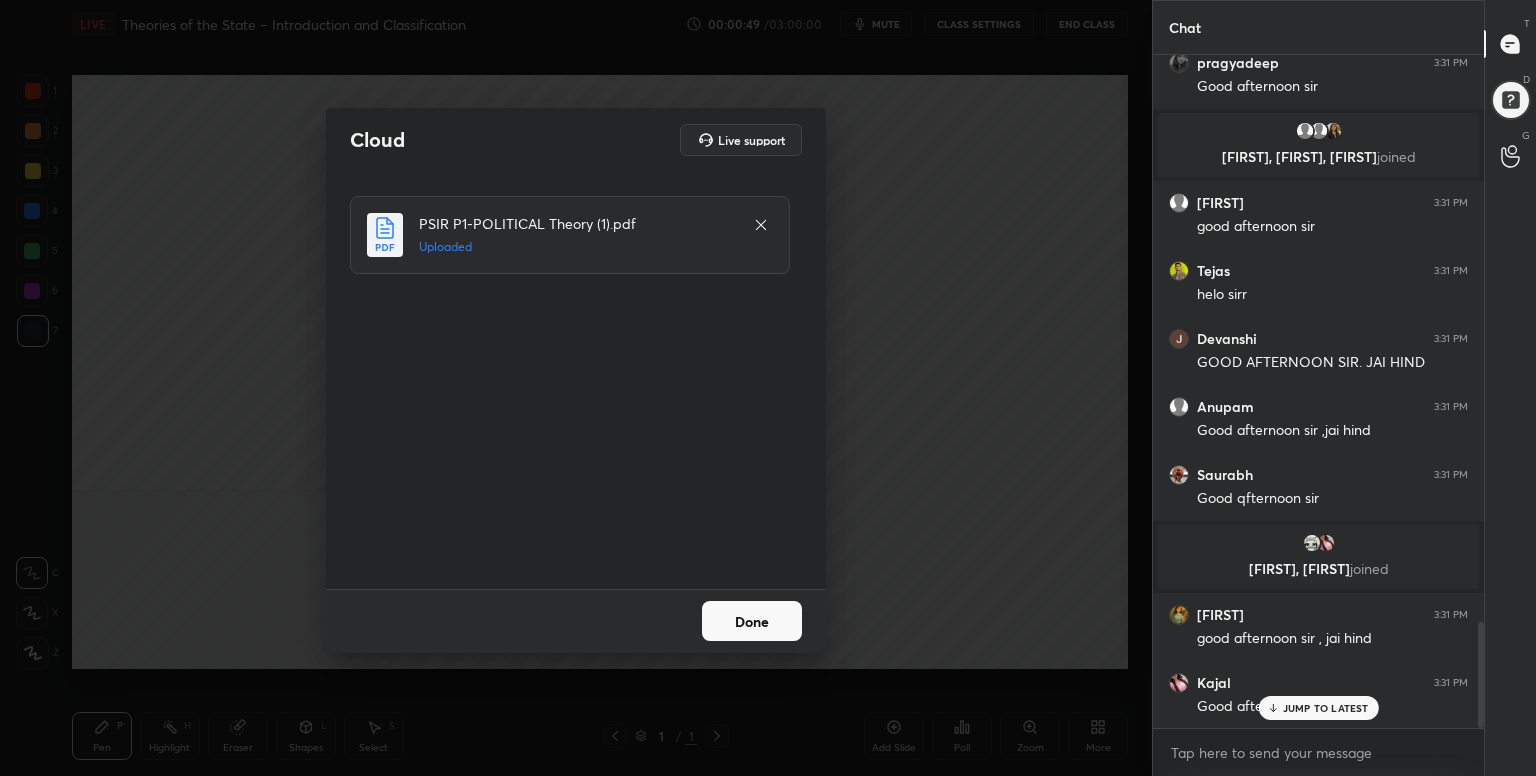 click on "Done" at bounding box center [752, 621] 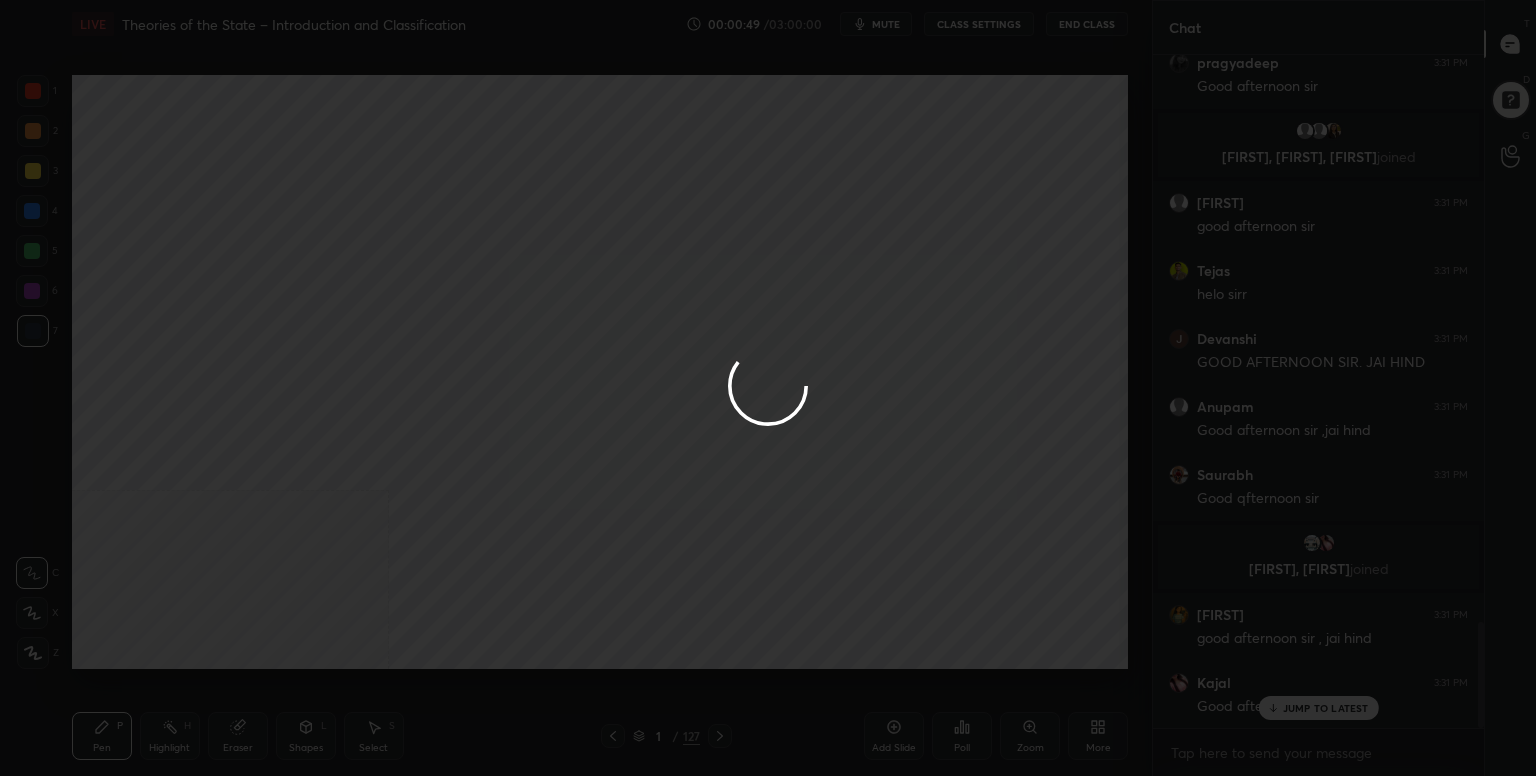 scroll, scrollTop: 3668, scrollLeft: 0, axis: vertical 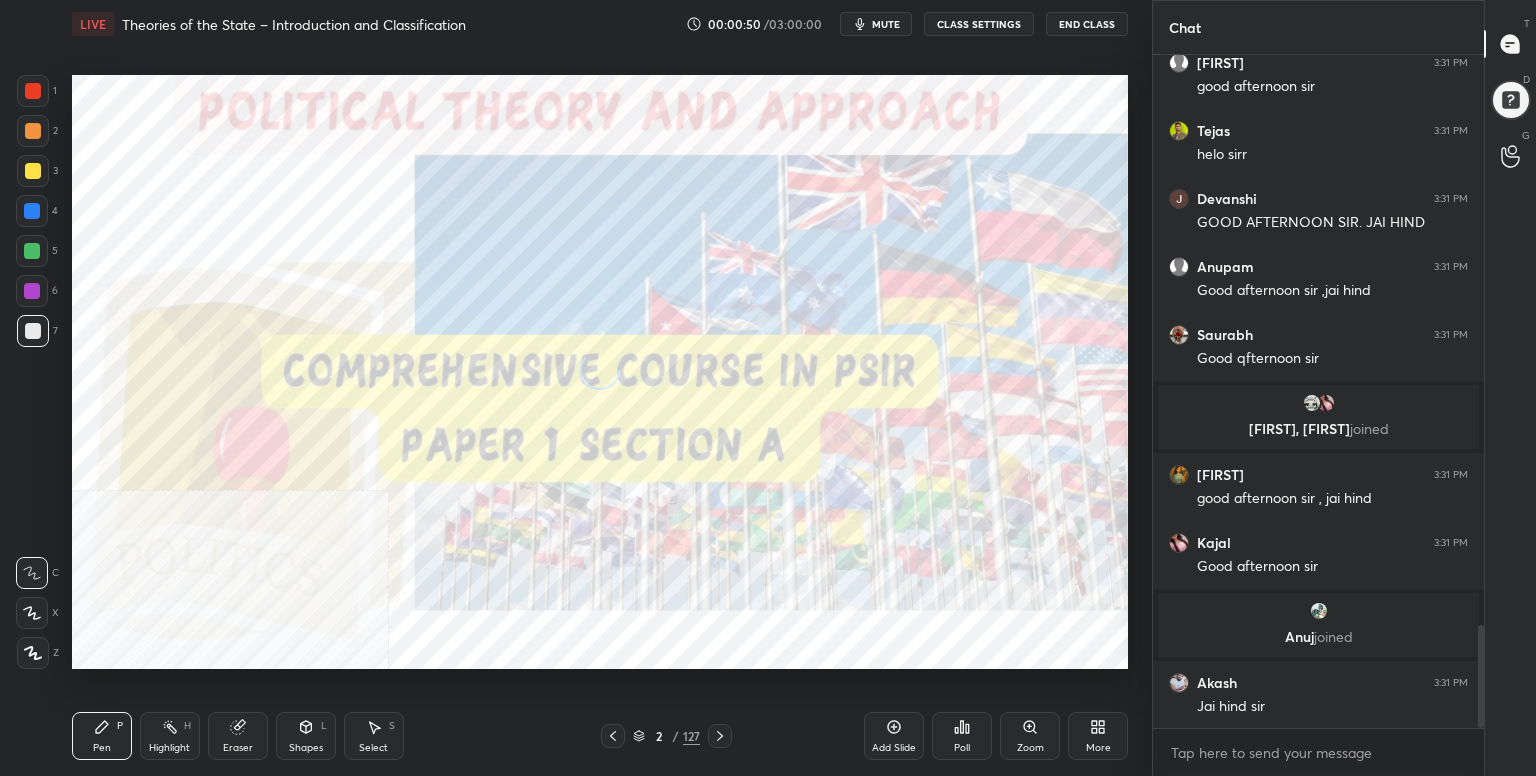 click 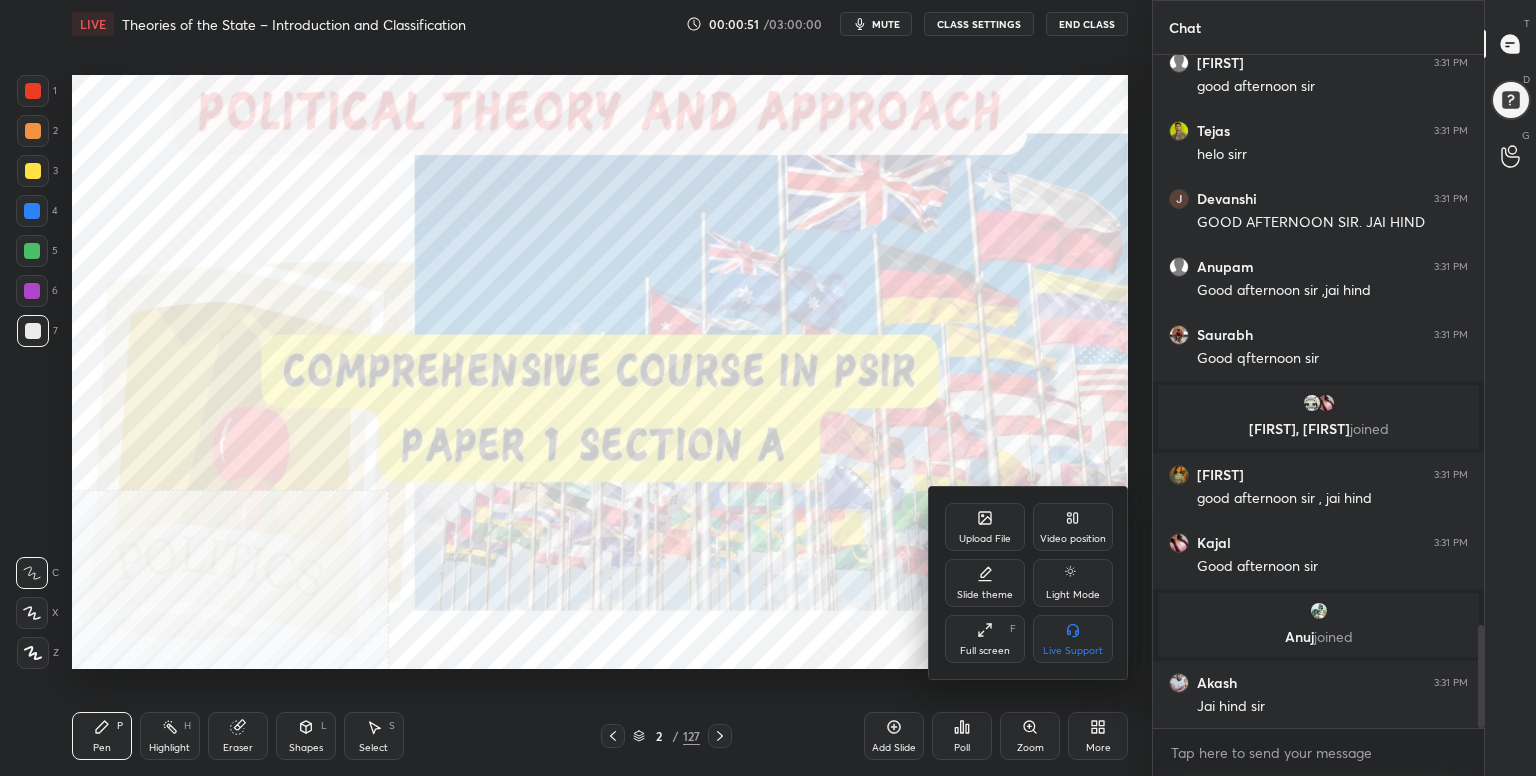 click on "Full screen" at bounding box center [985, 651] 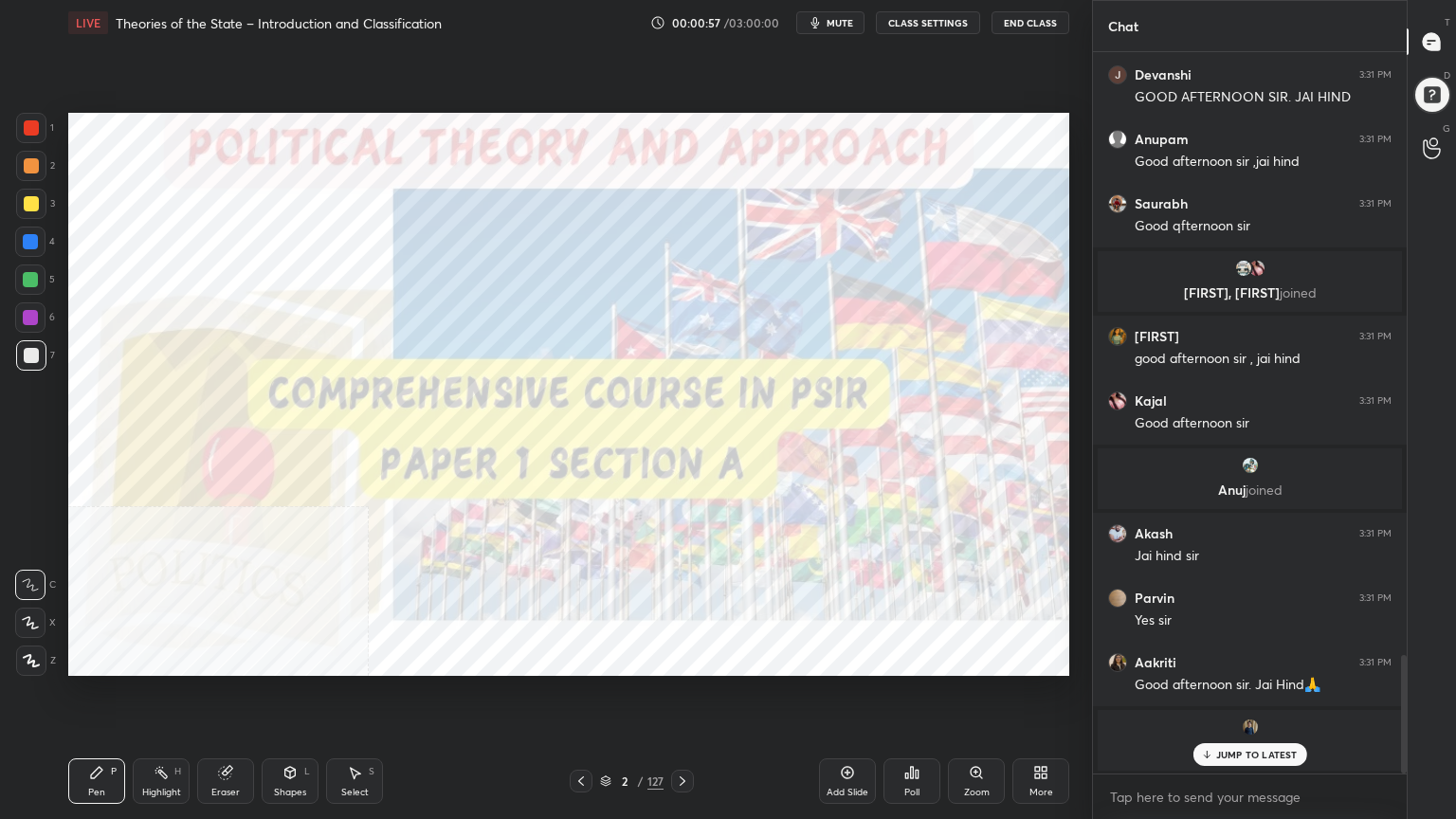 click at bounding box center (31, 128) 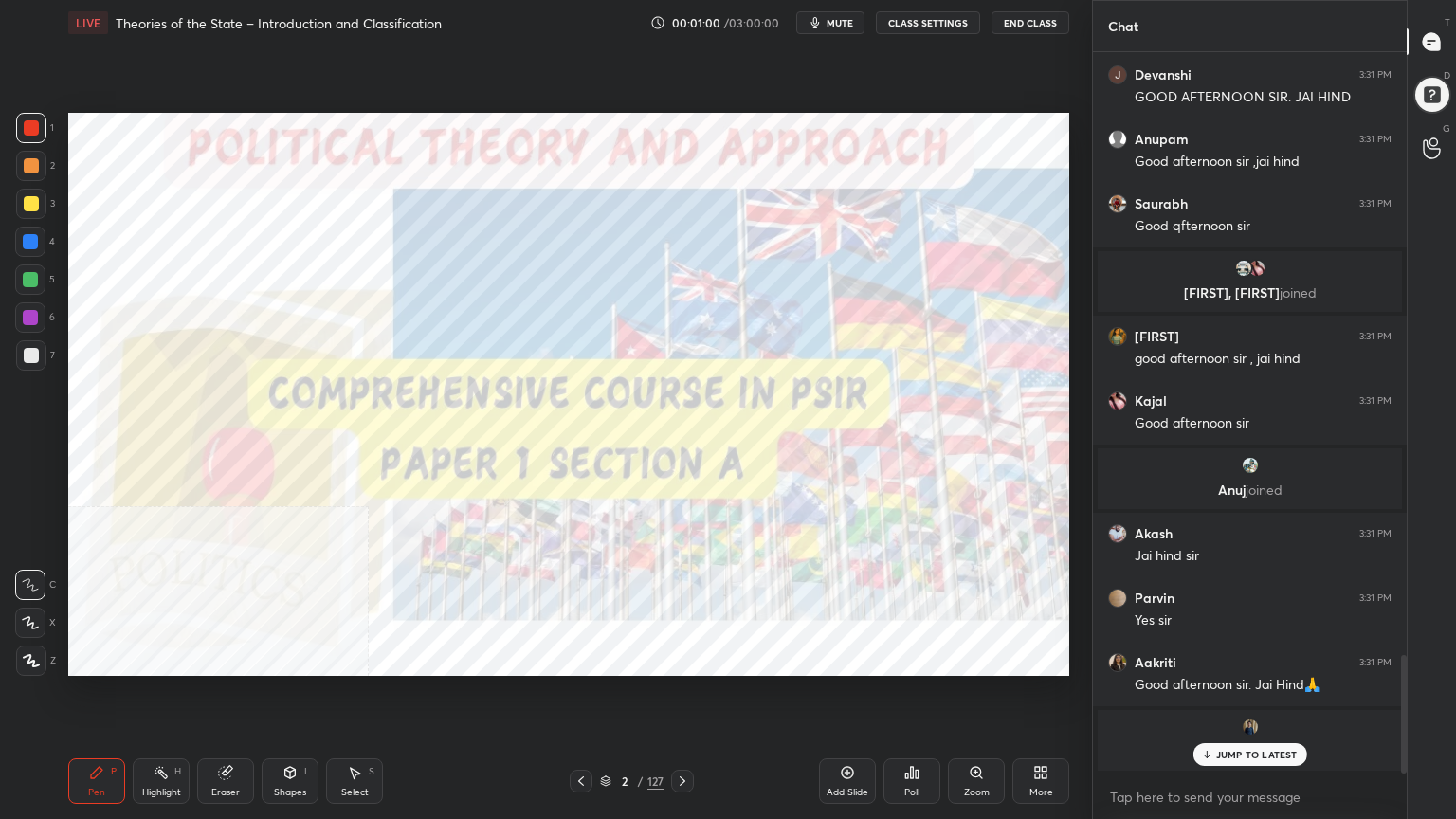 click at bounding box center (31, 661) 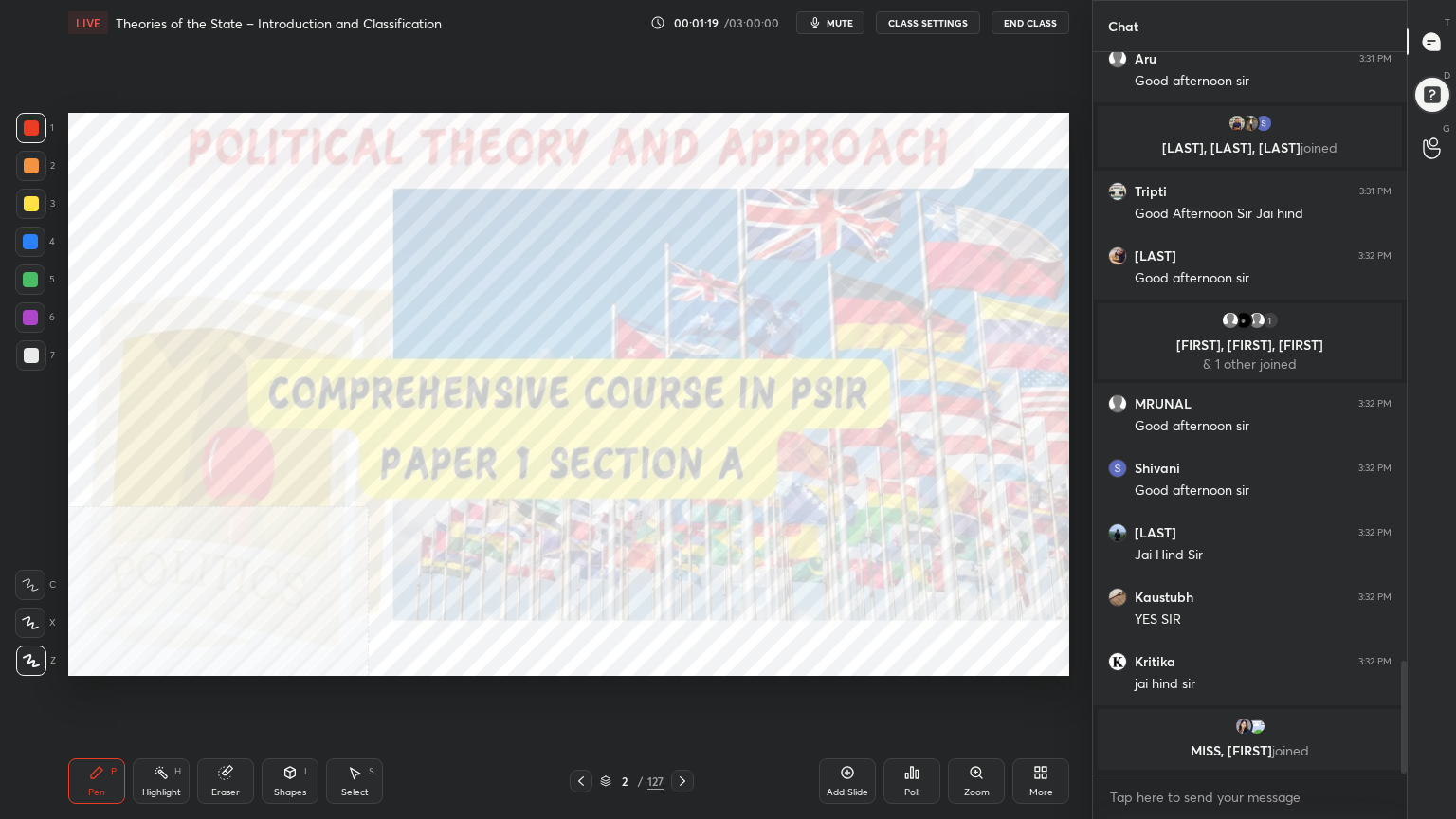 click 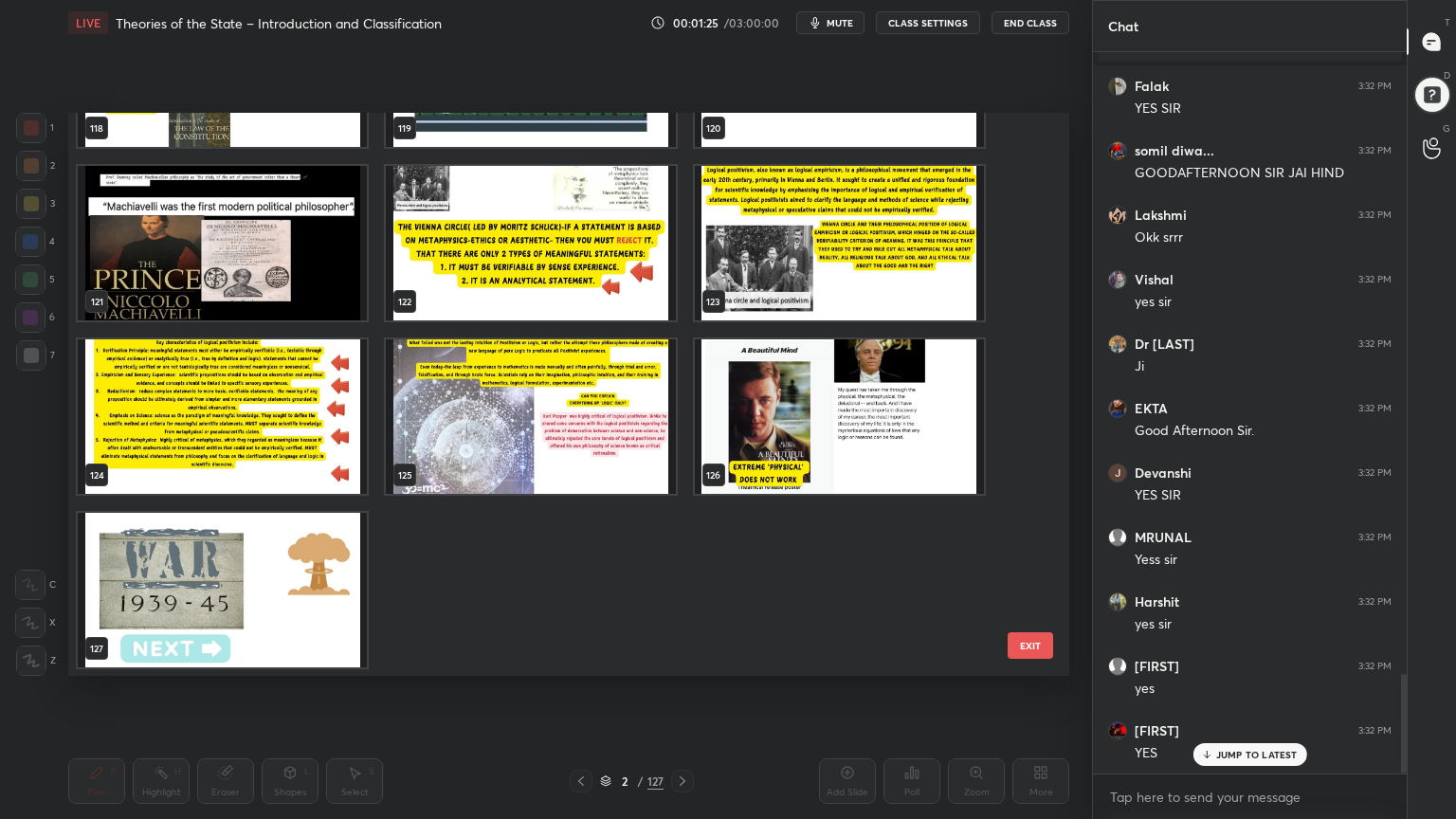 click at bounding box center [222, 590] 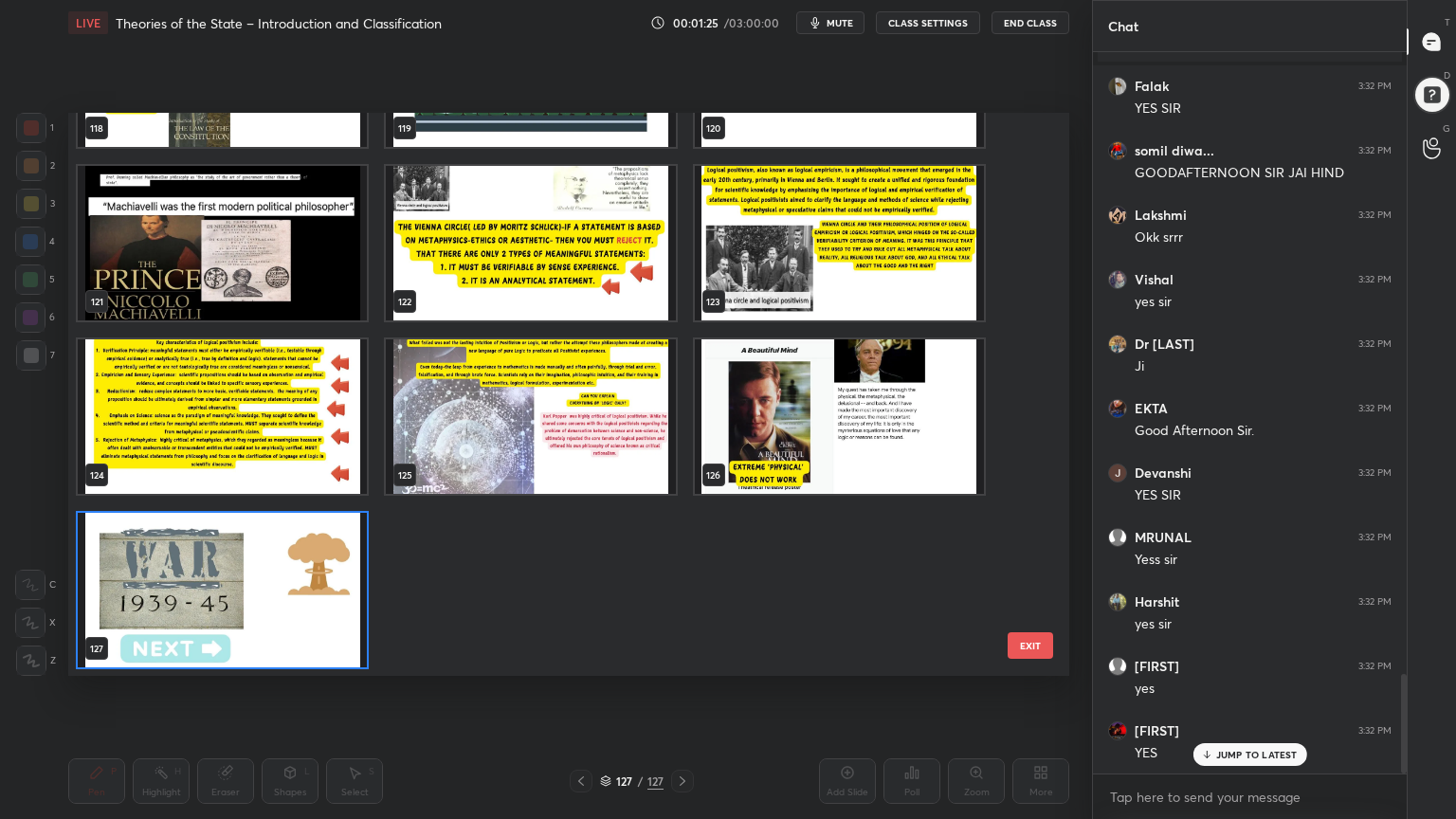 drag, startPoint x: 318, startPoint y: 611, endPoint x: 334, endPoint y: 612, distance: 16.03122 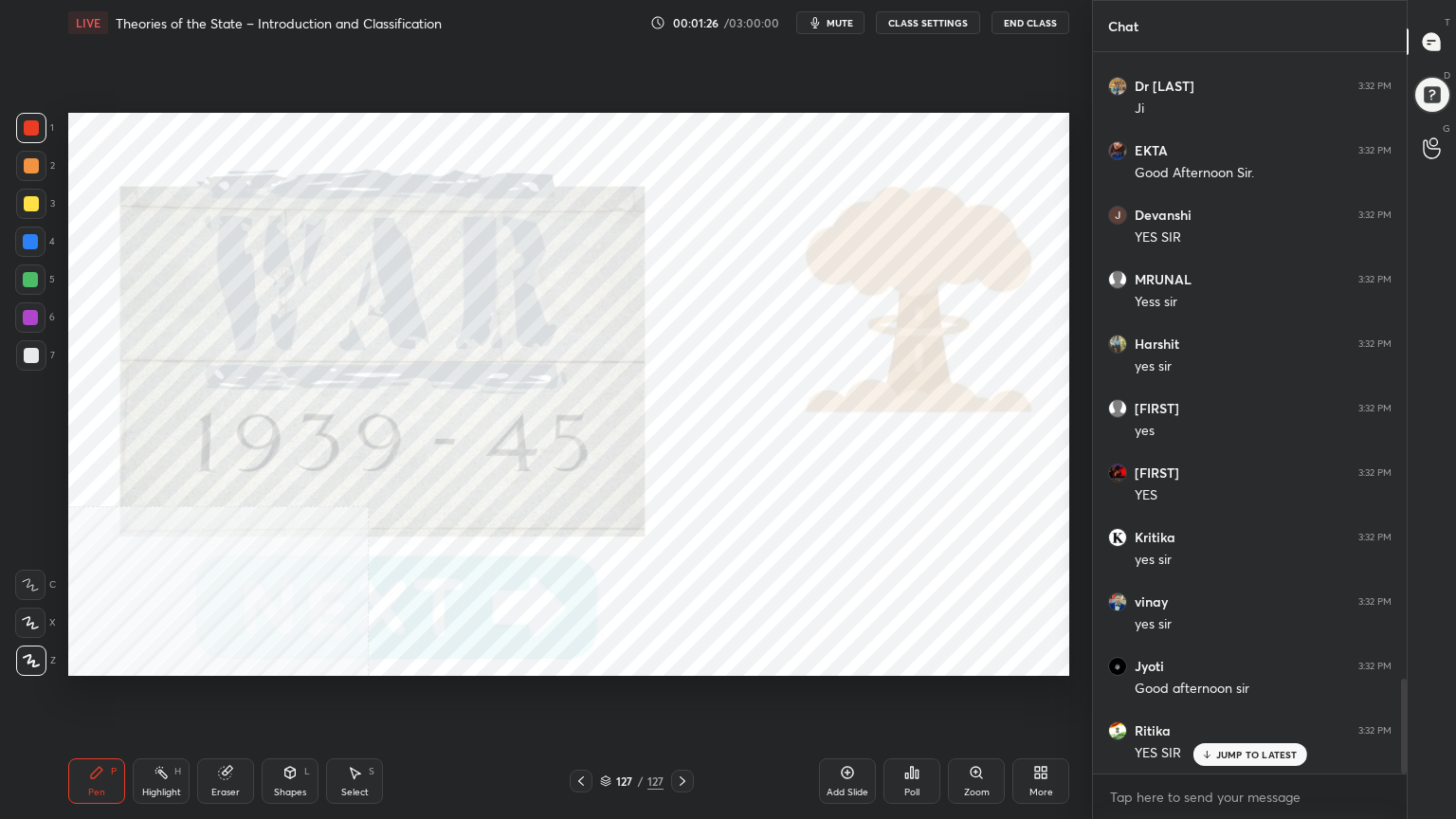 click on "Add Slide" at bounding box center (847, 781) 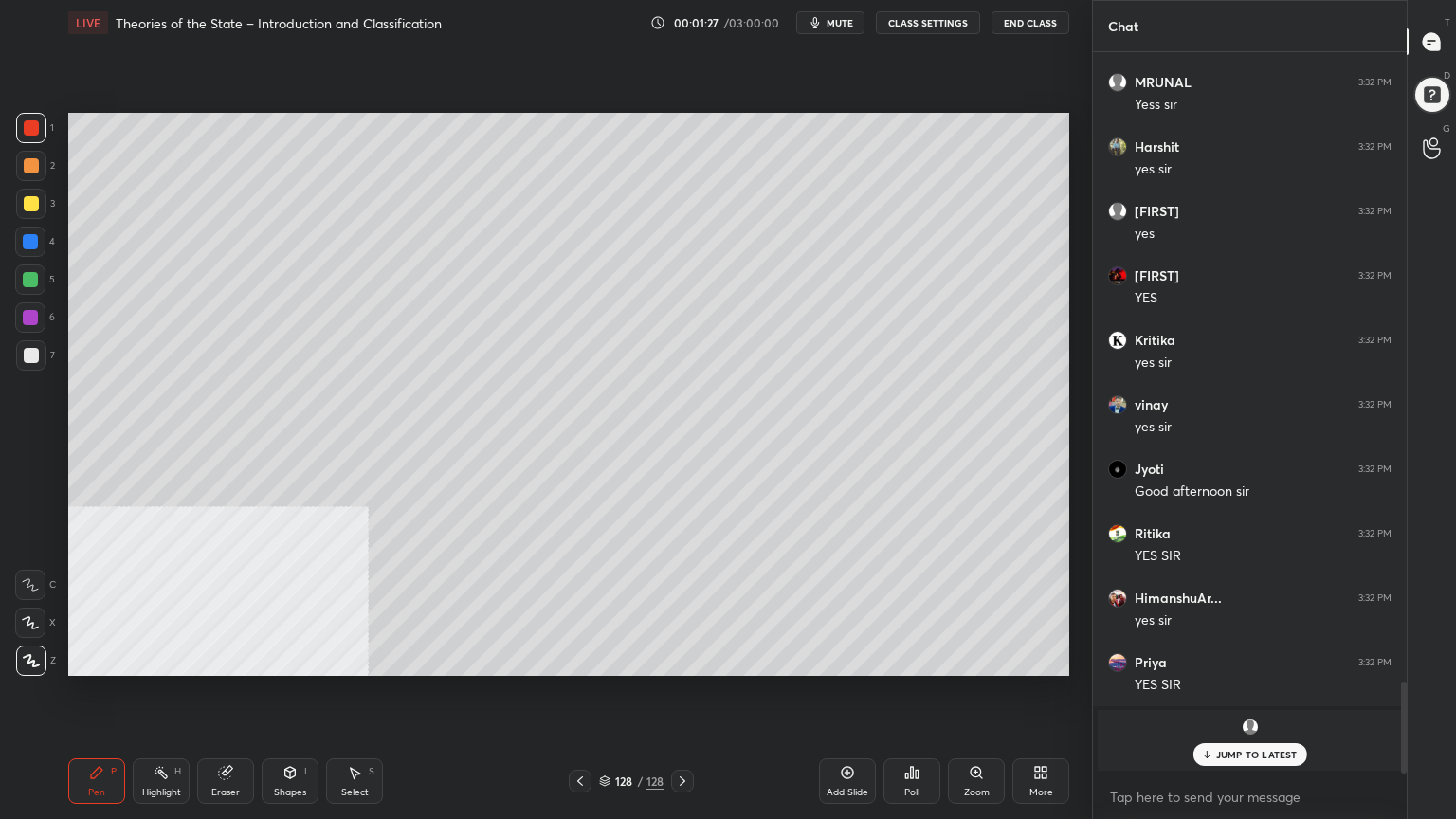 click 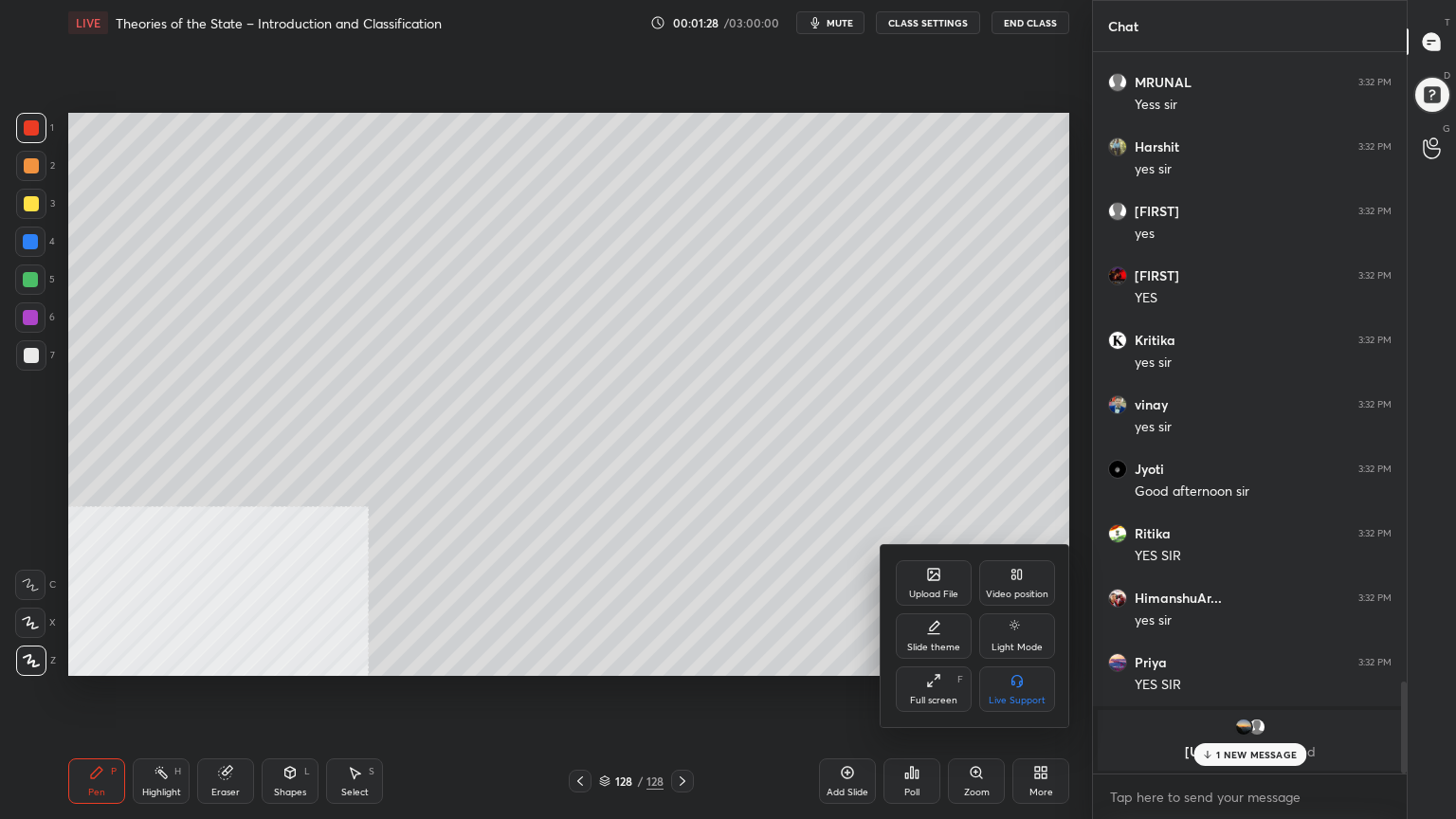 click on "Upload File" at bounding box center (934, 583) 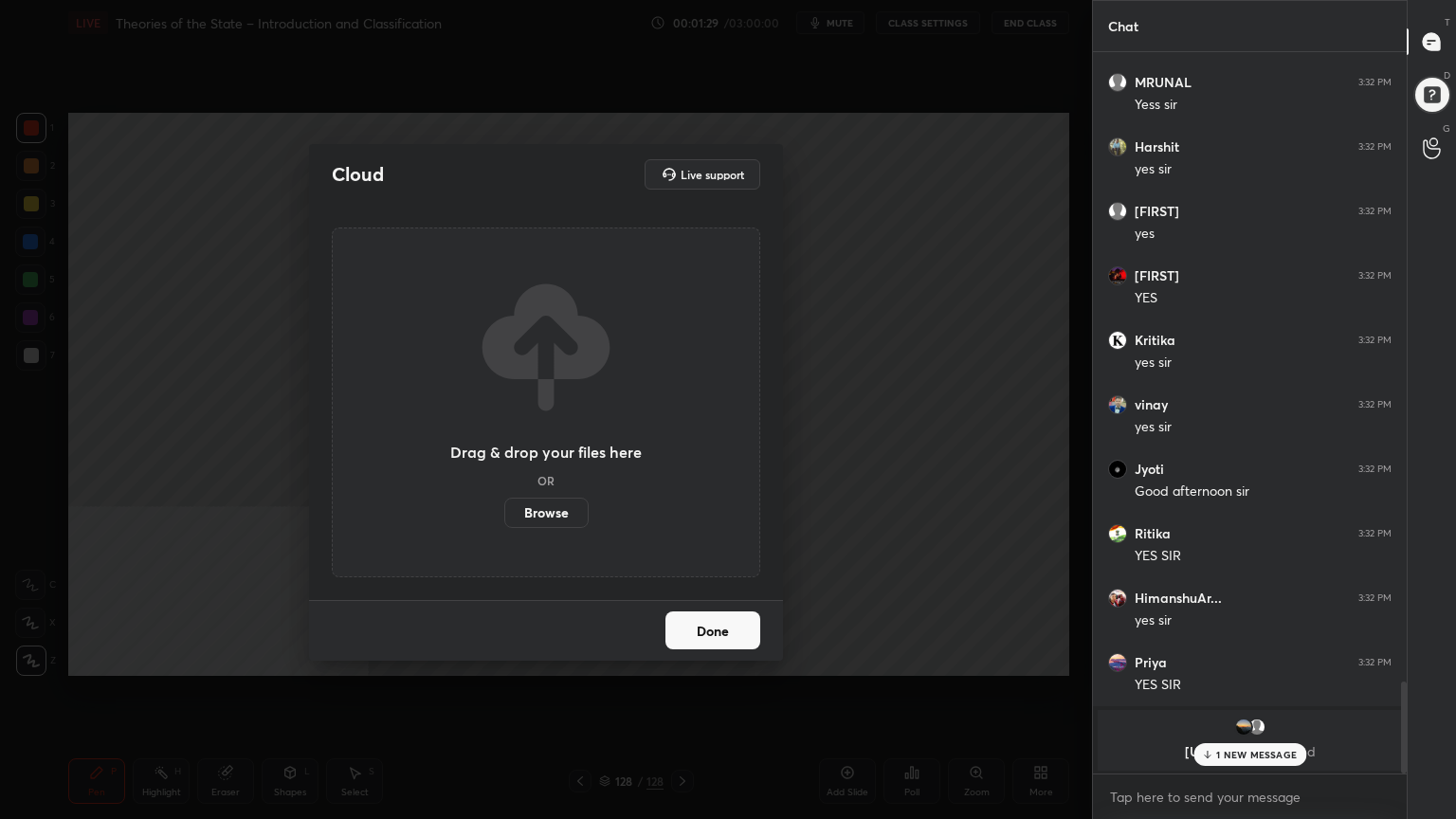 click on "Browse" at bounding box center (546, 513) 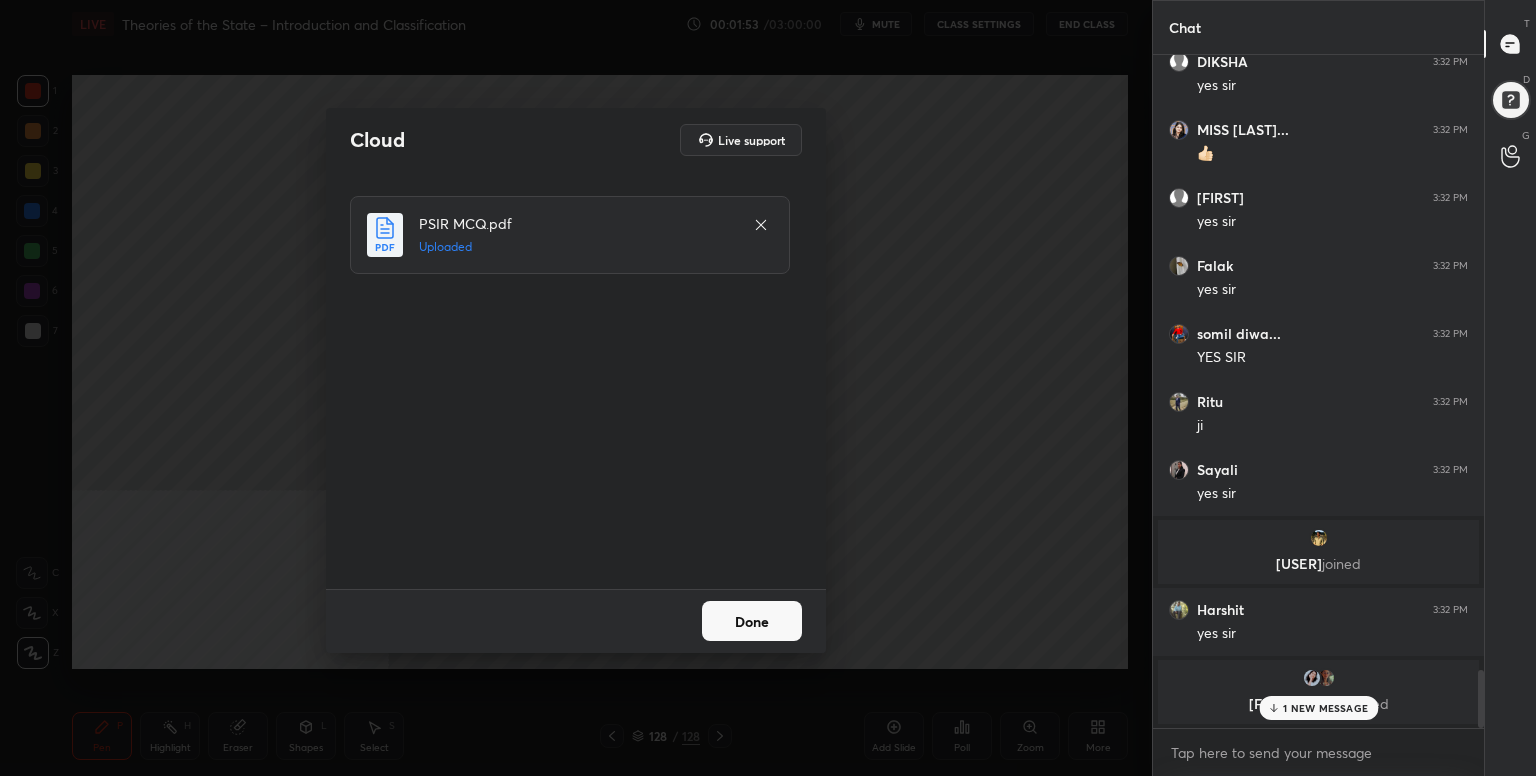 click on "Done" at bounding box center (752, 621) 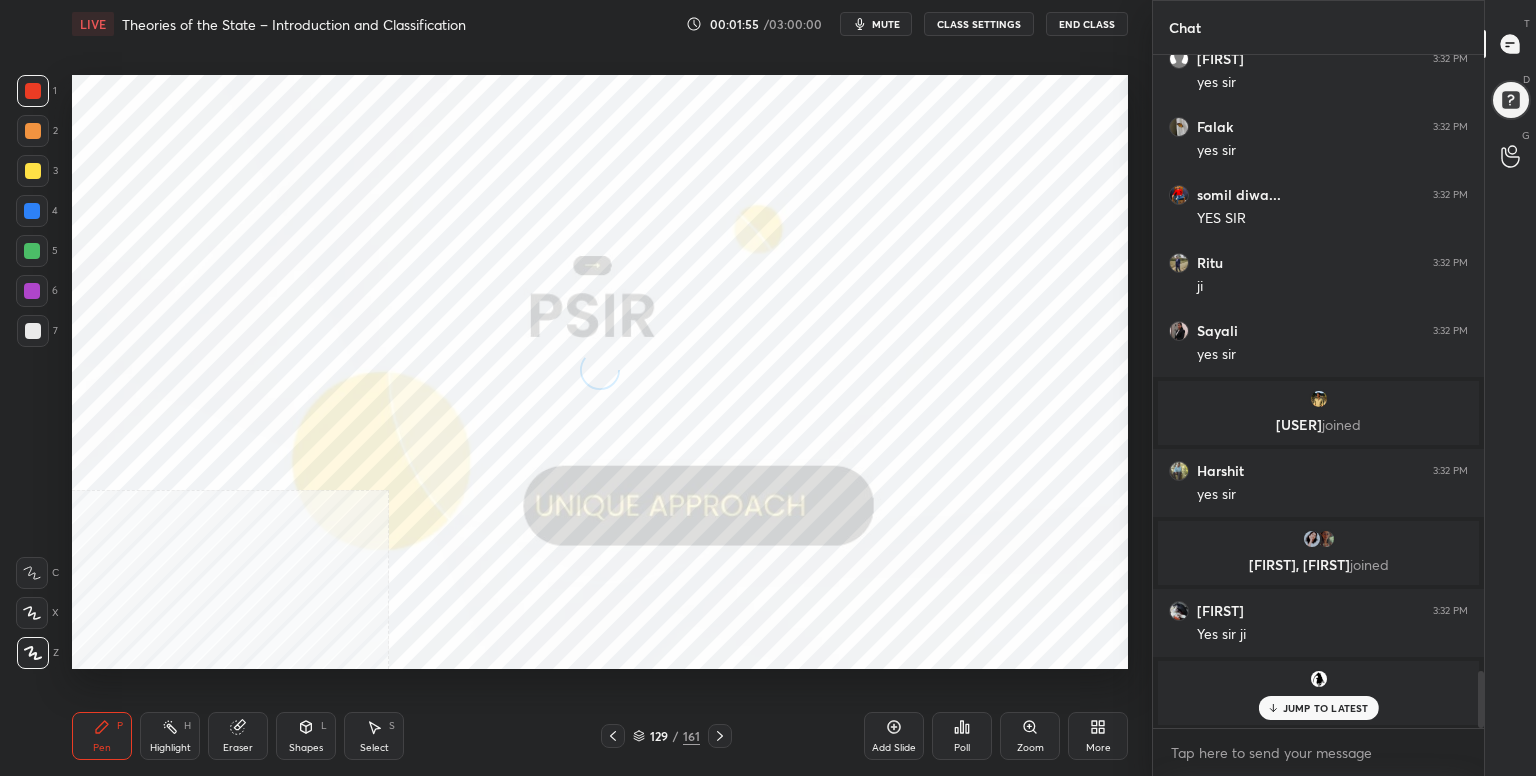 click 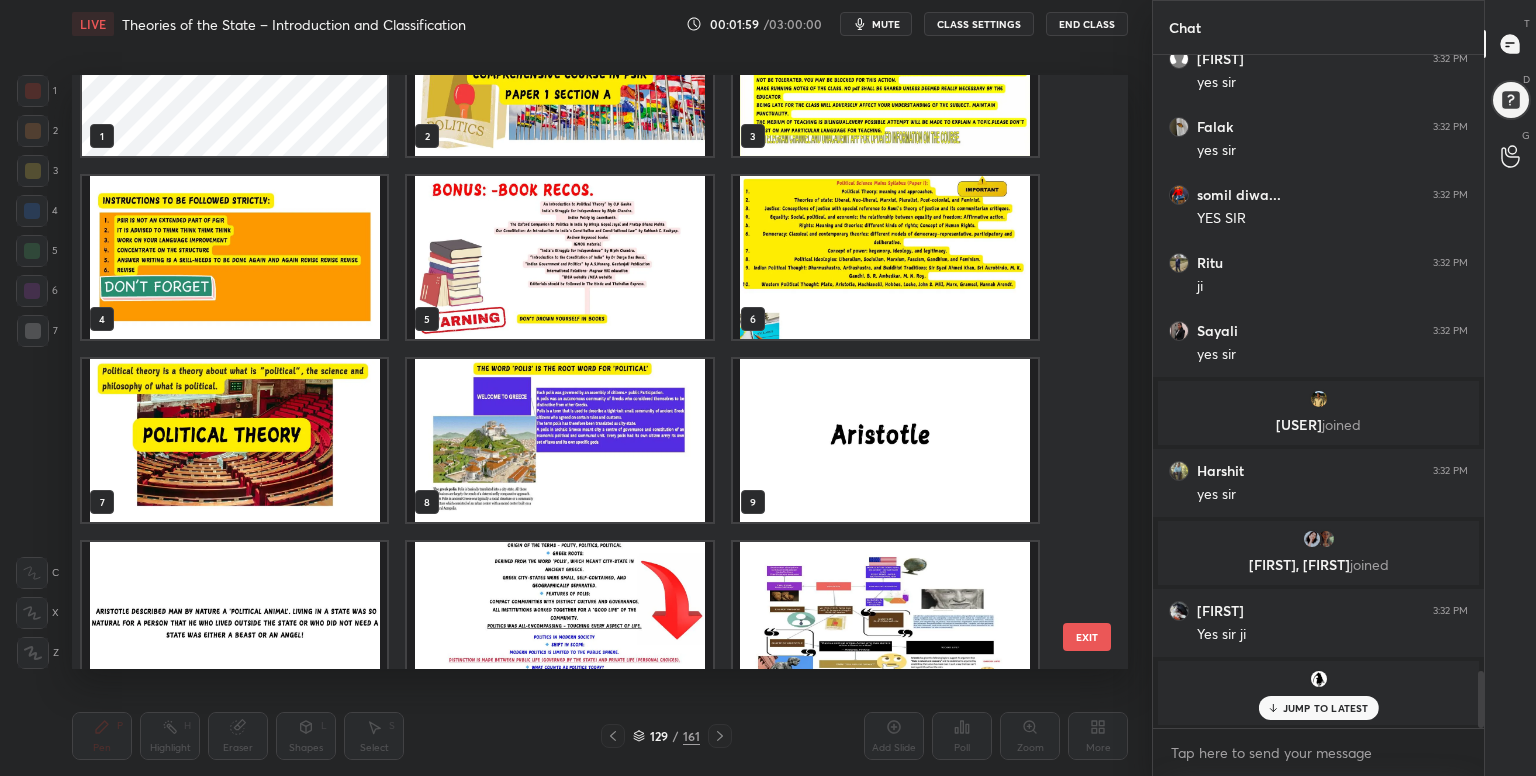 drag, startPoint x: 1082, startPoint y: 104, endPoint x: 1088, endPoint y: 74, distance: 30.594116 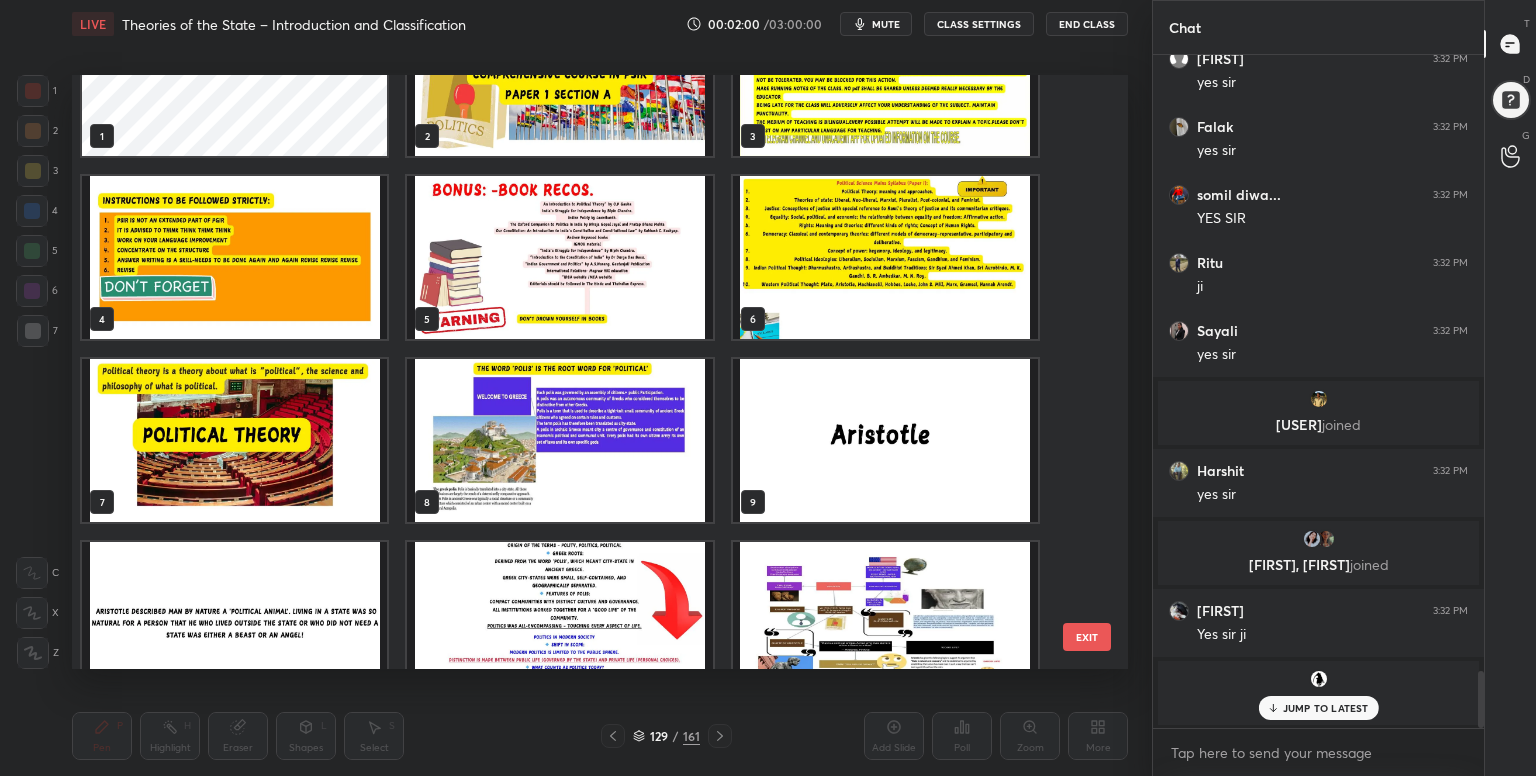 click on "1 2 3 4 5 6 7 8 9 10 11 12" at bounding box center (582, 372) 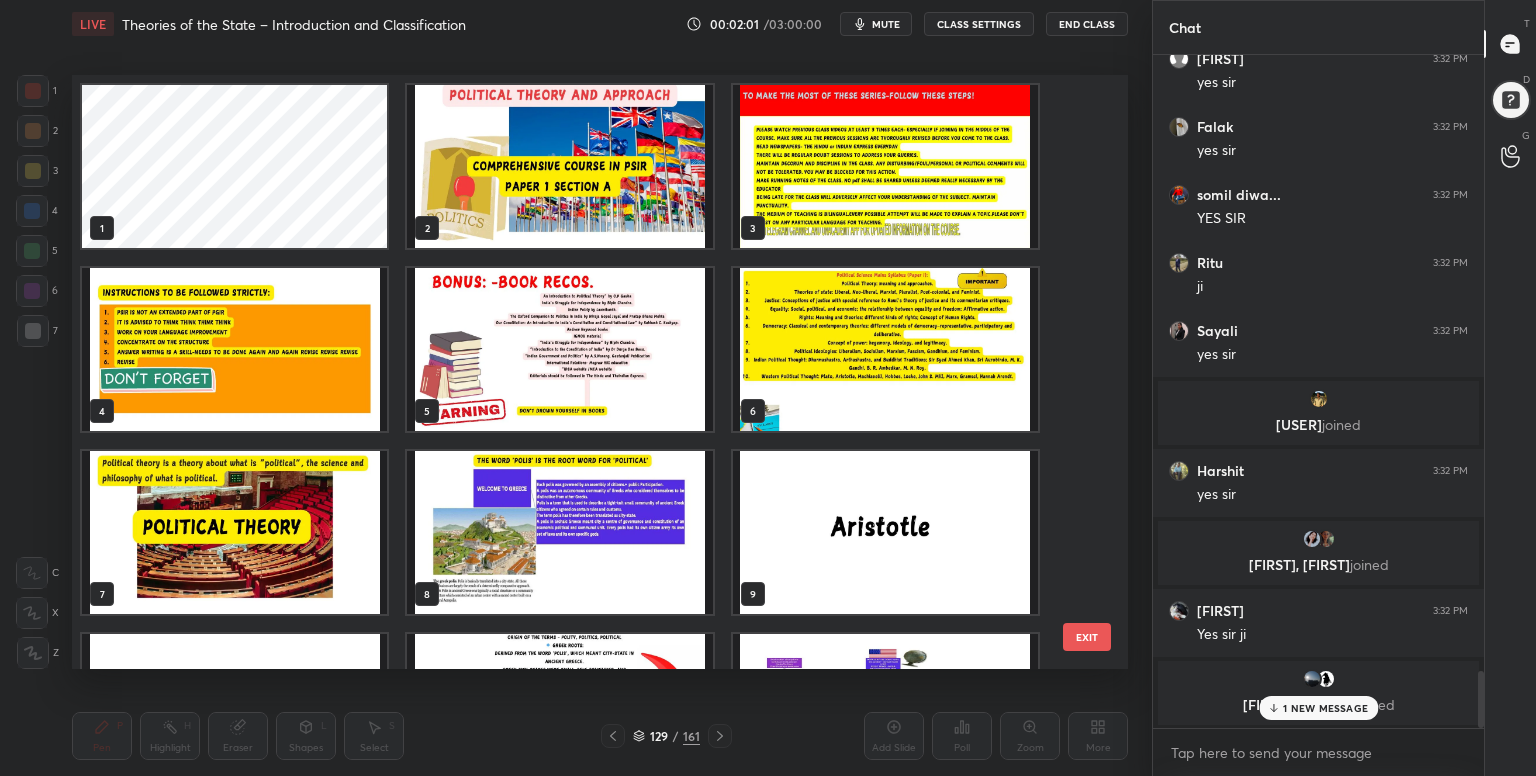 click at bounding box center (885, 166) 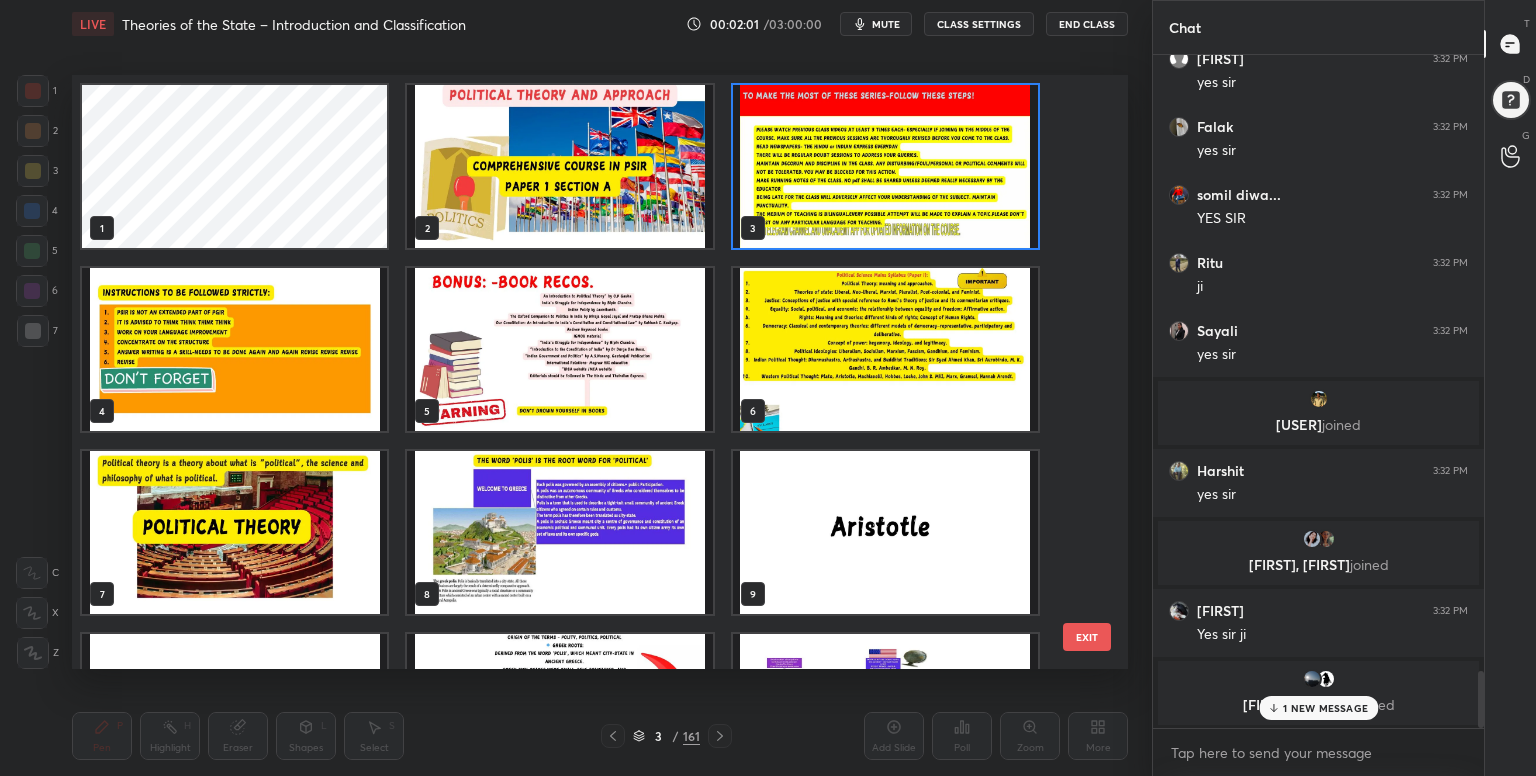 click at bounding box center (885, 166) 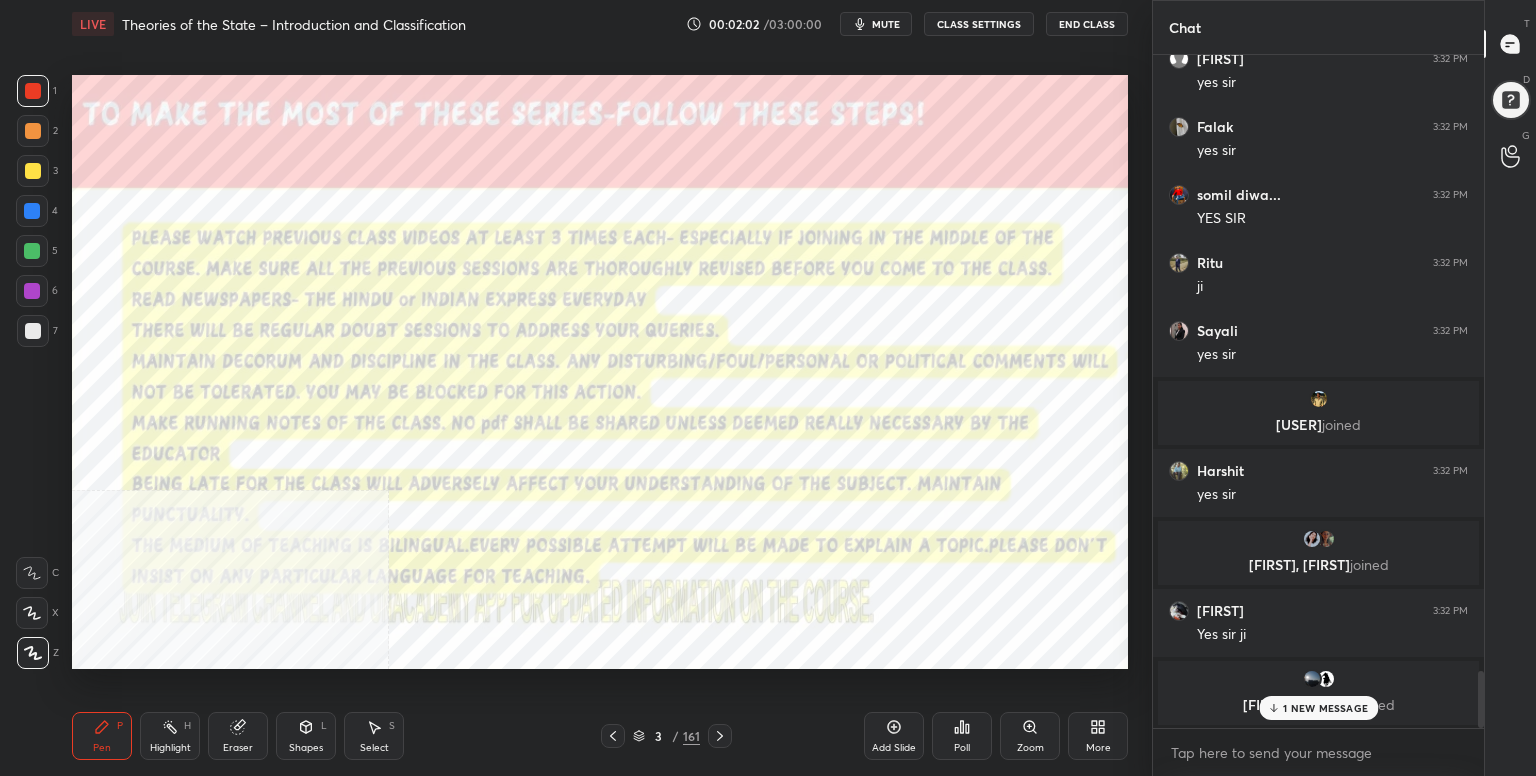 click at bounding box center (885, 166) 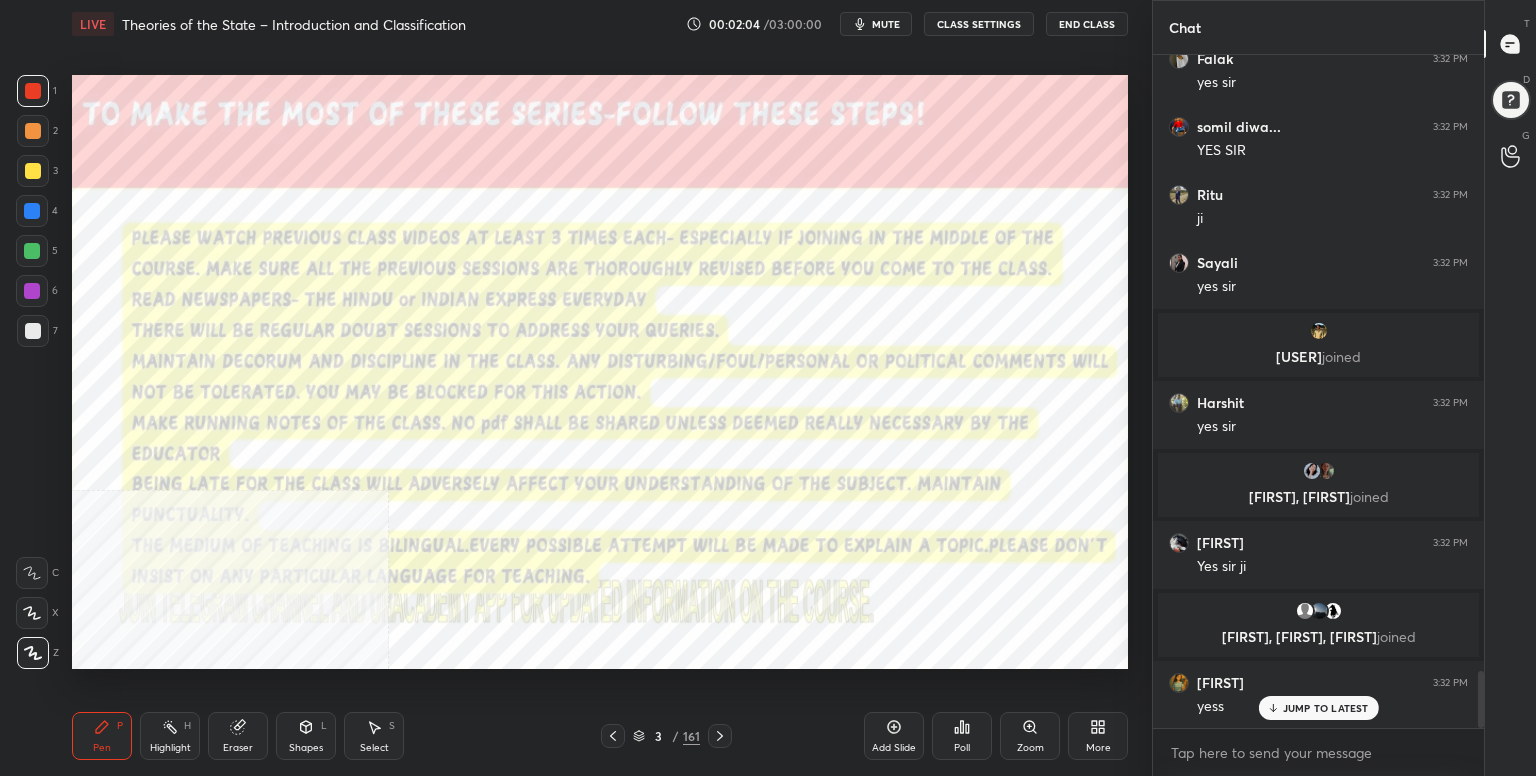 click on "More" at bounding box center (1098, 748) 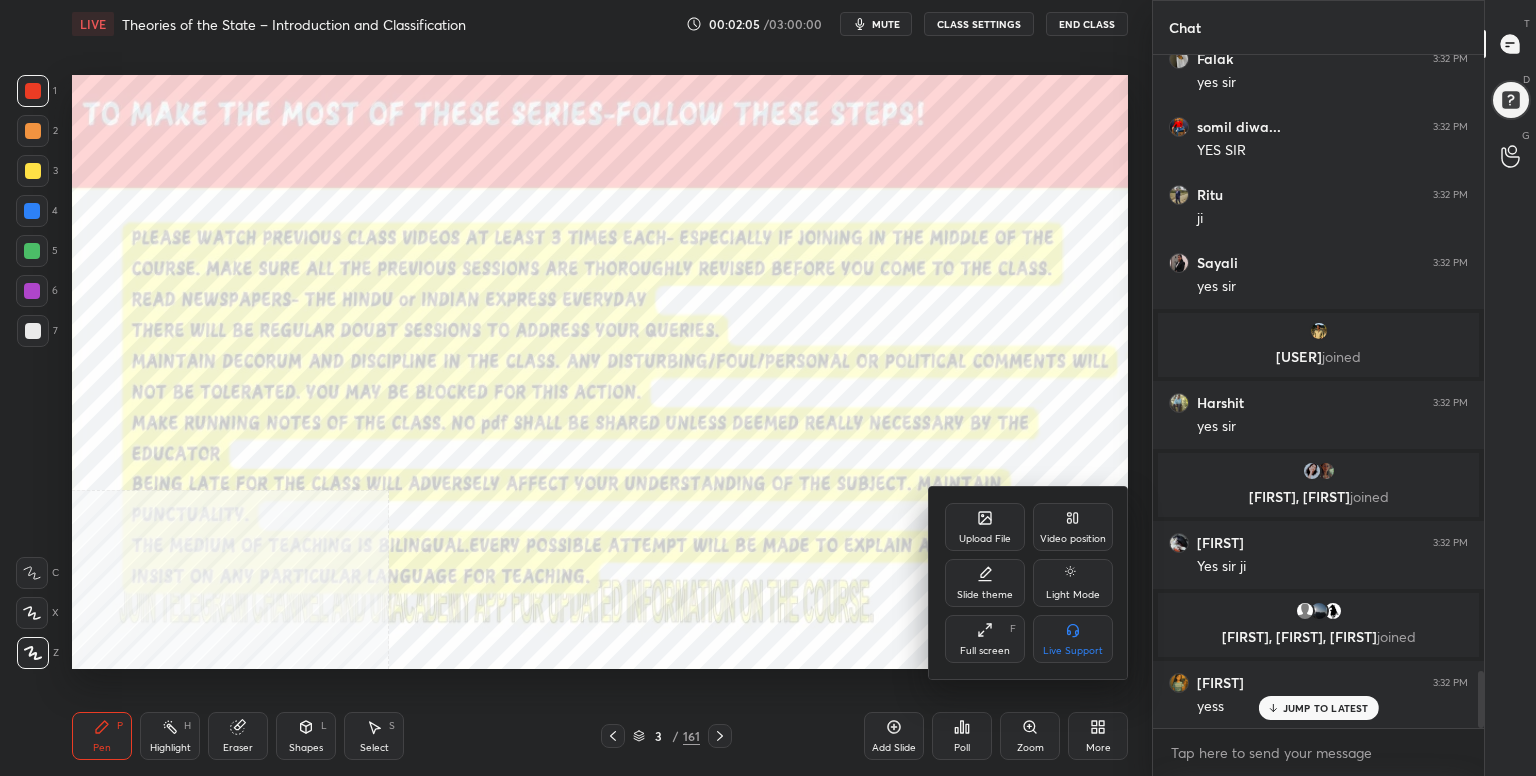 click 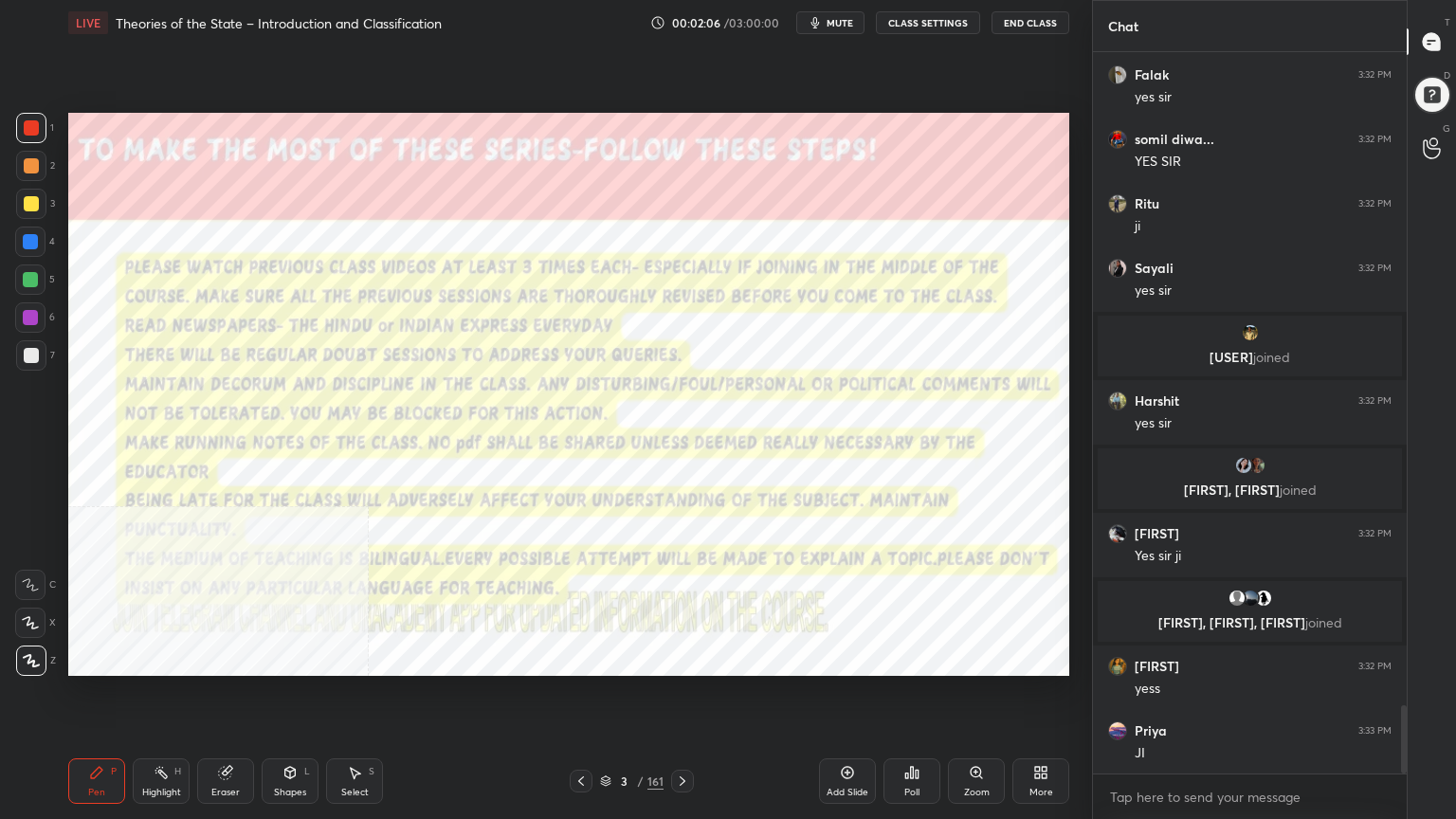type on "x" 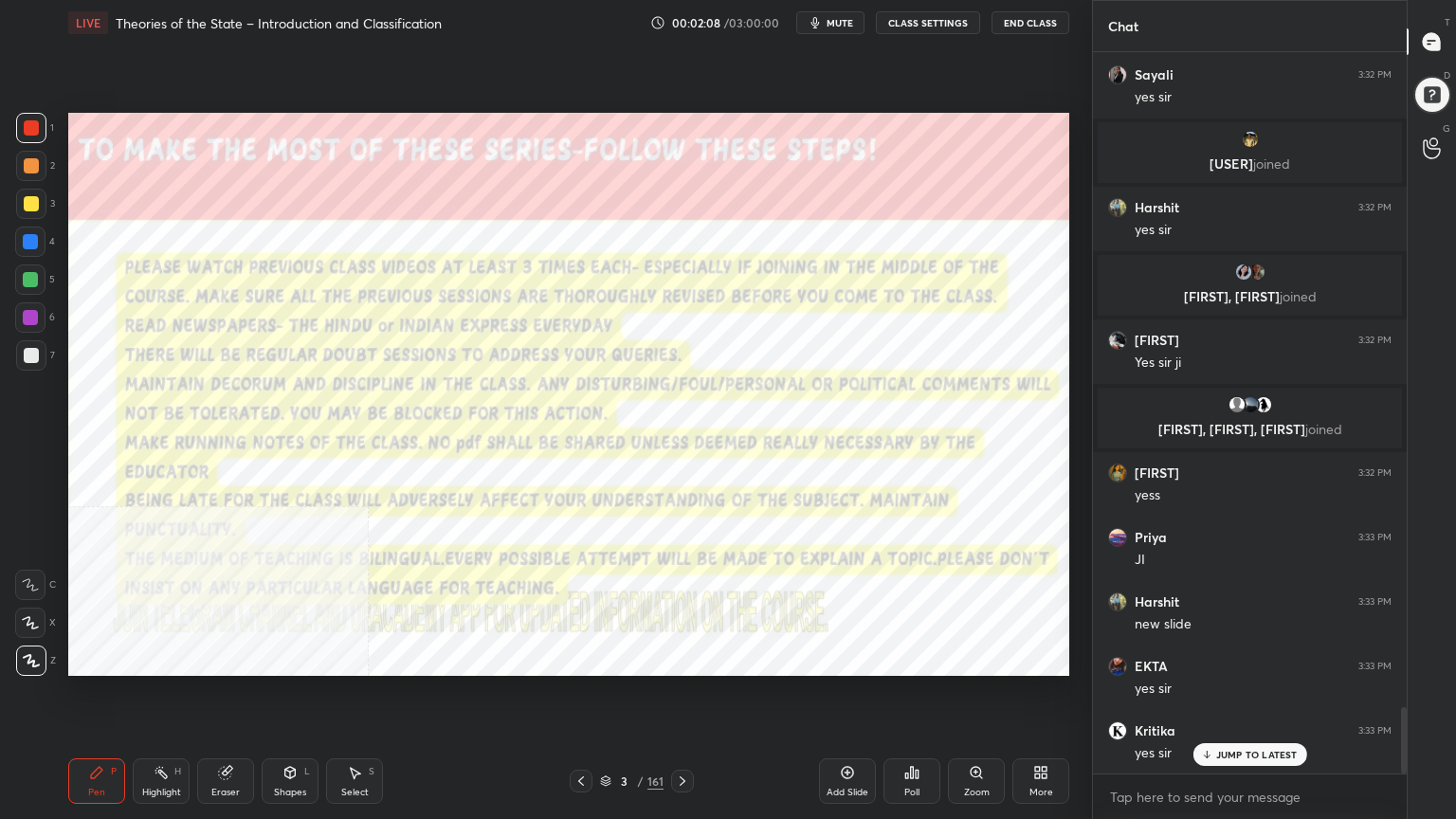 click at bounding box center (31, 128) 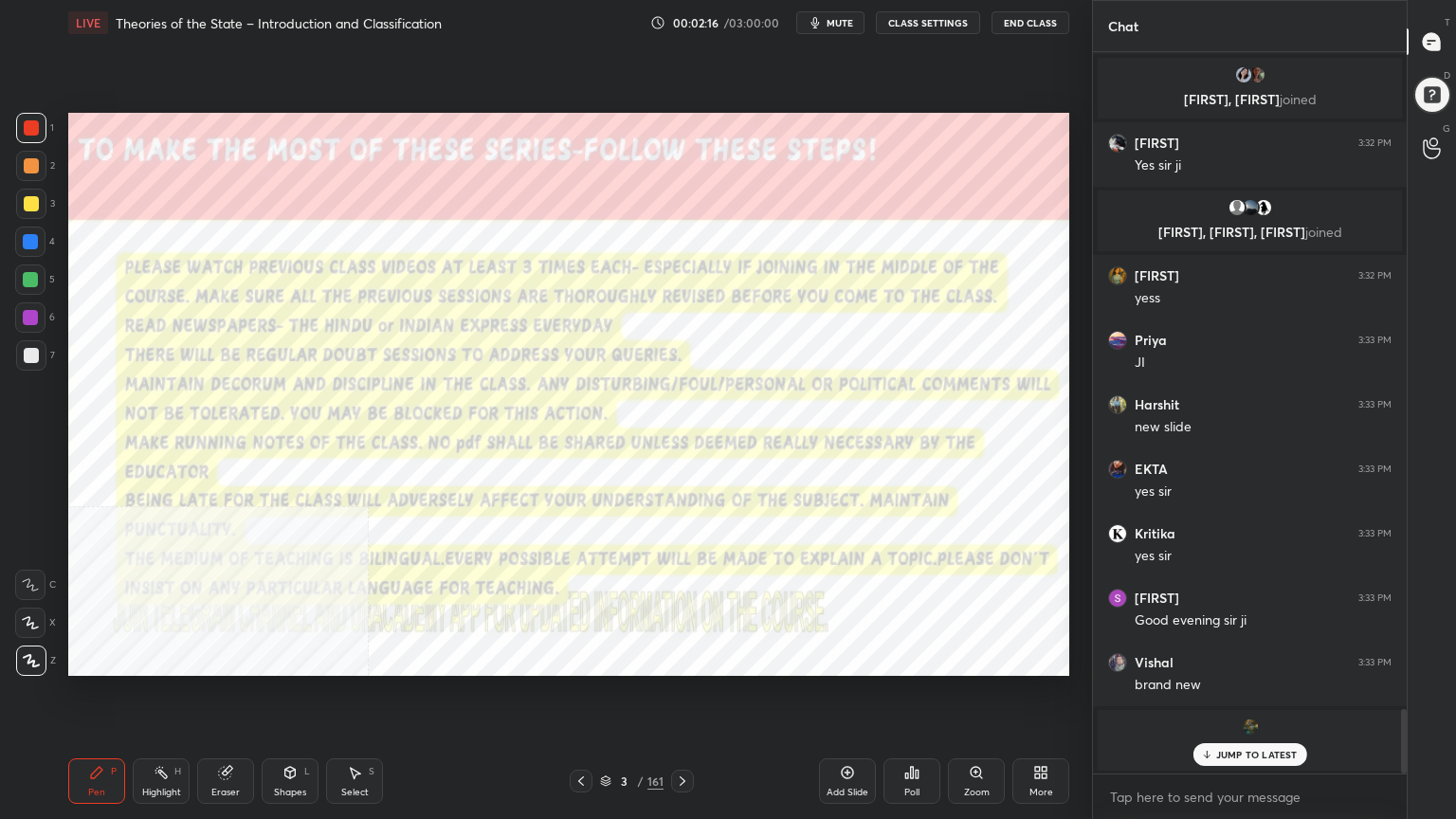 click on "More" at bounding box center [1041, 781] 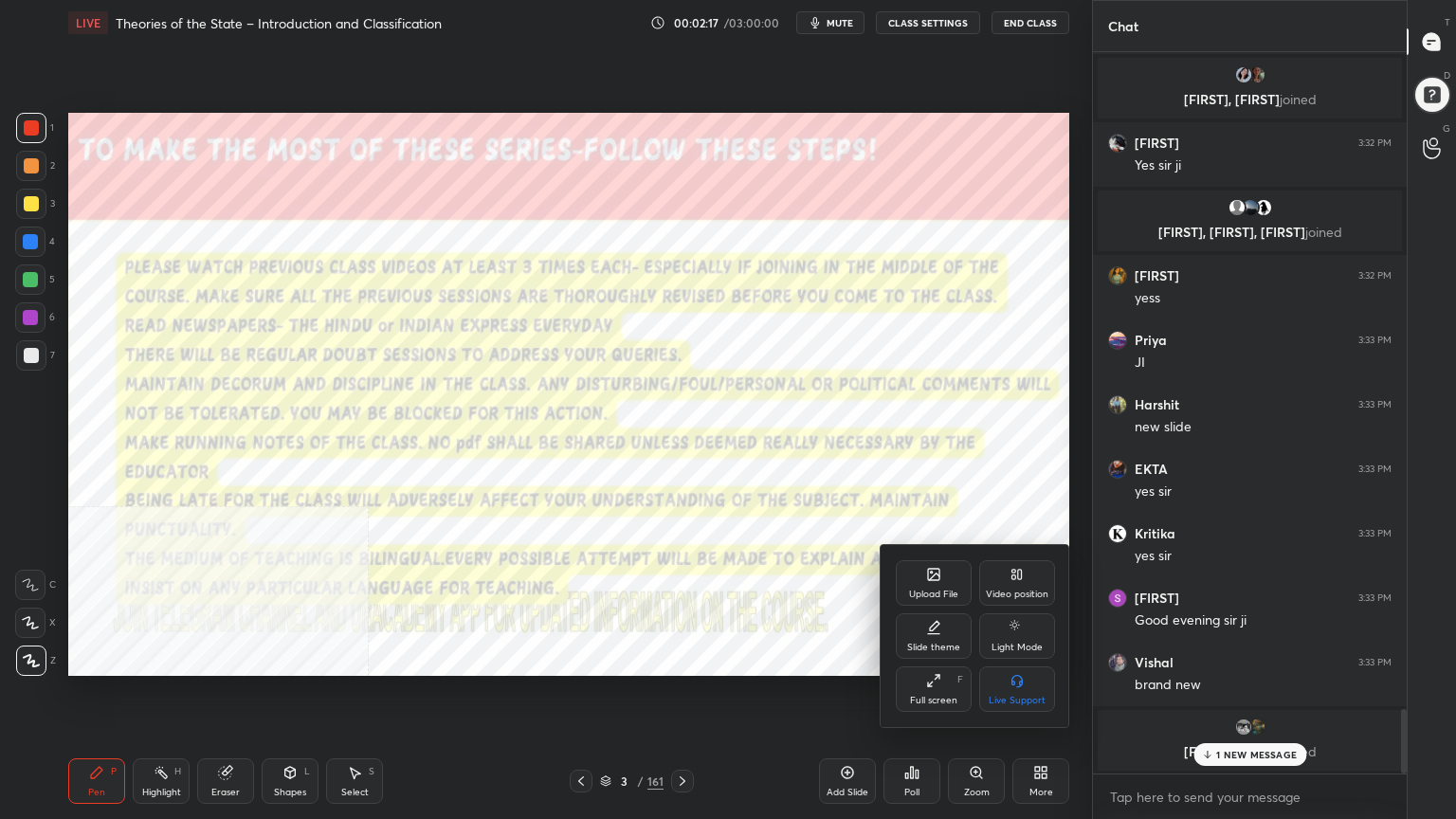 click on "Video position" at bounding box center [1017, 583] 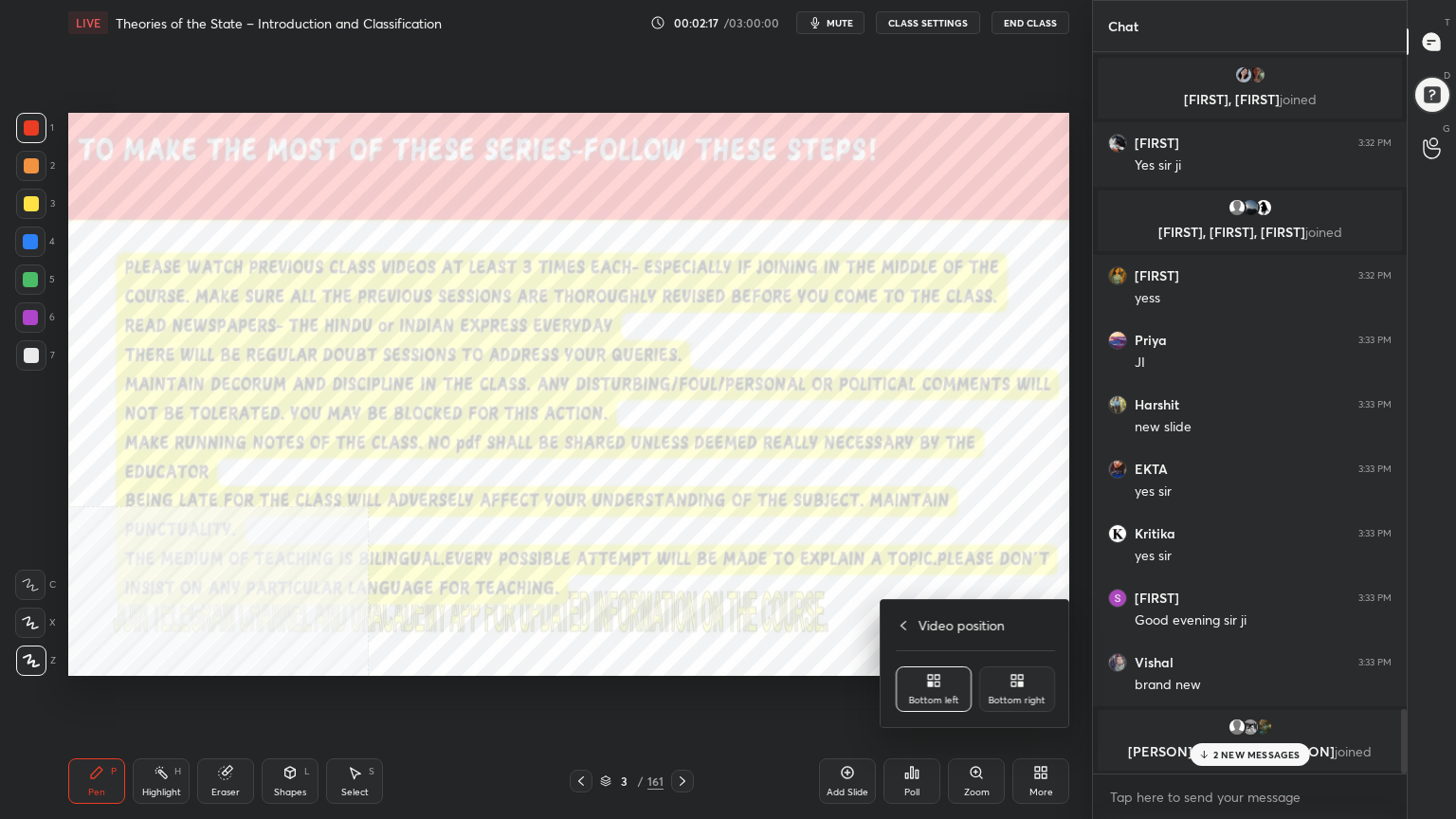 click on "Bottom right" at bounding box center (1017, 689) 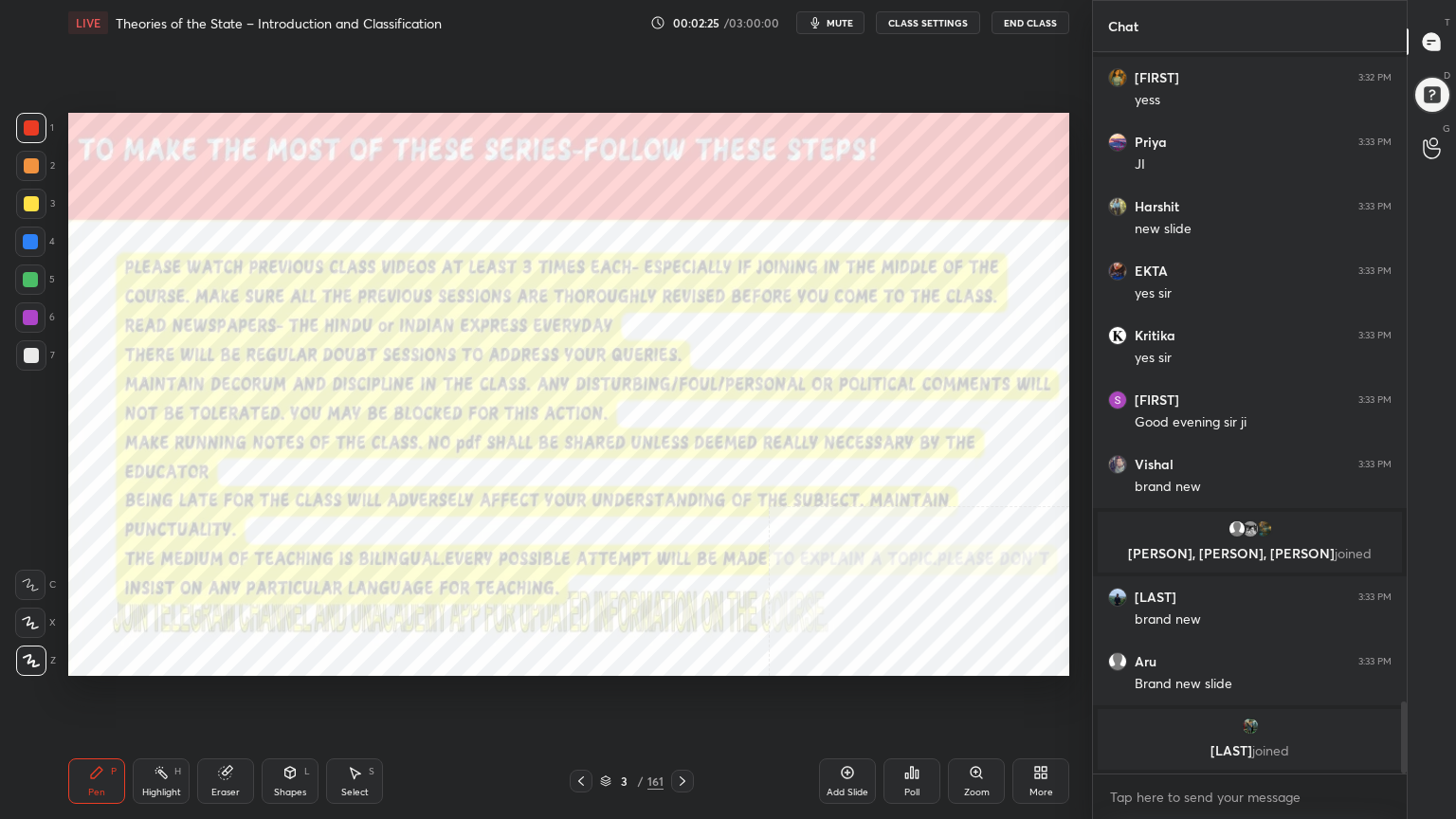 drag, startPoint x: 679, startPoint y: 776, endPoint x: 683, endPoint y: 763, distance: 13.601471 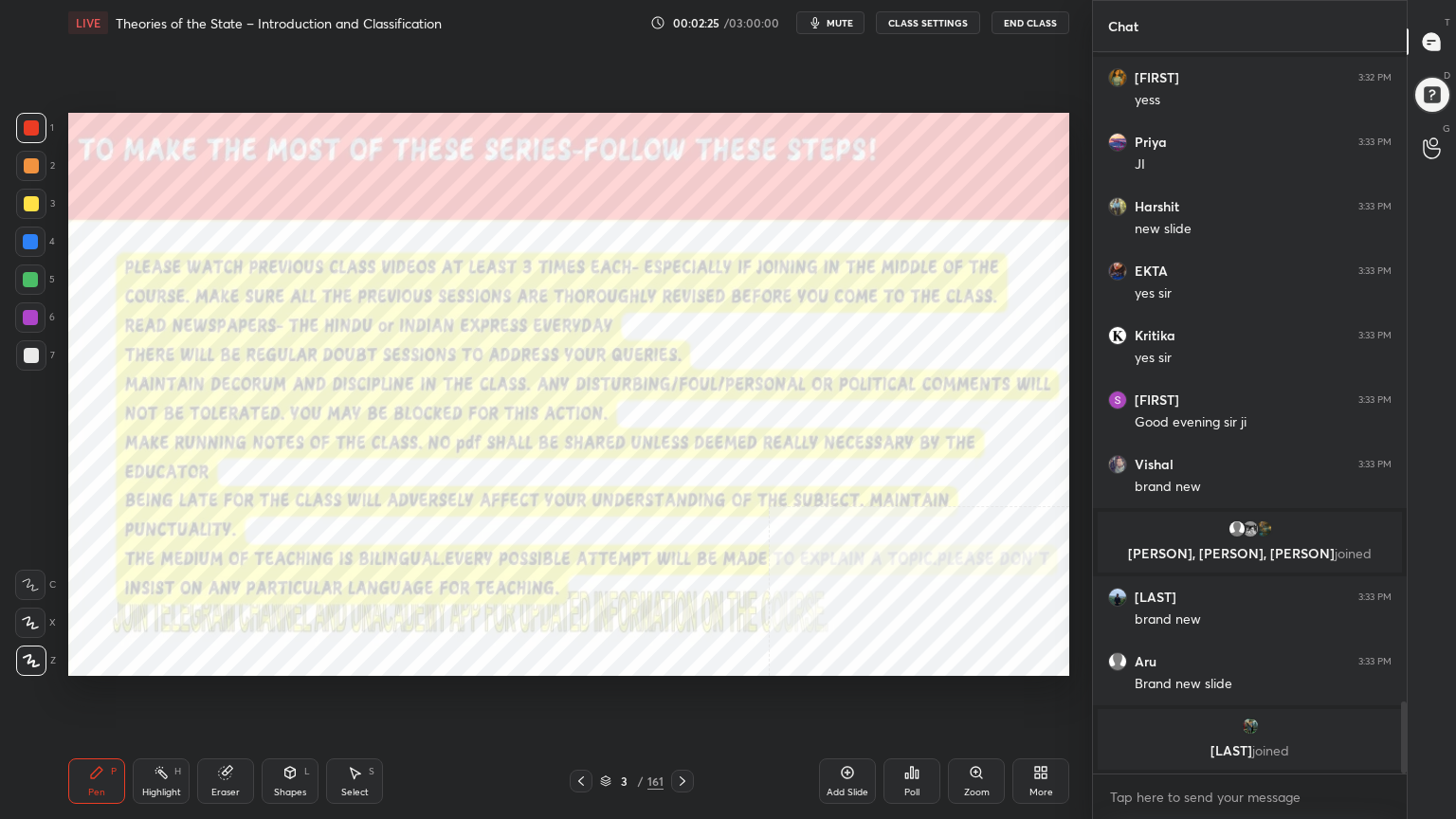 click 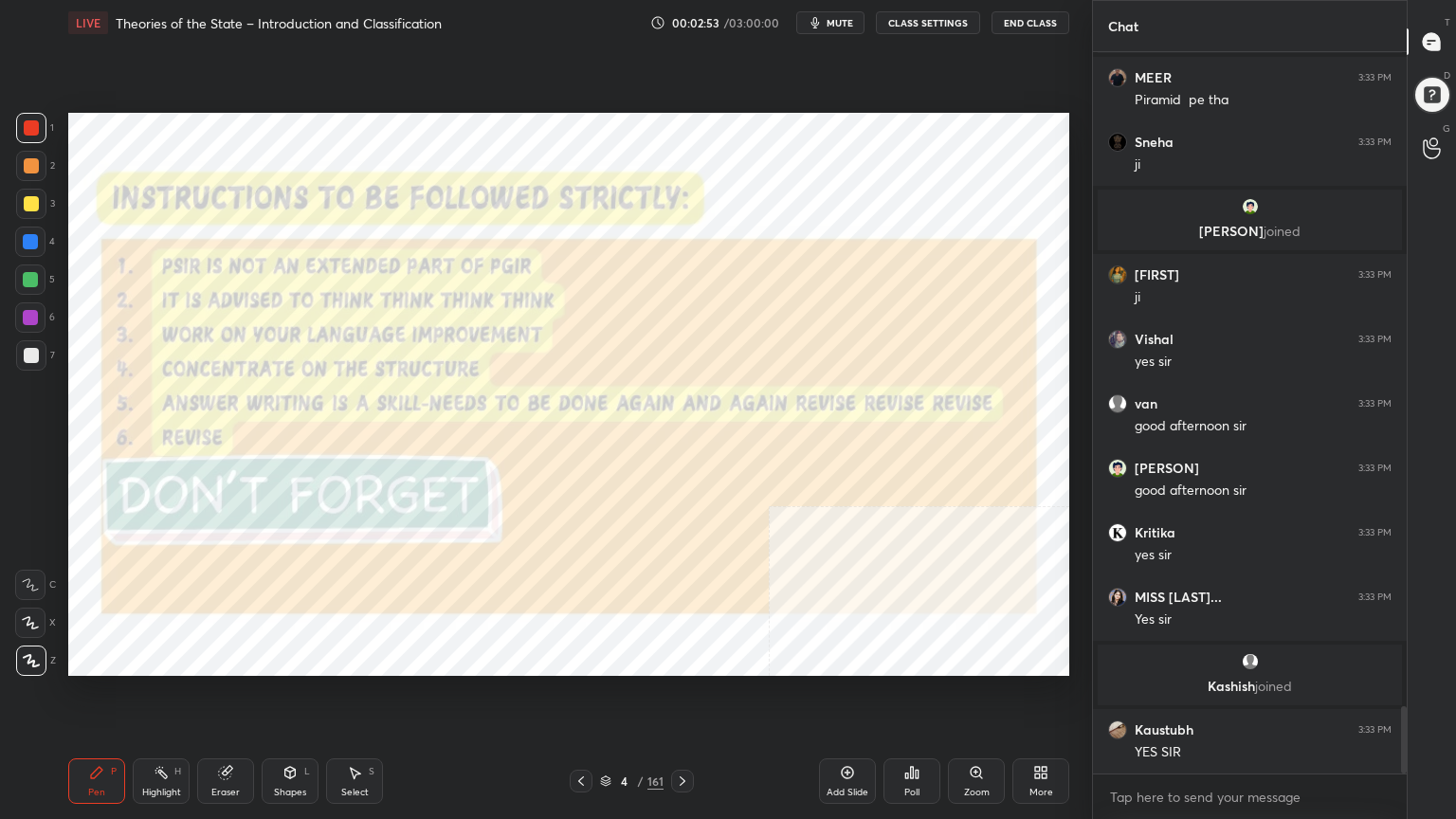 scroll, scrollTop: 7071, scrollLeft: 0, axis: vertical 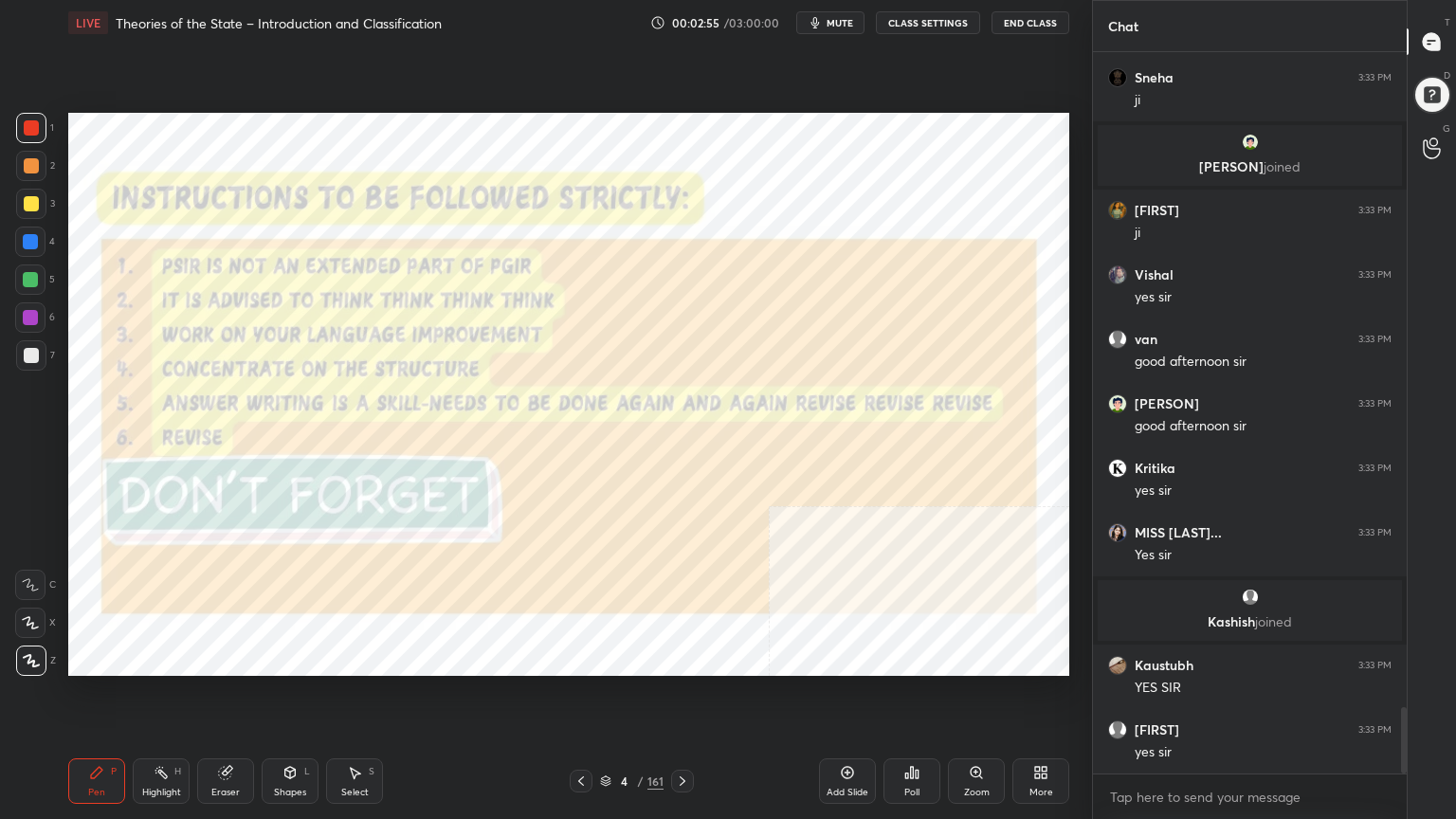 click 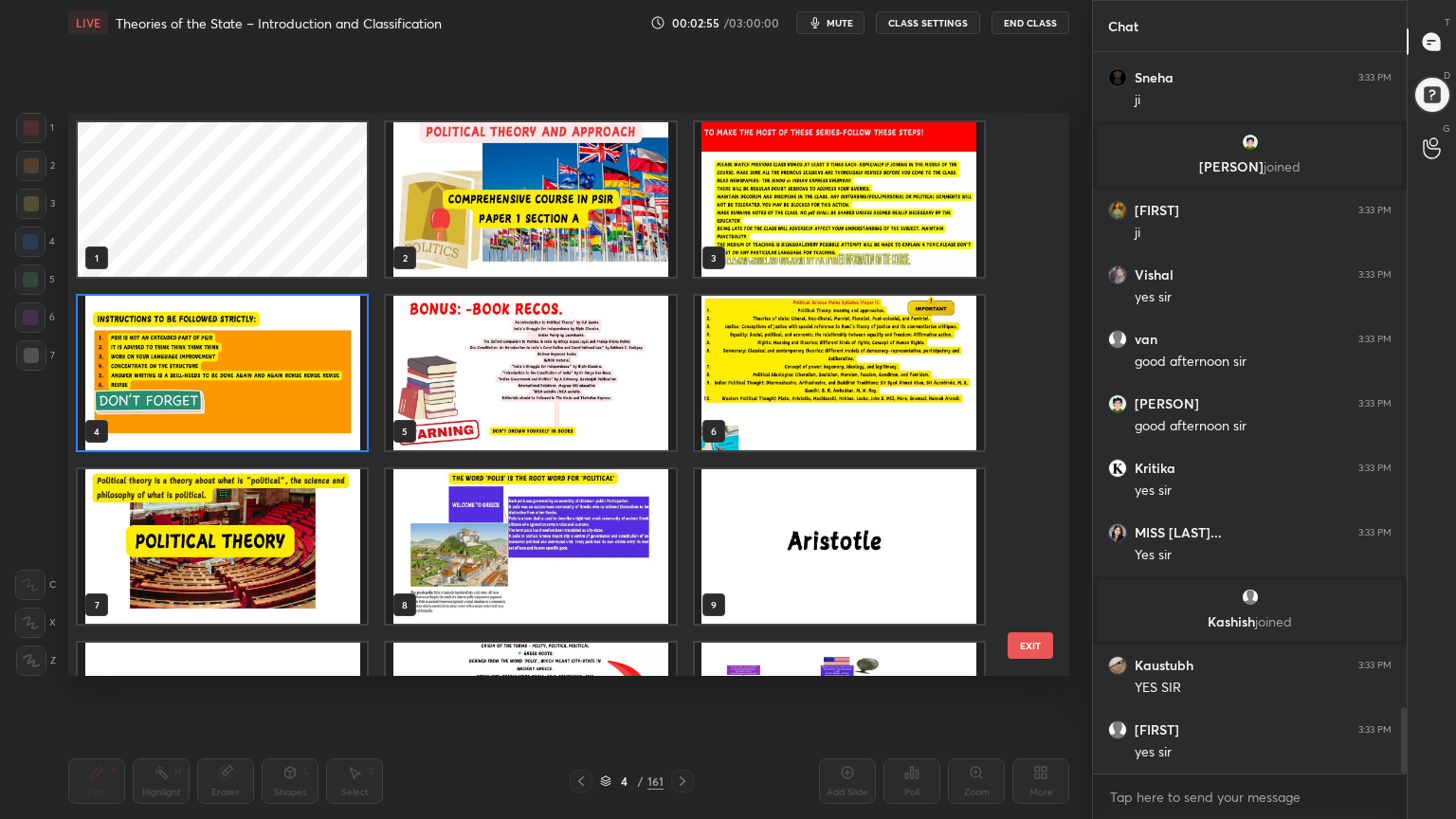 scroll, scrollTop: 6, scrollLeft: 9, axis: both 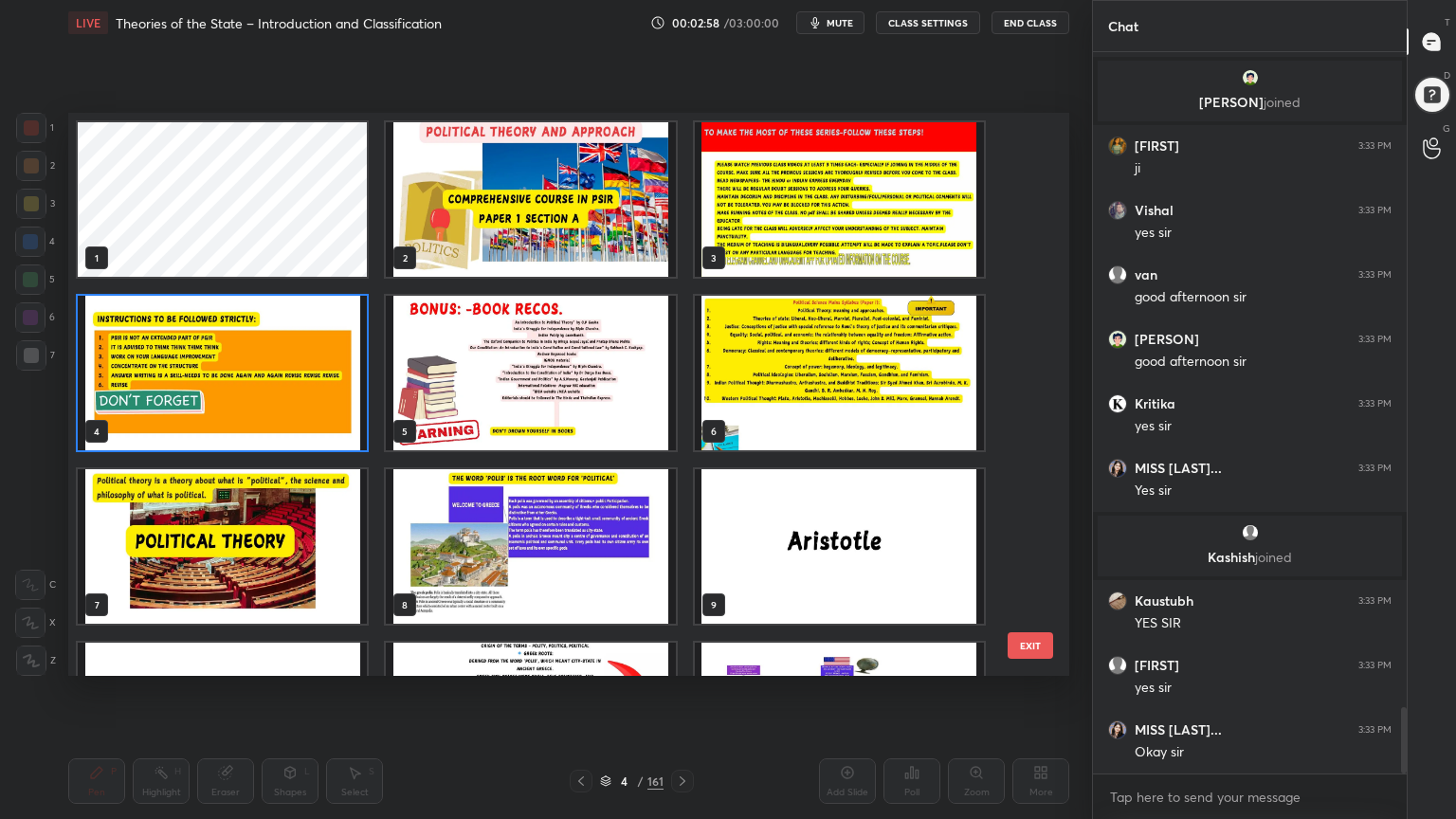 click at bounding box center [530, 373] 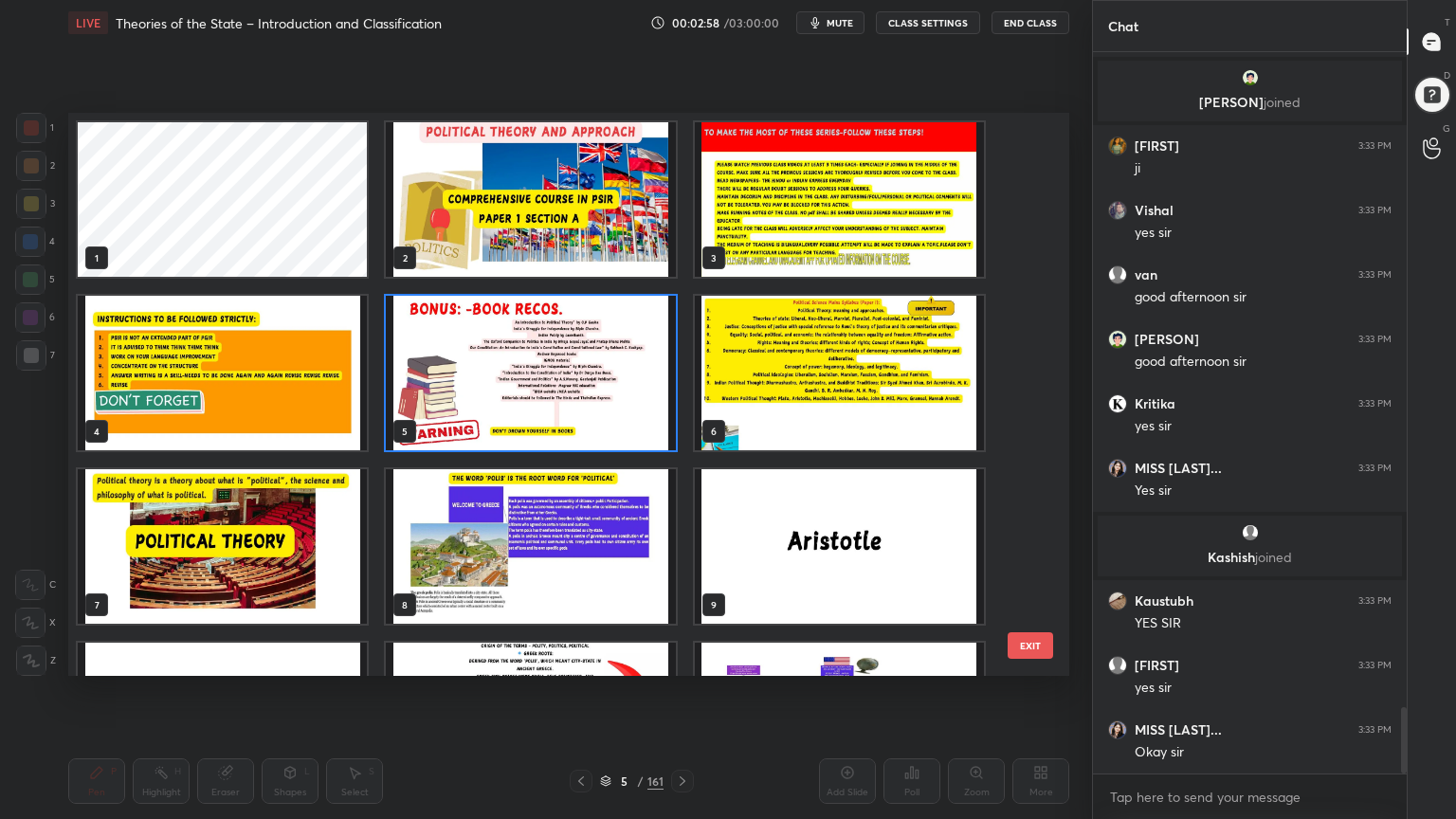 click at bounding box center (530, 373) 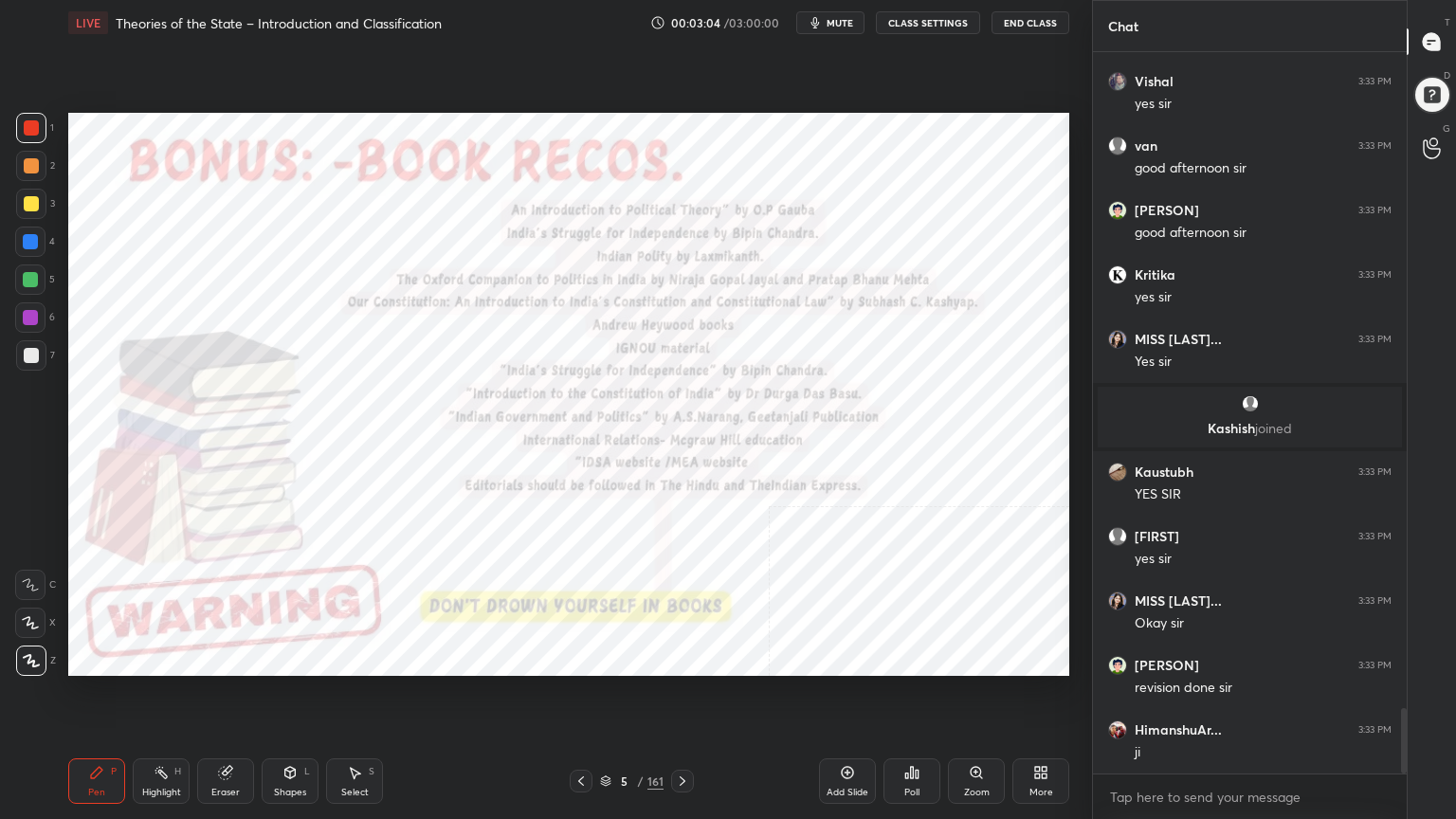 scroll, scrollTop: 7332, scrollLeft: 0, axis: vertical 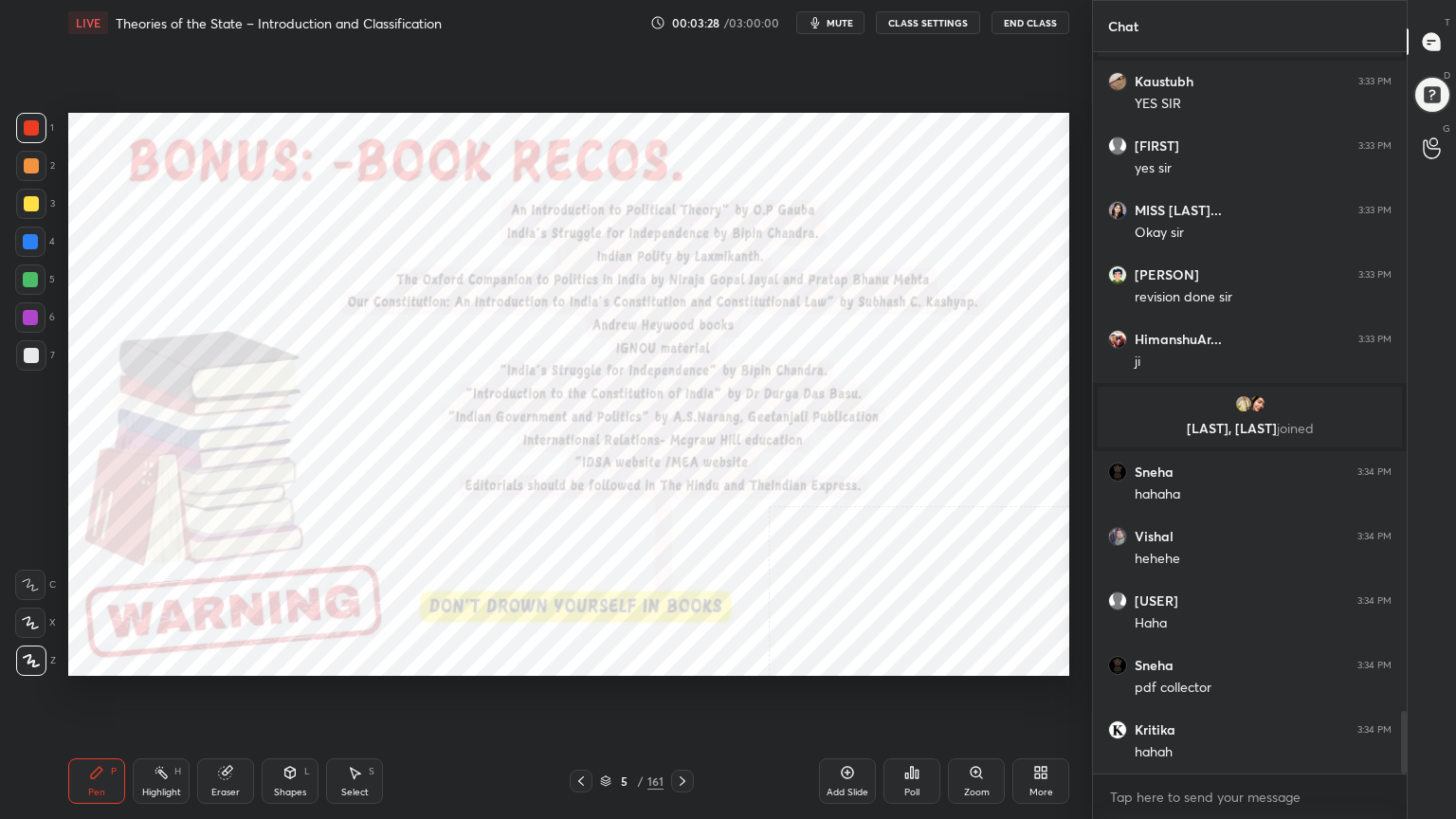 click 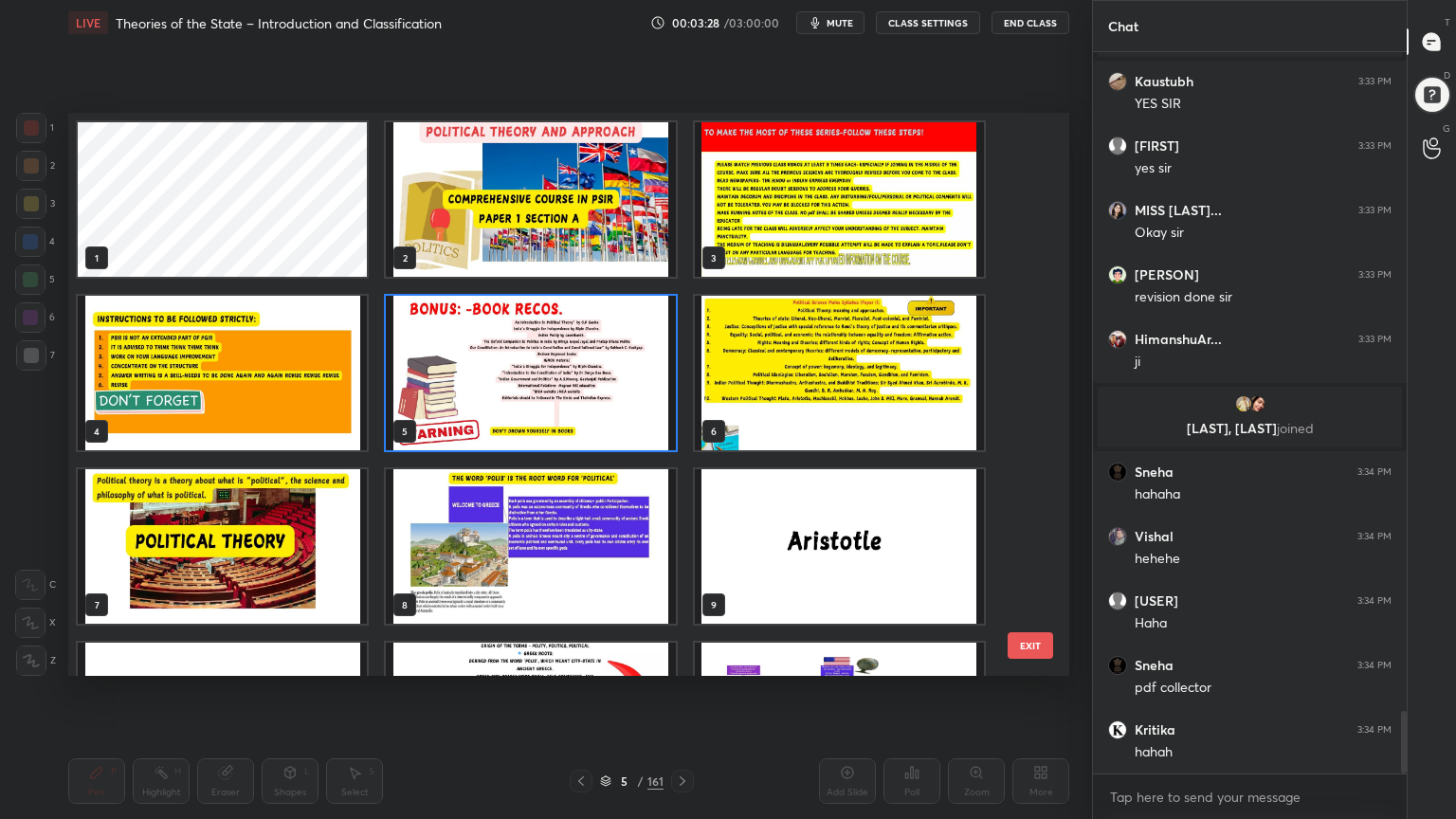 scroll, scrollTop: 6, scrollLeft: 9, axis: both 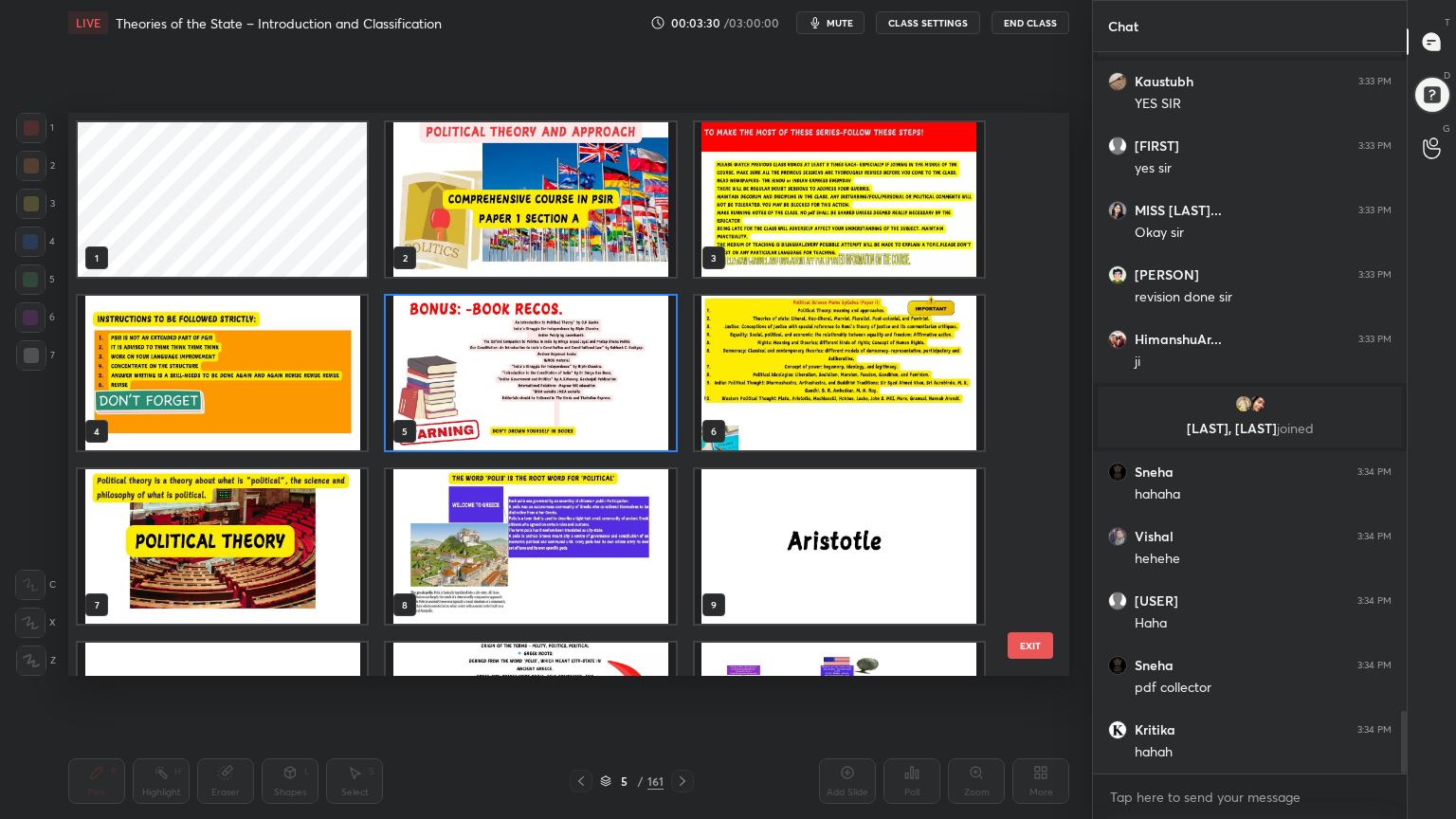 click at bounding box center [222, 546] 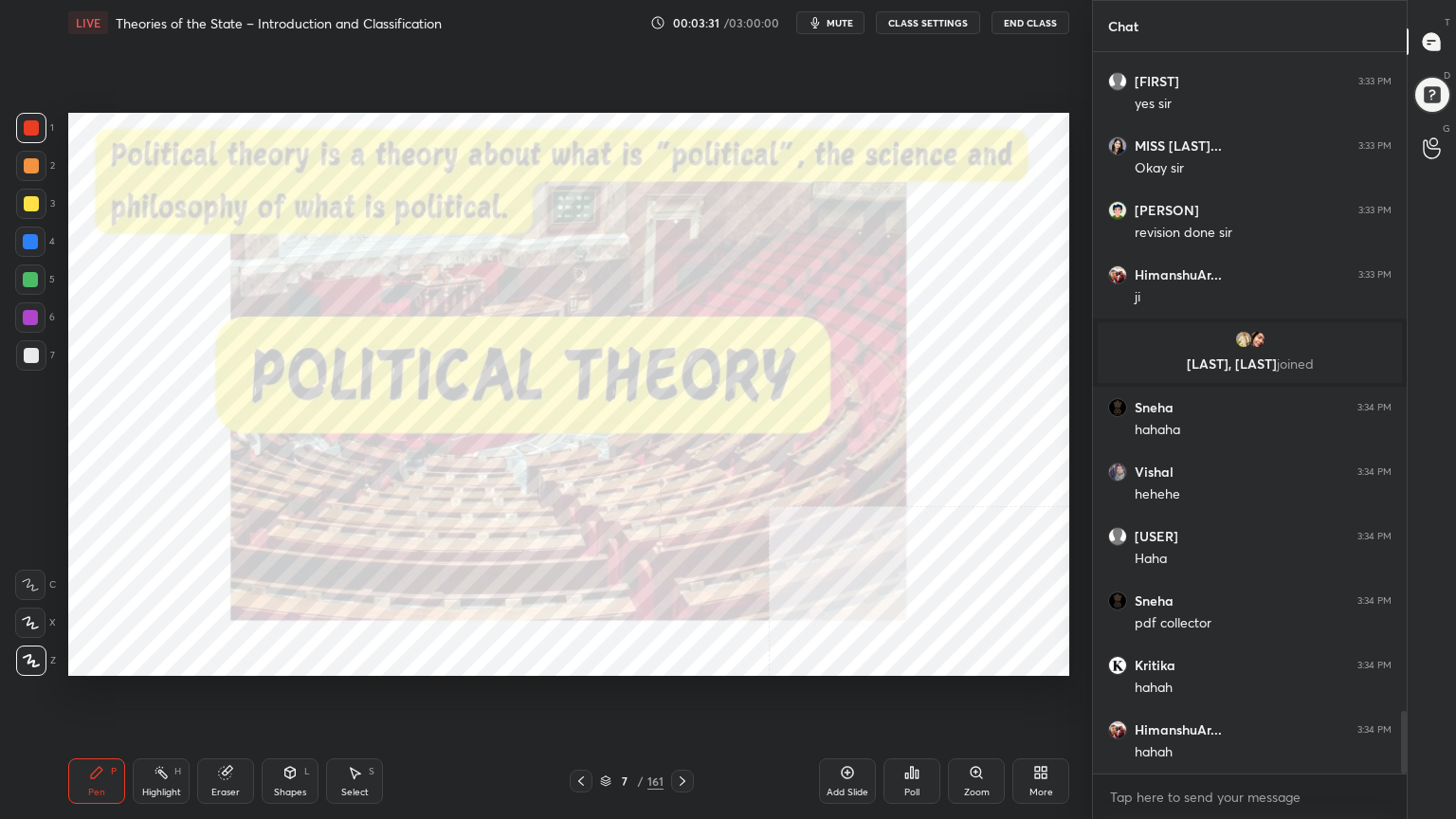 scroll, scrollTop: 7681, scrollLeft: 0, axis: vertical 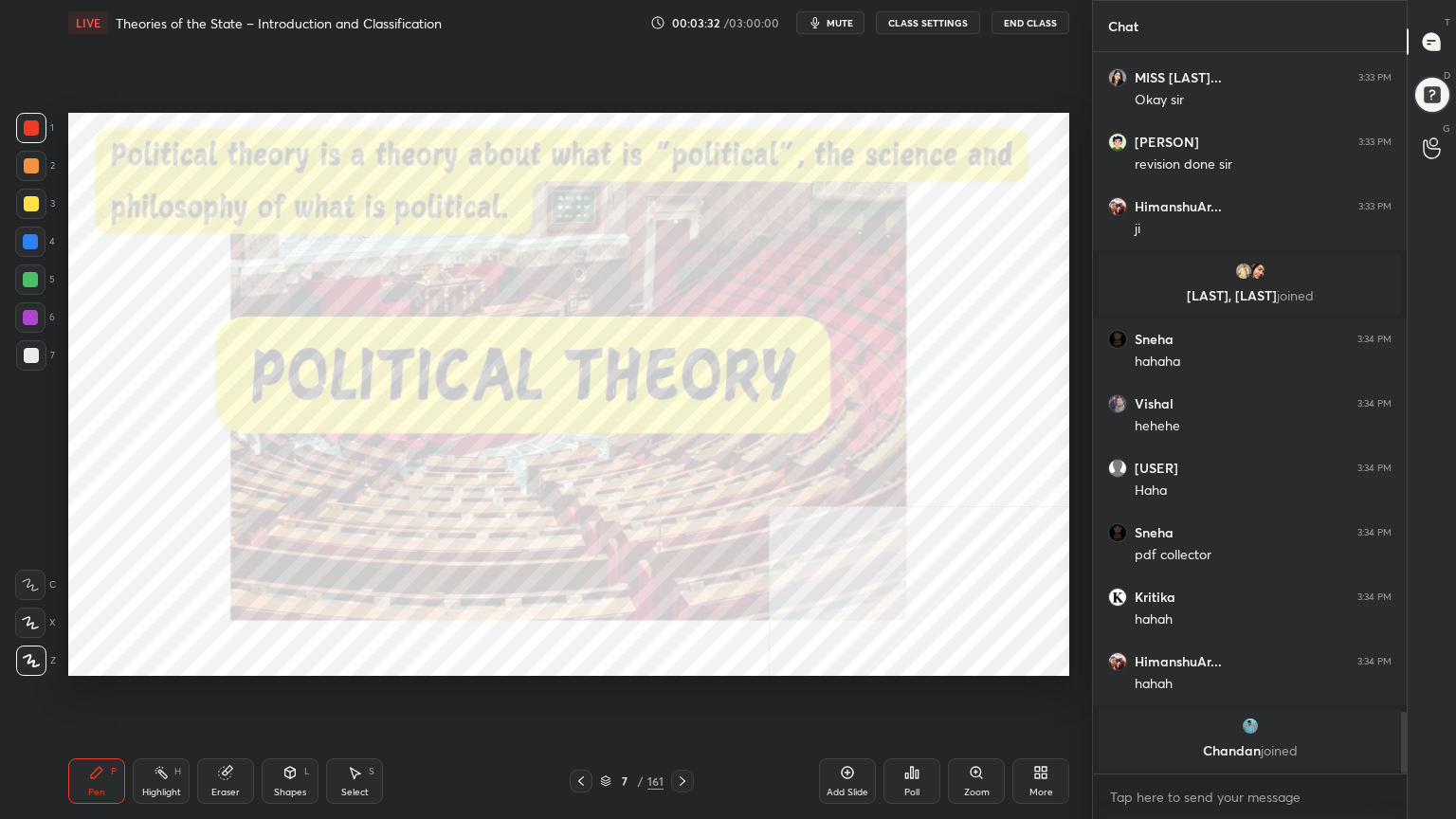 click on "Add Slide" at bounding box center (847, 781) 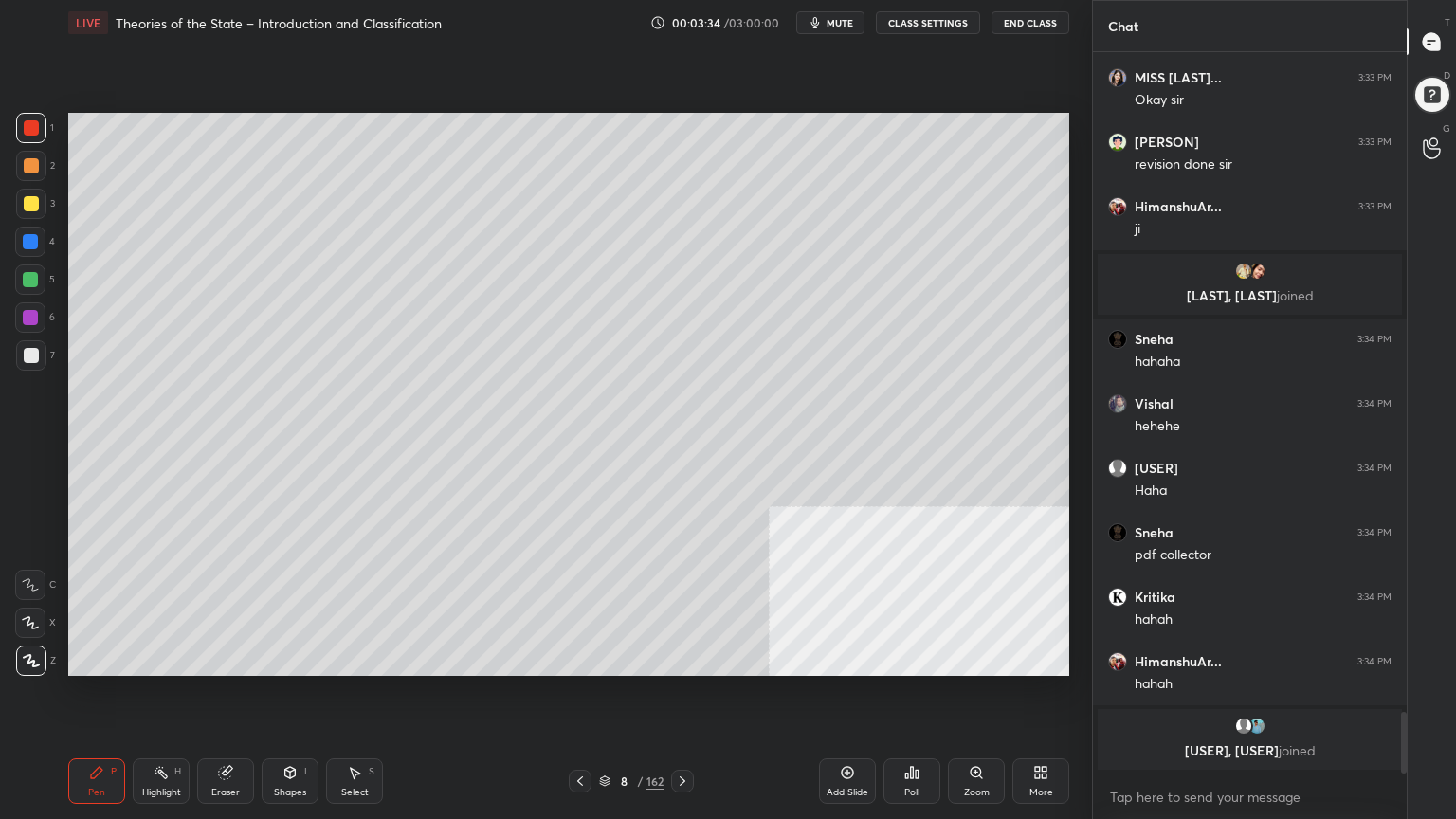 click on "CLASS SETTINGS" at bounding box center [928, 23] 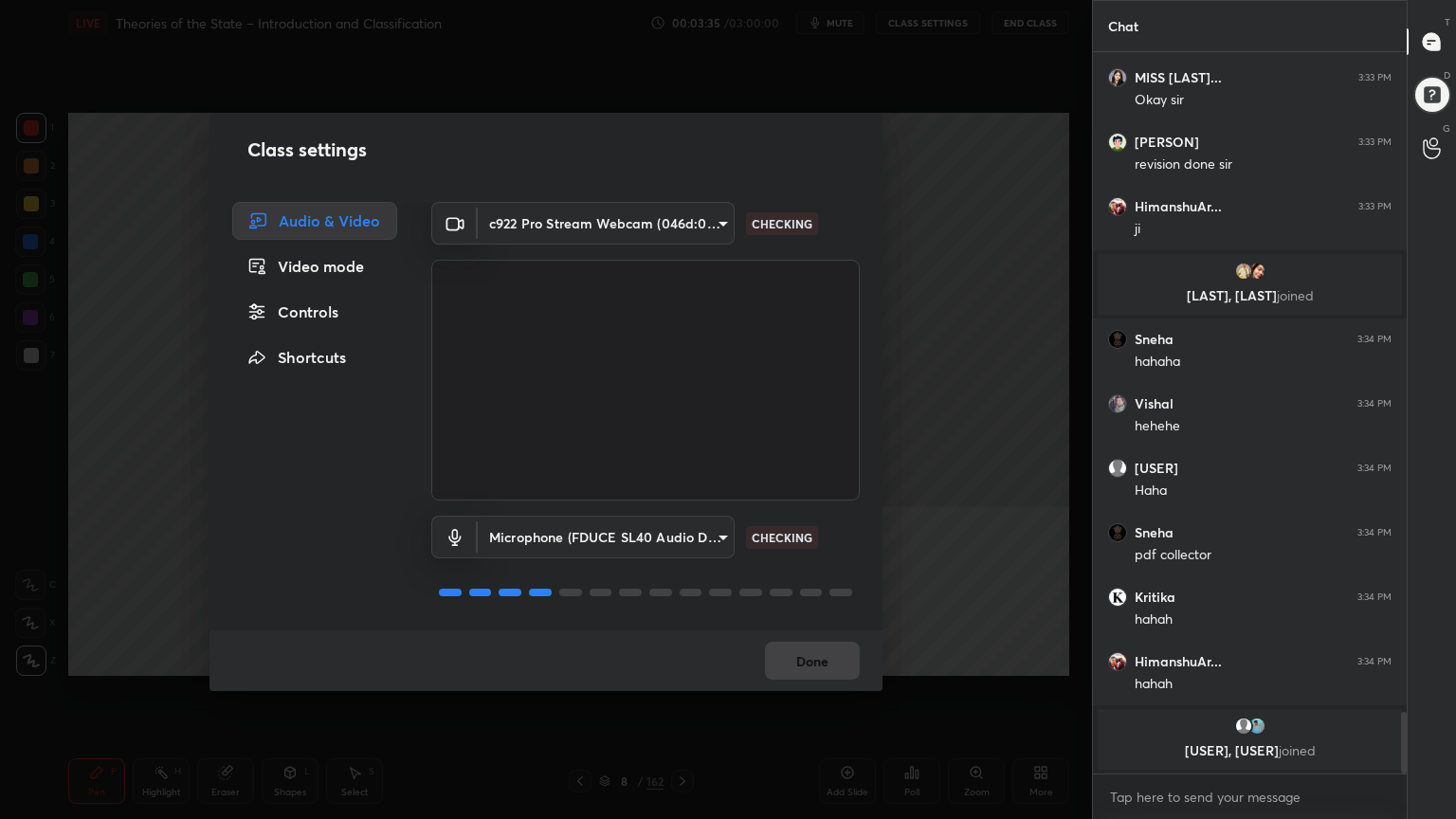 click on "Controls" at bounding box center [315, 312] 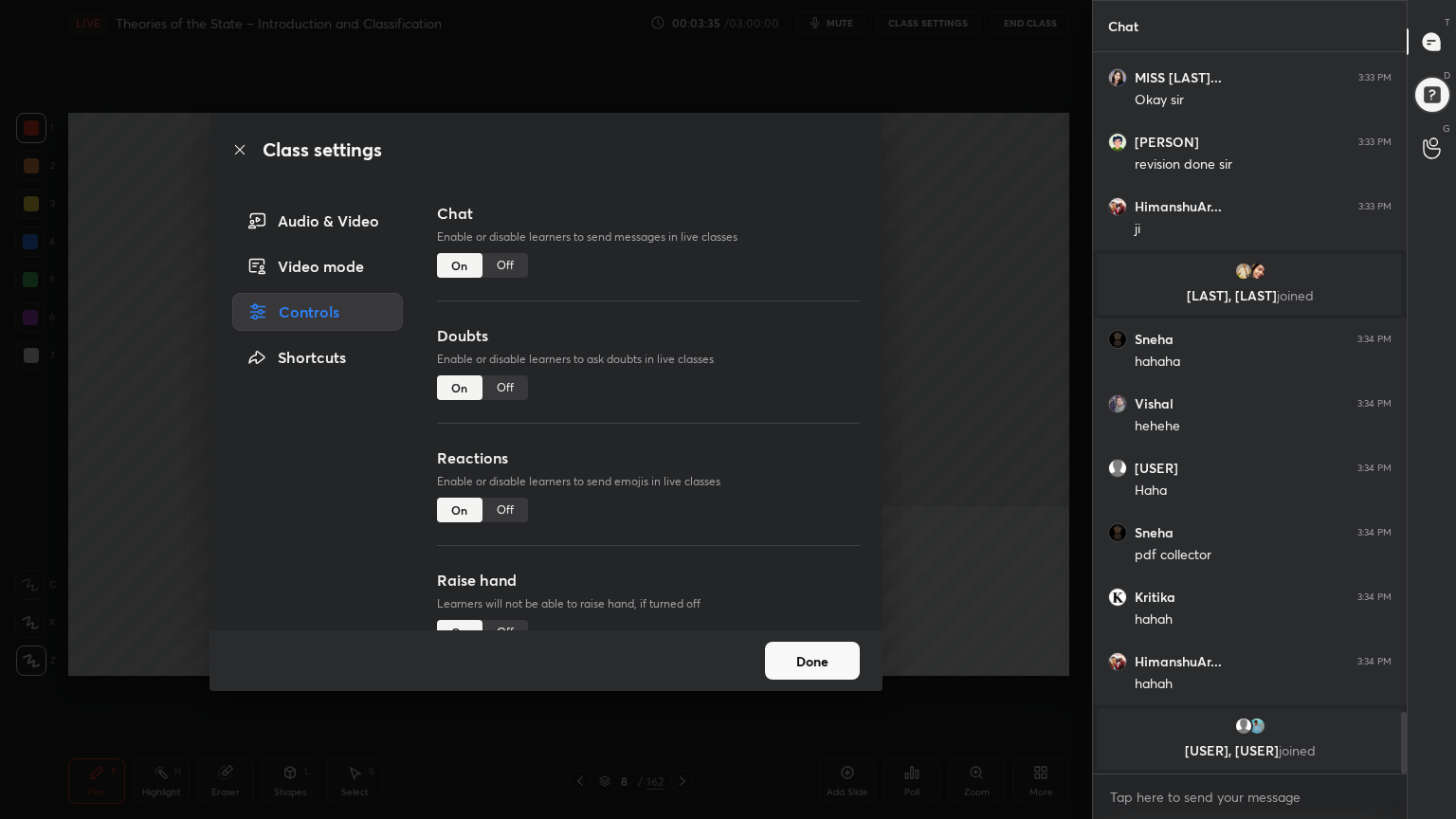 click on "Off" at bounding box center [505, 265] 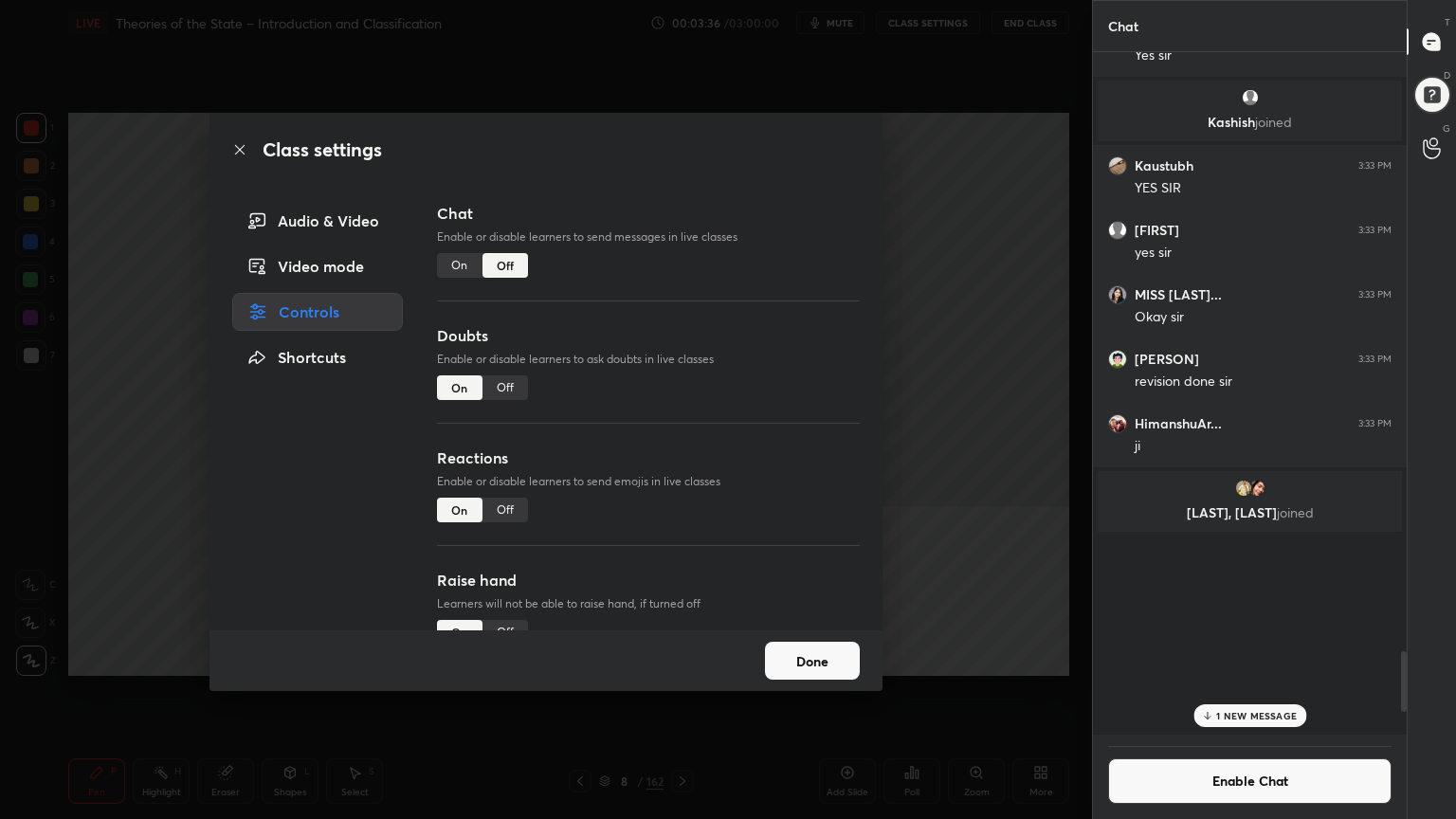 scroll, scrollTop: 7146, scrollLeft: 0, axis: vertical 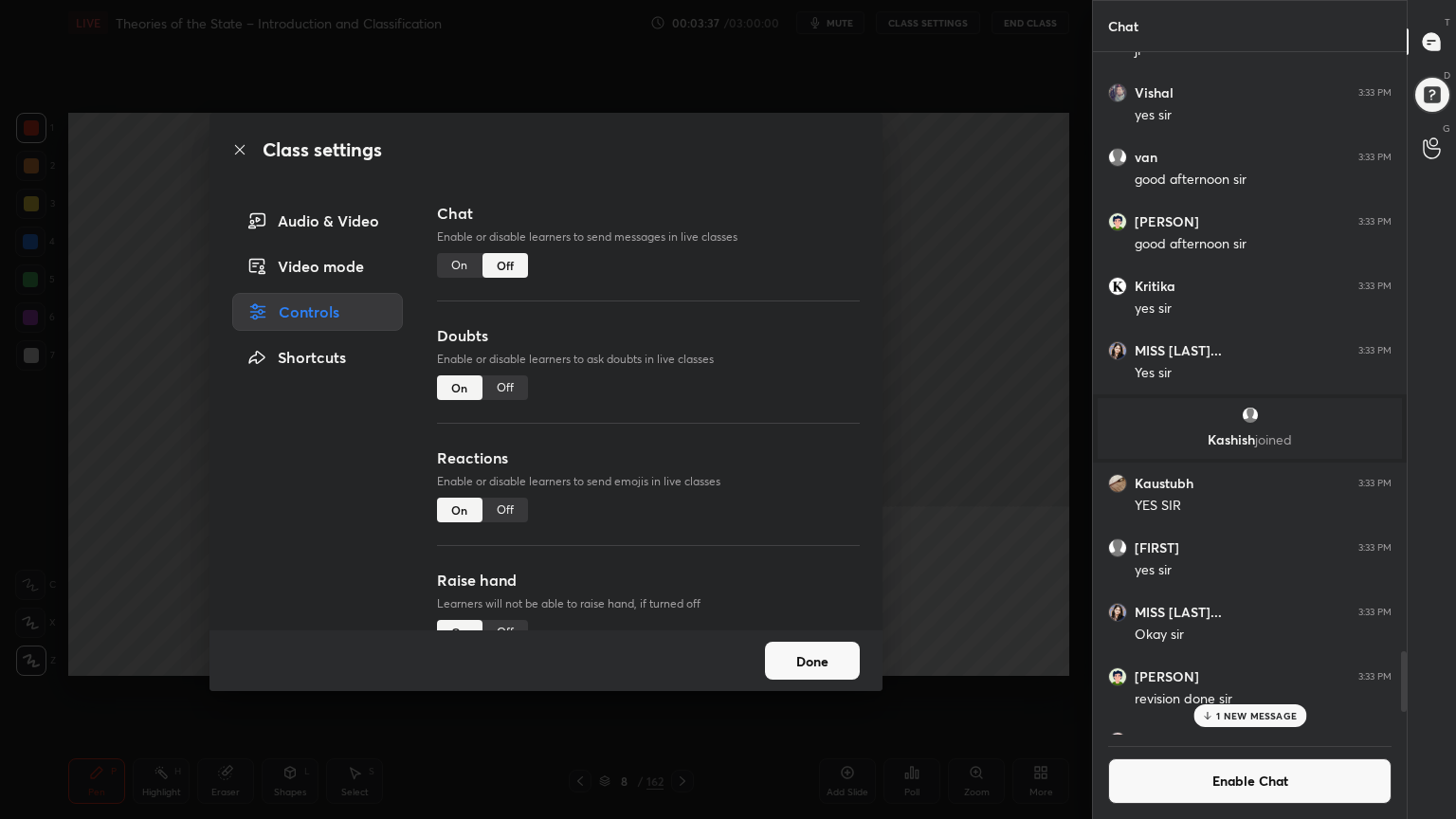 click 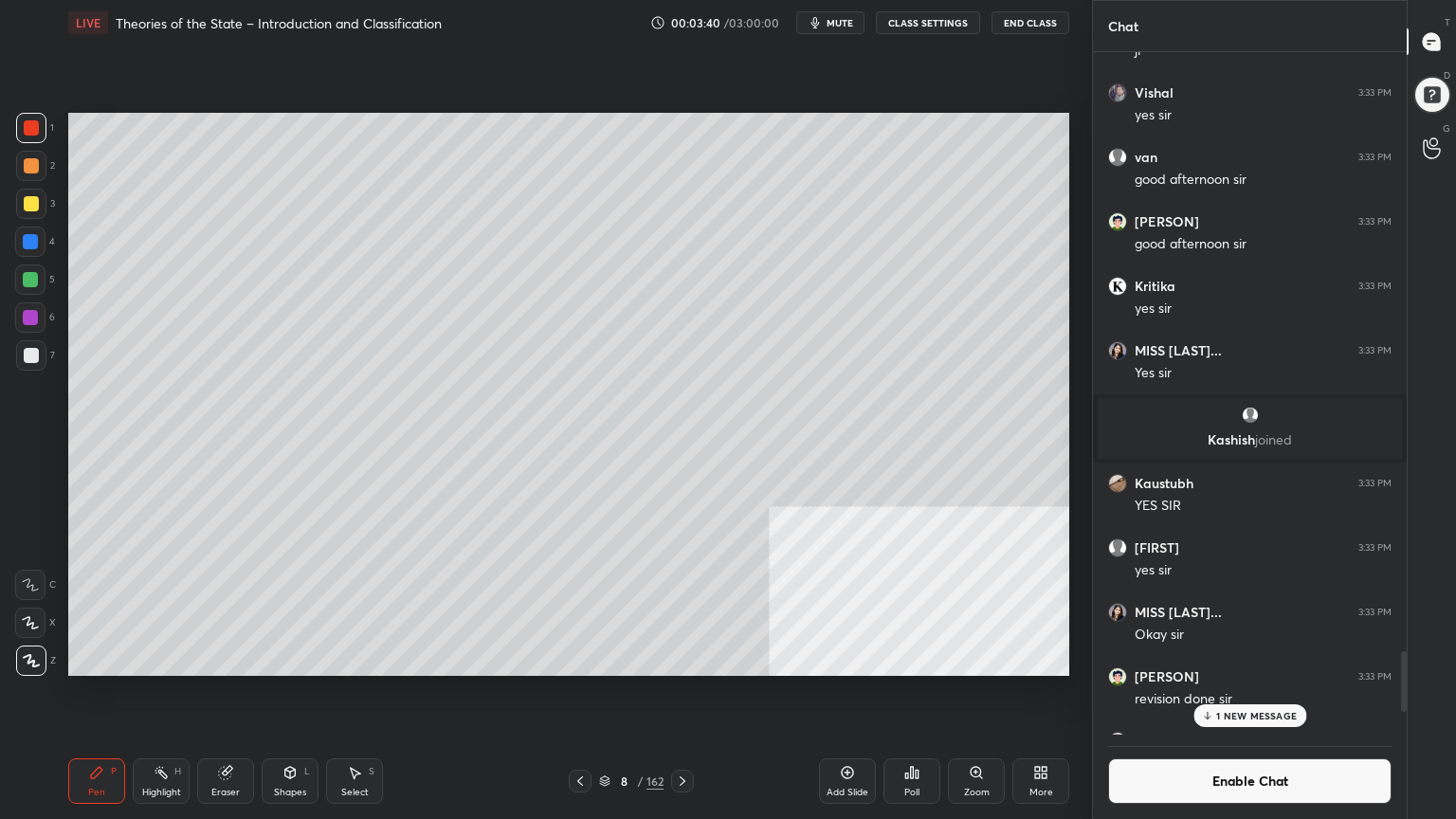 drag, startPoint x: 28, startPoint y: 204, endPoint x: 56, endPoint y: 207, distance: 28.16026 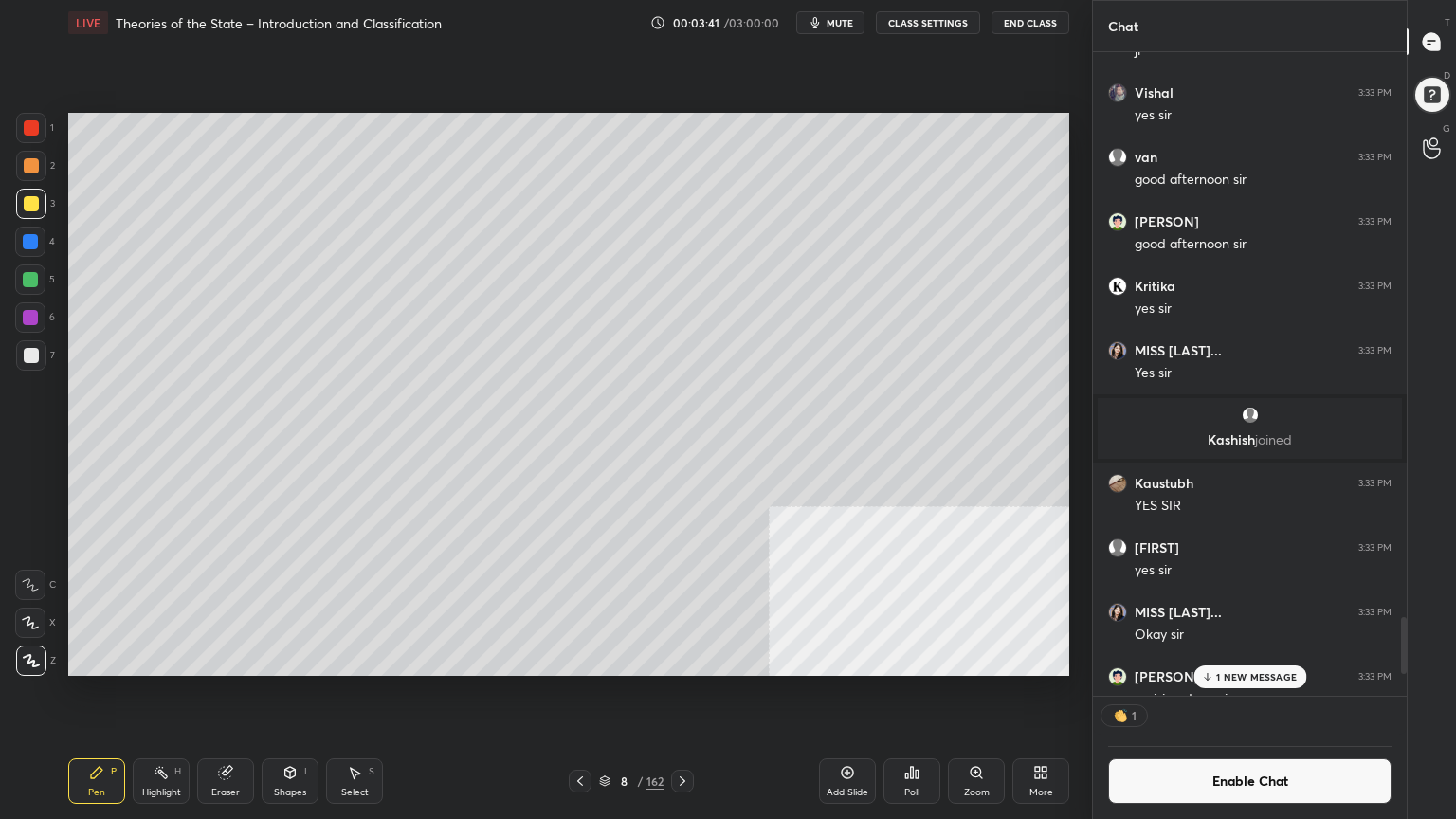 scroll, scrollTop: 638, scrollLeft: 308, axis: both 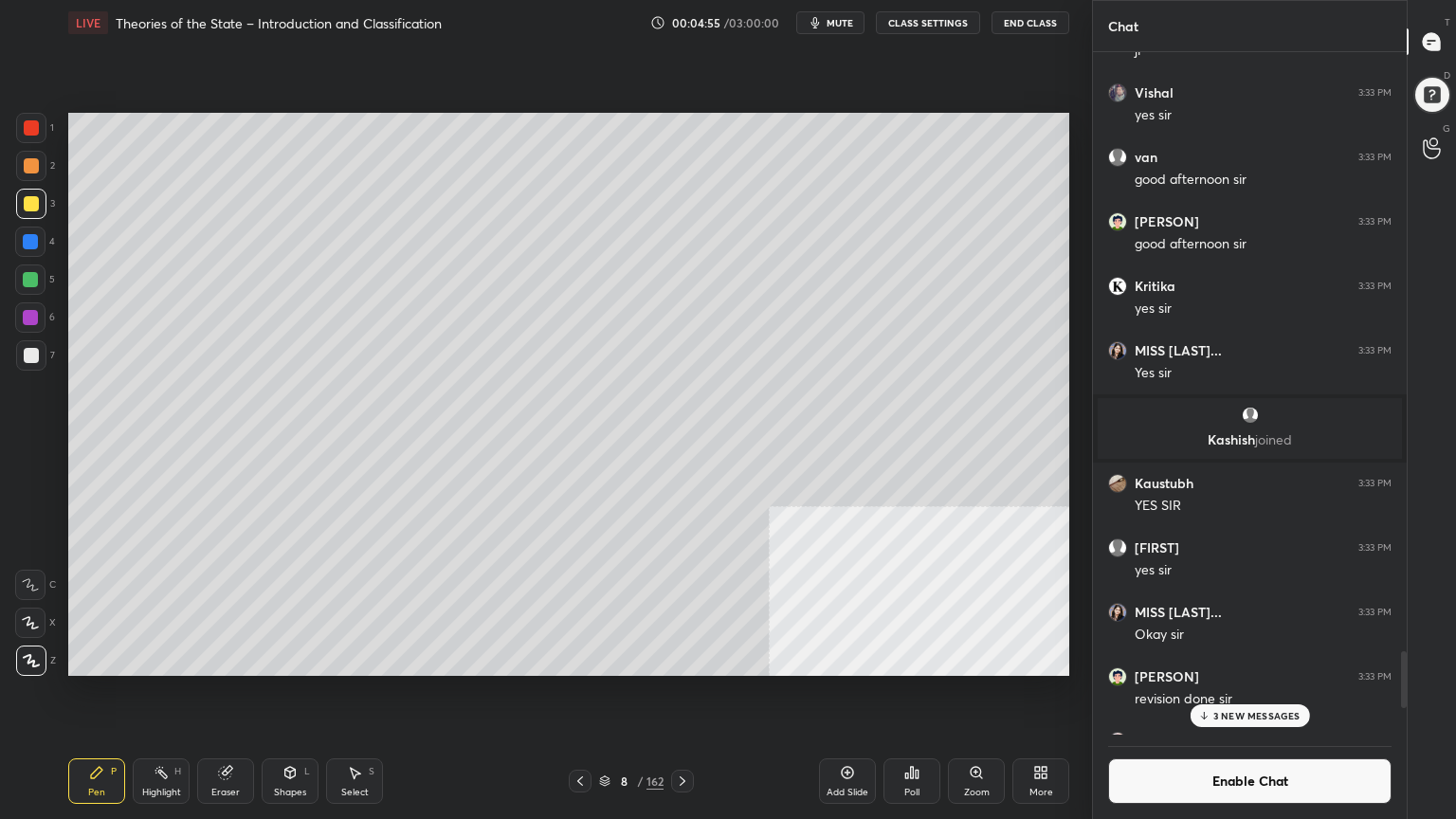 click on "3 NEW MESSAGES" at bounding box center [1257, 716] 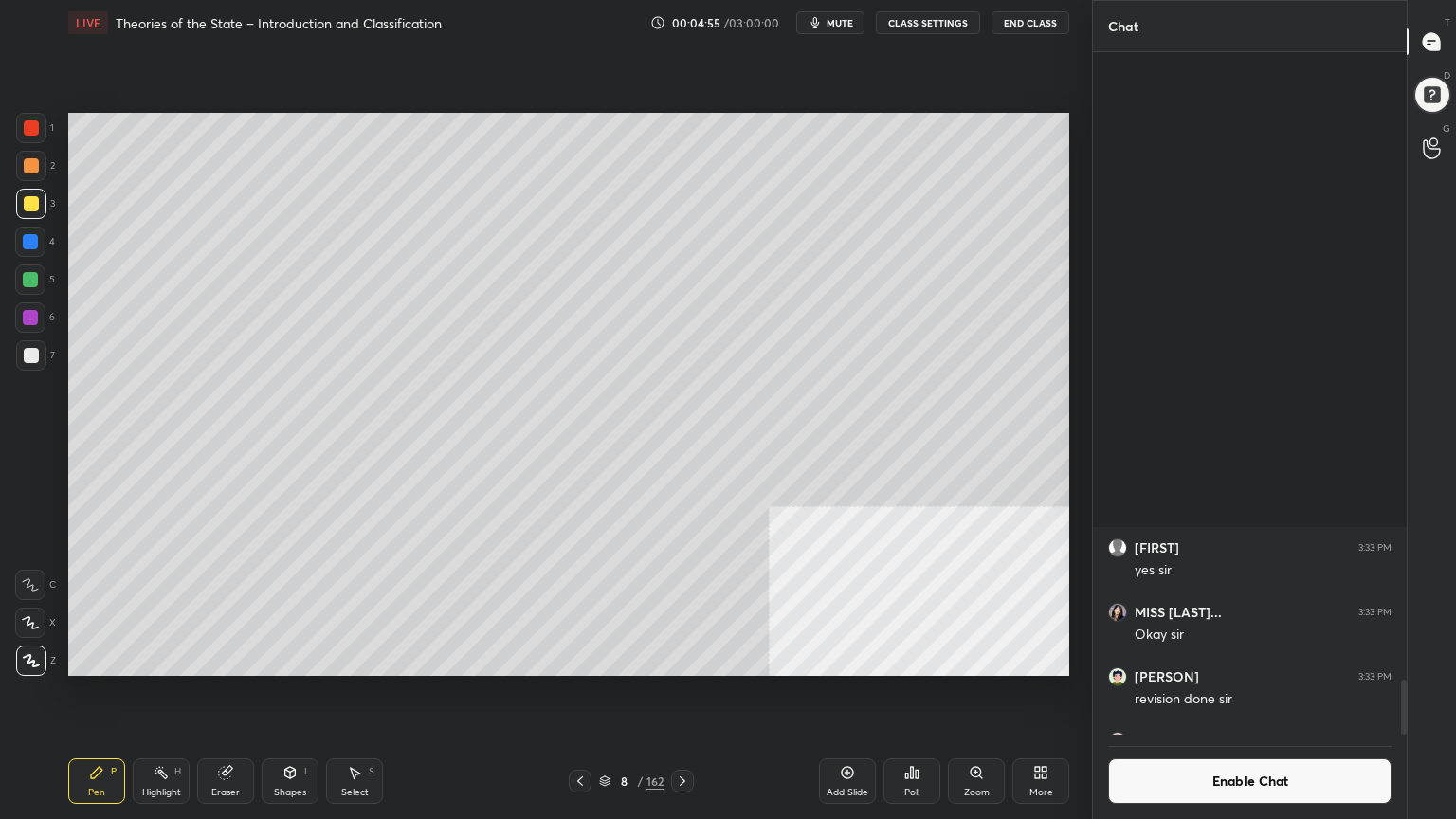 scroll, scrollTop: 7720, scrollLeft: 0, axis: vertical 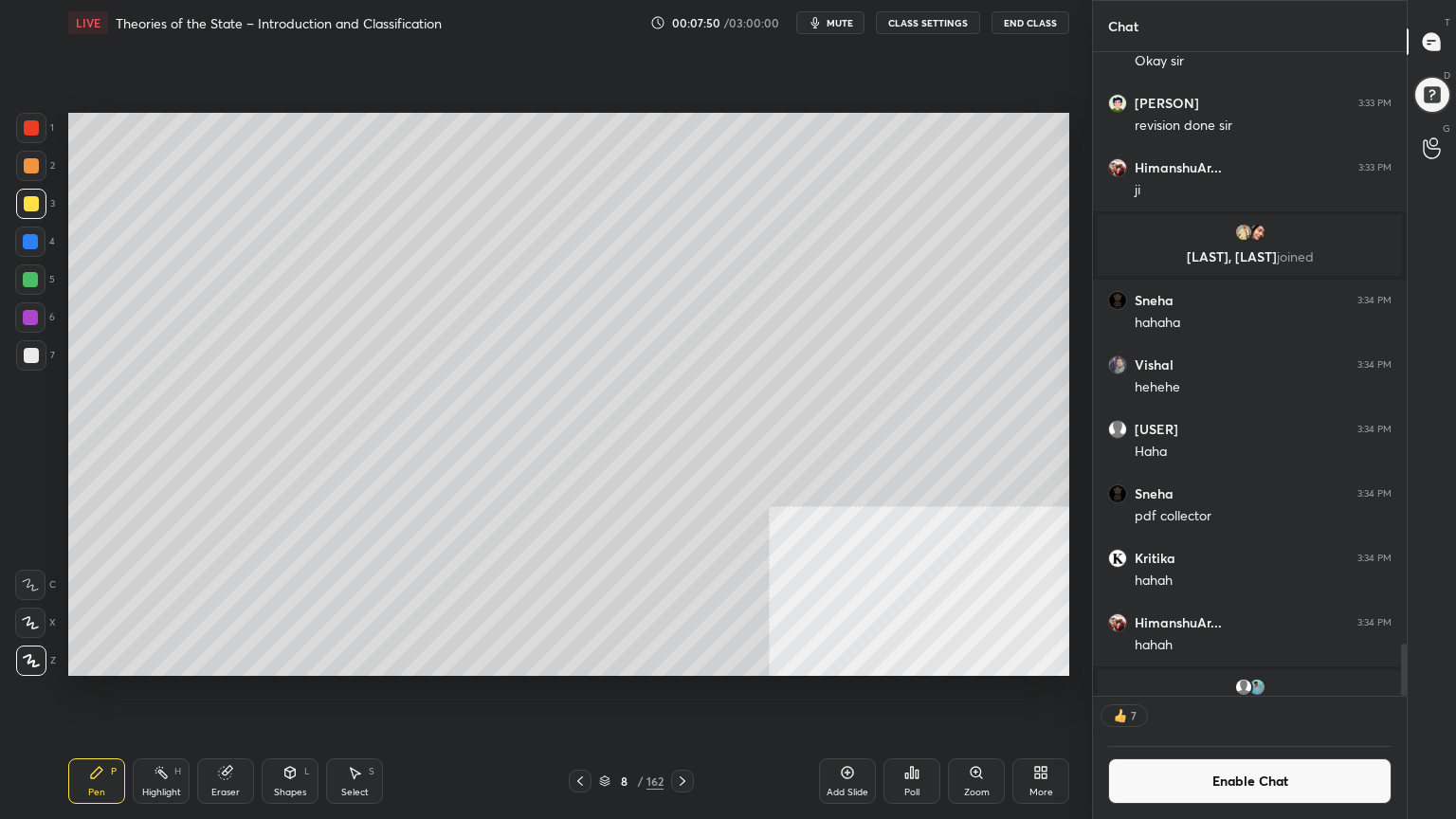click at bounding box center (31, 355) 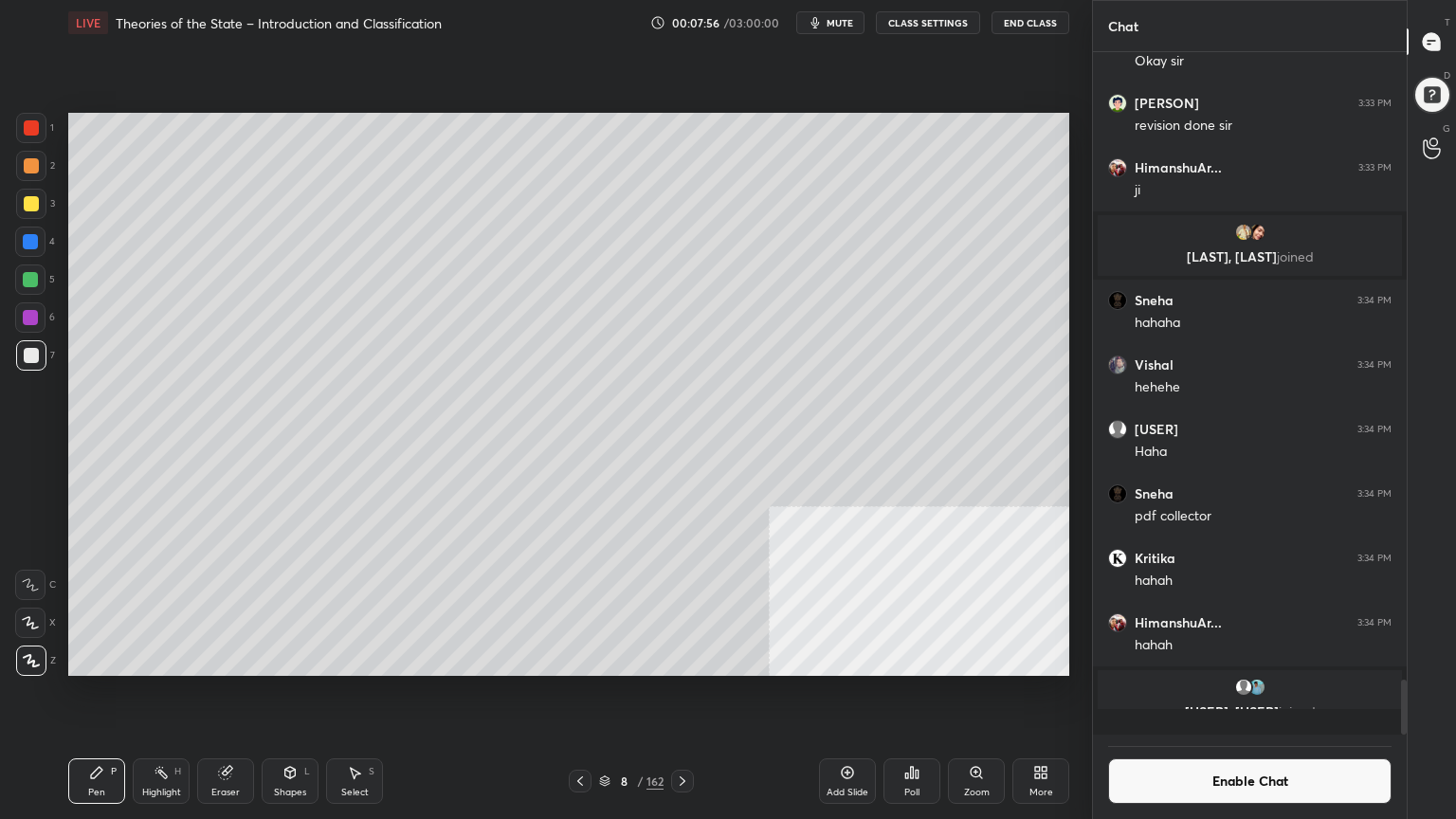 scroll, scrollTop: 6, scrollLeft: 6, axis: both 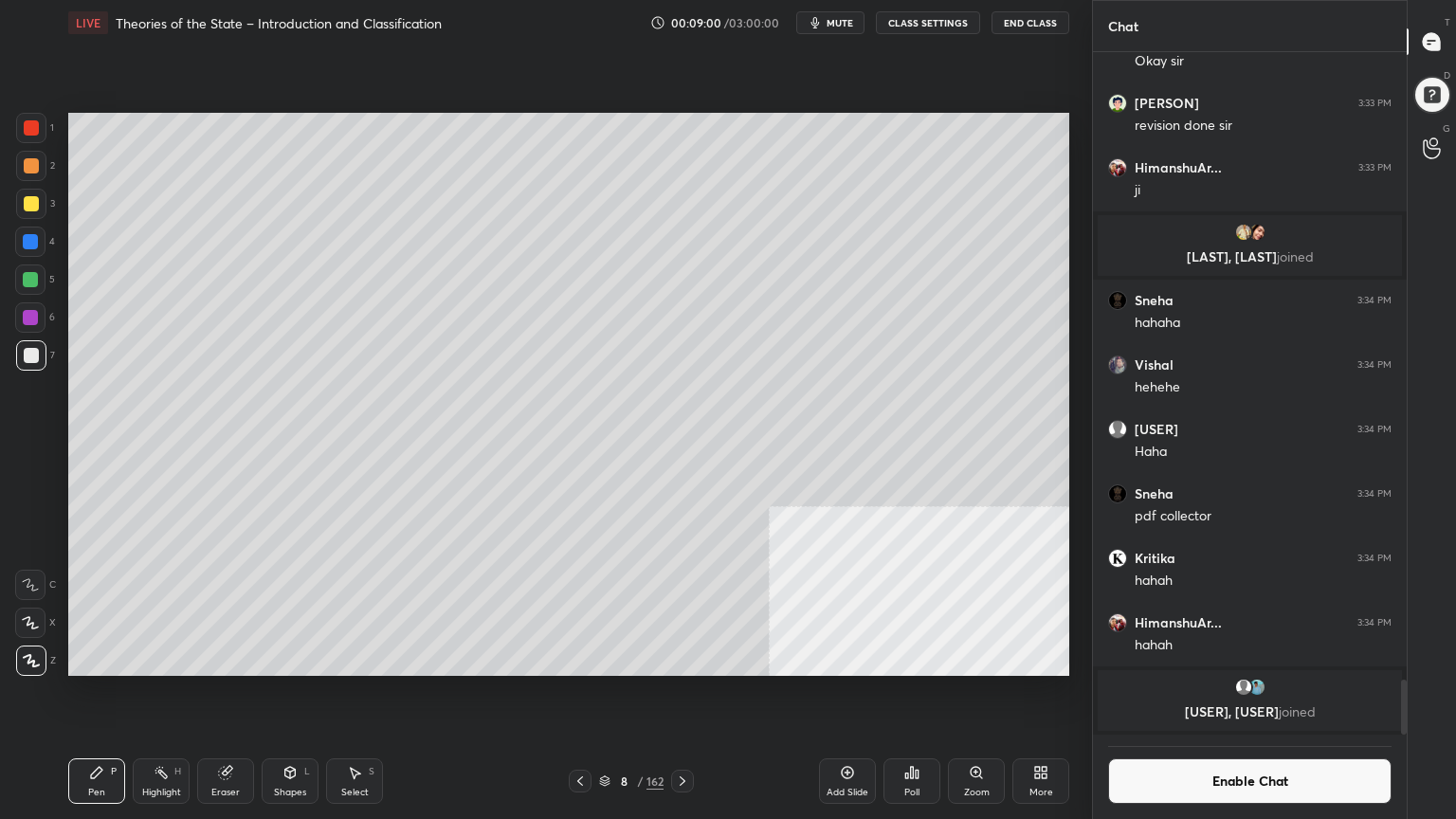 click 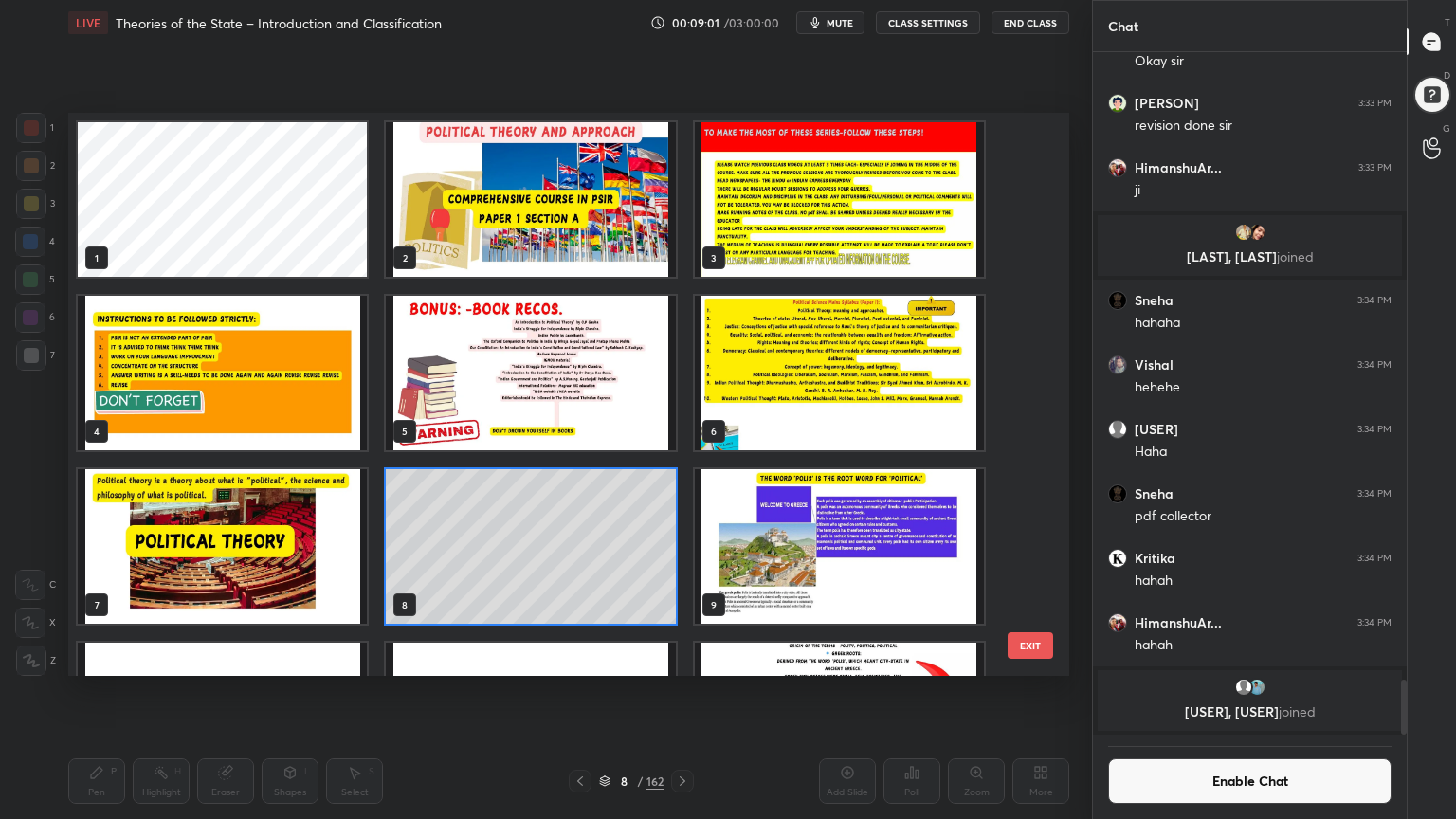 scroll, scrollTop: 6, scrollLeft: 9, axis: both 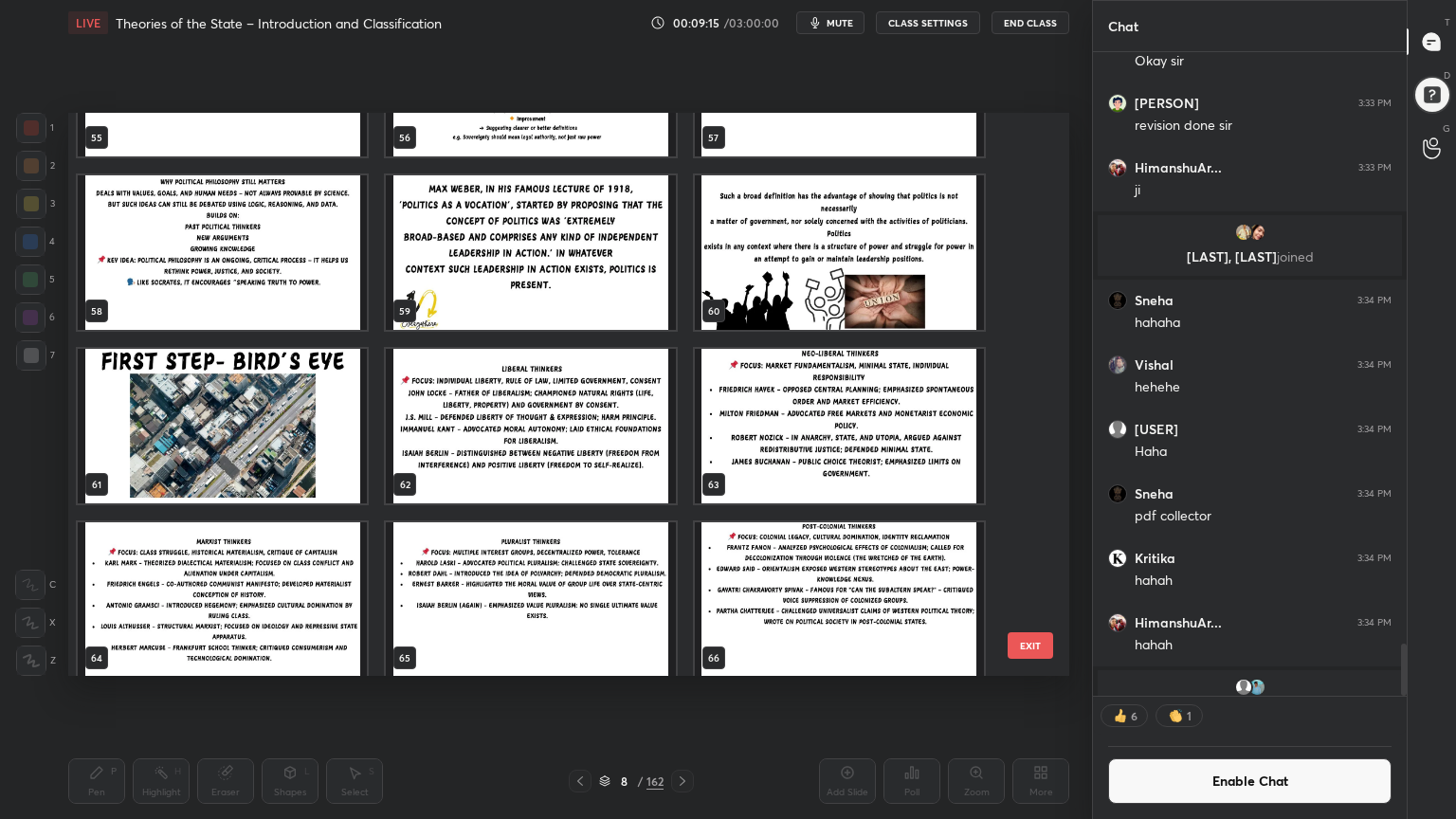 click at bounding box center [530, 426] 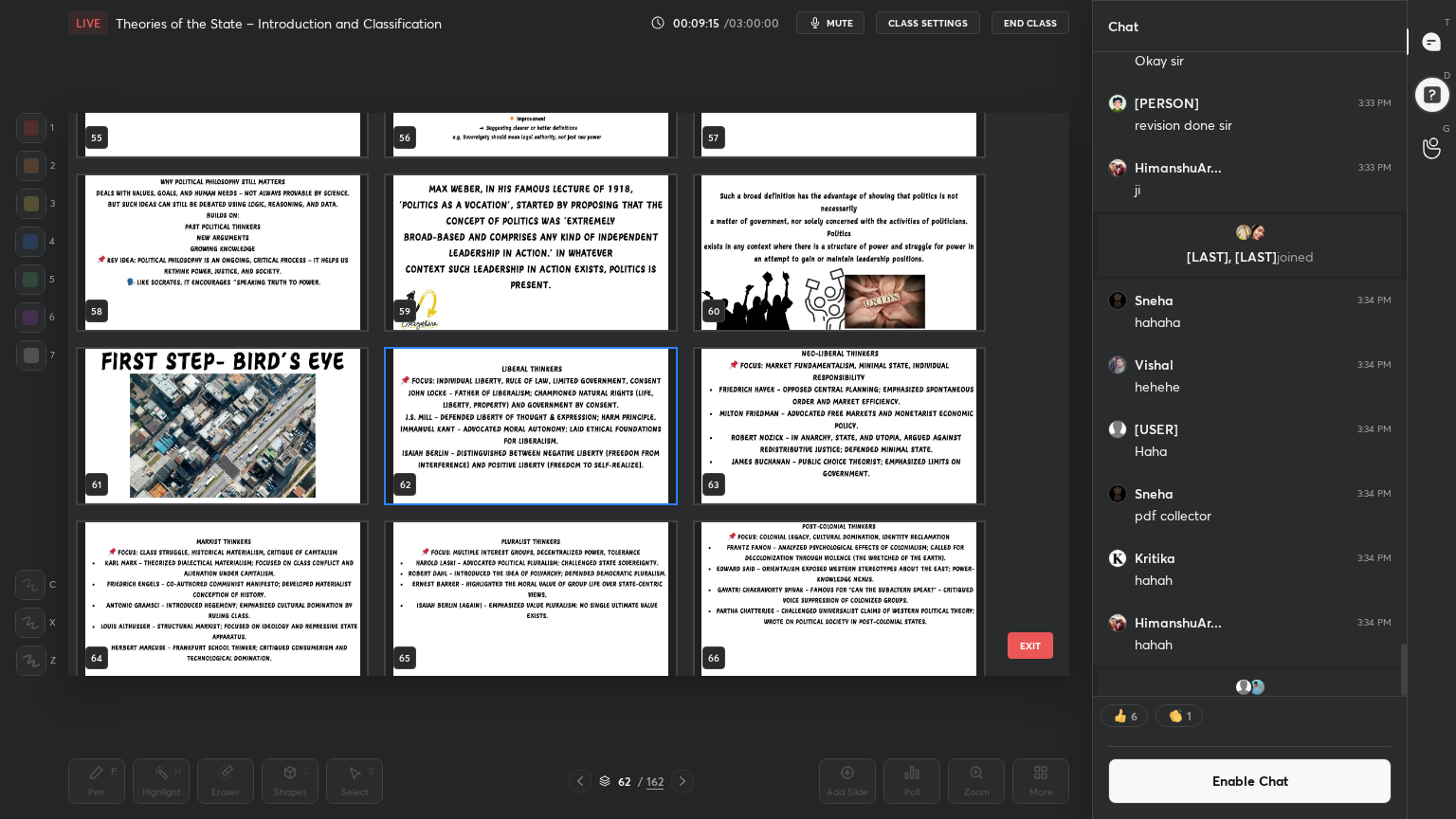 click at bounding box center (530, 426) 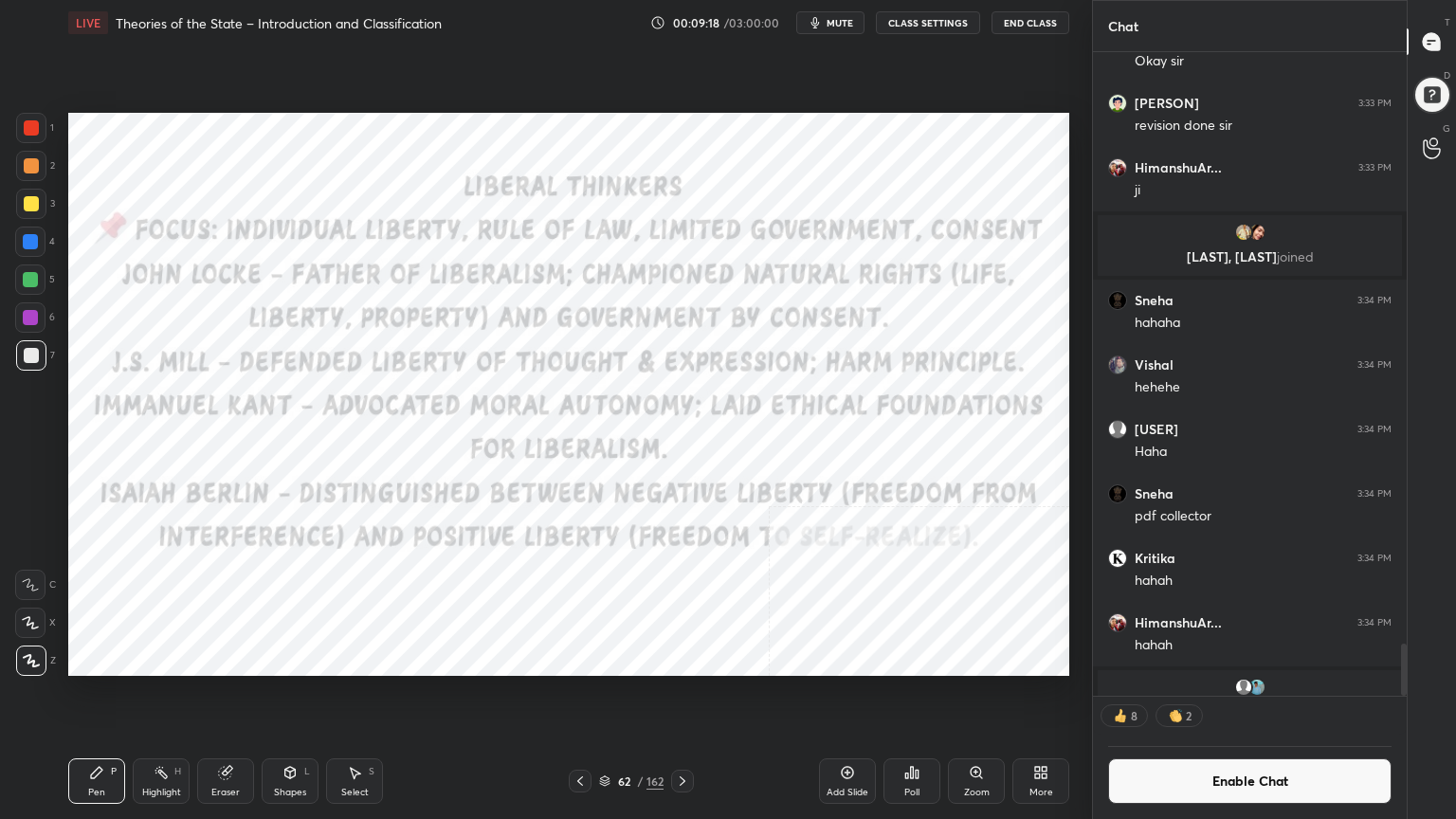 click at bounding box center [31, 128] 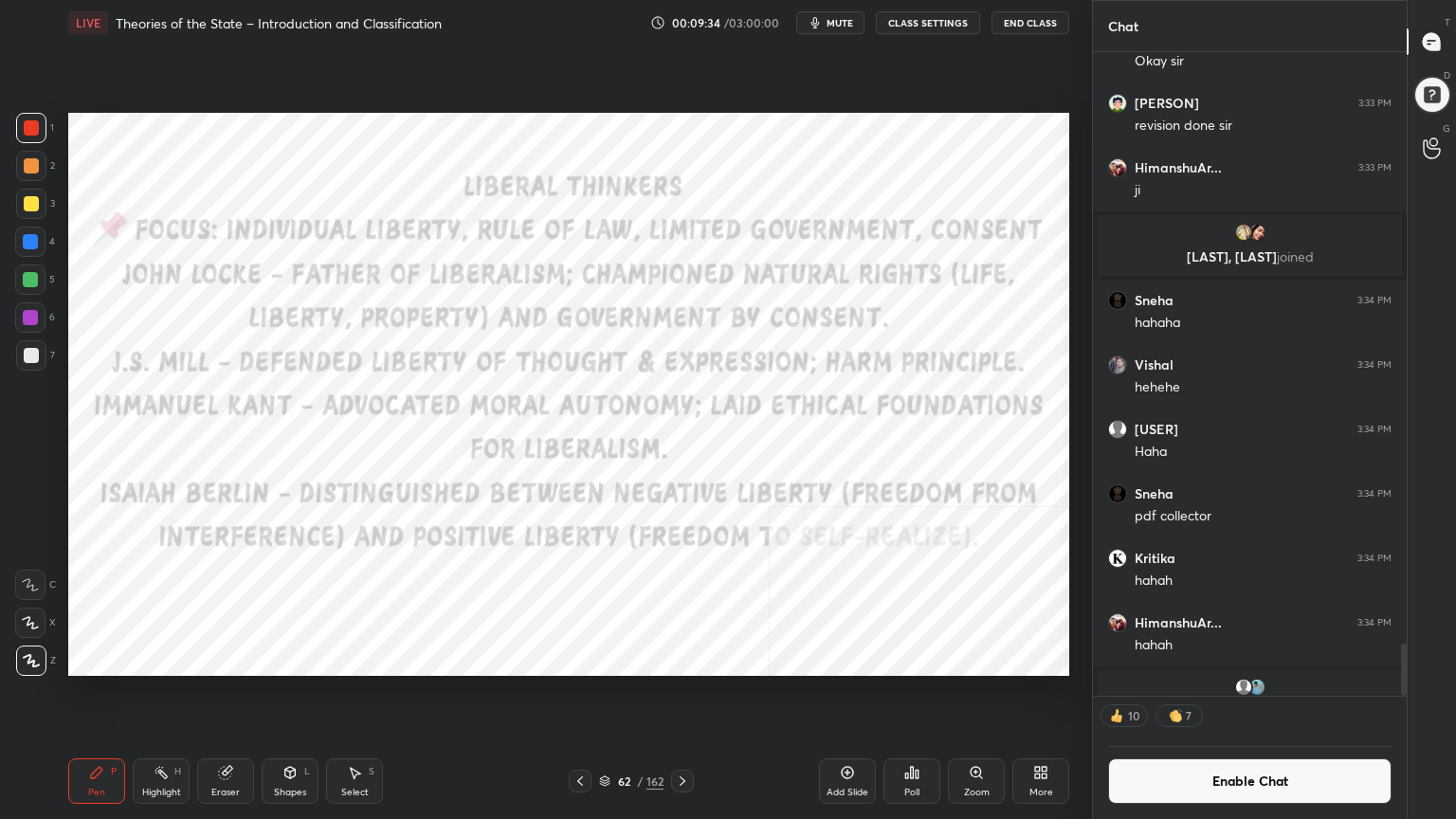 click 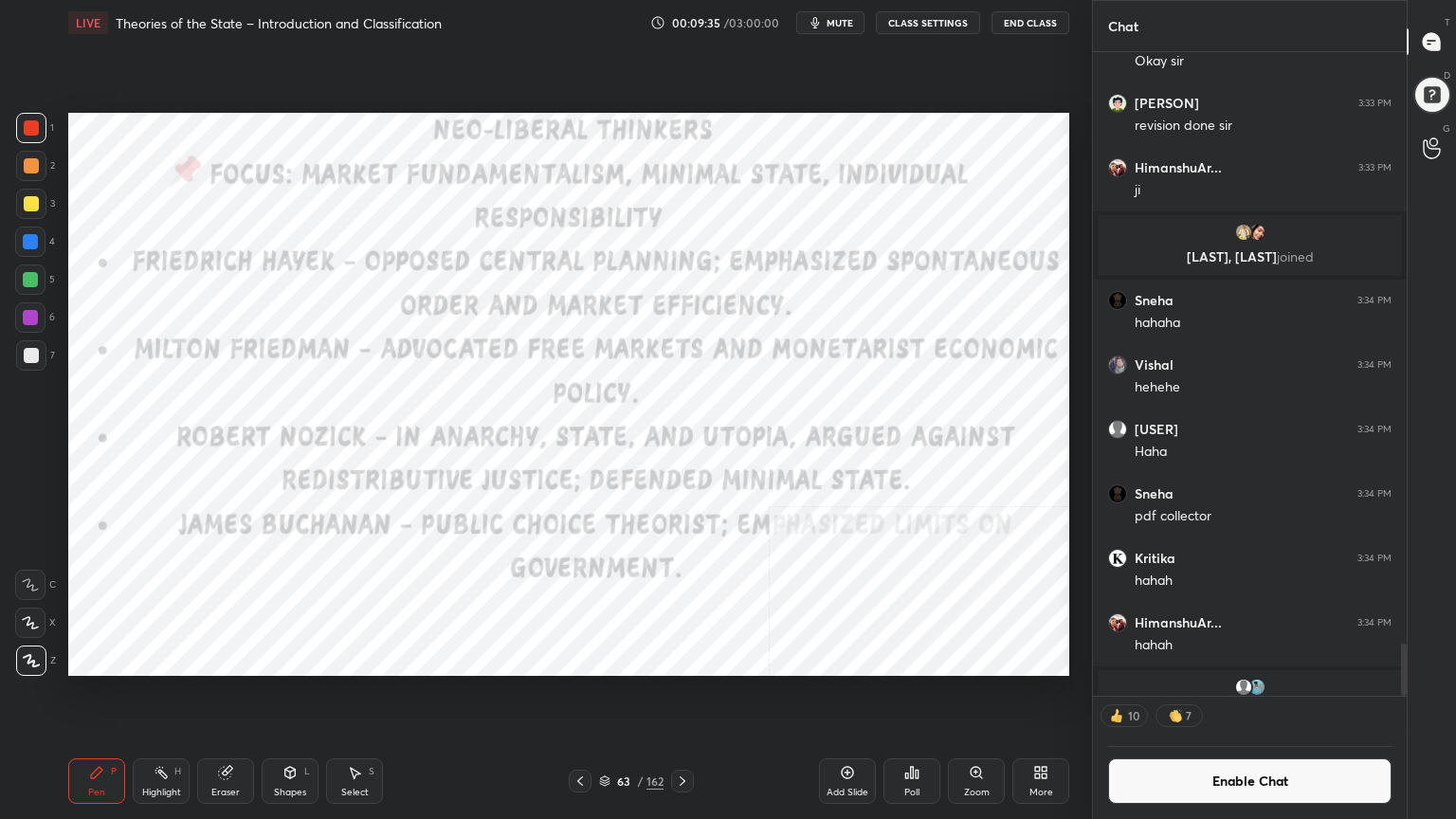 scroll, scrollTop: 7, scrollLeft: 6, axis: both 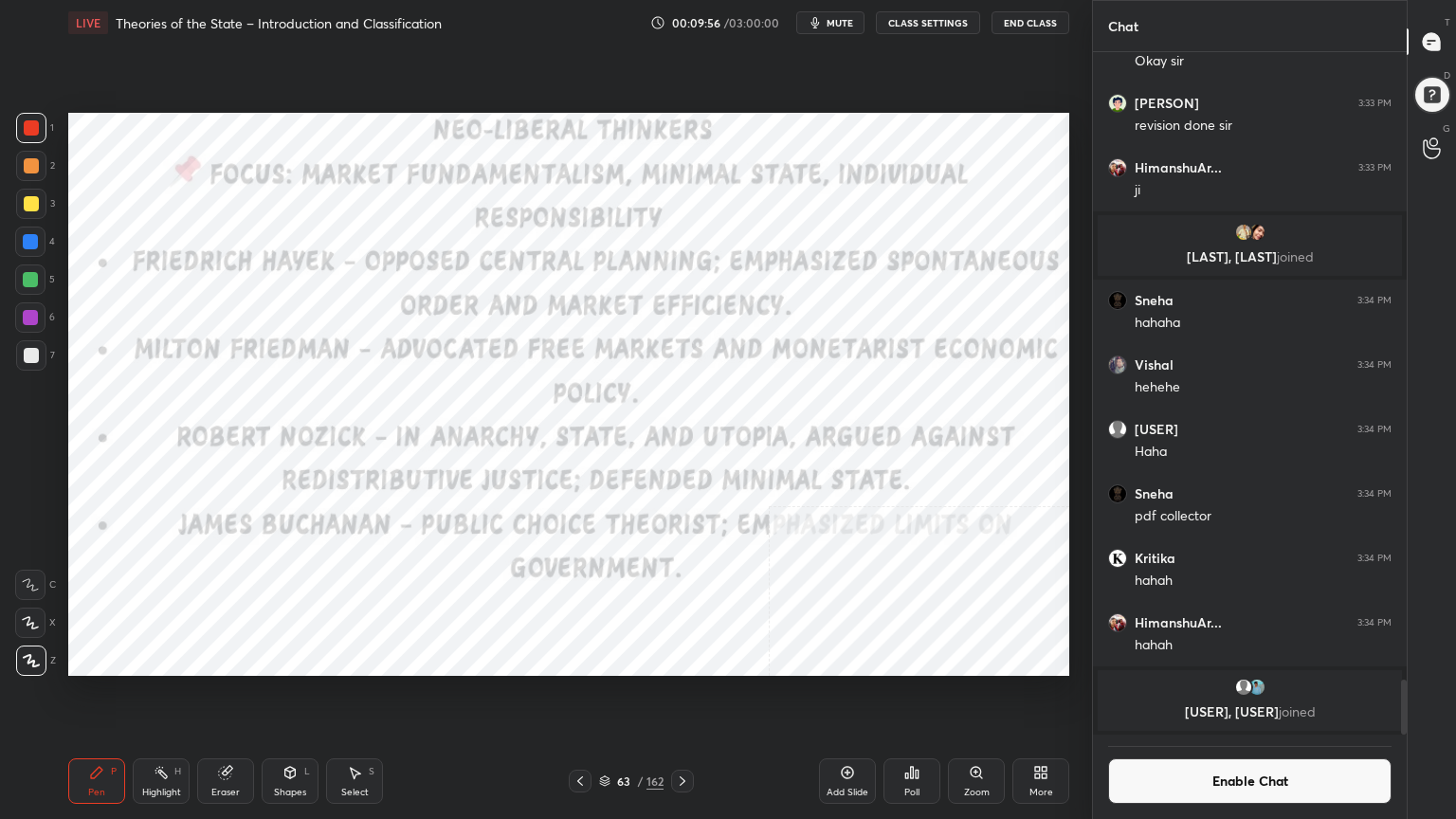click on "Enable Chat" at bounding box center [1249, 781] 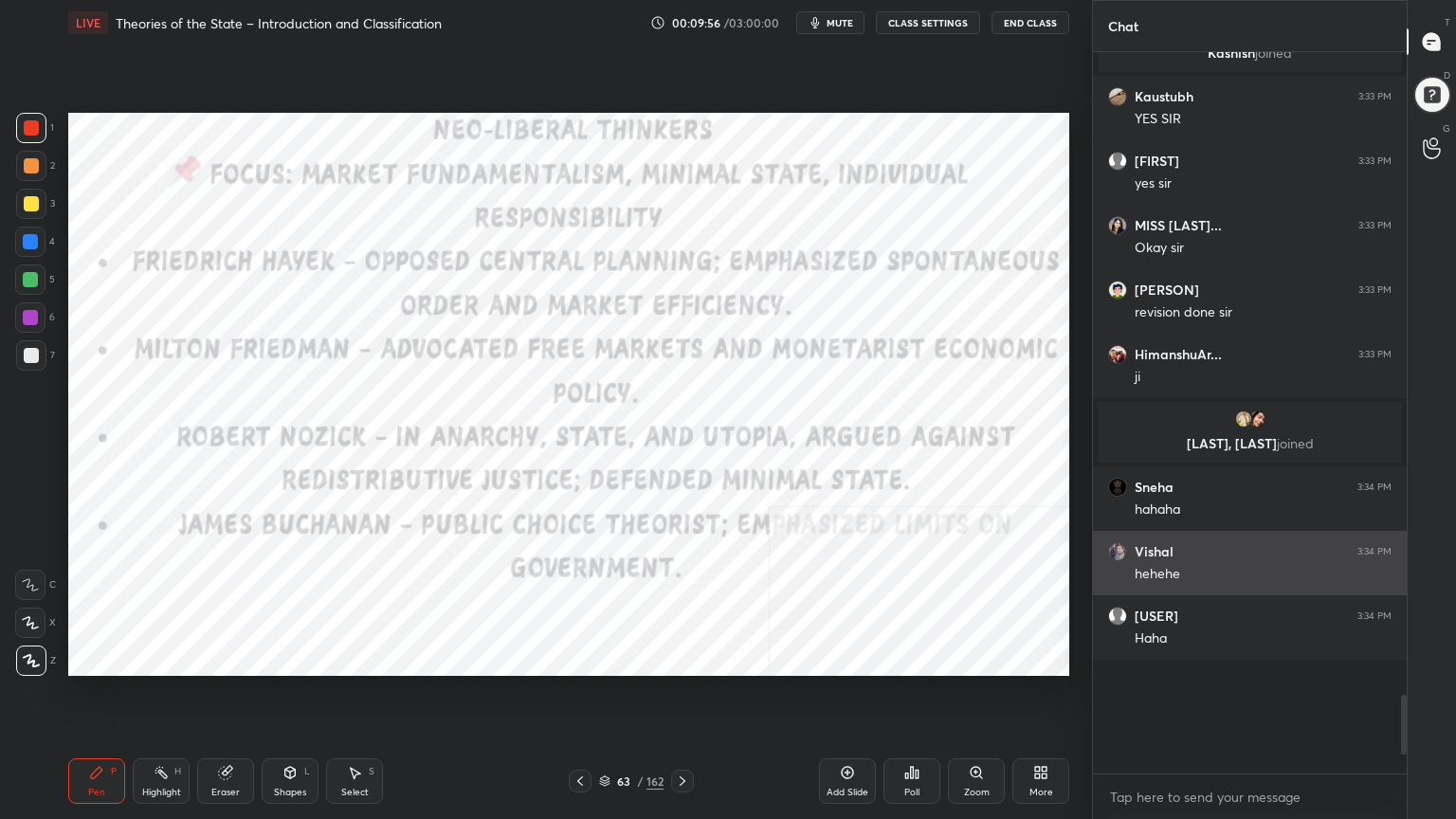 scroll, scrollTop: 7274, scrollLeft: 0, axis: vertical 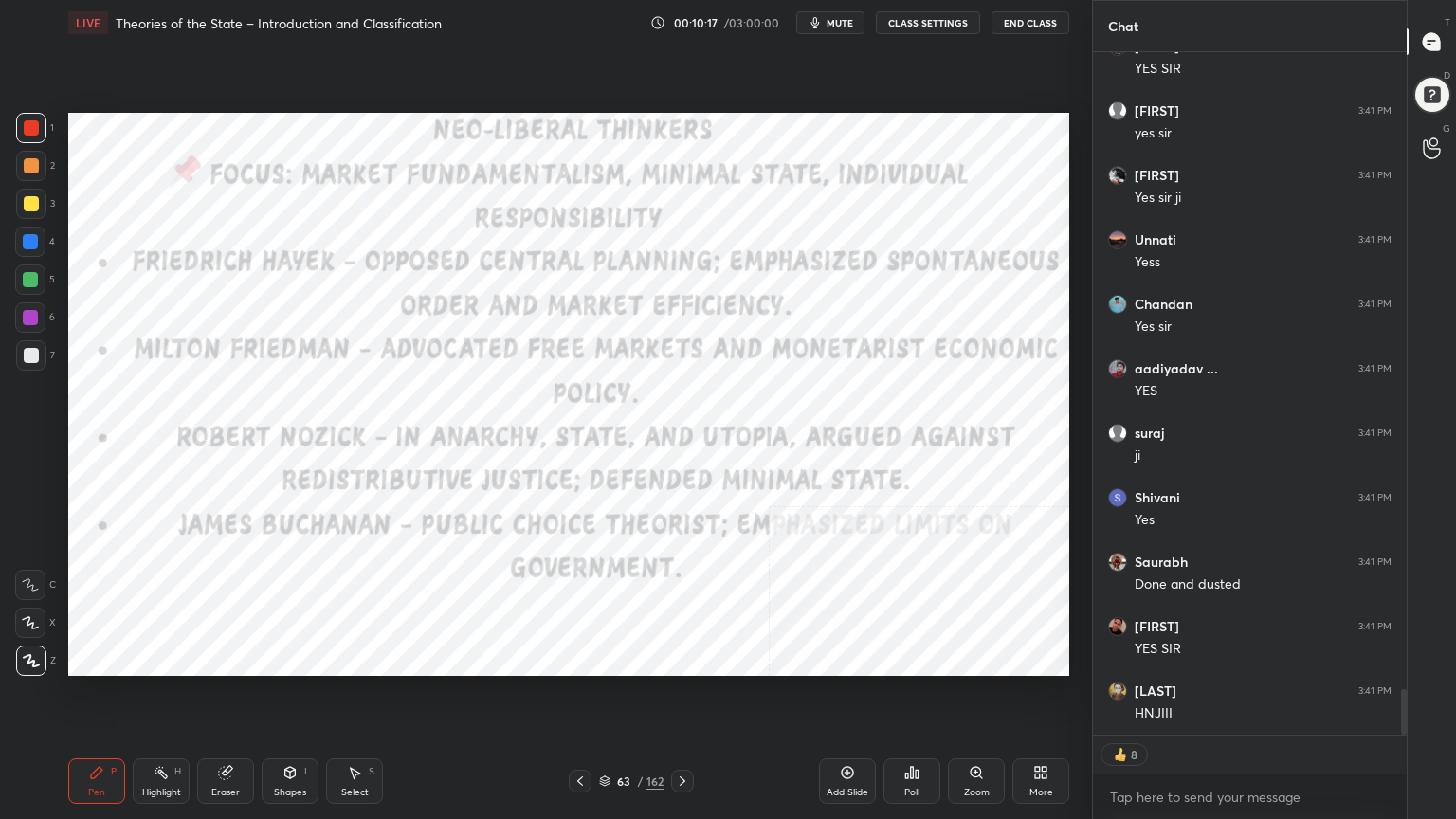 click 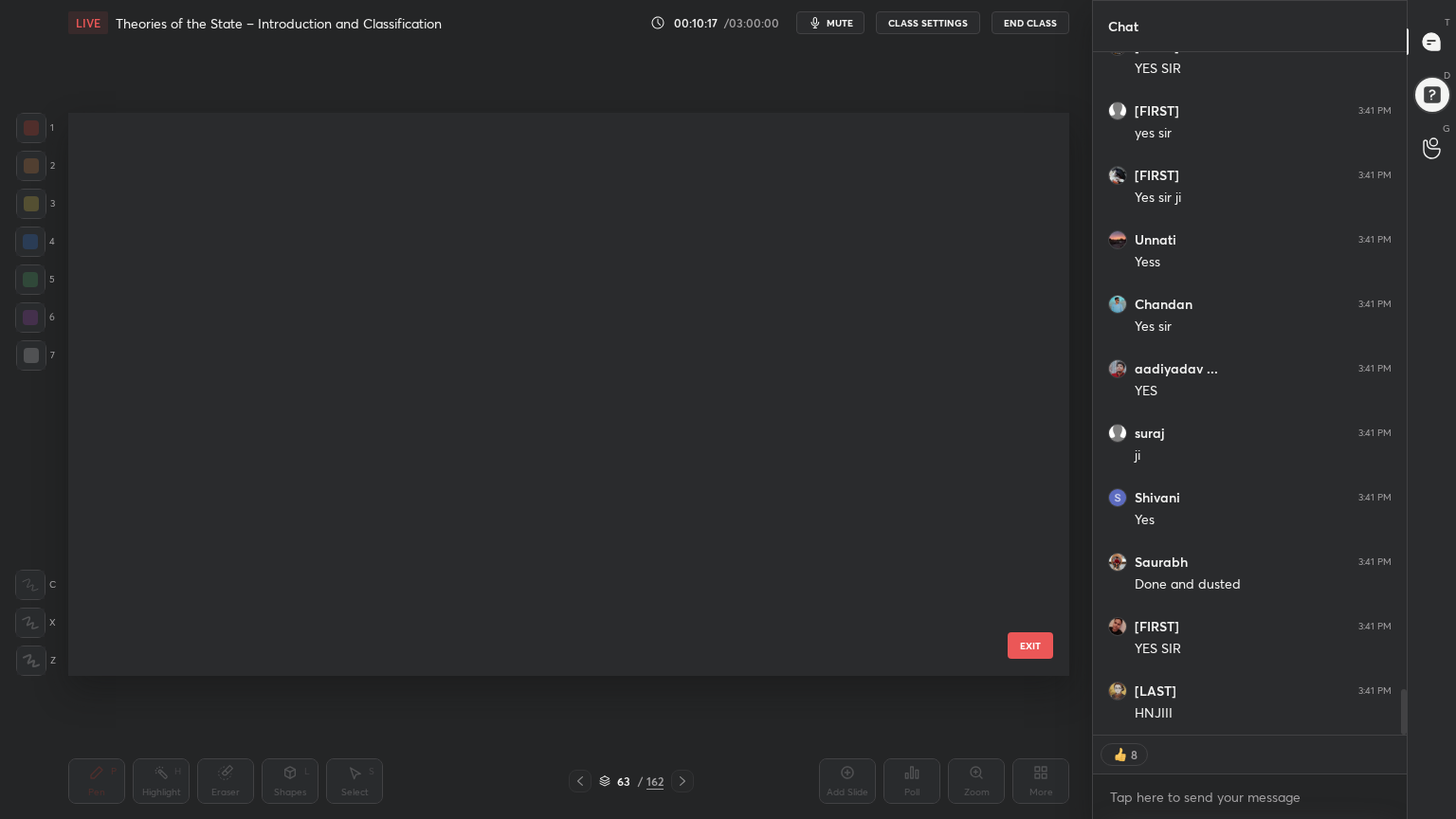 scroll, scrollTop: 3079, scrollLeft: 0, axis: vertical 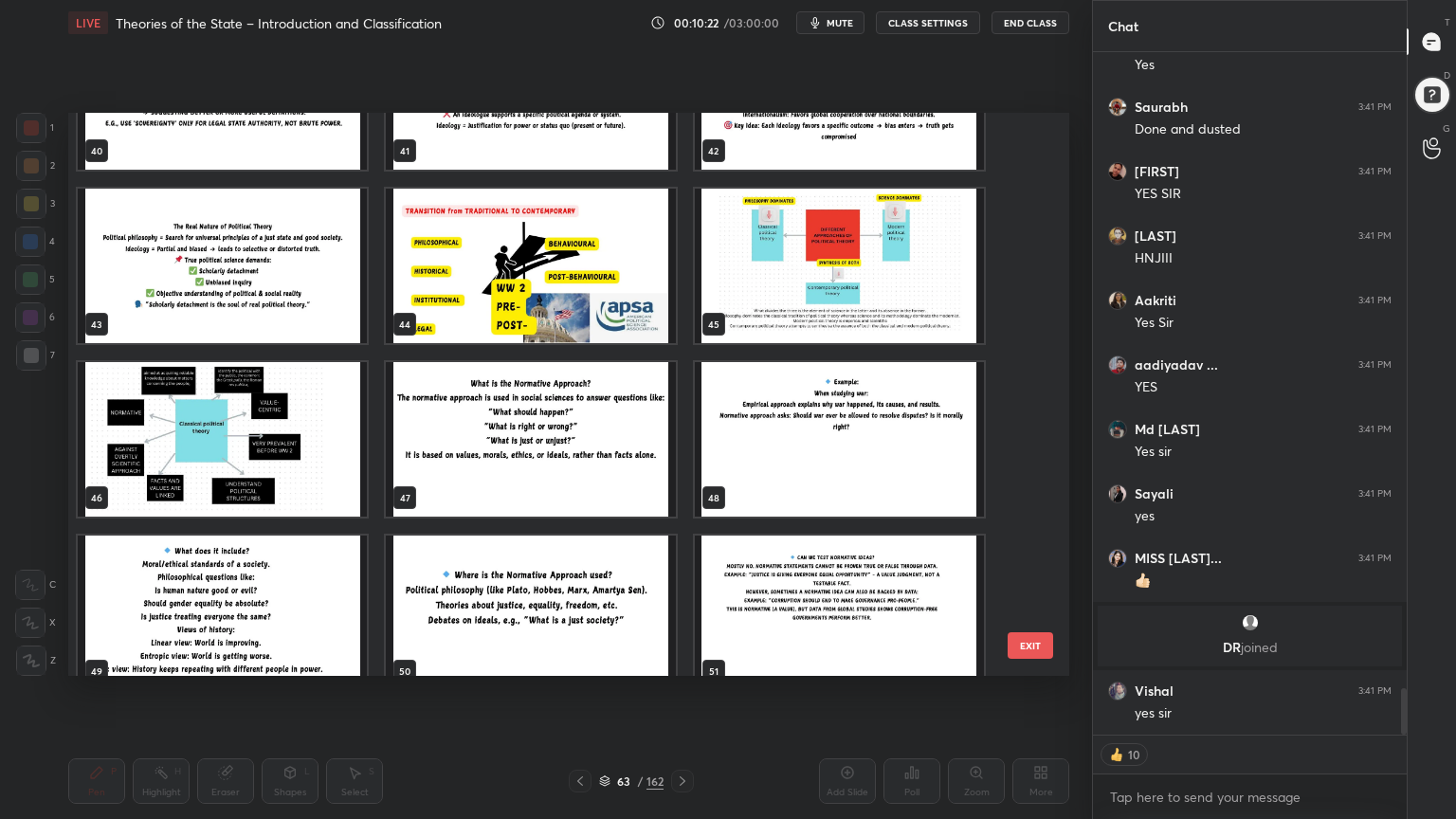type on "x" 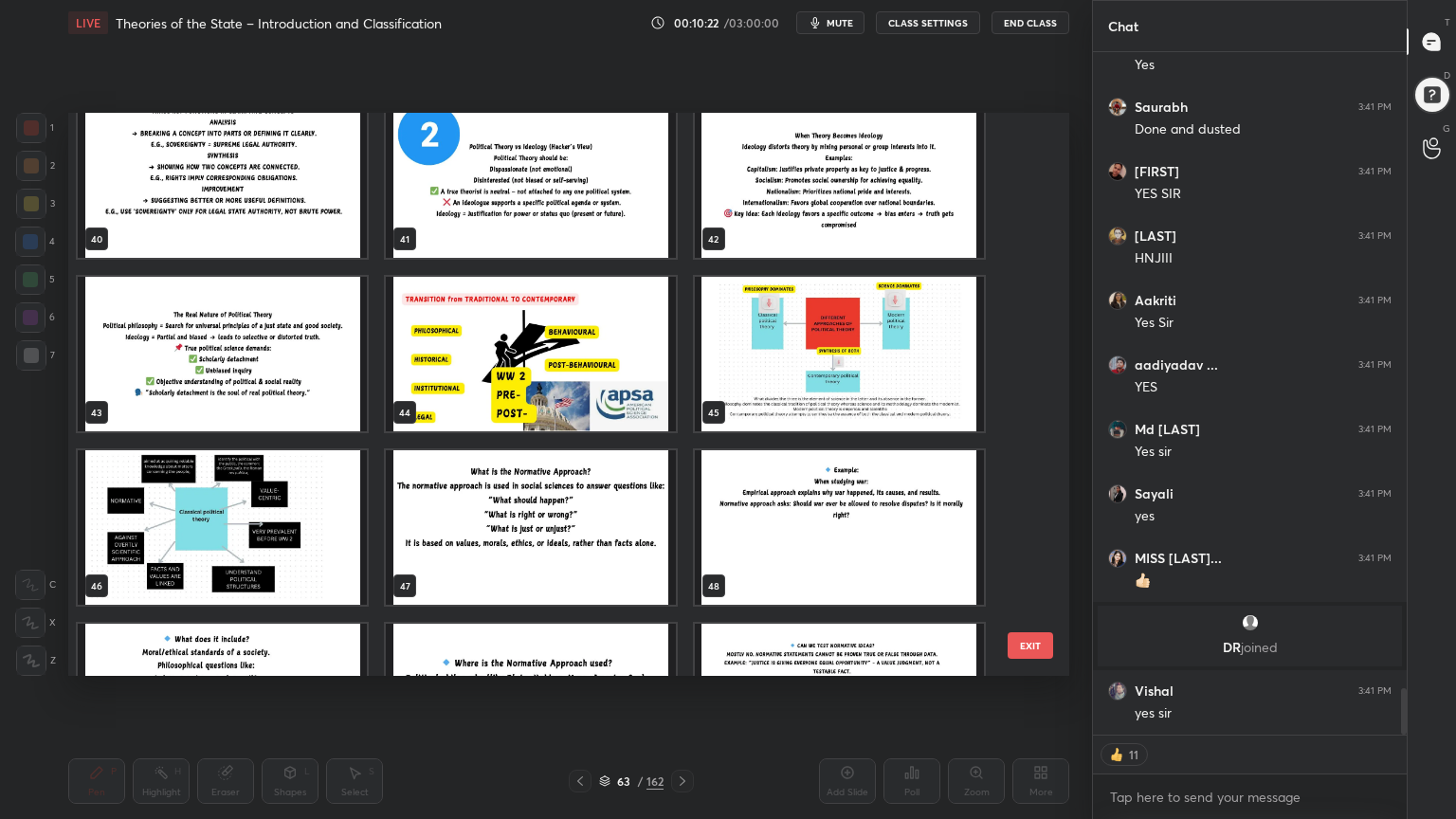 scroll, scrollTop: 2245, scrollLeft: 0, axis: vertical 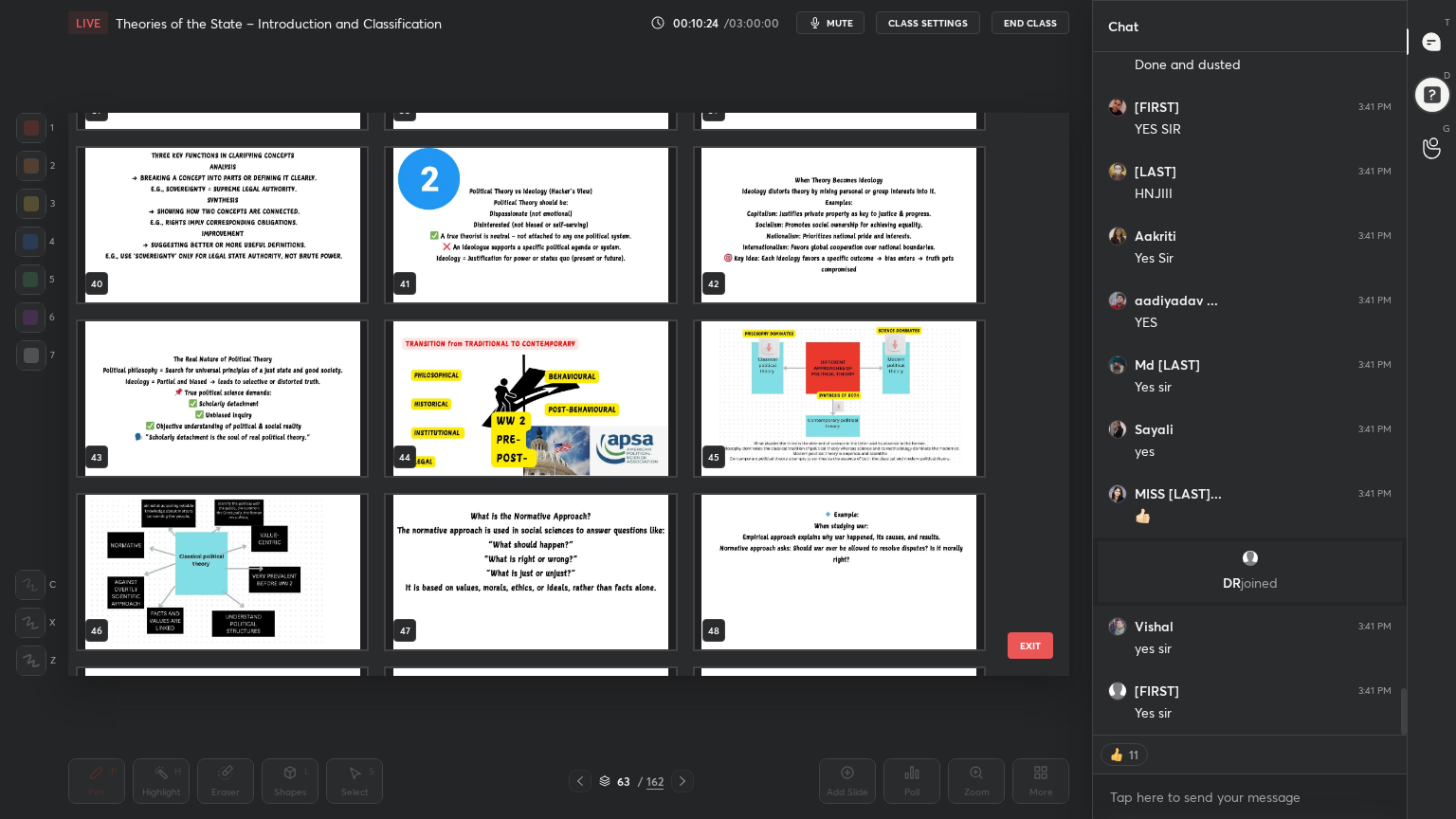 click at bounding box center (530, 398) 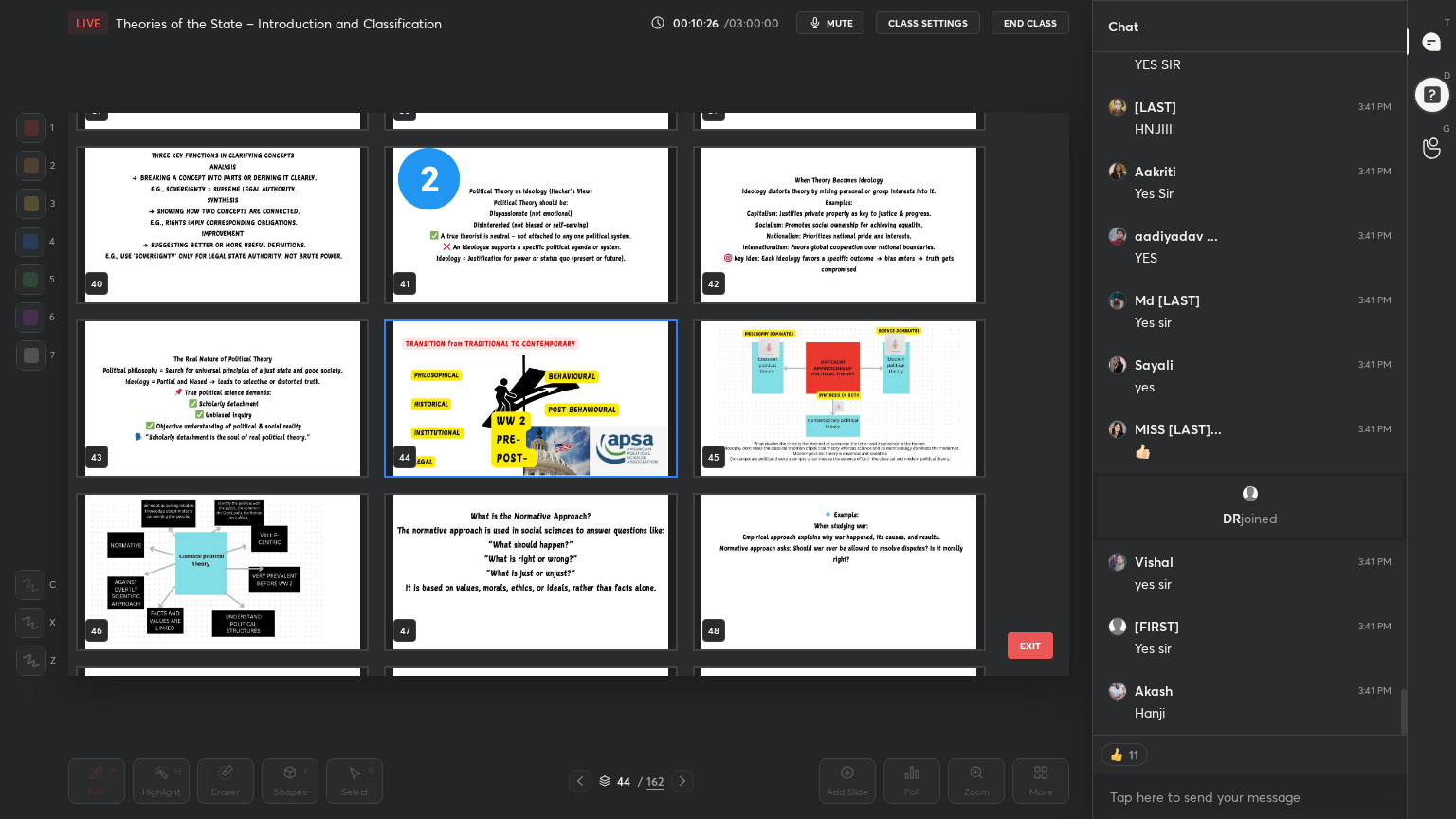 click at bounding box center (530, 398) 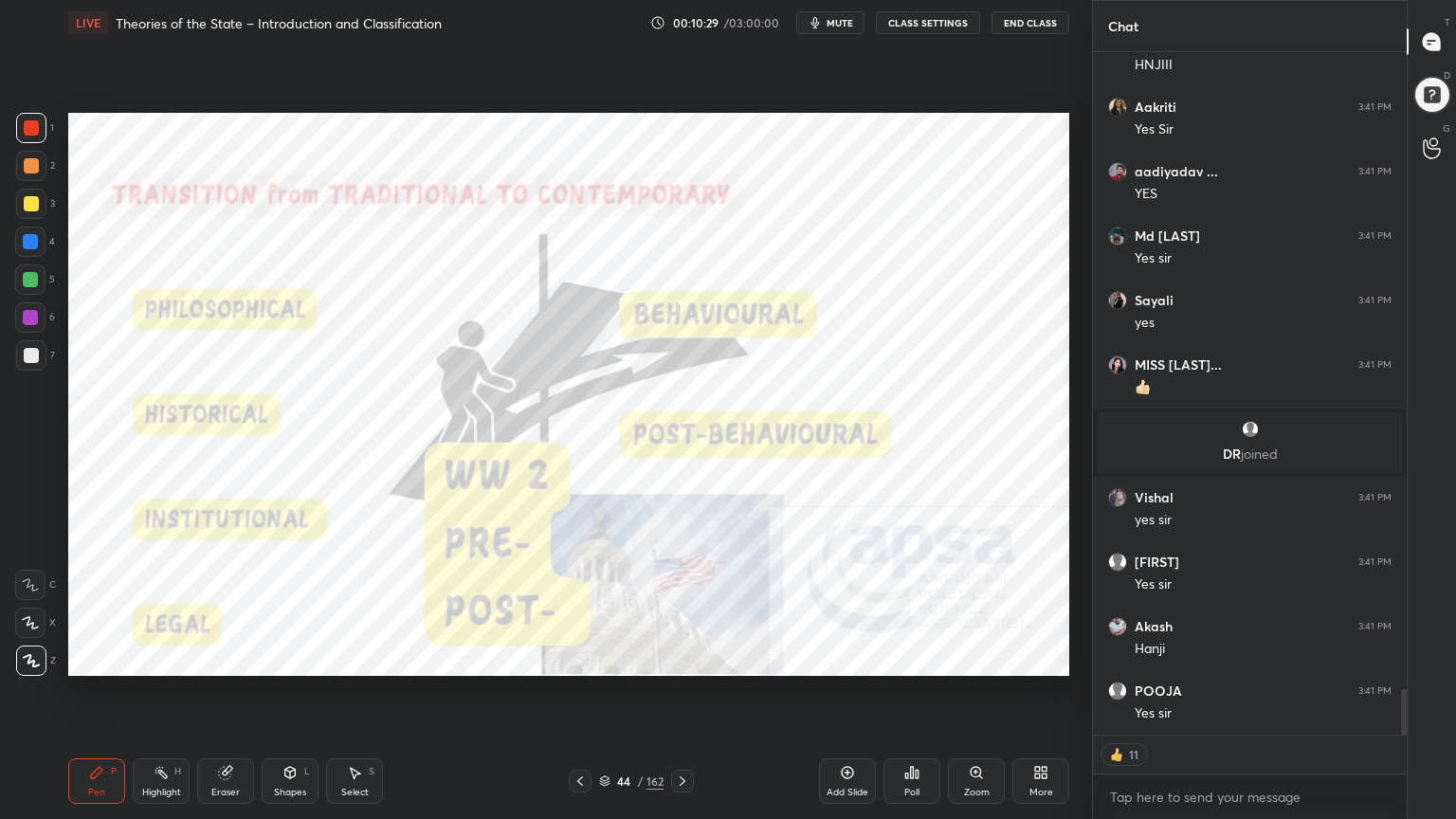 click on "CLASS SETTINGS" at bounding box center (928, 23) 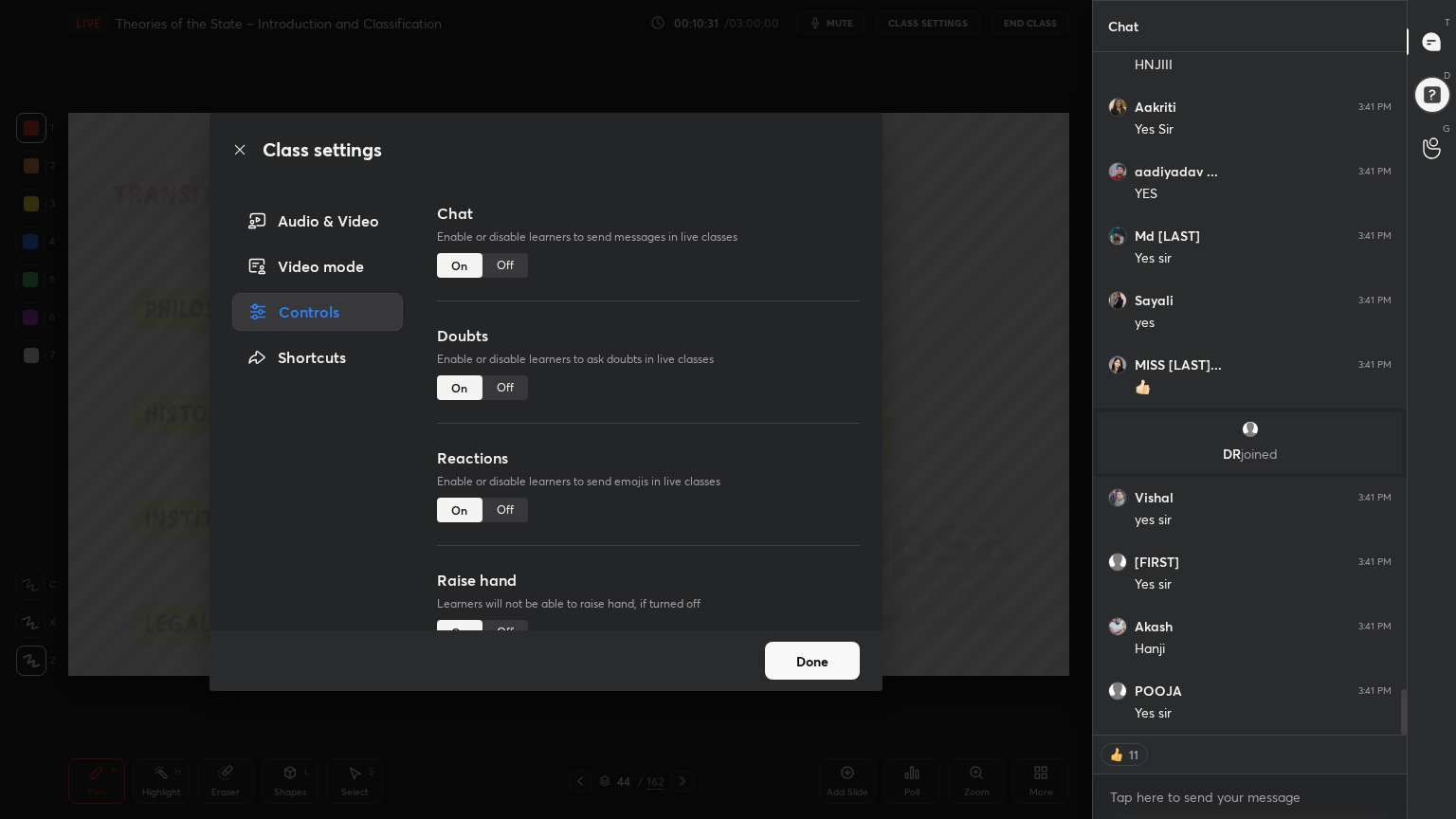 click on "Off" at bounding box center (505, 265) 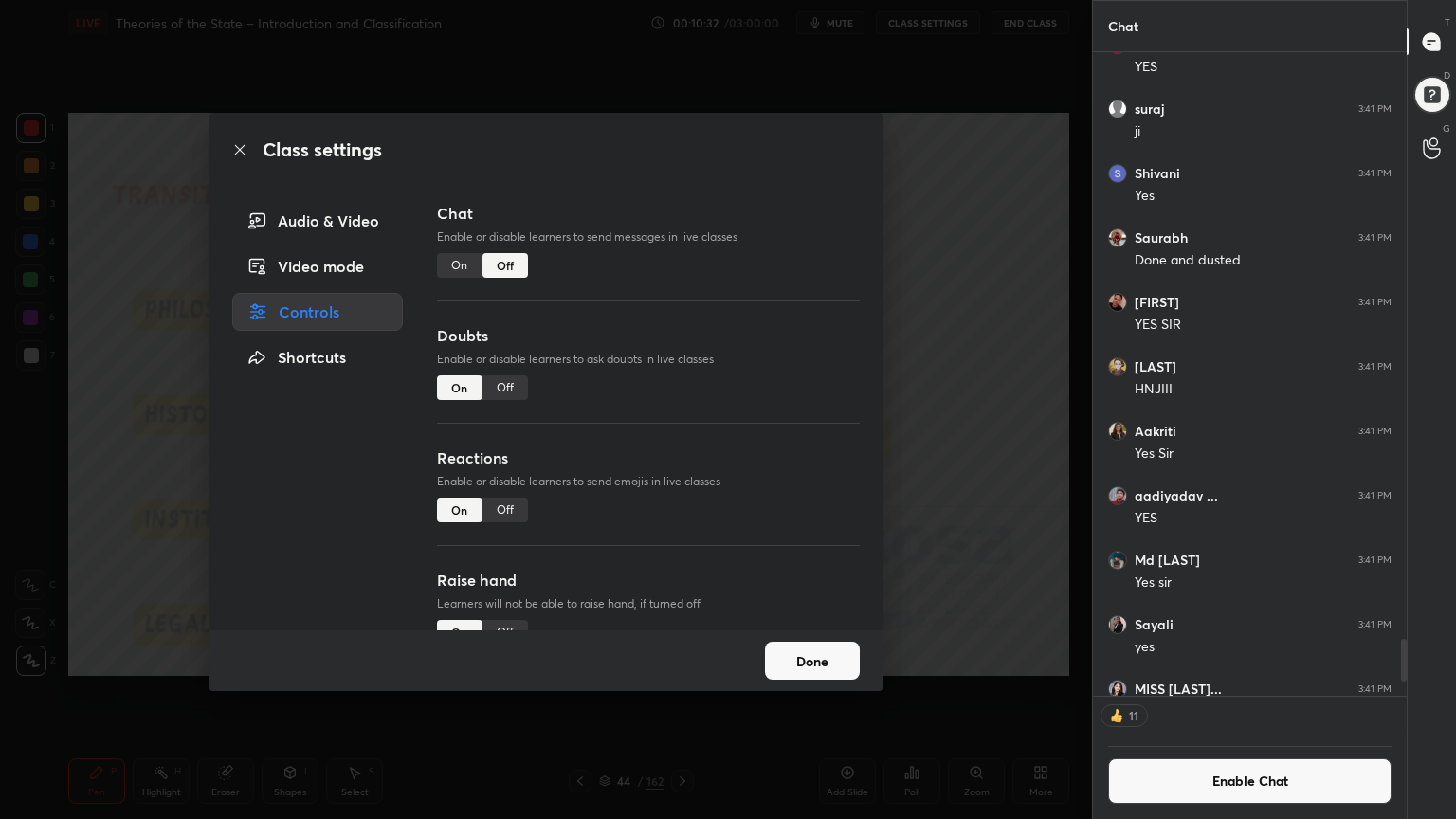 click 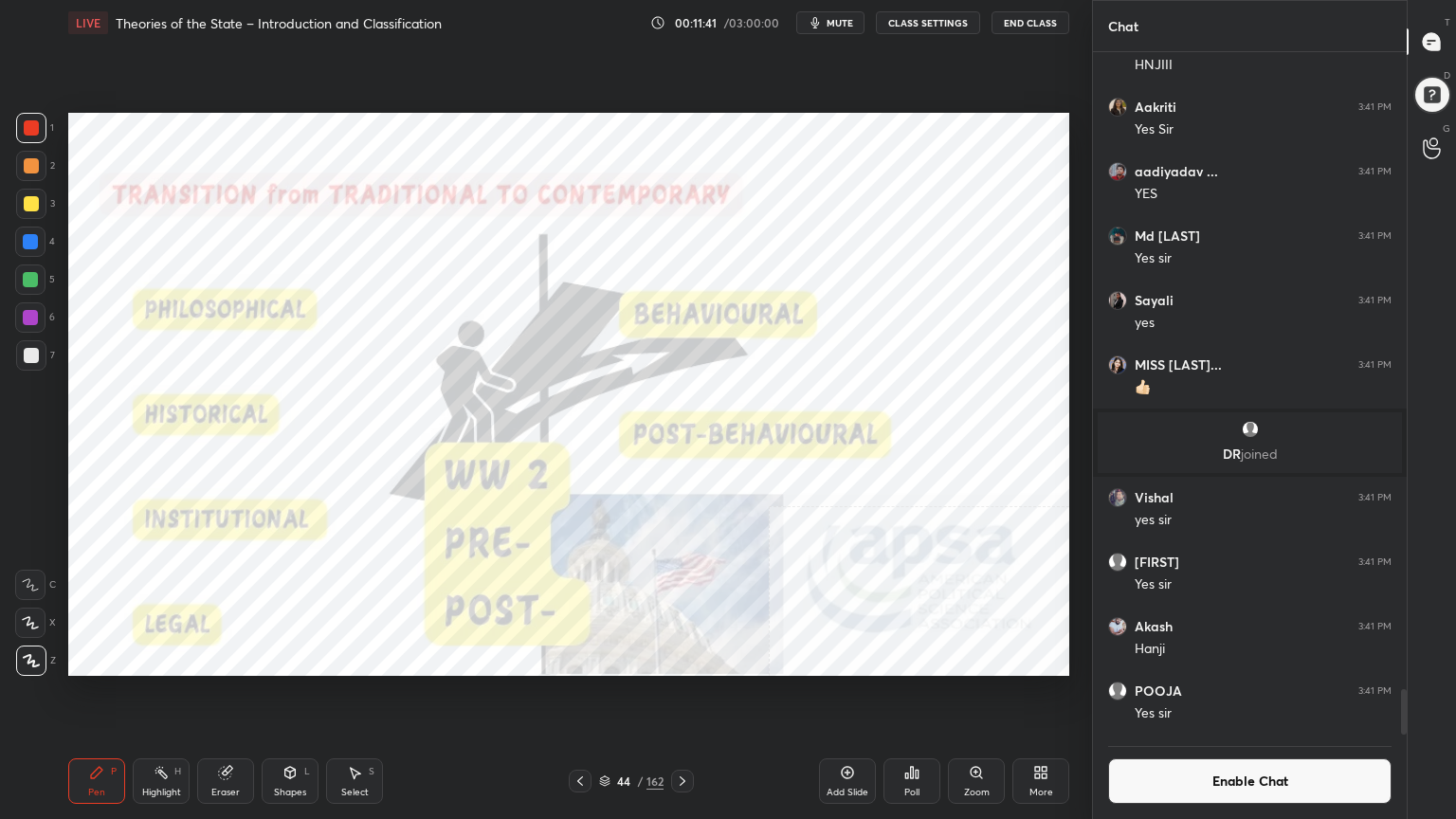 scroll, scrollTop: 652, scrollLeft: 308, axis: both 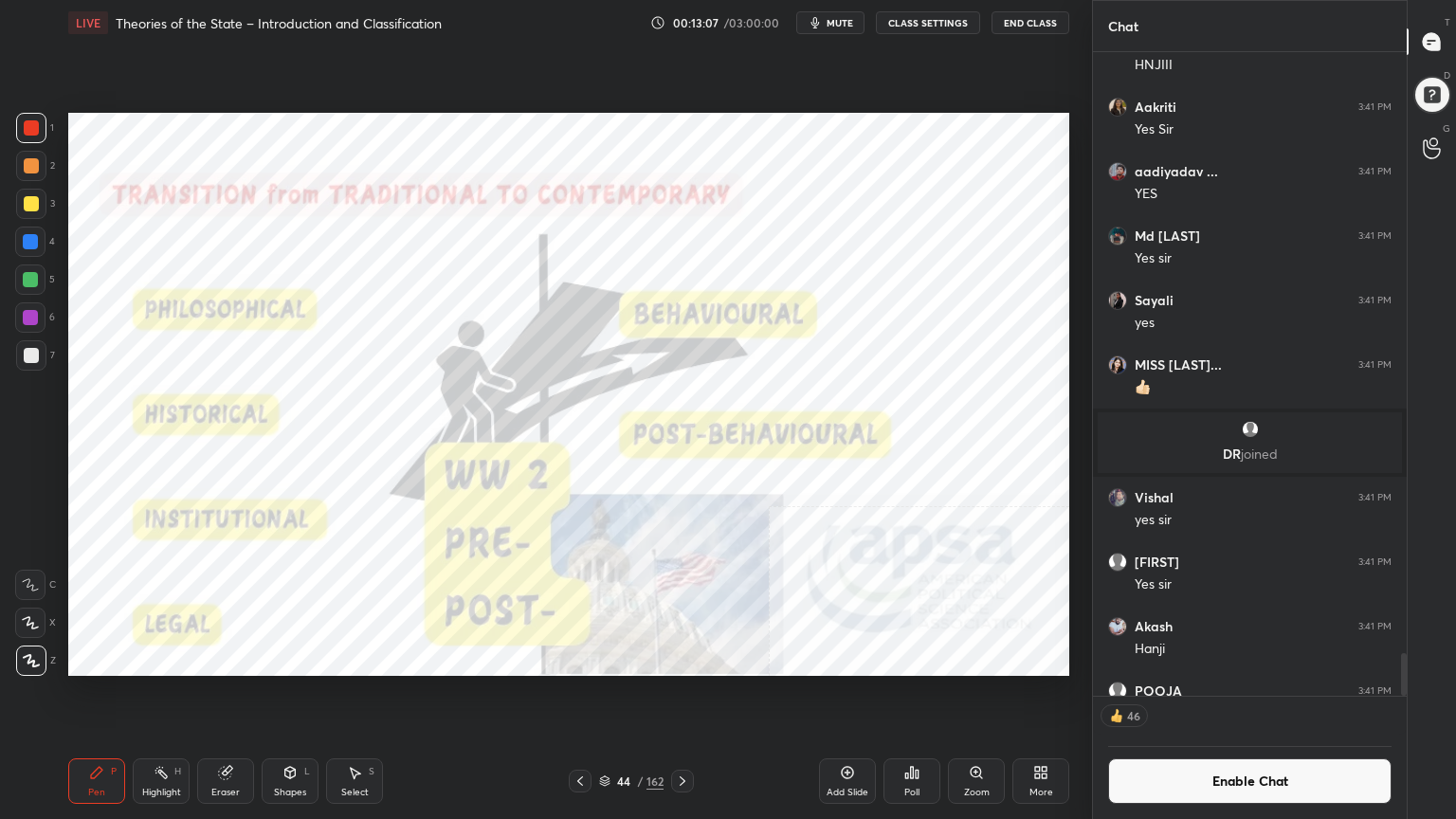 click on "More" at bounding box center [1041, 781] 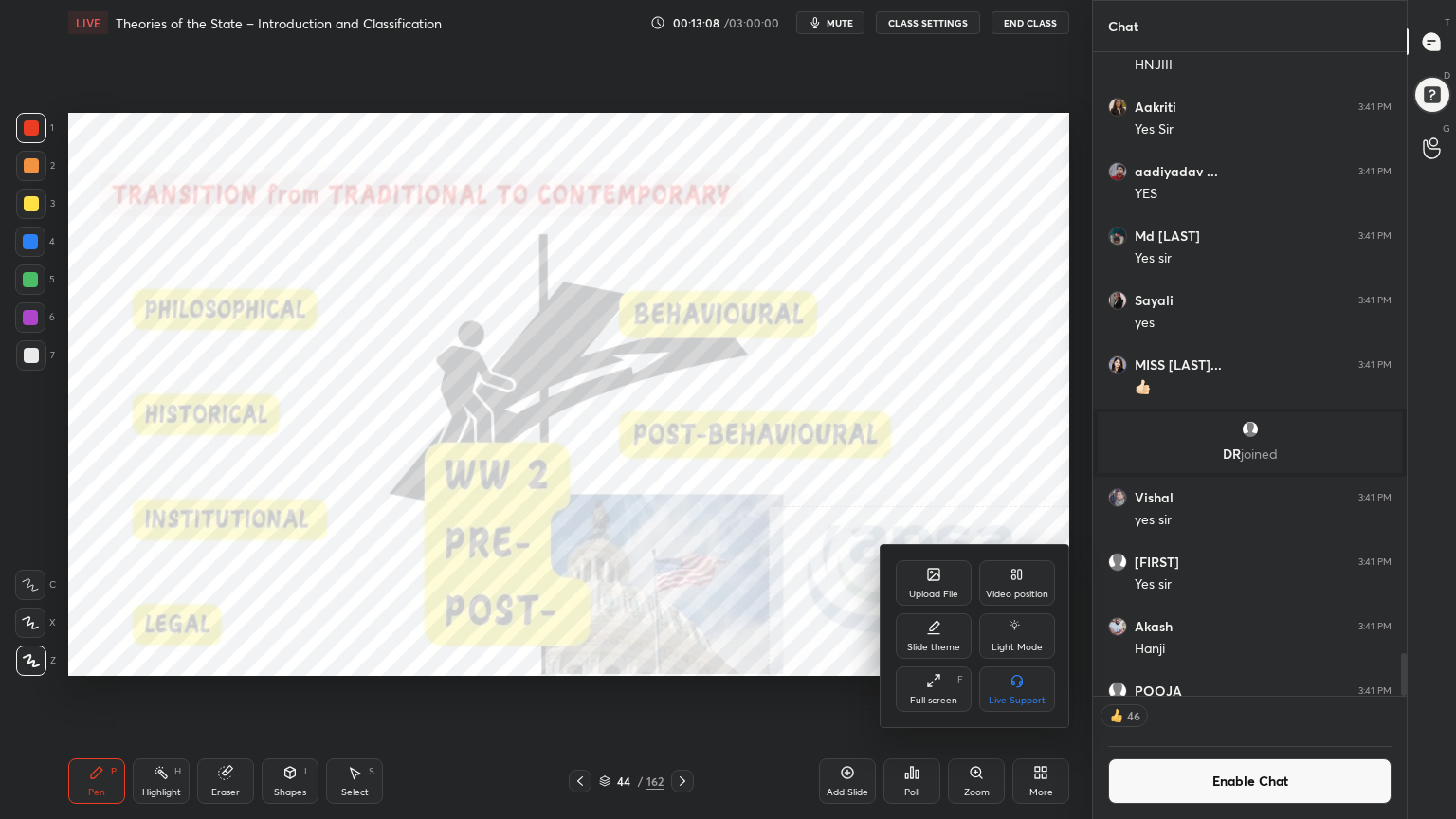 scroll, scrollTop: 6, scrollLeft: 6, axis: both 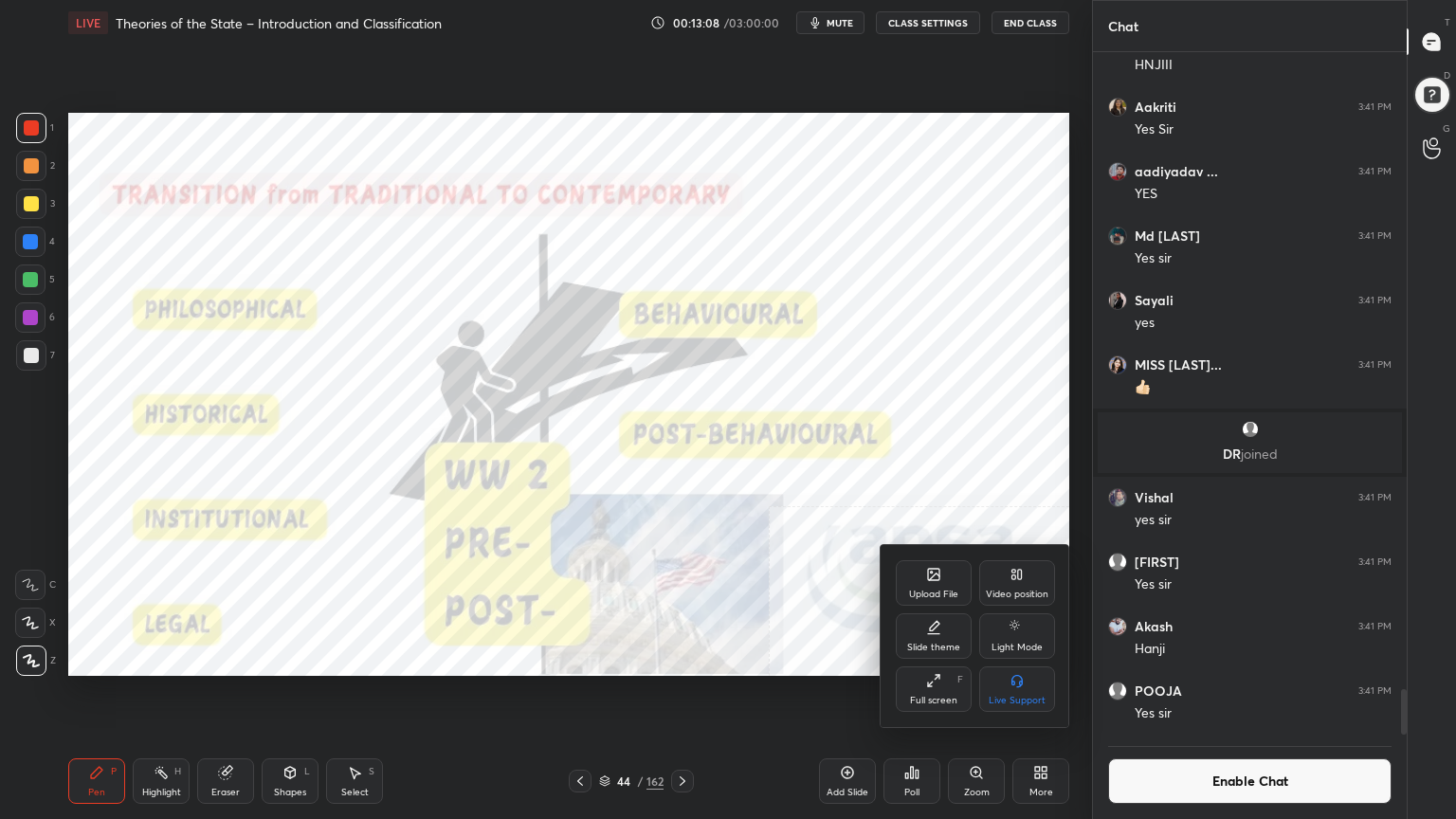 click 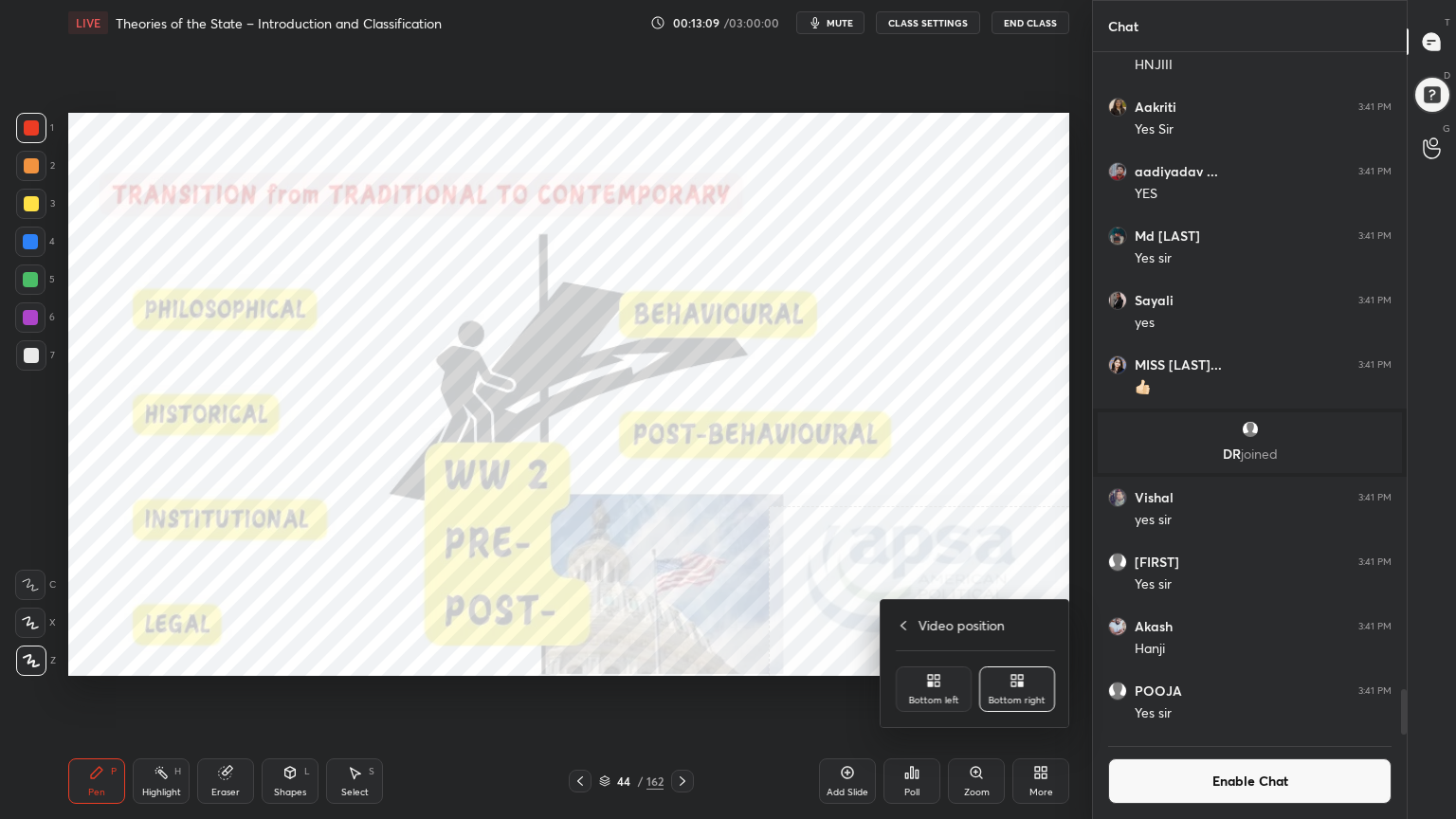 click on "Bottom right" at bounding box center [1017, 689] 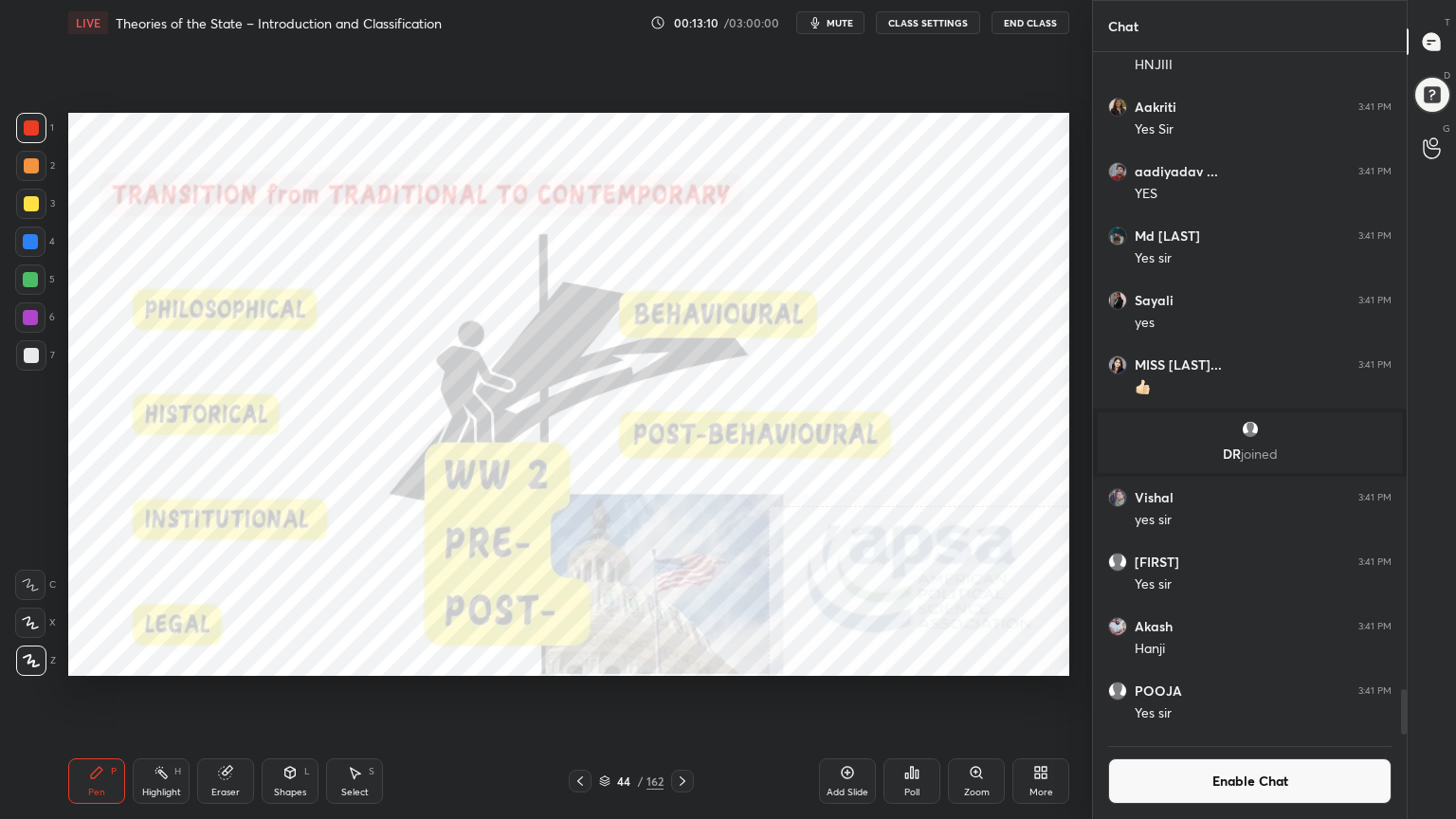 click on "More" at bounding box center (1041, 781) 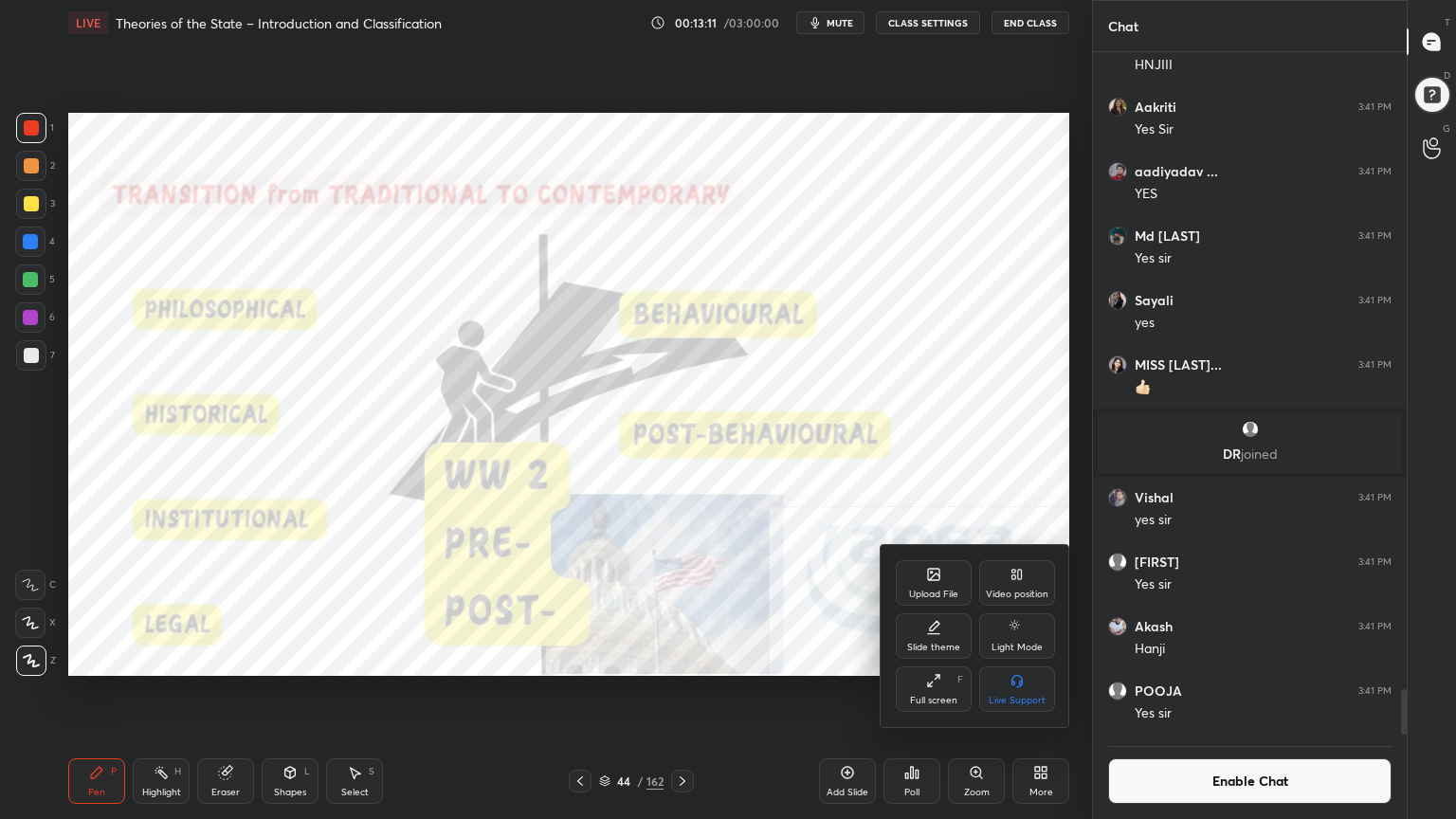 click on "Video position" at bounding box center [1017, 583] 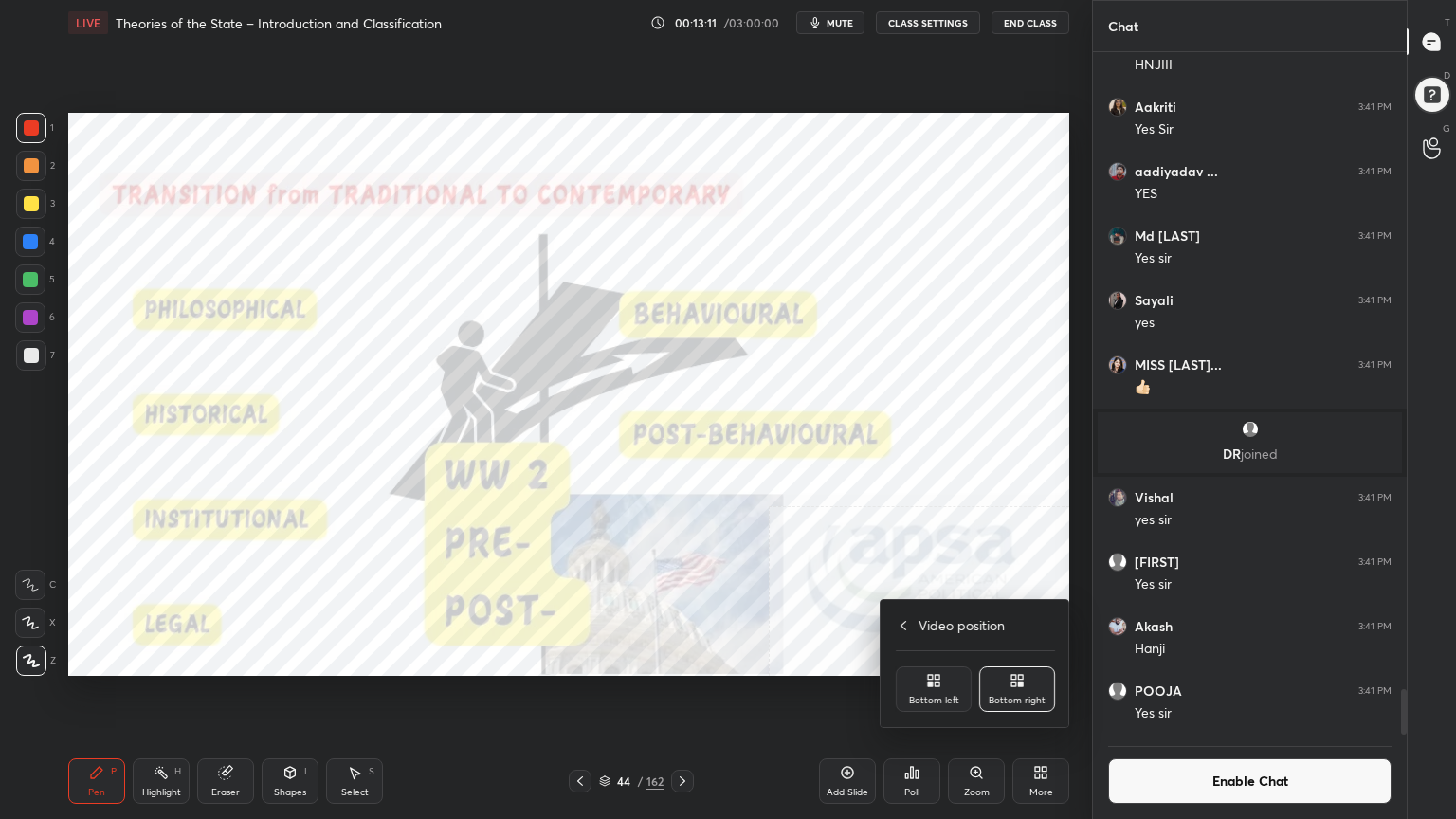 click on "Bottom left" at bounding box center [934, 689] 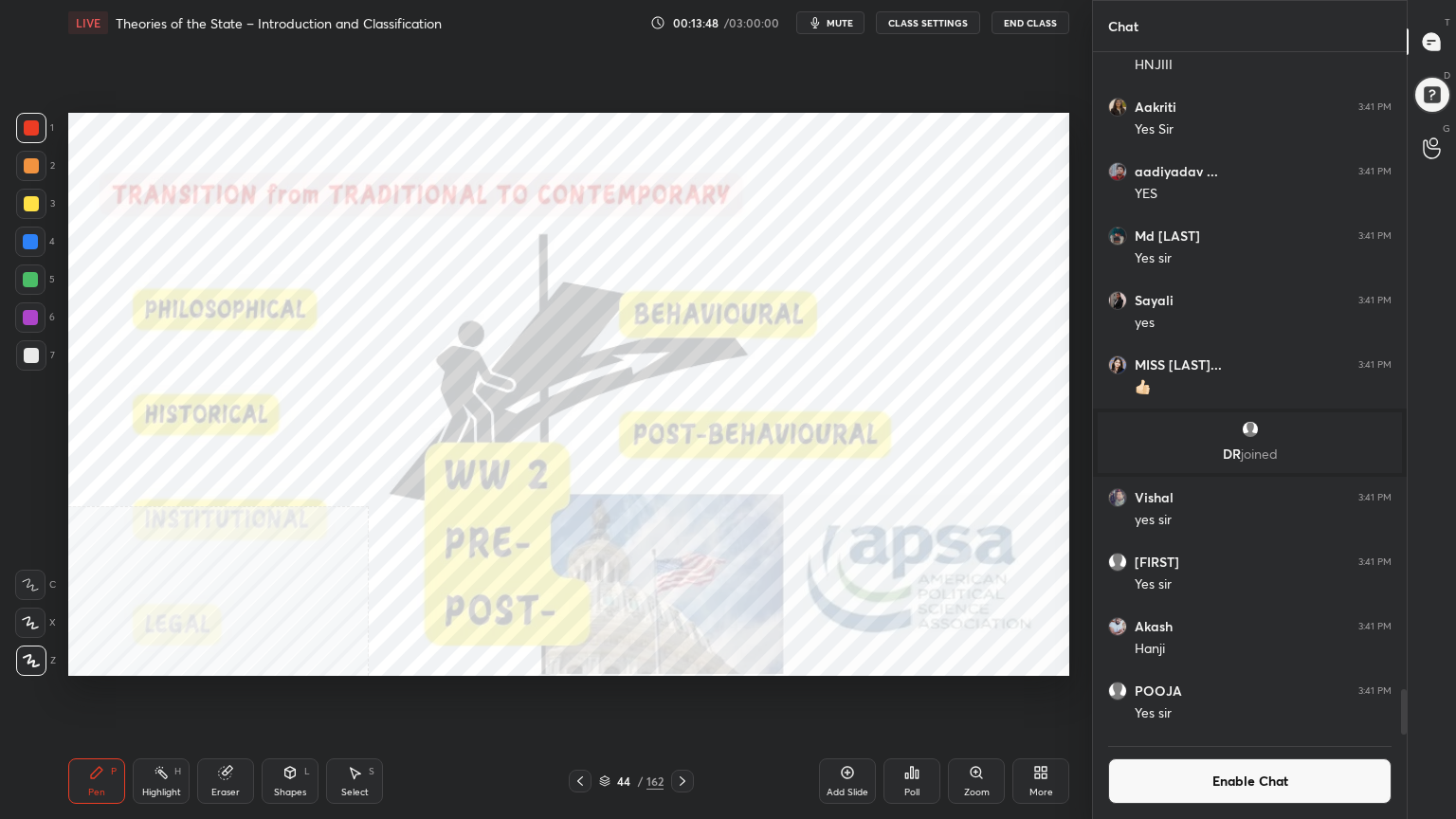 scroll, scrollTop: 652, scrollLeft: 308, axis: both 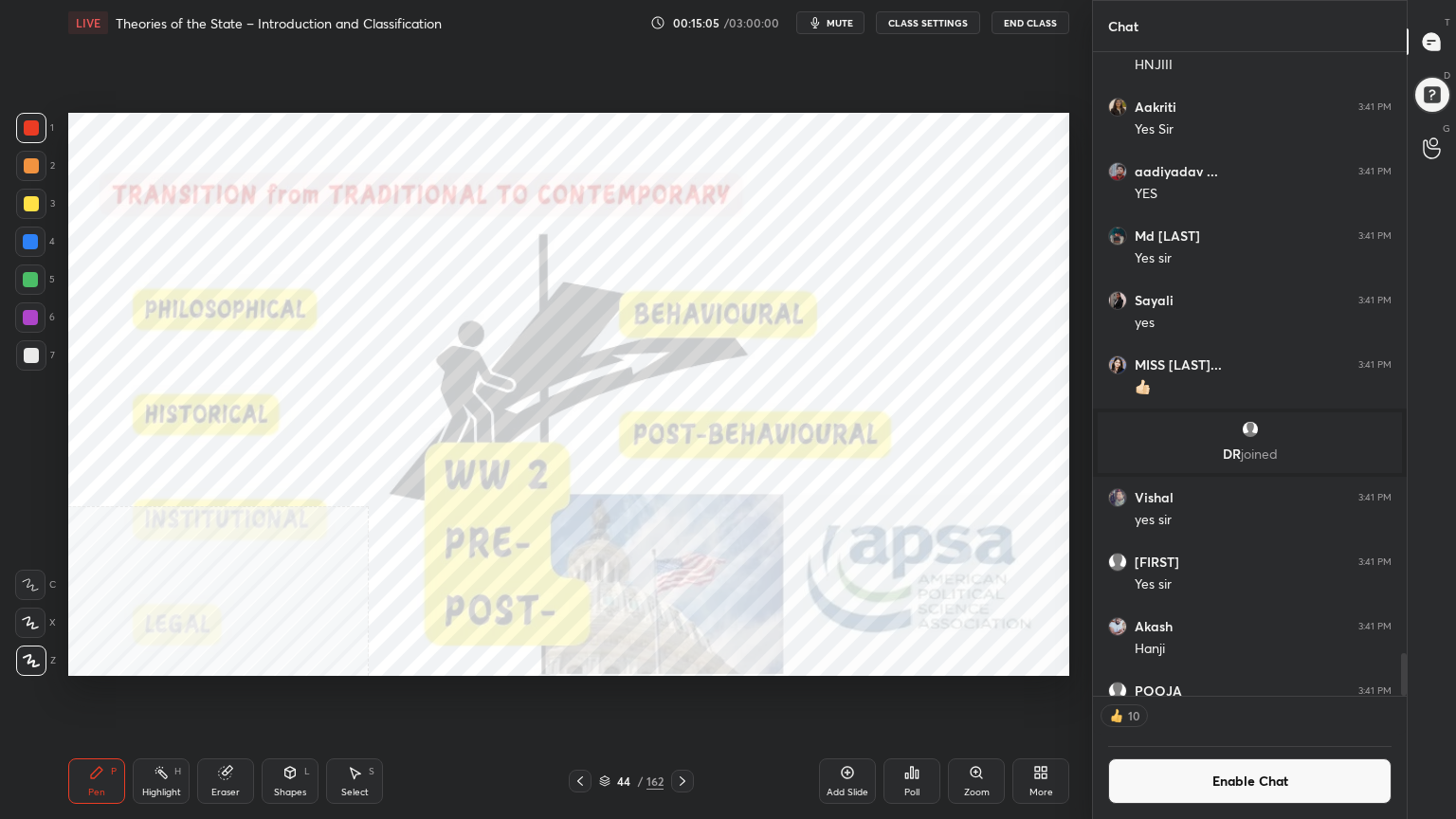 click on "Enable Chat" at bounding box center (1249, 781) 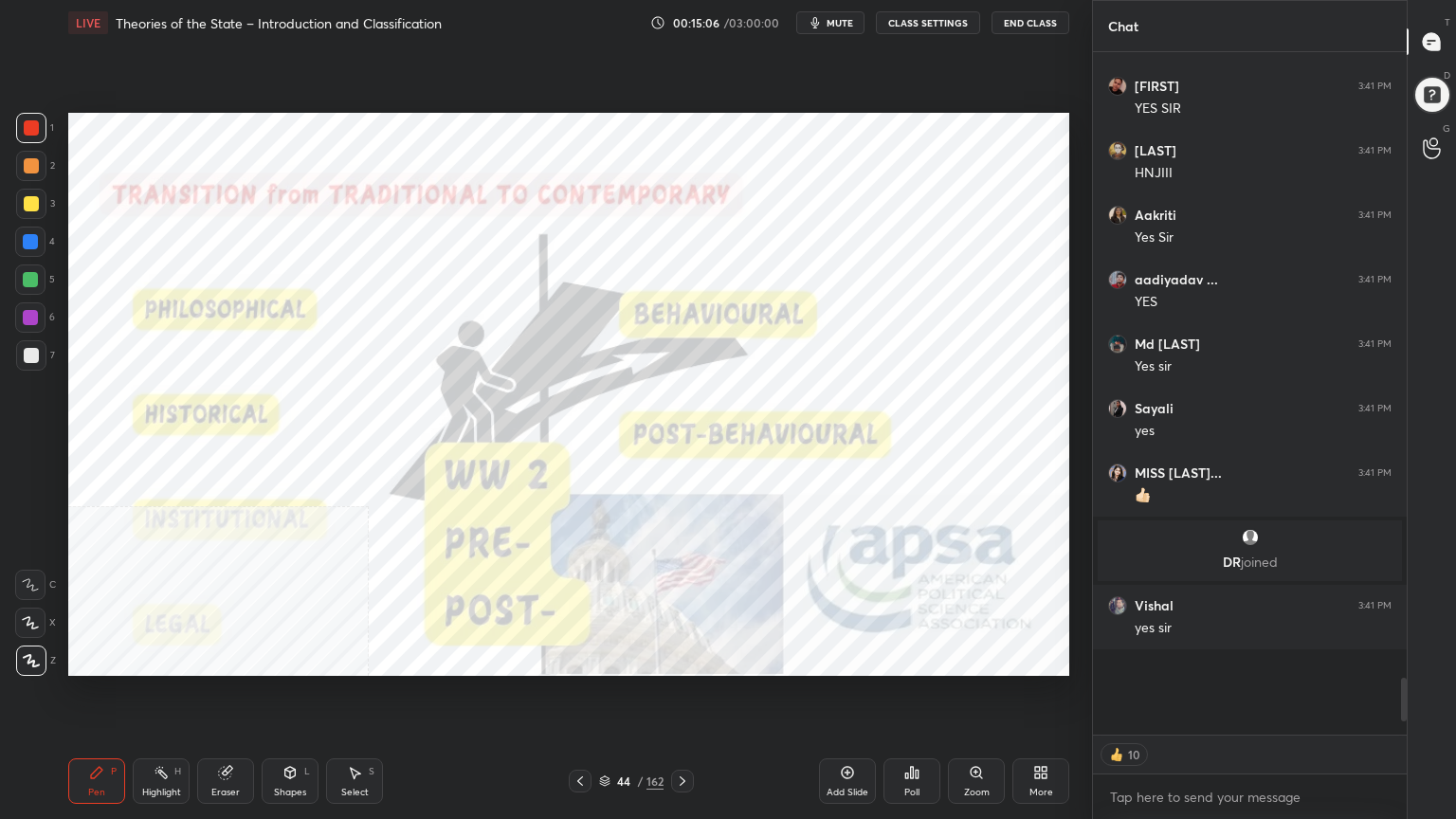 scroll, scrollTop: 9243, scrollLeft: 0, axis: vertical 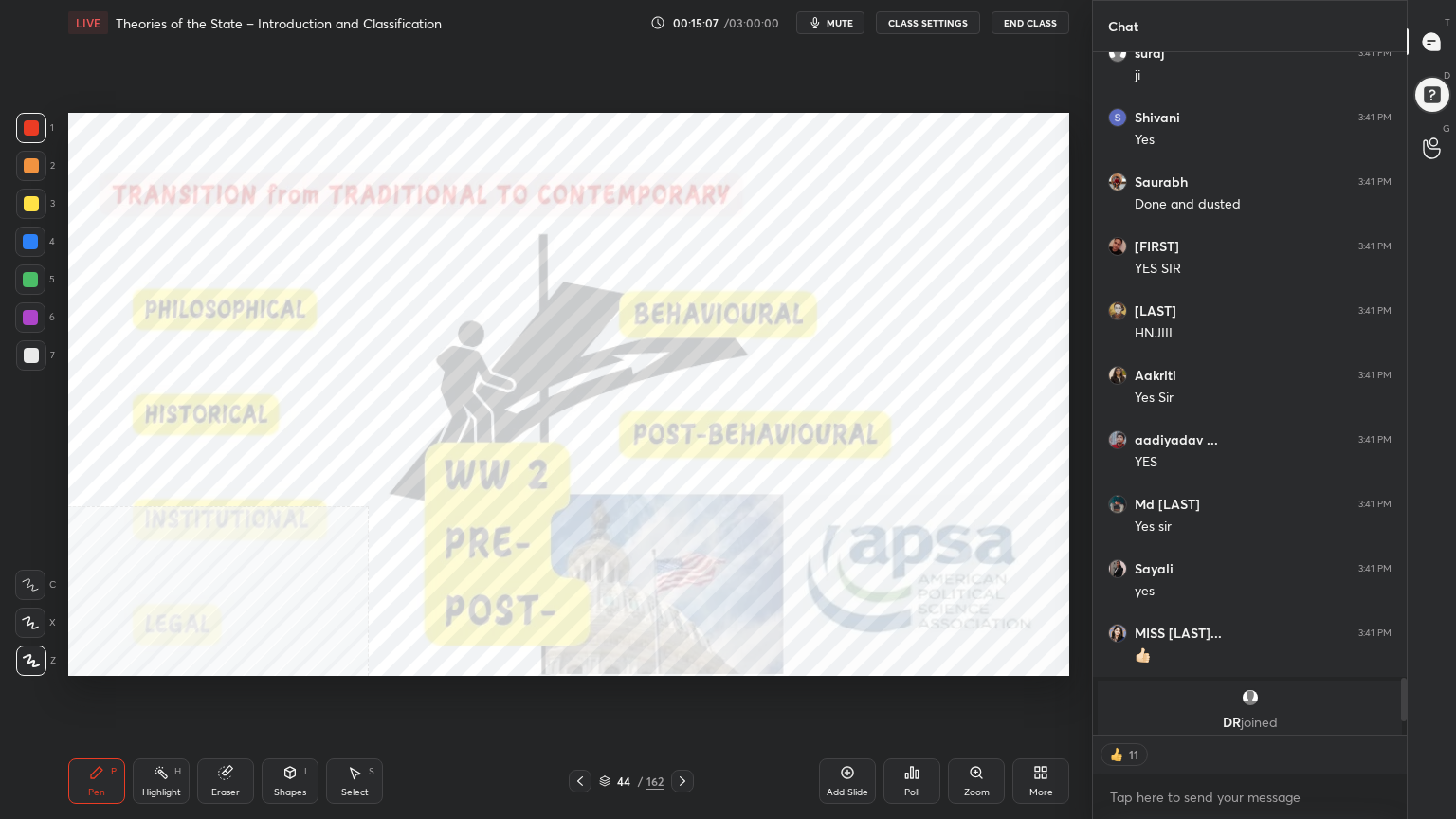 click 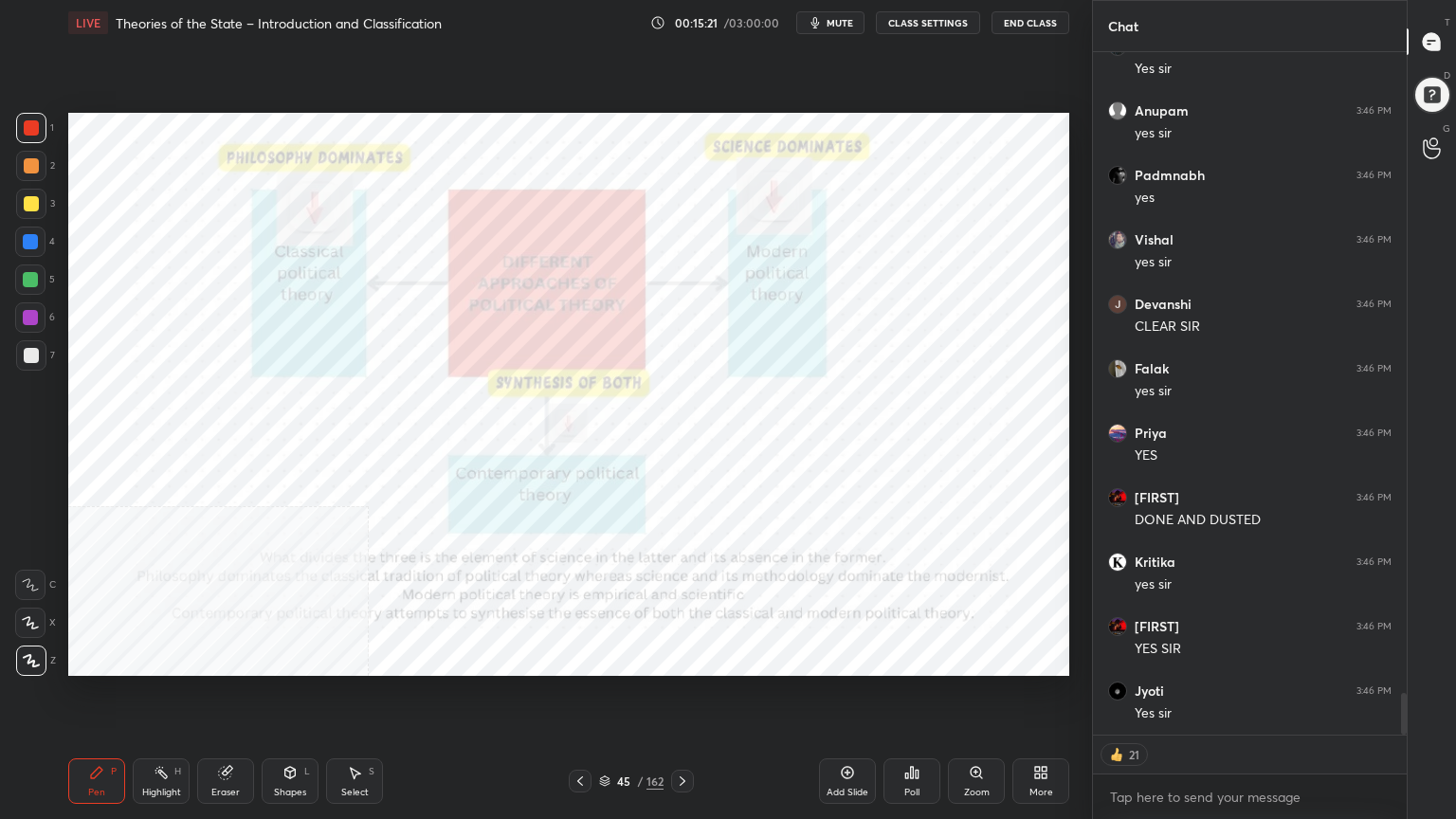 scroll, scrollTop: 10543, scrollLeft: 0, axis: vertical 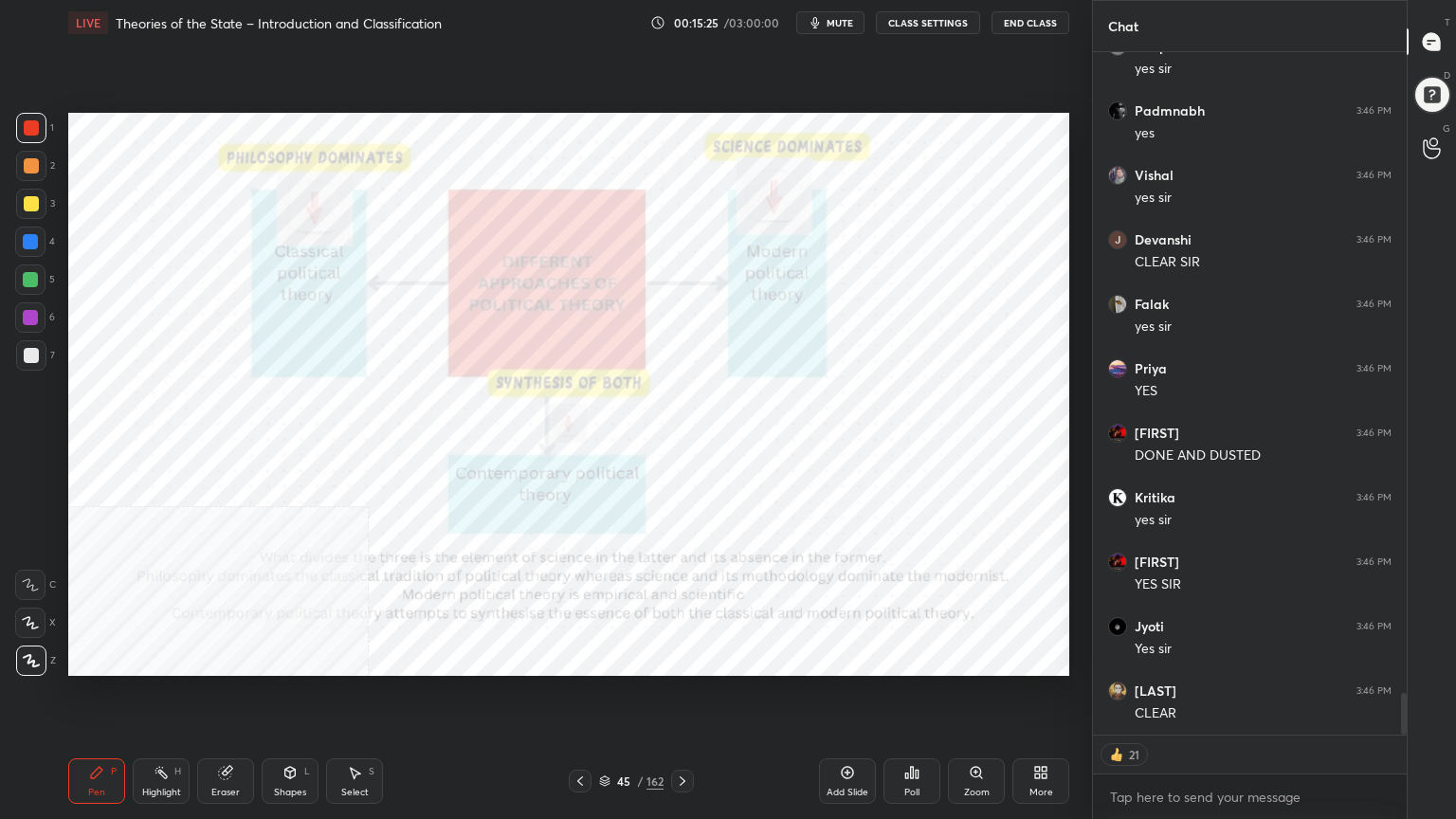 type on "x" 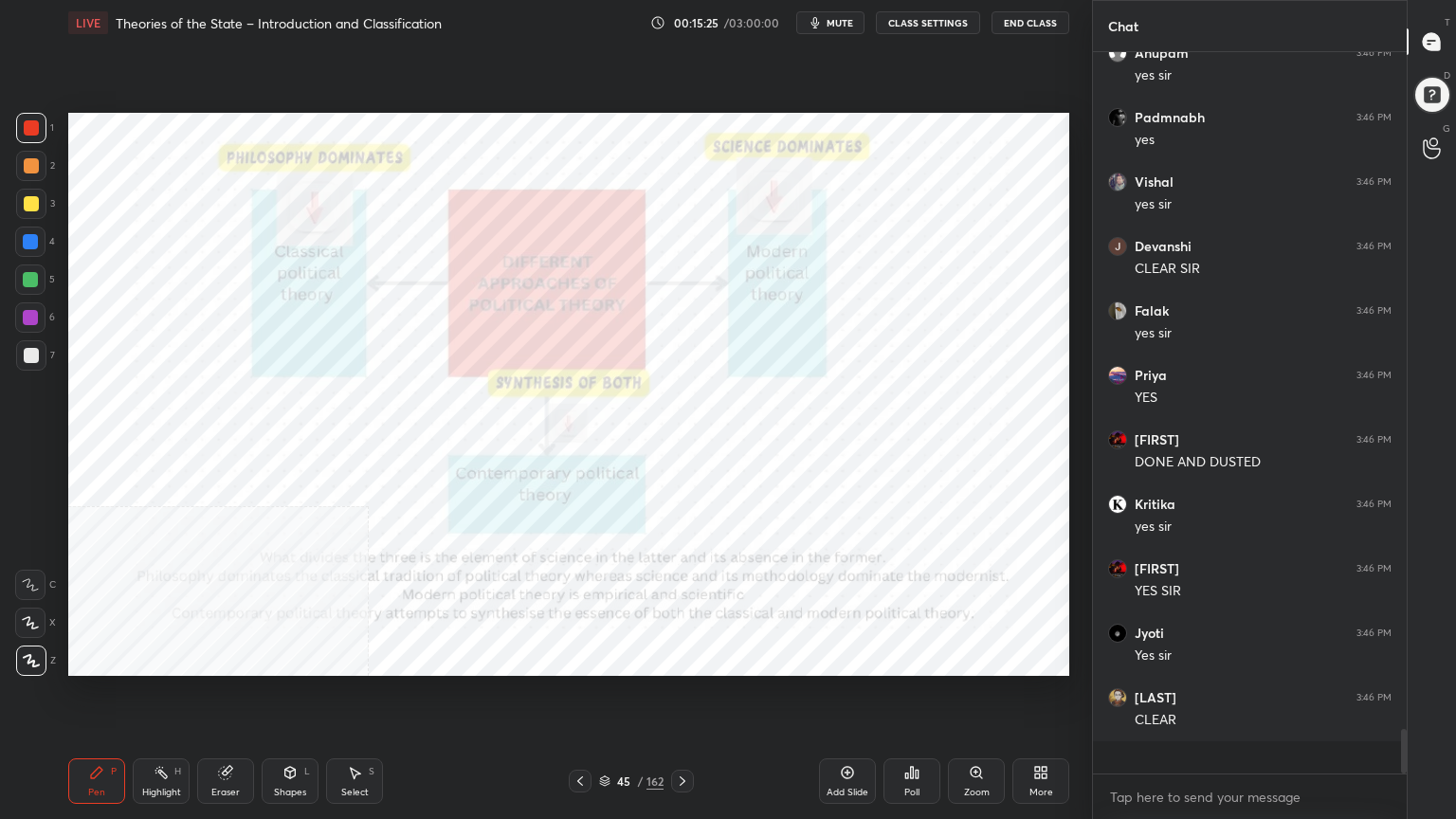 scroll, scrollTop: 6, scrollLeft: 6, axis: both 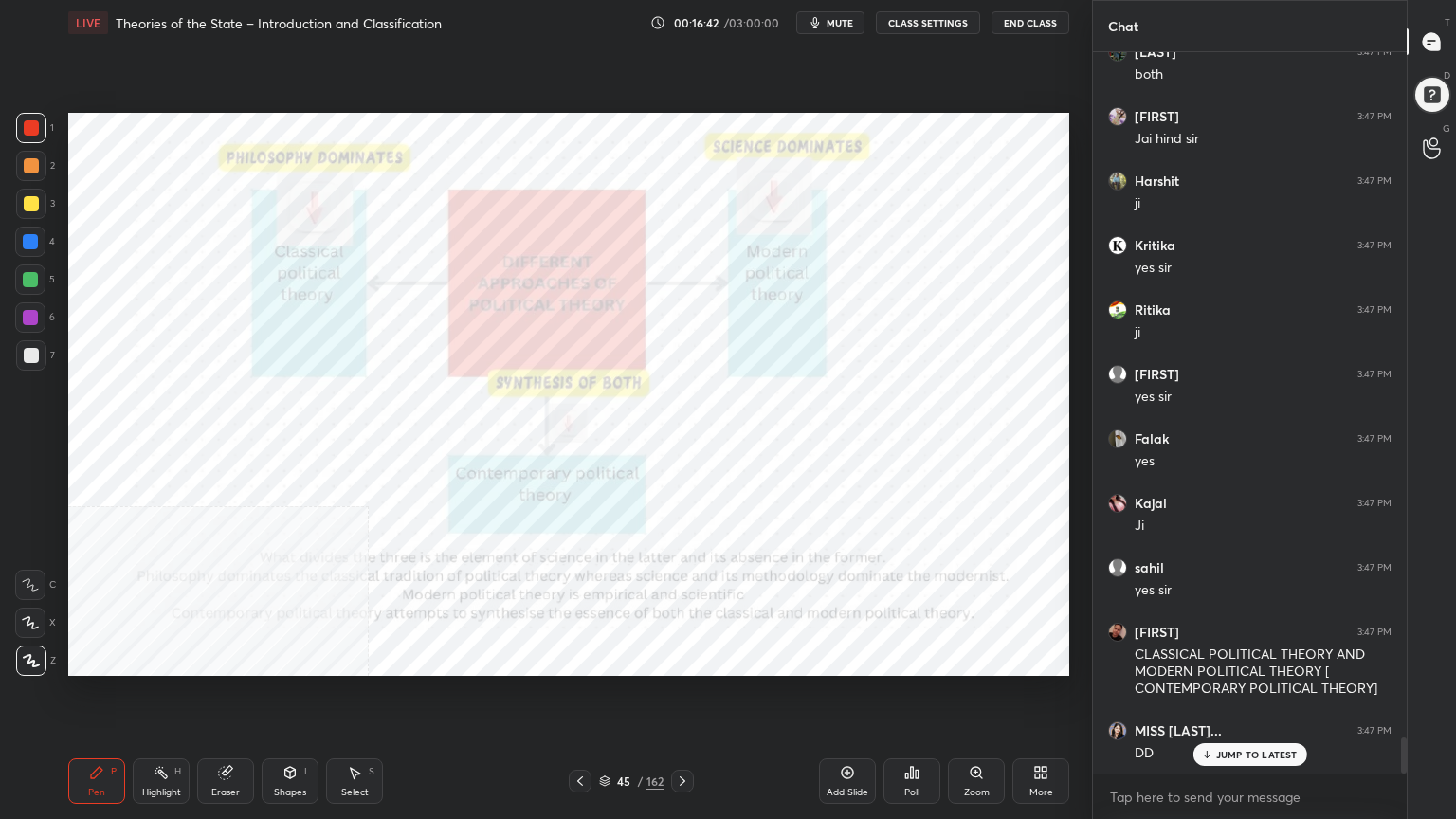 click on "45 / 162" at bounding box center [631, 781] 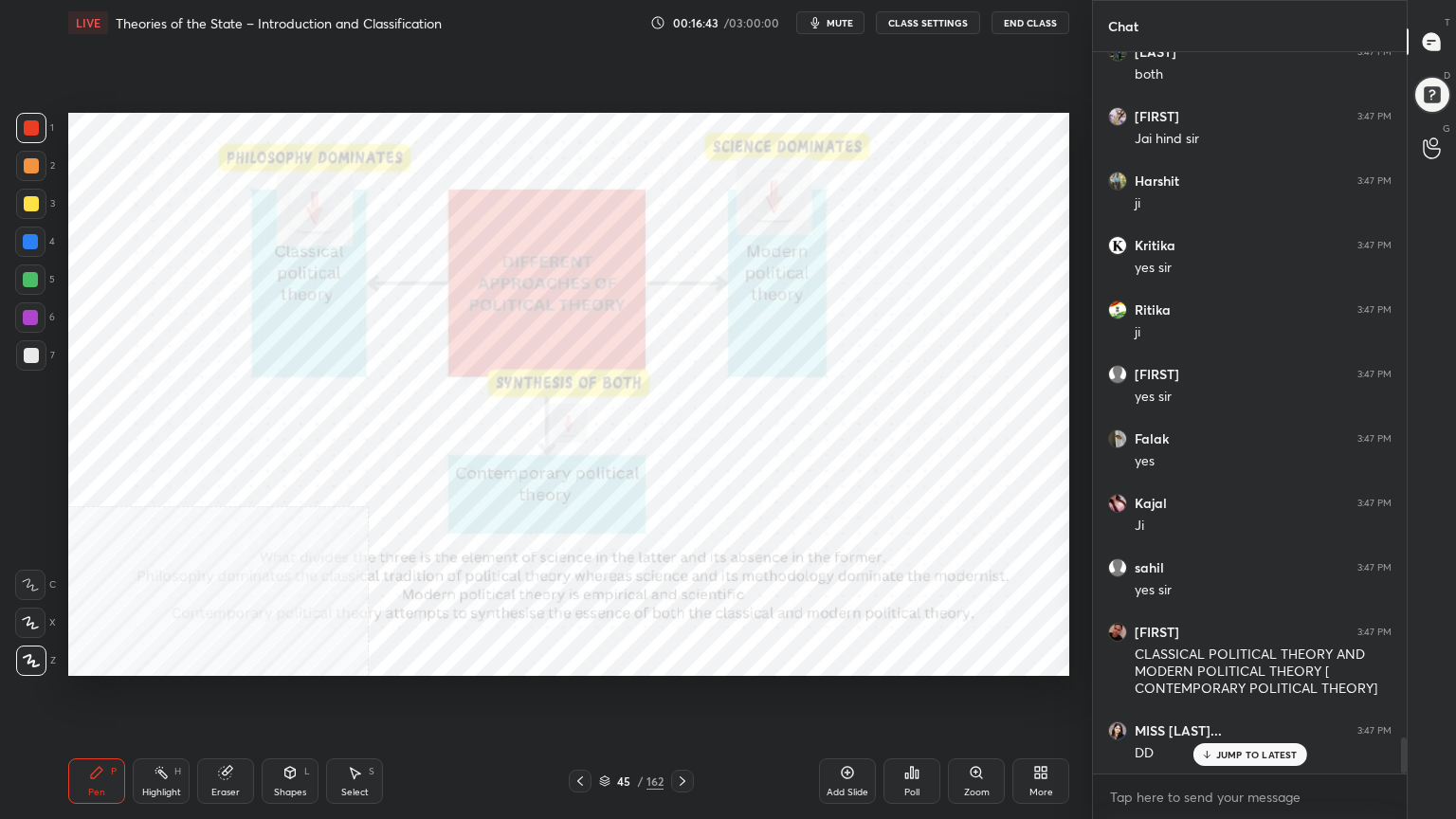 click 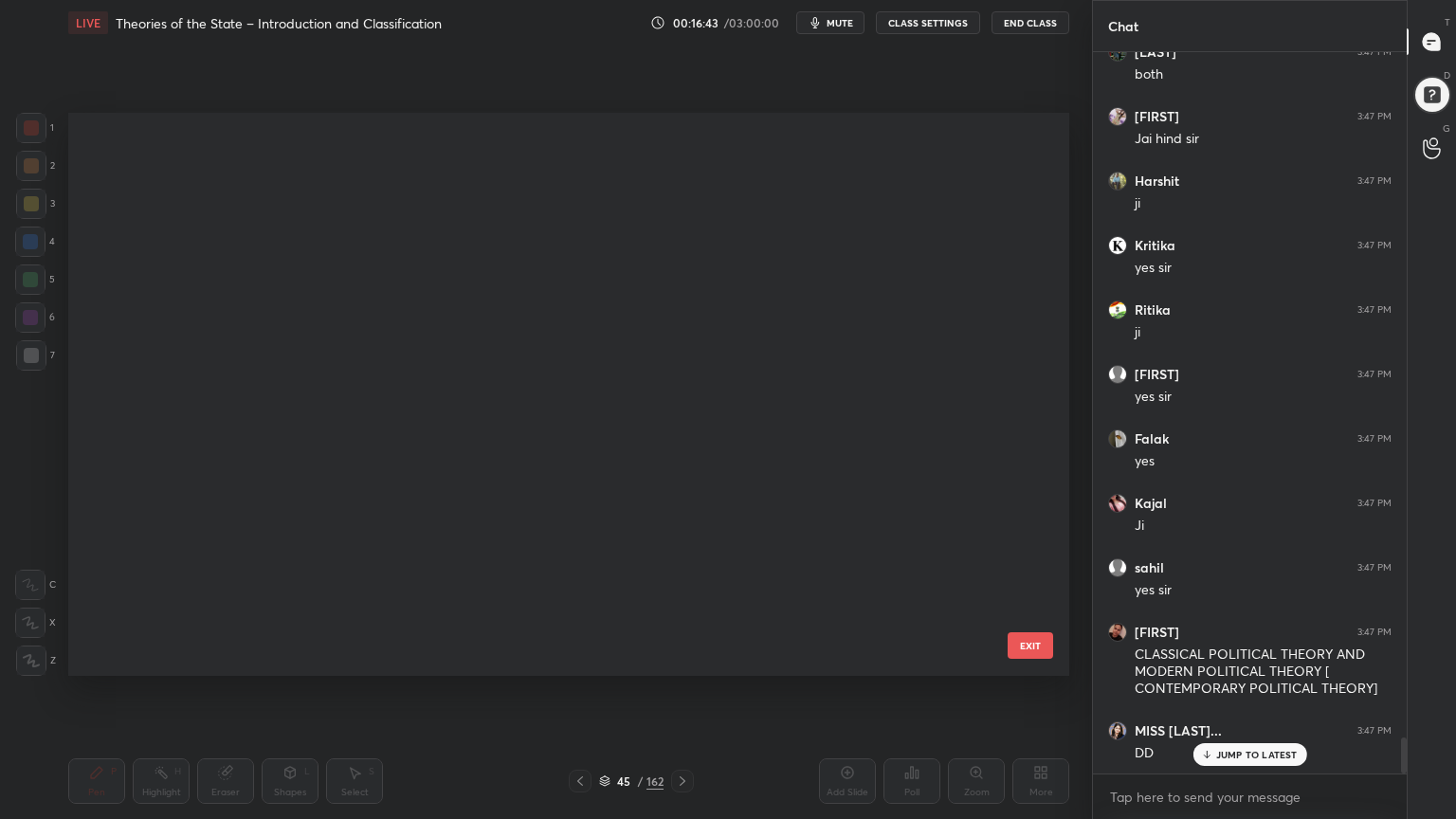scroll, scrollTop: 2039, scrollLeft: 0, axis: vertical 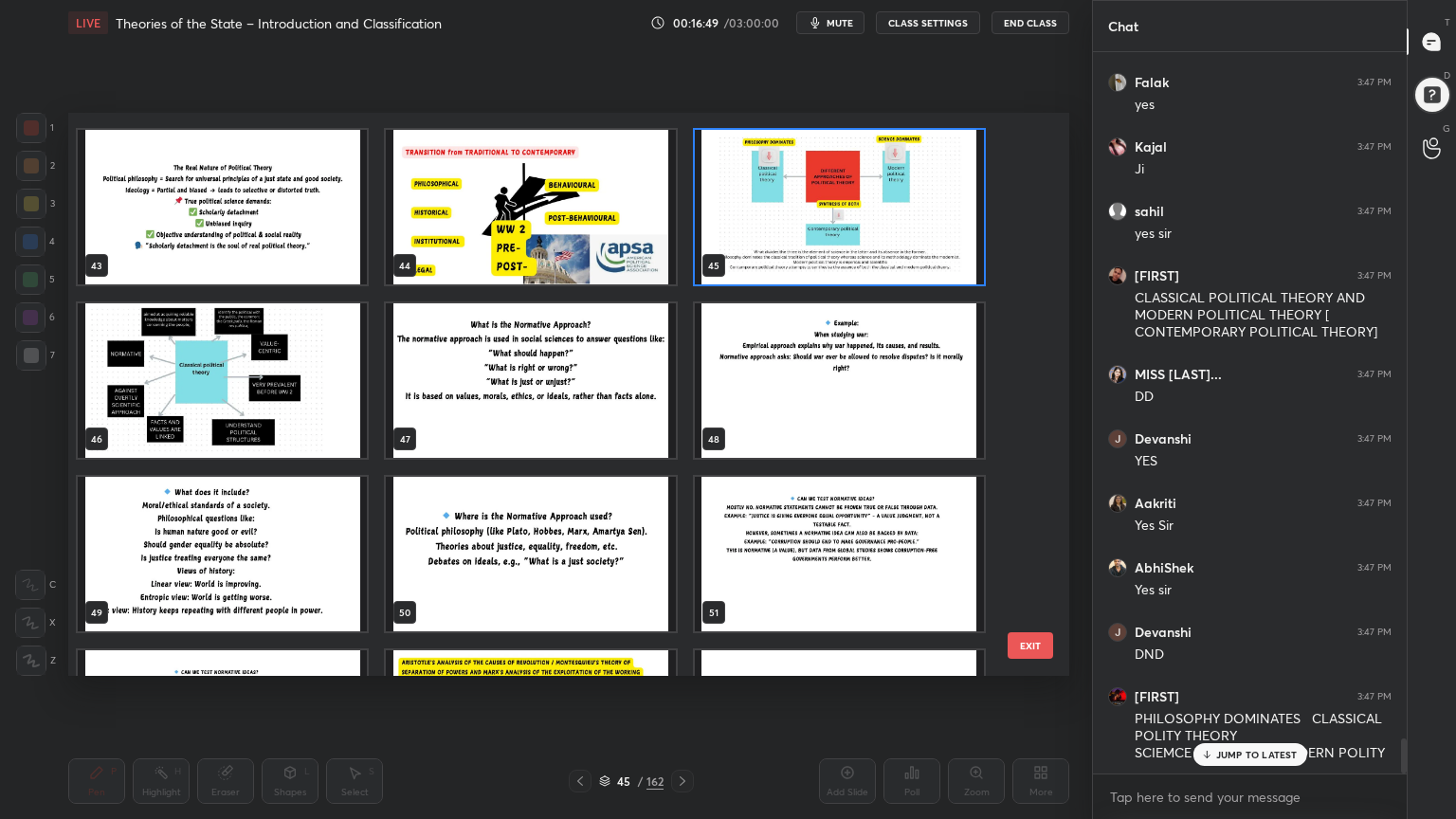 click at bounding box center (222, 380) 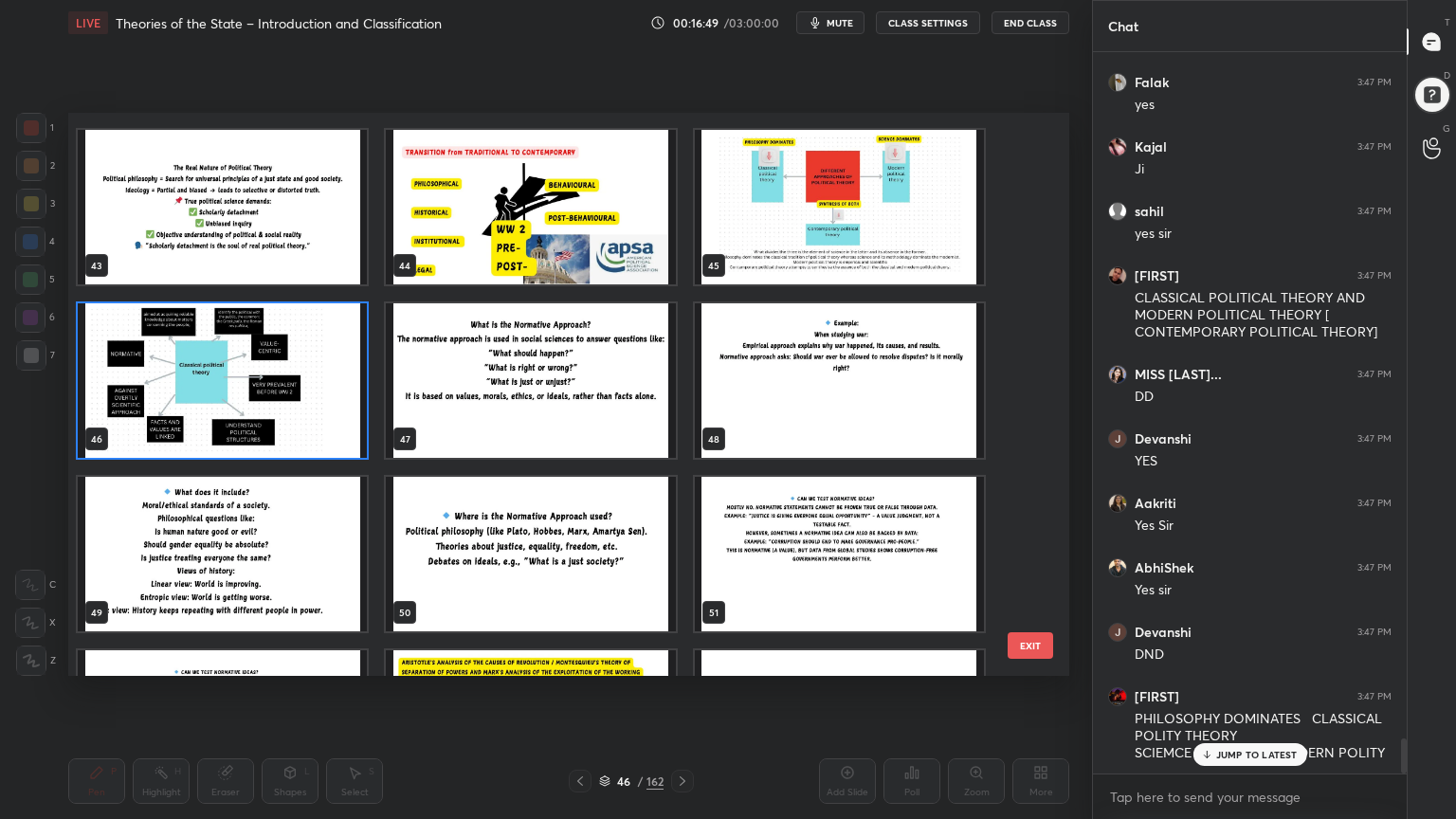 click at bounding box center (222, 380) 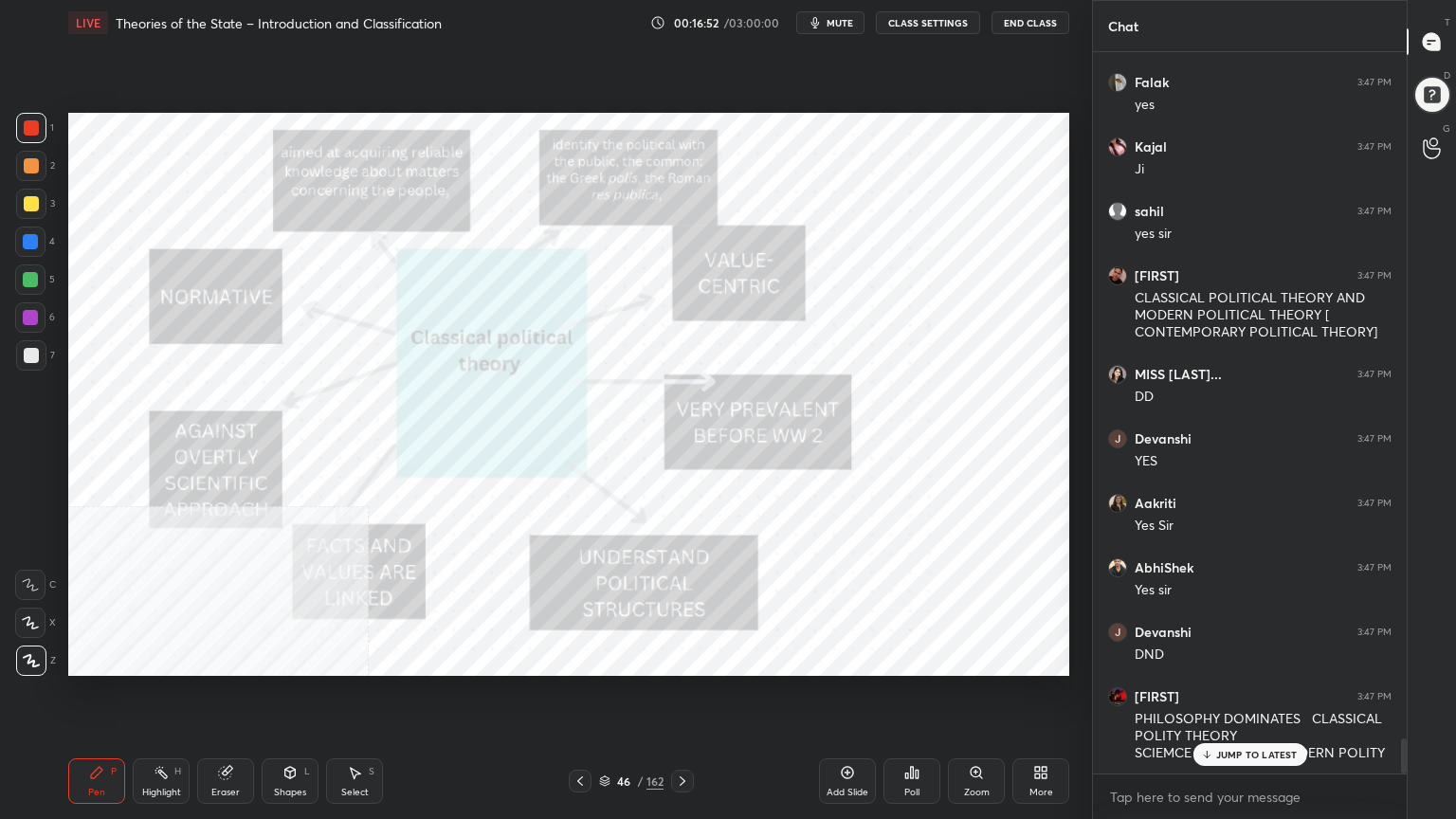 click on "More" at bounding box center (1041, 781) 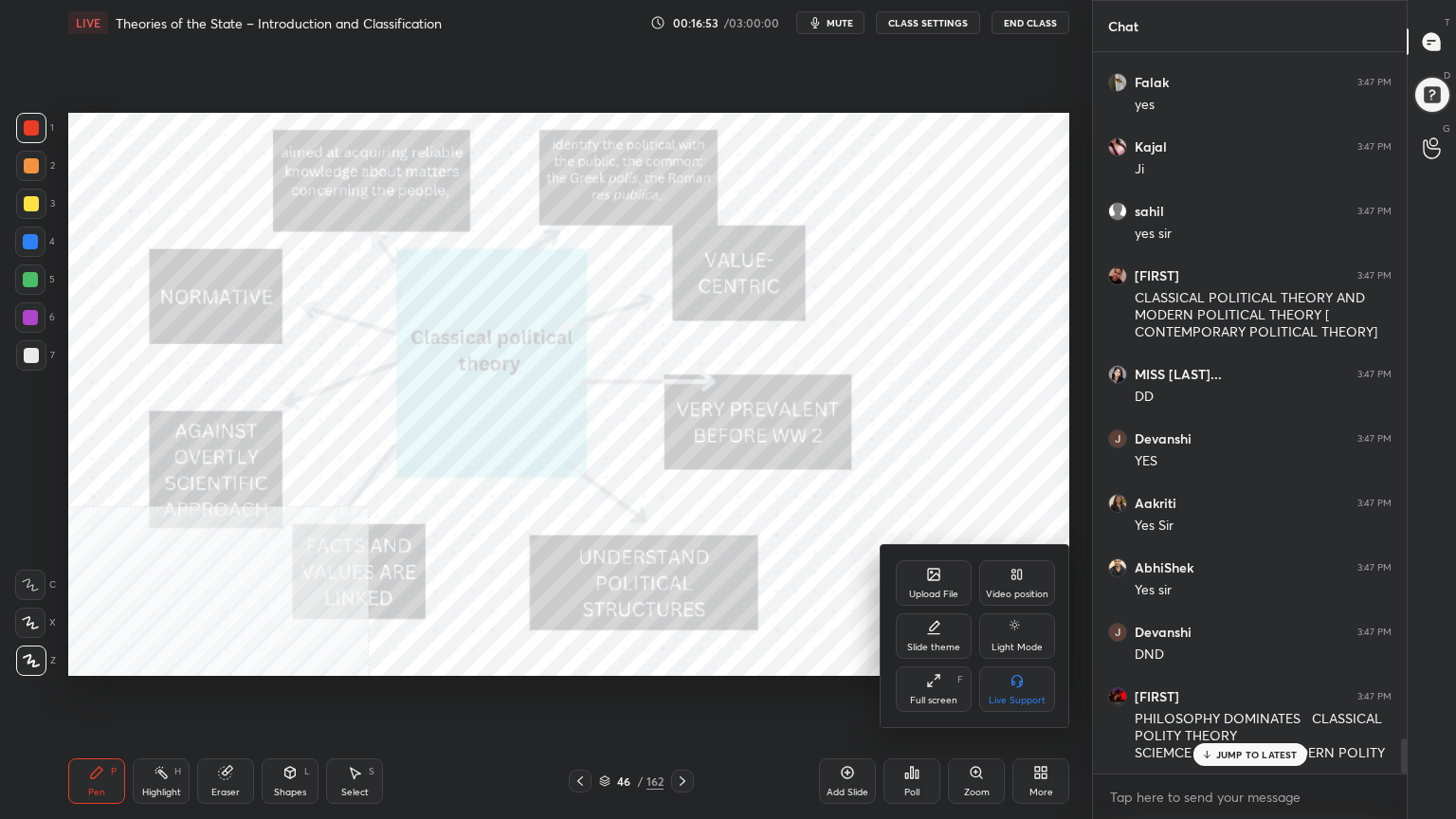 click on "Video position" at bounding box center (1017, 583) 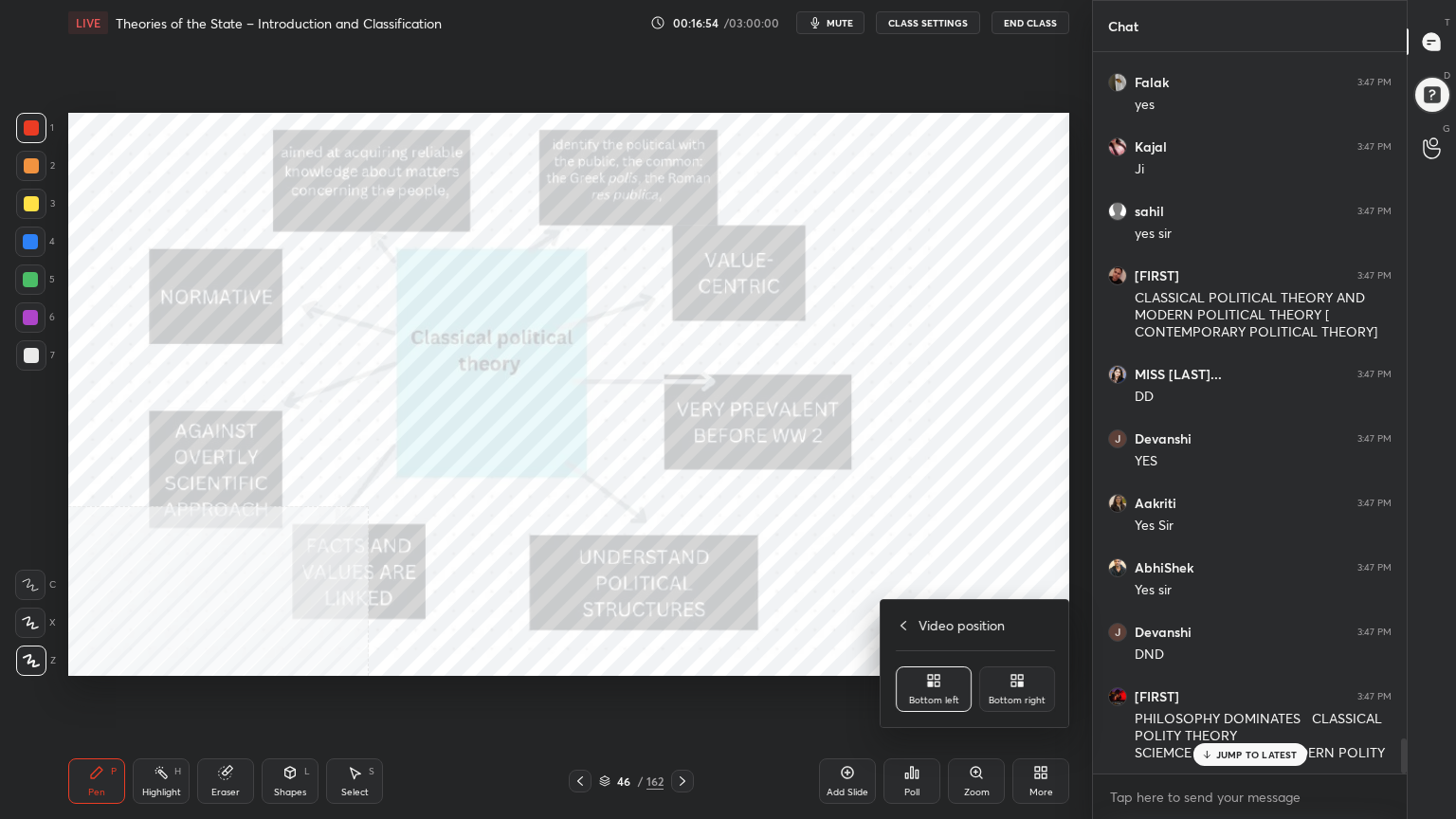 click on "Bottom right" at bounding box center [1017, 689] 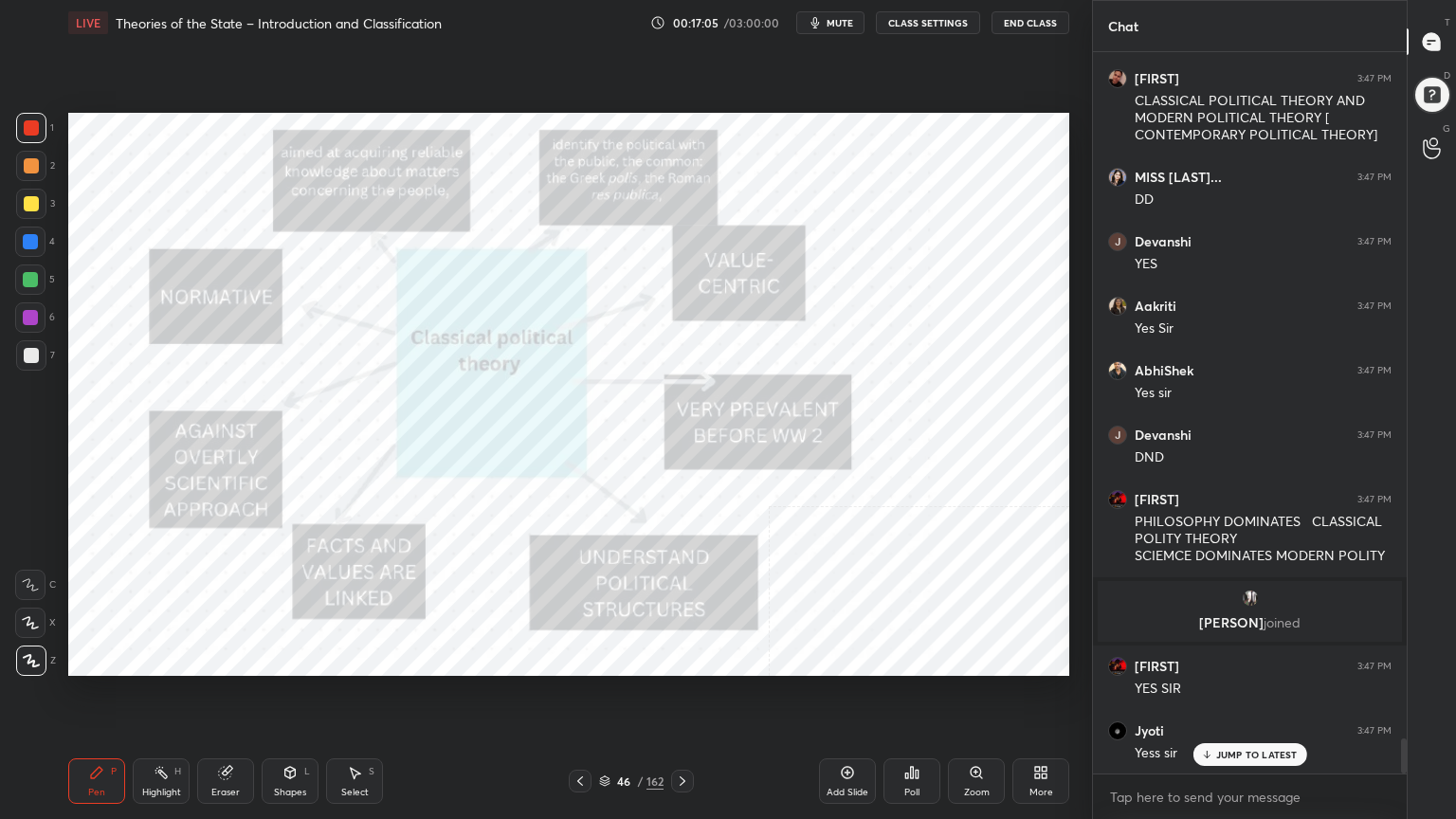 scroll, scrollTop: 14185, scrollLeft: 0, axis: vertical 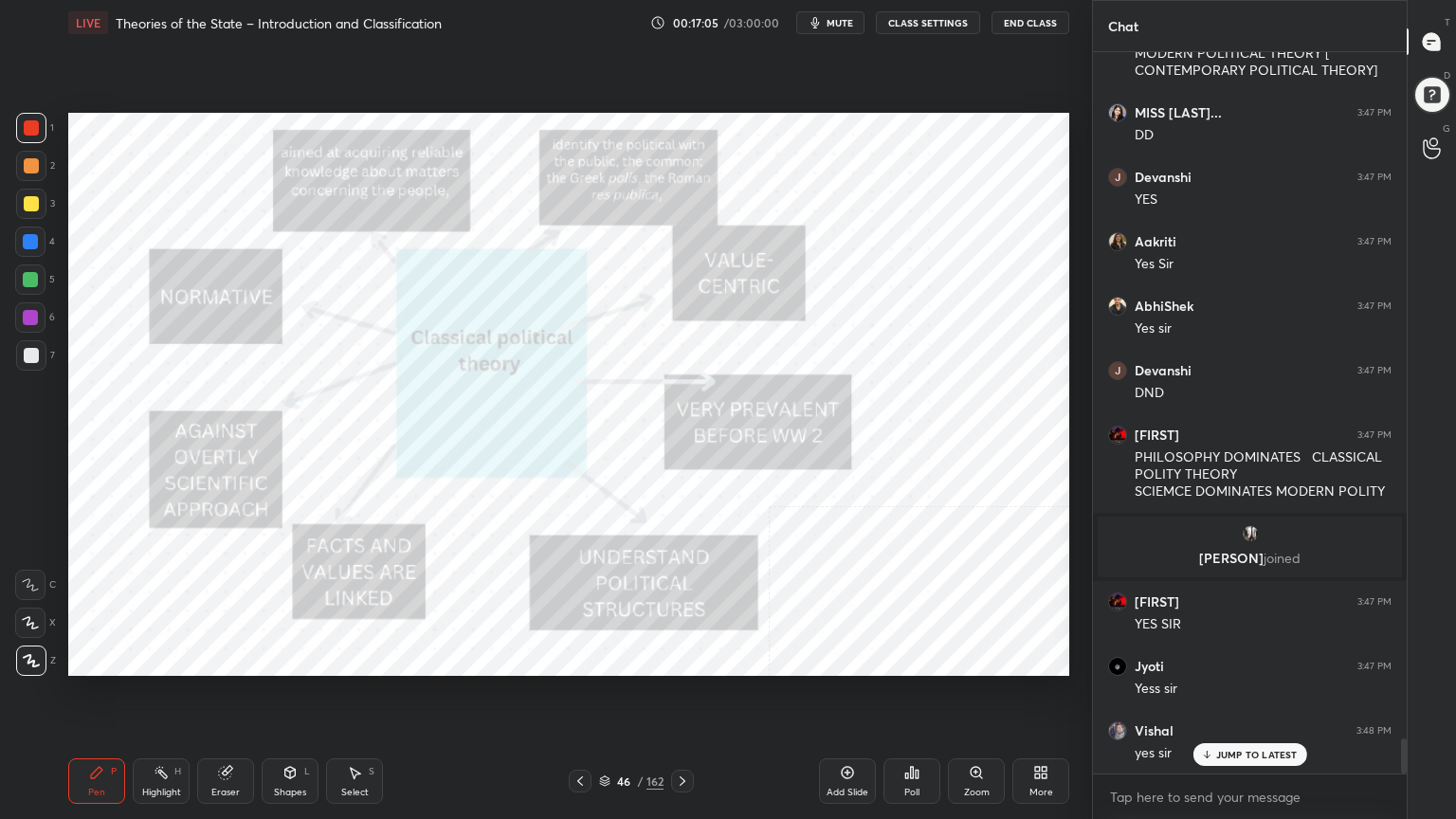 click on "Add Slide" at bounding box center (847, 781) 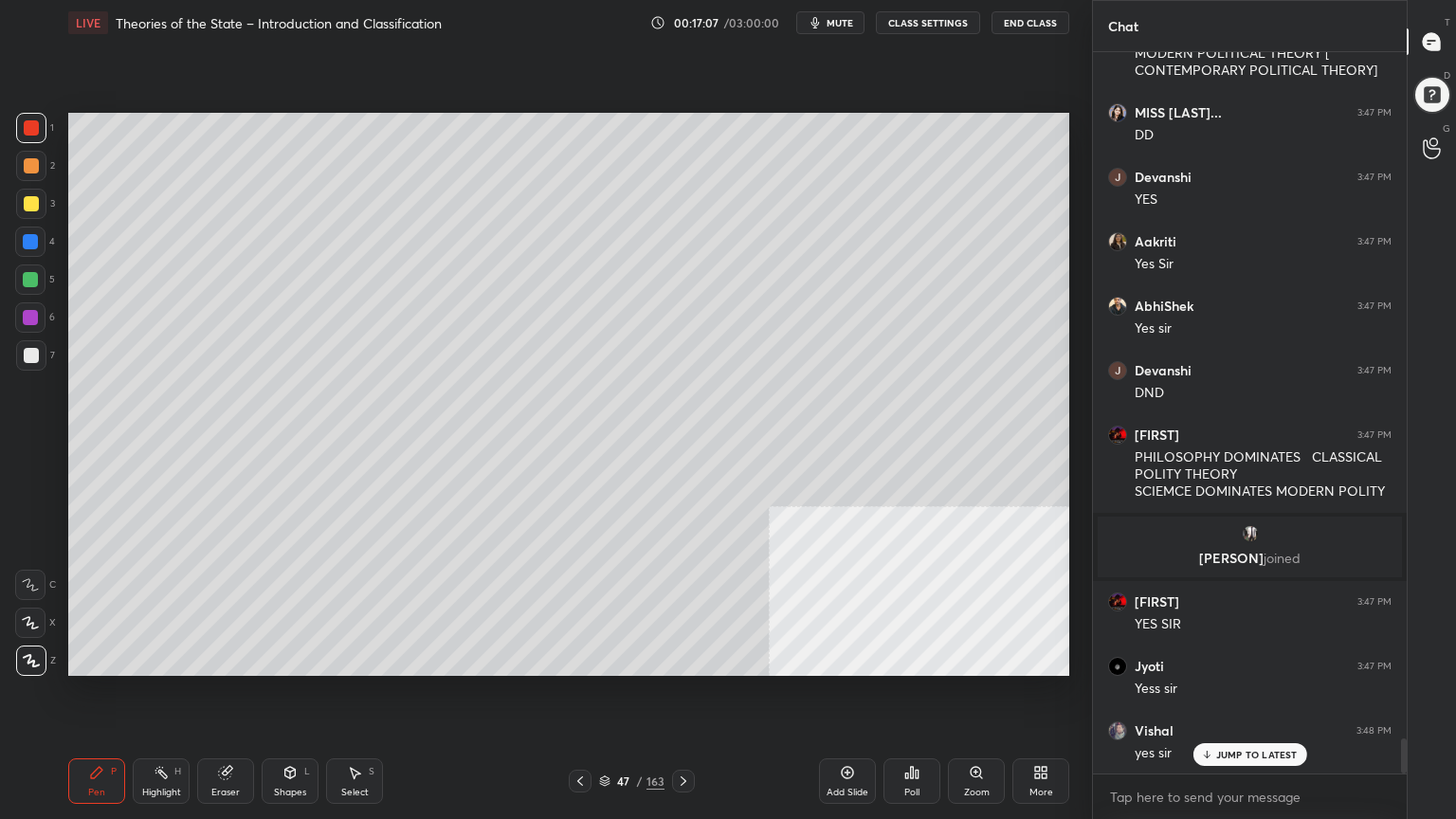 click on "CLASS SETTINGS" at bounding box center [928, 23] 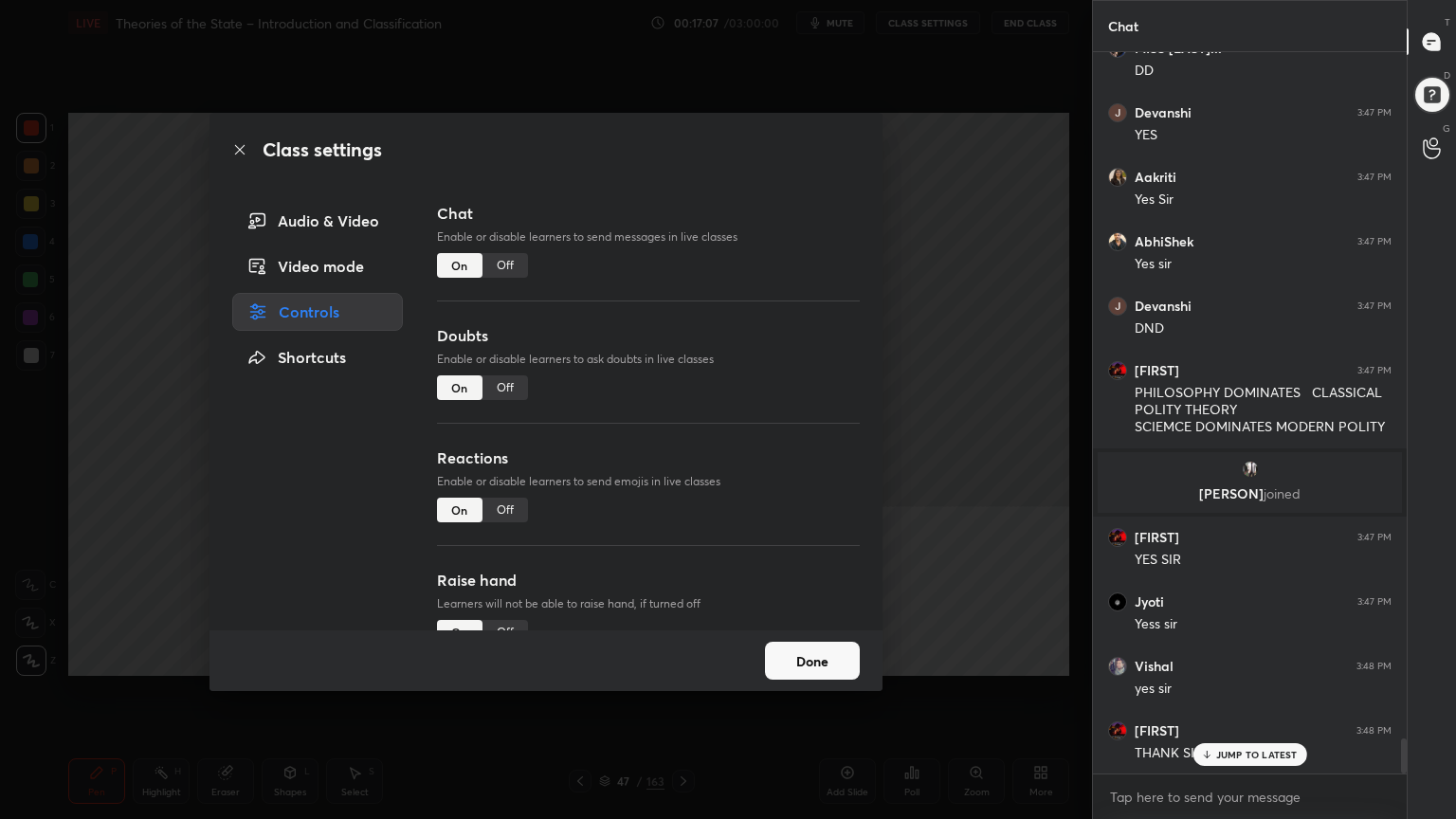 click on "Off" at bounding box center [505, 265] 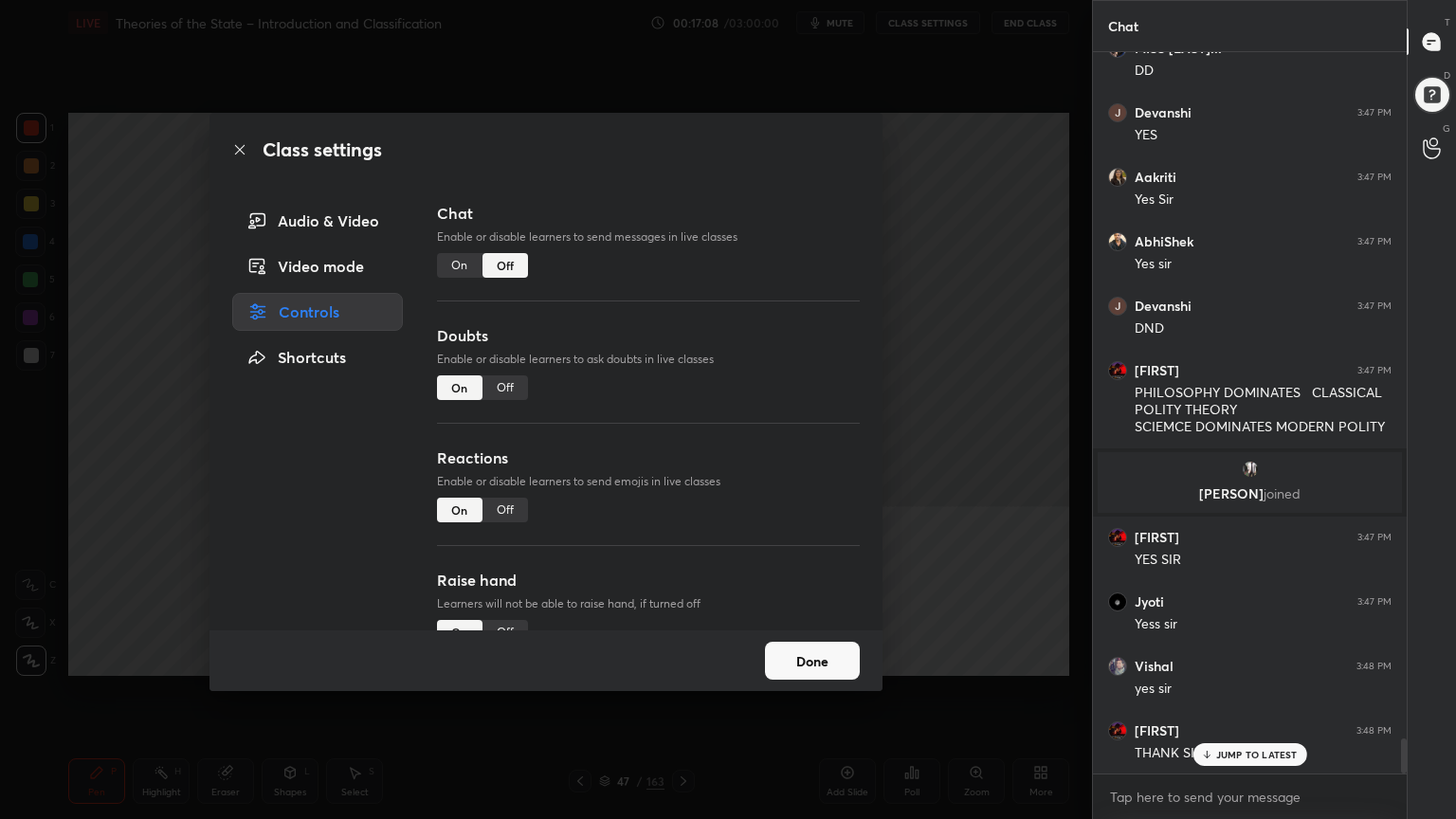 scroll, scrollTop: 12502, scrollLeft: 0, axis: vertical 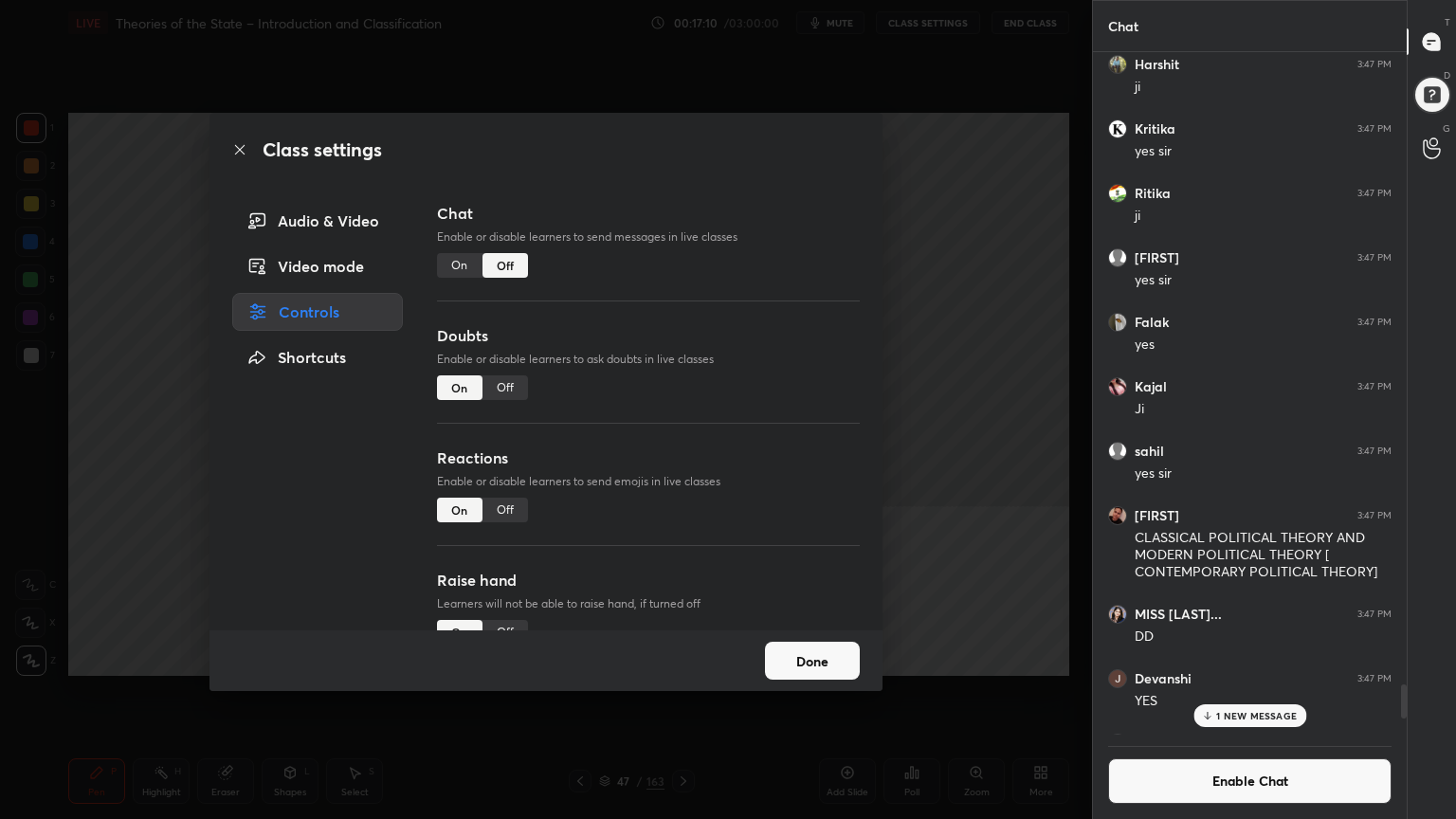click 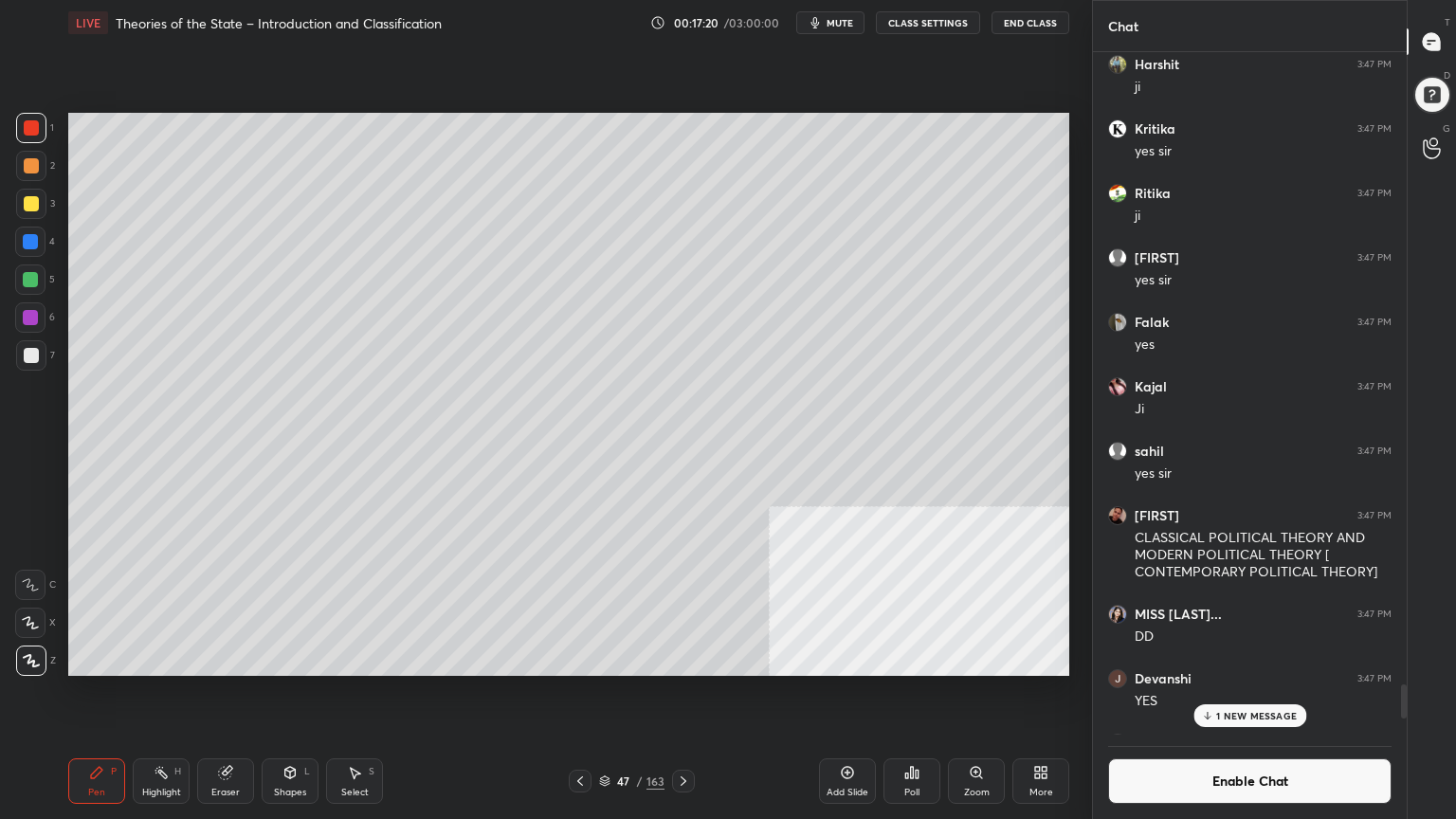 click at bounding box center (31, 204) 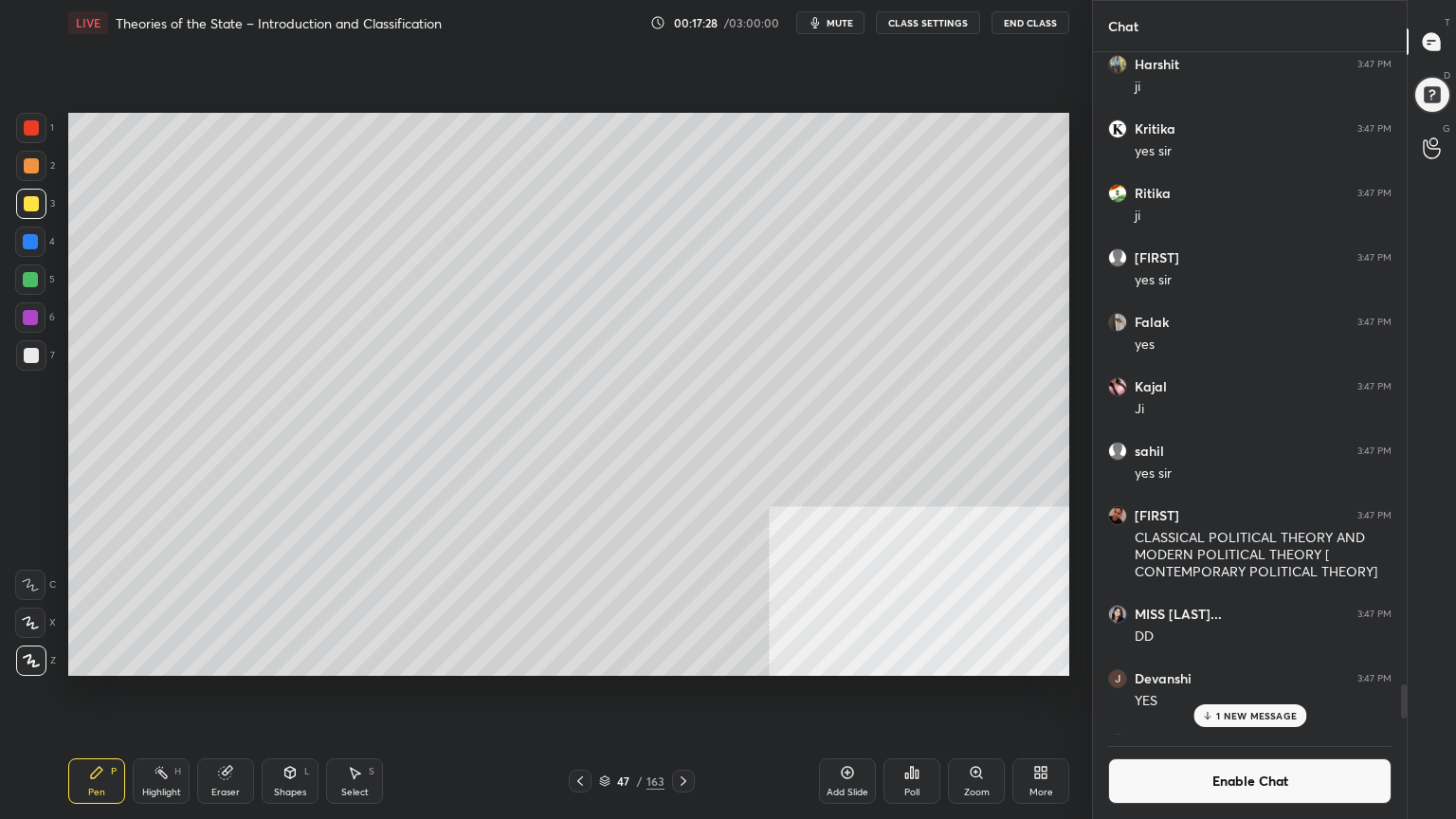 click 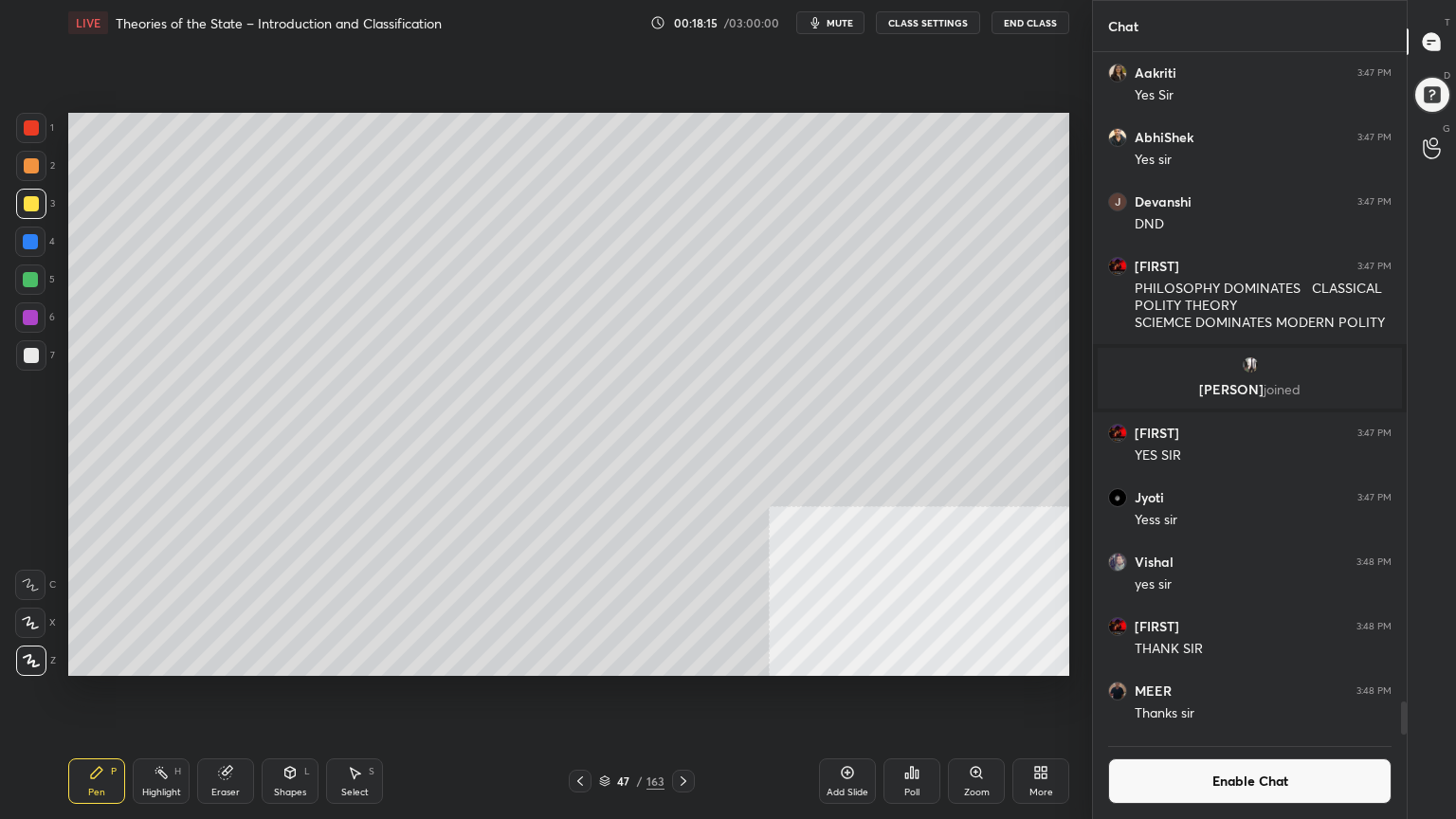 click on "Enable Chat" at bounding box center (1249, 781) 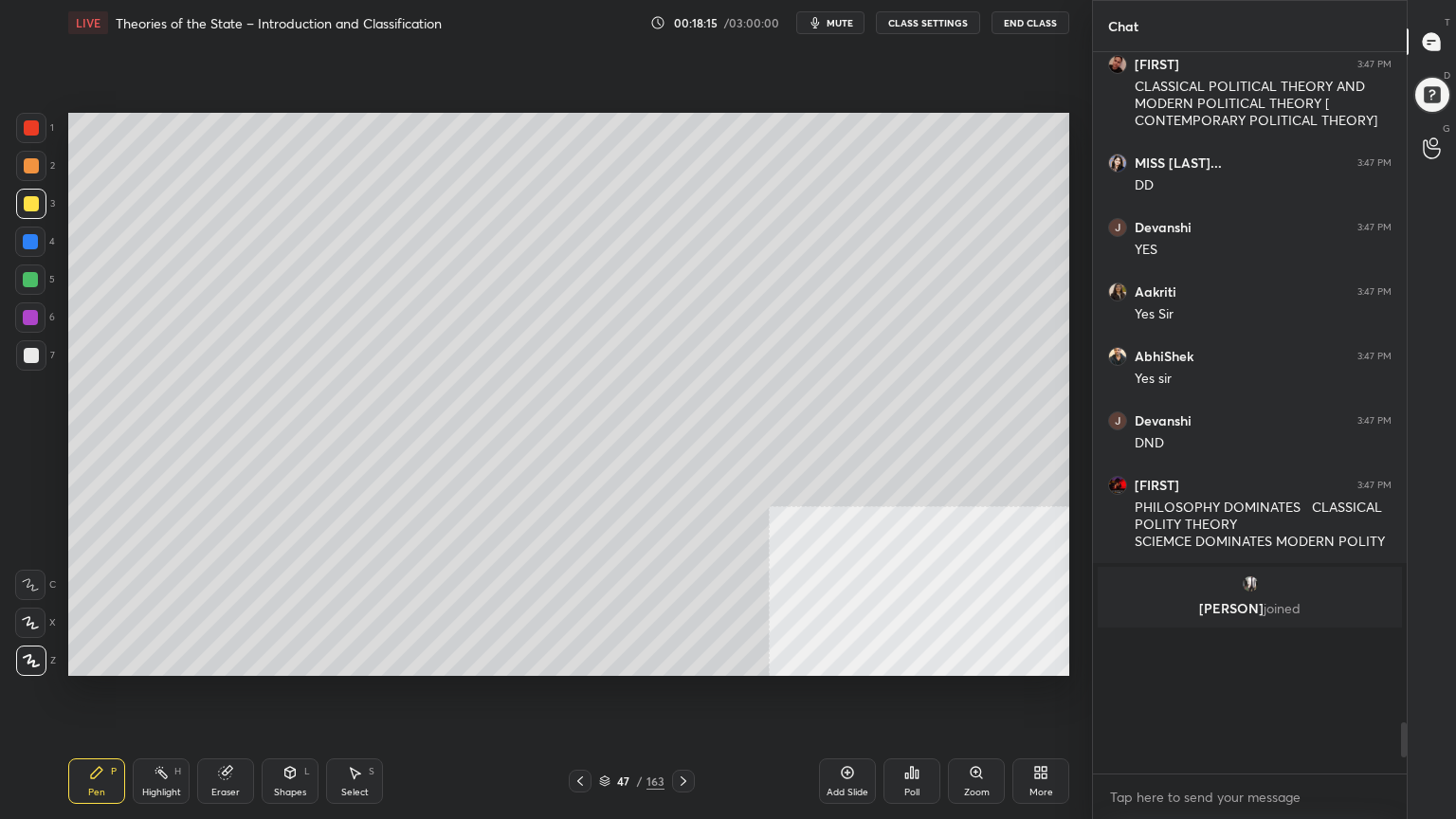 scroll, scrollTop: 12657, scrollLeft: 0, axis: vertical 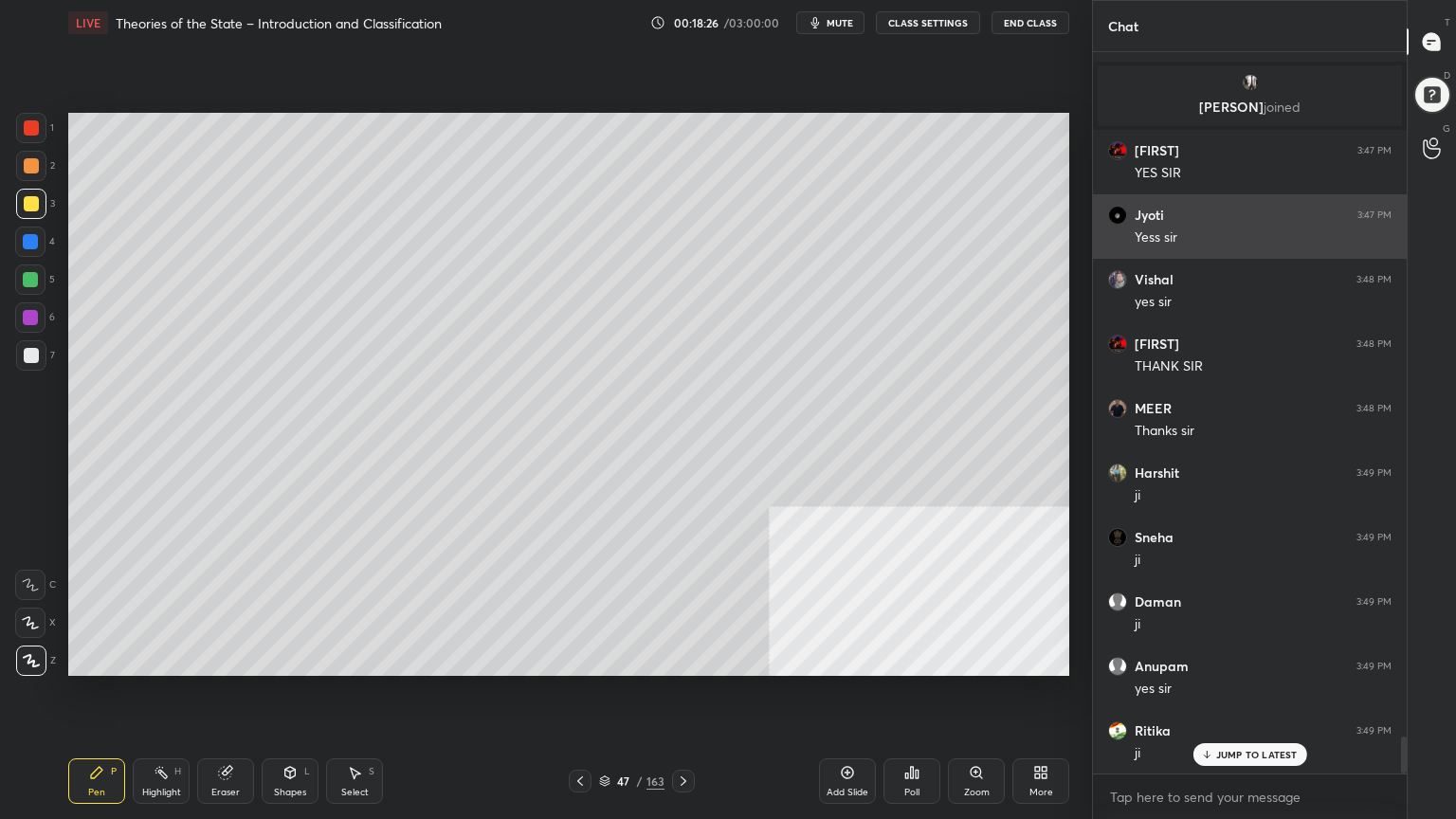 type on "x" 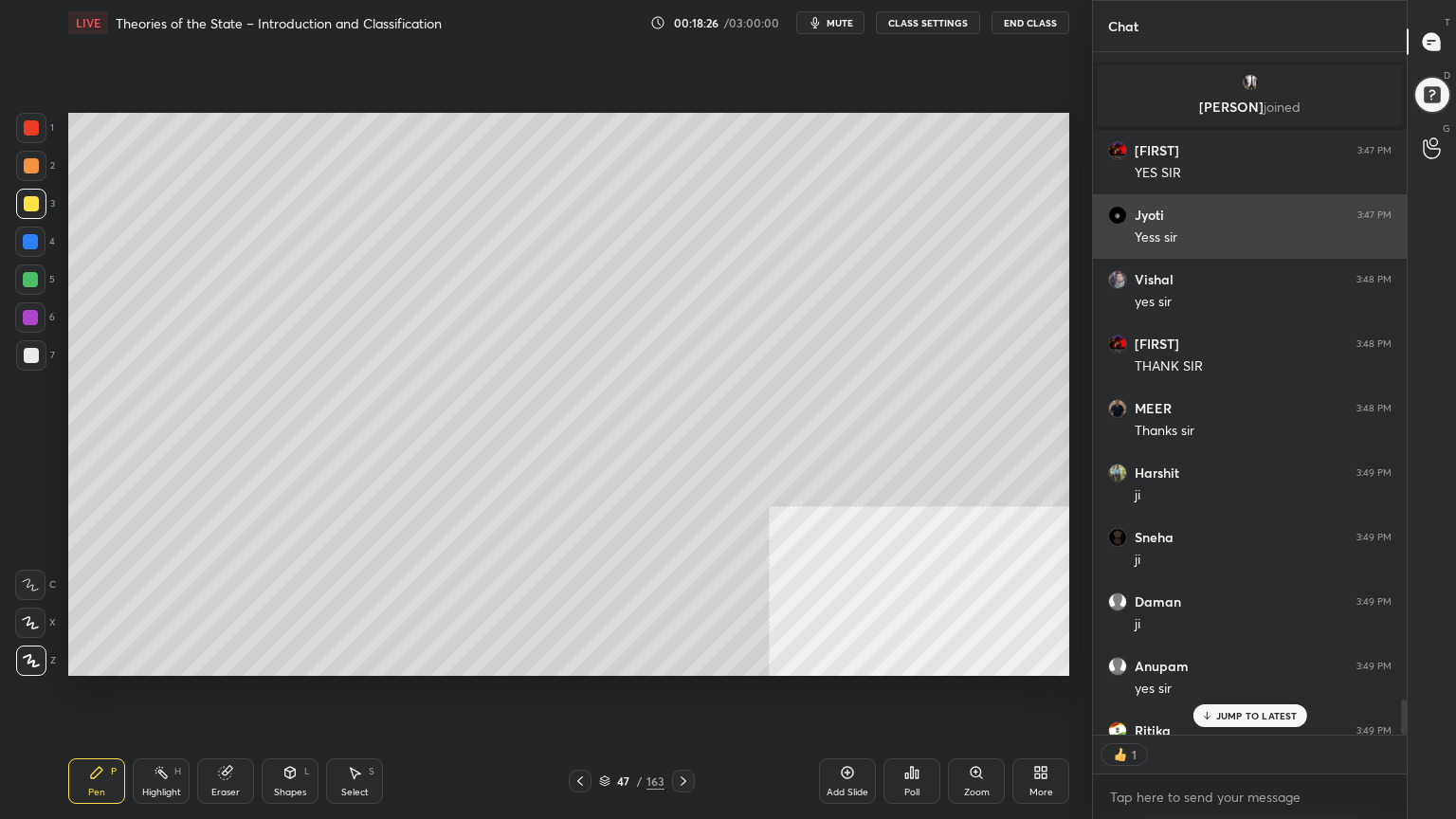 scroll, scrollTop: 678, scrollLeft: 308, axis: both 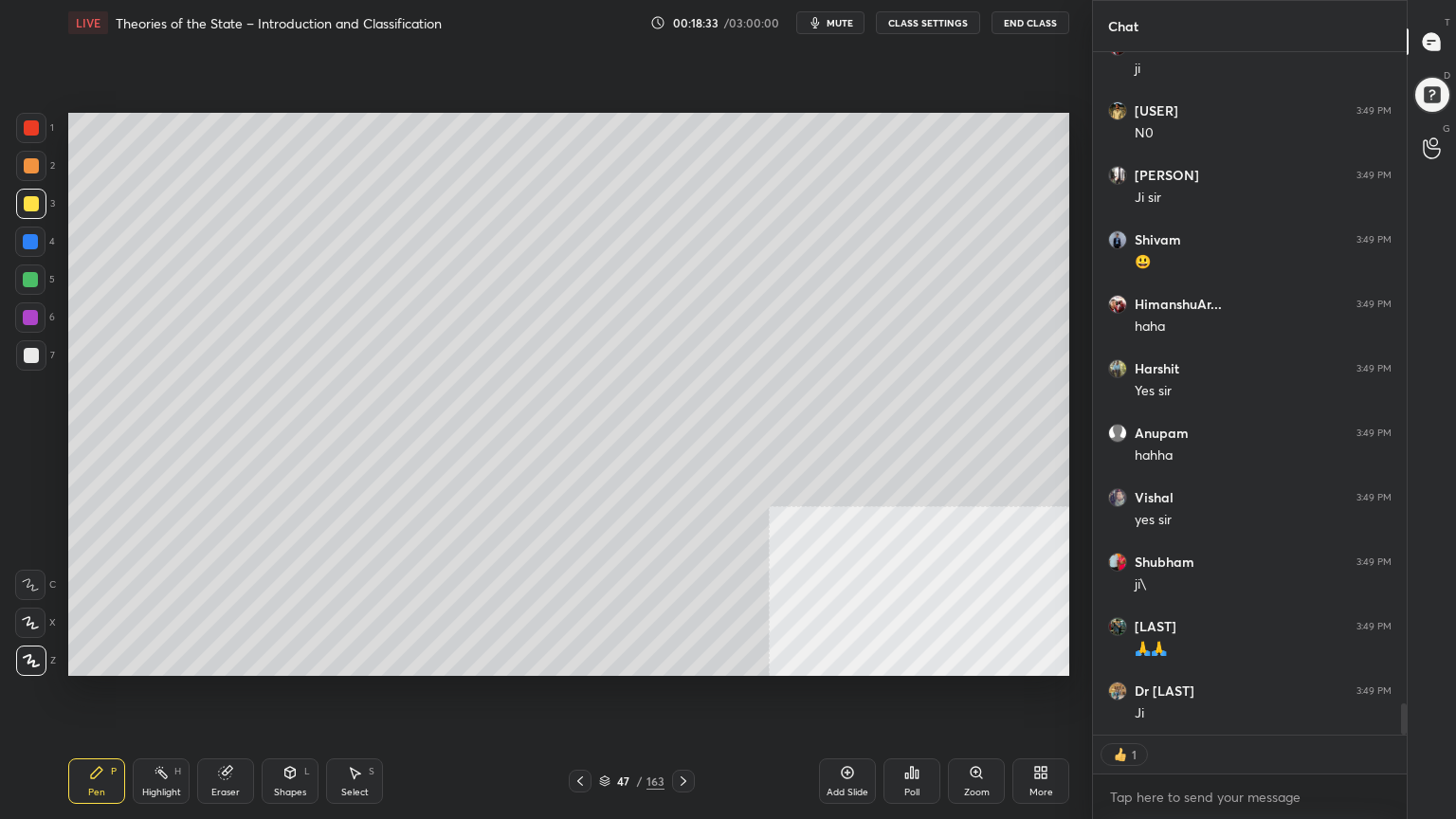 click on "CLASS SETTINGS" at bounding box center [928, 23] 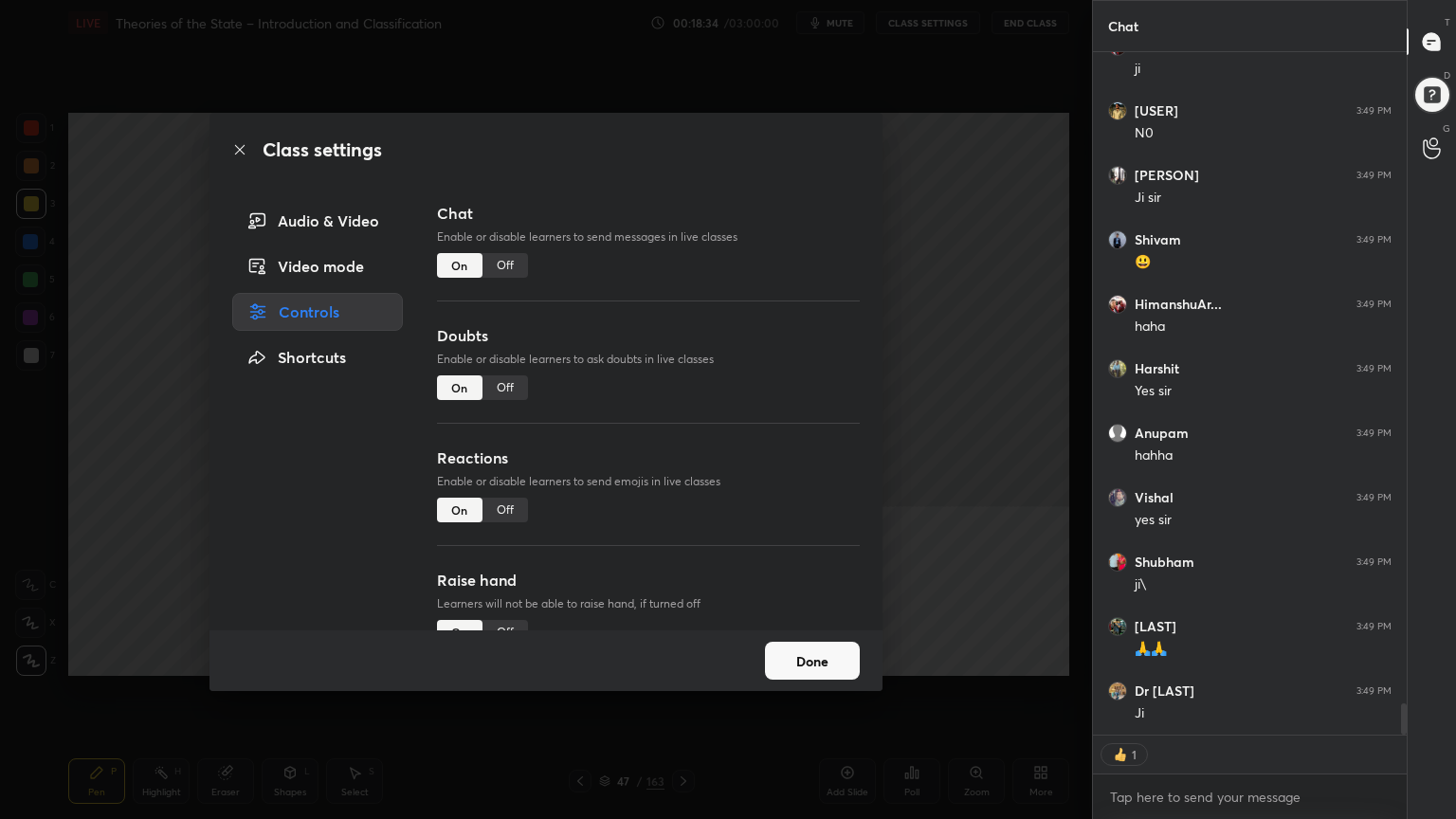 click on "Off" at bounding box center [505, 265] 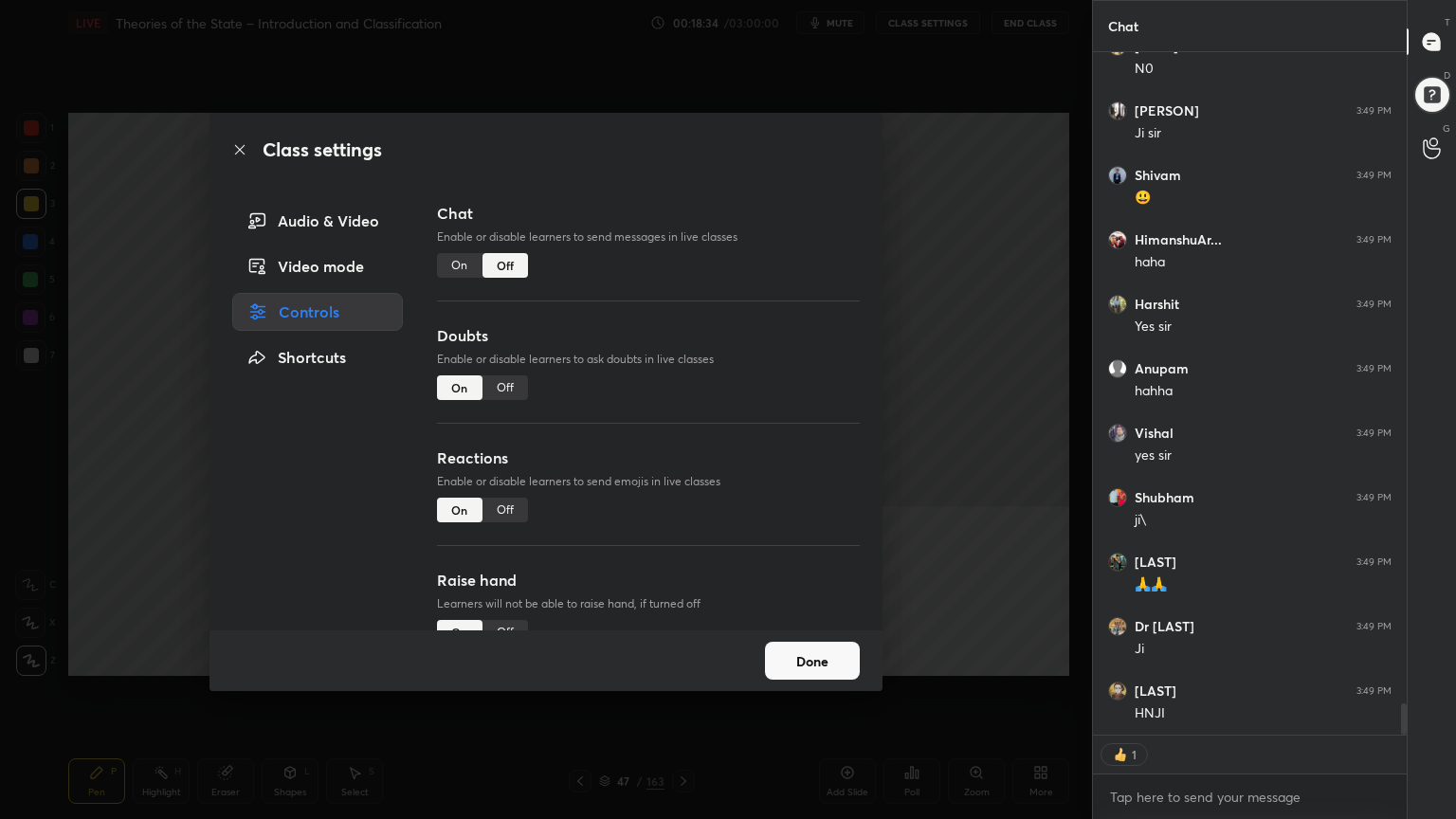 scroll, scrollTop: 13677, scrollLeft: 0, axis: vertical 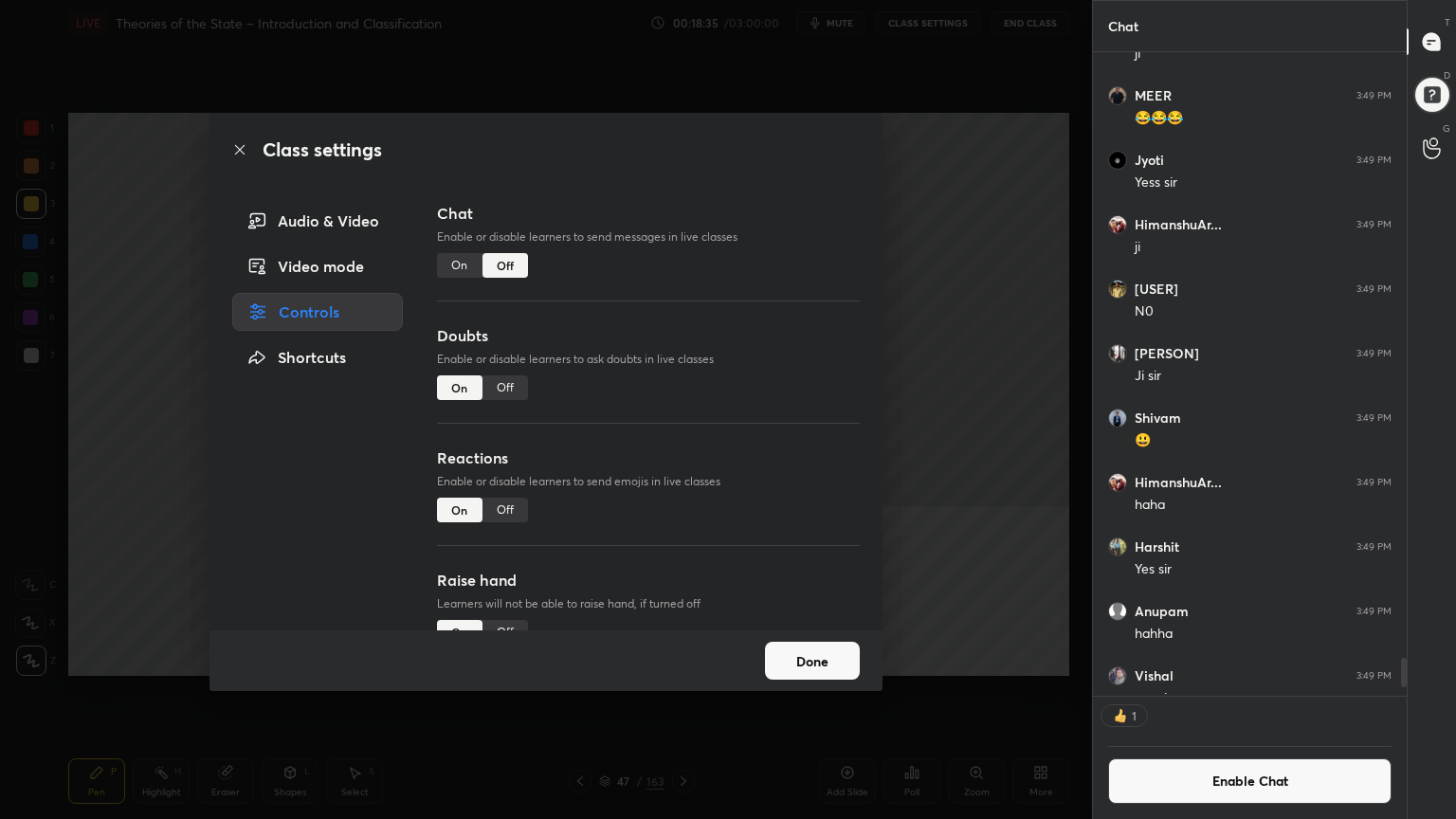 click 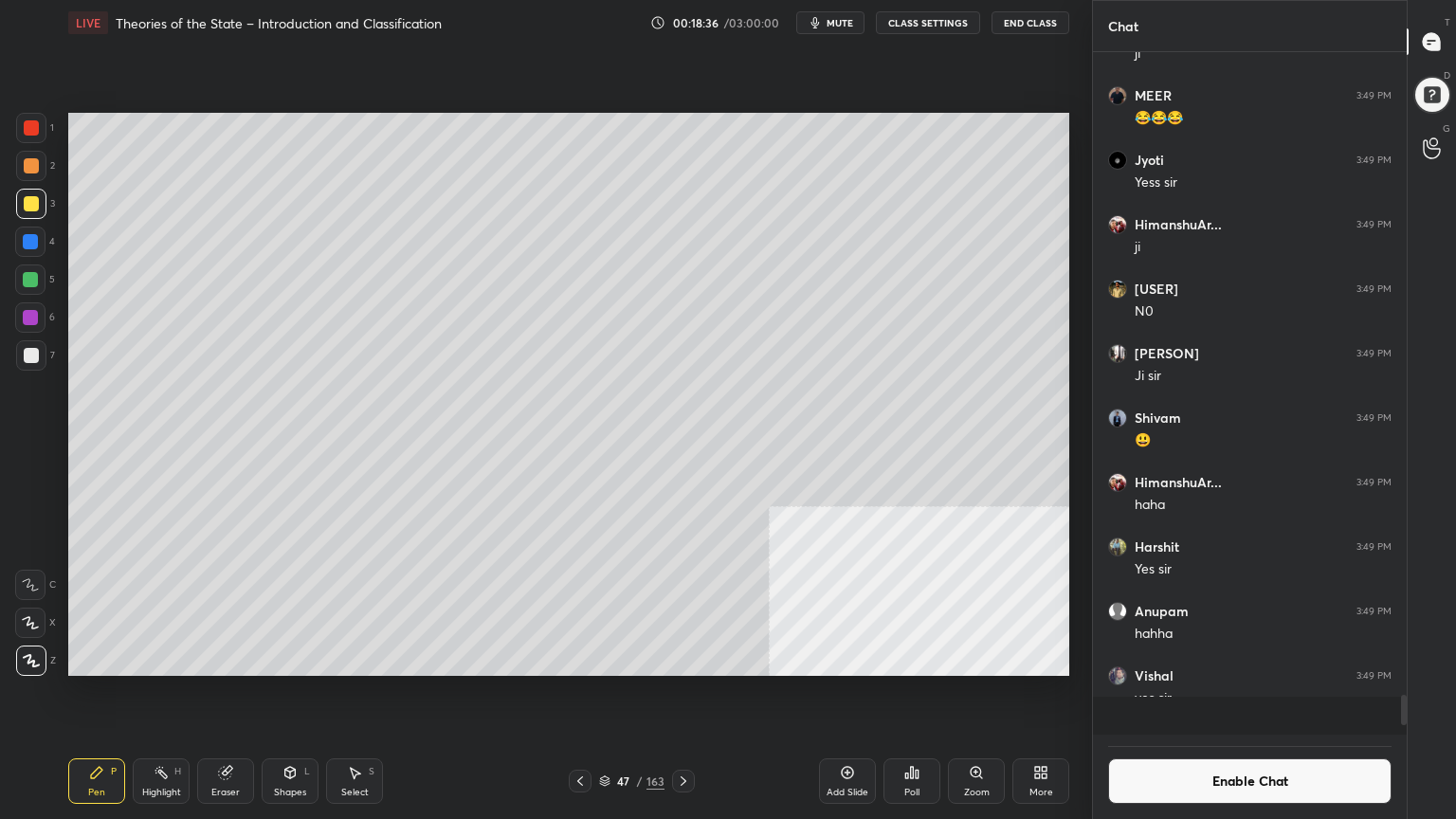 scroll, scrollTop: 6, scrollLeft: 6, axis: both 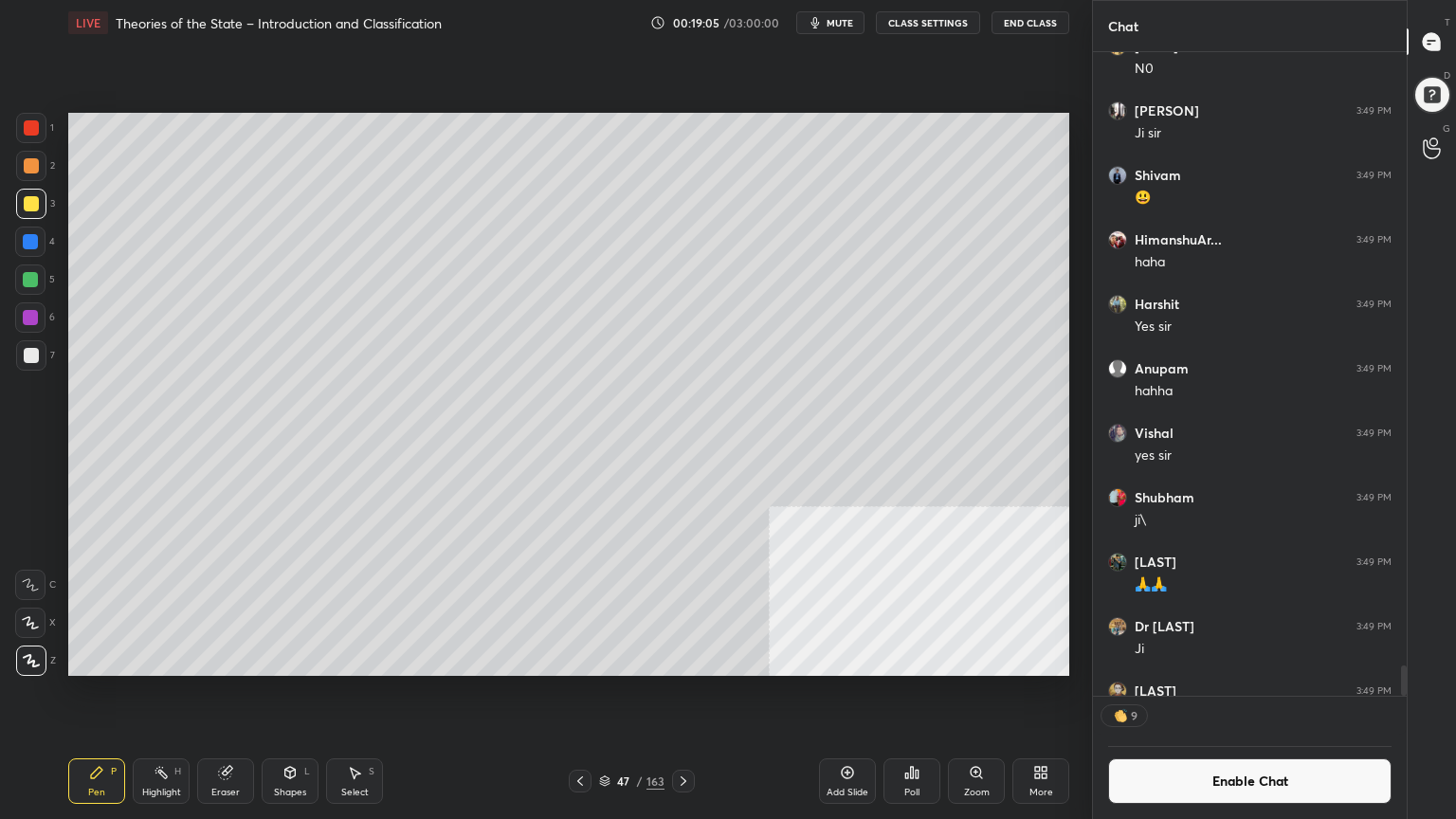 click 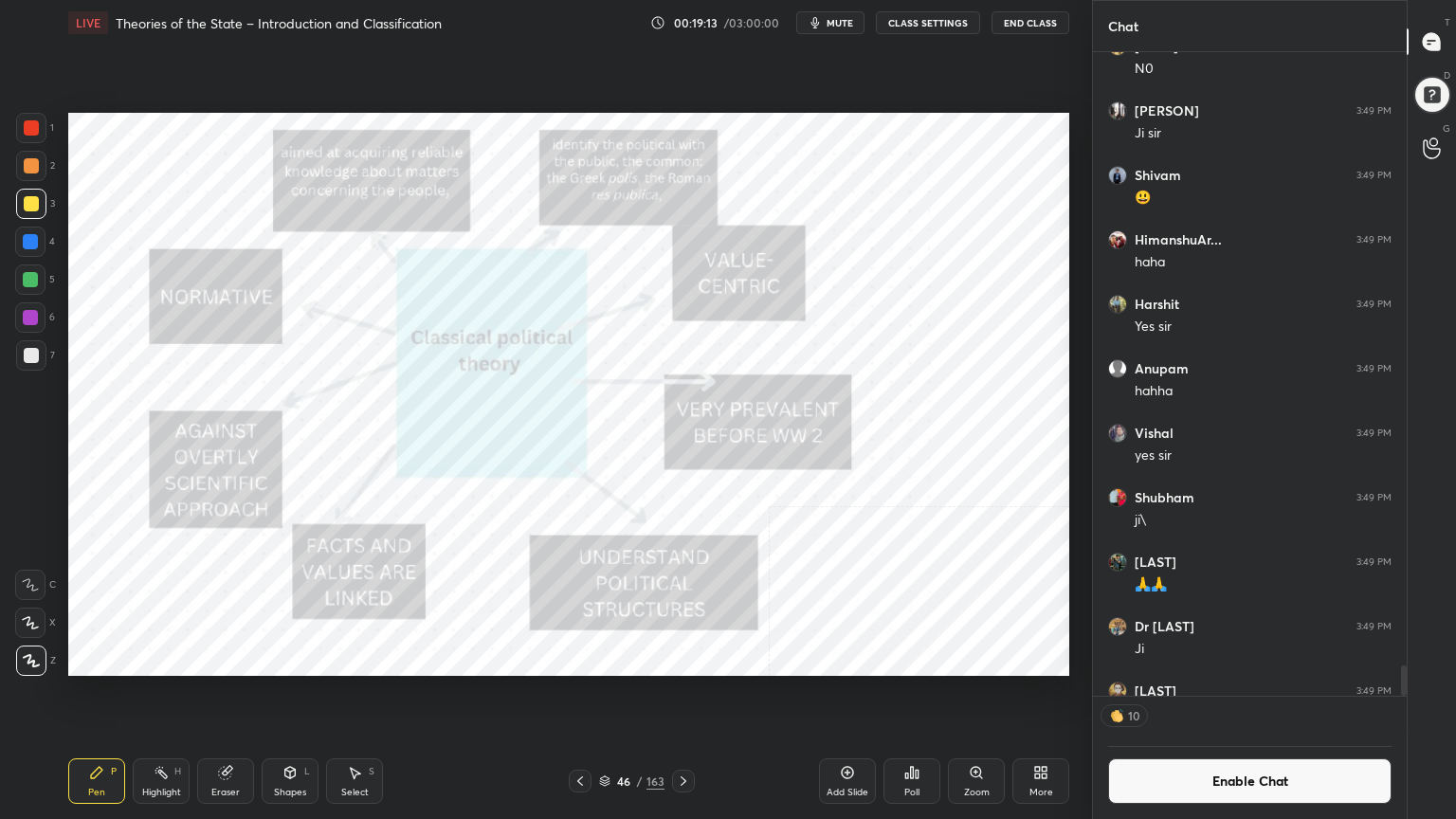 click at bounding box center (31, 128) 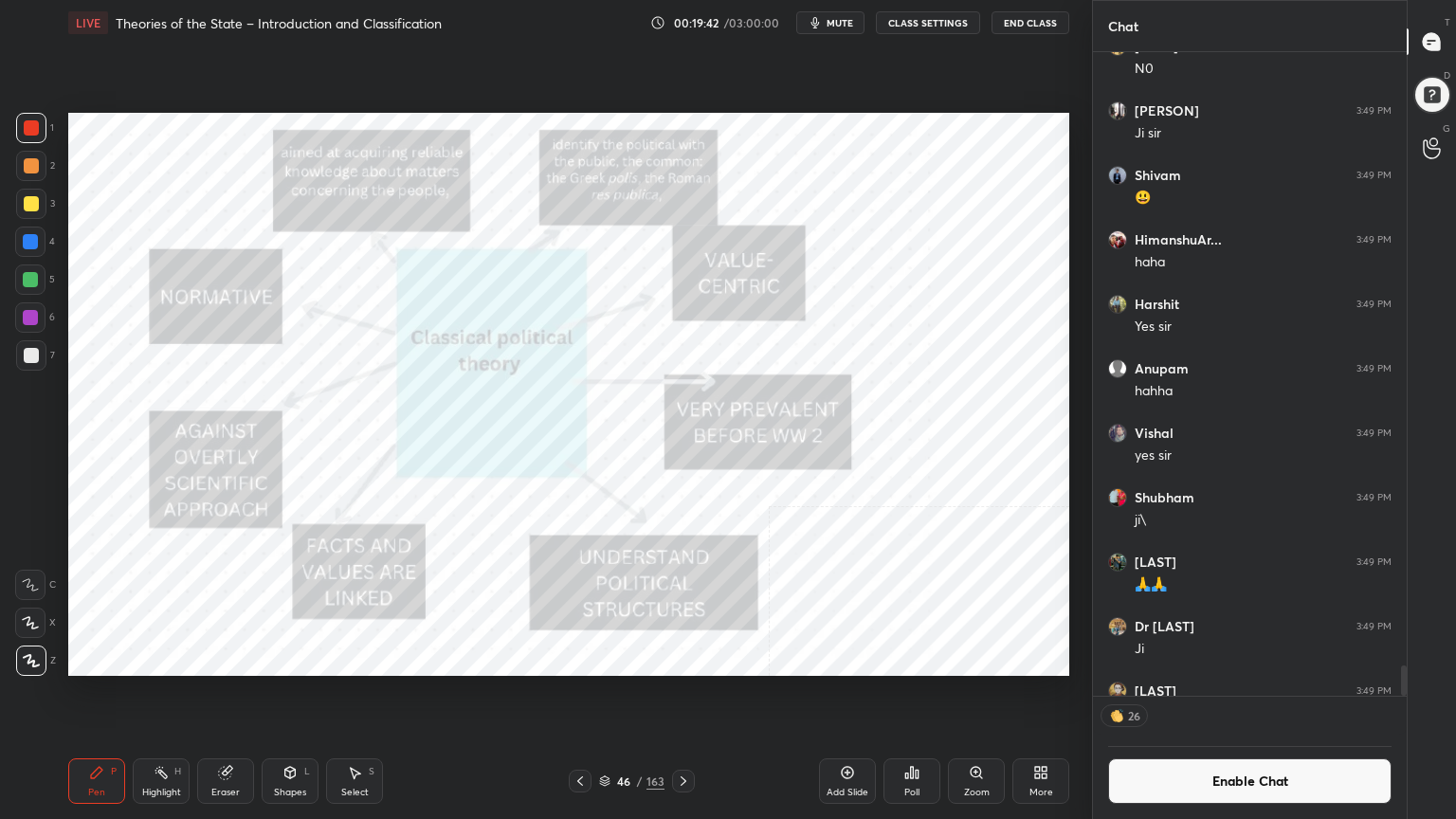 scroll, scrollTop: 7, scrollLeft: 6, axis: both 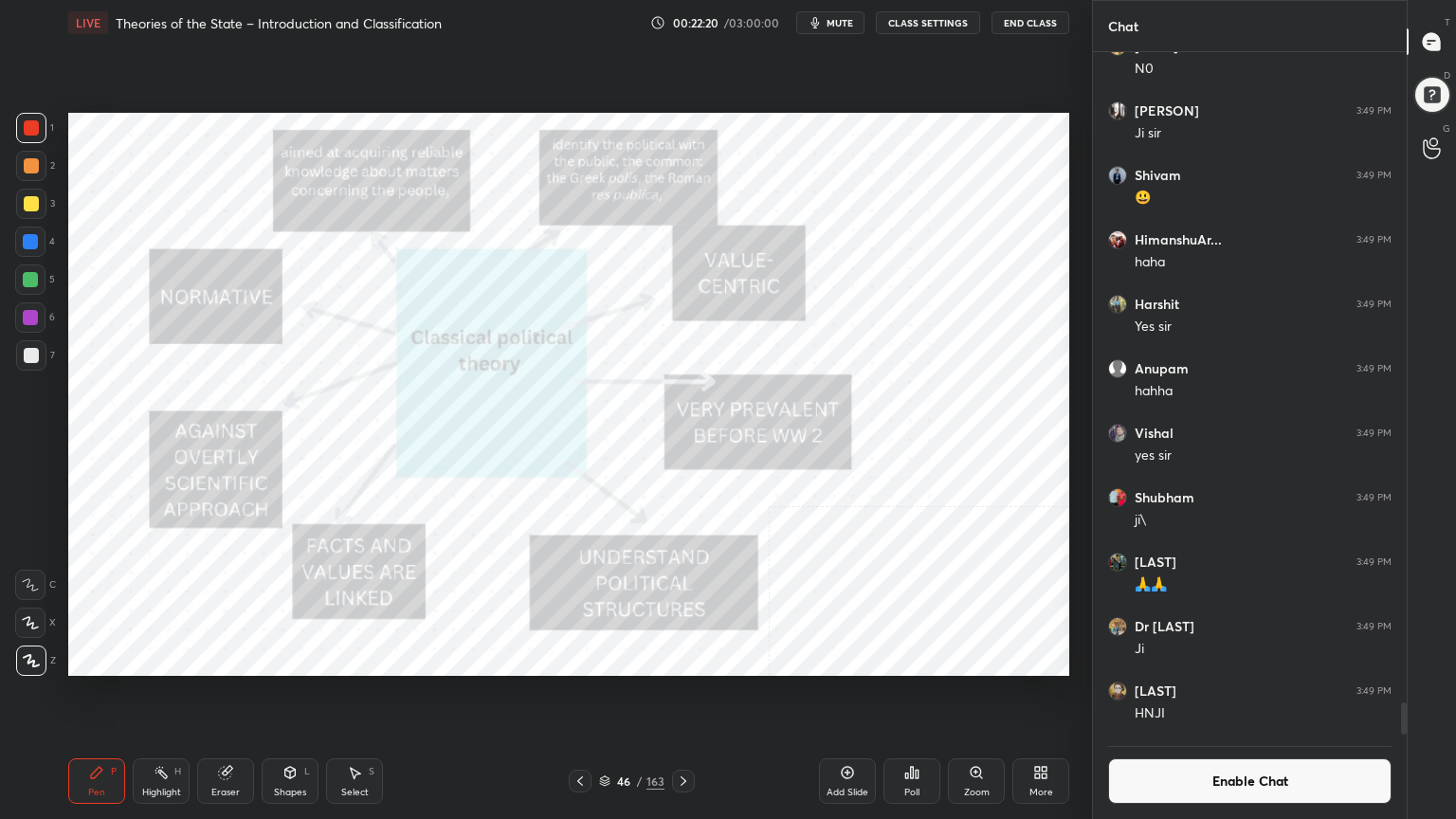 click on "Enable Chat" at bounding box center (1249, 781) 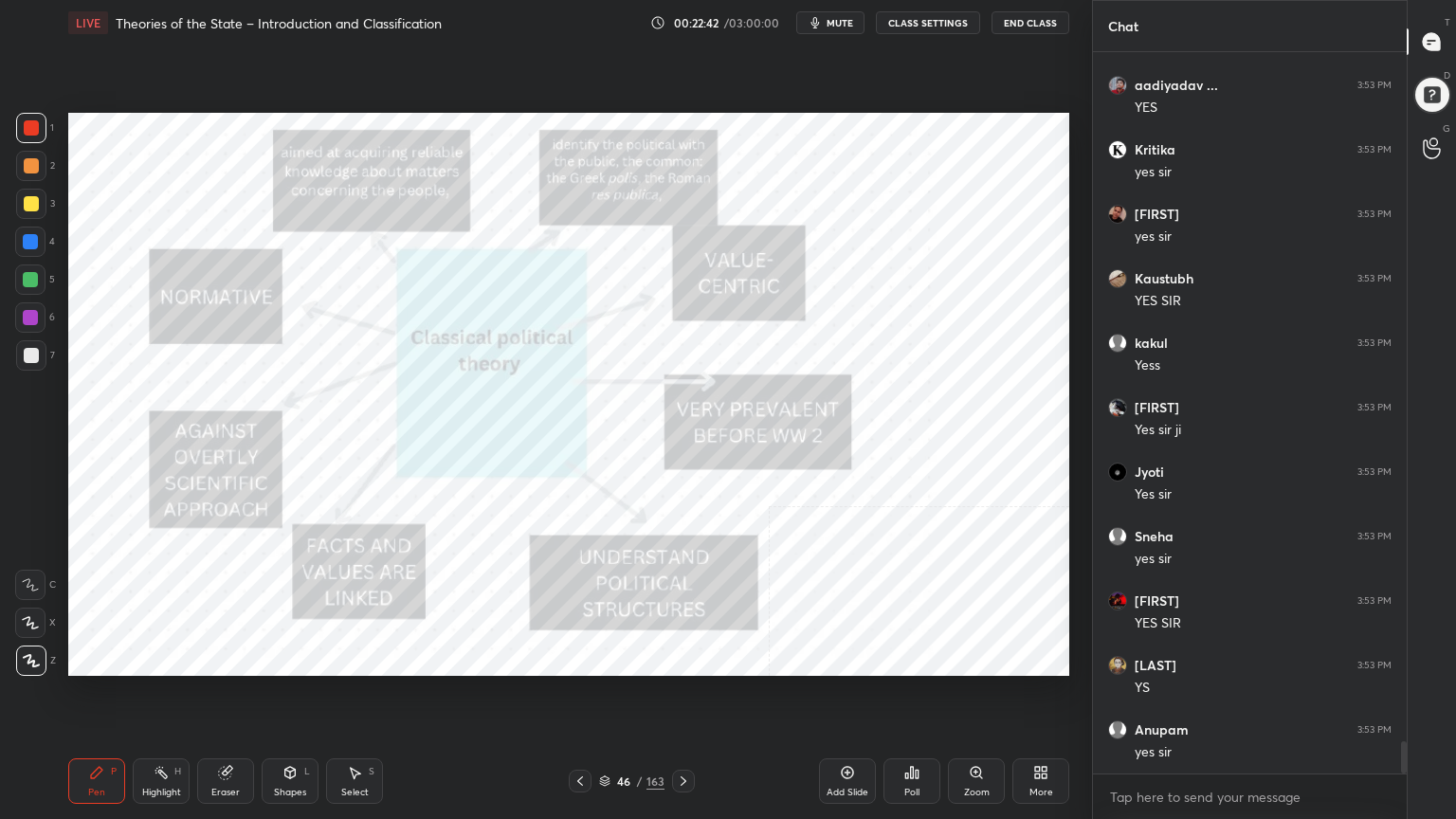 scroll, scrollTop: 15302, scrollLeft: 0, axis: vertical 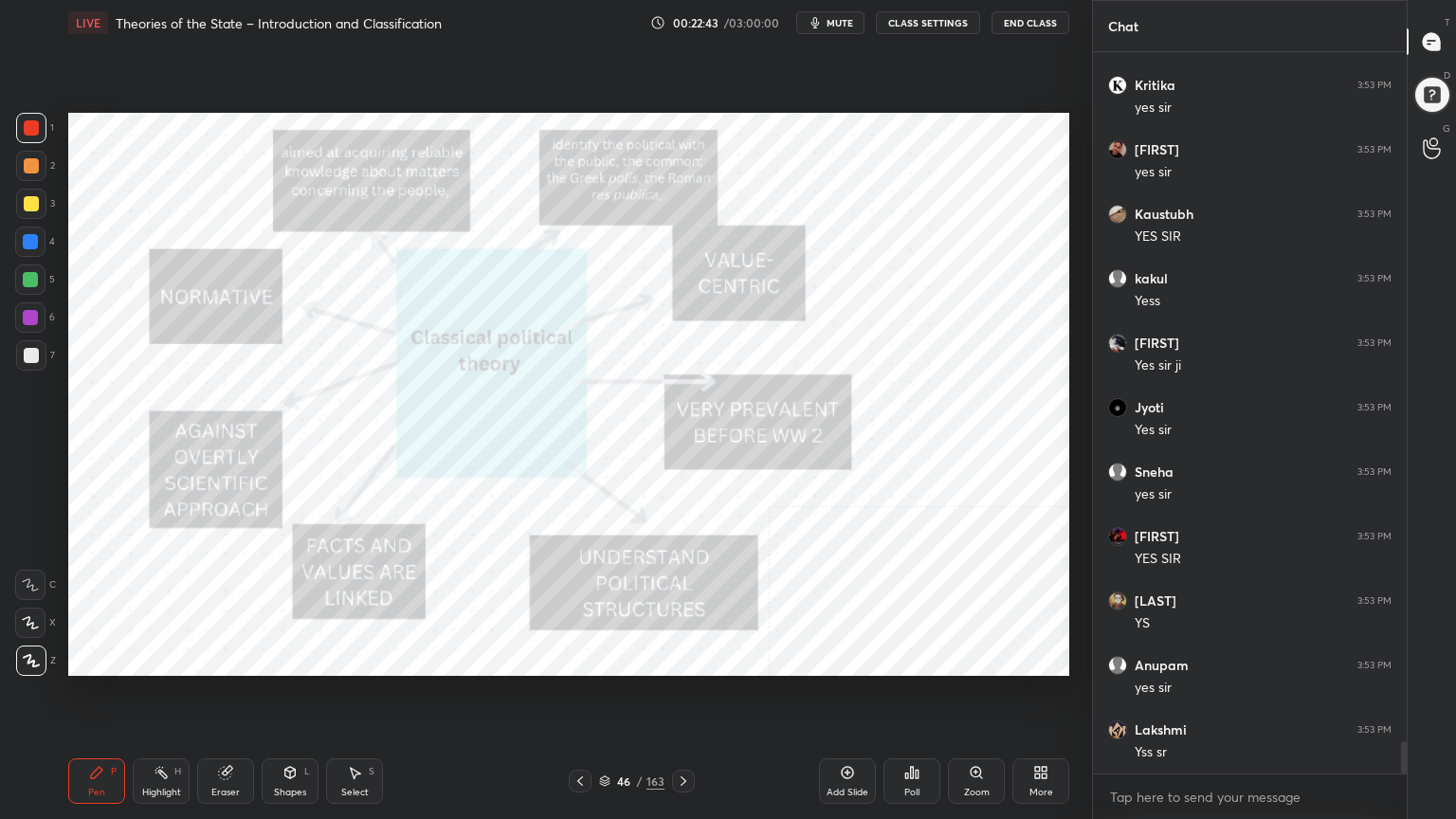 click on "46 / 163" at bounding box center (631, 781) 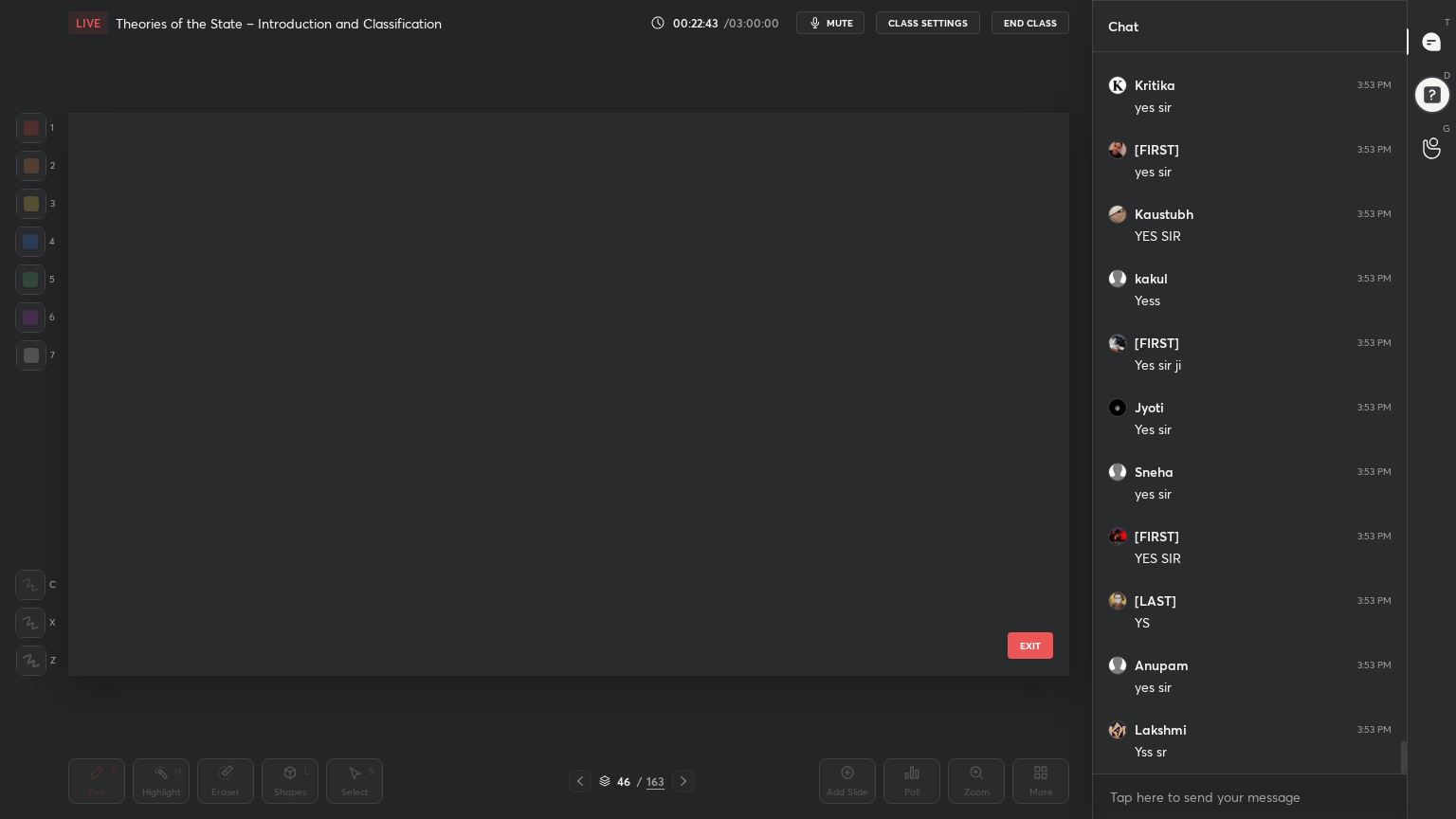 scroll, scrollTop: 2212, scrollLeft: 0, axis: vertical 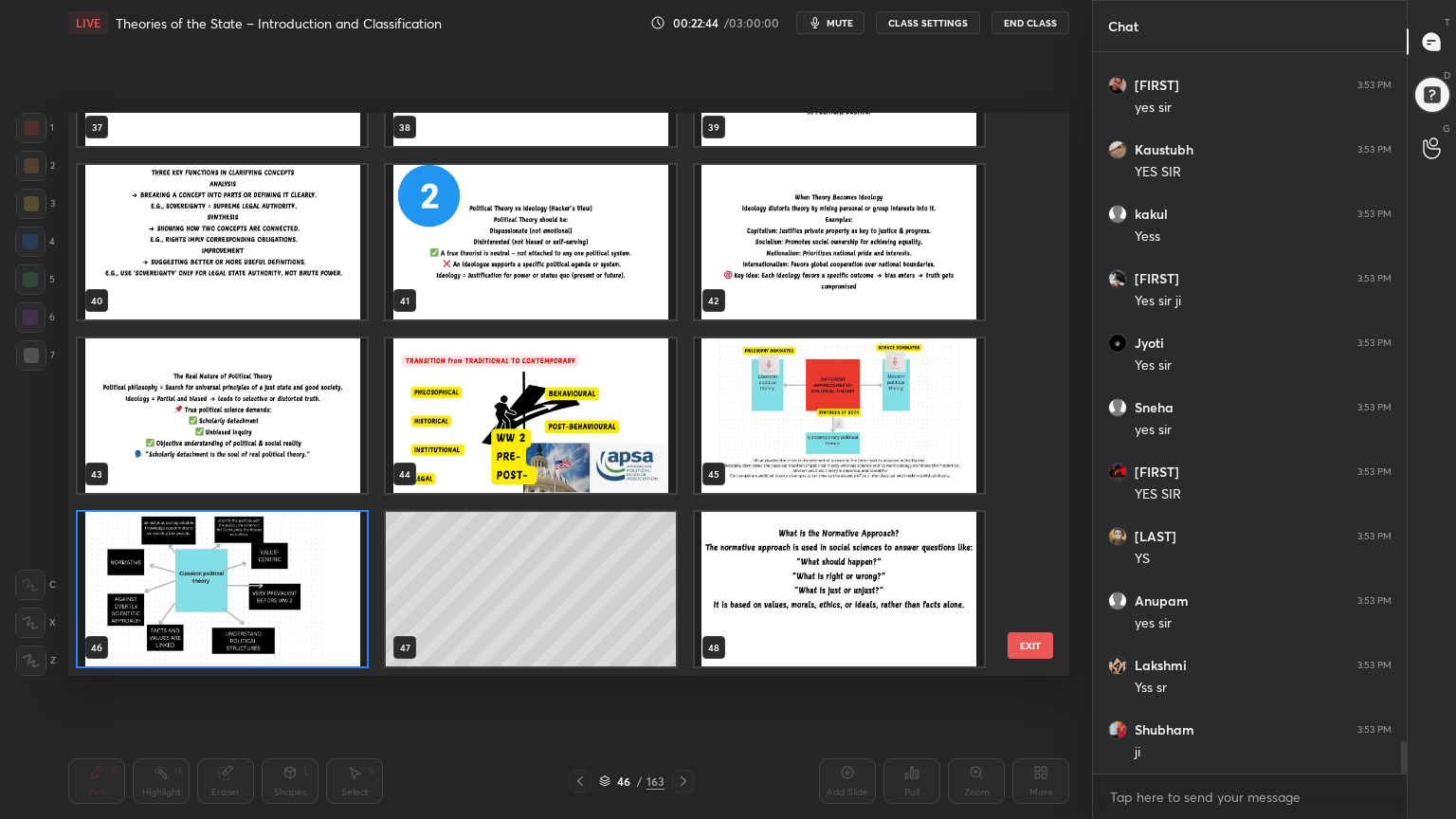 click at bounding box center (839, 589) 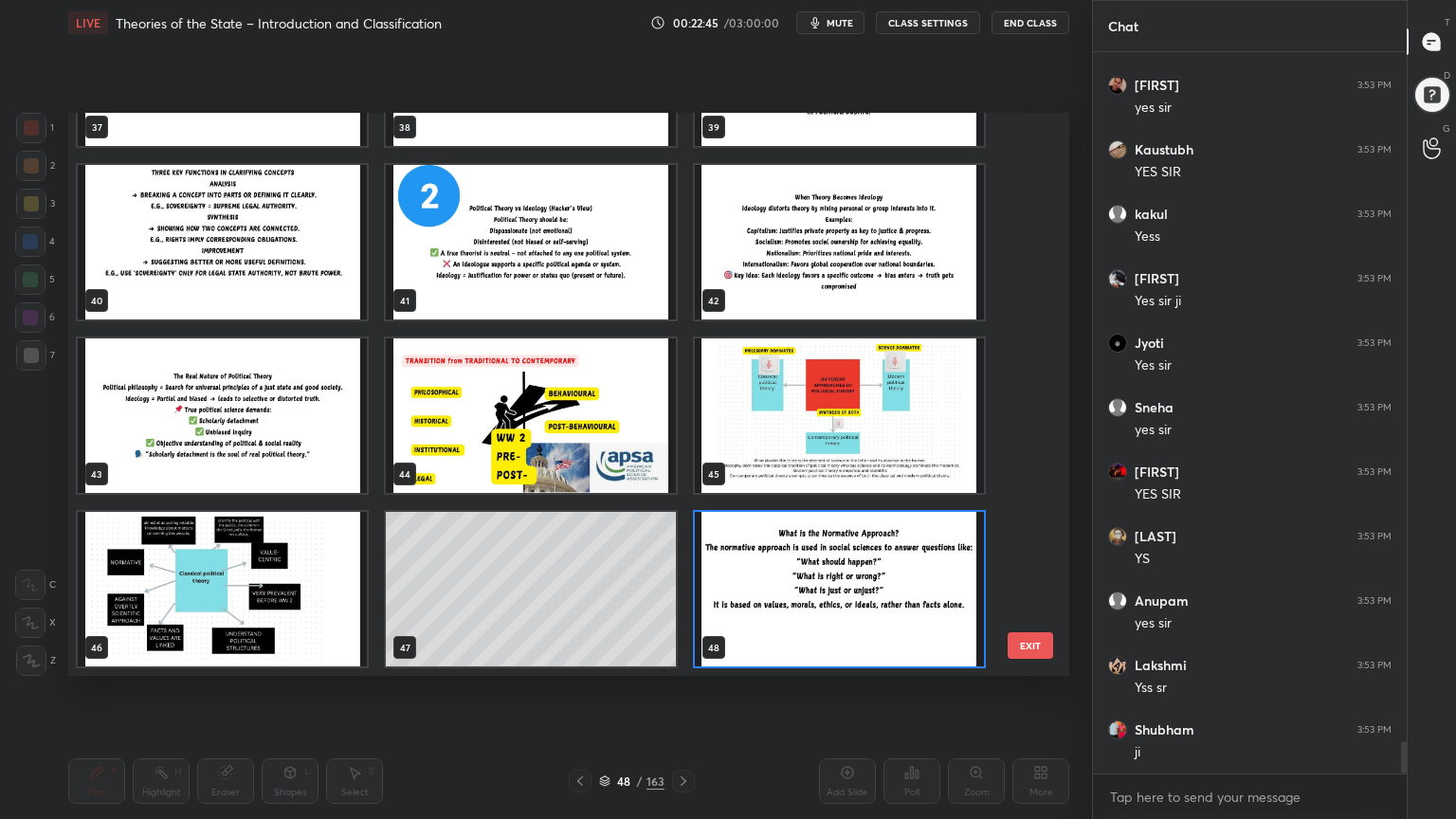 scroll, scrollTop: 15431, scrollLeft: 0, axis: vertical 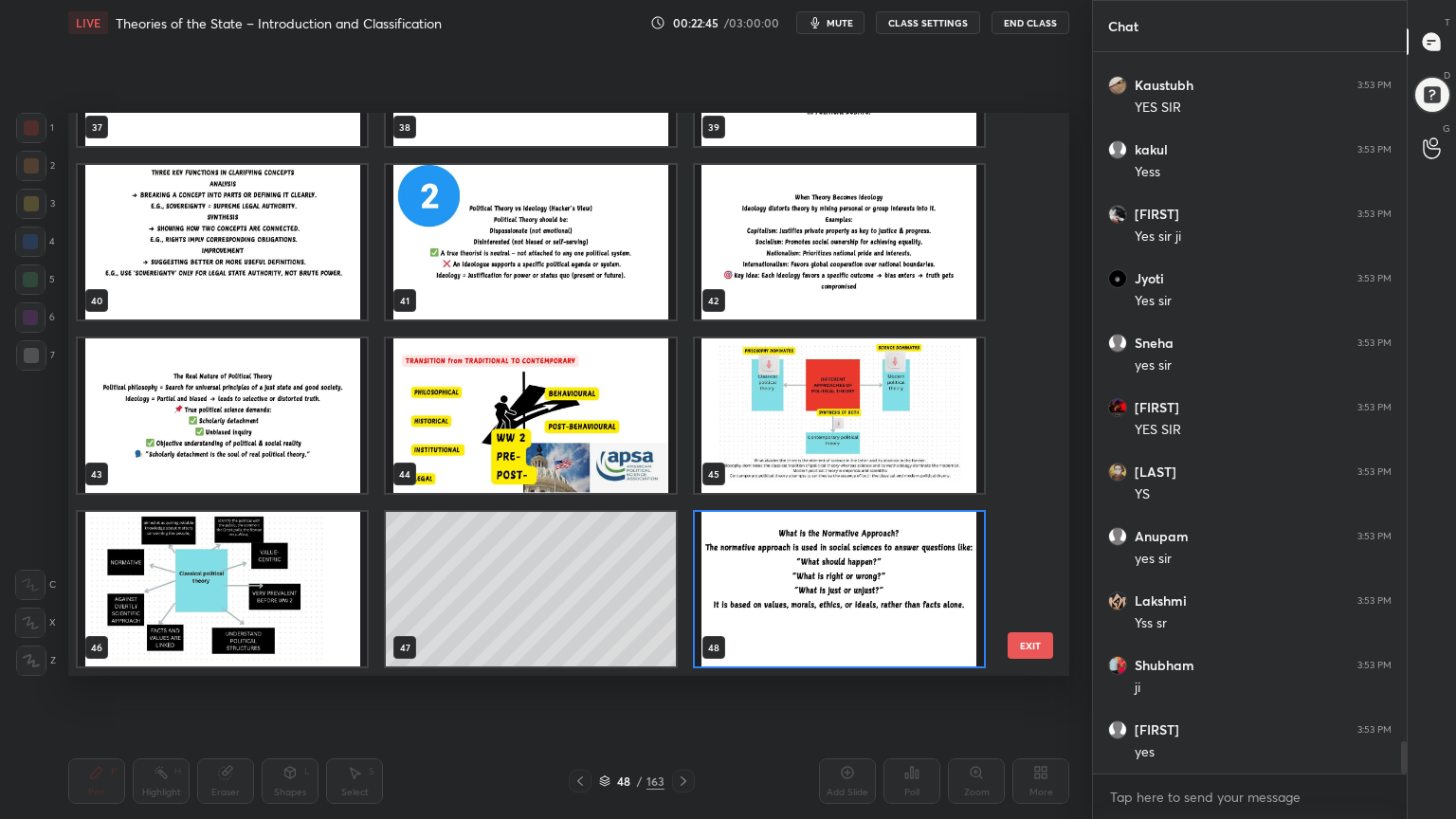 click at bounding box center [839, 589] 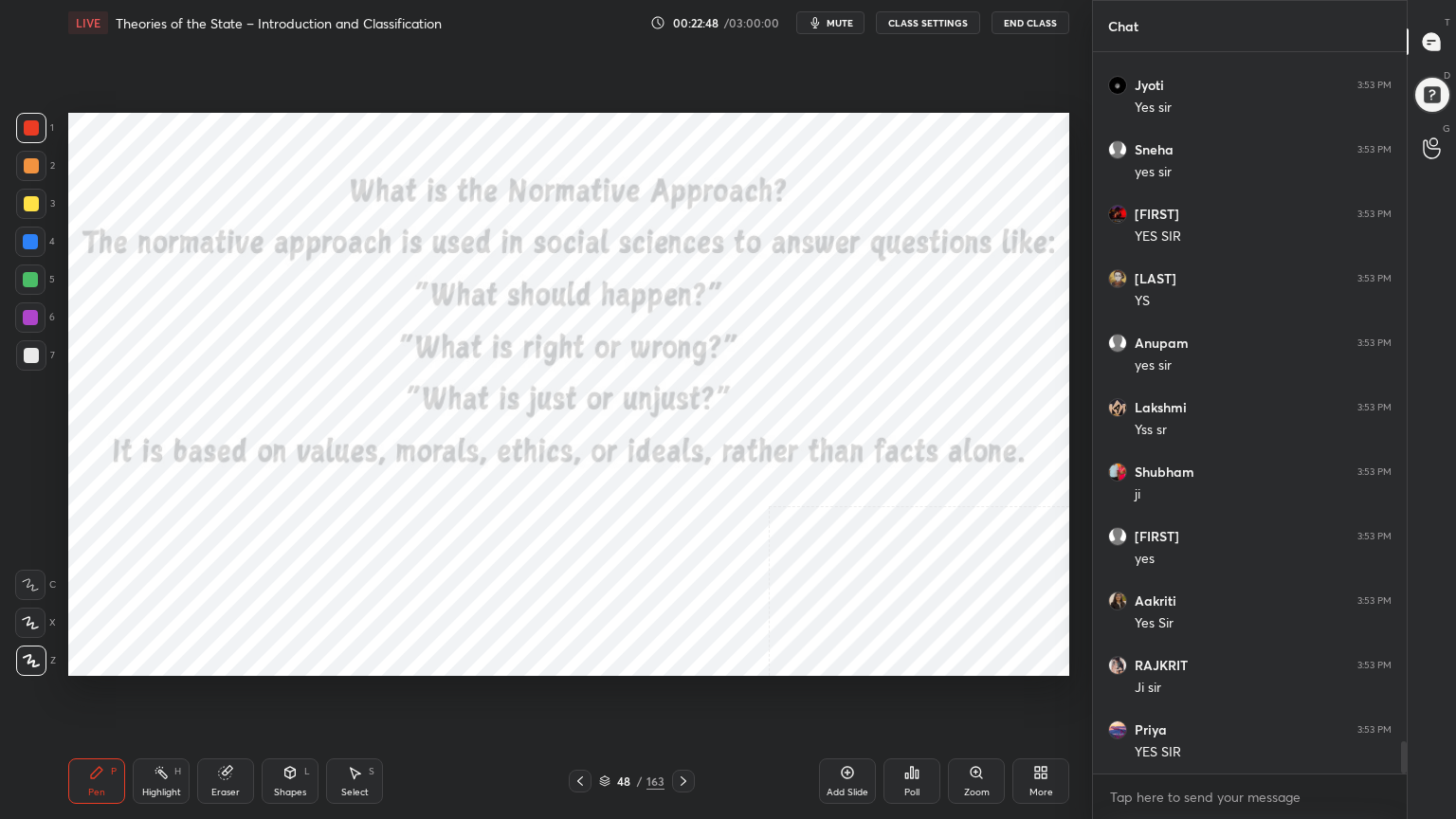 scroll, scrollTop: 15689, scrollLeft: 0, axis: vertical 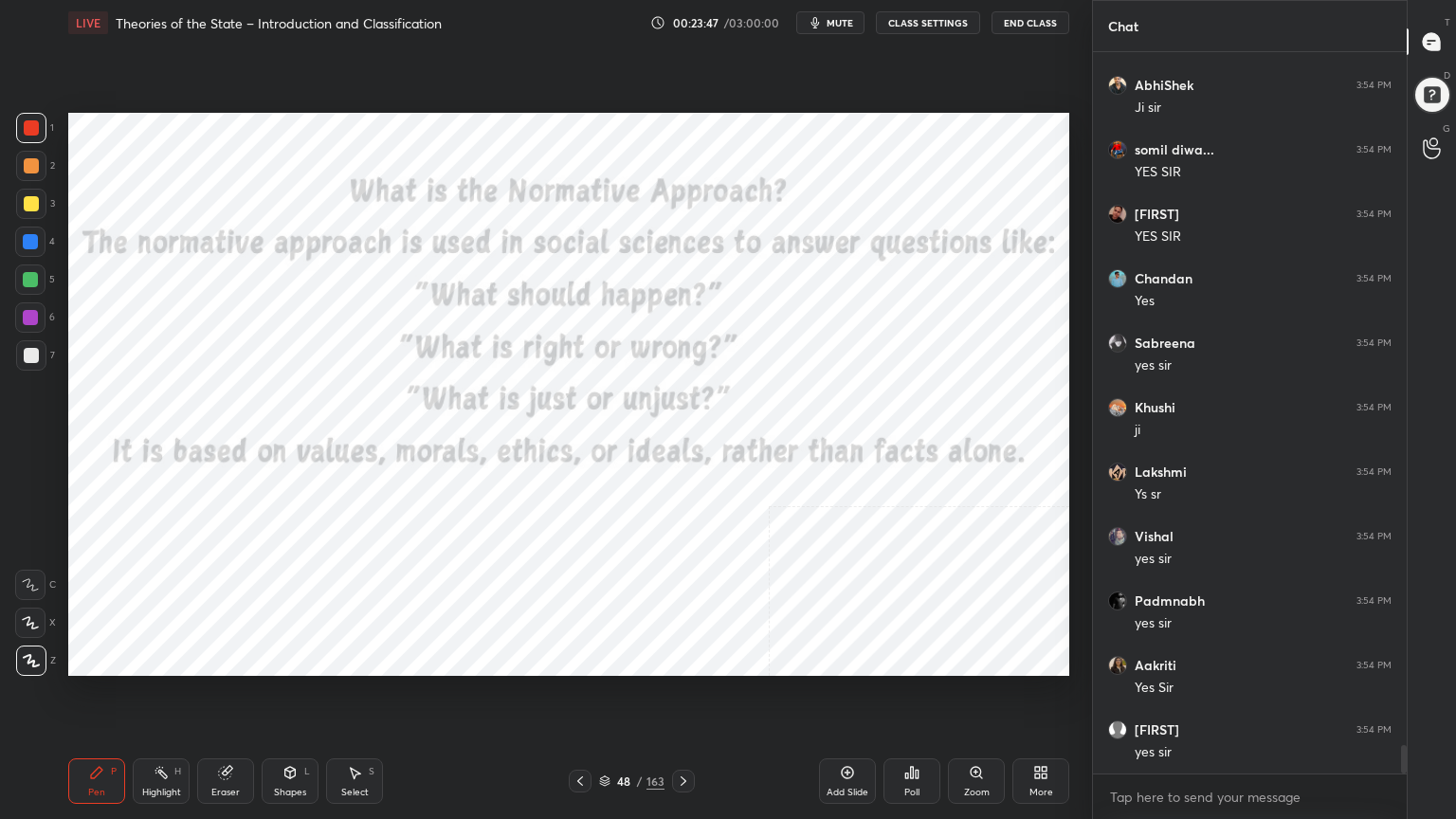click 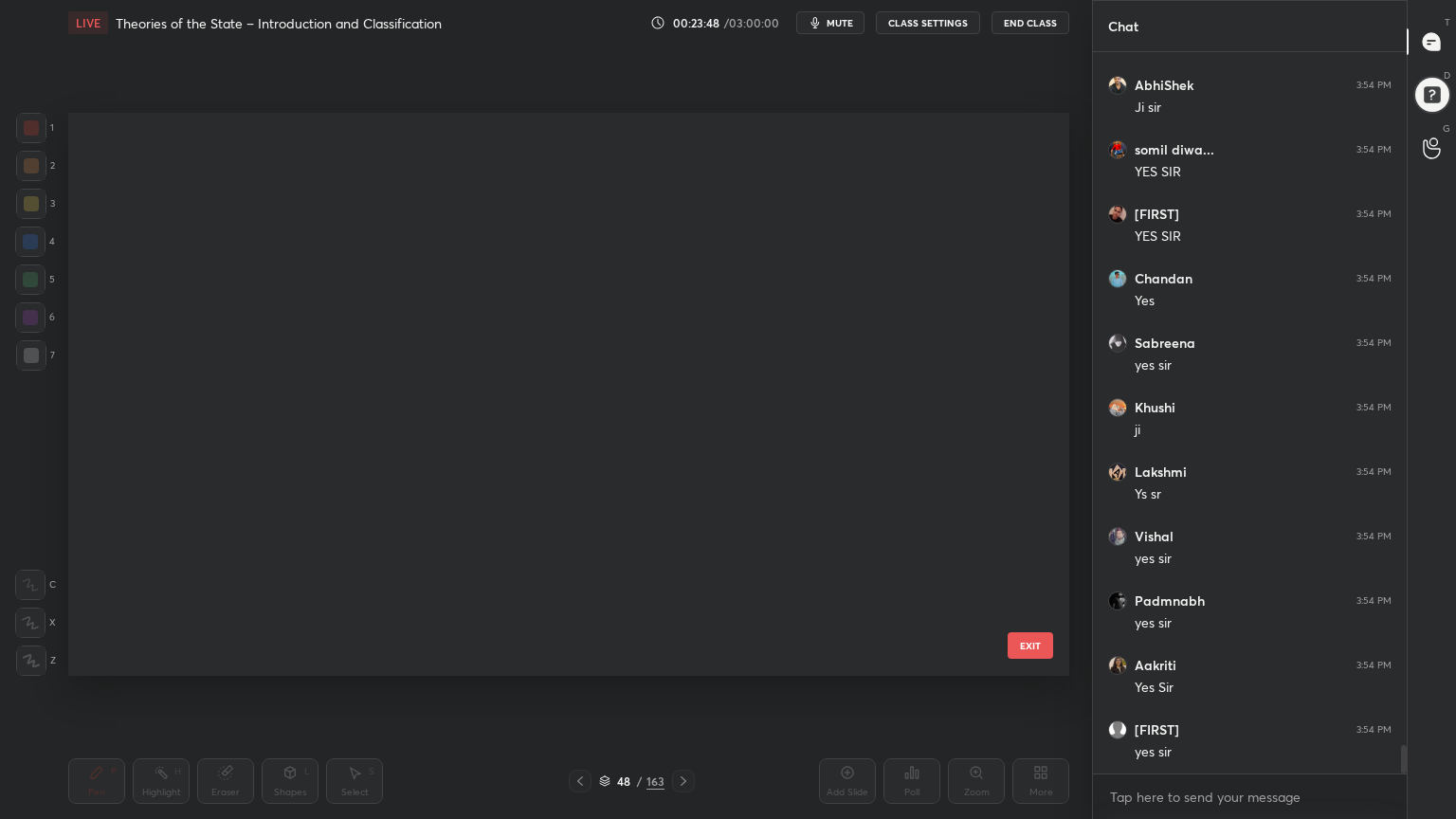 scroll, scrollTop: 2212, scrollLeft: 0, axis: vertical 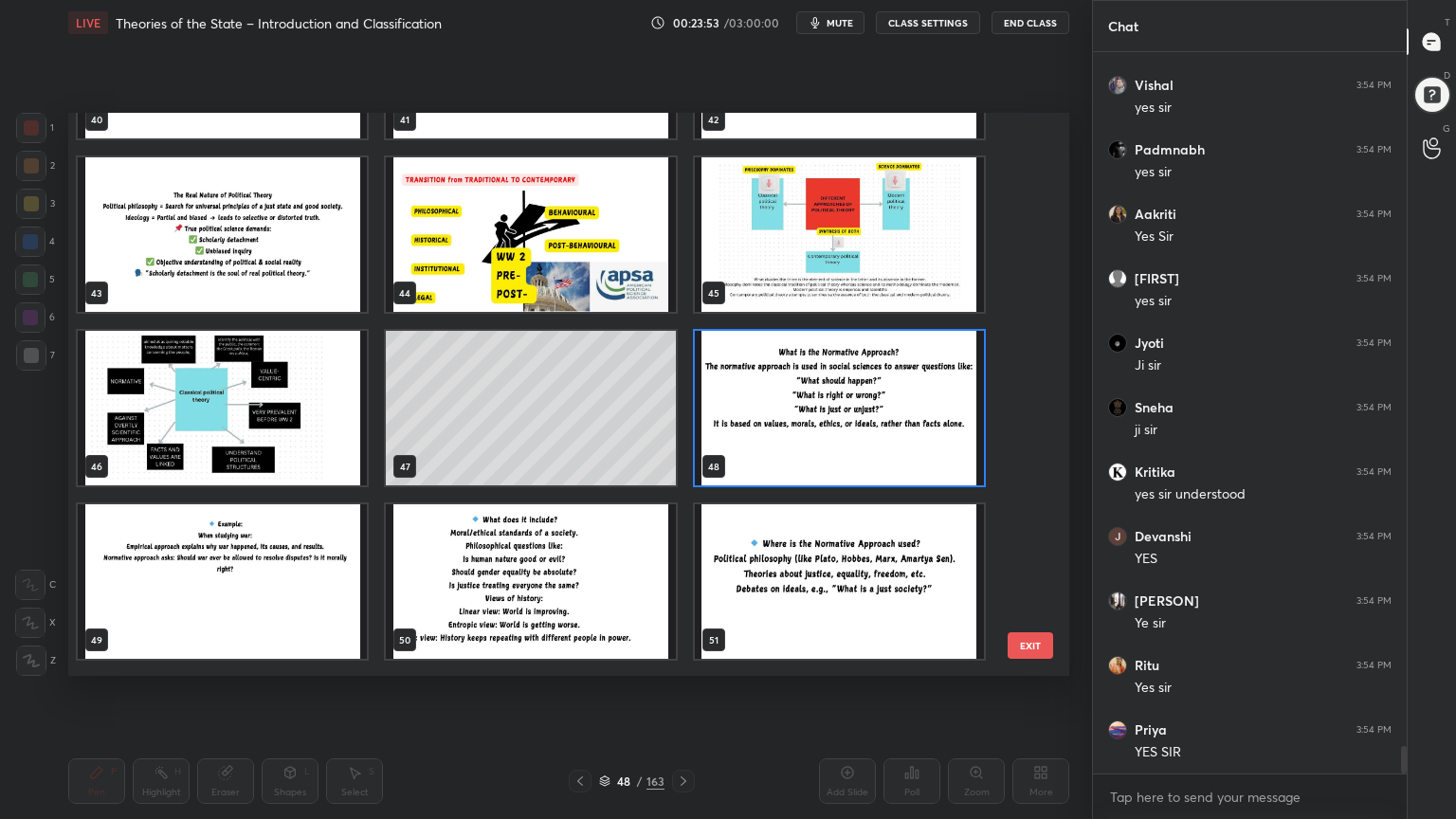 click at bounding box center (222, 581) 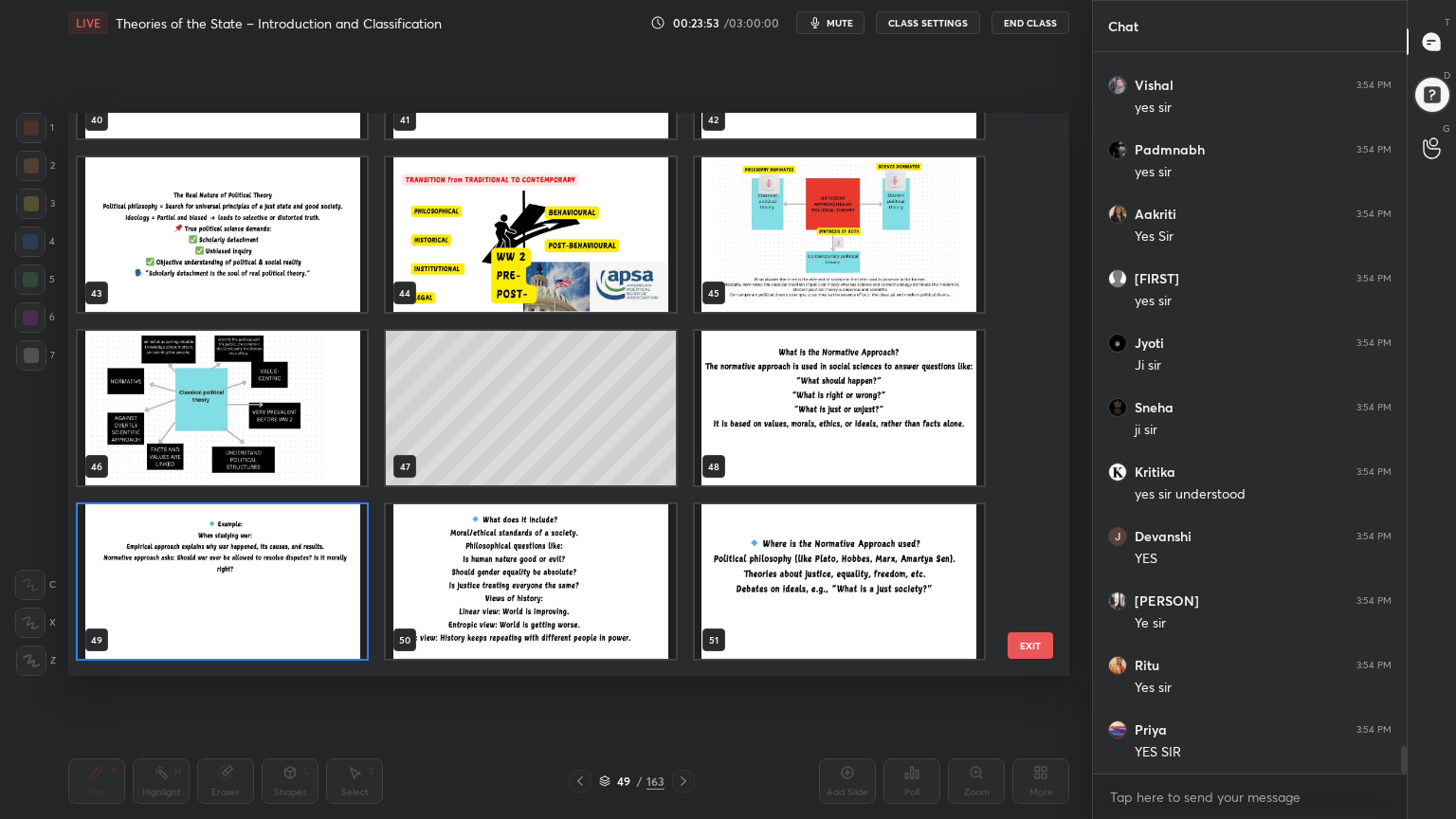 click at bounding box center [222, 581] 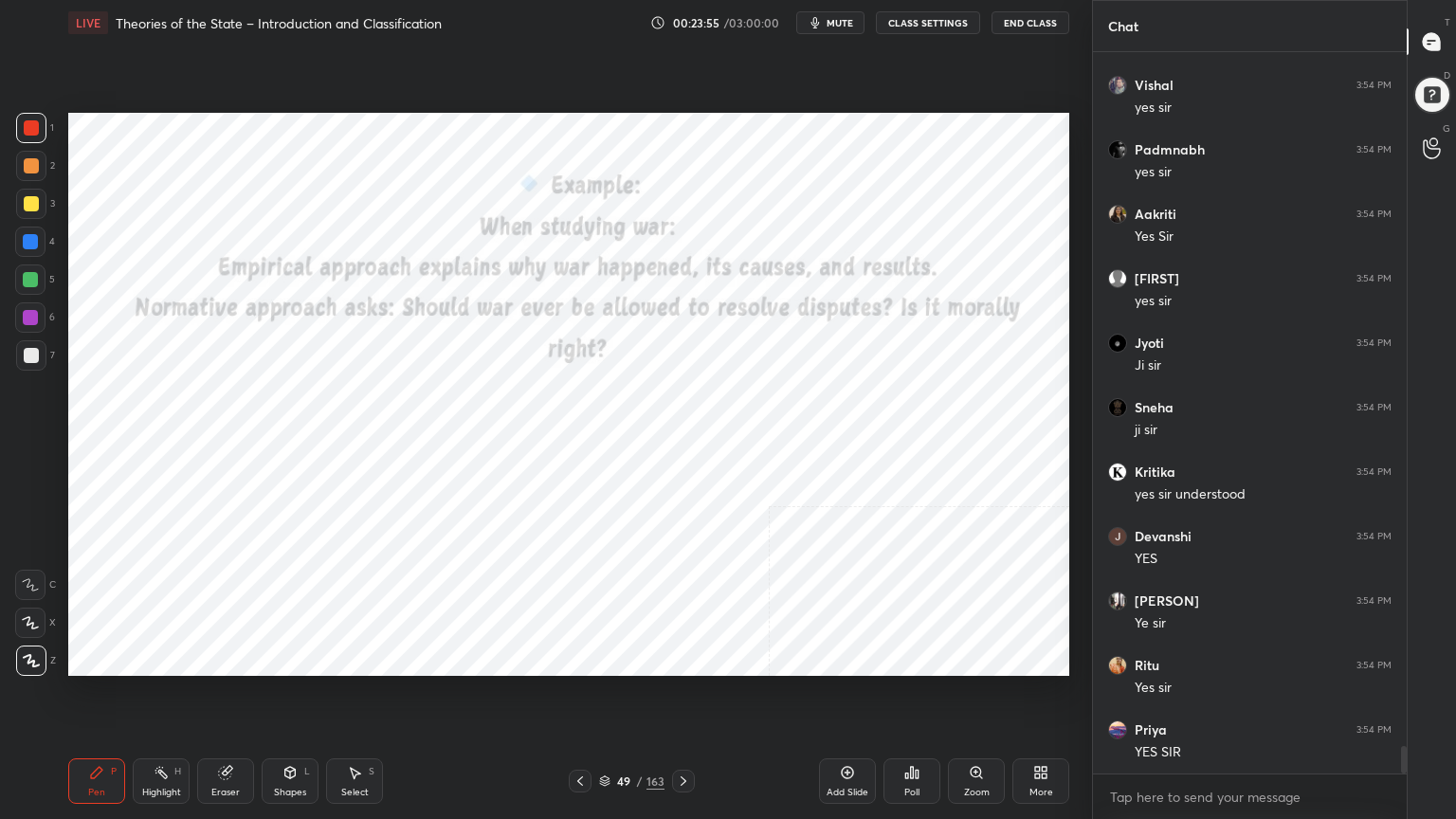 scroll, scrollTop: 18233, scrollLeft: 0, axis: vertical 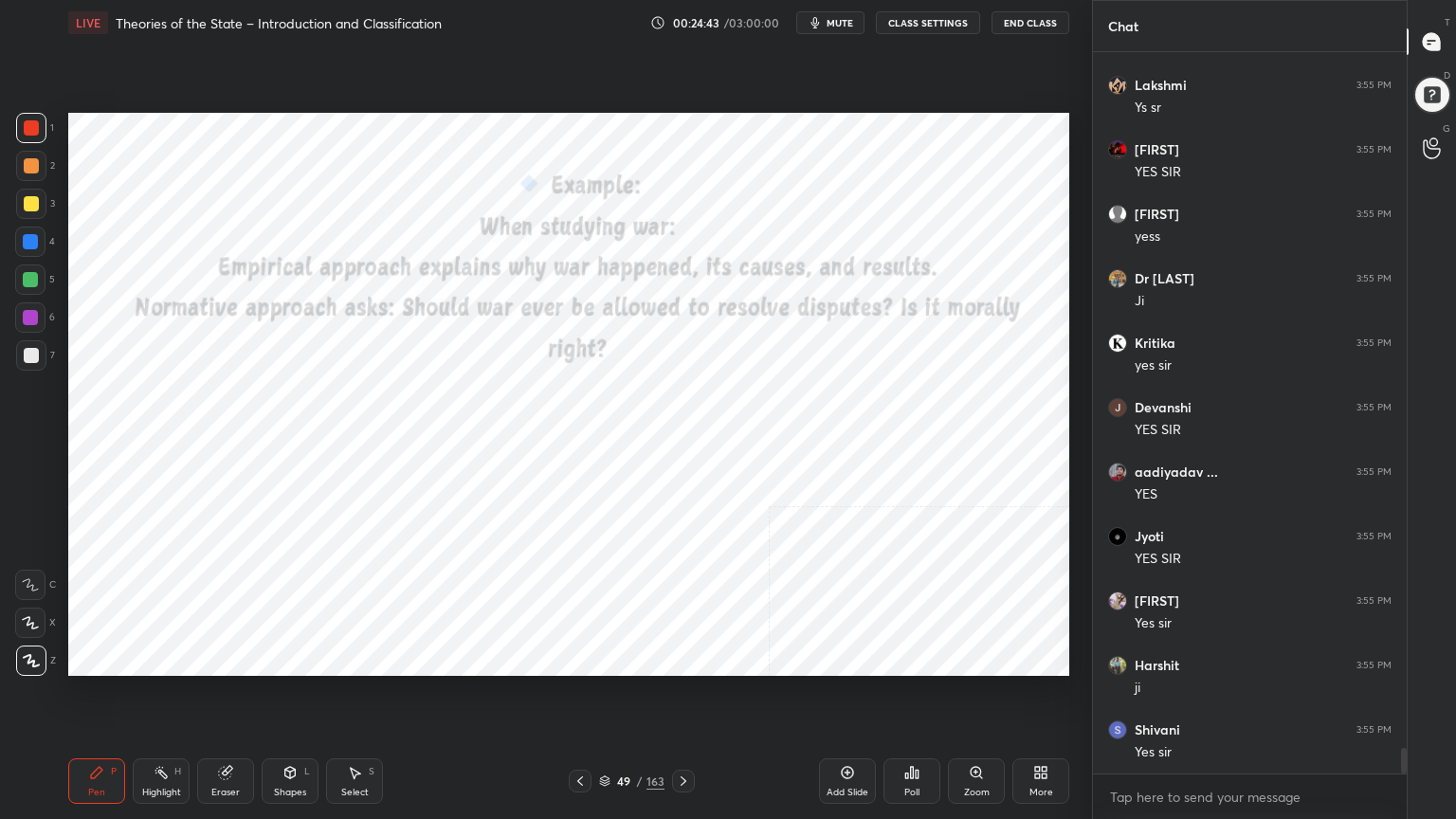 click 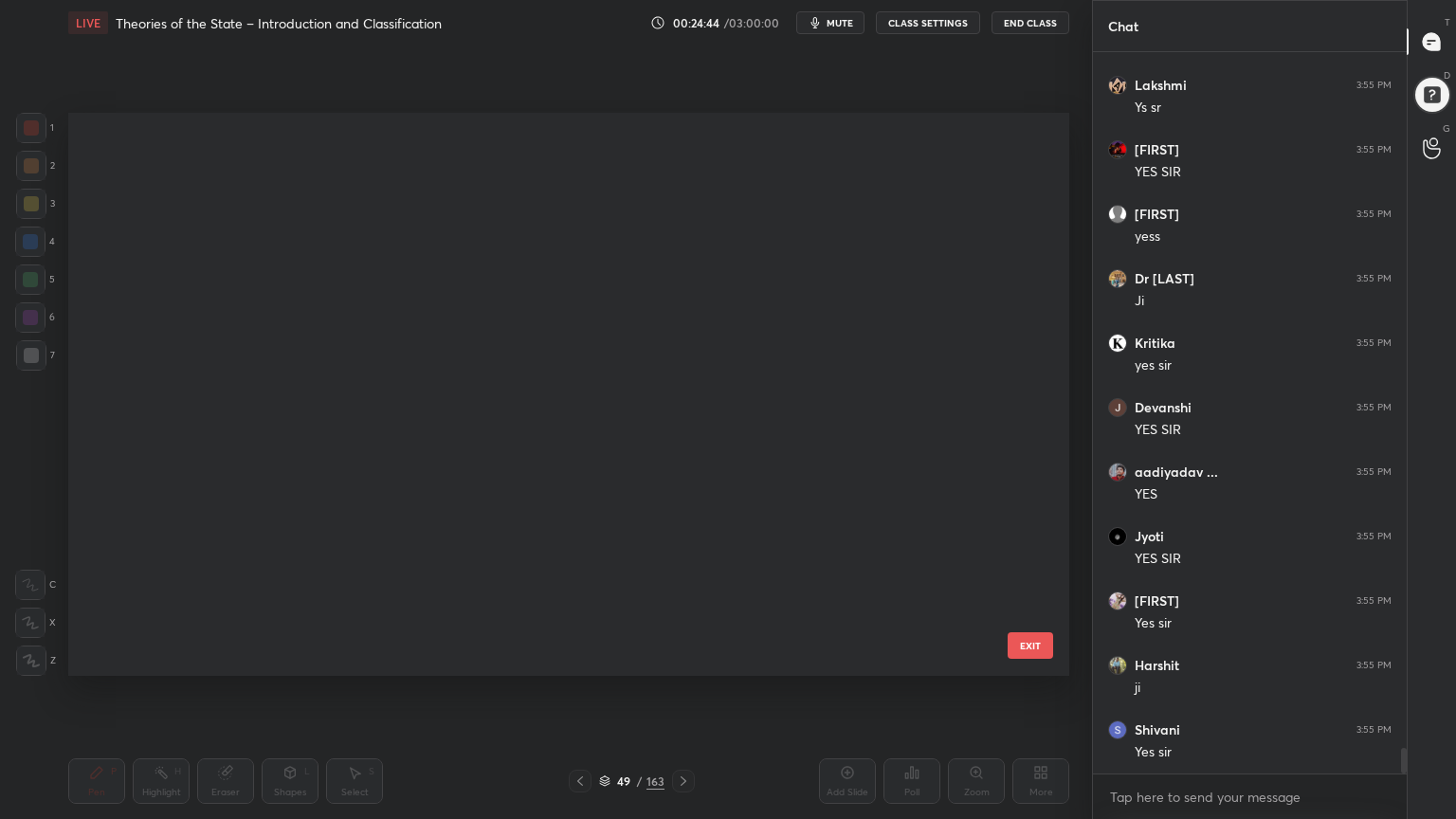 scroll, scrollTop: 2385, scrollLeft: 0, axis: vertical 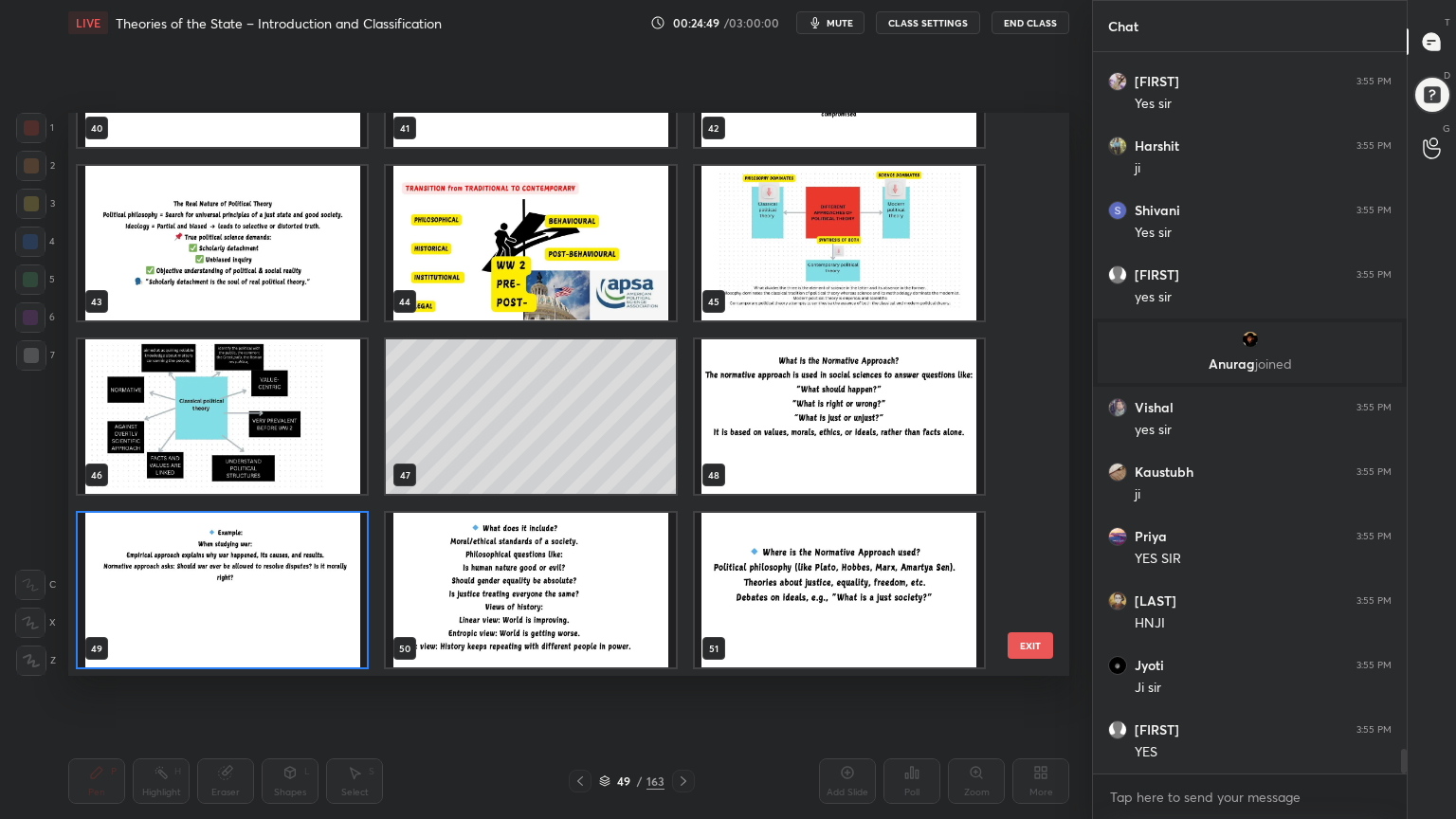 click at bounding box center (839, 590) 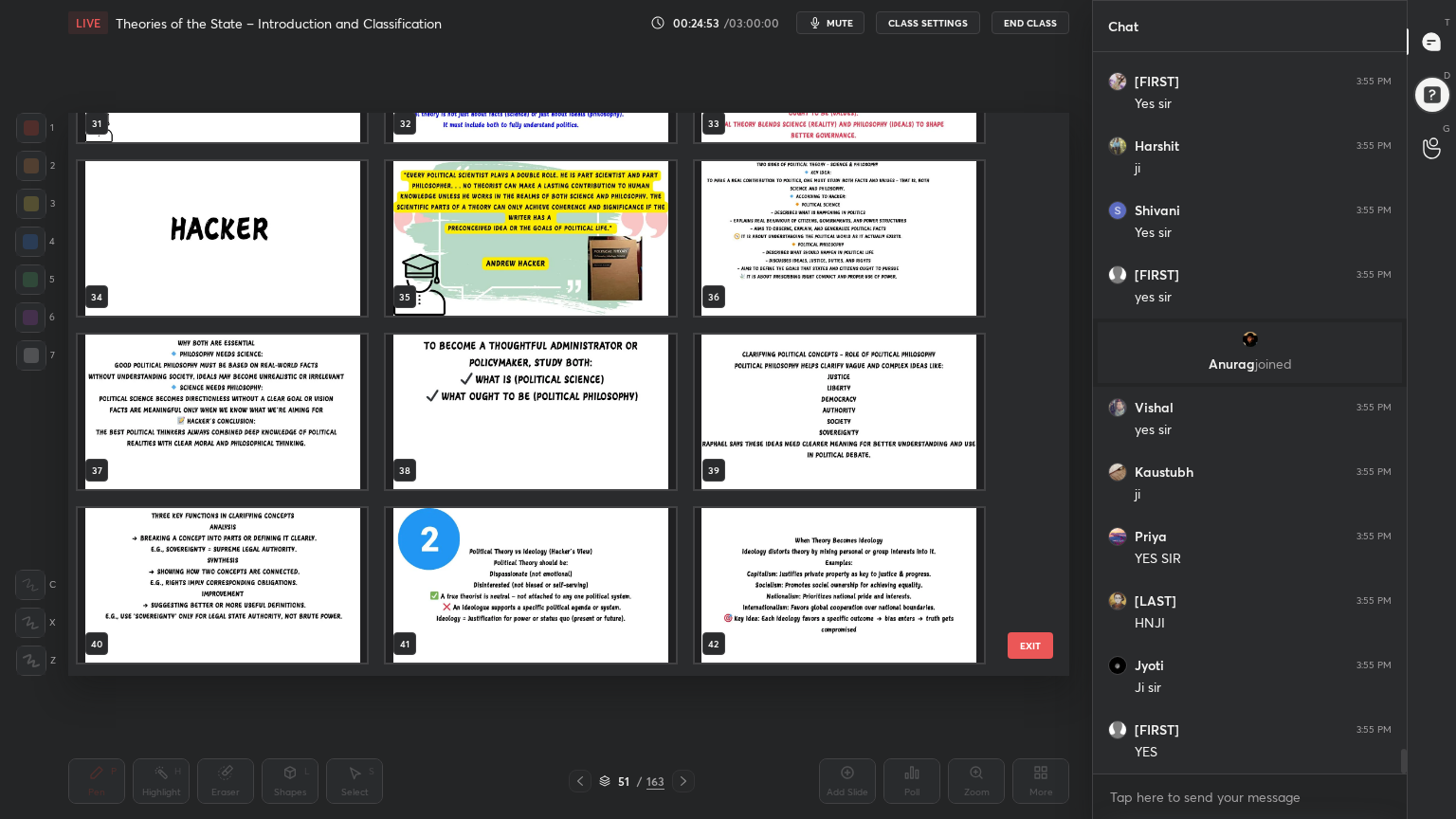 scroll, scrollTop: 1825, scrollLeft: 0, axis: vertical 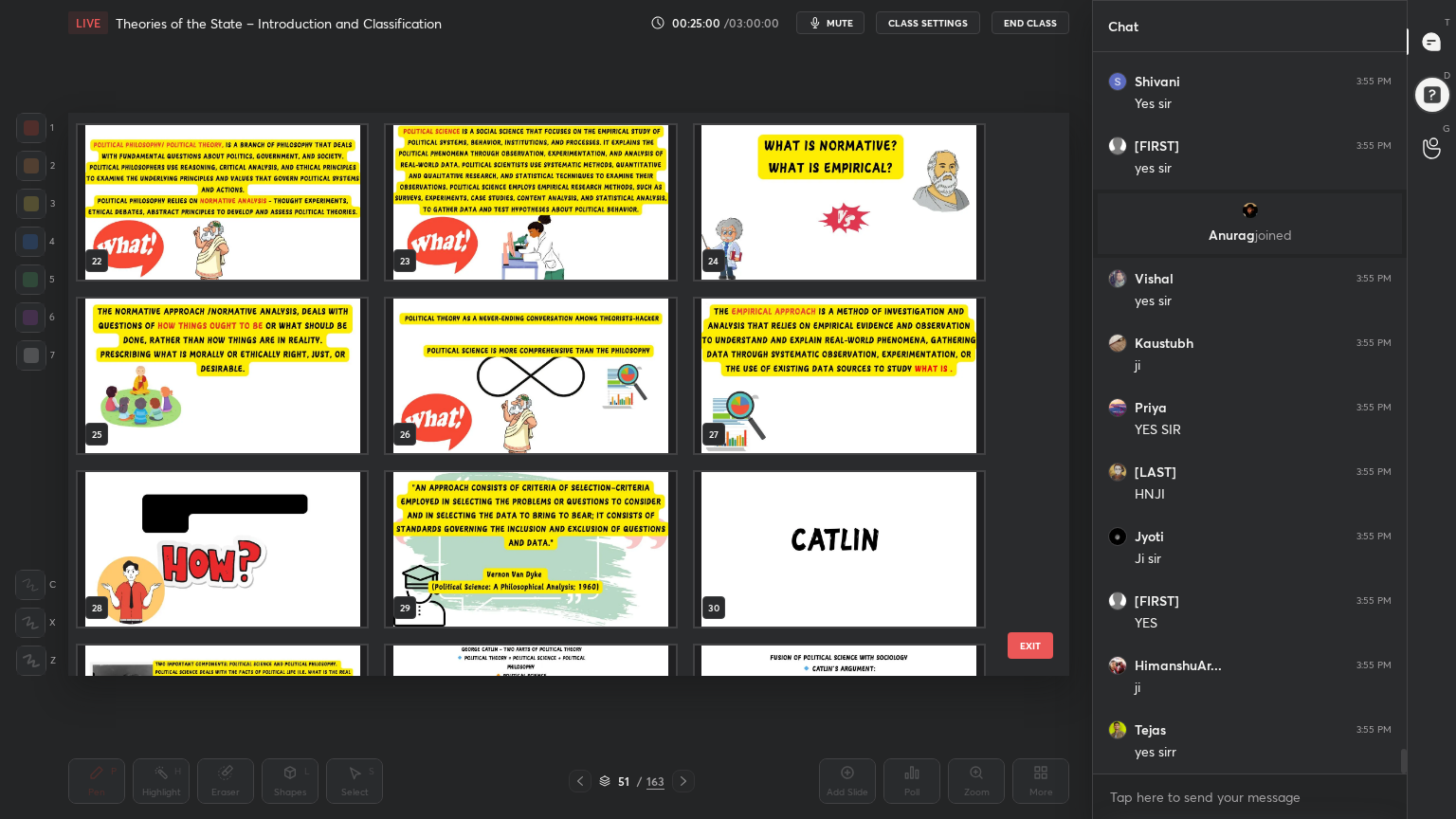 click at bounding box center (222, 375) 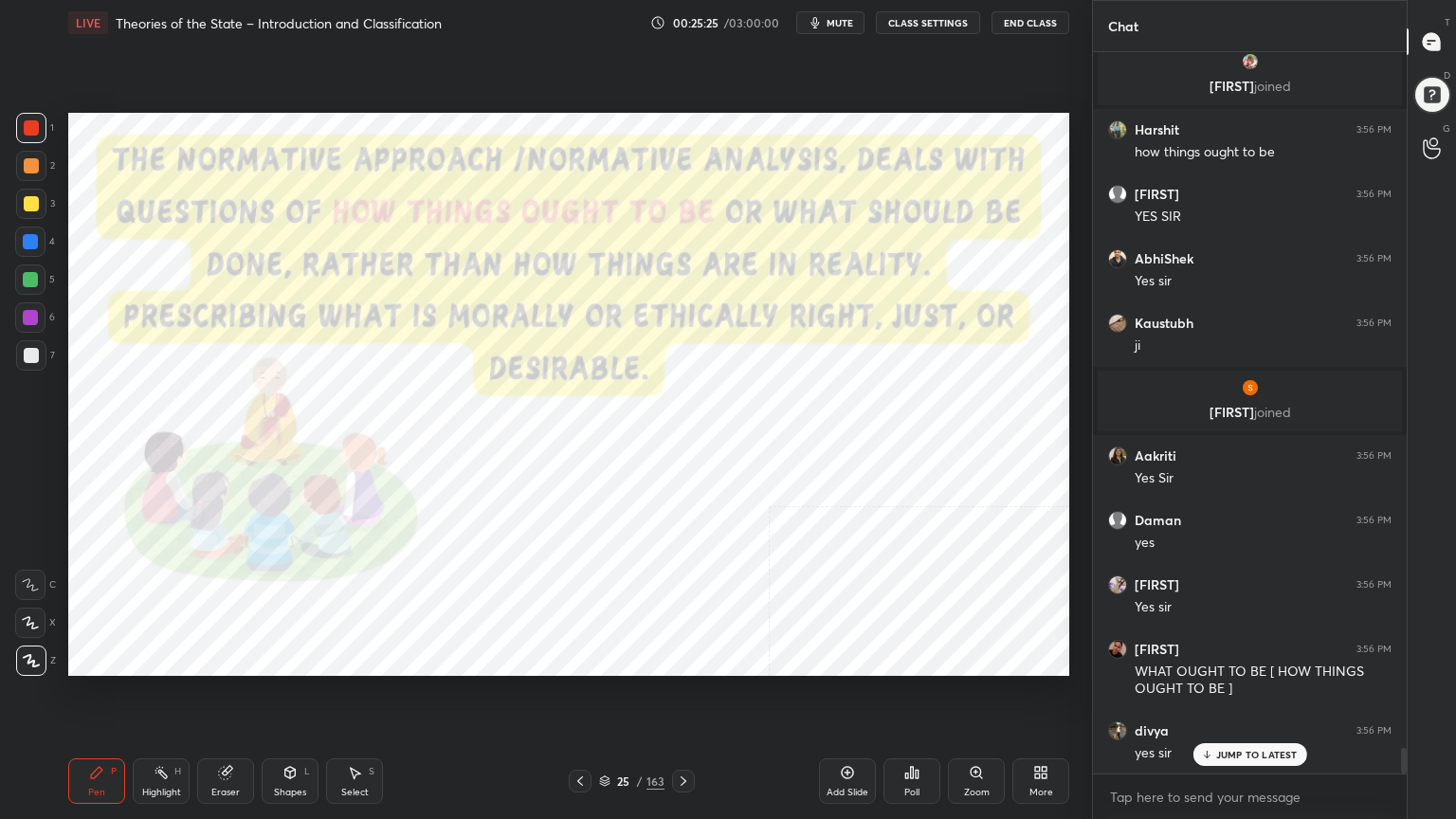 scroll, scrollTop: 19849, scrollLeft: 0, axis: vertical 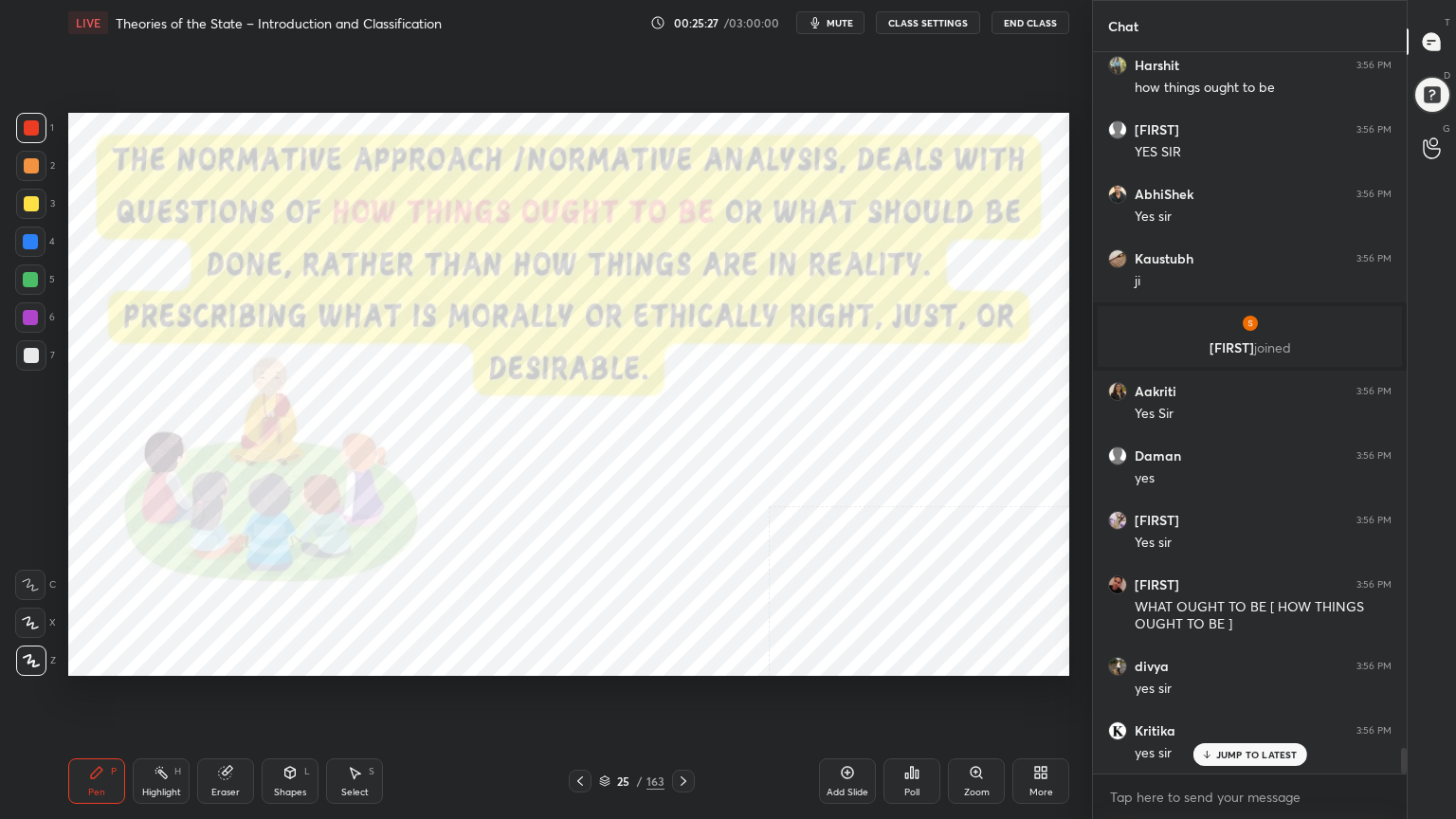 click 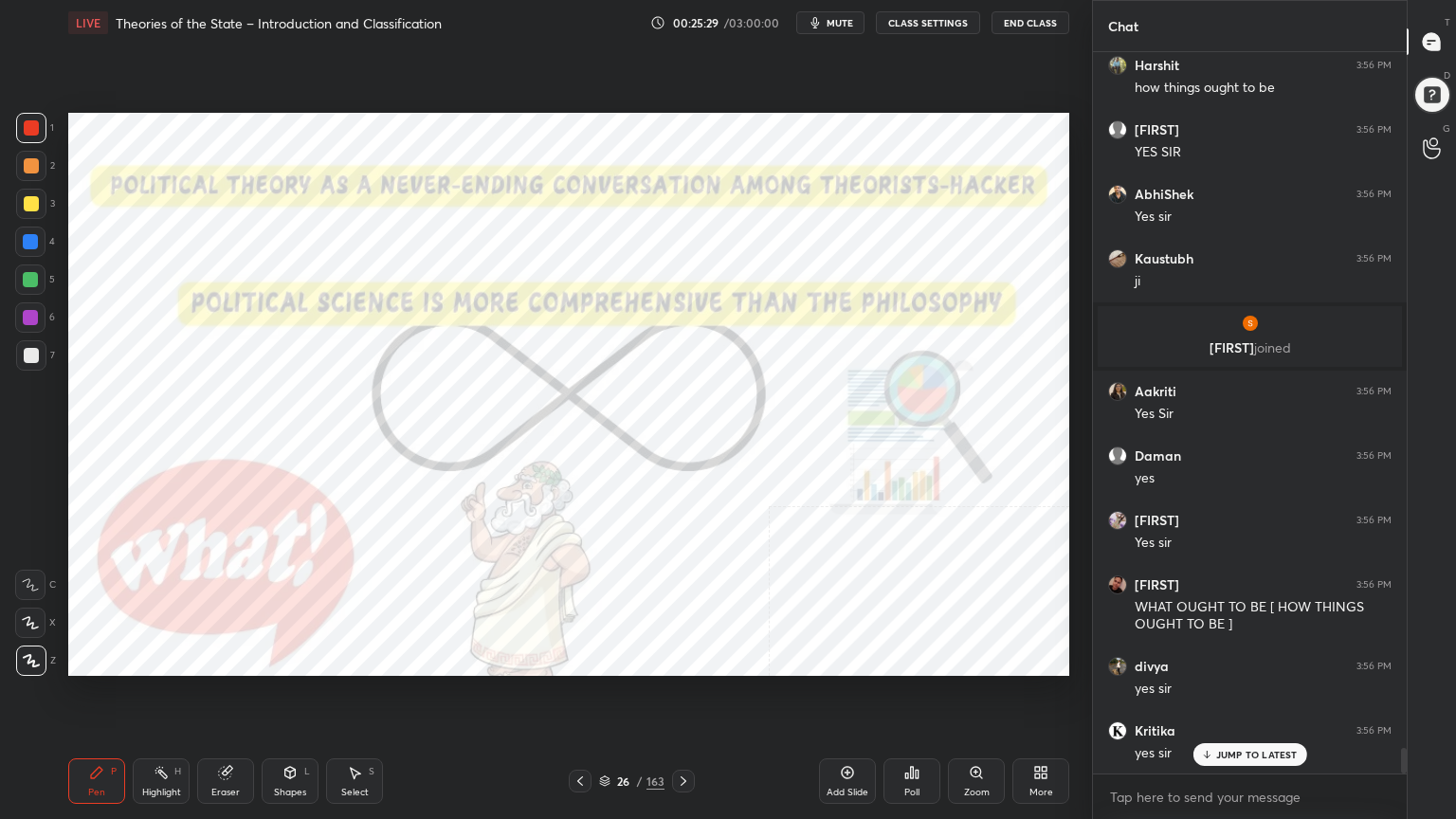 scroll, scrollTop: 19914, scrollLeft: 0, axis: vertical 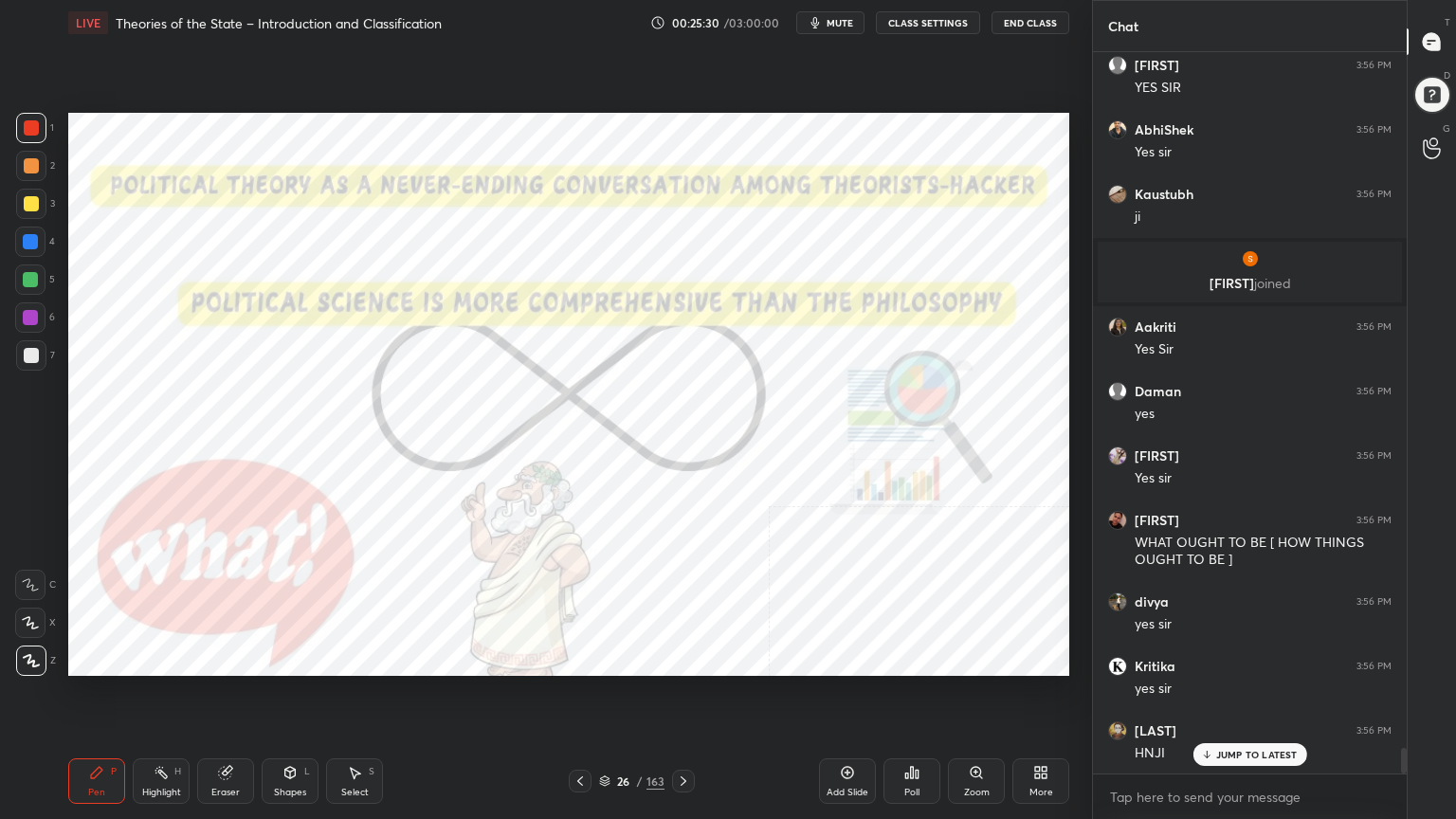 click 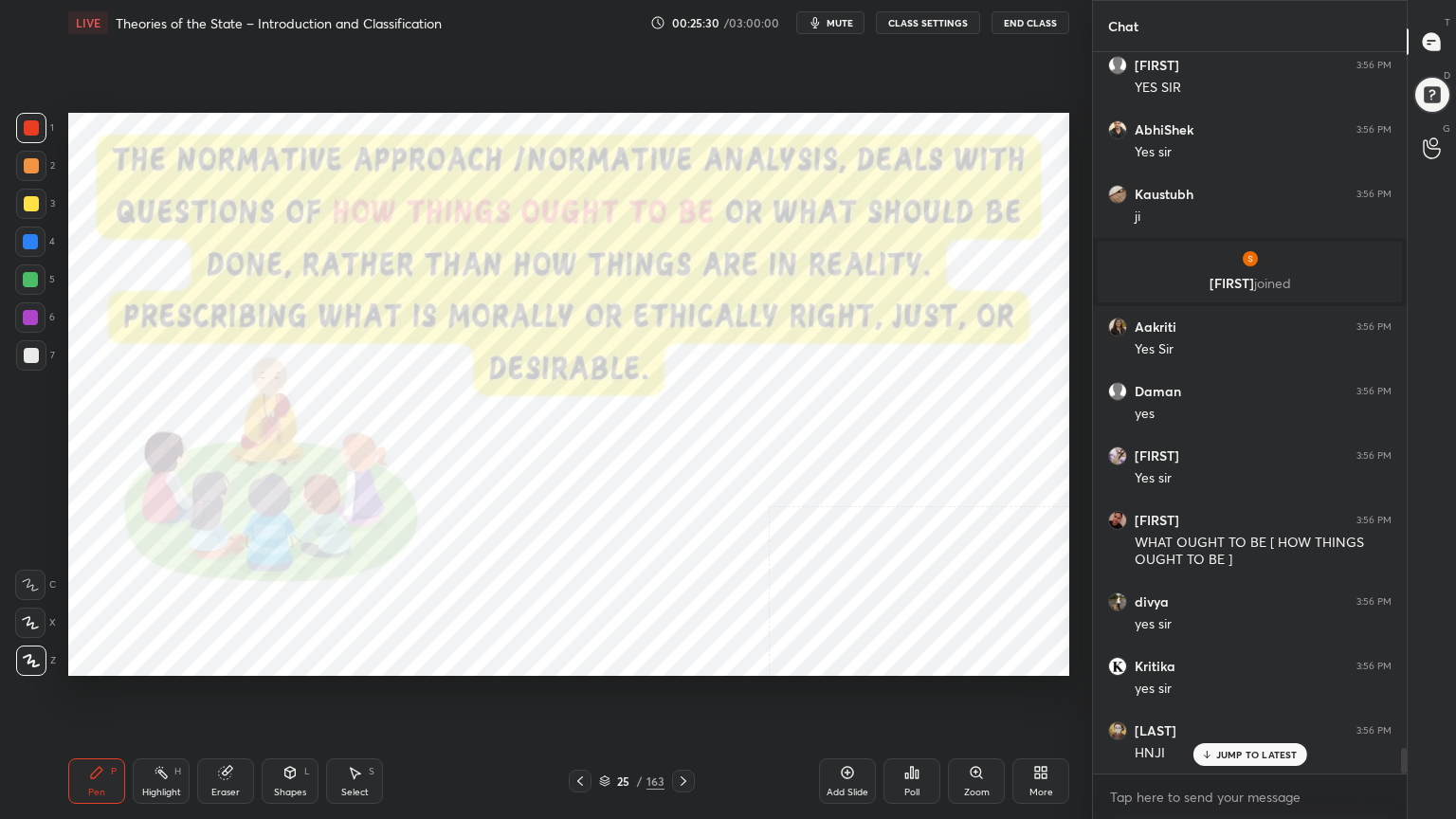 click 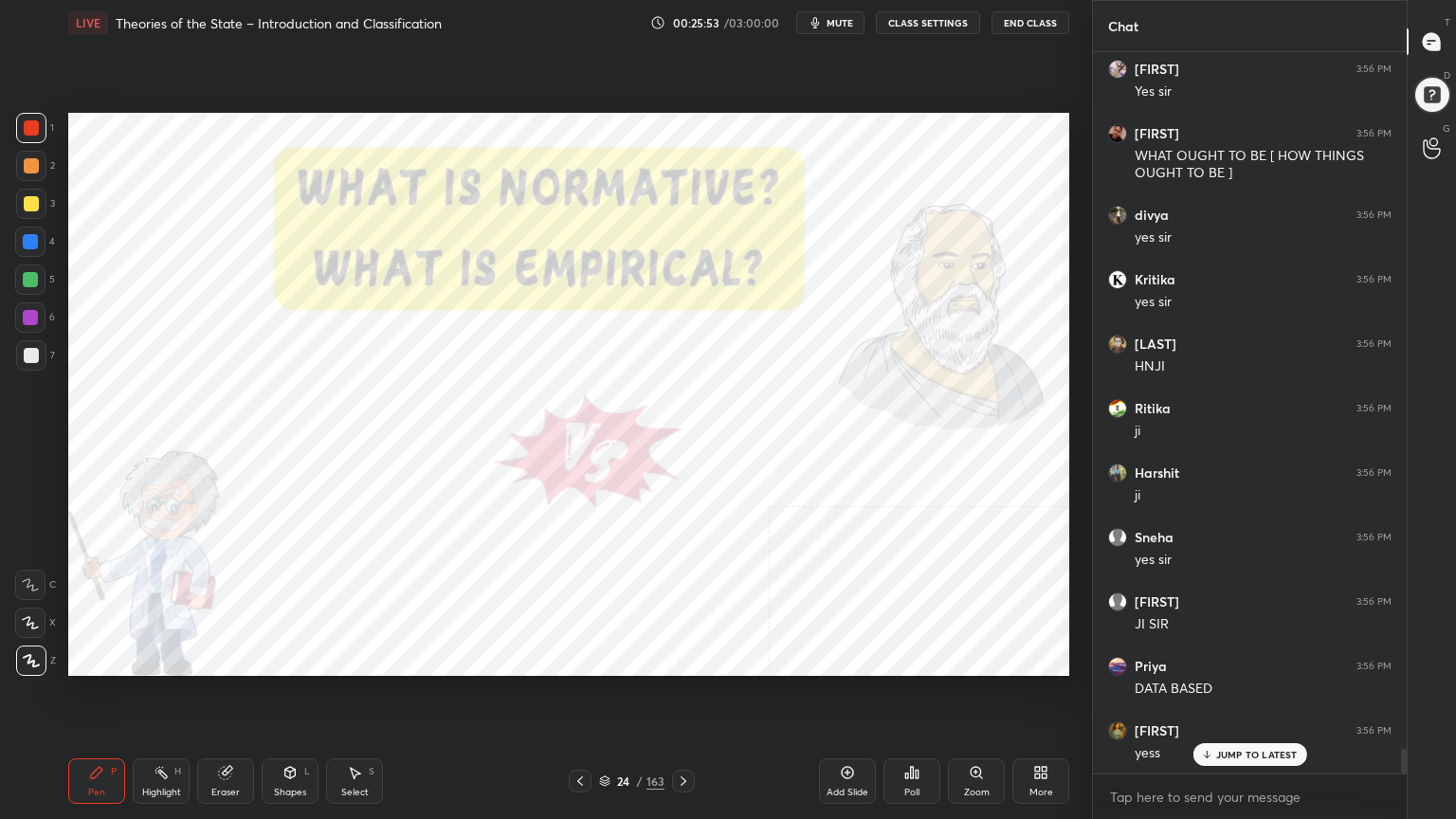 scroll, scrollTop: 20365, scrollLeft: 0, axis: vertical 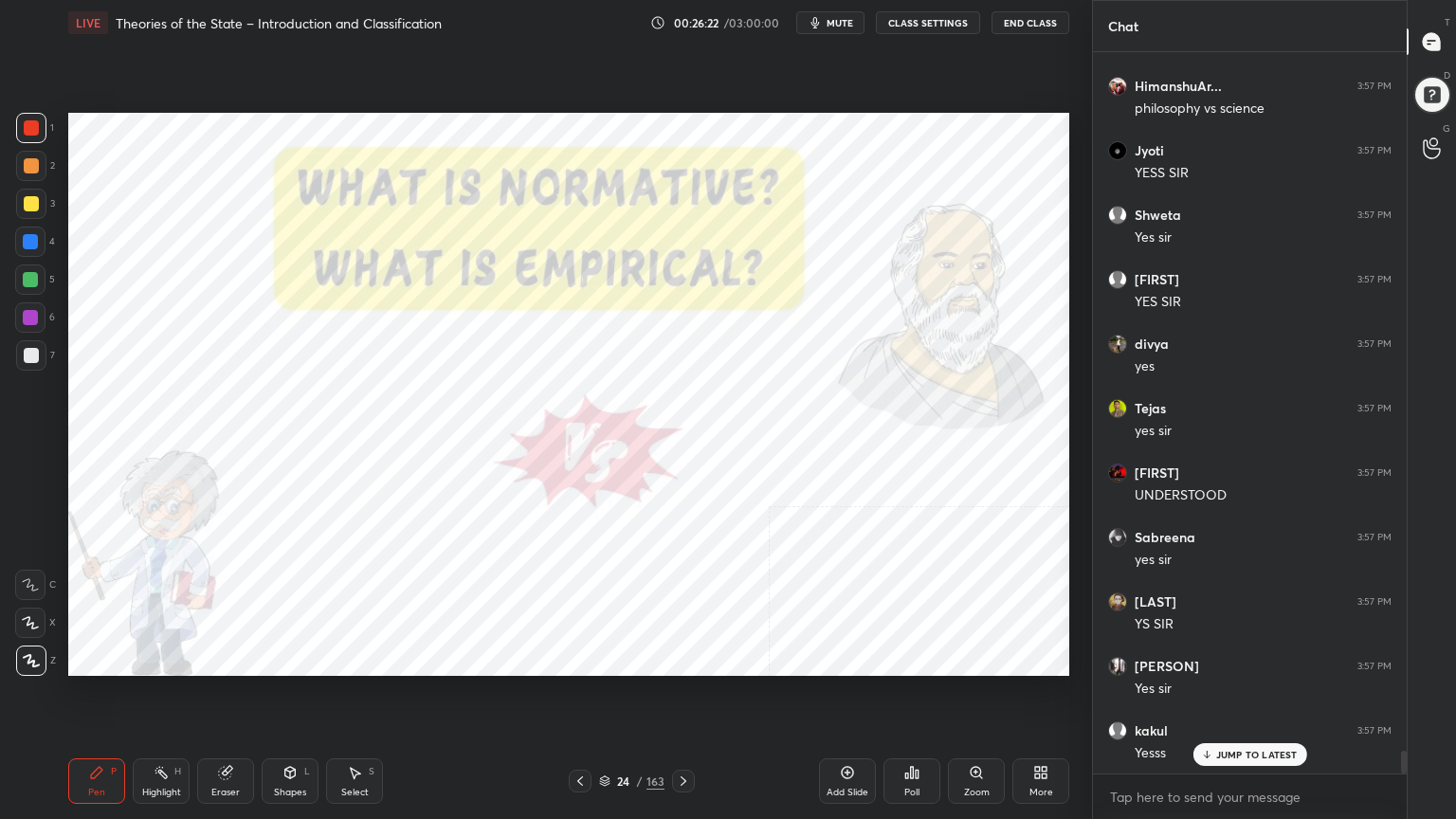 click 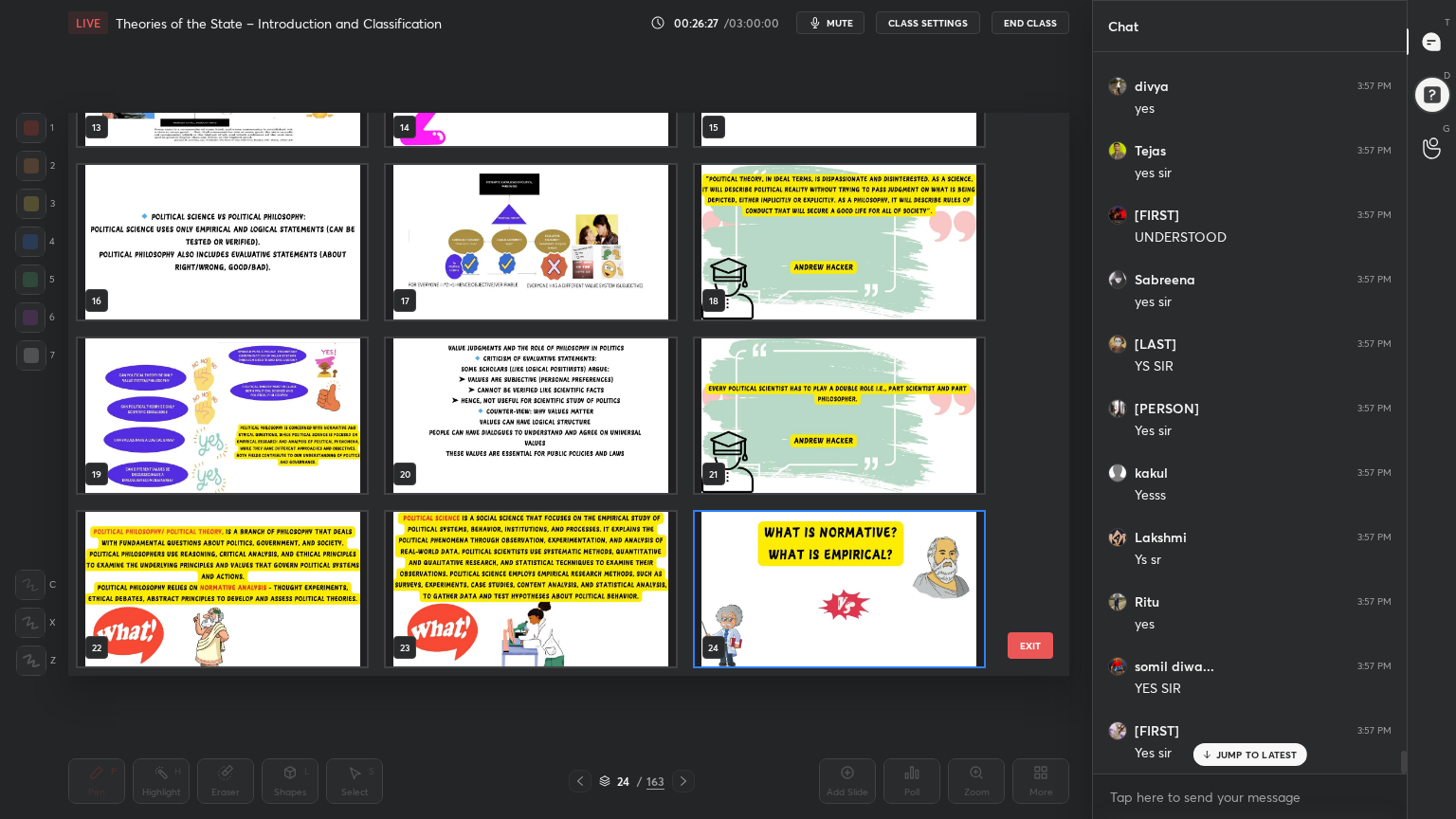 click at bounding box center [222, 589] 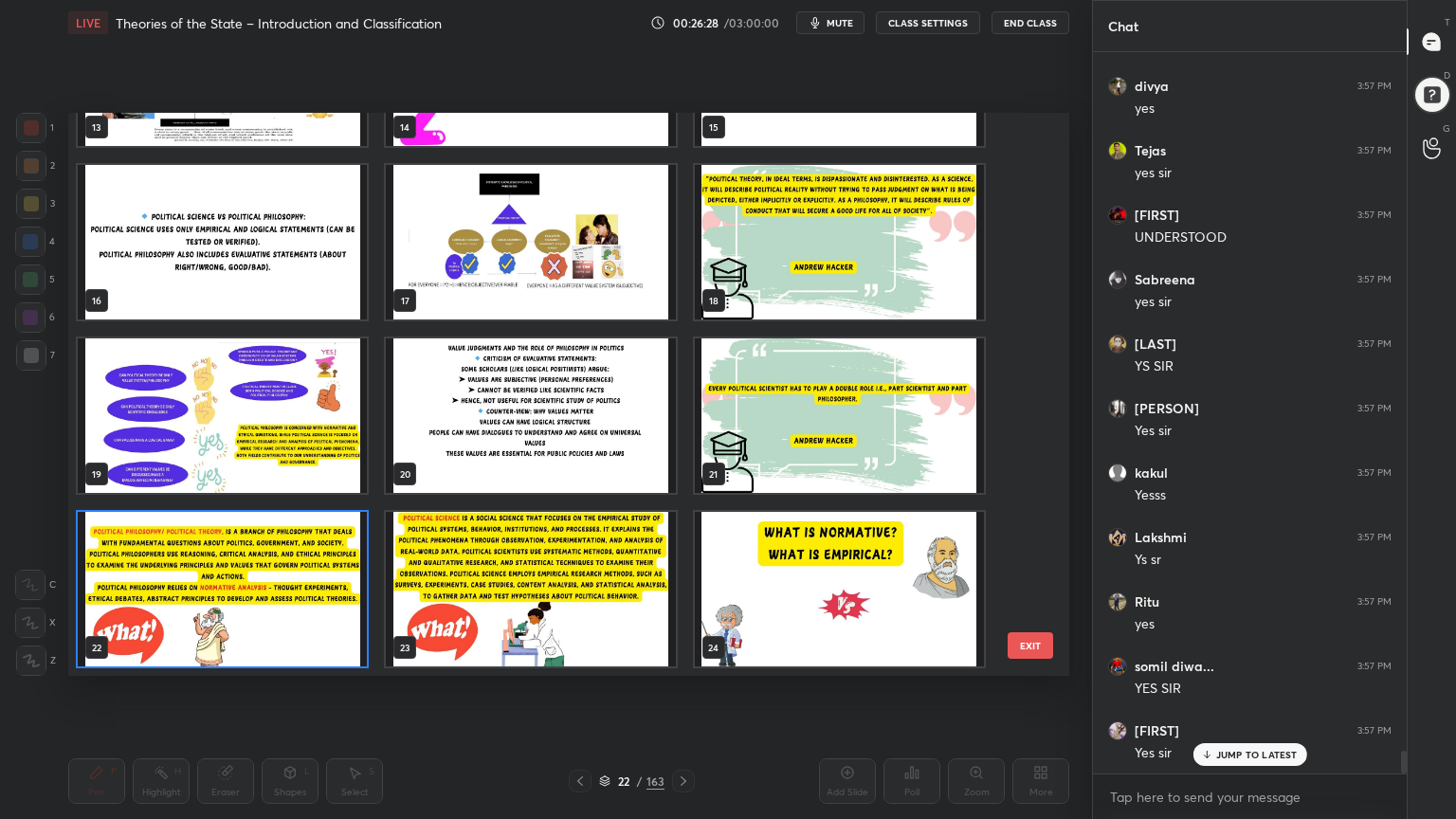 click at bounding box center (222, 589) 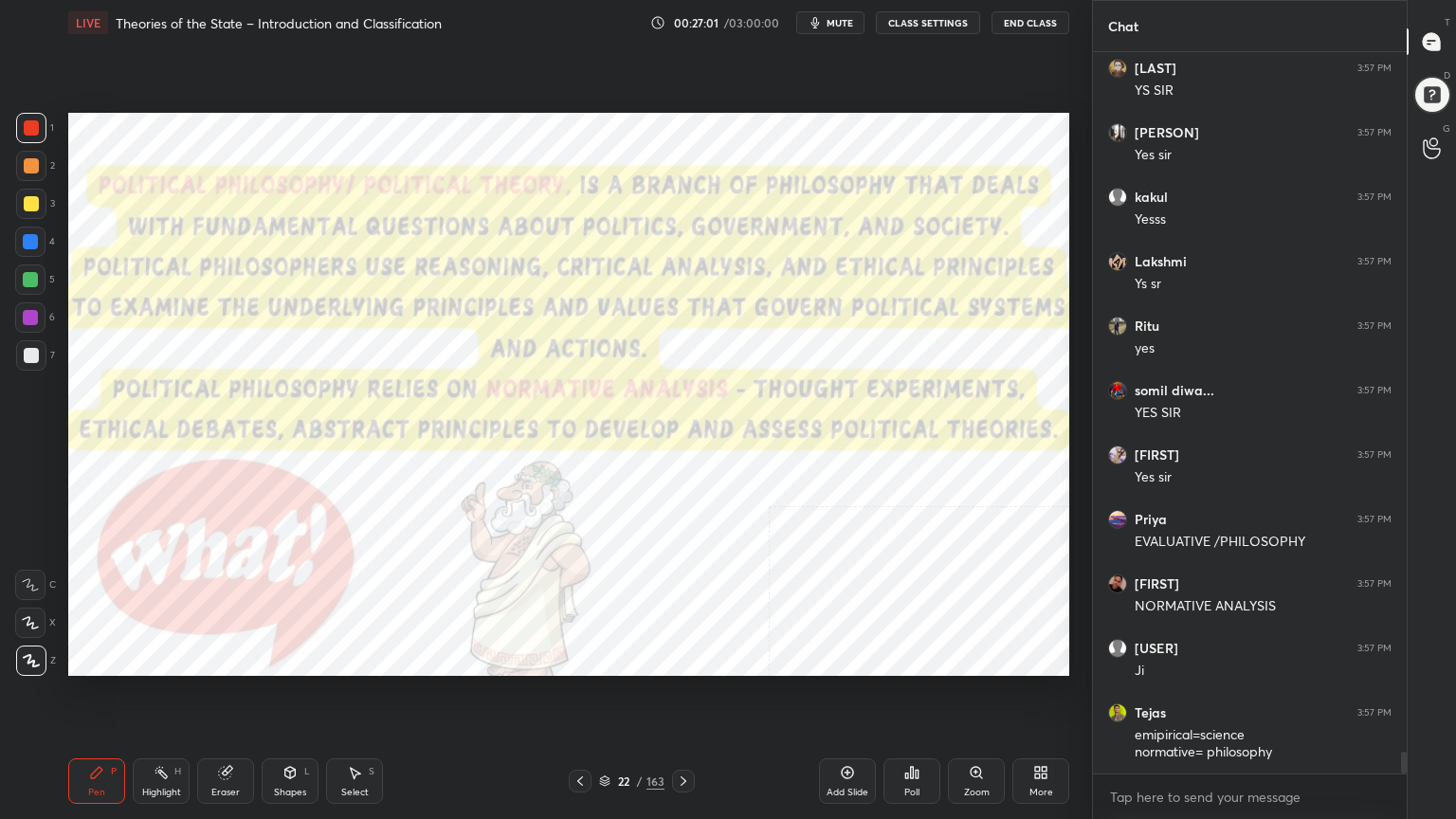 scroll, scrollTop: 22768, scrollLeft: 0, axis: vertical 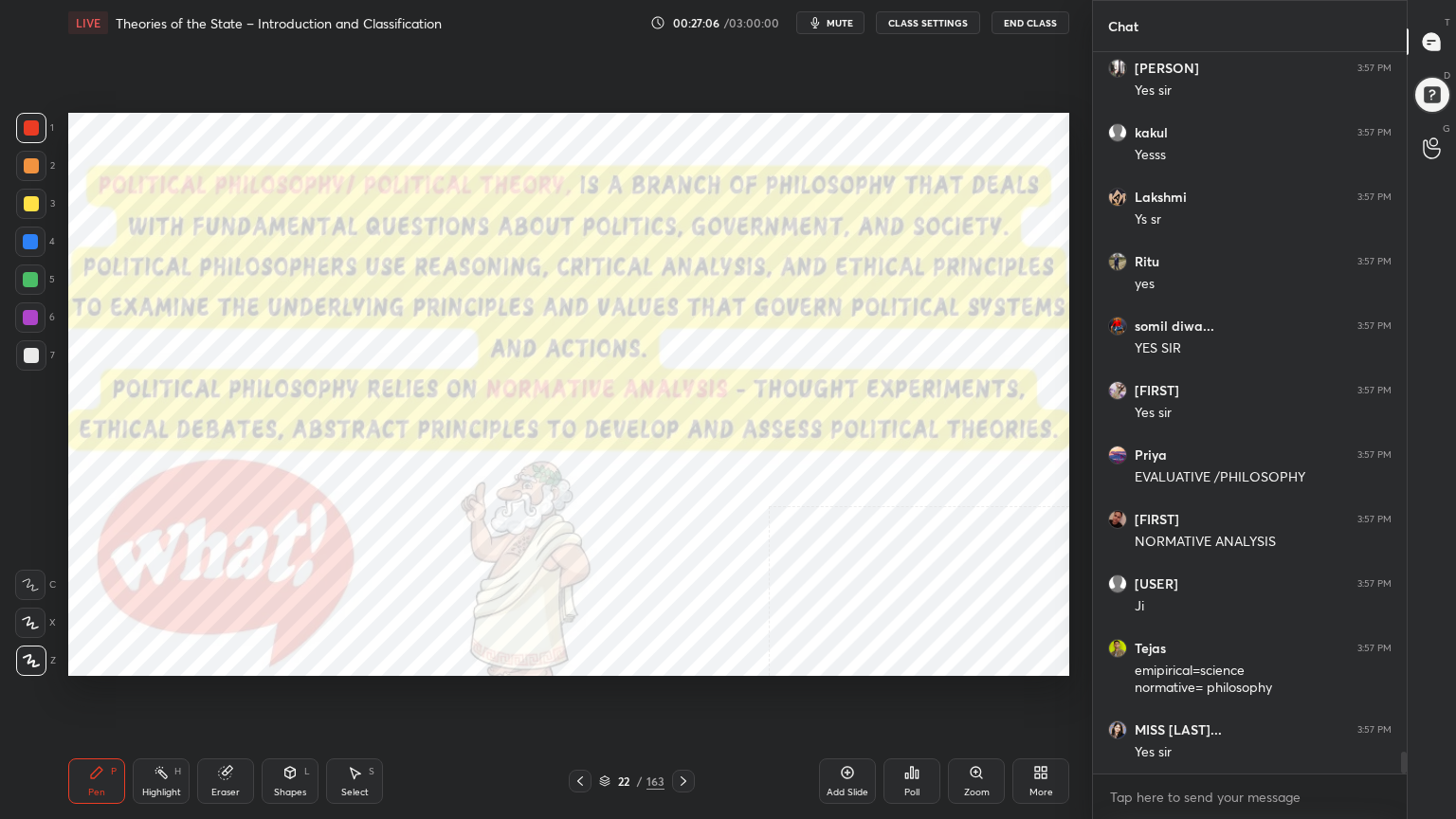 click on "Add Slide" at bounding box center (847, 781) 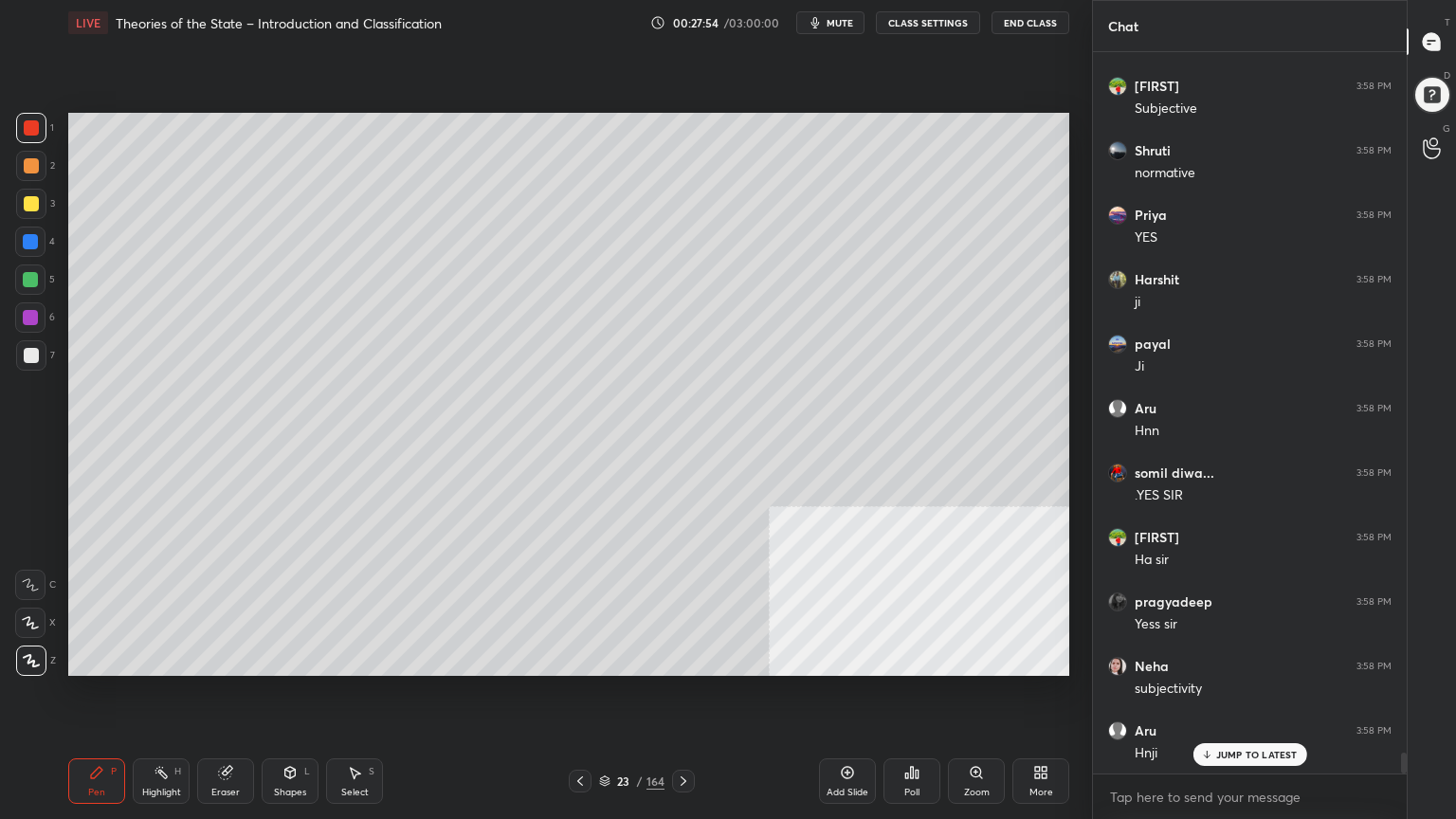 scroll, scrollTop: 24752, scrollLeft: 0, axis: vertical 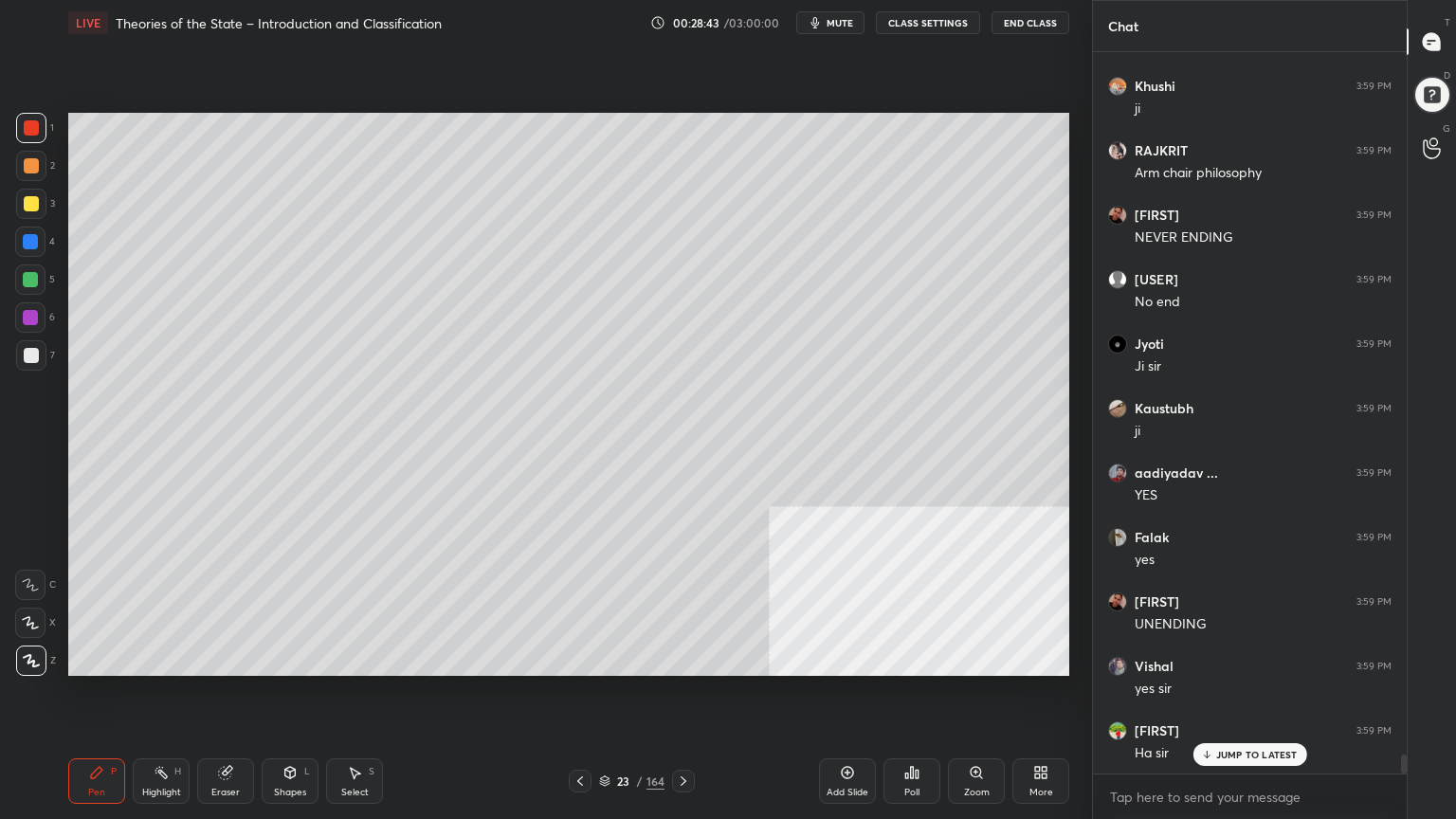 click 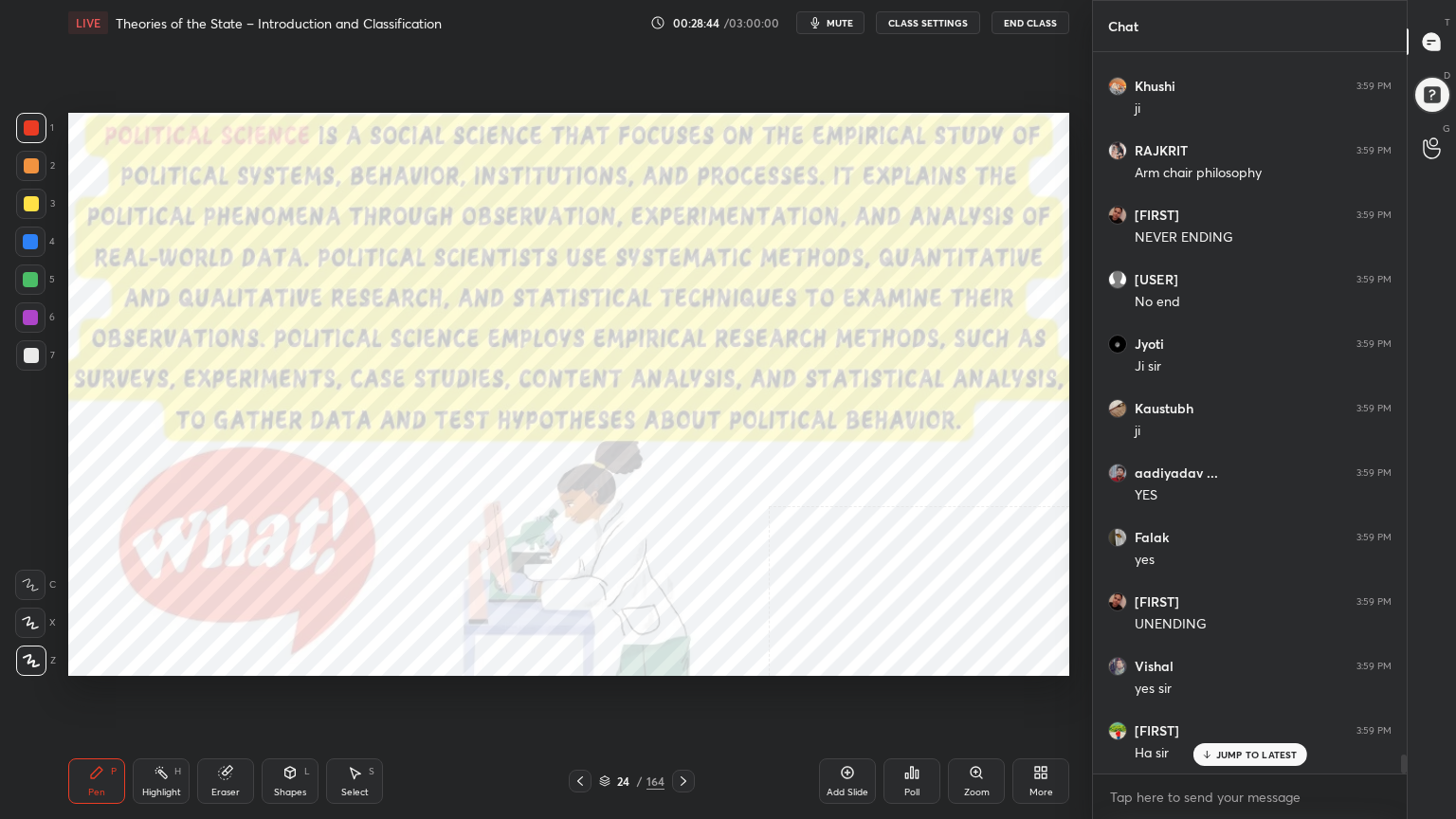 click 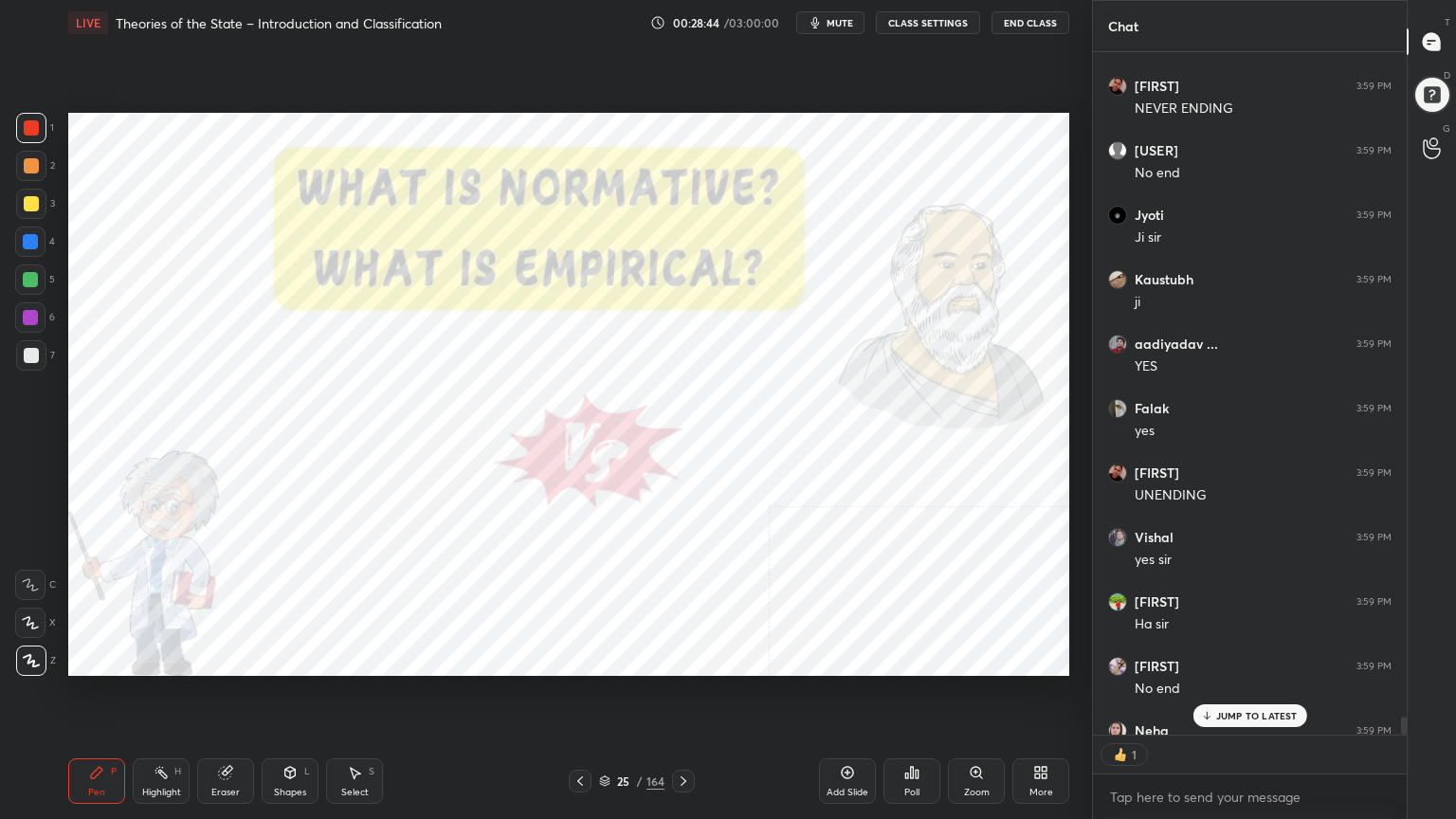 click at bounding box center [683, 781] 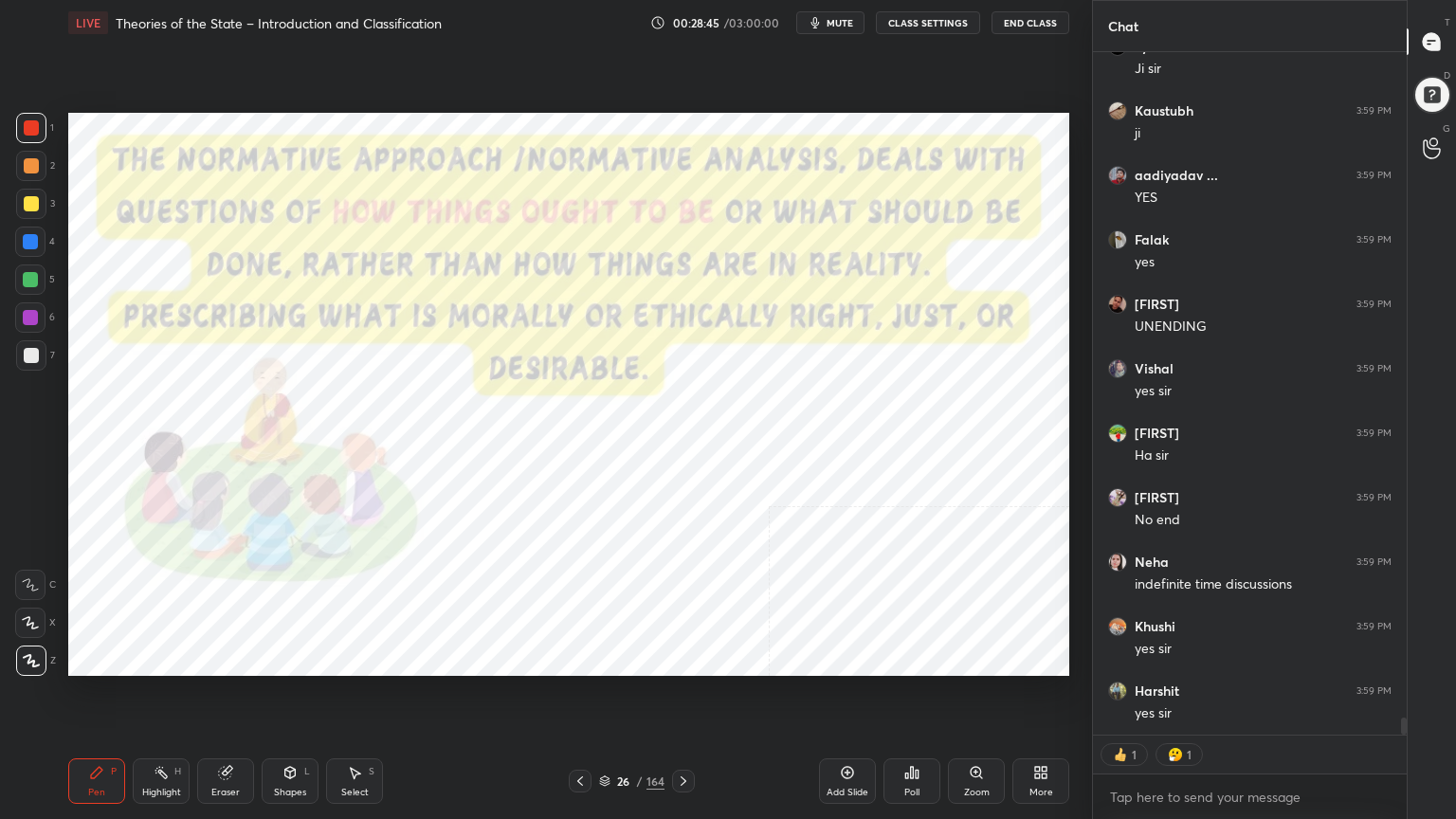 click at bounding box center (683, 781) 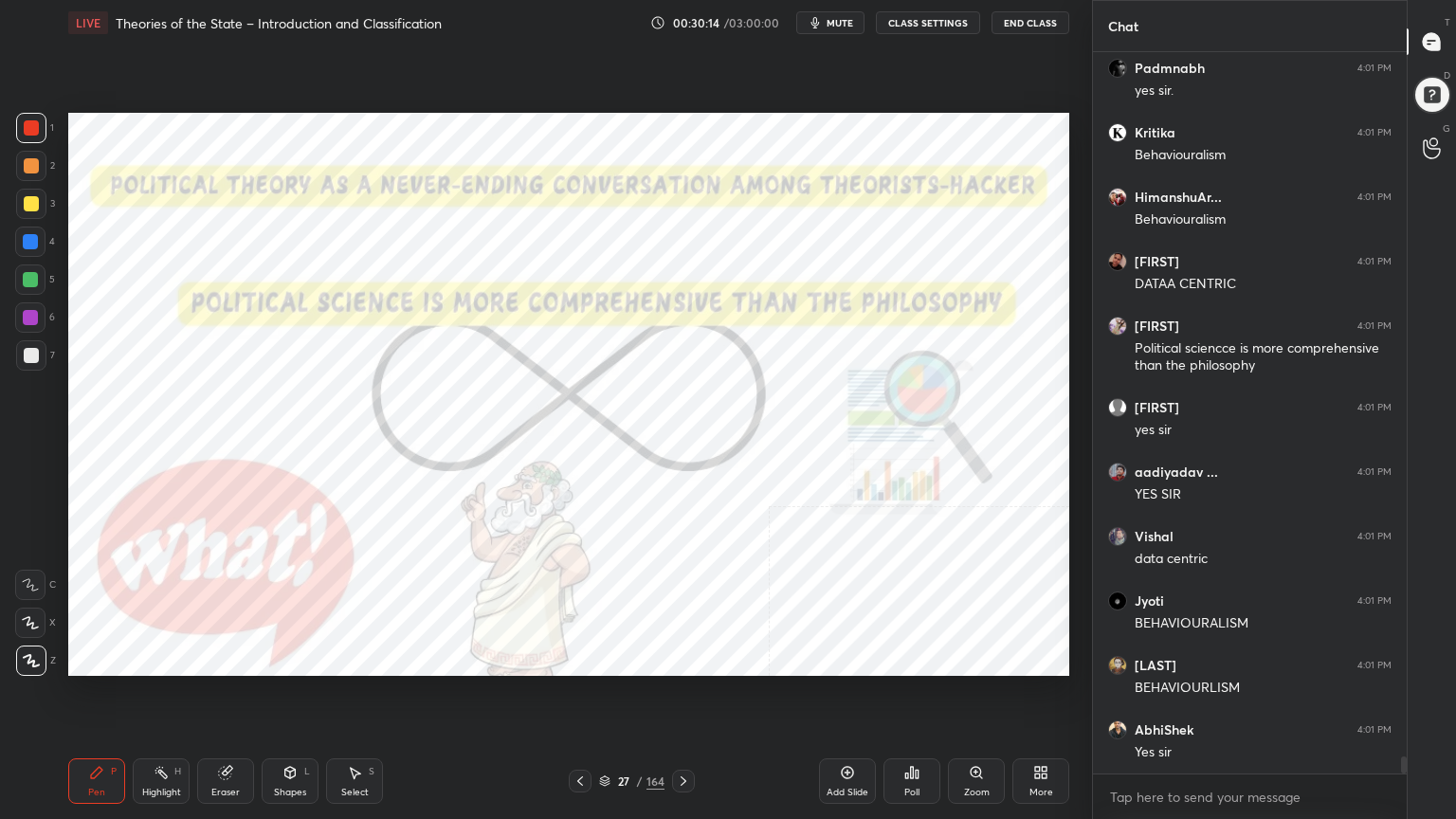 scroll, scrollTop: 29422, scrollLeft: 0, axis: vertical 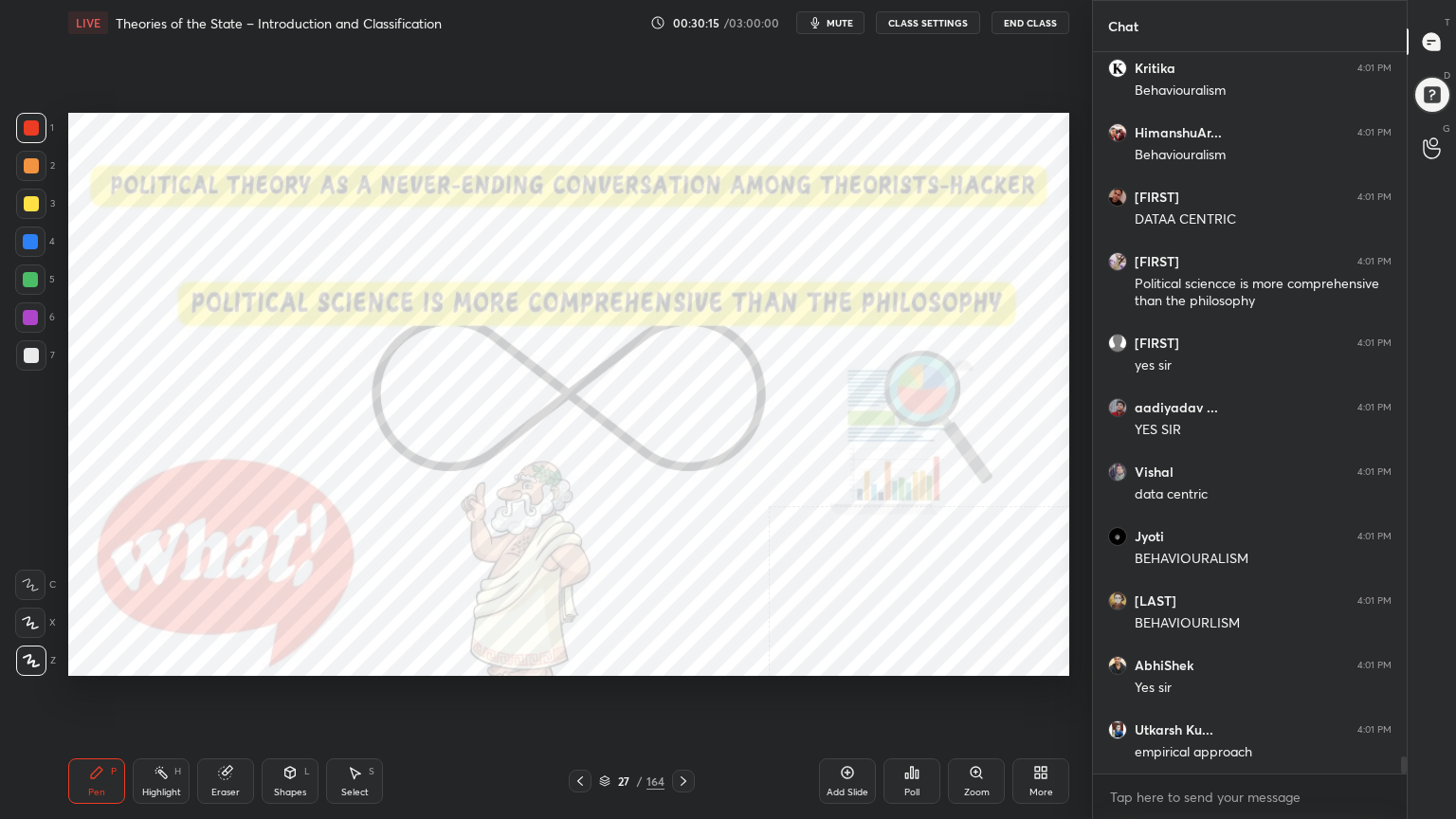 click 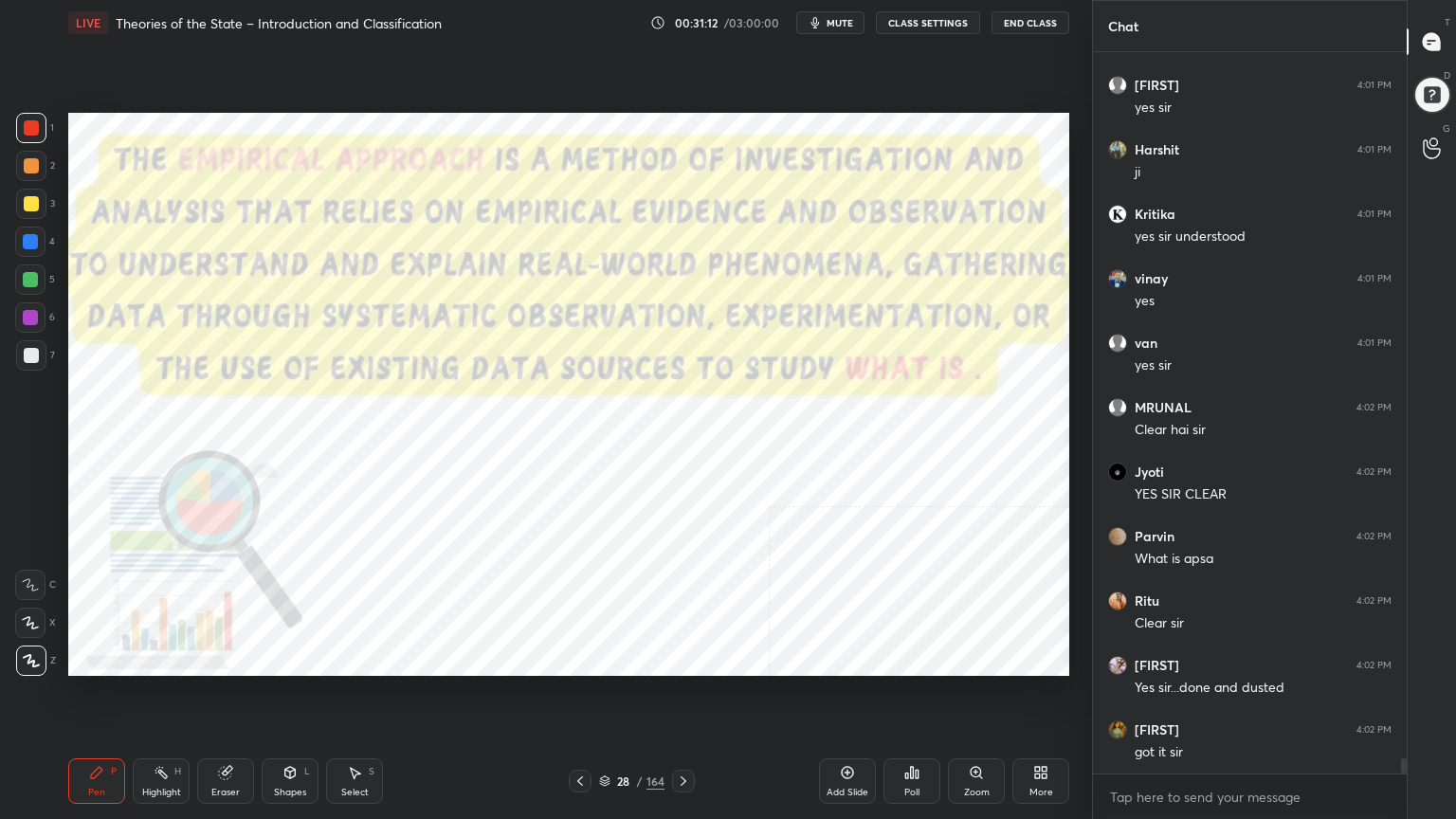 scroll, scrollTop: 33324, scrollLeft: 0, axis: vertical 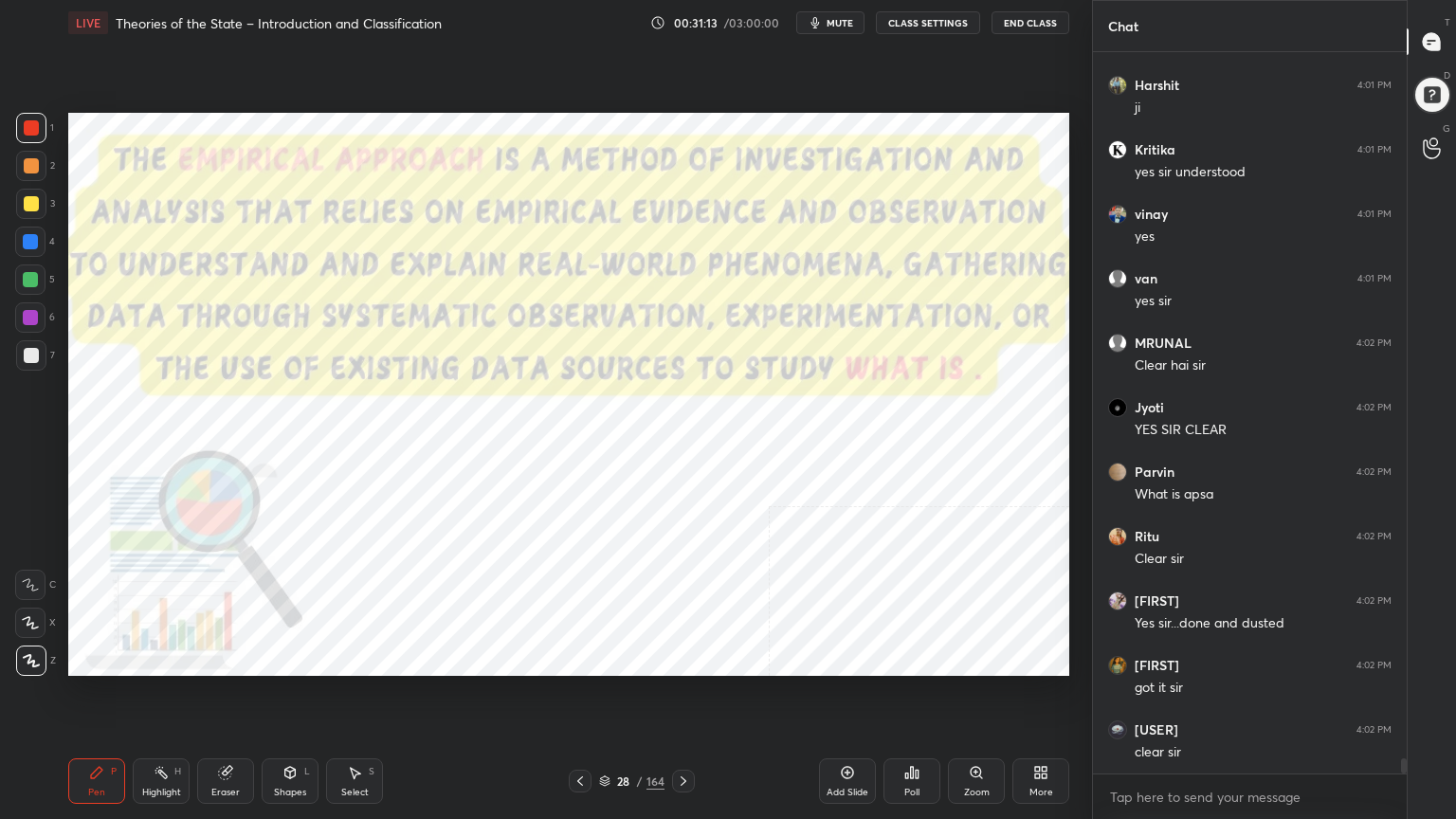 click 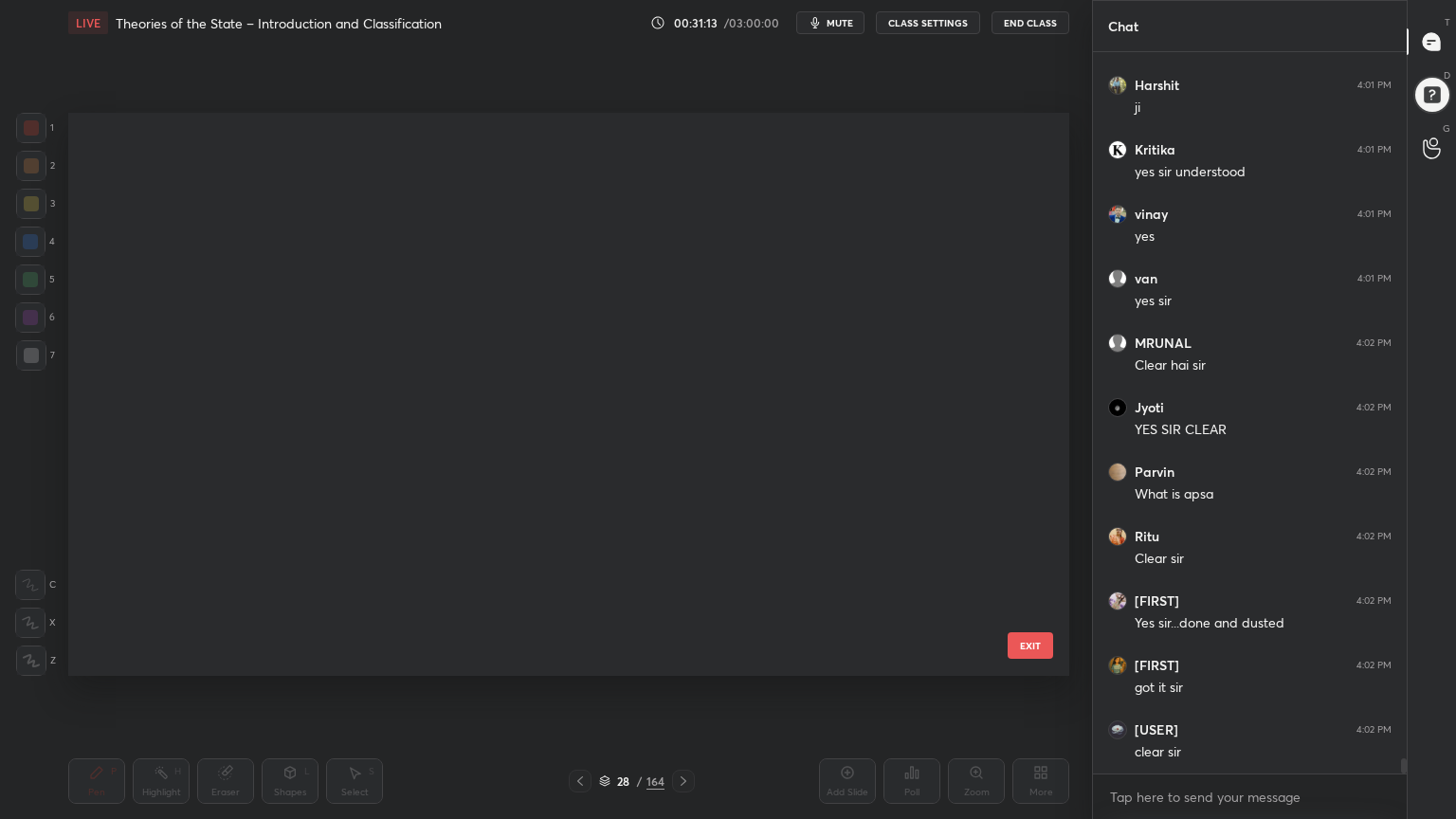 scroll, scrollTop: 33388, scrollLeft: 0, axis: vertical 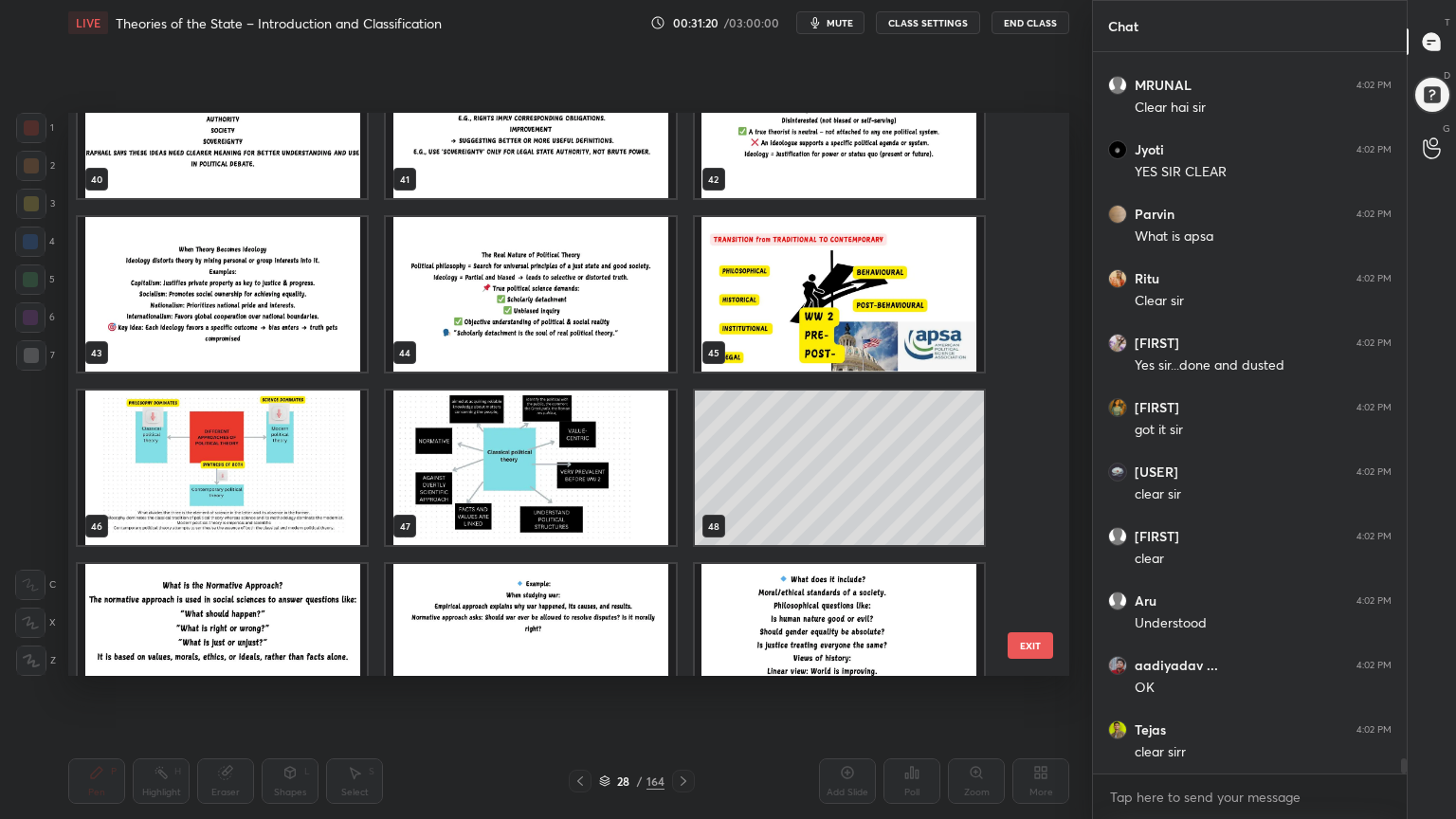 click at bounding box center (839, 294) 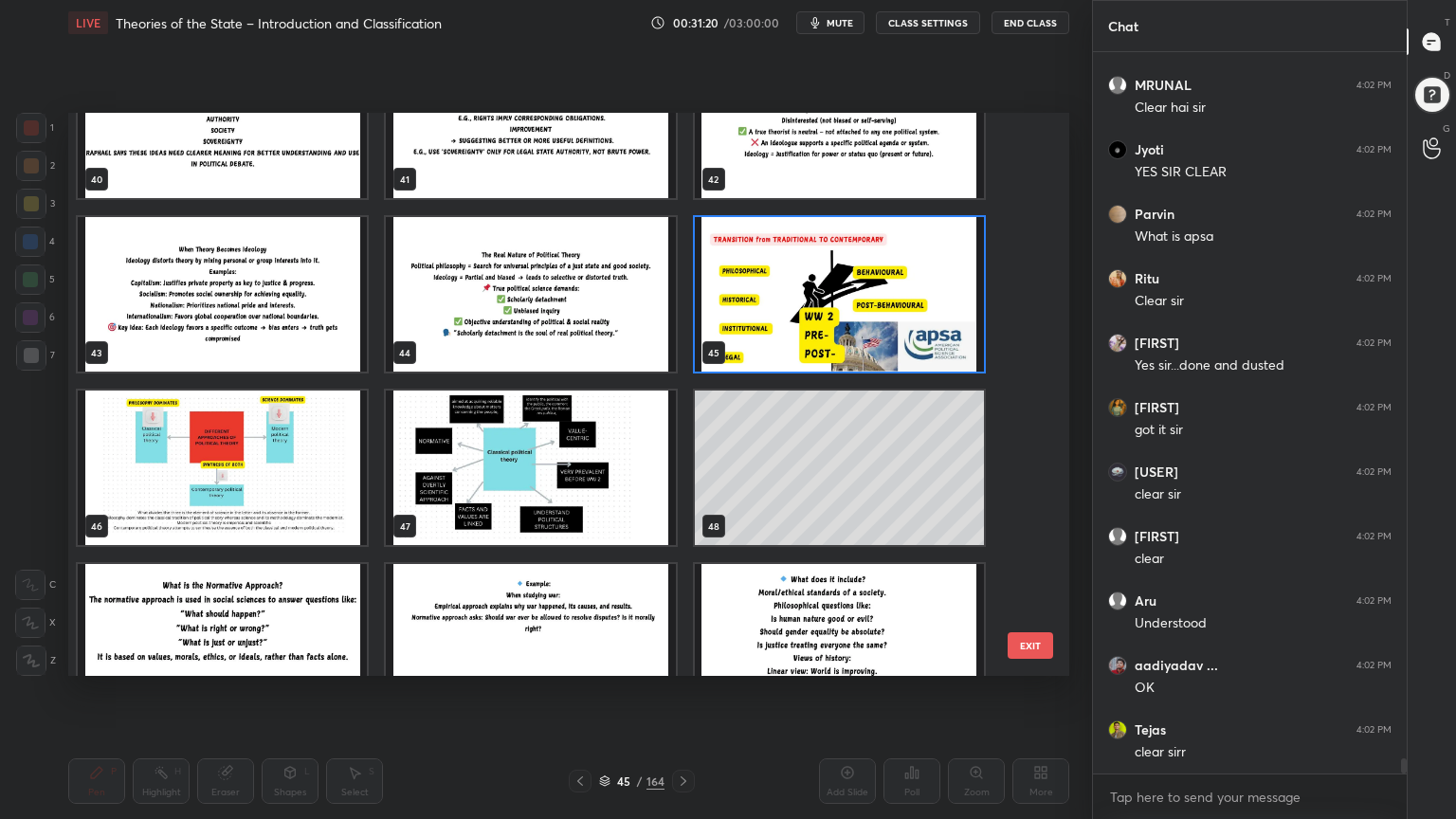 click at bounding box center [839, 294] 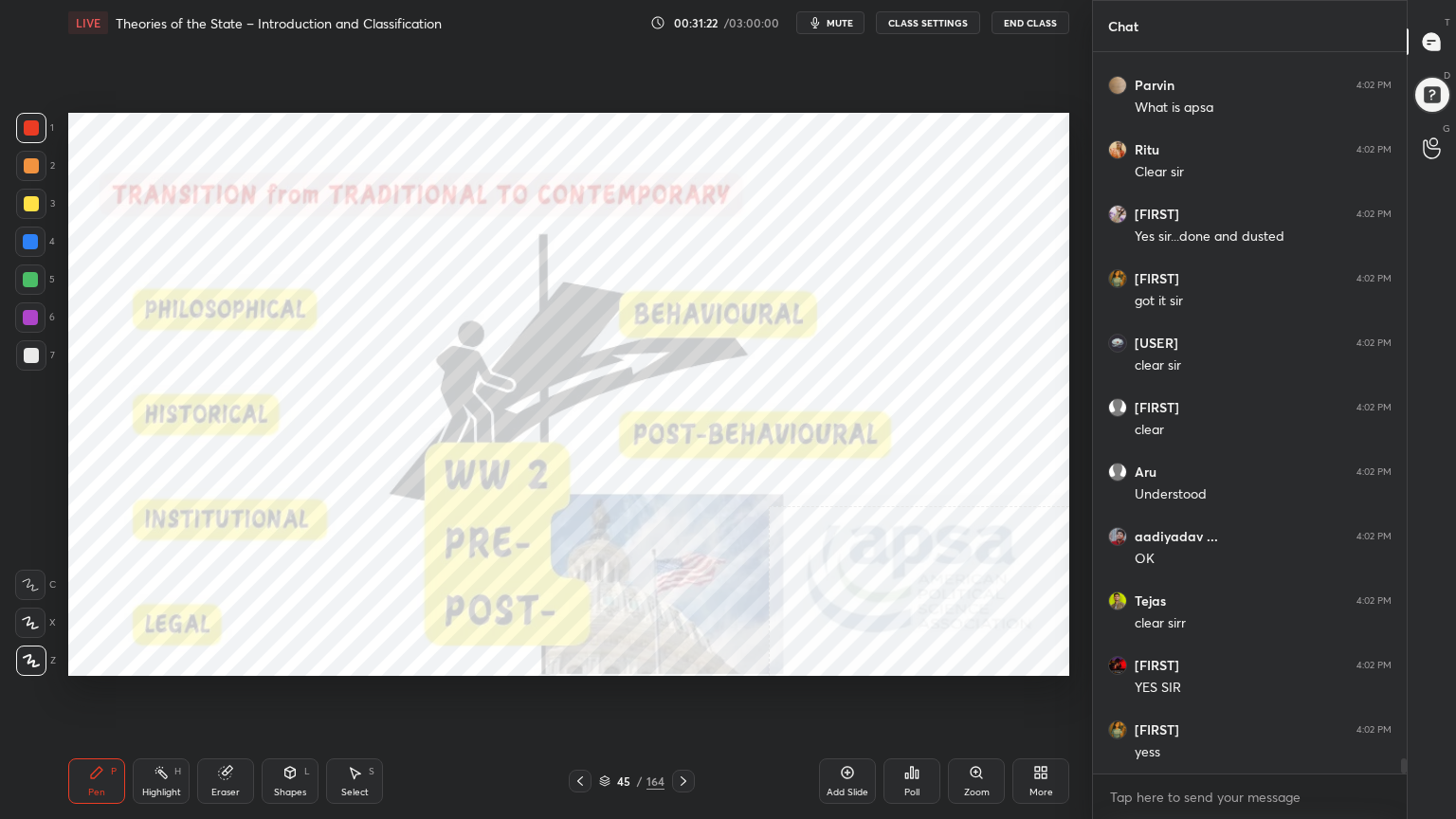 click on "More" at bounding box center (1041, 781) 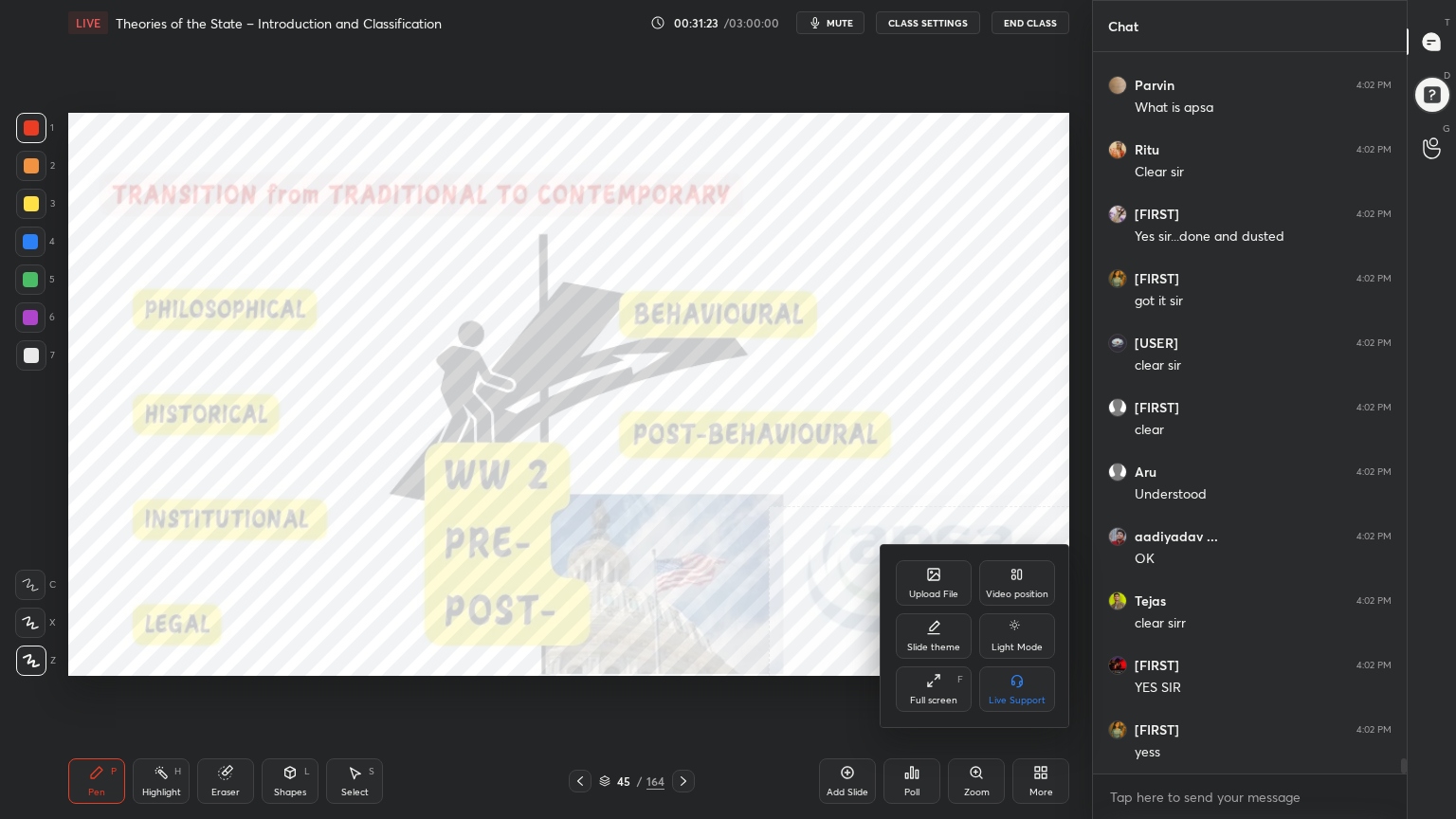 click on "Video position" at bounding box center (1017, 583) 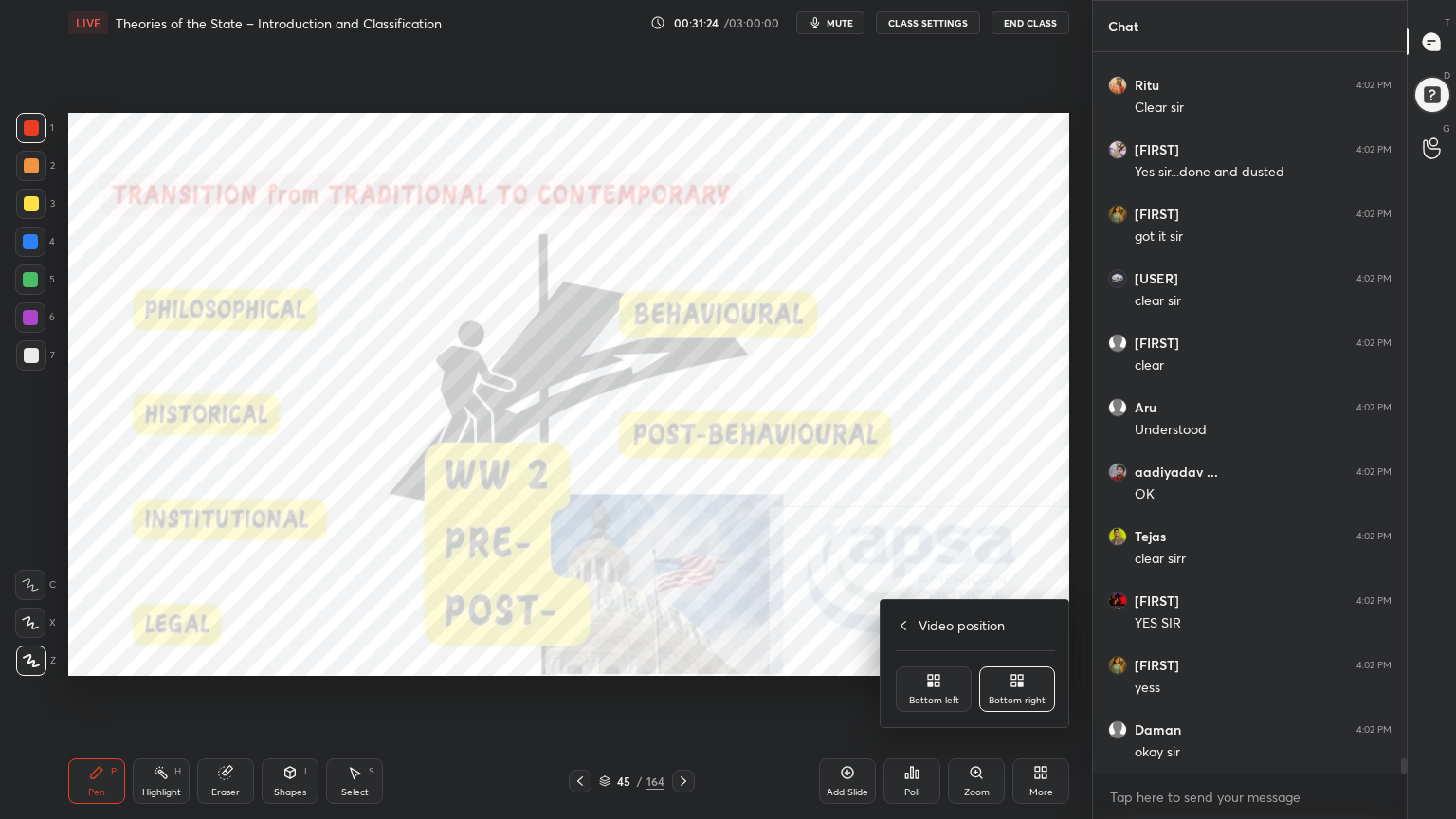 click on "Bottom left" at bounding box center [934, 689] 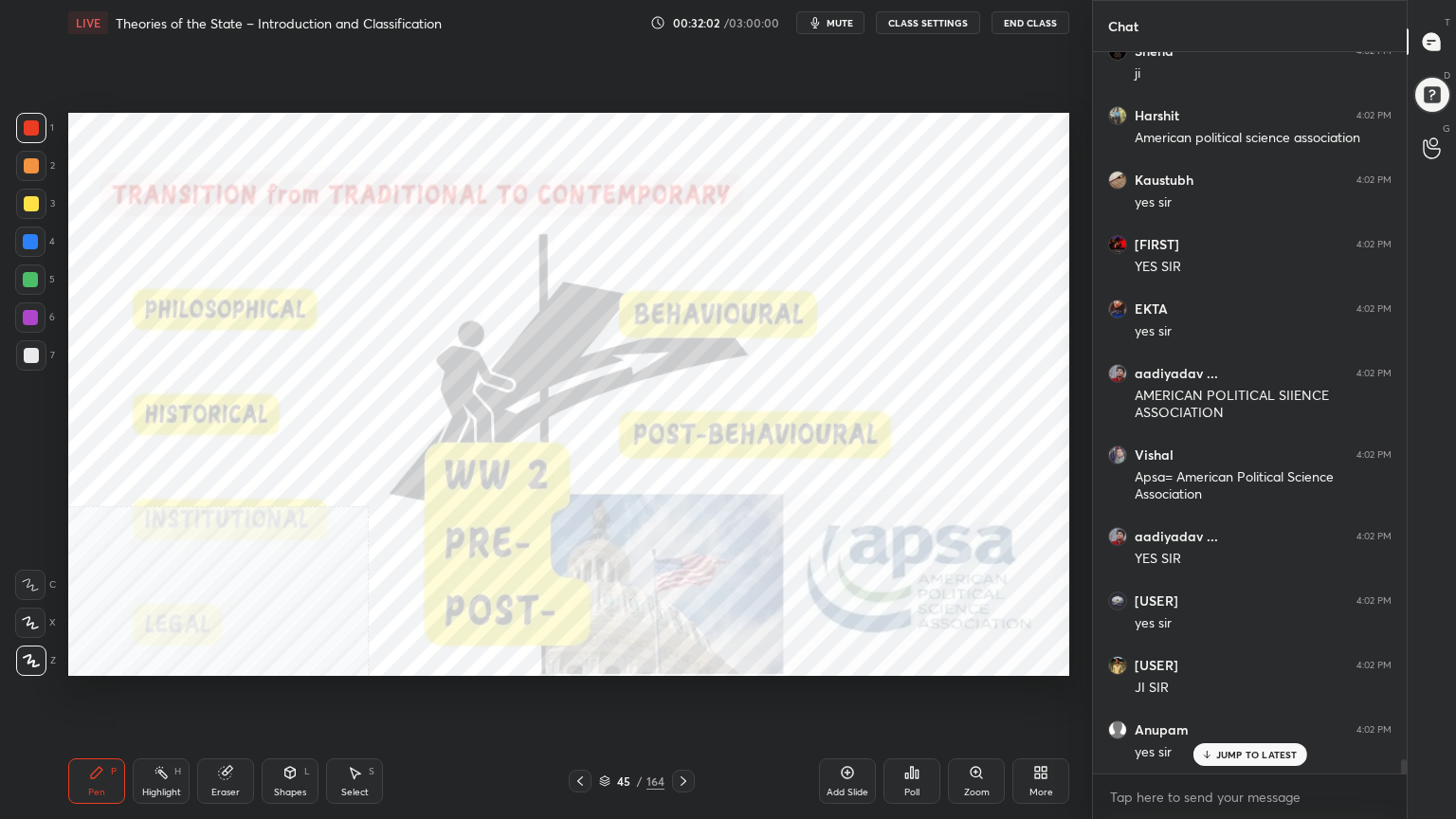 click on "Add Slide" at bounding box center (847, 781) 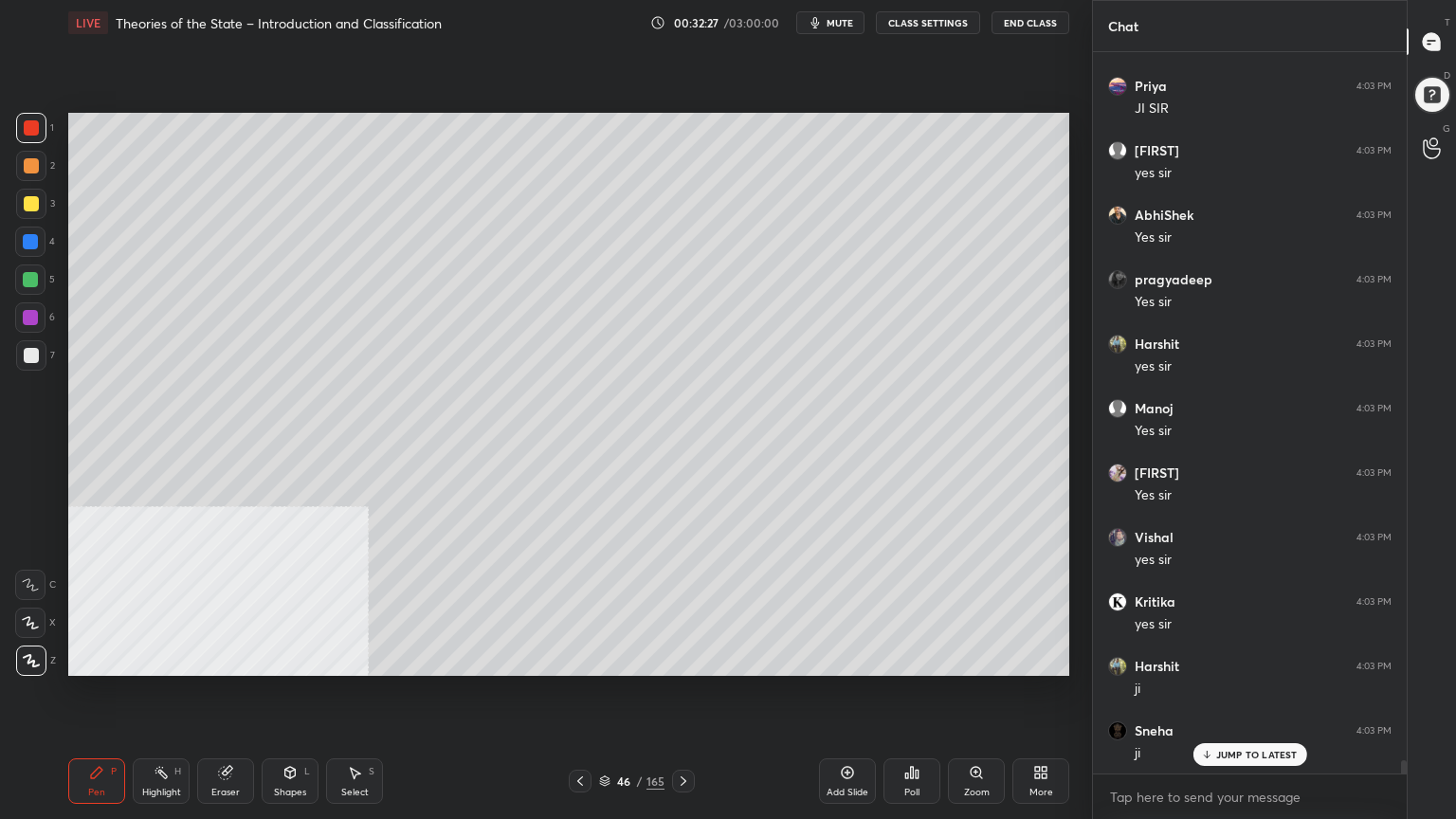 click 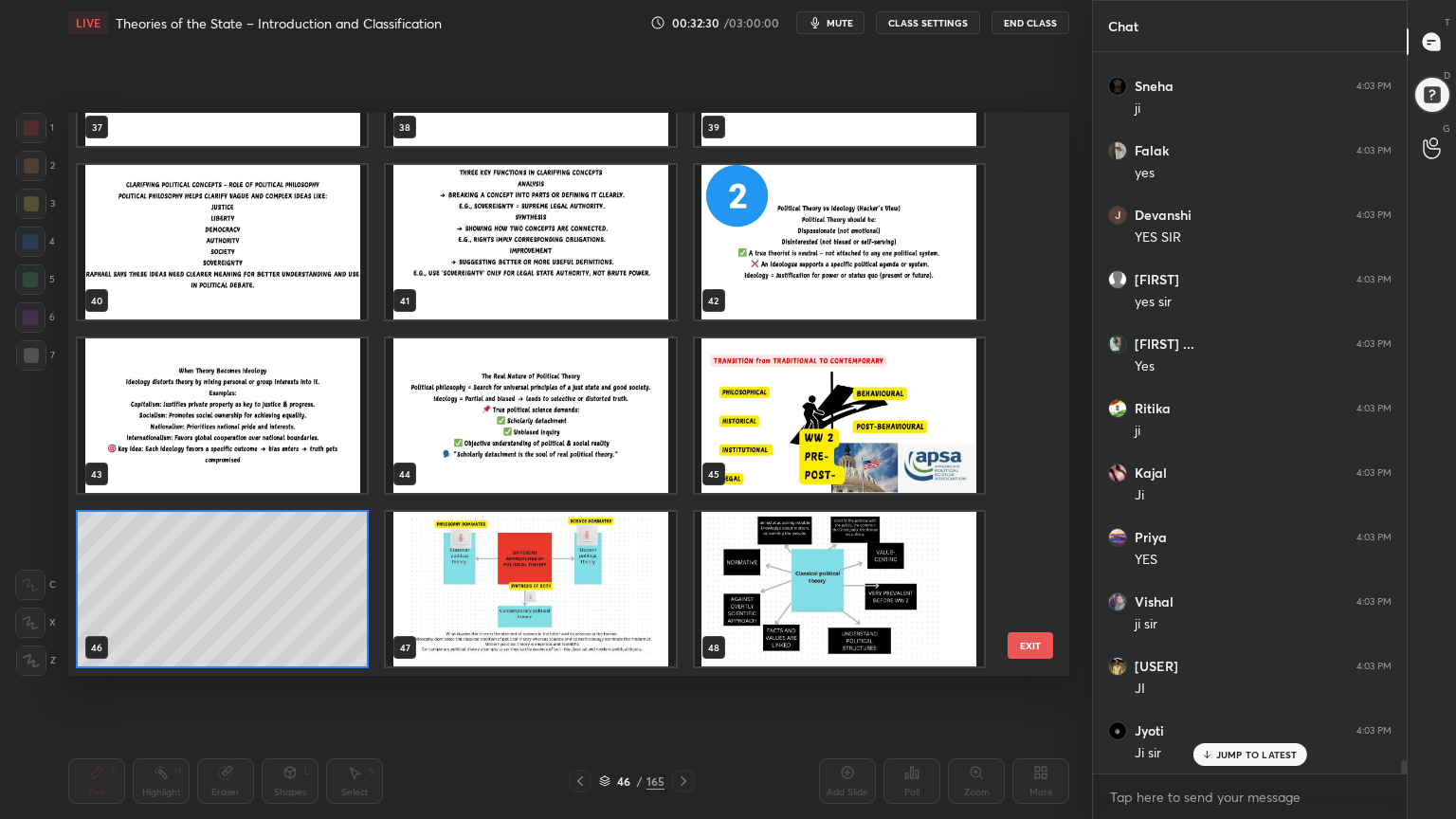 click at bounding box center [839, 589] 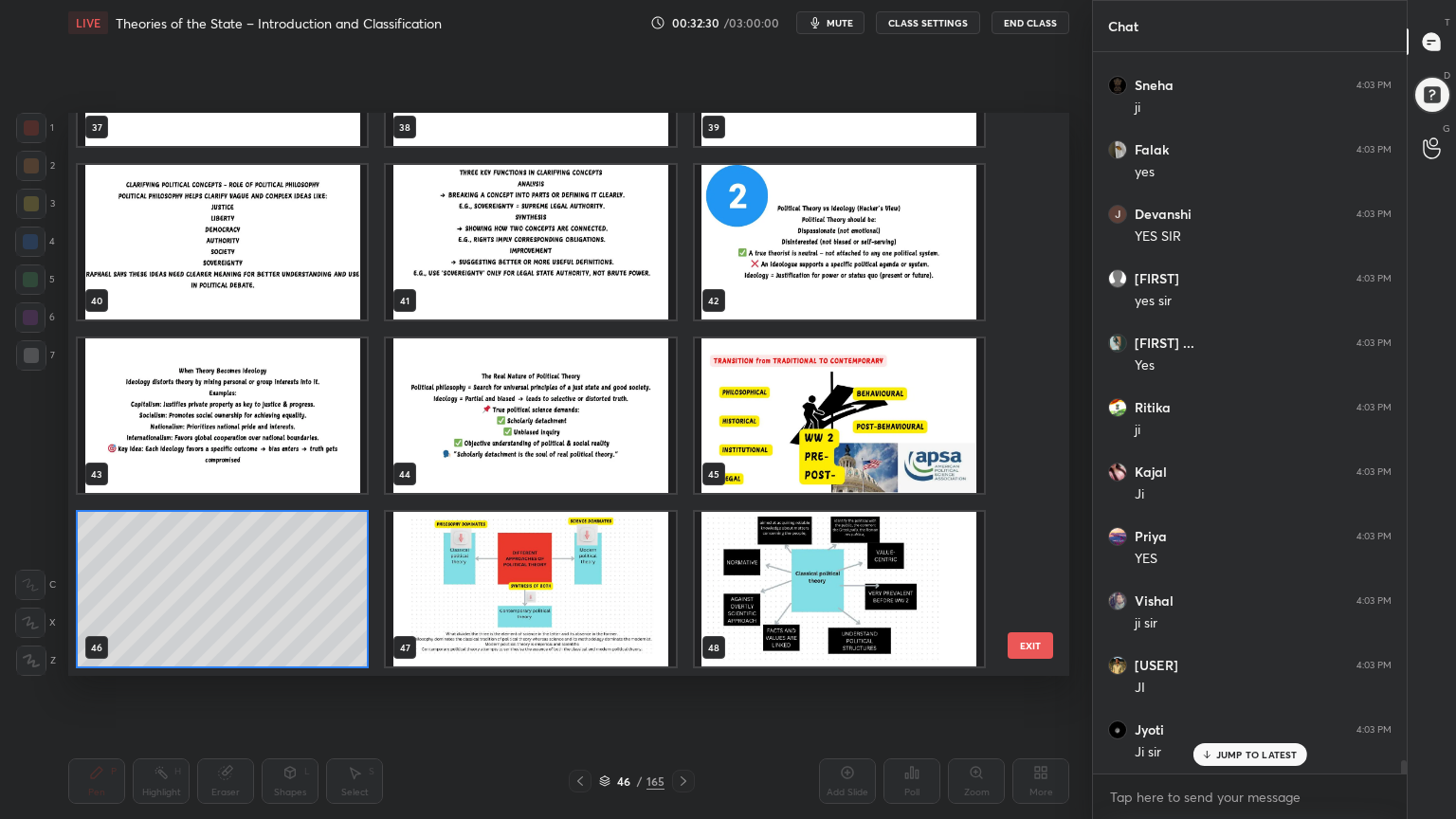 click at bounding box center [839, 589] 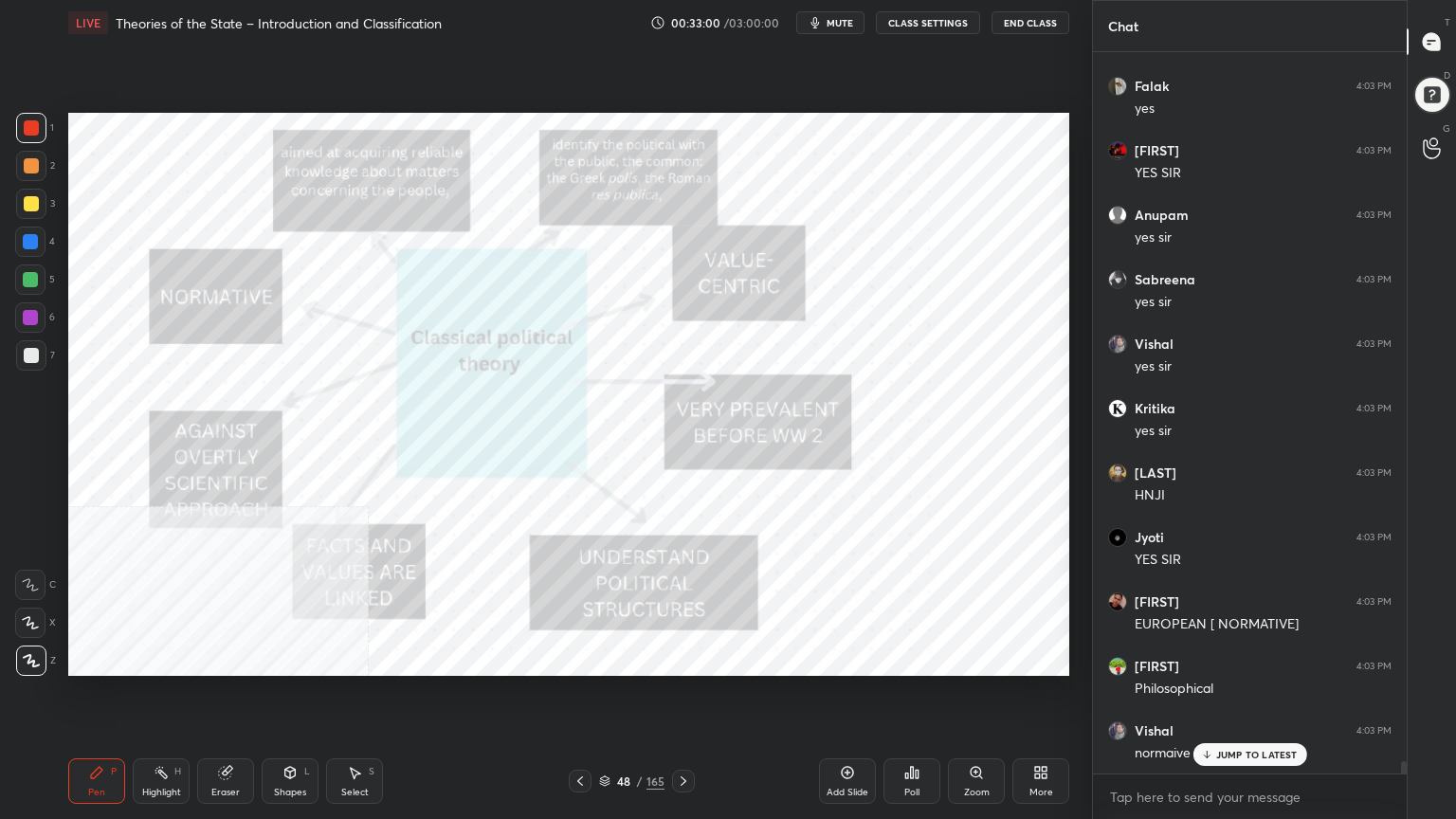 click 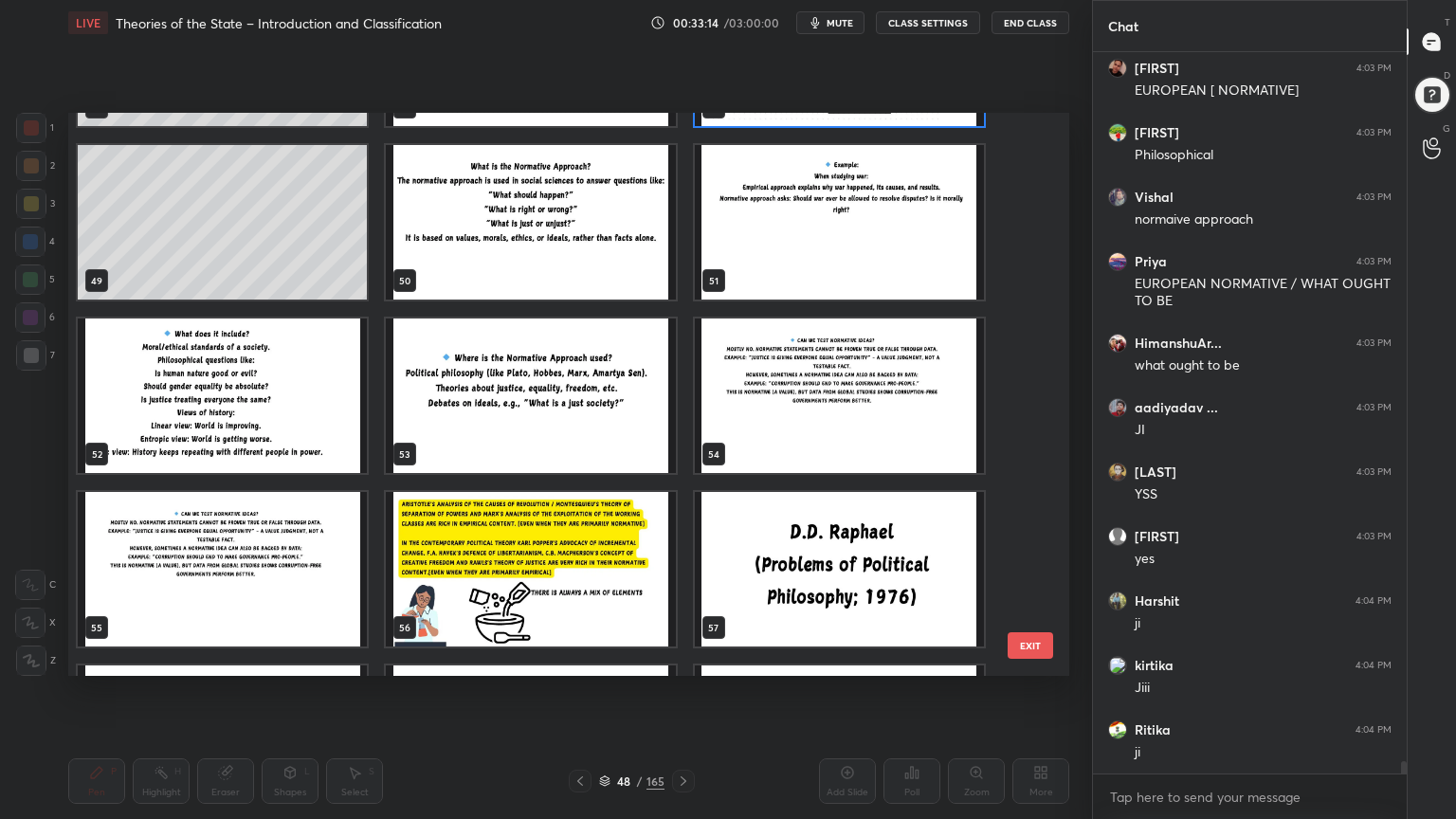 click at bounding box center [222, 395] 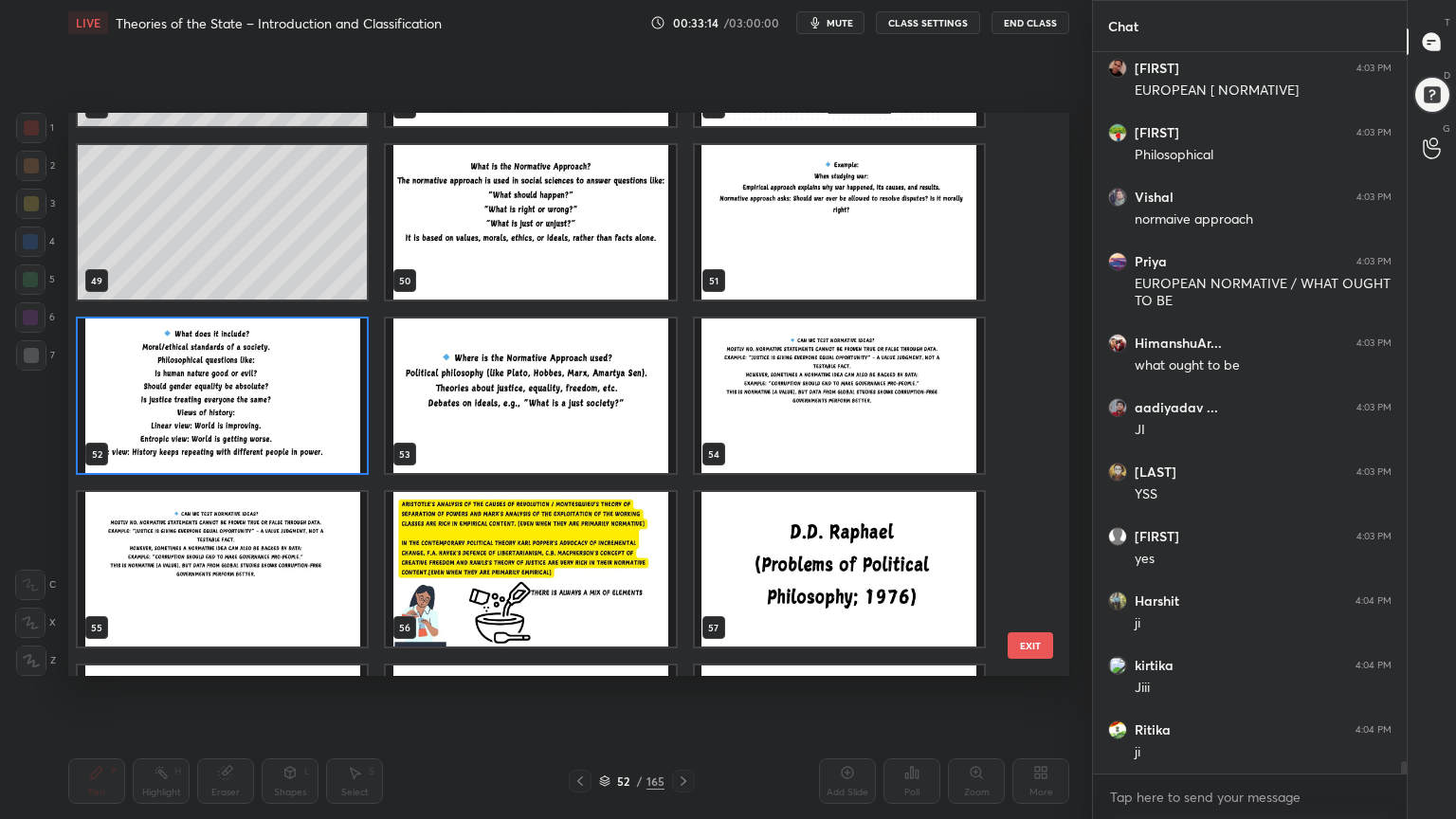 click at bounding box center [222, 395] 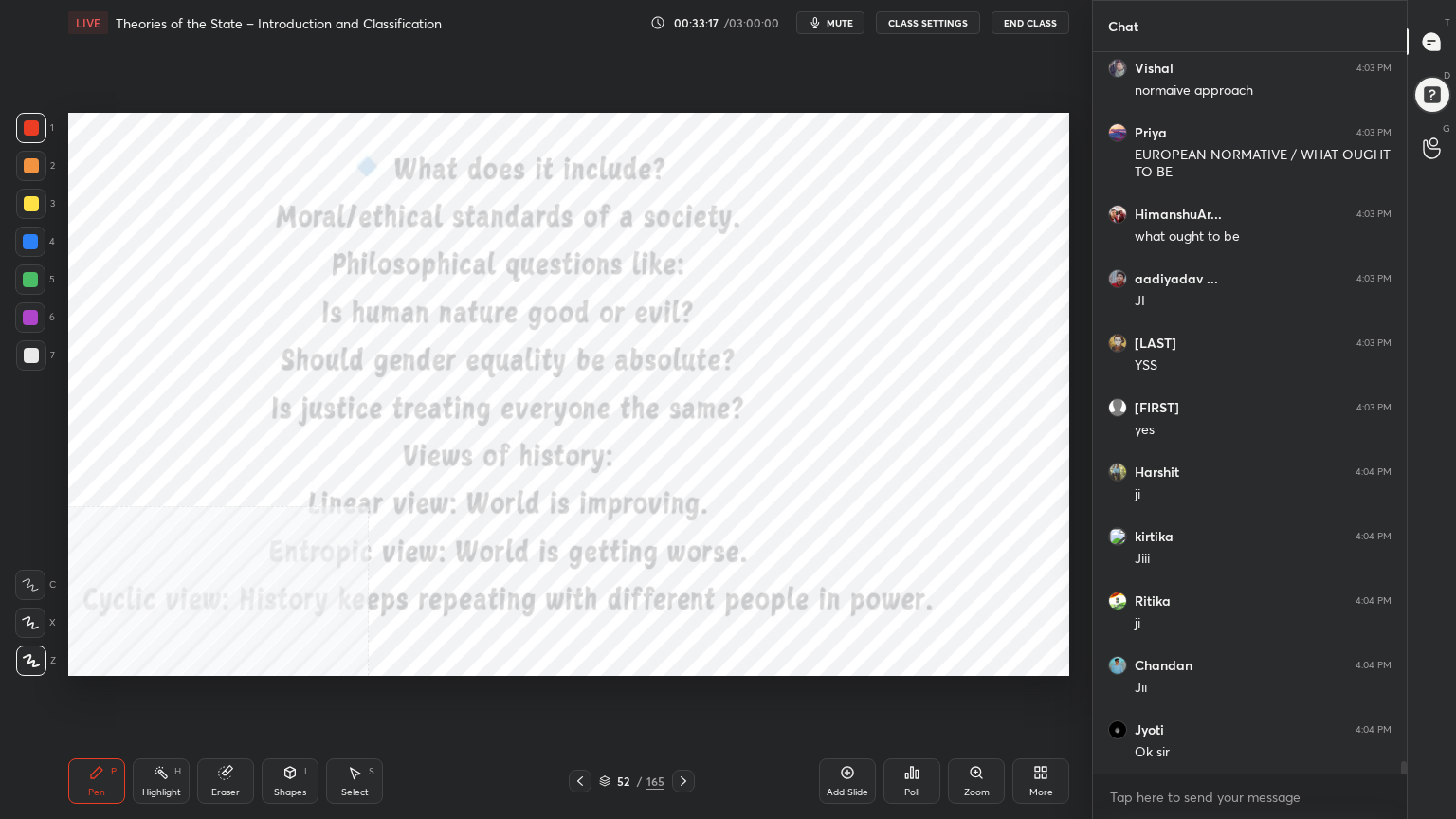 click 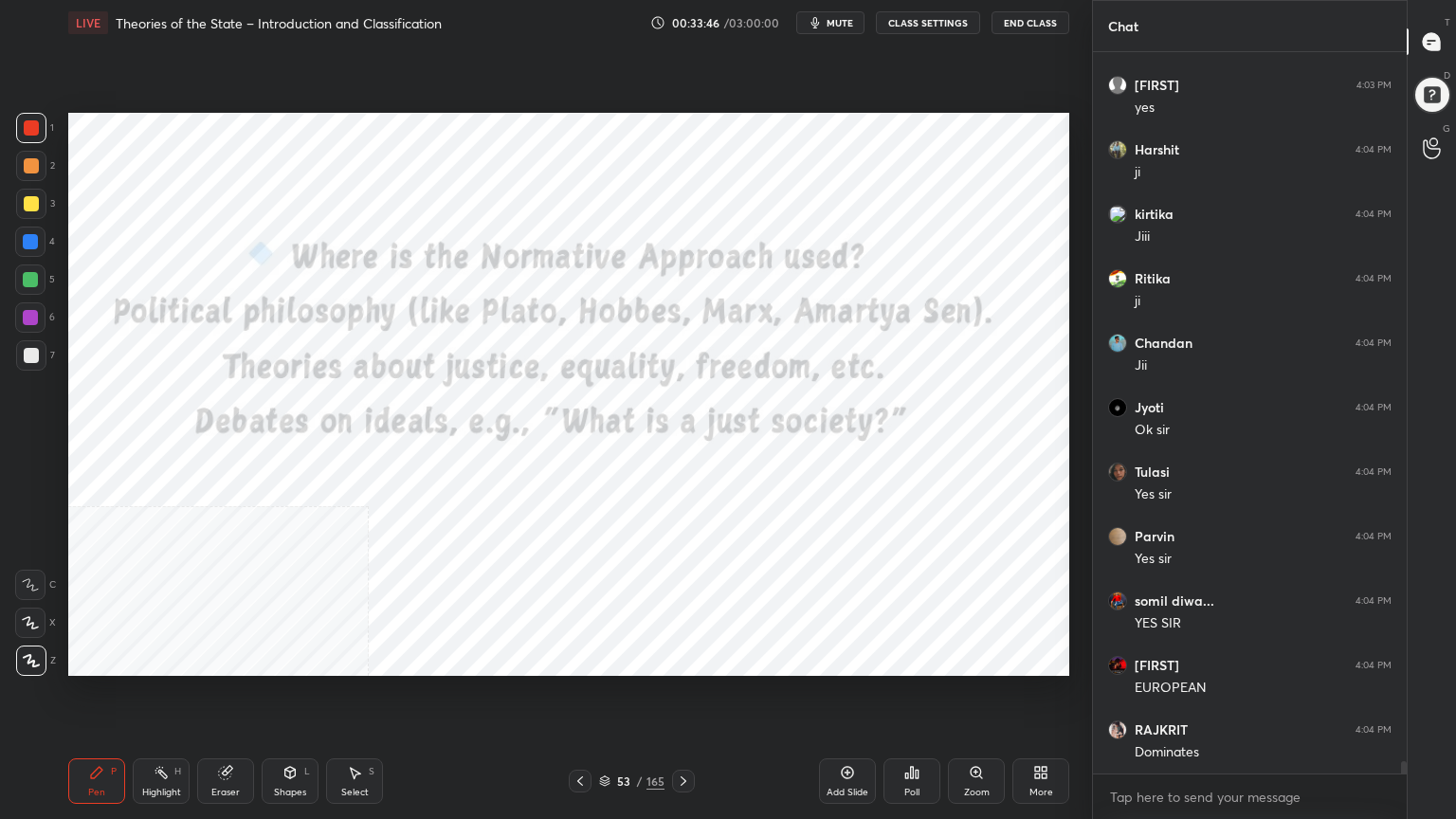 scroll, scrollTop: 41063, scrollLeft: 0, axis: vertical 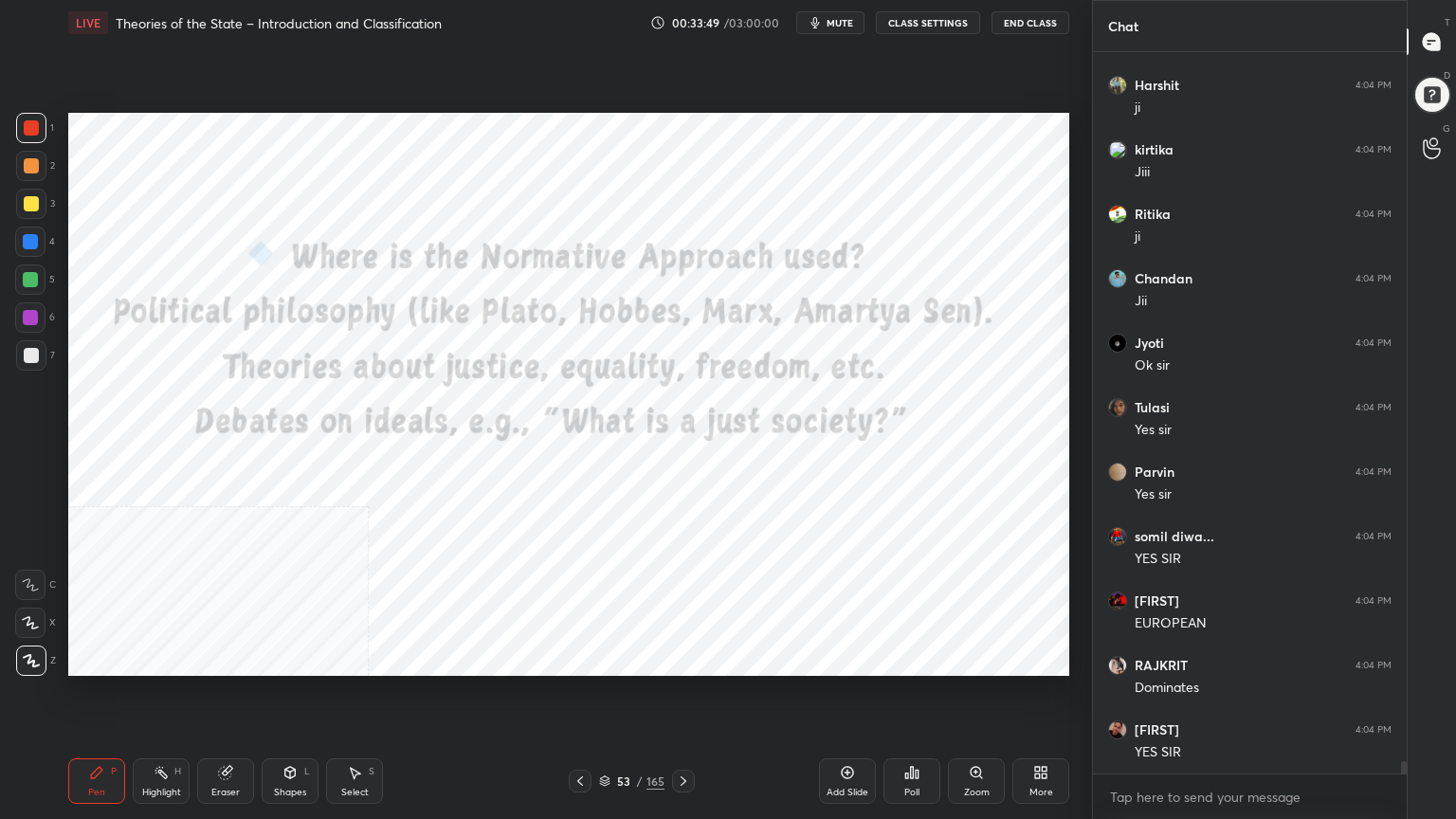 drag, startPoint x: 850, startPoint y: 774, endPoint x: 821, endPoint y: 756, distance: 34.132096 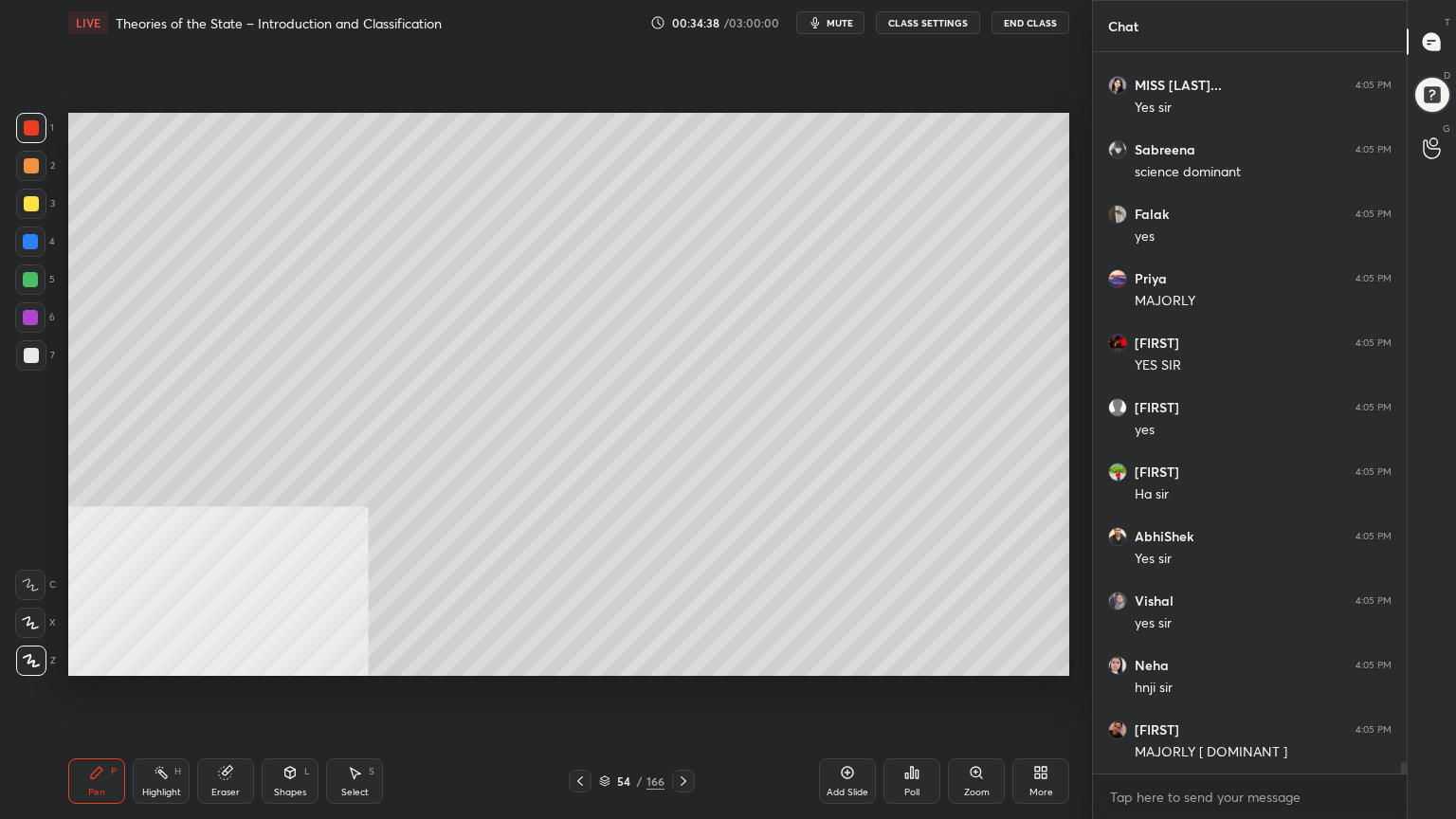 scroll, scrollTop: 44350, scrollLeft: 0, axis: vertical 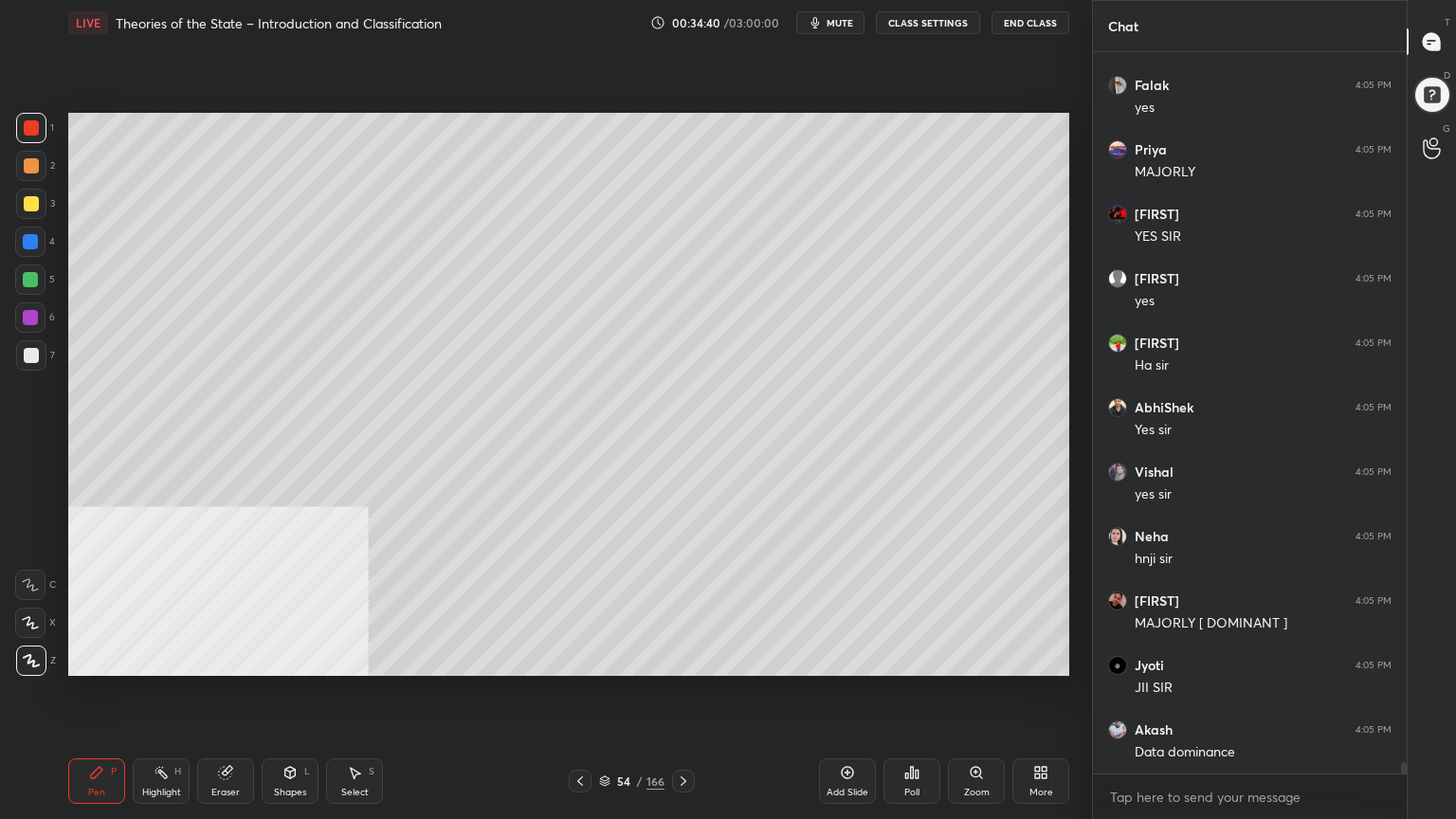 click 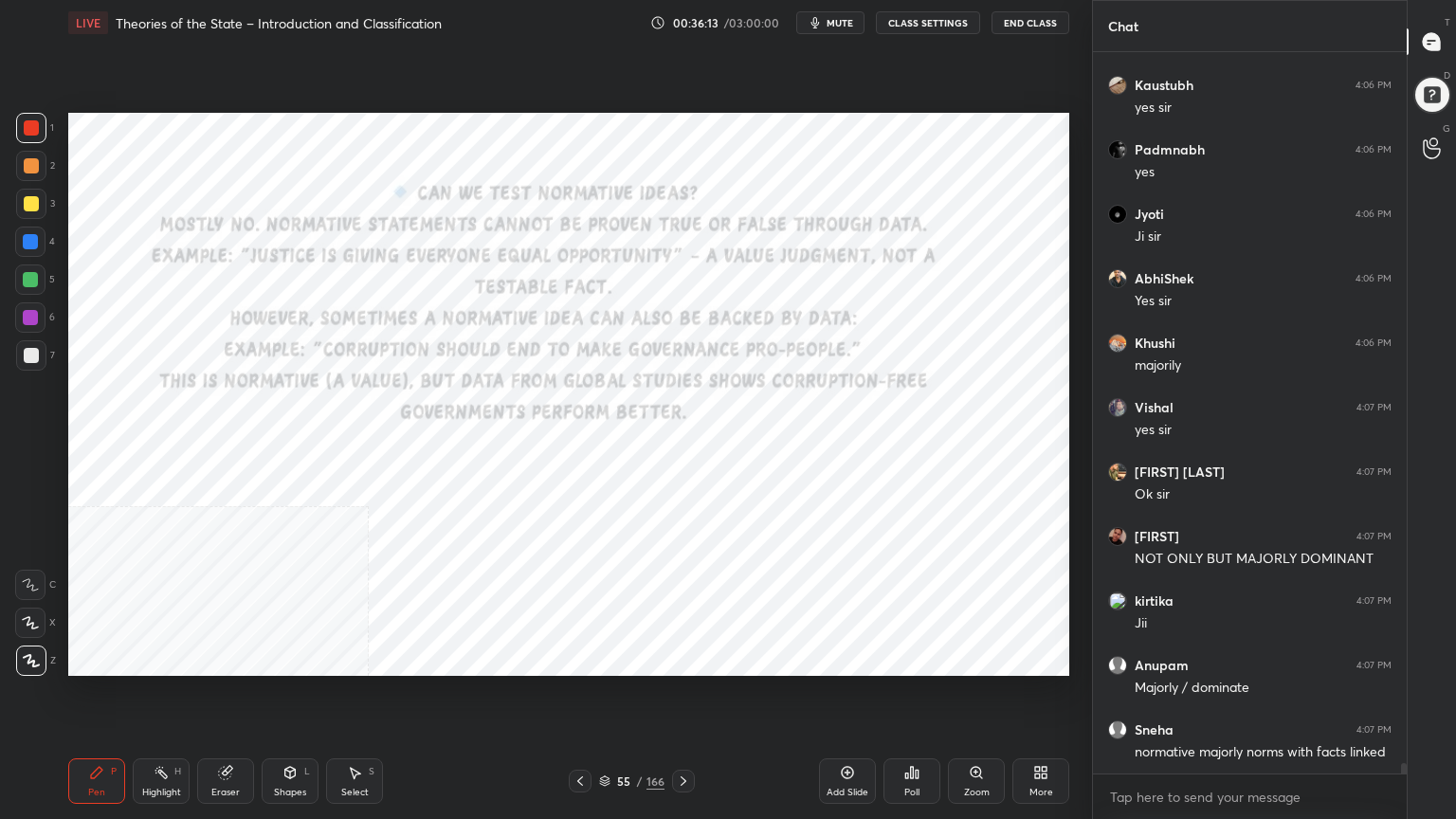 scroll, scrollTop: 48388, scrollLeft: 0, axis: vertical 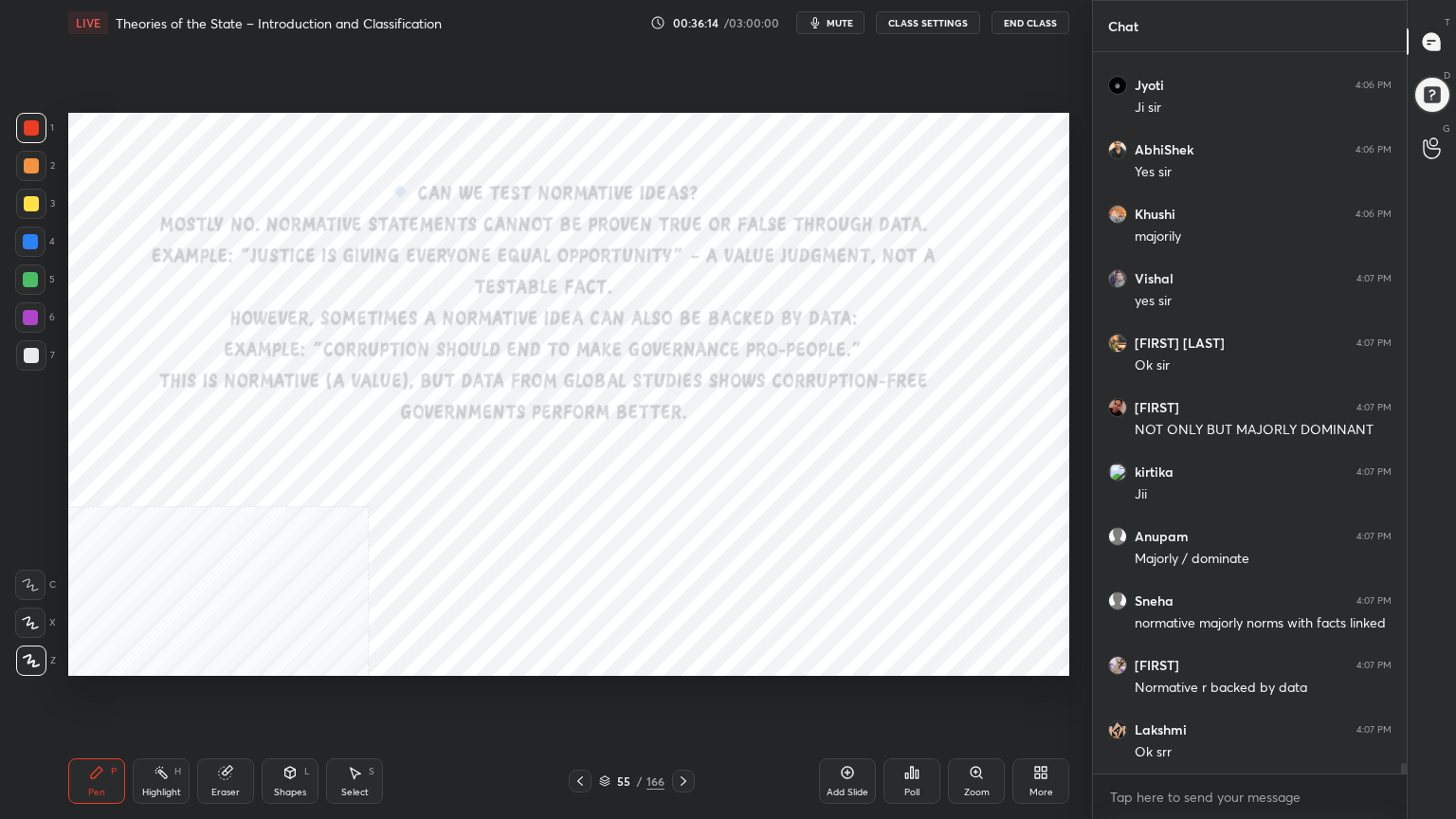 click on "55 / 166" at bounding box center [631, 781] 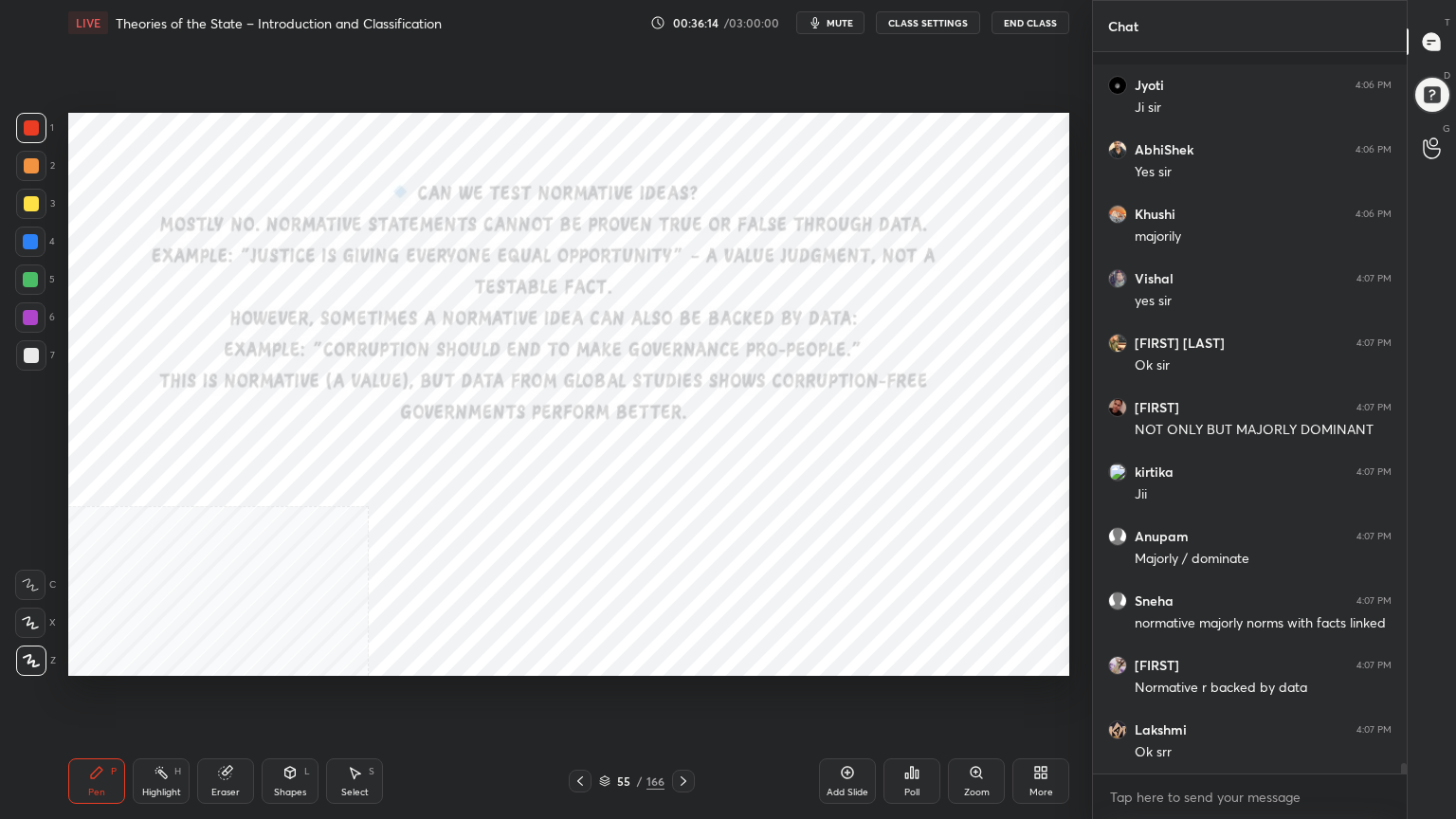scroll, scrollTop: 48517, scrollLeft: 0, axis: vertical 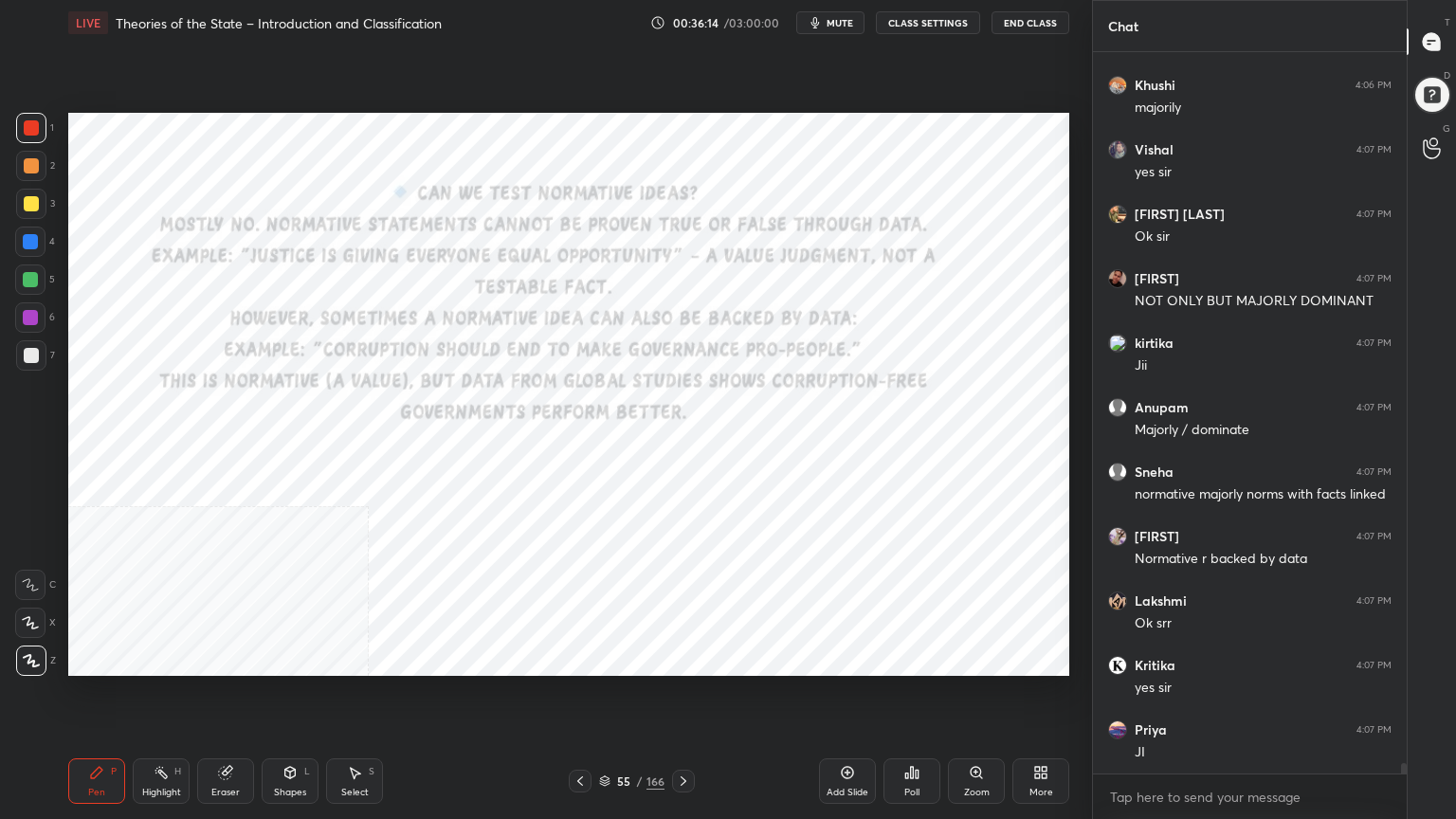 click 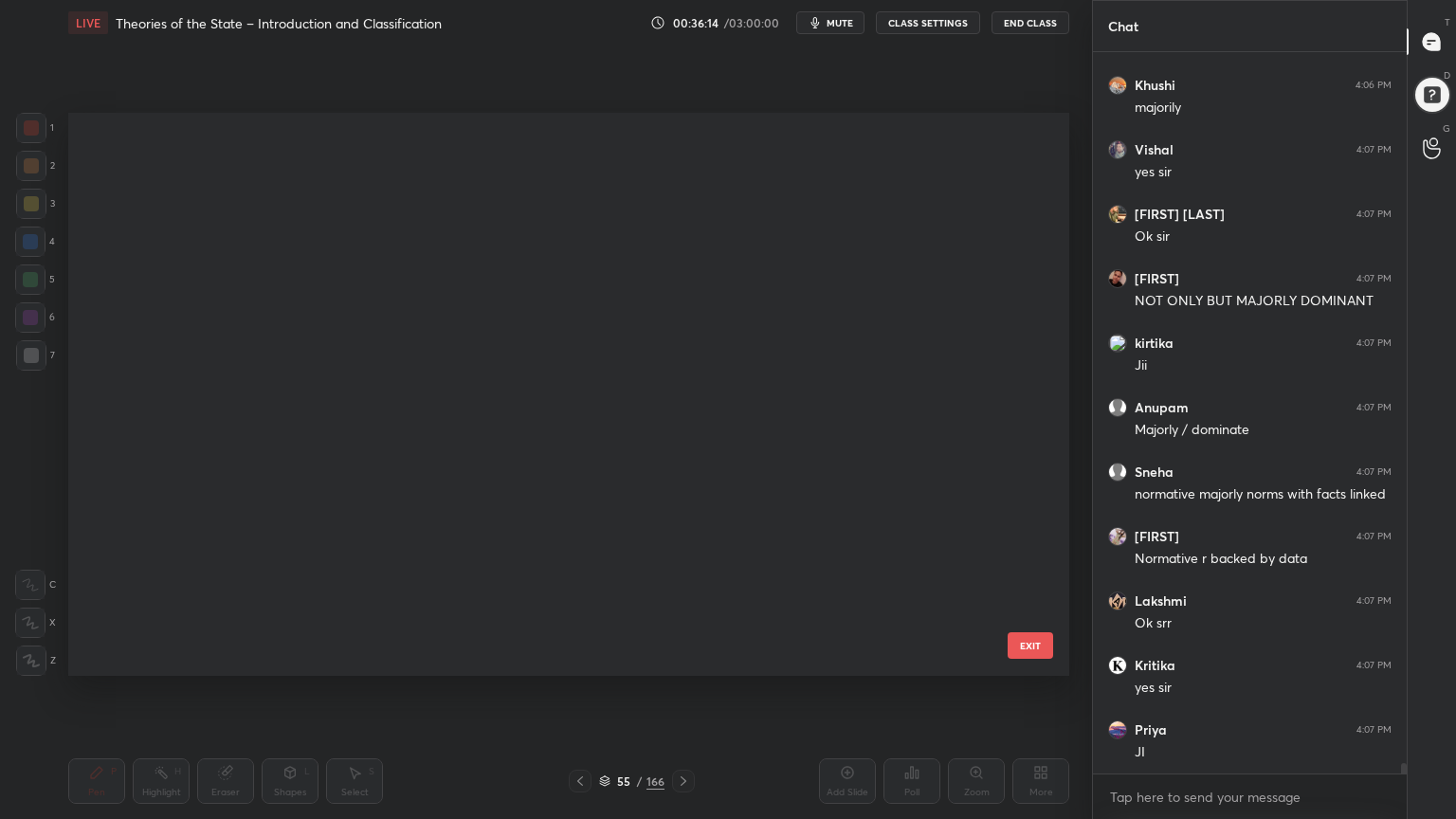 scroll, scrollTop: 2733, scrollLeft: 0, axis: vertical 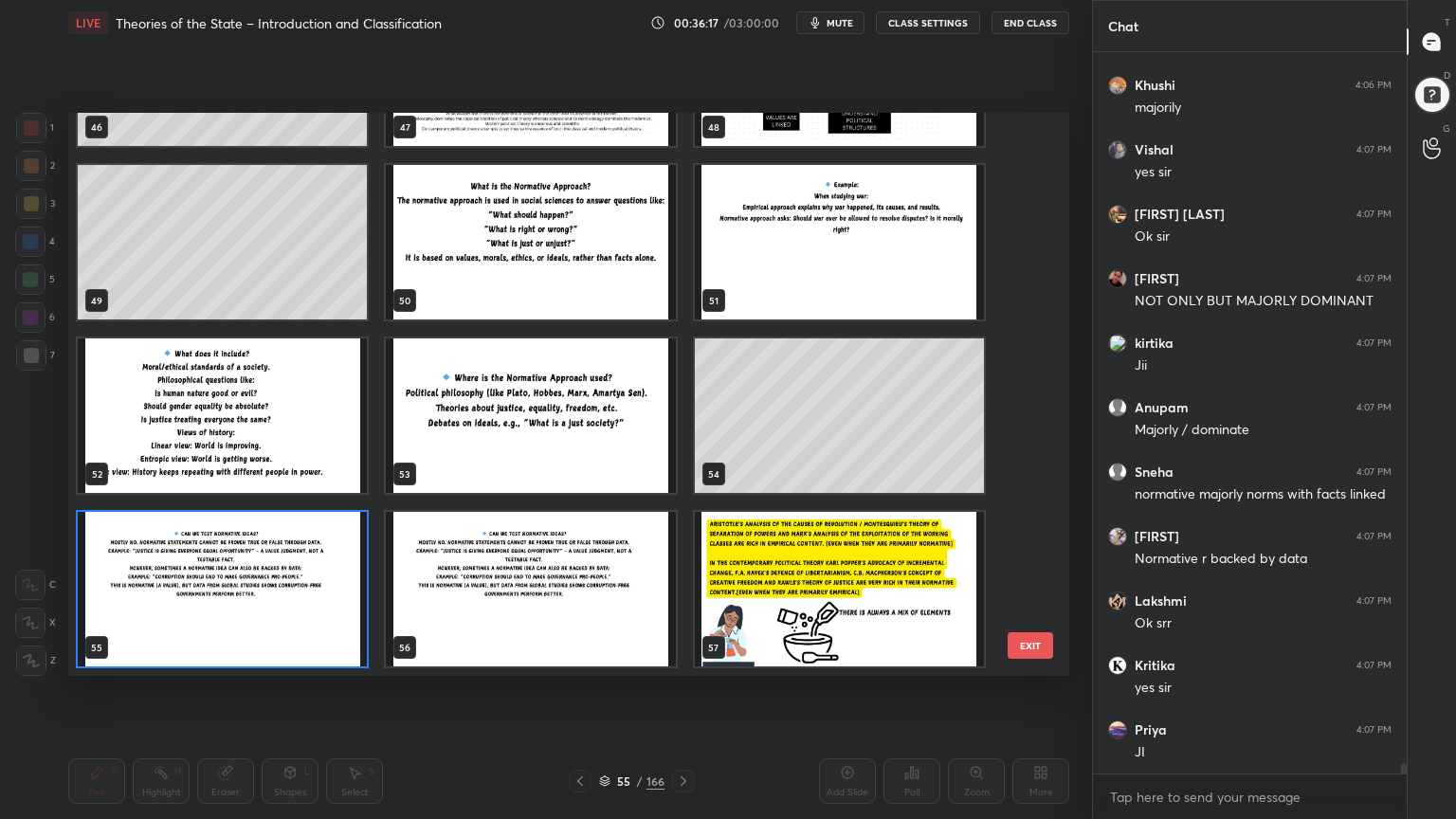click at bounding box center [839, 589] 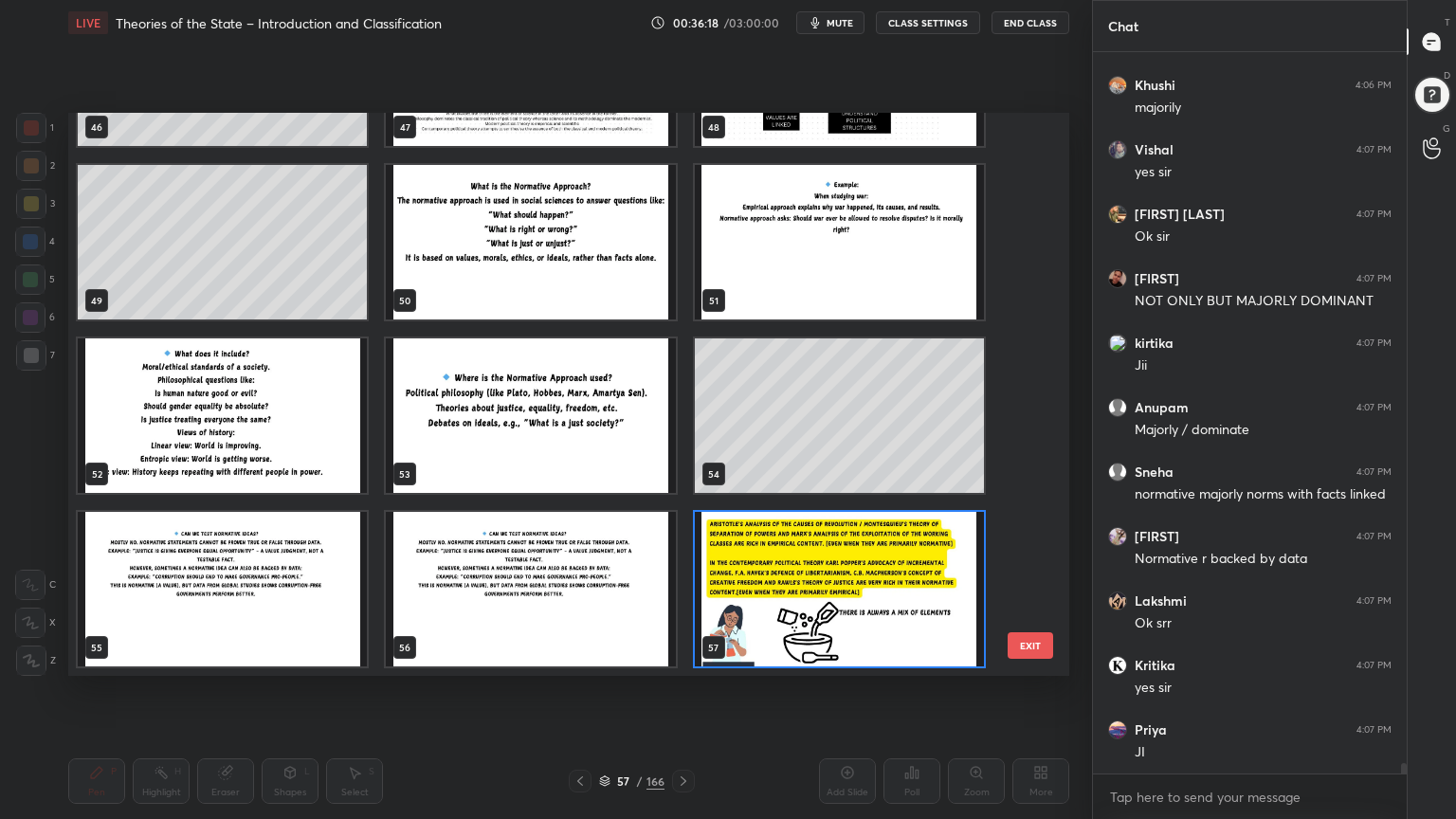 click at bounding box center [839, 589] 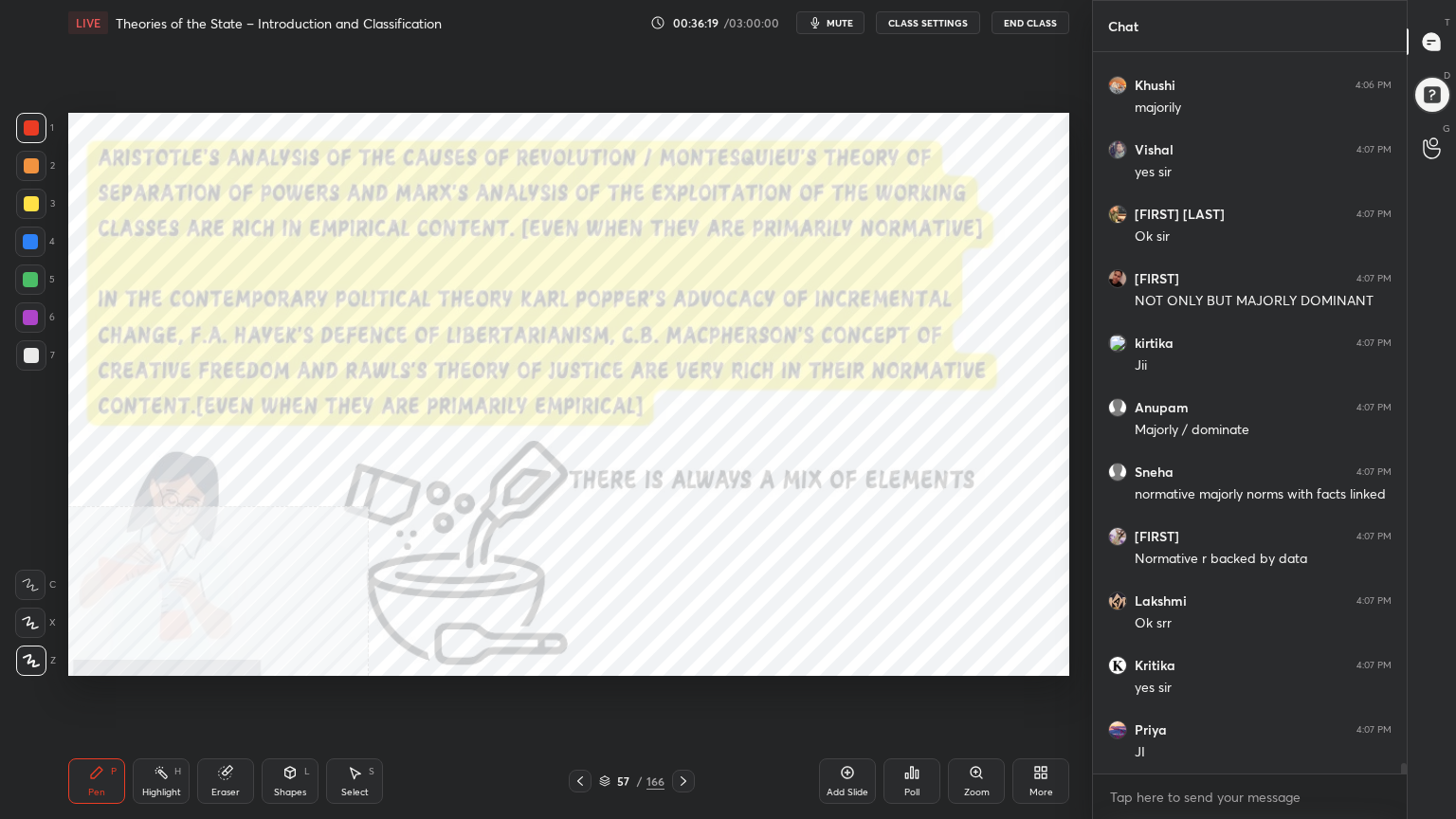 scroll, scrollTop: 48582, scrollLeft: 0, axis: vertical 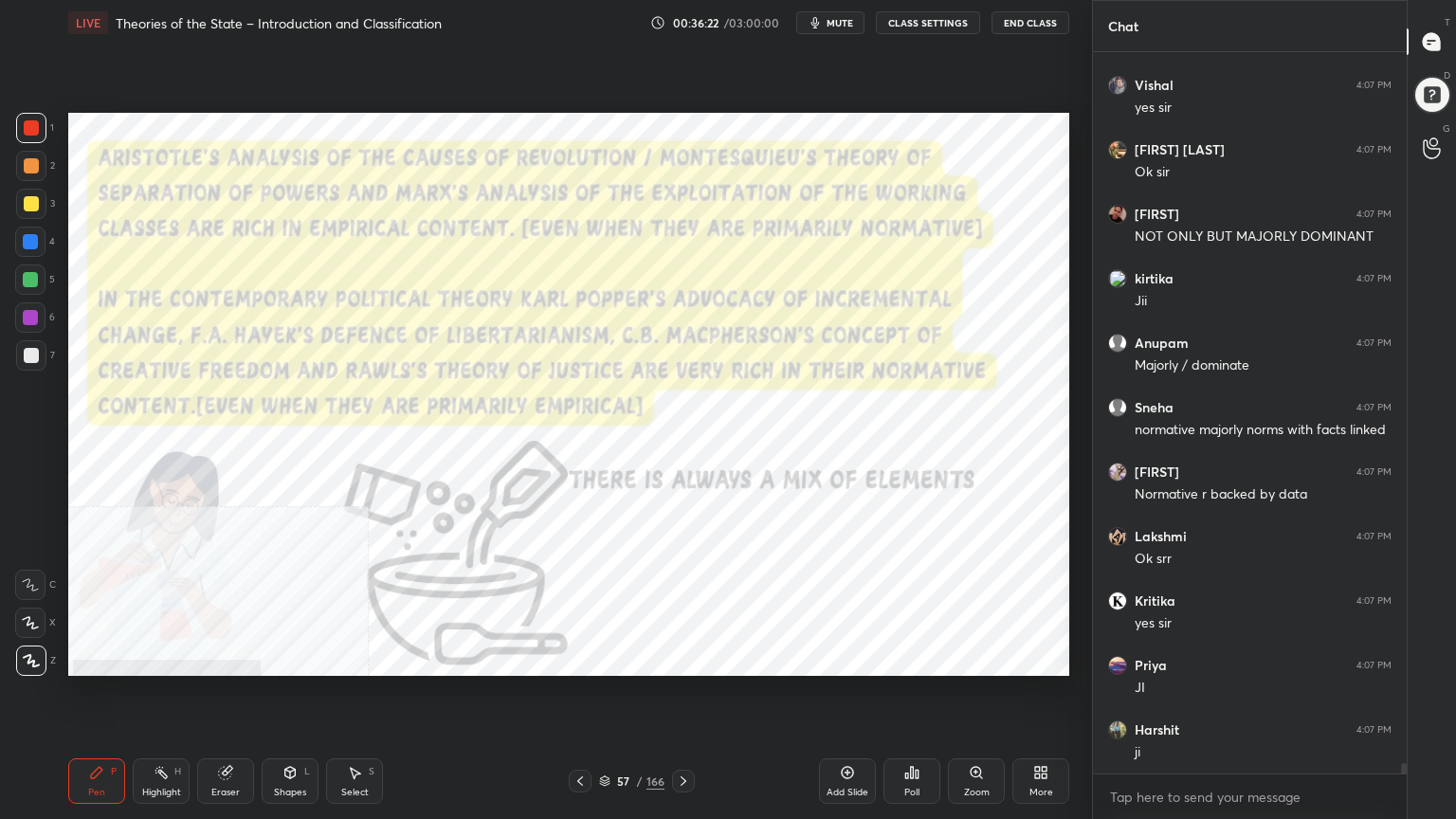 click on "More" at bounding box center [1041, 781] 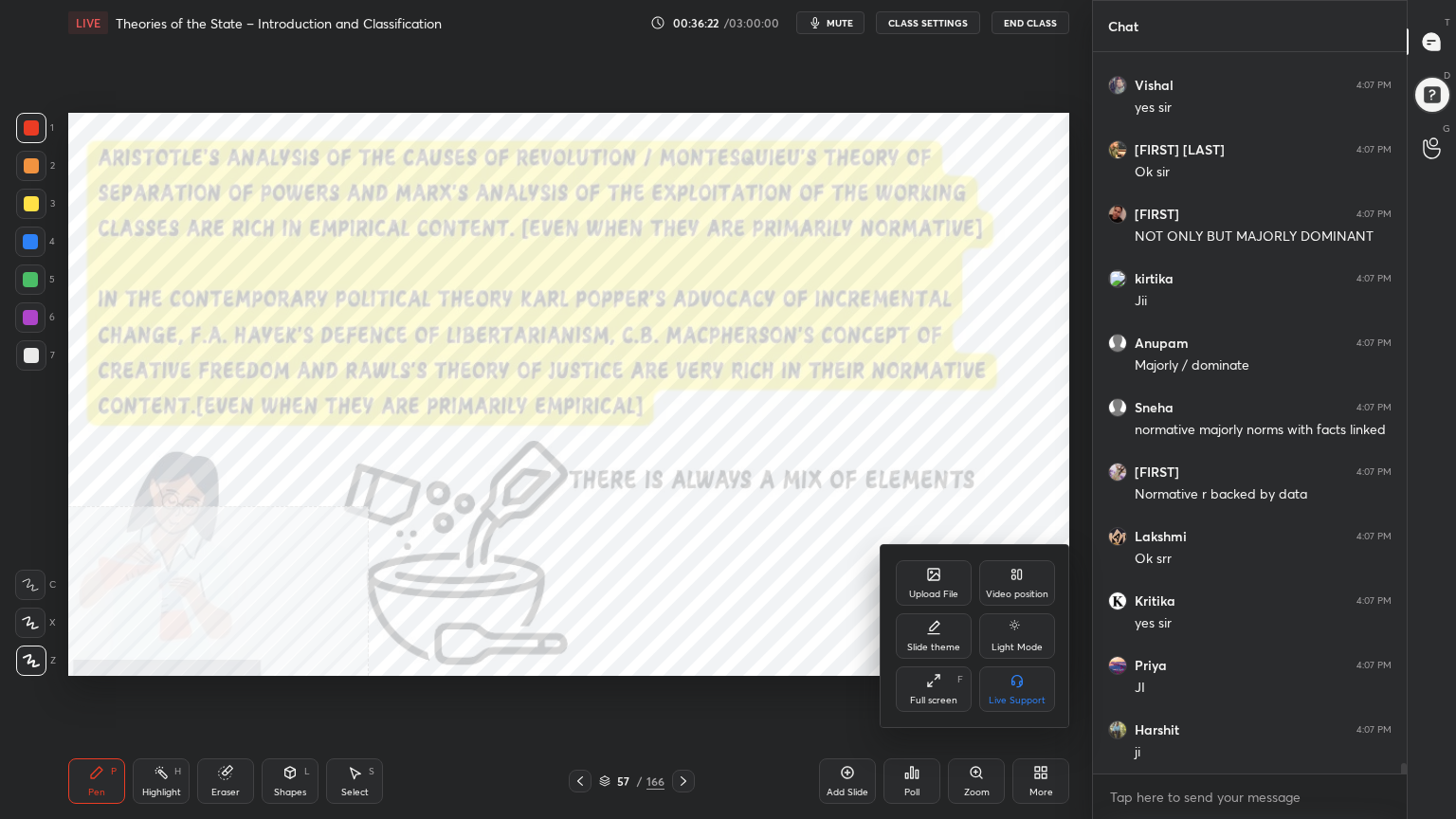 click 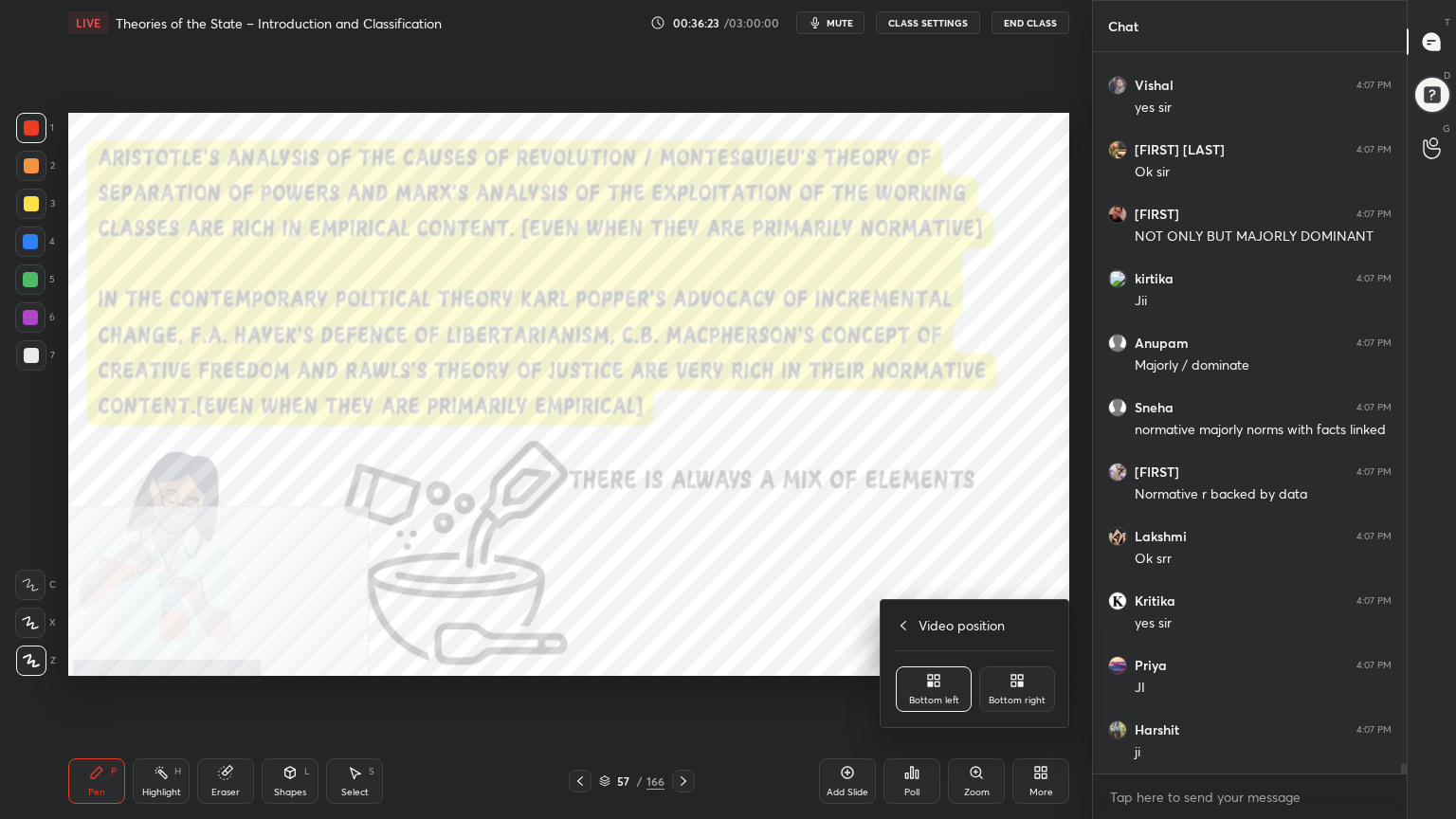 click on "Bottom right" at bounding box center (1017, 689) 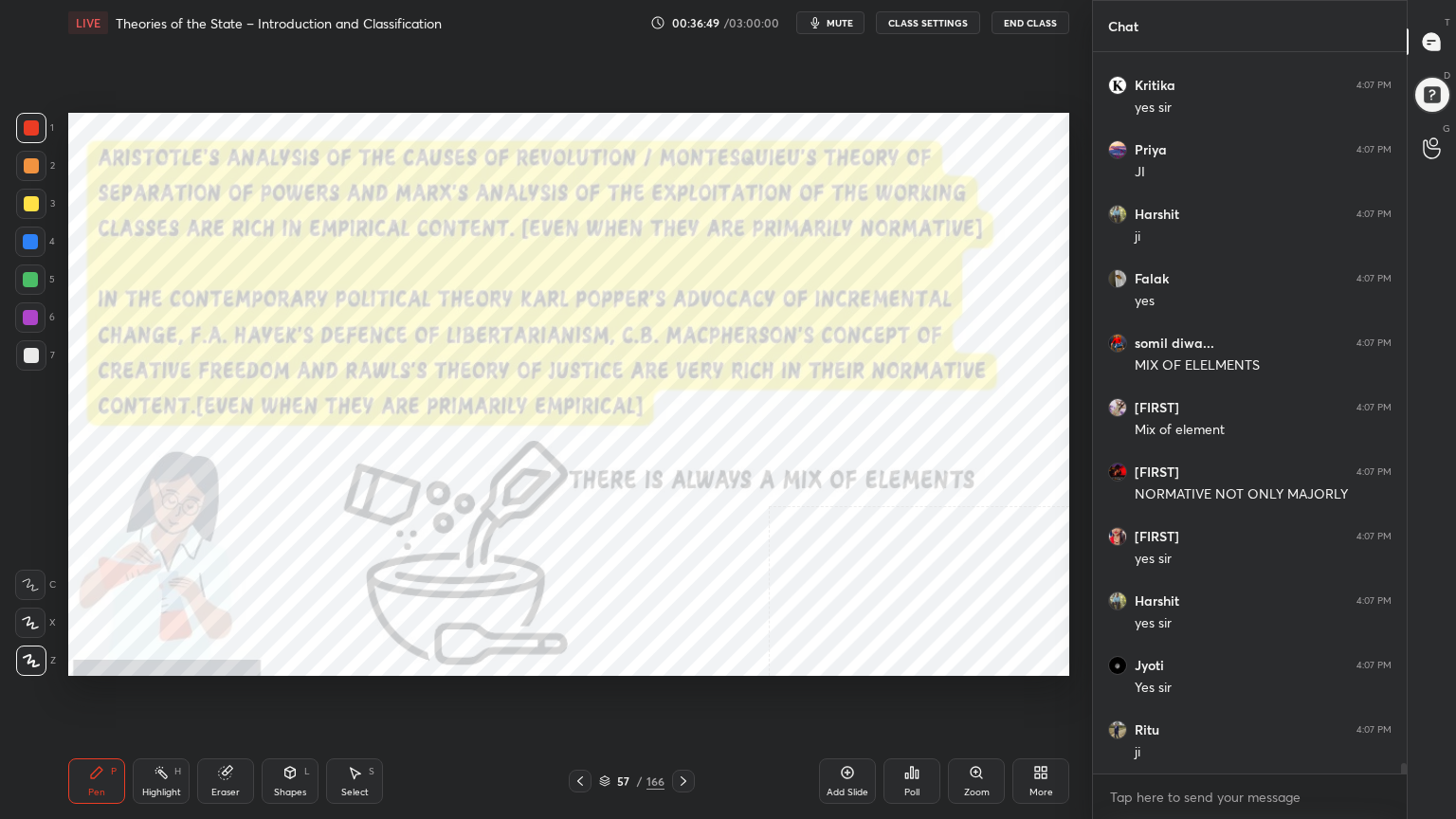scroll, scrollTop: 49355, scrollLeft: 0, axis: vertical 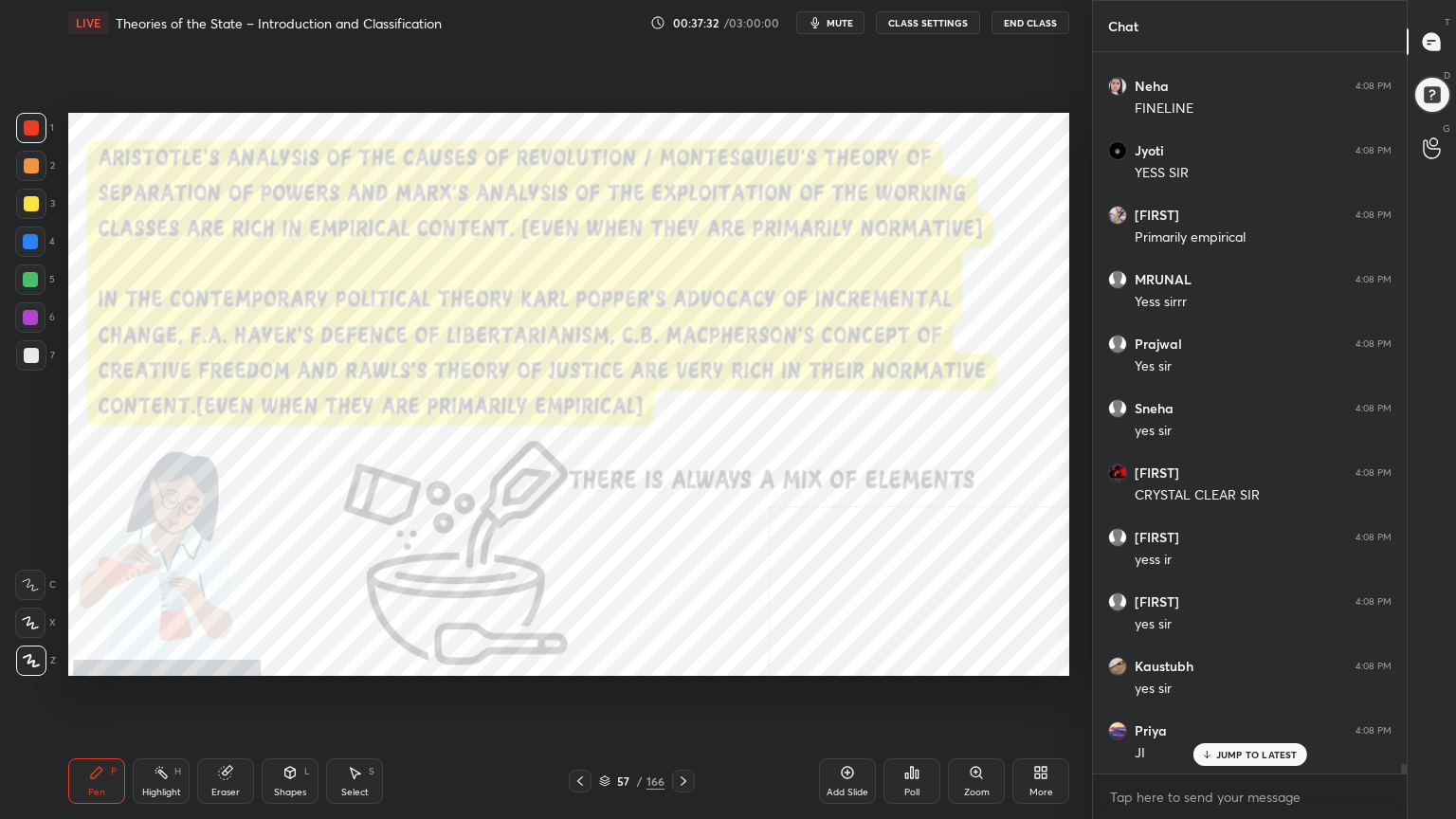 click 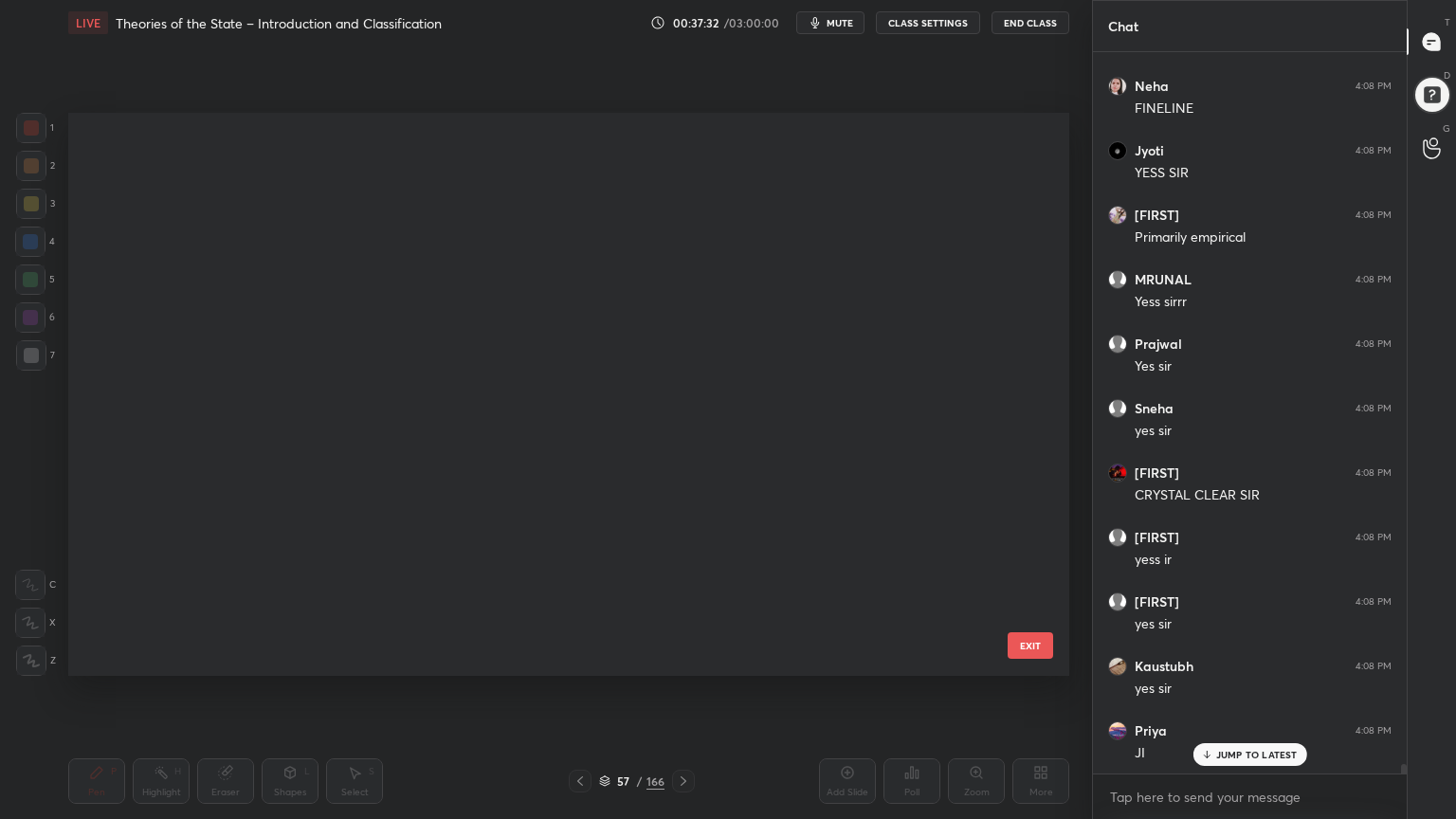 scroll, scrollTop: 2733, scrollLeft: 0, axis: vertical 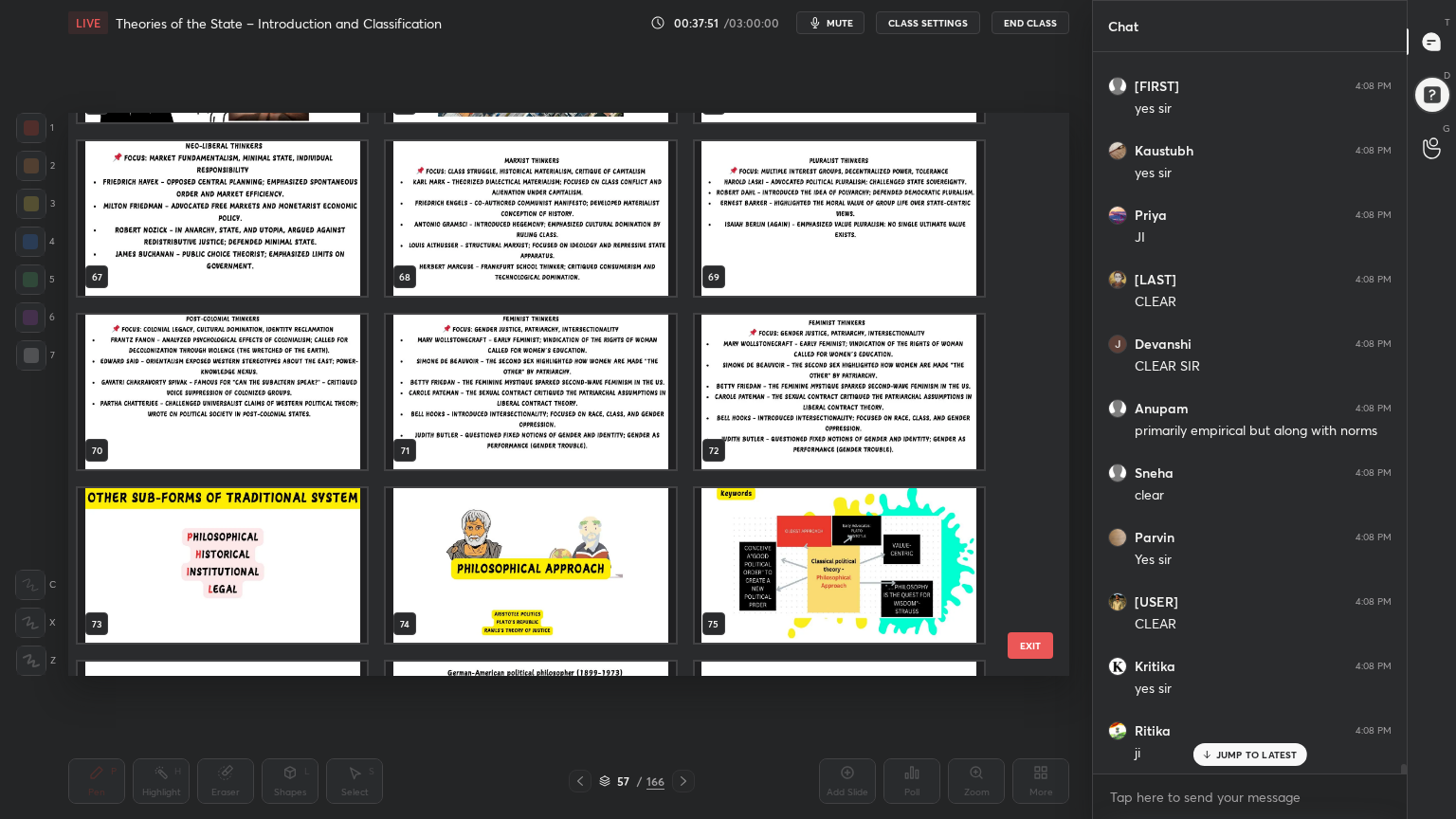 click at bounding box center (222, 565) 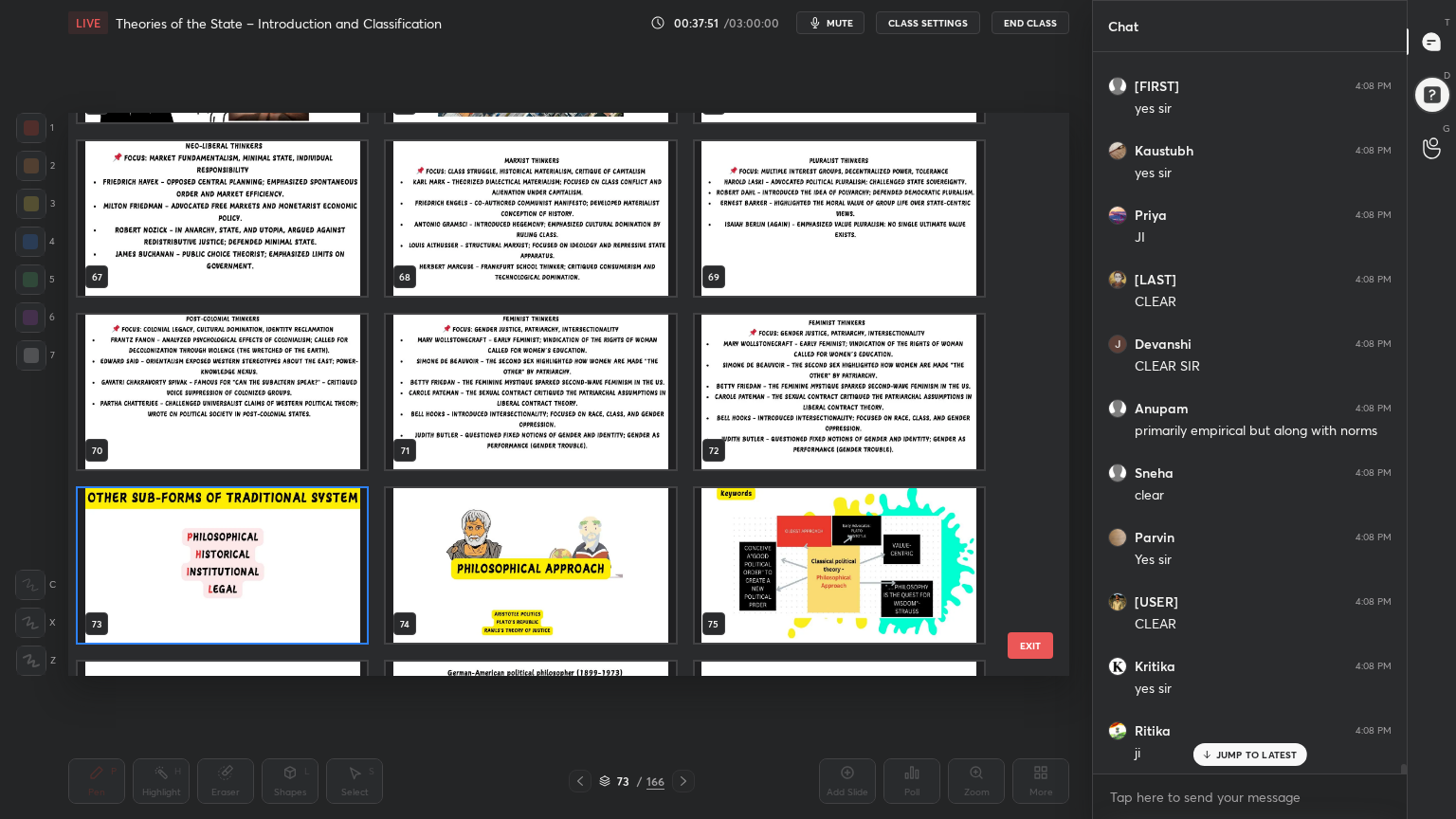 click at bounding box center [222, 565] 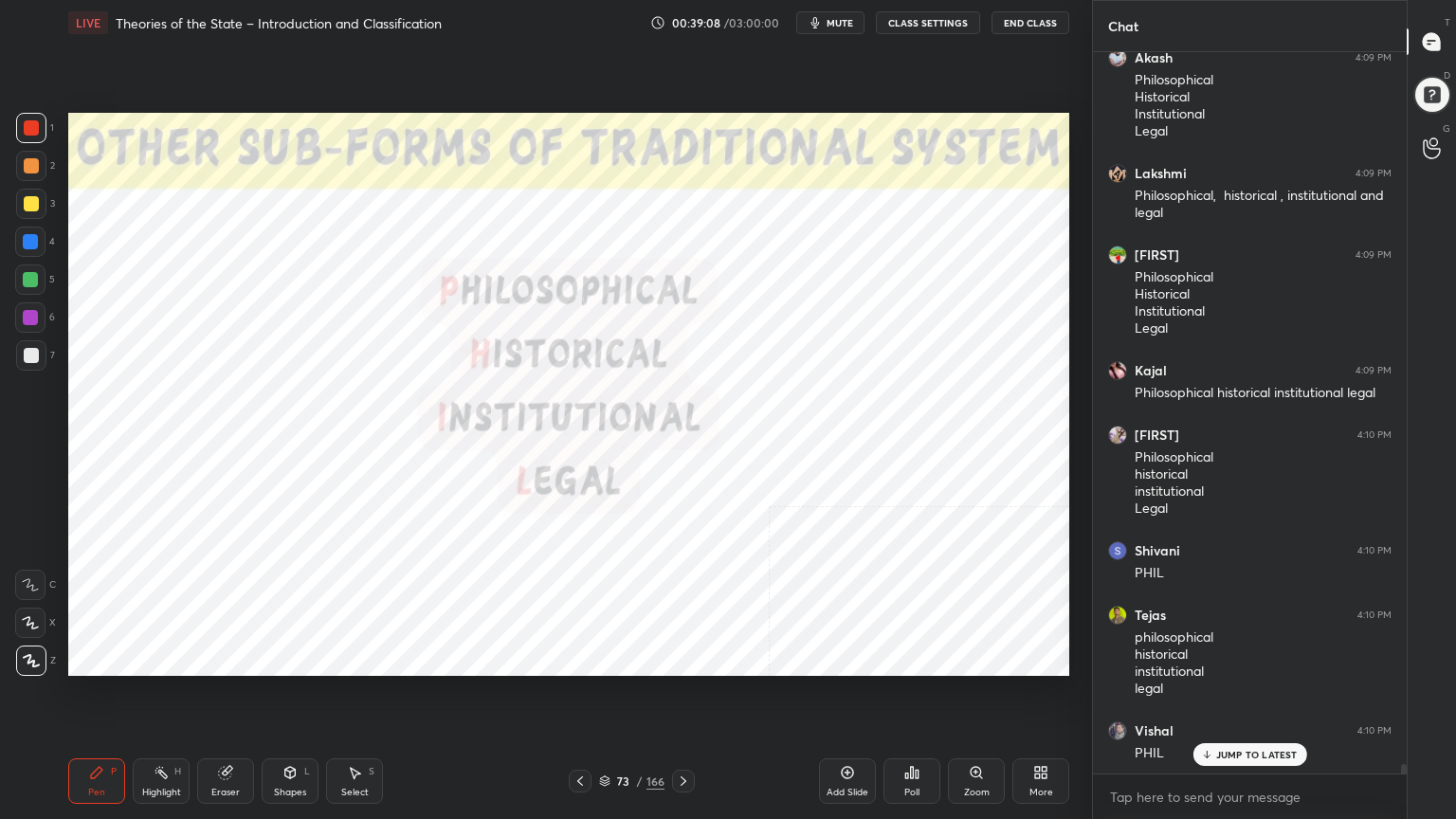 scroll, scrollTop: 56481, scrollLeft: 0, axis: vertical 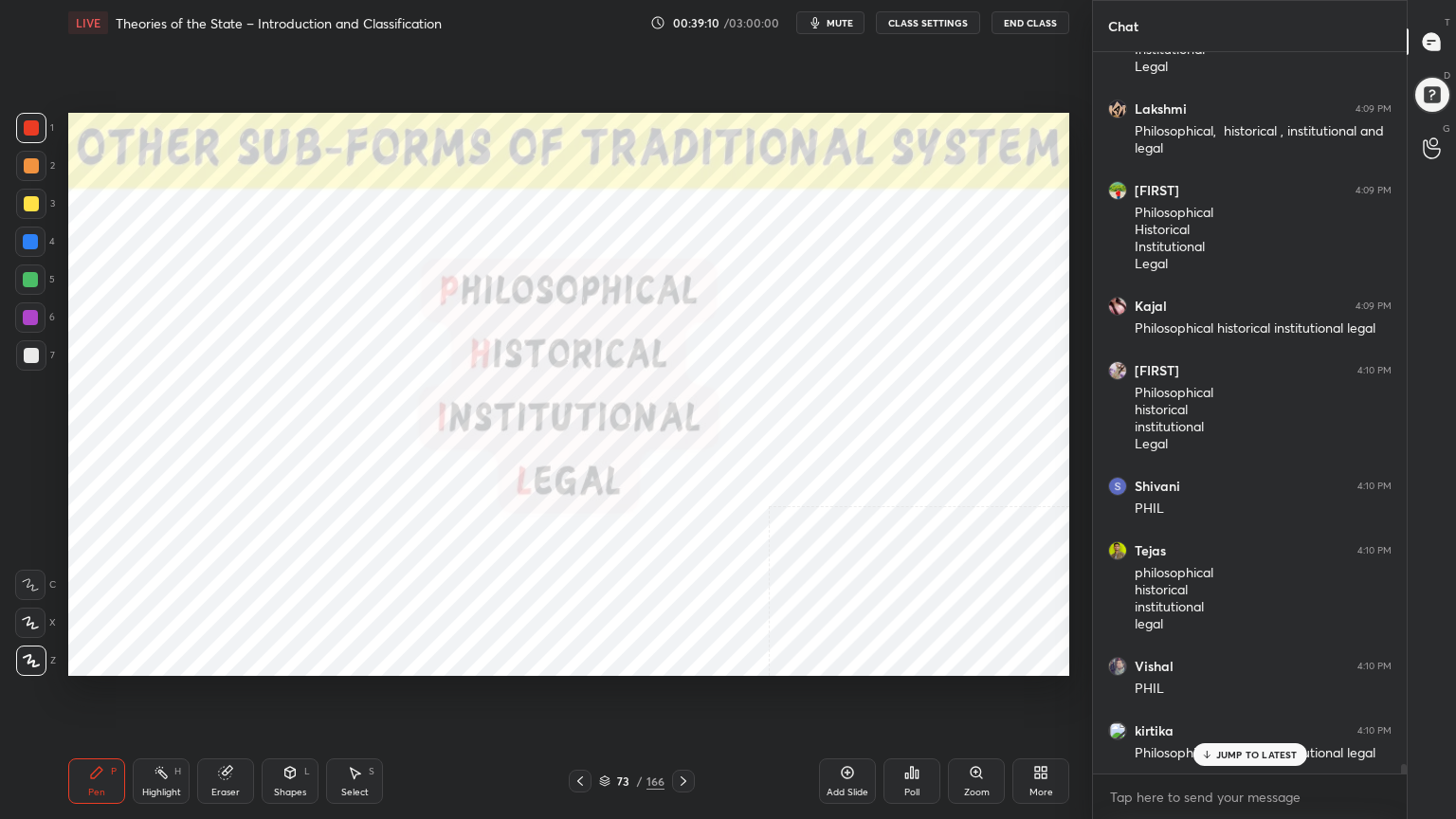click 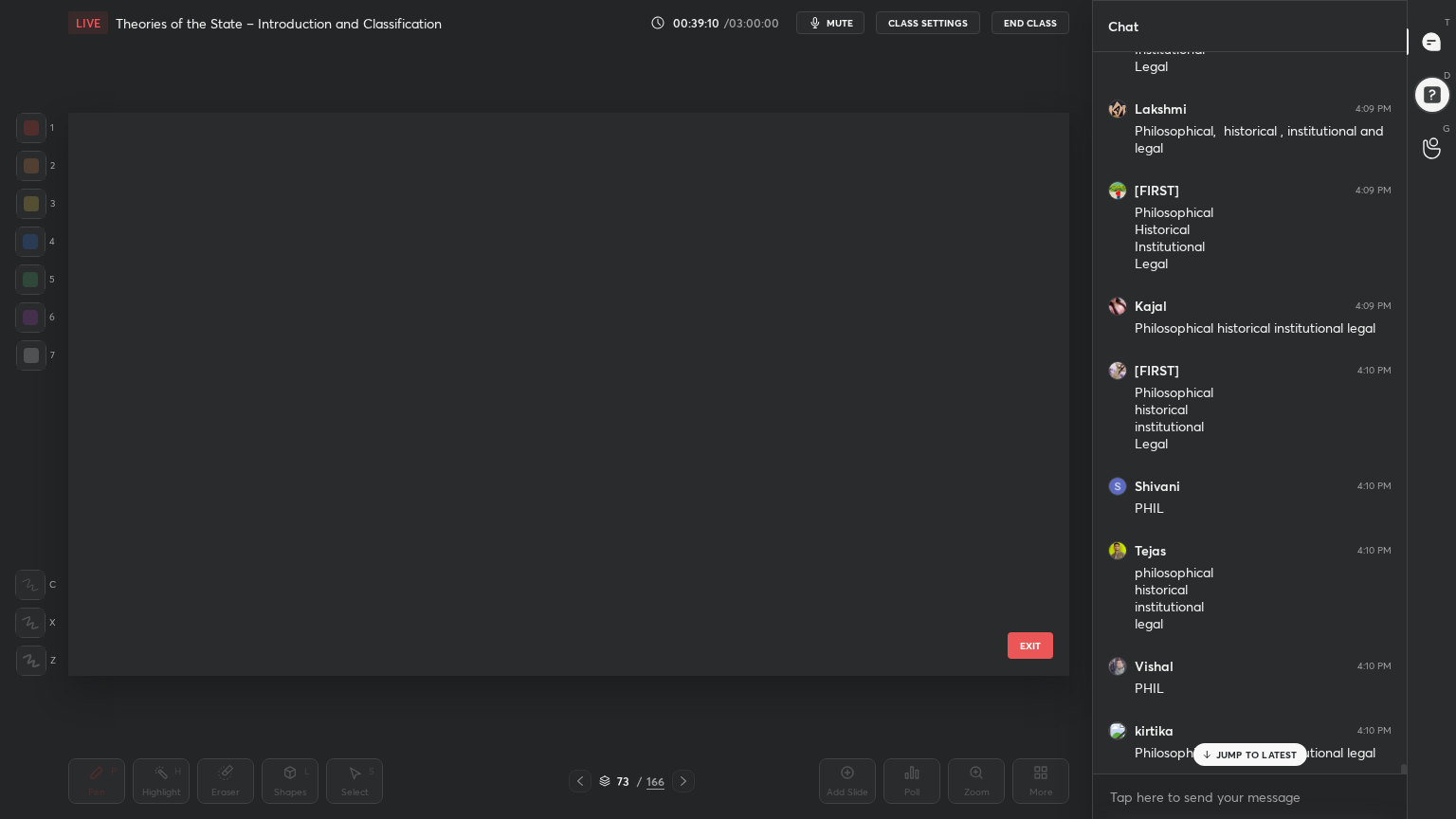 scroll, scrollTop: 3773, scrollLeft: 0, axis: vertical 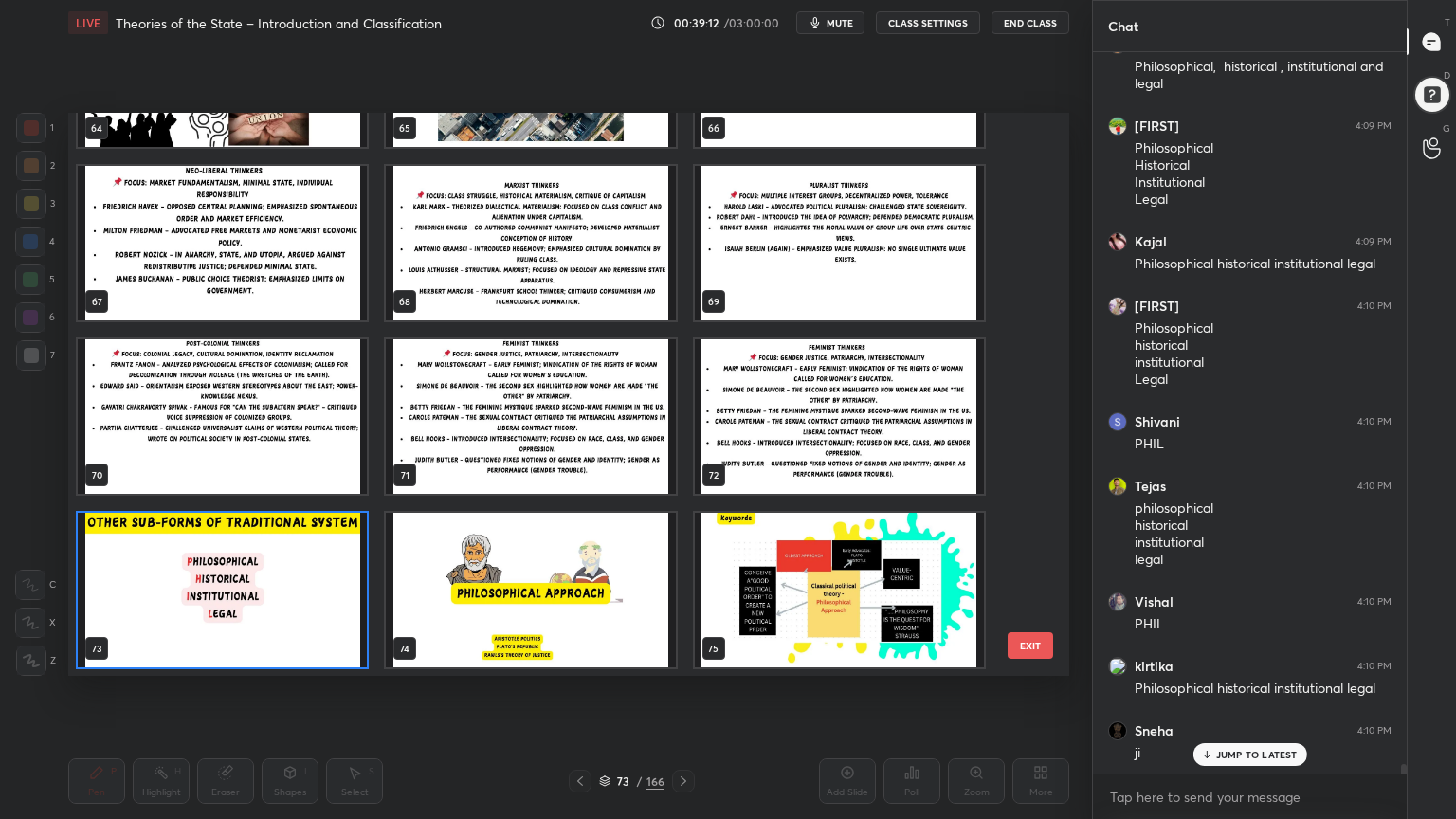 click at bounding box center [530, 590] 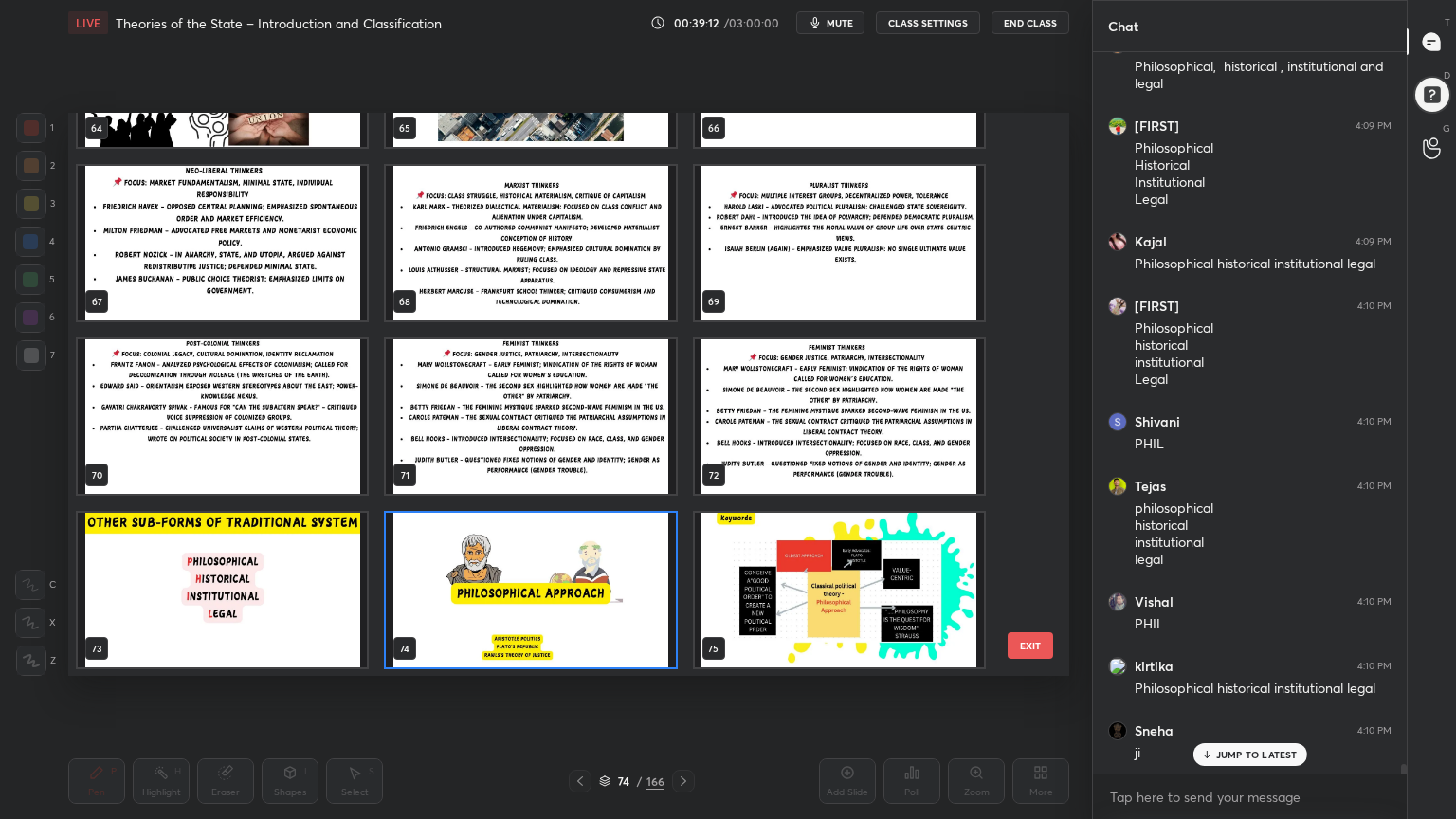 click at bounding box center (530, 590) 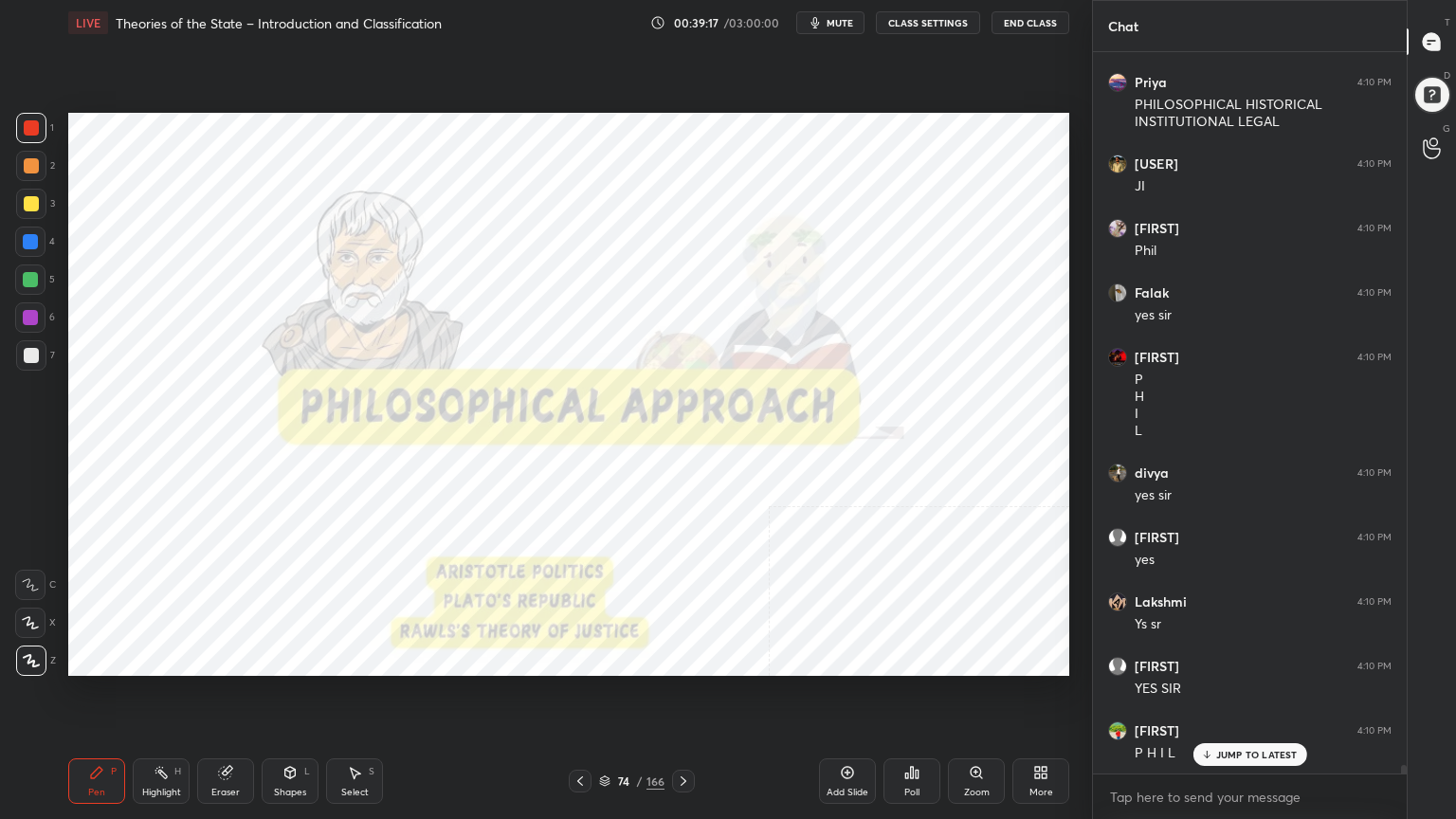scroll, scrollTop: 57709, scrollLeft: 0, axis: vertical 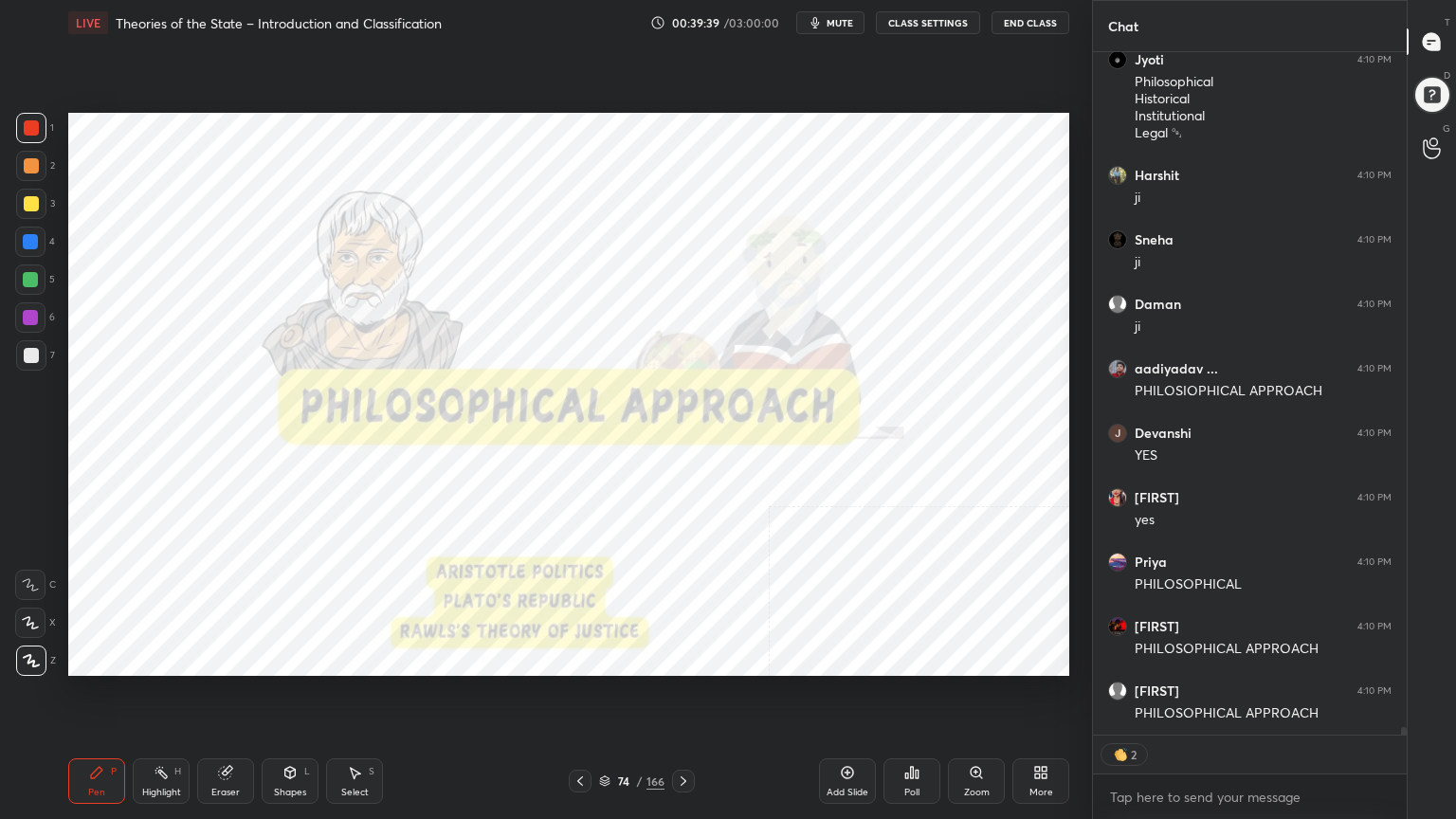 type on "x" 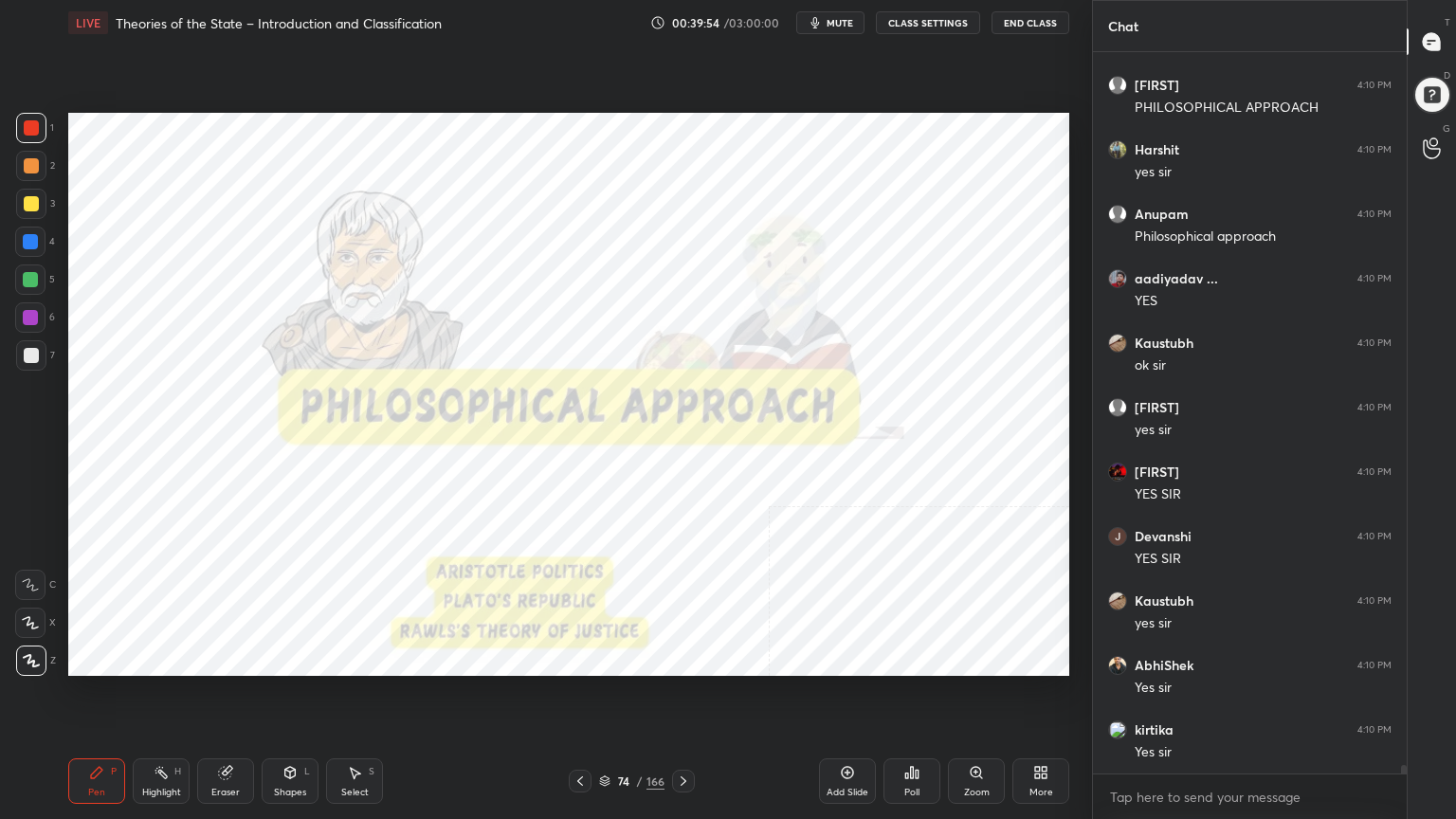 click on "CLASS SETTINGS" at bounding box center [928, 23] 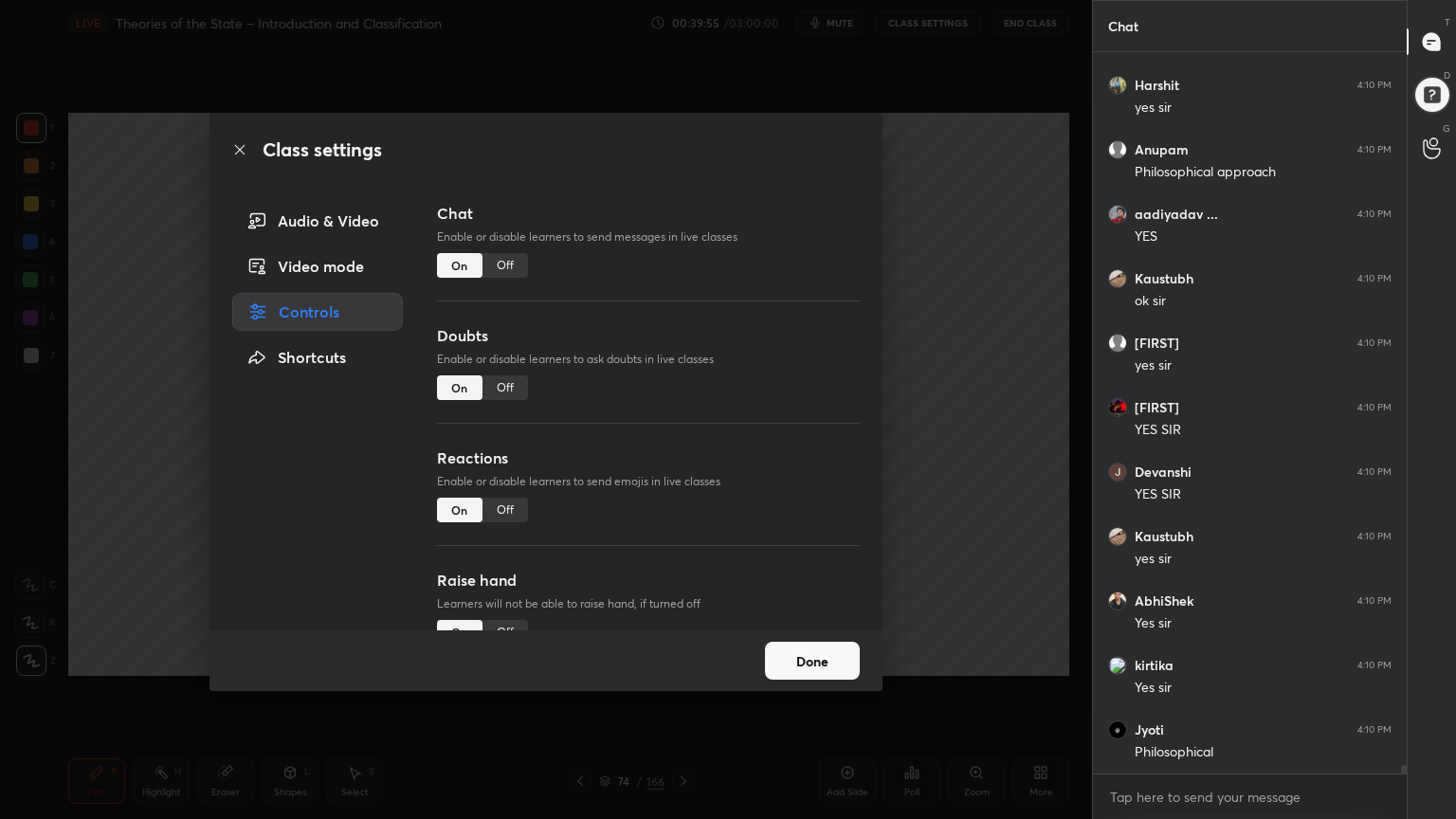 click on "Off" at bounding box center (505, 265) 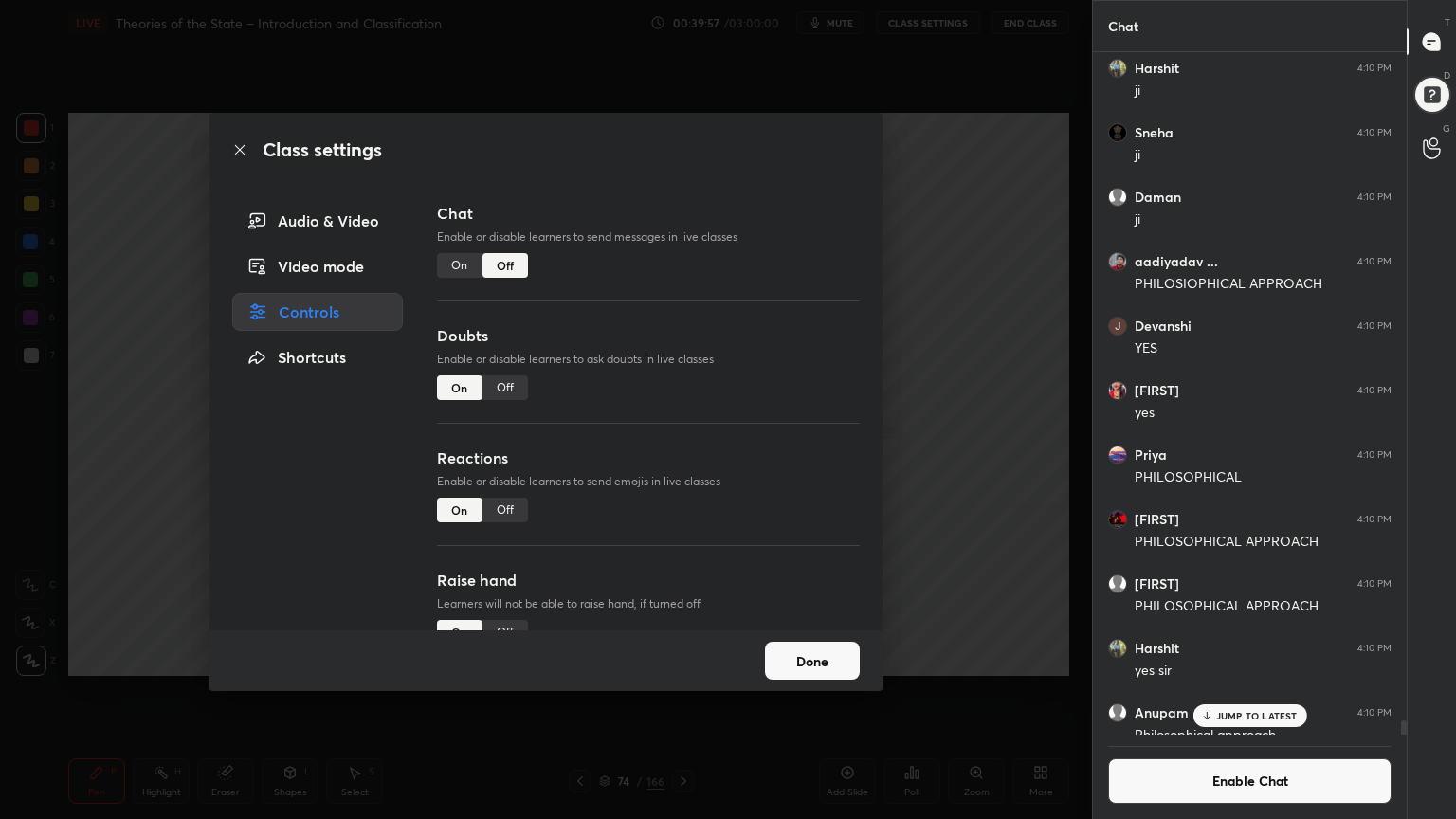 click 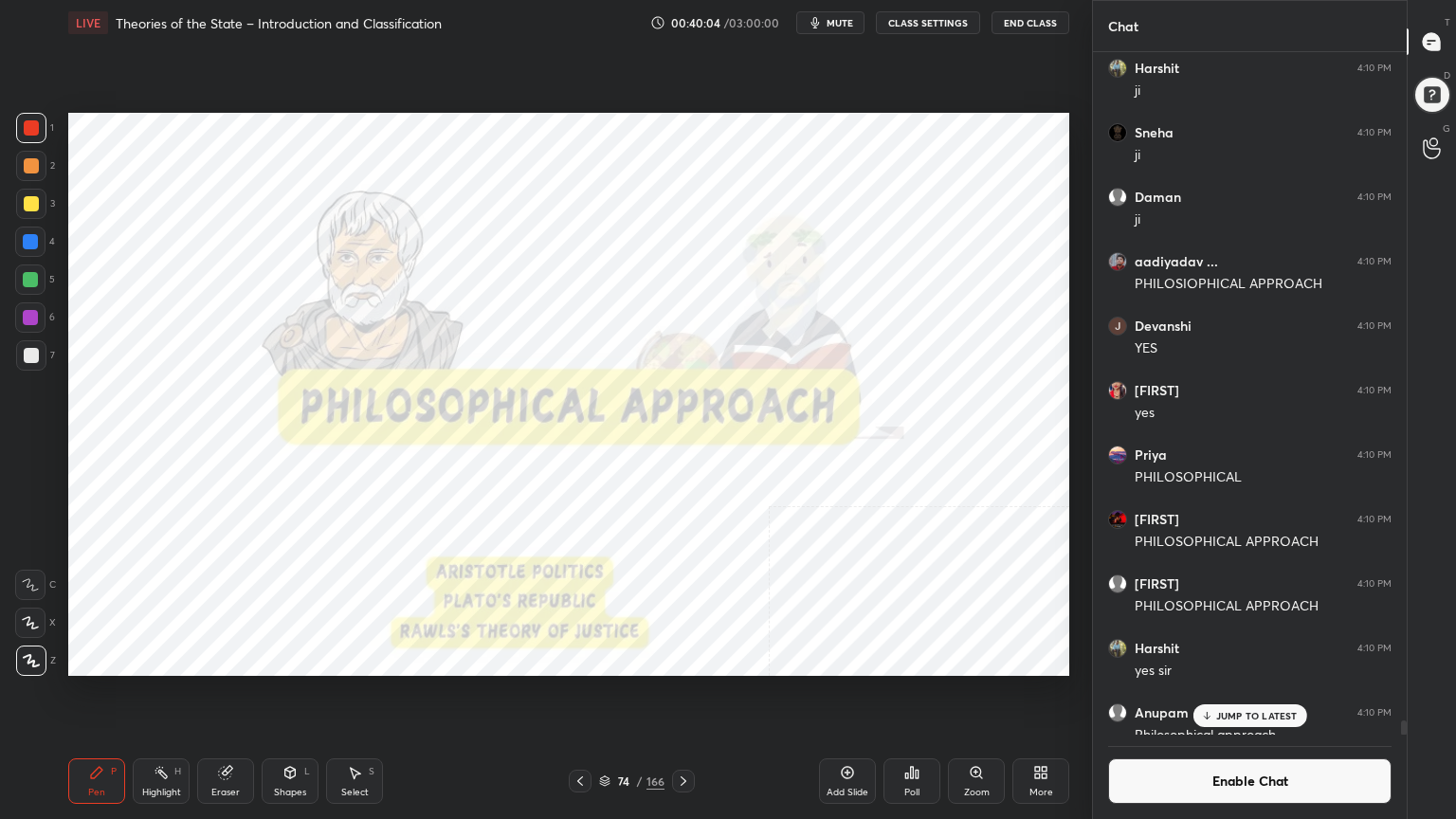 click on "JUMP TO LATEST" at bounding box center (1257, 716) 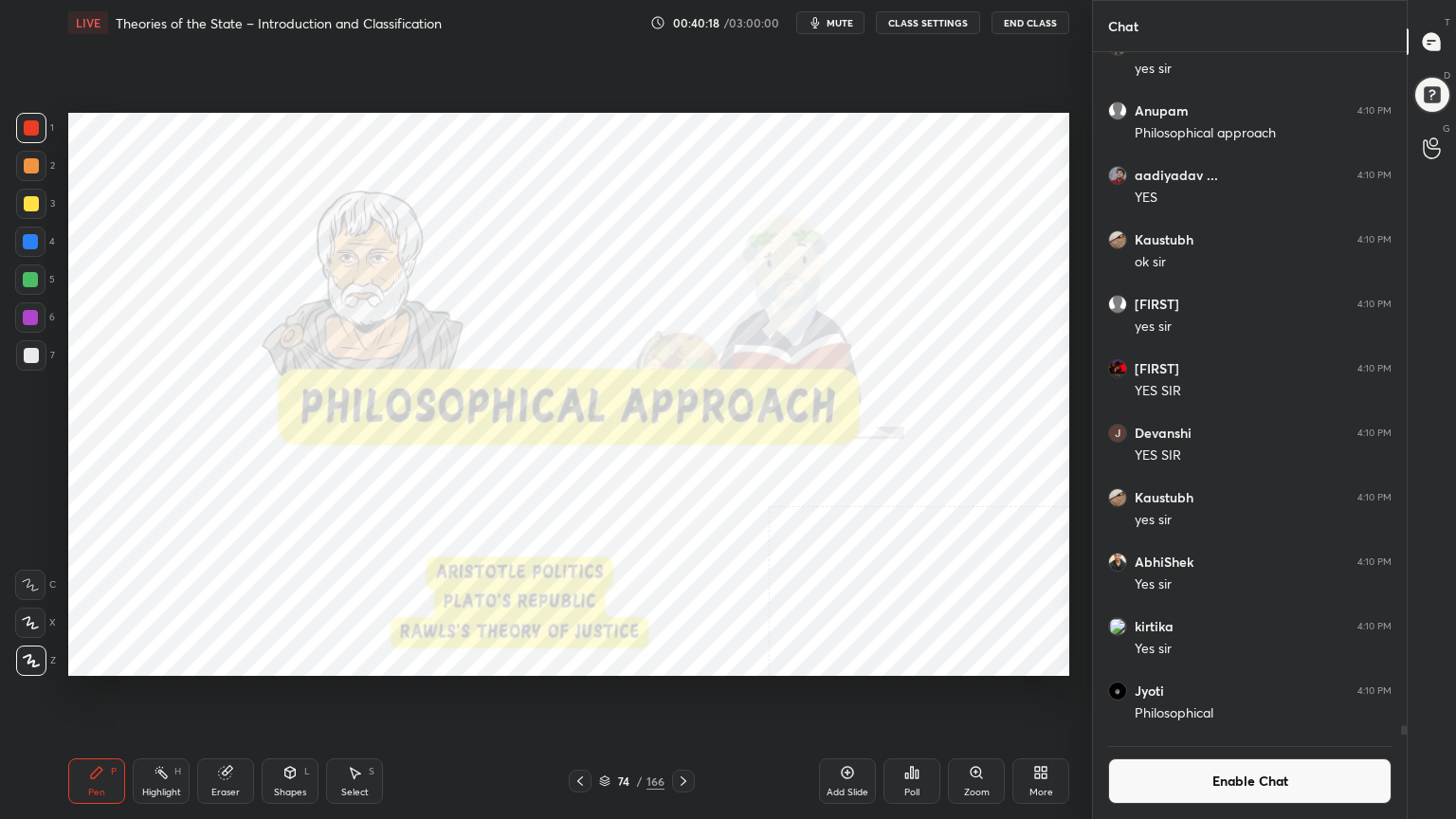 scroll, scrollTop: 638, scrollLeft: 308, axis: both 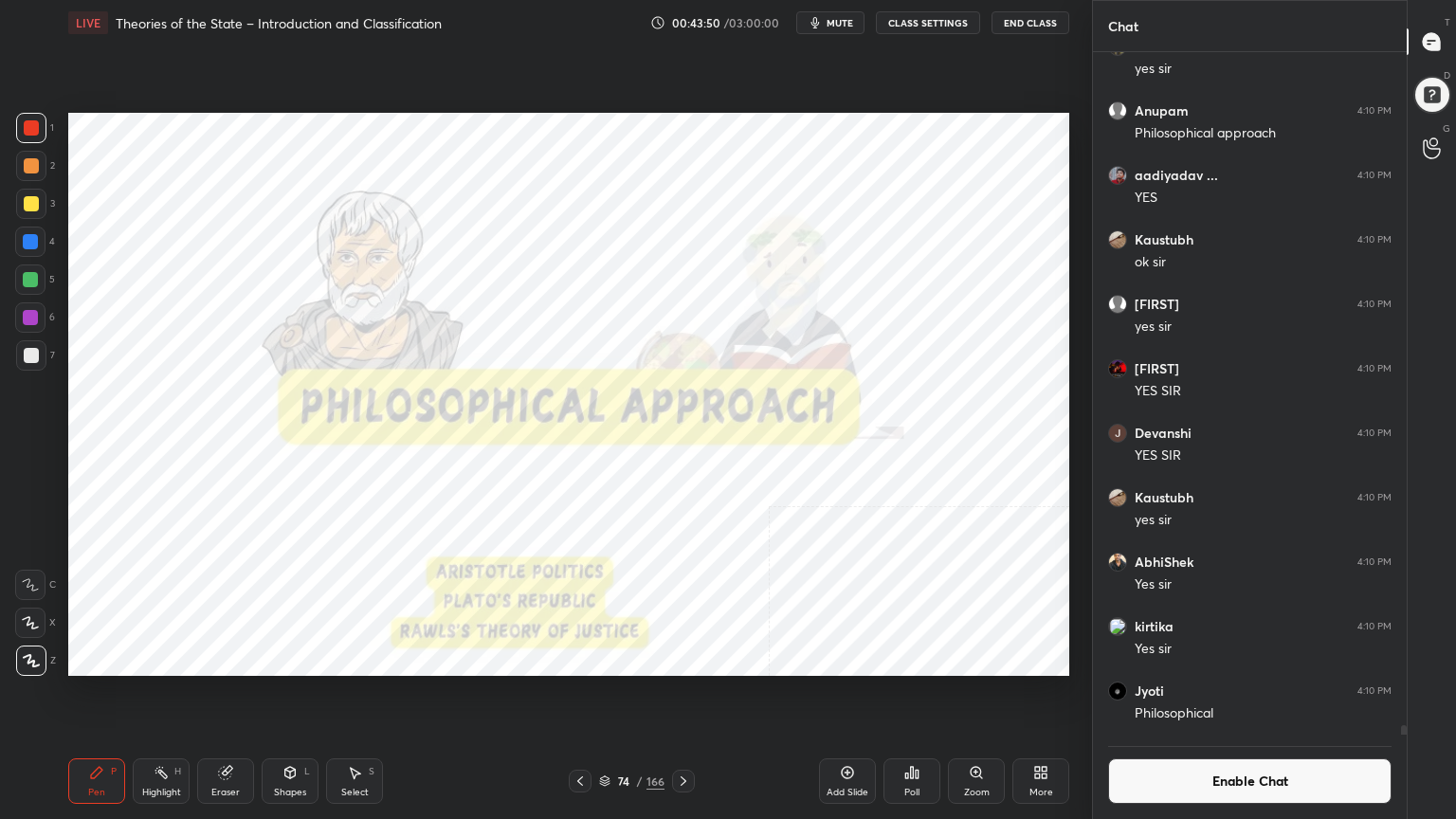 click 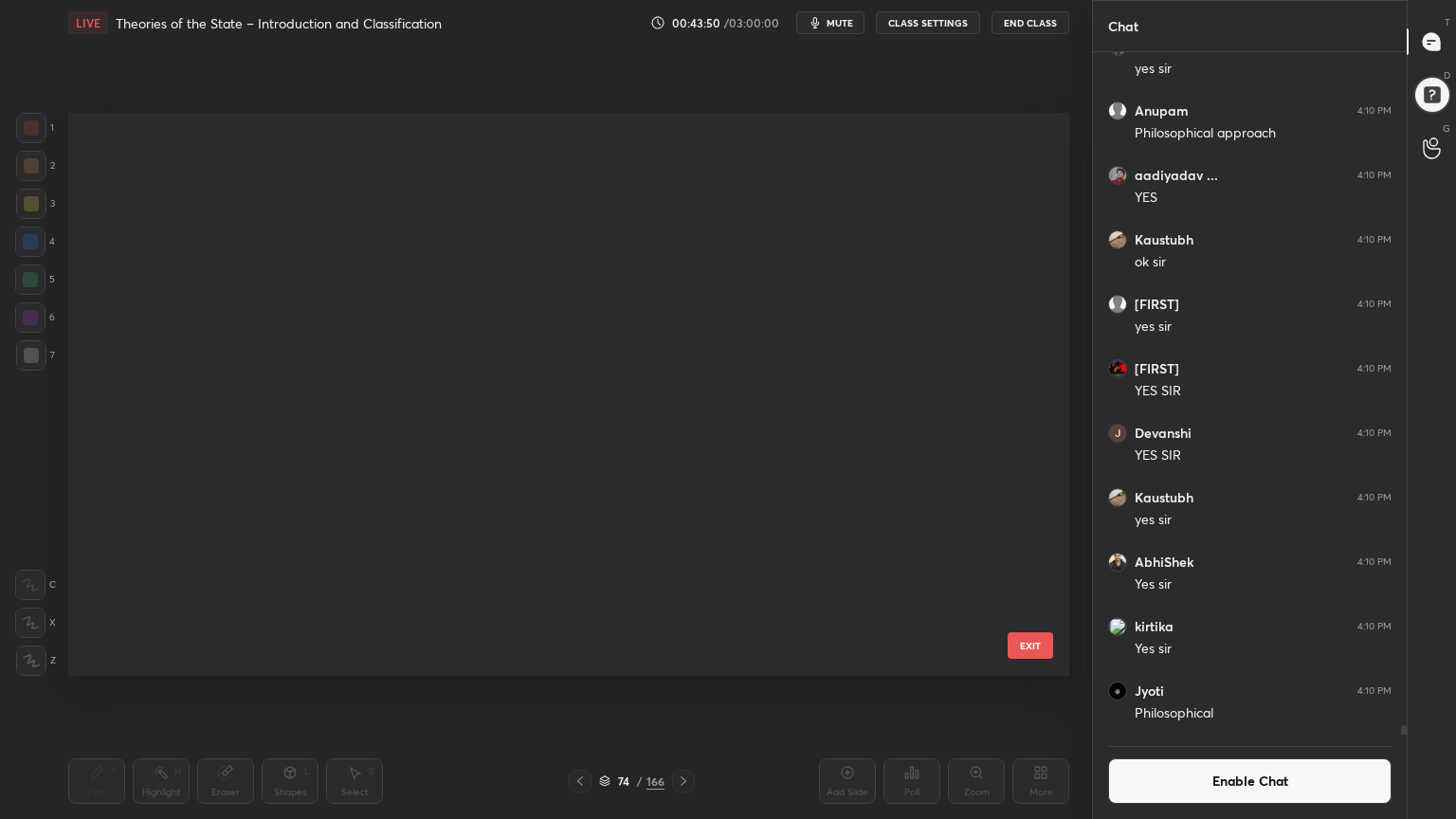 scroll, scrollTop: 3773, scrollLeft: 0, axis: vertical 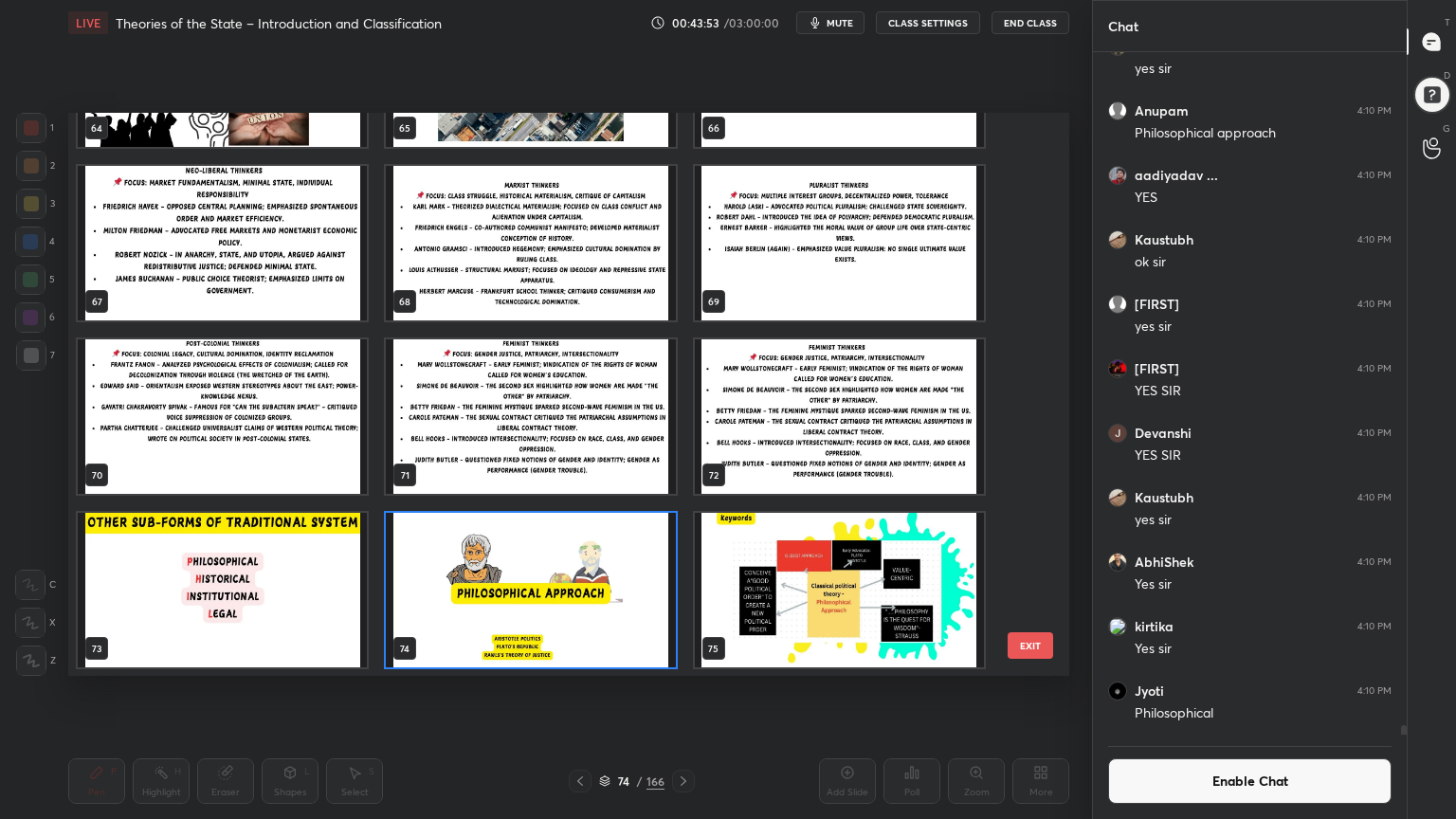 click at bounding box center [839, 590] 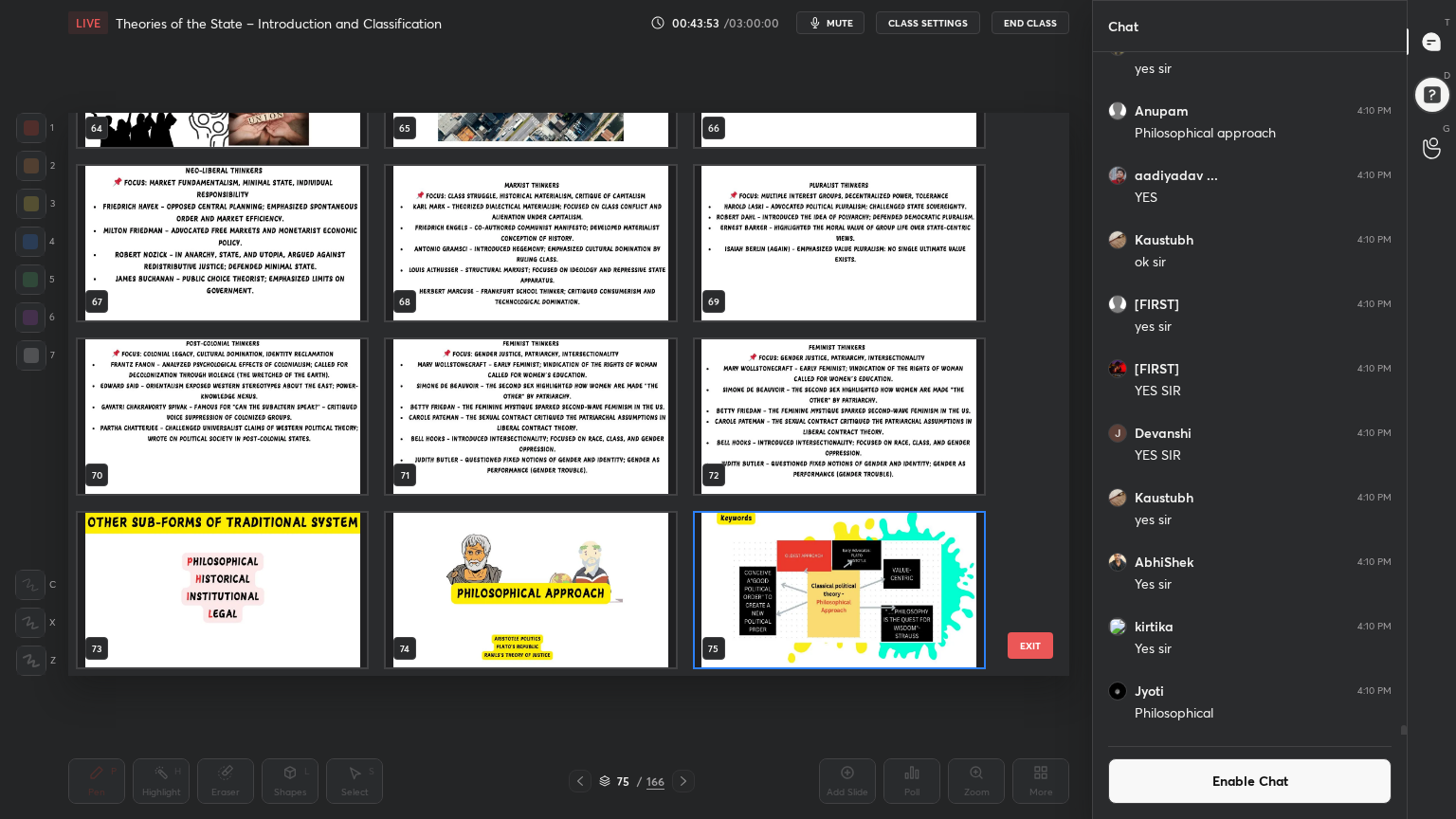 click at bounding box center (839, 590) 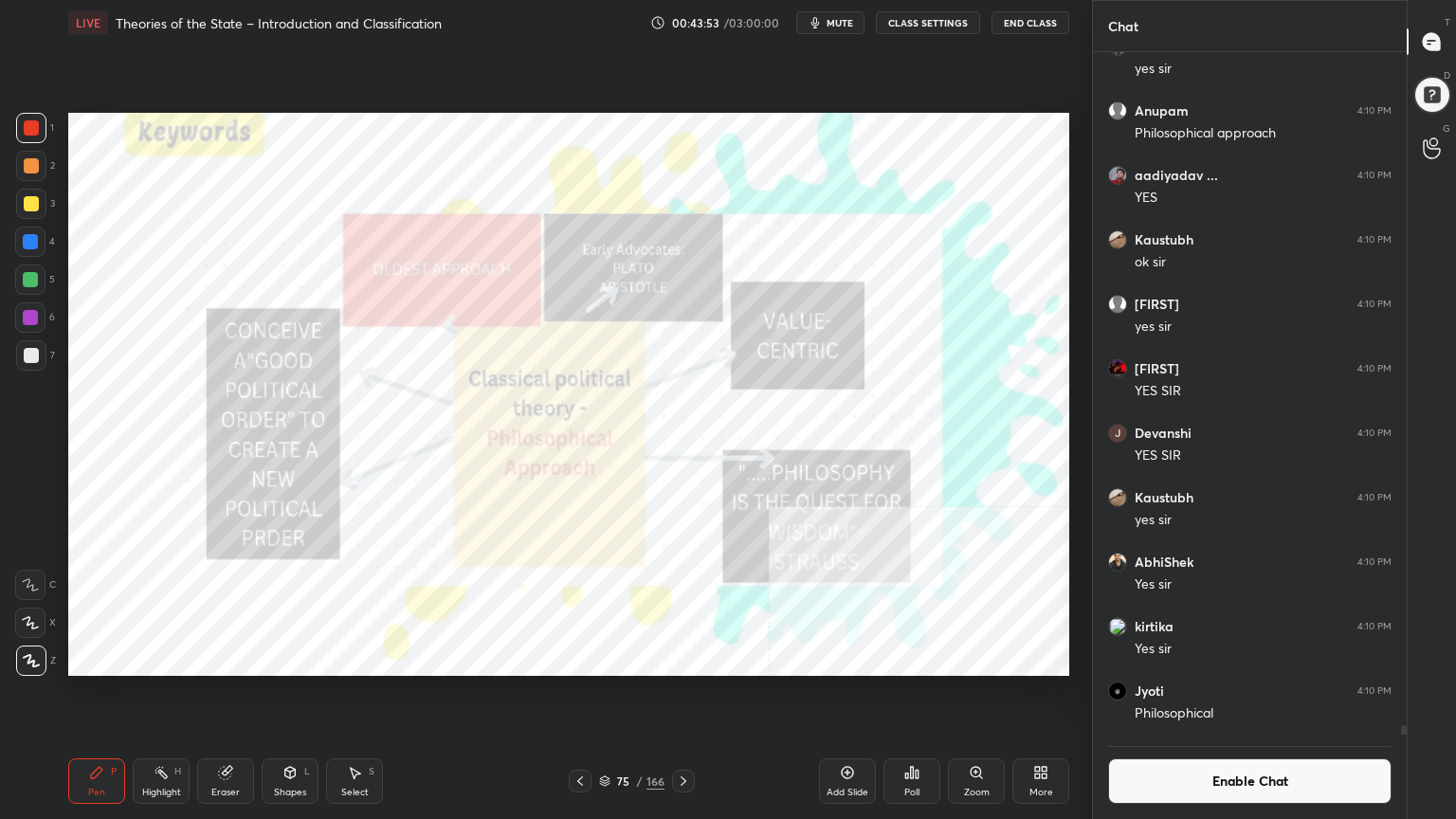 click at bounding box center (839, 590) 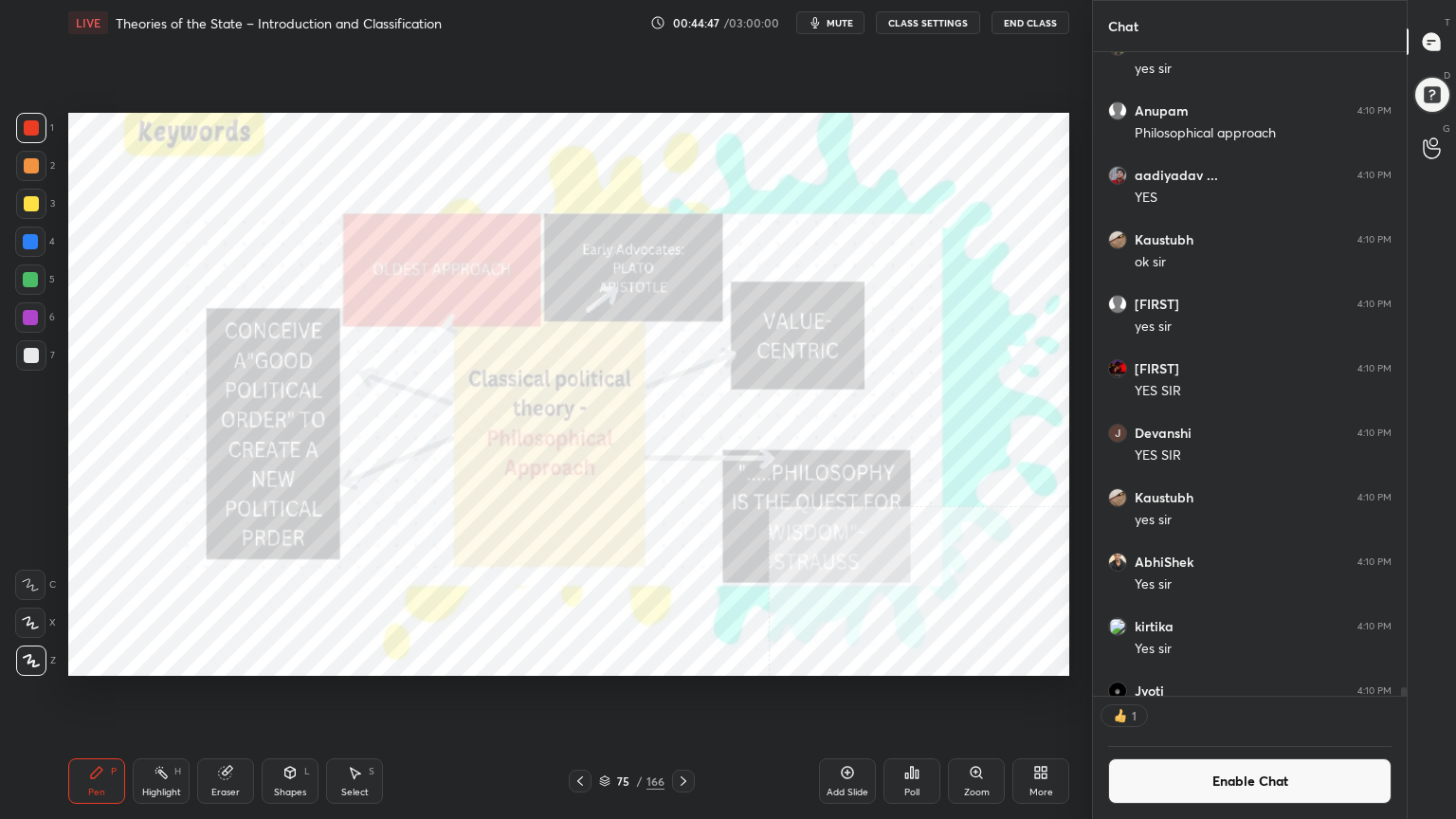 scroll, scrollTop: 638, scrollLeft: 308, axis: both 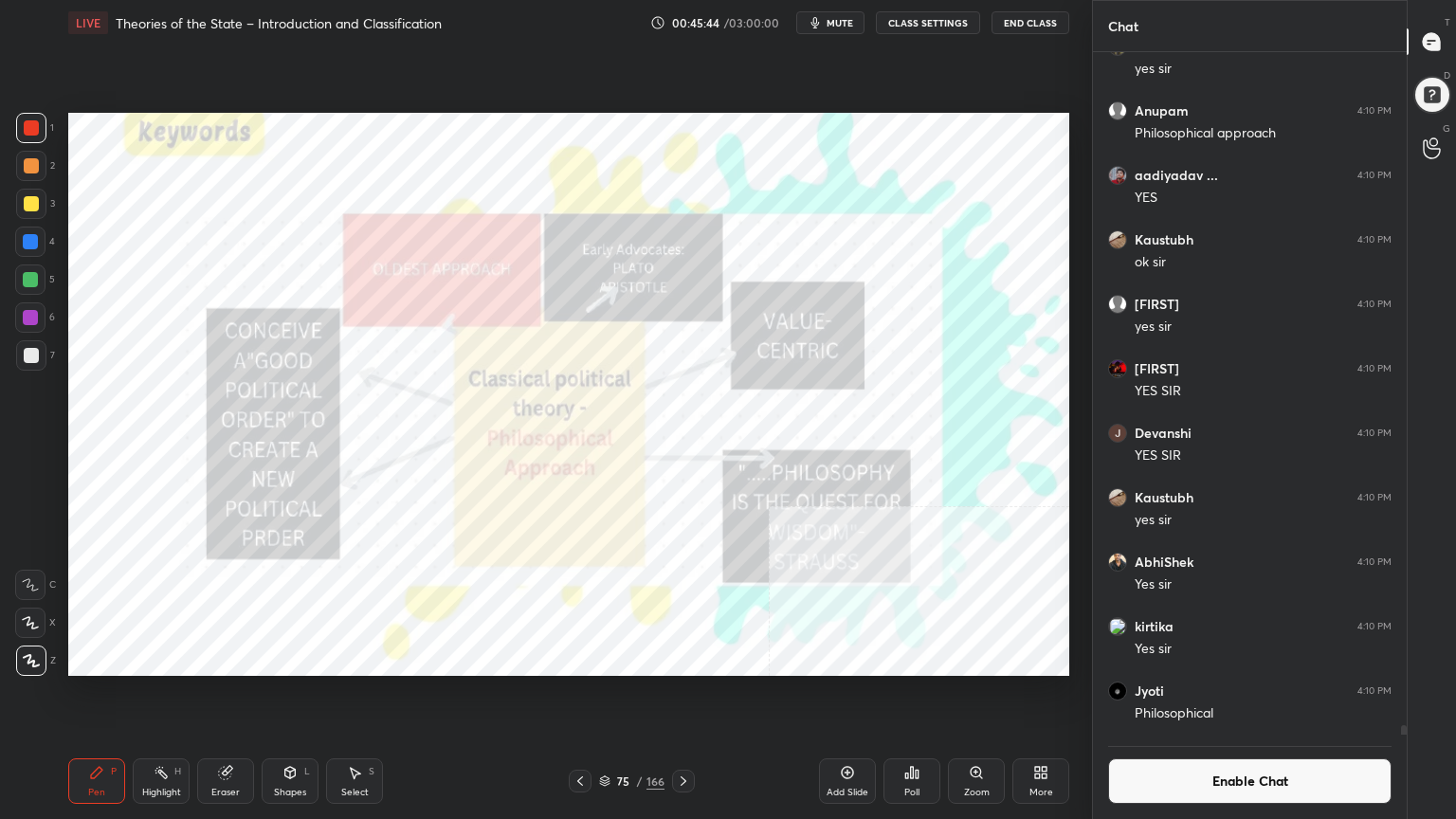 click on "More" at bounding box center [1041, 781] 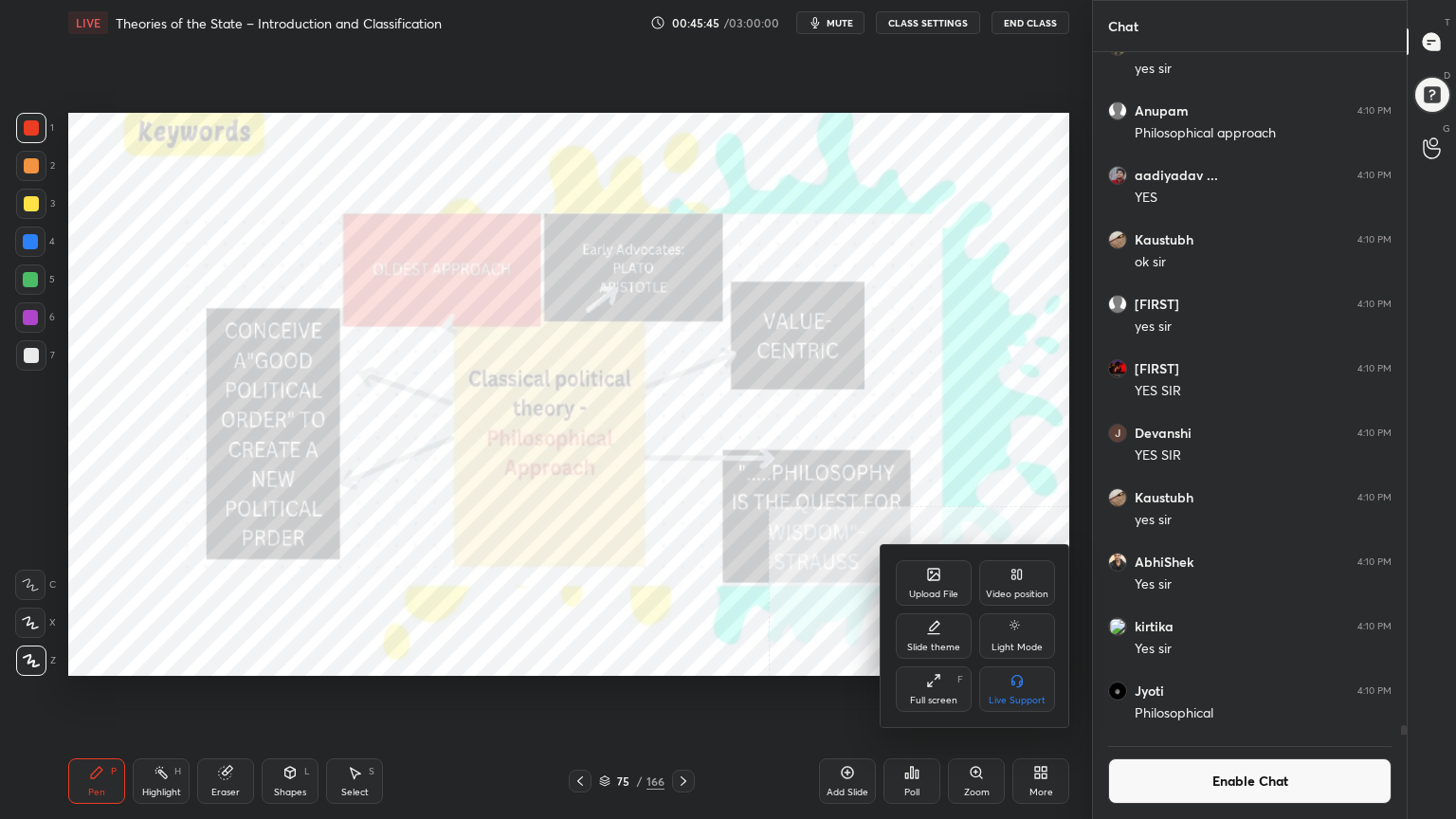 click 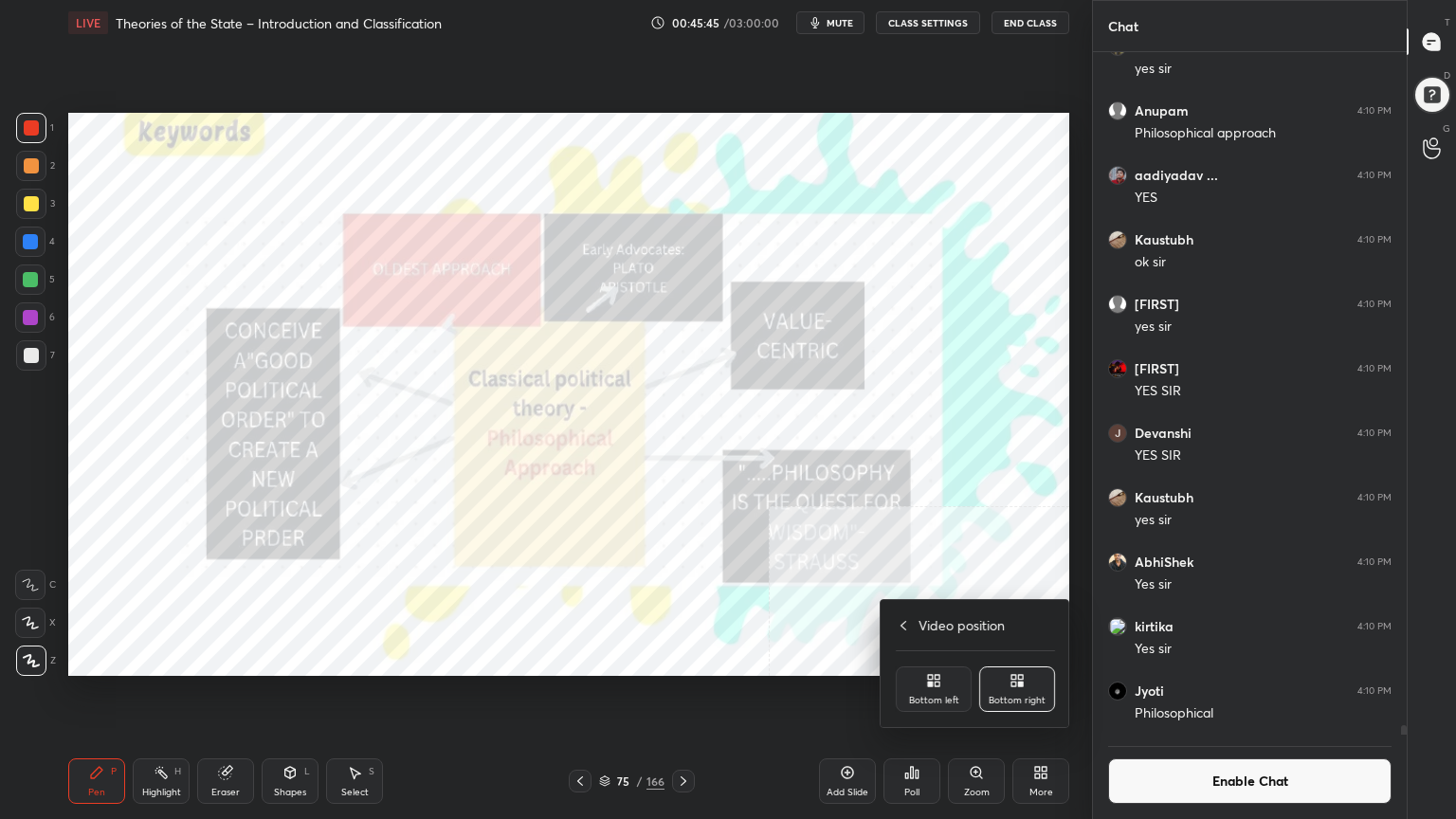 click 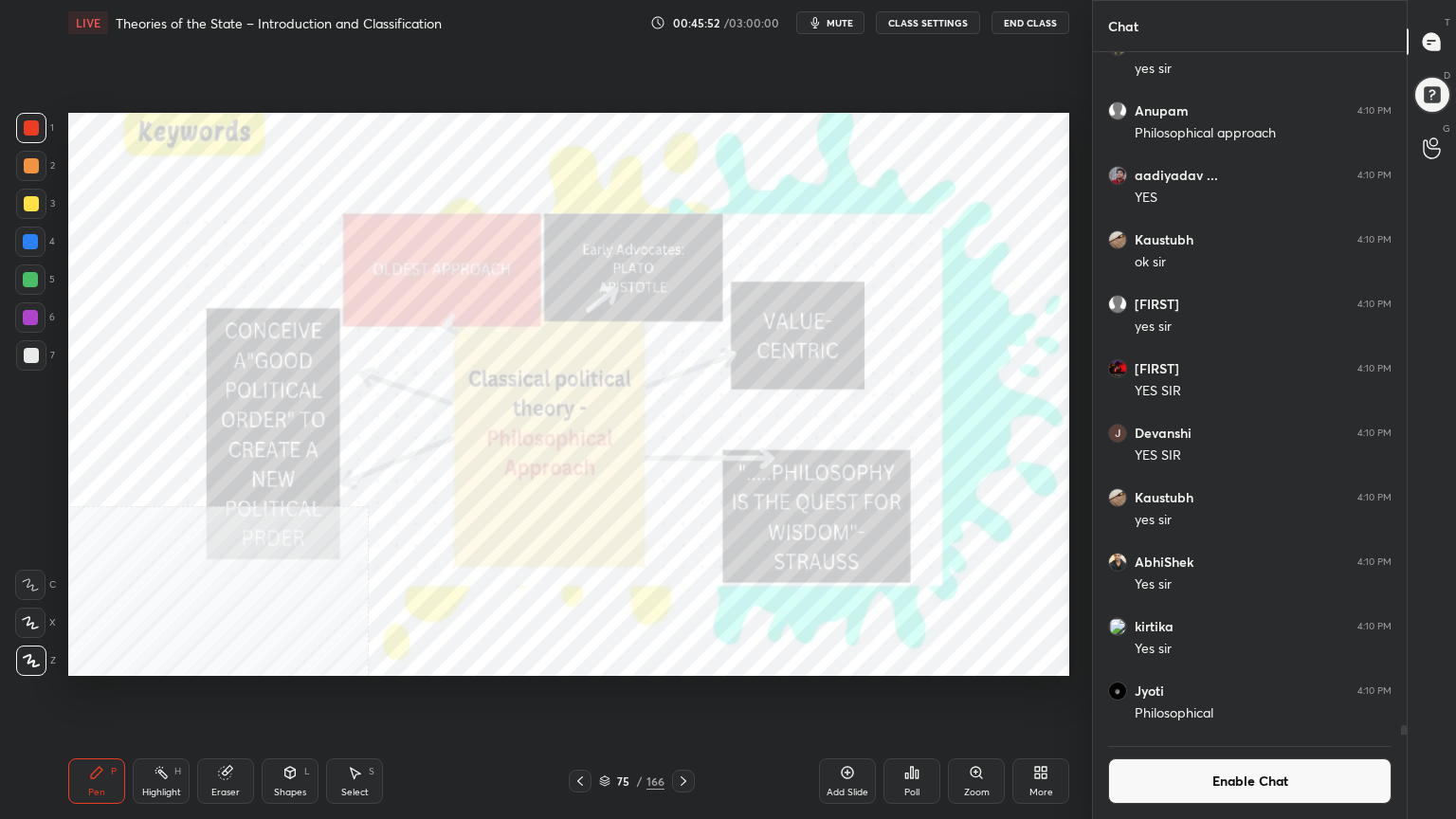 click on "Enable Chat" at bounding box center (1249, 781) 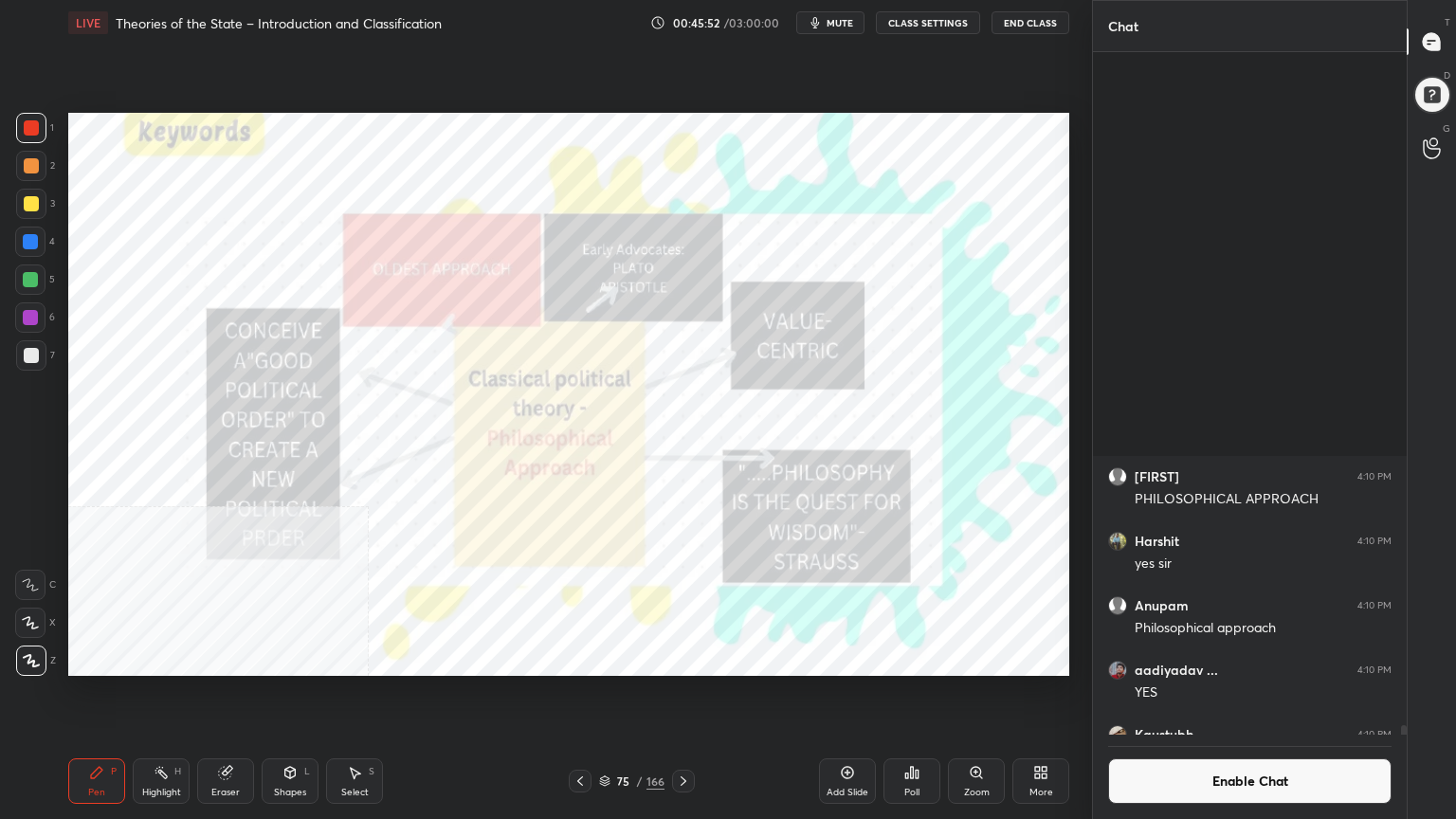 scroll, scrollTop: 716, scrollLeft: 308, axis: both 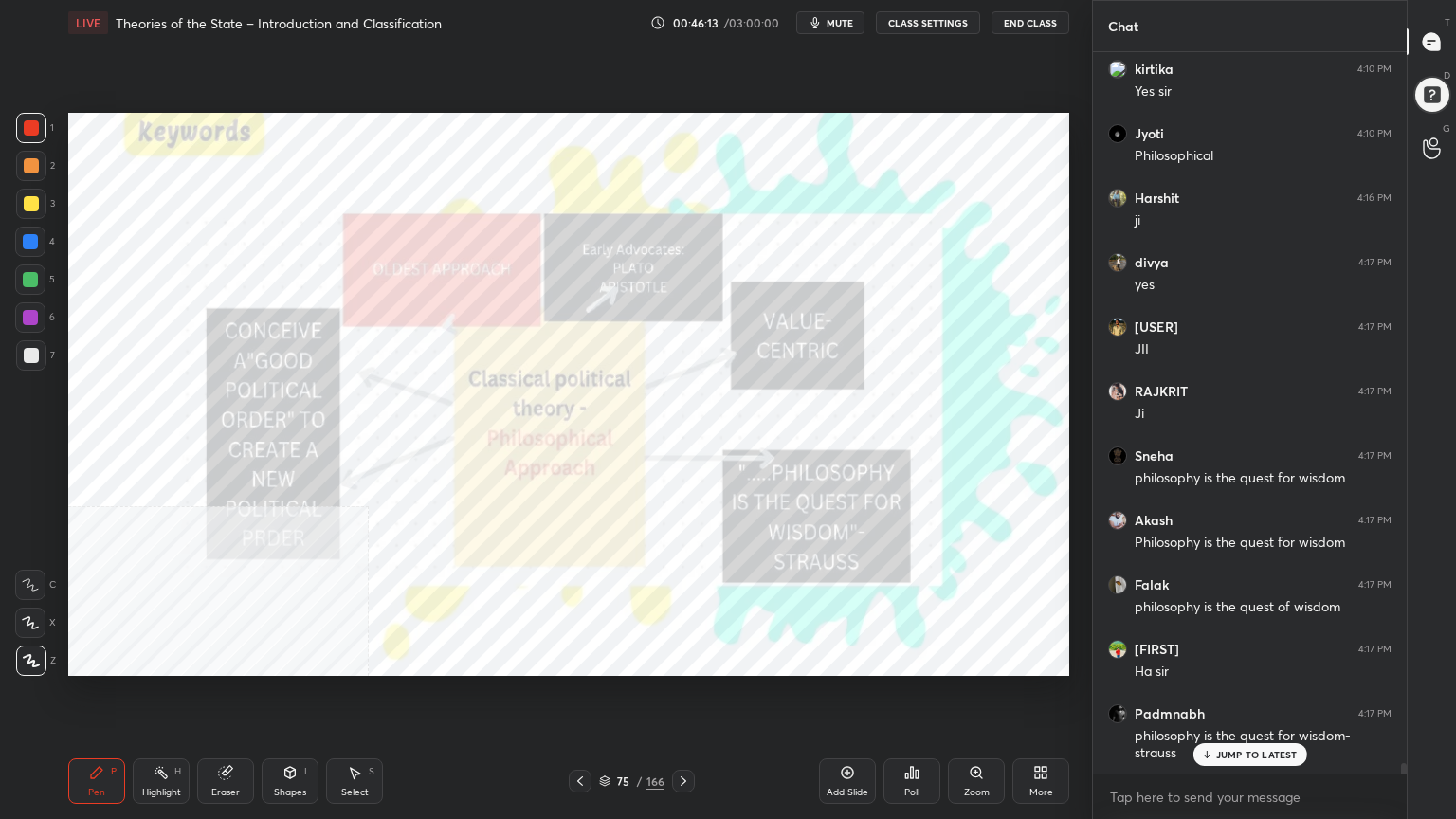 click 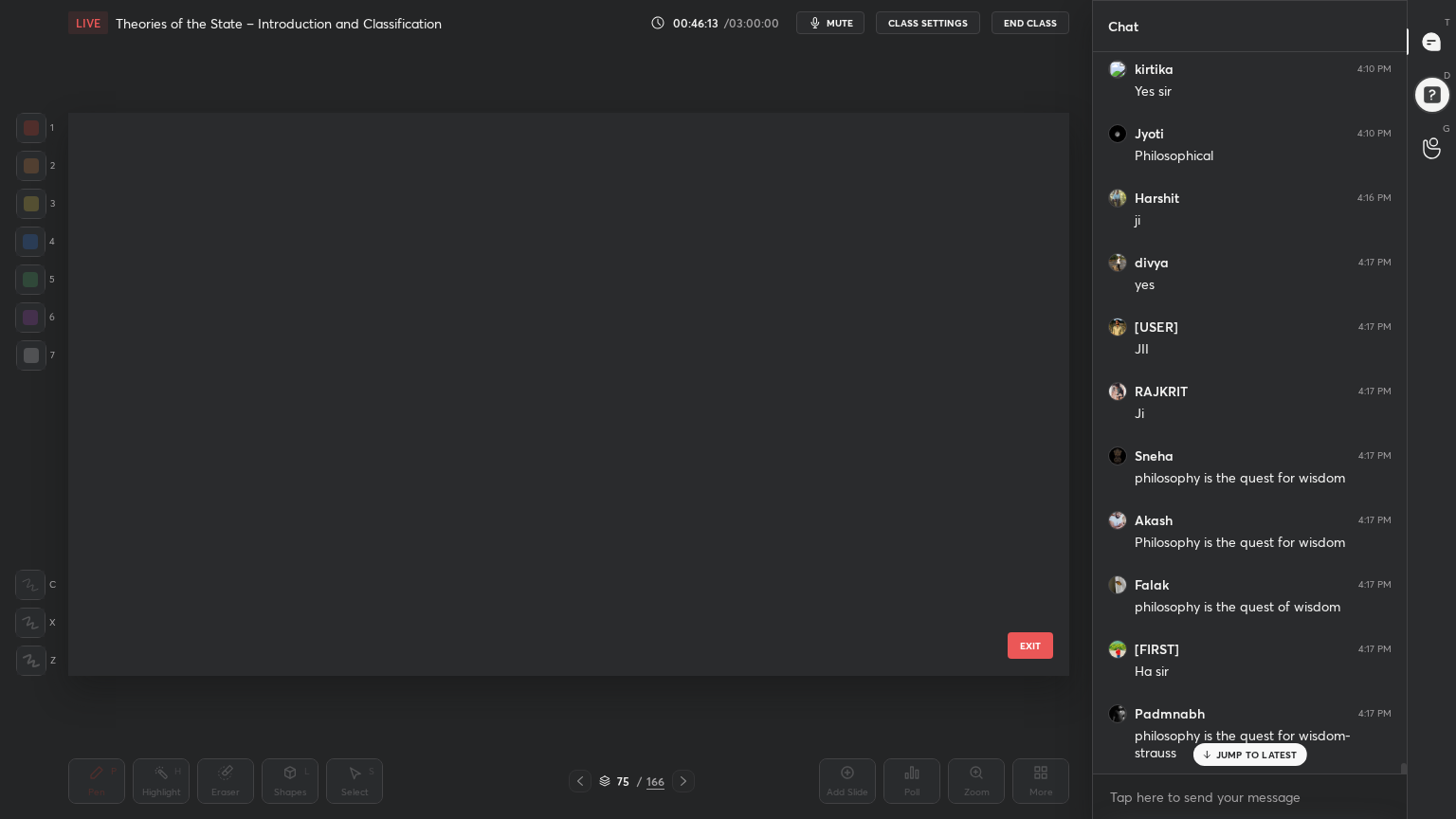 scroll, scrollTop: 3773, scrollLeft: 0, axis: vertical 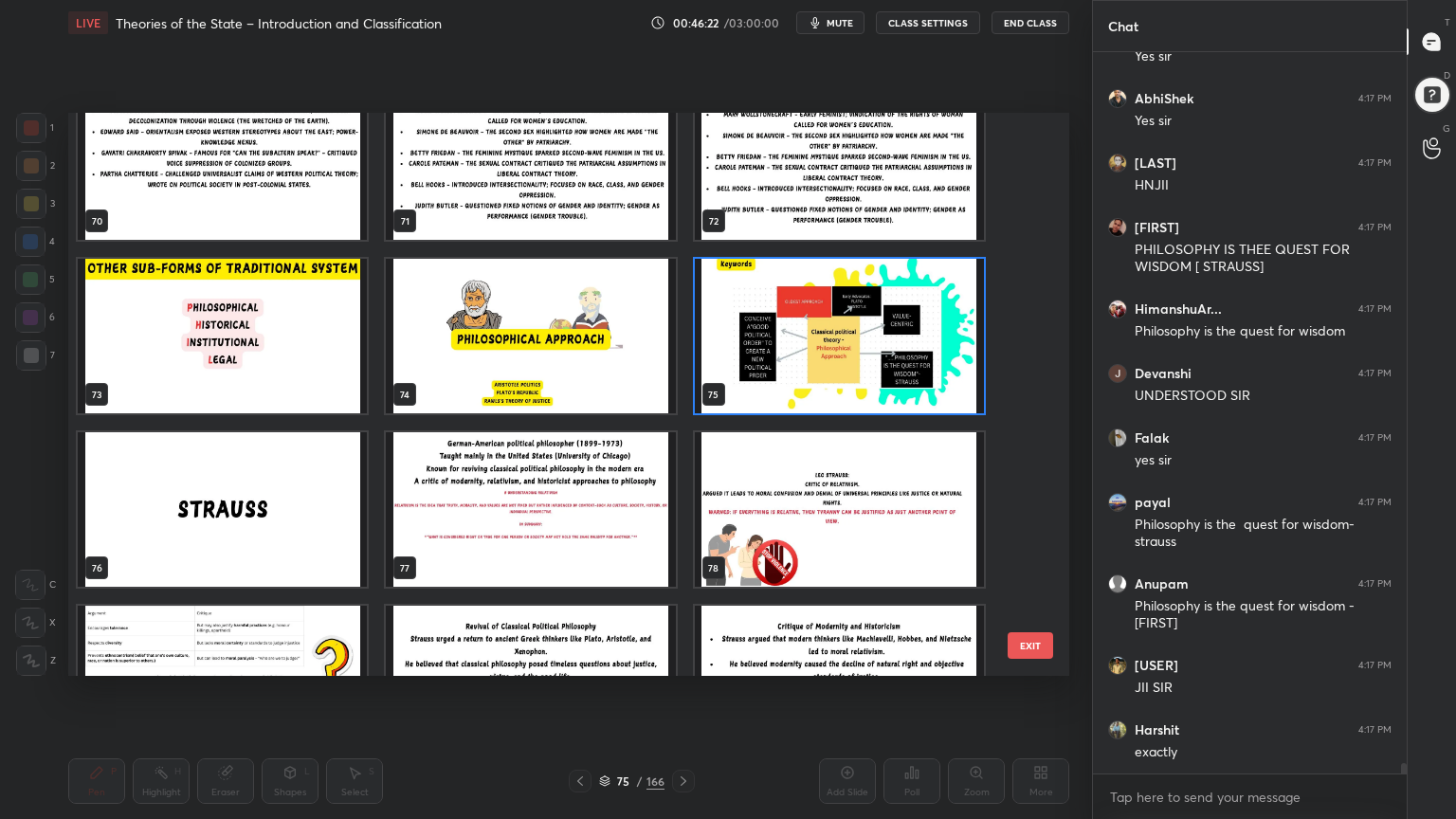click at bounding box center (530, 336) 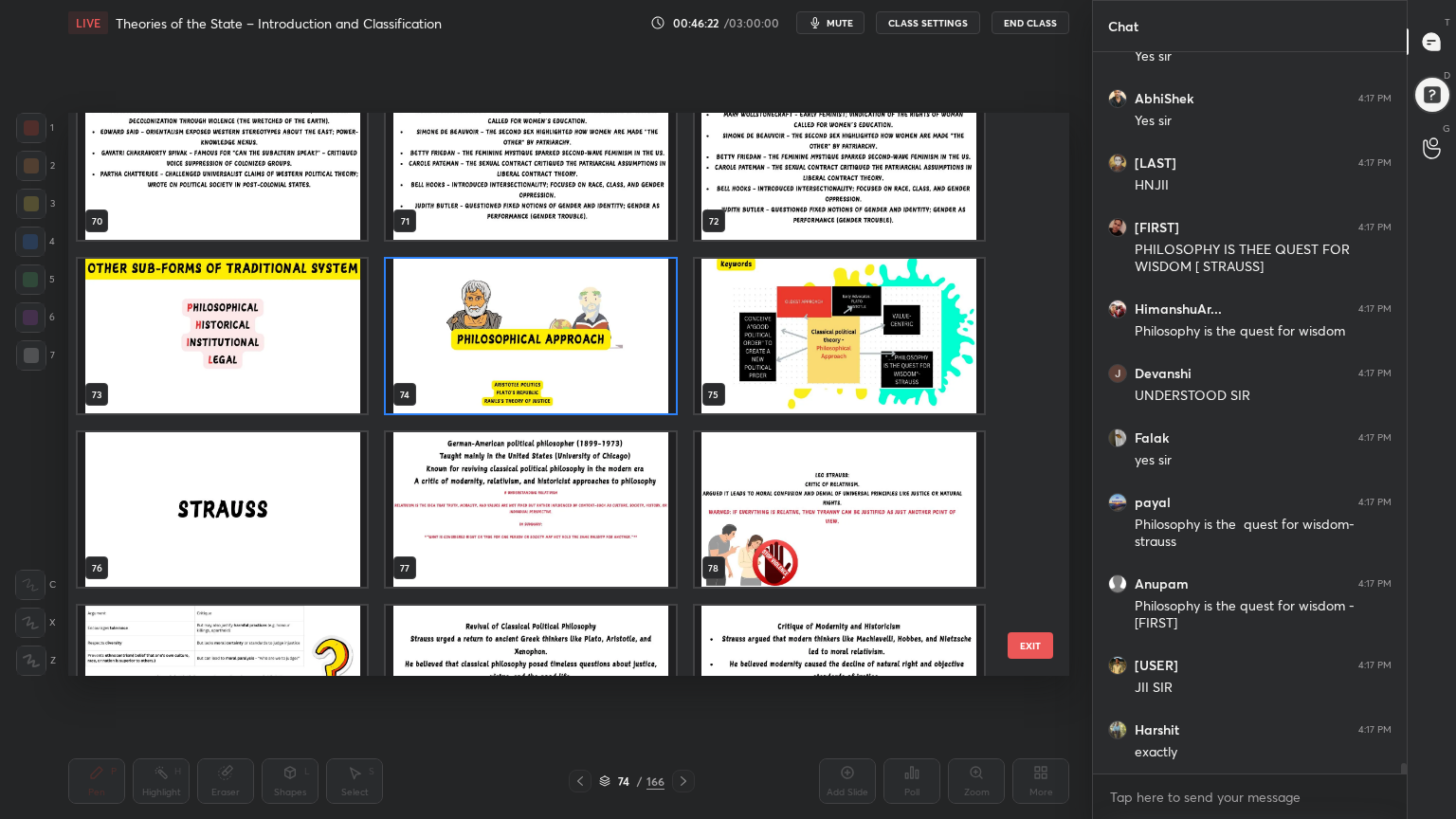 click at bounding box center [530, 336] 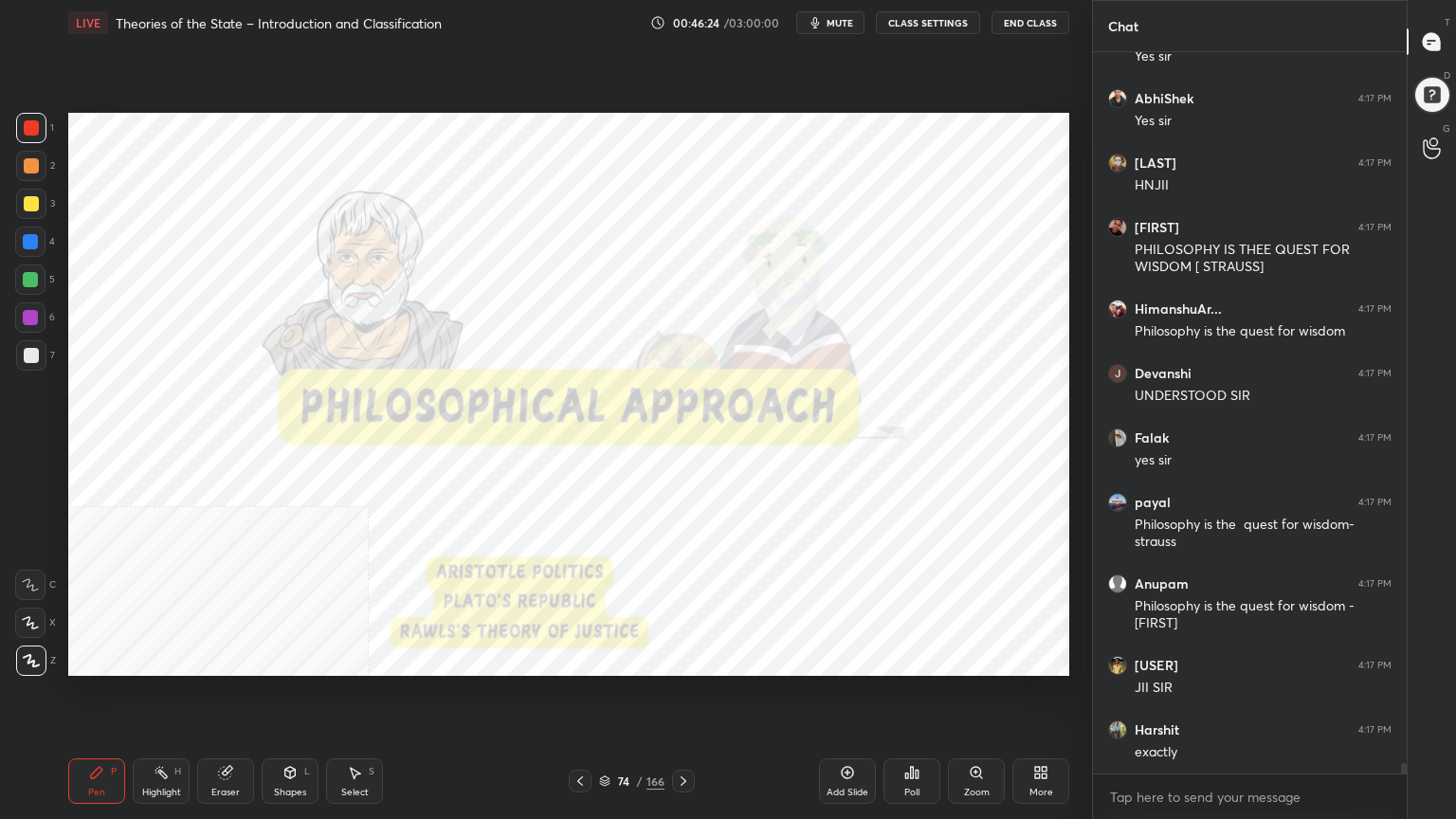 scroll, scrollTop: 50508, scrollLeft: 0, axis: vertical 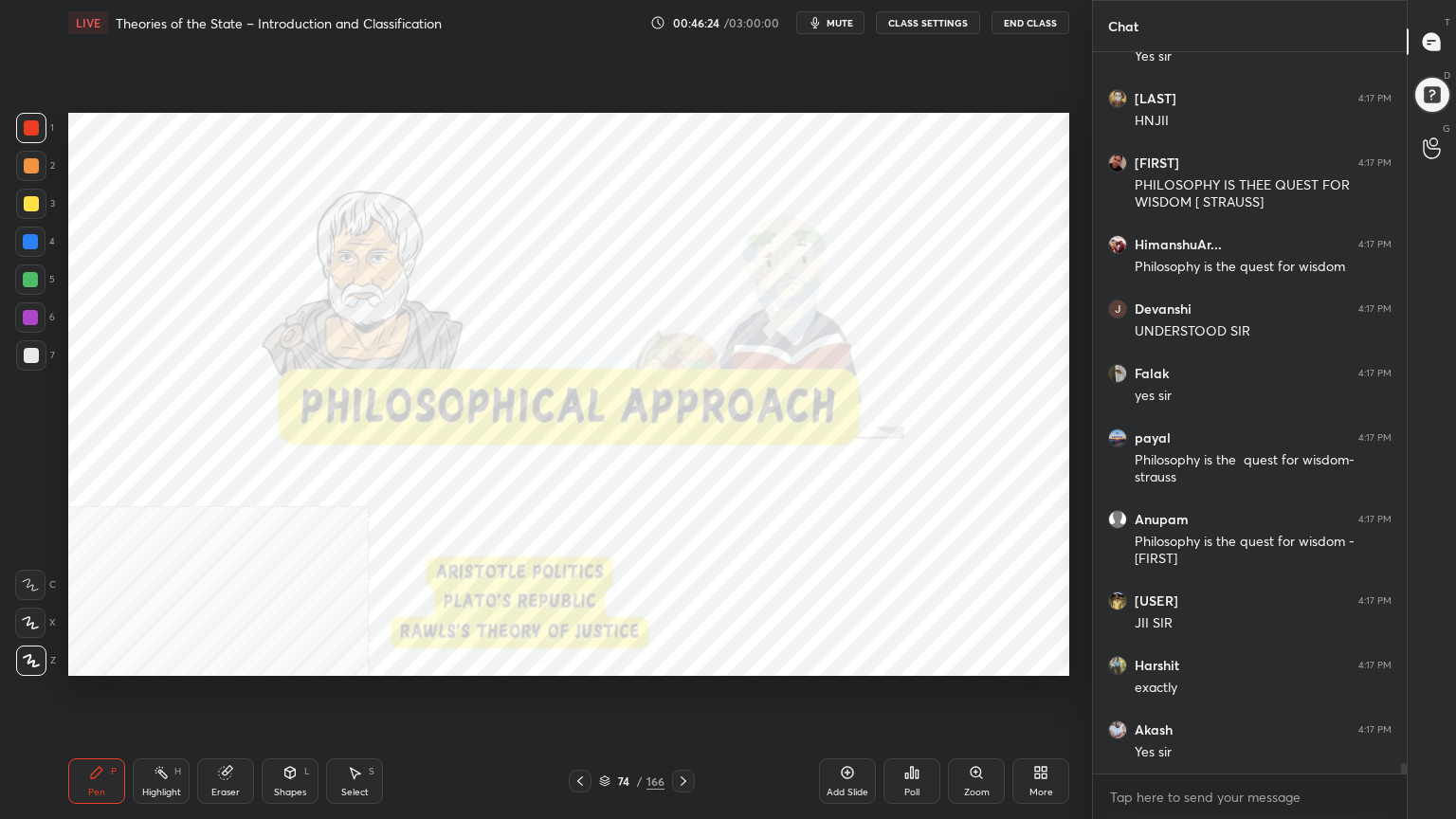 click on "CLASS SETTINGS" at bounding box center (928, 23) 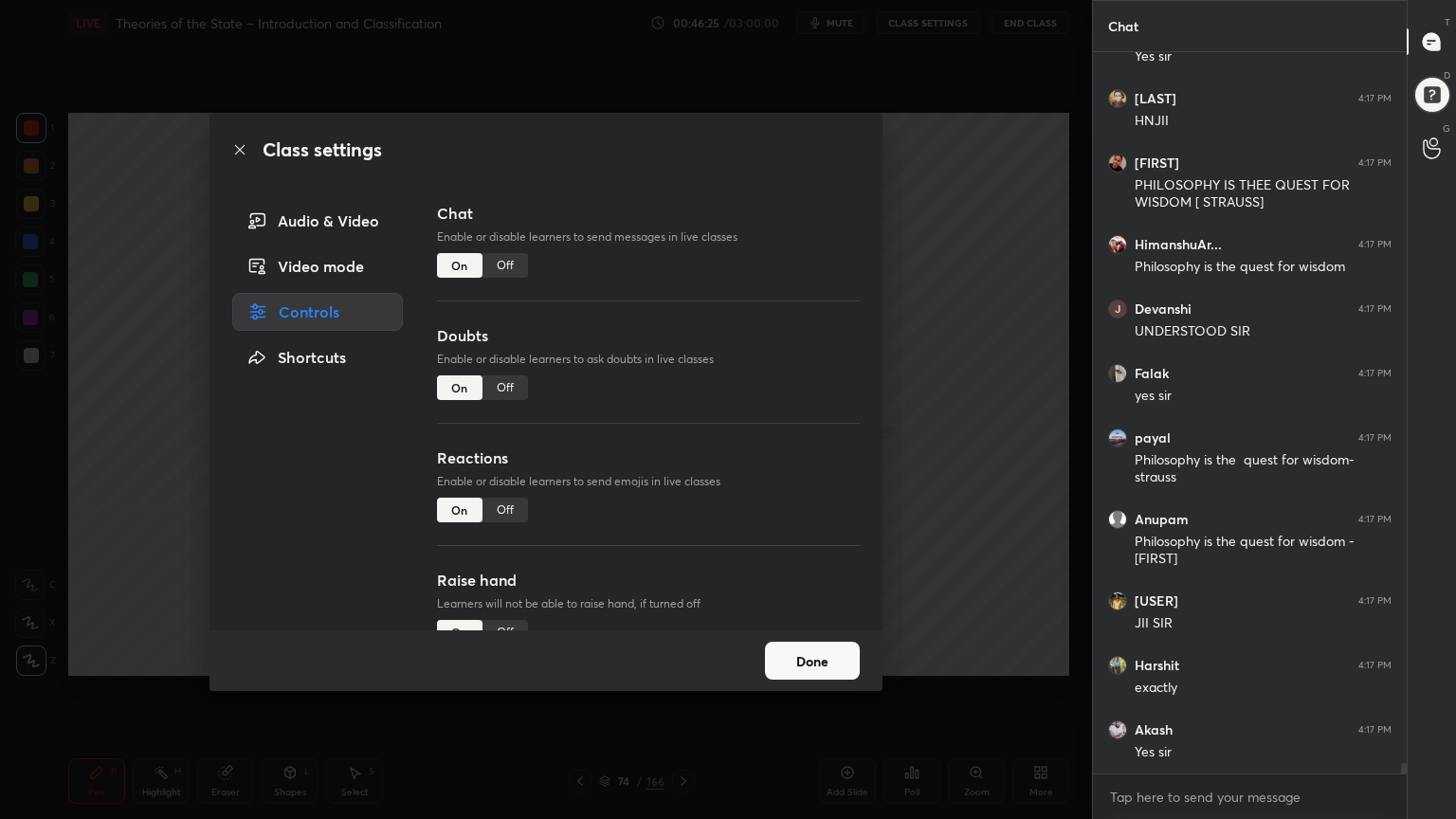click on "Off" at bounding box center (505, 265) 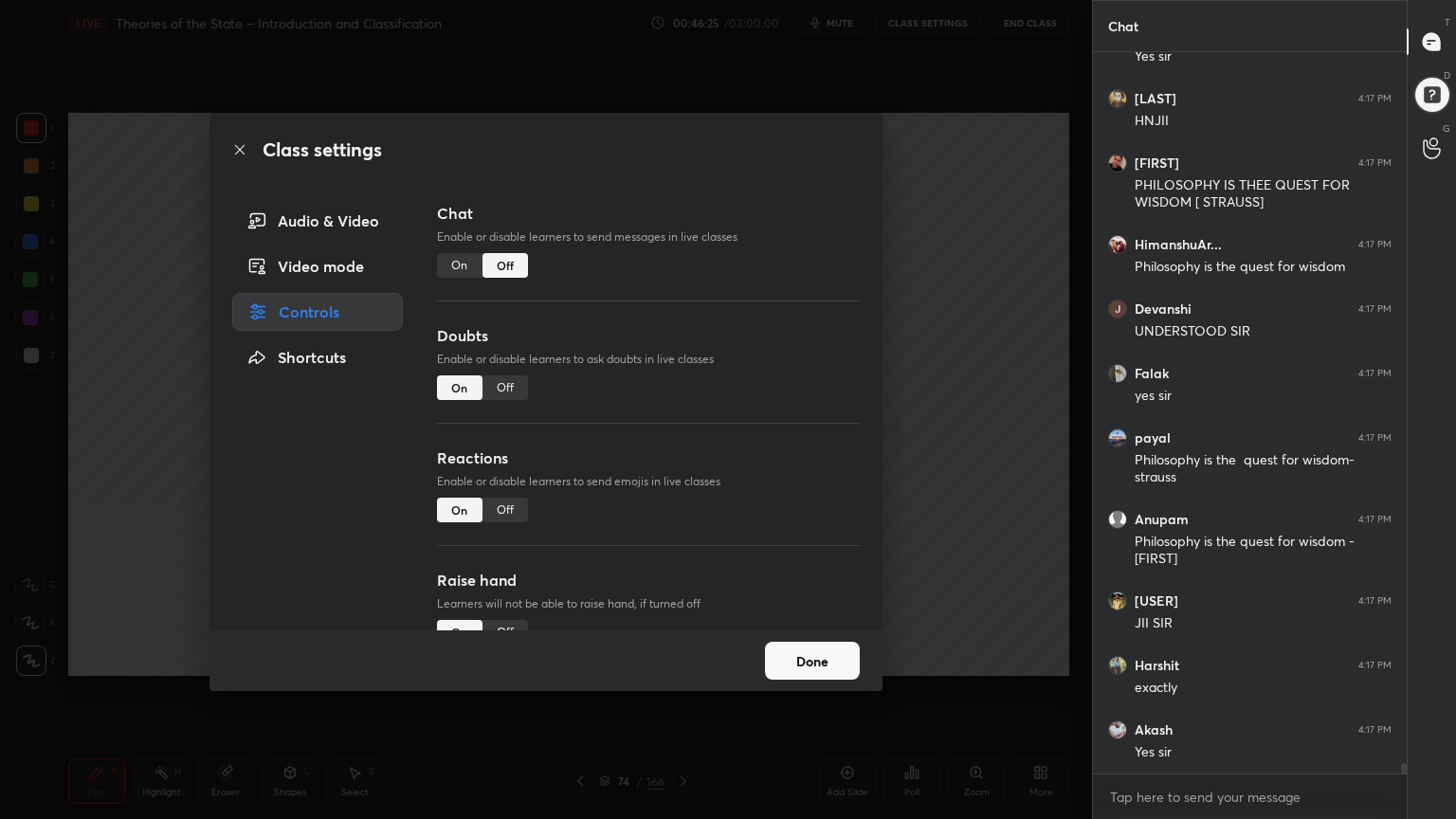 scroll, scrollTop: 49566, scrollLeft: 0, axis: vertical 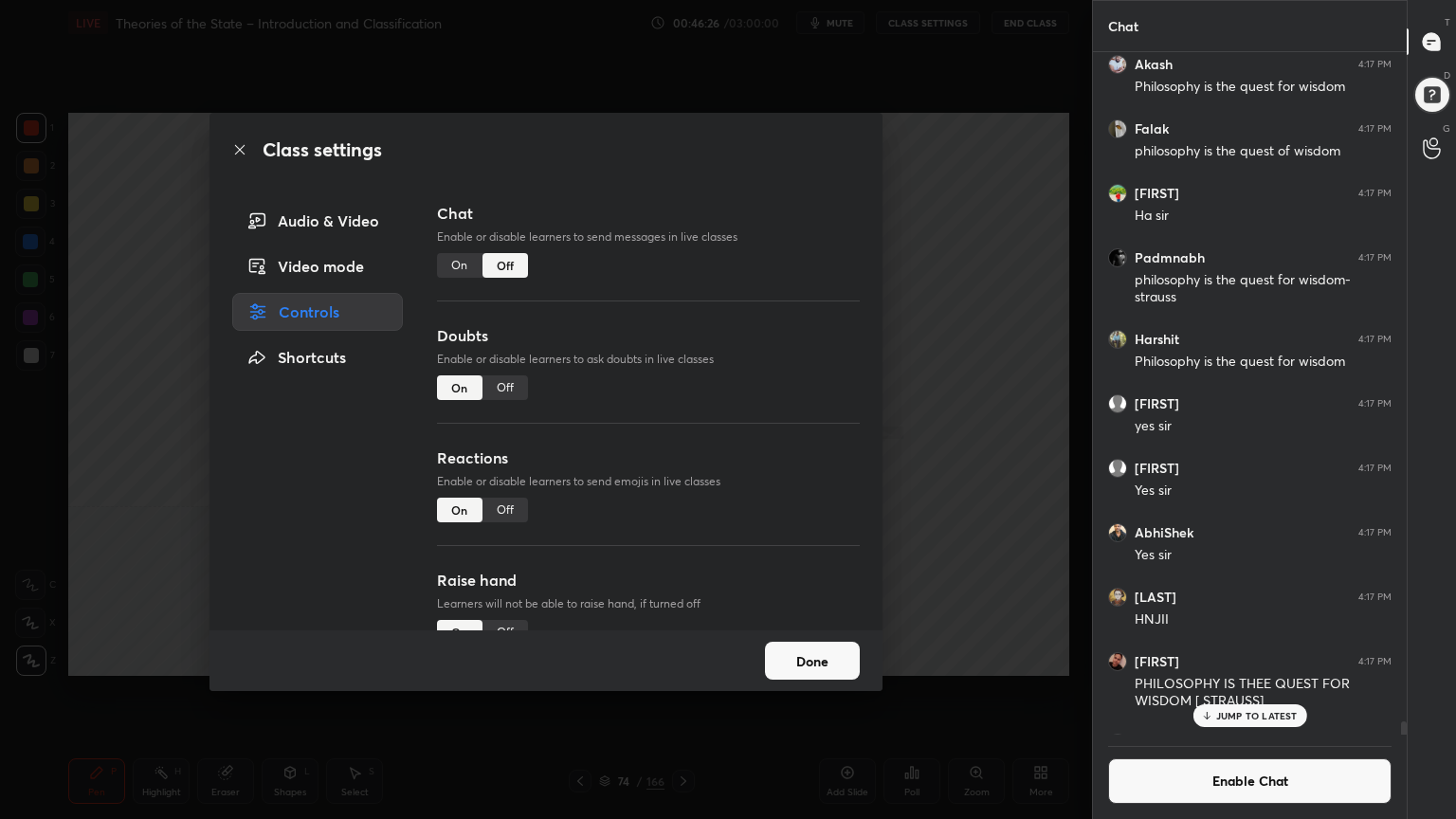 click 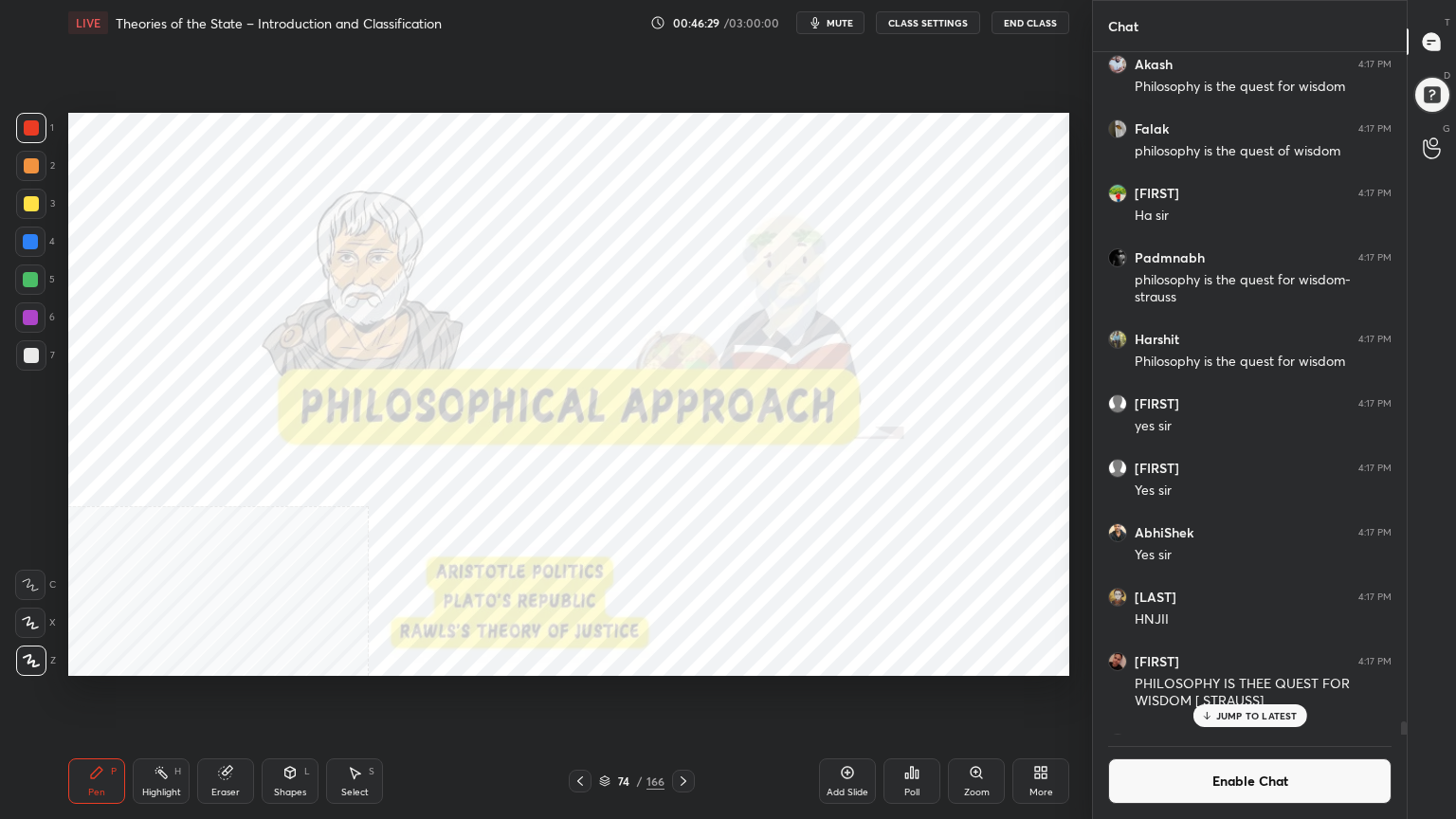 click on "JUMP TO LATEST" at bounding box center [1249, 716] 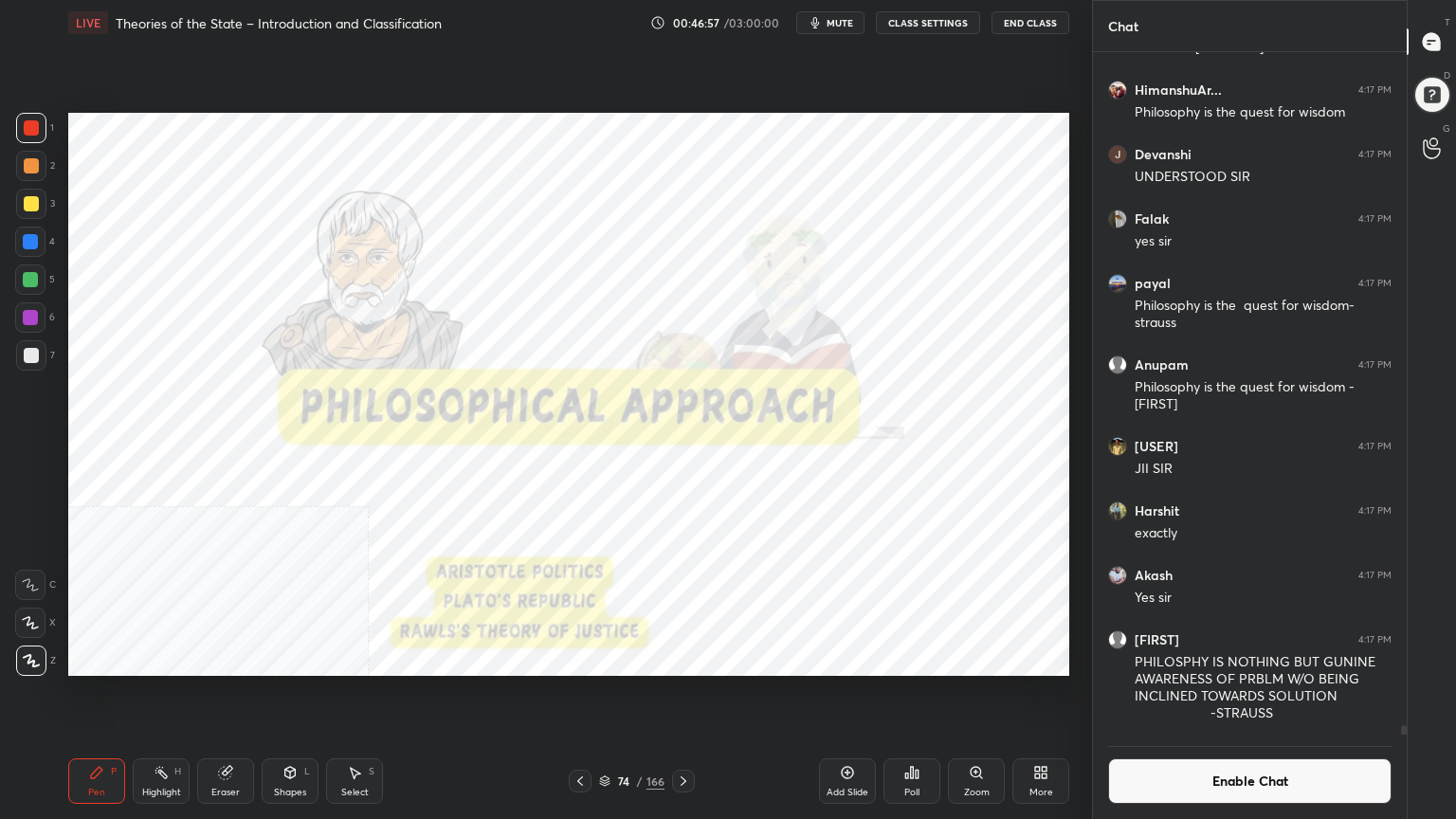 scroll, scrollTop: 638, scrollLeft: 308, axis: both 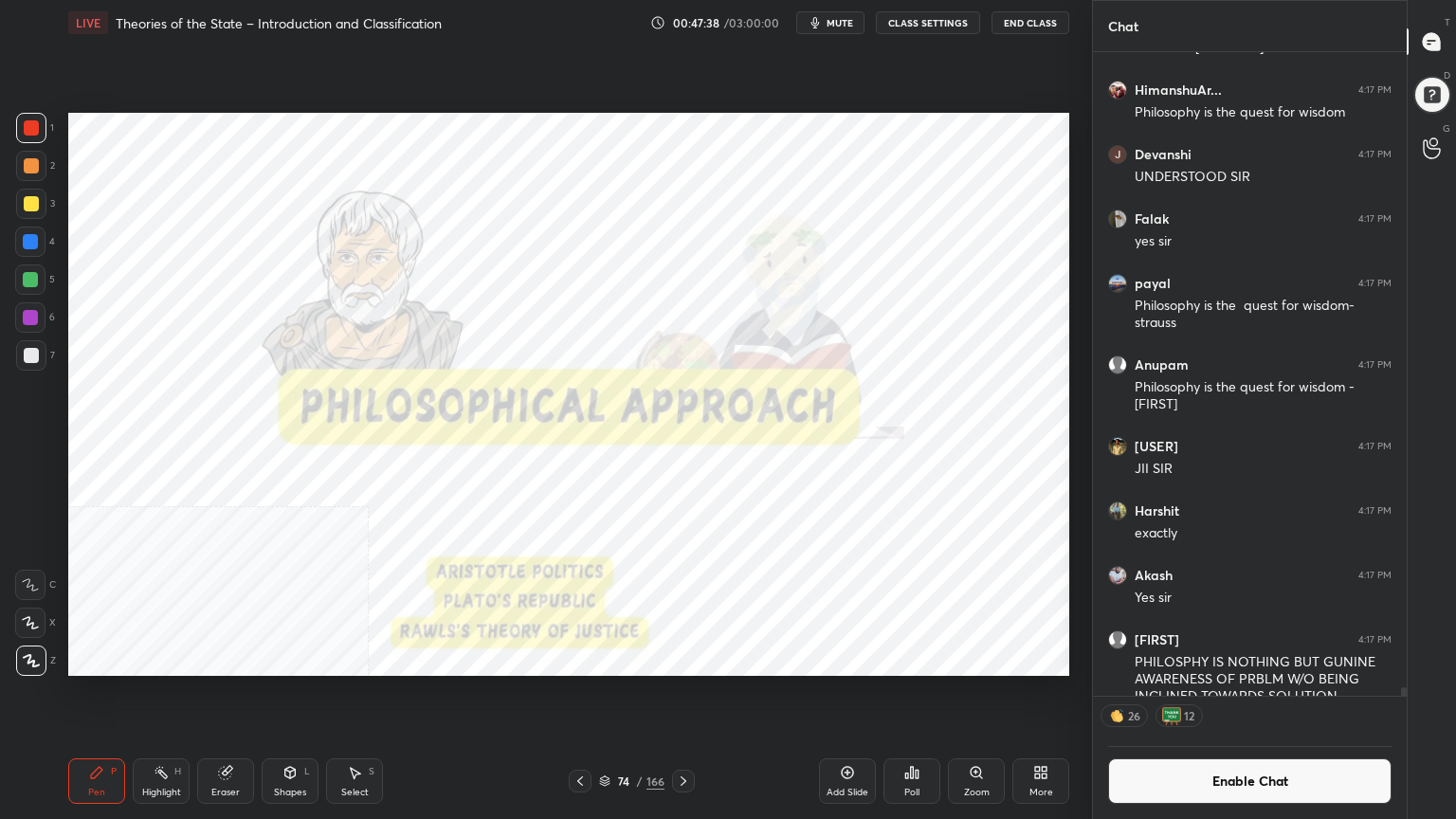 click 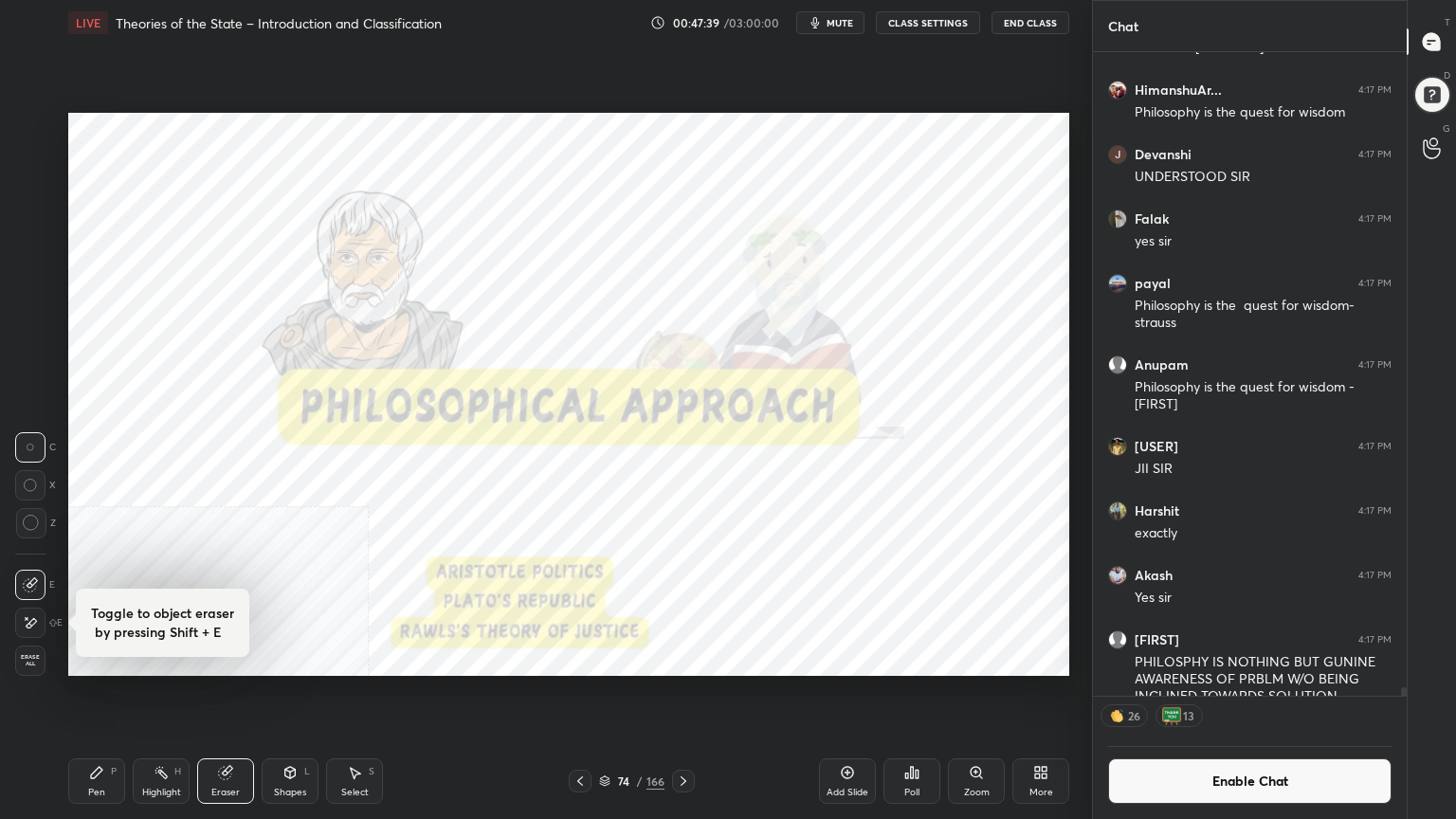 click on "Erase all" at bounding box center [30, 661] 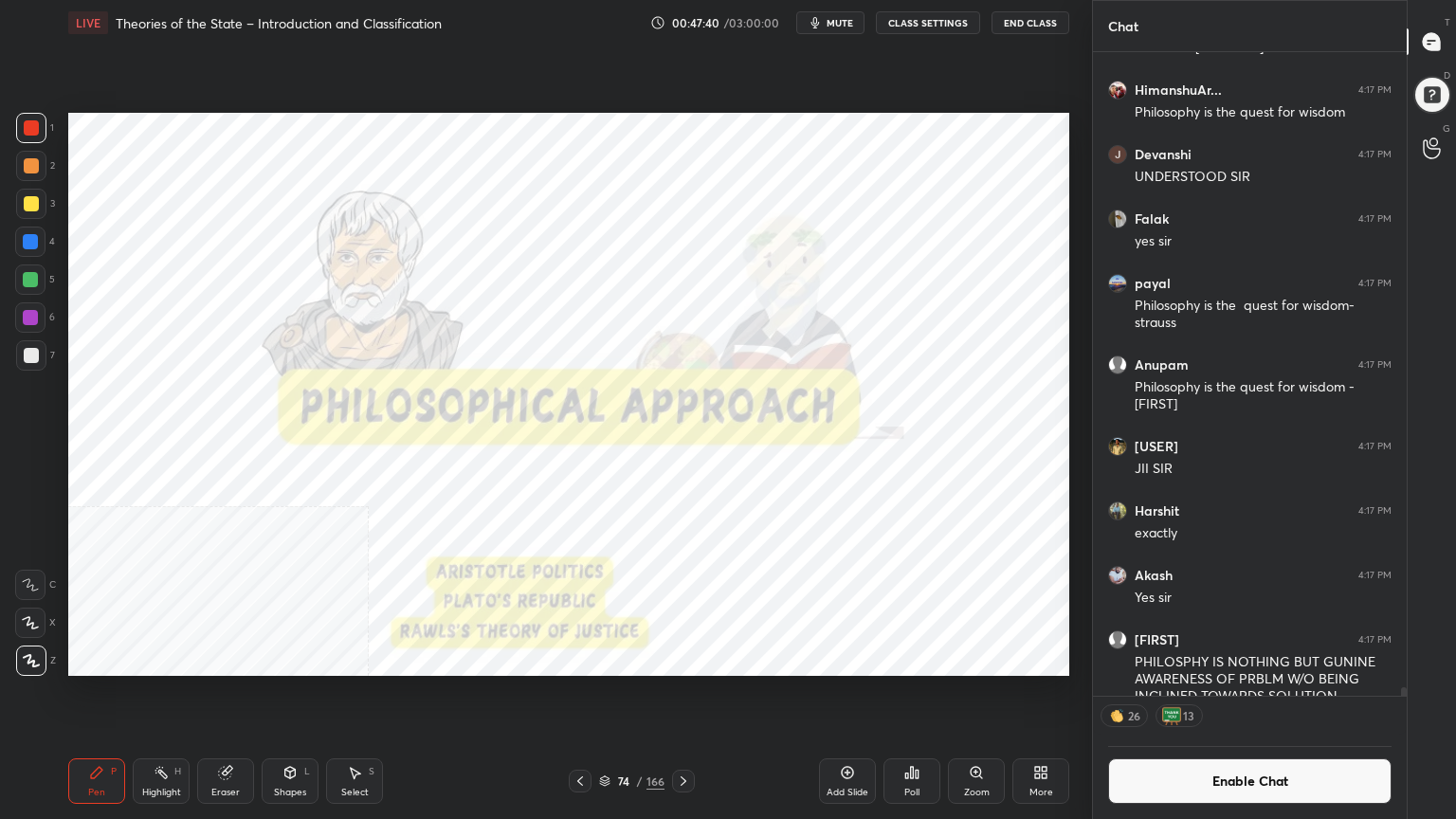 click at bounding box center (31, 128) 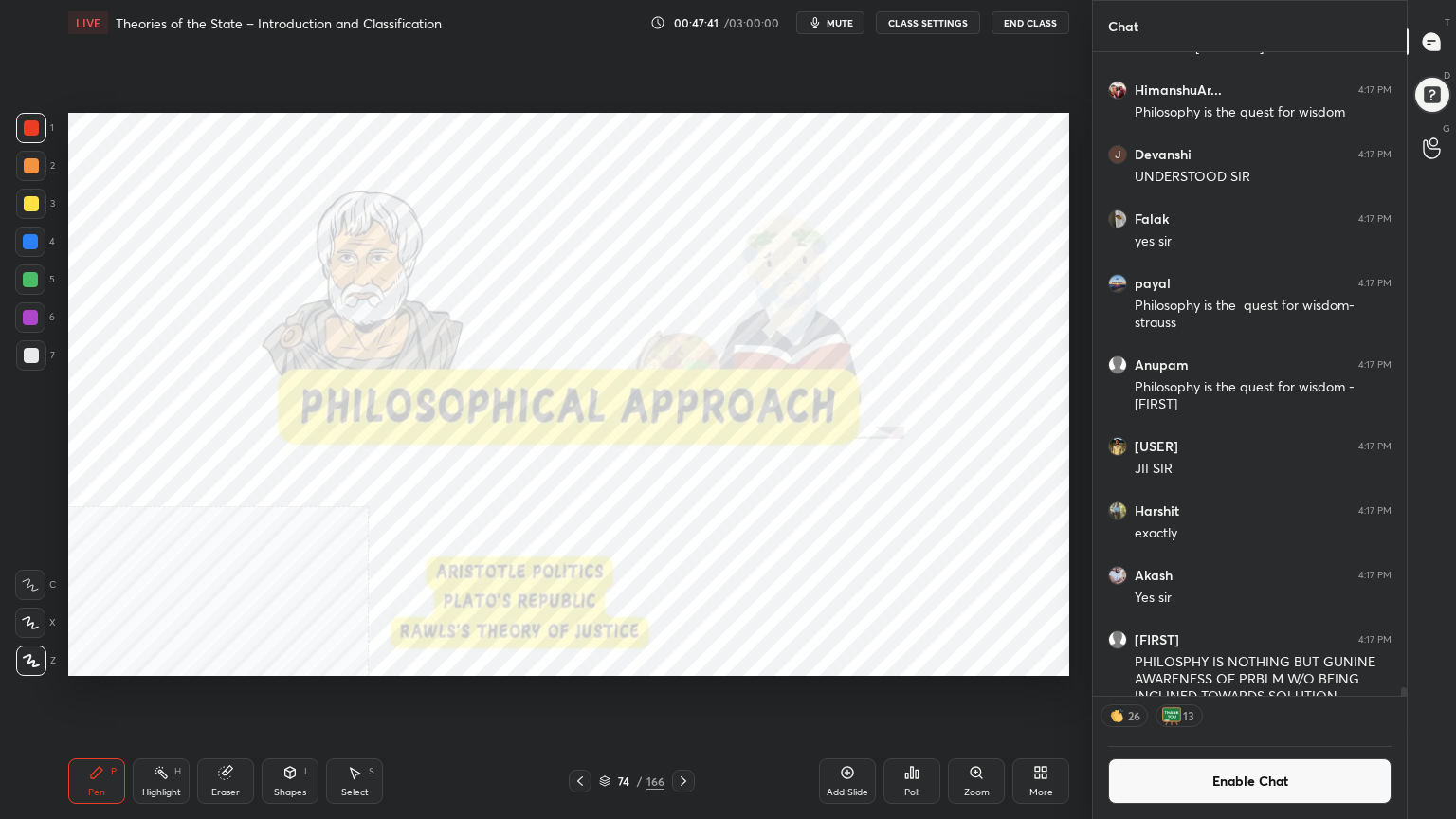 click at bounding box center [31, 128] 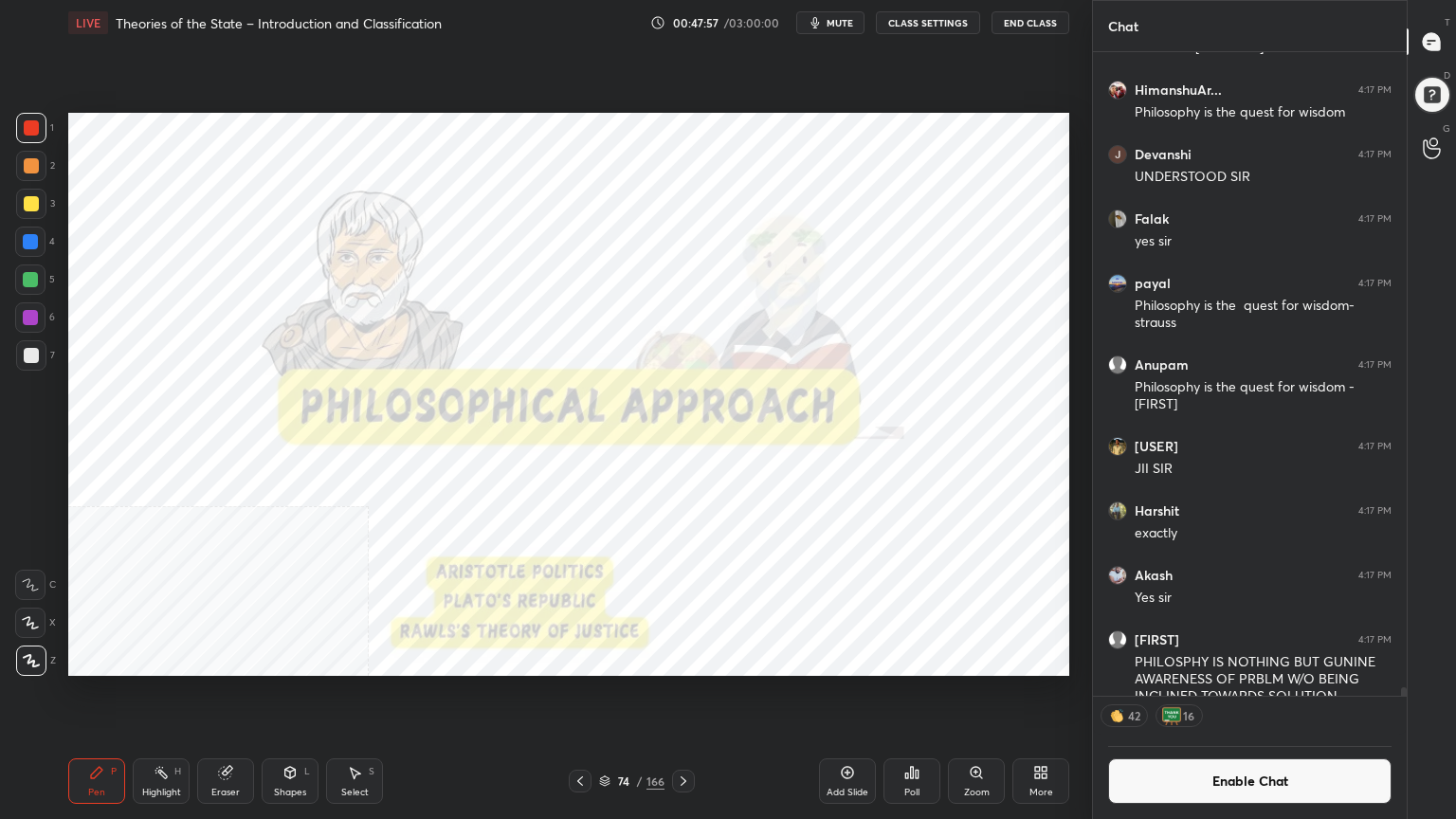 click 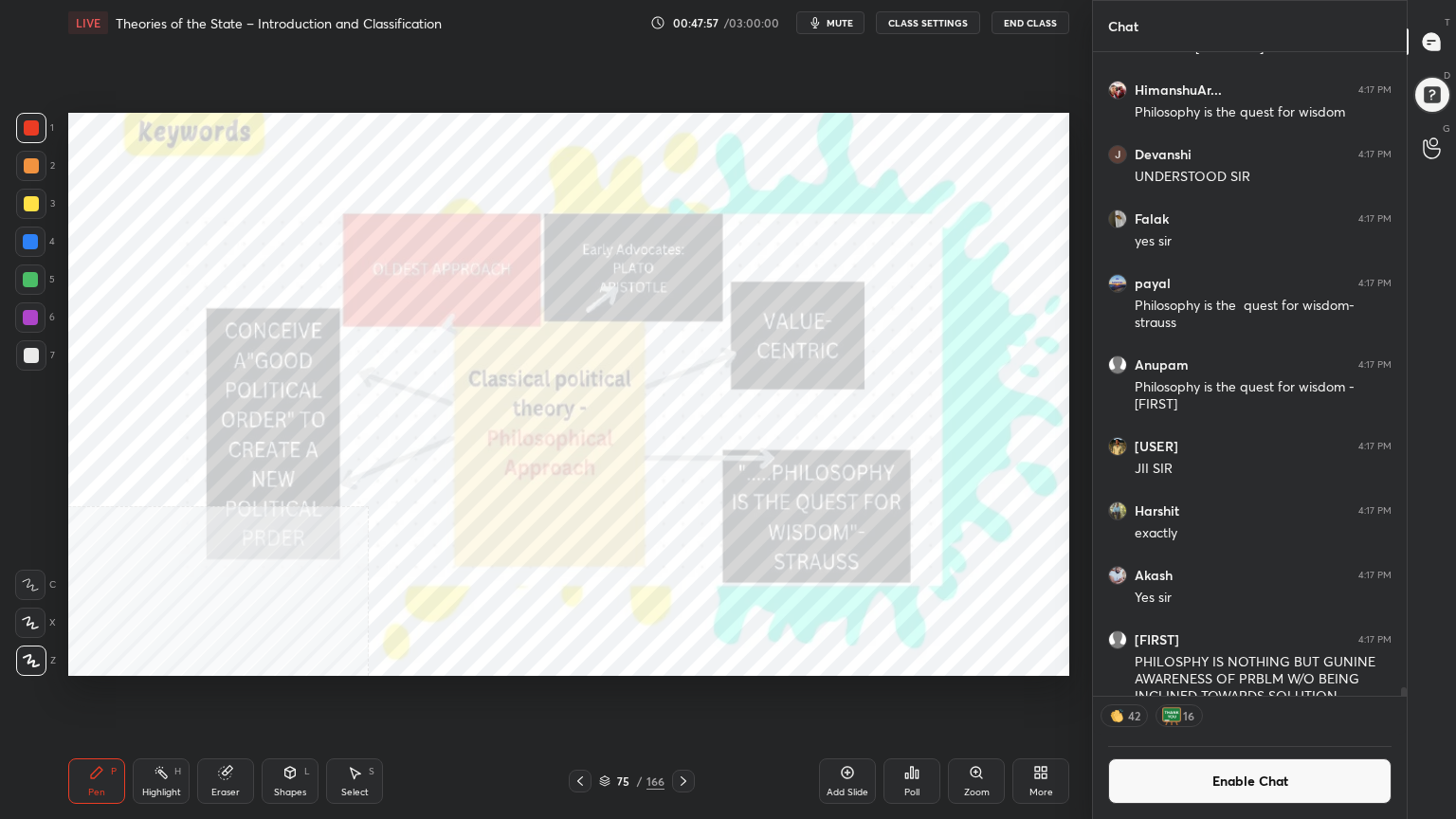 click 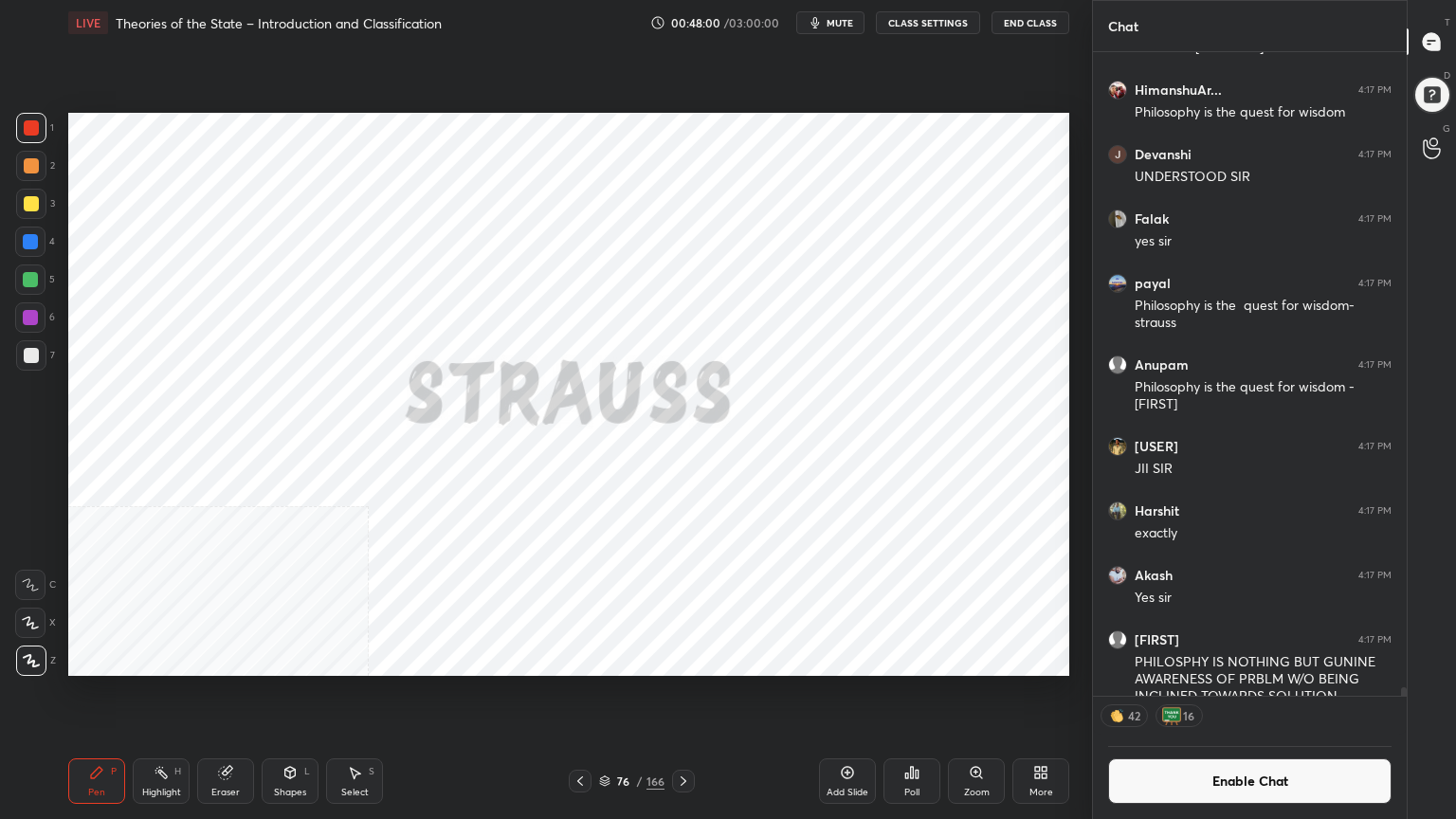 click on "Enable Chat" at bounding box center [1249, 781] 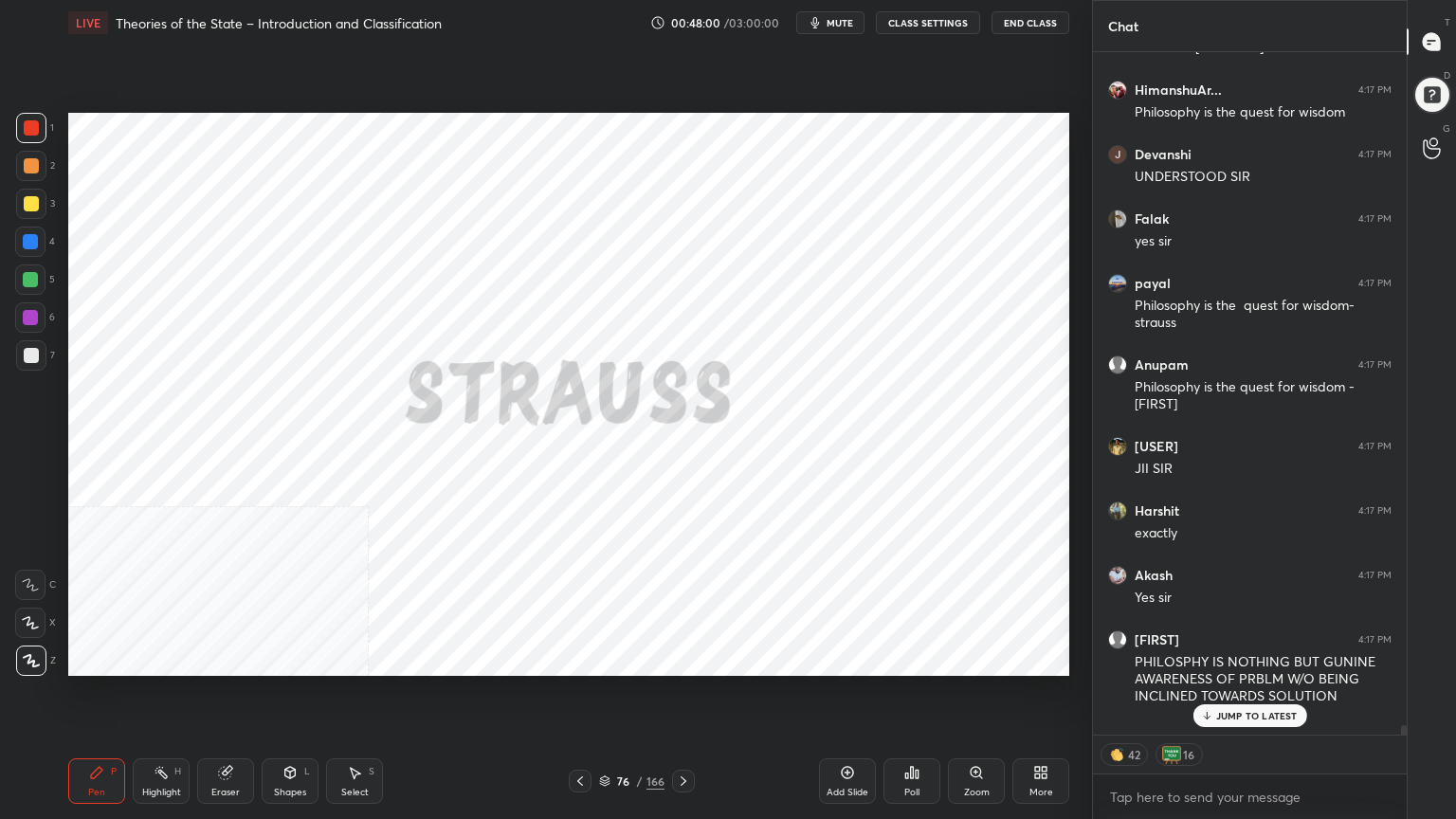 scroll, scrollTop: 50035, scrollLeft: 0, axis: vertical 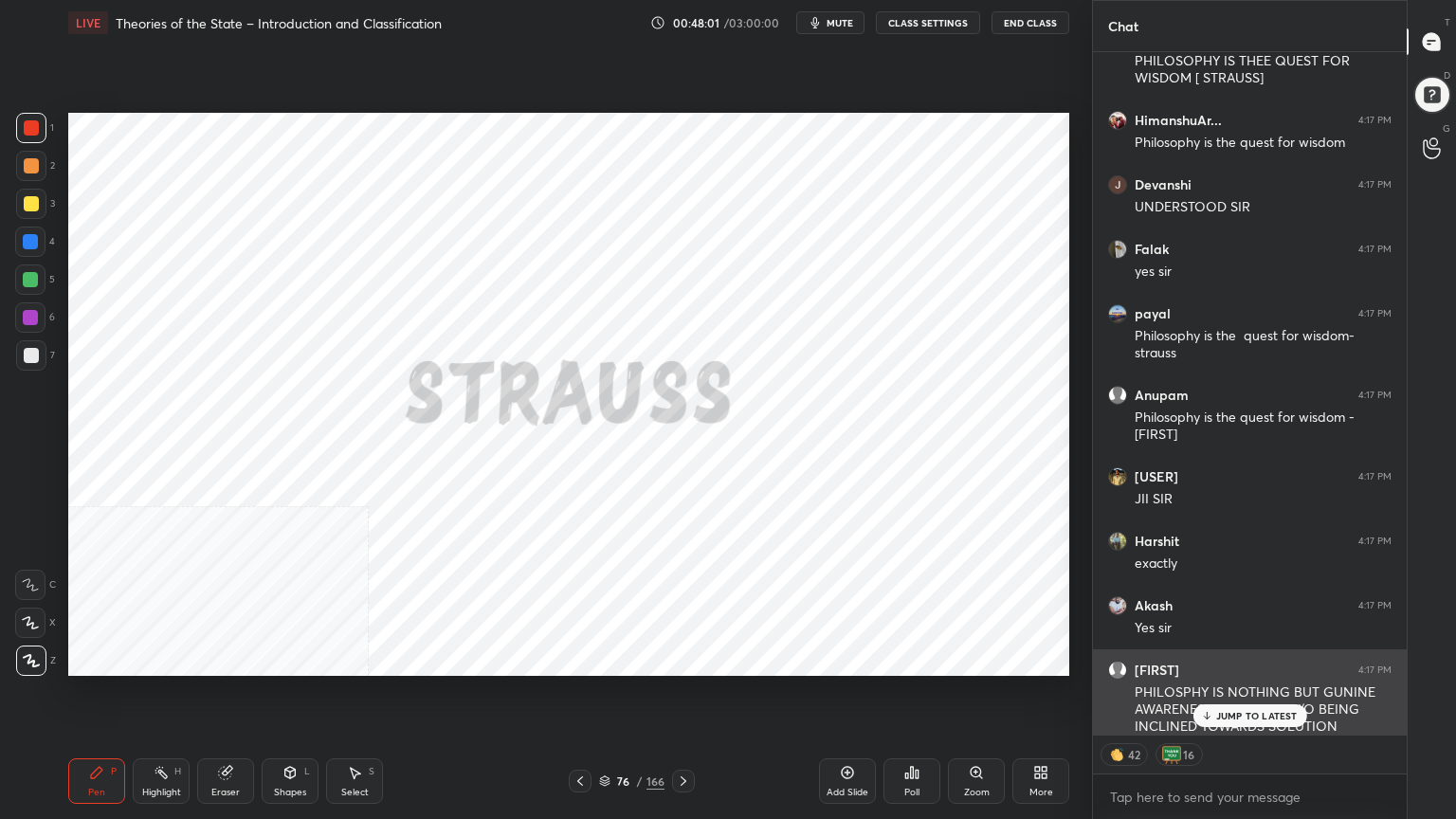 click on "JUMP TO LATEST" at bounding box center (1257, 716) 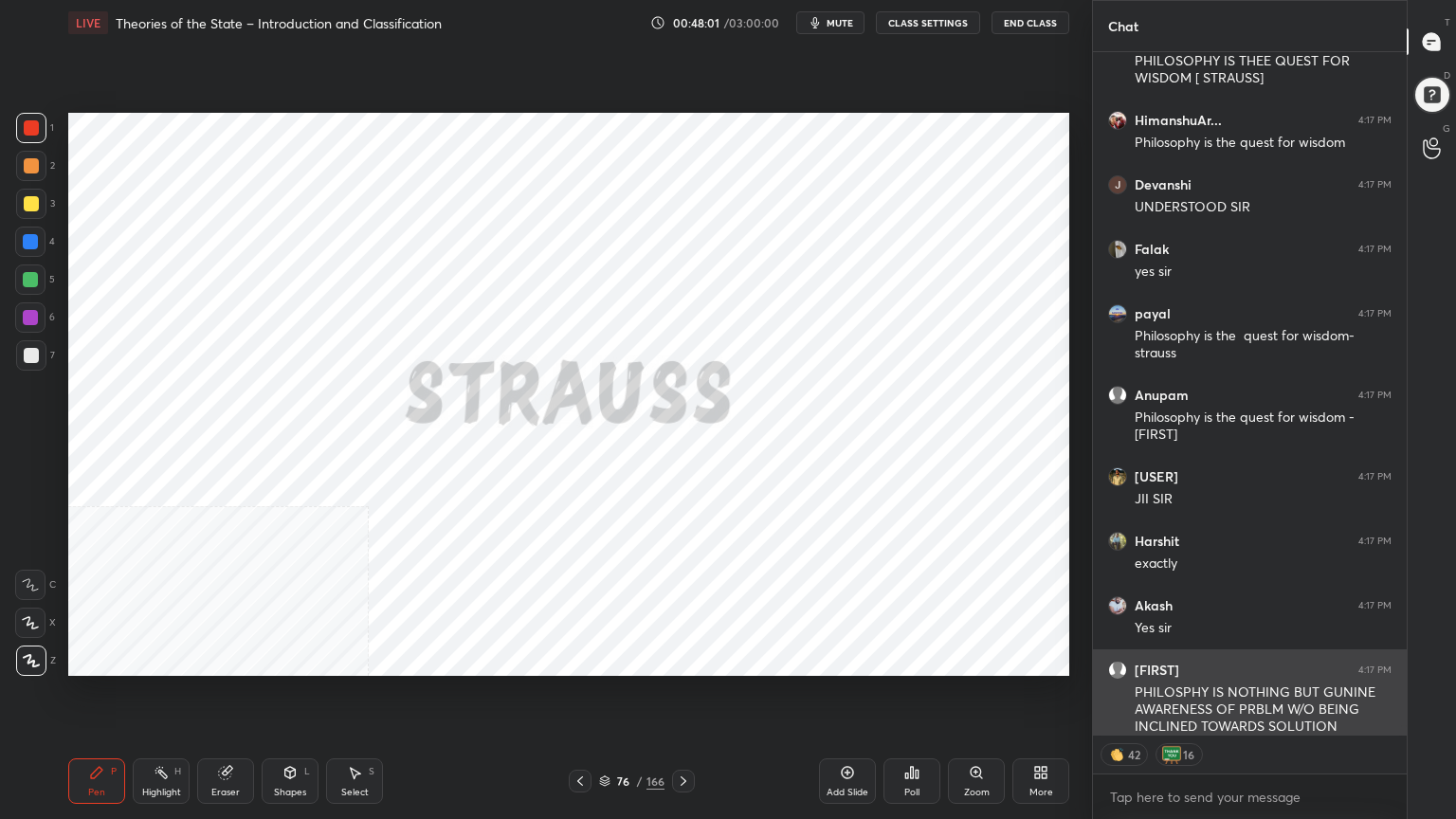 scroll, scrollTop: 50065, scrollLeft: 0, axis: vertical 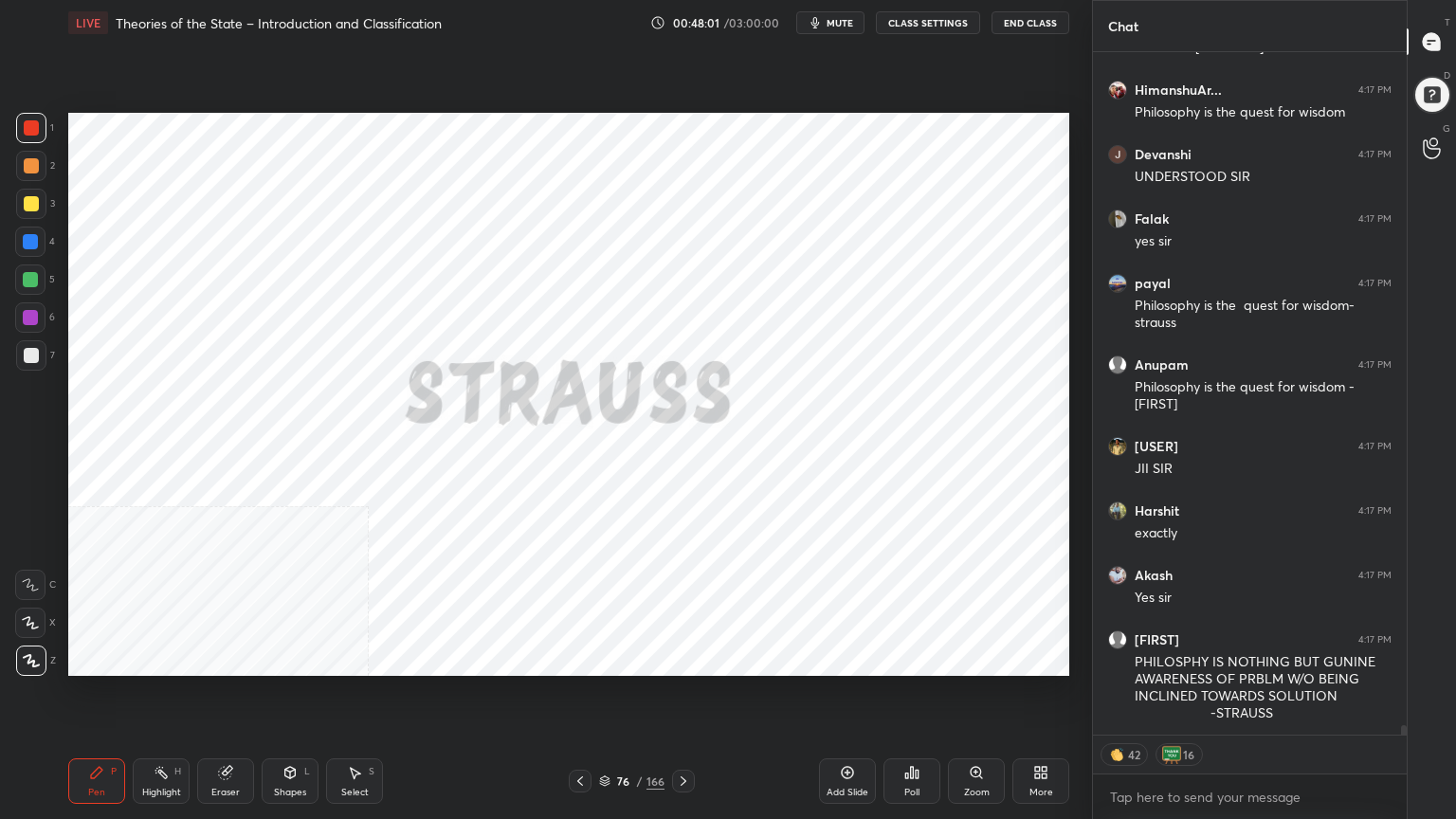 type on "x" 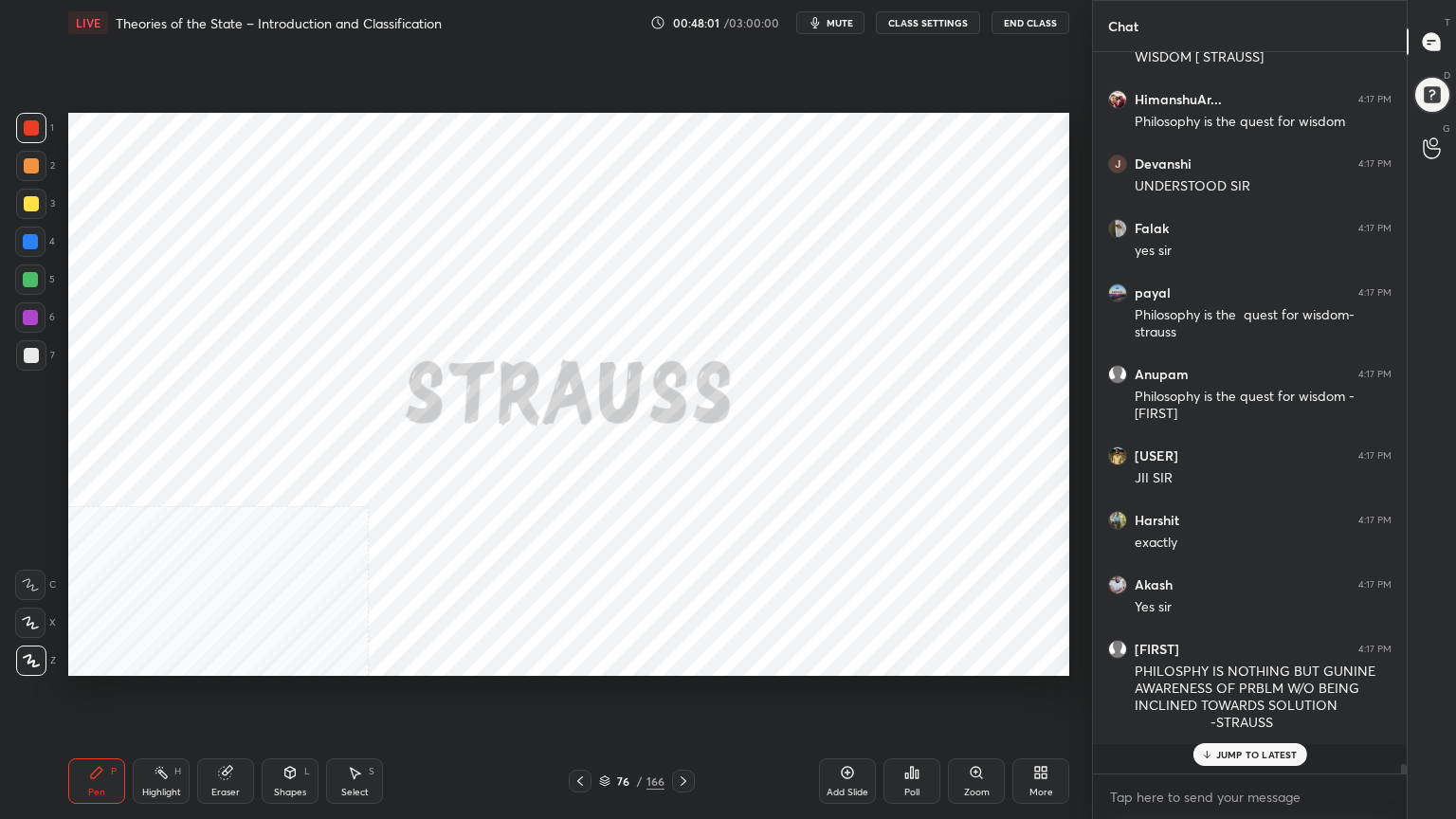 scroll, scrollTop: 6, scrollLeft: 6, axis: both 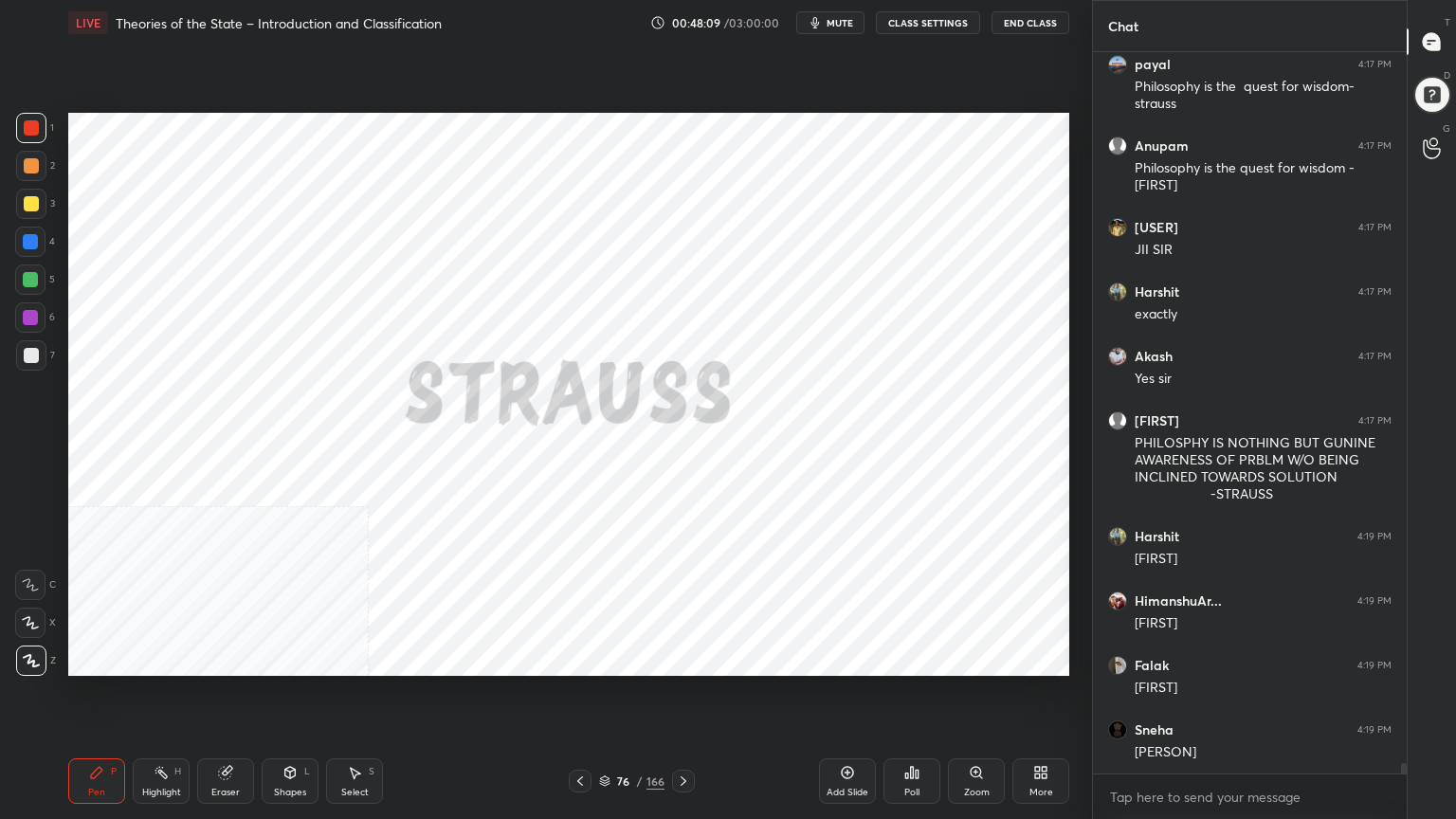 click 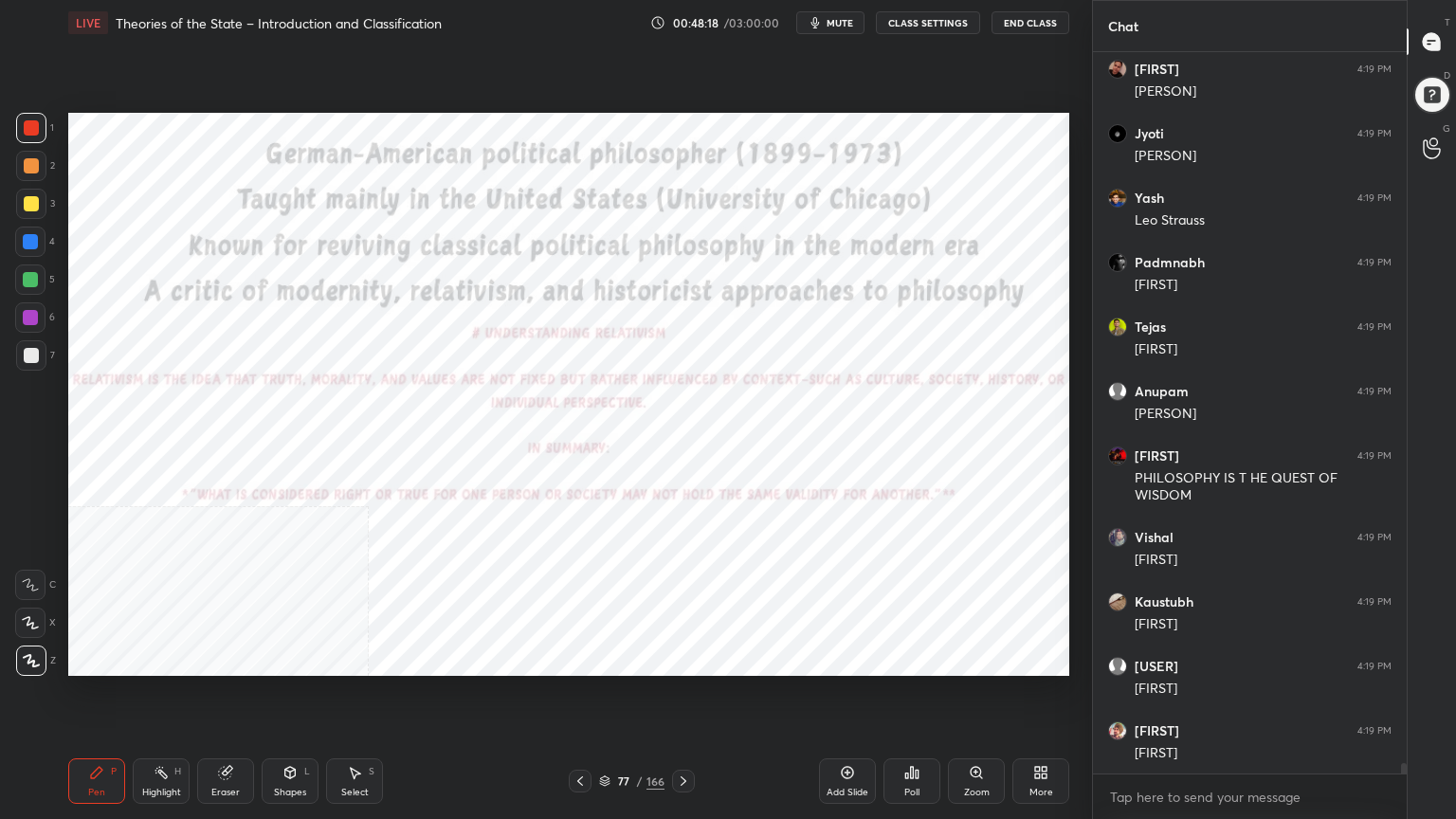 scroll, scrollTop: 51138, scrollLeft: 0, axis: vertical 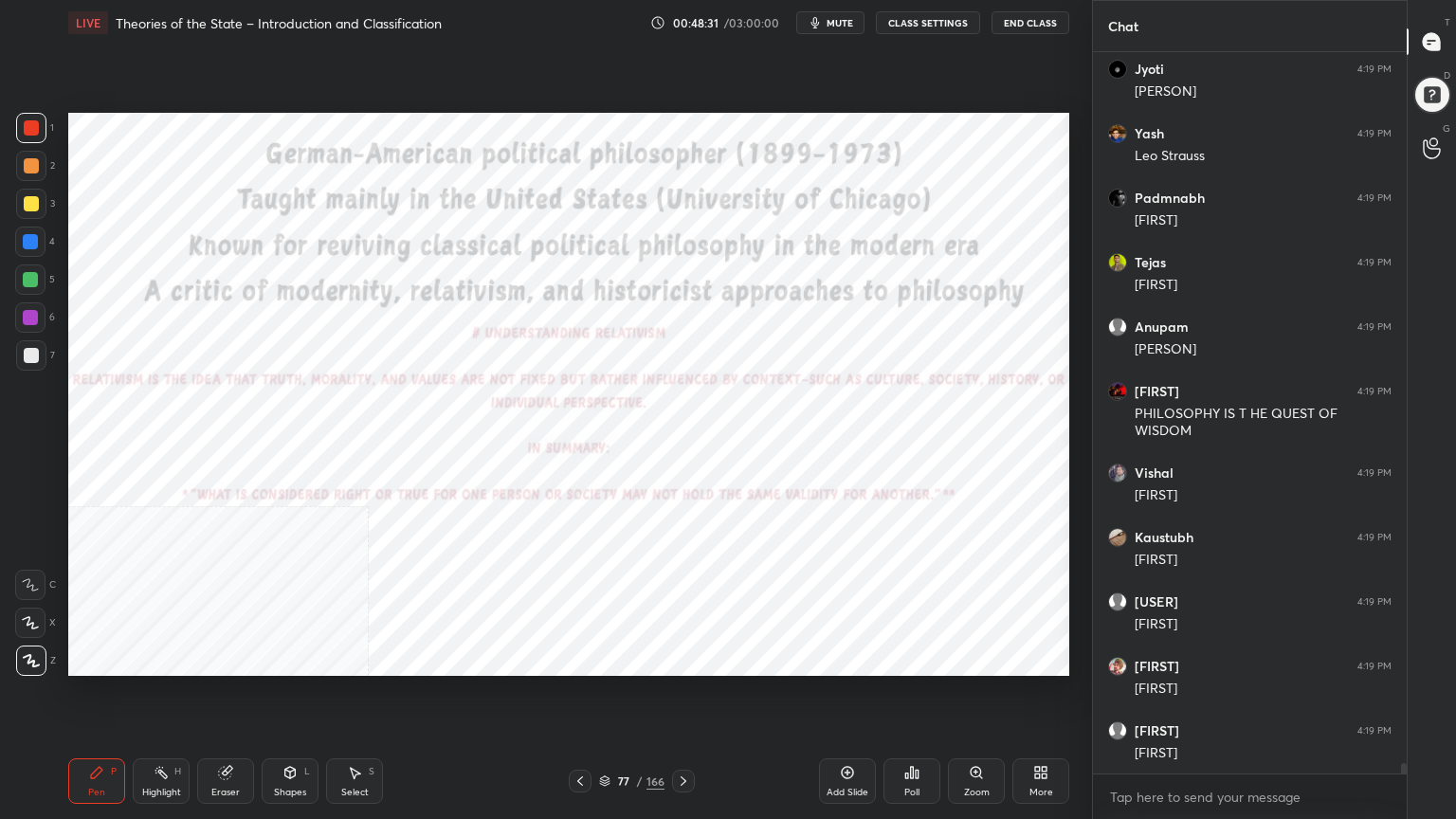 click 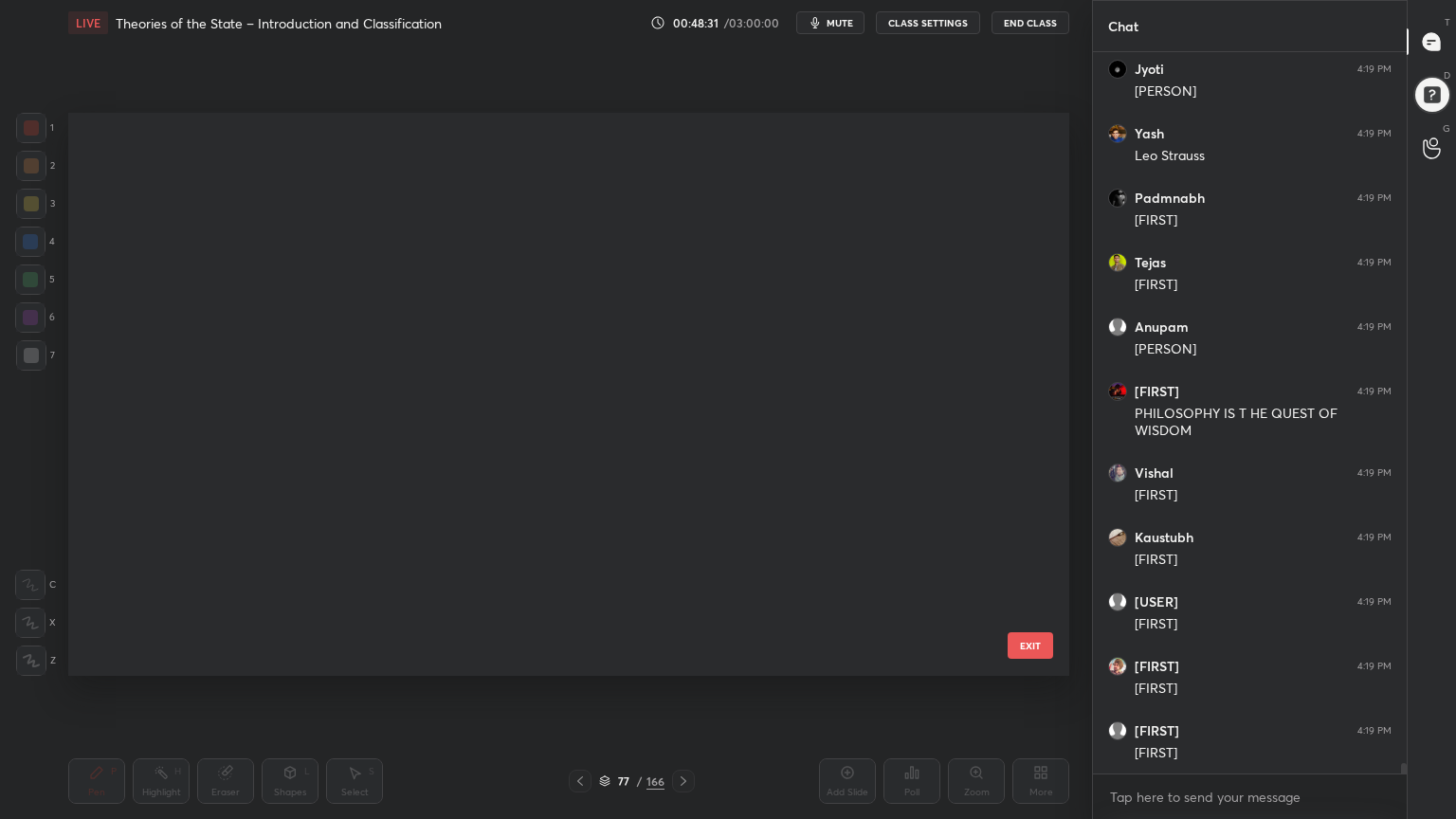 scroll, scrollTop: 3947, scrollLeft: 0, axis: vertical 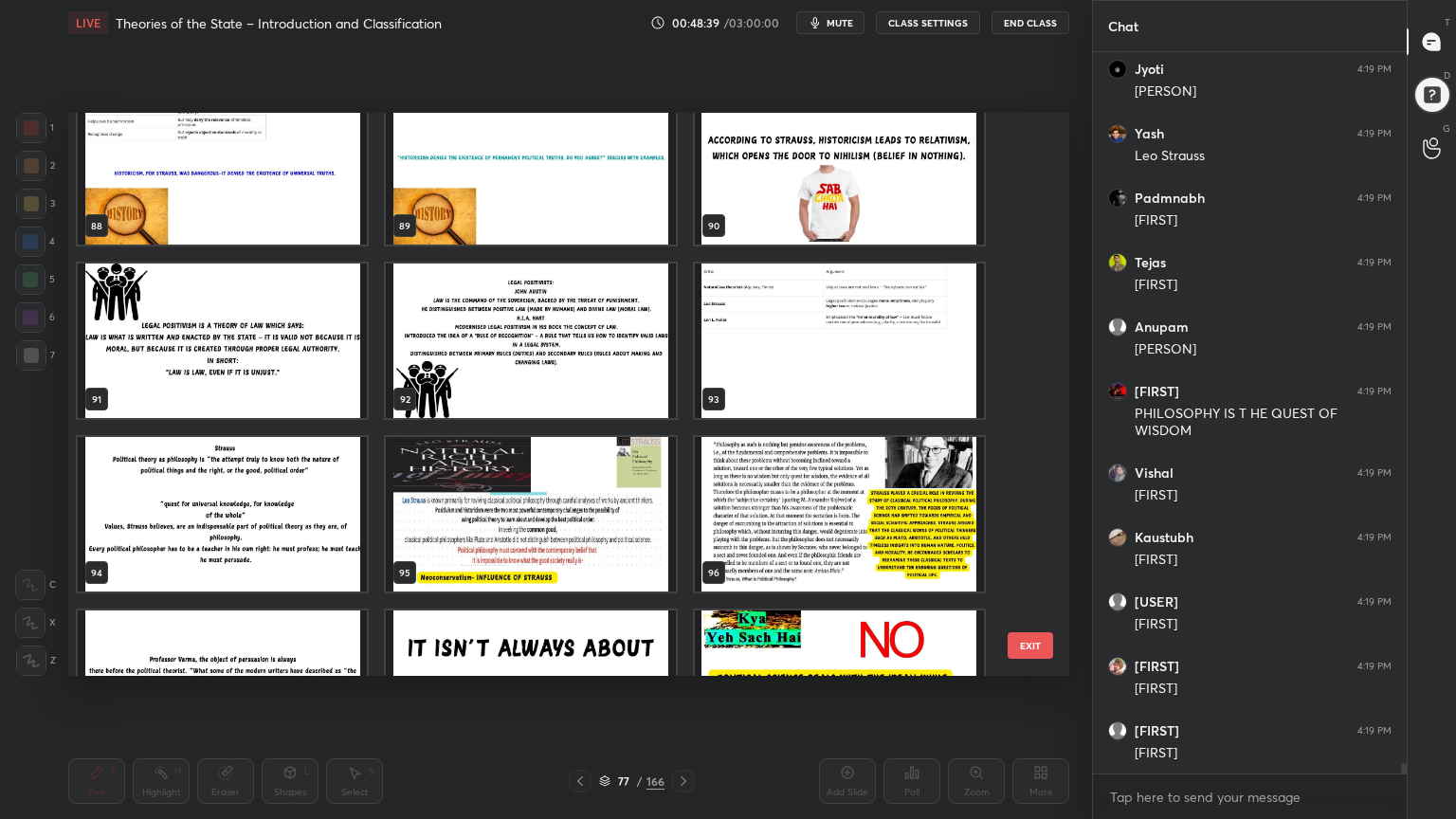 click at bounding box center (530, 514) 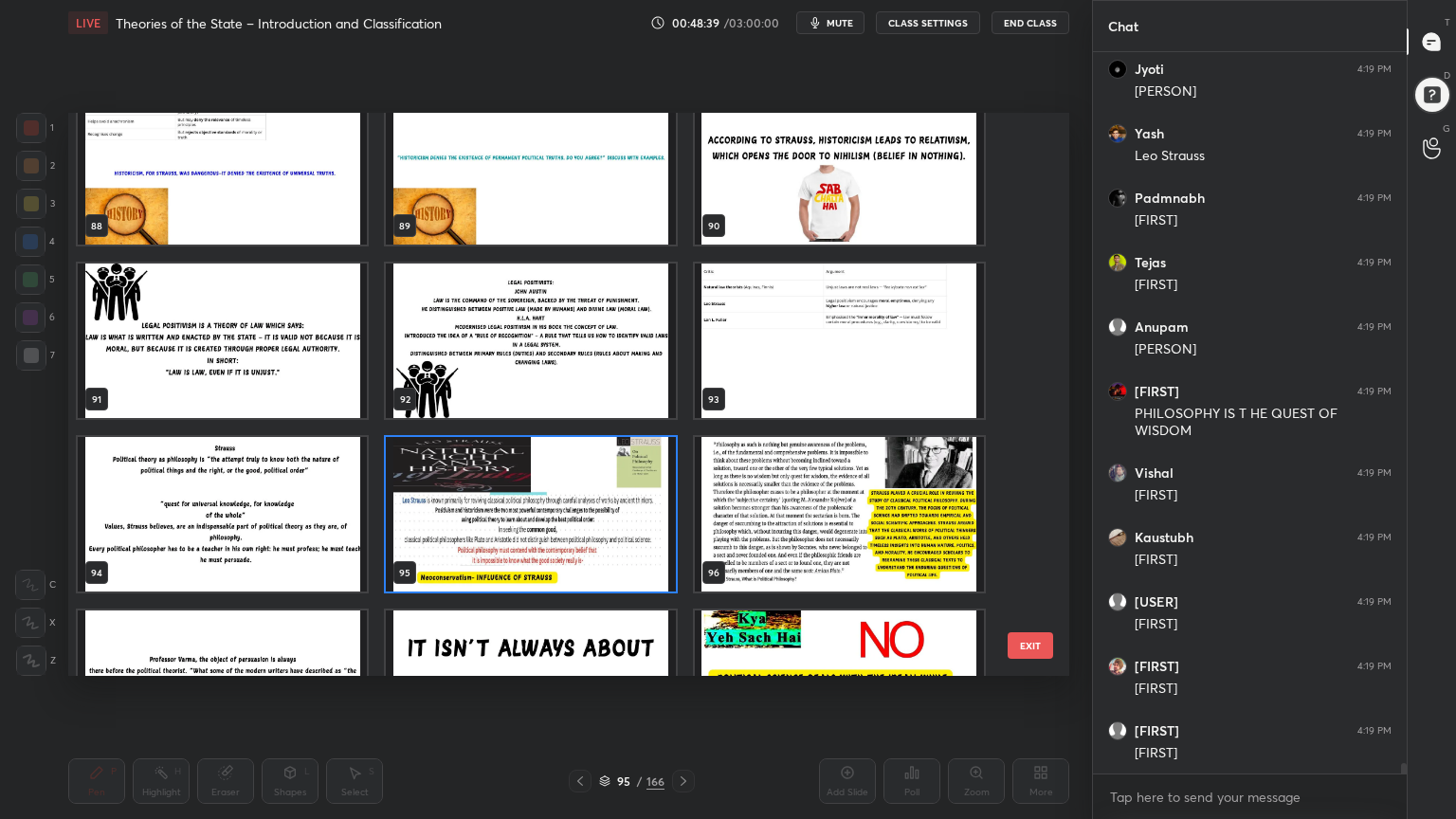 click at bounding box center (530, 514) 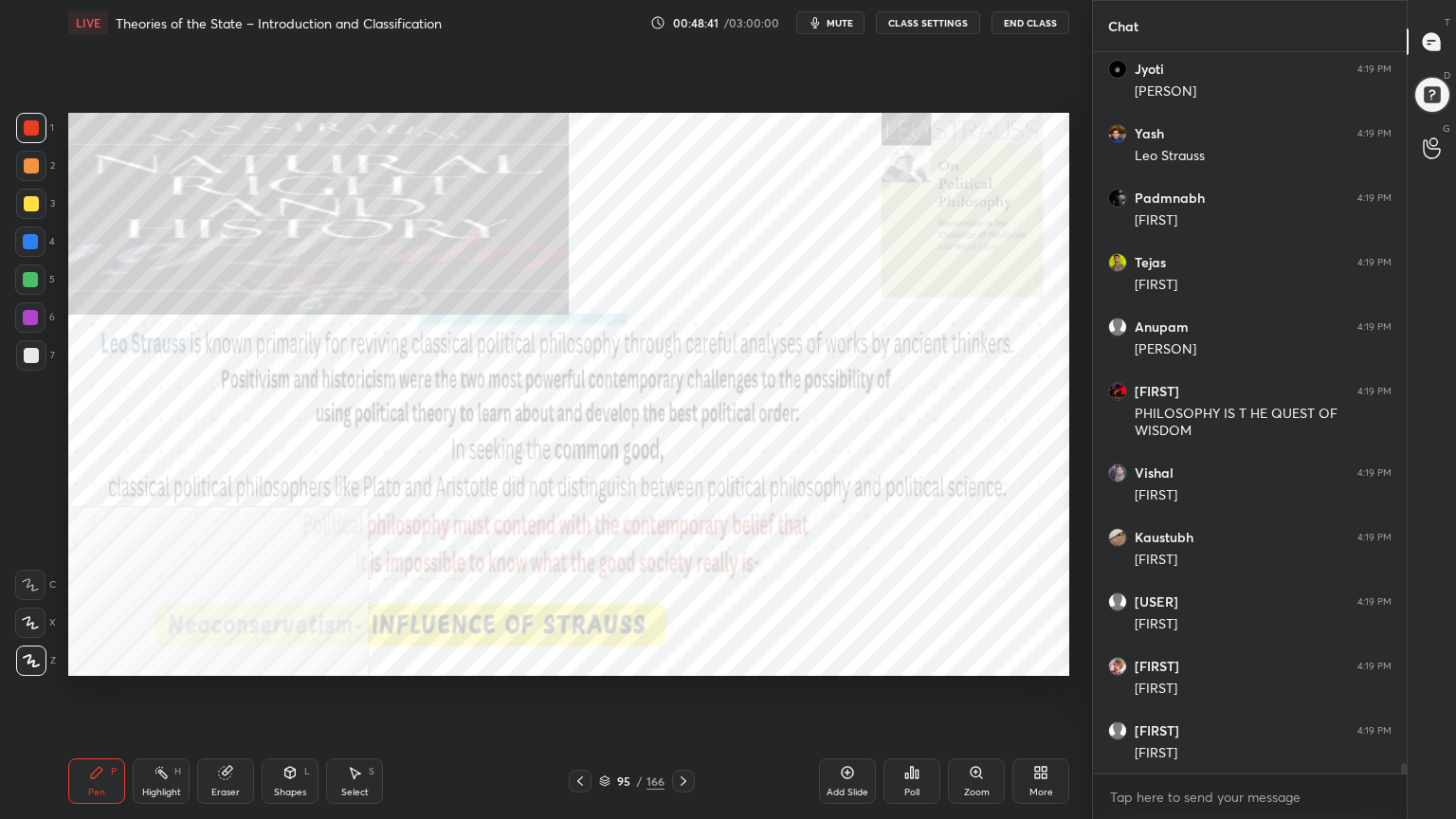scroll, scrollTop: 51203, scrollLeft: 0, axis: vertical 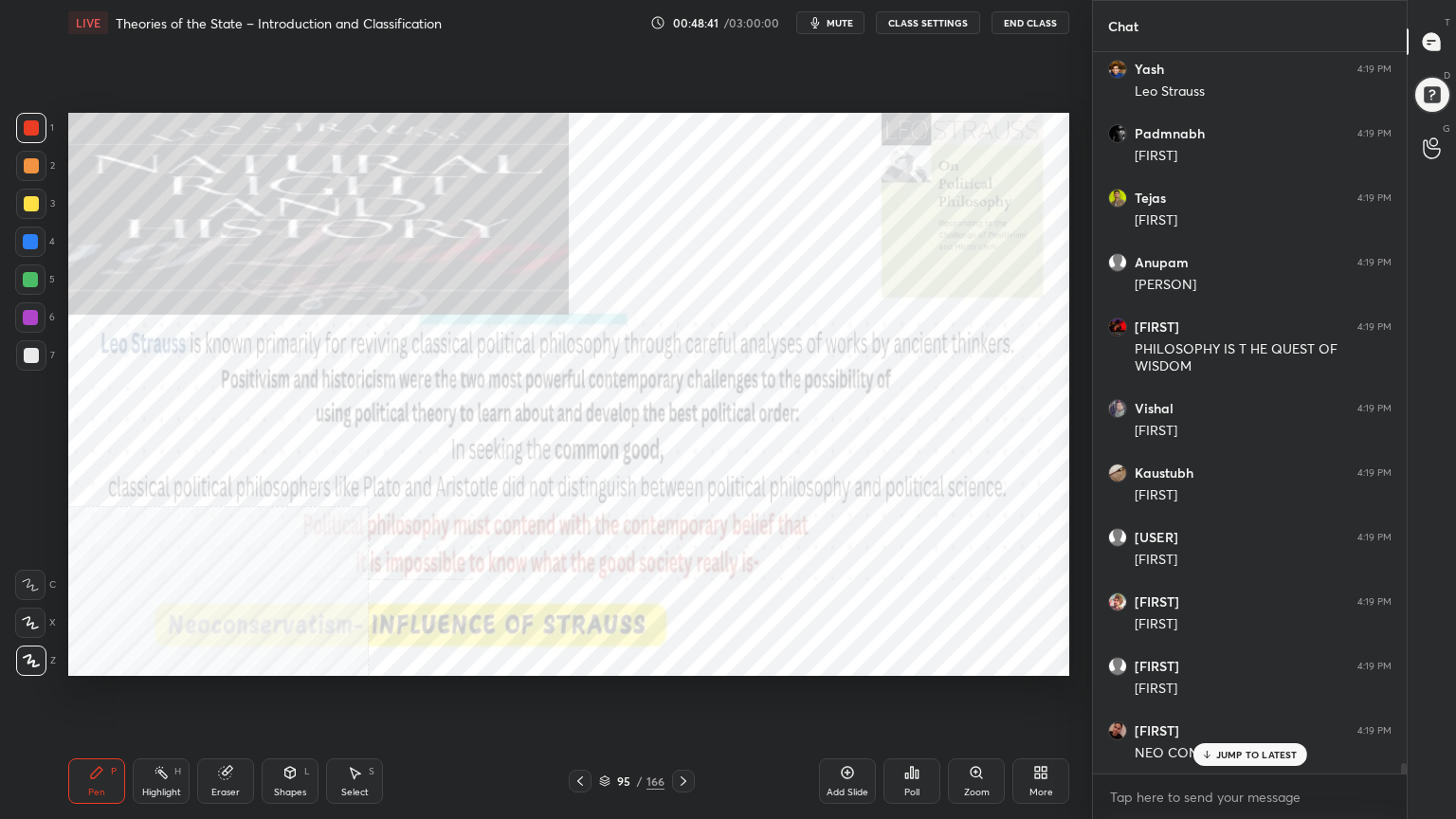 click on "More" at bounding box center [1041, 781] 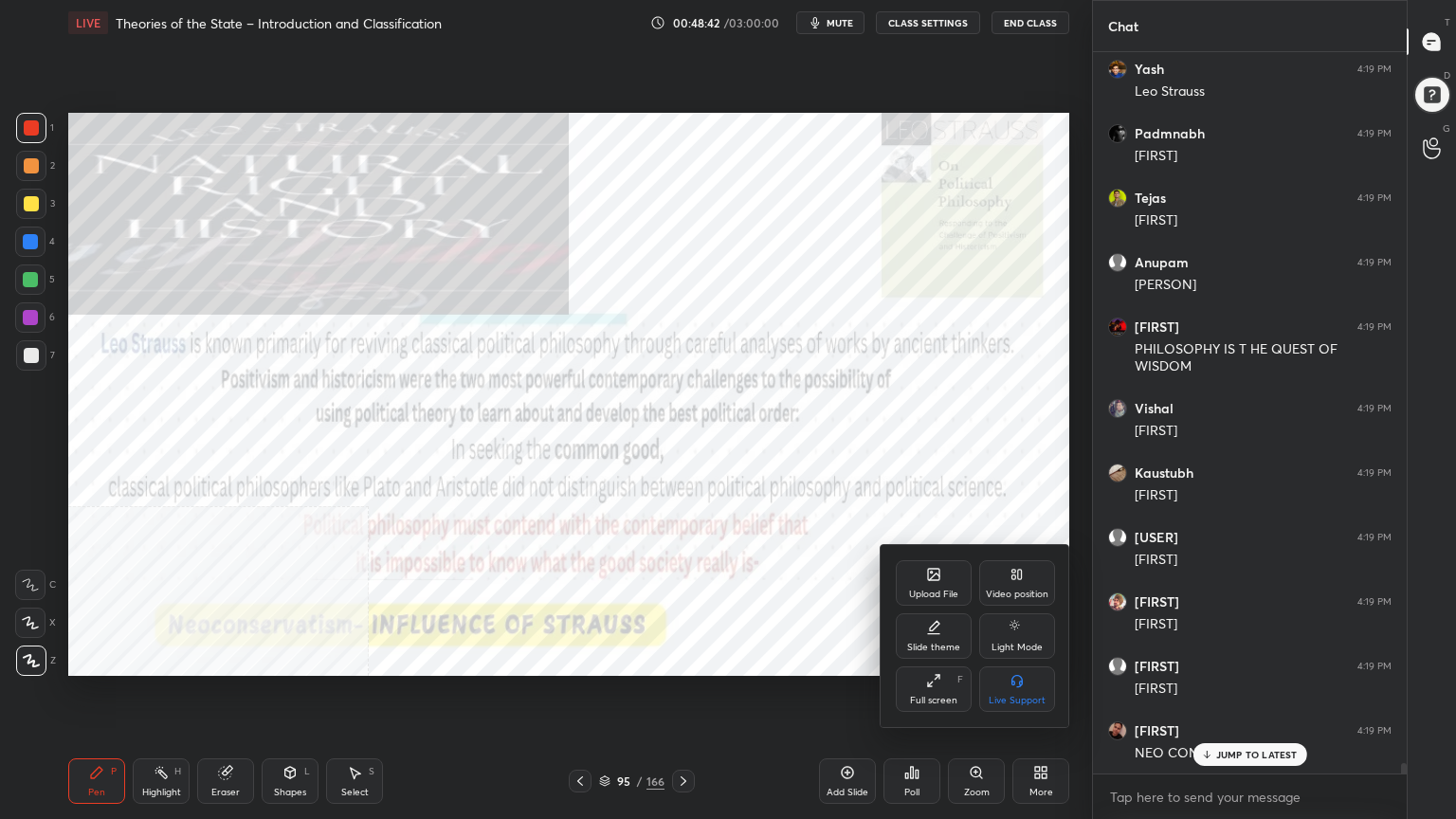 click on "Video position" at bounding box center (1017, 594) 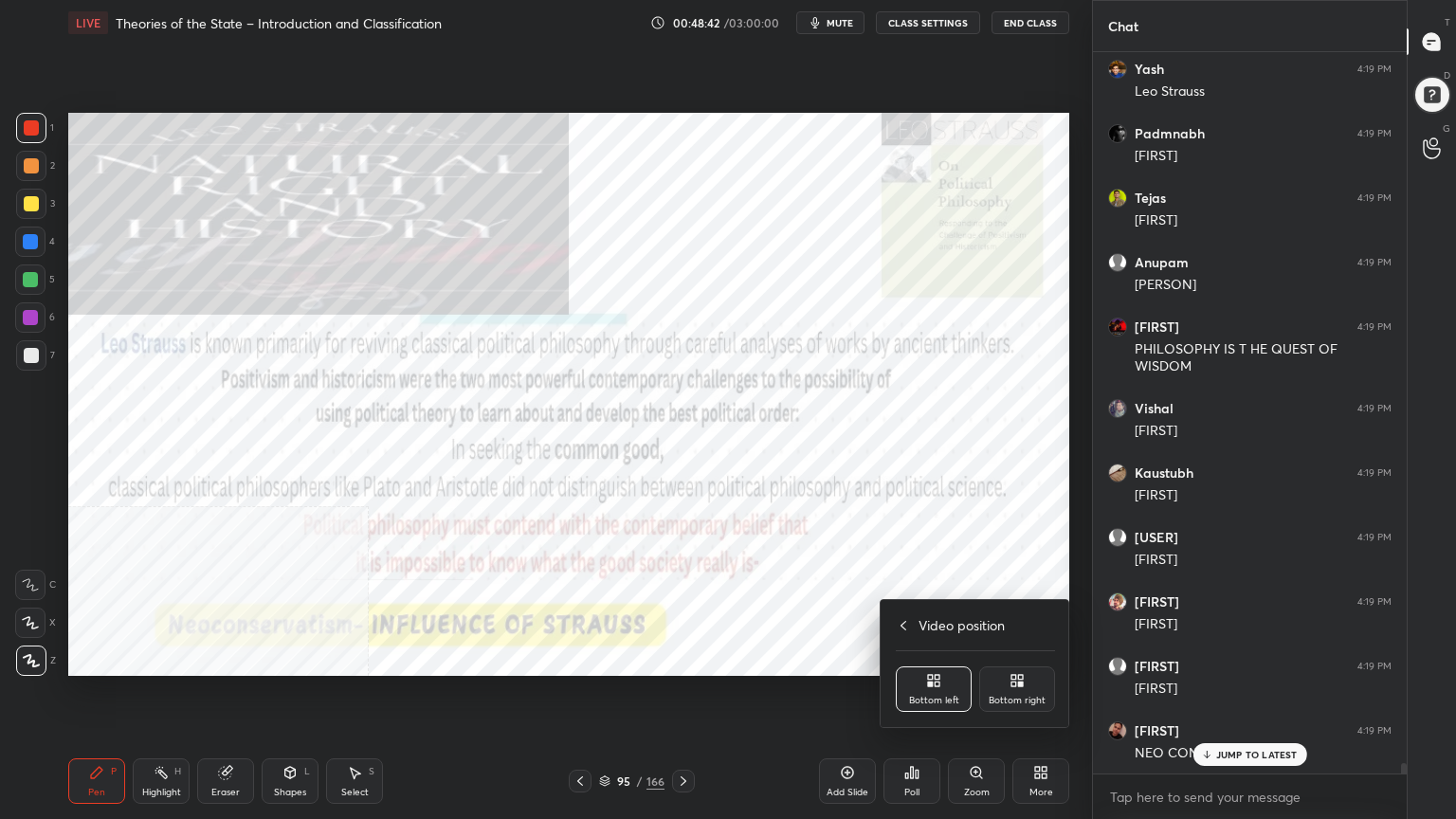 click on "Bottom right" at bounding box center (1017, 689) 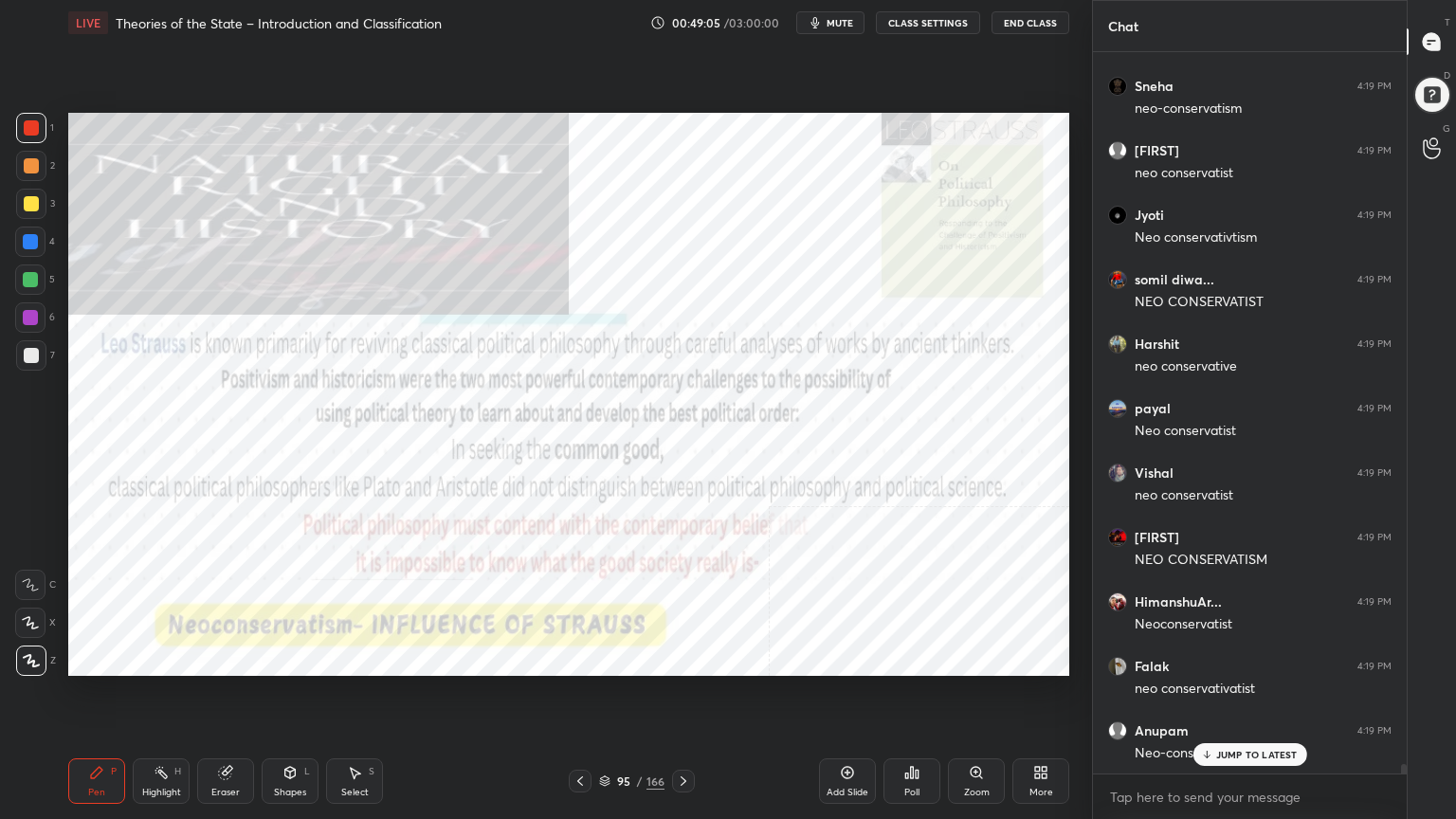 scroll, scrollTop: 52041, scrollLeft: 0, axis: vertical 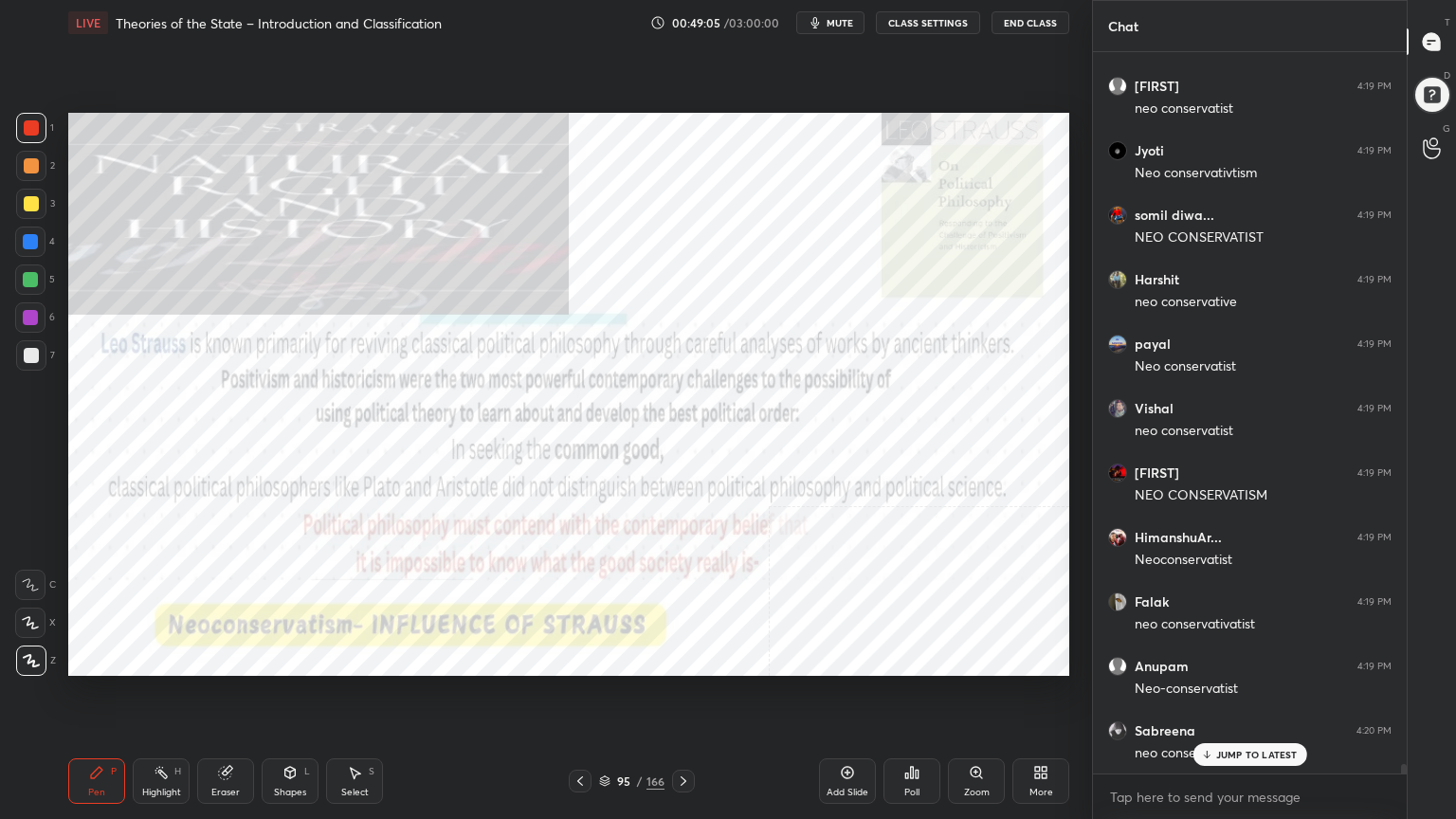 click on "Add Slide" at bounding box center (847, 781) 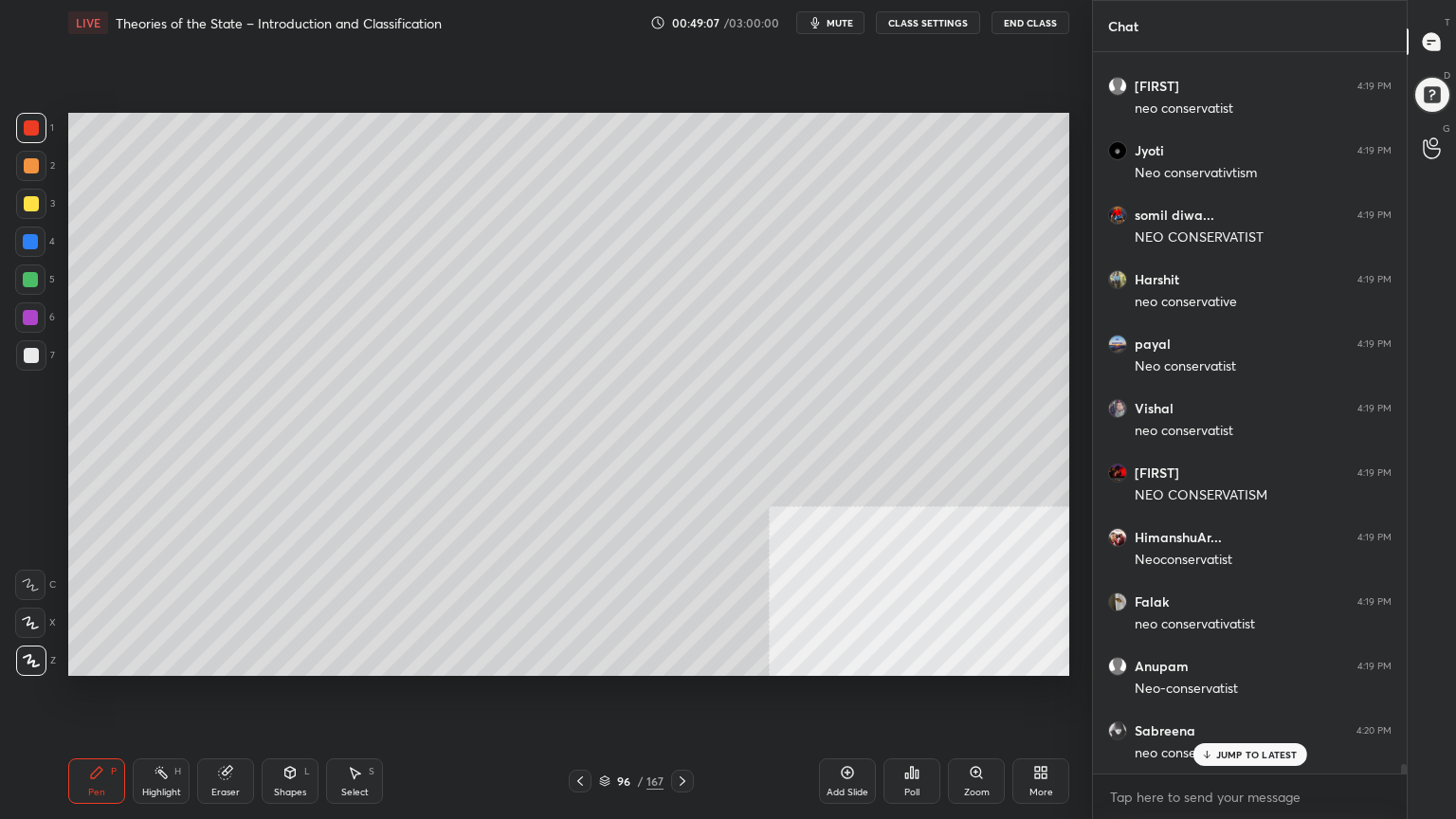 click on "CLASS SETTINGS" at bounding box center [928, 23] 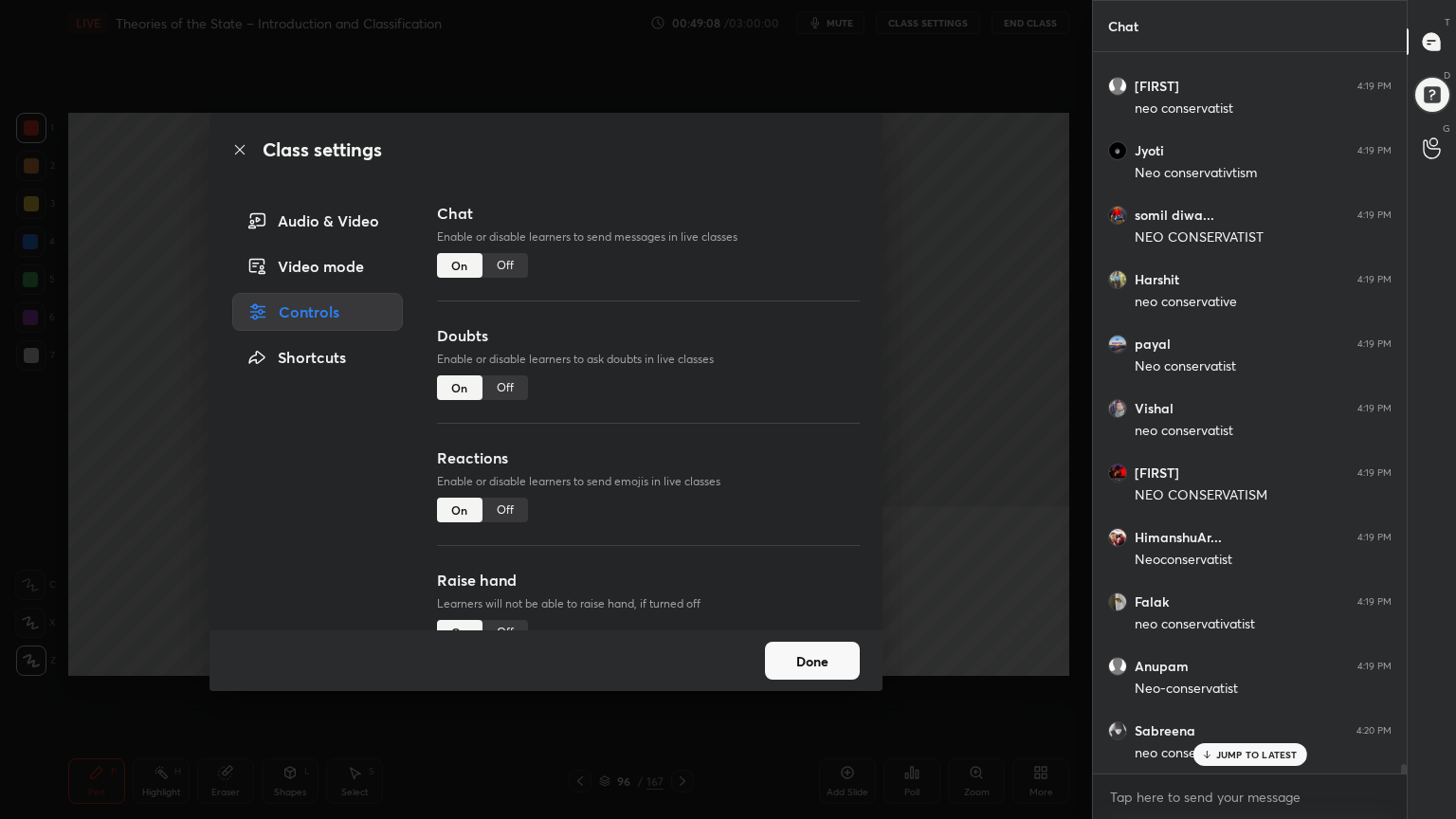 click on "Off" at bounding box center (505, 265) 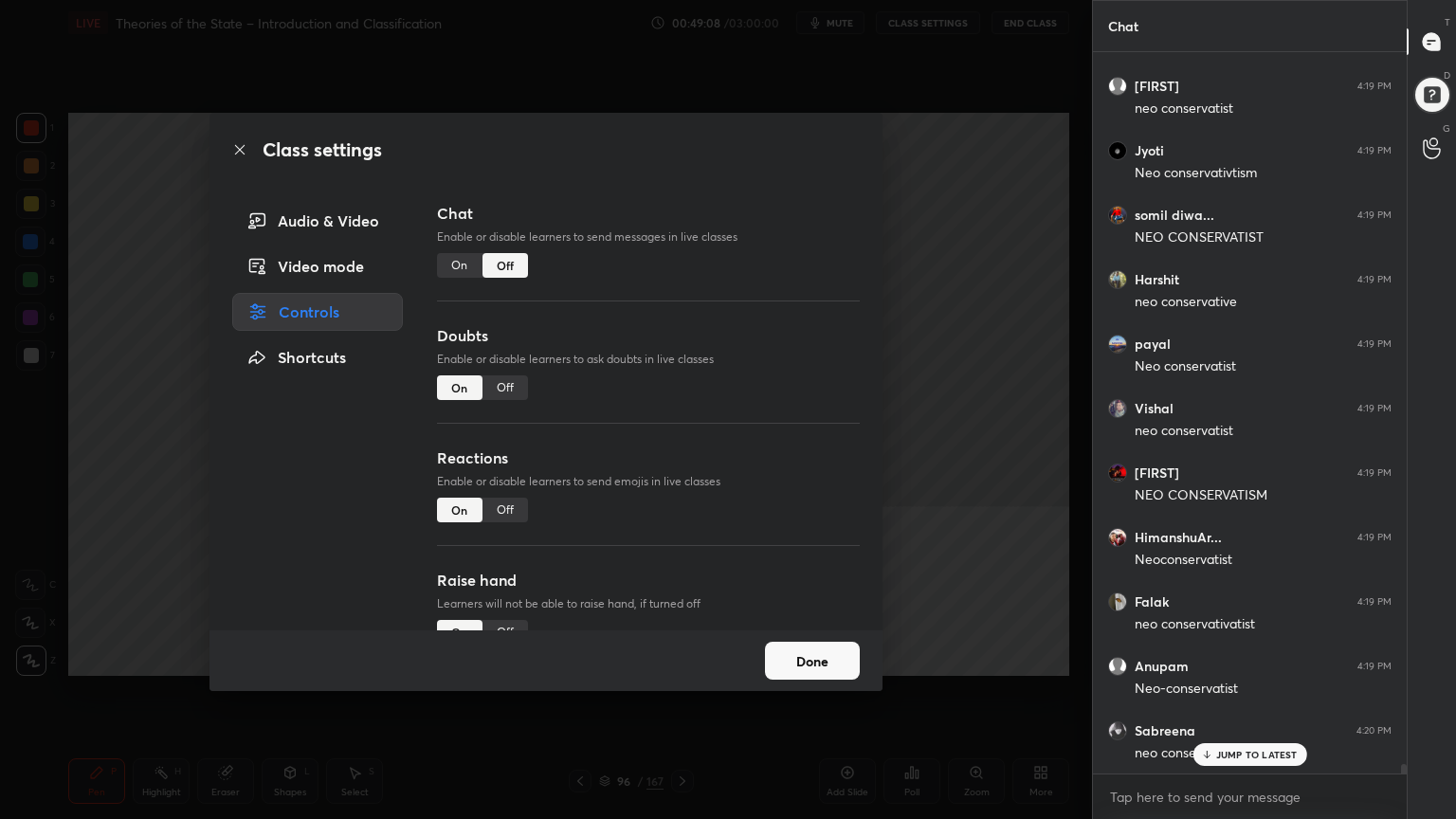 scroll, scrollTop: 51035, scrollLeft: 0, axis: vertical 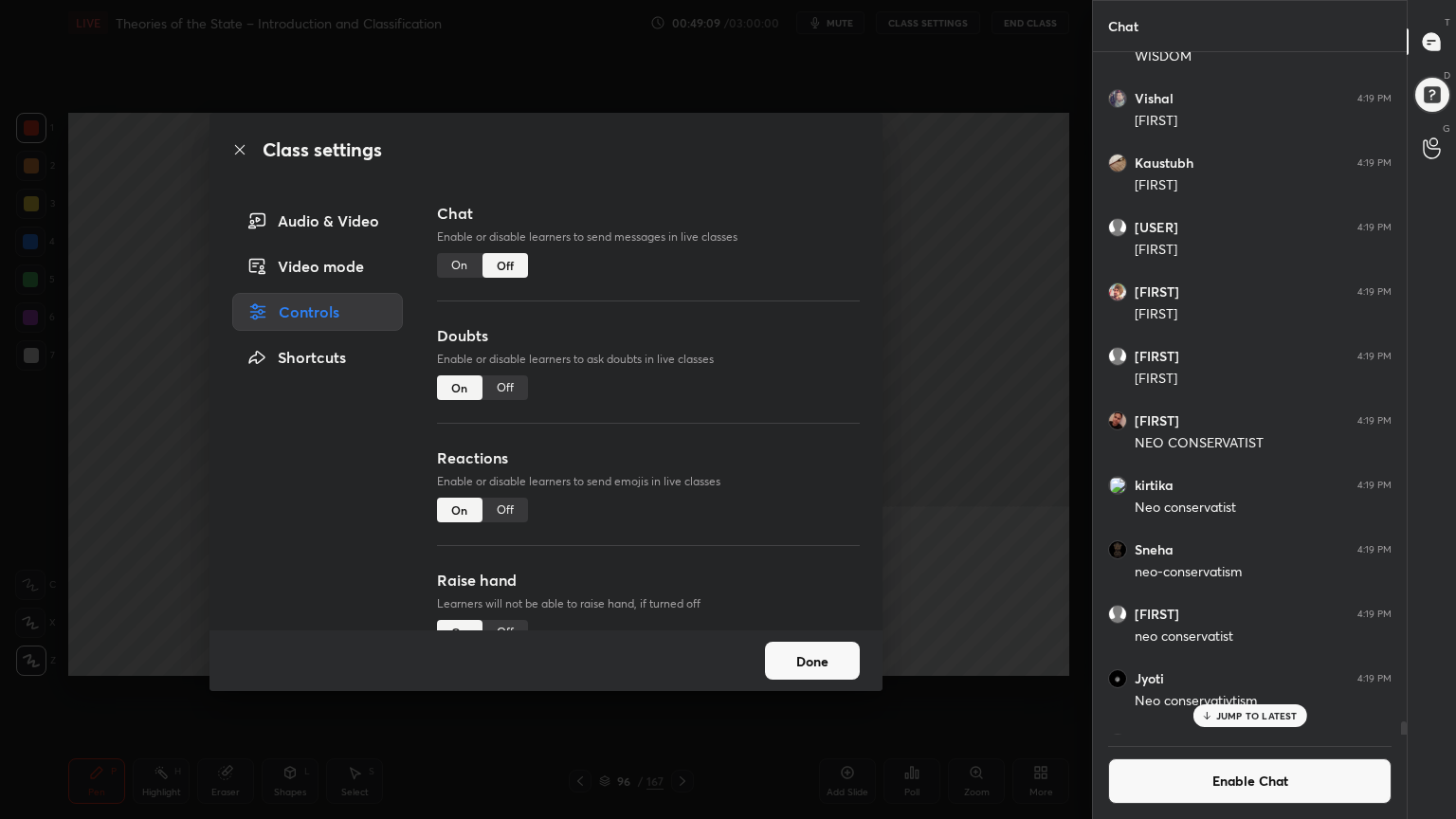 click 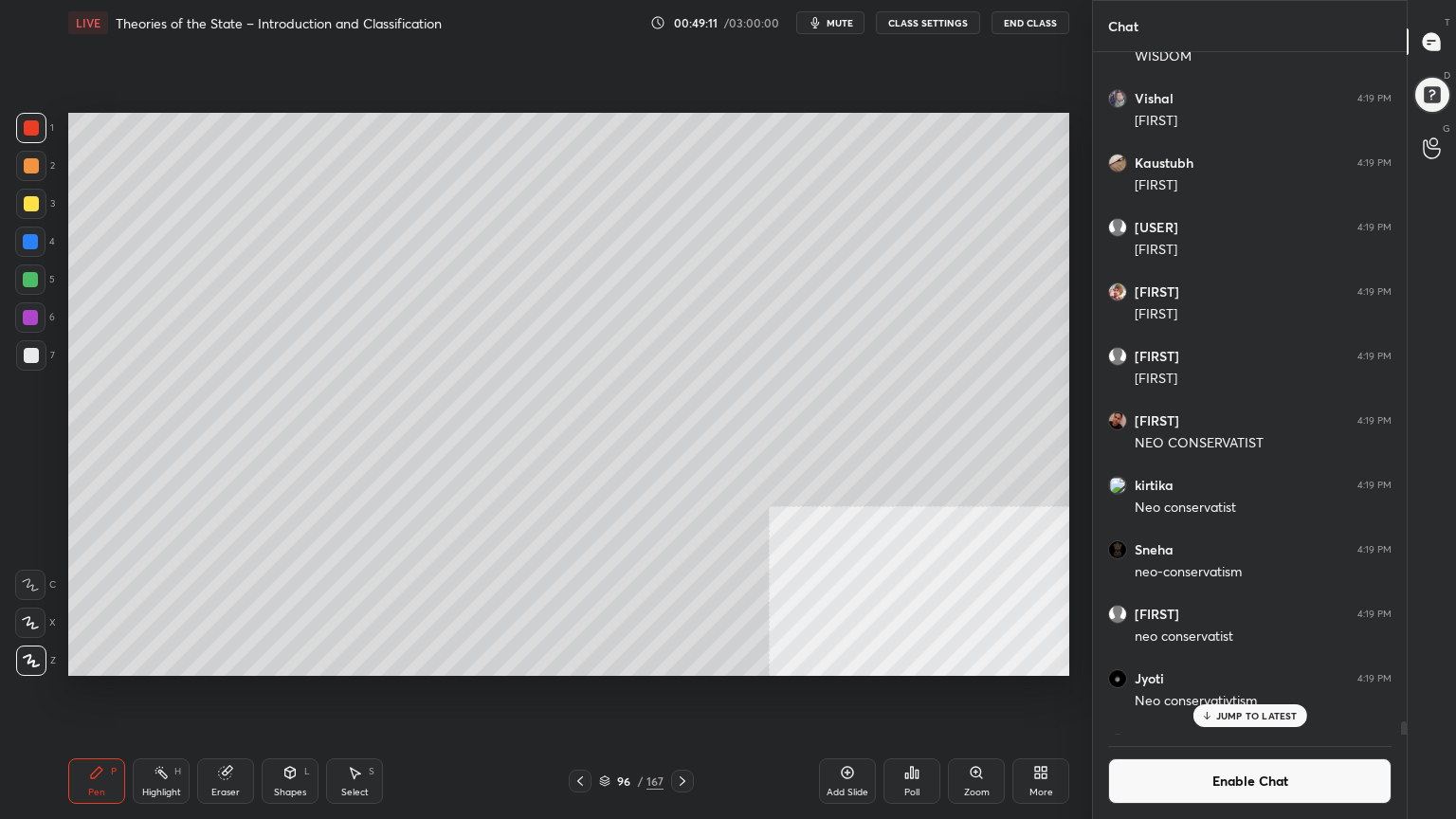 click at bounding box center (31, 204) 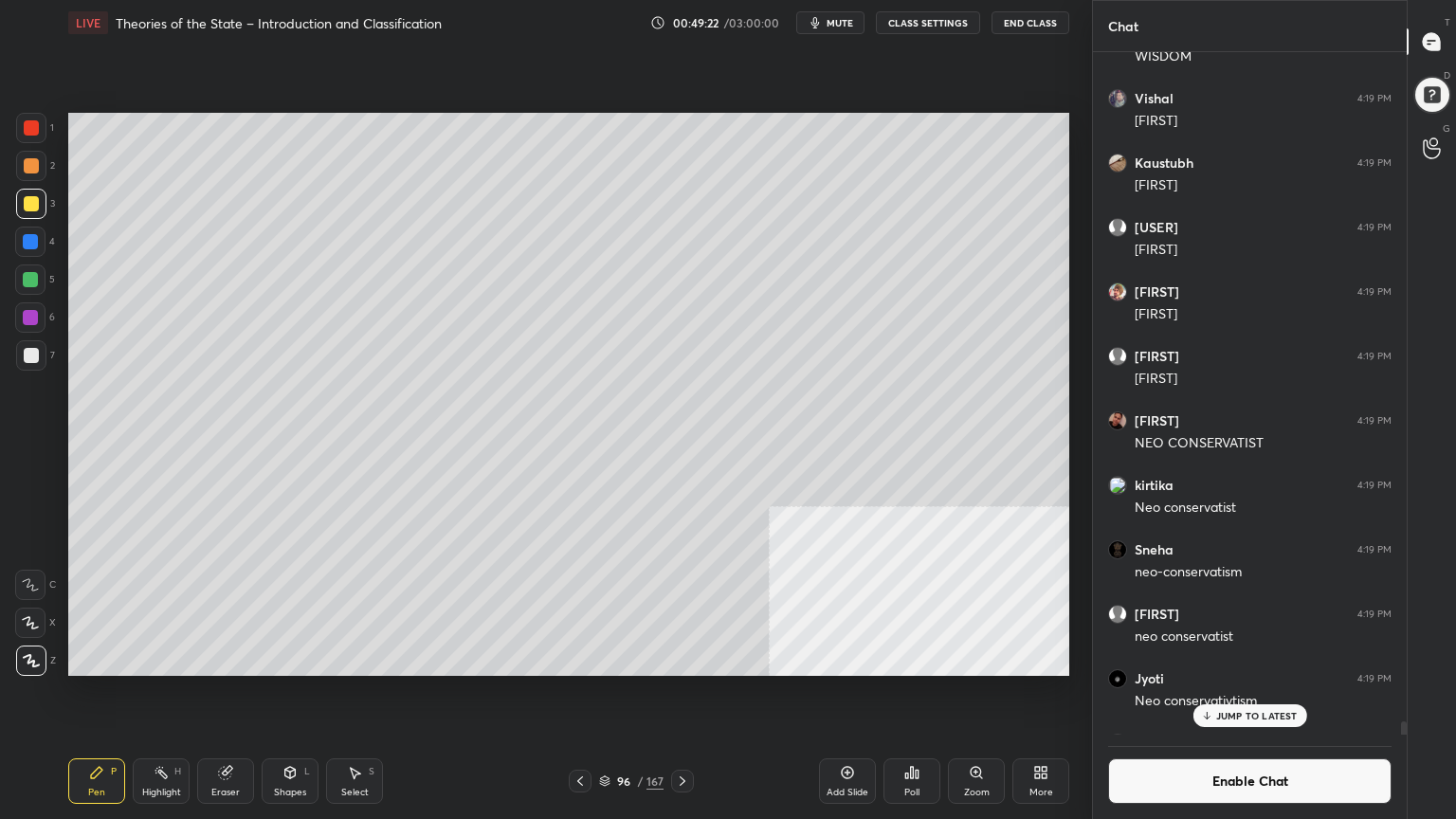 click at bounding box center (31, 204) 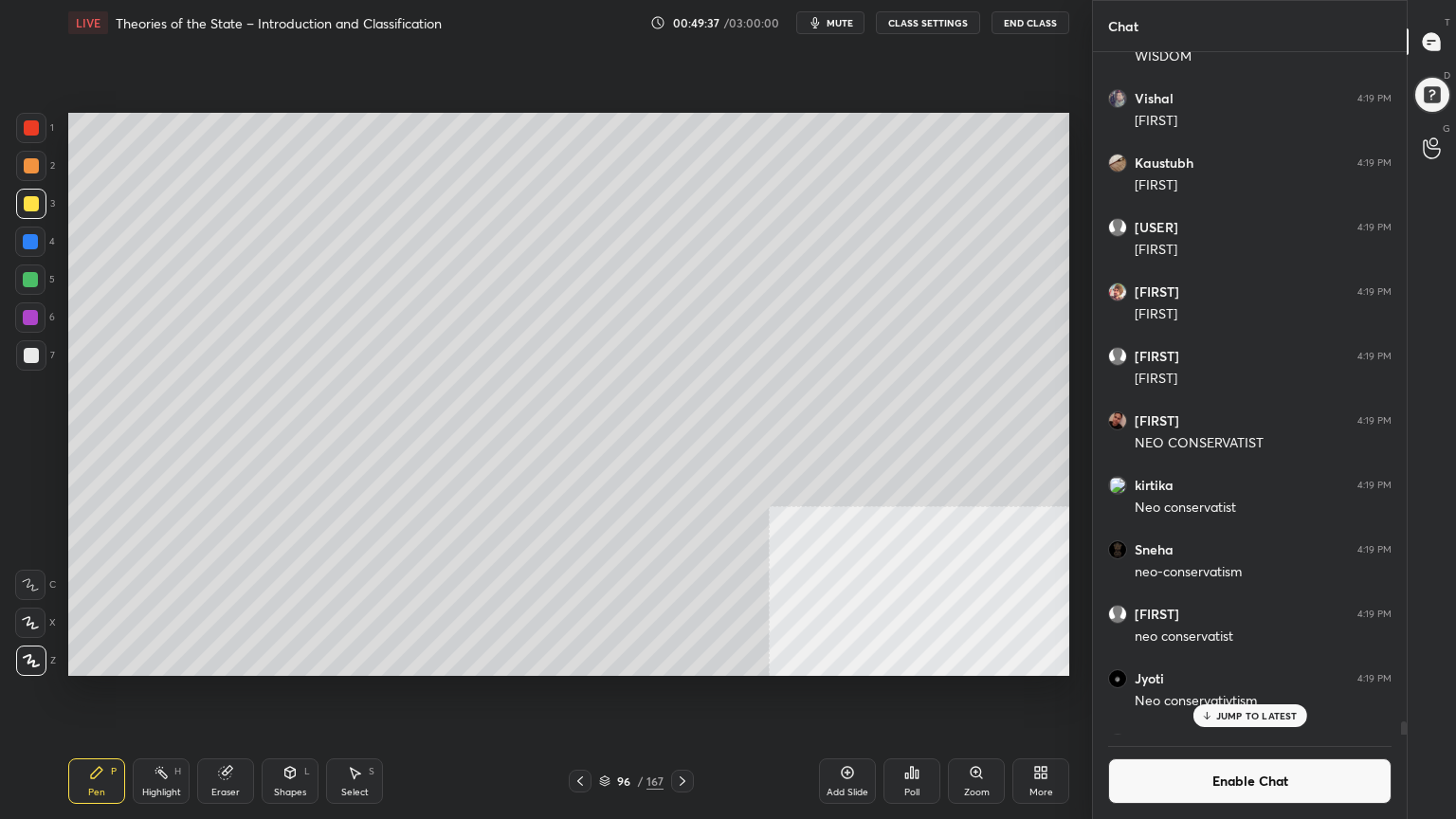 scroll, scrollTop: 652, scrollLeft: 308, axis: both 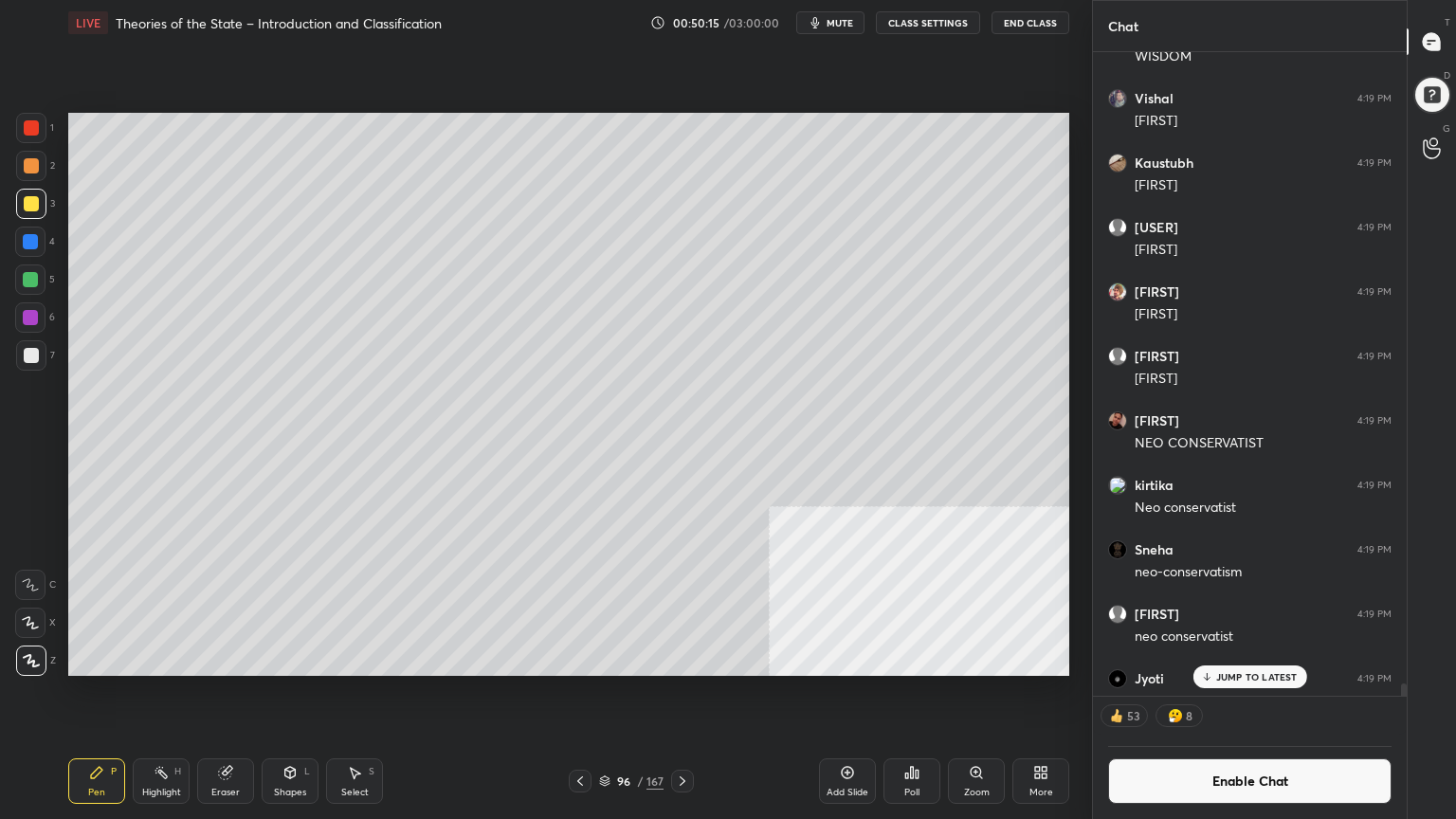 drag, startPoint x: 34, startPoint y: 234, endPoint x: 65, endPoint y: 243, distance: 32.28002 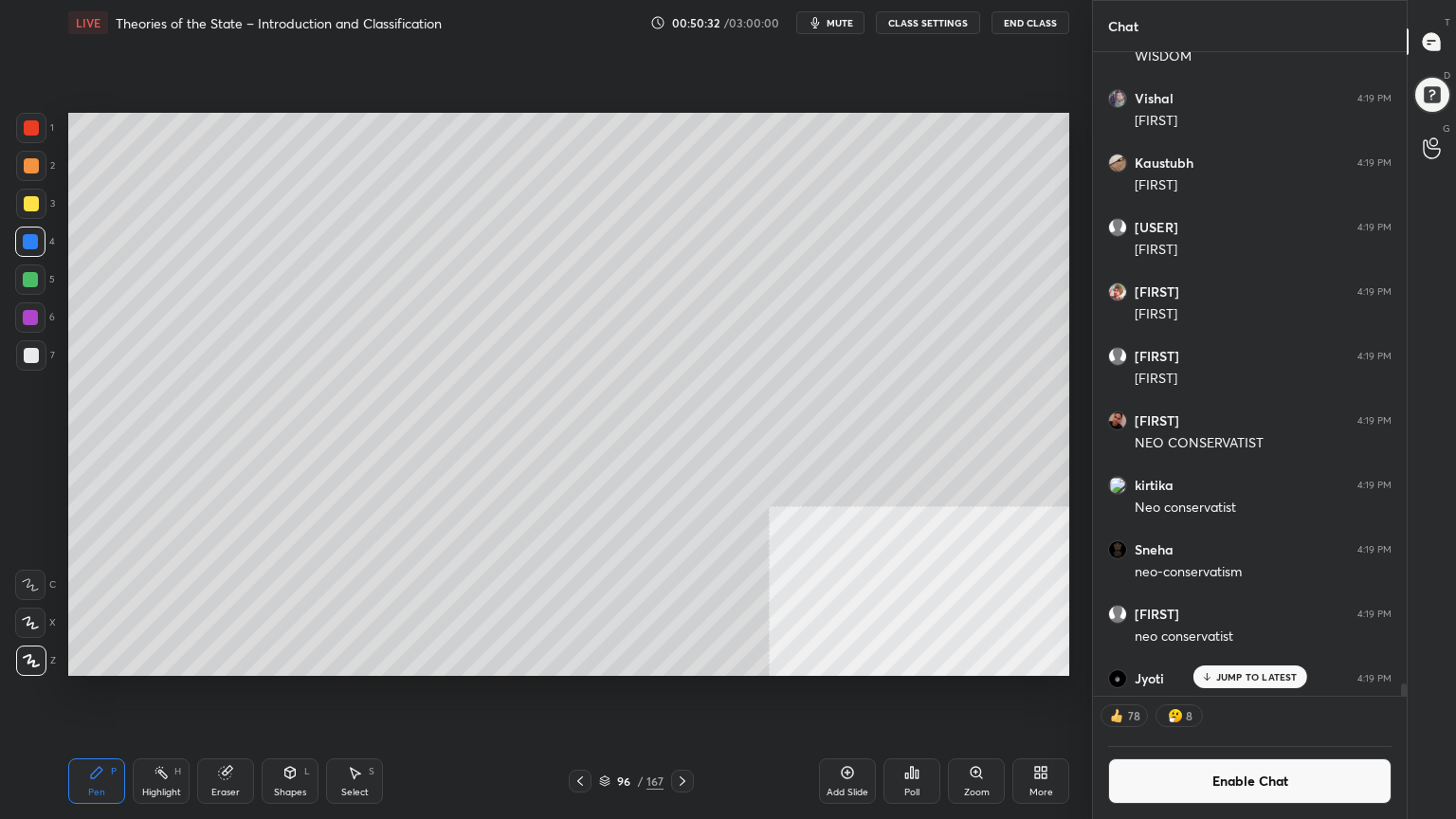 drag, startPoint x: 1185, startPoint y: 789, endPoint x: 1195, endPoint y: 755, distance: 35.44009 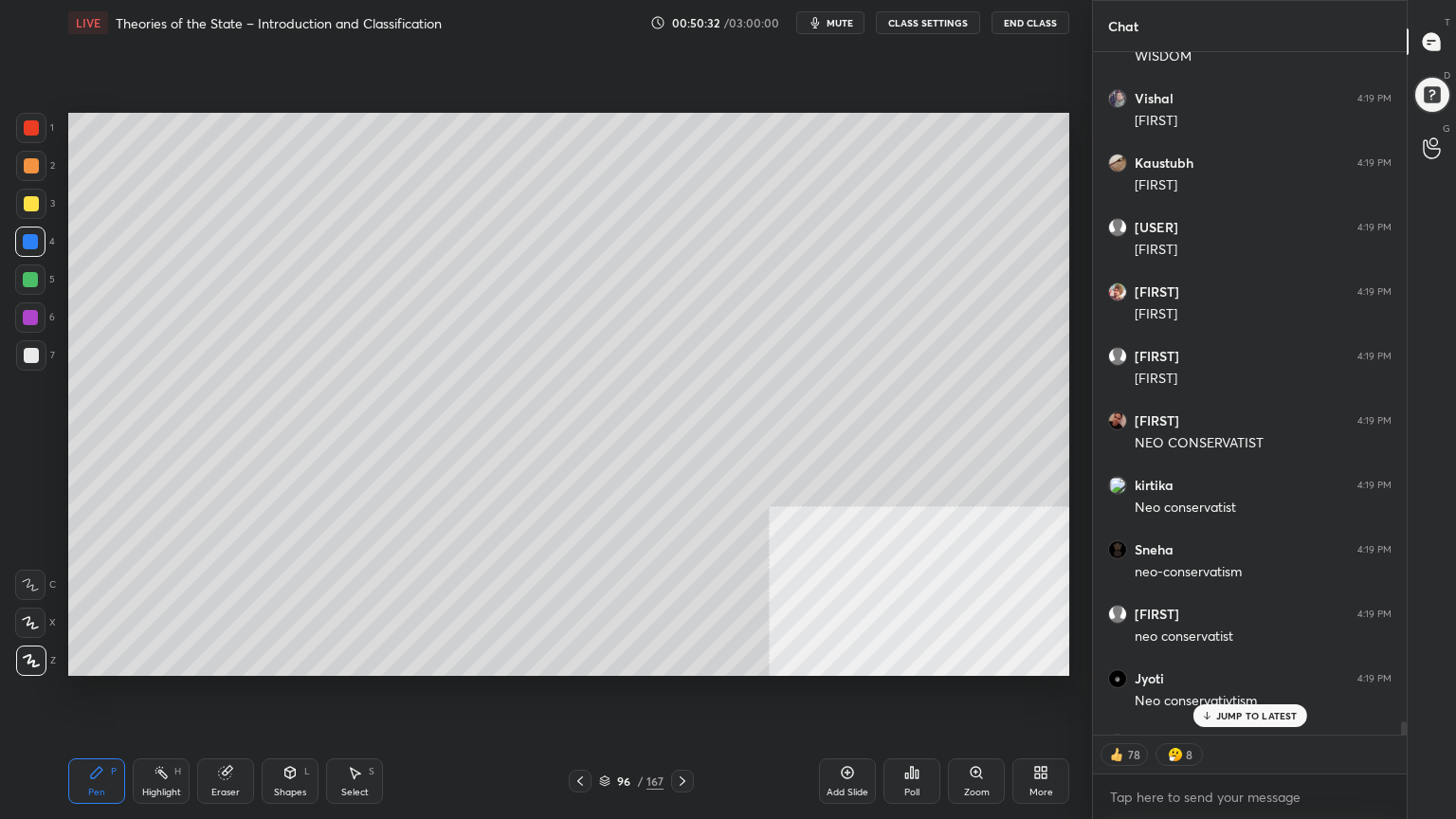 scroll, scrollTop: 6, scrollLeft: 6, axis: both 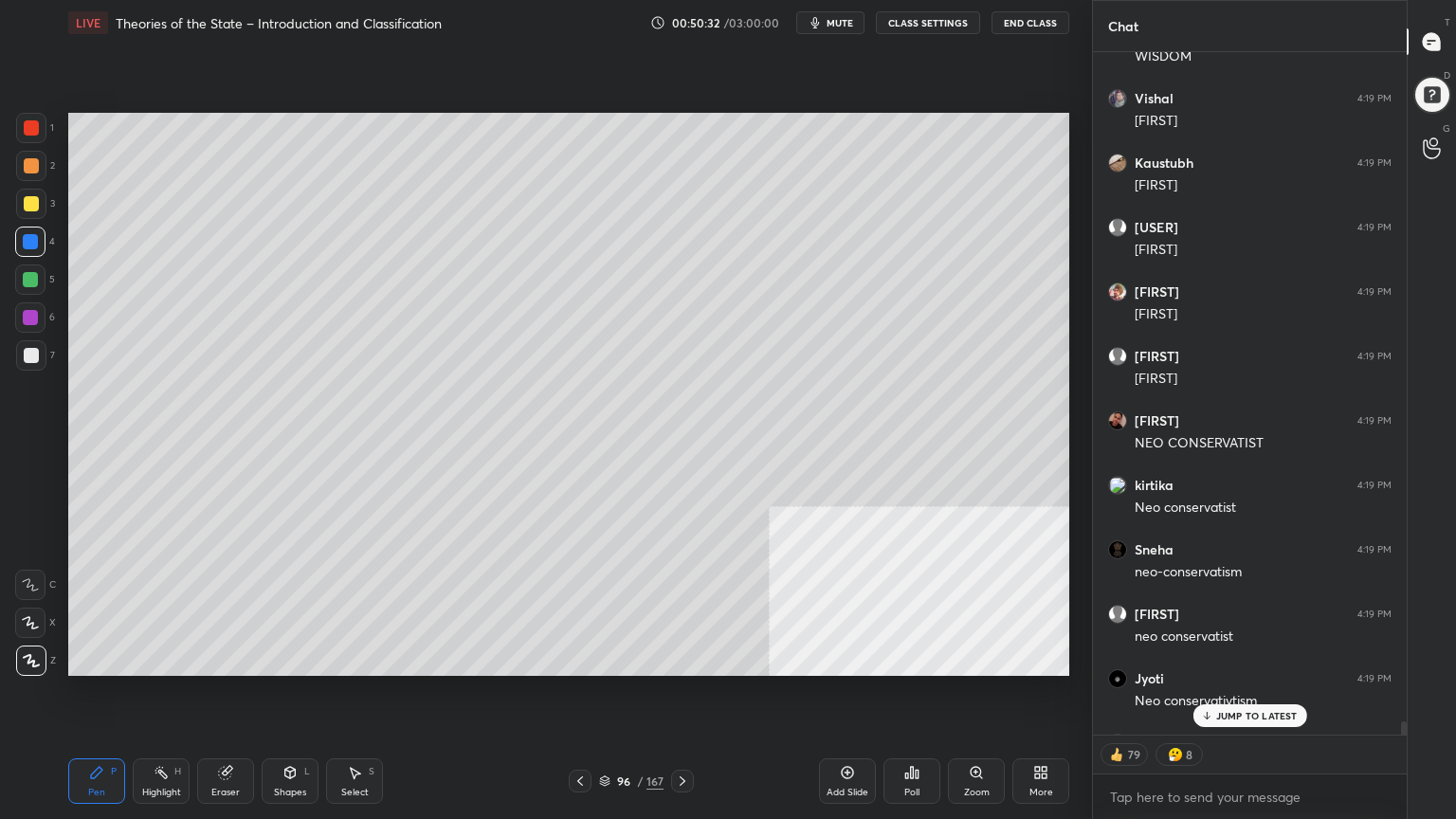 click on "JUMP TO LATEST" at bounding box center (1257, 716) 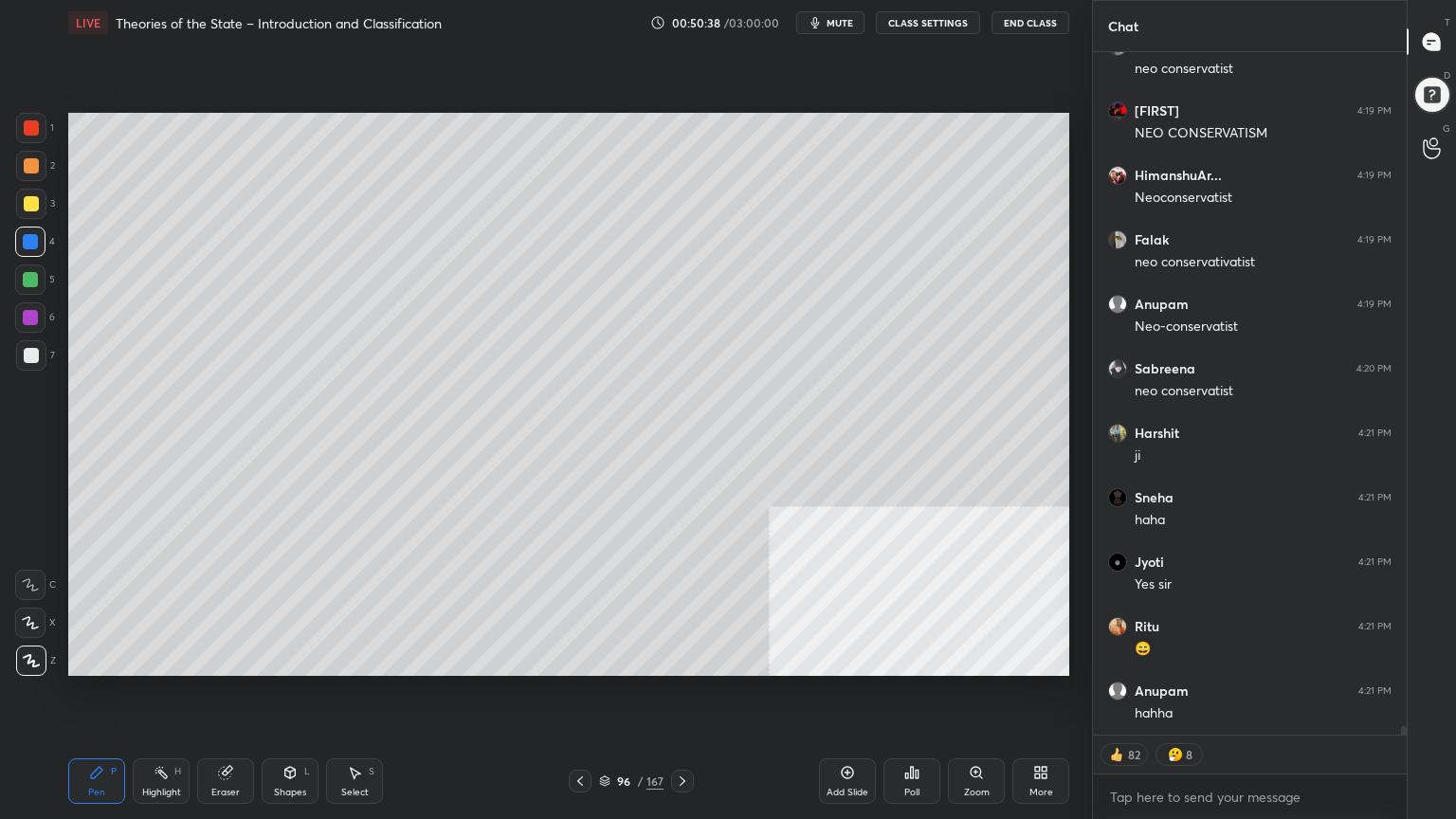 scroll, scrollTop: 52054, scrollLeft: 0, axis: vertical 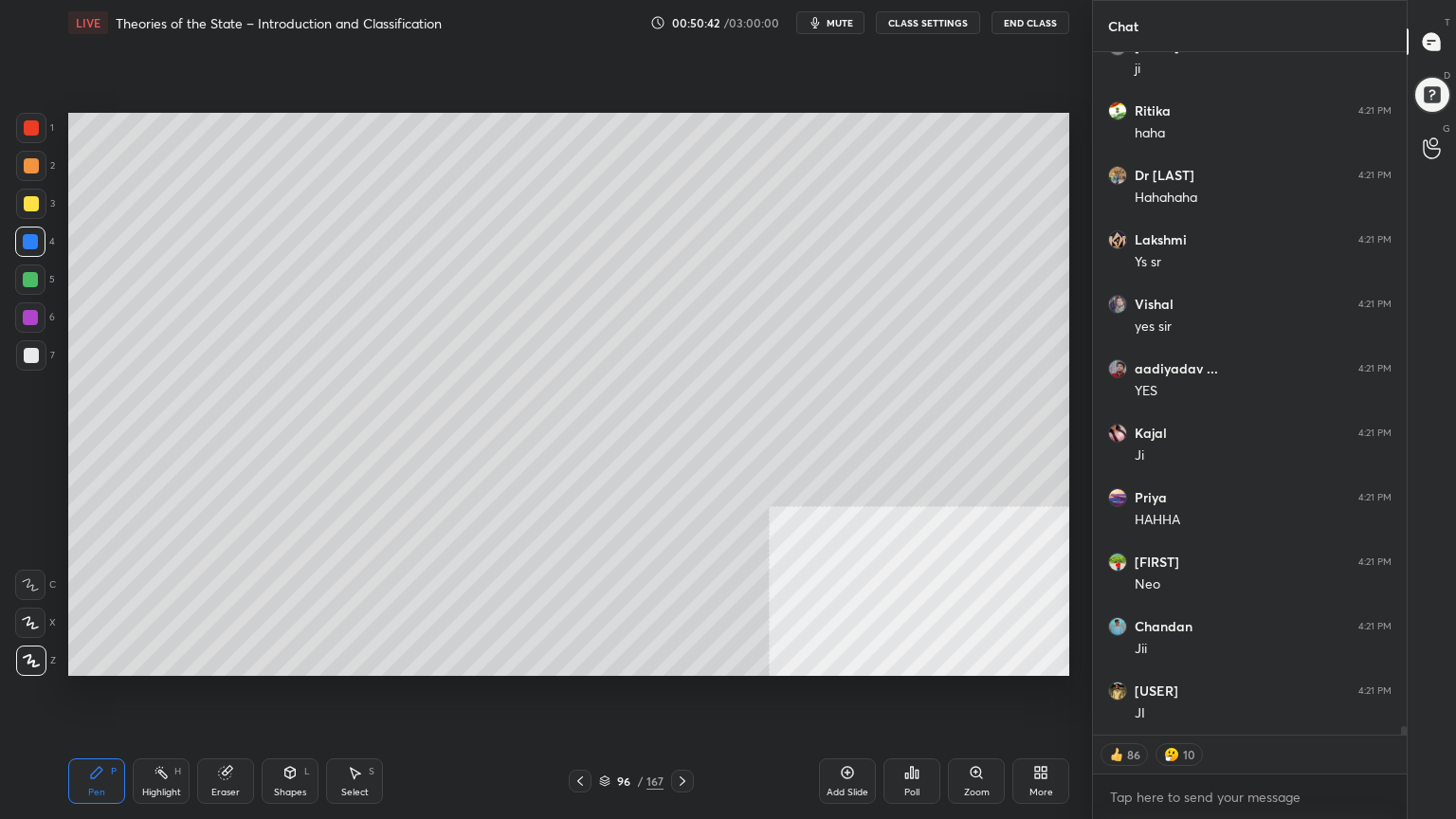 type on "x" 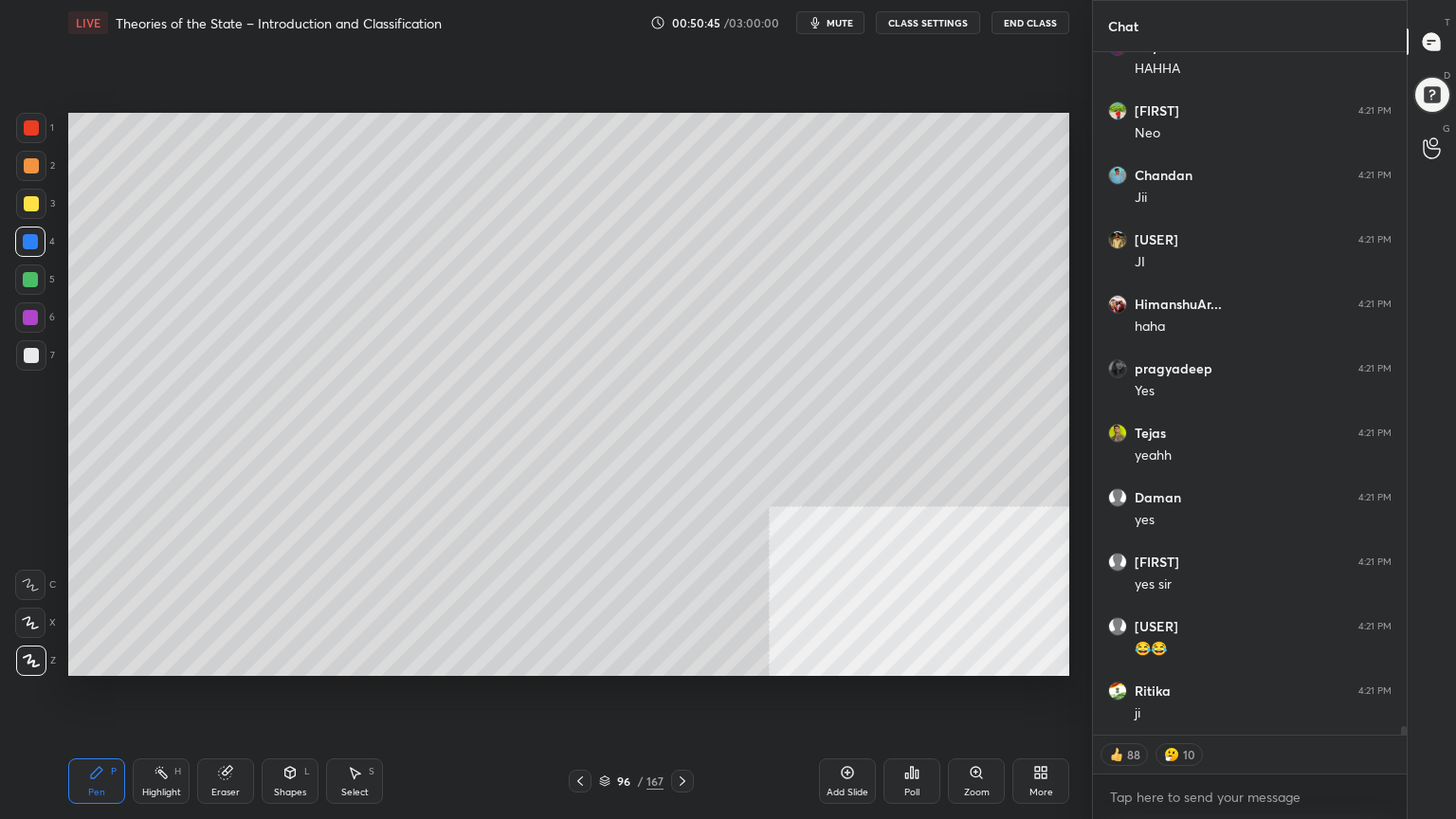 scroll, scrollTop: 53150, scrollLeft: 0, axis: vertical 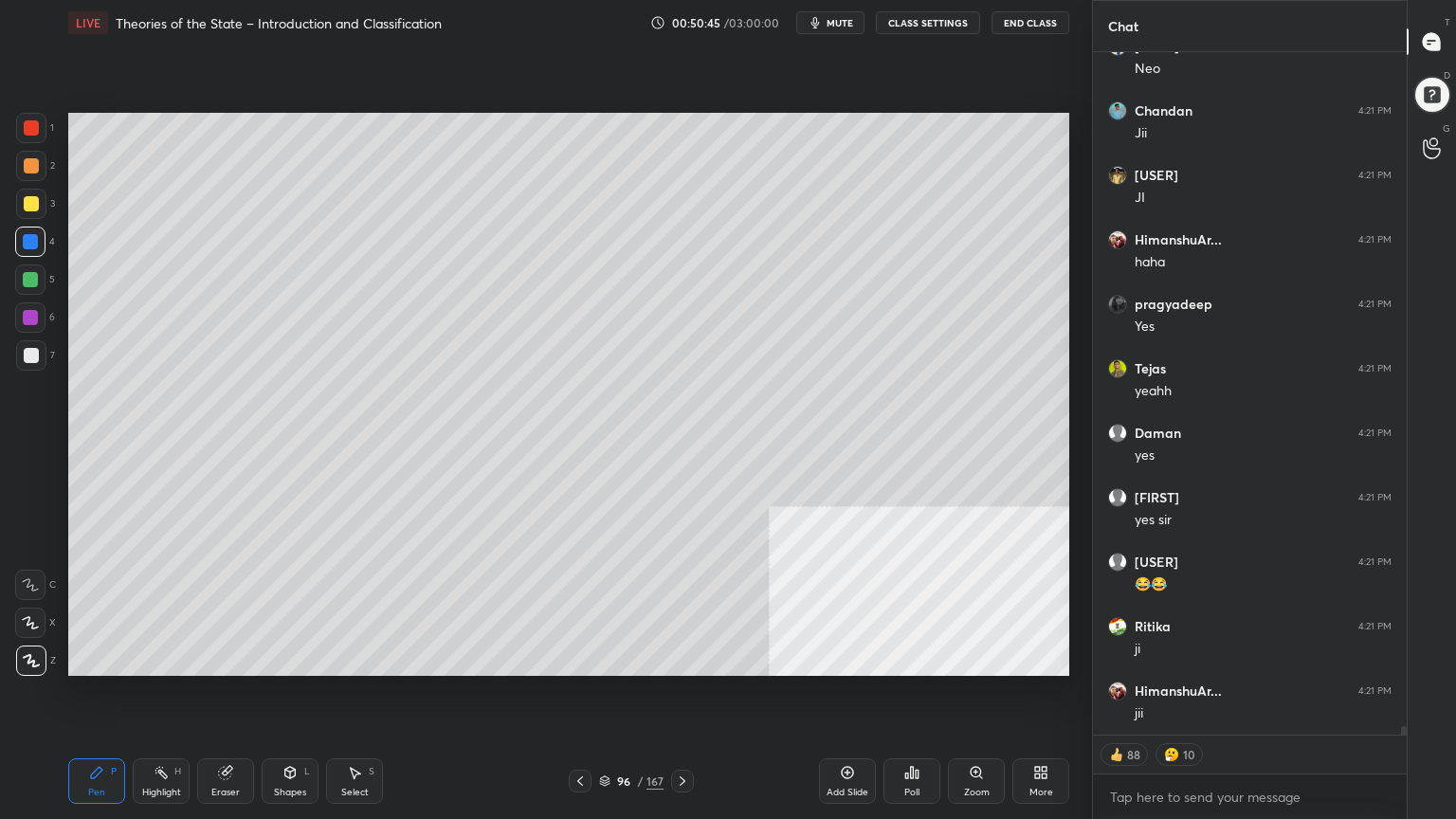 click on "CLASS SETTINGS" at bounding box center [928, 23] 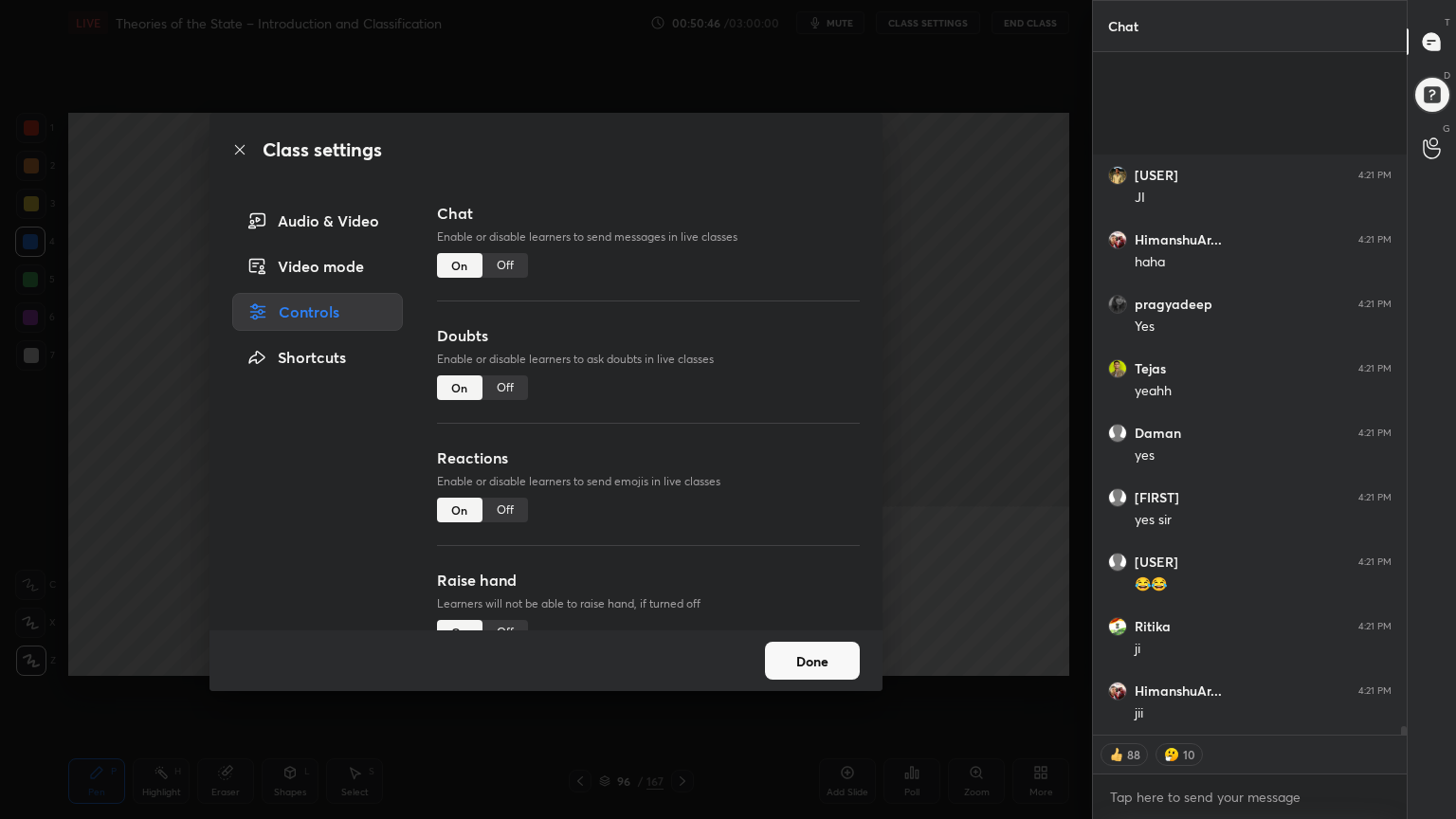 scroll, scrollTop: 53343, scrollLeft: 0, axis: vertical 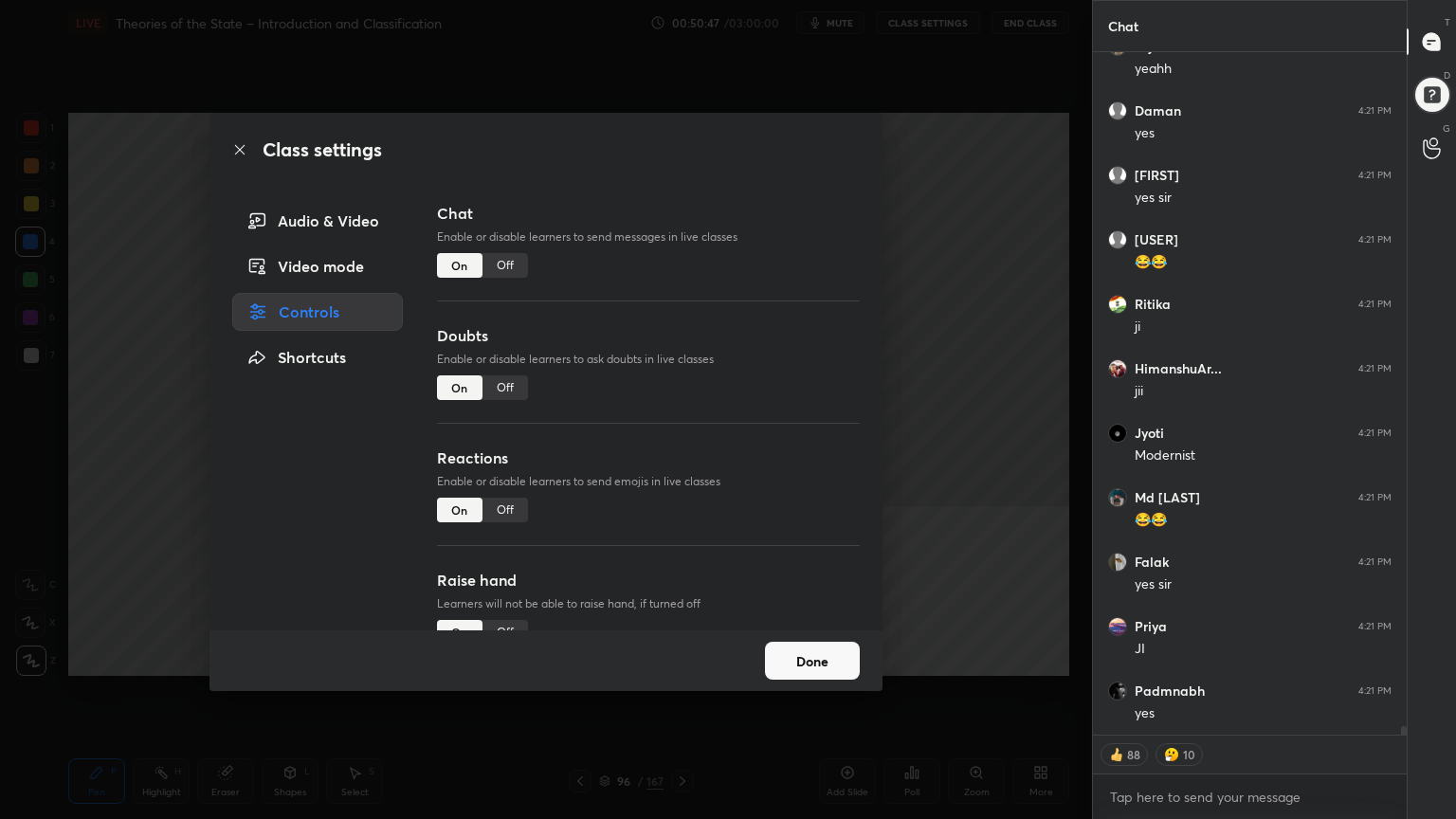 click on "Off" at bounding box center [505, 265] 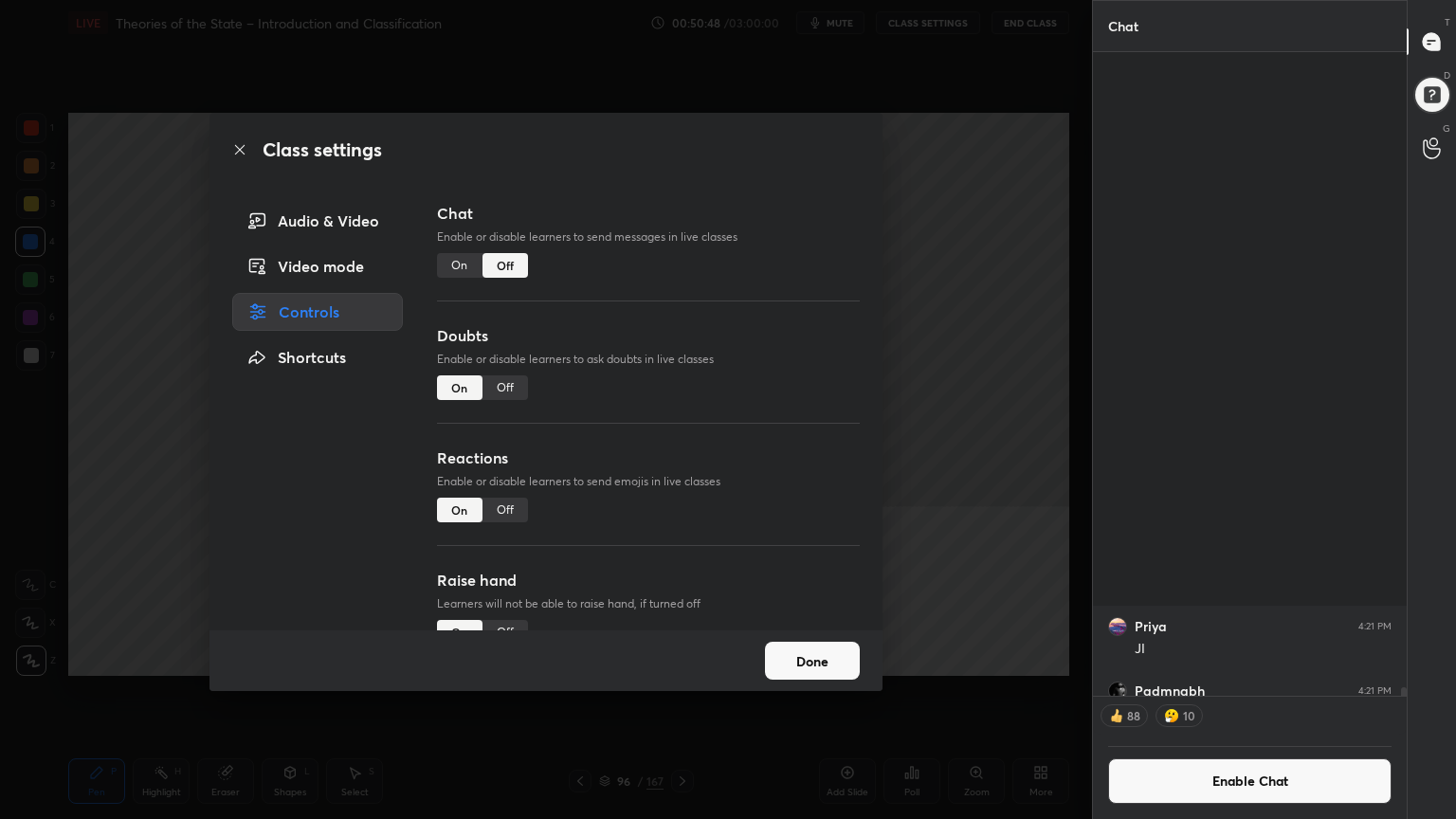 scroll, scrollTop: 53158, scrollLeft: 0, axis: vertical 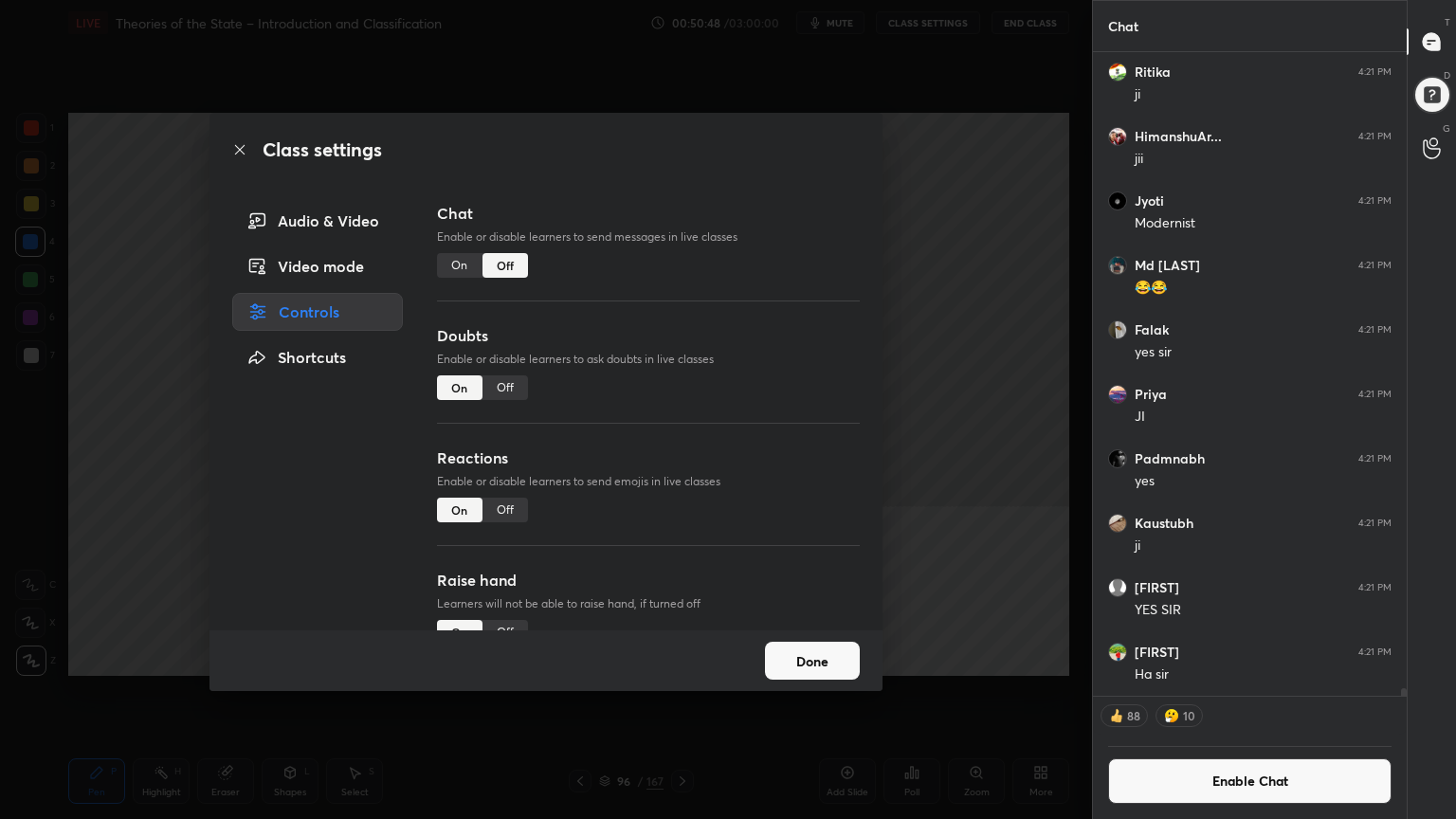 click on "Class settings" at bounding box center (546, 150) 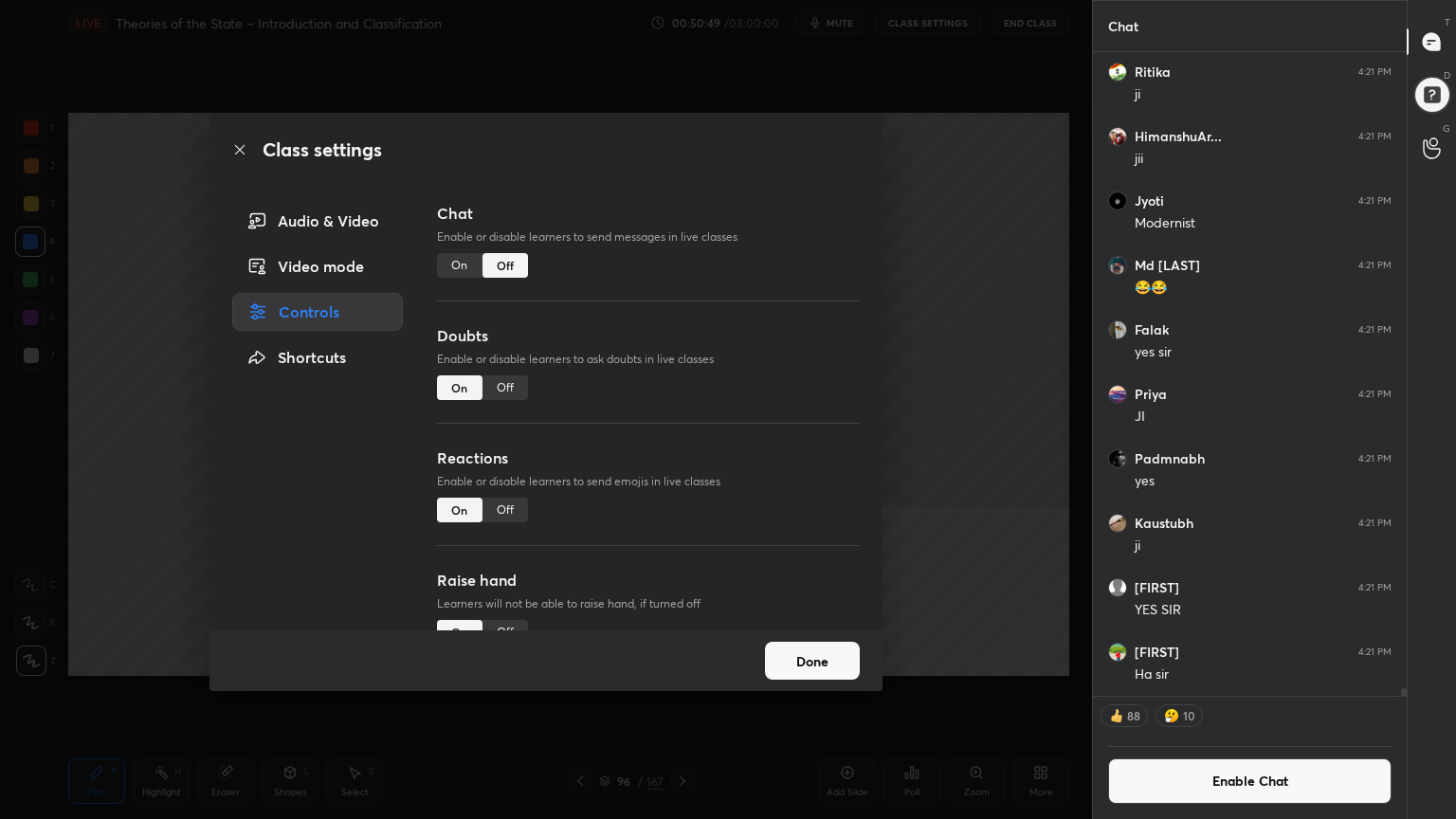 click 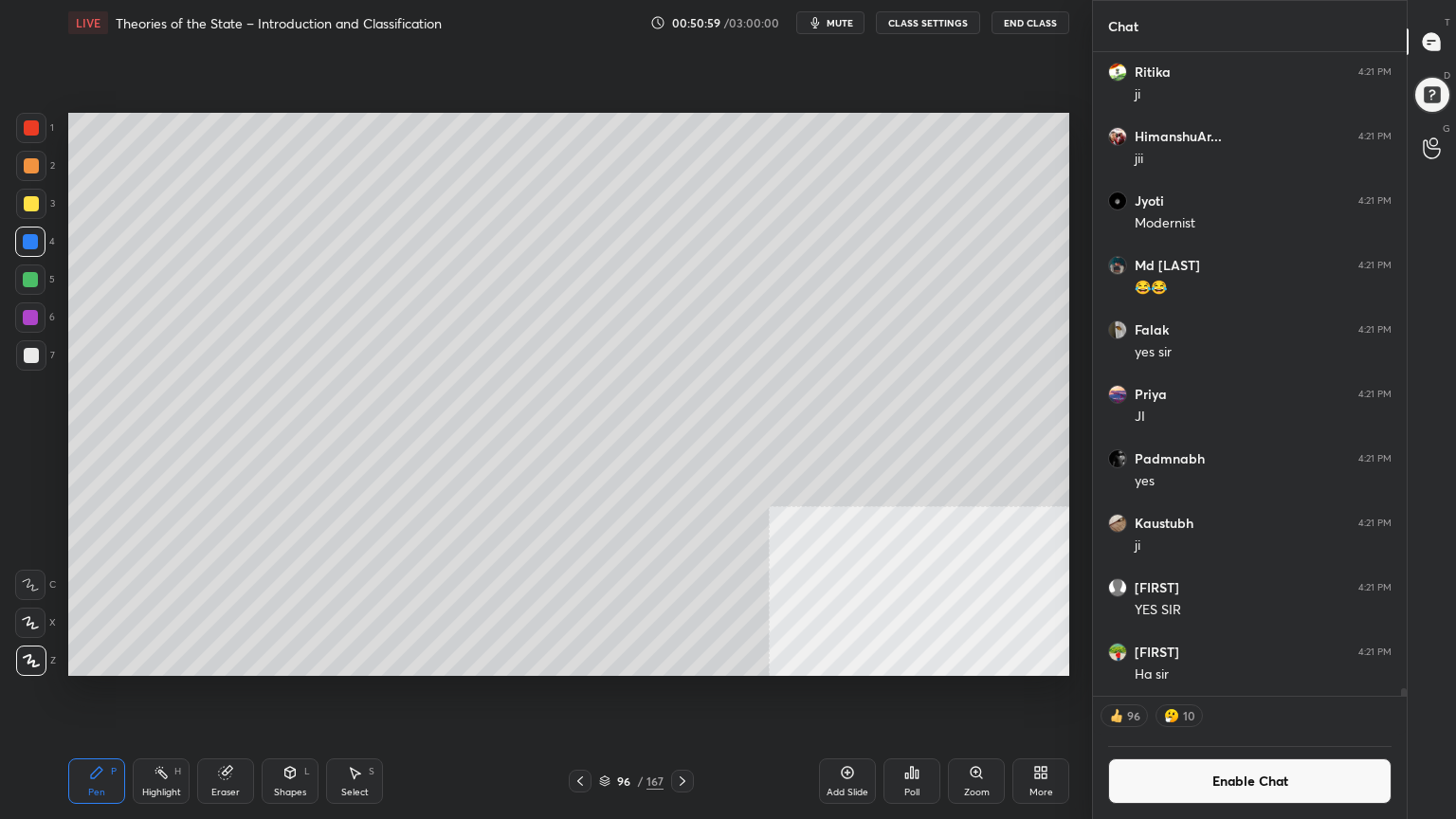 click at bounding box center [31, 204] 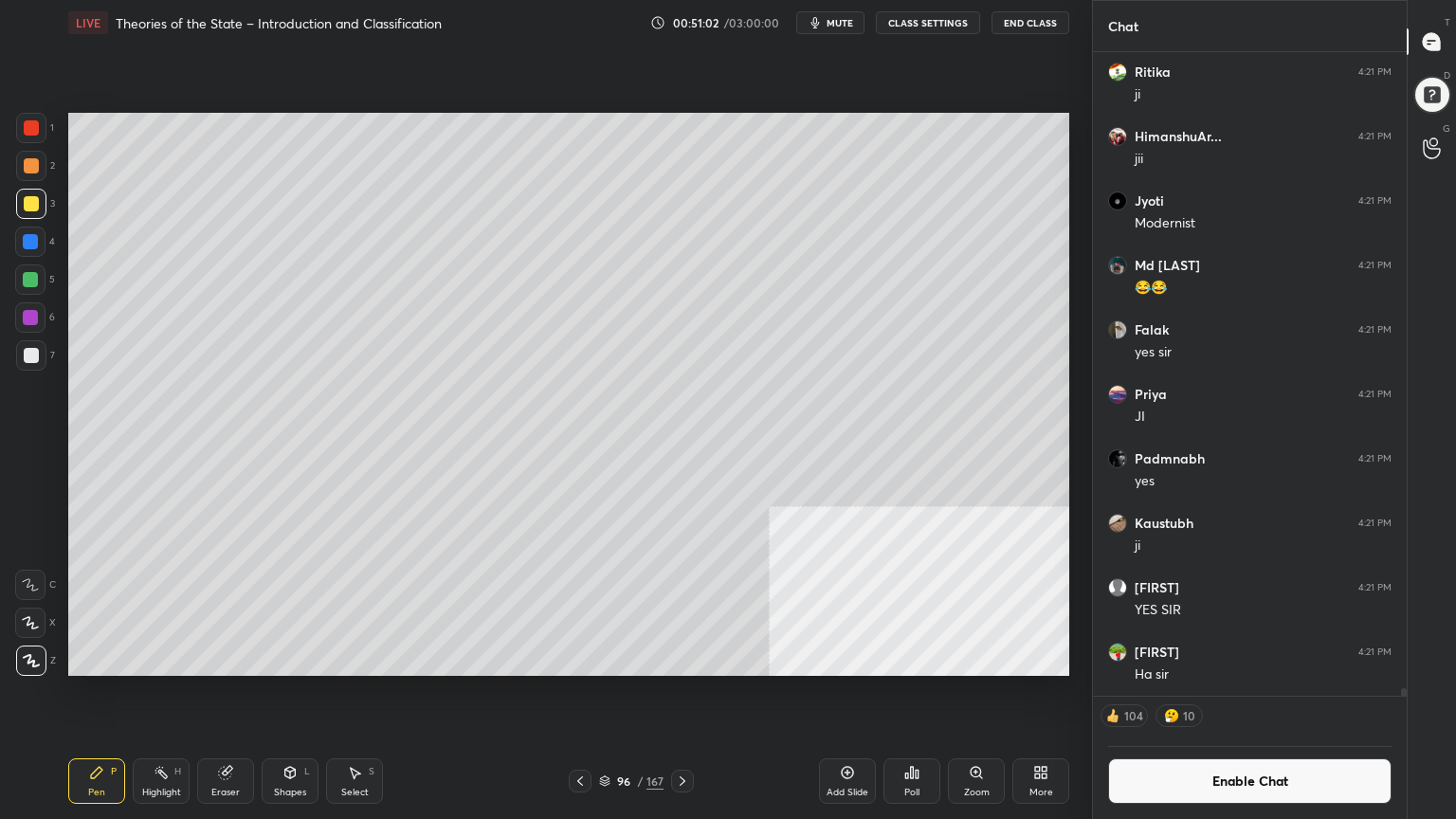 click at bounding box center [31, 204] 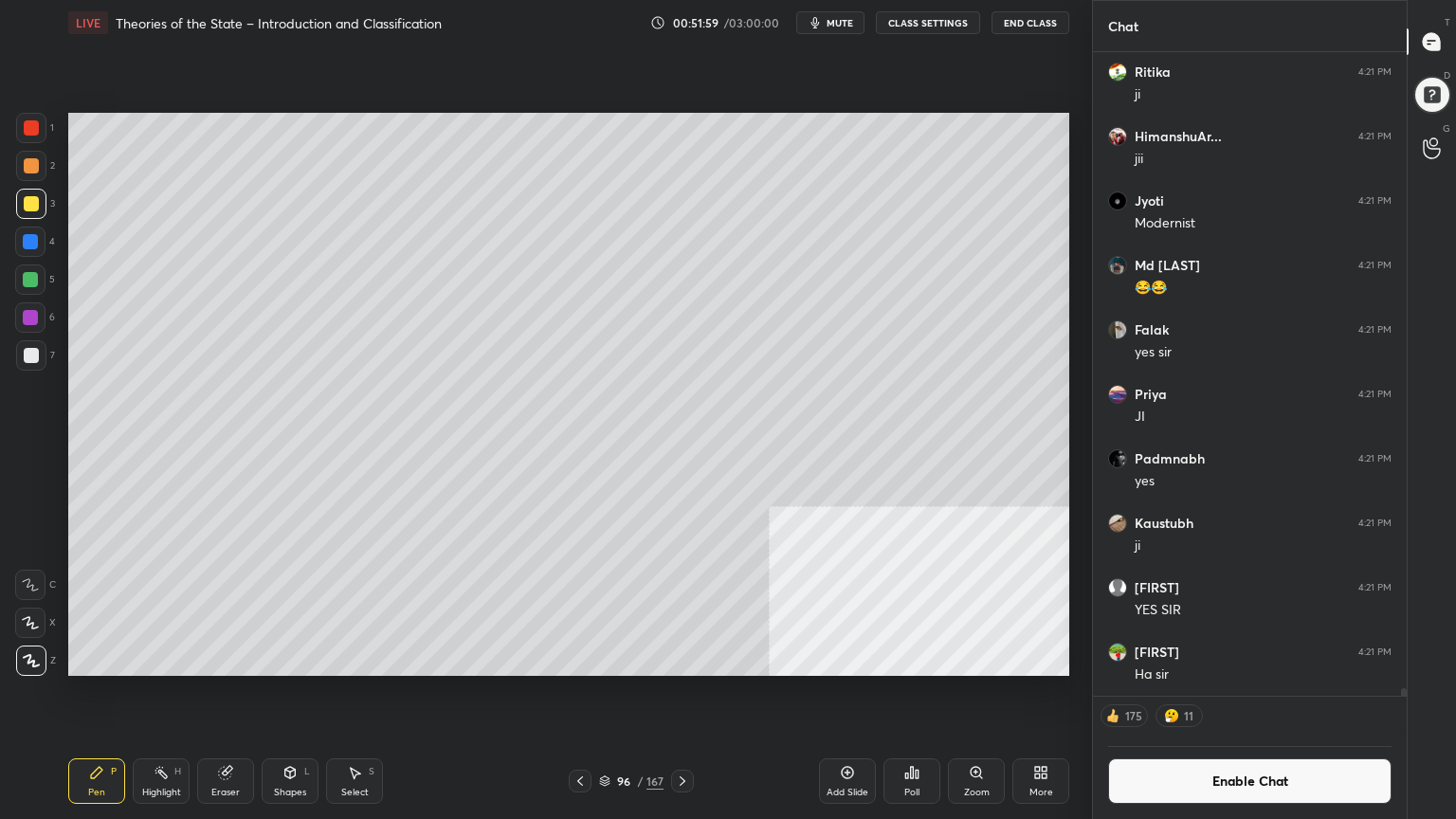 click on "Setting up your live class Poll for   secs No correct answer Start poll" at bounding box center [569, 394] 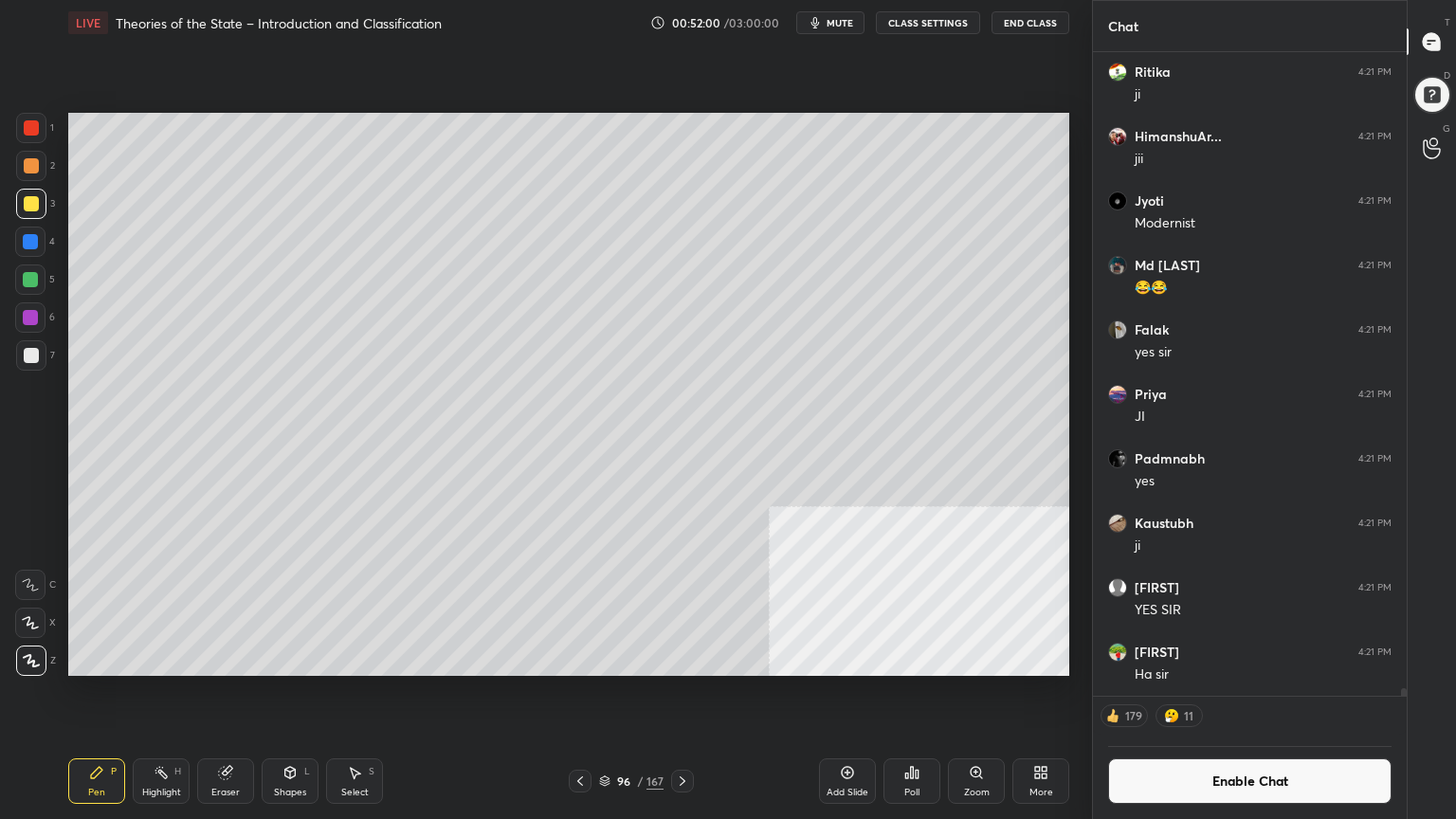 click on "Enable Chat" at bounding box center [1249, 781] 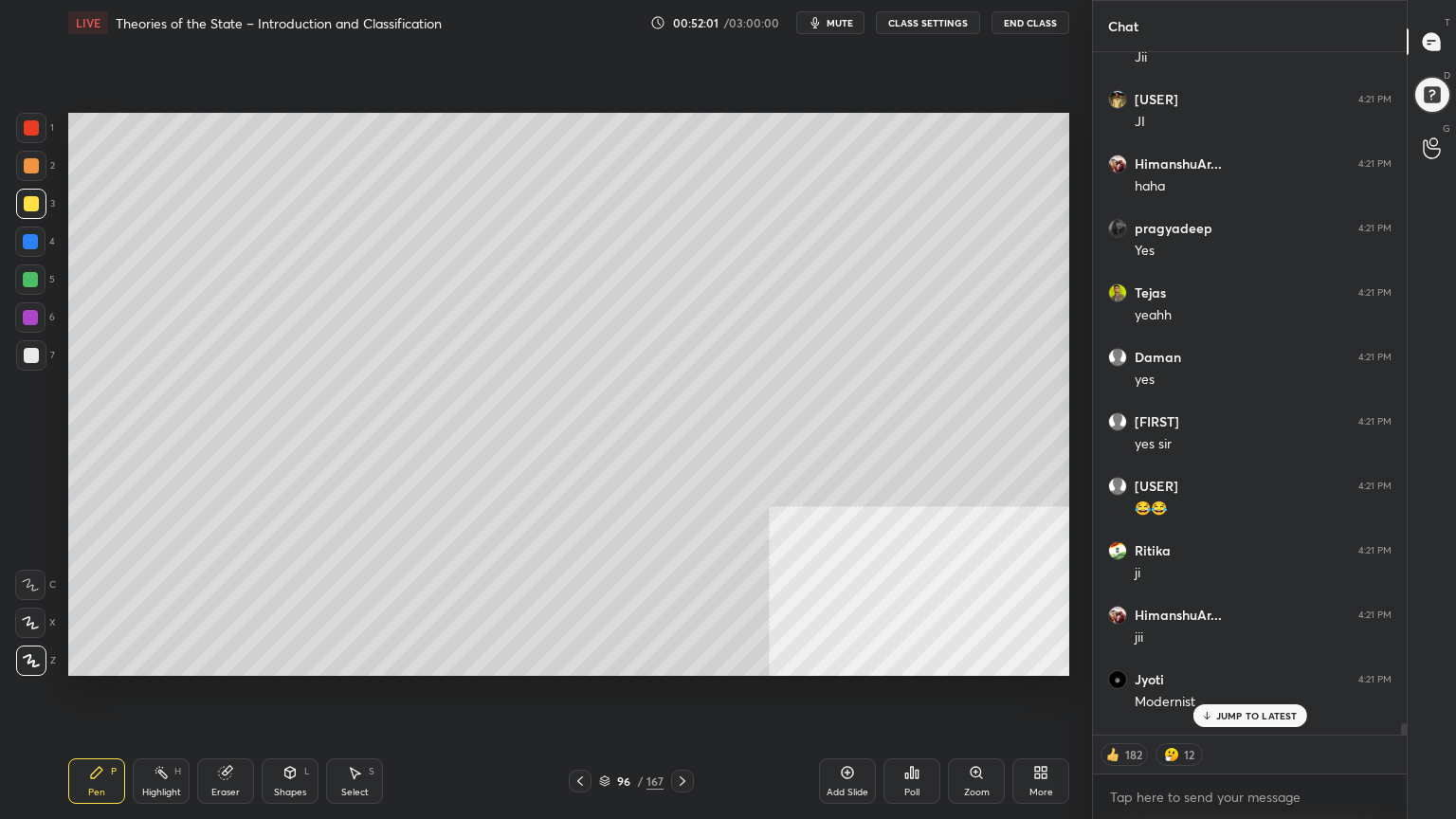 click on "JUMP TO LATEST" at bounding box center (1257, 716) 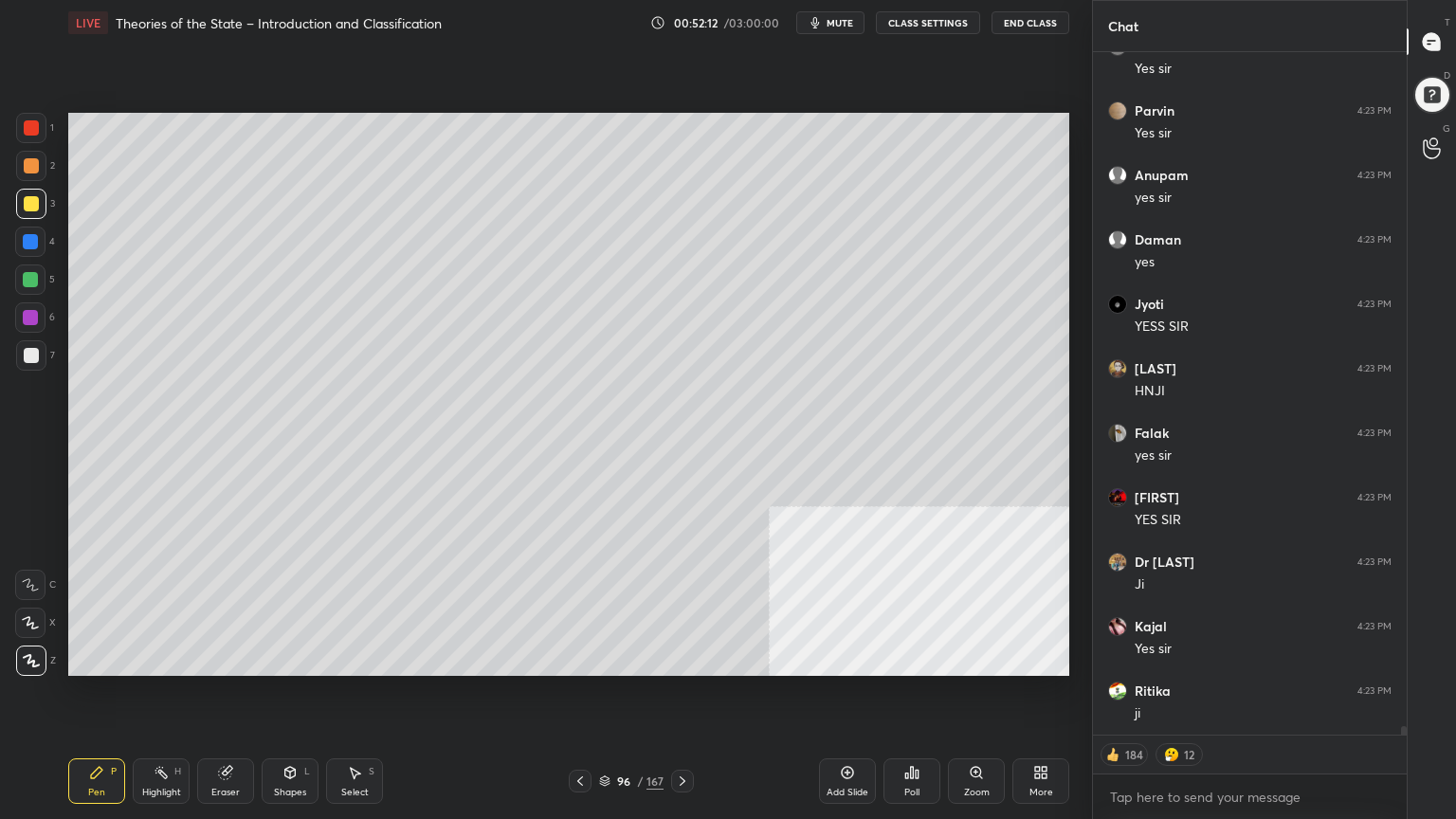scroll, scrollTop: 54551, scrollLeft: 0, axis: vertical 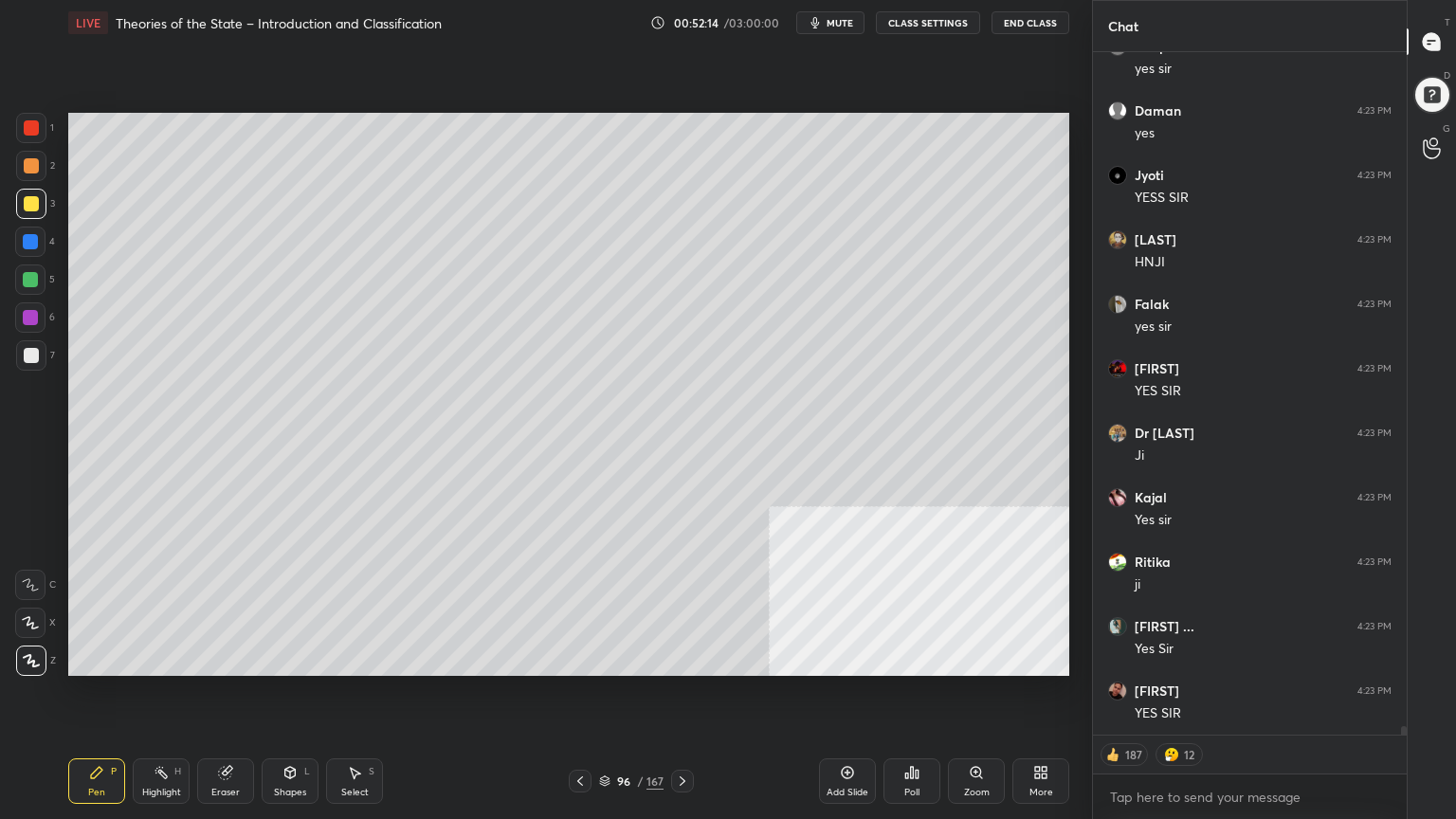 click at bounding box center (31, 128) 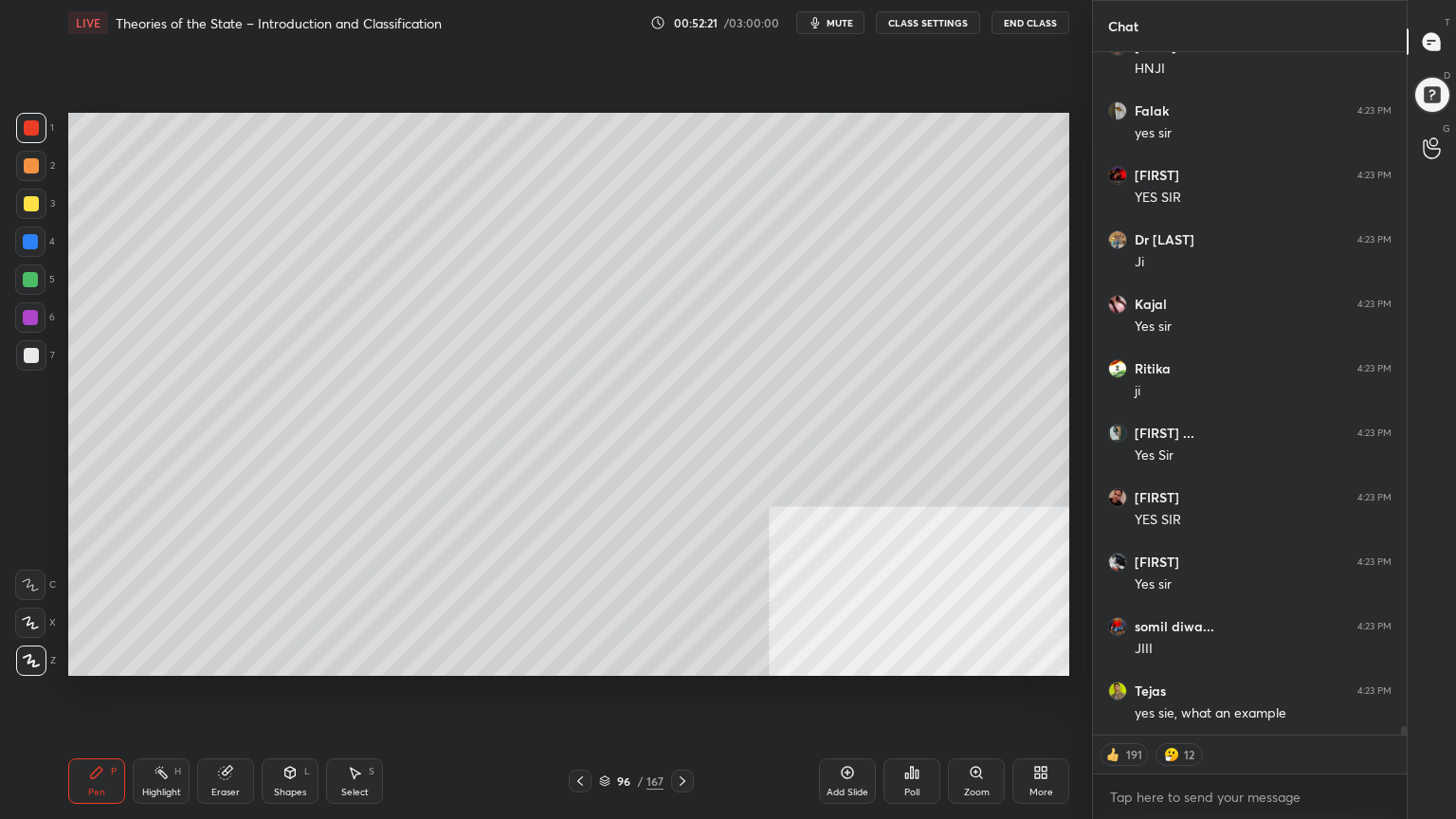scroll, scrollTop: 54873, scrollLeft: 0, axis: vertical 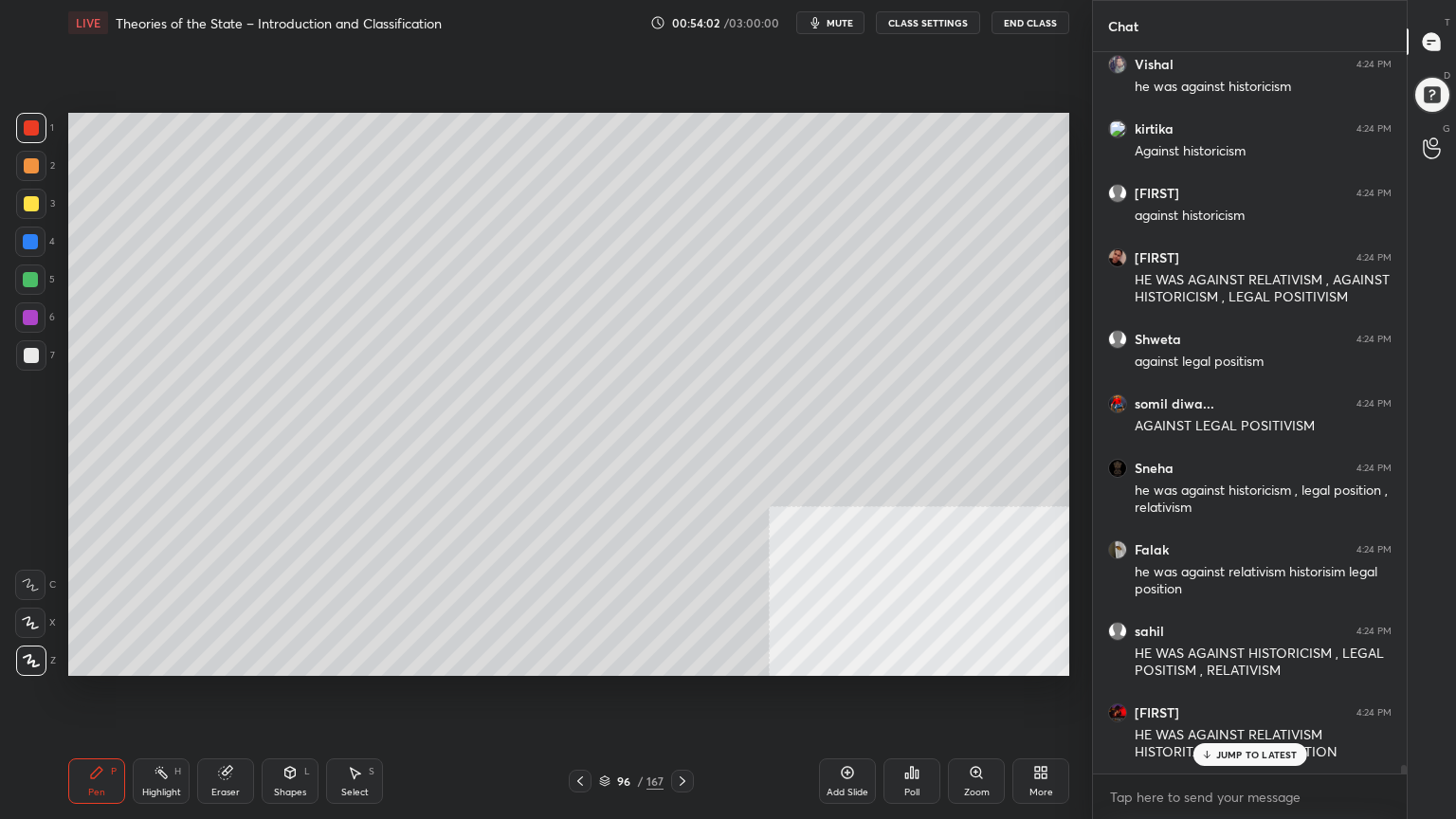 click 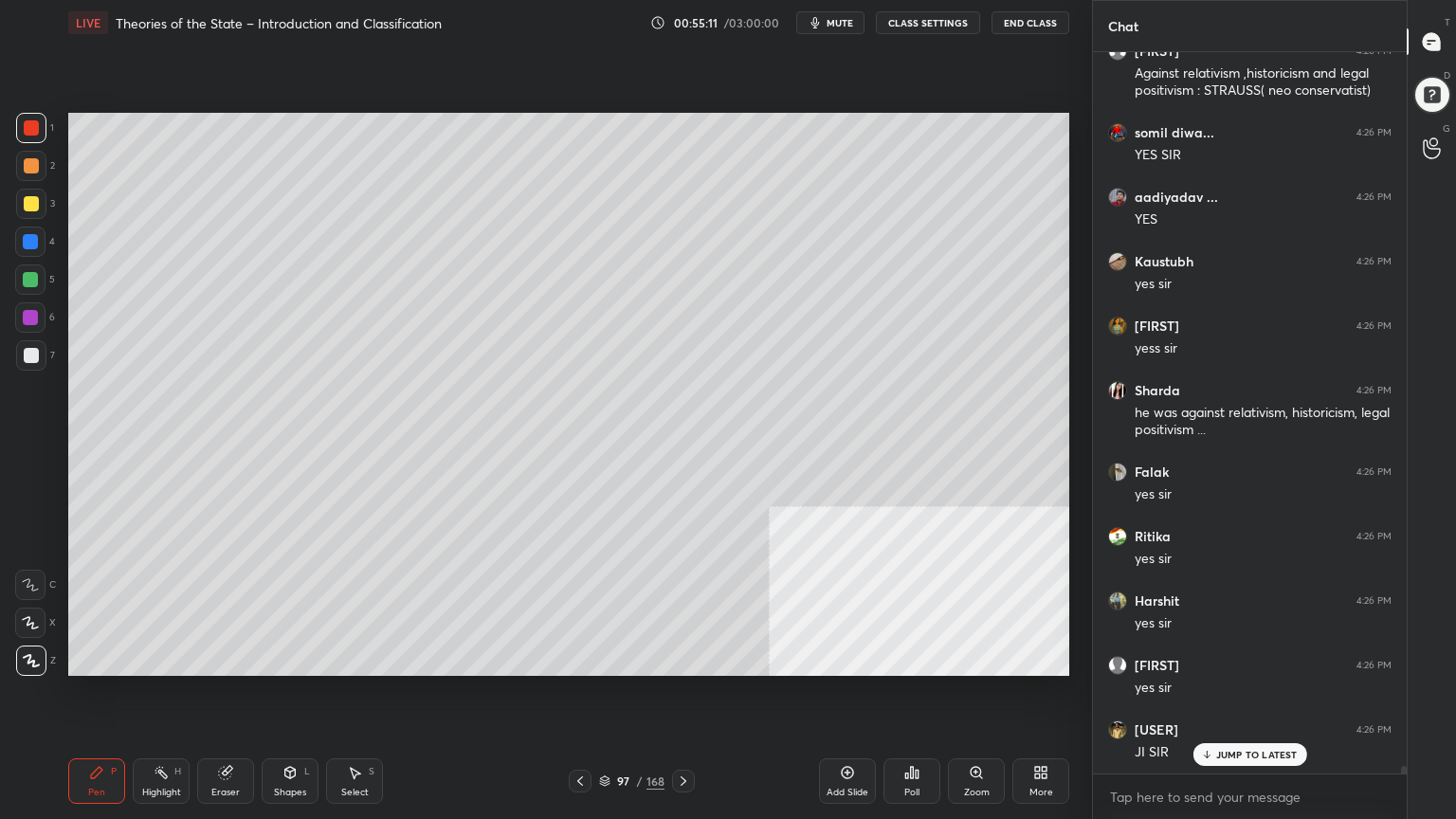 scroll, scrollTop: 64200, scrollLeft: 0, axis: vertical 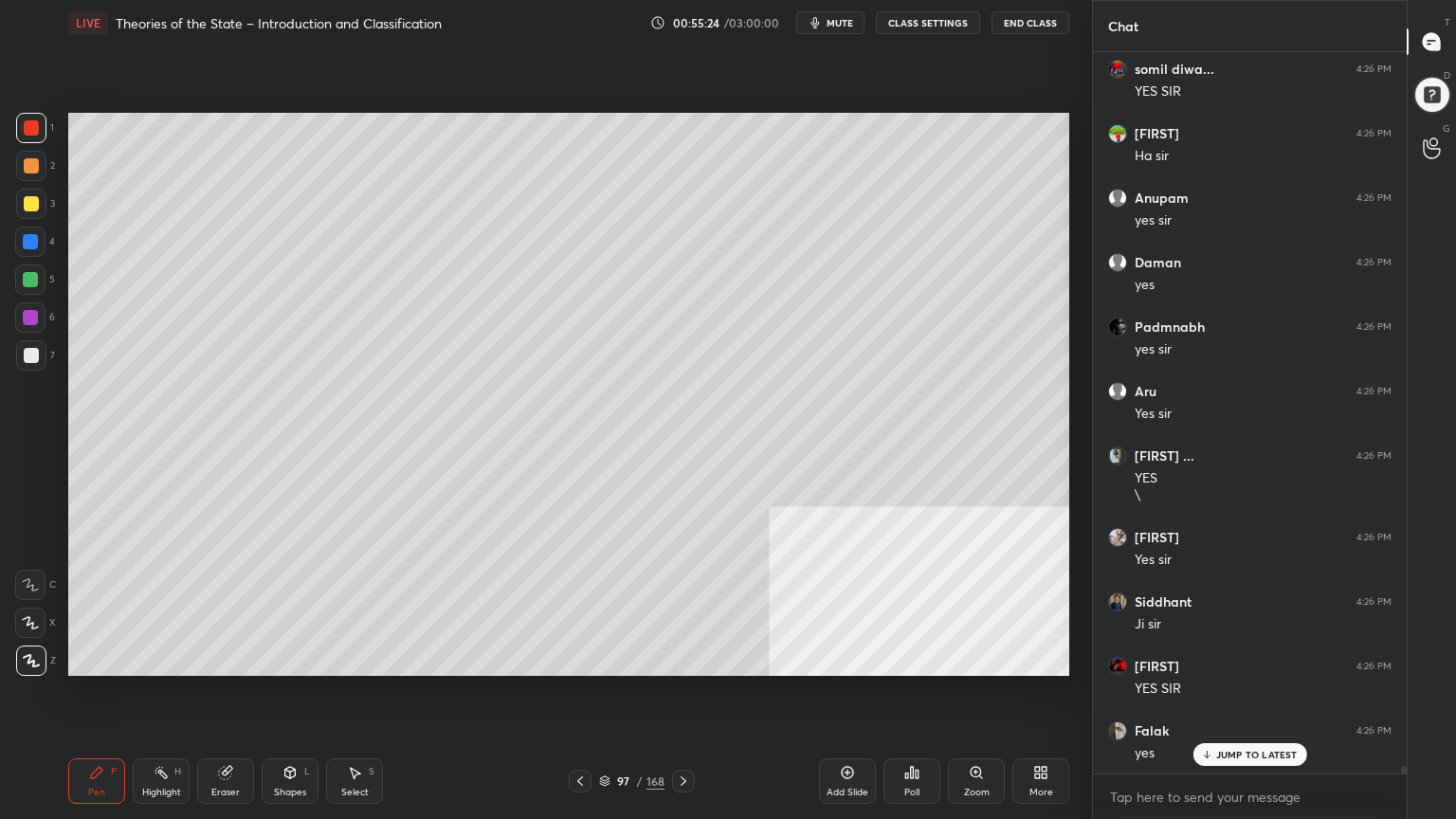 click 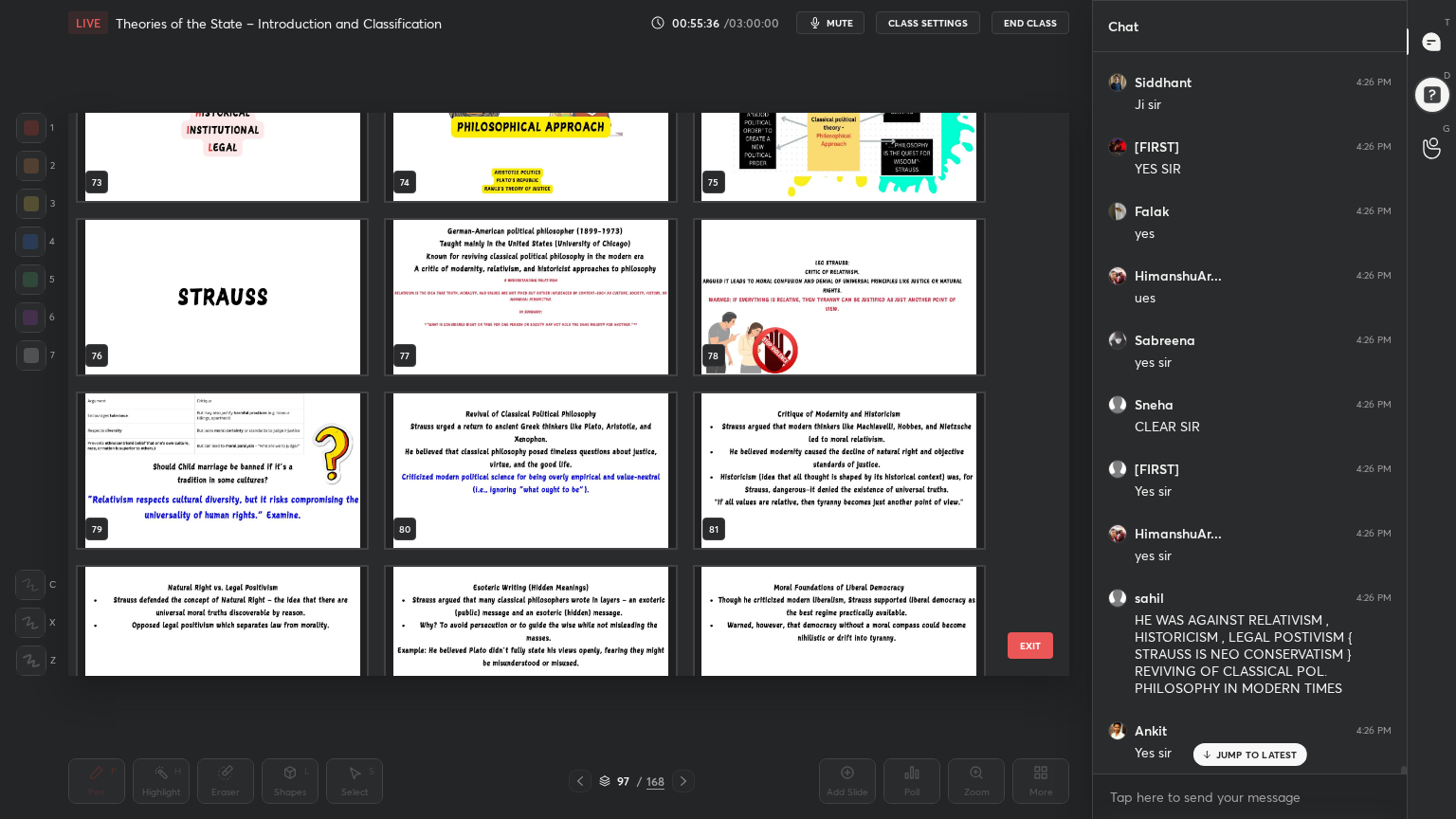 click at bounding box center (530, 297) 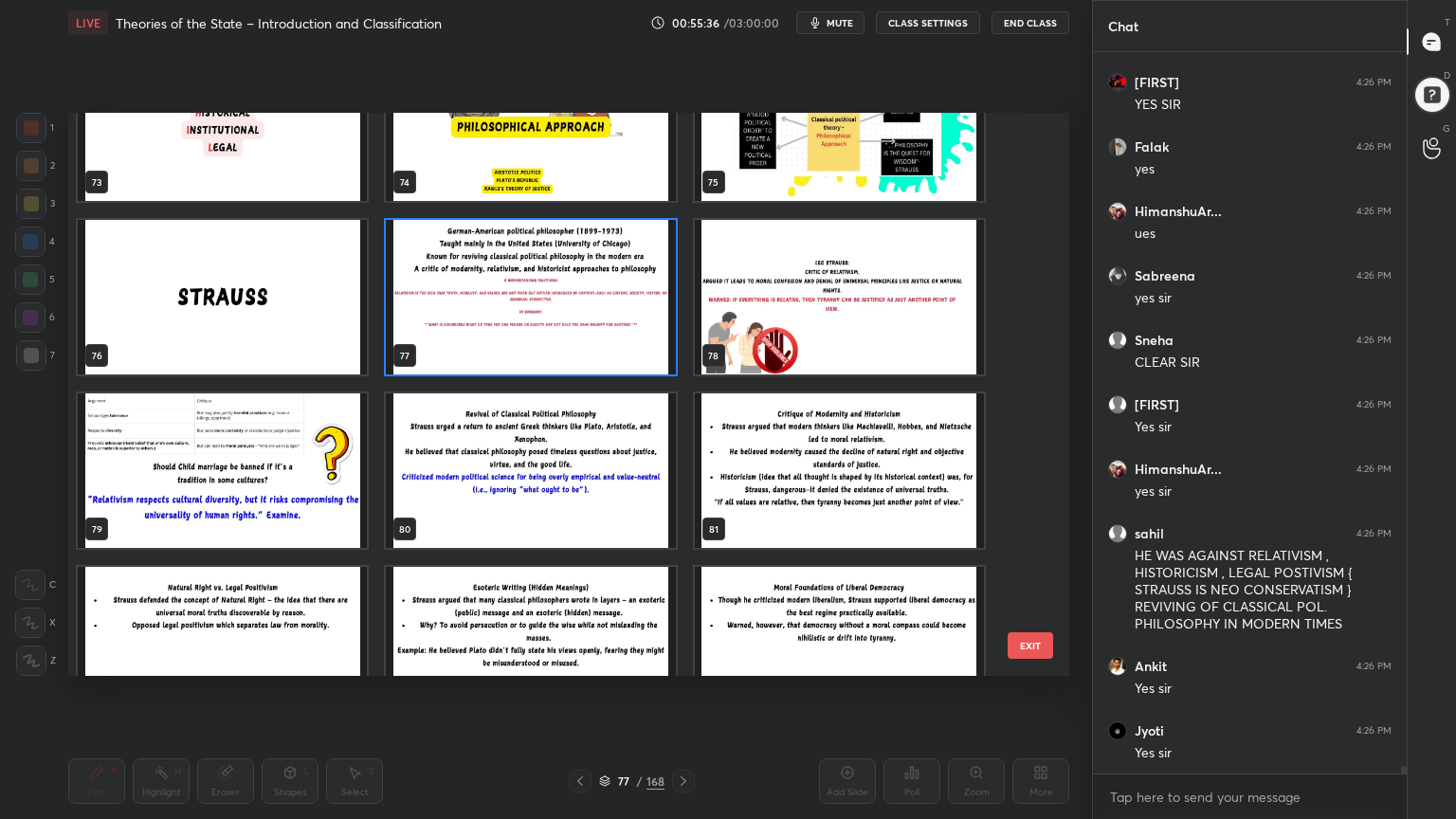 click at bounding box center [530, 297] 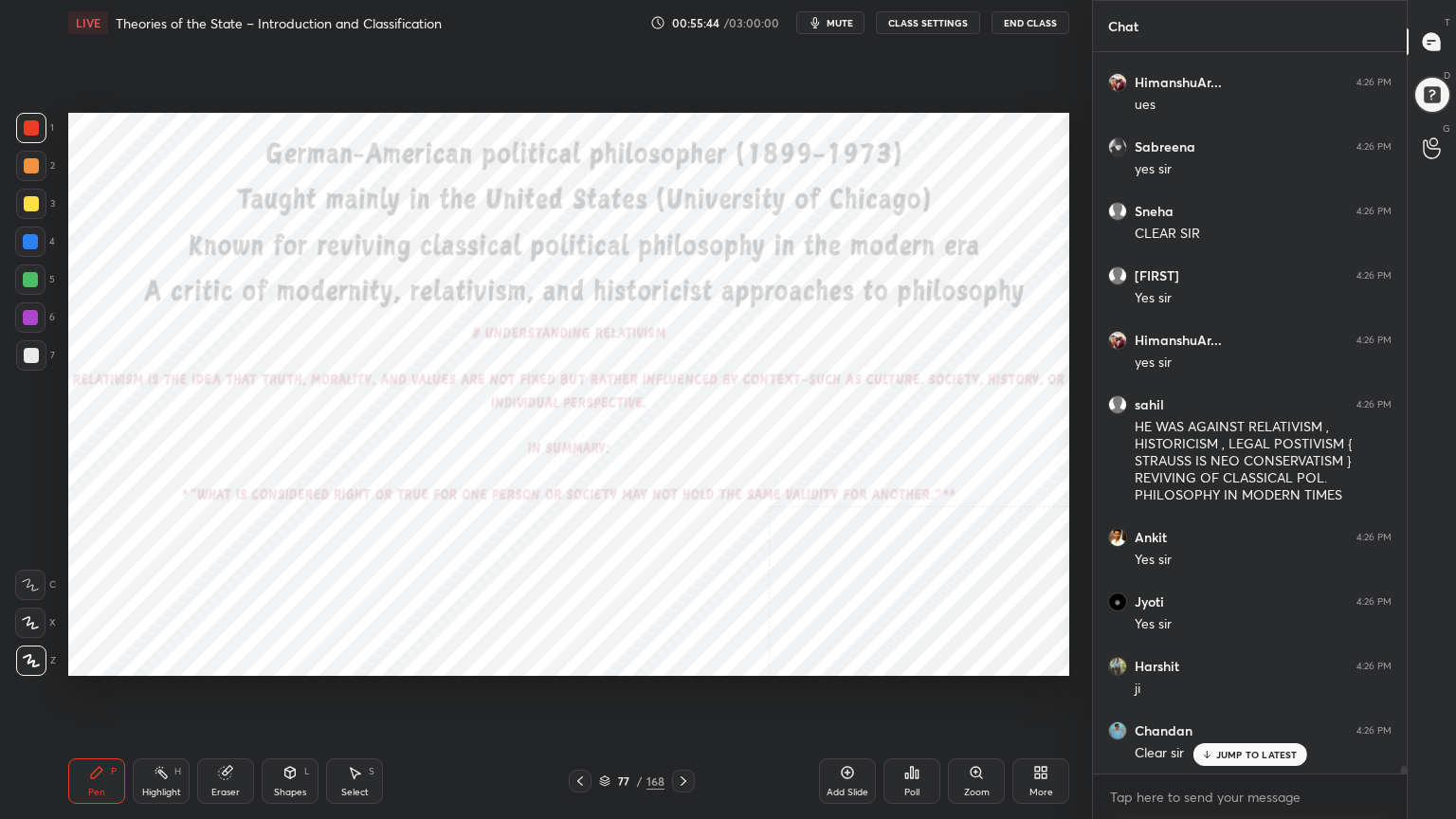 click 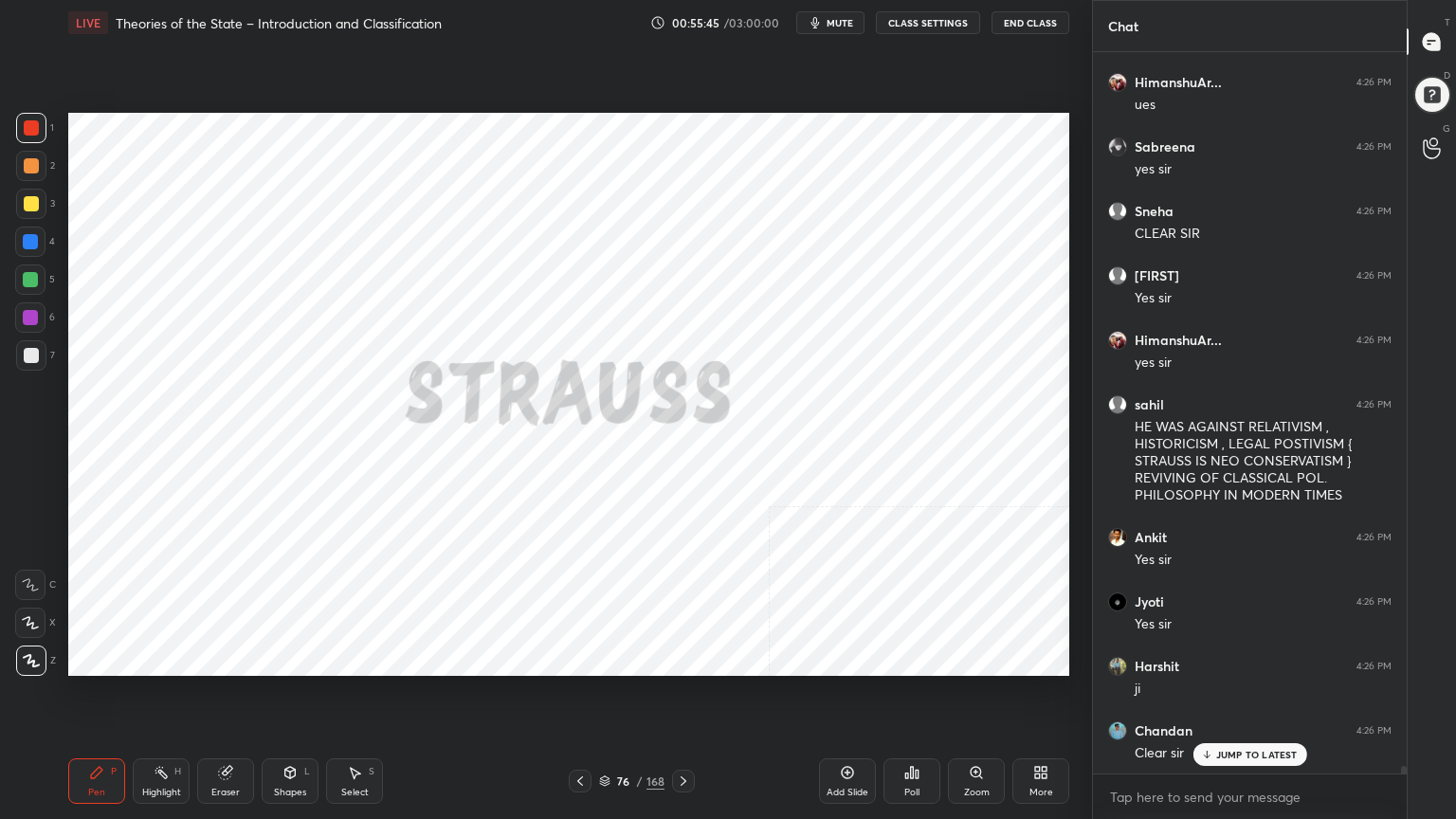 click on "Add Slide" at bounding box center (847, 781) 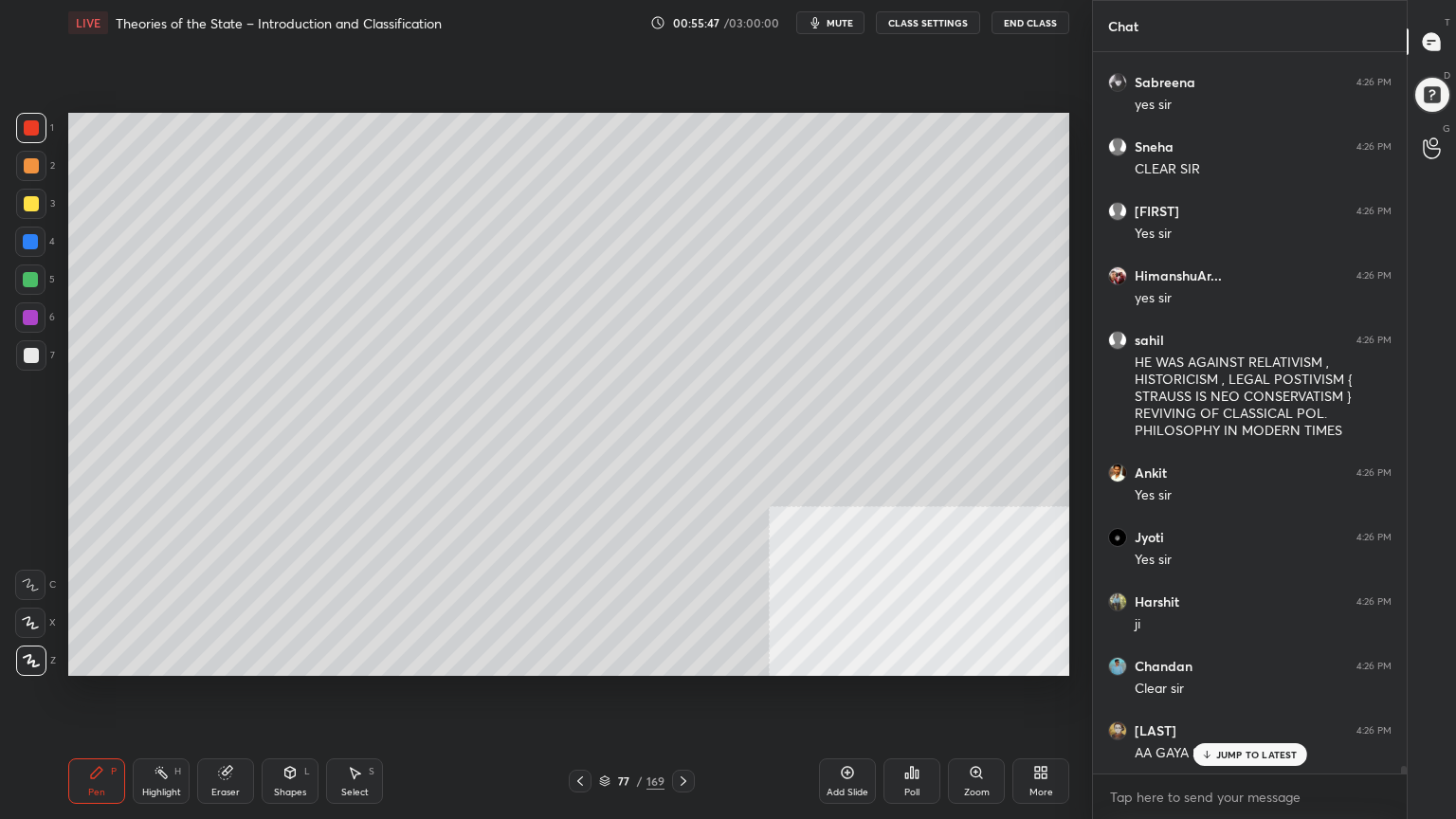 click at bounding box center [31, 204] 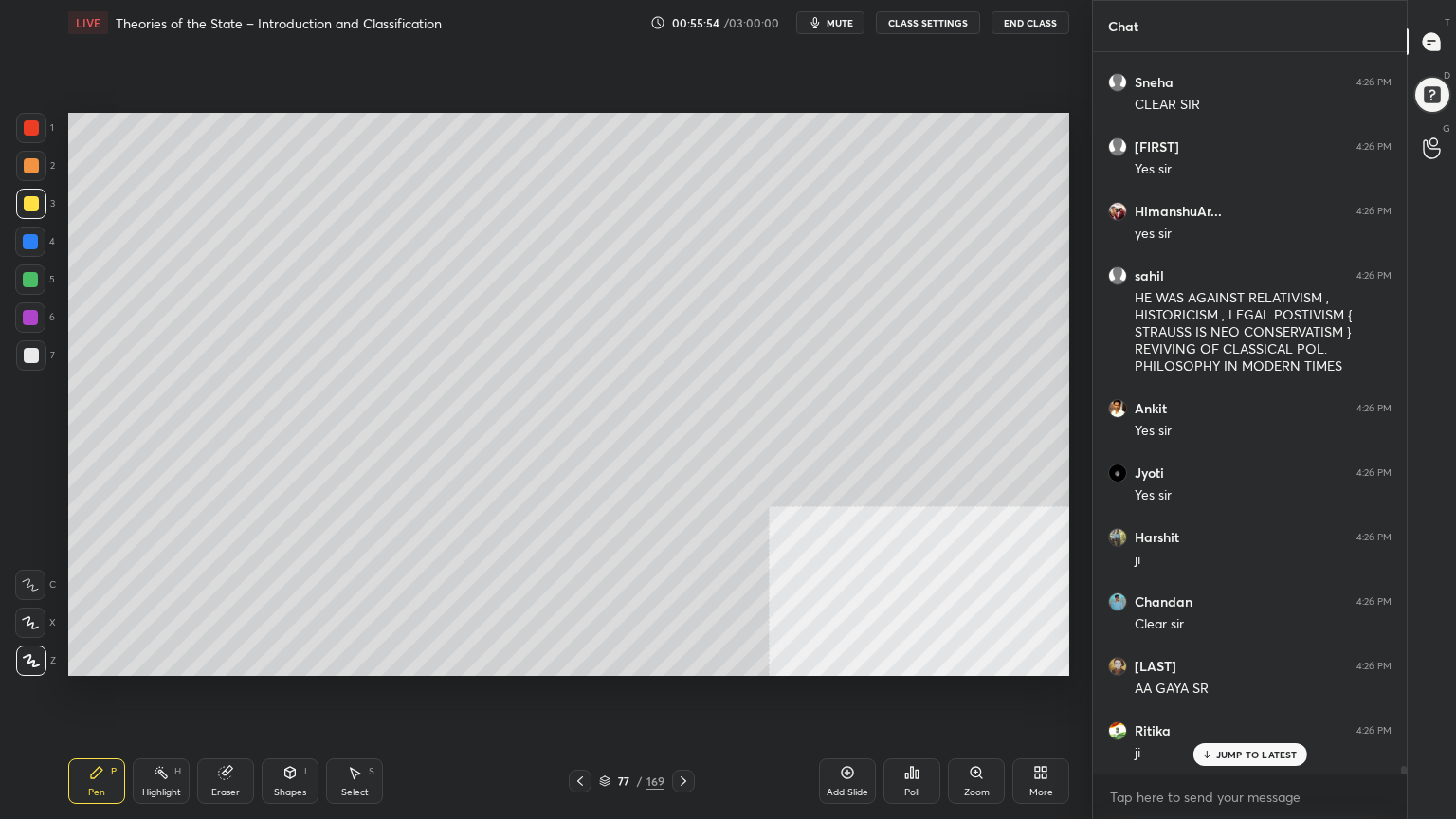 click at bounding box center [31, 355] 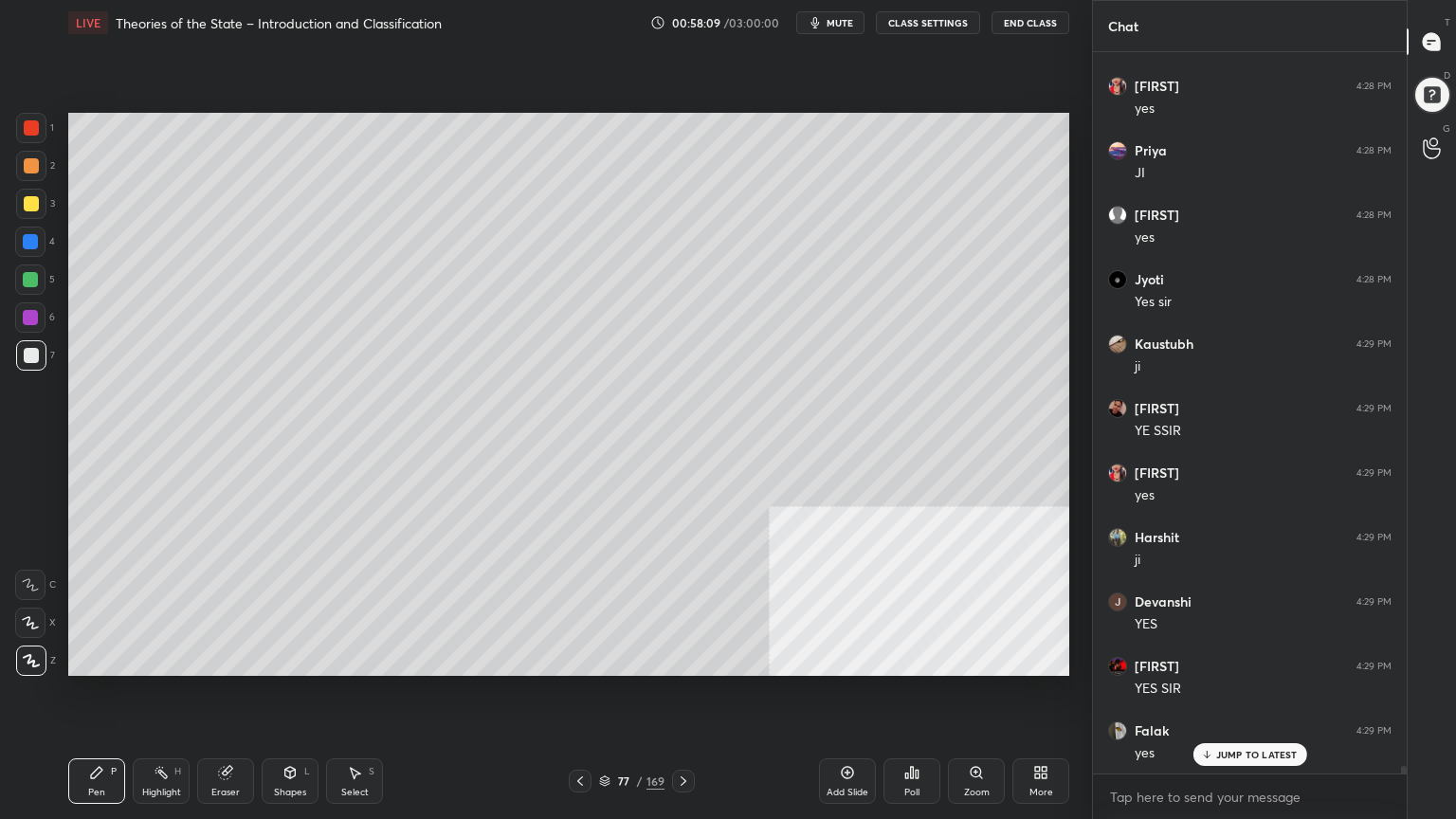 scroll, scrollTop: 72409, scrollLeft: 0, axis: vertical 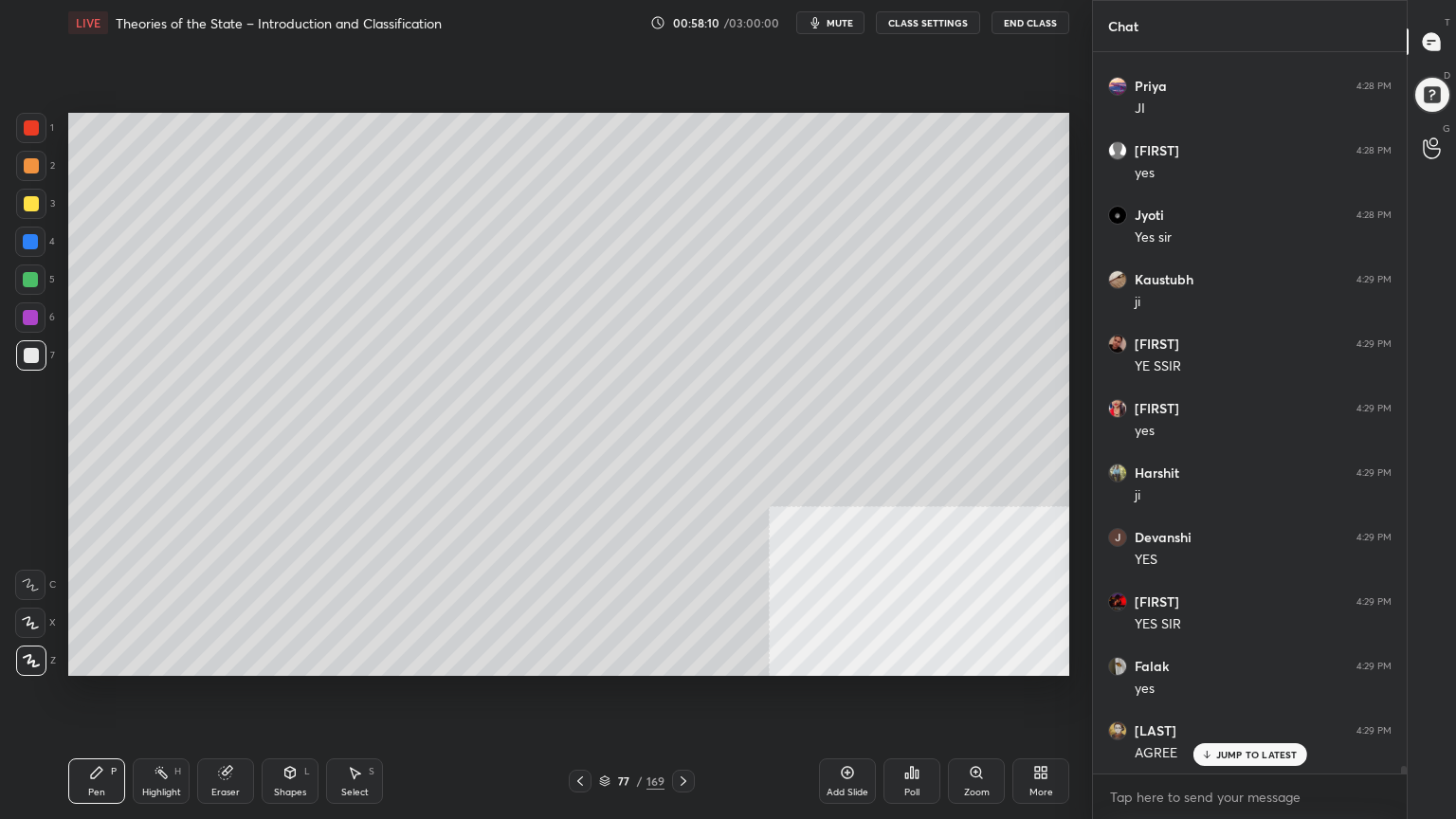 click at bounding box center (30, 242) 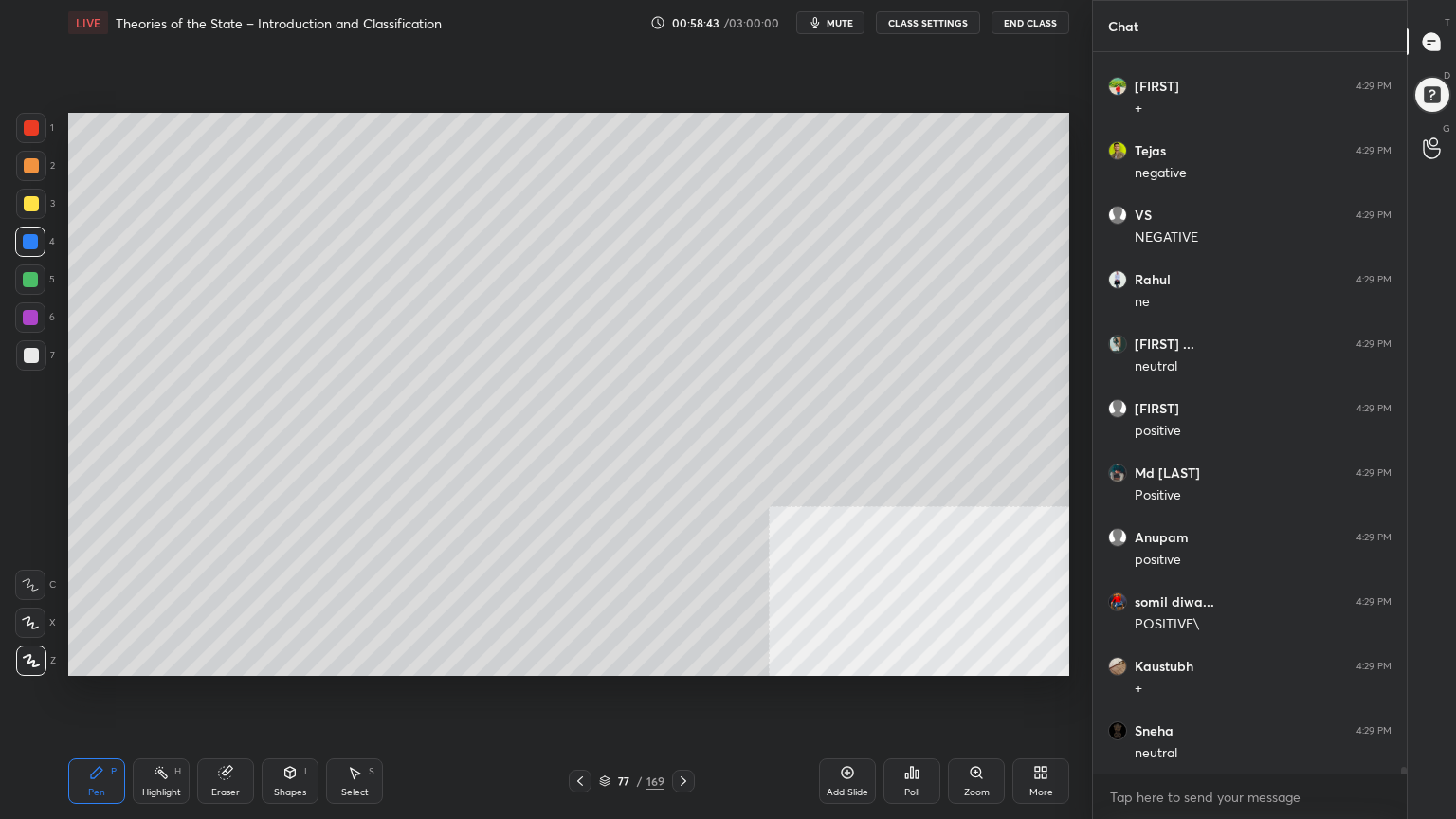 scroll, scrollTop: 74859, scrollLeft: 0, axis: vertical 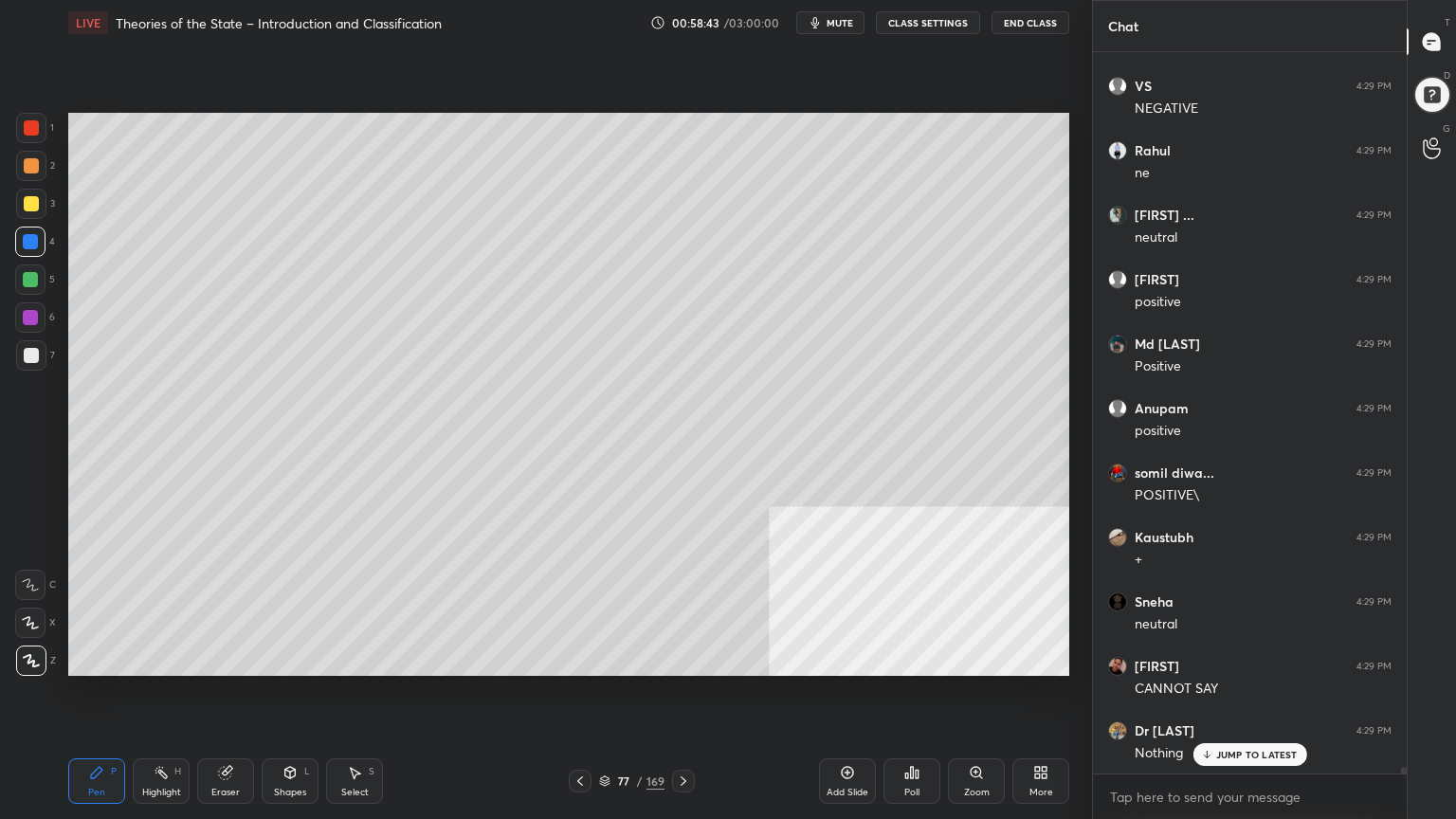 click at bounding box center (31, 204) 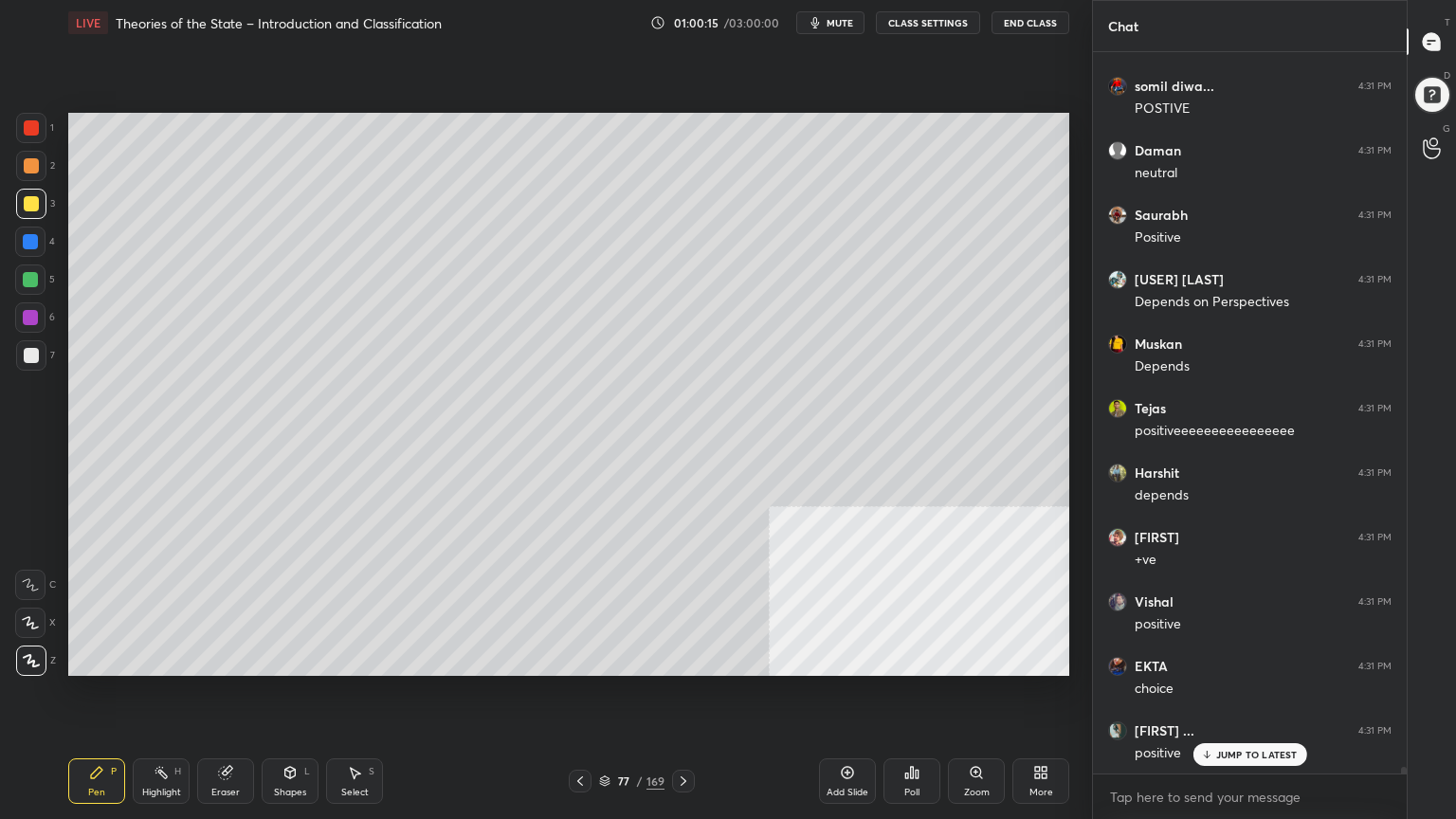 scroll, scrollTop: 81369, scrollLeft: 0, axis: vertical 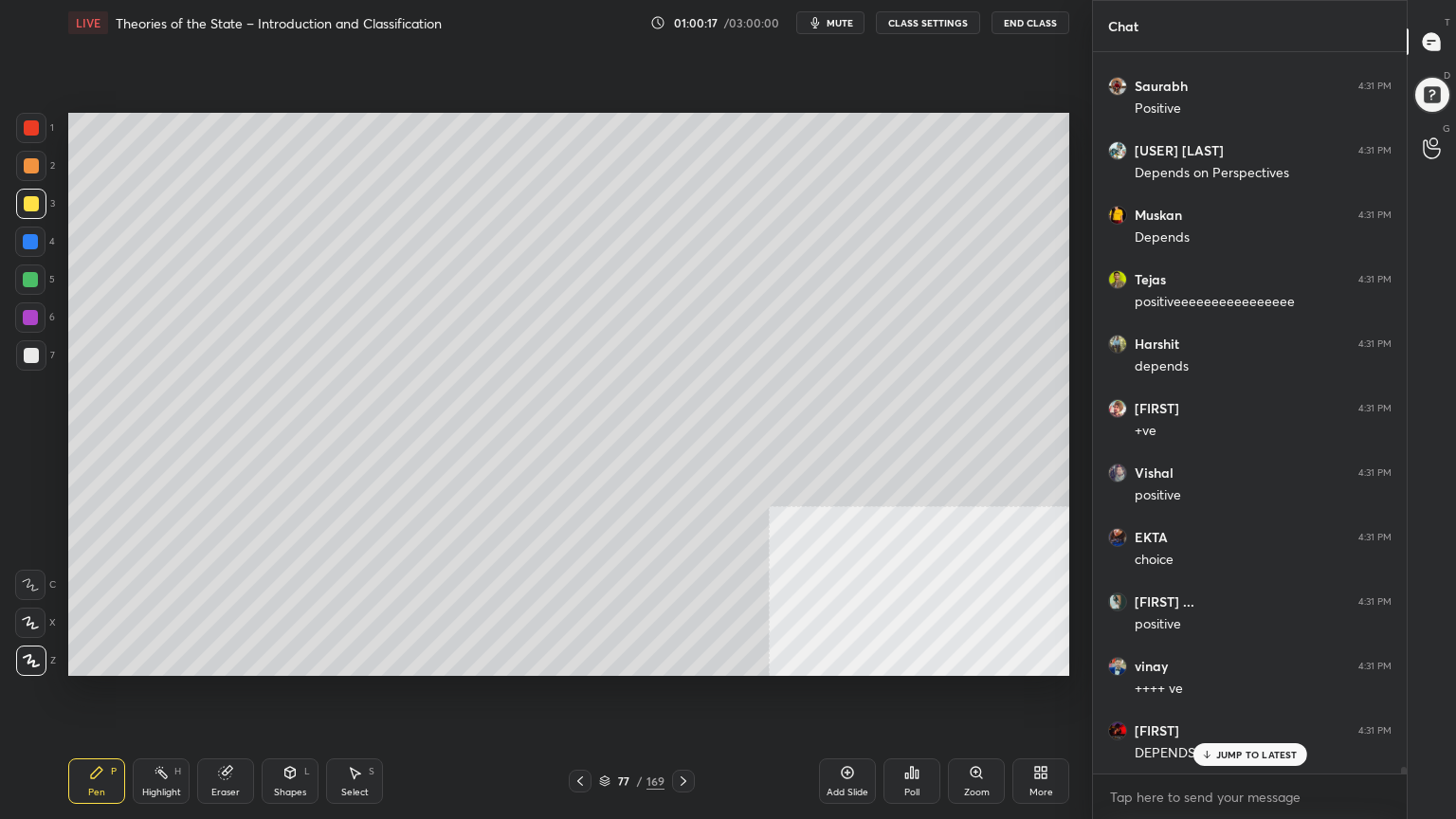 click 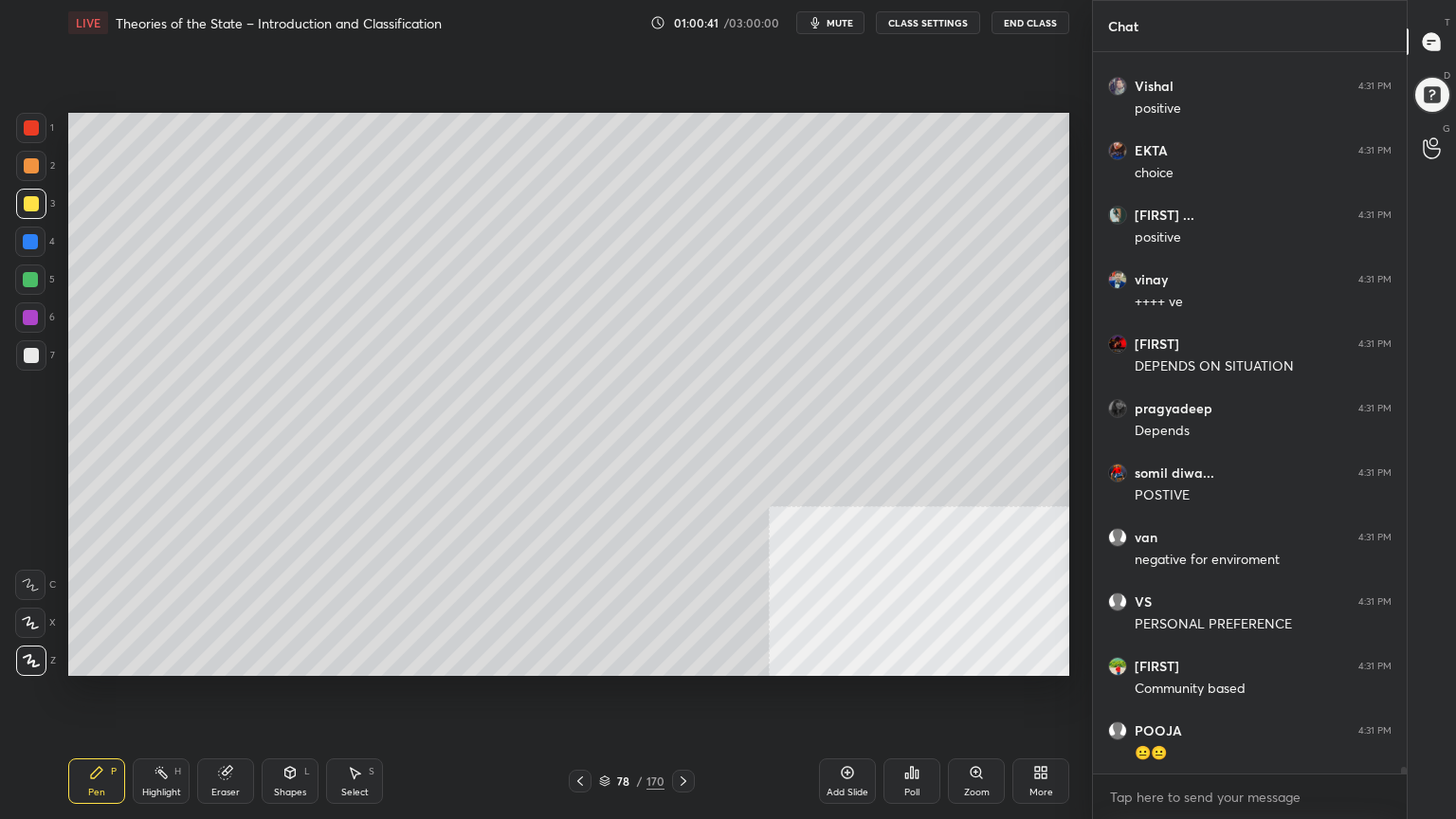 scroll, scrollTop: 81885, scrollLeft: 0, axis: vertical 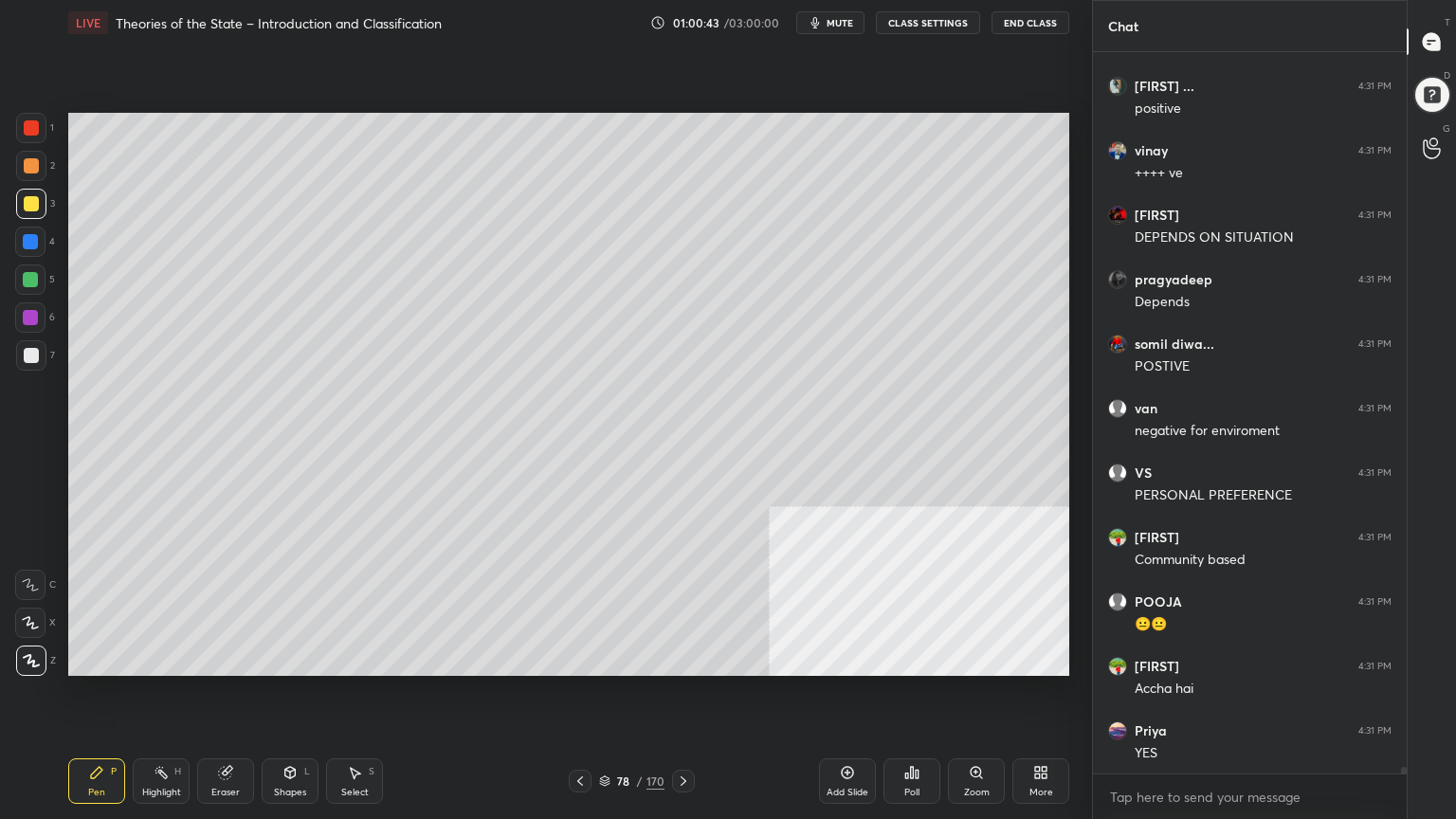 click at bounding box center (31, 128) 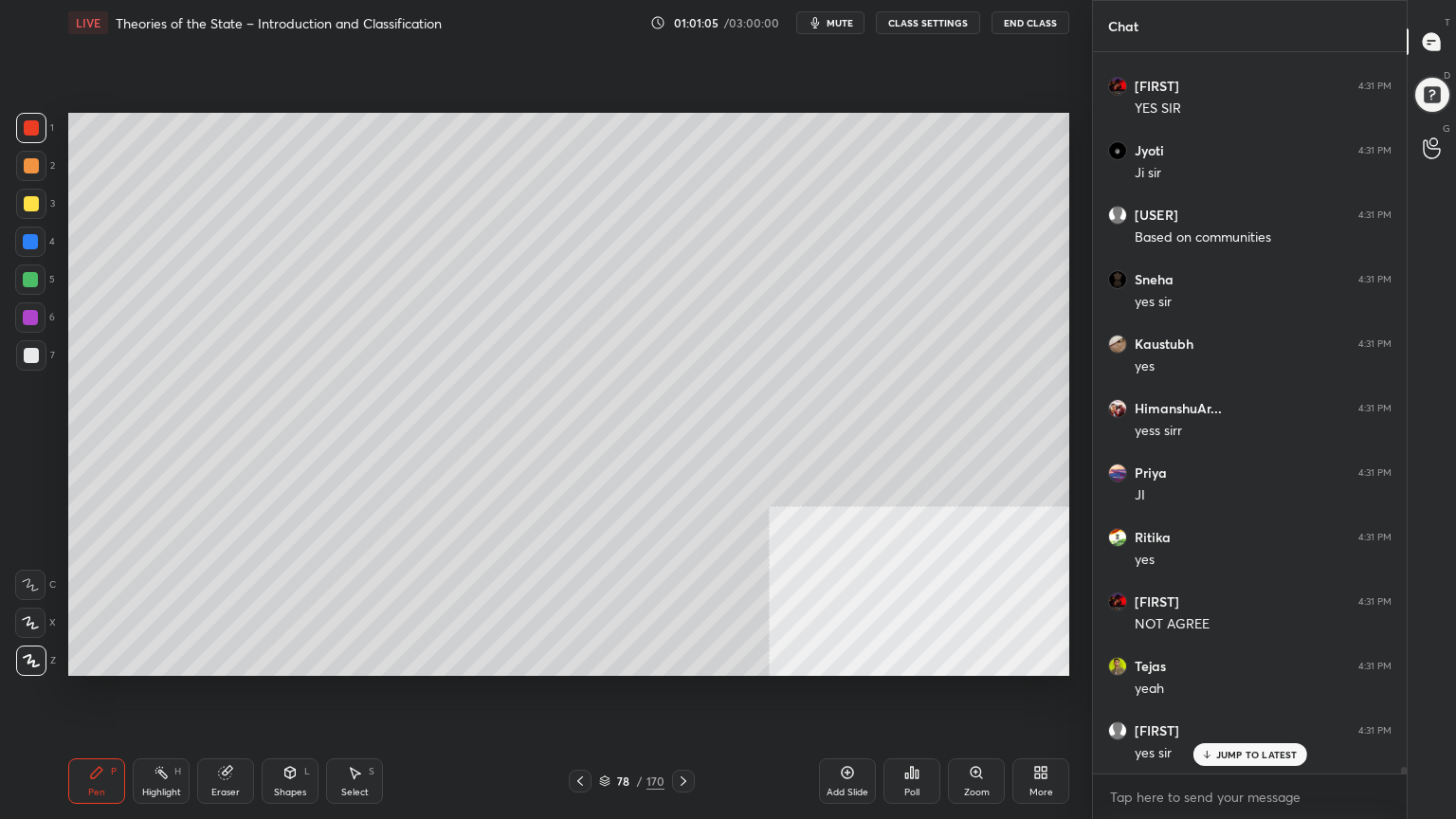 scroll, scrollTop: 83303, scrollLeft: 0, axis: vertical 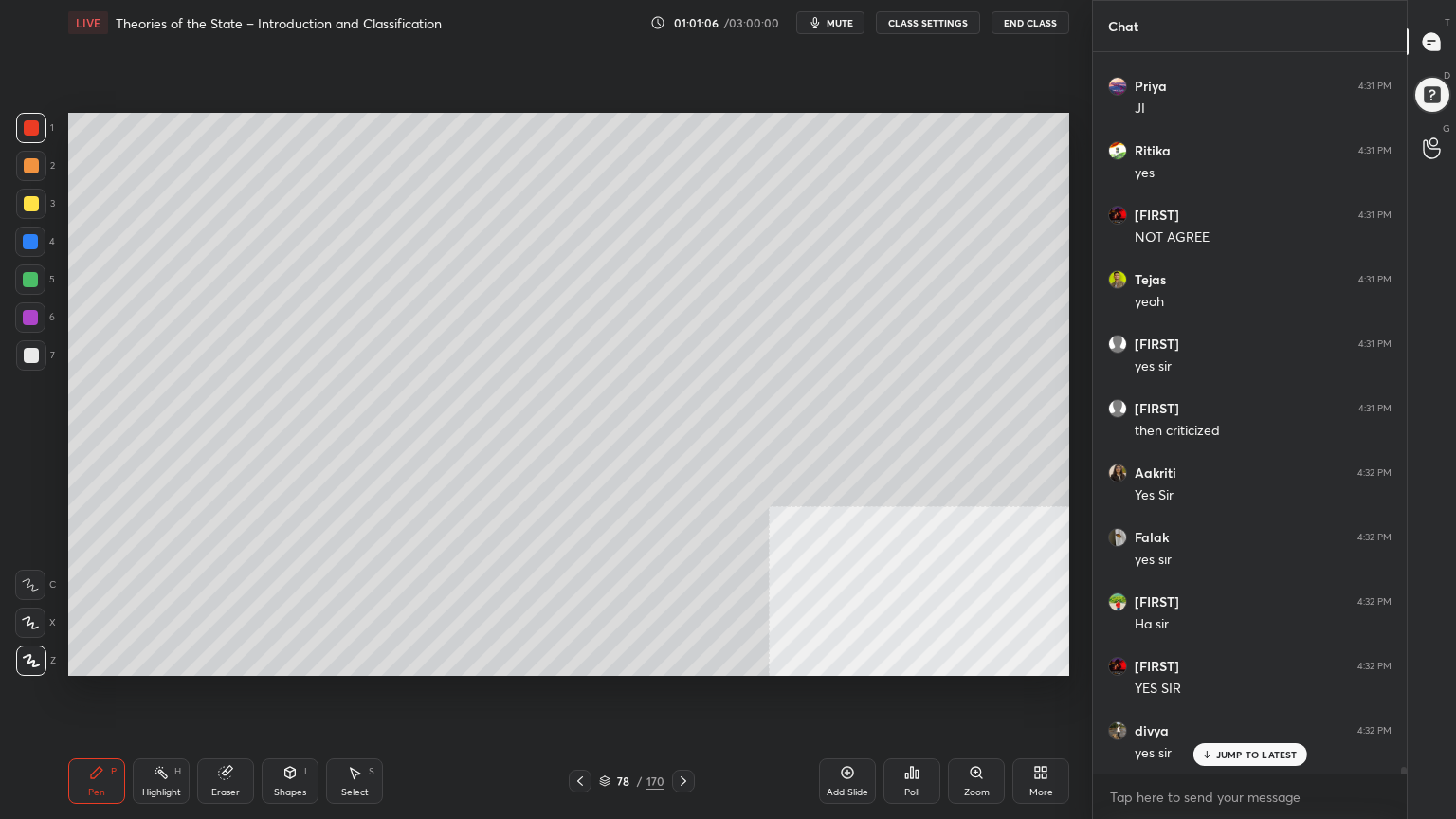 drag, startPoint x: 27, startPoint y: 199, endPoint x: 67, endPoint y: 232, distance: 51.85557 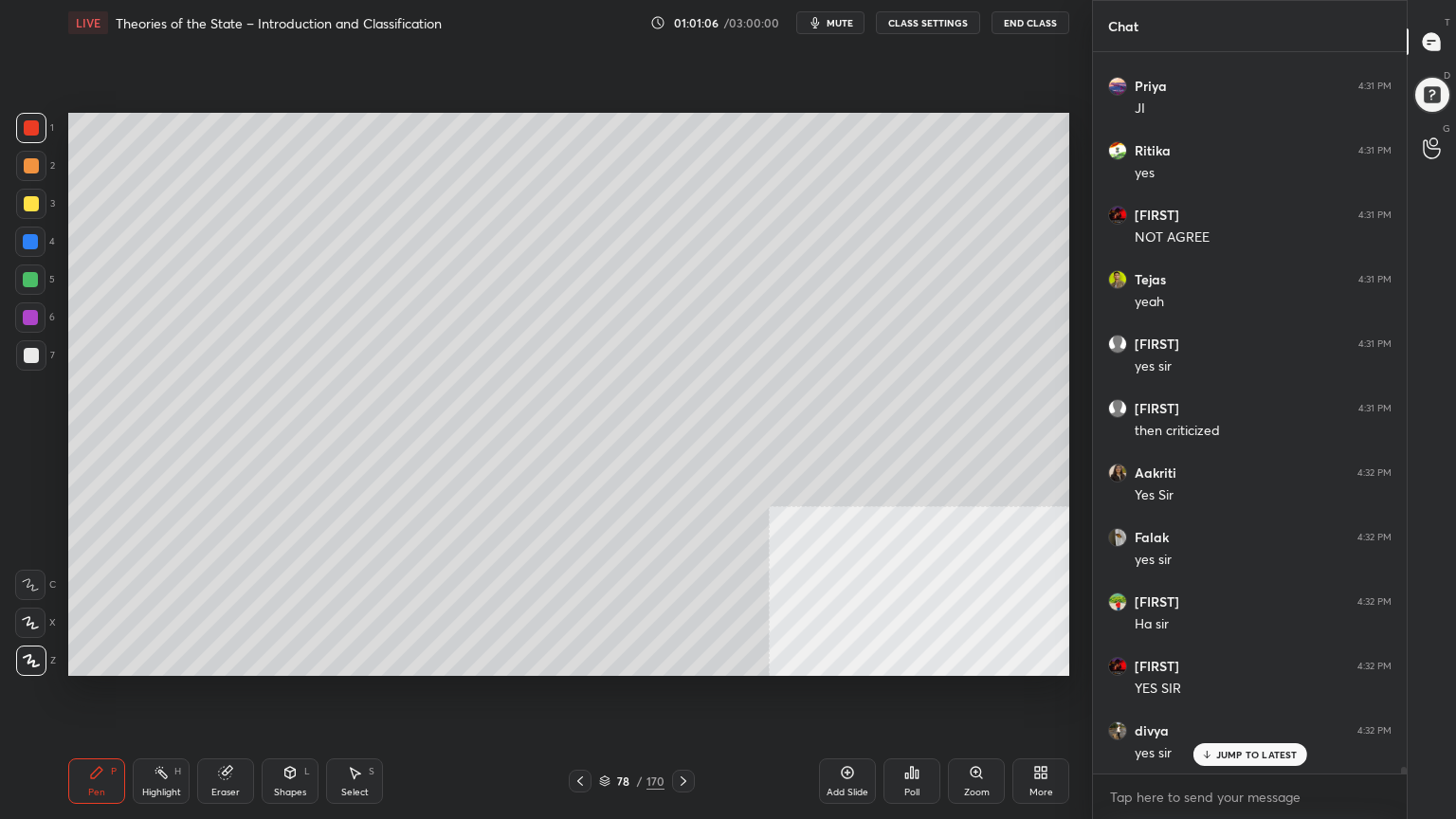 click at bounding box center [31, 204] 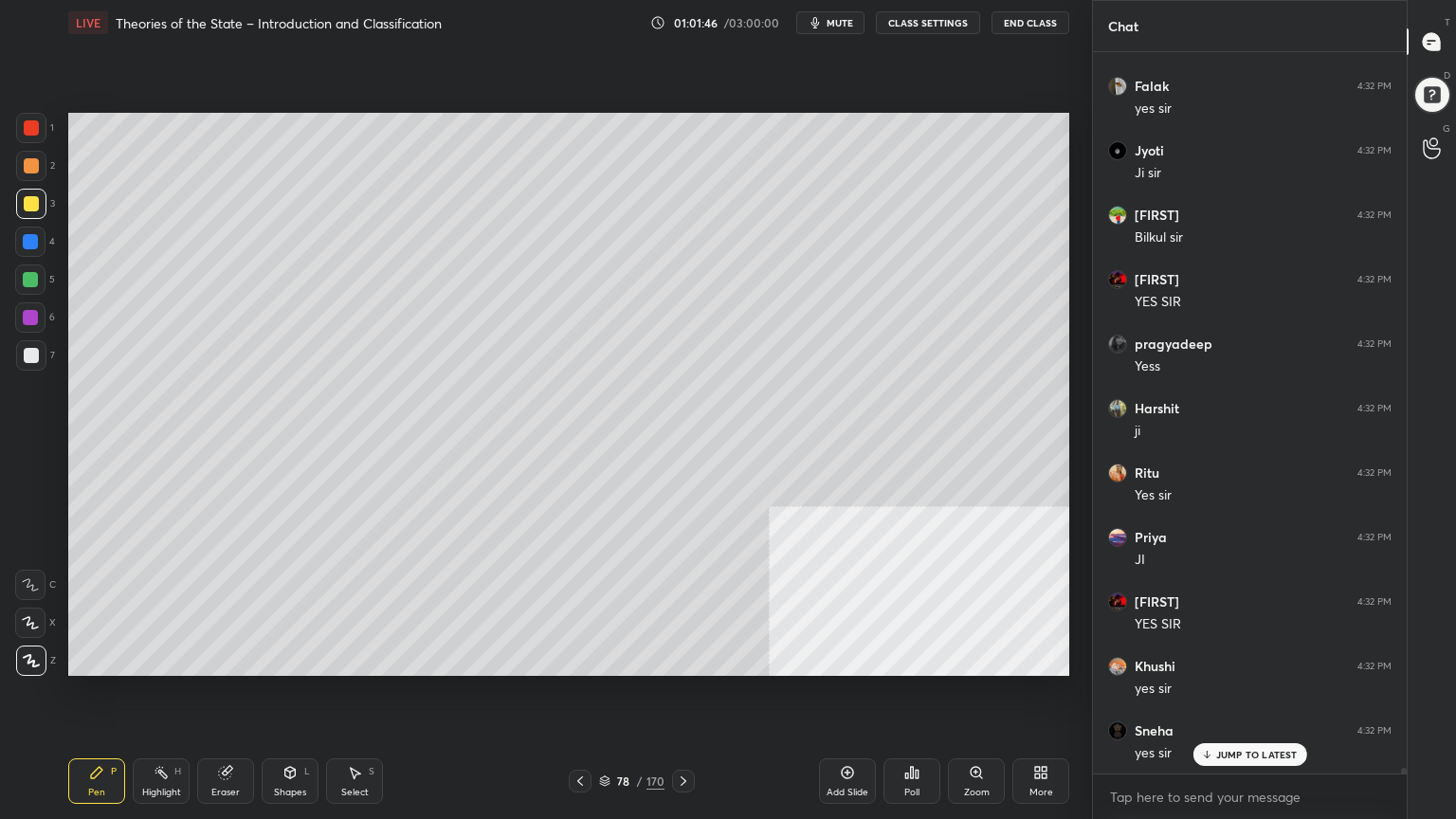 scroll, scrollTop: 86932, scrollLeft: 0, axis: vertical 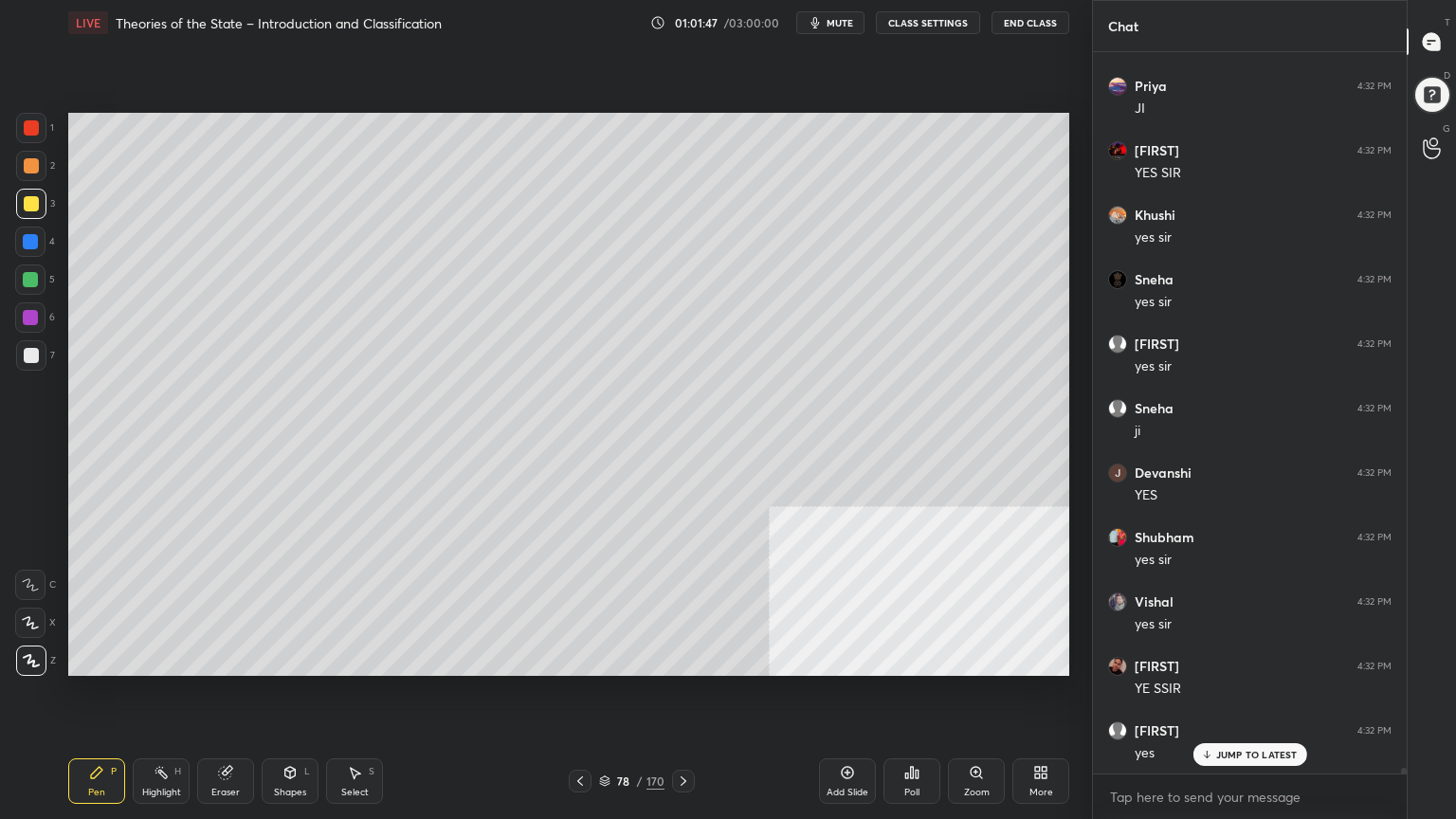 click 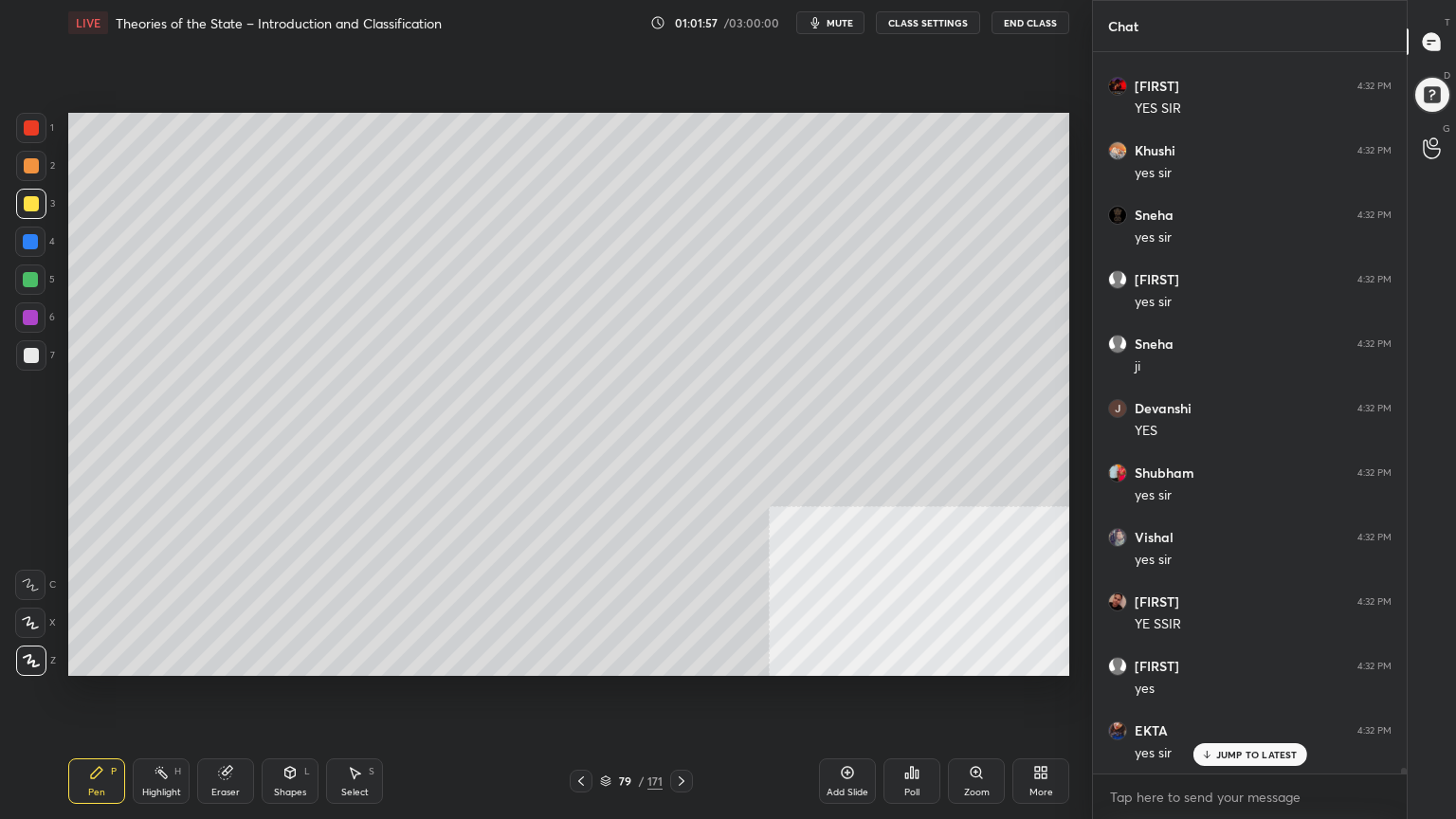 click 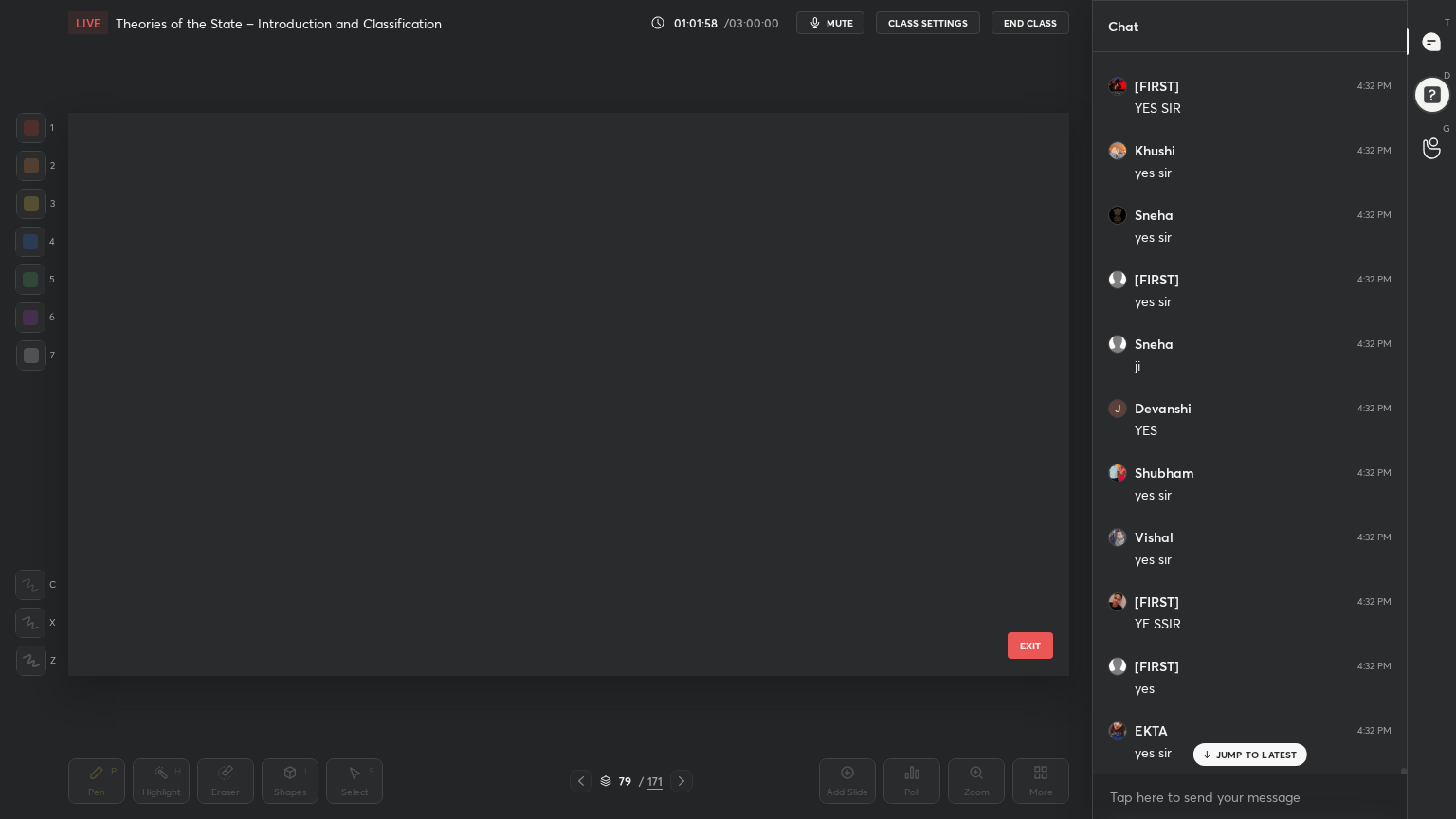 scroll, scrollTop: 4121, scrollLeft: 0, axis: vertical 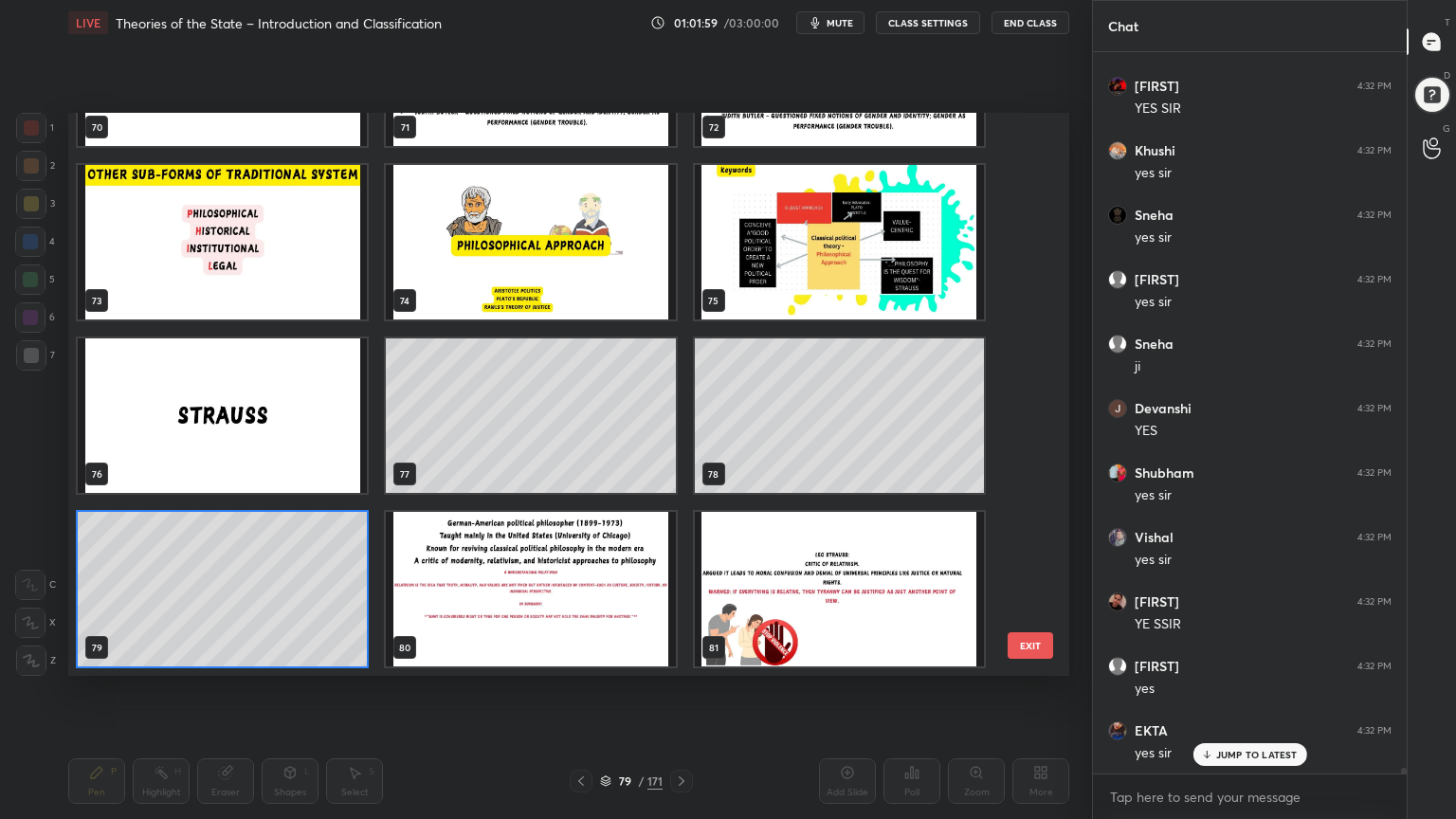 click at bounding box center (530, 589) 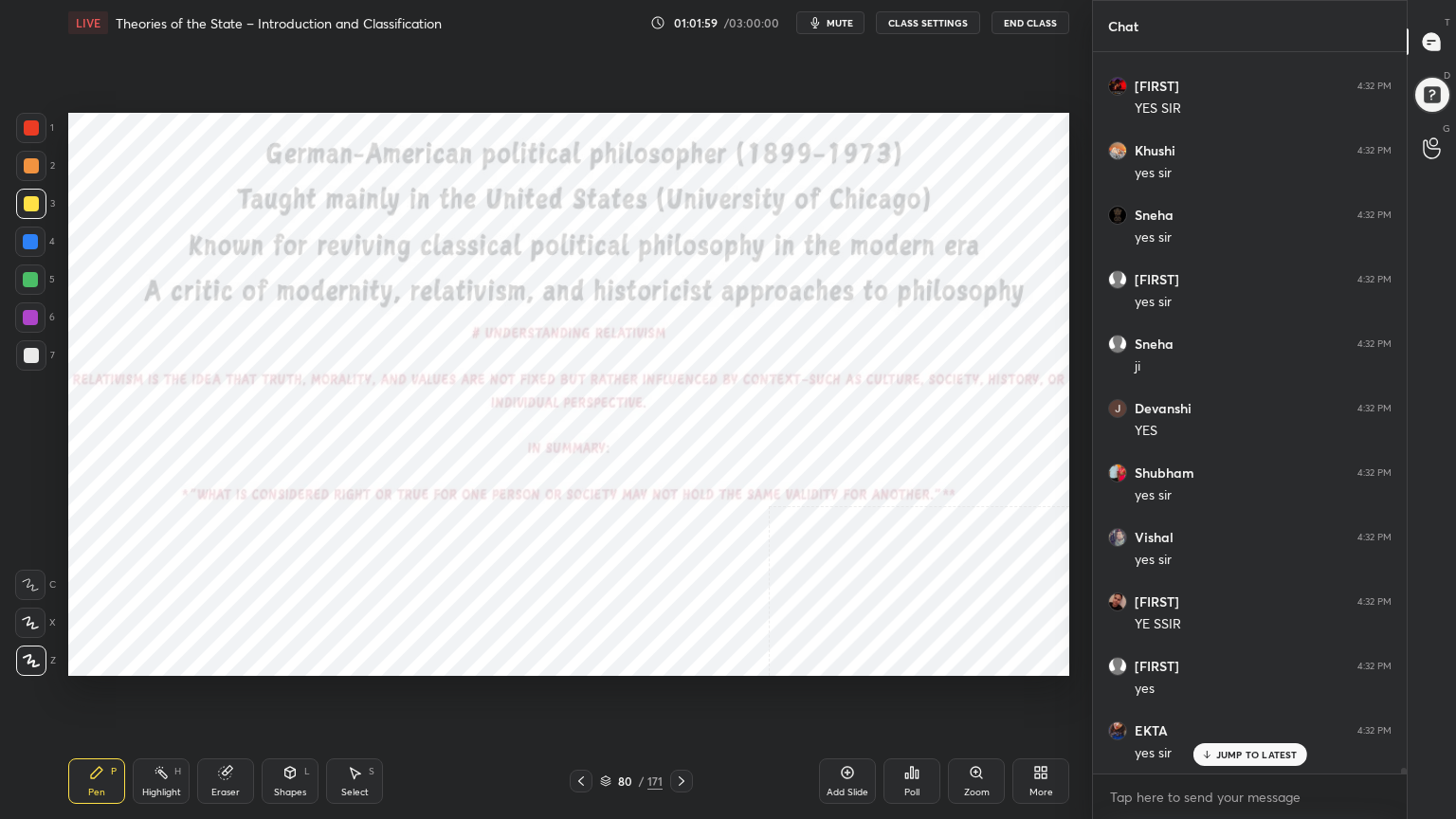 scroll, scrollTop: 87254, scrollLeft: 0, axis: vertical 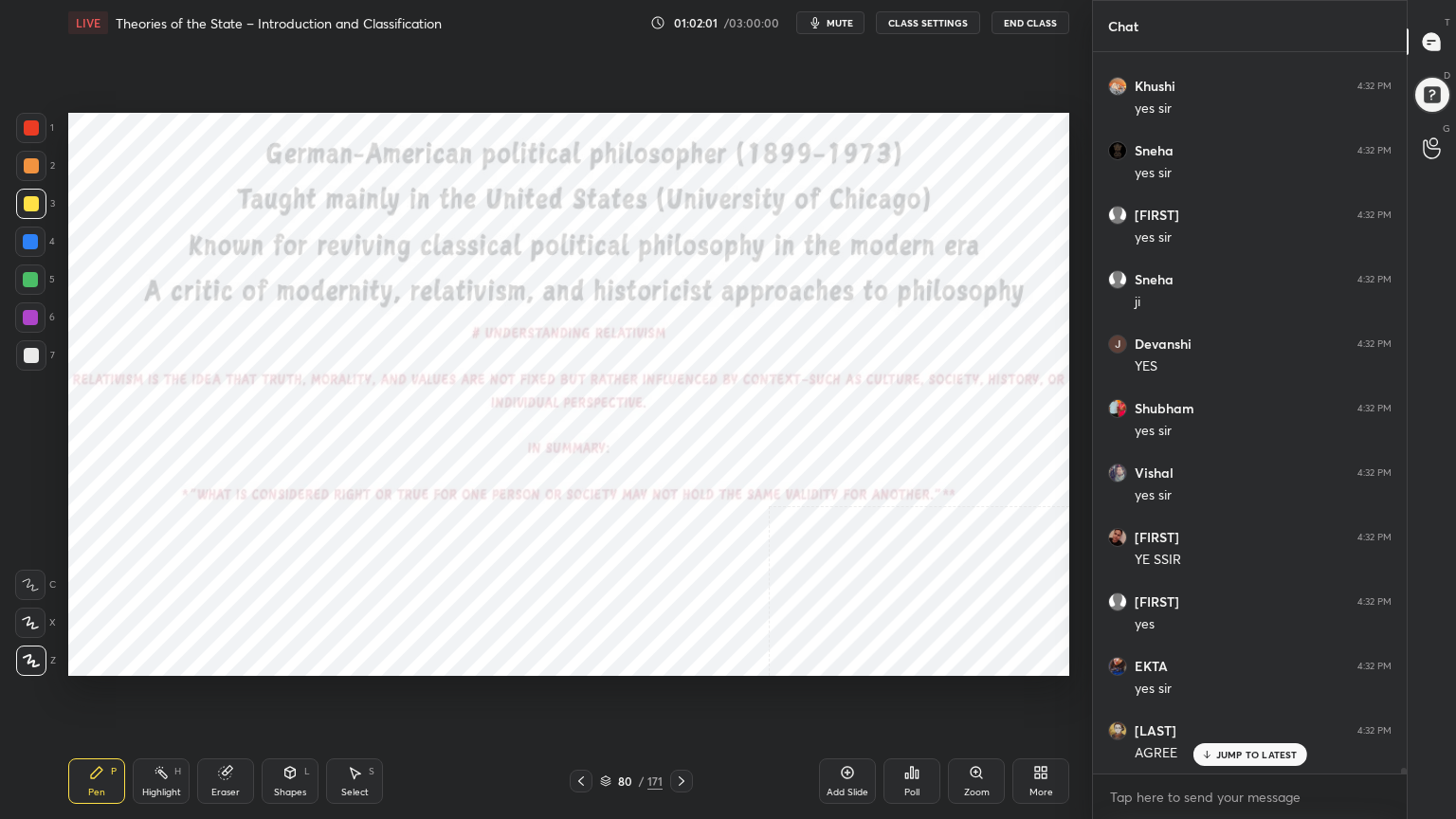 click at bounding box center (31, 128) 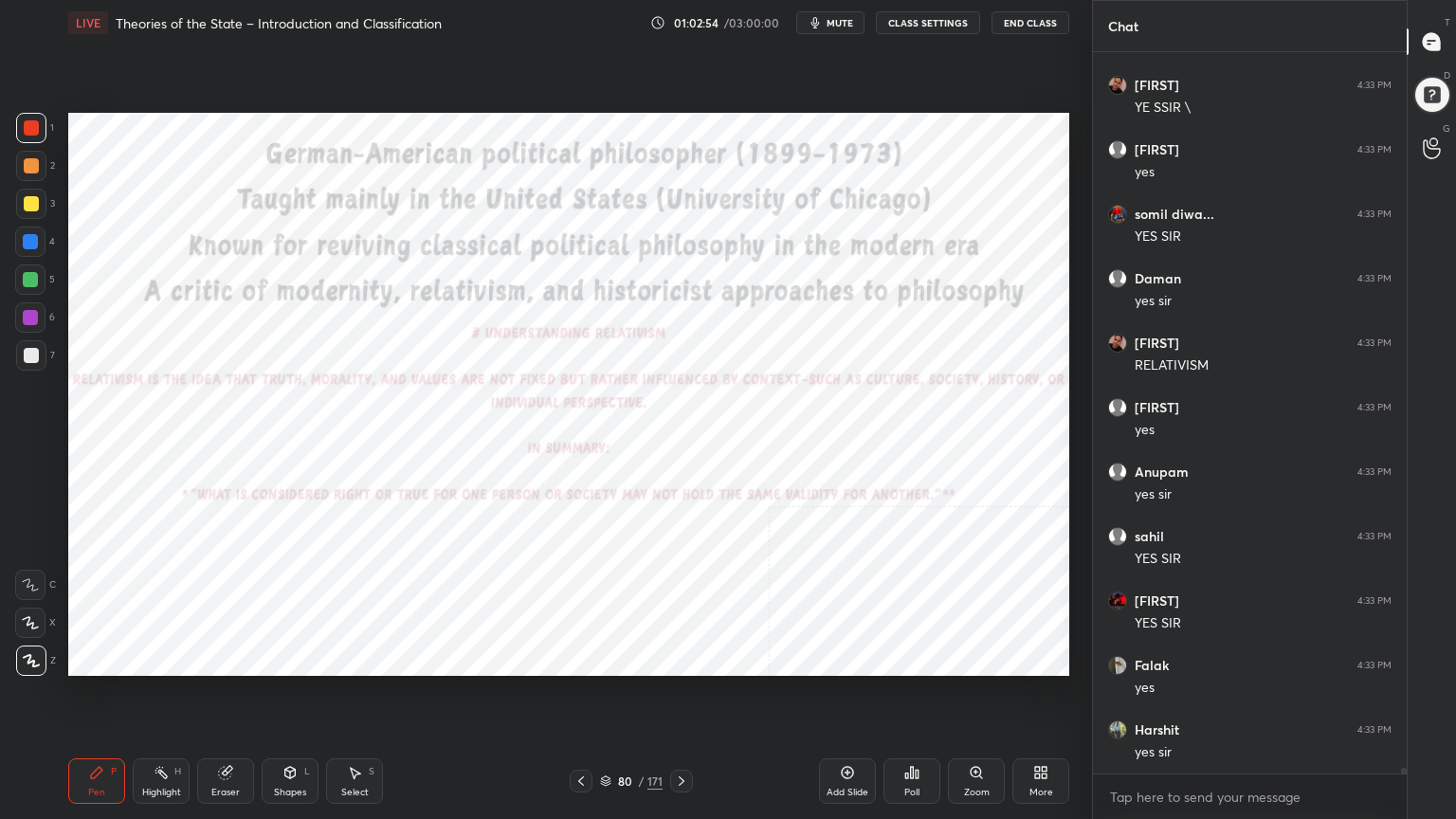 scroll, scrollTop: 88792, scrollLeft: 0, axis: vertical 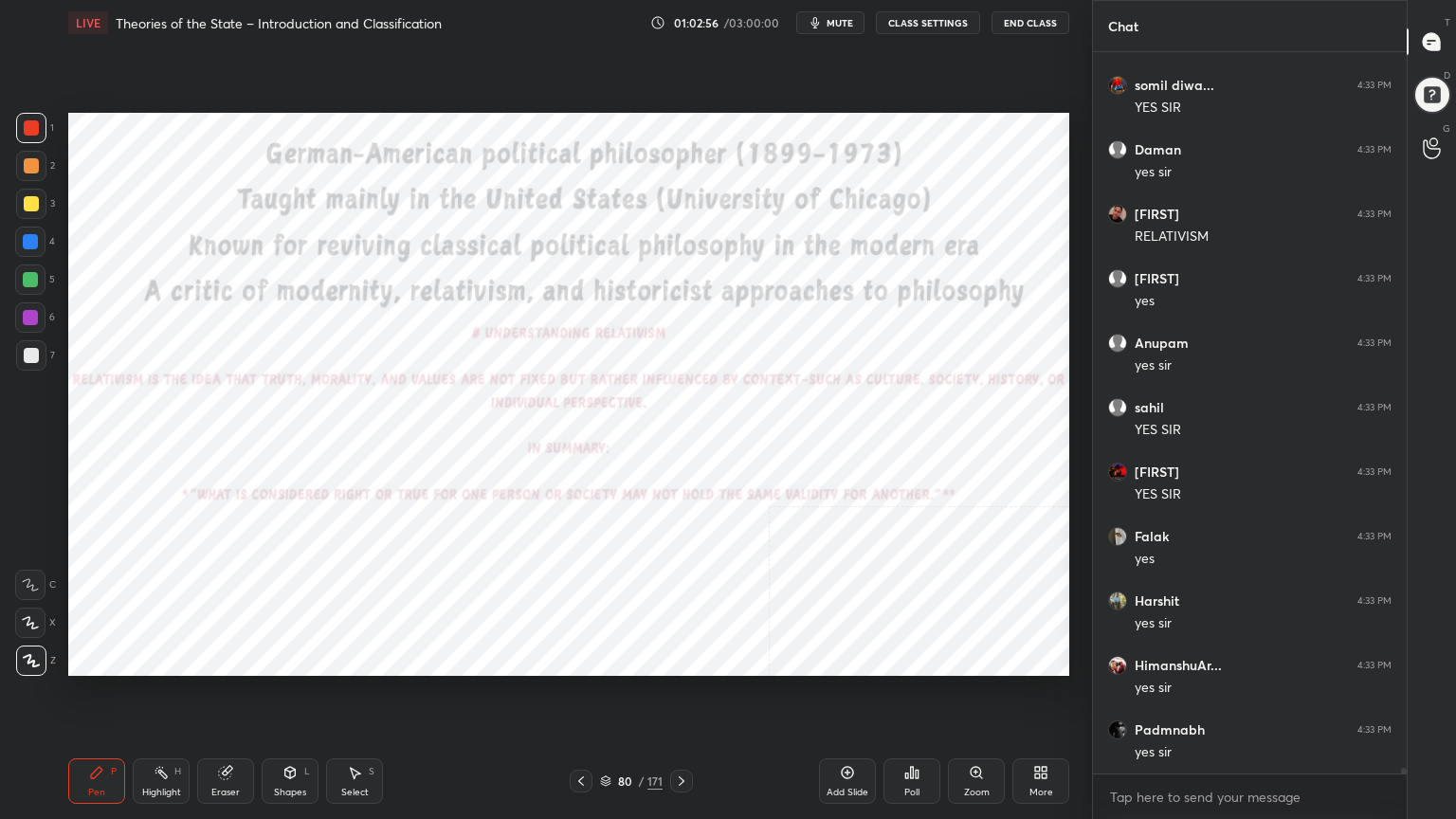 click 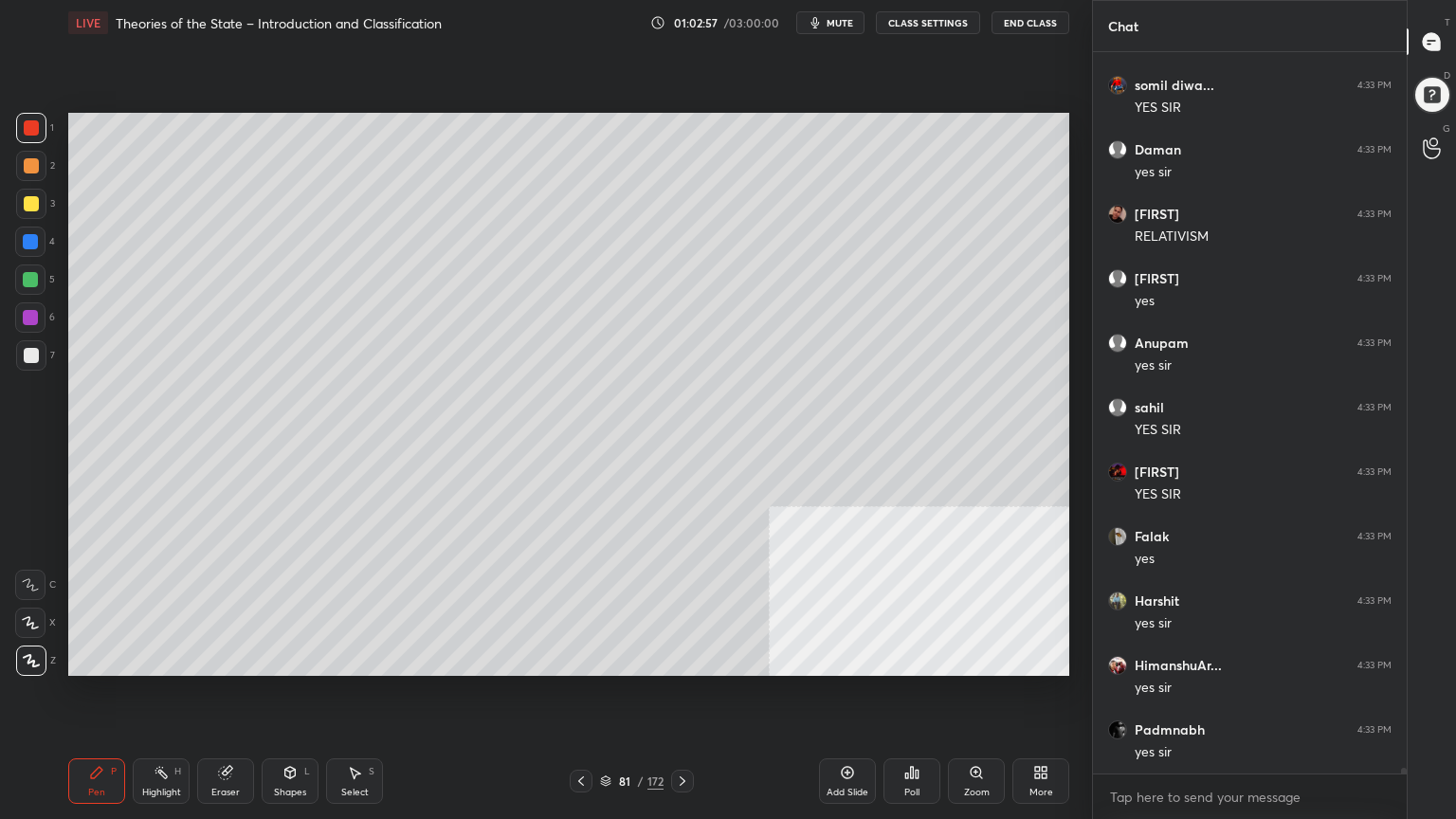 scroll, scrollTop: 88921, scrollLeft: 0, axis: vertical 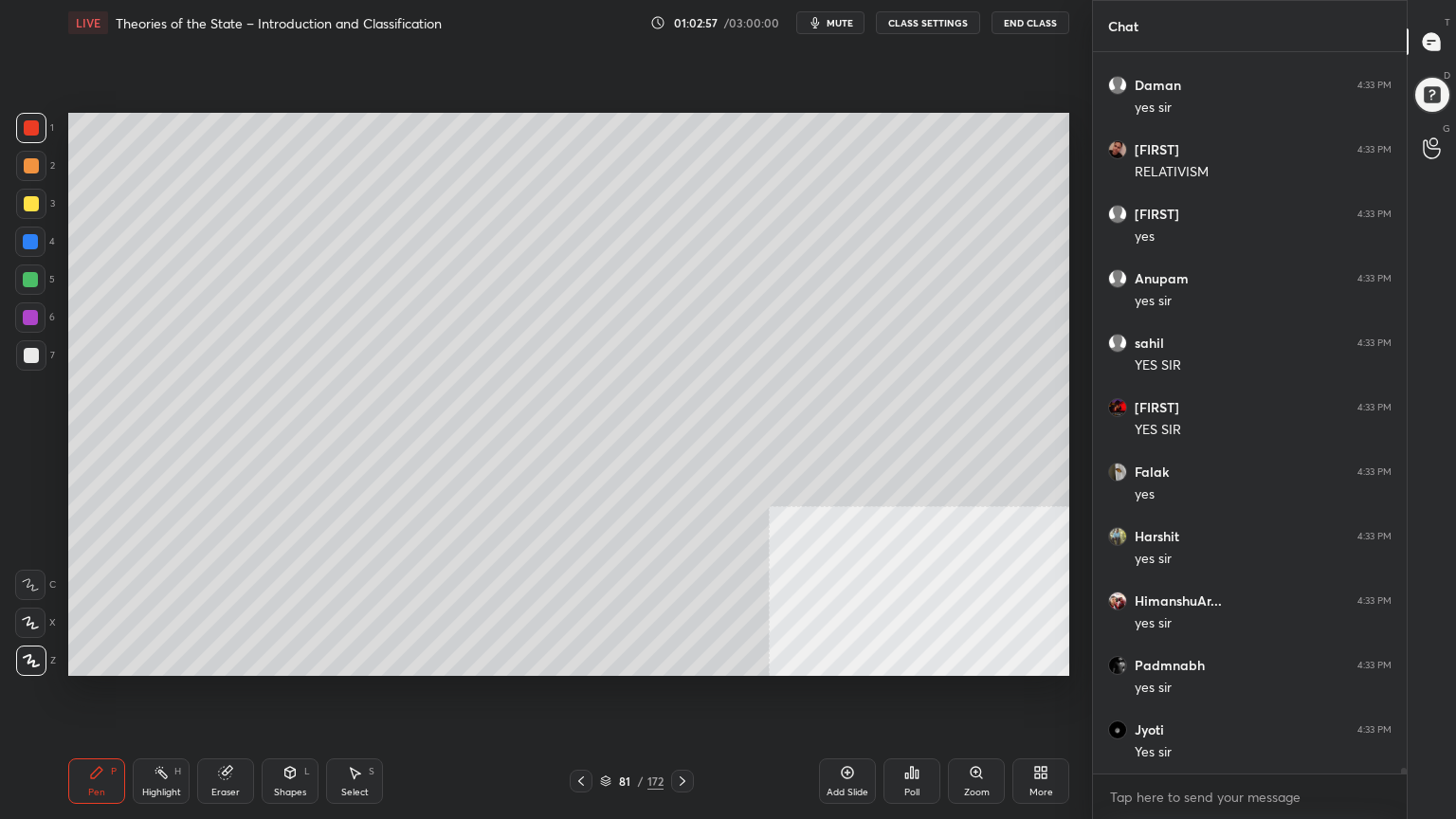 click at bounding box center [31, 355] 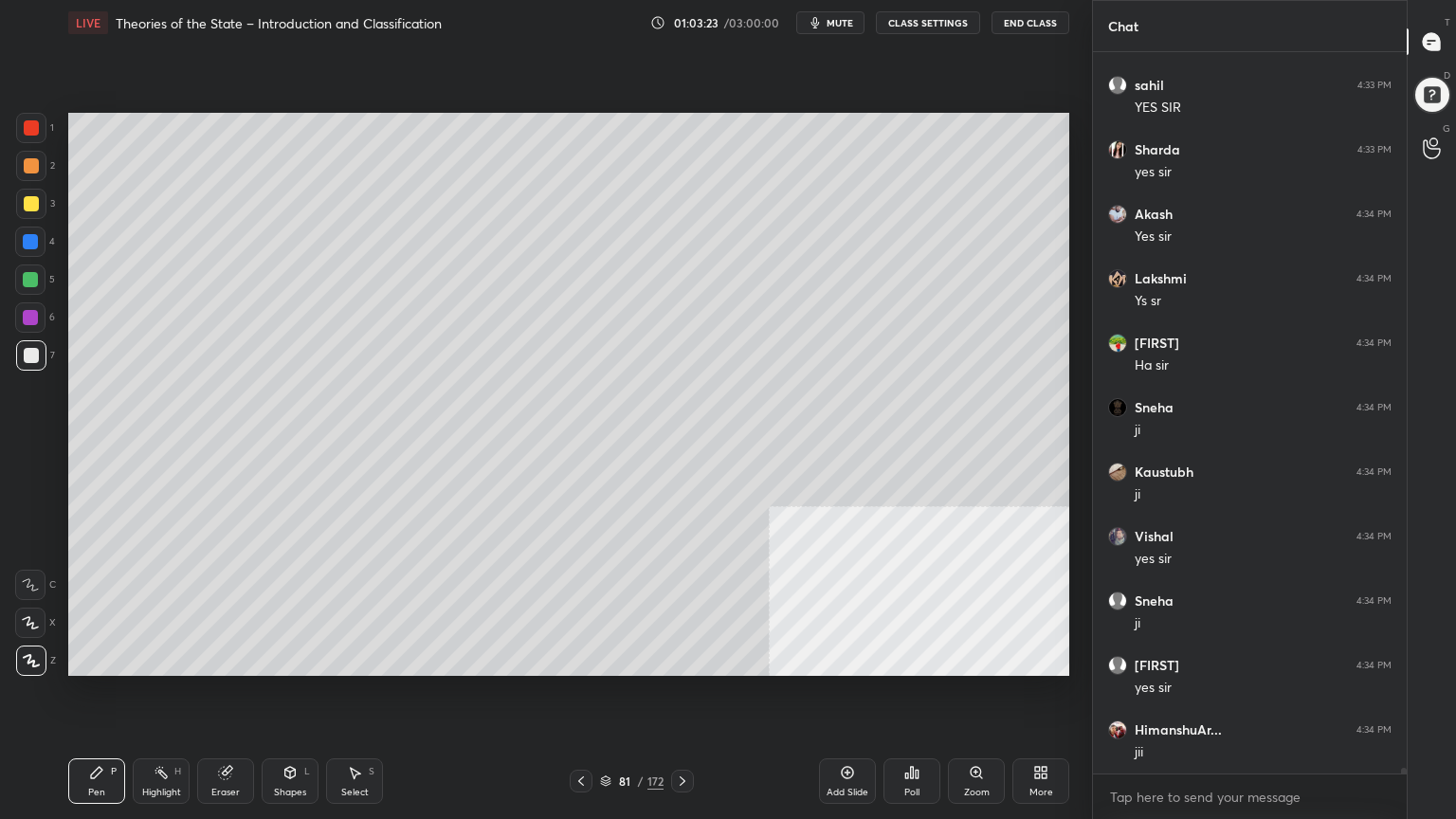 scroll, scrollTop: 89953, scrollLeft: 0, axis: vertical 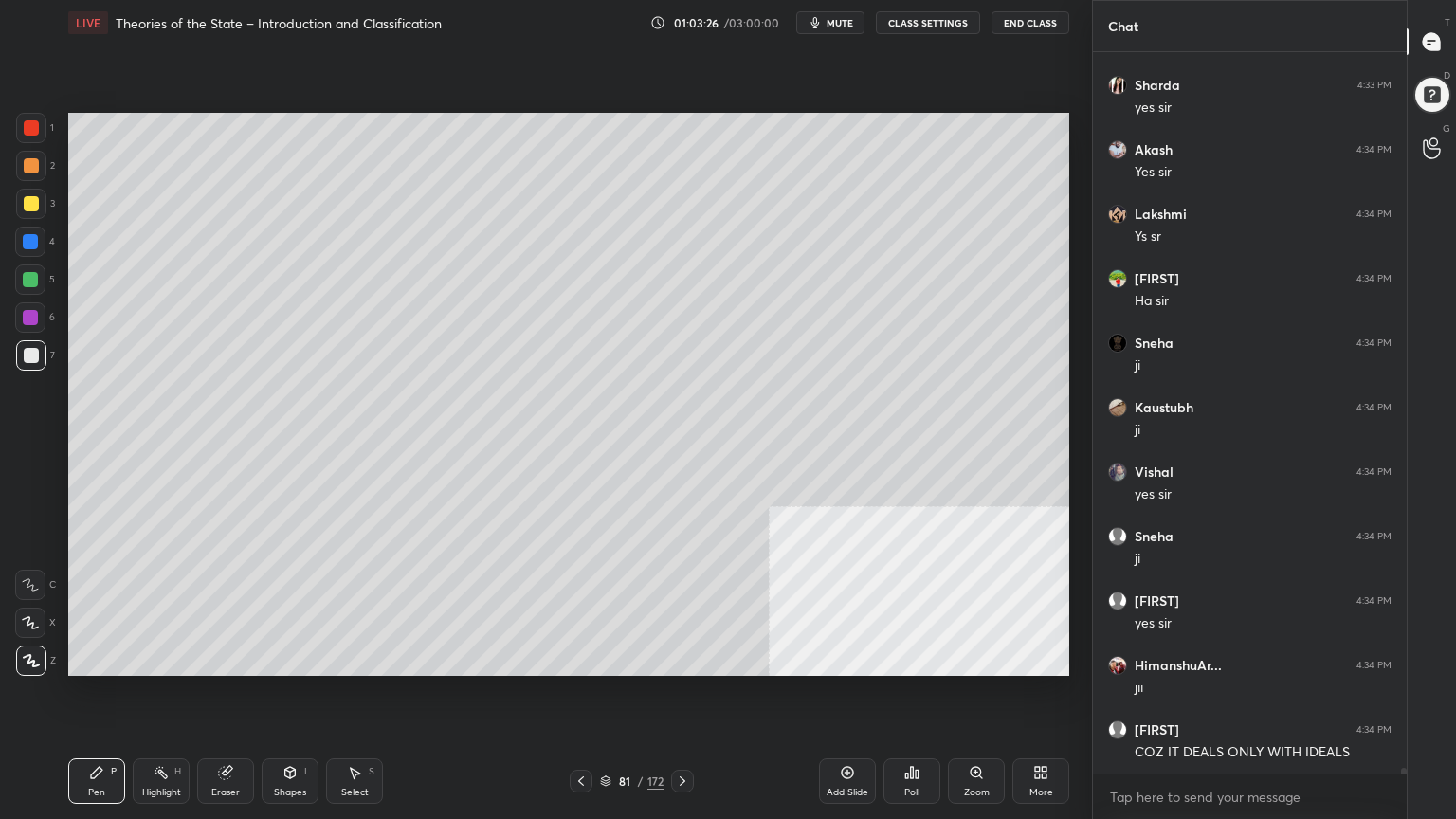 click at bounding box center [31, 204] 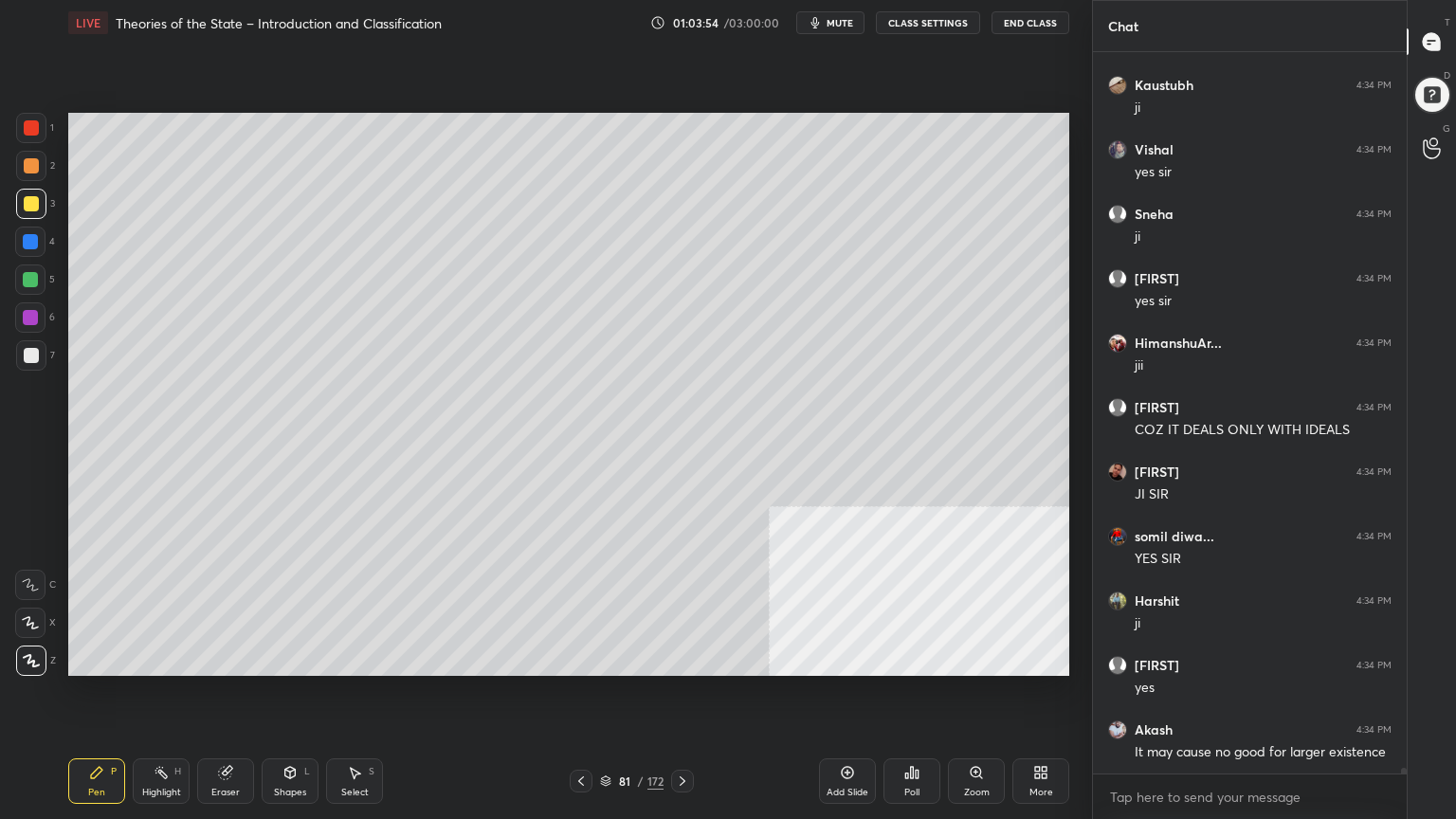 scroll, scrollTop: 90339, scrollLeft: 0, axis: vertical 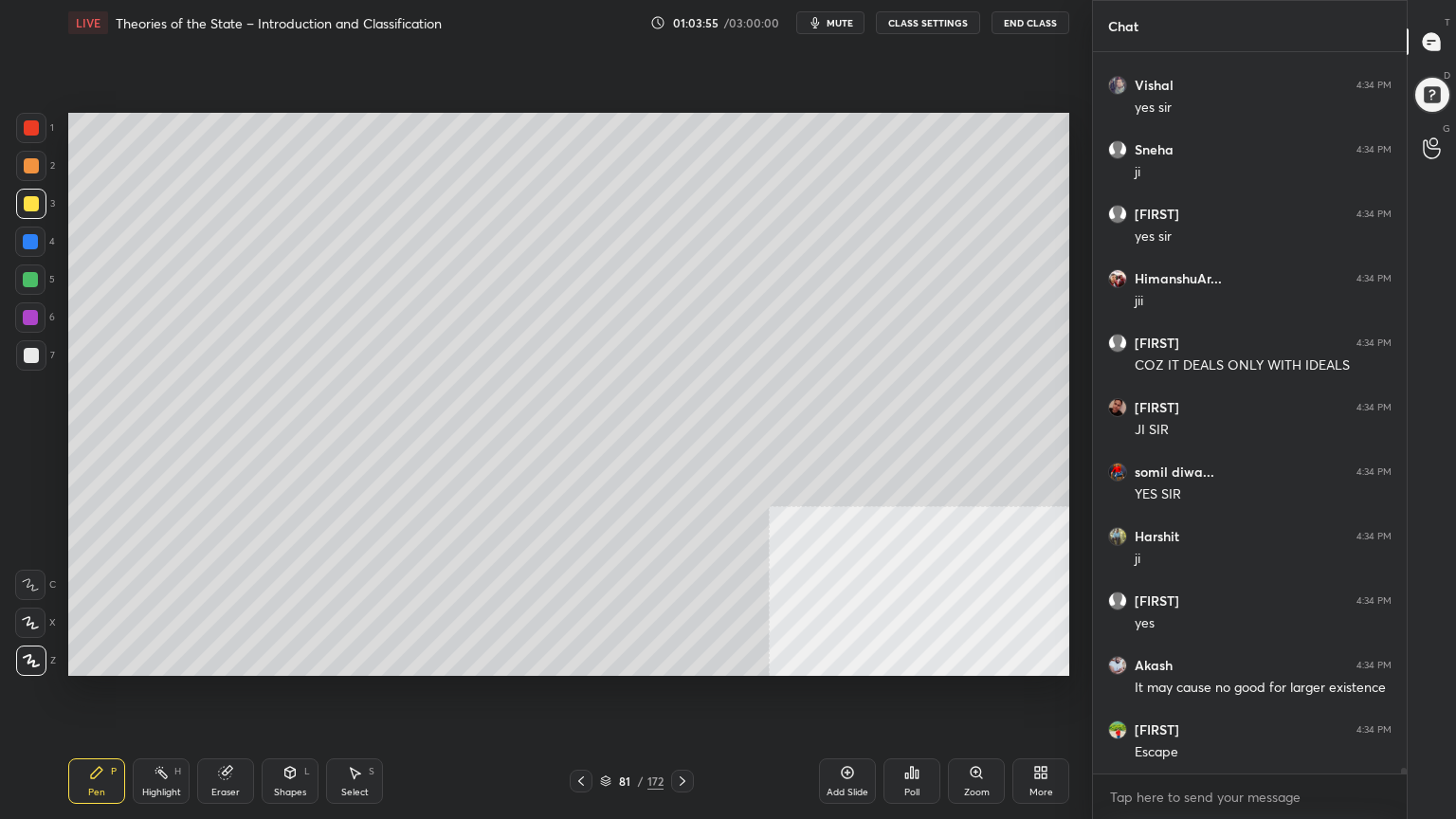 click at bounding box center [30, 242] 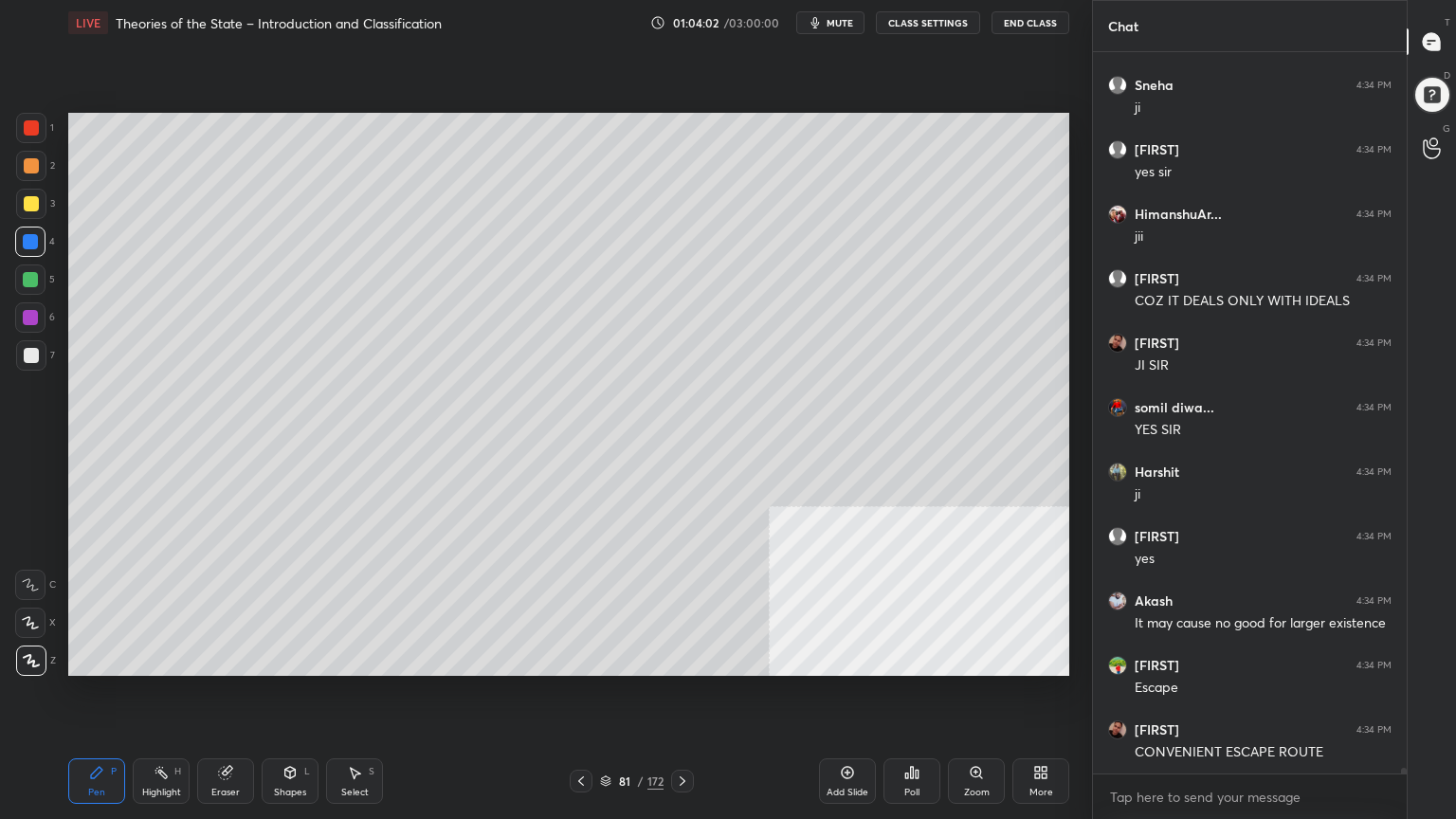 scroll, scrollTop: 90468, scrollLeft: 0, axis: vertical 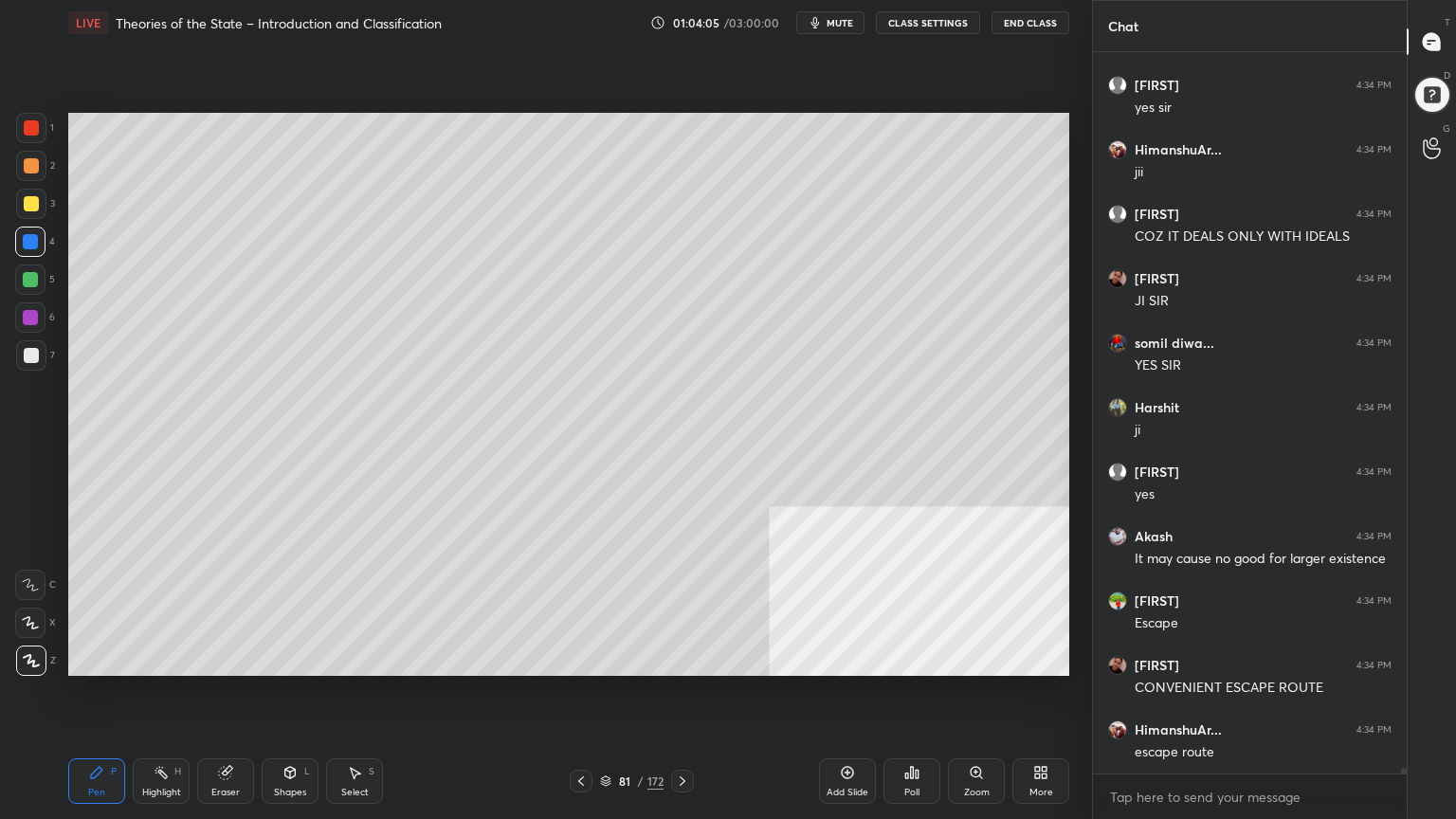 click at bounding box center [30, 242] 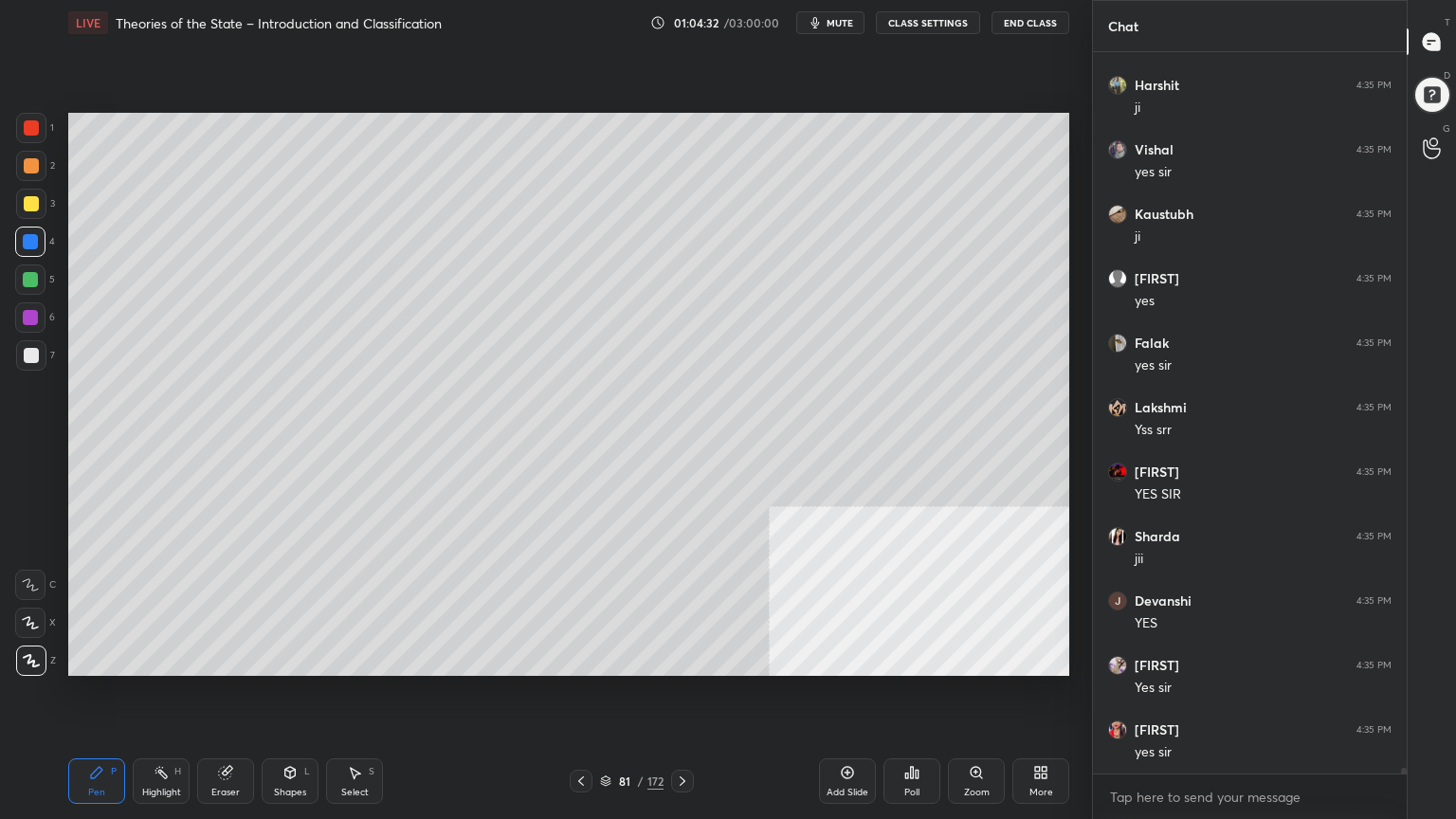 scroll, scrollTop: 92273, scrollLeft: 0, axis: vertical 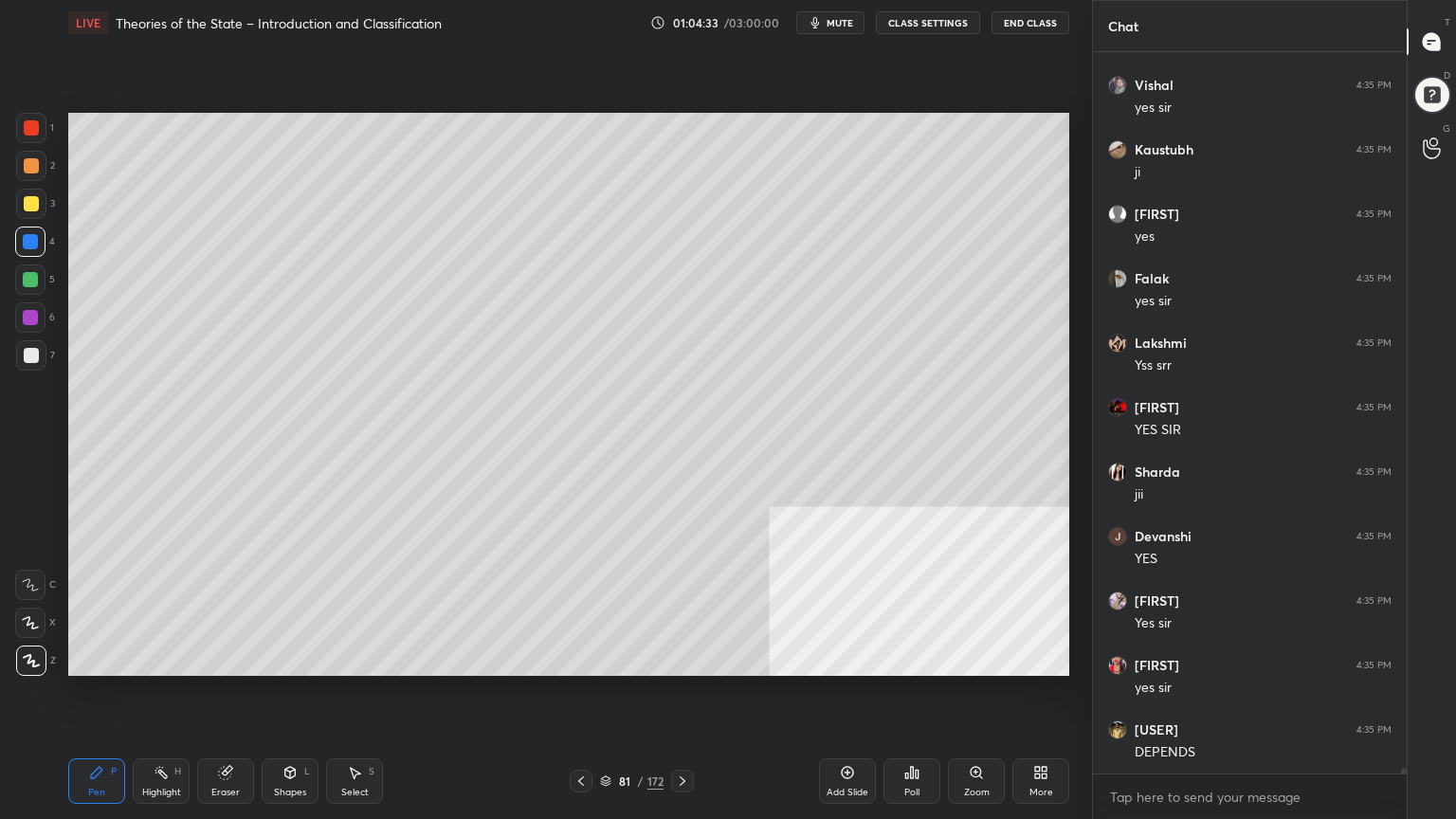 drag, startPoint x: 23, startPoint y: 204, endPoint x: 37, endPoint y: 216, distance: 18.439089 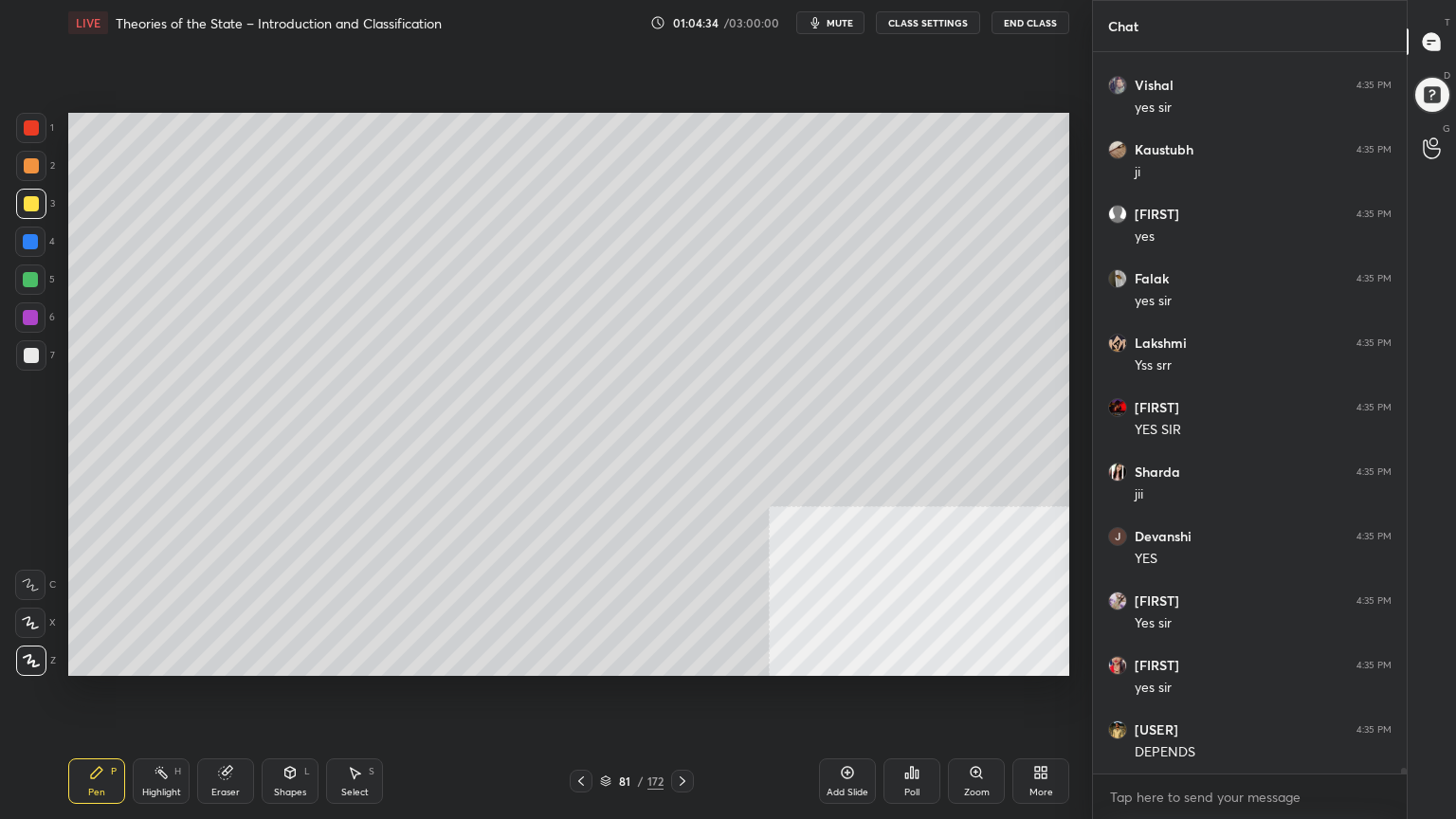 drag, startPoint x: 33, startPoint y: 241, endPoint x: 64, endPoint y: 259, distance: 35.846897 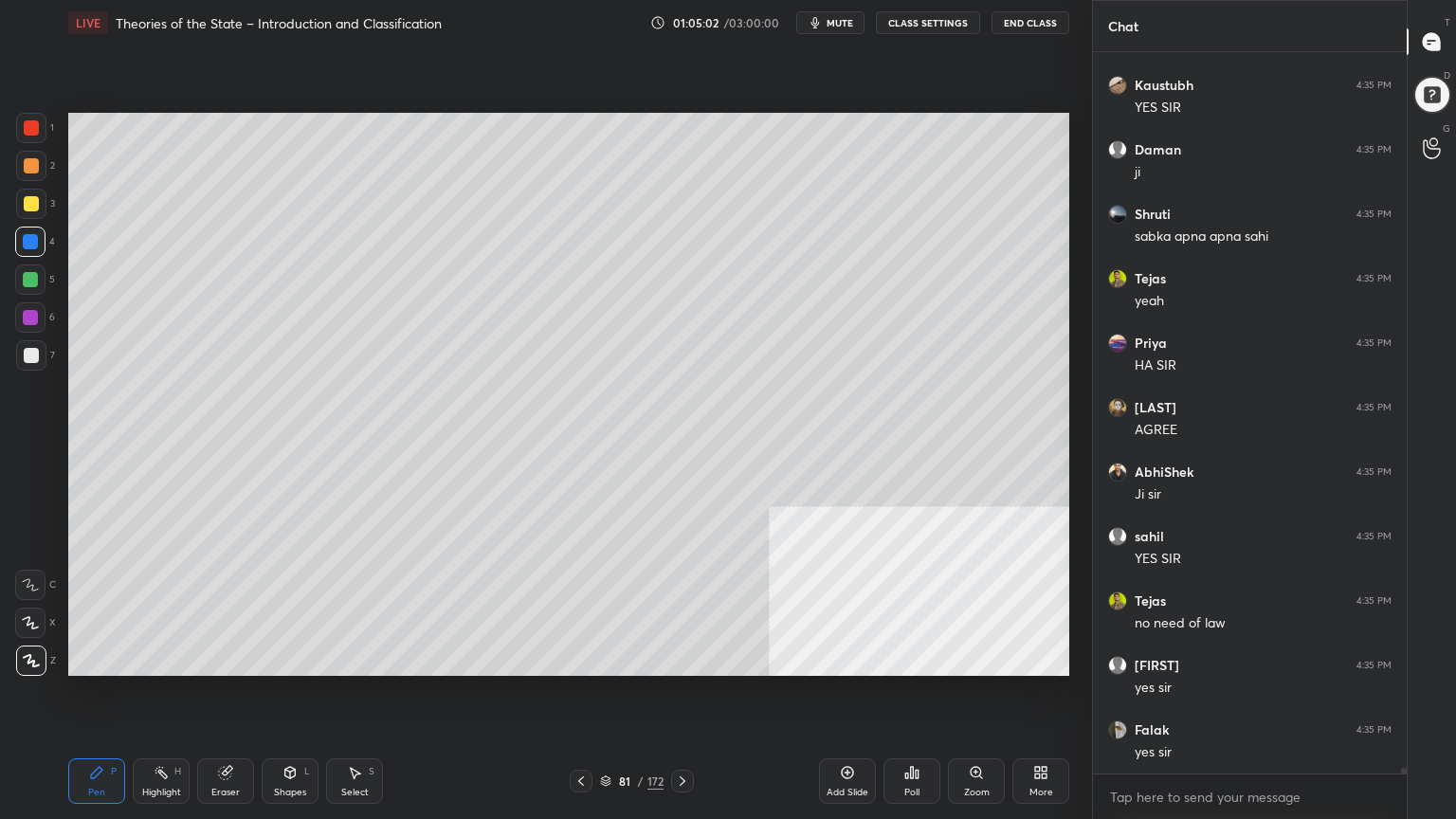 scroll, scrollTop: 94465, scrollLeft: 0, axis: vertical 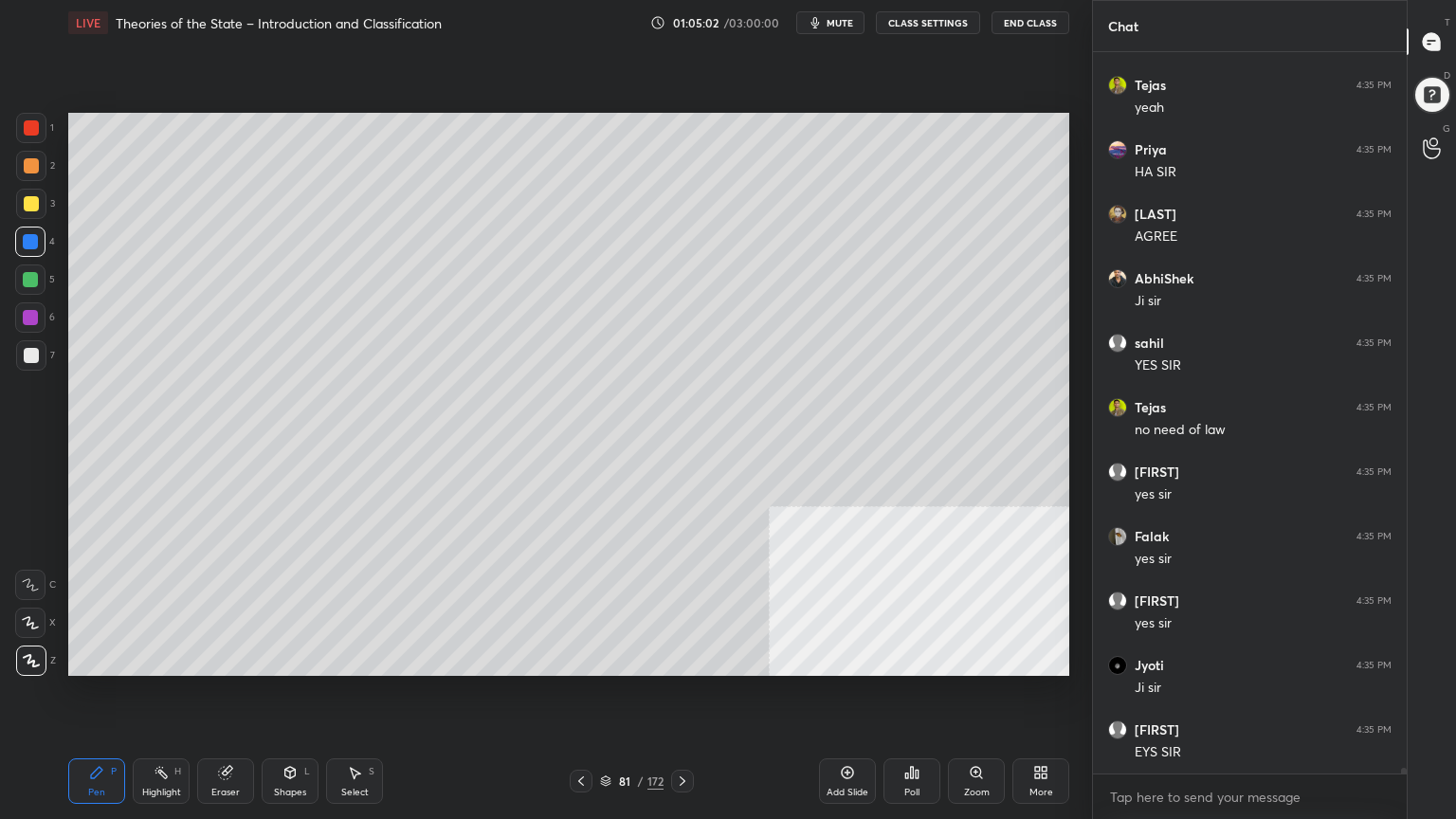 drag, startPoint x: 30, startPoint y: 237, endPoint x: 60, endPoint y: 297, distance: 67.08204 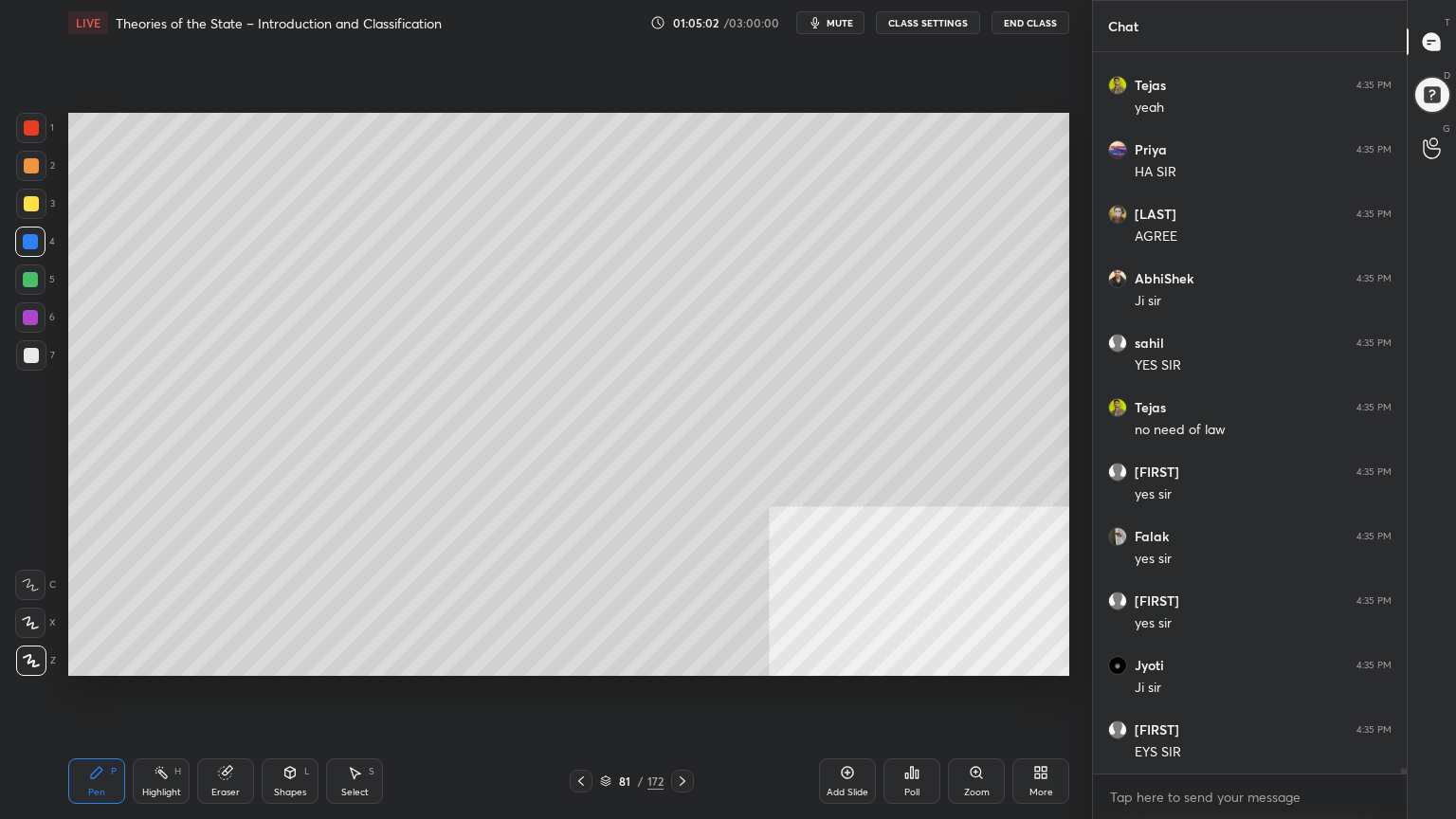 click at bounding box center [30, 242] 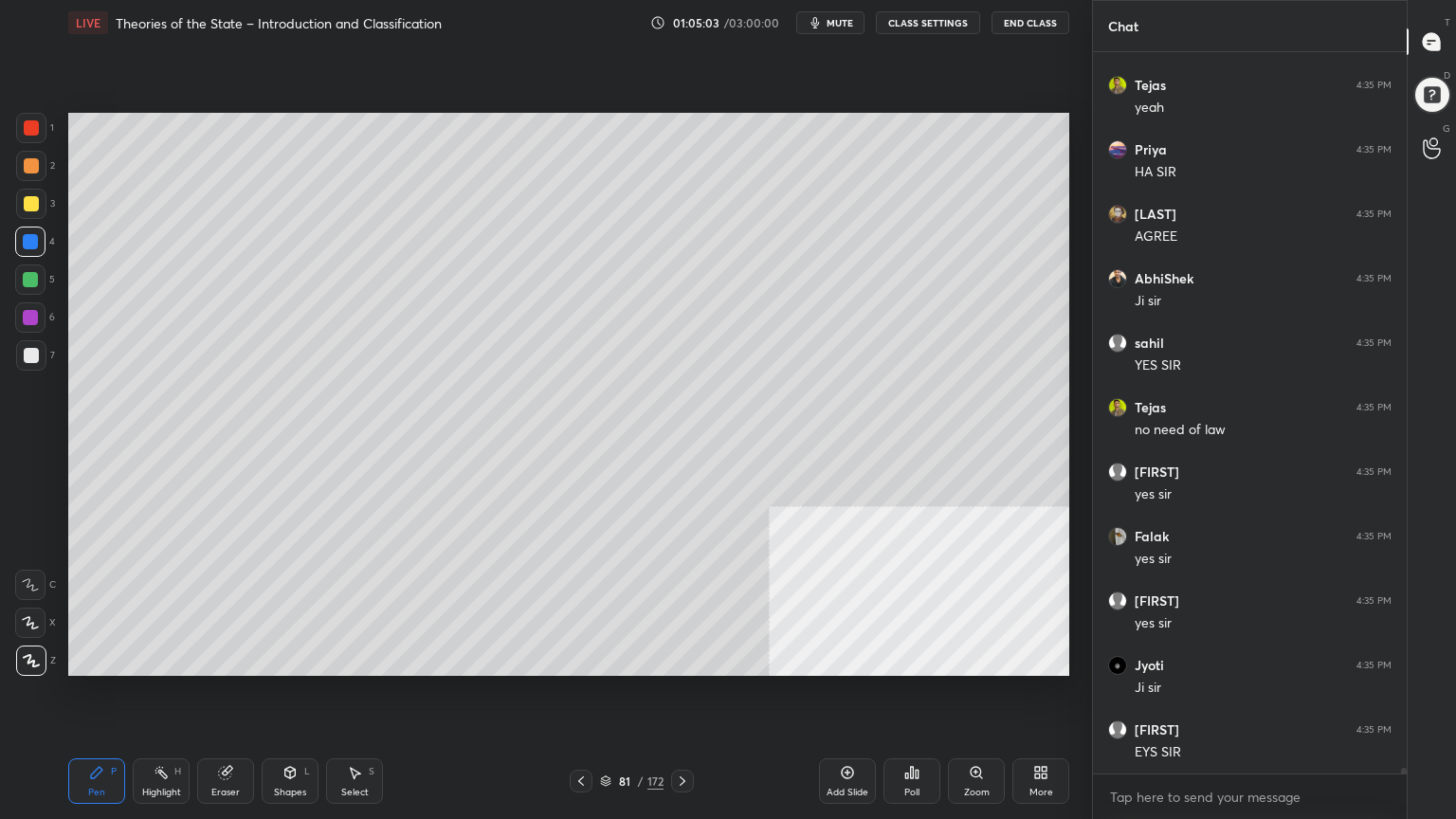 scroll, scrollTop: 94658, scrollLeft: 0, axis: vertical 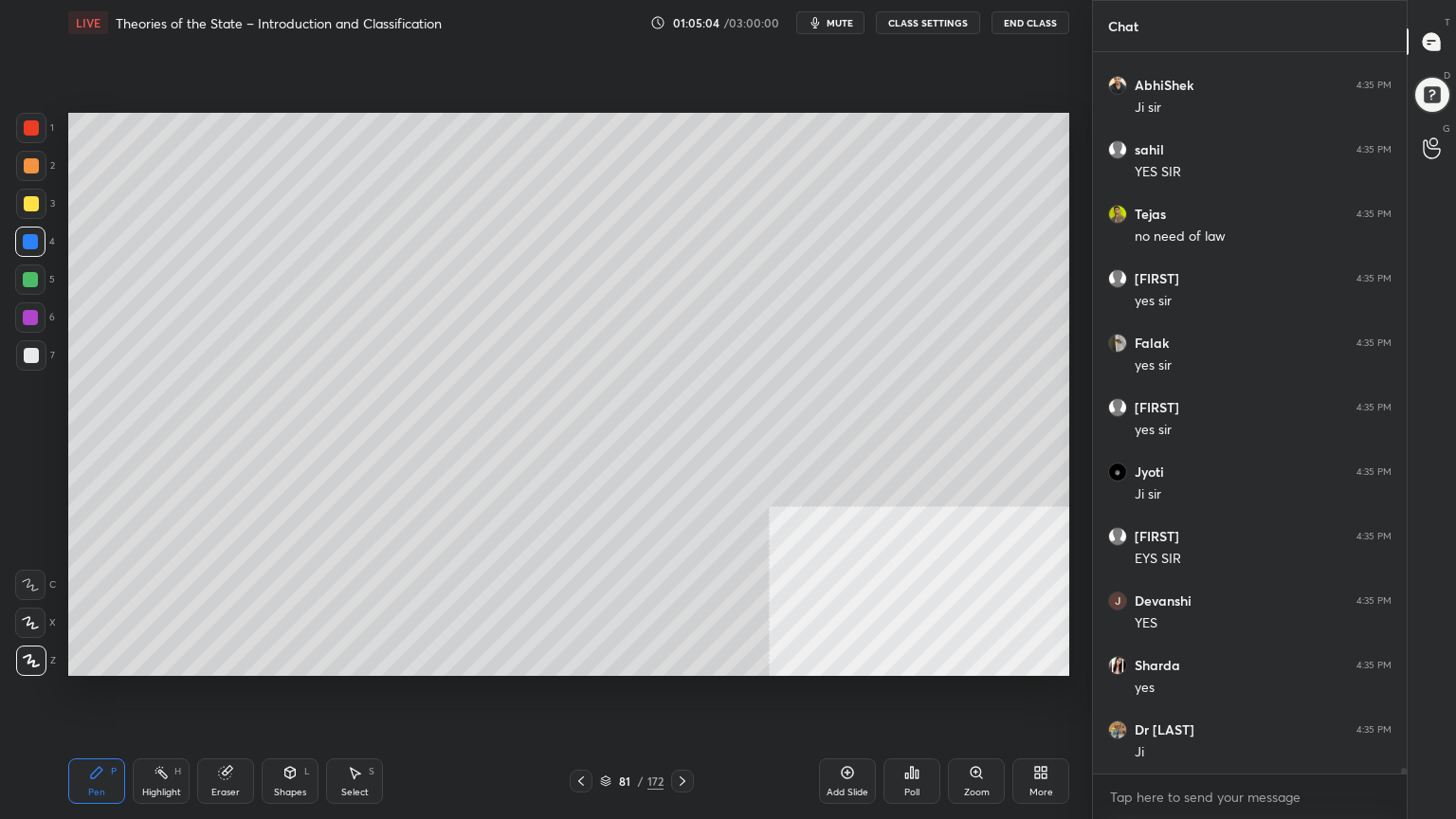 click 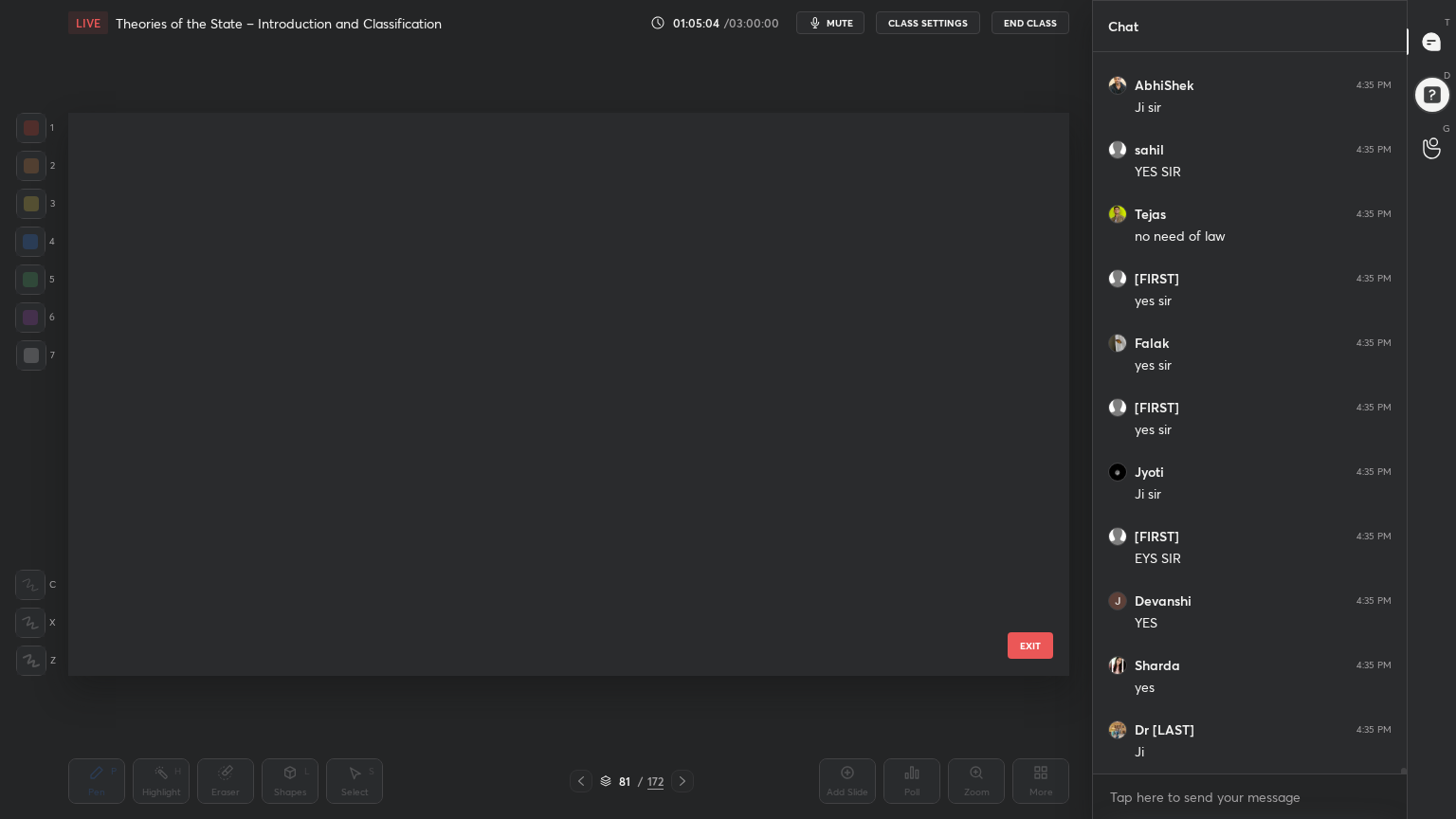 scroll, scrollTop: 4121, scrollLeft: 0, axis: vertical 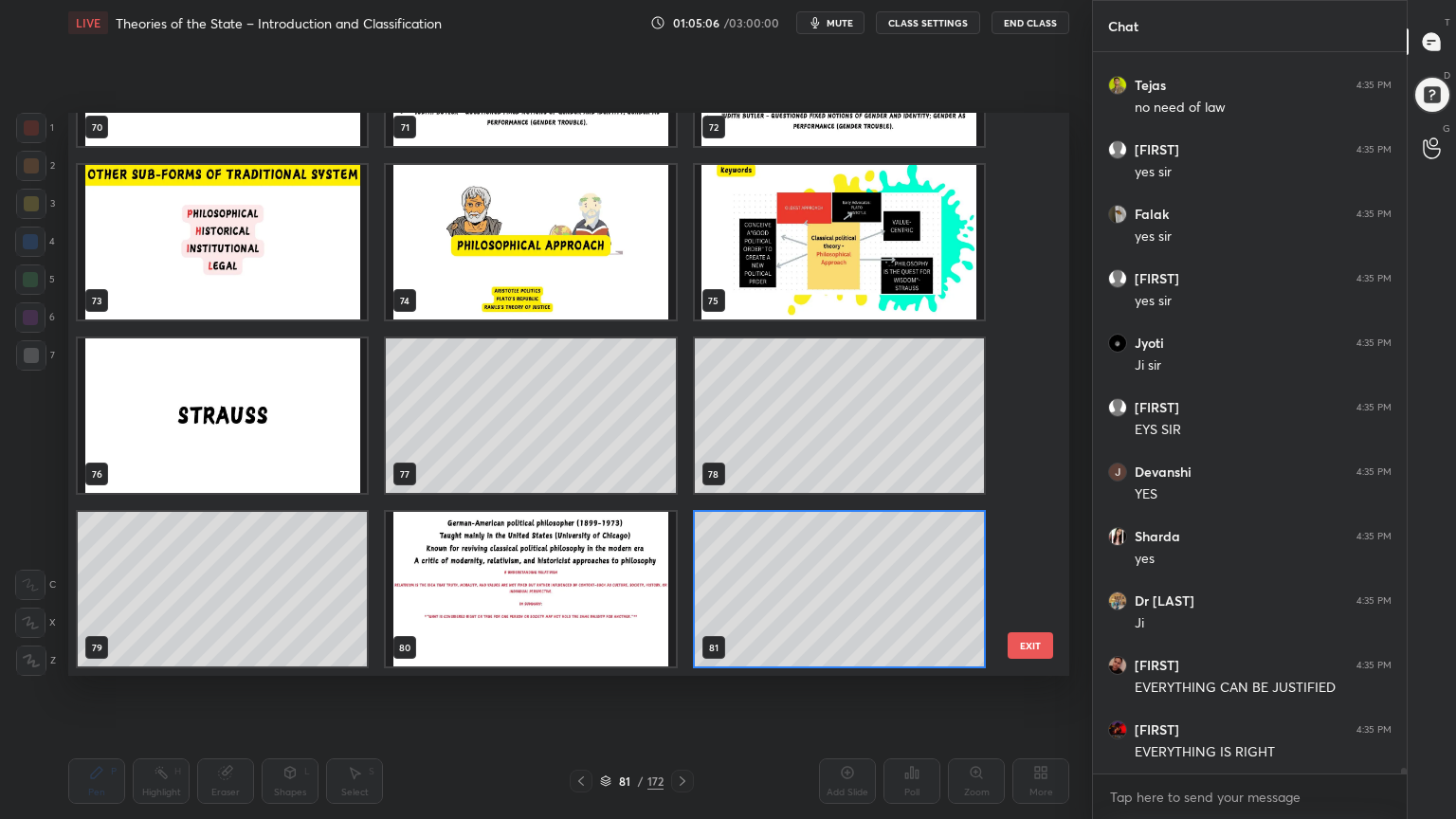 drag, startPoint x: 1025, startPoint y: 349, endPoint x: 1027, endPoint y: 360, distance: 11.18034 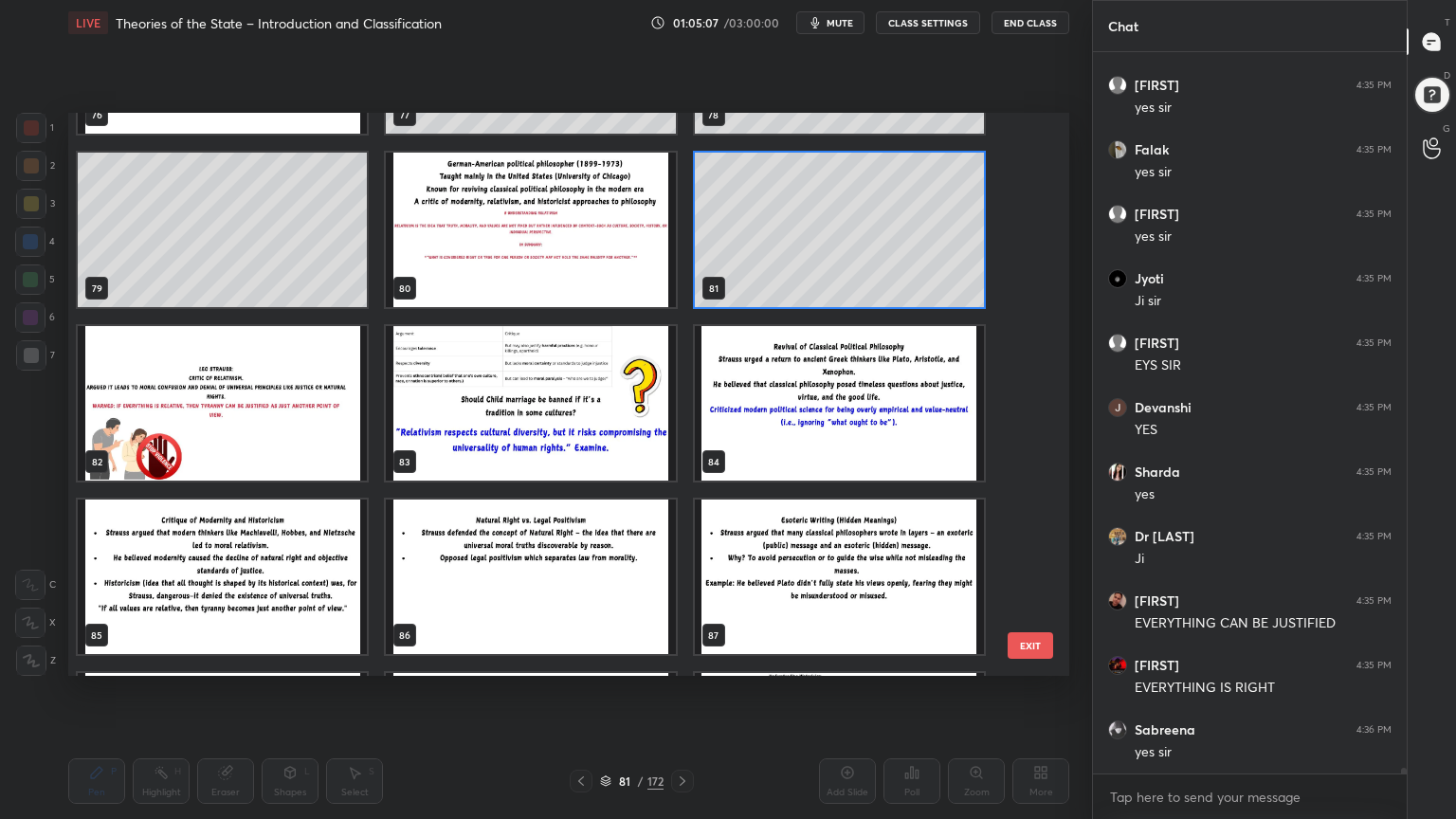 click at bounding box center (222, 403) 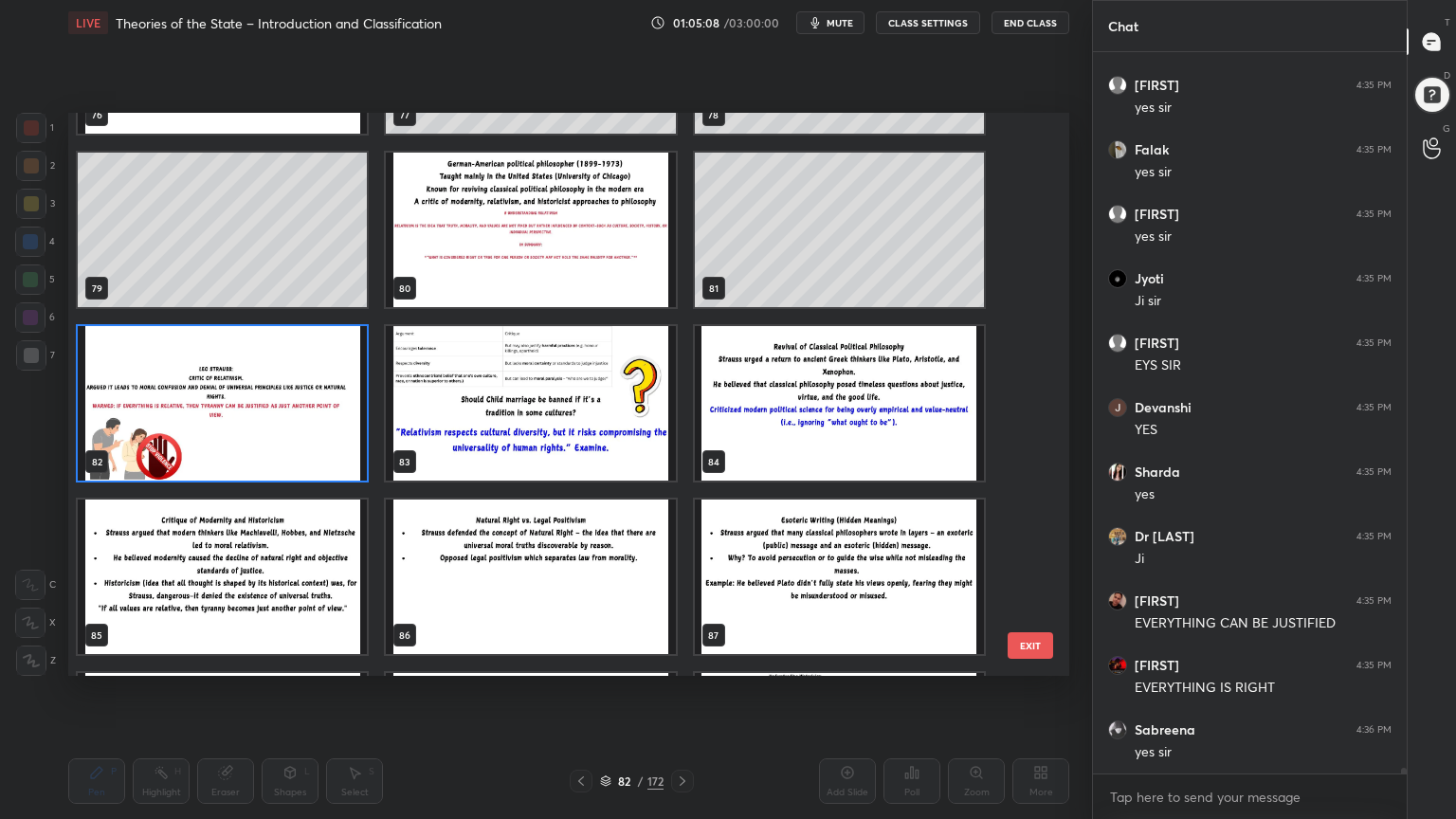 click at bounding box center (222, 403) 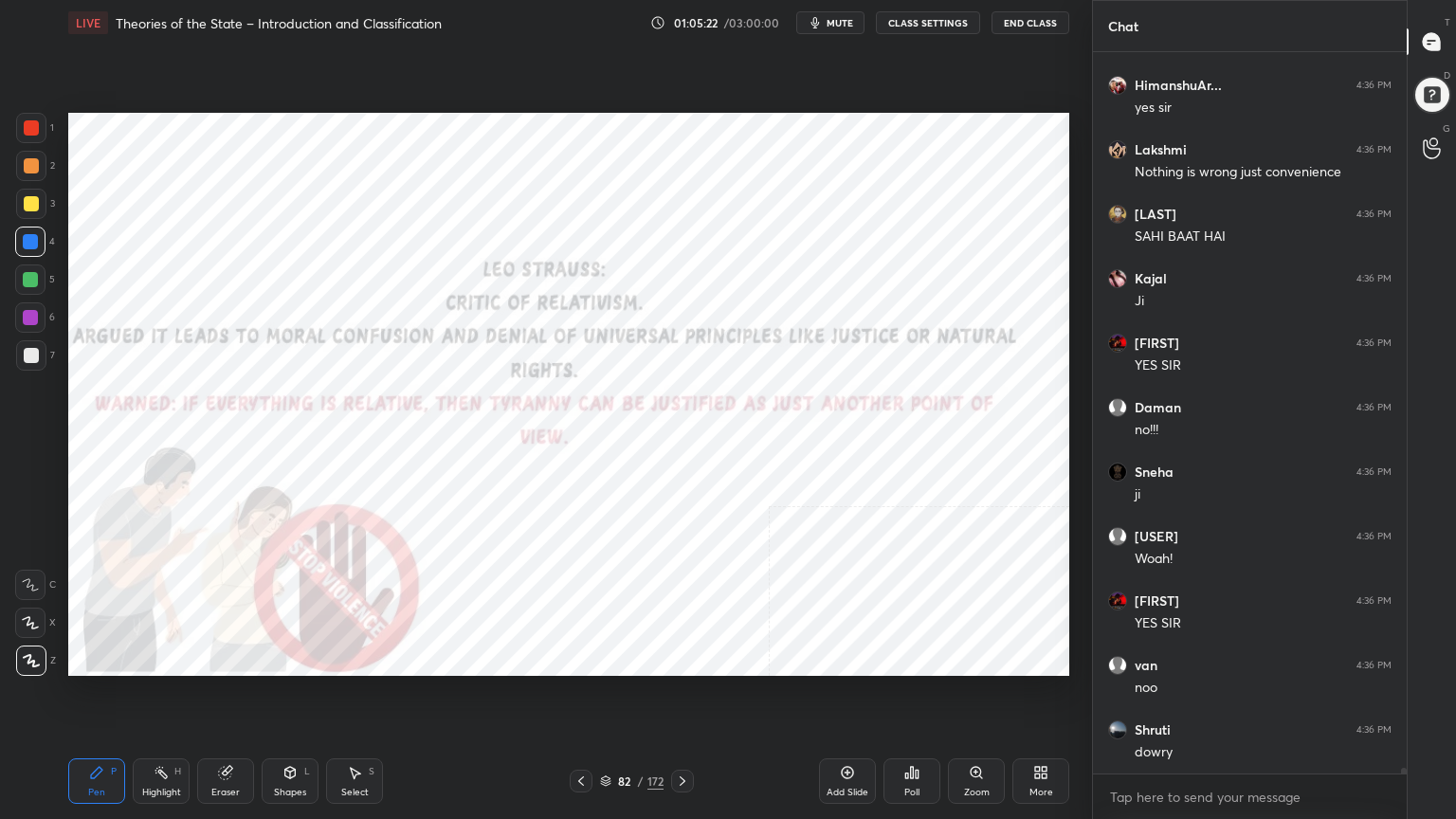 click at bounding box center (31, 128) 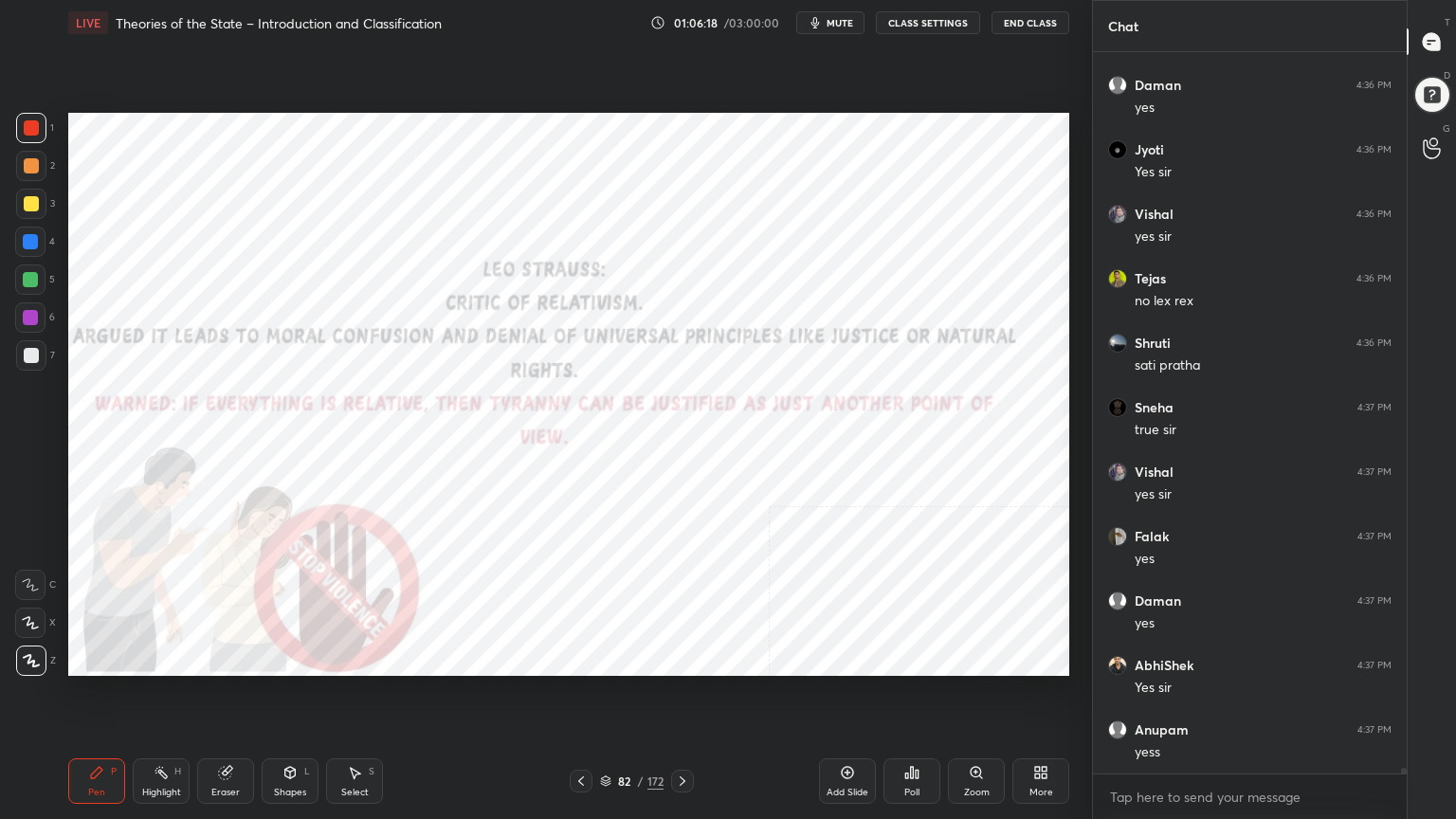 scroll, scrollTop: 97107, scrollLeft: 0, axis: vertical 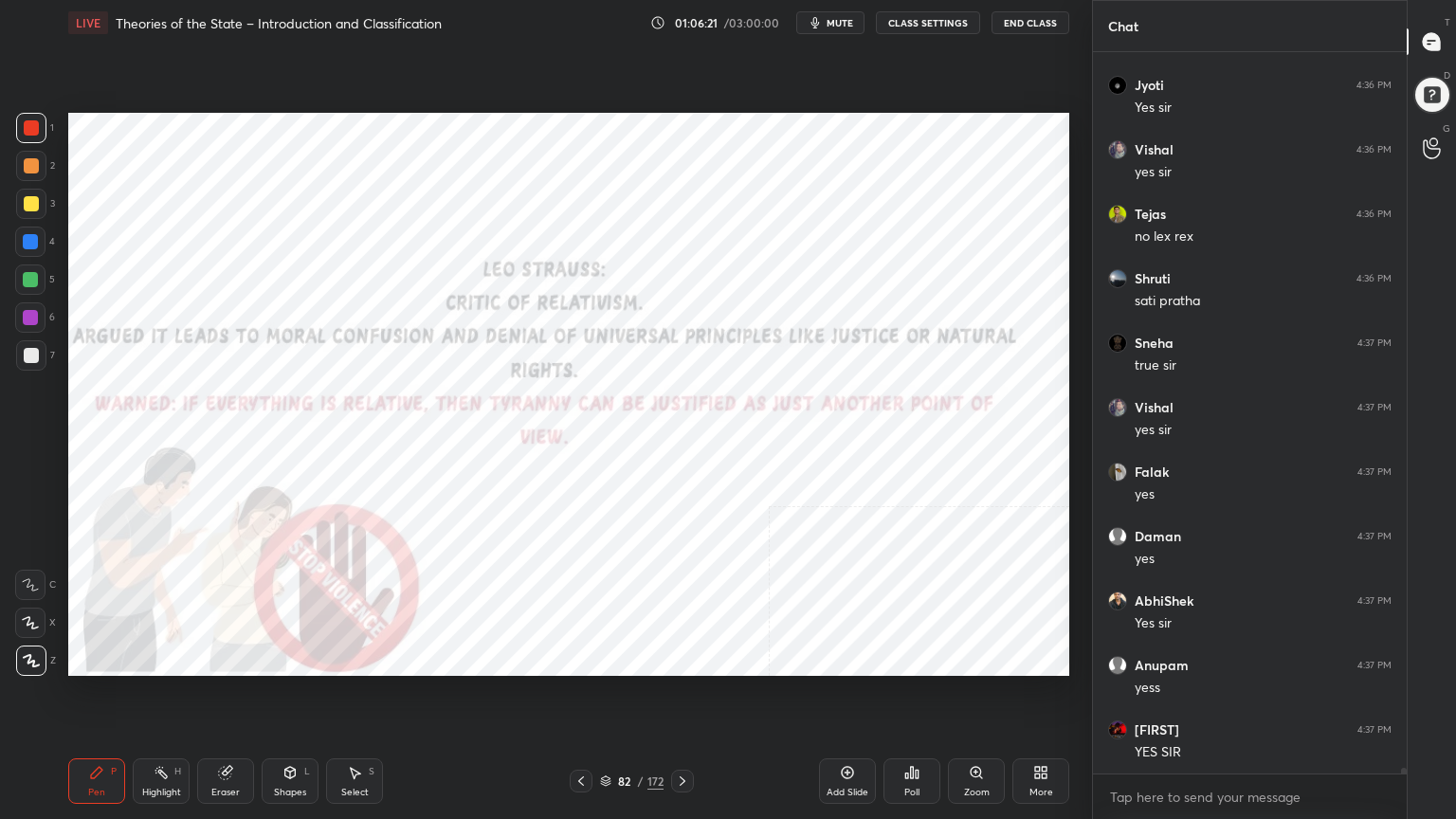 click on "82 / 172" at bounding box center [631, 781] 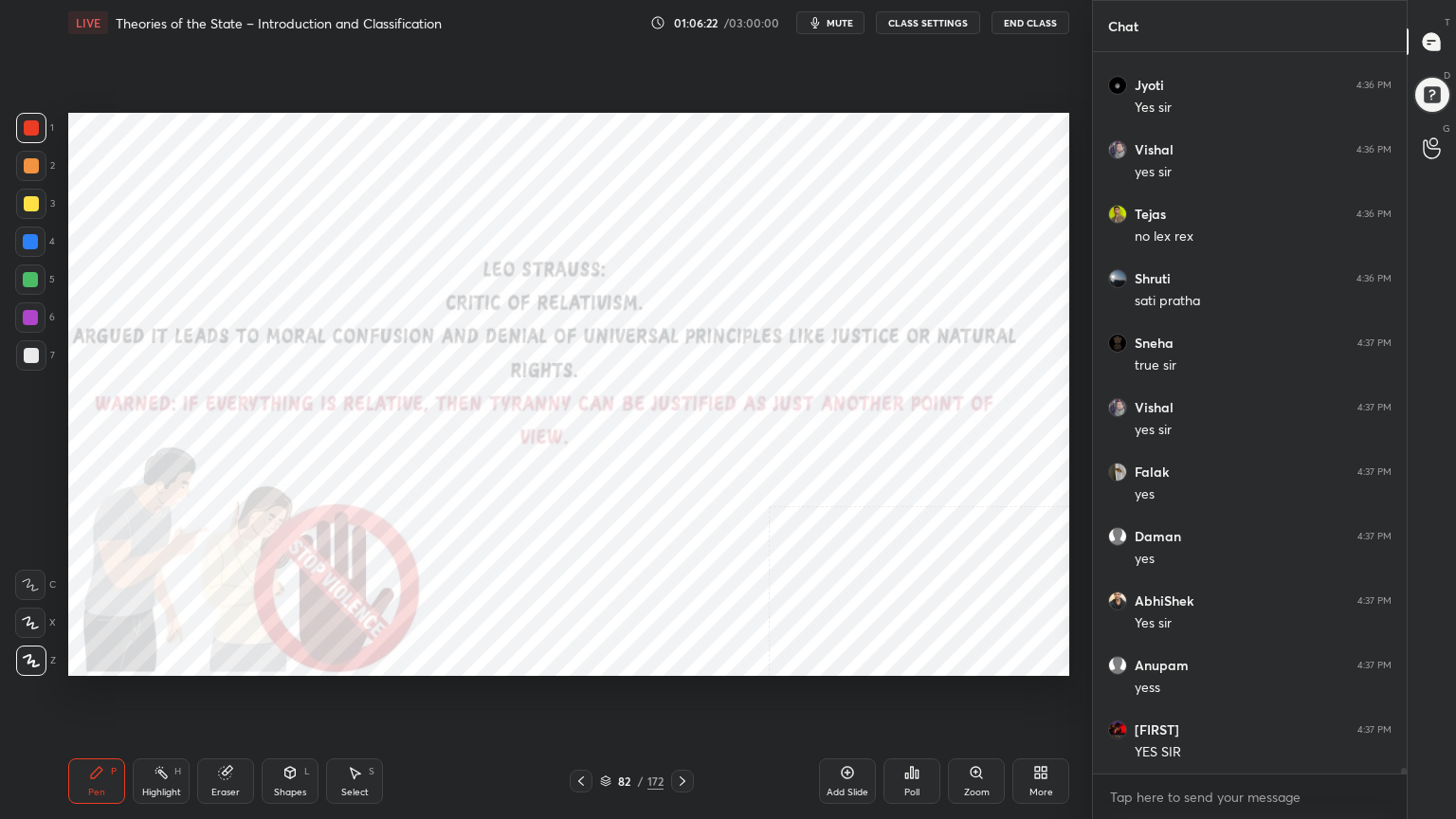 click 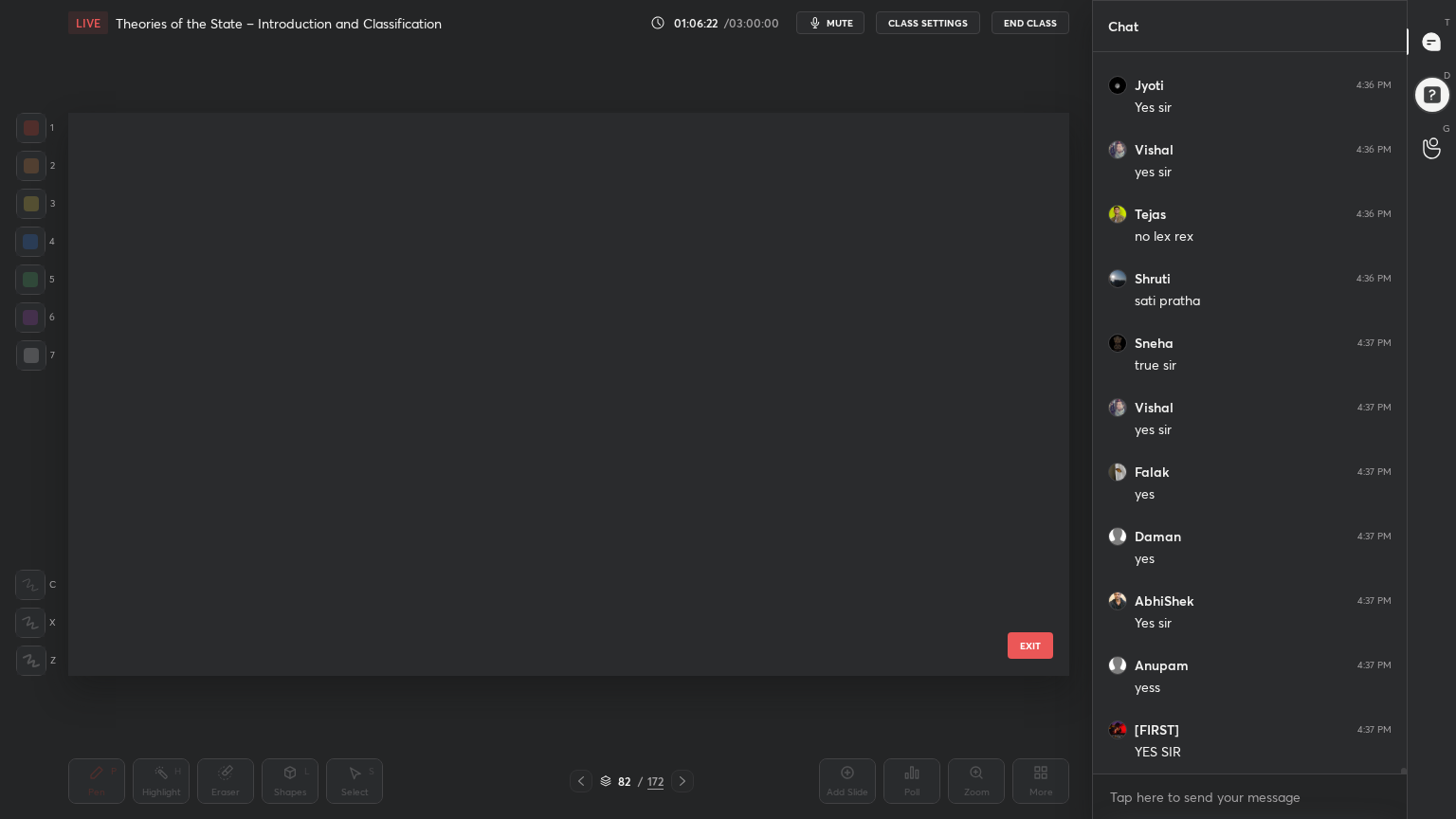 scroll, scrollTop: 4294, scrollLeft: 0, axis: vertical 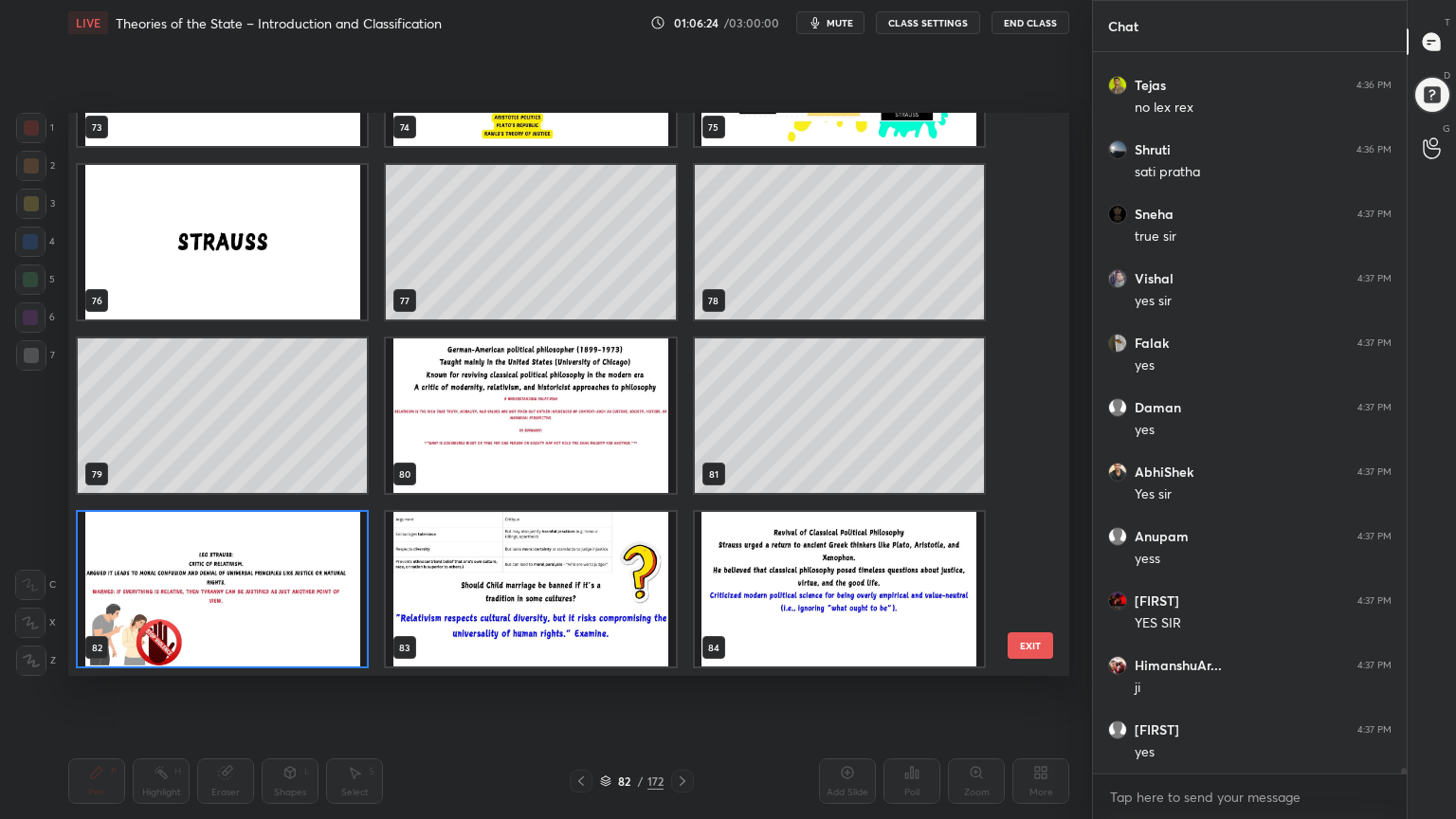 click at bounding box center (530, 589) 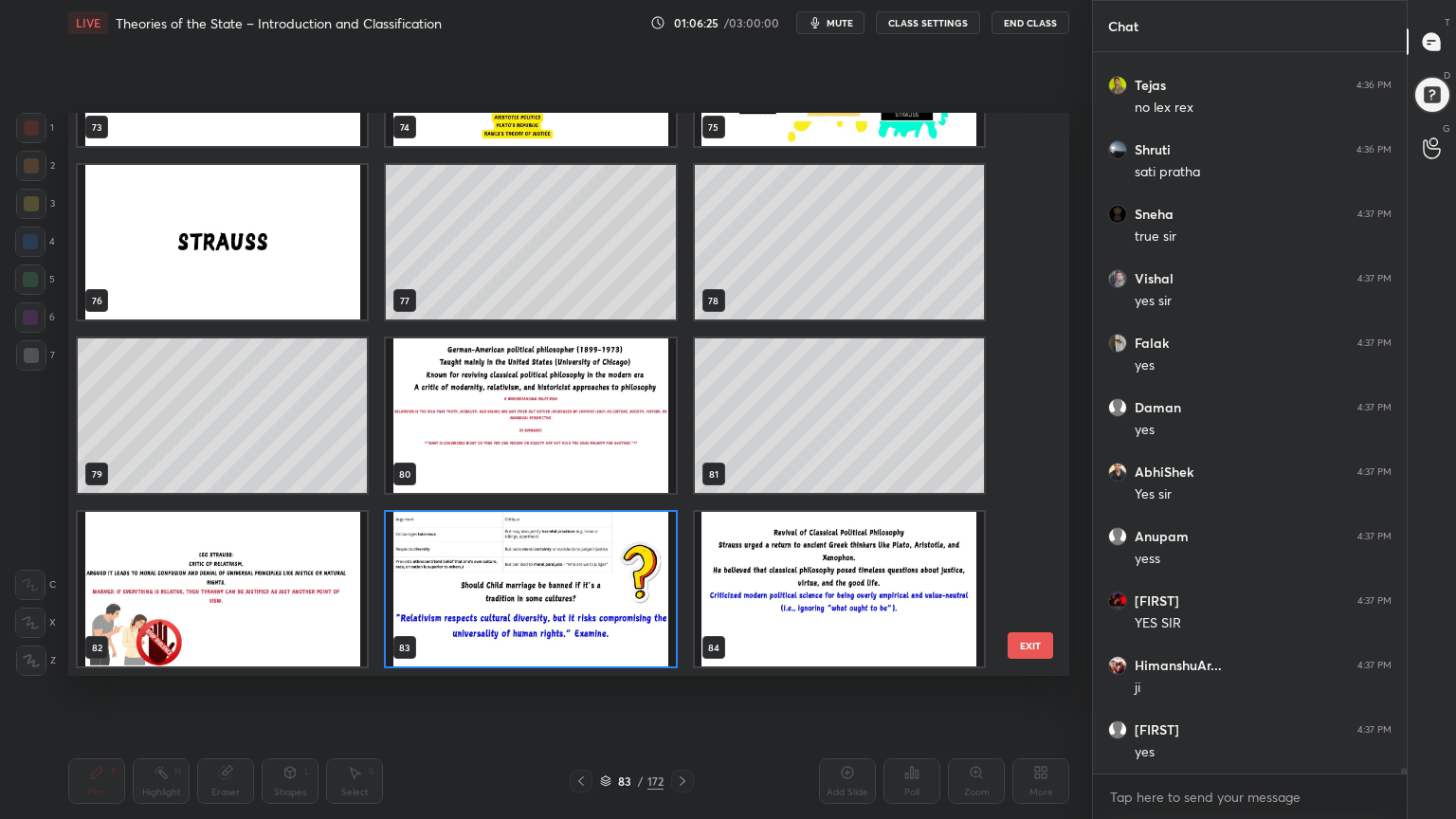 click at bounding box center (530, 589) 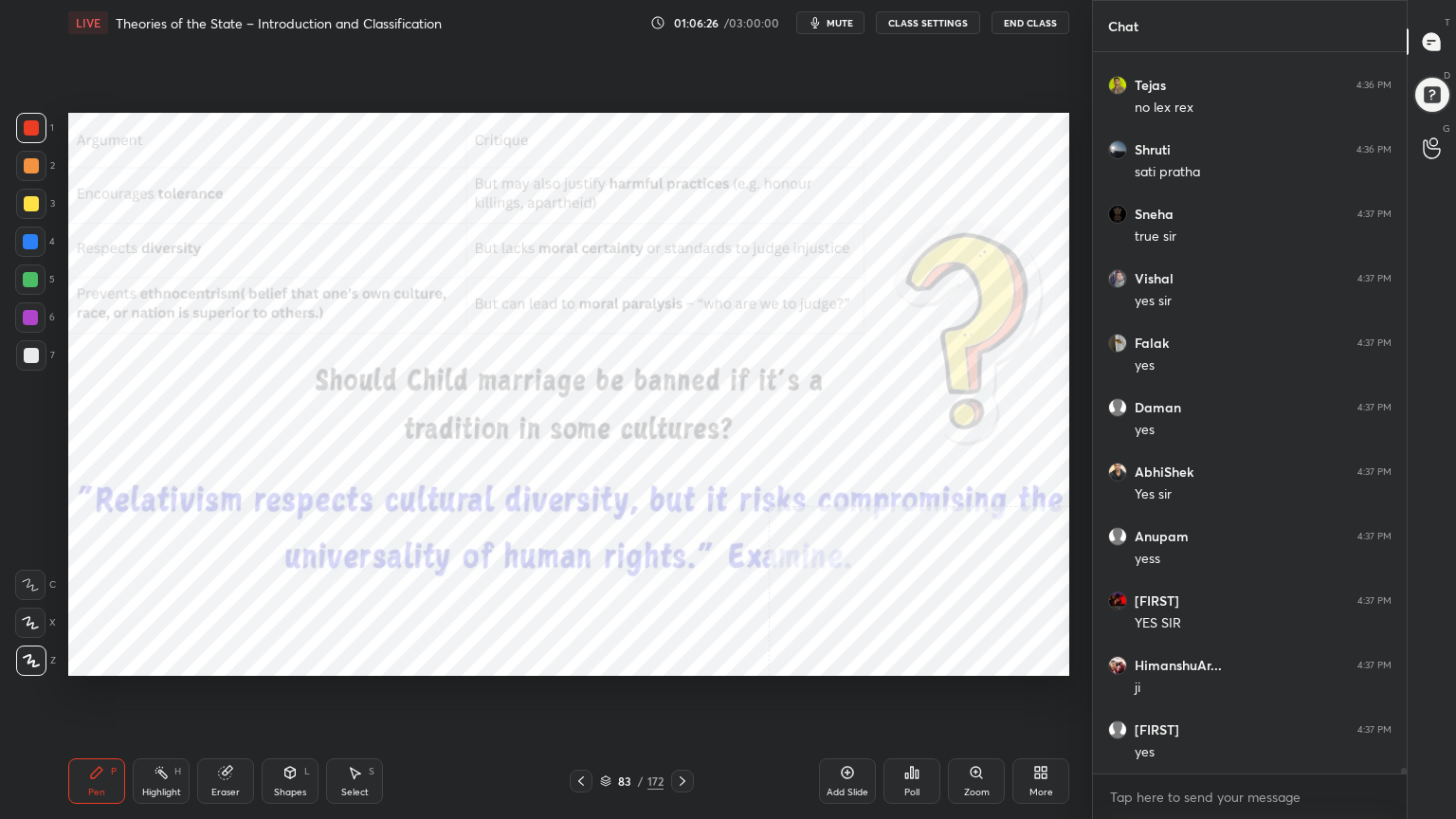 scroll, scrollTop: 97317, scrollLeft: 0, axis: vertical 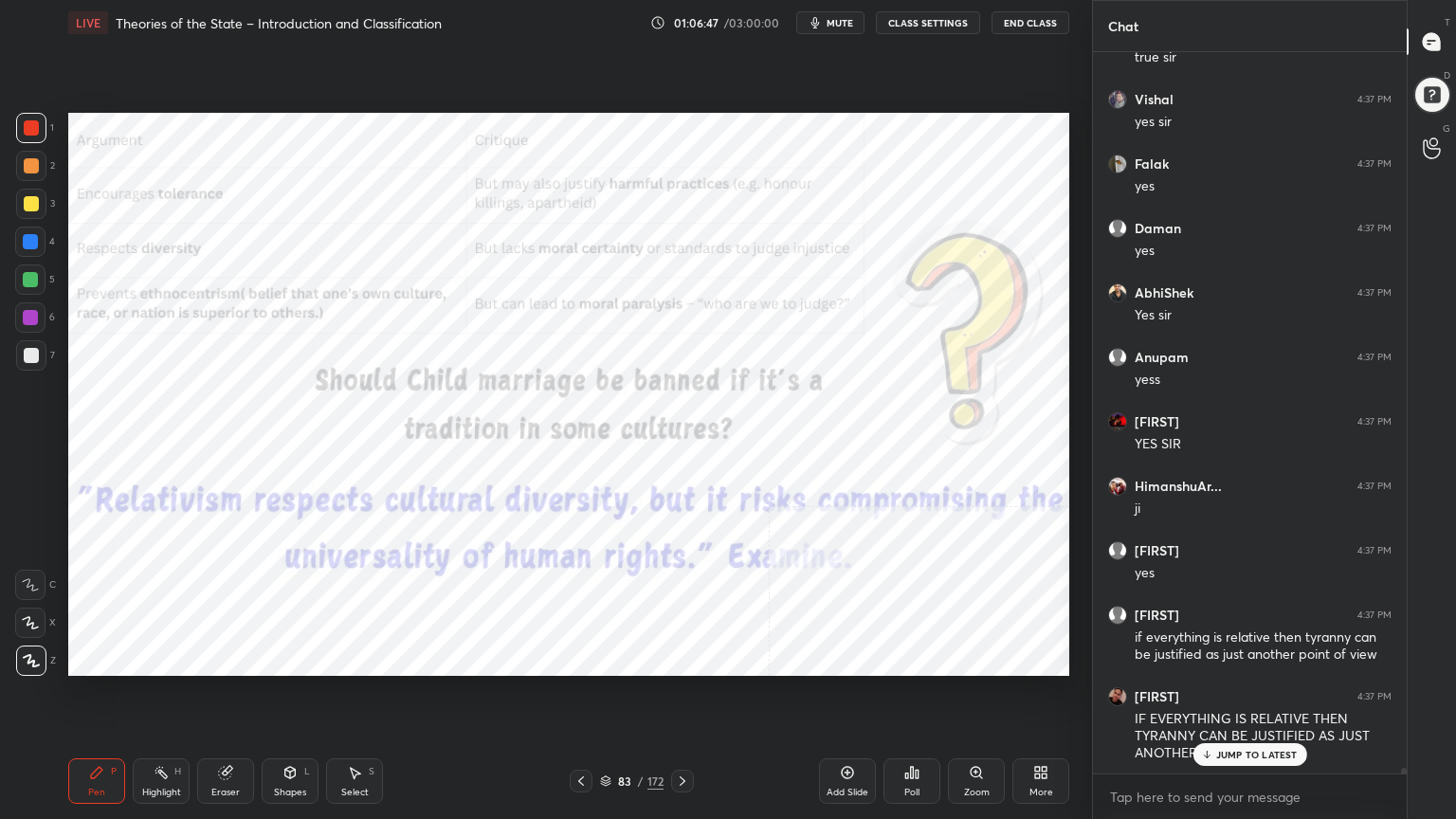 click at bounding box center (30, 242) 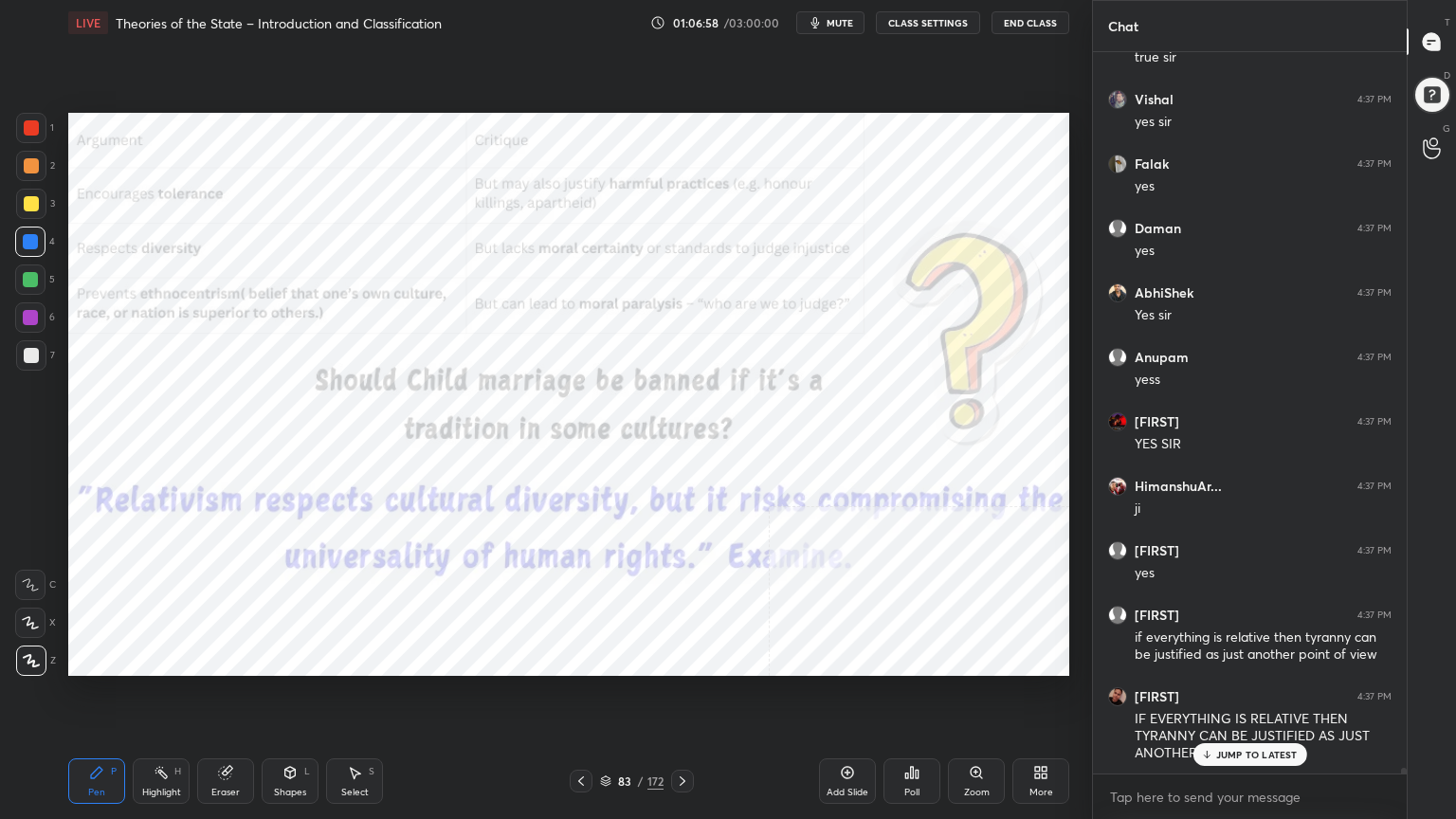 click on "JUMP TO LATEST" at bounding box center [1257, 755] 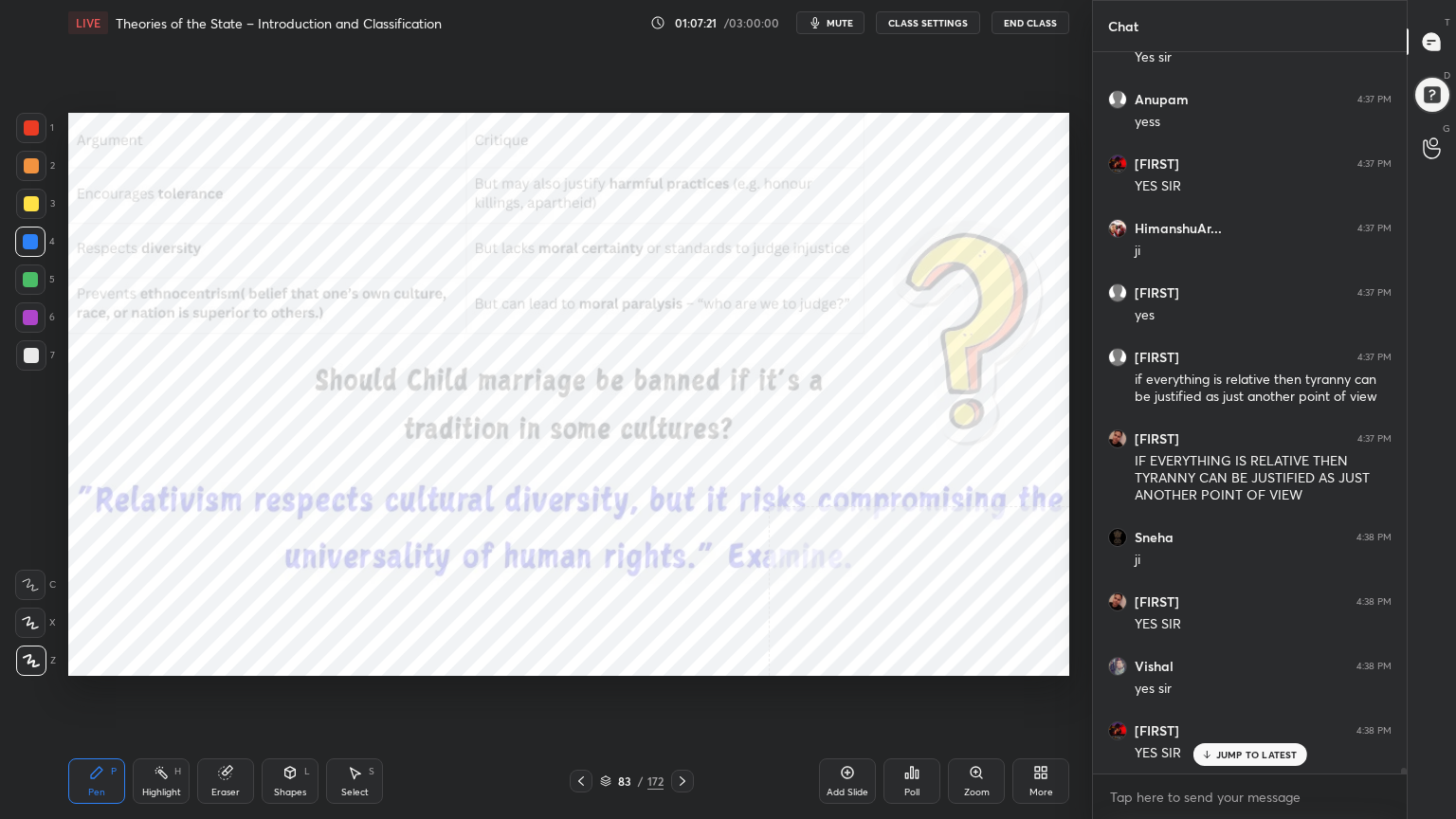 scroll, scrollTop: 97738, scrollLeft: 0, axis: vertical 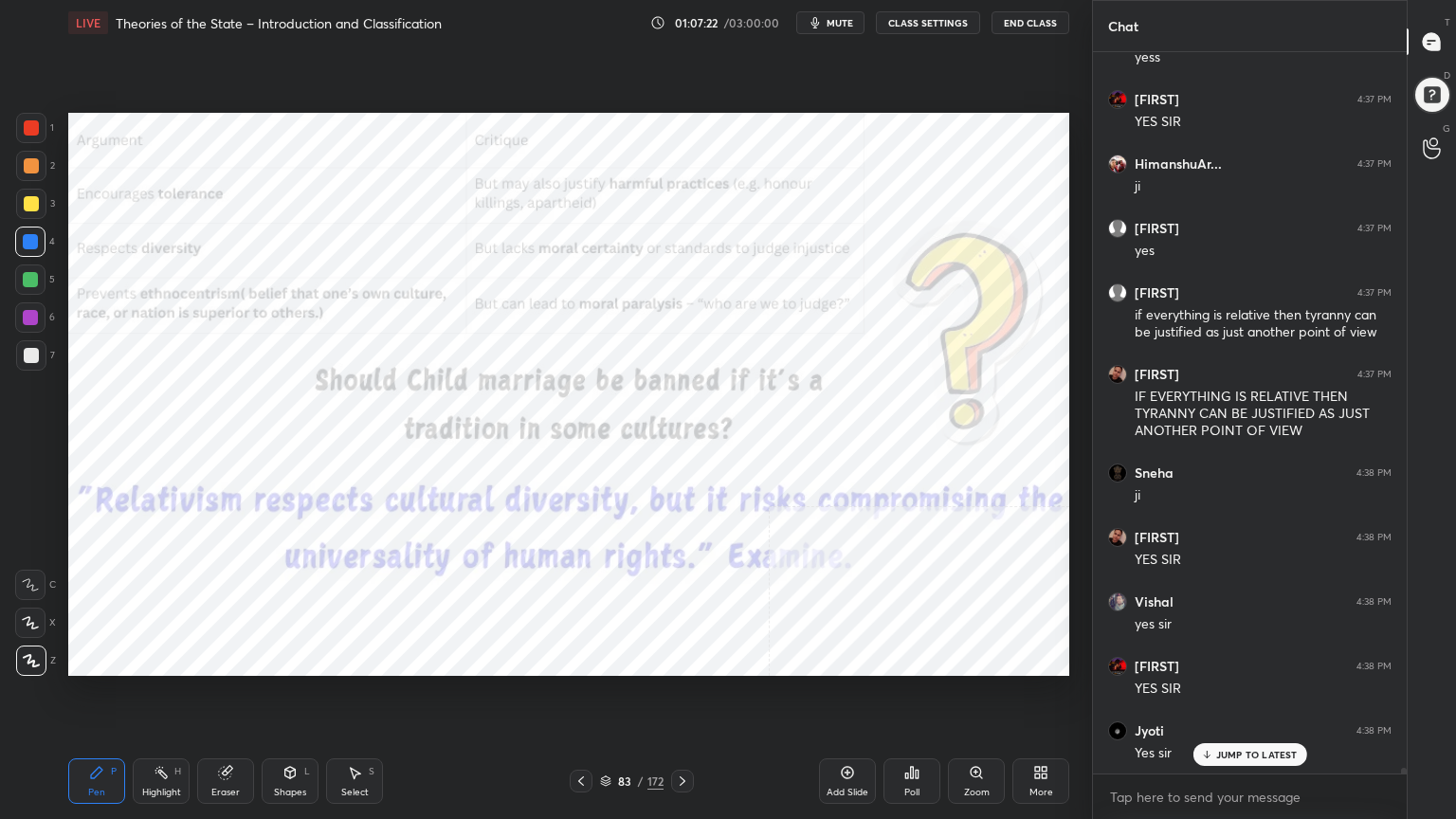 click at bounding box center [31, 128] 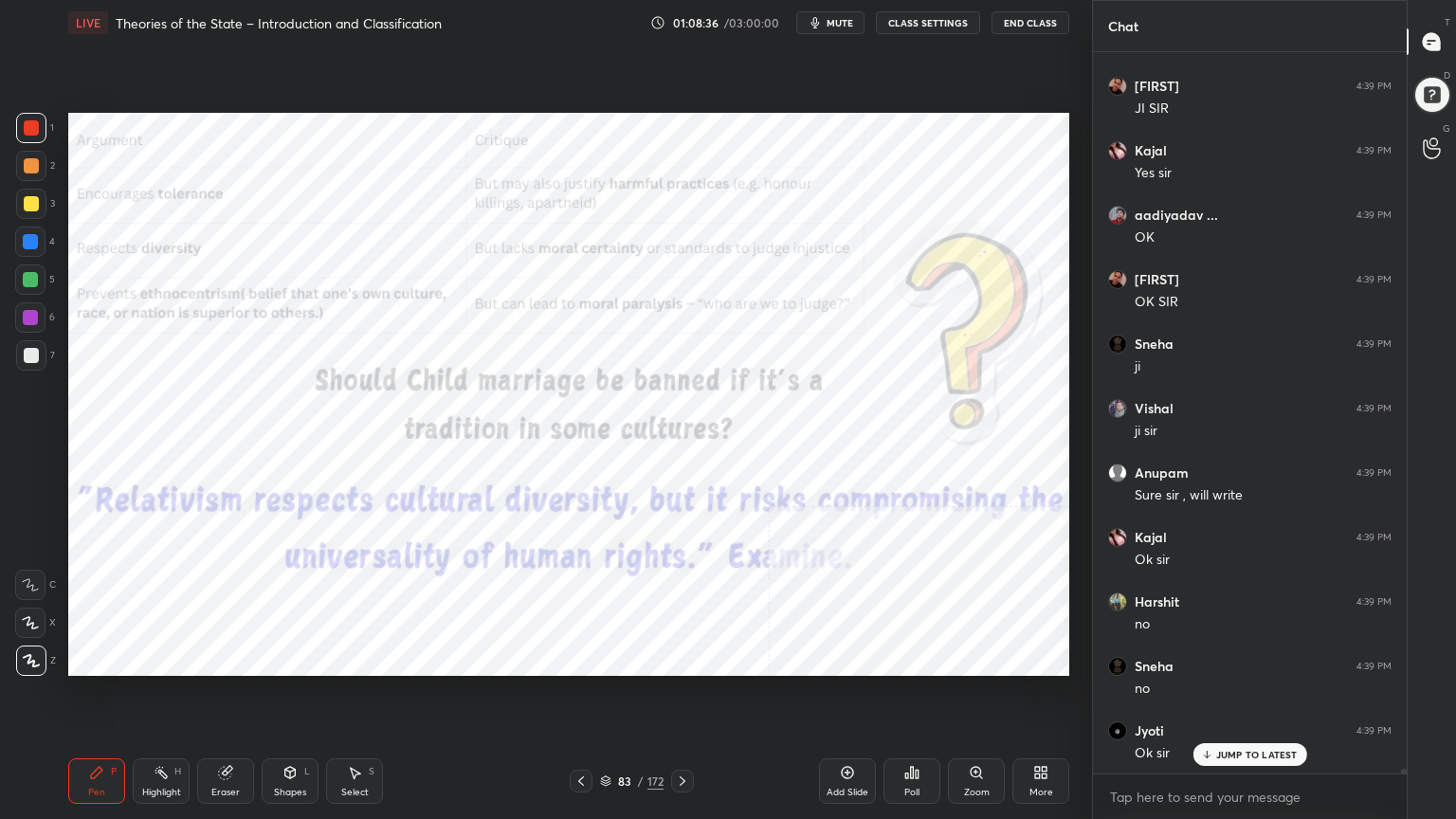 scroll, scrollTop: 101564, scrollLeft: 0, axis: vertical 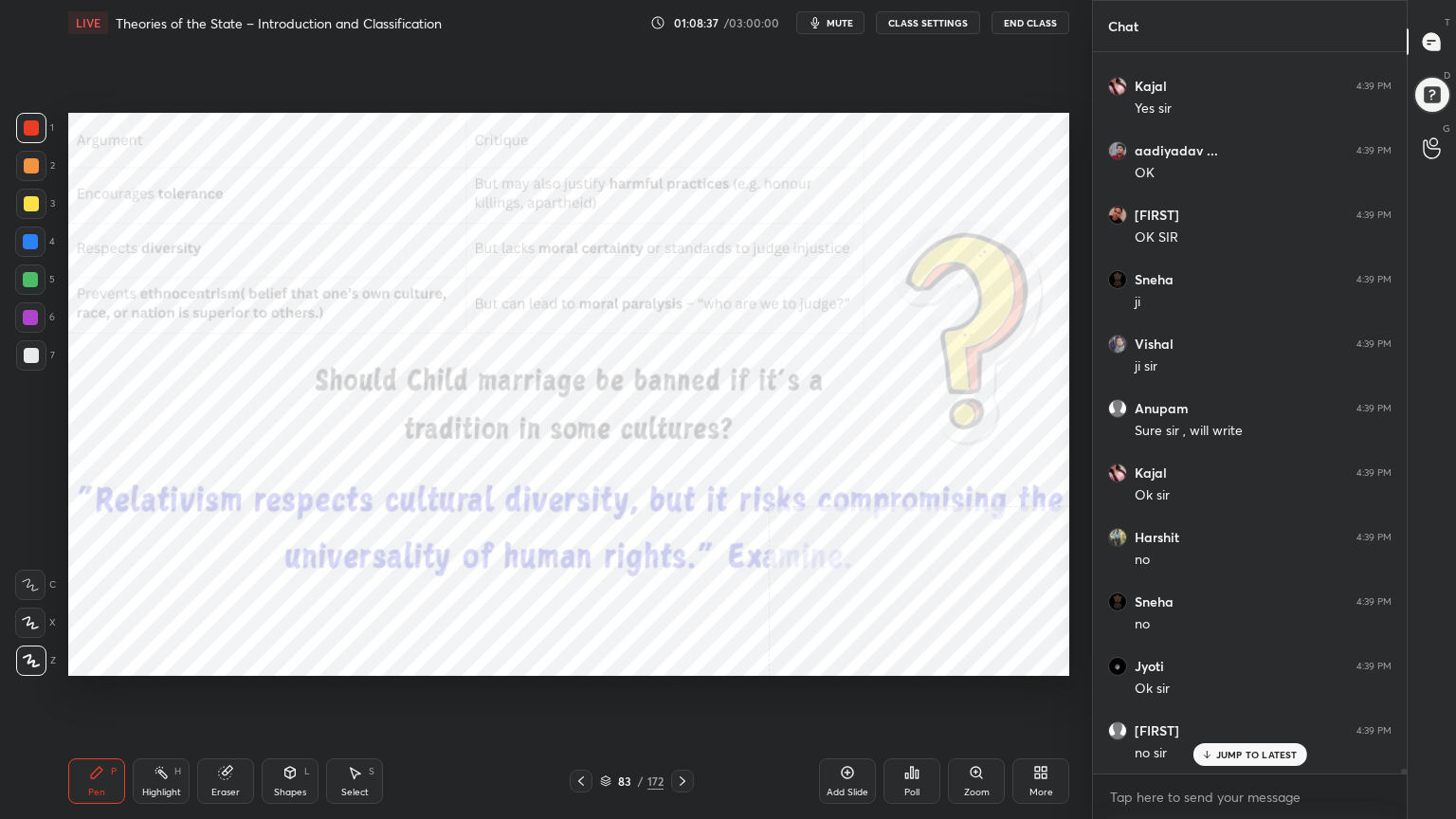 click 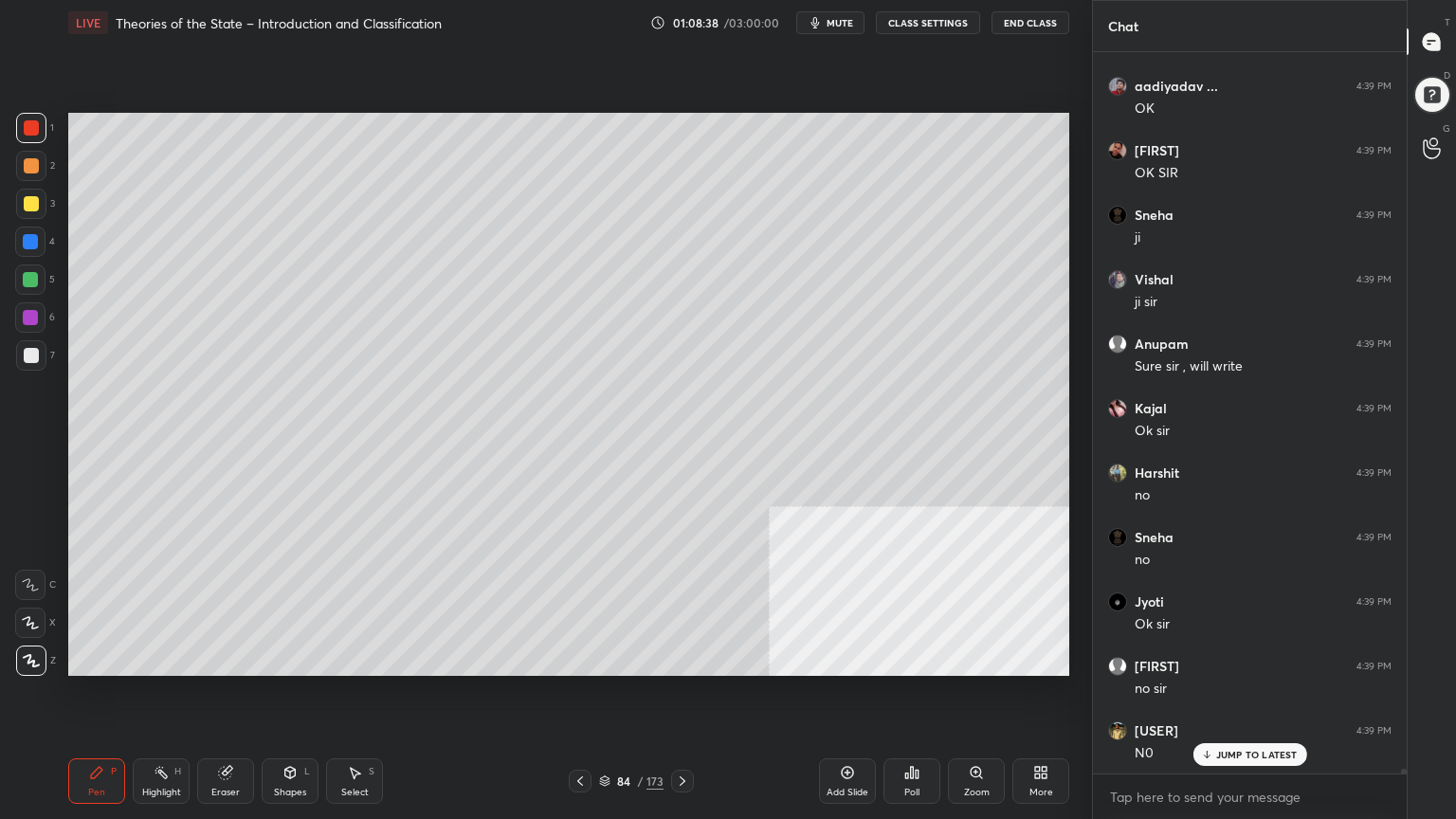 click at bounding box center [31, 355] 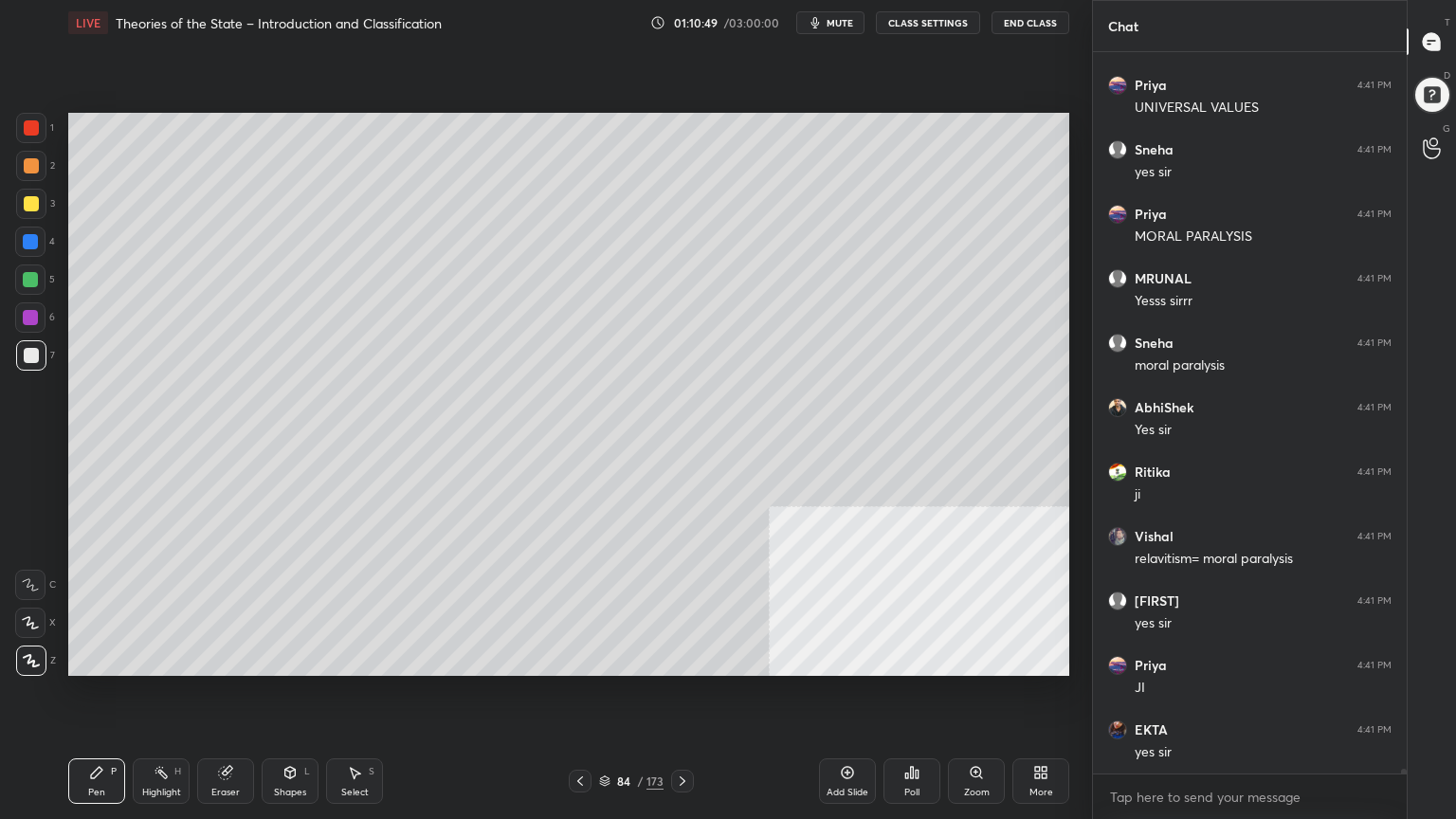 scroll, scrollTop: 105514, scrollLeft: 0, axis: vertical 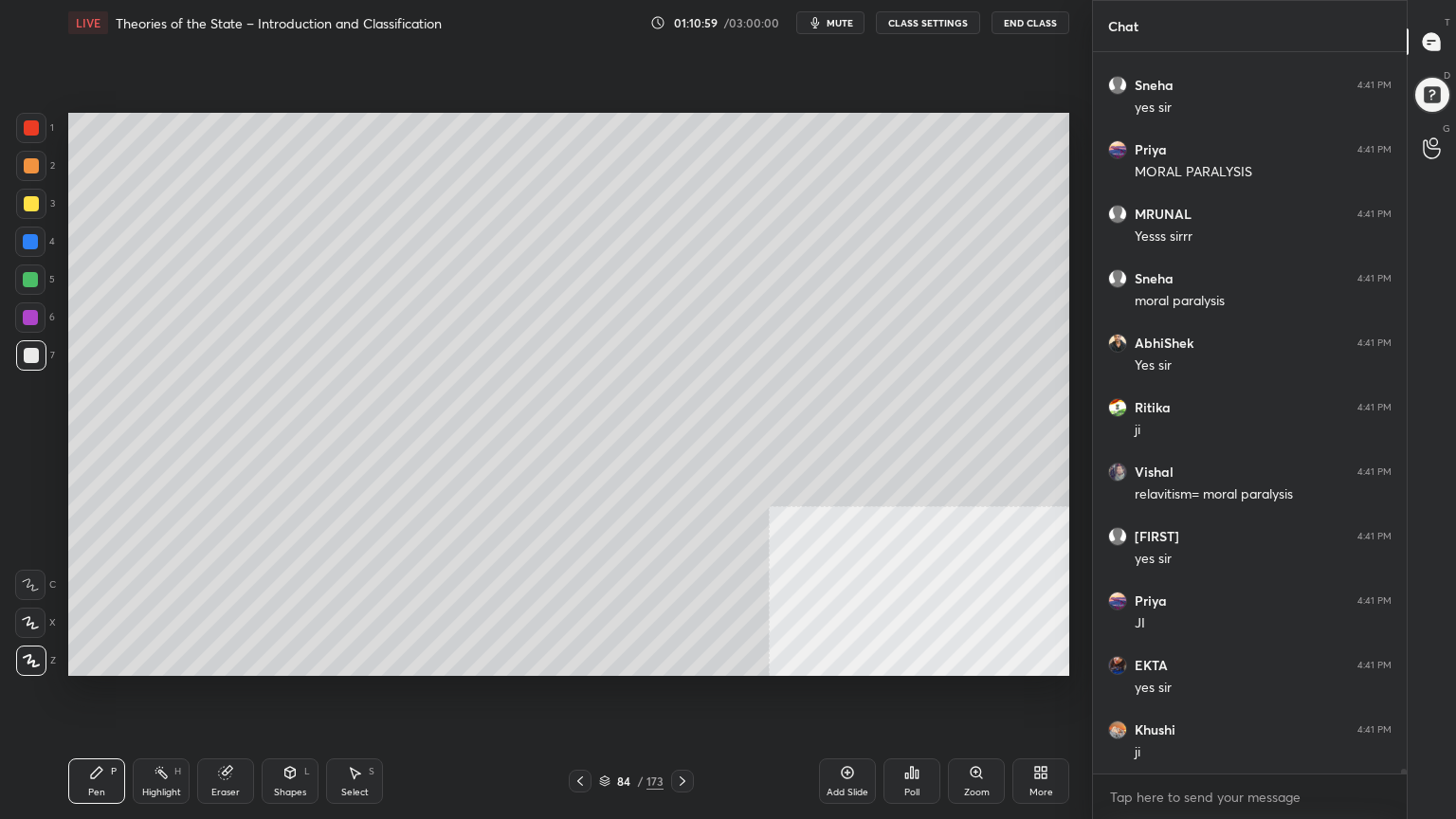 click 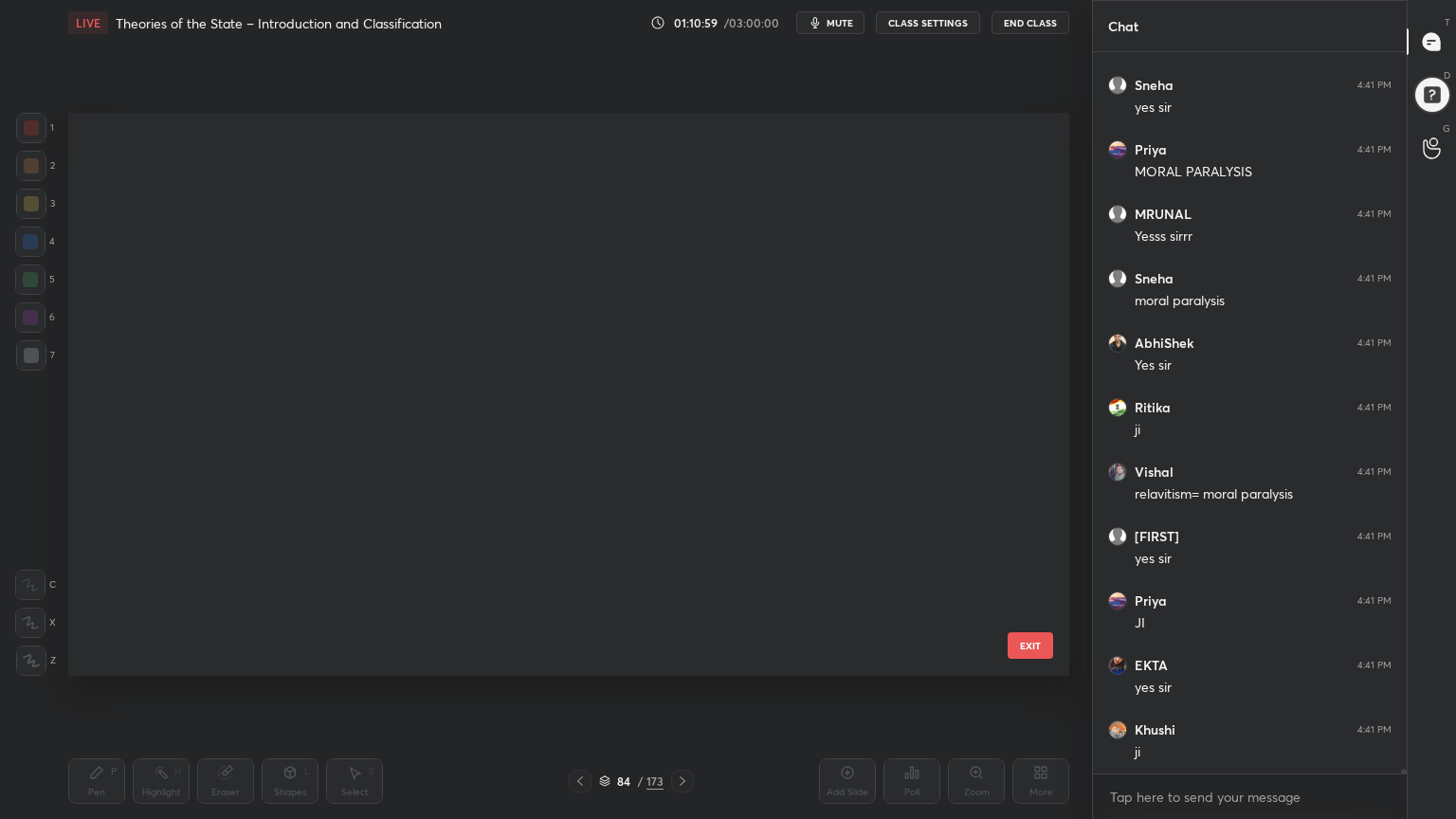 scroll, scrollTop: 4294, scrollLeft: 0, axis: vertical 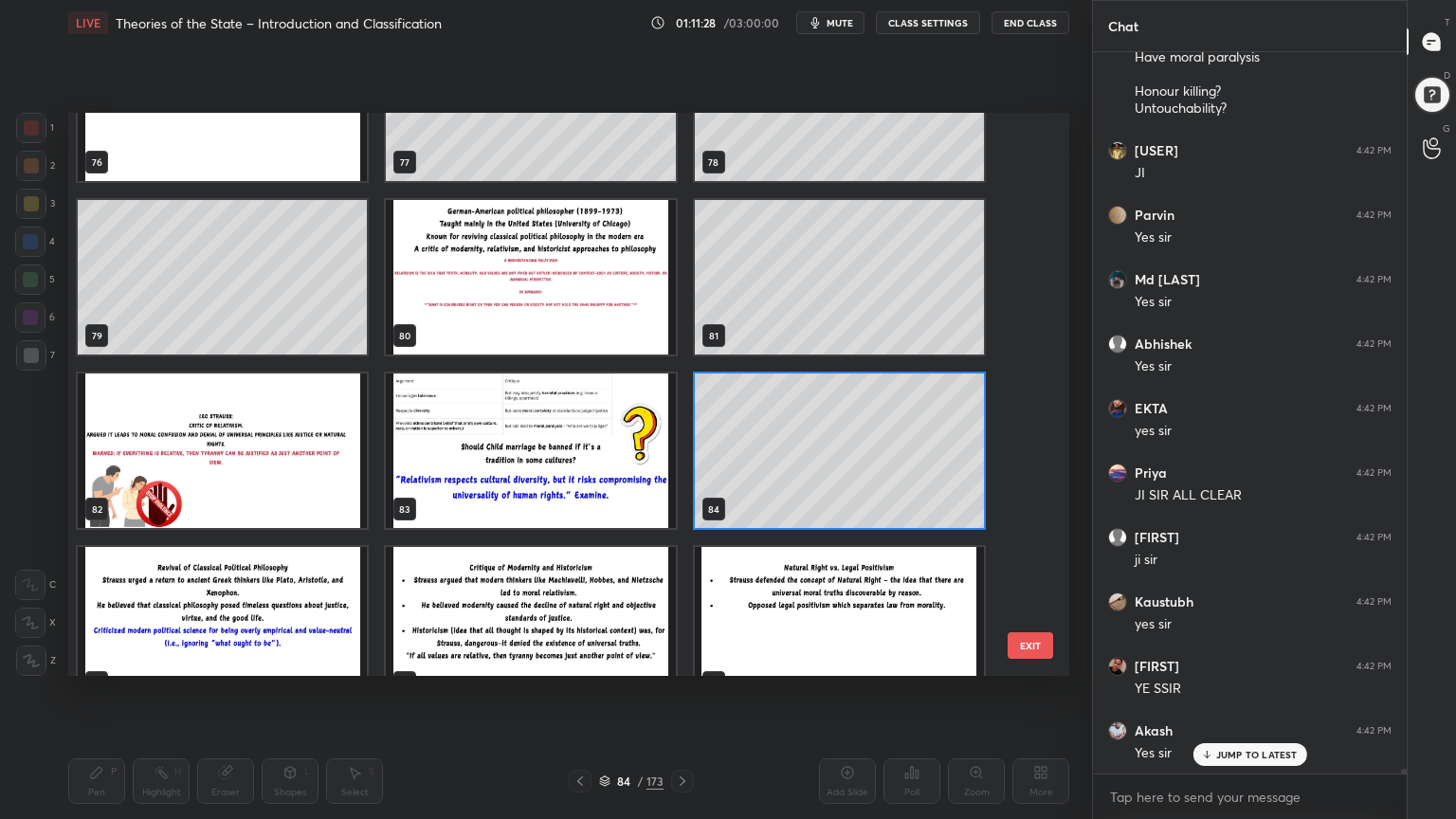 click at bounding box center (530, 450) 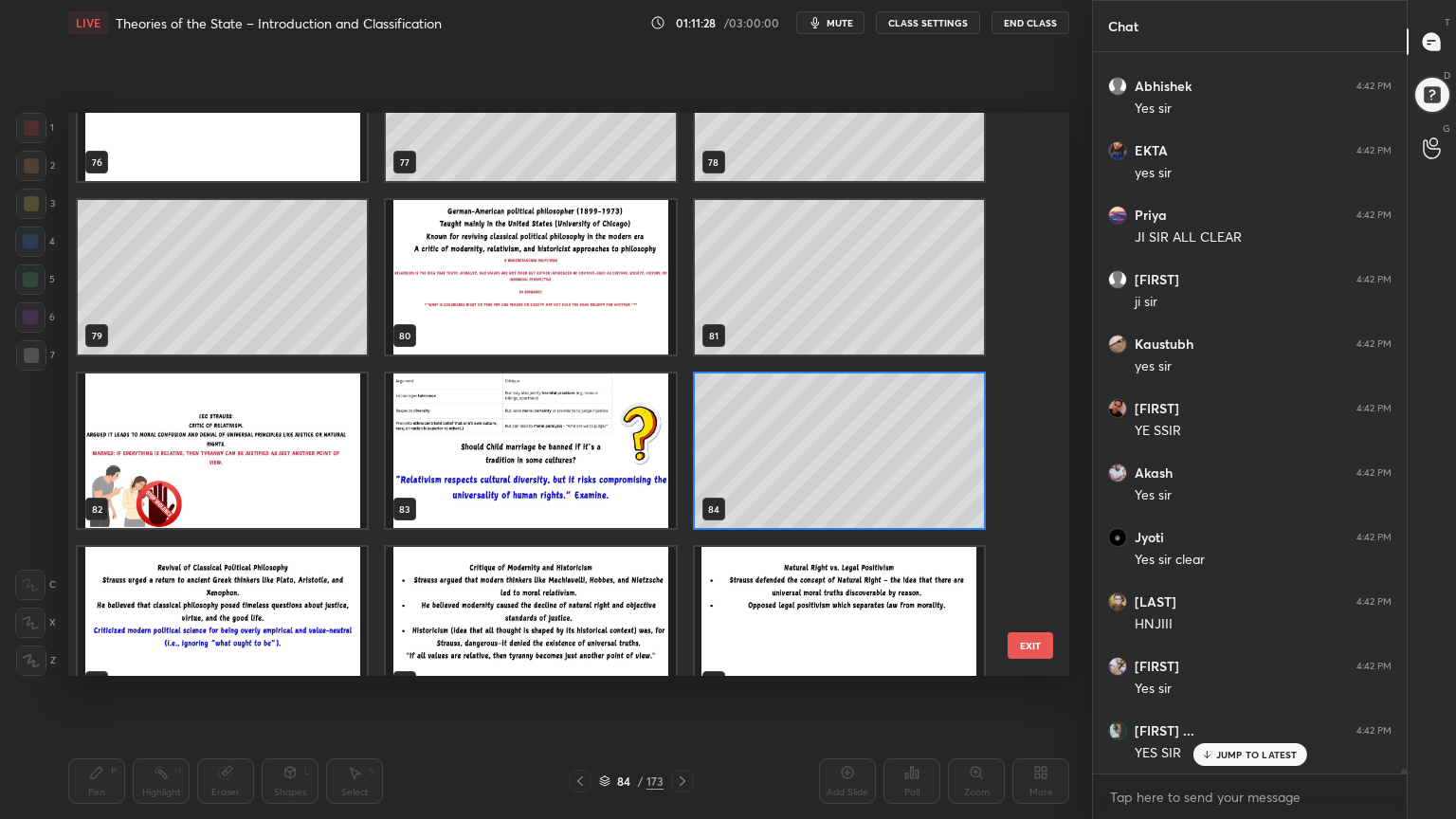 click at bounding box center (530, 450) 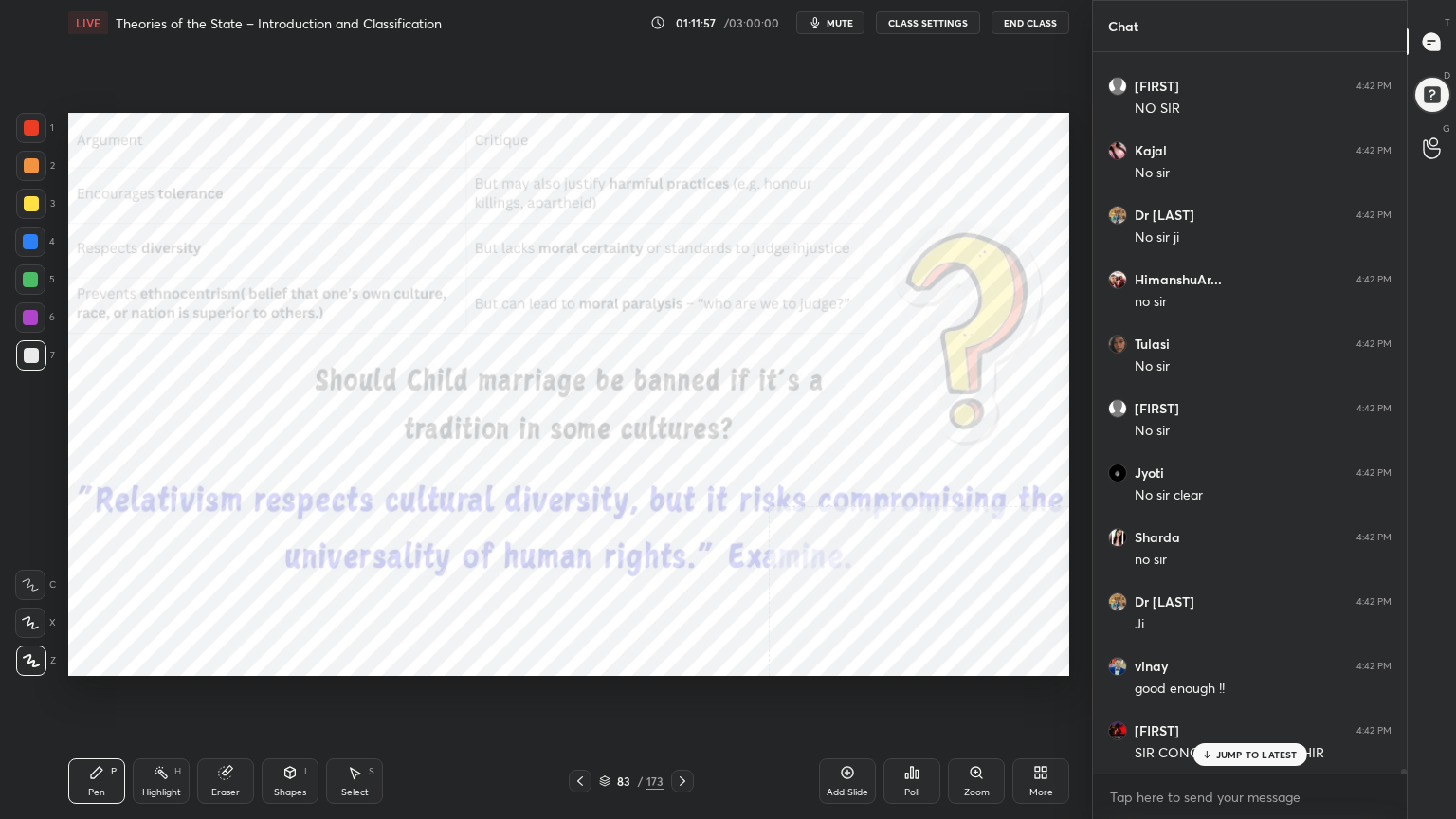 click on "JUMP TO LATEST" at bounding box center [1257, 755] 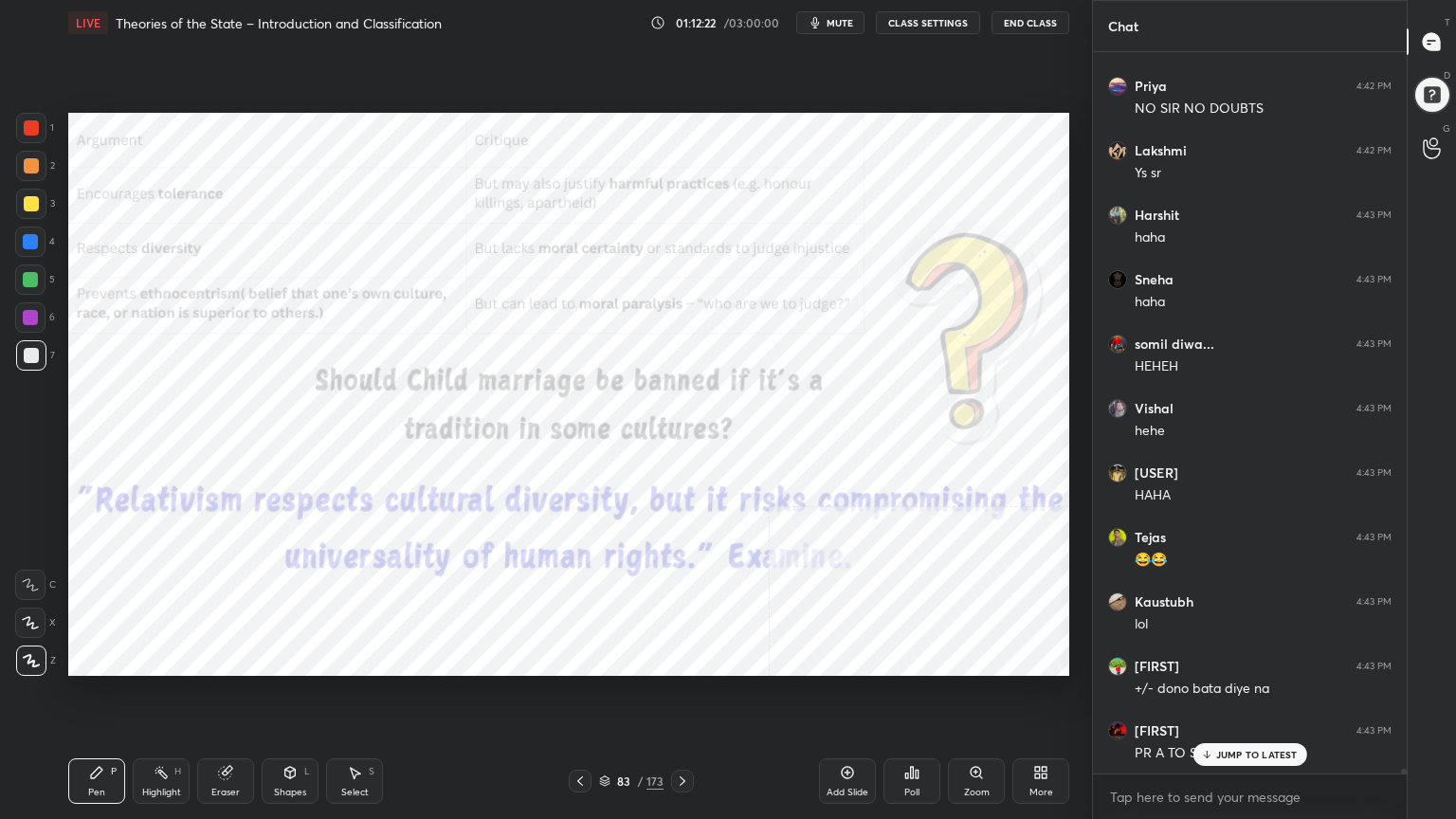 click on "JUMP TO LATEST" at bounding box center (1257, 755) 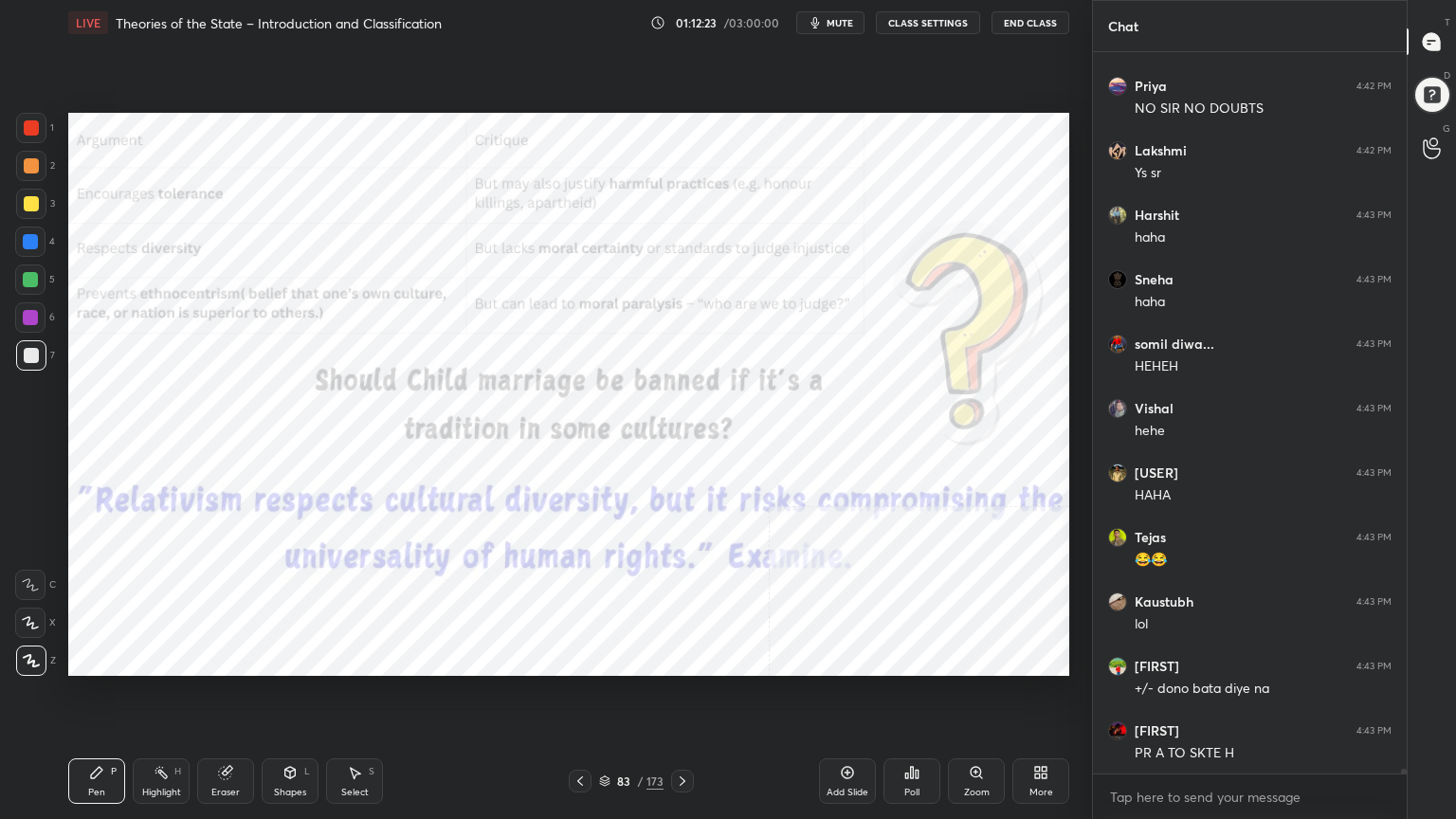click on "Add Slide" at bounding box center [847, 781] 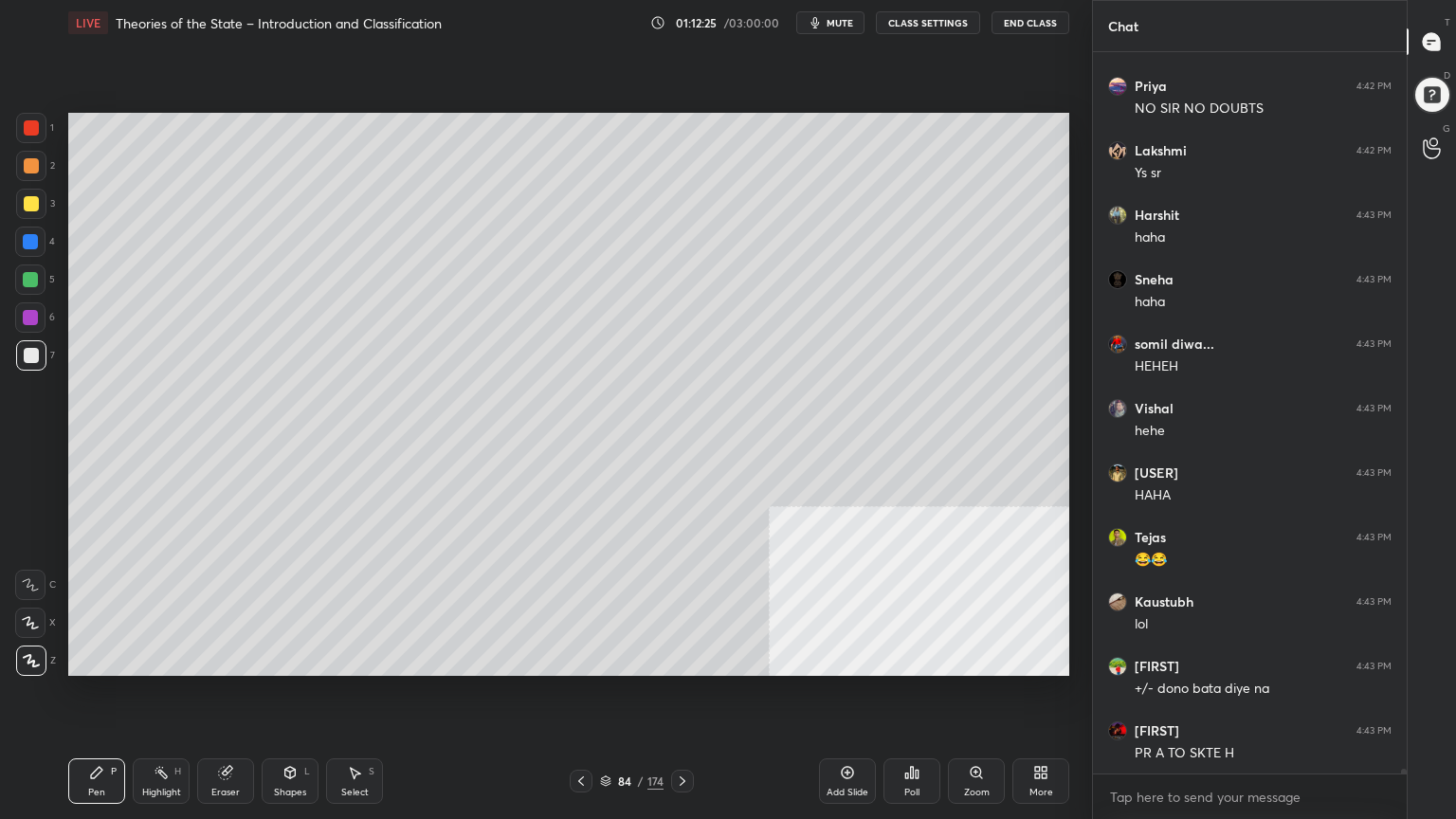 click at bounding box center [31, 204] 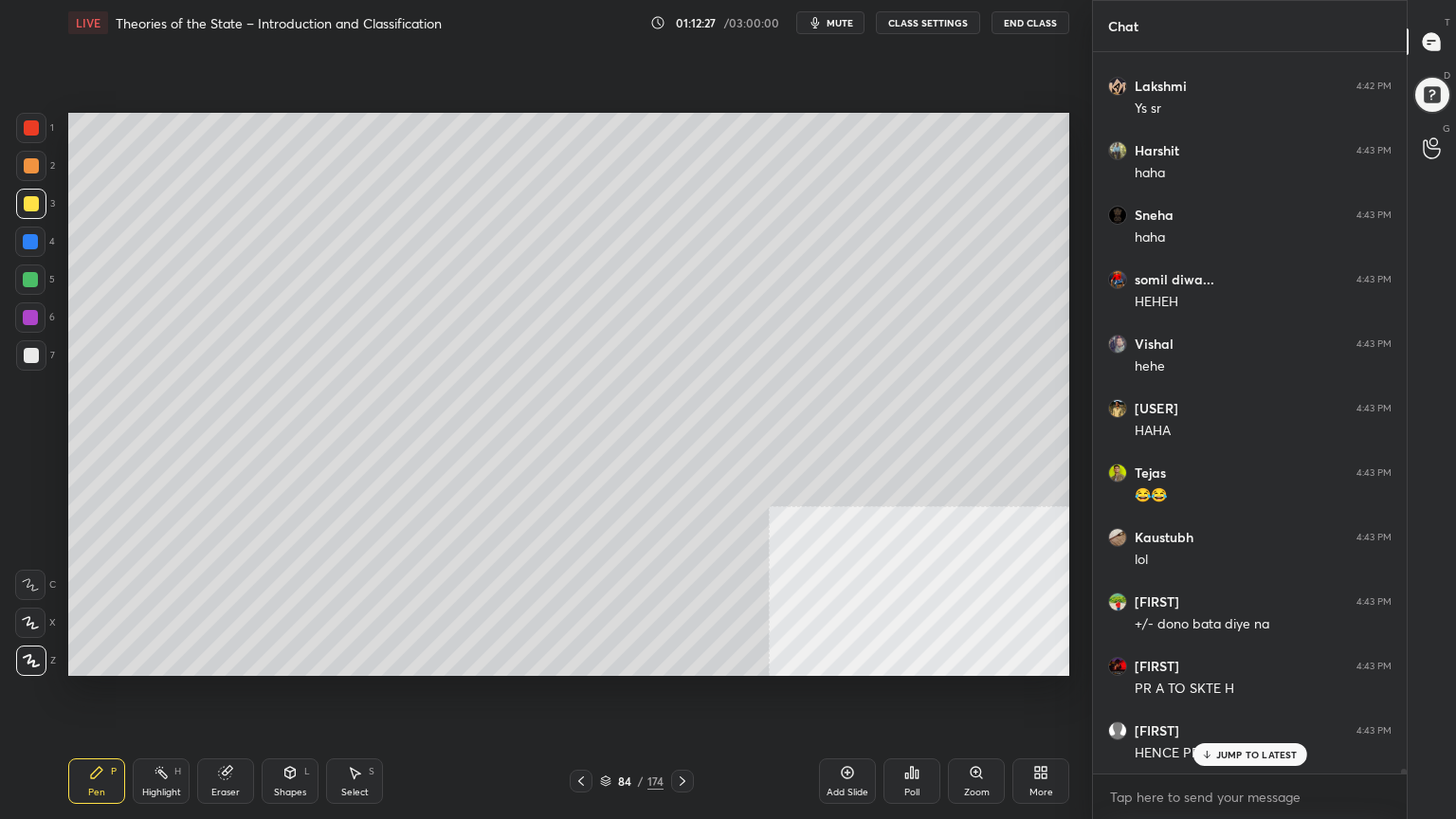 scroll, scrollTop: 110865, scrollLeft: 0, axis: vertical 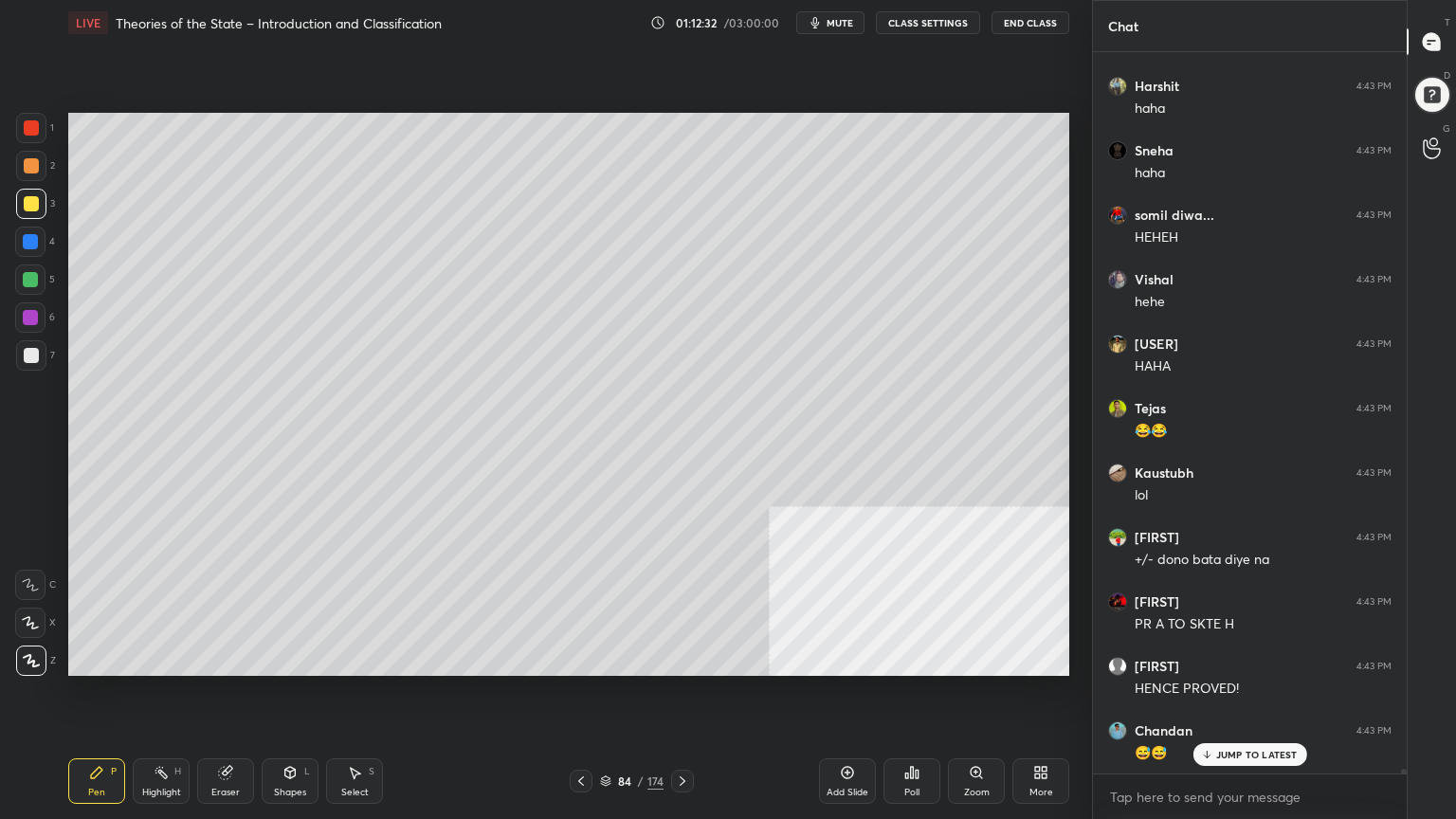 click at bounding box center [31, 204] 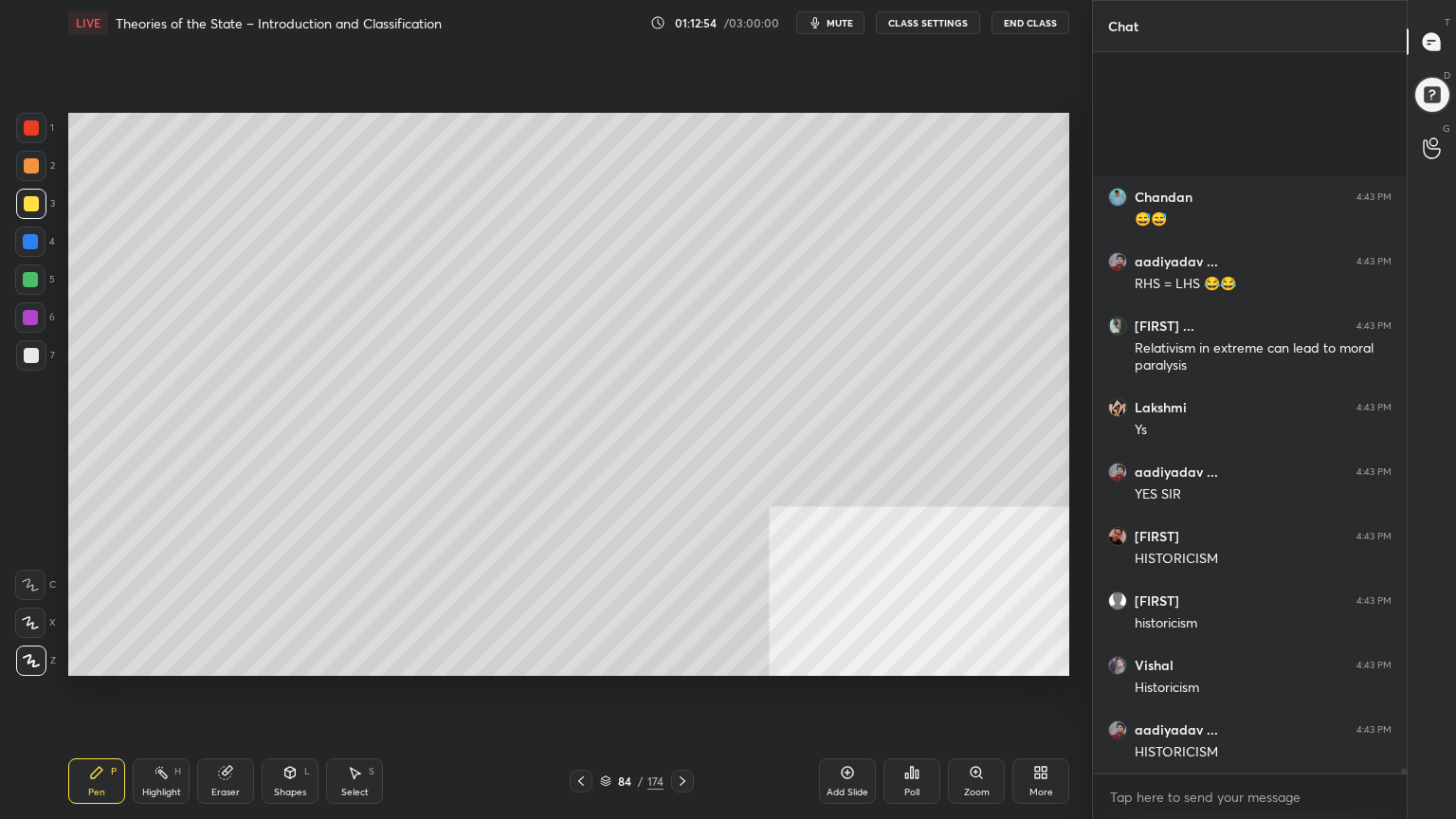 scroll, scrollTop: 111592, scrollLeft: 0, axis: vertical 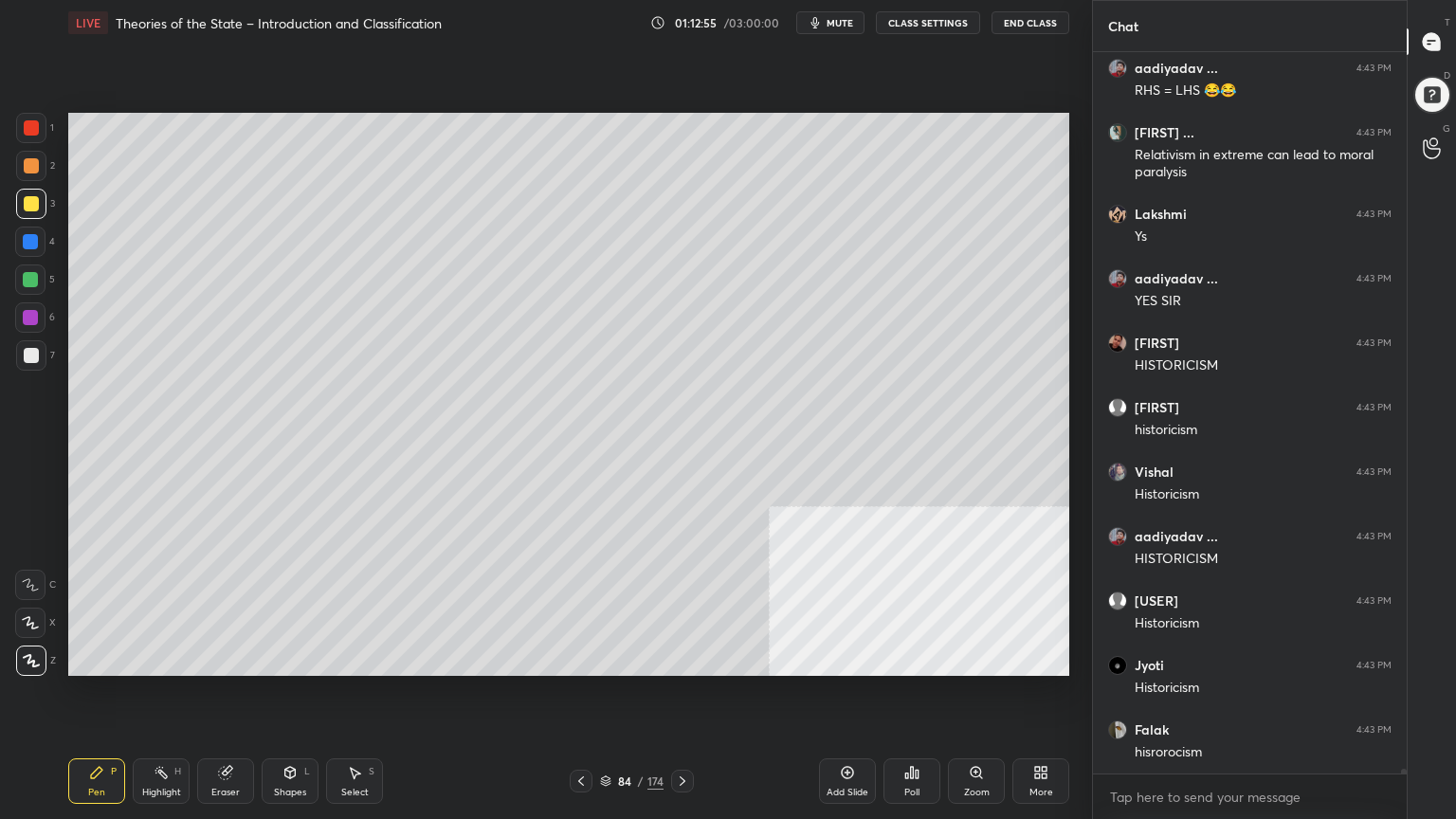 click at bounding box center [31, 204] 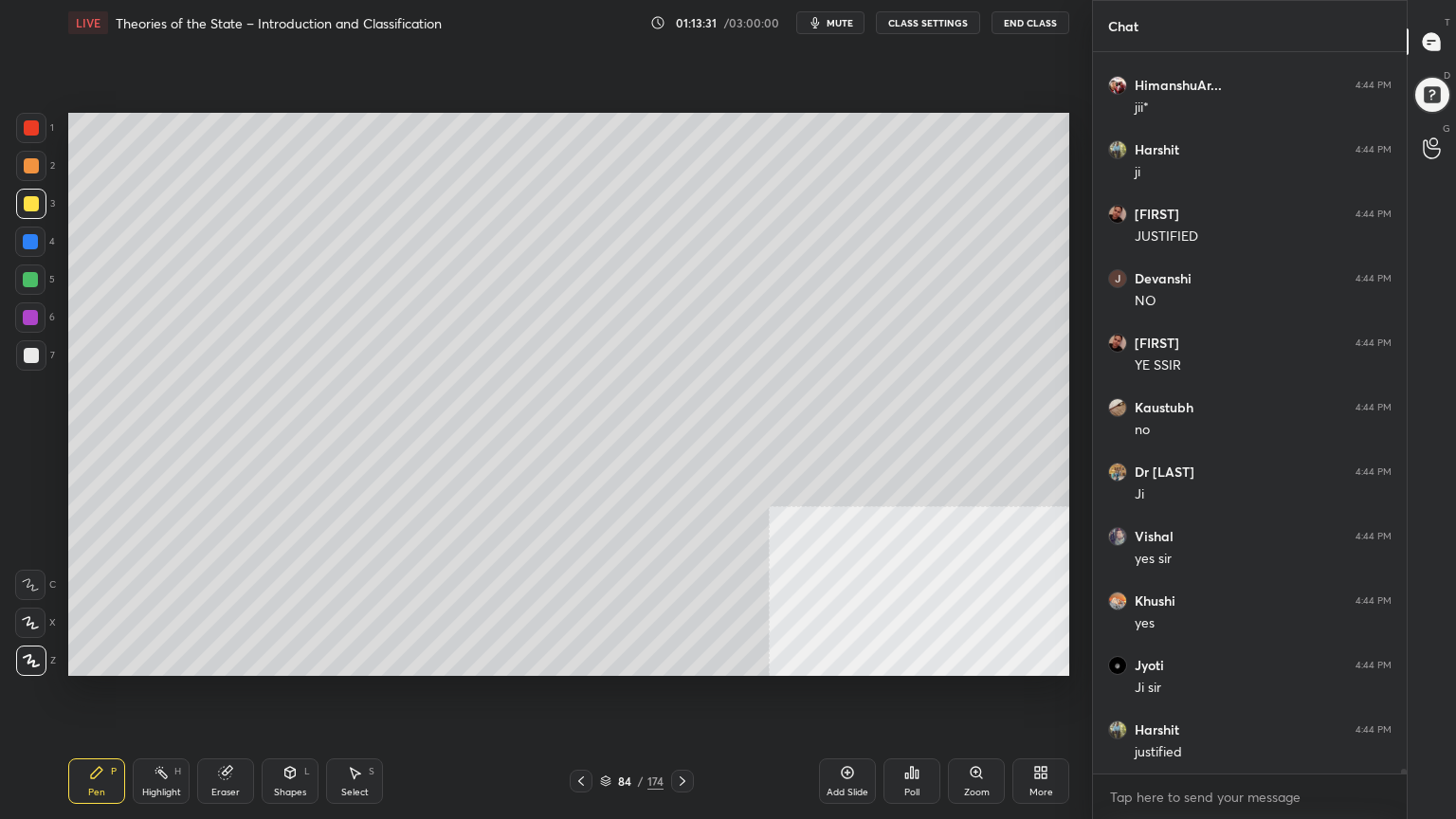 scroll, scrollTop: 114170, scrollLeft: 0, axis: vertical 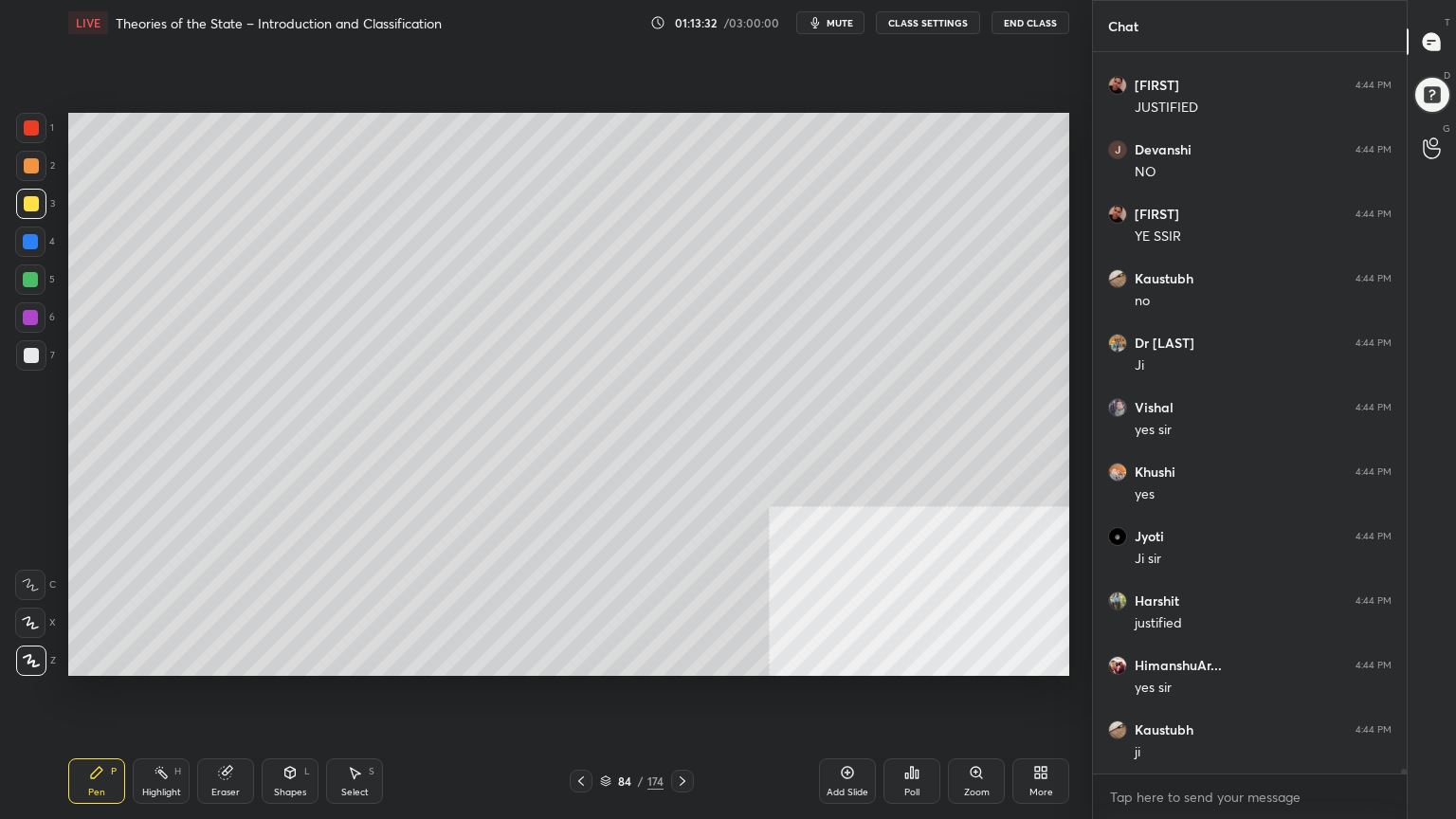 click 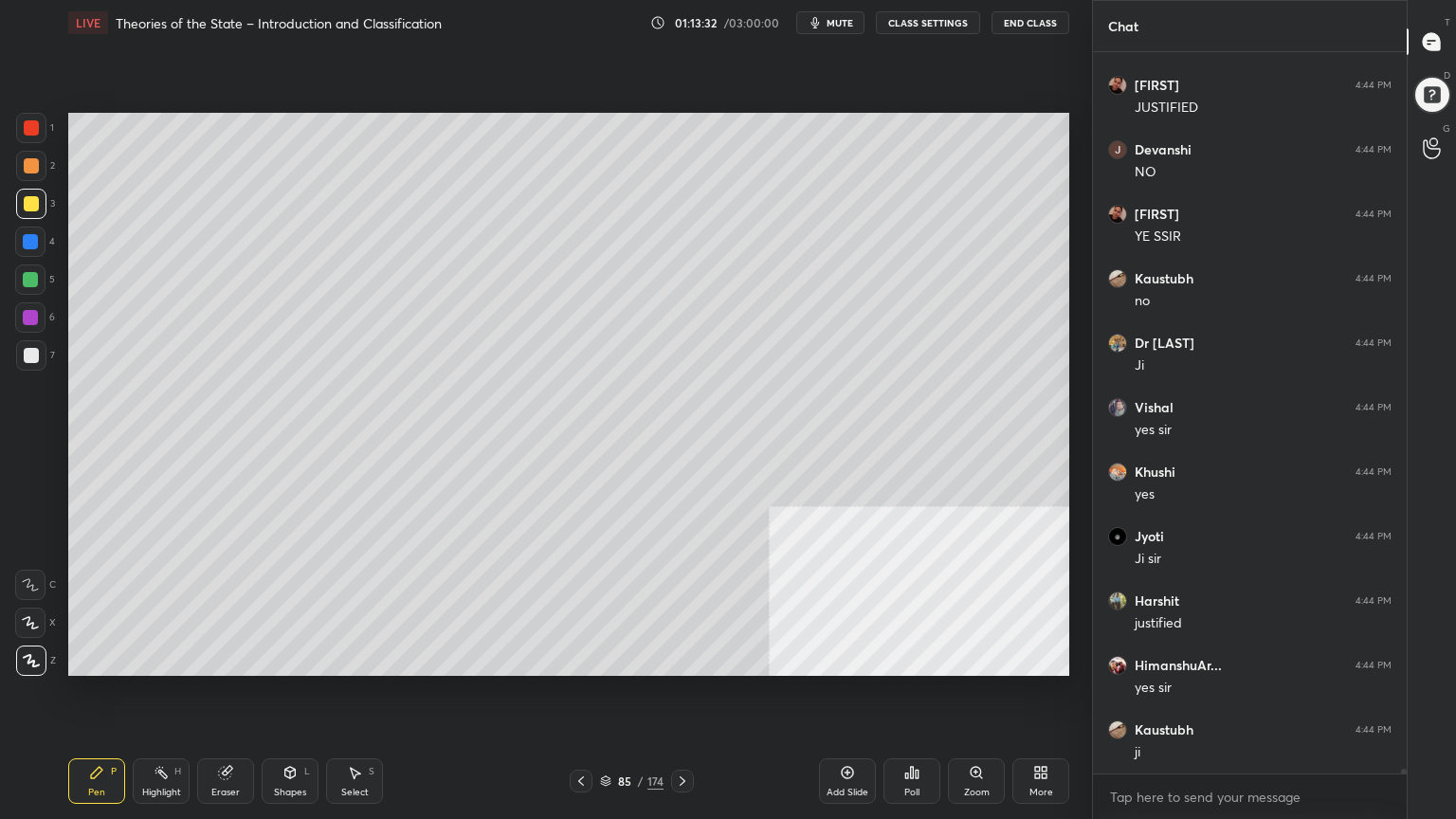 click 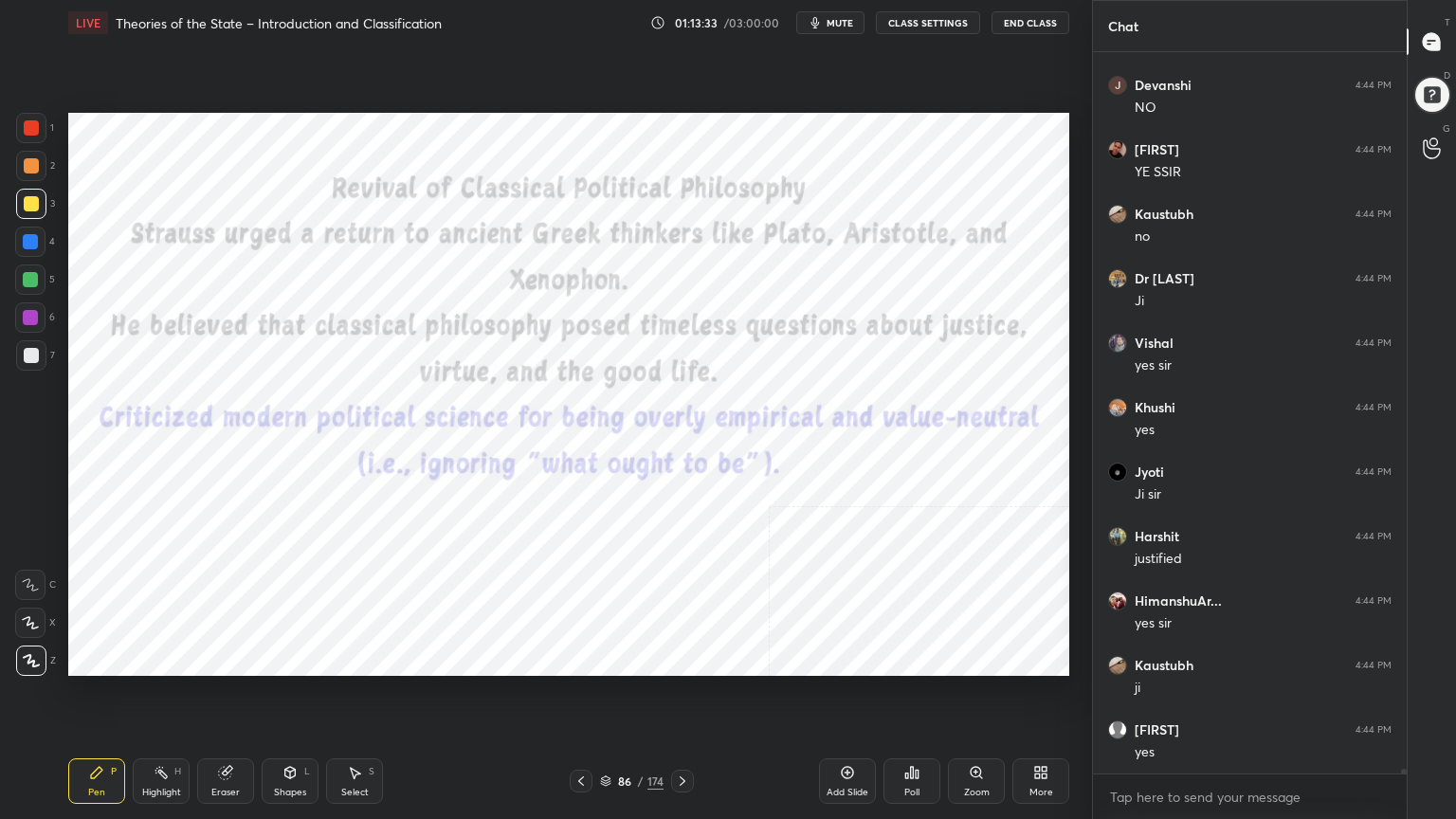 click 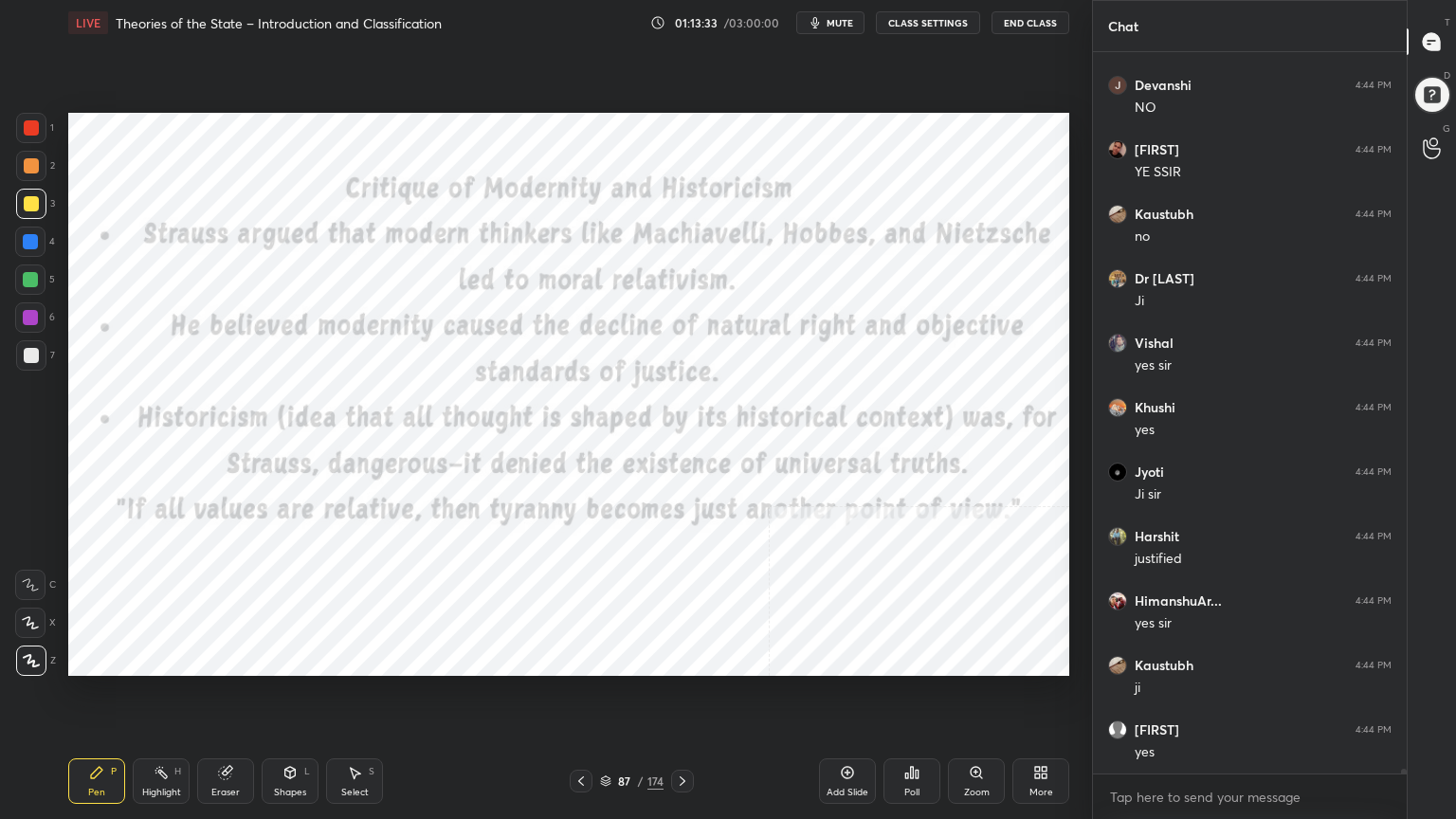 click 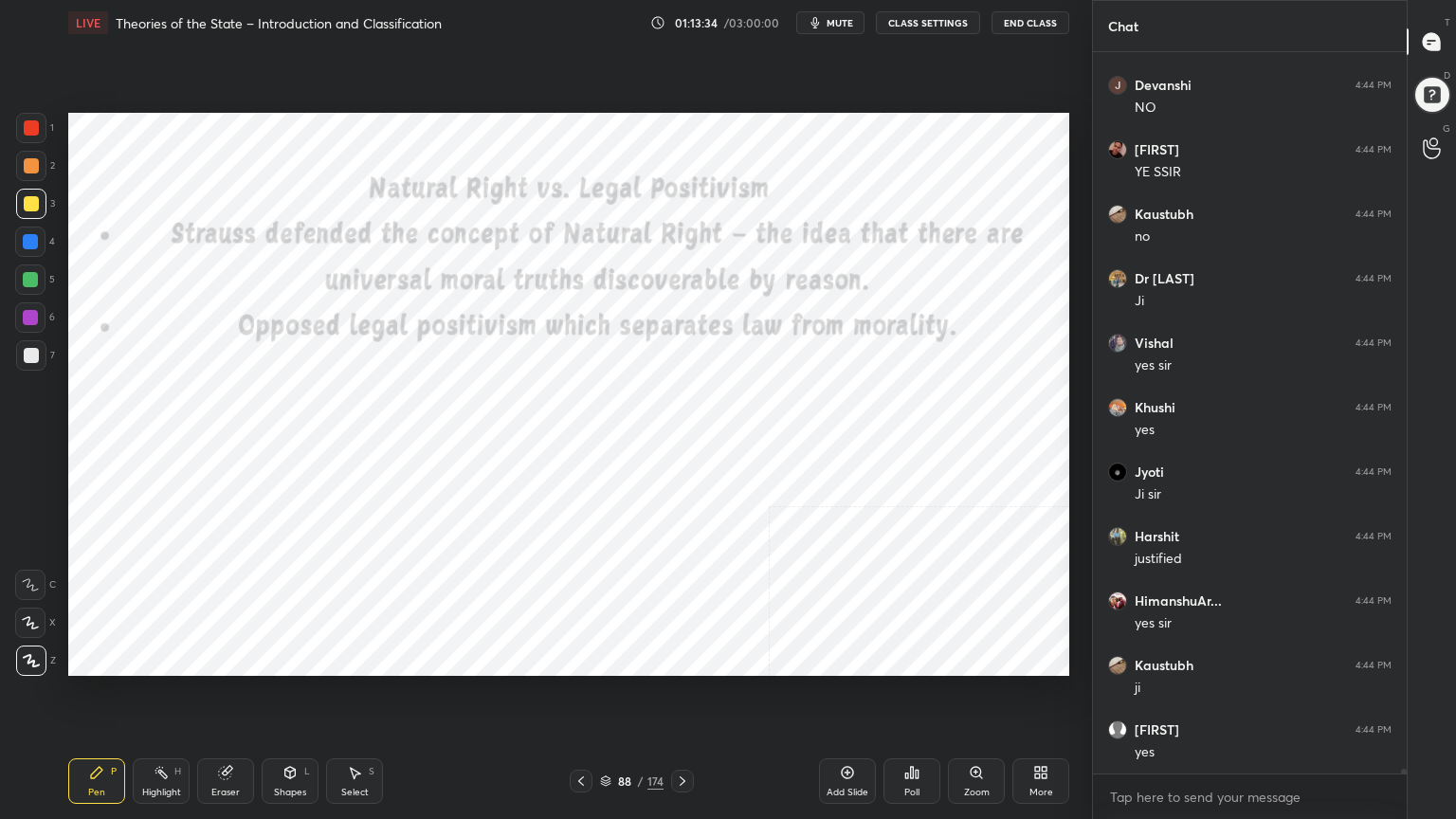 click 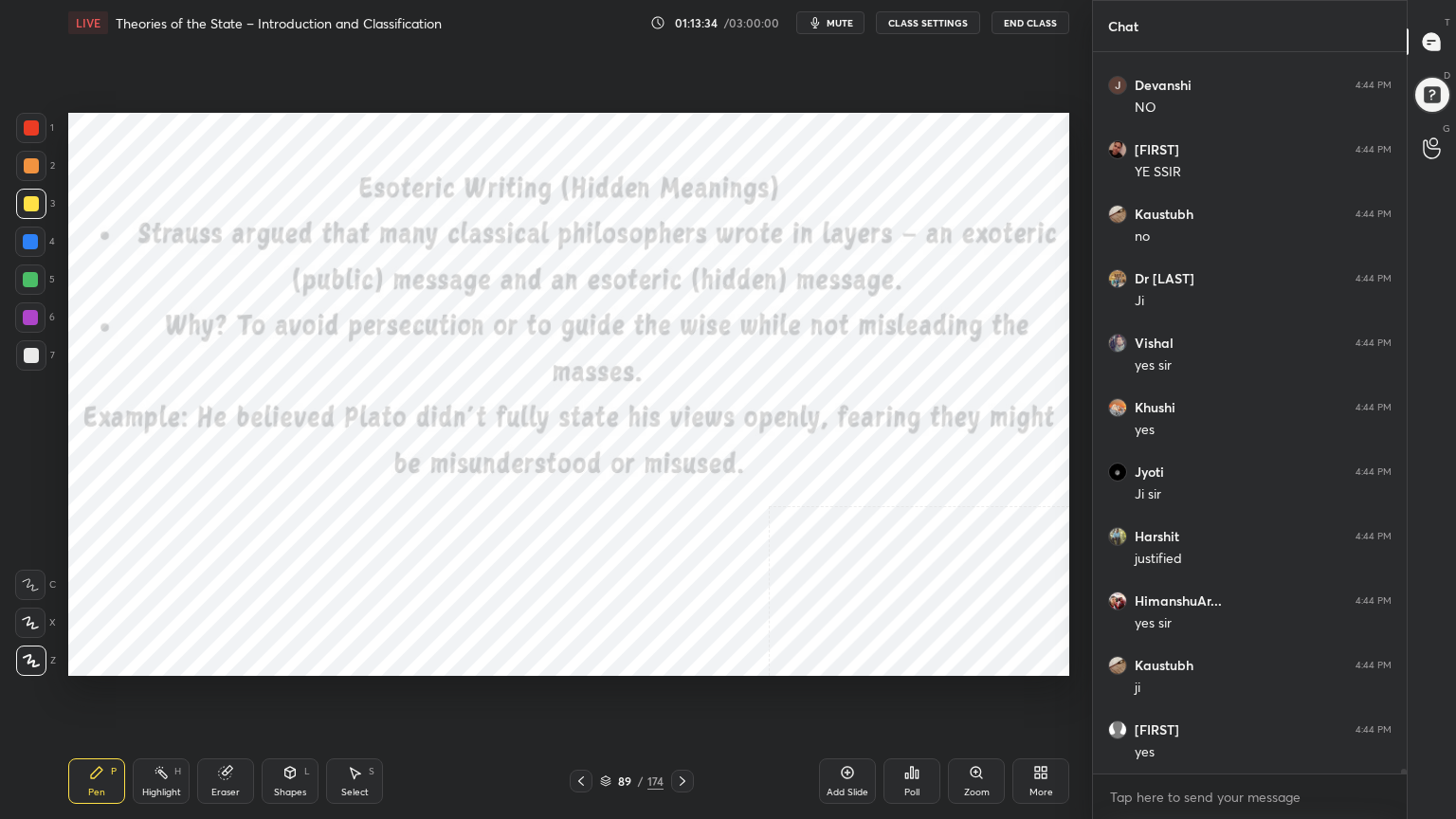 click 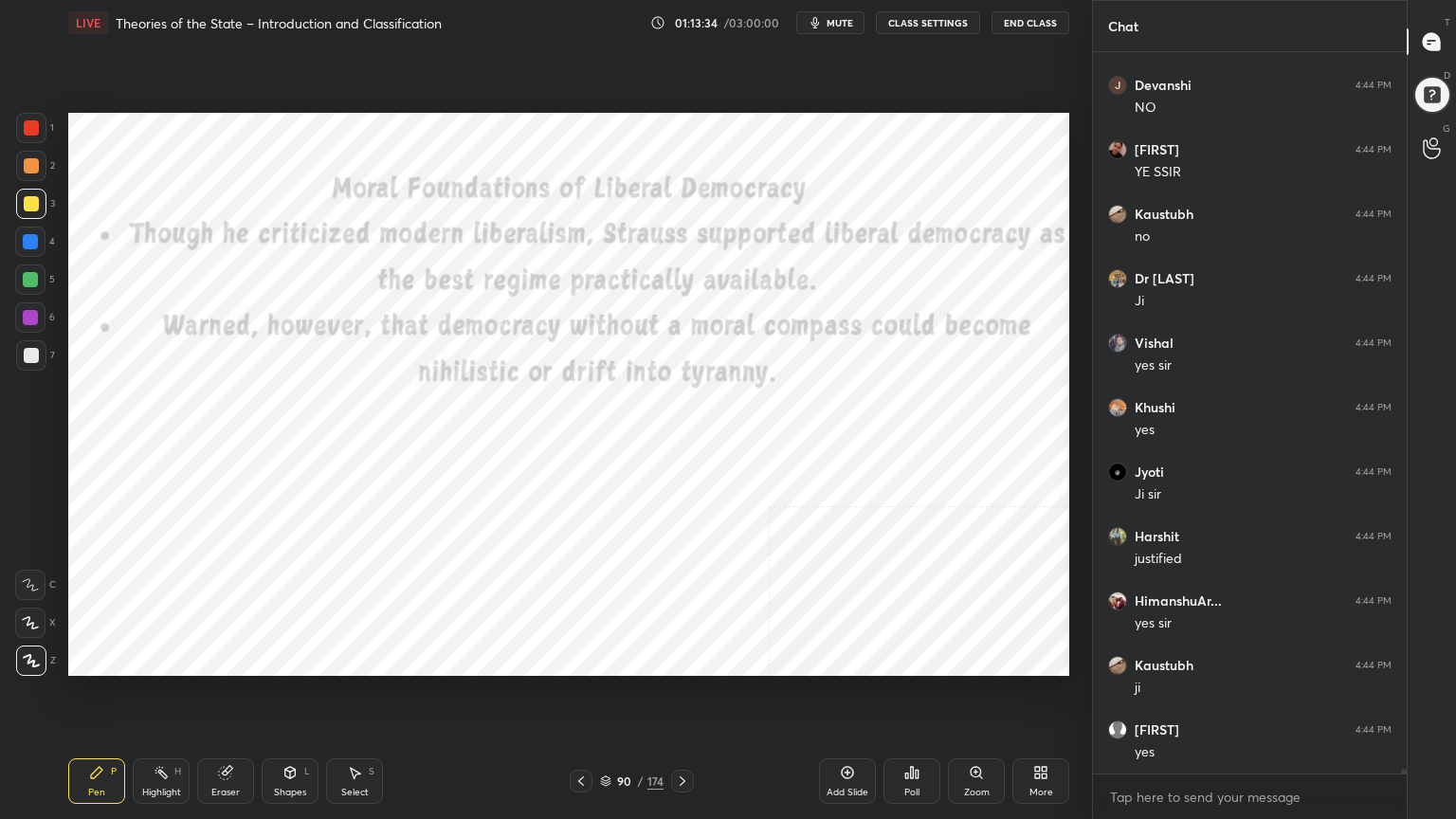 scroll, scrollTop: 114299, scrollLeft: 0, axis: vertical 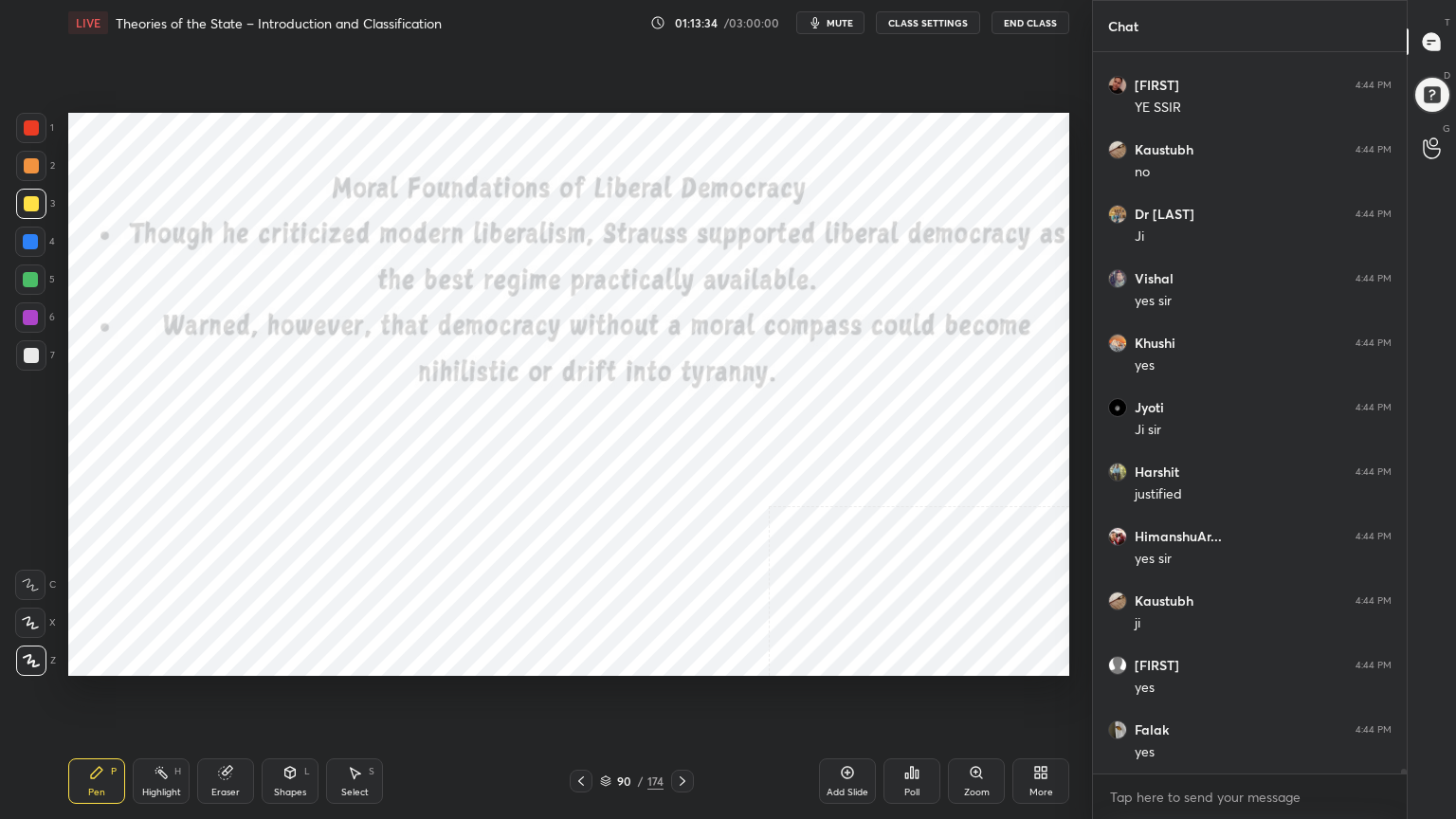 click 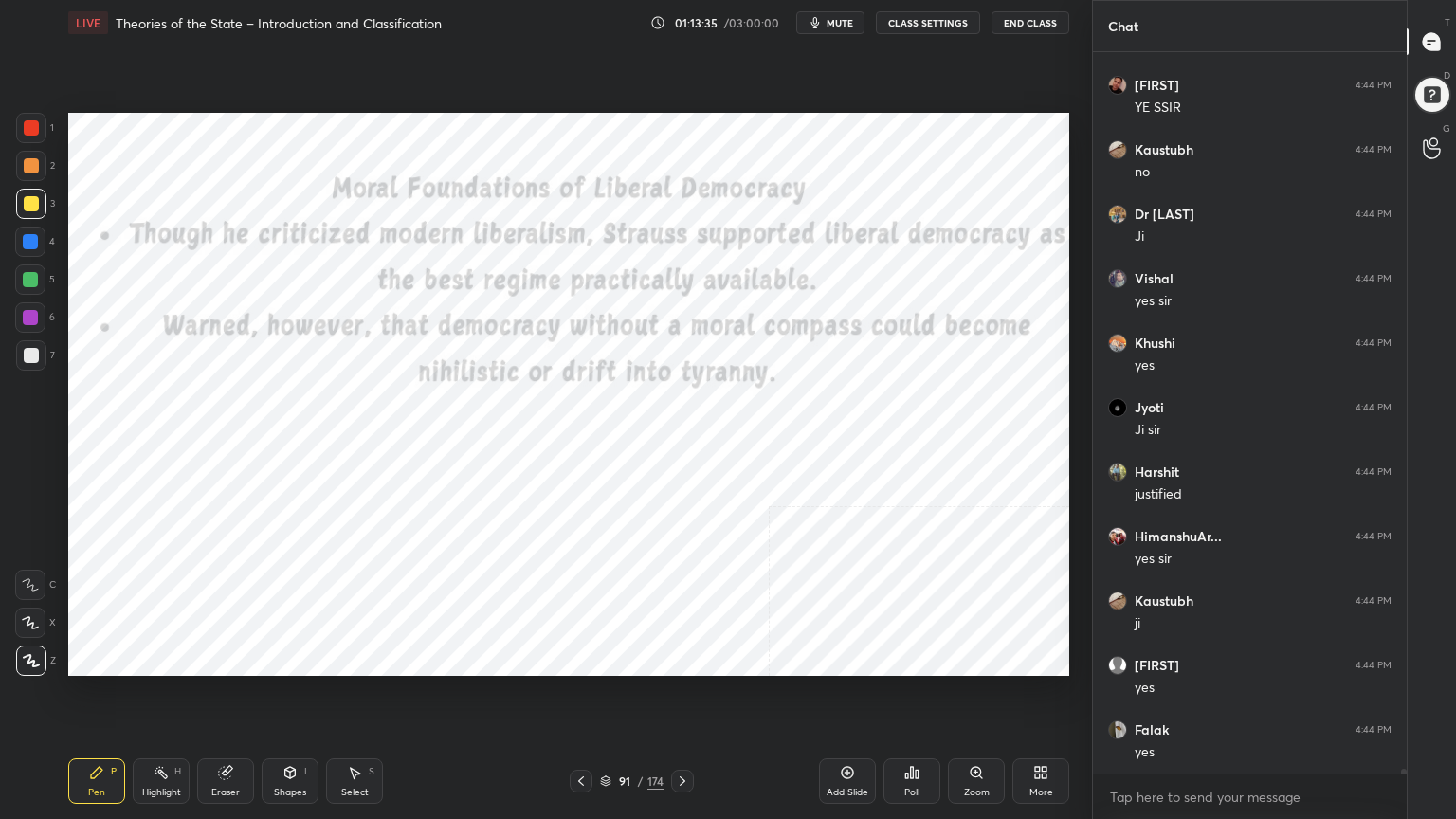 click 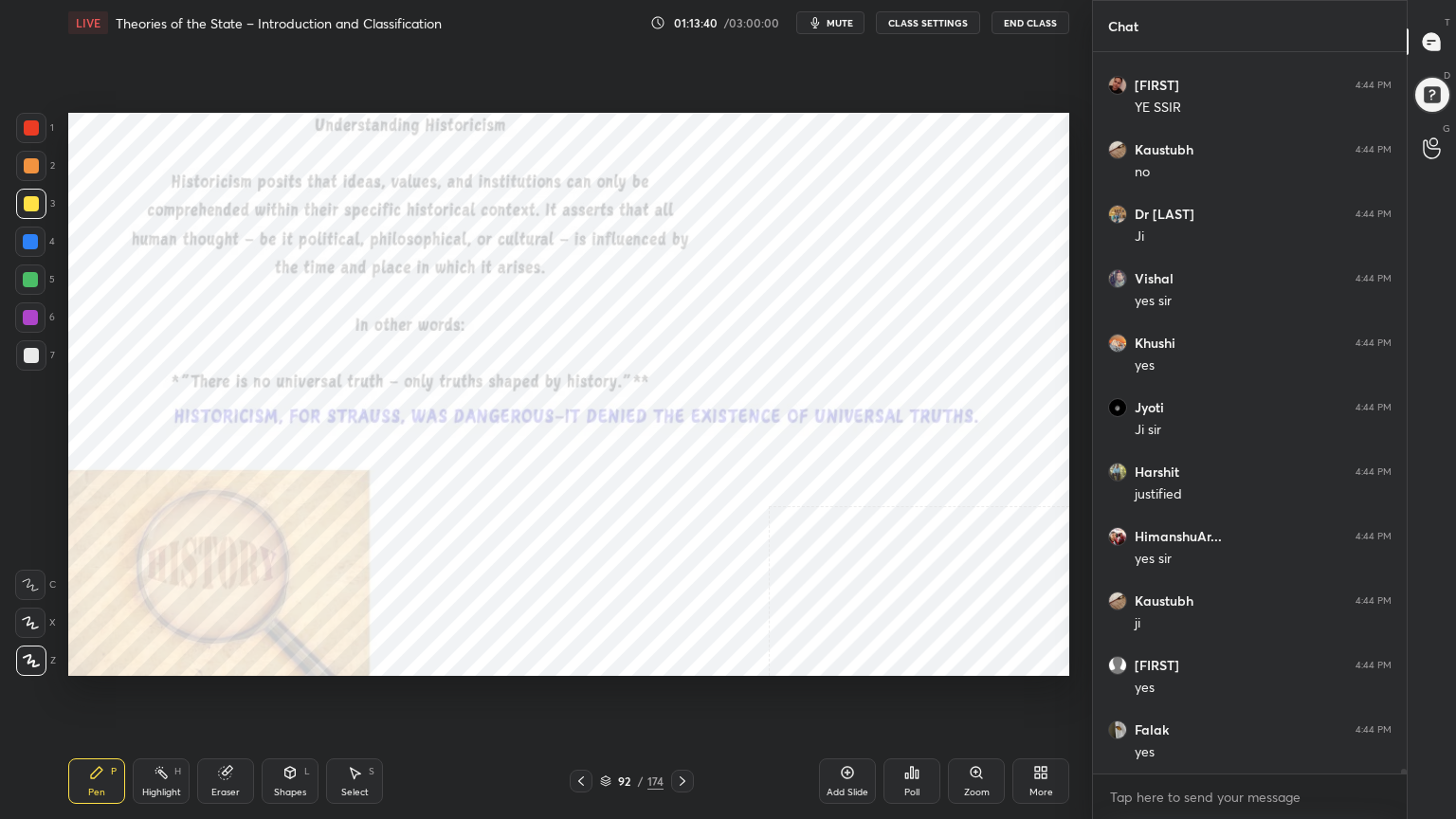 click at bounding box center [31, 128] 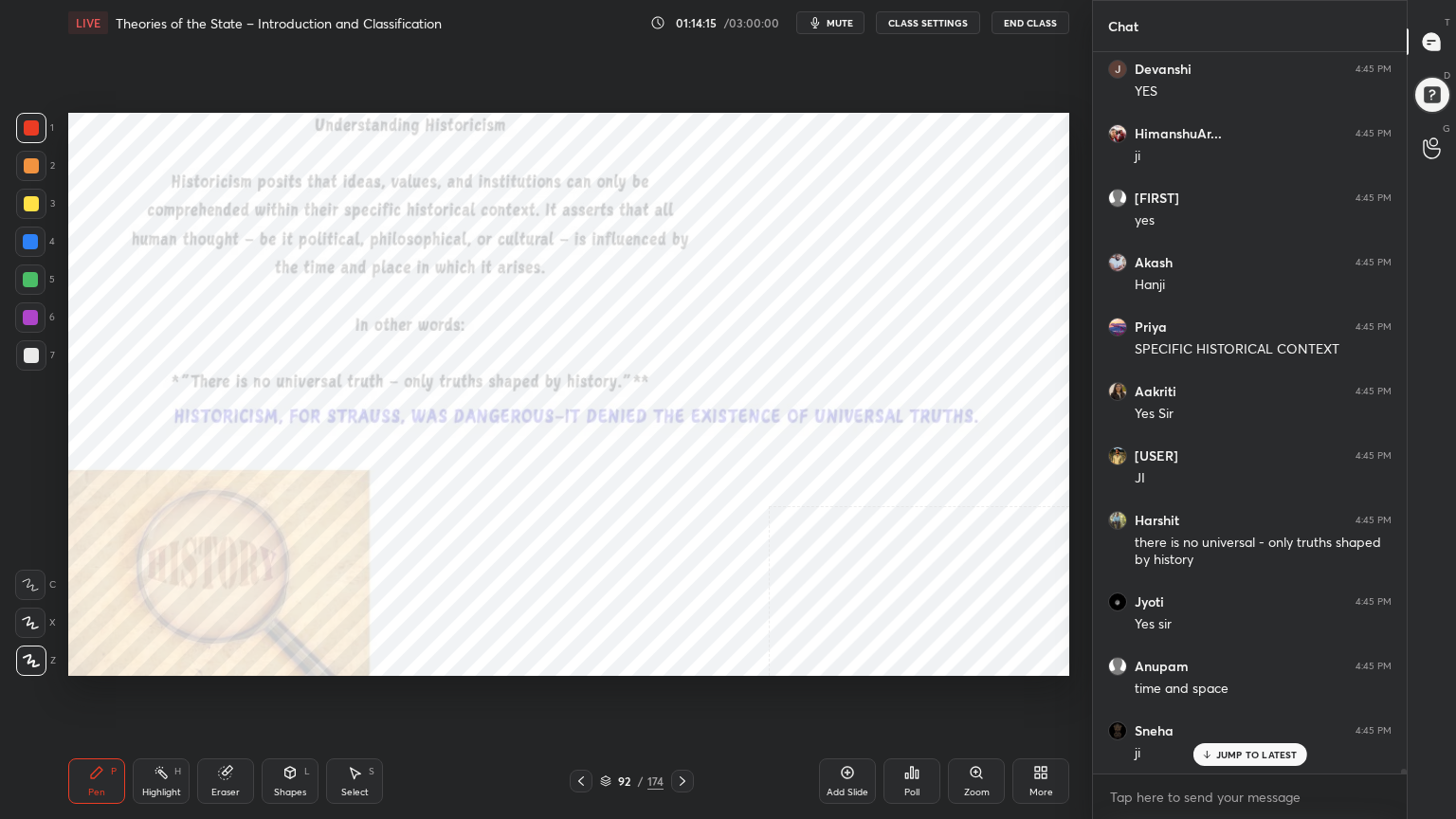 scroll, scrollTop: 115733, scrollLeft: 0, axis: vertical 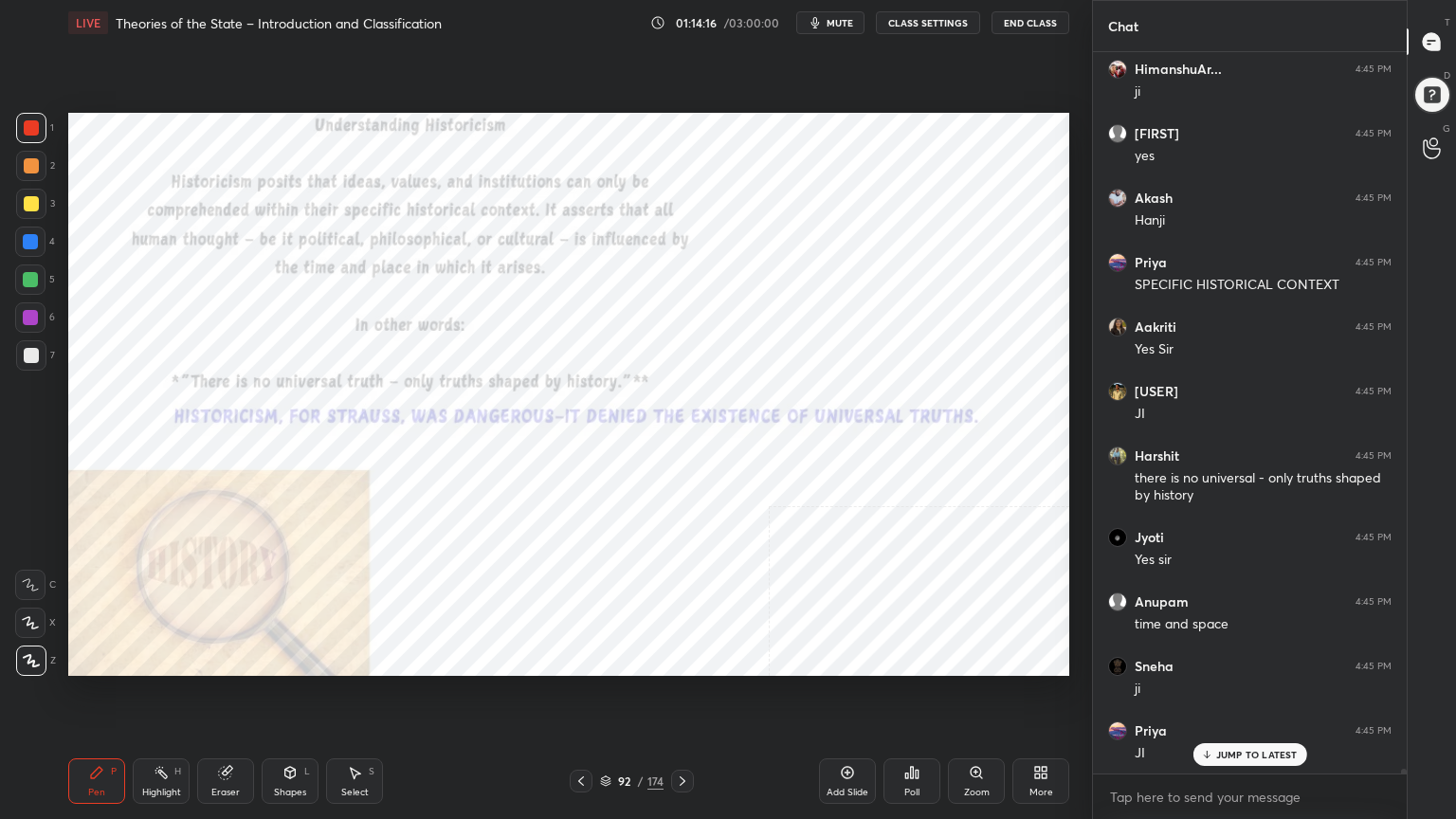 click 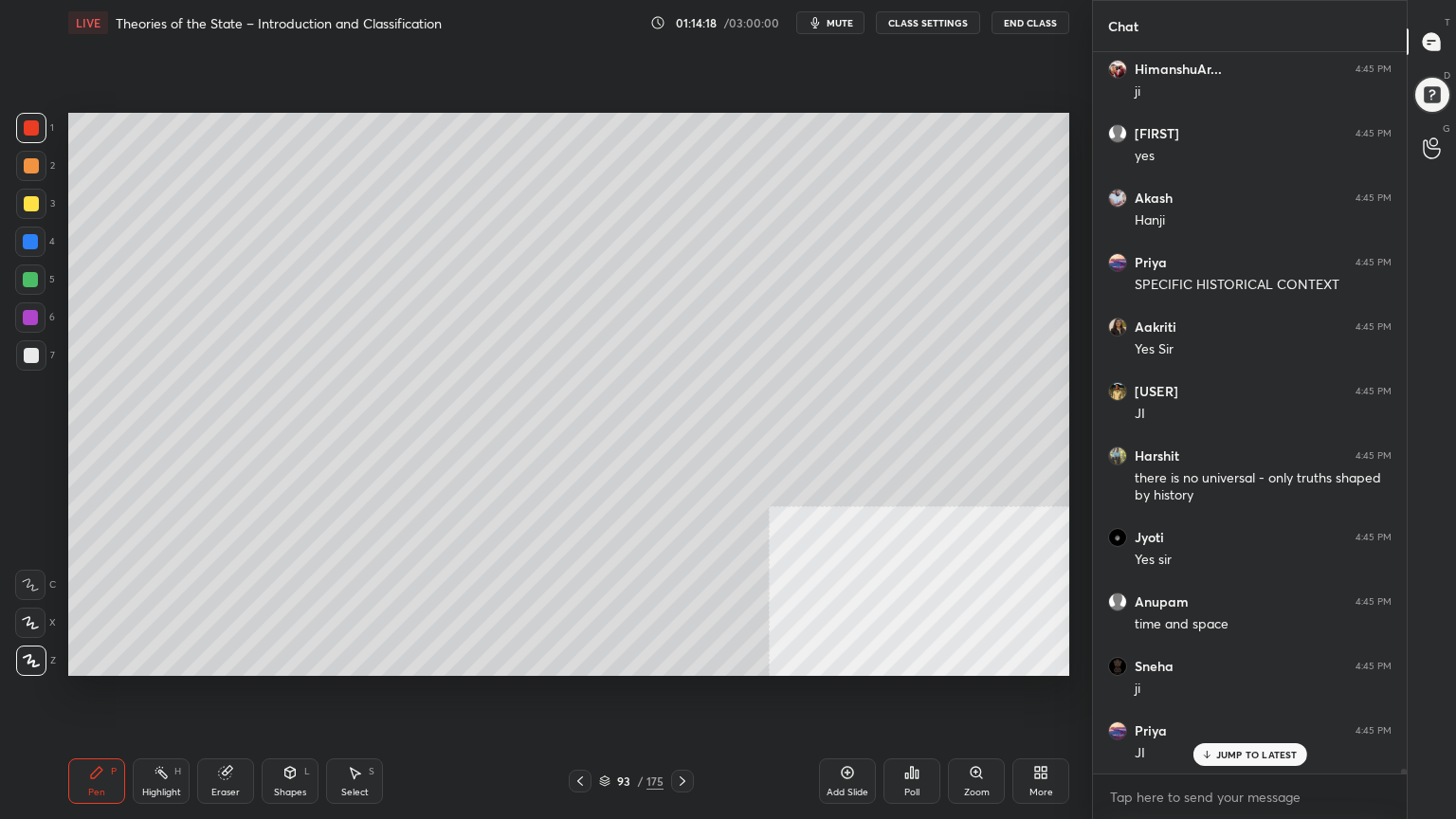 scroll, scrollTop: 115798, scrollLeft: 0, axis: vertical 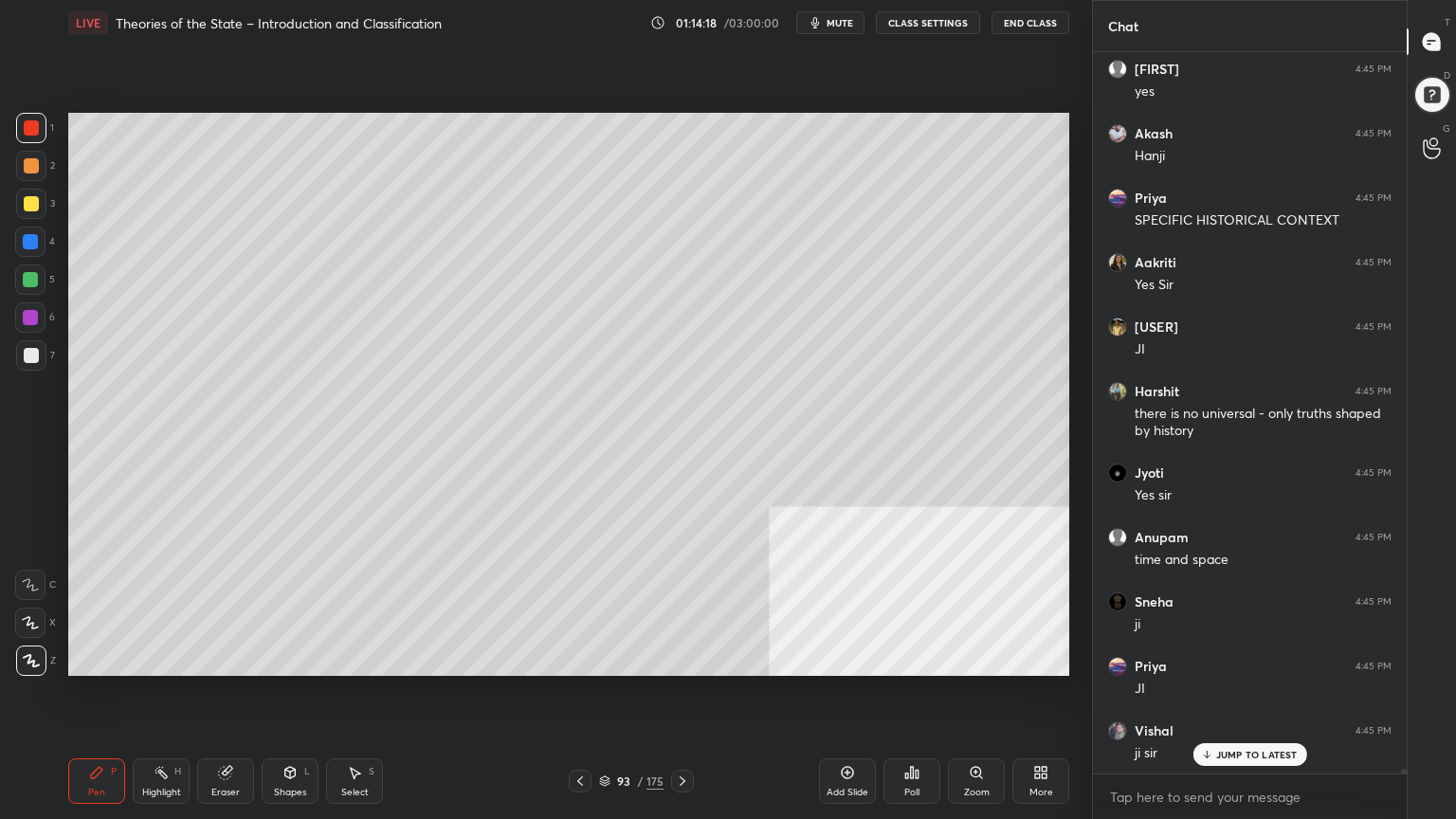 click at bounding box center (31, 204) 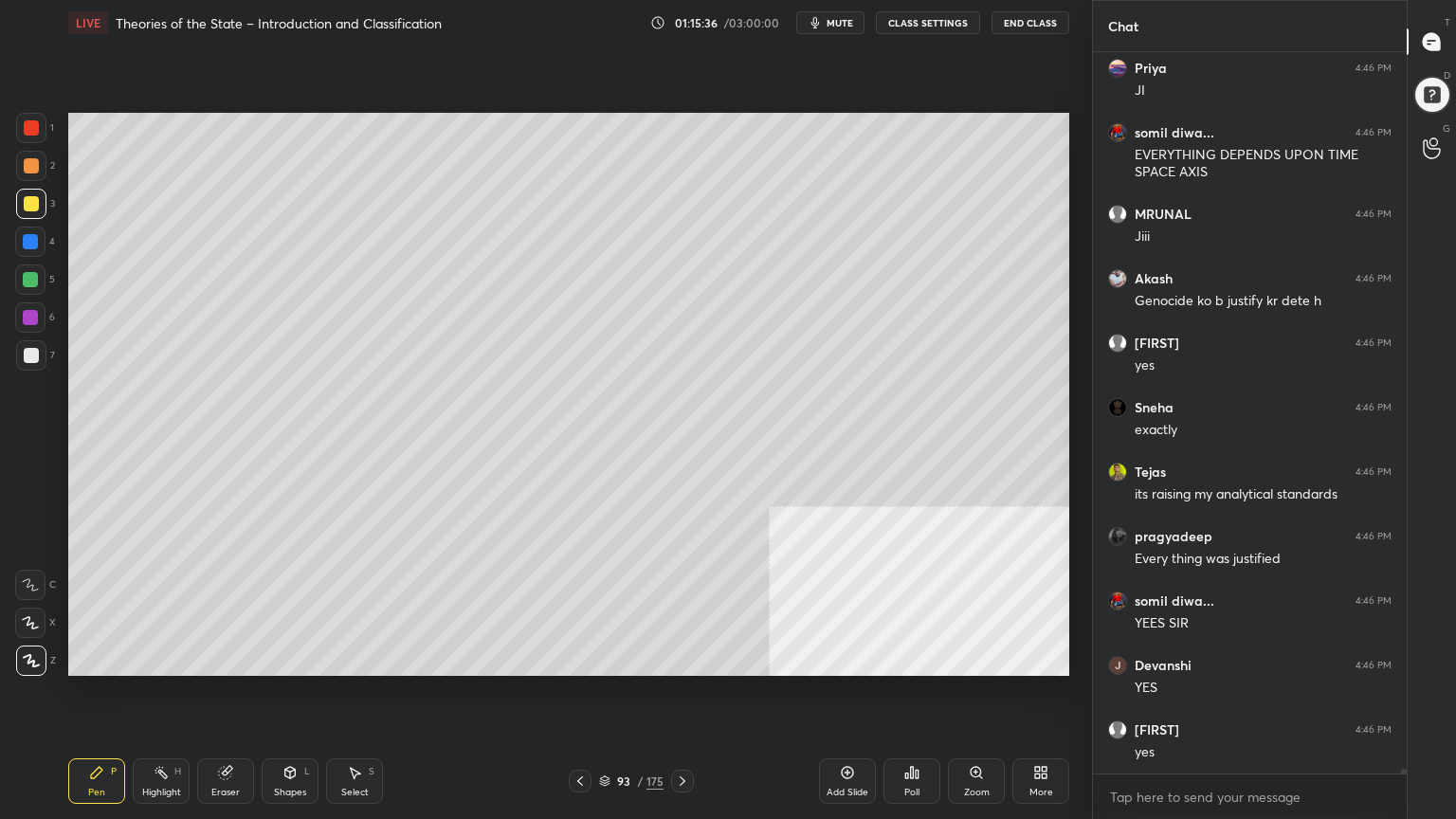 scroll, scrollTop: 118458, scrollLeft: 0, axis: vertical 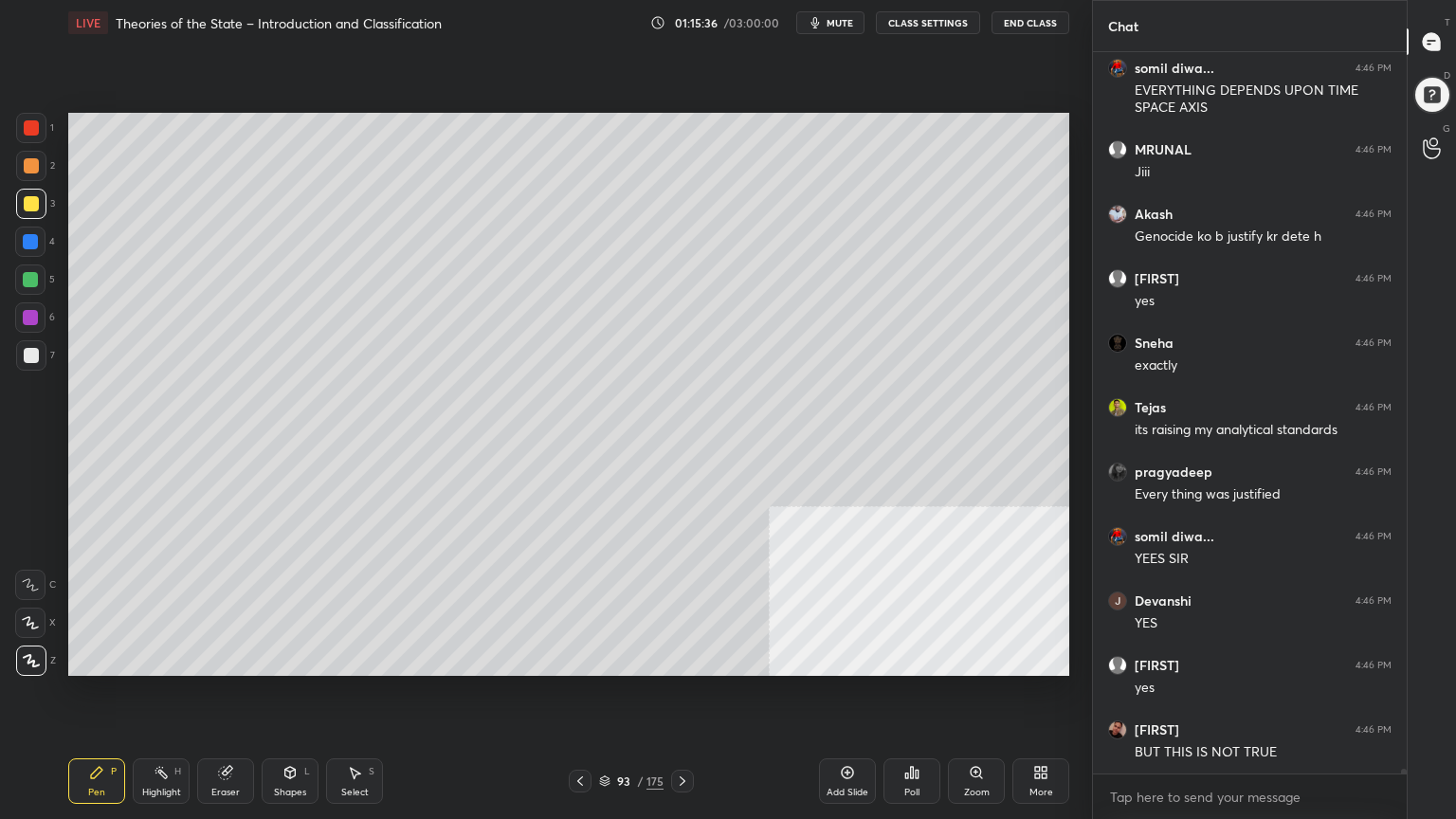 drag, startPoint x: 28, startPoint y: 124, endPoint x: 27, endPoint y: 153, distance: 29.017236 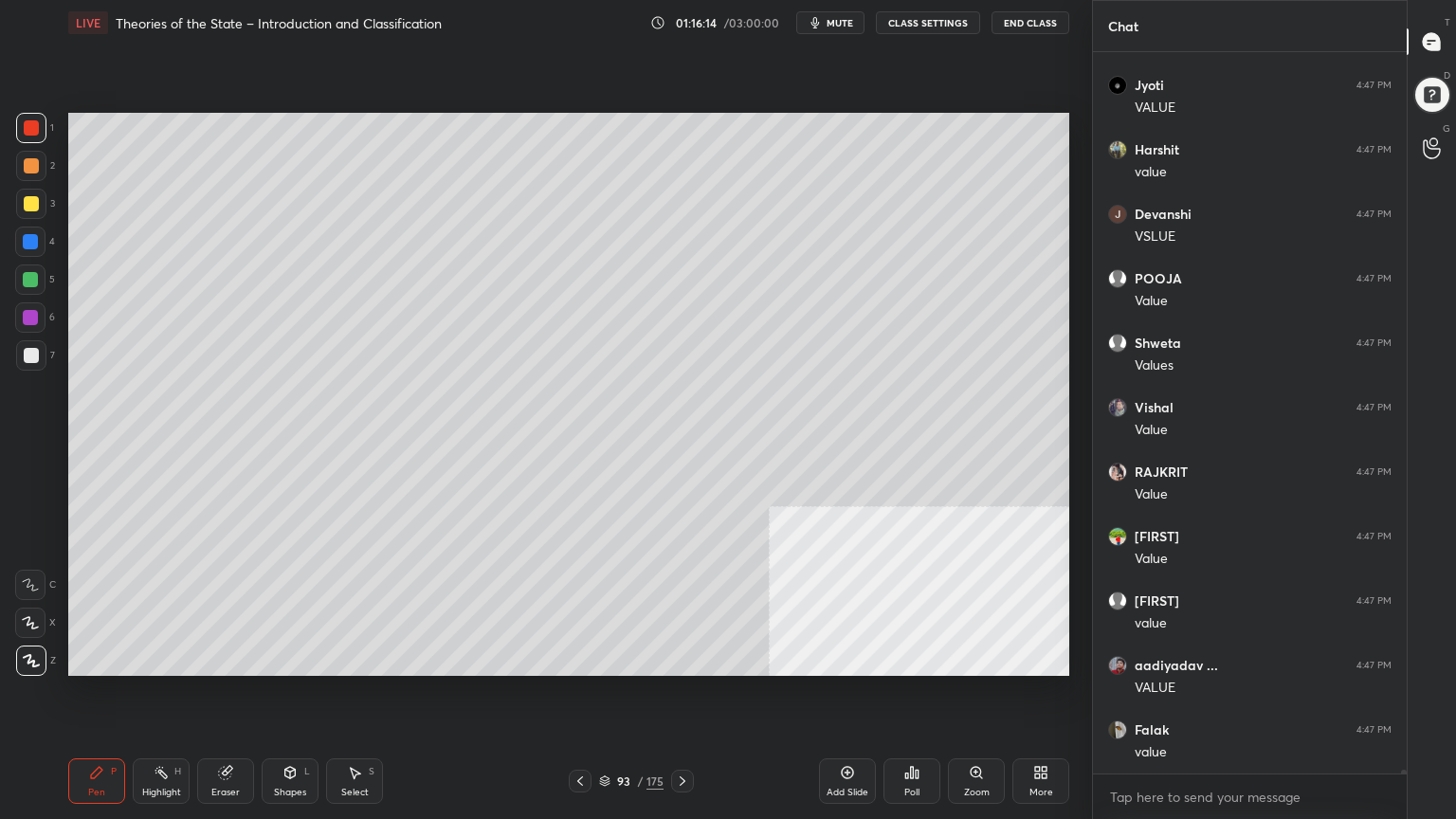 scroll, scrollTop: 122648, scrollLeft: 0, axis: vertical 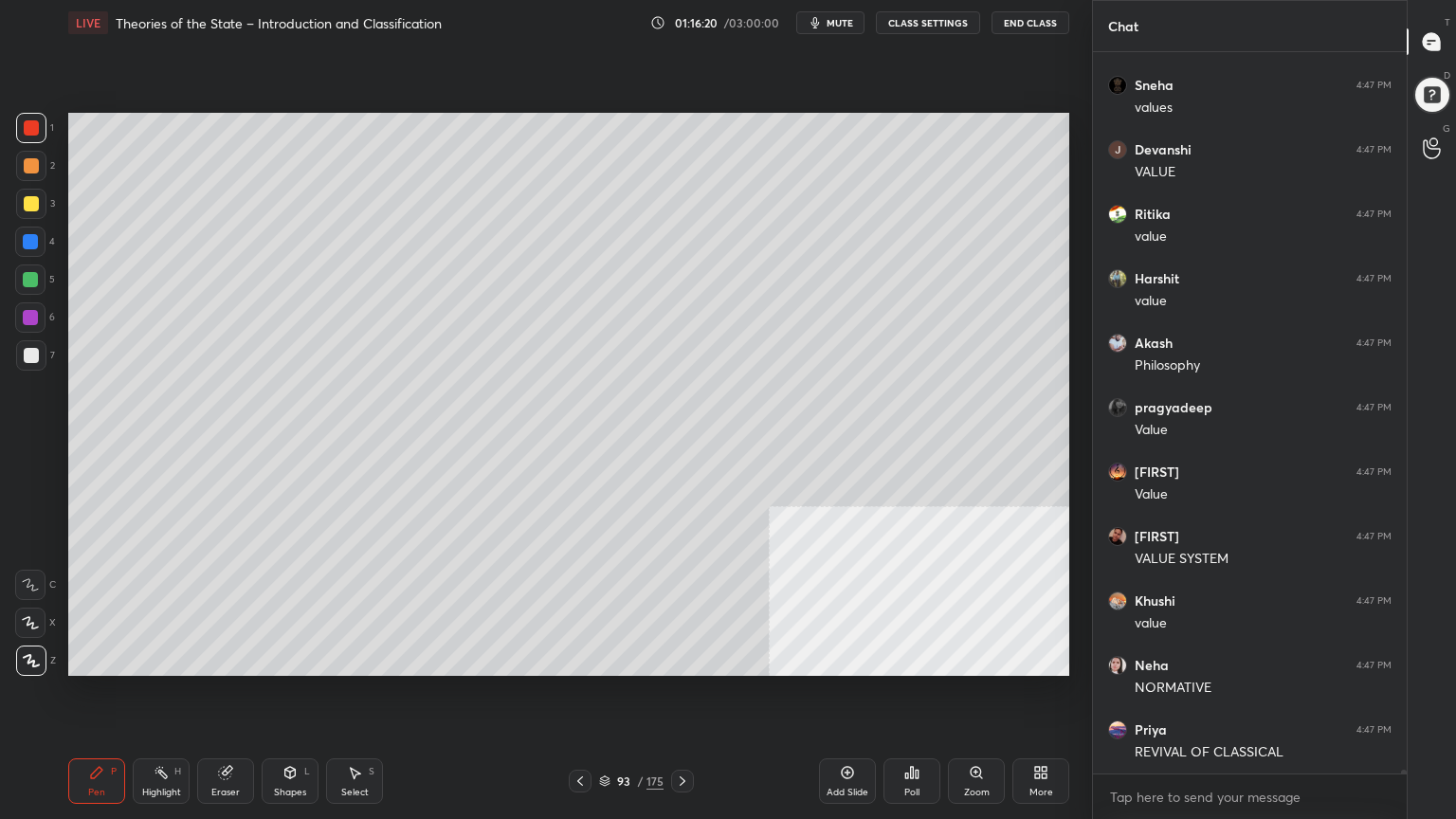 click on "Setting up your live class Poll for   secs No correct answer Start poll" at bounding box center [569, 394] 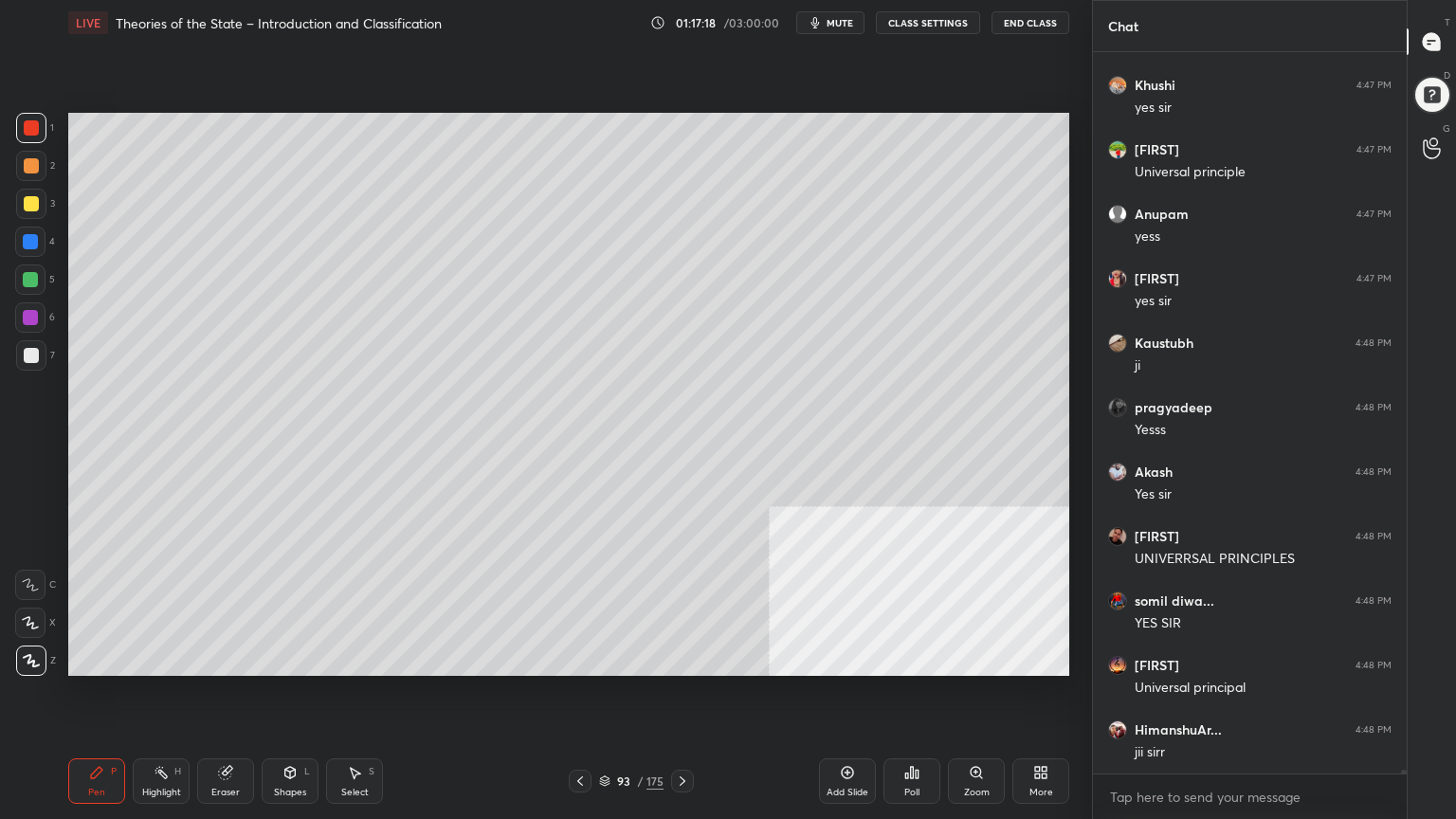 click 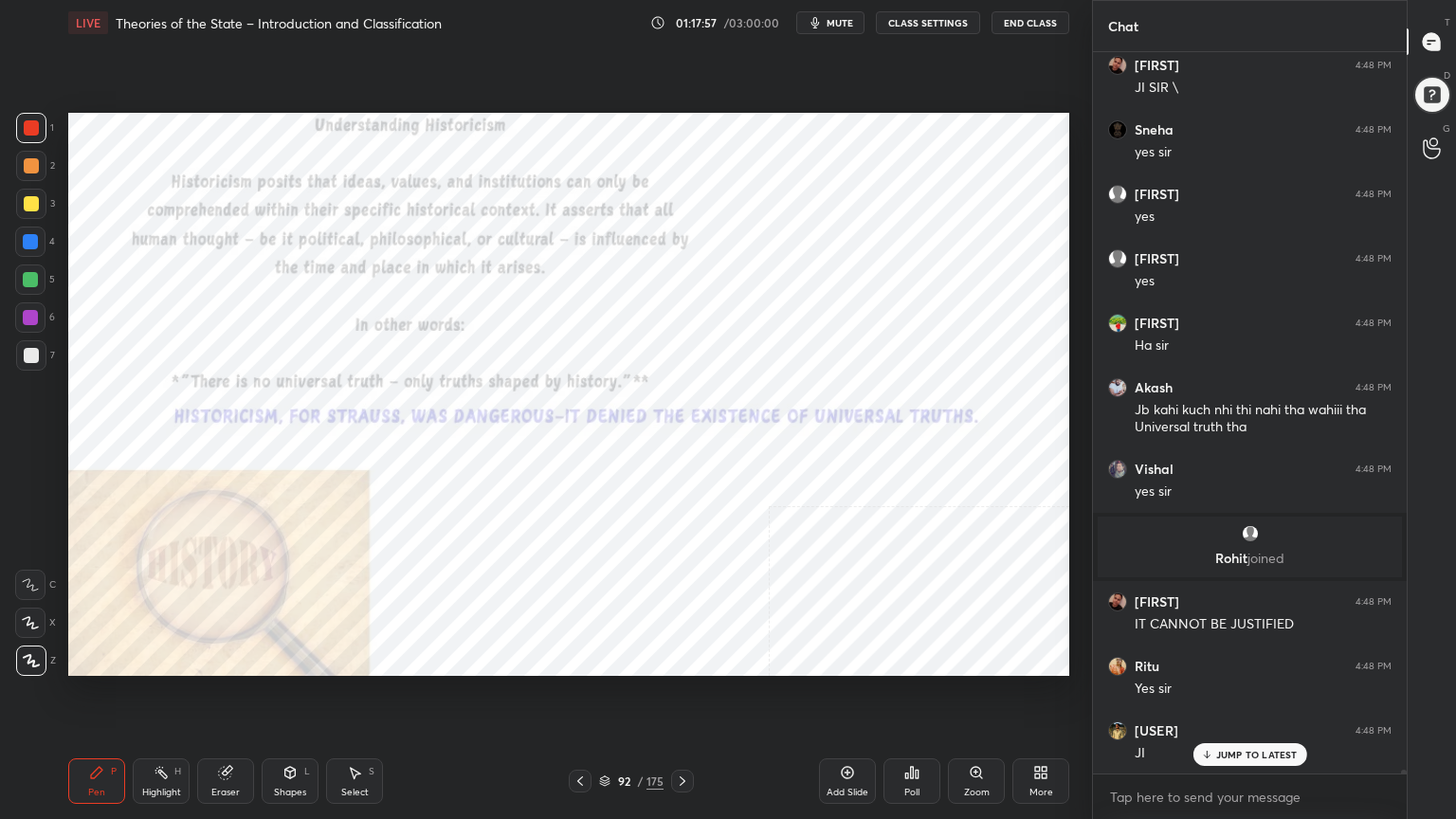 scroll, scrollTop: 128958, scrollLeft: 0, axis: vertical 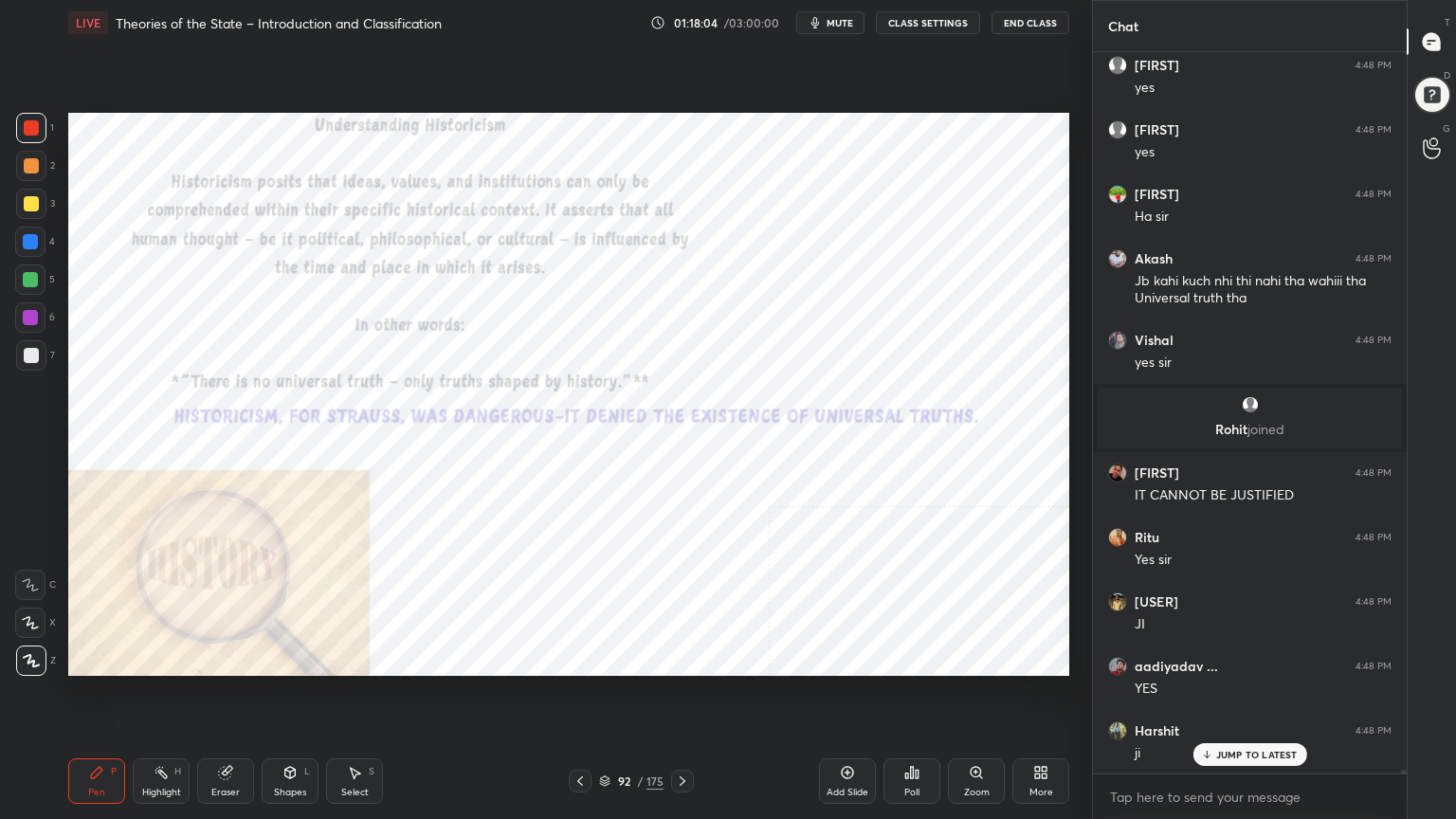 drag, startPoint x: 846, startPoint y: 778, endPoint x: 834, endPoint y: 774, distance: 12.649111 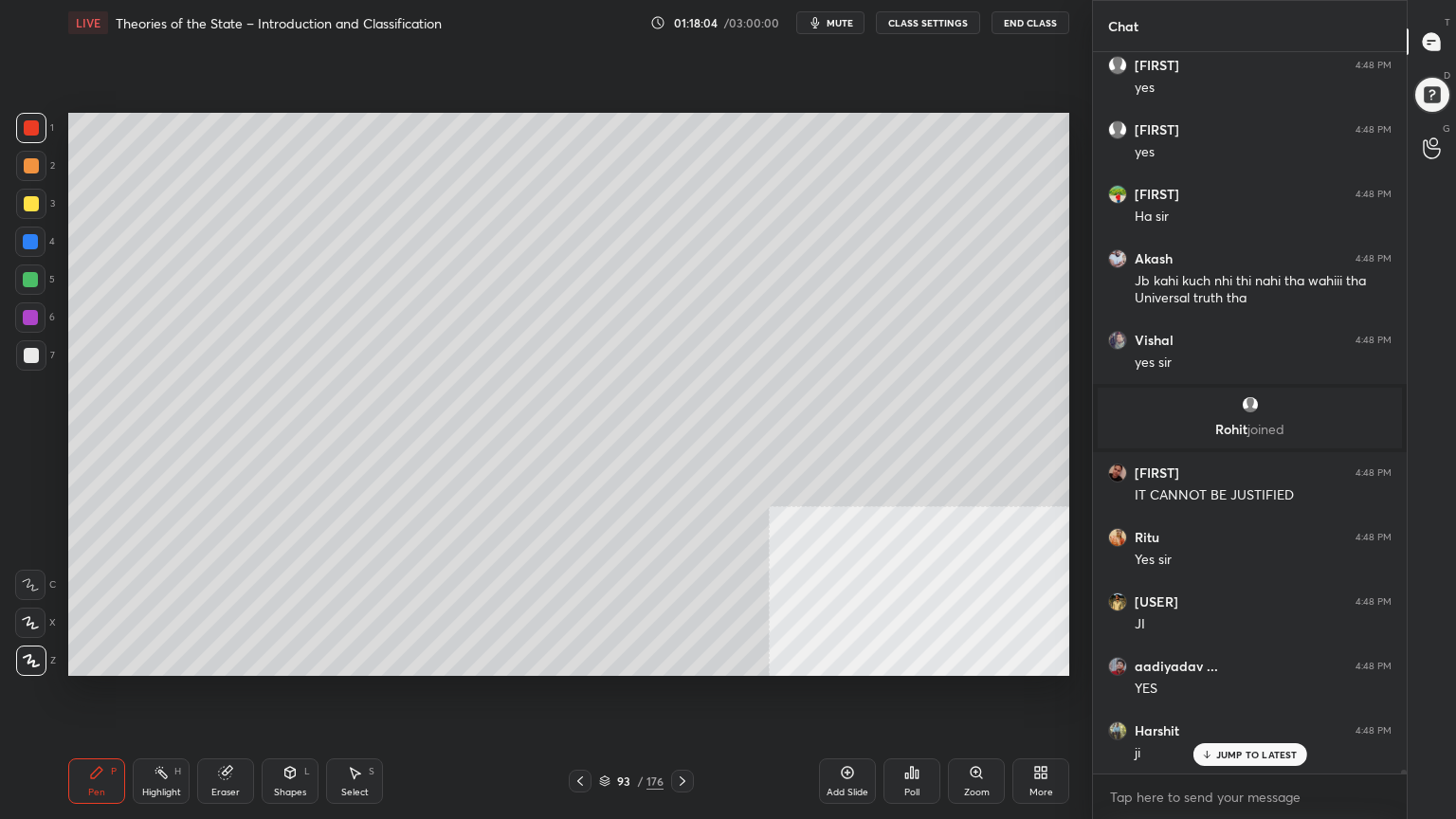 scroll, scrollTop: 129087, scrollLeft: 0, axis: vertical 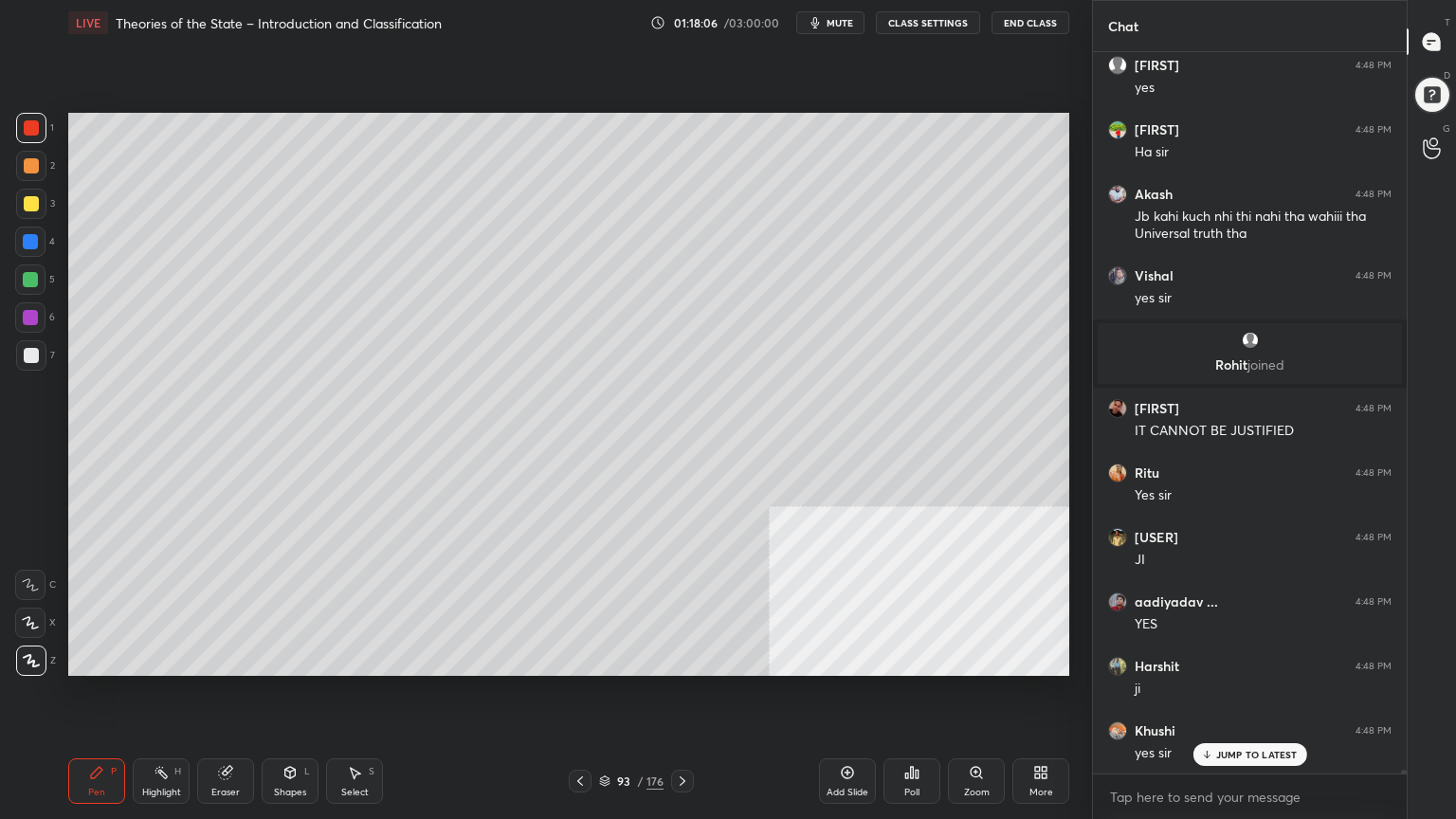 click at bounding box center (31, 355) 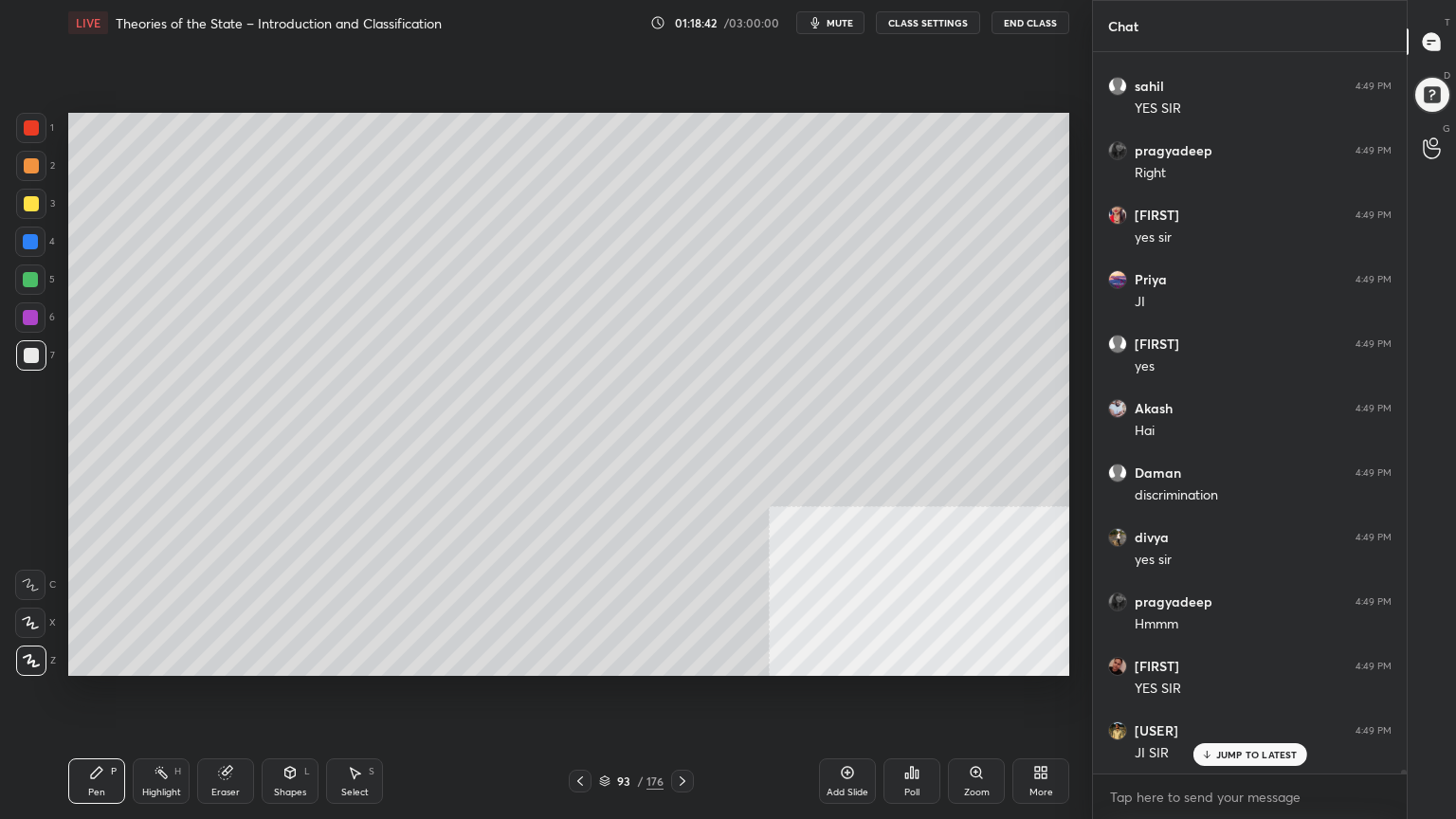 scroll, scrollTop: 132310, scrollLeft: 0, axis: vertical 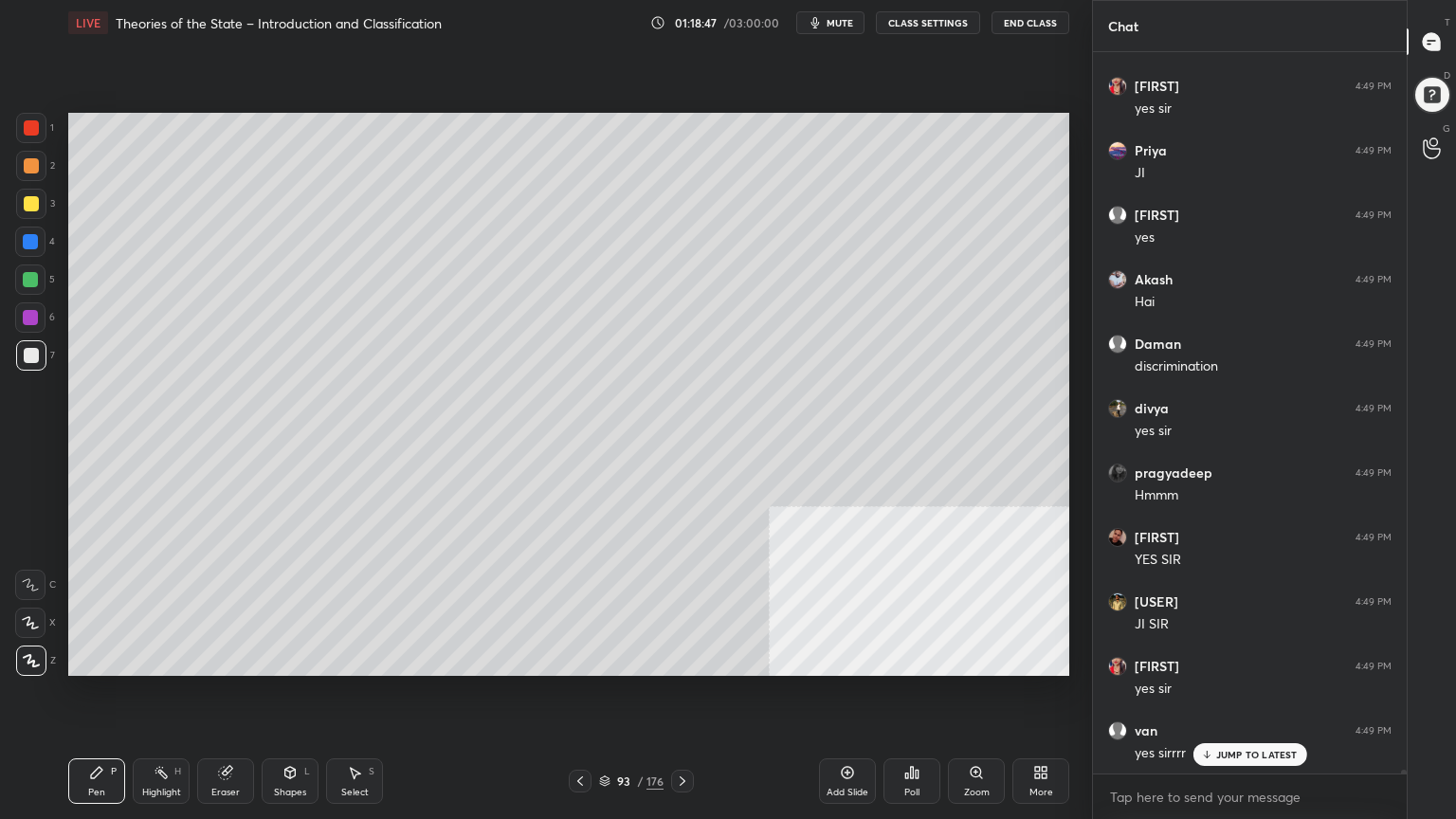 click 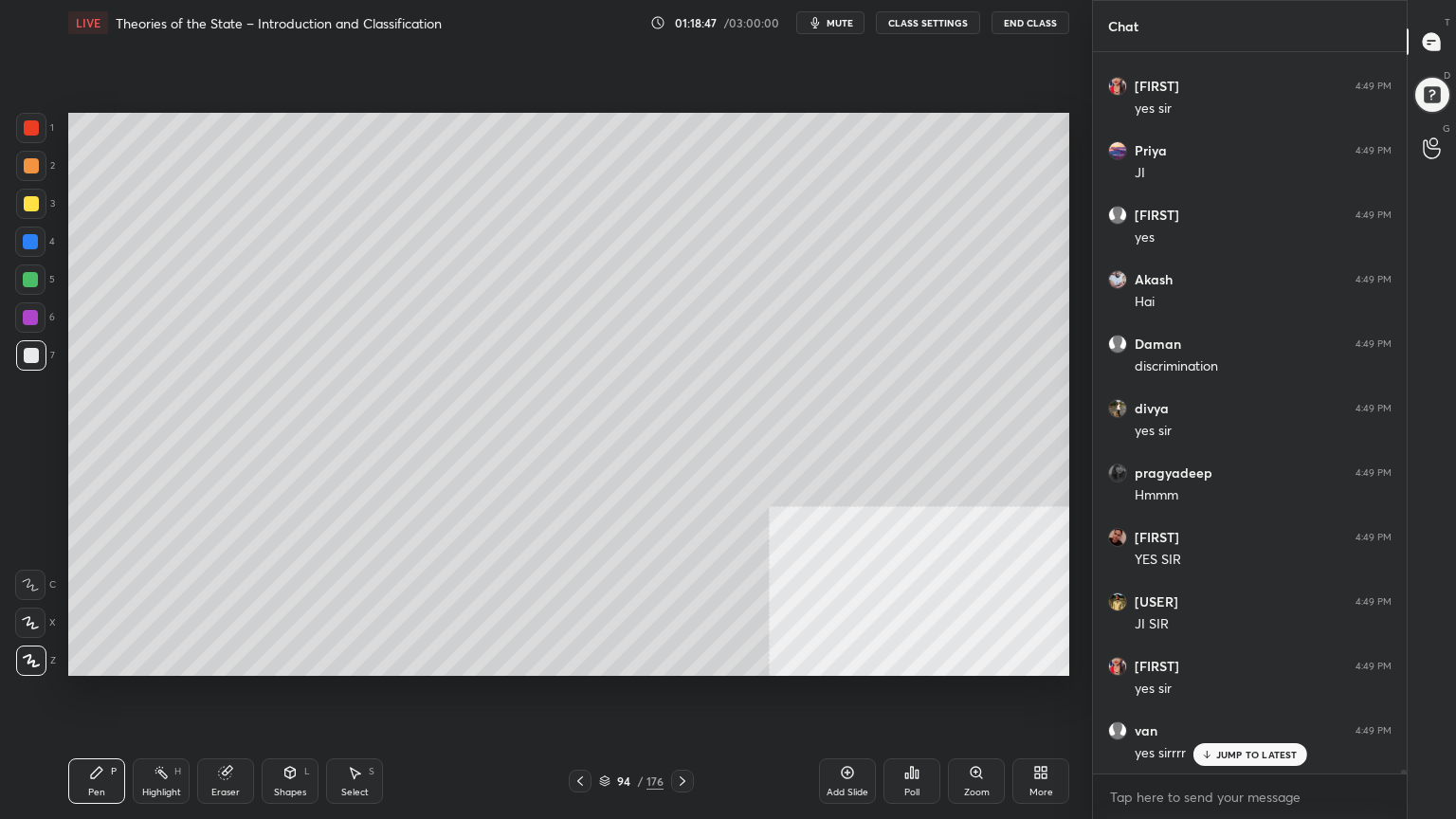 scroll, scrollTop: 132439, scrollLeft: 0, axis: vertical 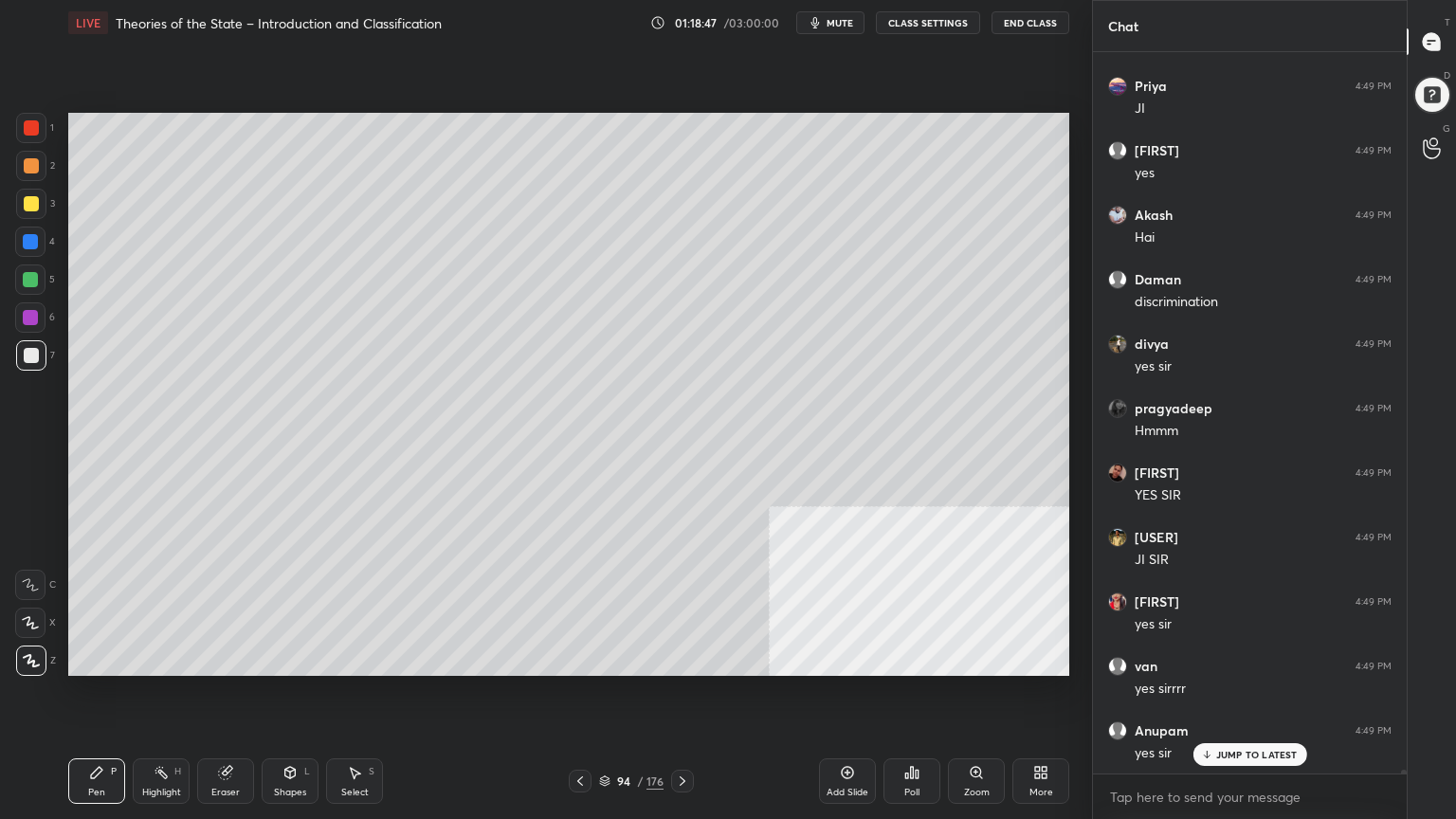 click 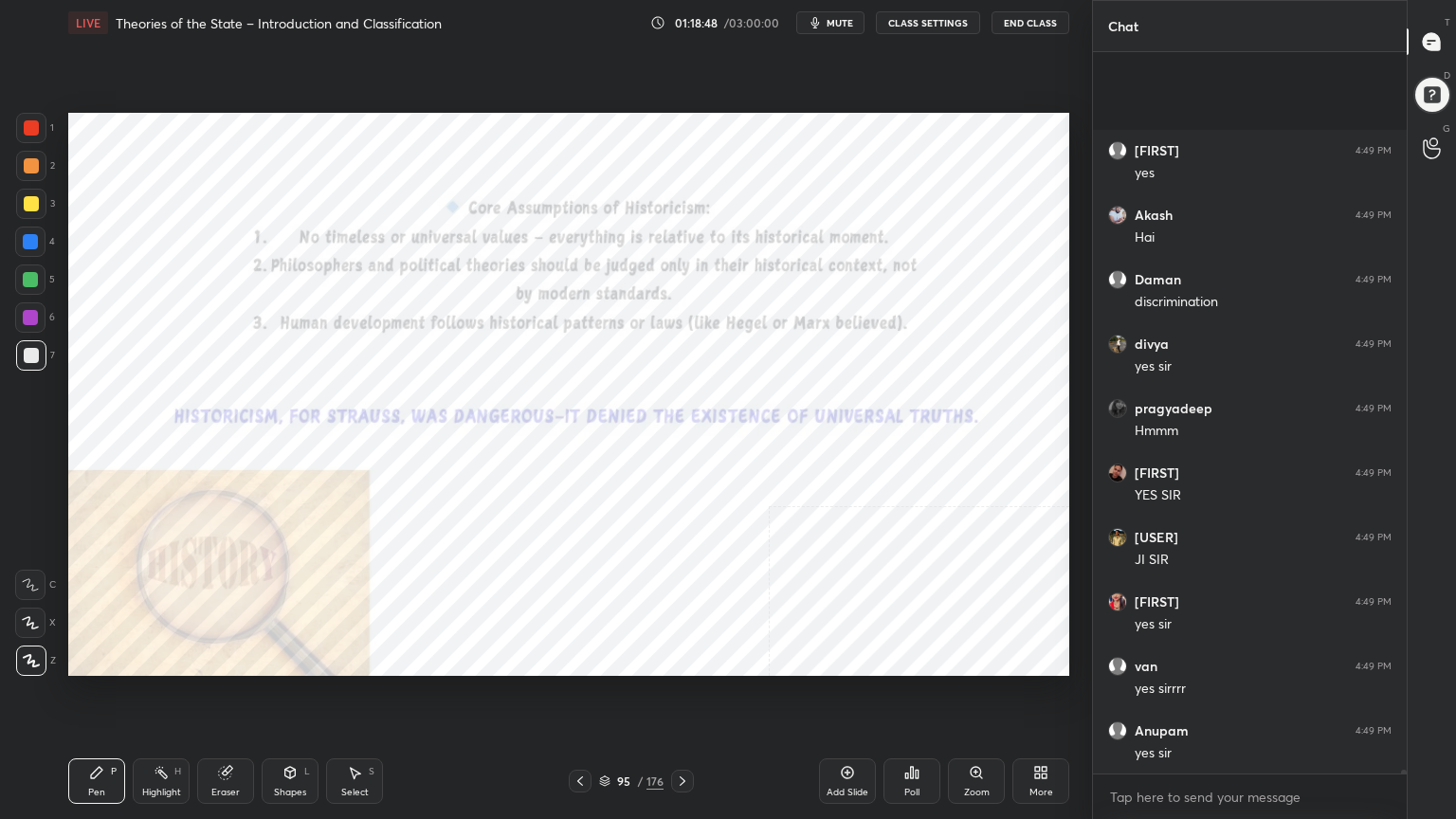 scroll, scrollTop: 132632, scrollLeft: 0, axis: vertical 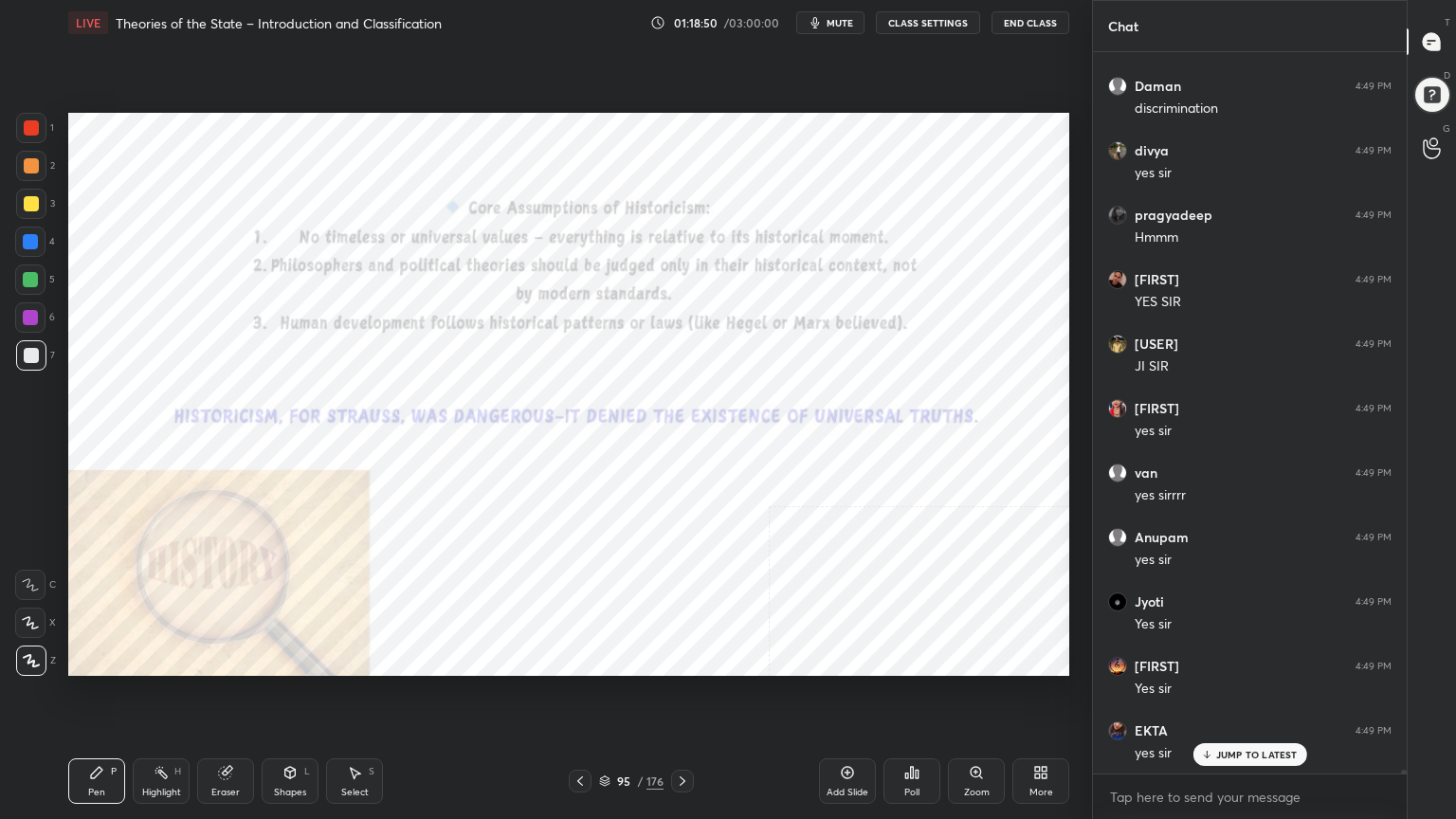 click at bounding box center [31, 128] 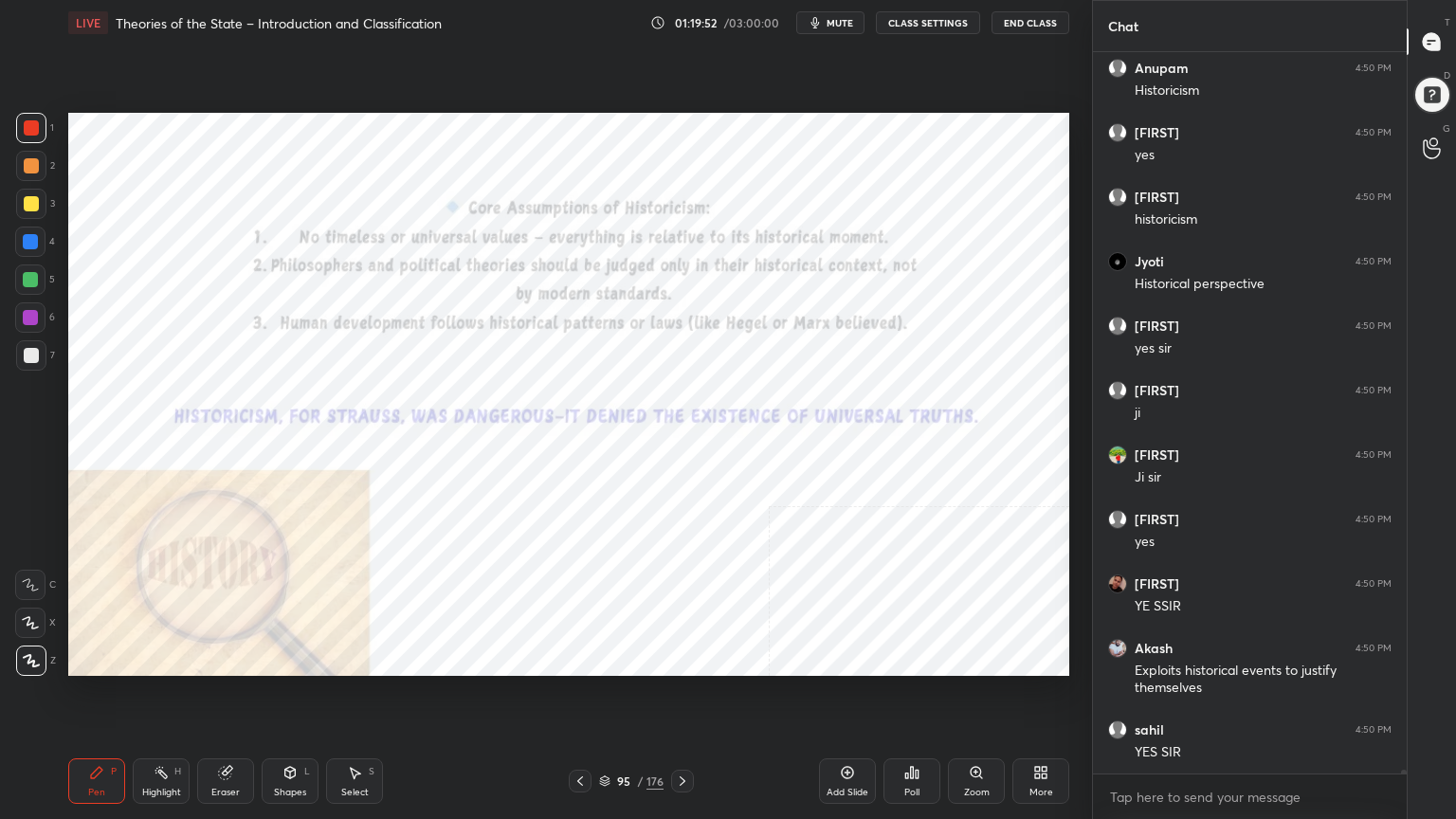 scroll, scrollTop: 133830, scrollLeft: 0, axis: vertical 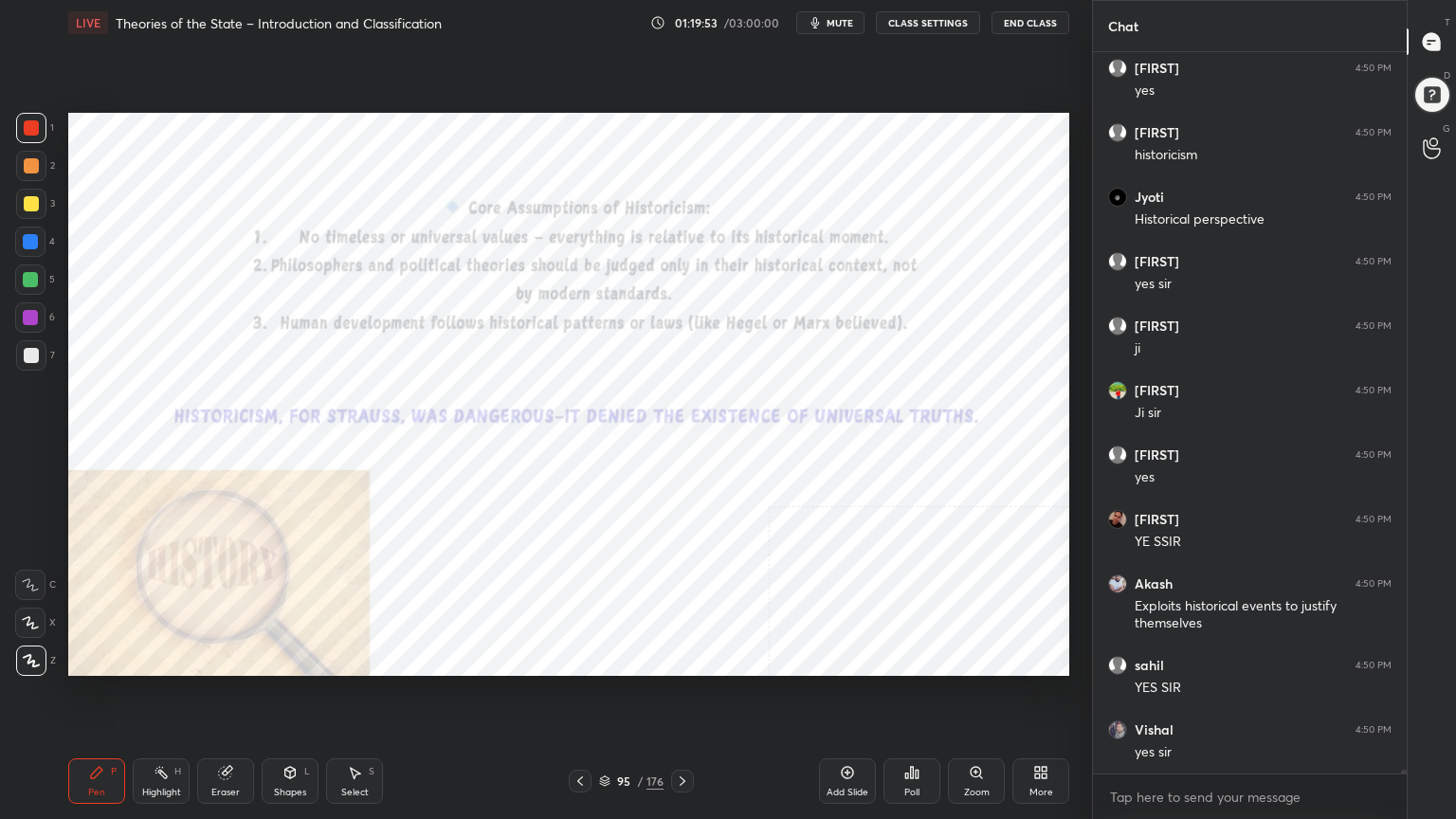 click on "Add Slide" at bounding box center (847, 781) 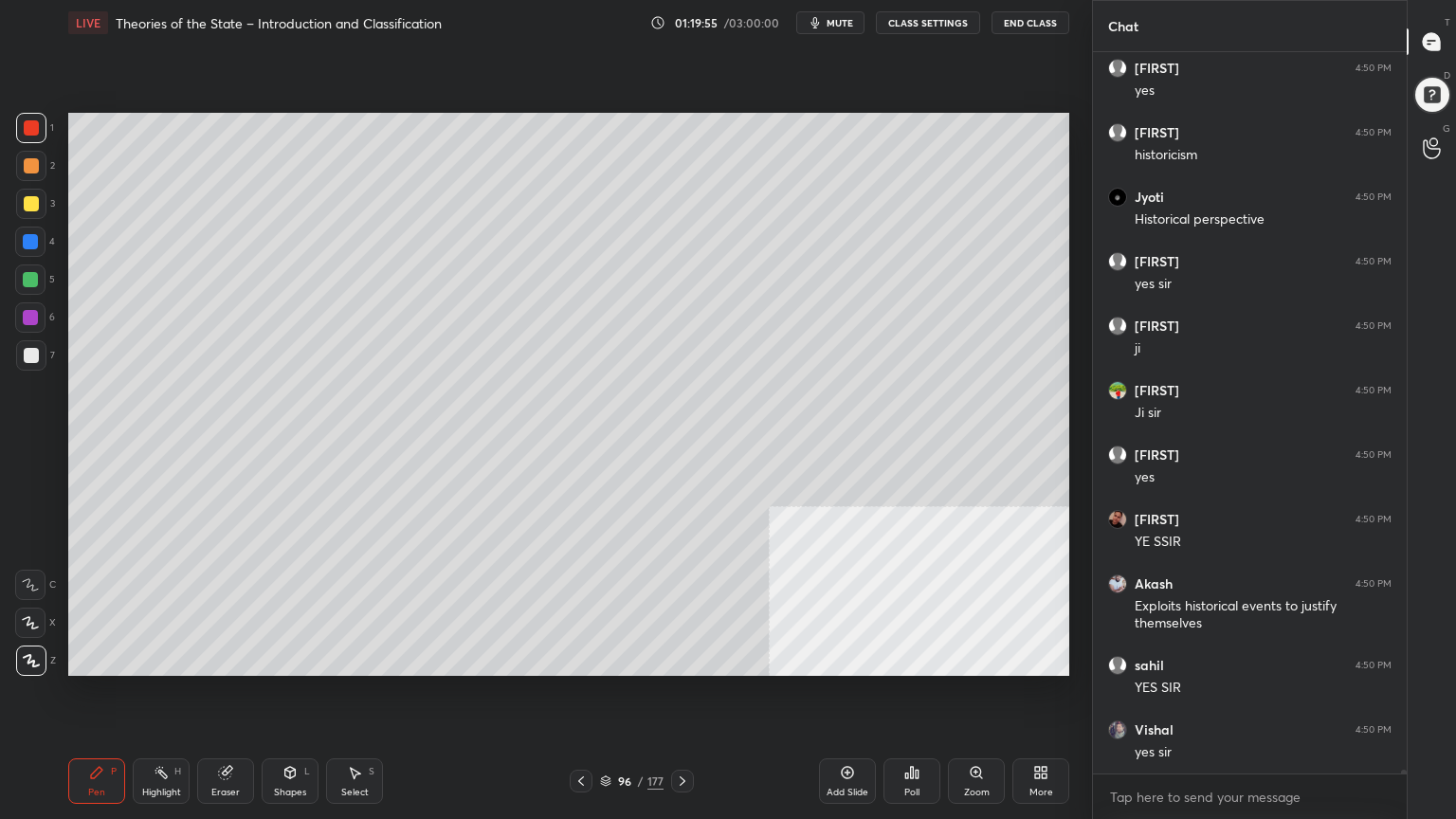 click at bounding box center (31, 355) 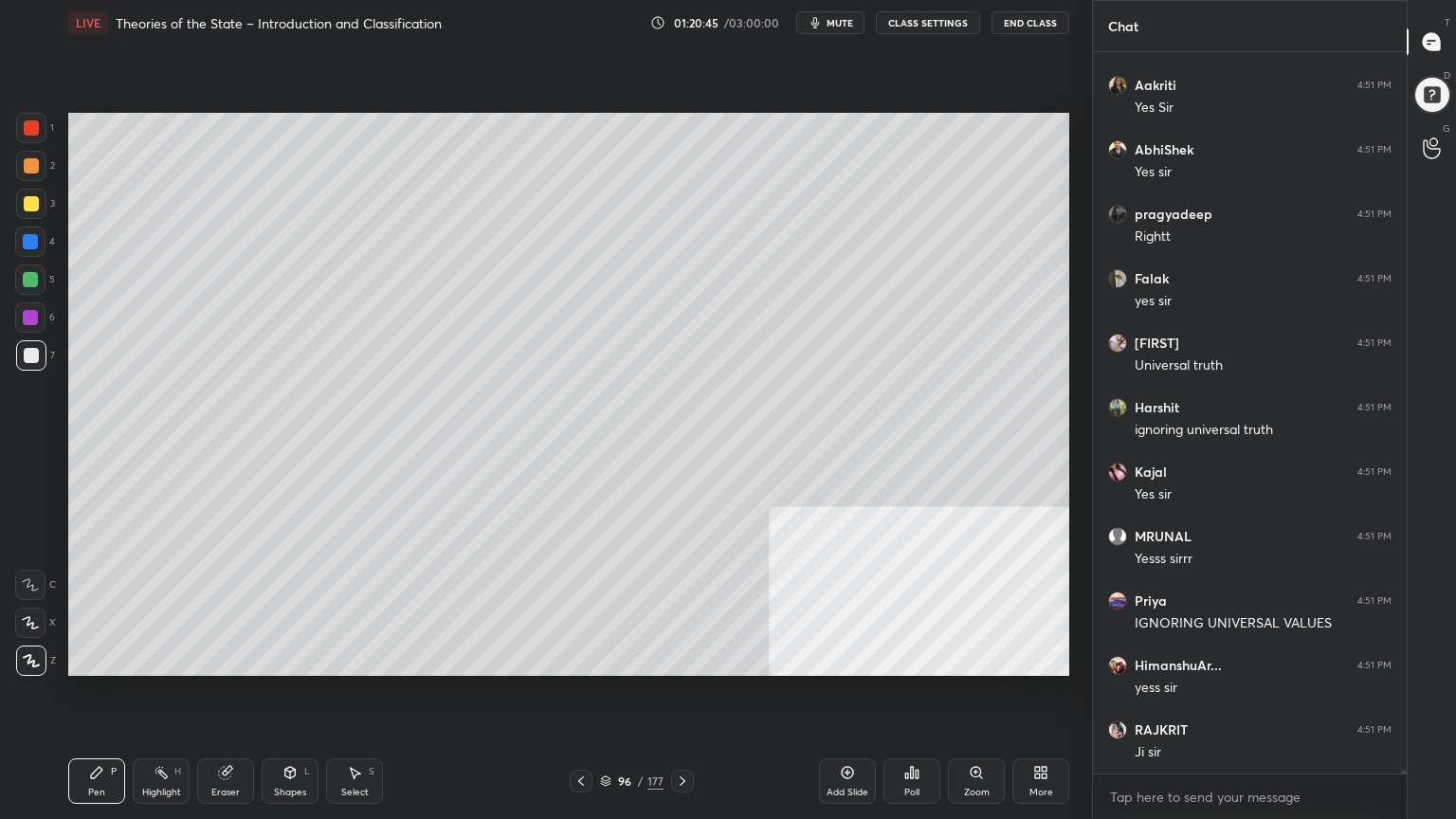 scroll, scrollTop: 136875, scrollLeft: 0, axis: vertical 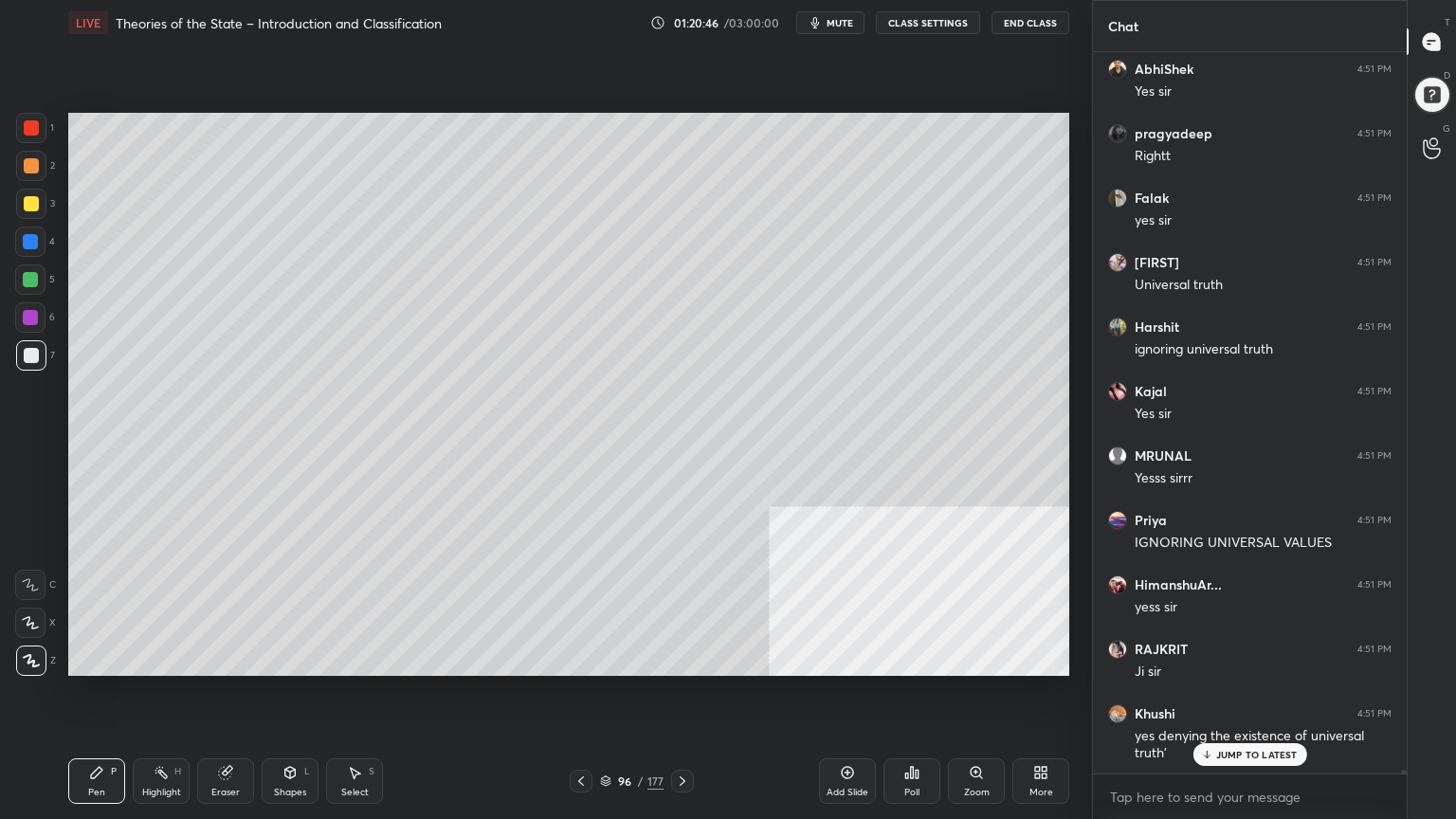 click 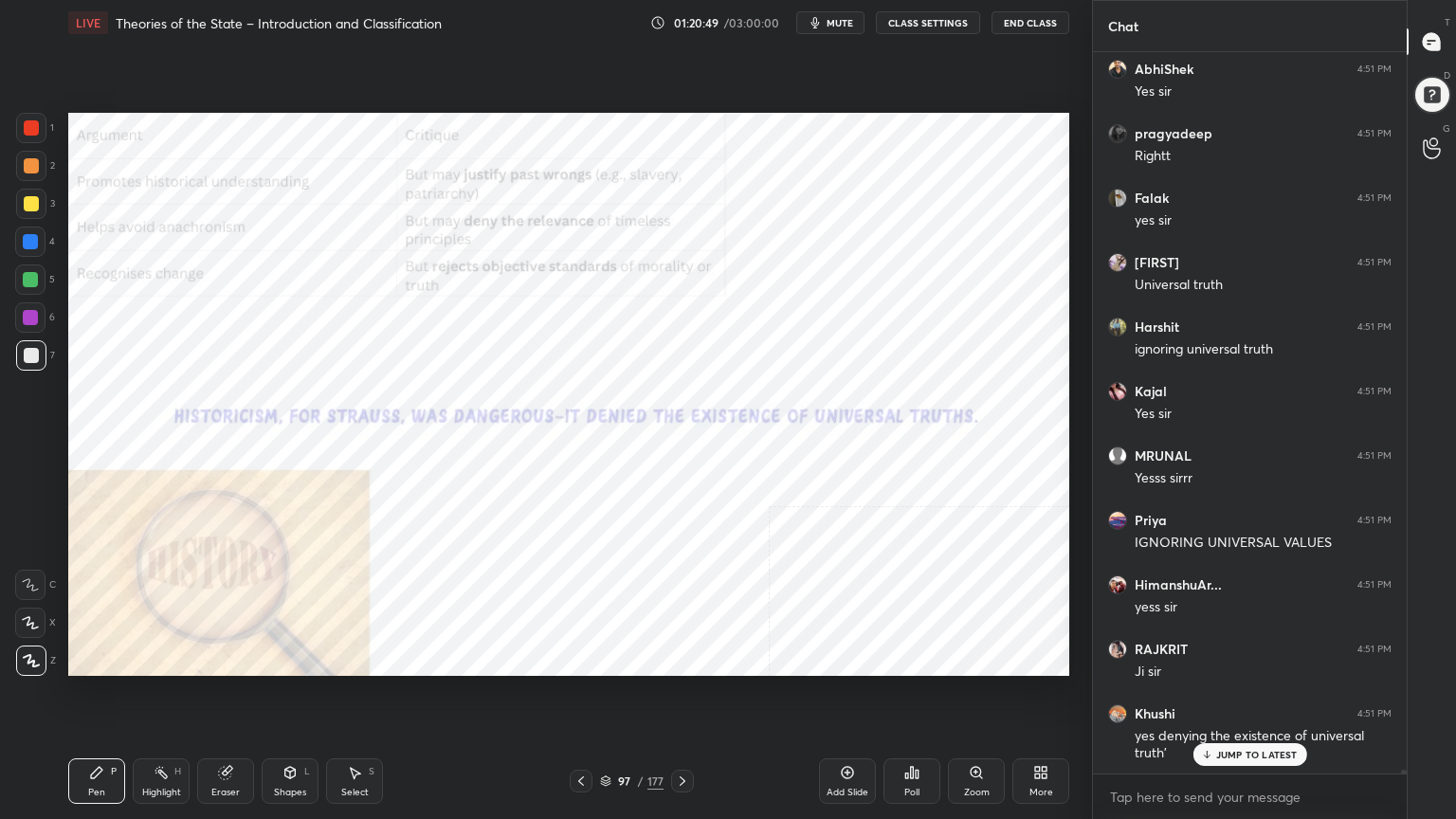 scroll, scrollTop: 136940, scrollLeft: 0, axis: vertical 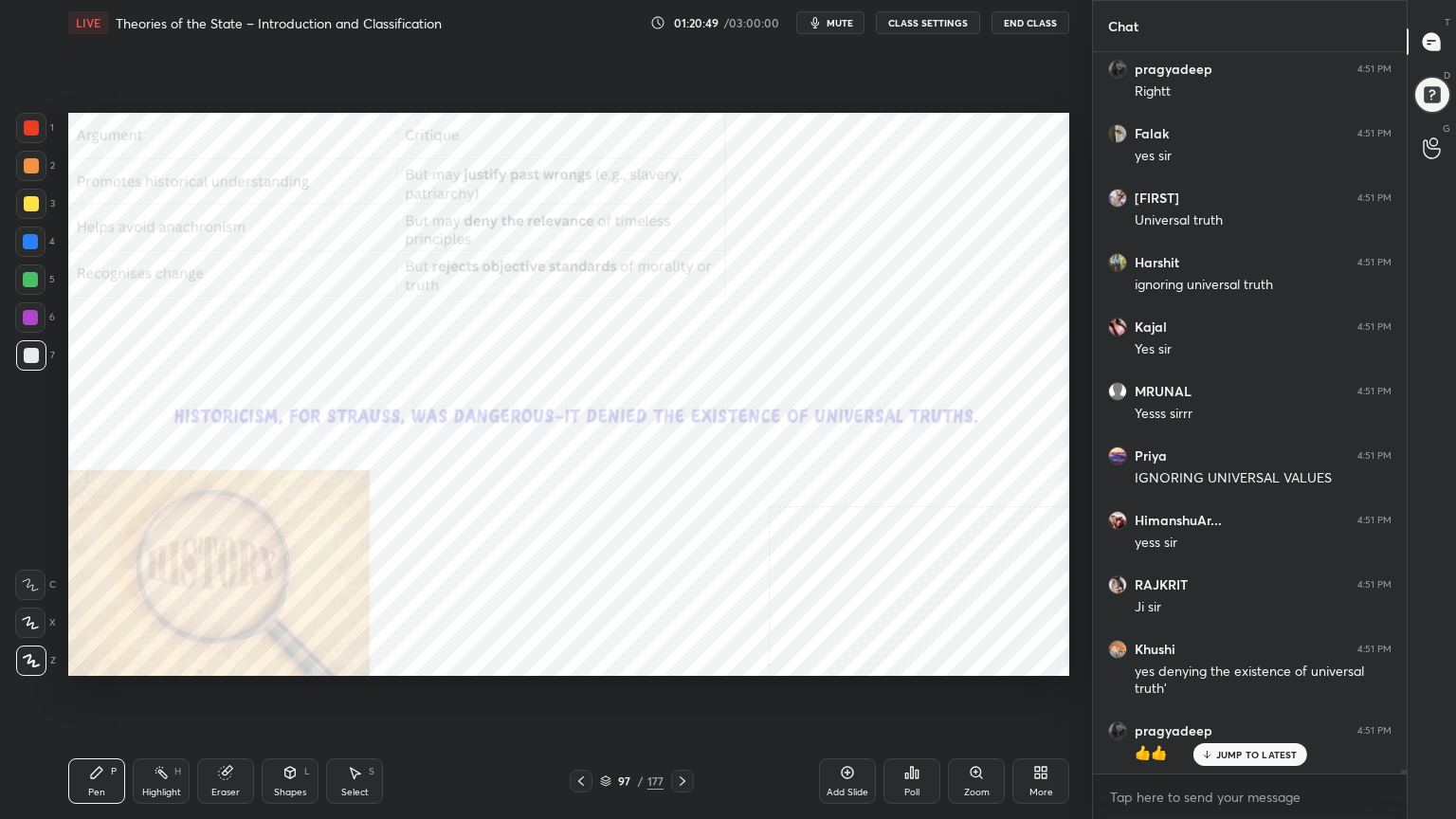 click at bounding box center [31, 128] 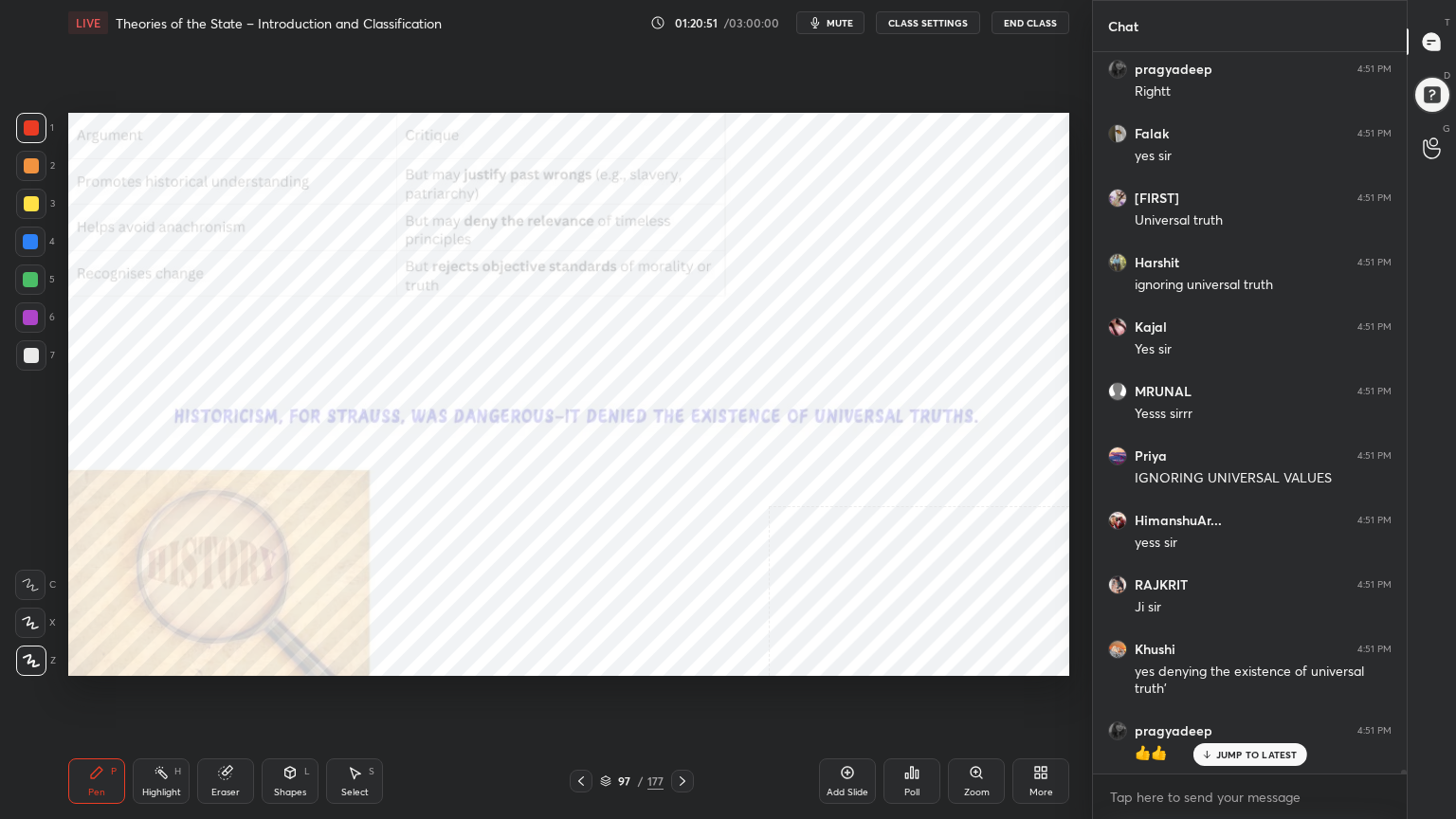 click at bounding box center [30, 242] 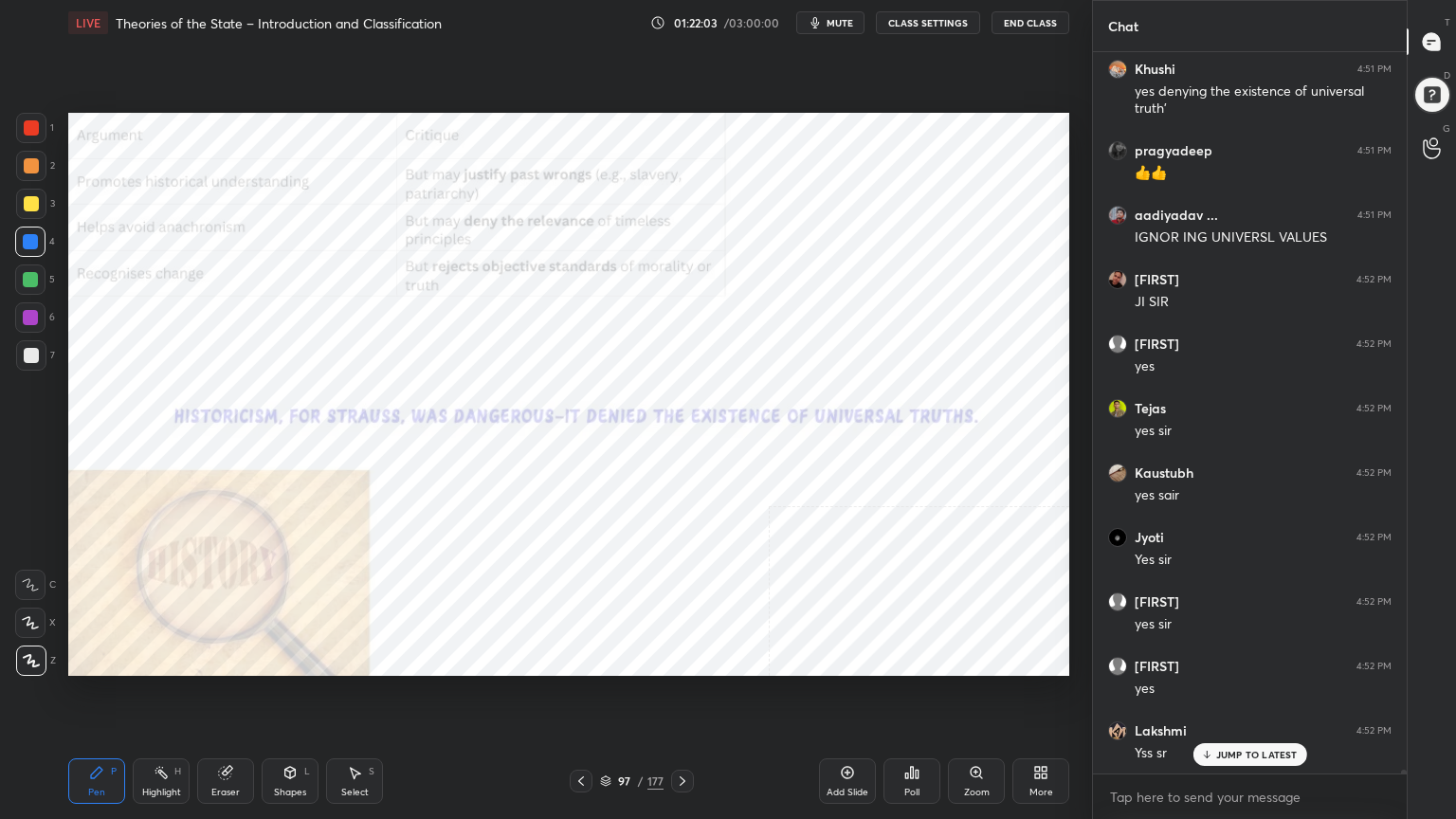 scroll, scrollTop: 137584, scrollLeft: 0, axis: vertical 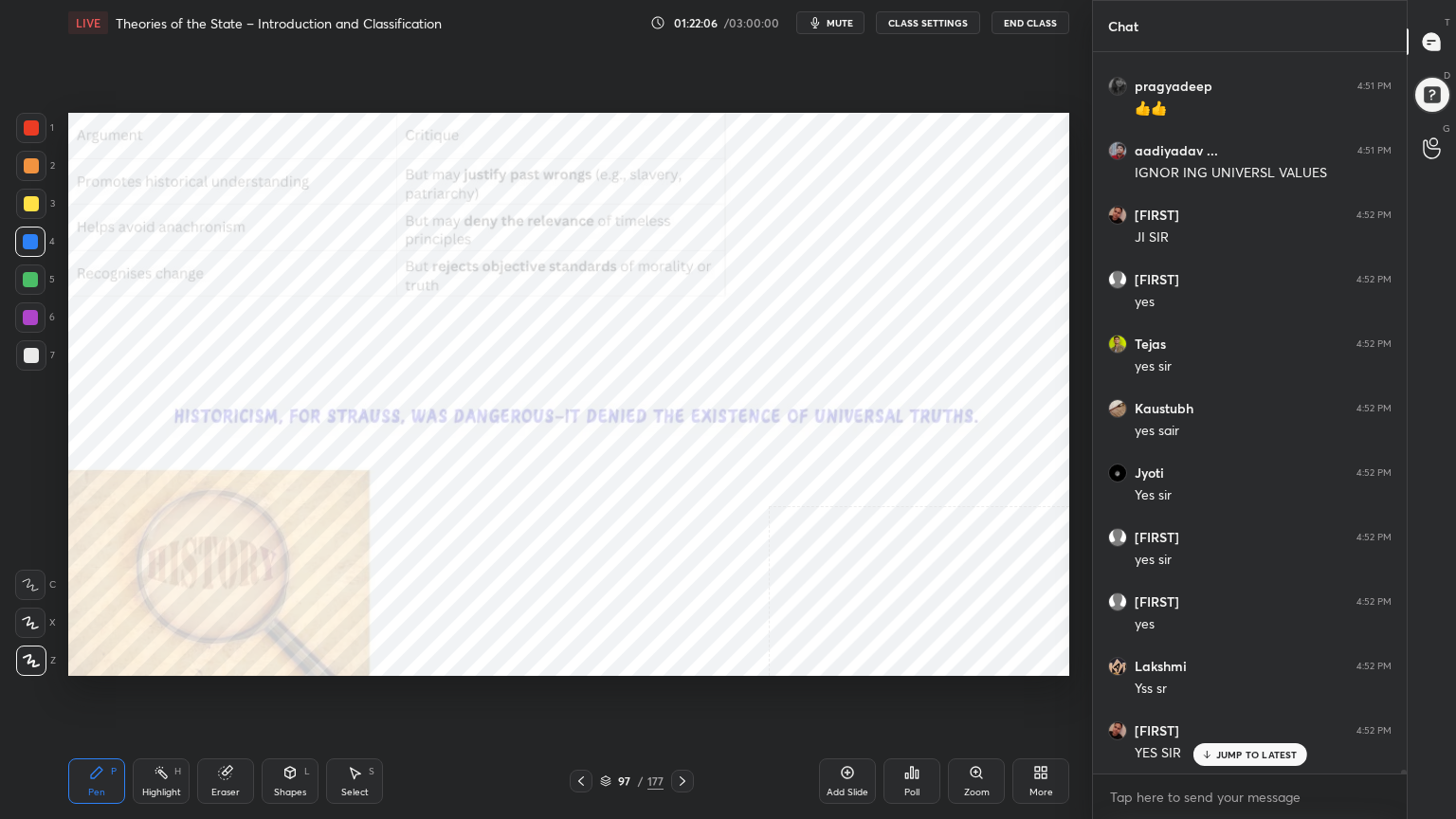 click on "Add Slide" at bounding box center (847, 792) 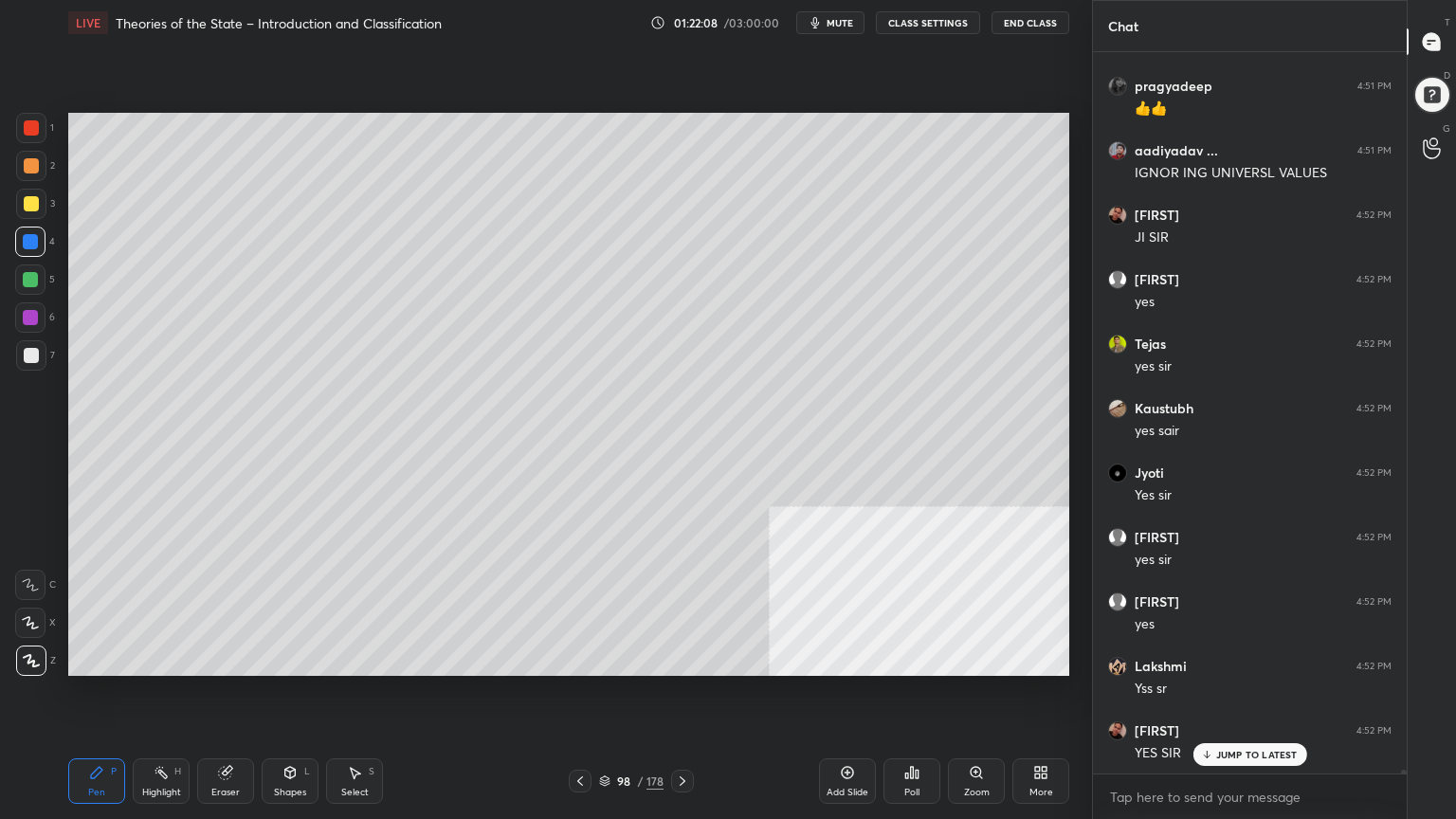 scroll, scrollTop: 137649, scrollLeft: 0, axis: vertical 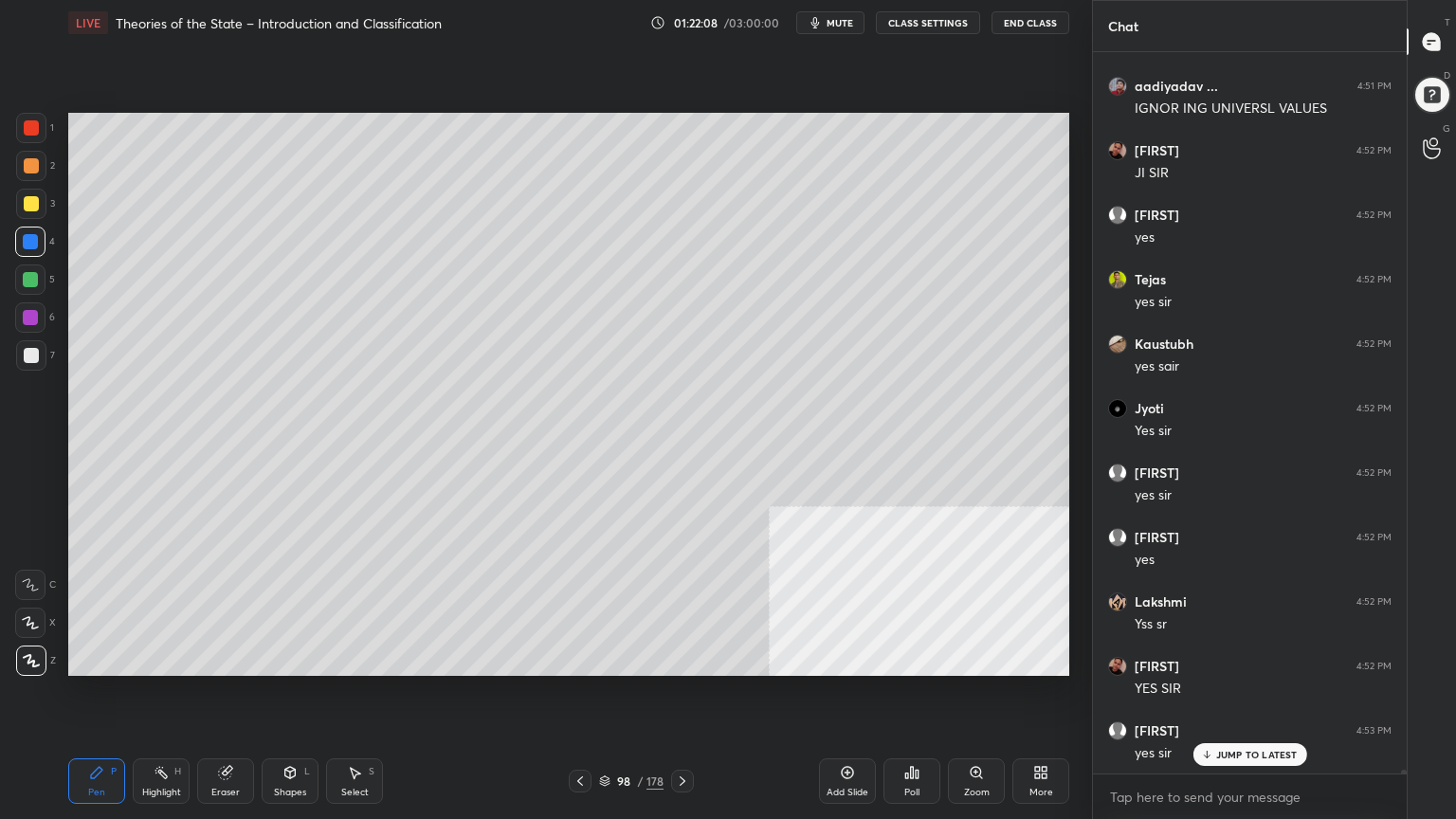 click at bounding box center (31, 204) 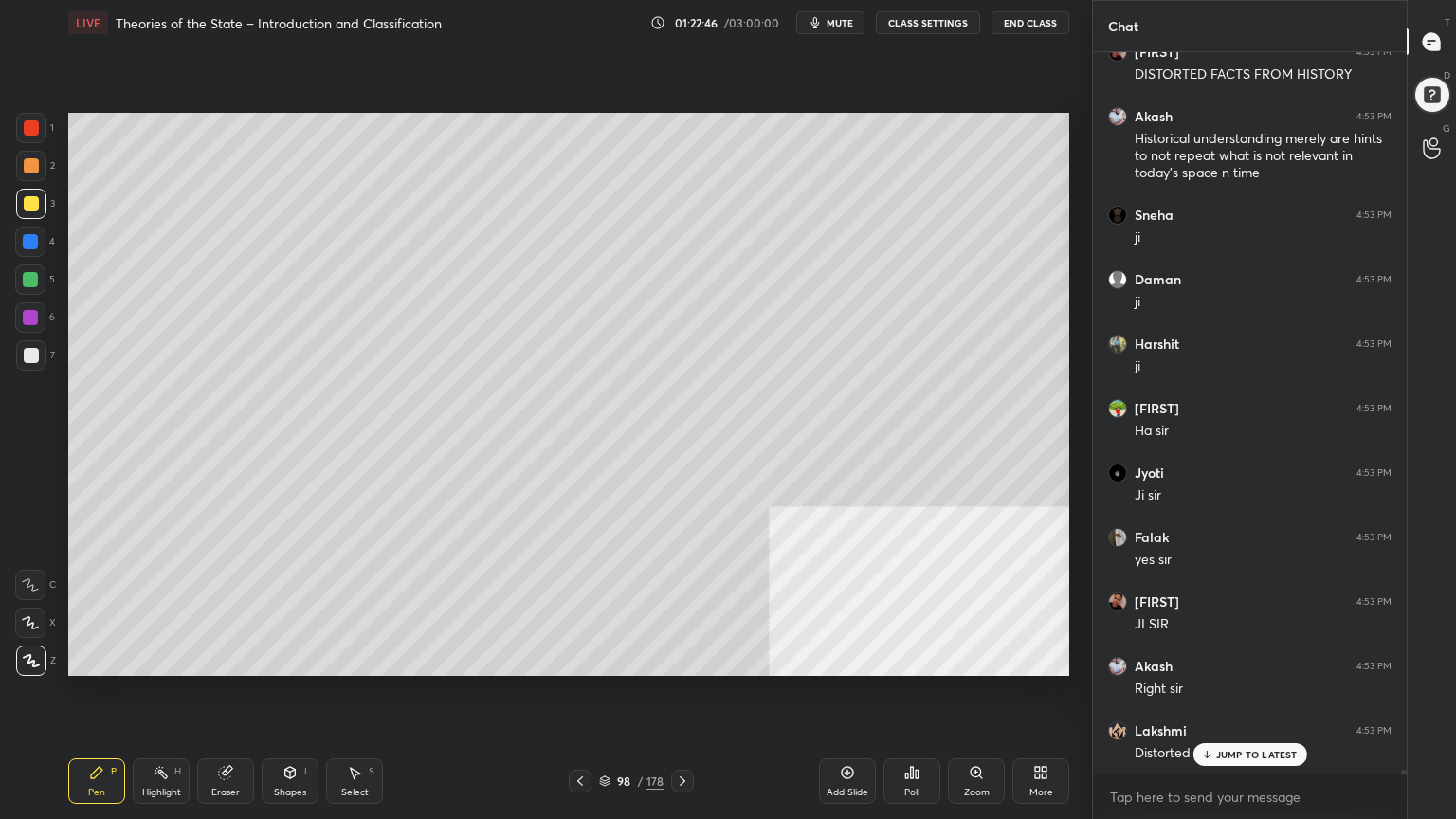 scroll, scrollTop: 138779, scrollLeft: 0, axis: vertical 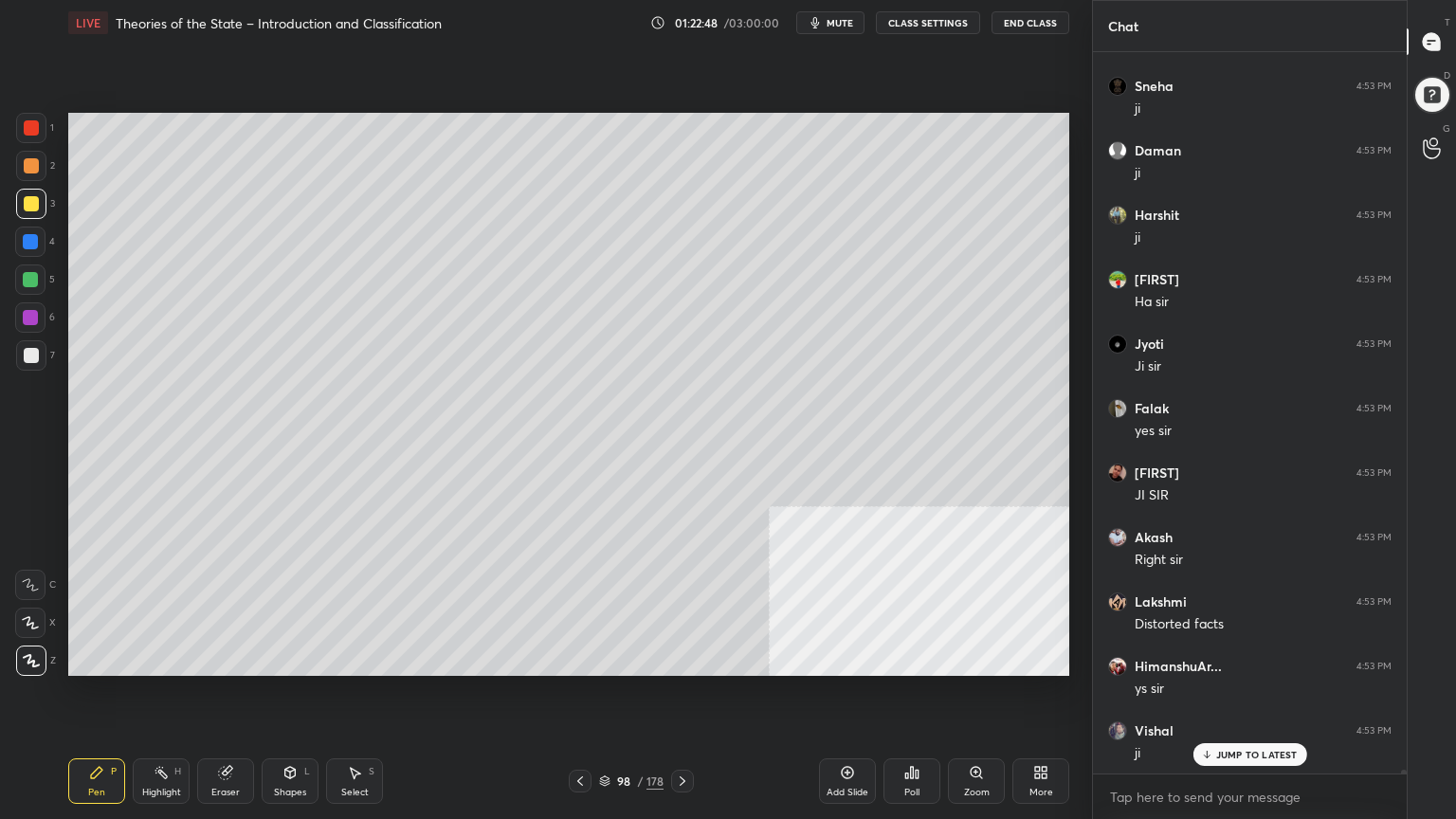 click 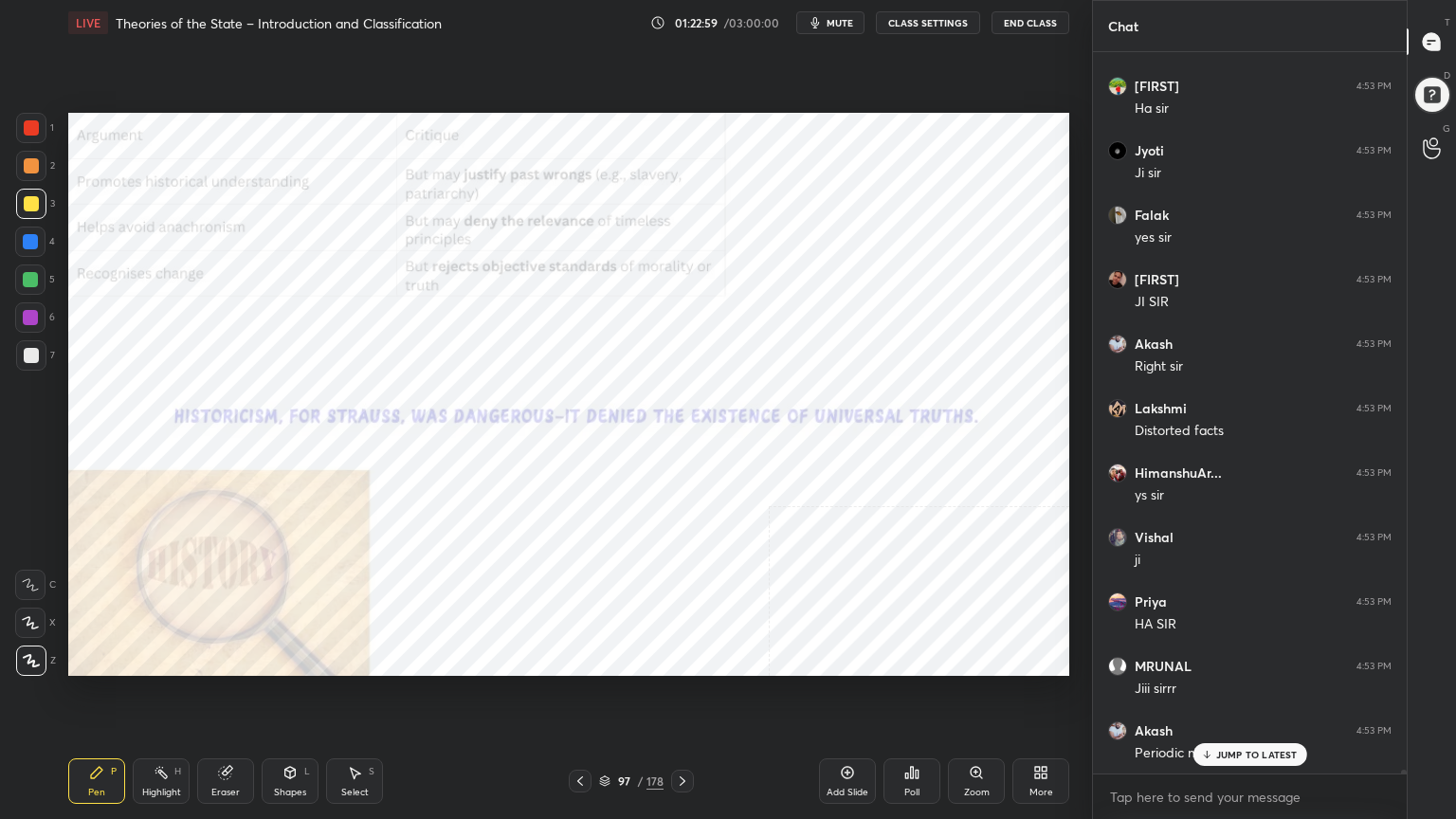 scroll, scrollTop: 139101, scrollLeft: 0, axis: vertical 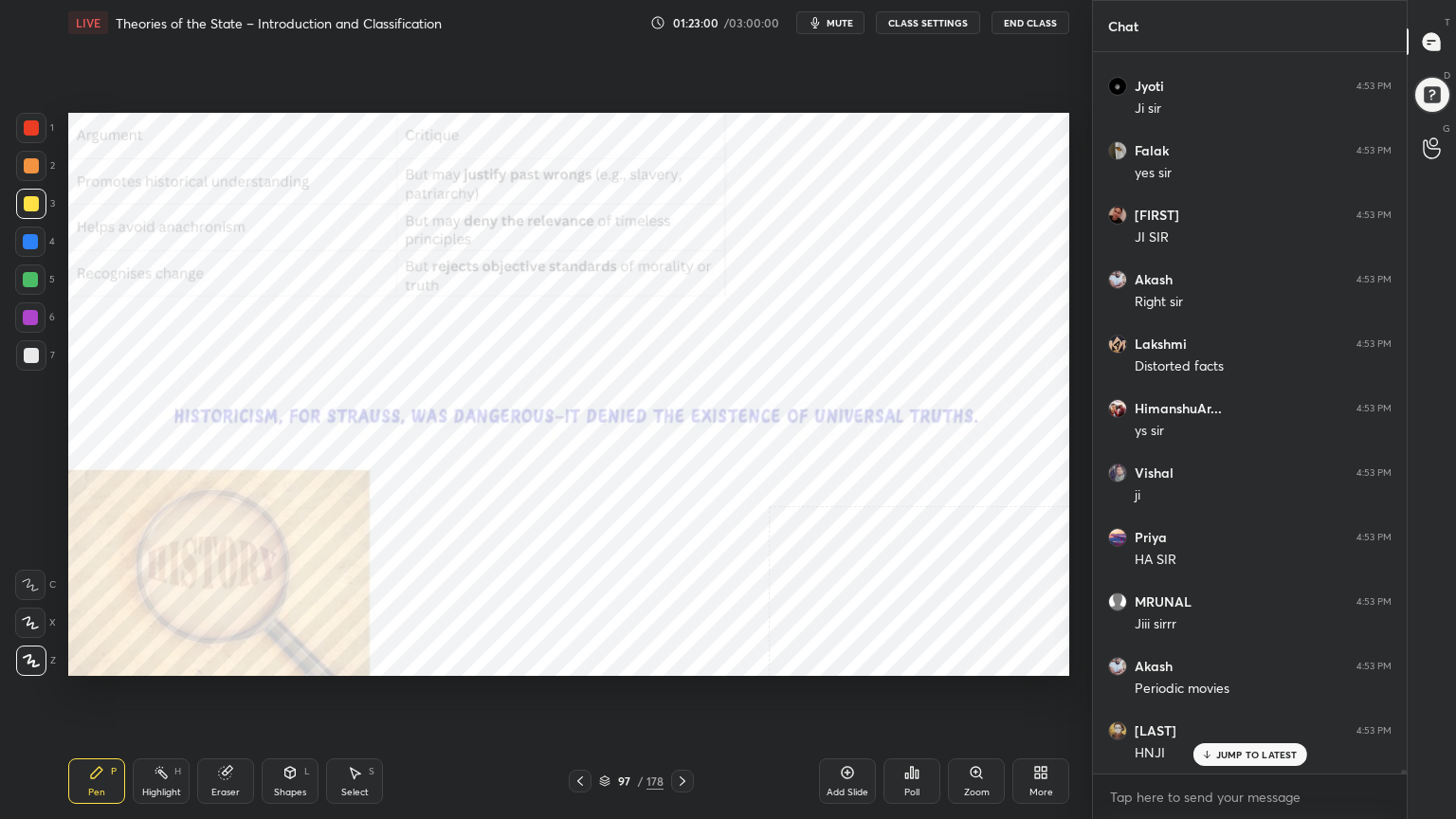 click 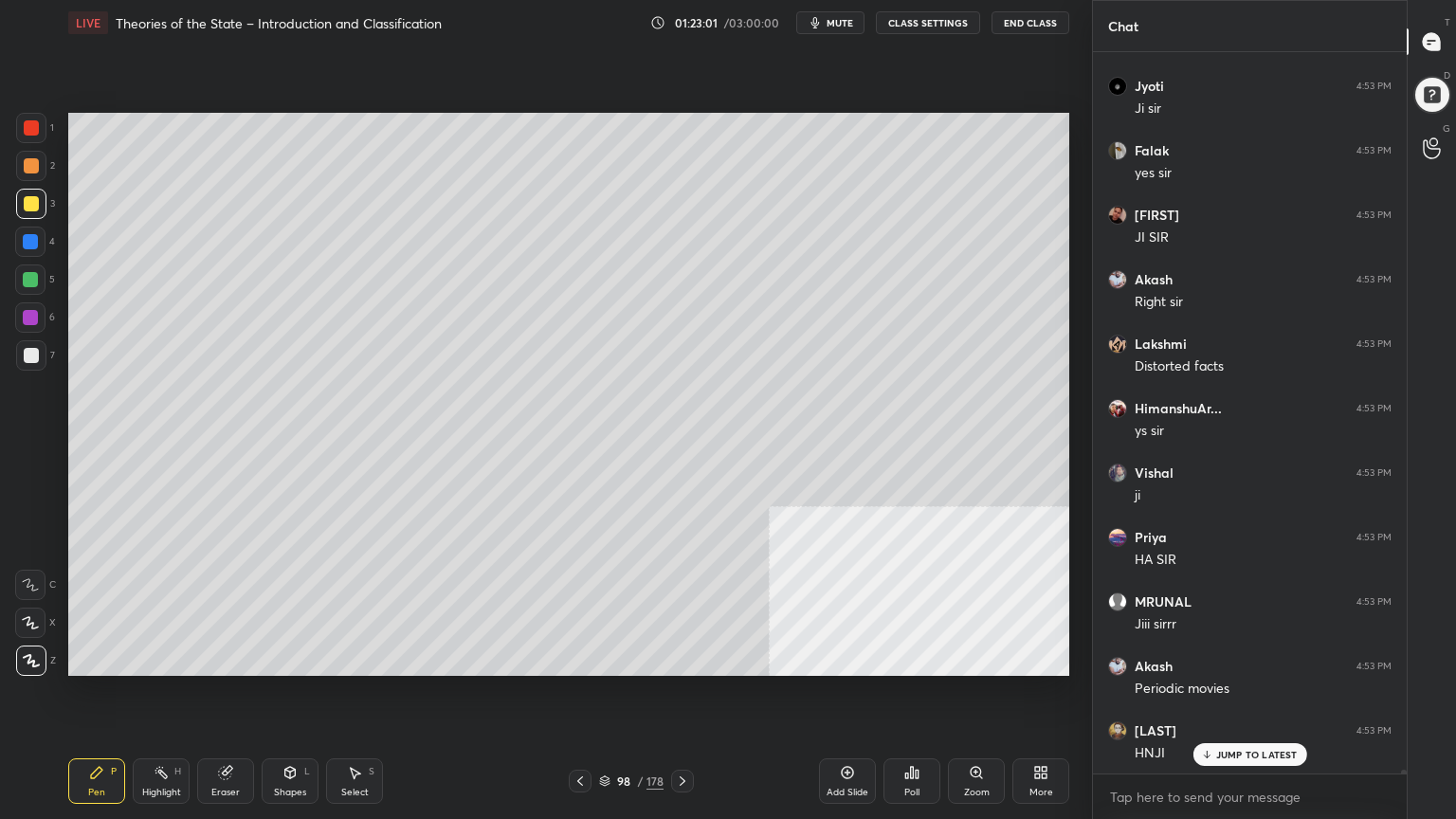 click 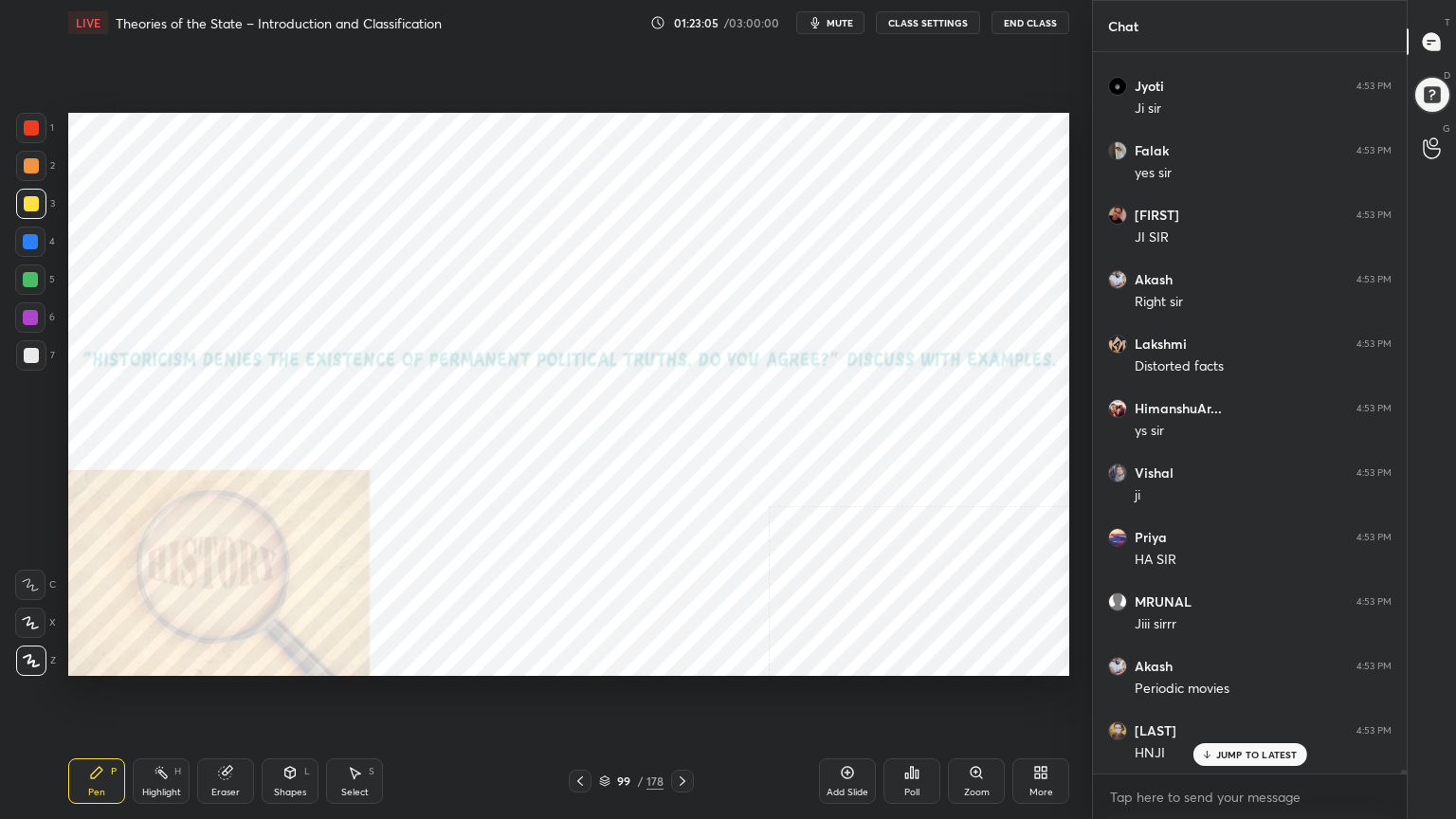 drag, startPoint x: 26, startPoint y: 118, endPoint x: 65, endPoint y: 185, distance: 77.52419 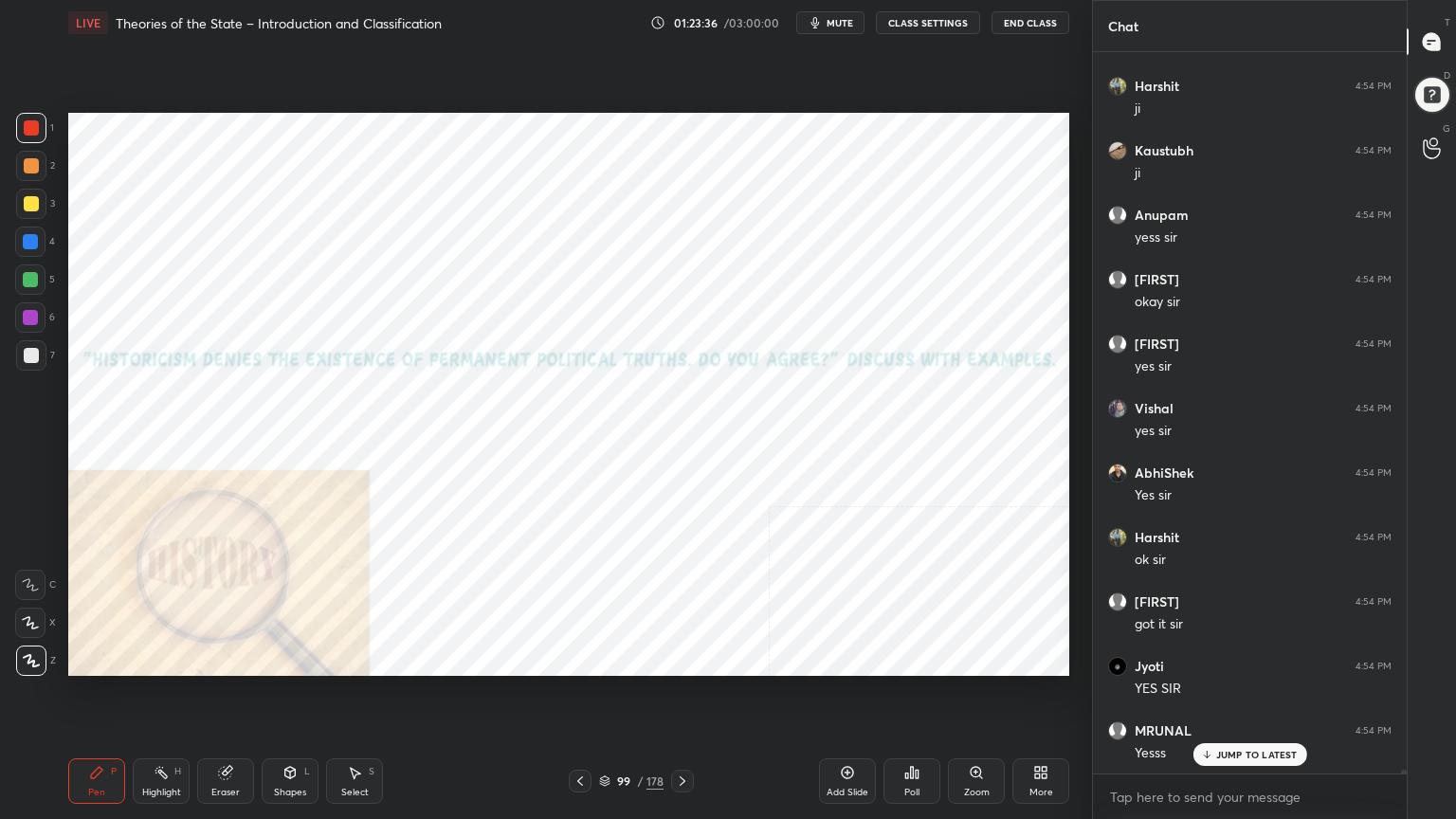 scroll, scrollTop: 140068, scrollLeft: 0, axis: vertical 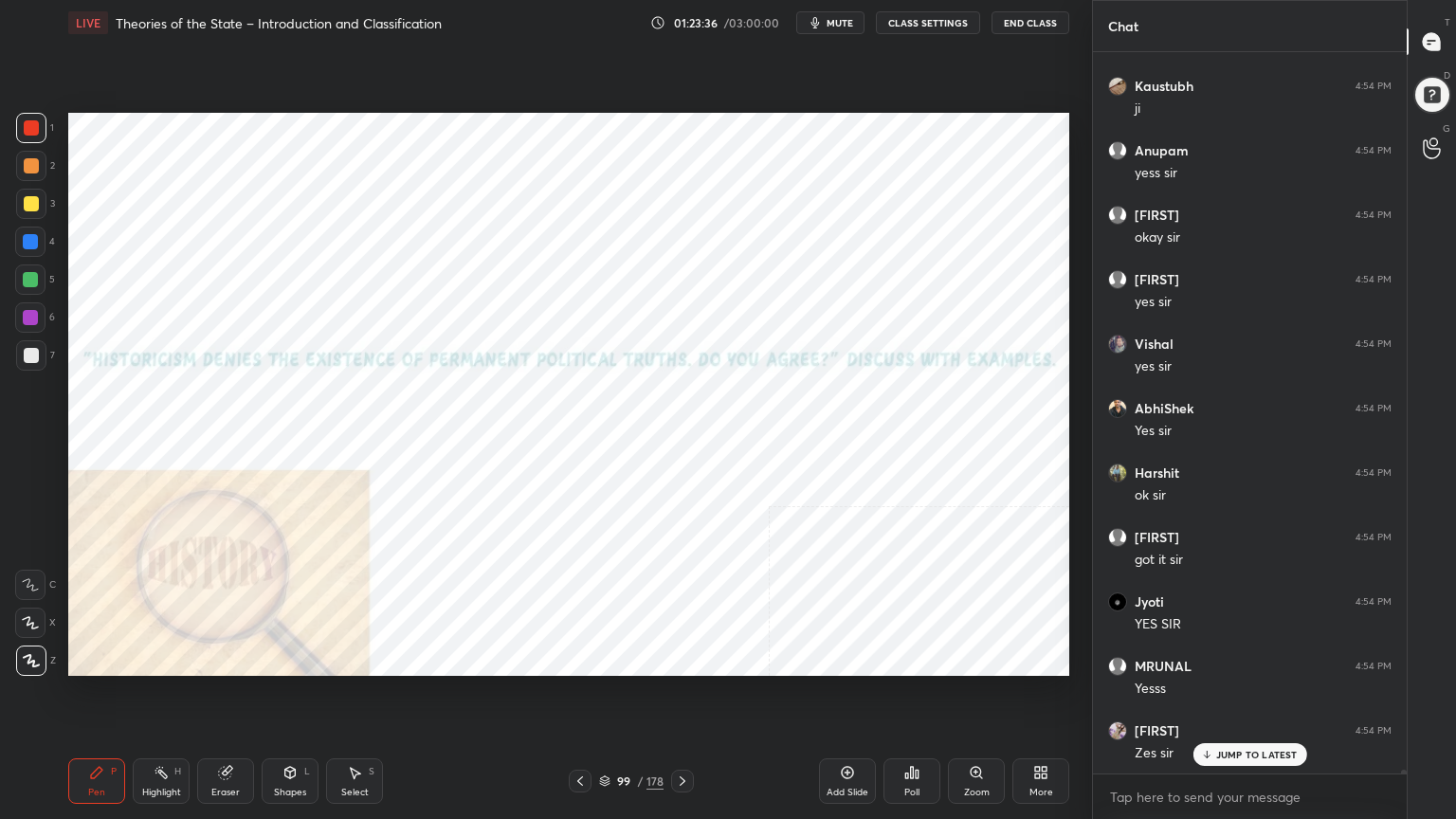click 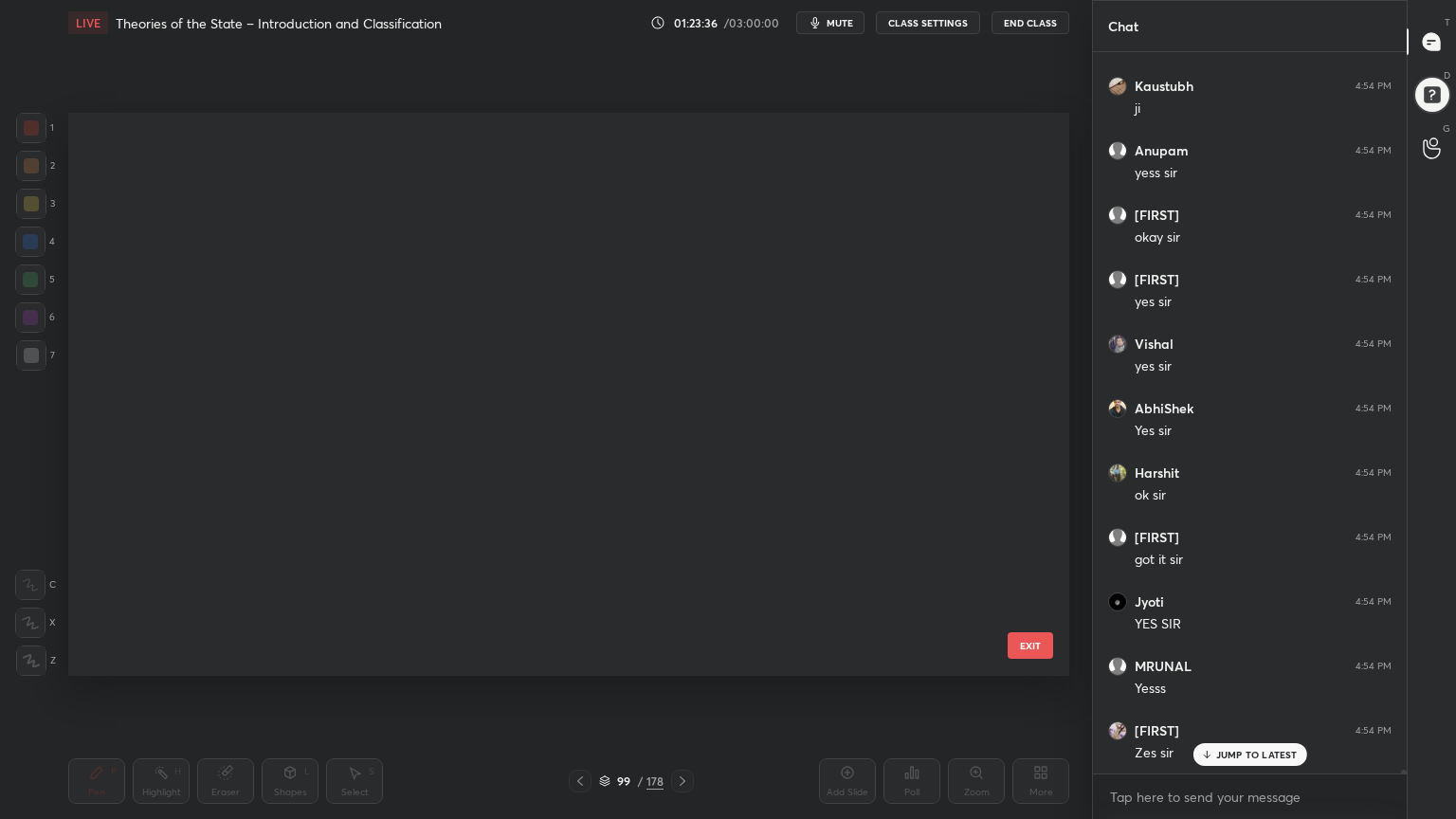 scroll, scrollTop: 5160, scrollLeft: 0, axis: vertical 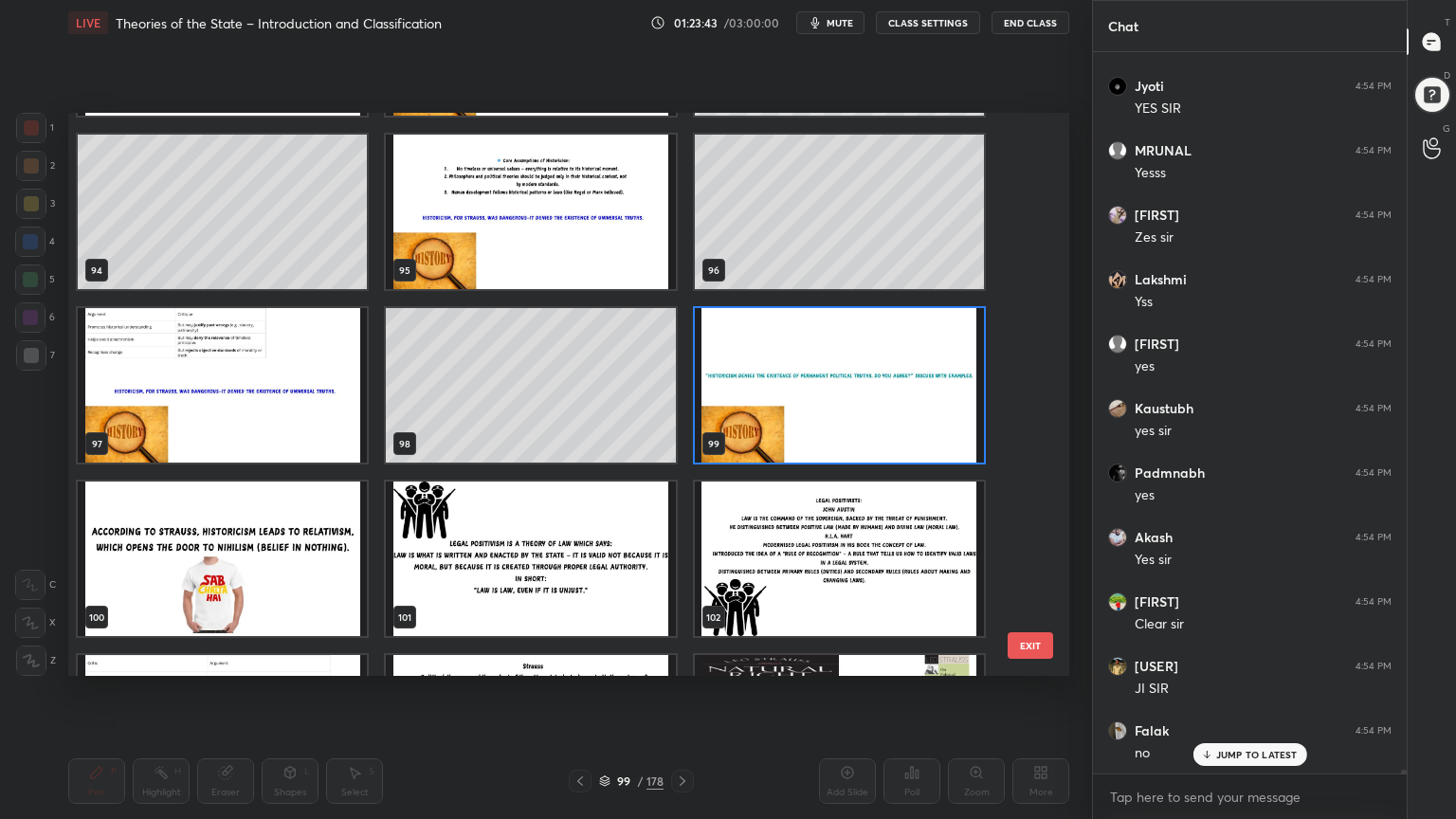 click at bounding box center (839, 385) 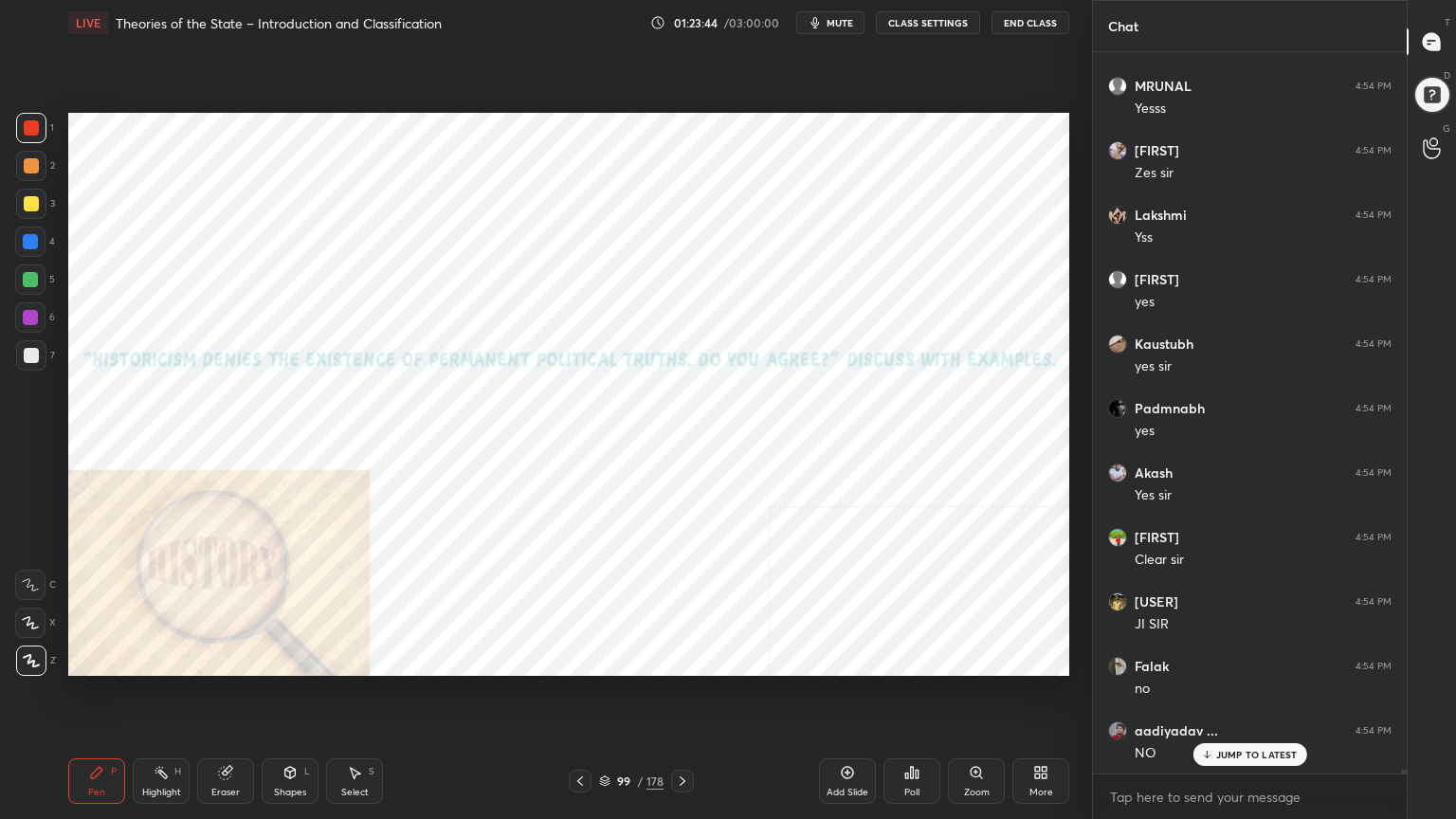 click 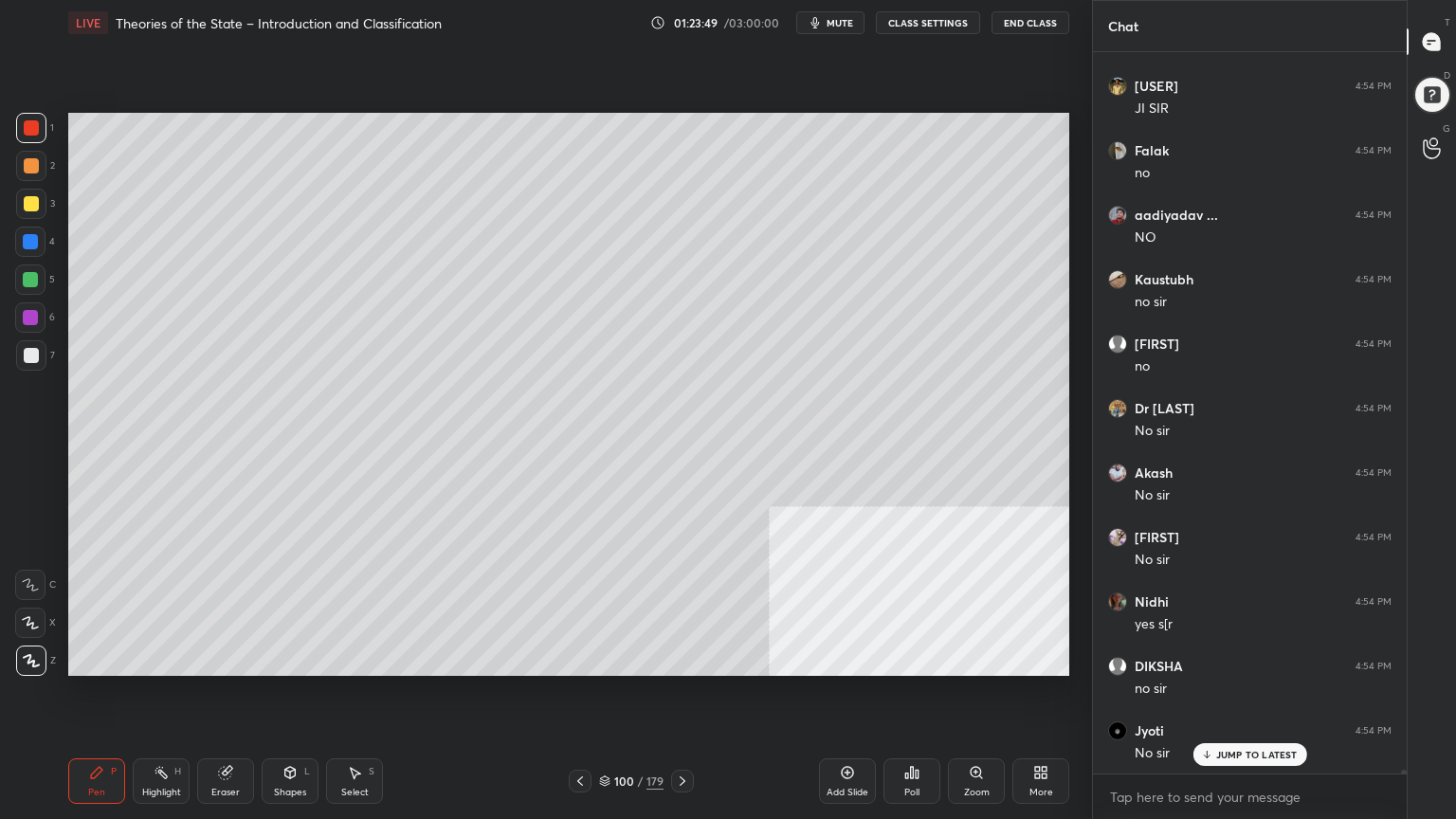 scroll, scrollTop: 141228, scrollLeft: 0, axis: vertical 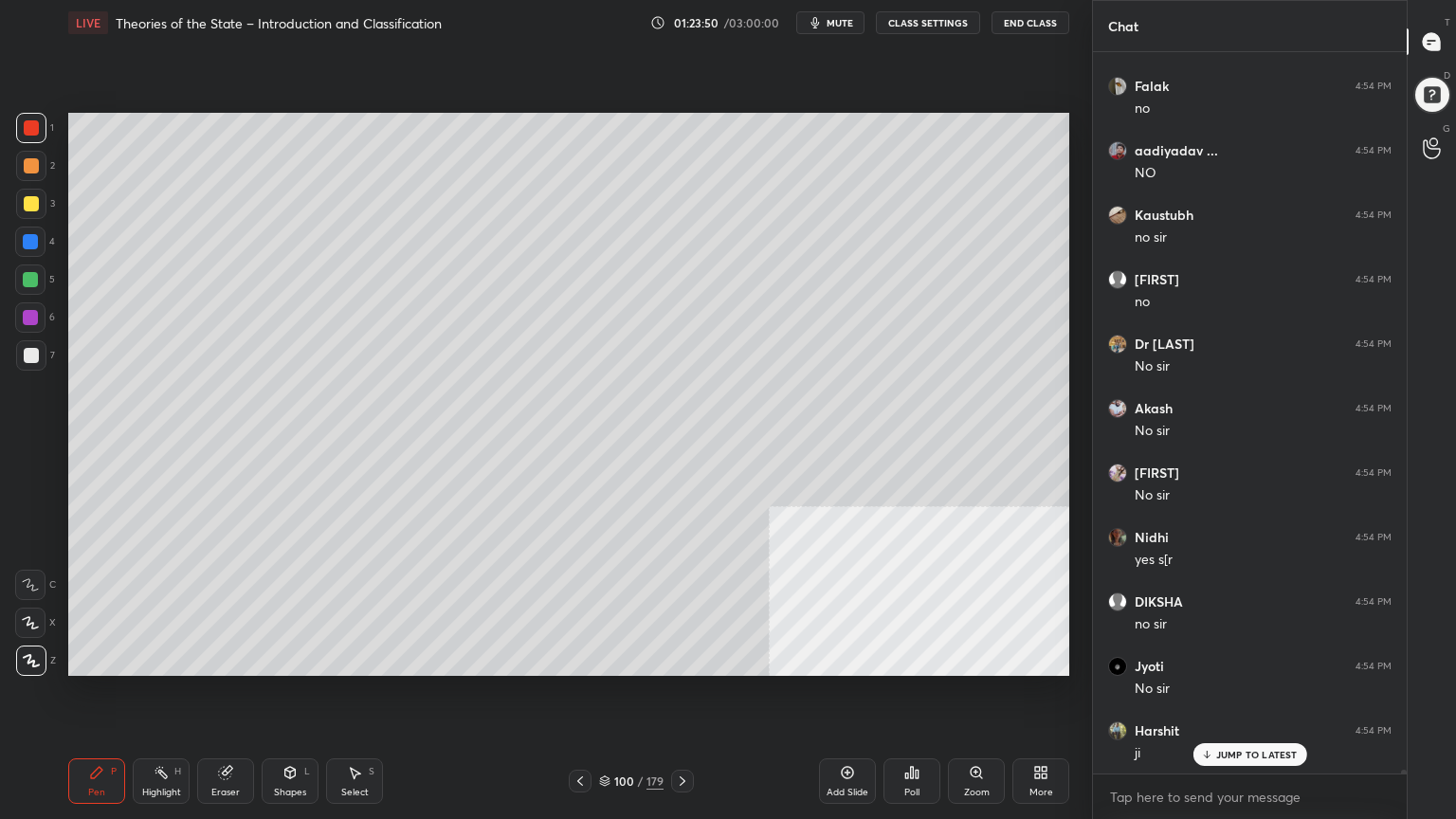 click at bounding box center [31, 355] 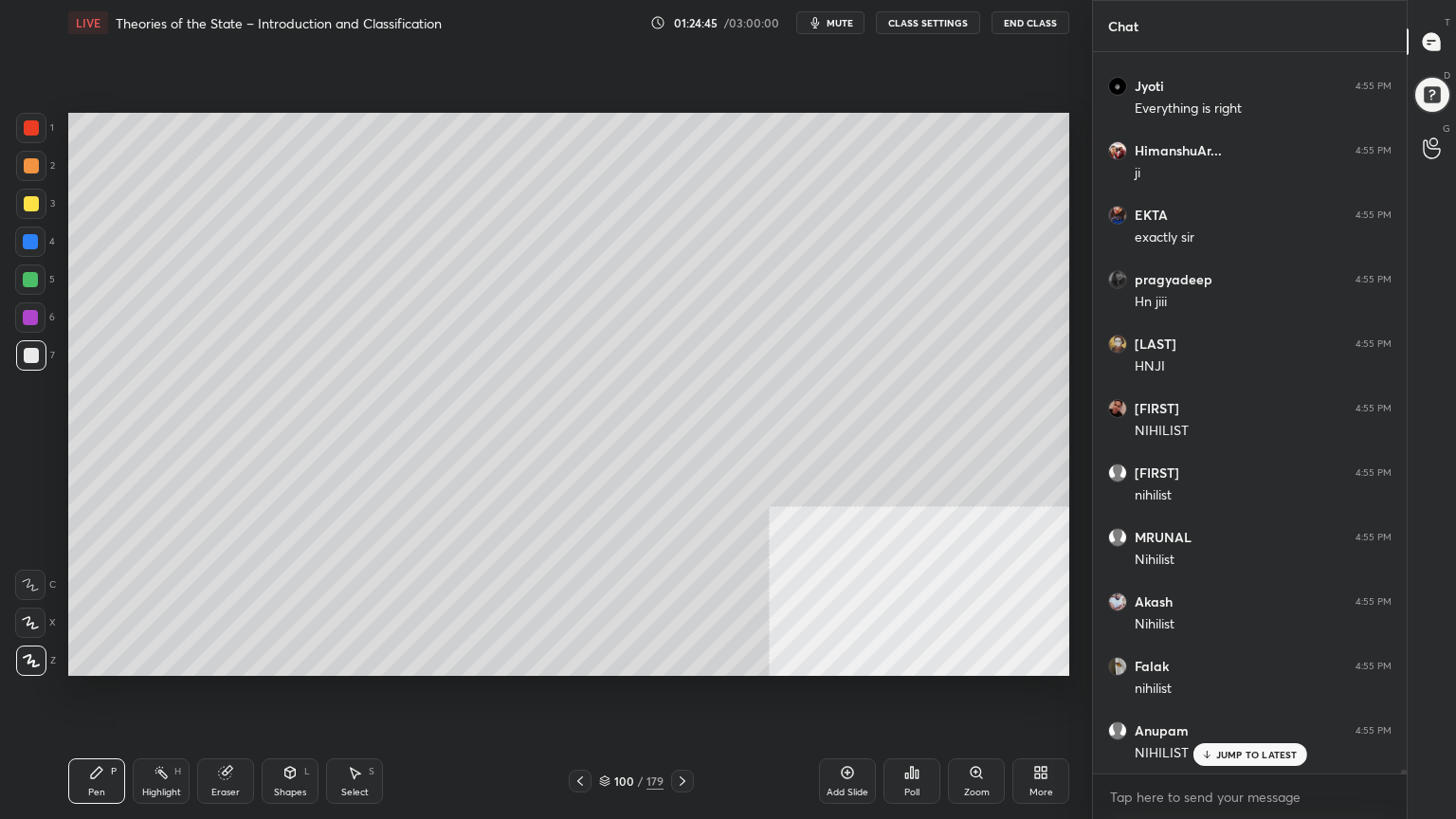 scroll, scrollTop: 143549, scrollLeft: 0, axis: vertical 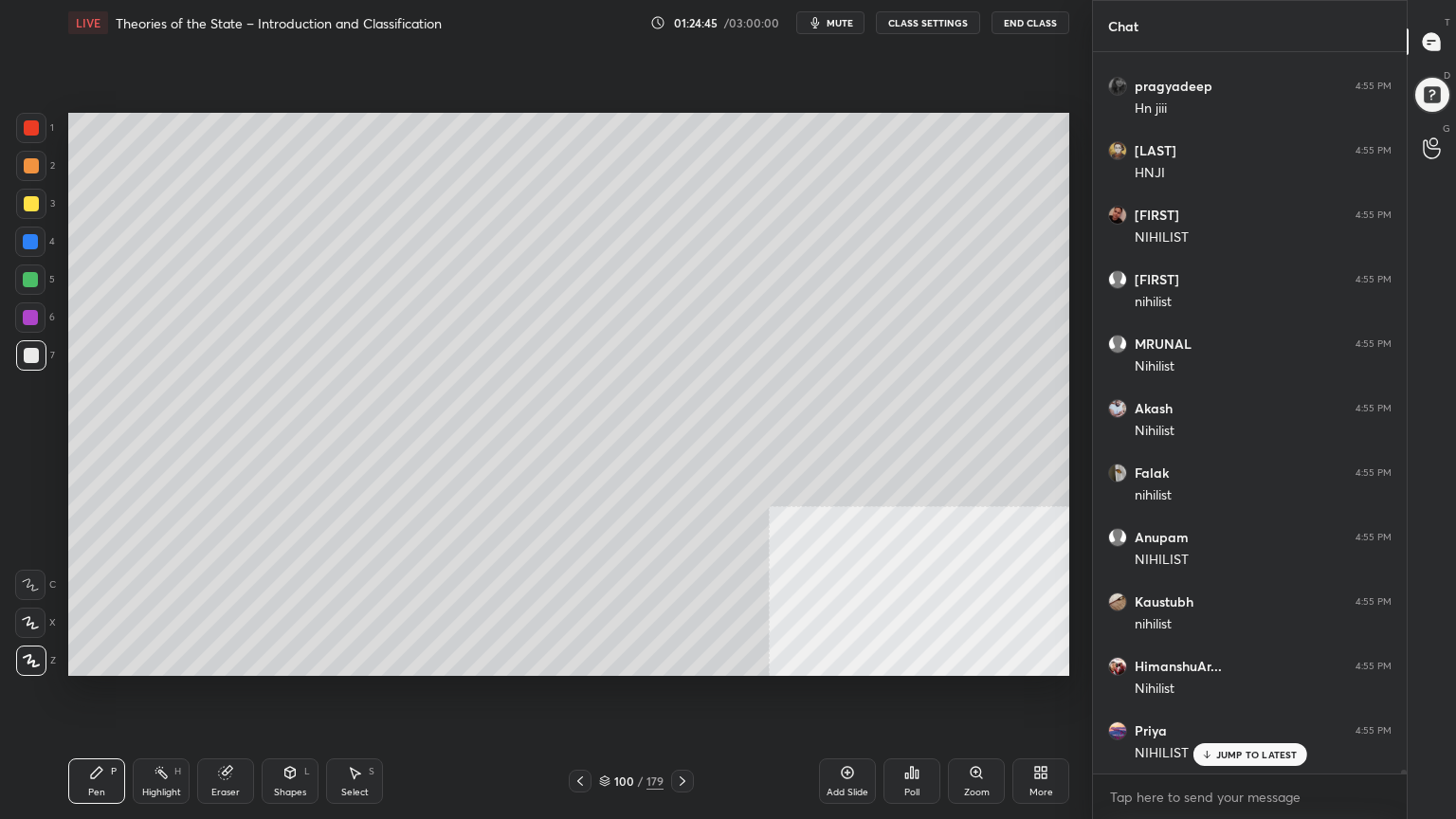 click 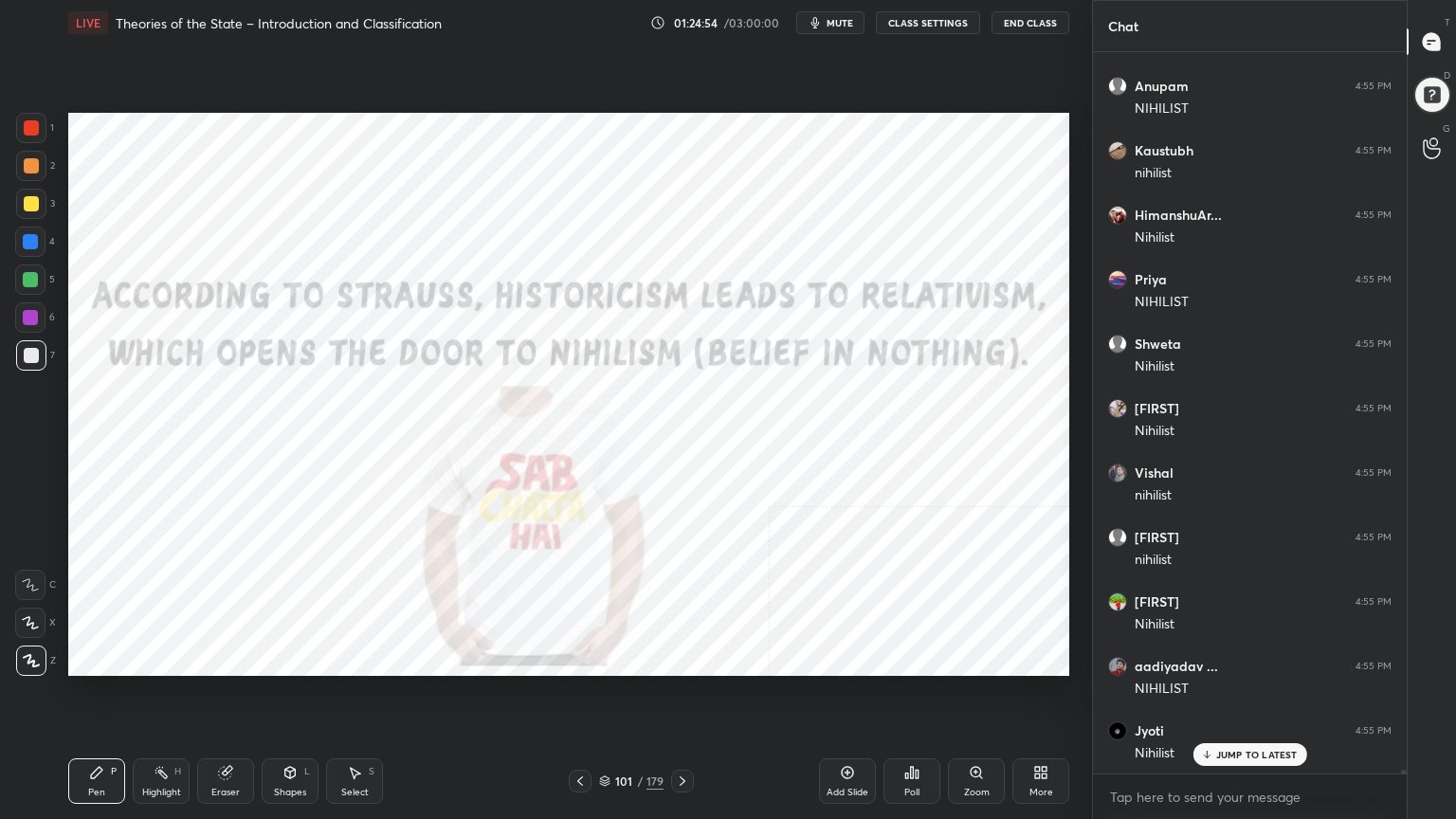 scroll, scrollTop: 144064, scrollLeft: 0, axis: vertical 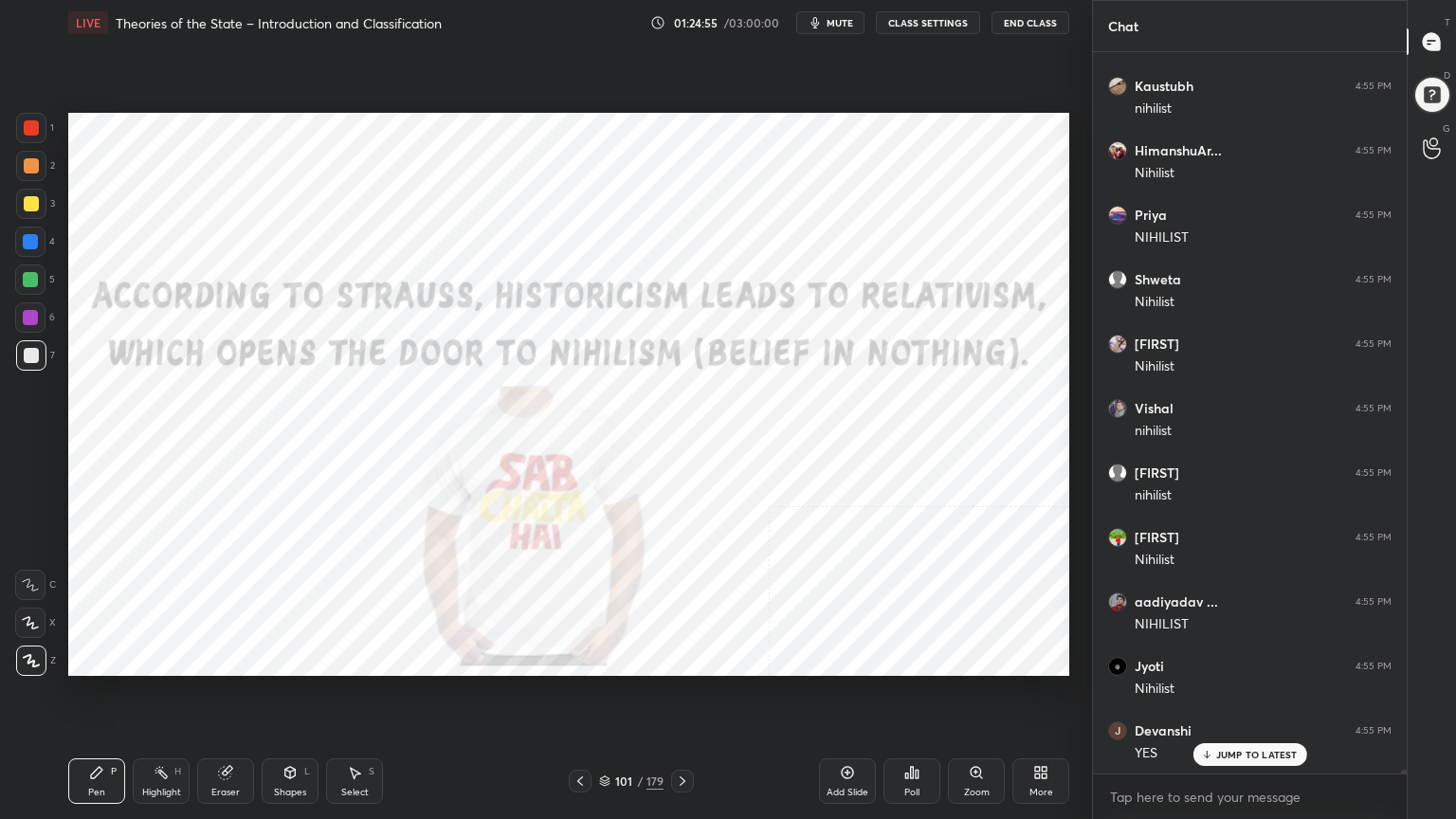 drag, startPoint x: 29, startPoint y: 118, endPoint x: 64, endPoint y: 198, distance: 87.321246 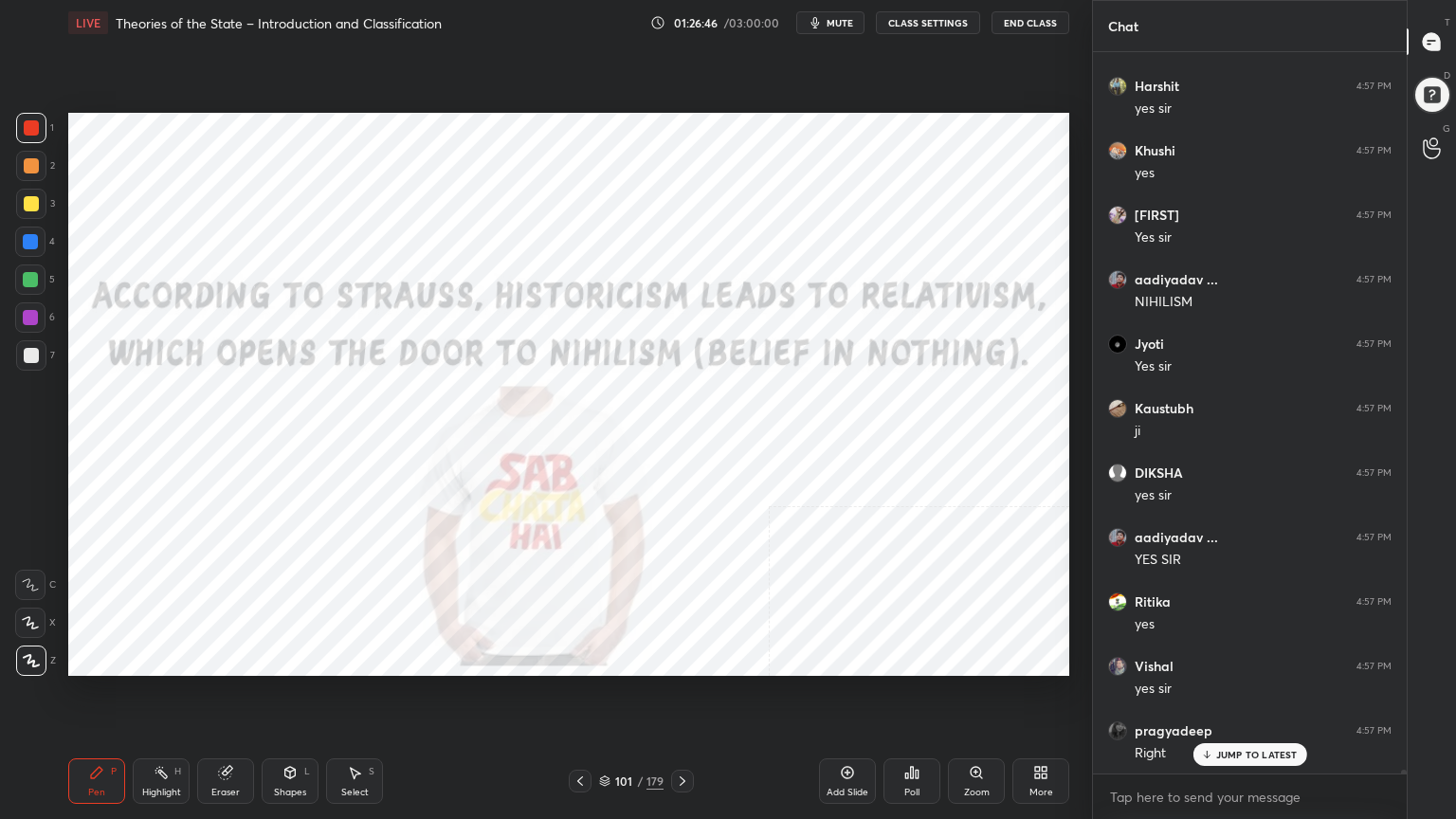 scroll, scrollTop: 148065, scrollLeft: 0, axis: vertical 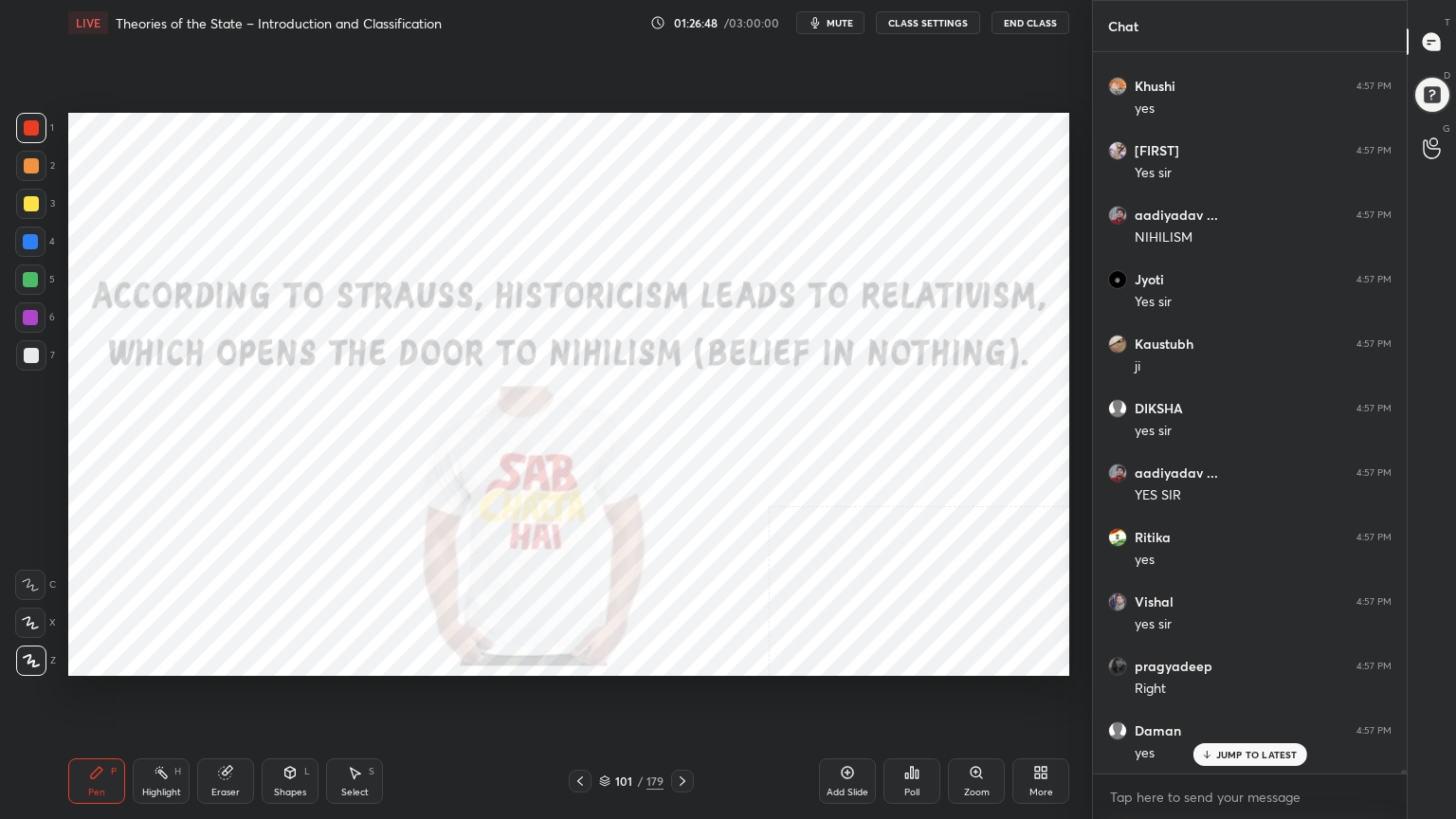 click 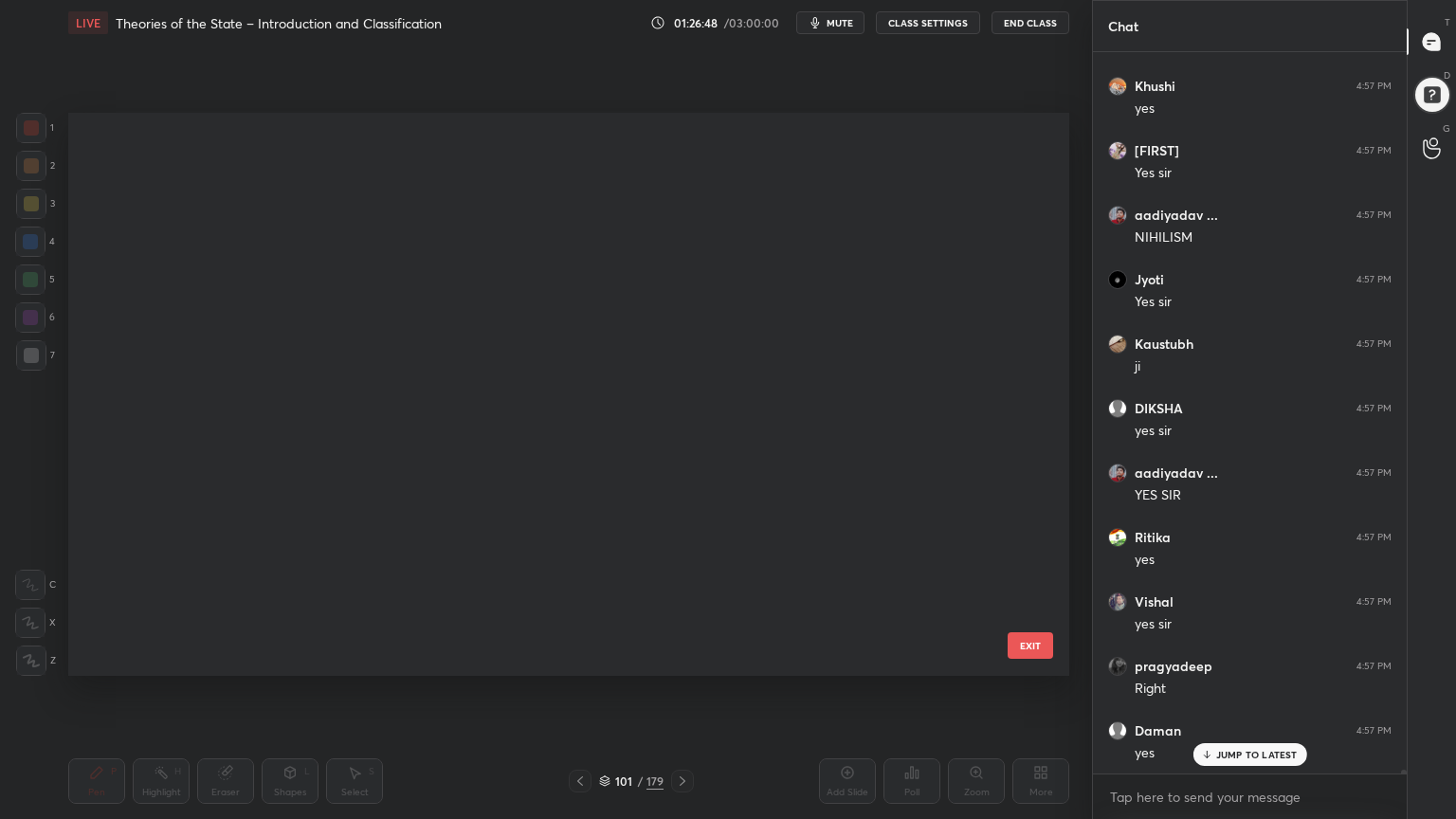 scroll, scrollTop: 5335, scrollLeft: 0, axis: vertical 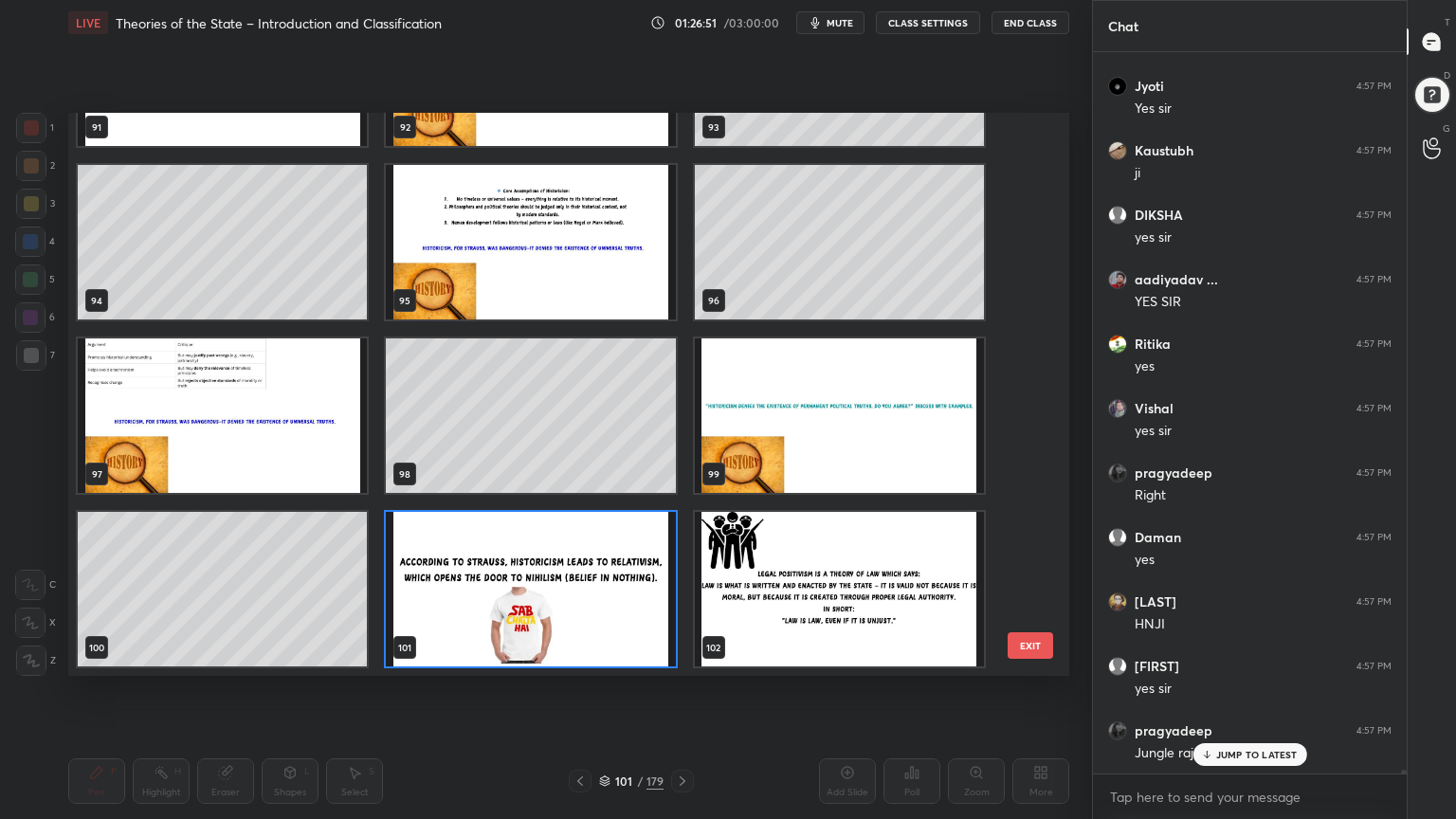 click at bounding box center [530, 589] 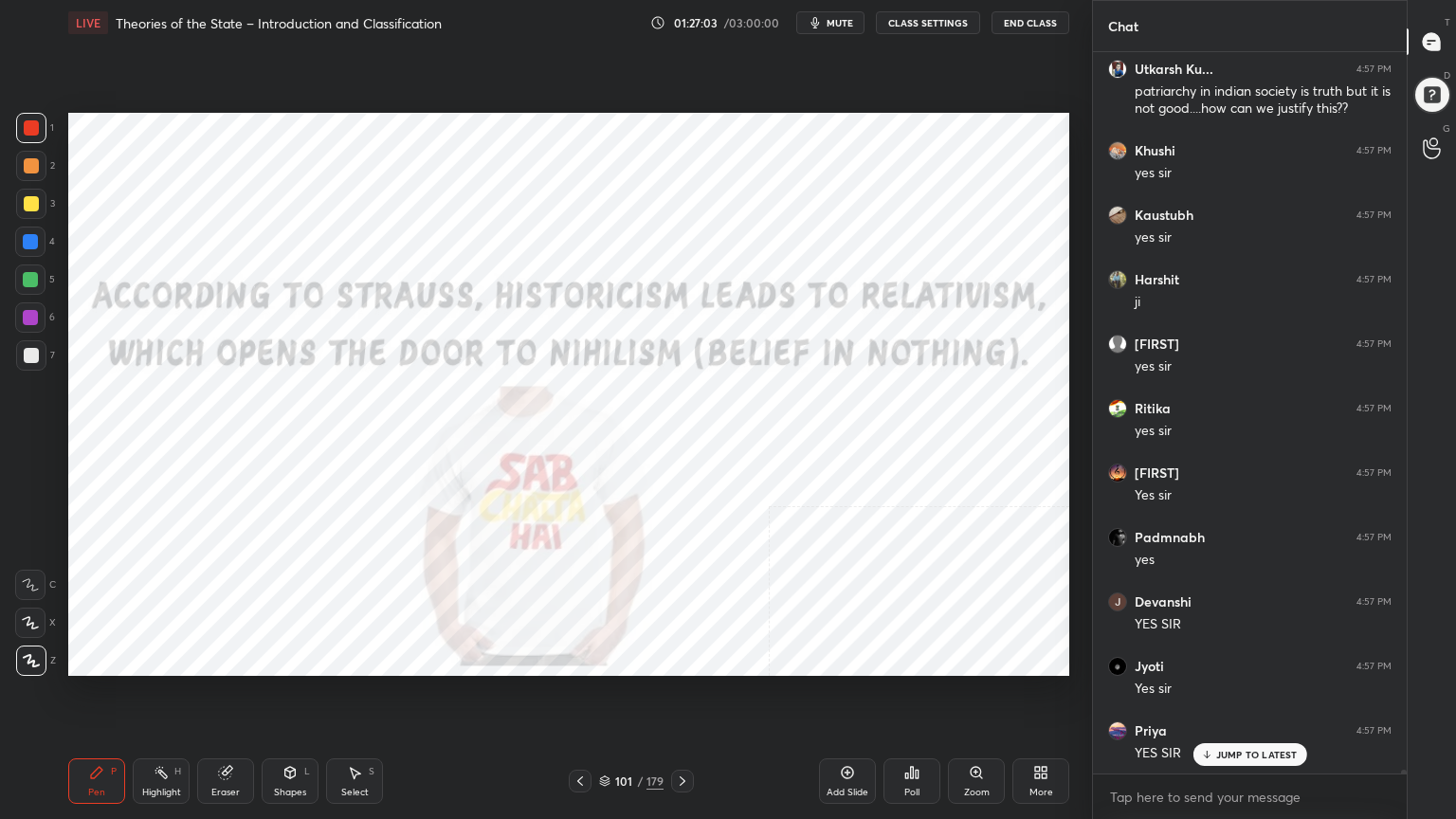 scroll, scrollTop: 149323, scrollLeft: 0, axis: vertical 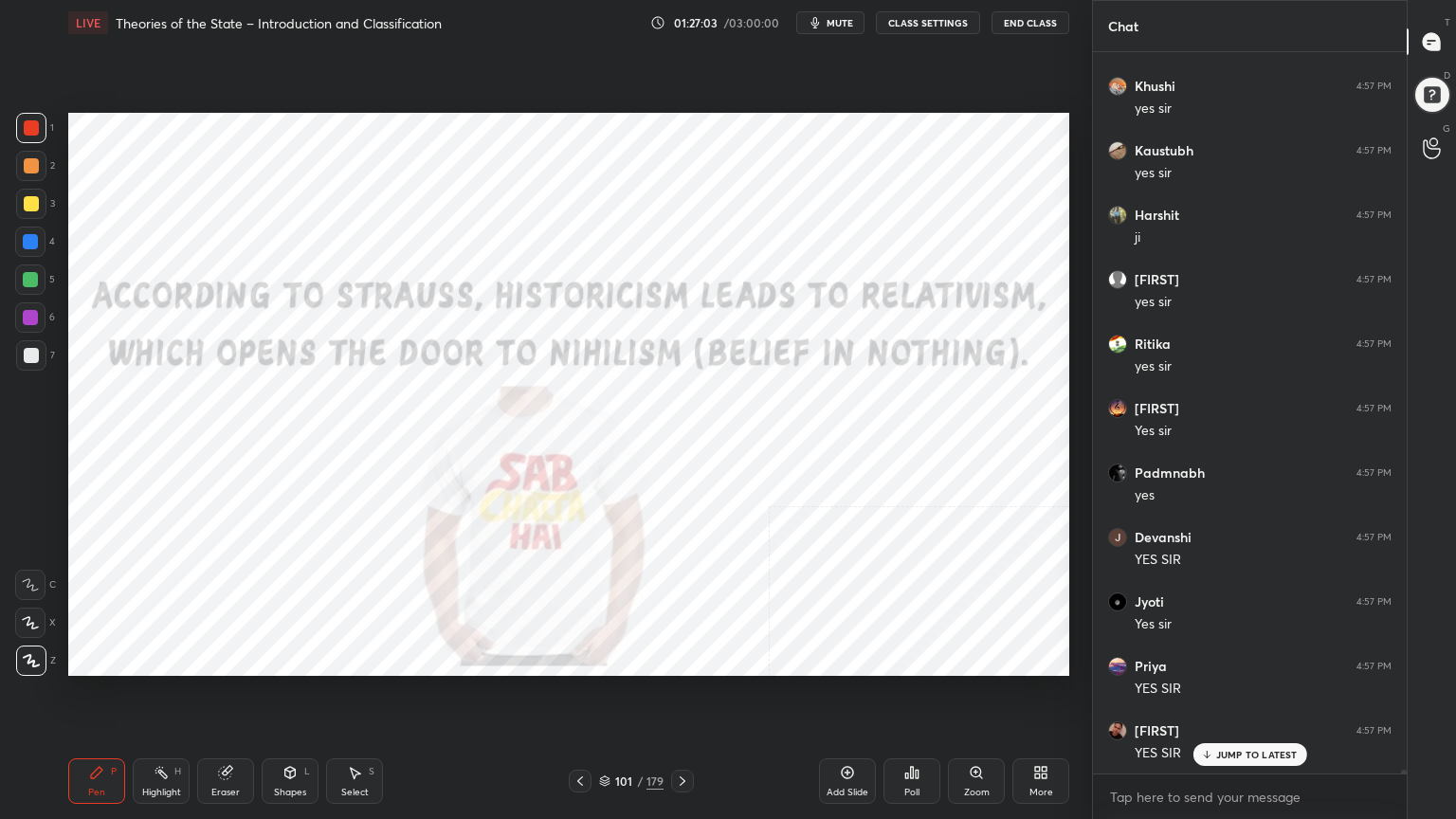 click on "Add Slide" at bounding box center (847, 781) 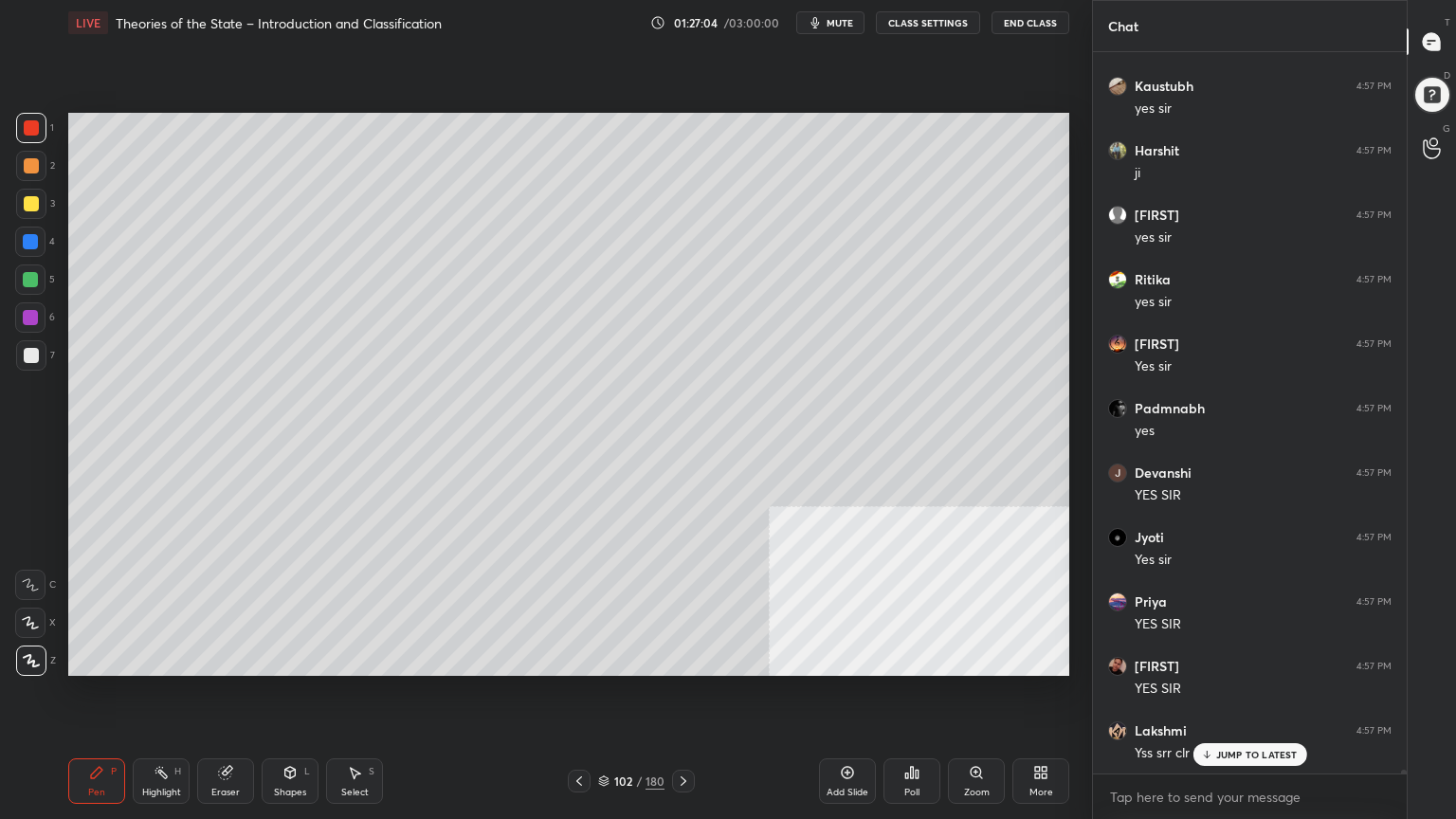 scroll, scrollTop: 149452, scrollLeft: 0, axis: vertical 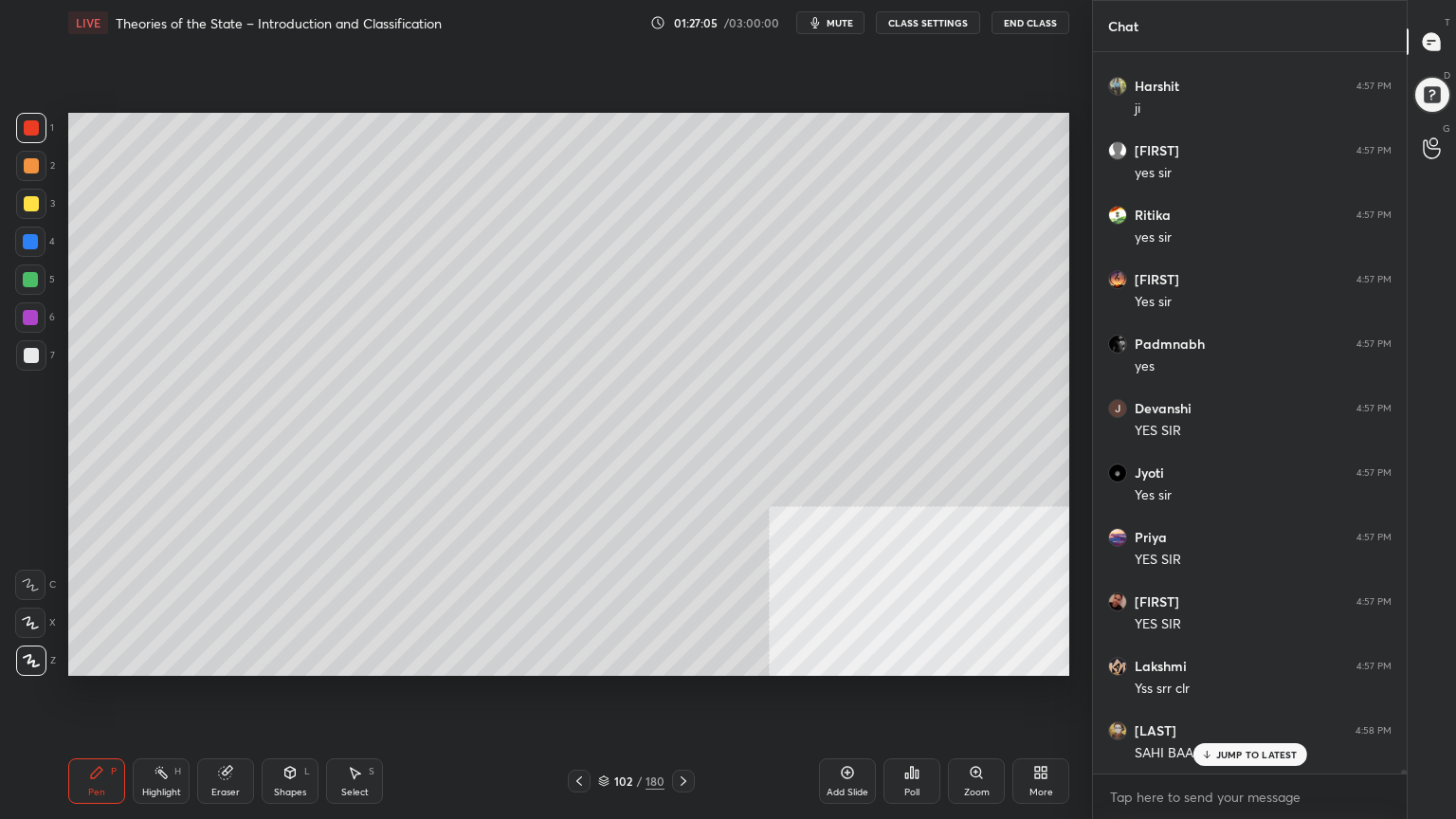 click at bounding box center [31, 355] 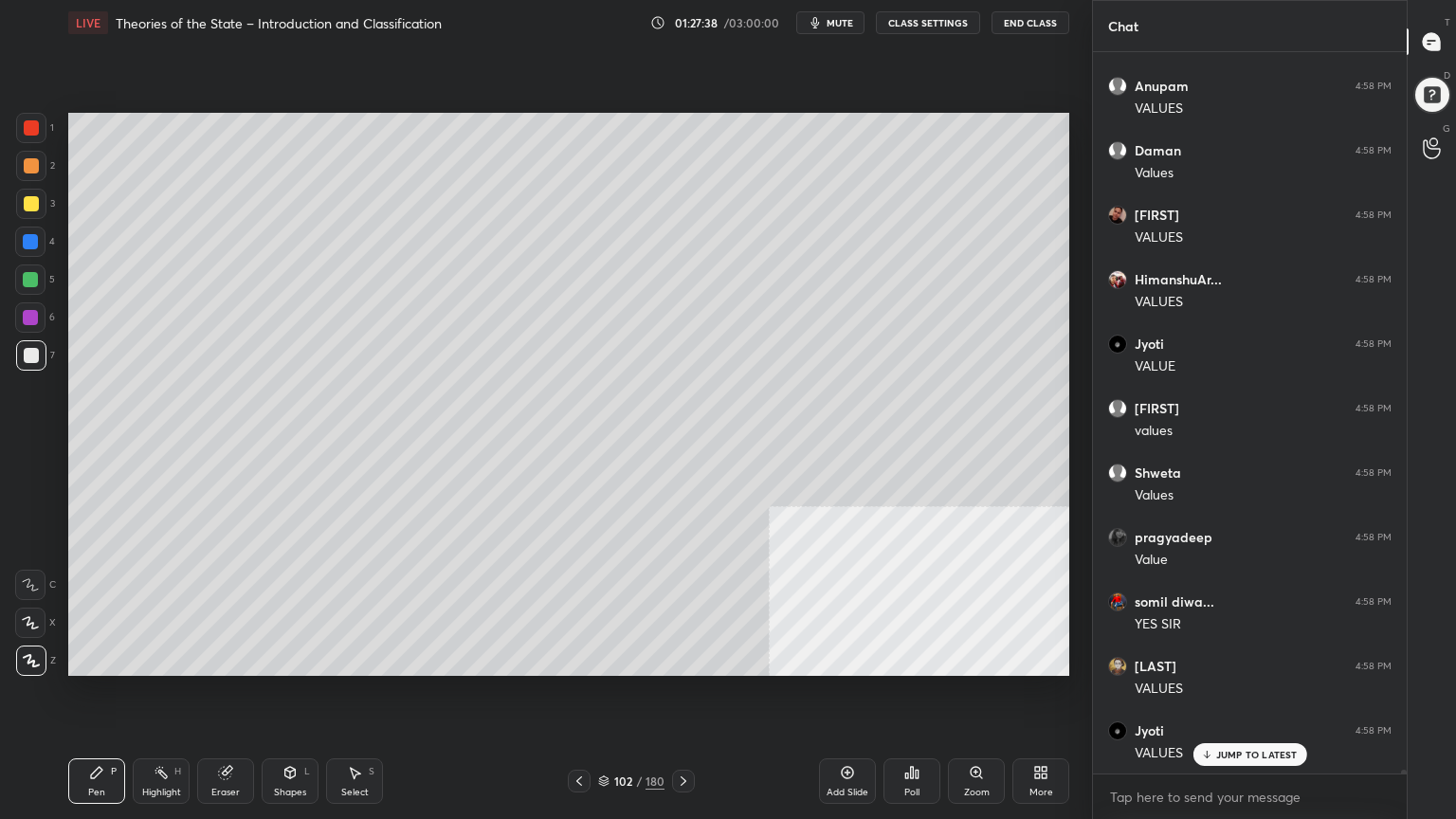scroll, scrollTop: 150760, scrollLeft: 0, axis: vertical 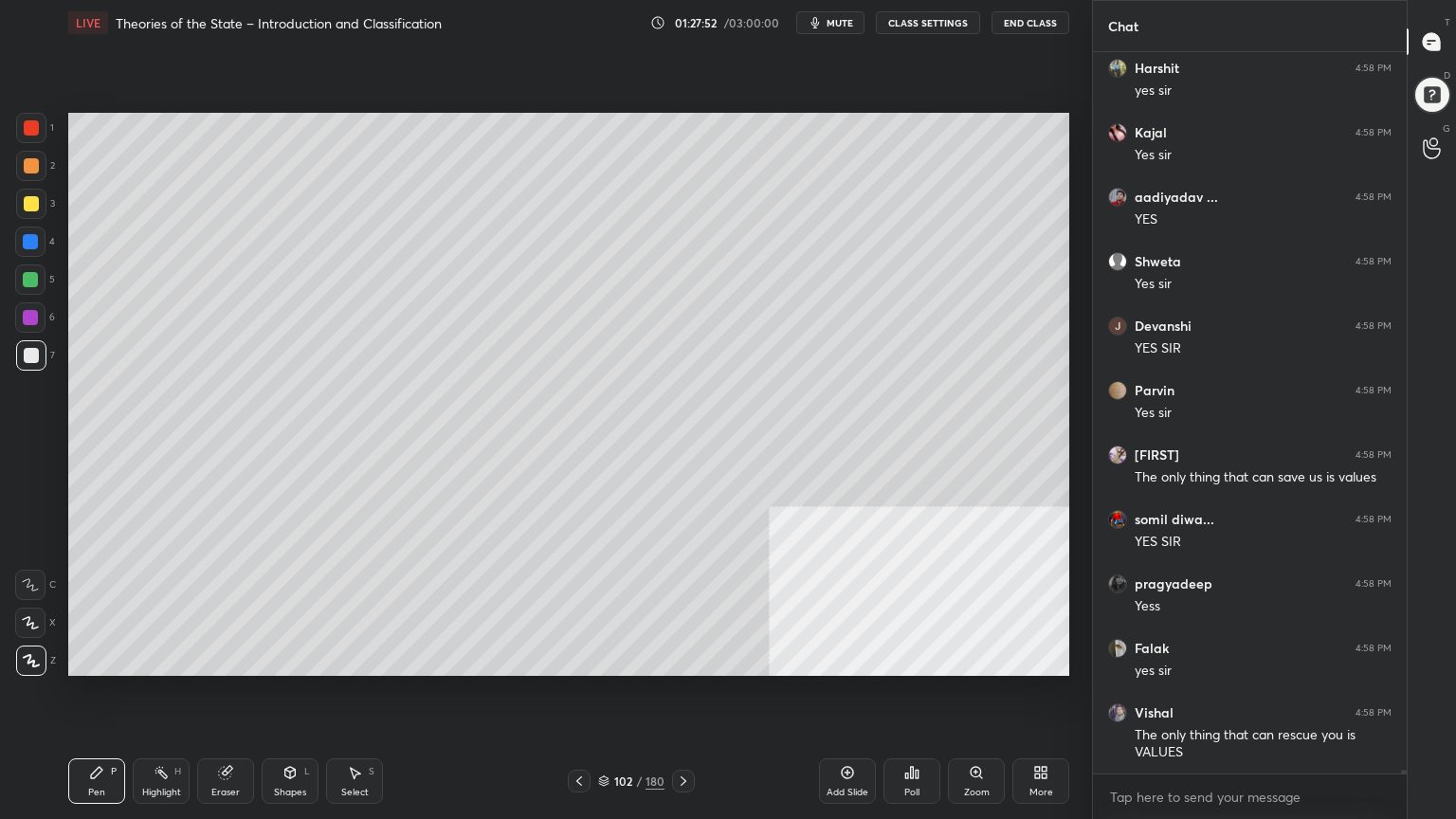 click at bounding box center (31, 204) 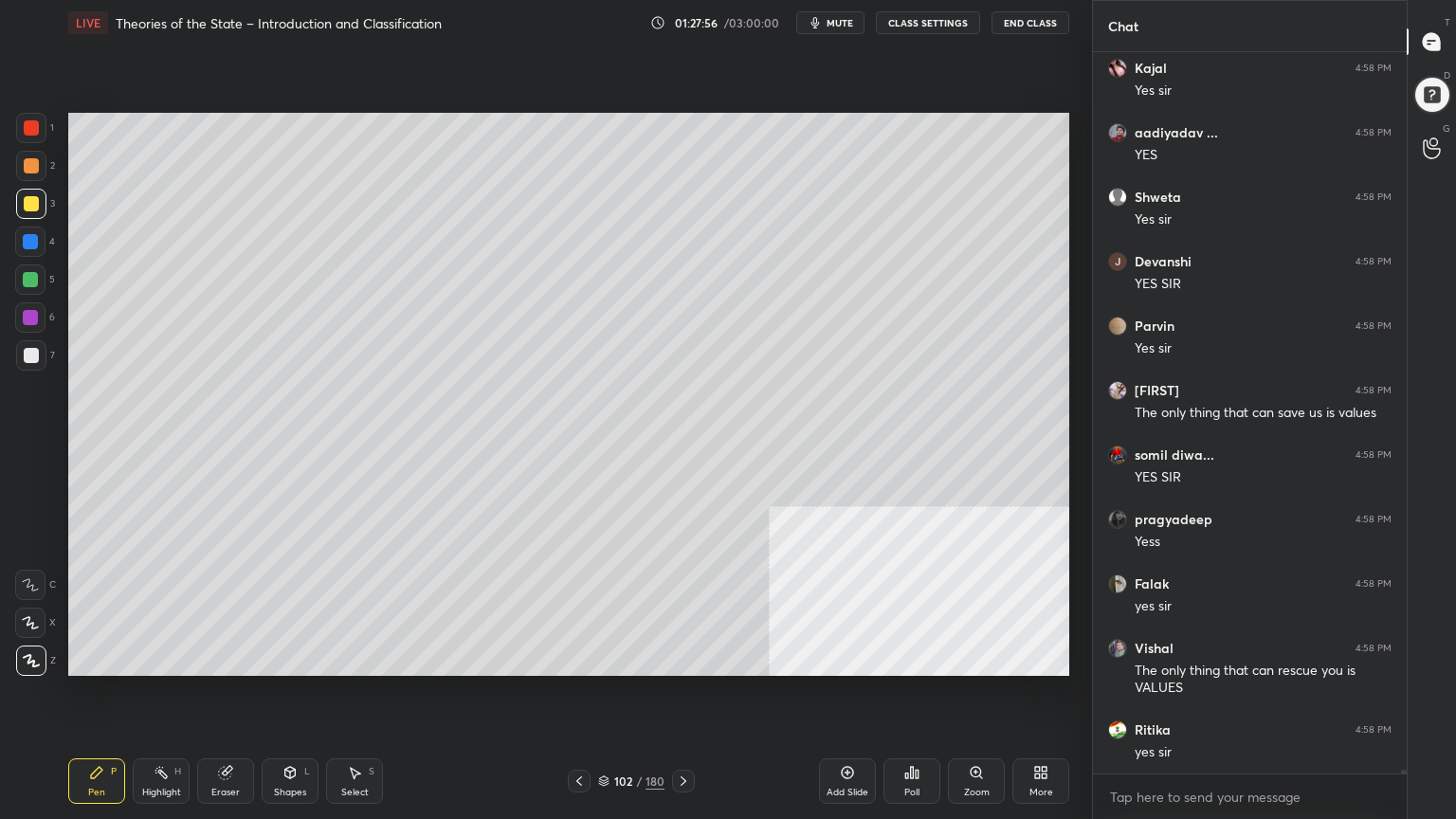 scroll, scrollTop: 151874, scrollLeft: 0, axis: vertical 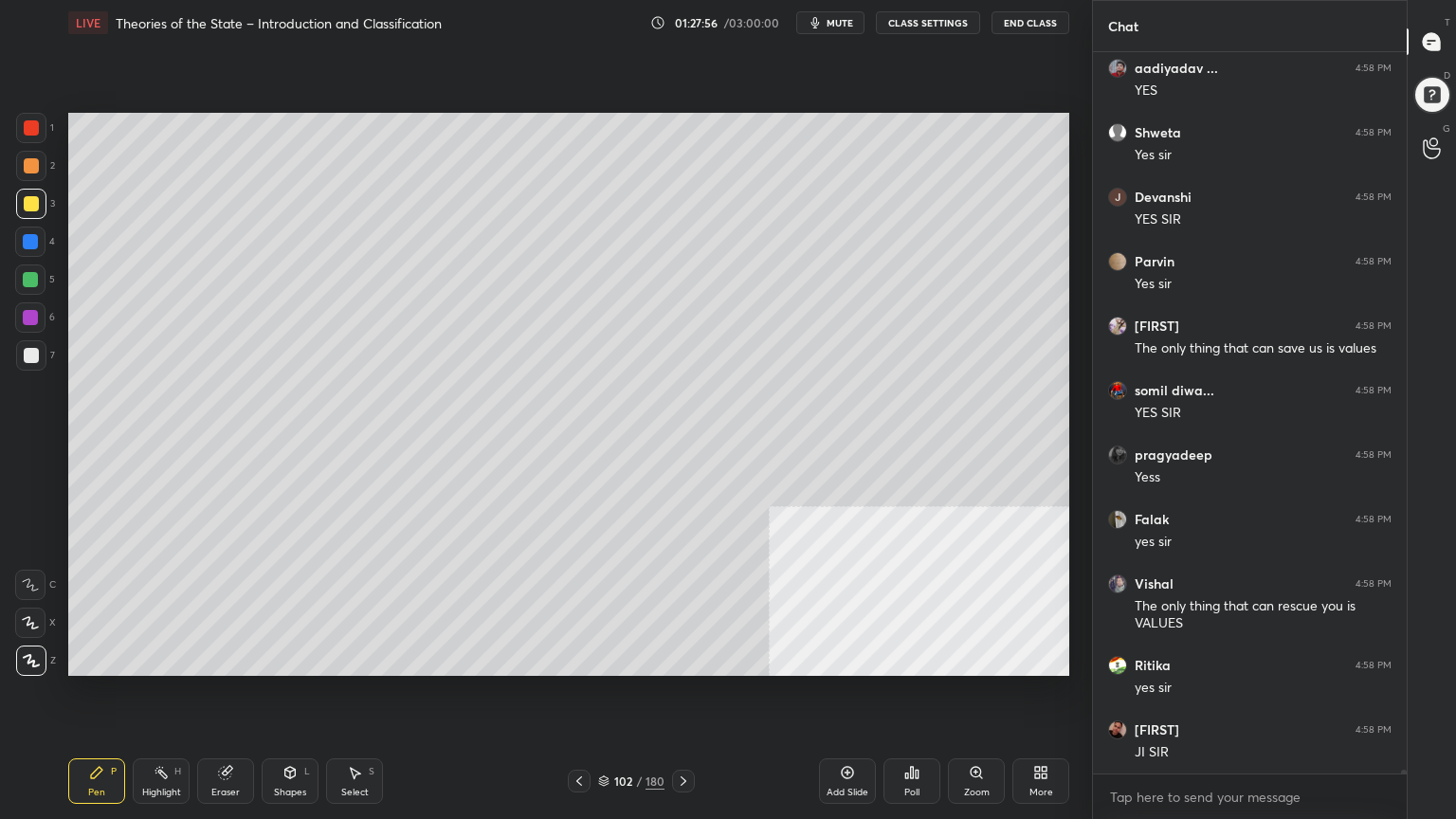 drag, startPoint x: 845, startPoint y: 19, endPoint x: 821, endPoint y: 43, distance: 33.94113 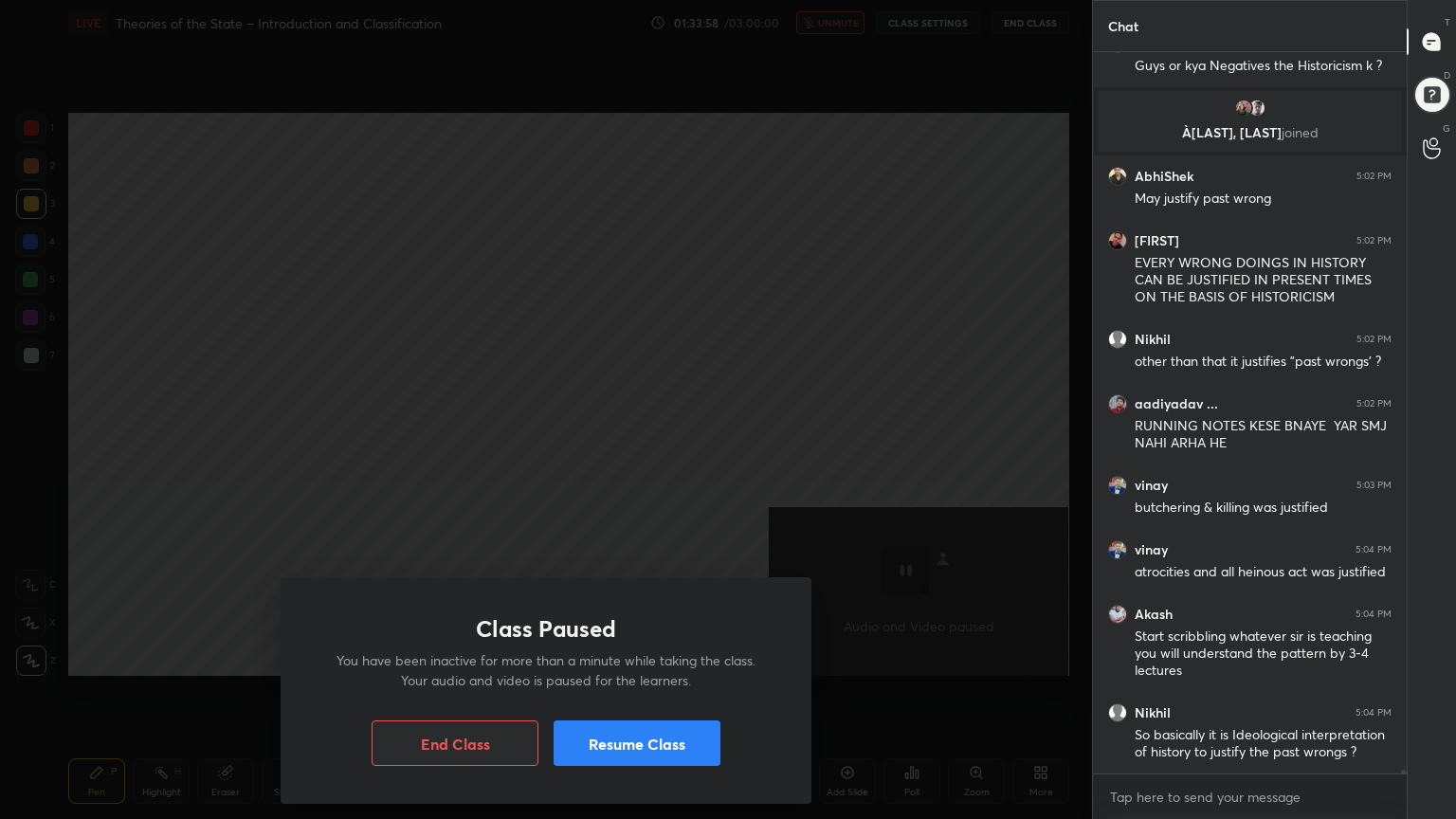 scroll, scrollTop: 125374, scrollLeft: 0, axis: vertical 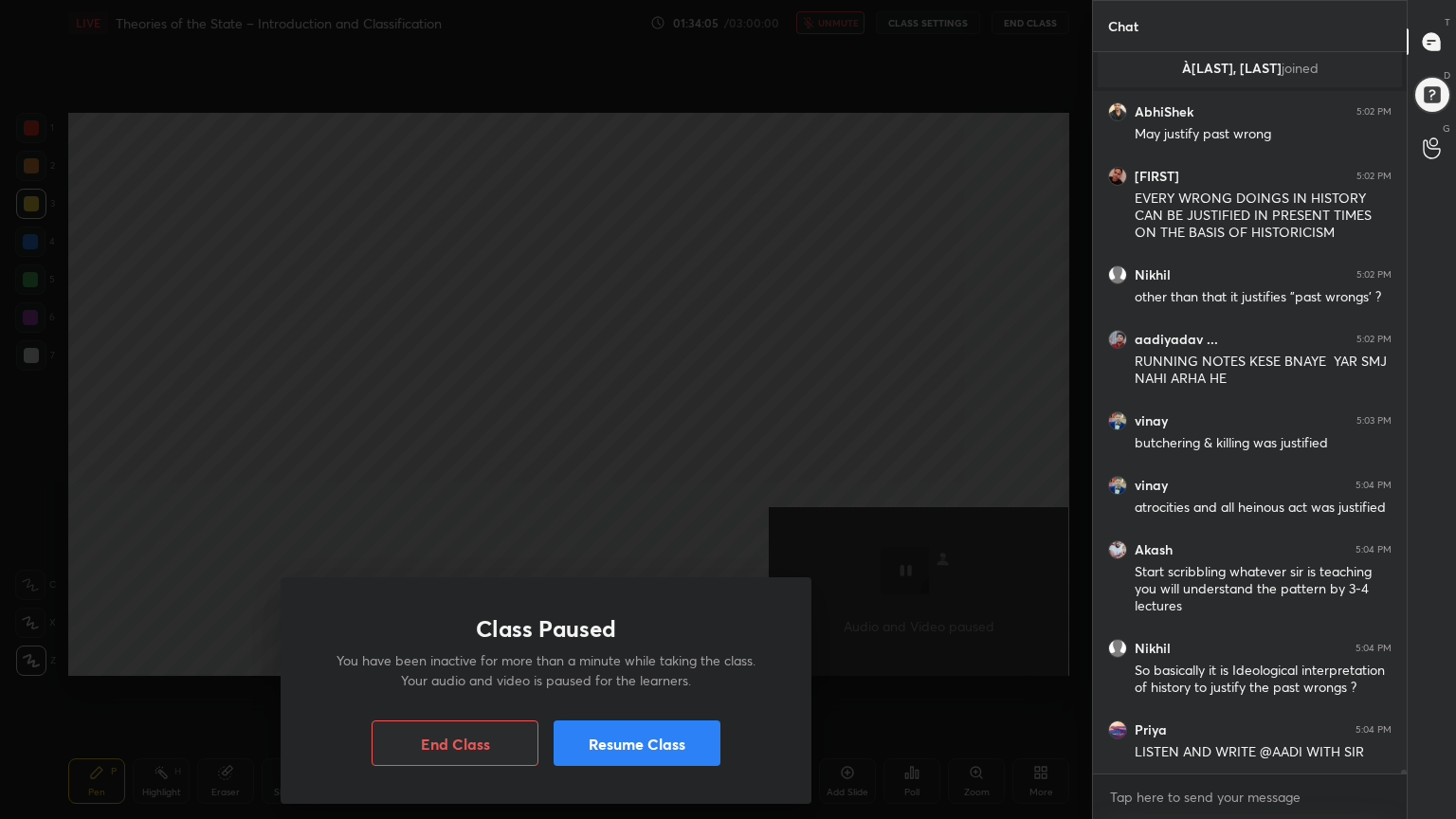 click on "Resume Class" at bounding box center [637, 743] 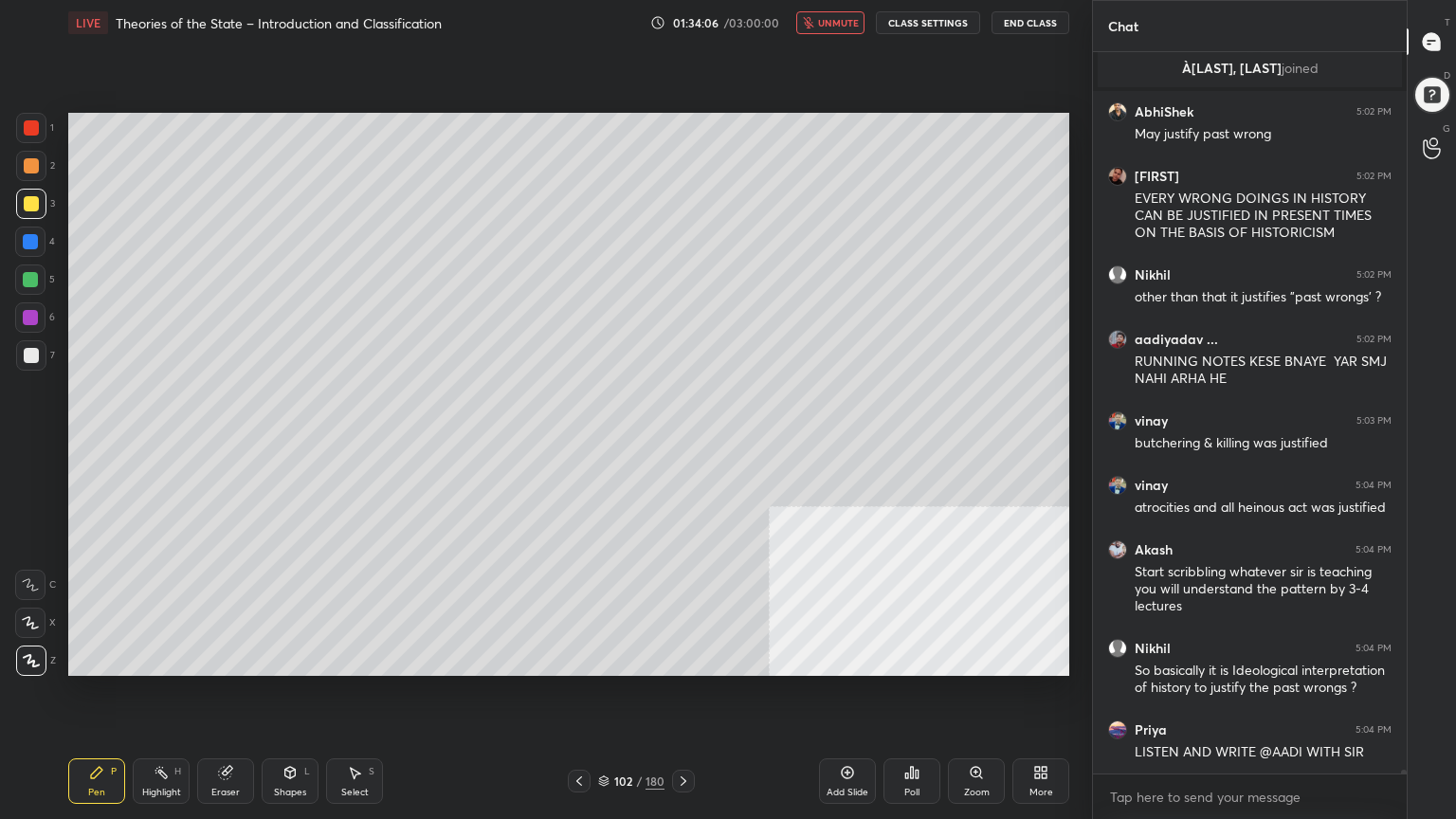 click on "unmute" at bounding box center (838, 23) 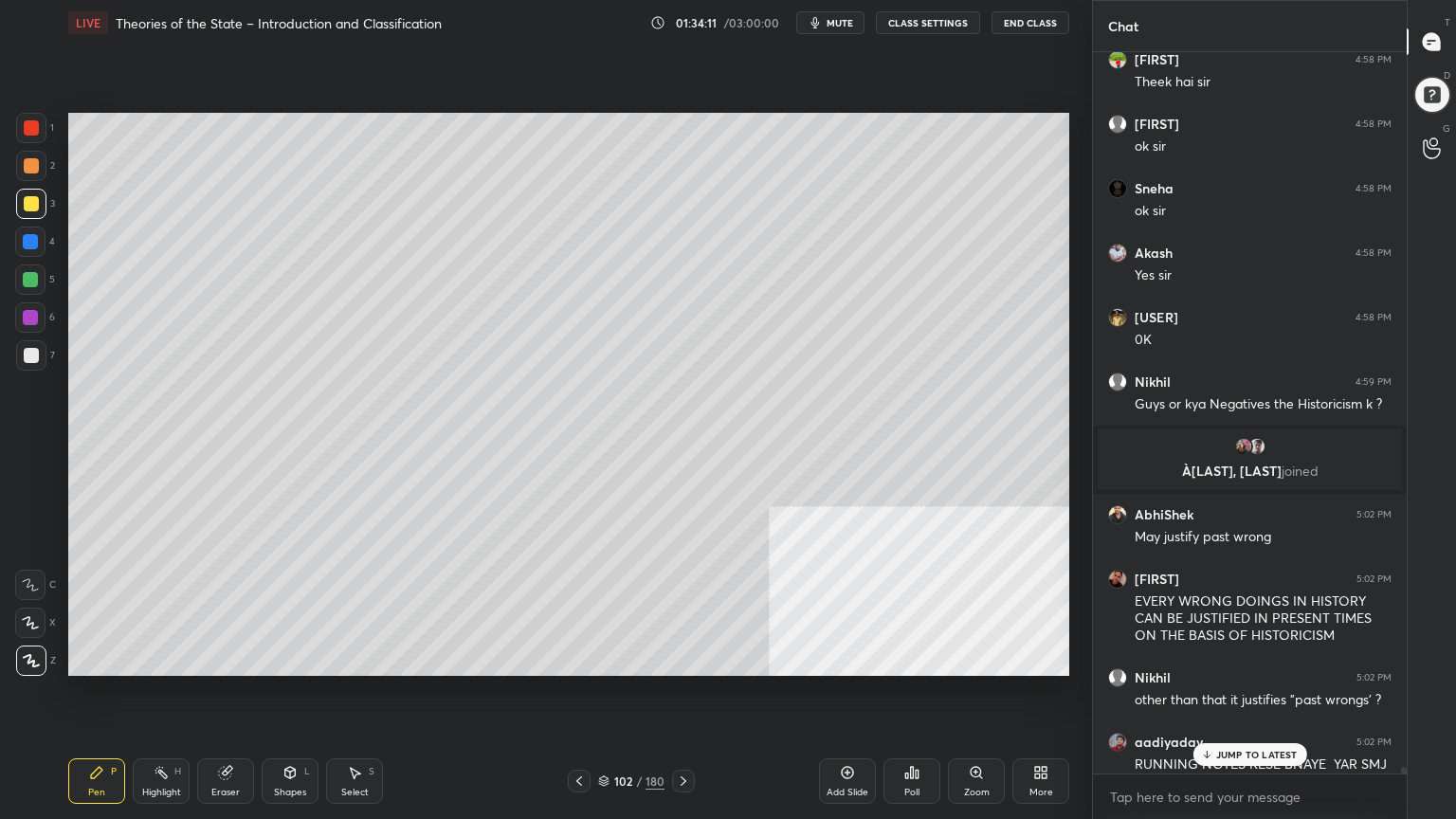 scroll, scrollTop: 125374, scrollLeft: 0, axis: vertical 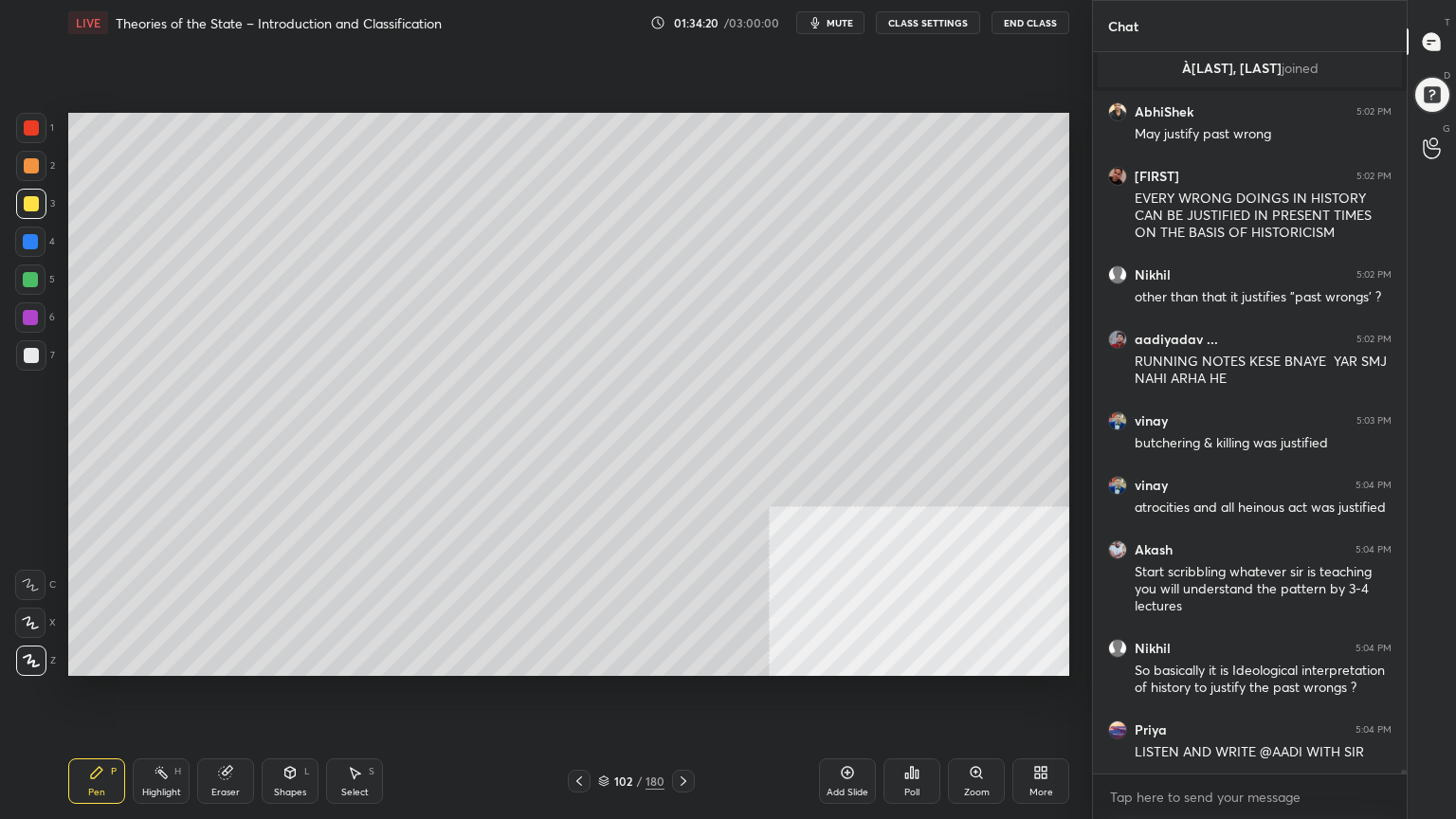 click at bounding box center (31, 204) 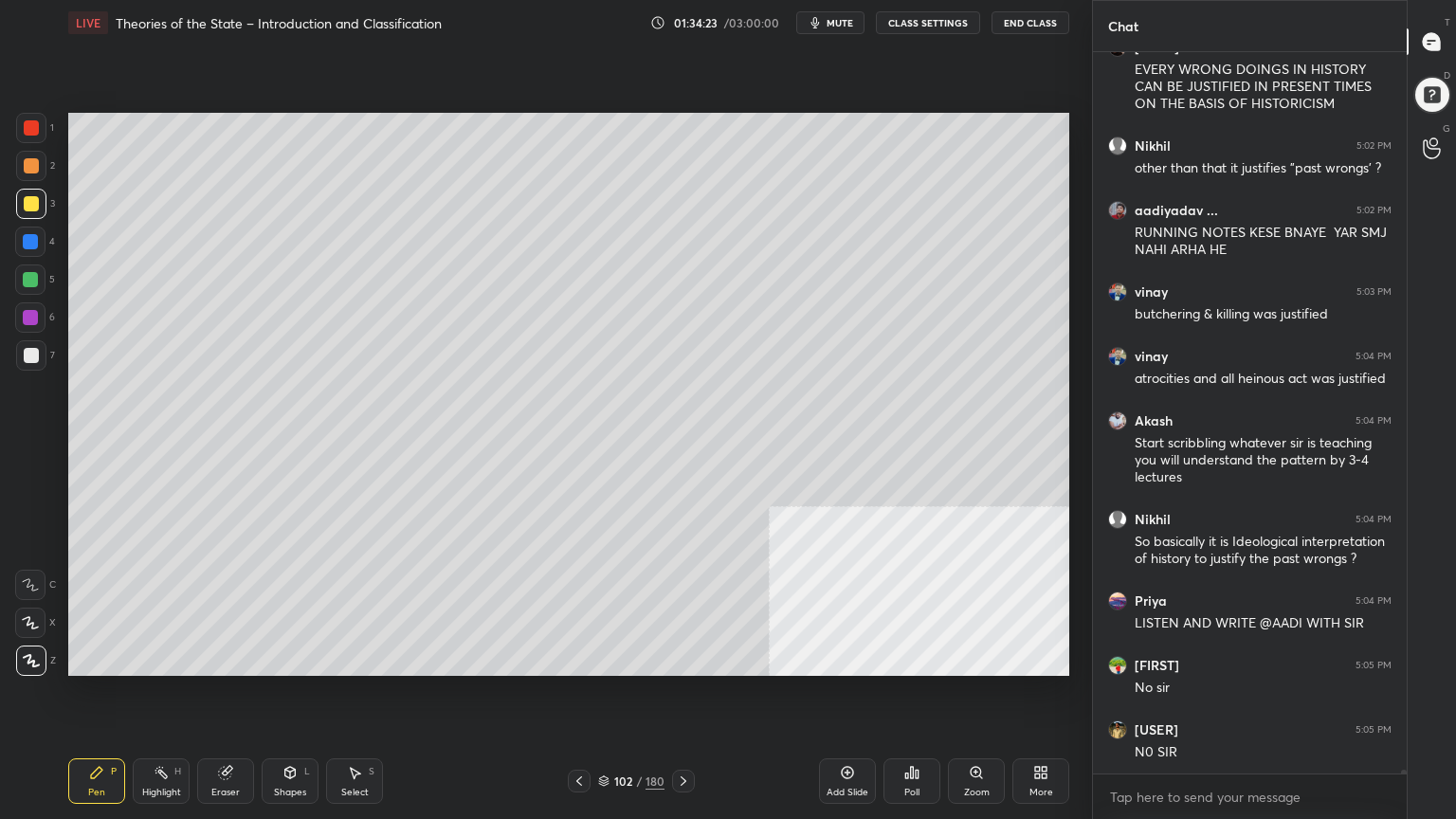 scroll, scrollTop: 125632, scrollLeft: 0, axis: vertical 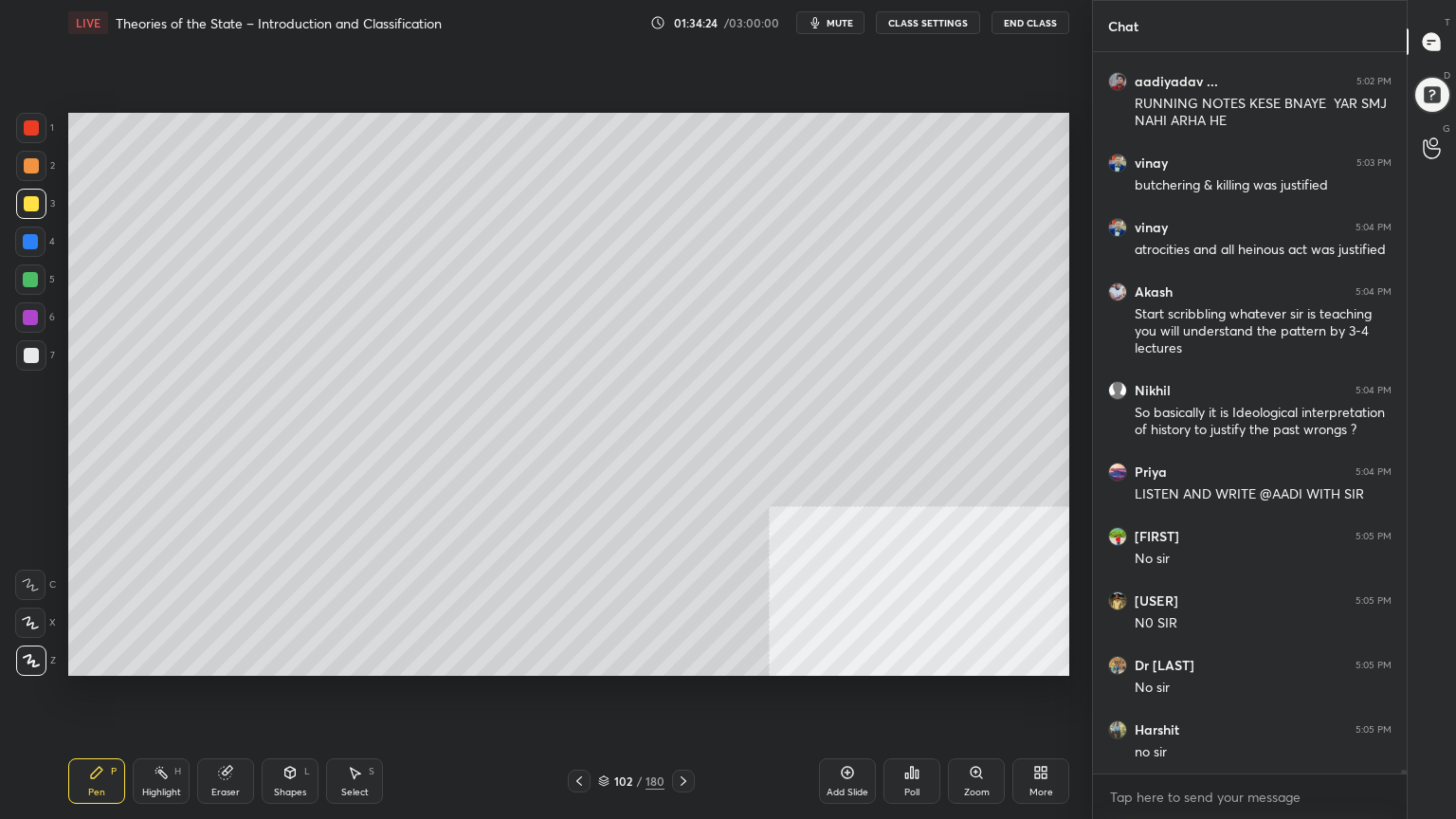 click 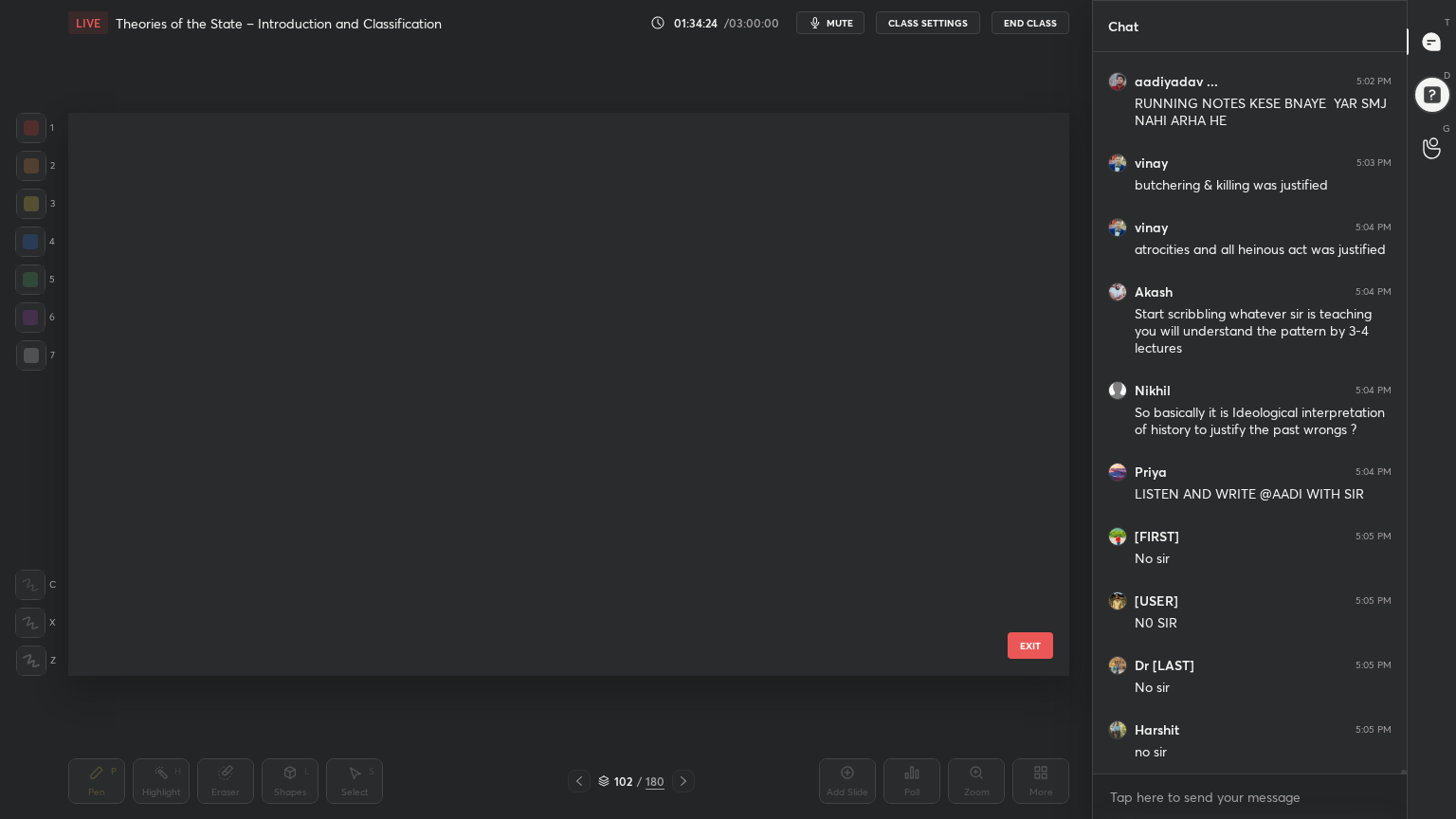 scroll, scrollTop: 557, scrollLeft: 992, axis: both 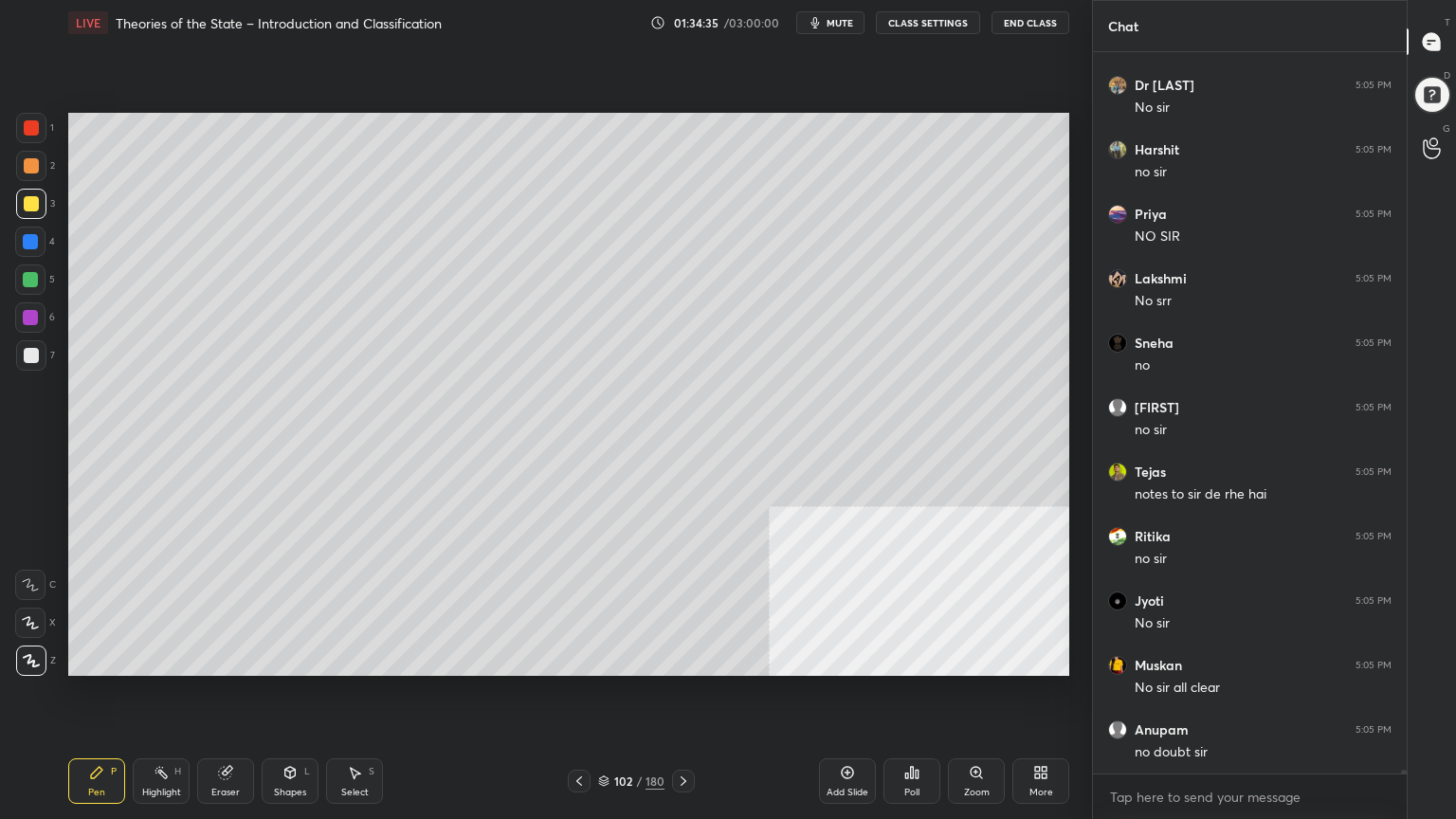 click 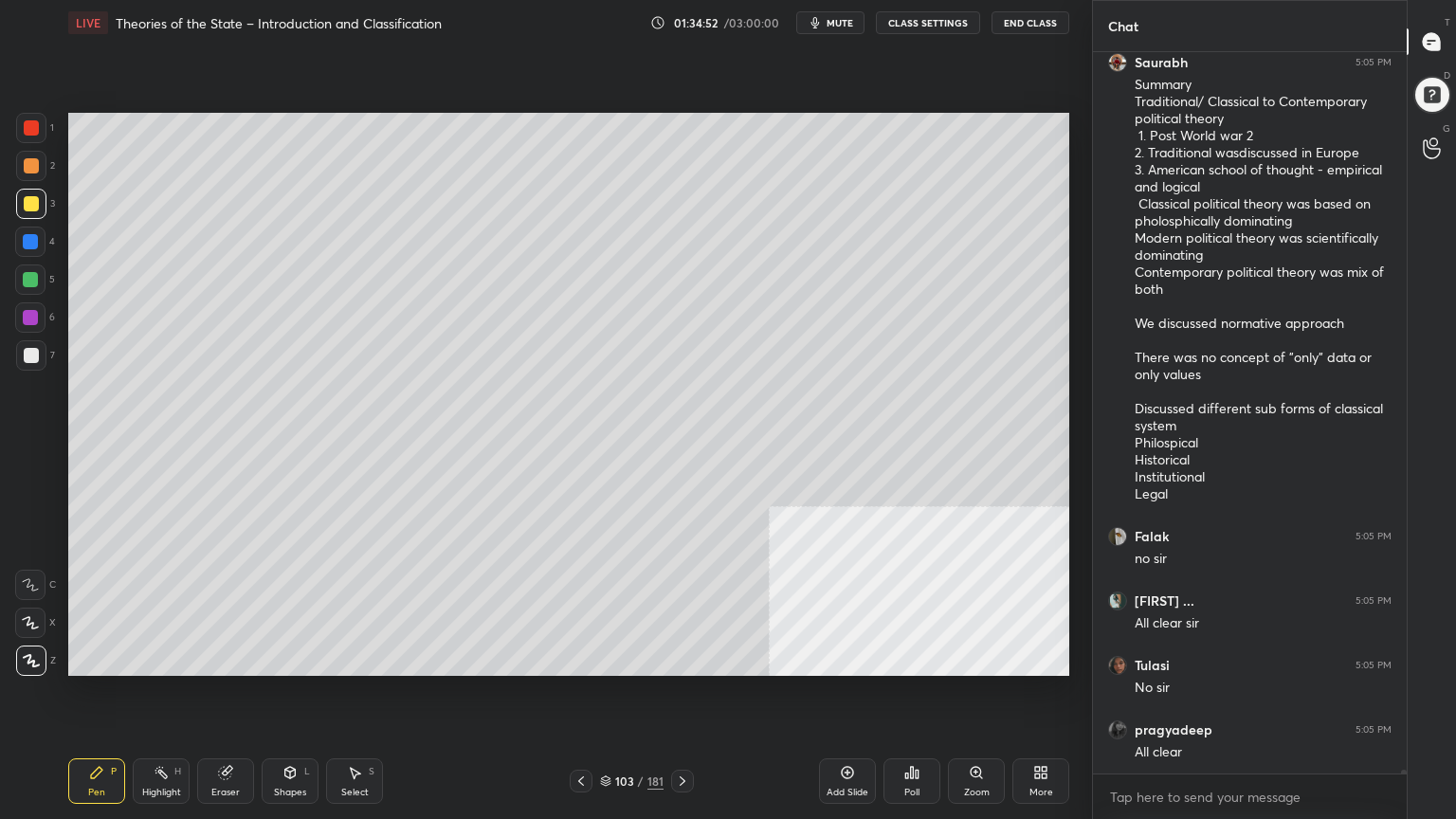 scroll, scrollTop: 127202, scrollLeft: 0, axis: vertical 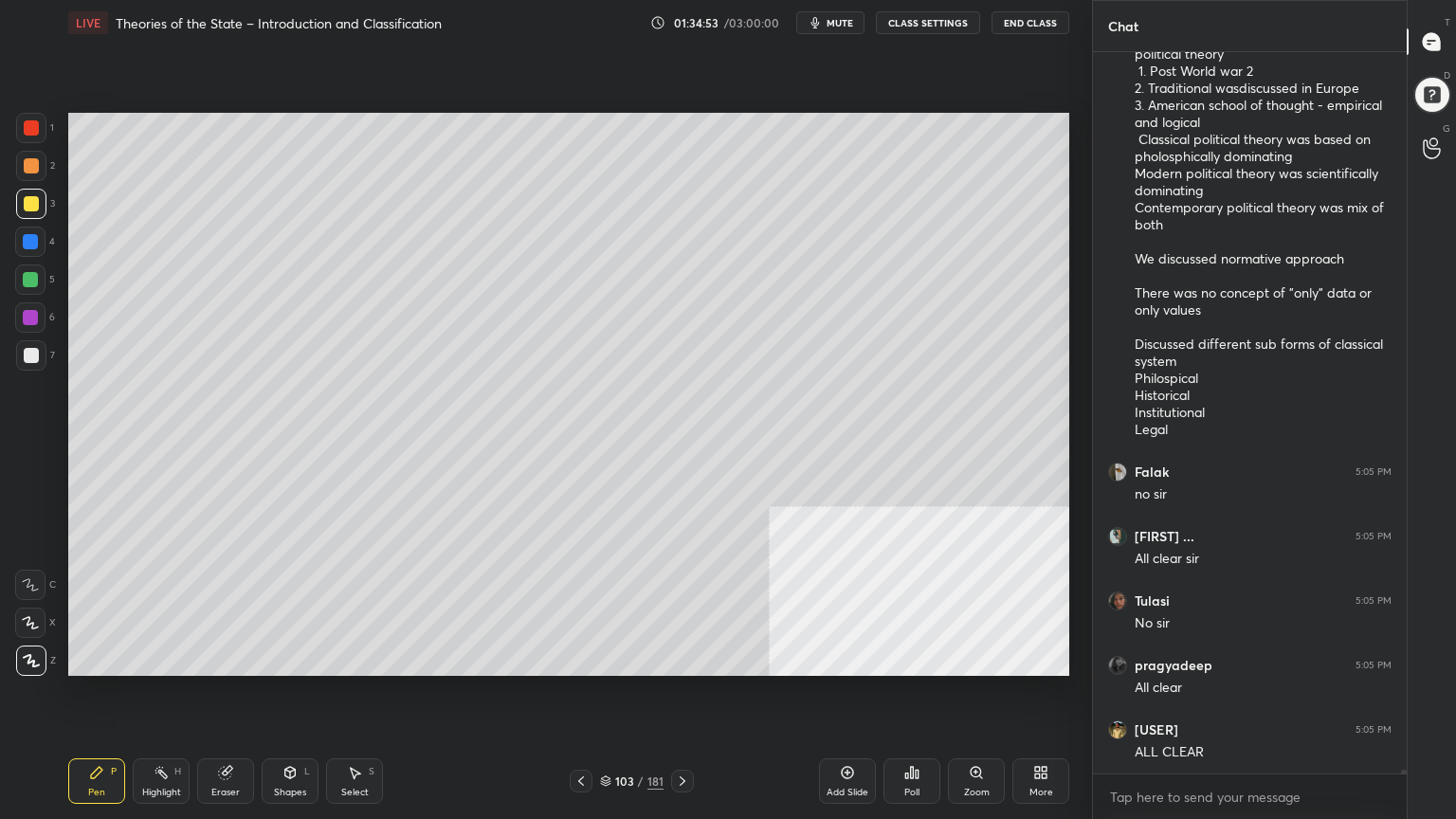 click at bounding box center [31, 355] 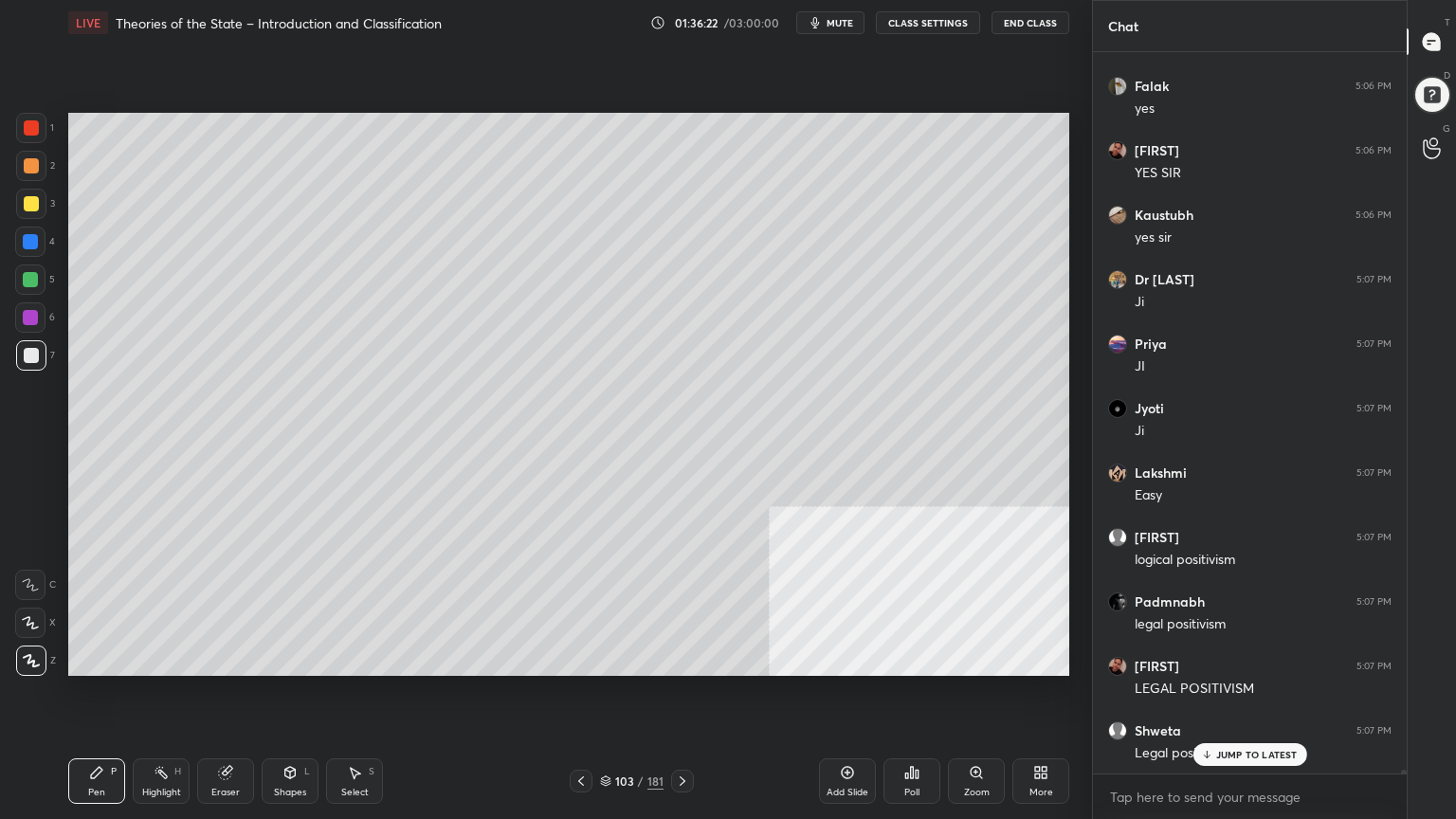 scroll, scrollTop: 129474, scrollLeft: 0, axis: vertical 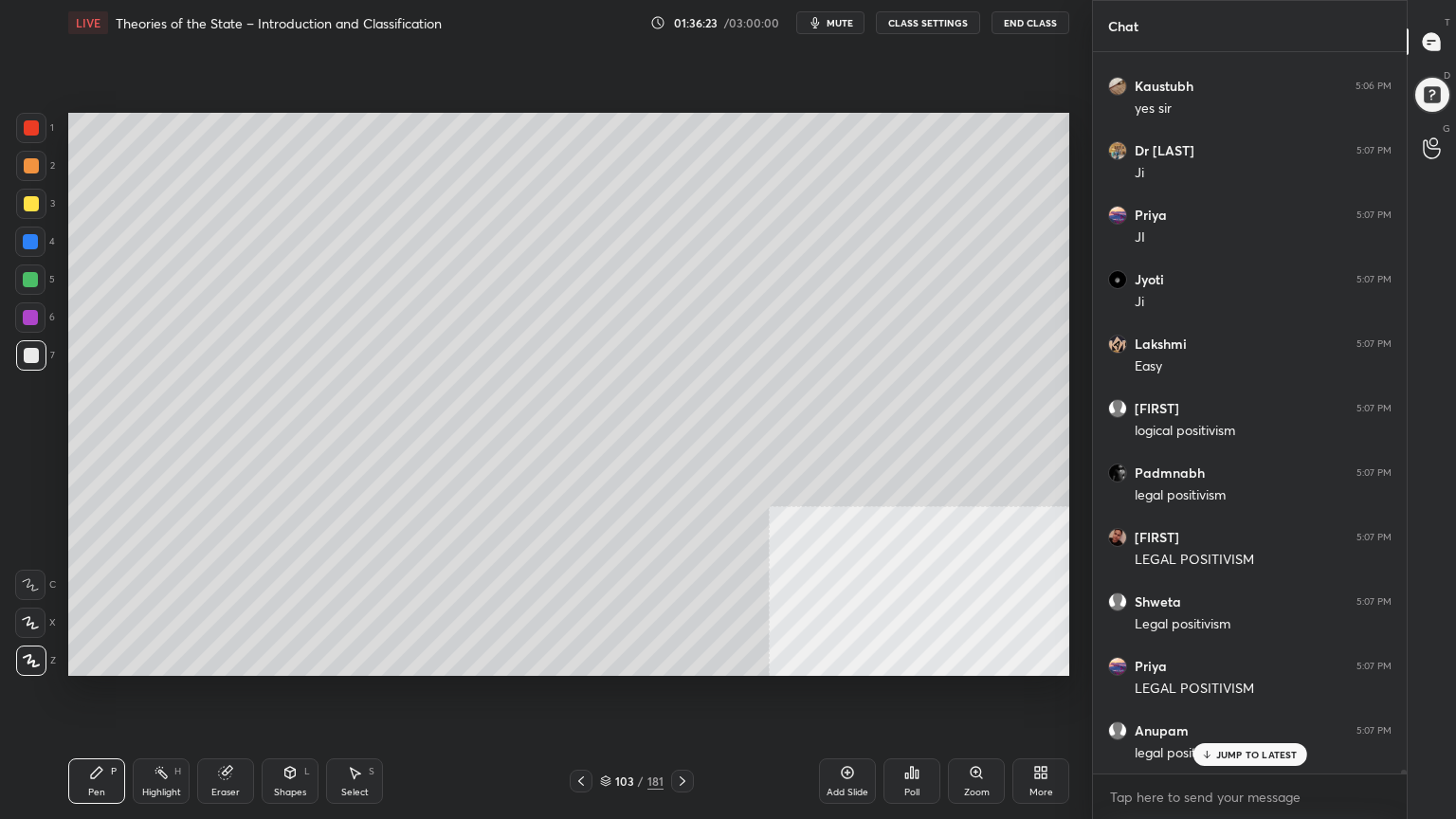 click 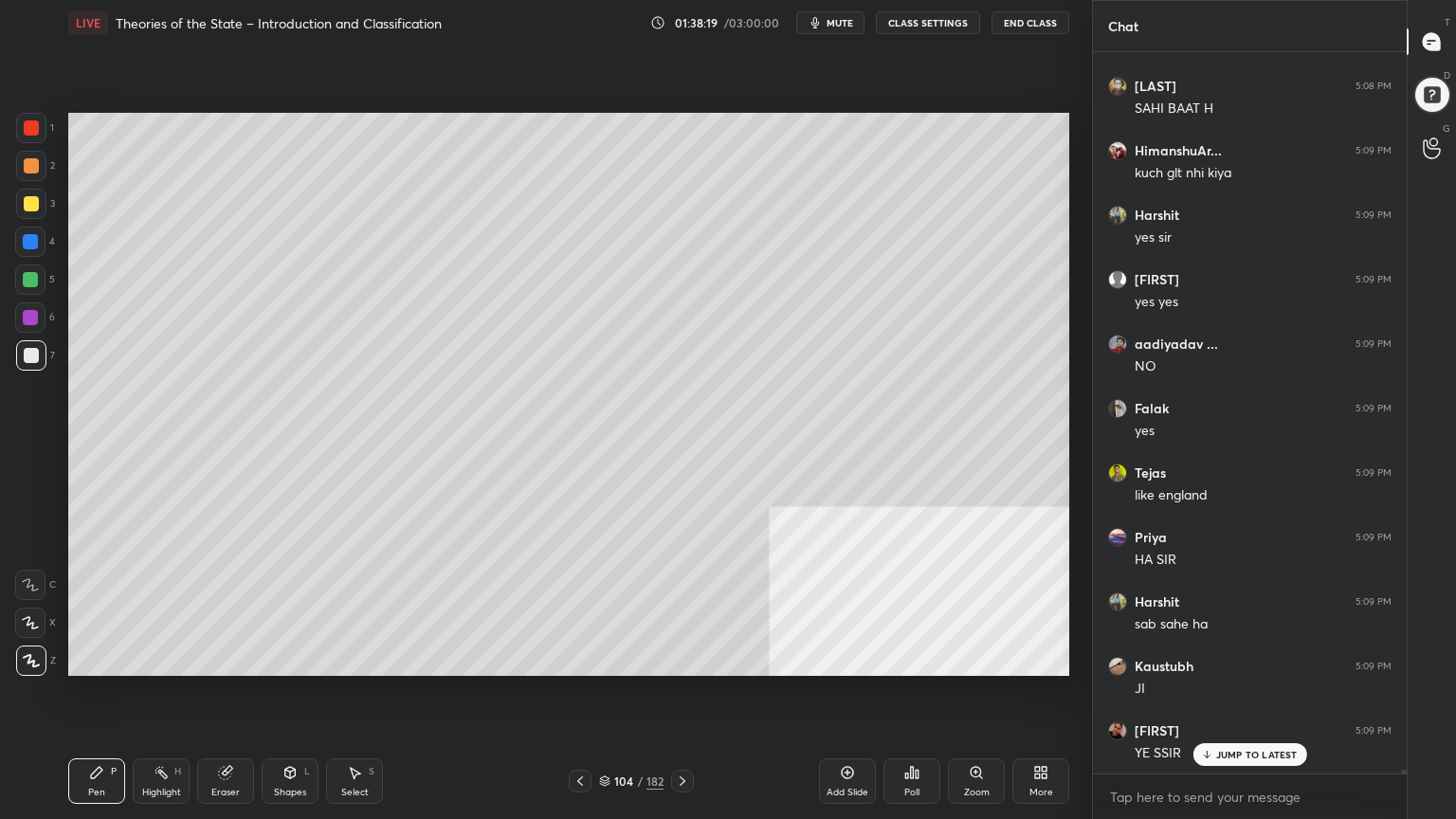 scroll, scrollTop: 133599, scrollLeft: 0, axis: vertical 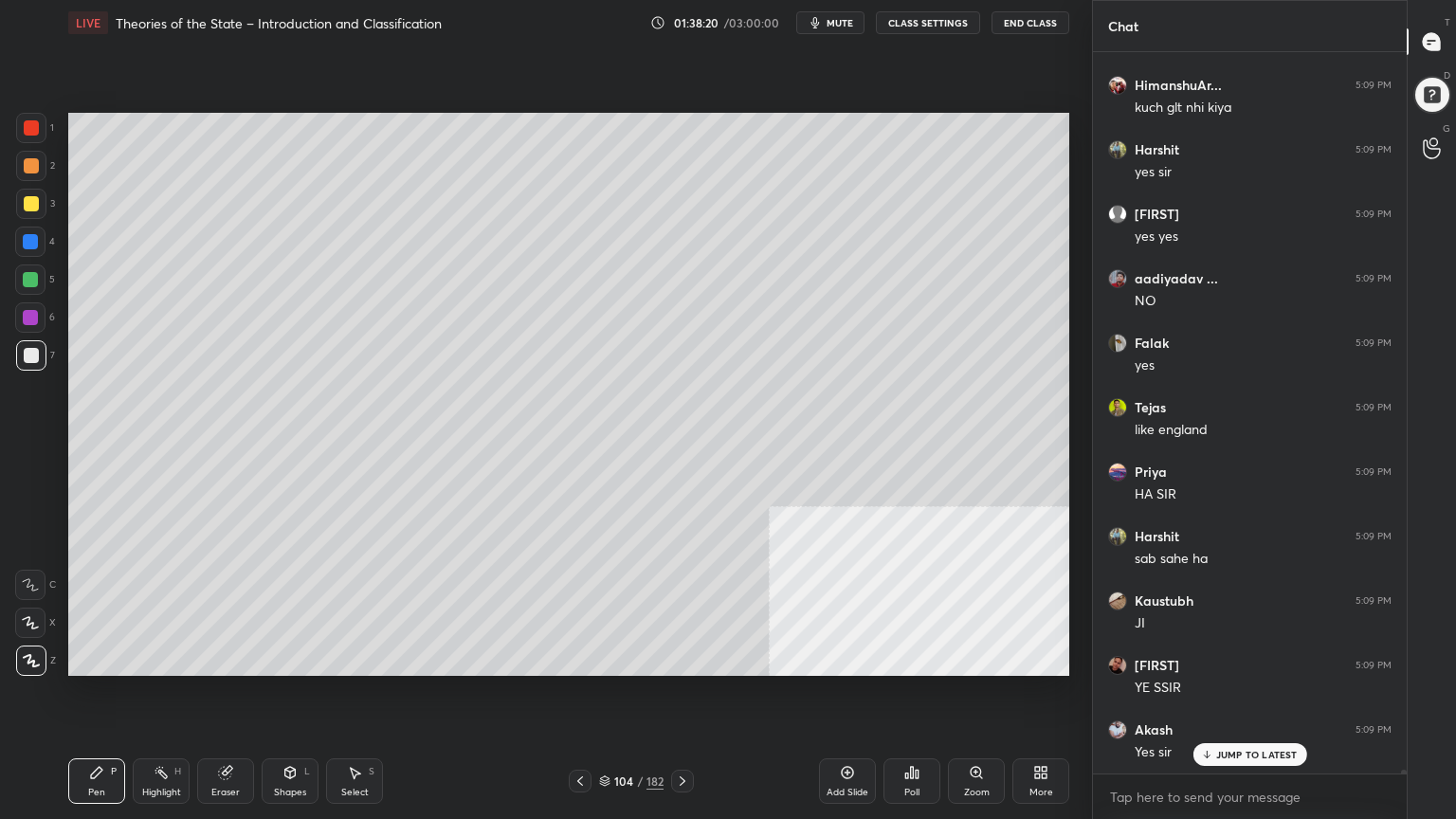 click 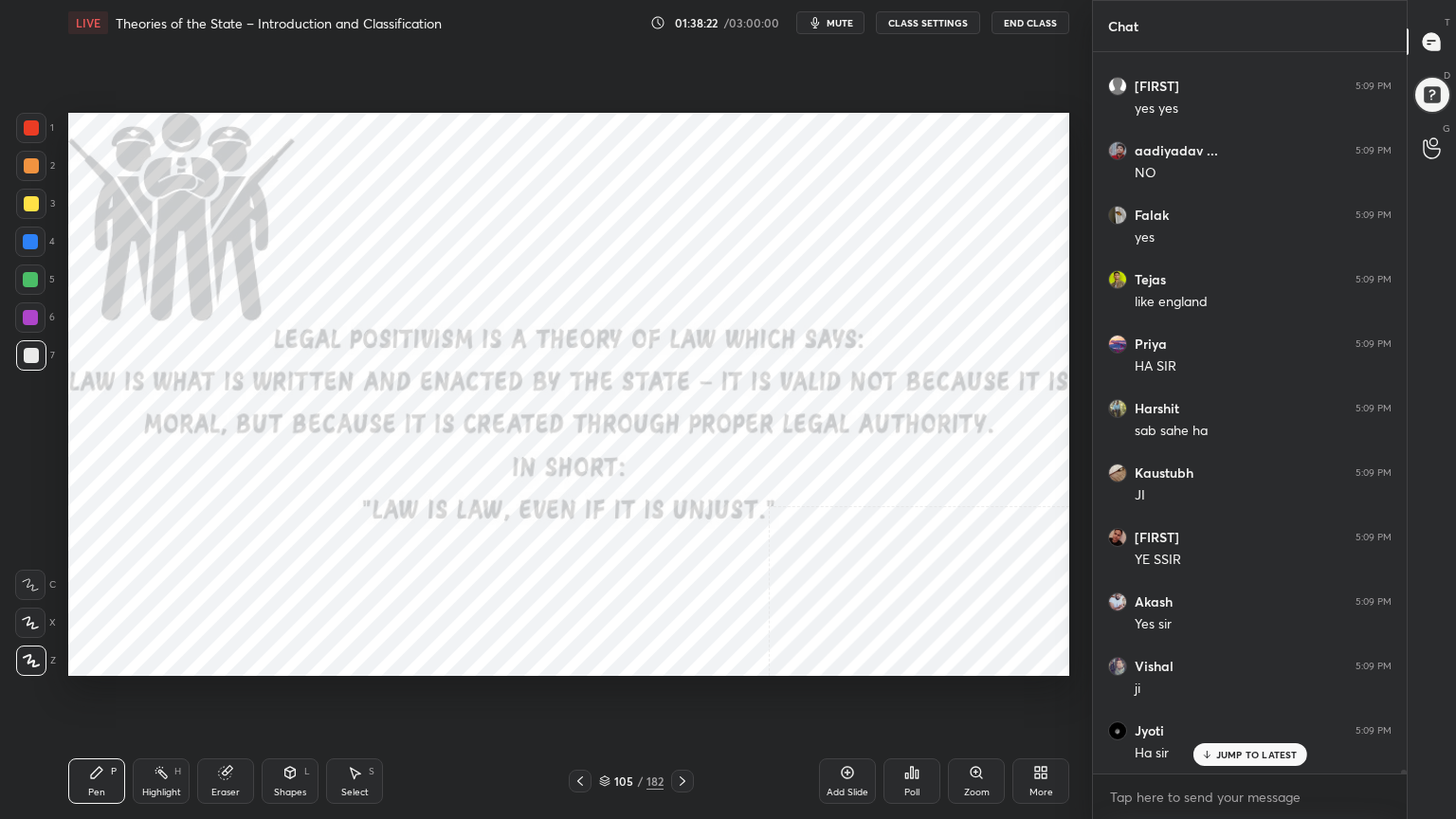 scroll, scrollTop: 133793, scrollLeft: 0, axis: vertical 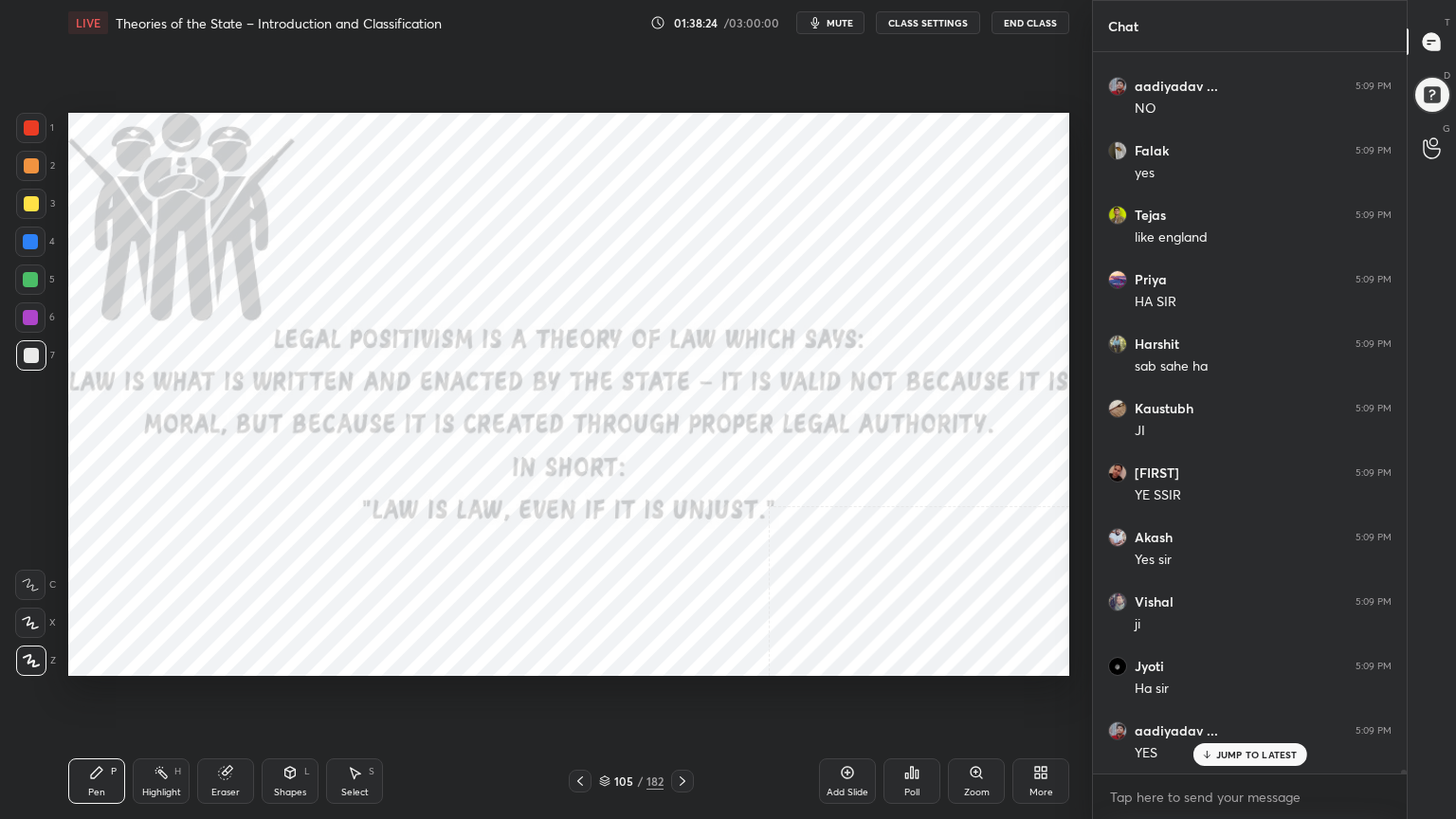 click at bounding box center [31, 128] 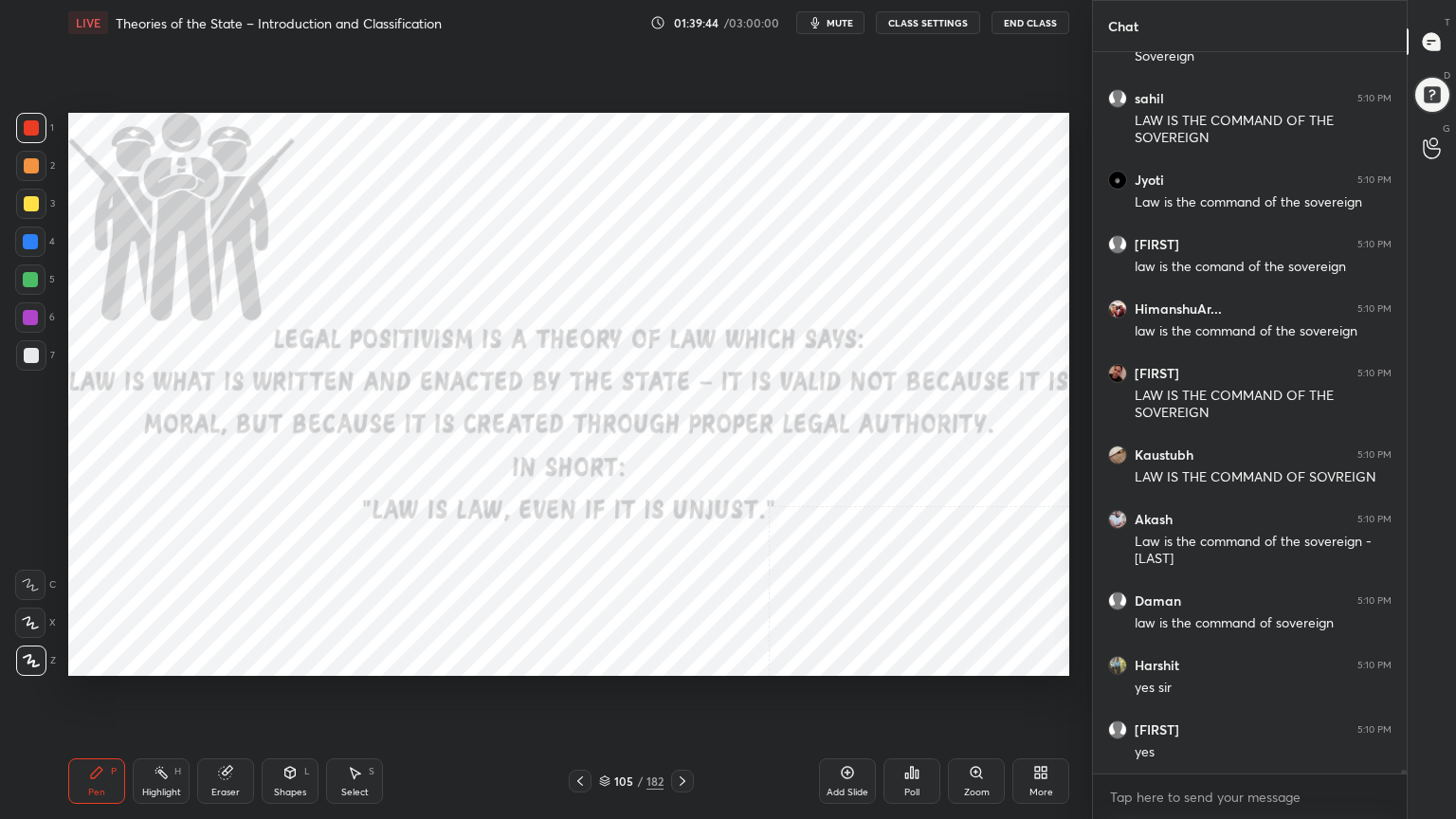 scroll, scrollTop: 136749, scrollLeft: 0, axis: vertical 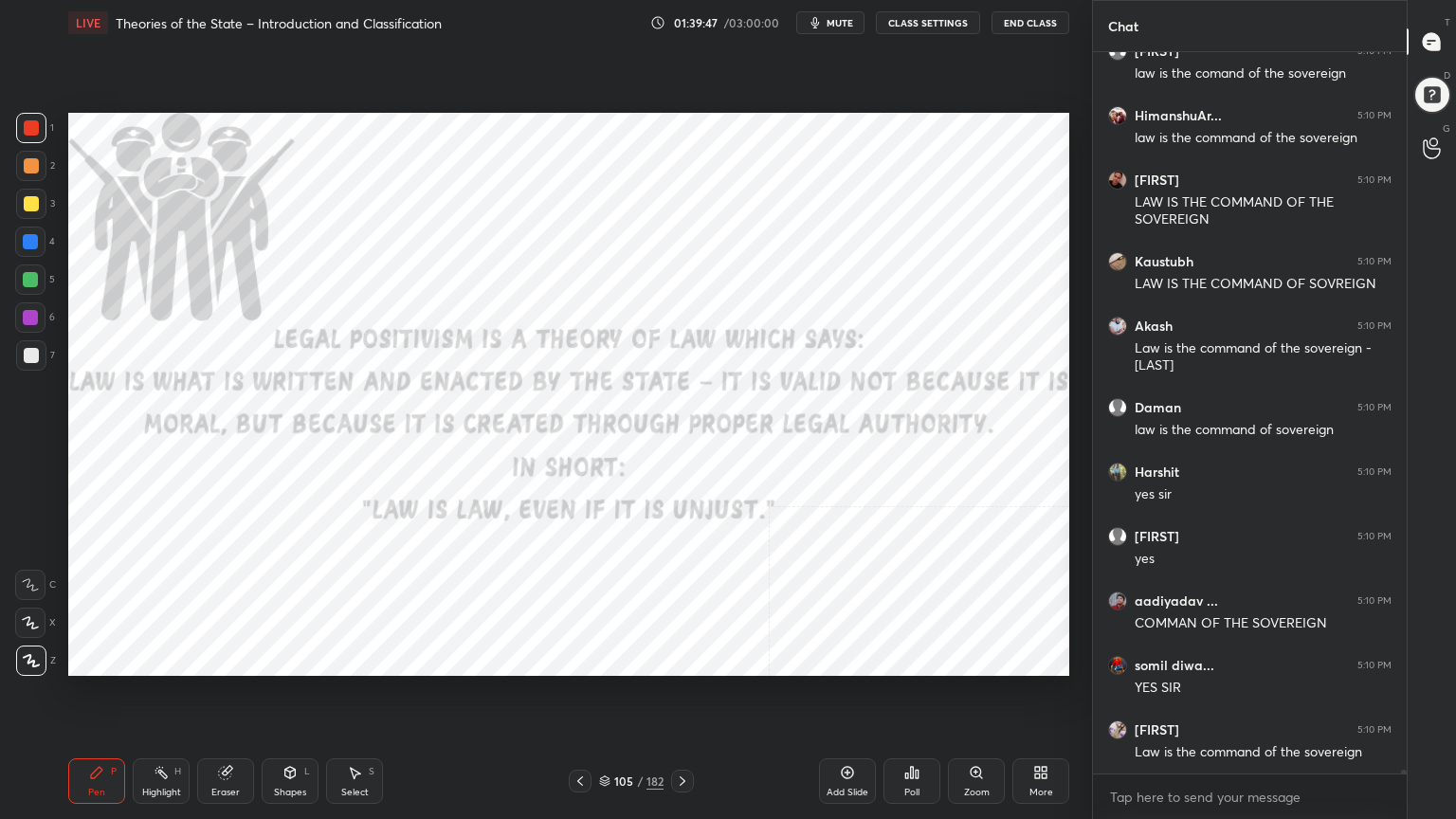 click 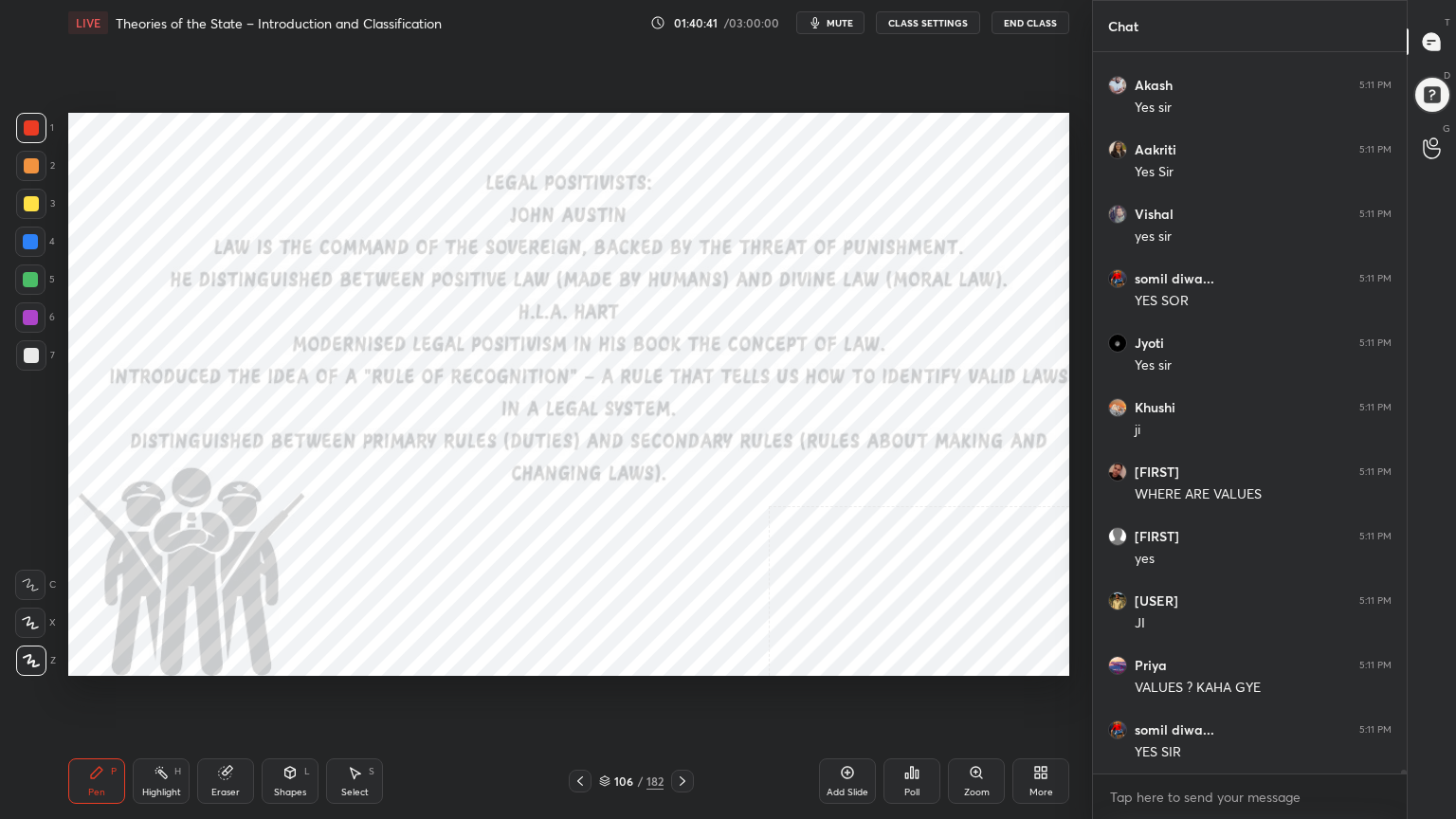 scroll, scrollTop: 138103, scrollLeft: 0, axis: vertical 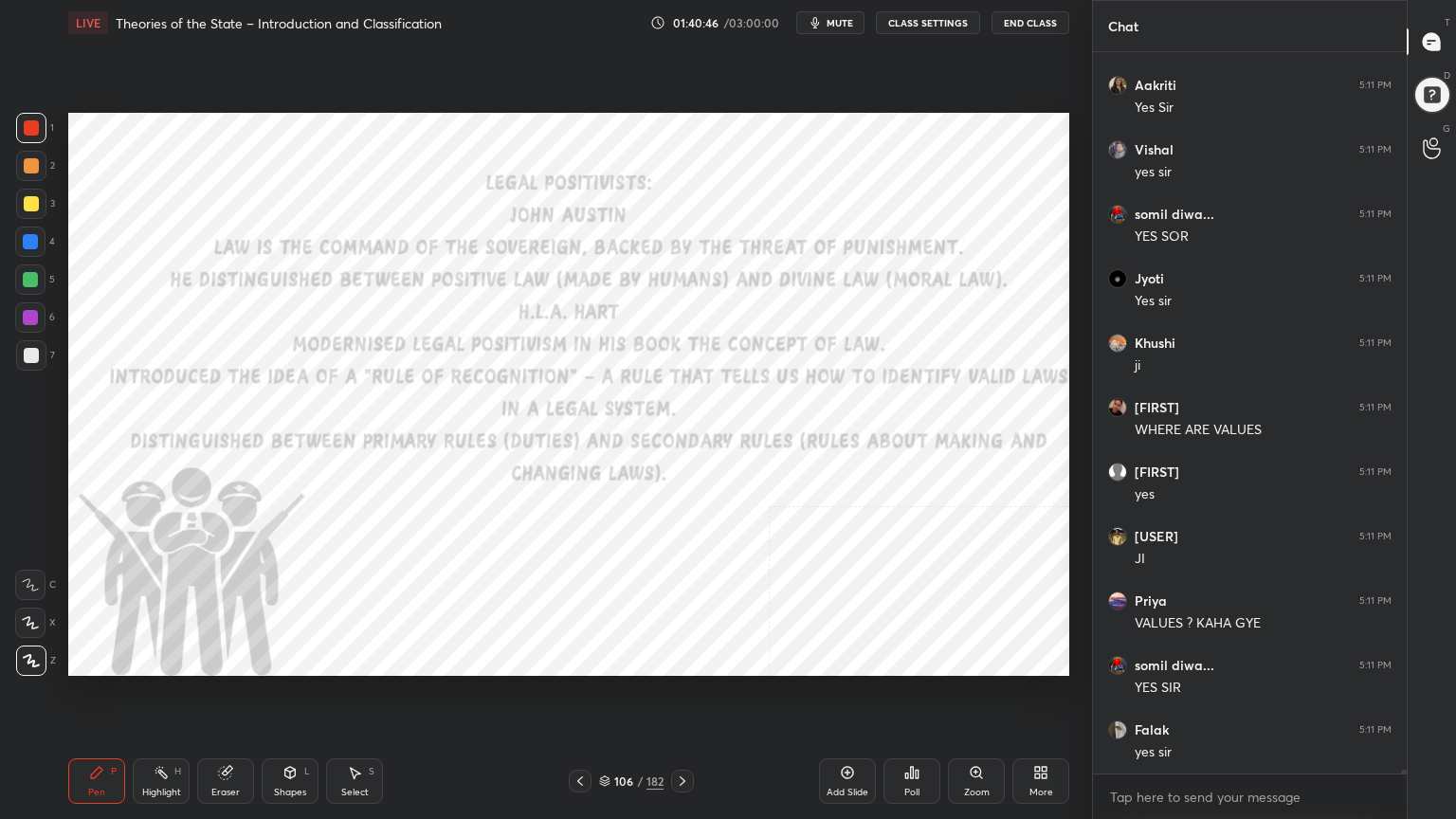 click 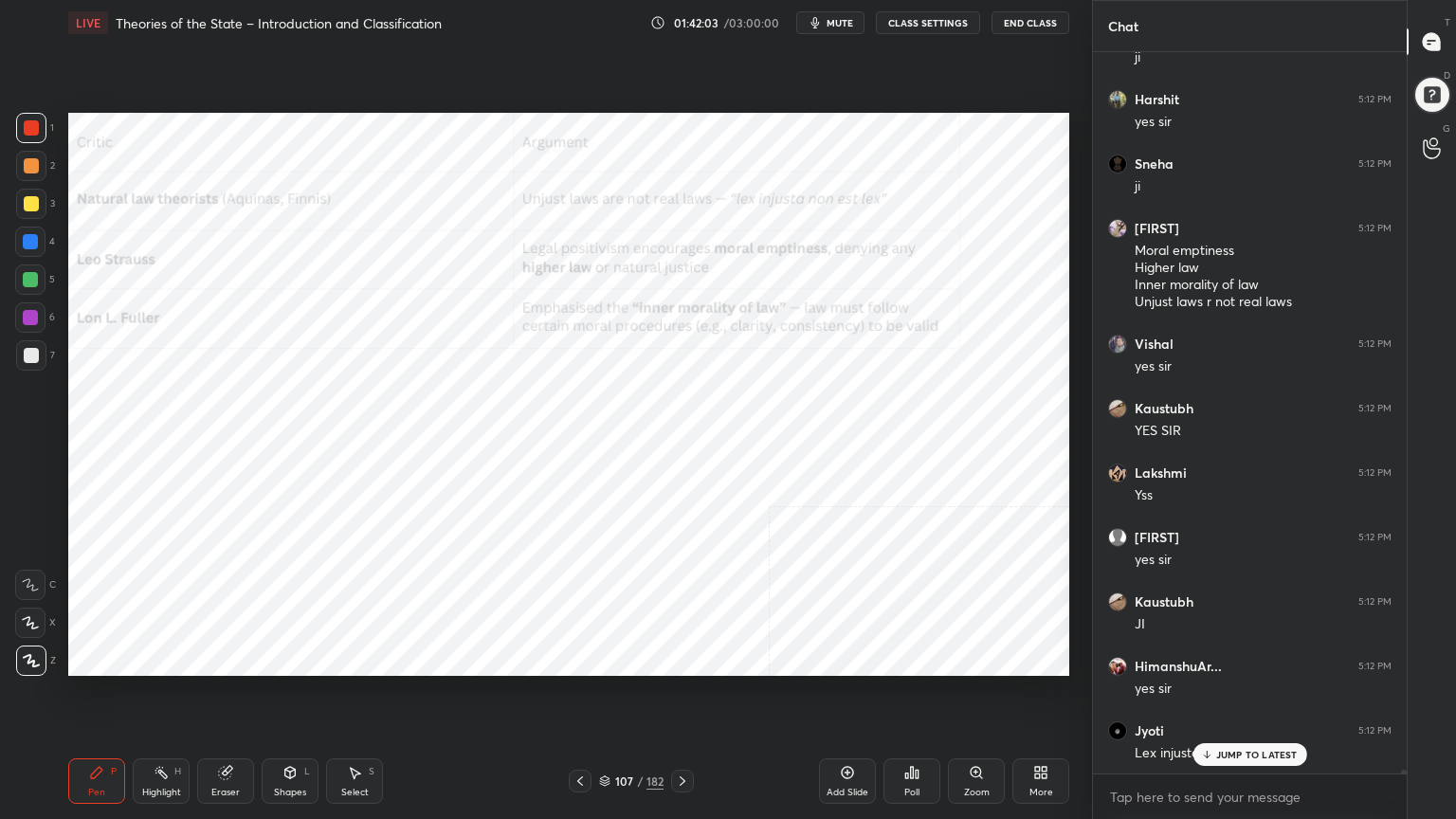 scroll, scrollTop: 140151, scrollLeft: 0, axis: vertical 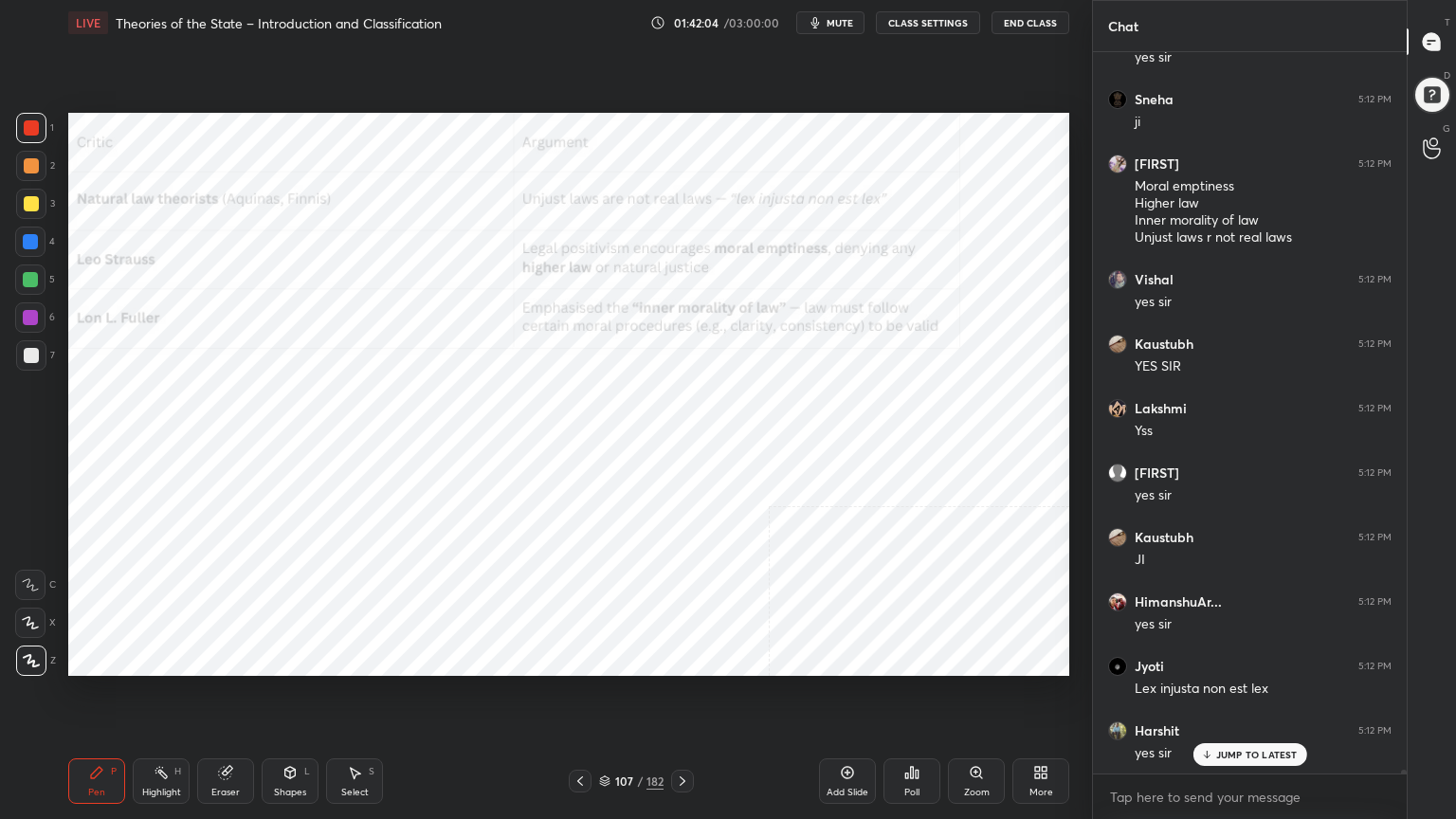 click 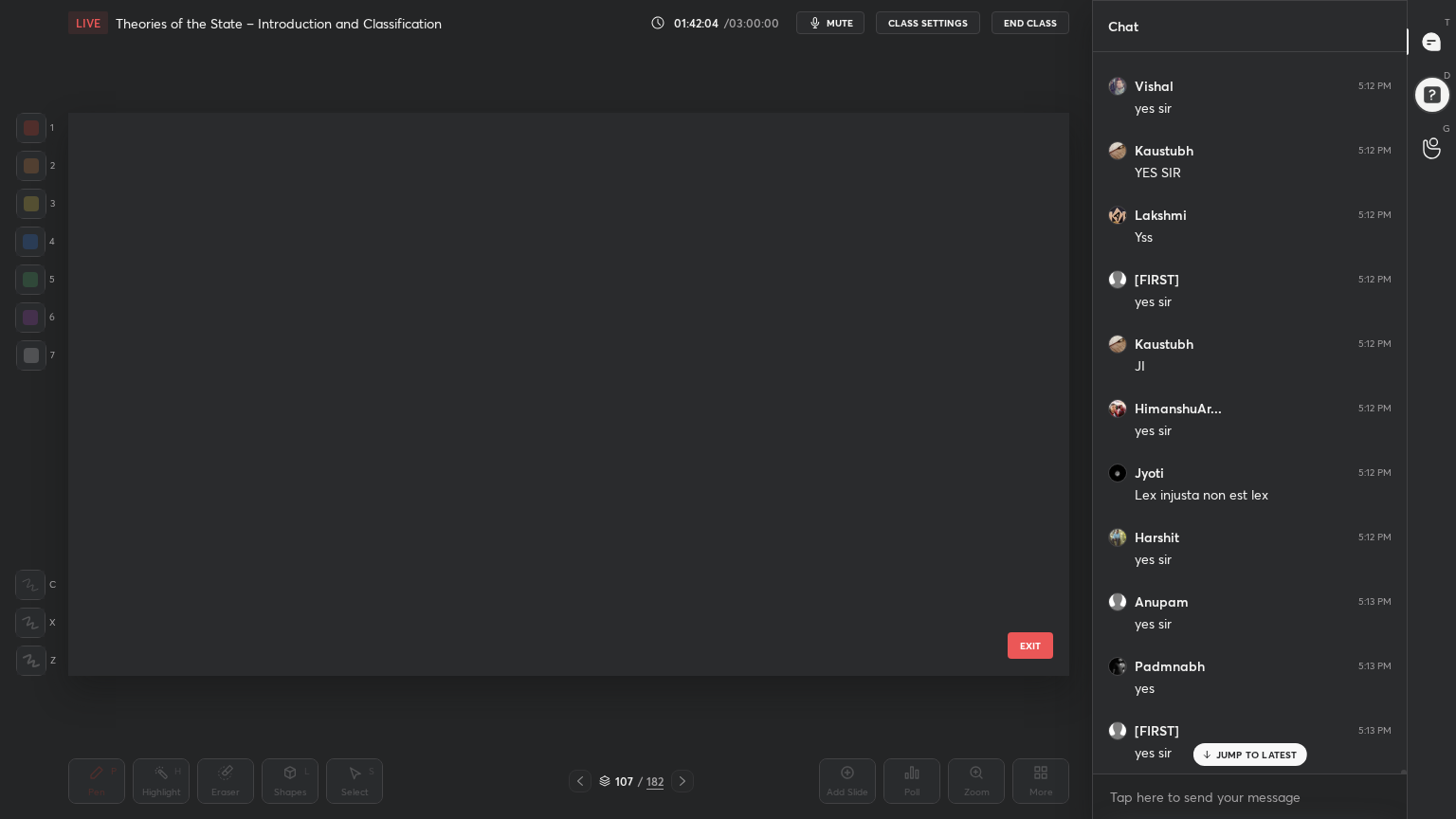 scroll, scrollTop: 5682, scrollLeft: 0, axis: vertical 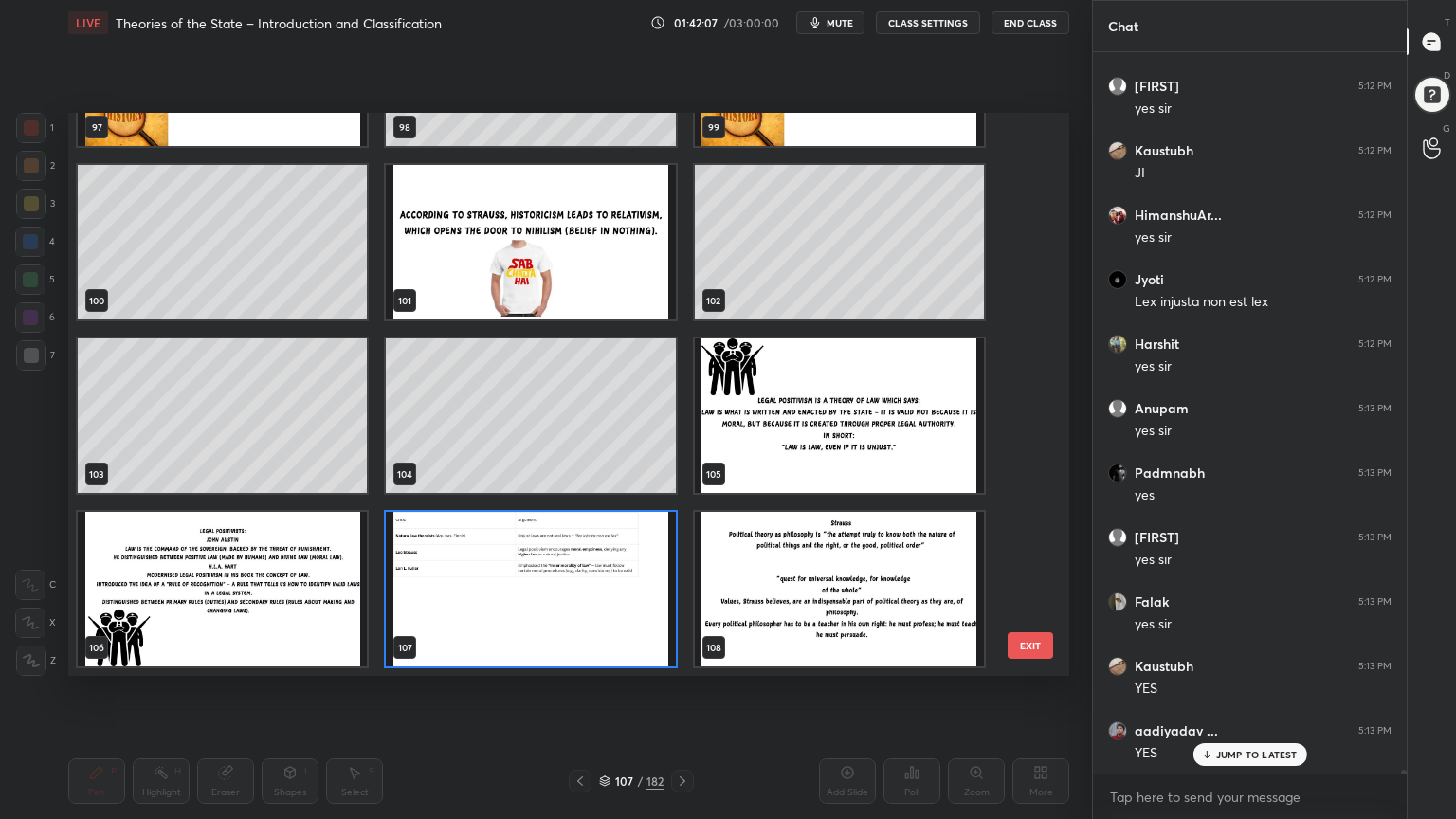 click at bounding box center [839, 589] 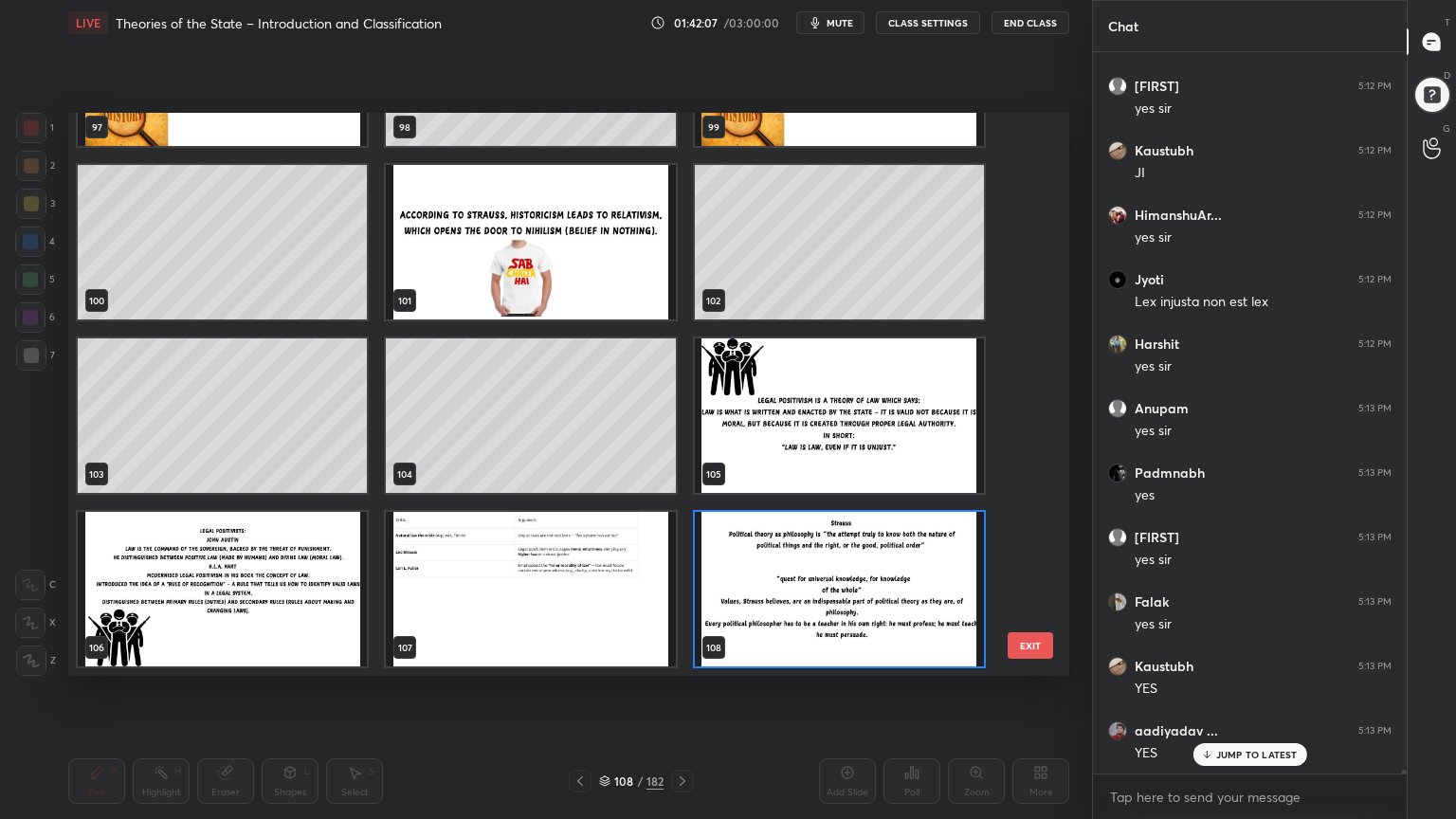 click at bounding box center [839, 589] 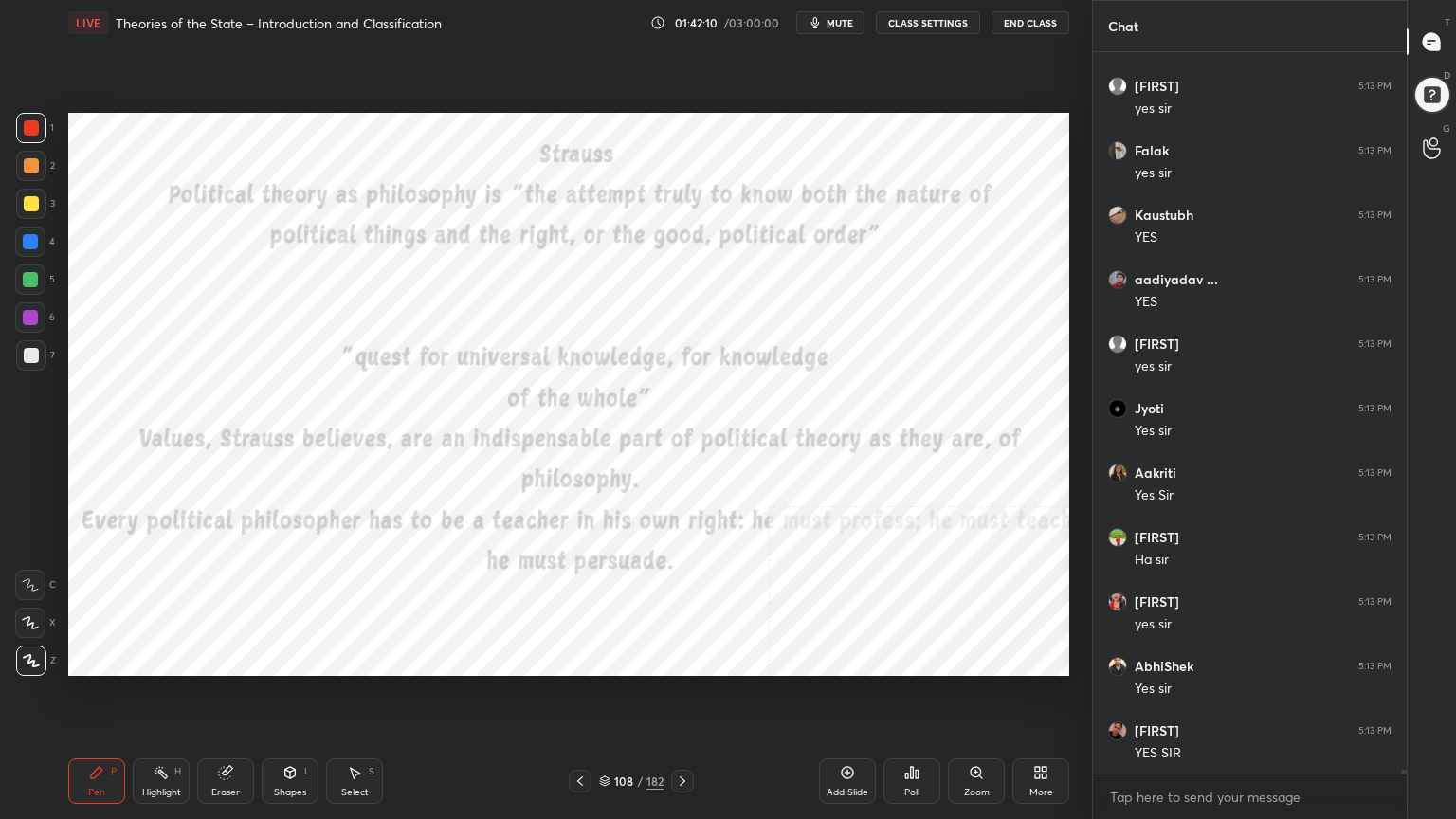 scroll, scrollTop: 141054, scrollLeft: 0, axis: vertical 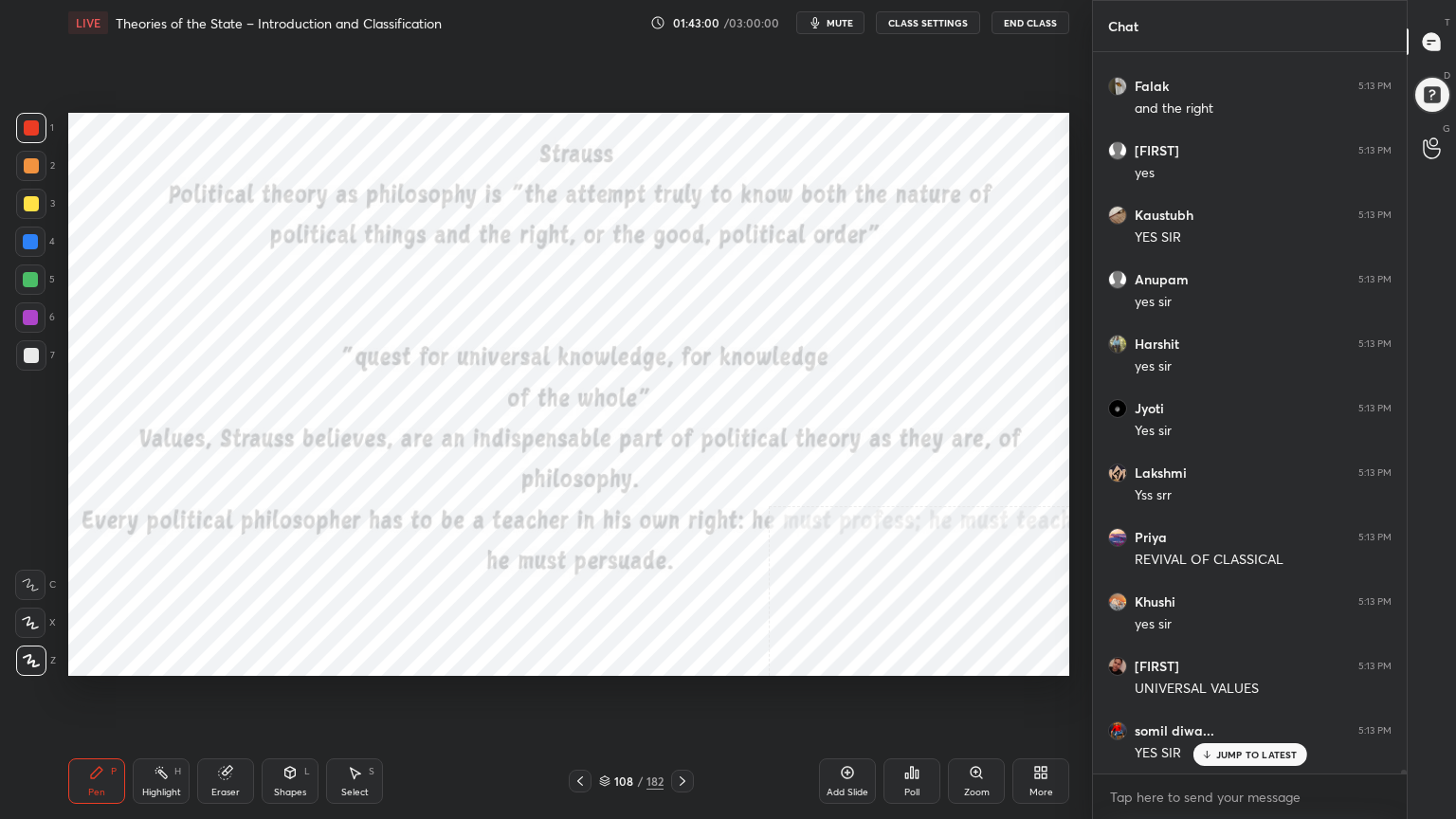 click 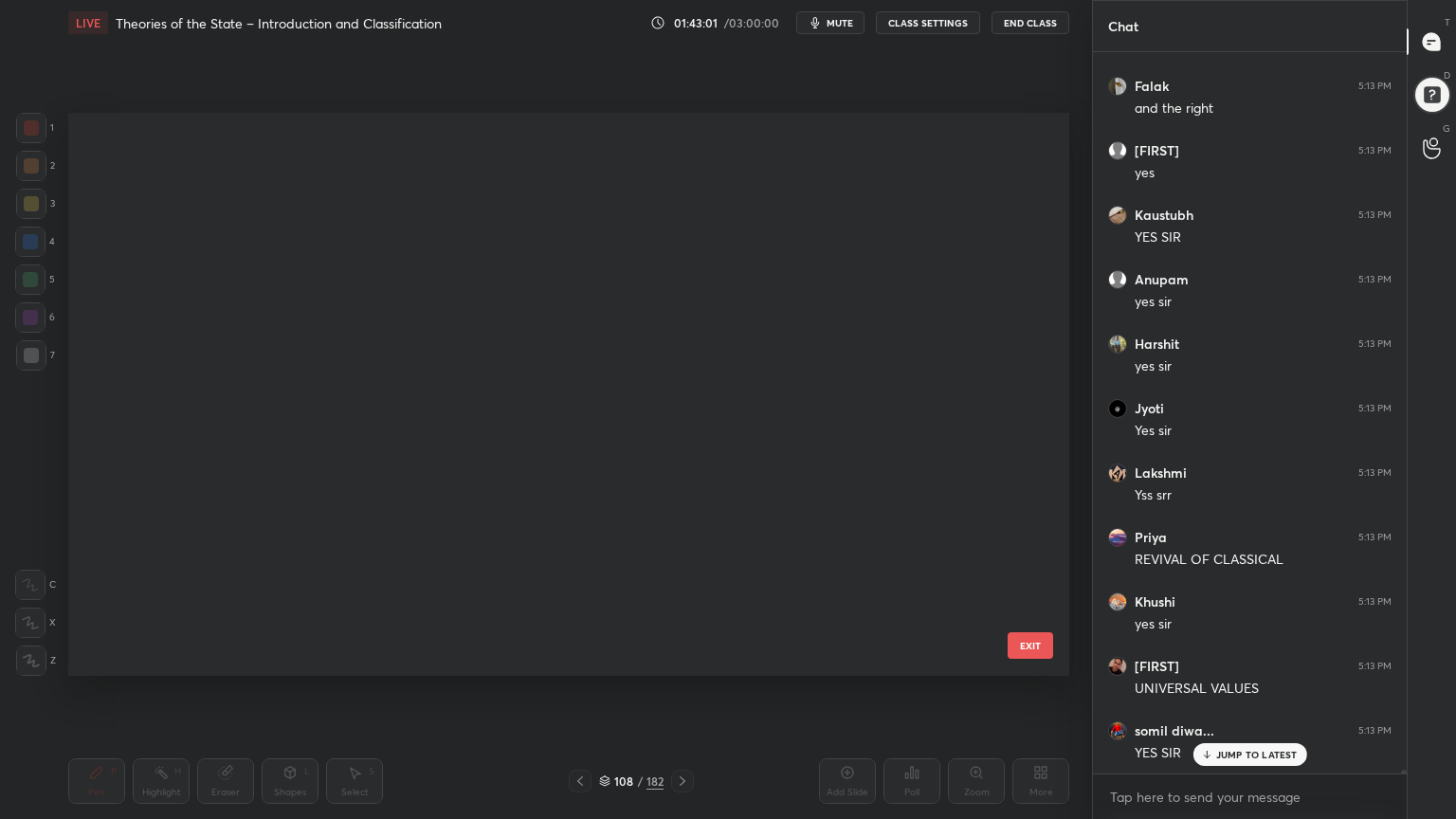 scroll, scrollTop: 5682, scrollLeft: 0, axis: vertical 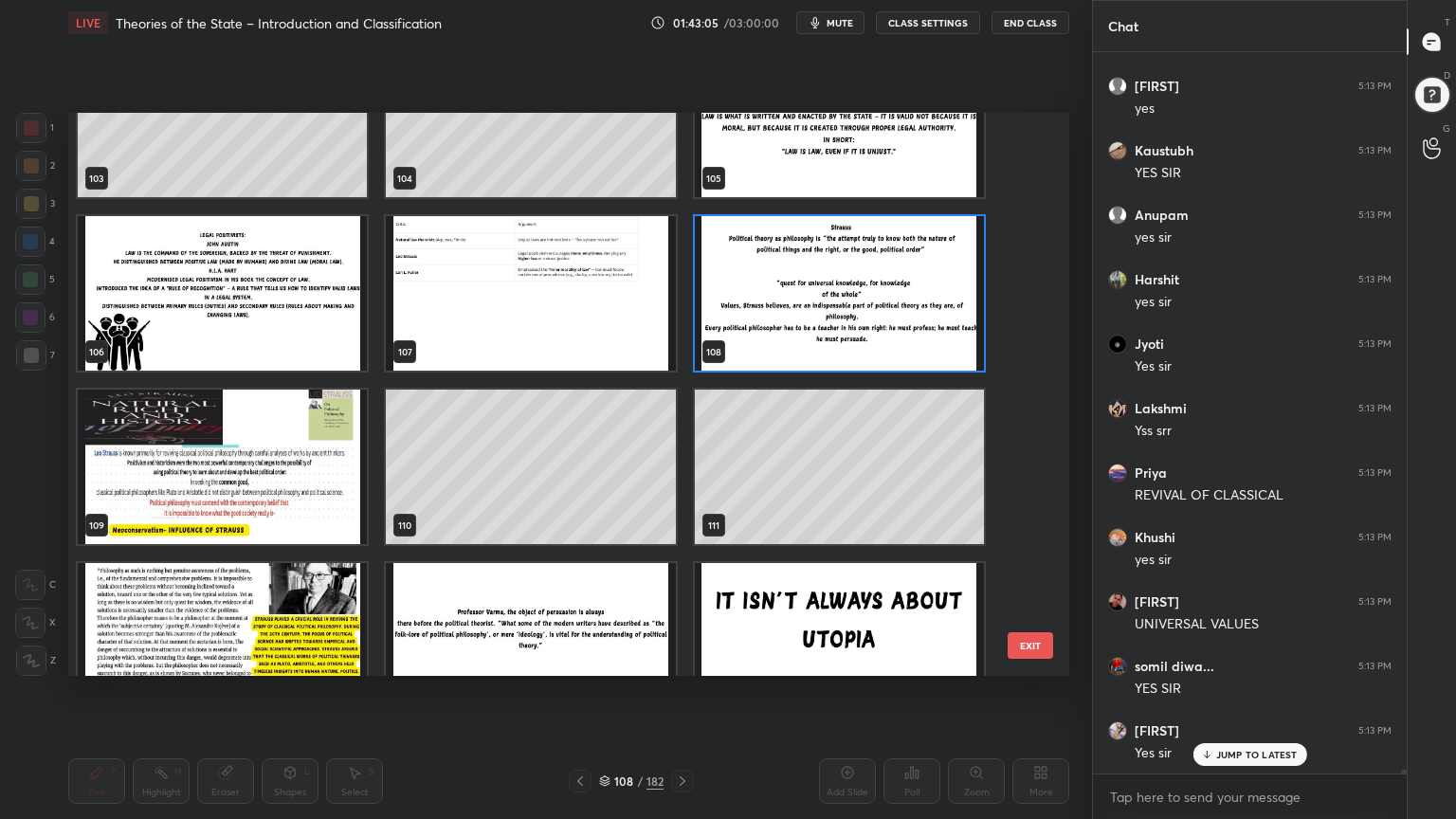 click at bounding box center (222, 640) 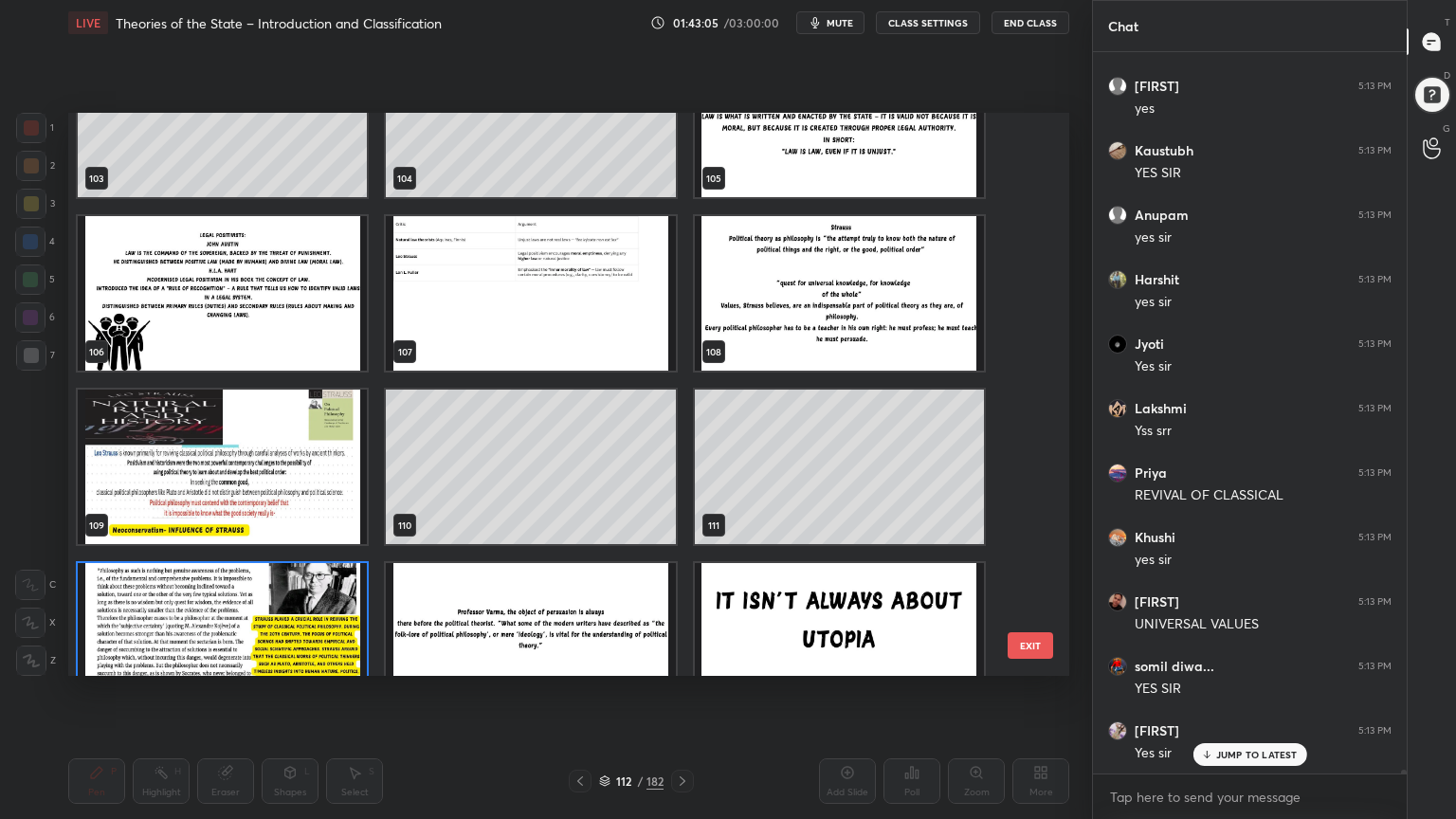 scroll, scrollTop: 6029, scrollLeft: 0, axis: vertical 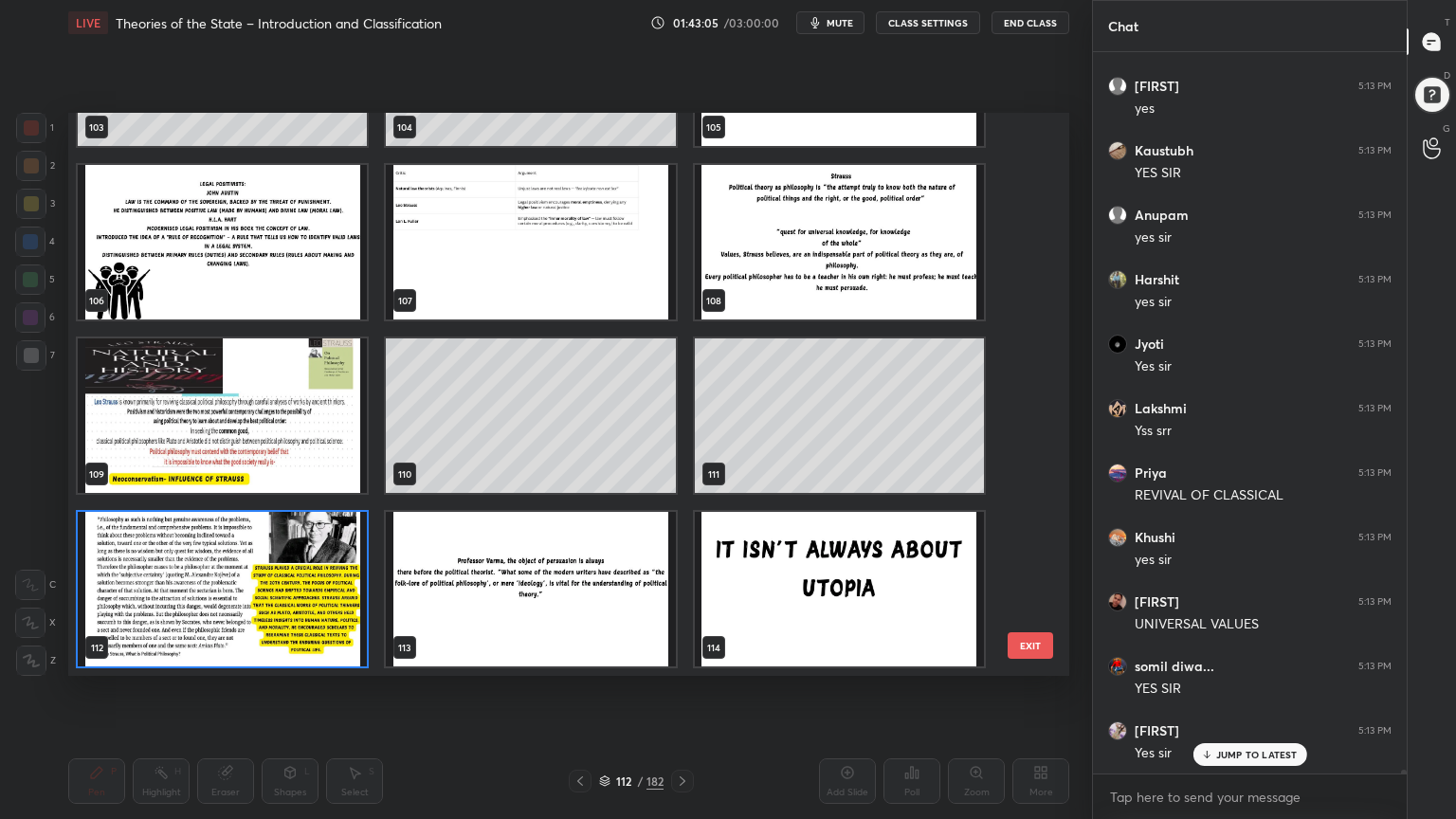 click at bounding box center [222, 589] 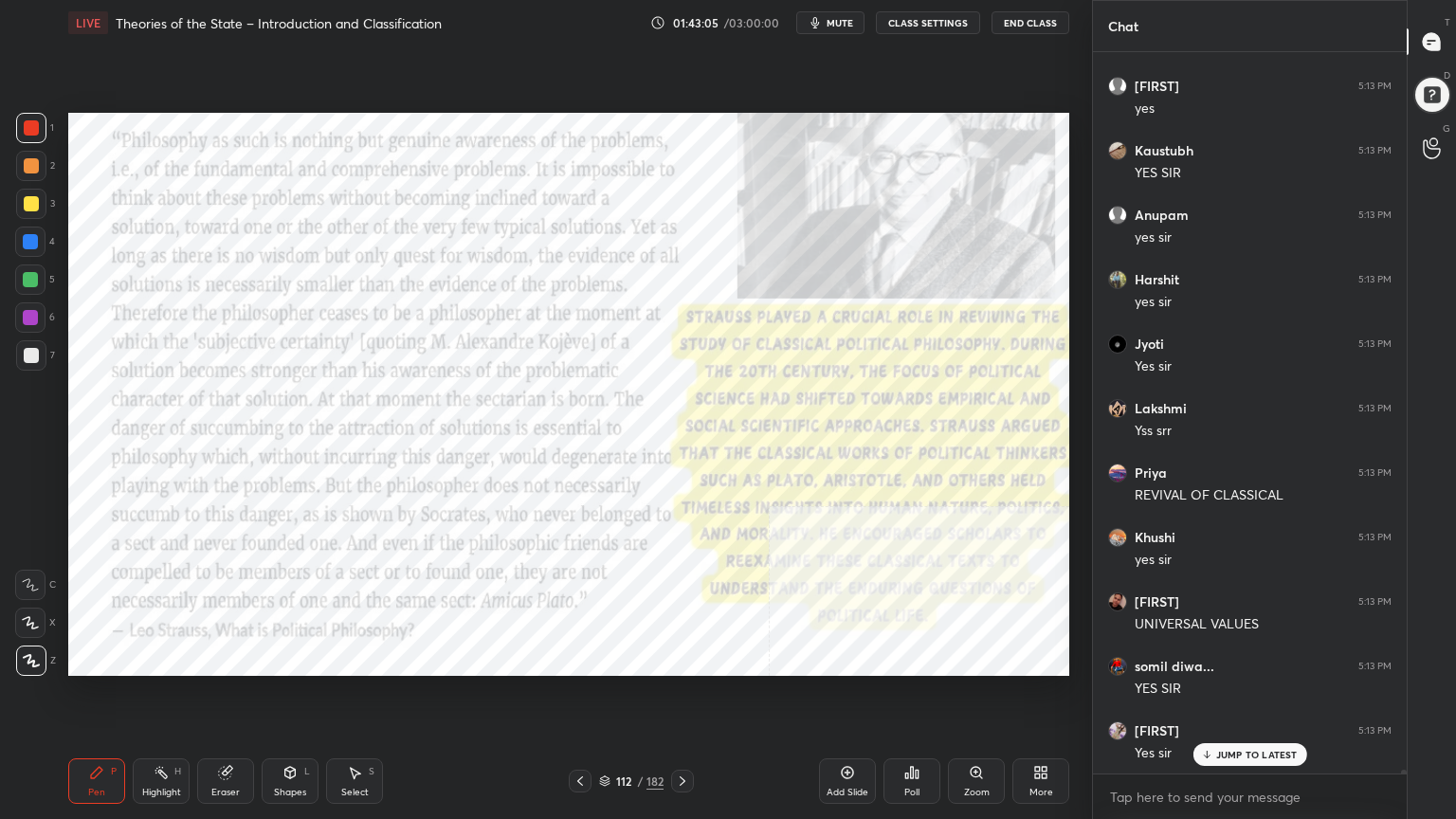 click at bounding box center (222, 589) 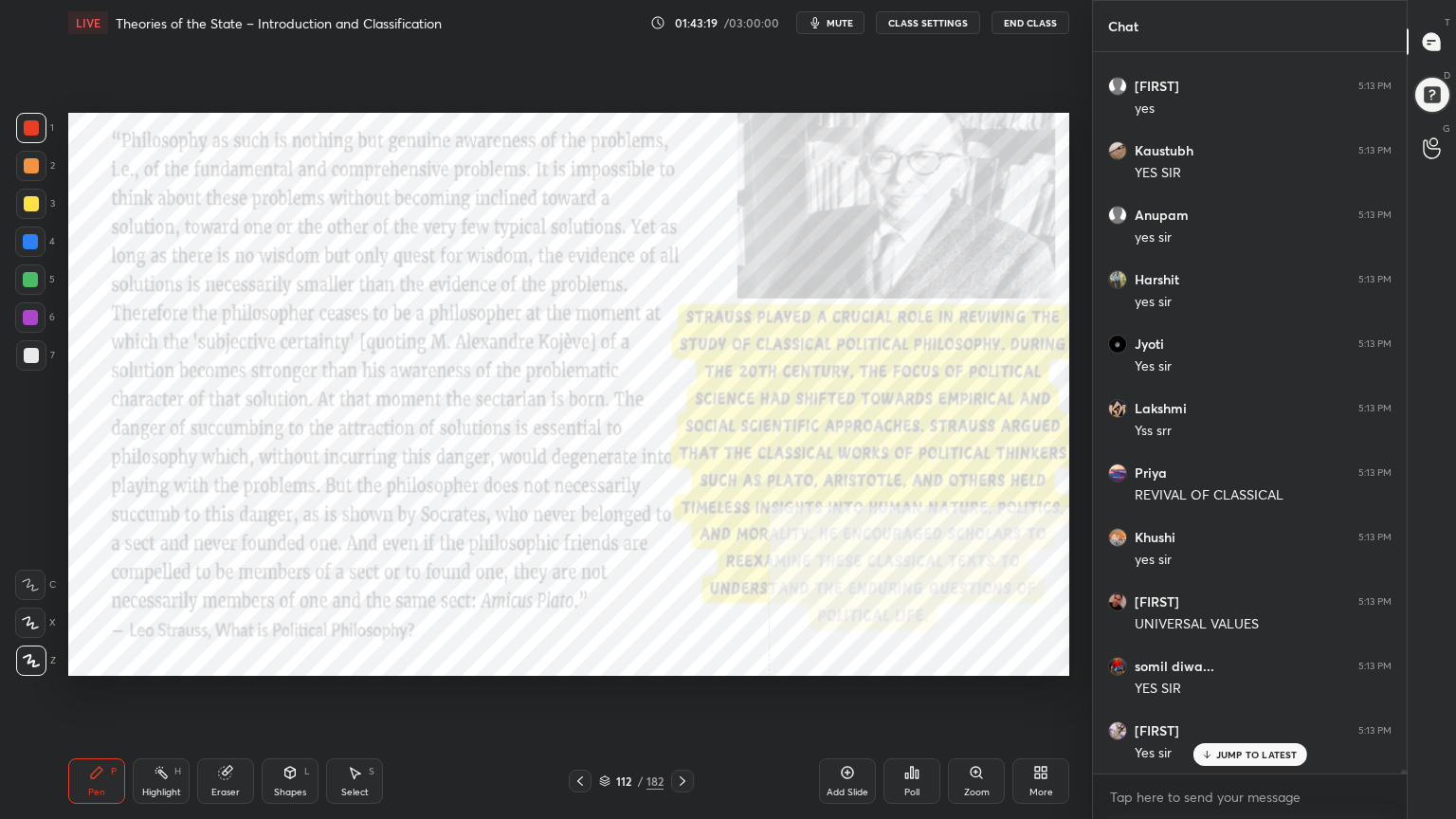 click 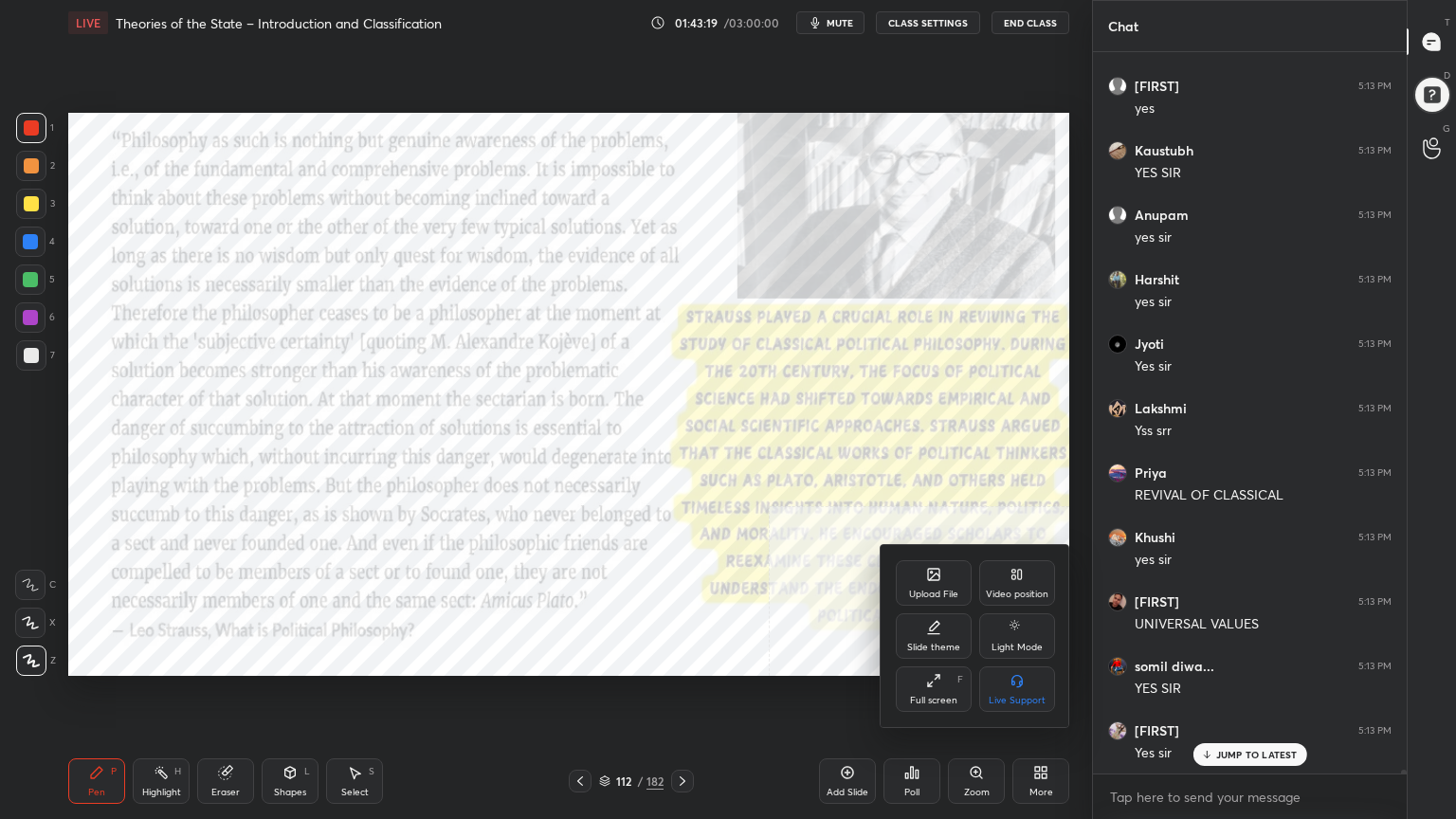 click on "Video position" at bounding box center [1017, 583] 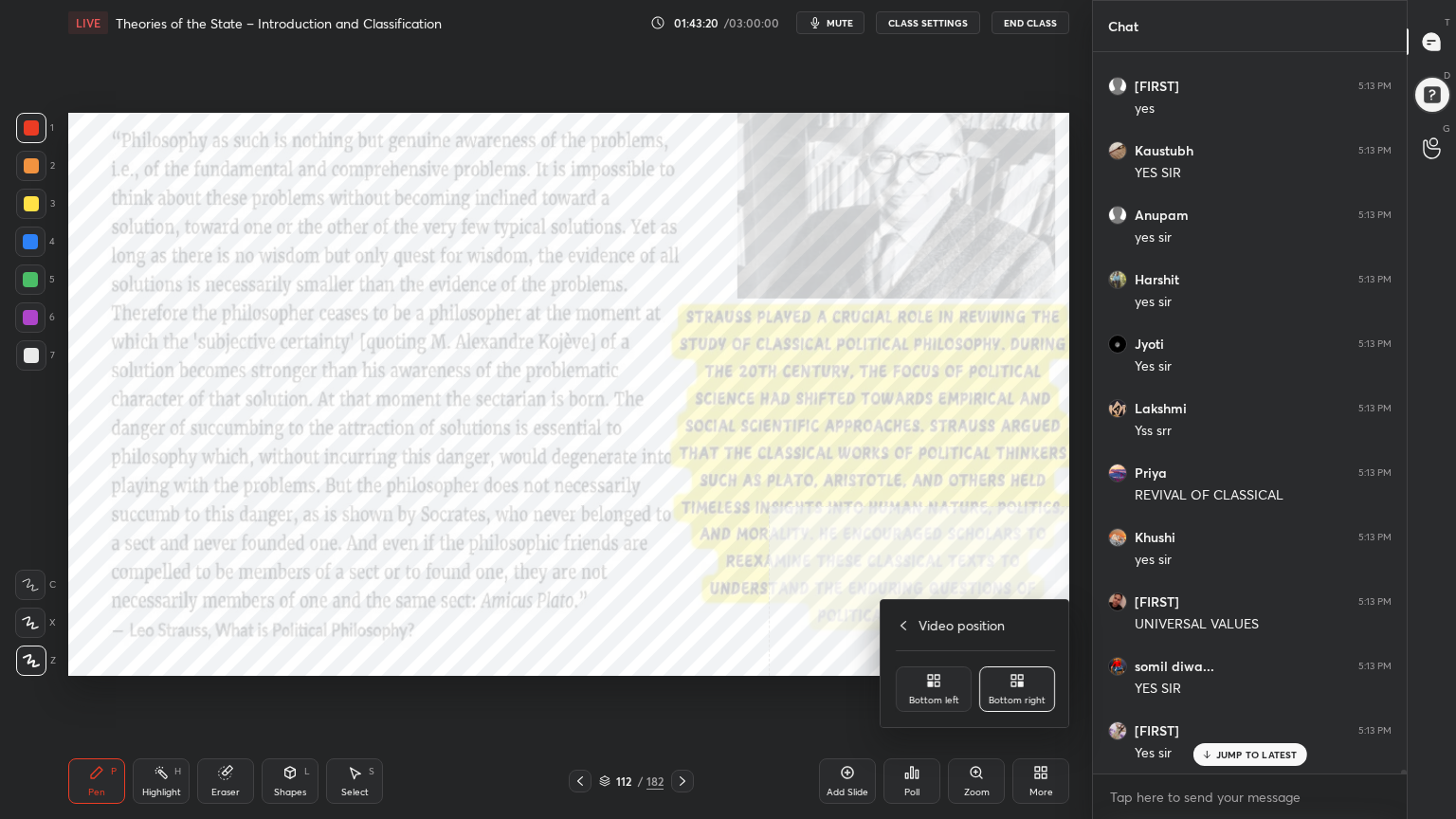 click on "Bottom left" at bounding box center (934, 689) 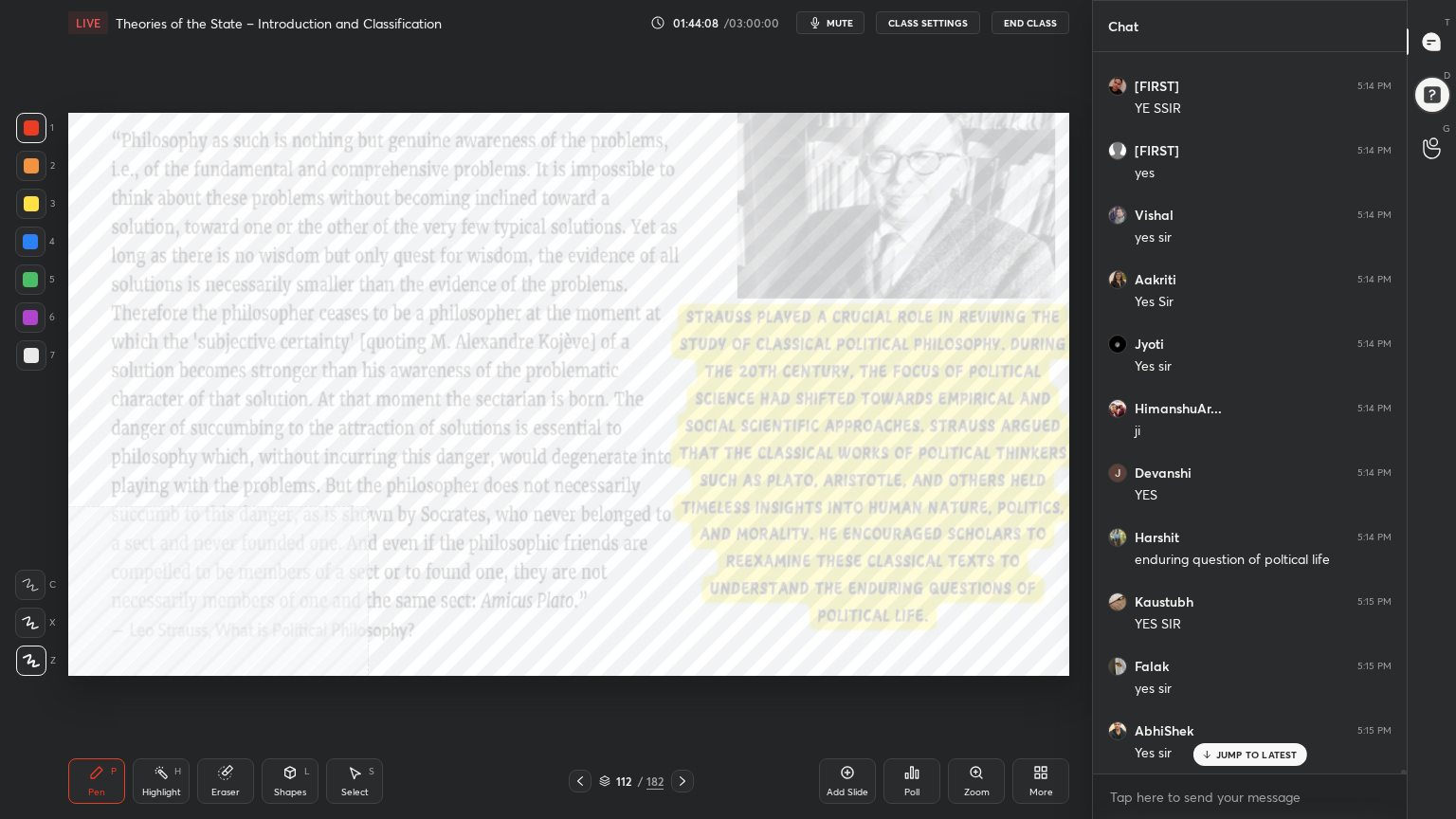 scroll, scrollTop: 143503, scrollLeft: 0, axis: vertical 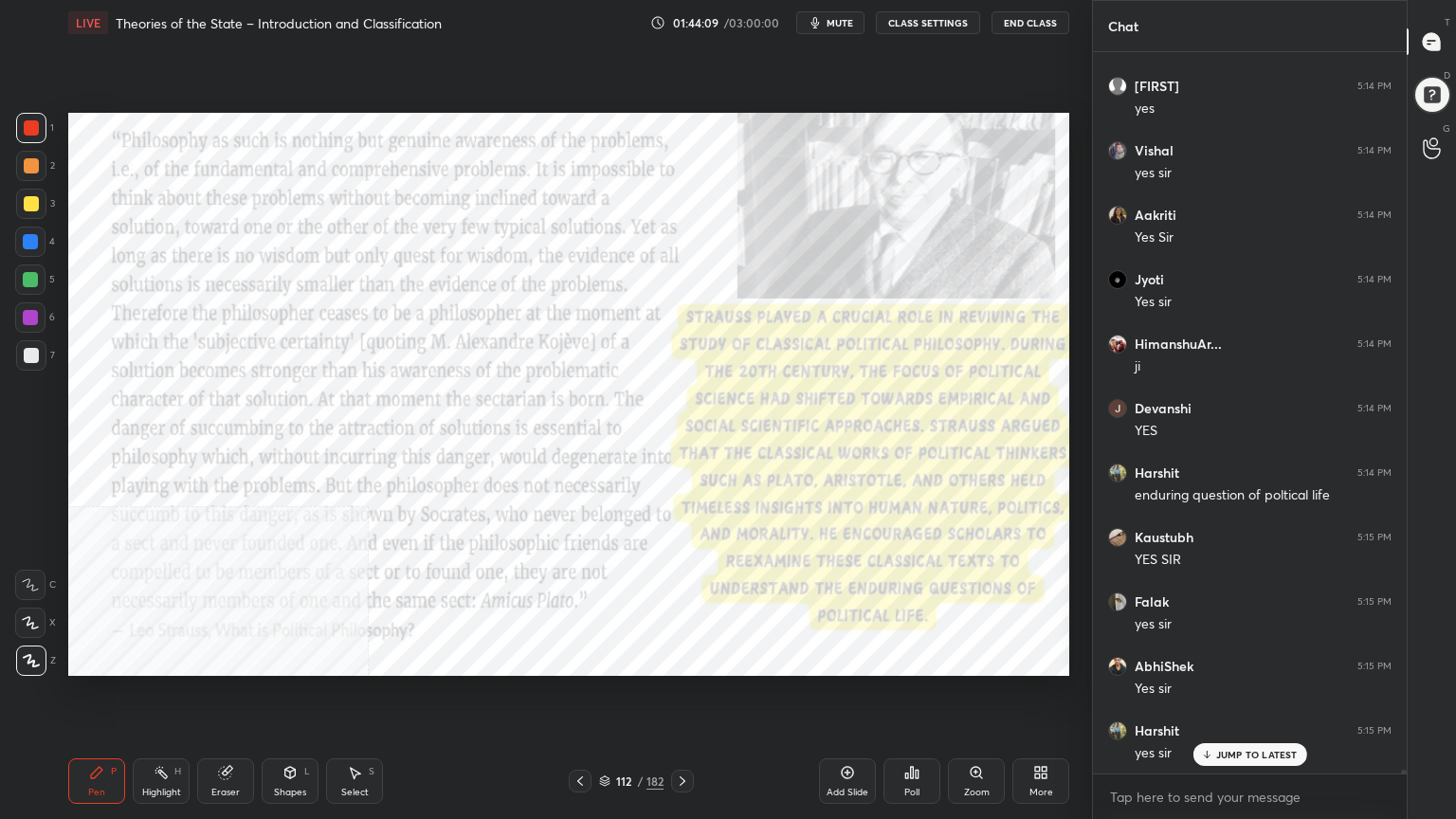 click 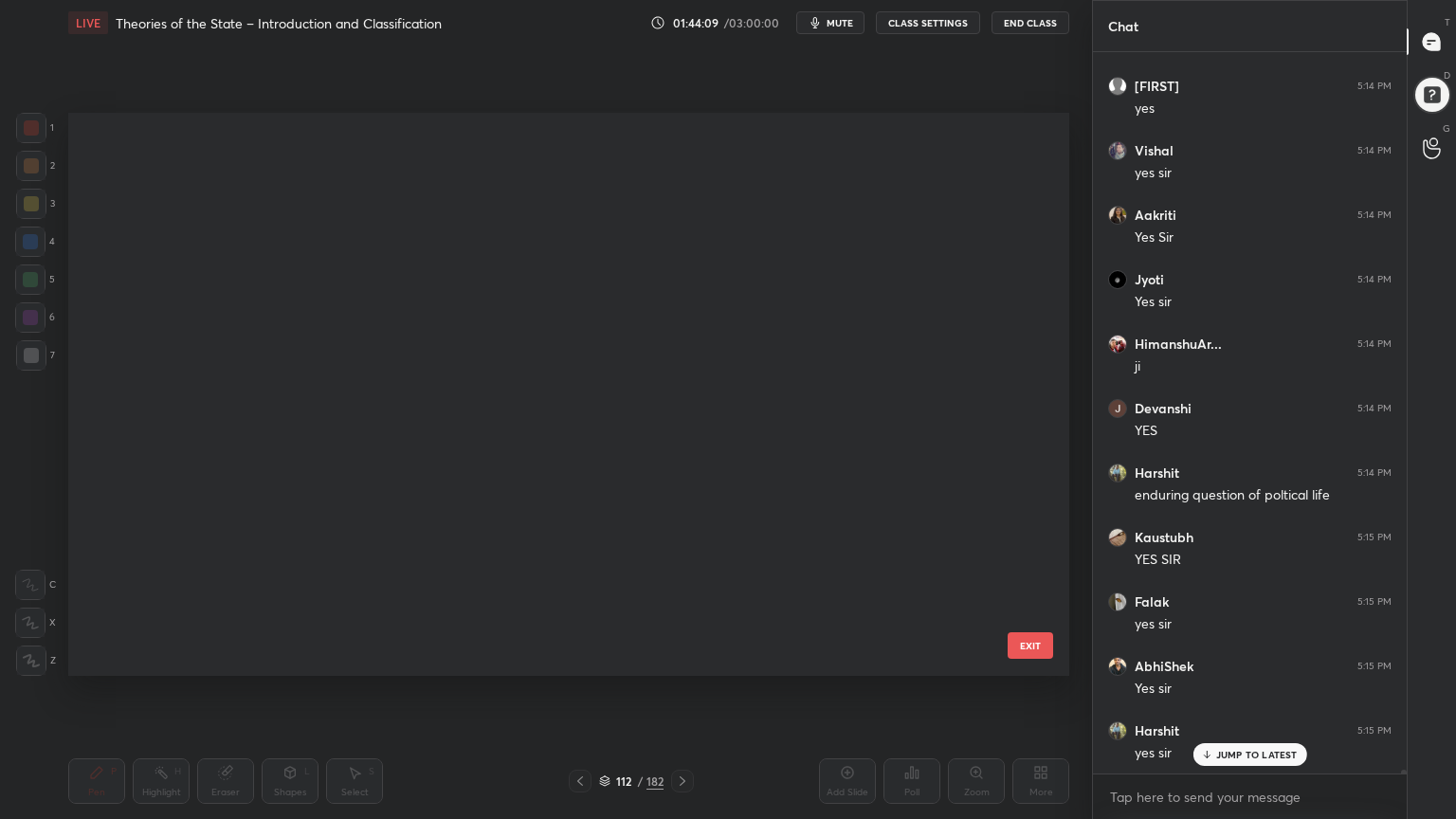 scroll, scrollTop: 6029, scrollLeft: 0, axis: vertical 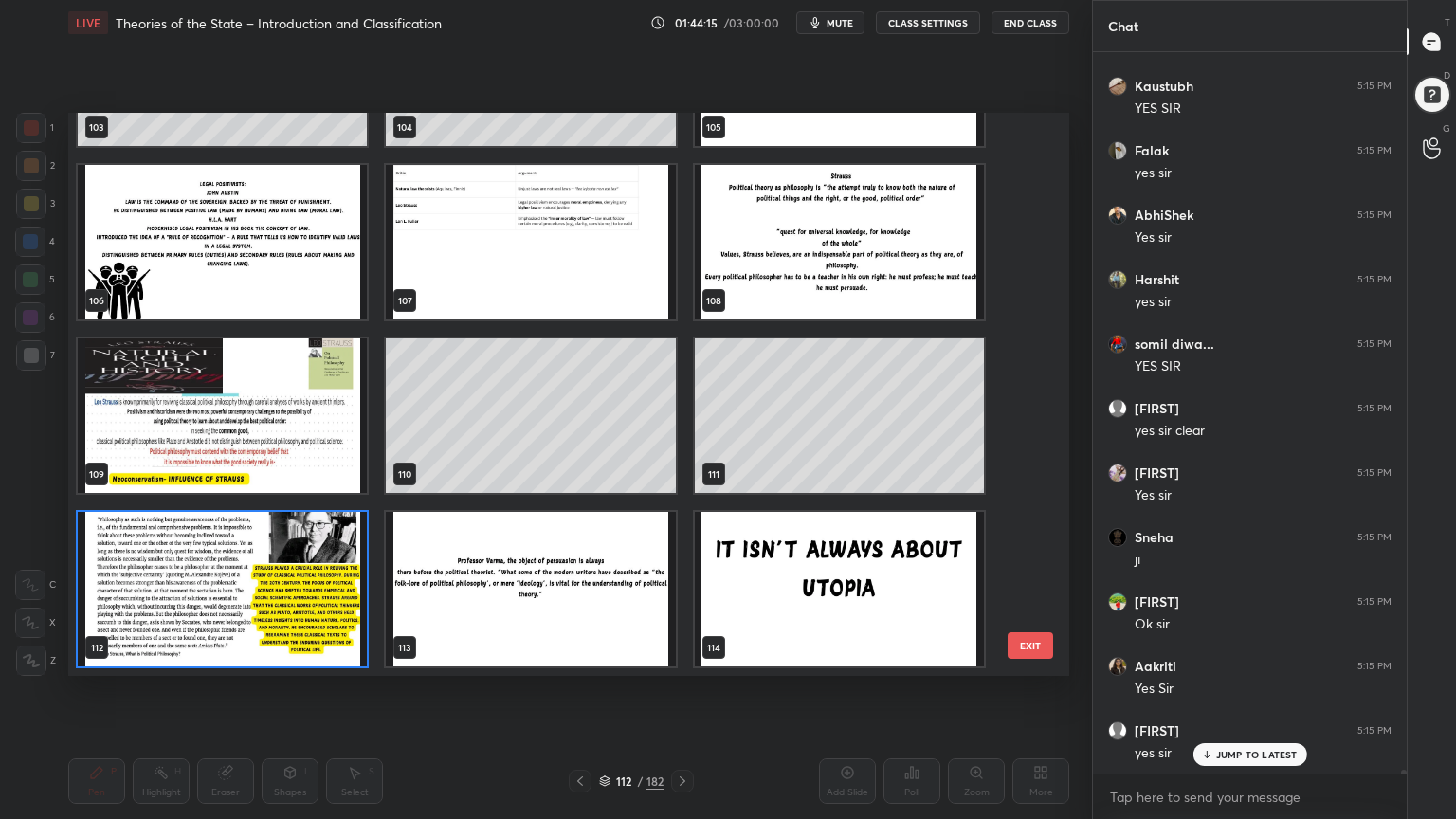 click at bounding box center [222, 415] 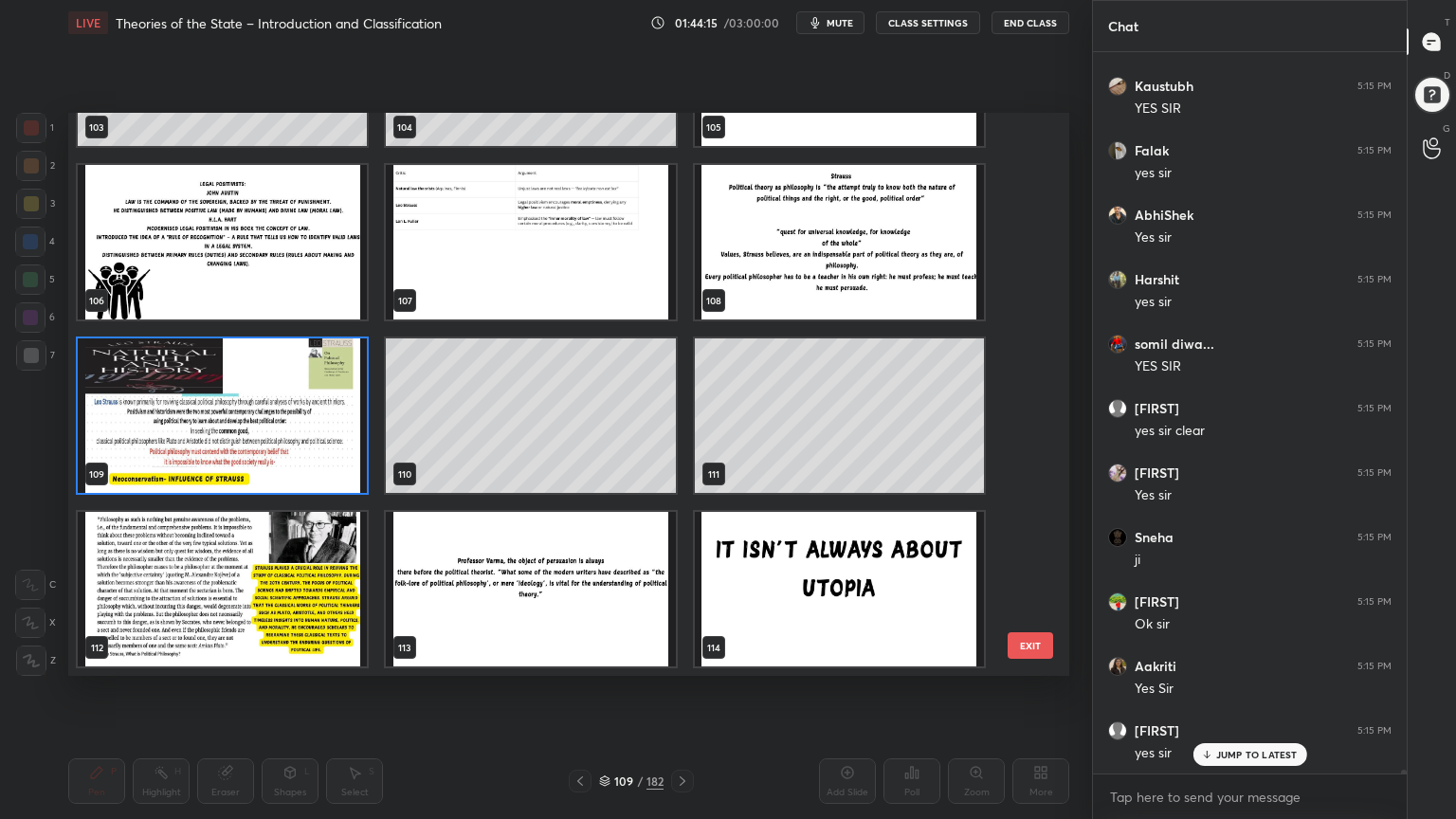 click at bounding box center (222, 415) 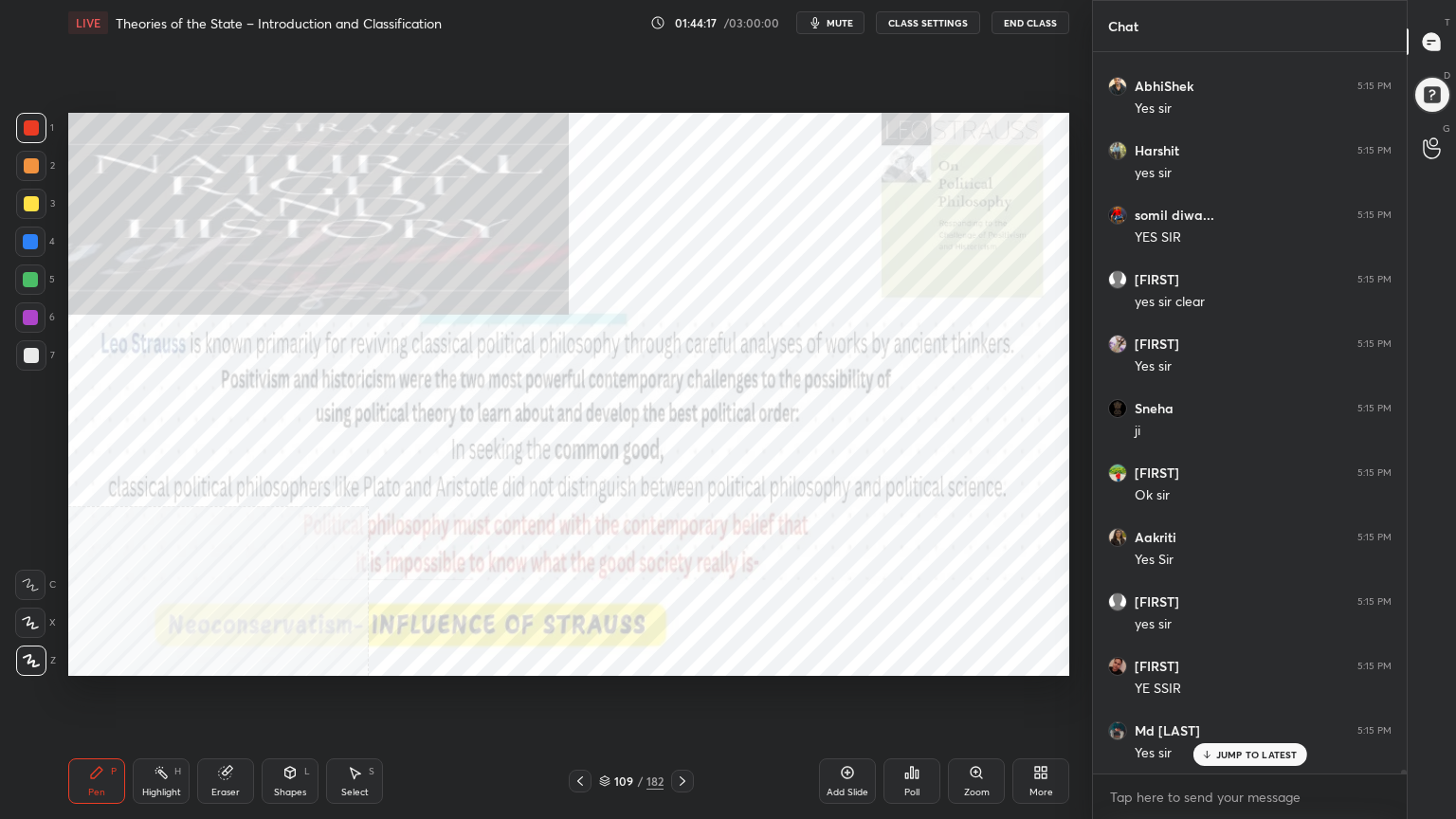 scroll, scrollTop: 144148, scrollLeft: 0, axis: vertical 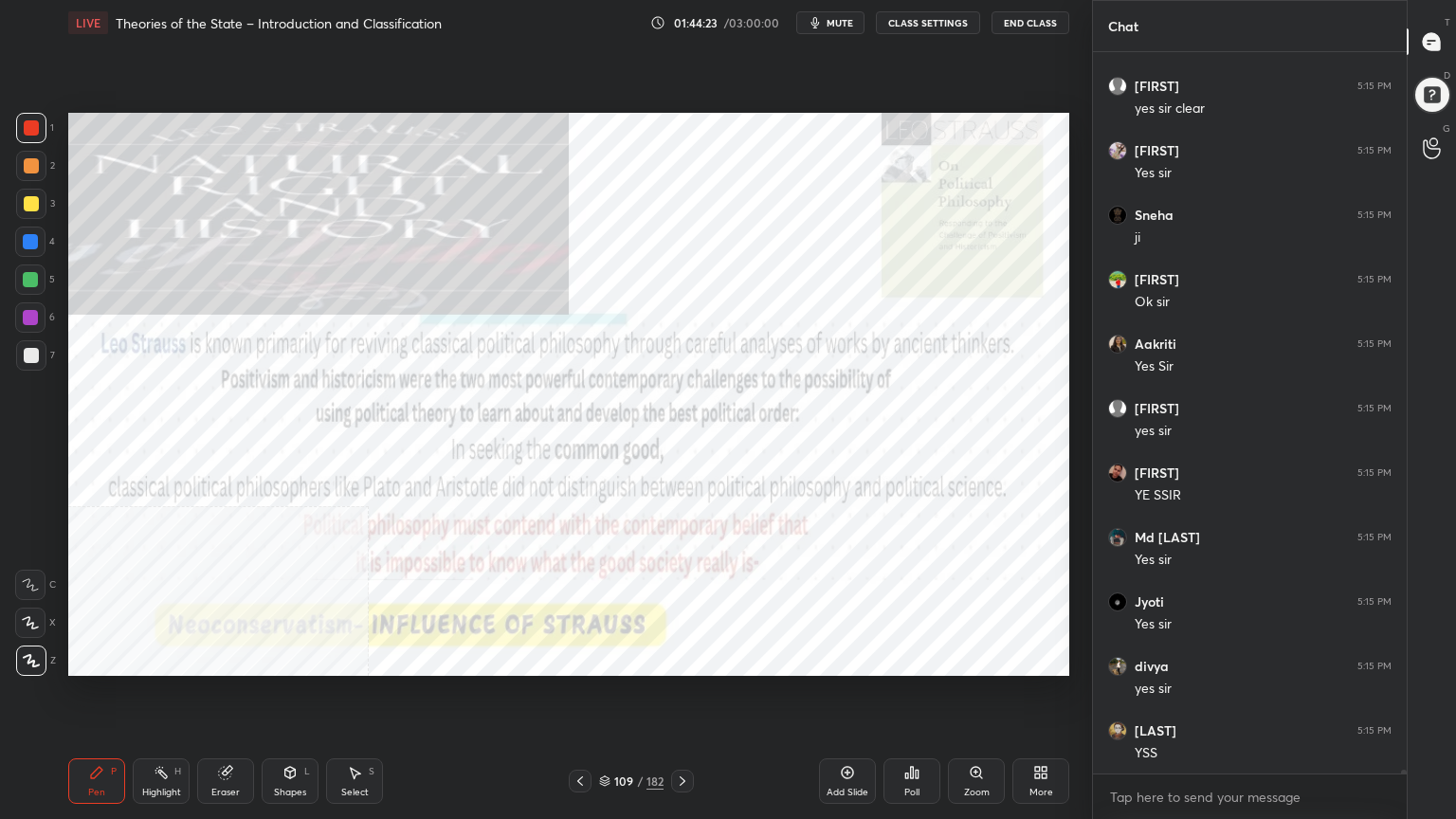 click 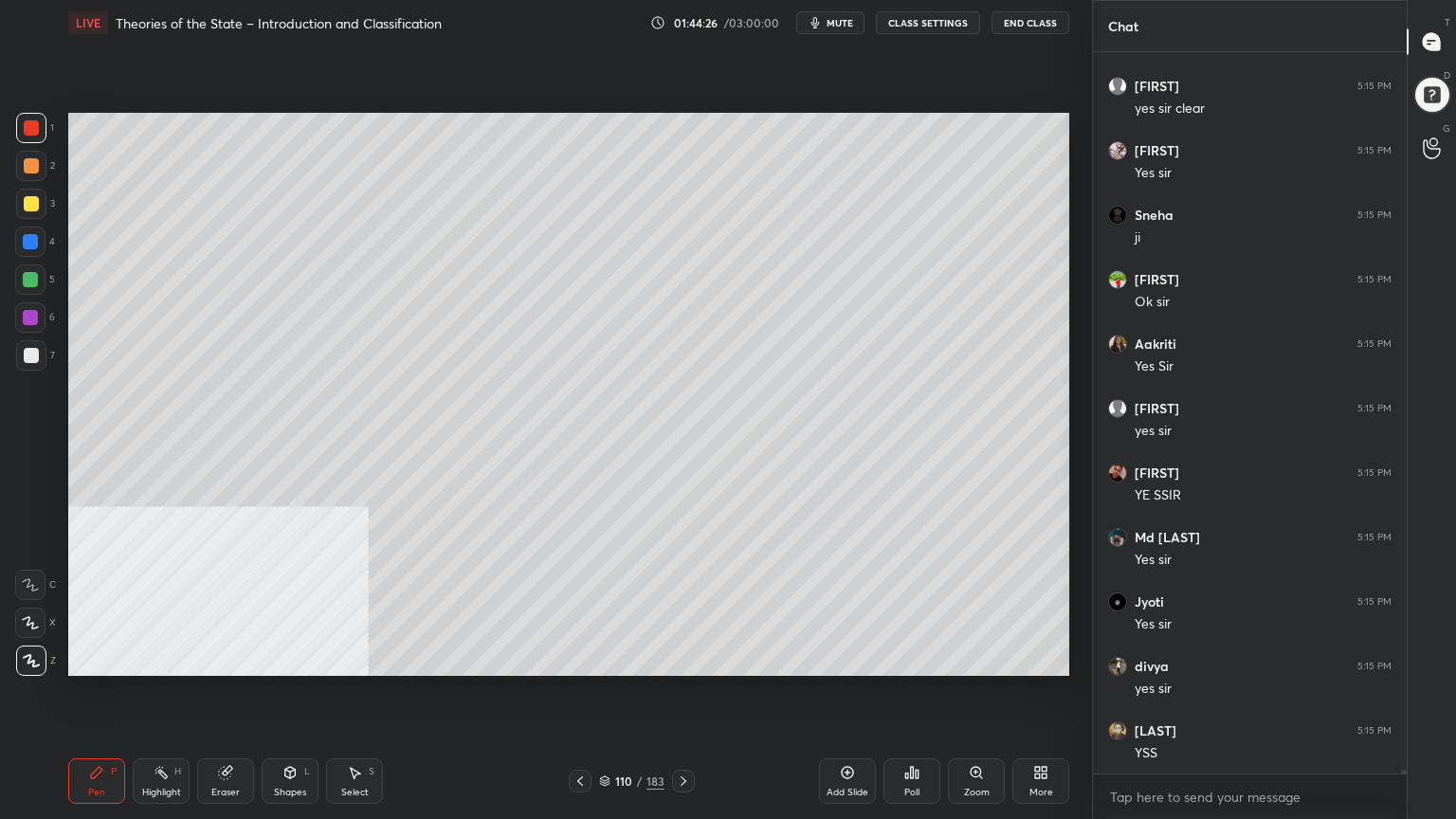 click at bounding box center [31, 355] 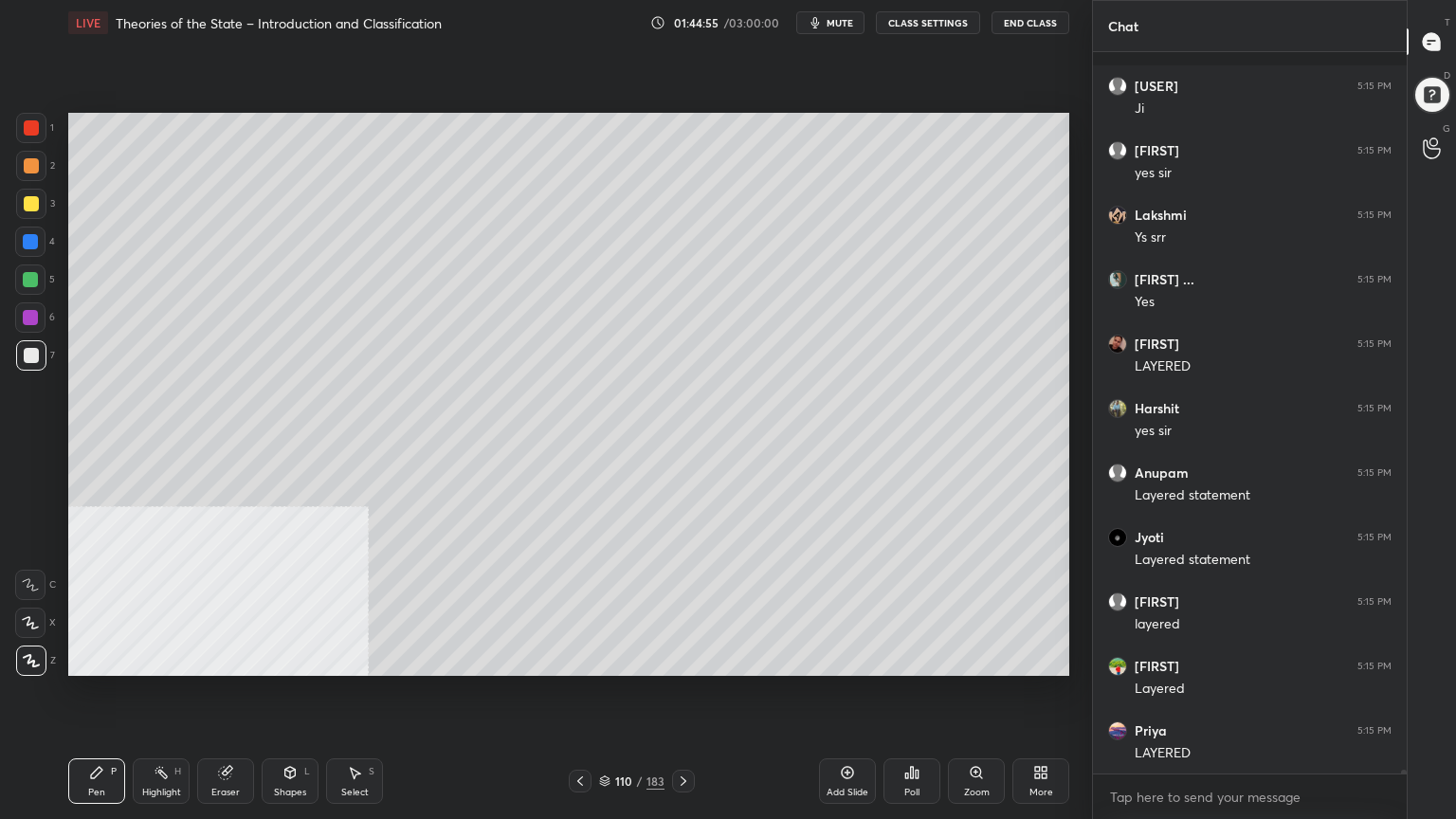 scroll, scrollTop: 145759, scrollLeft: 0, axis: vertical 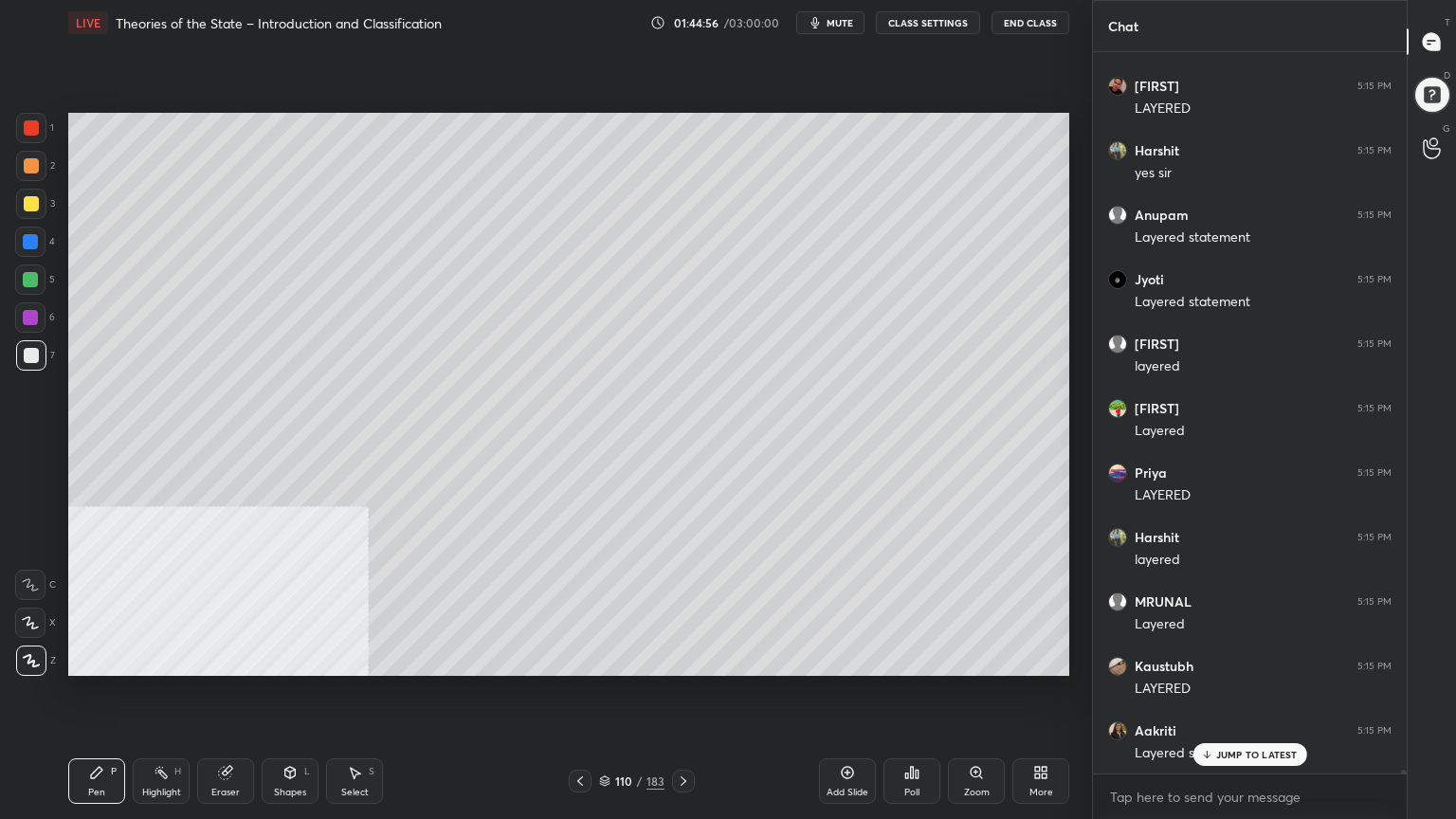click at bounding box center (31, 204) 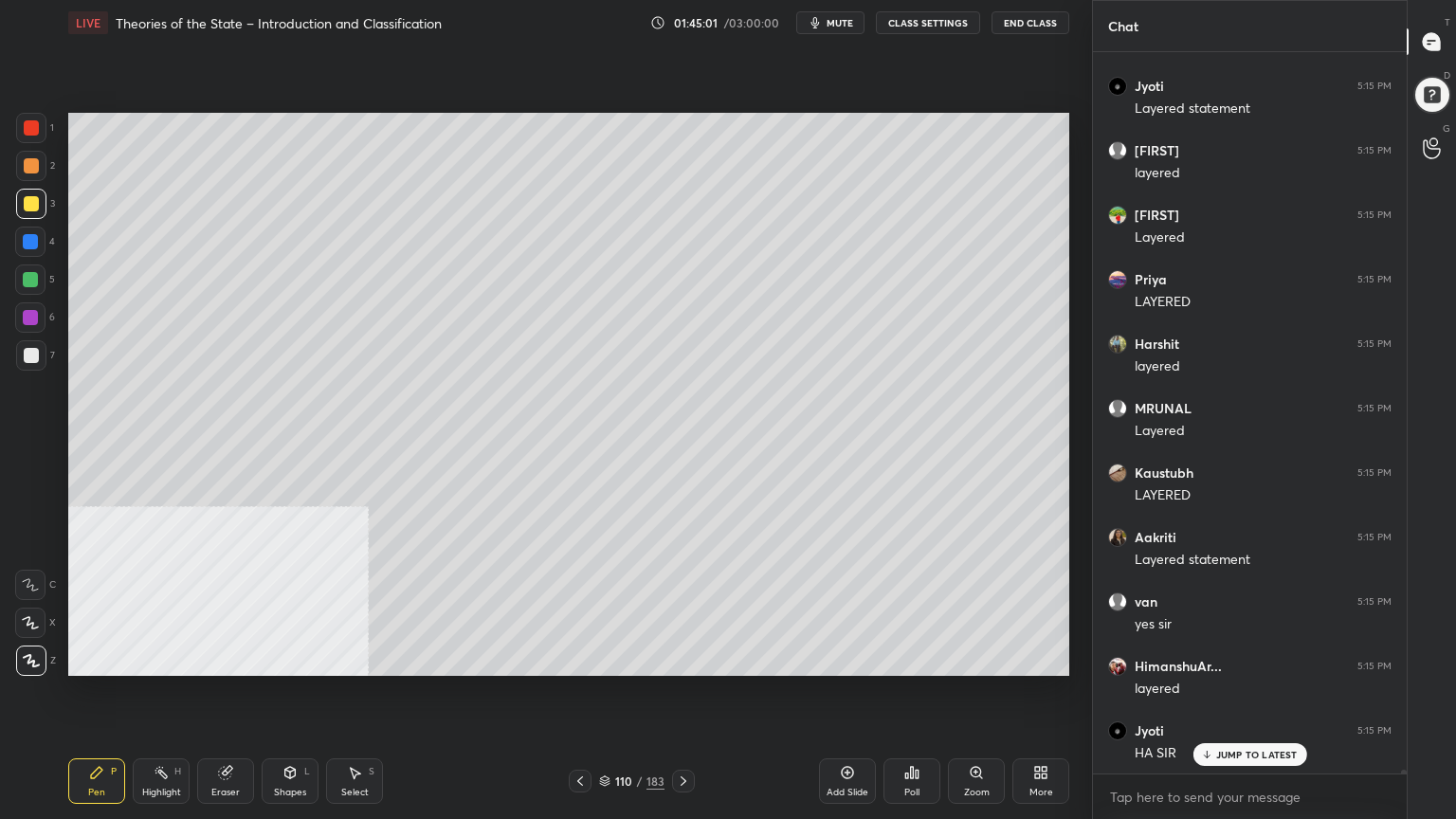 scroll, scrollTop: 146210, scrollLeft: 0, axis: vertical 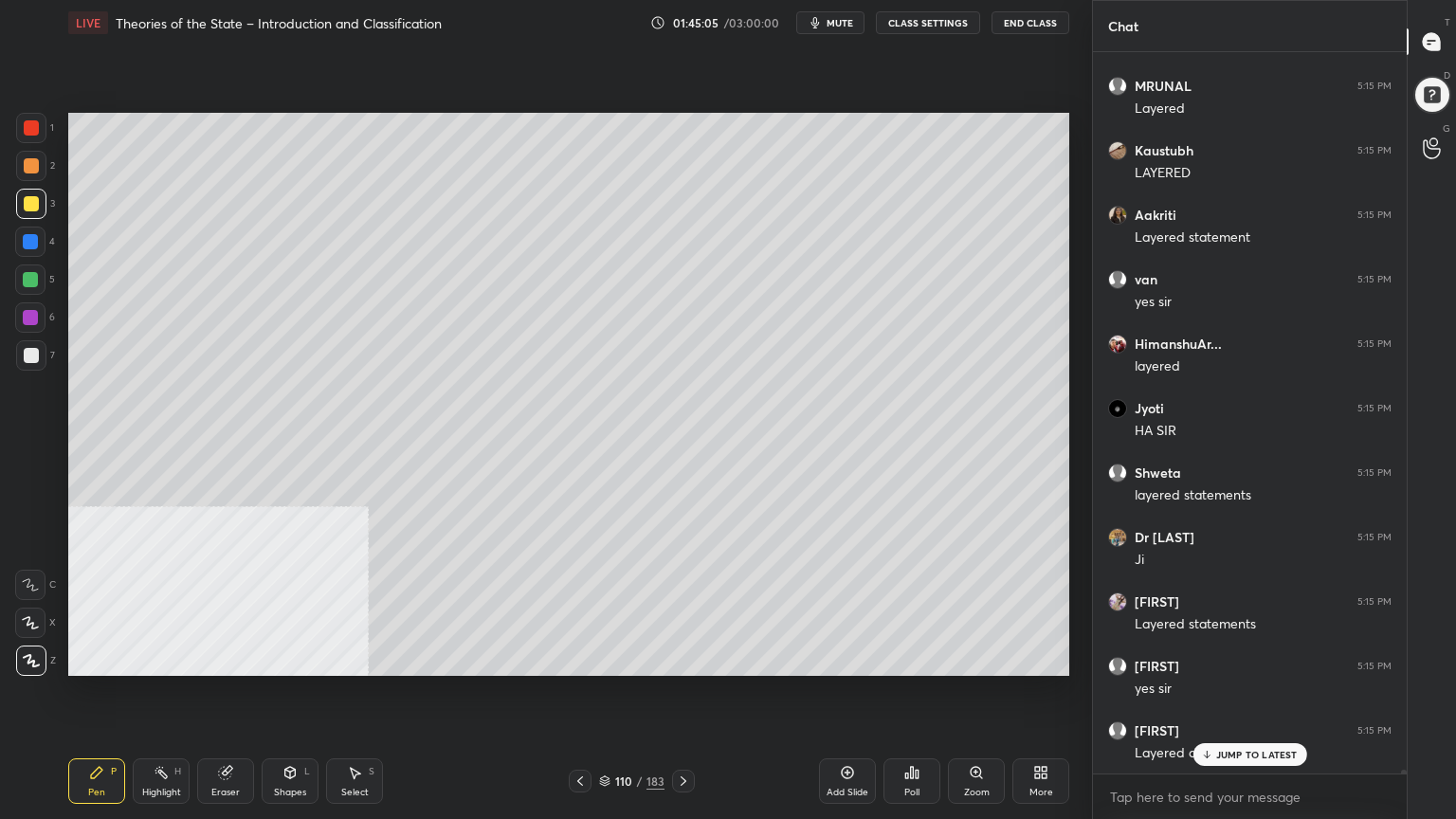 click at bounding box center [31, 204] 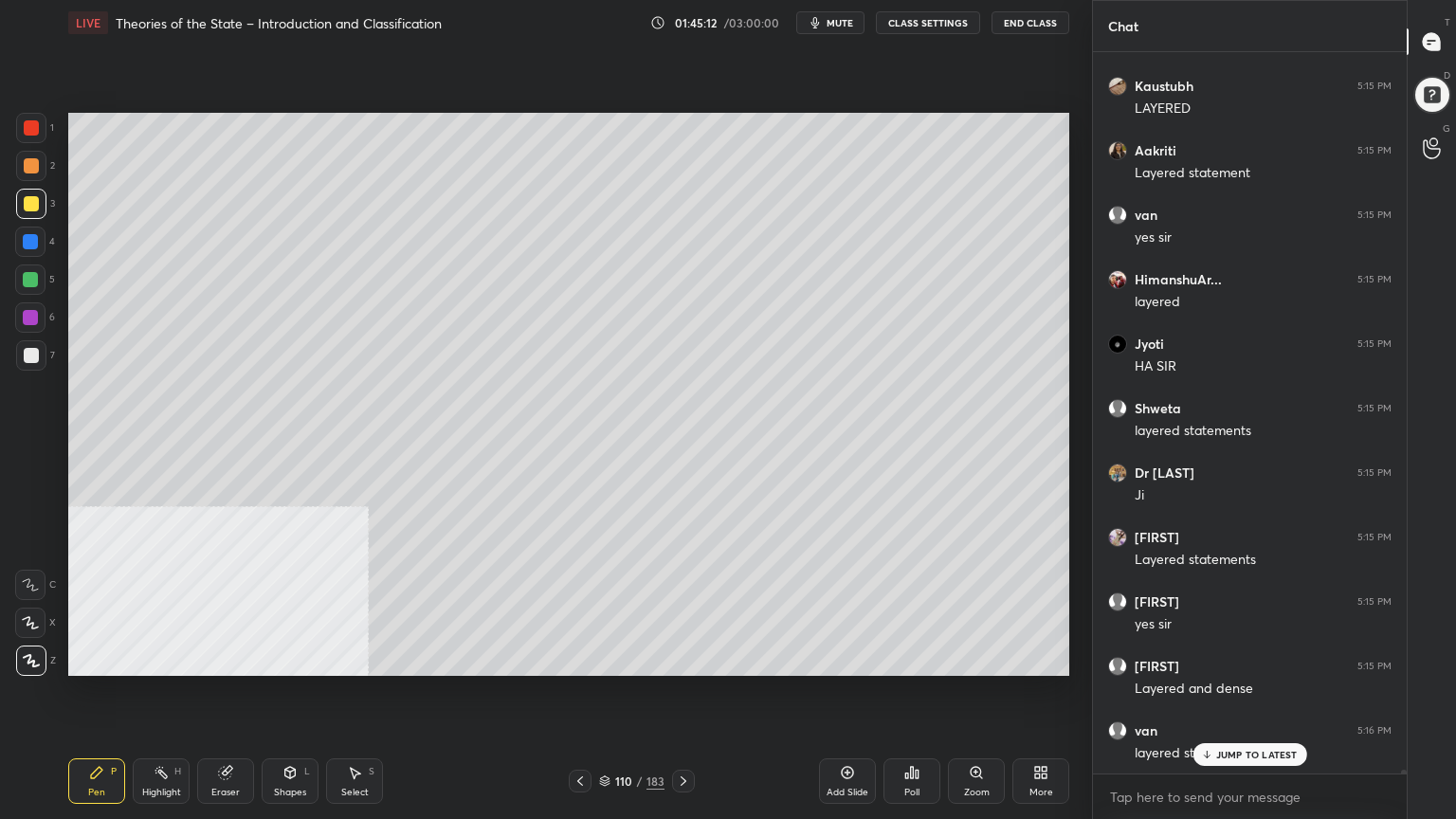 scroll, scrollTop: 146533, scrollLeft: 0, axis: vertical 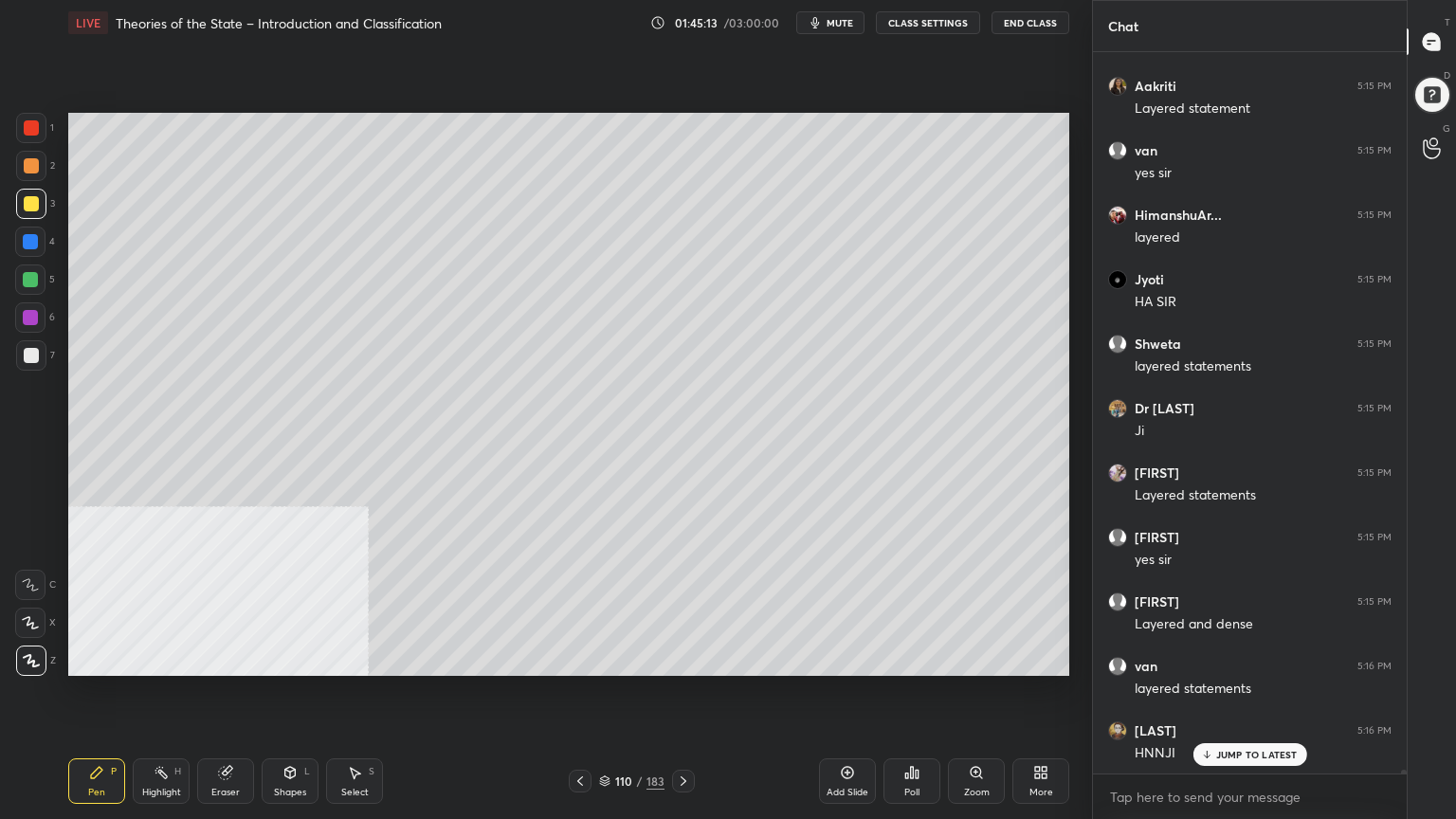 click at bounding box center [30, 242] 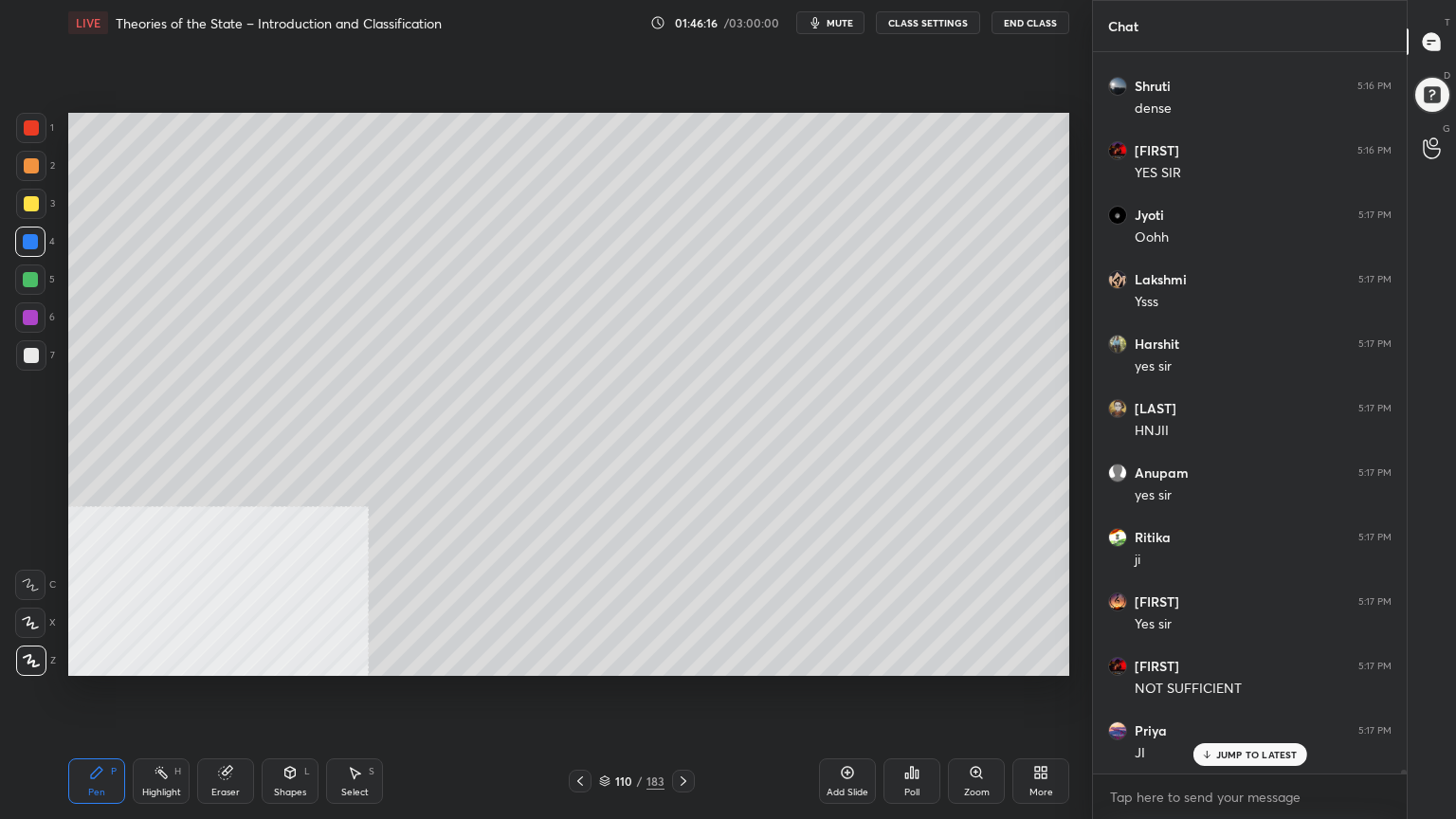 scroll, scrollTop: 148853, scrollLeft: 0, axis: vertical 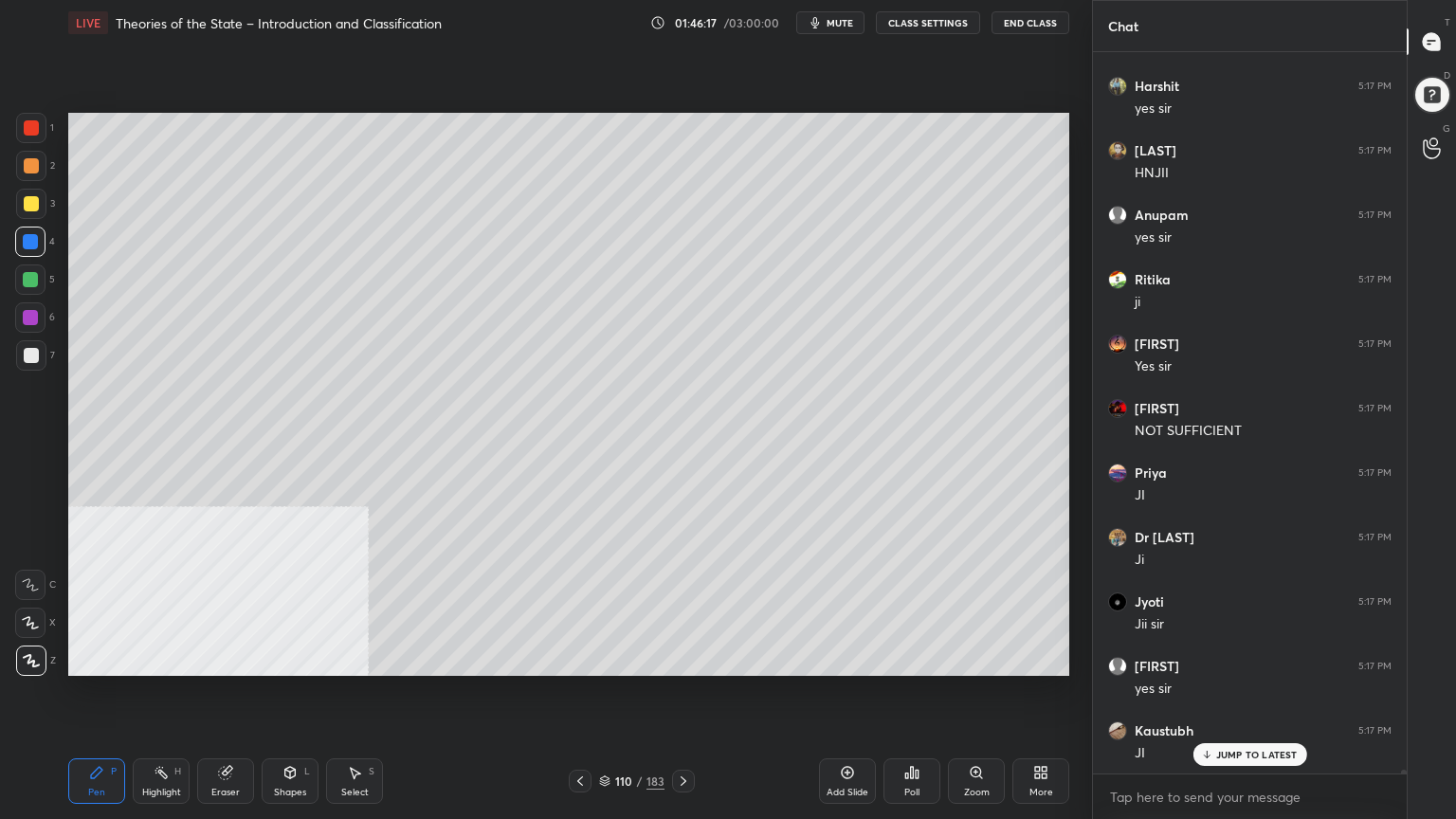 drag, startPoint x: 27, startPoint y: 196, endPoint x: 58, endPoint y: 233, distance: 48.270074 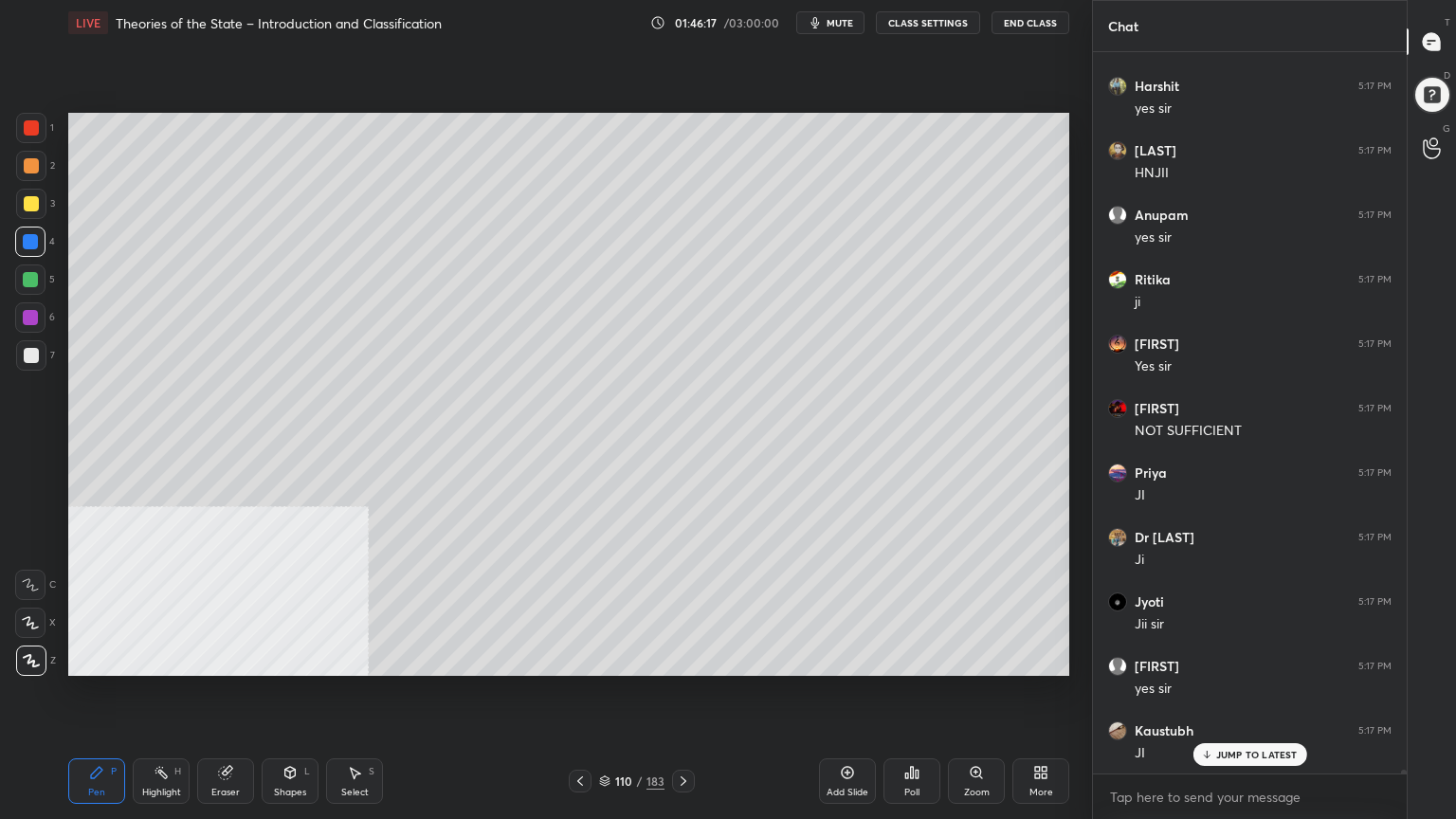 click at bounding box center [31, 204] 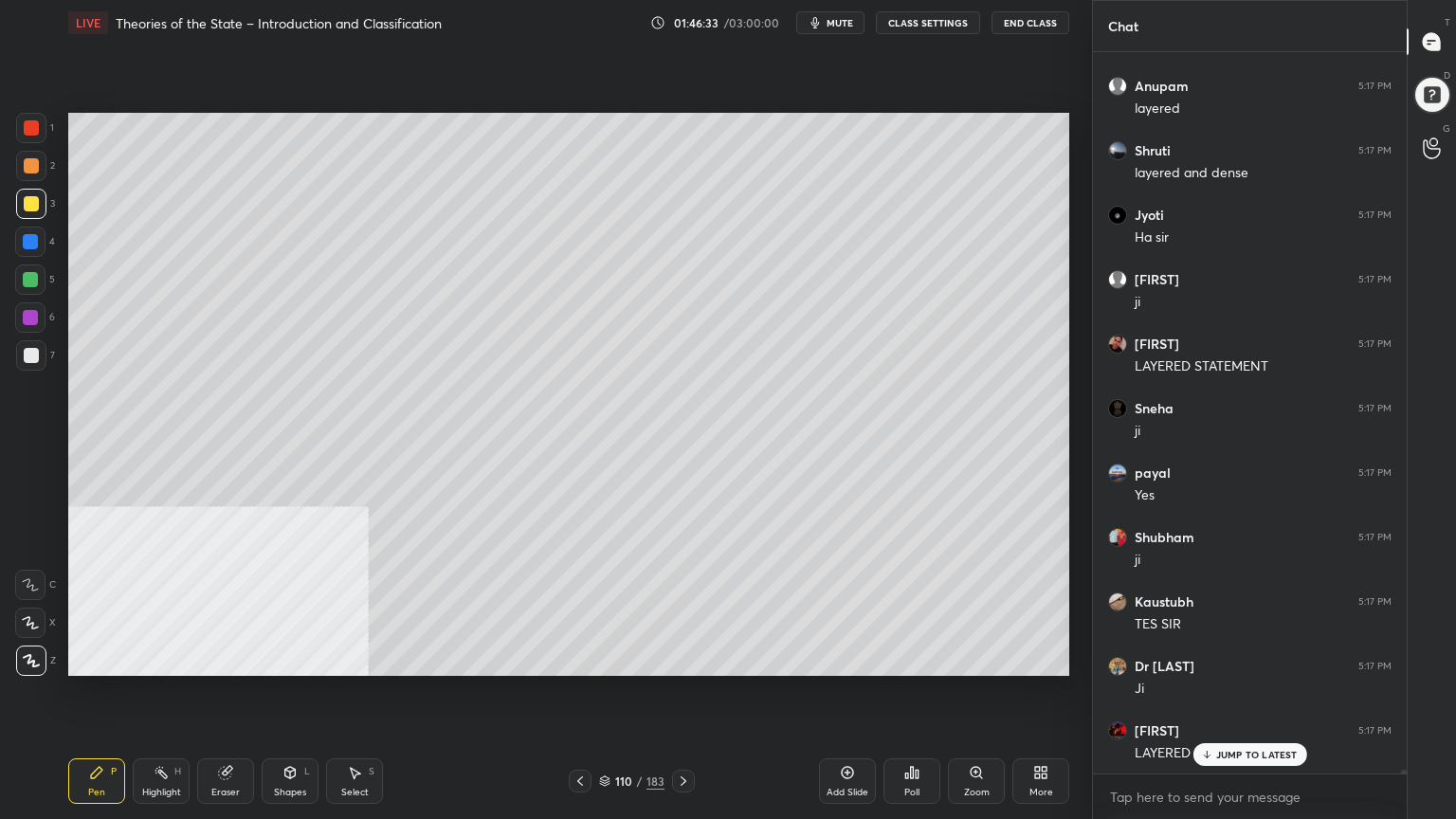 scroll, scrollTop: 149904, scrollLeft: 0, axis: vertical 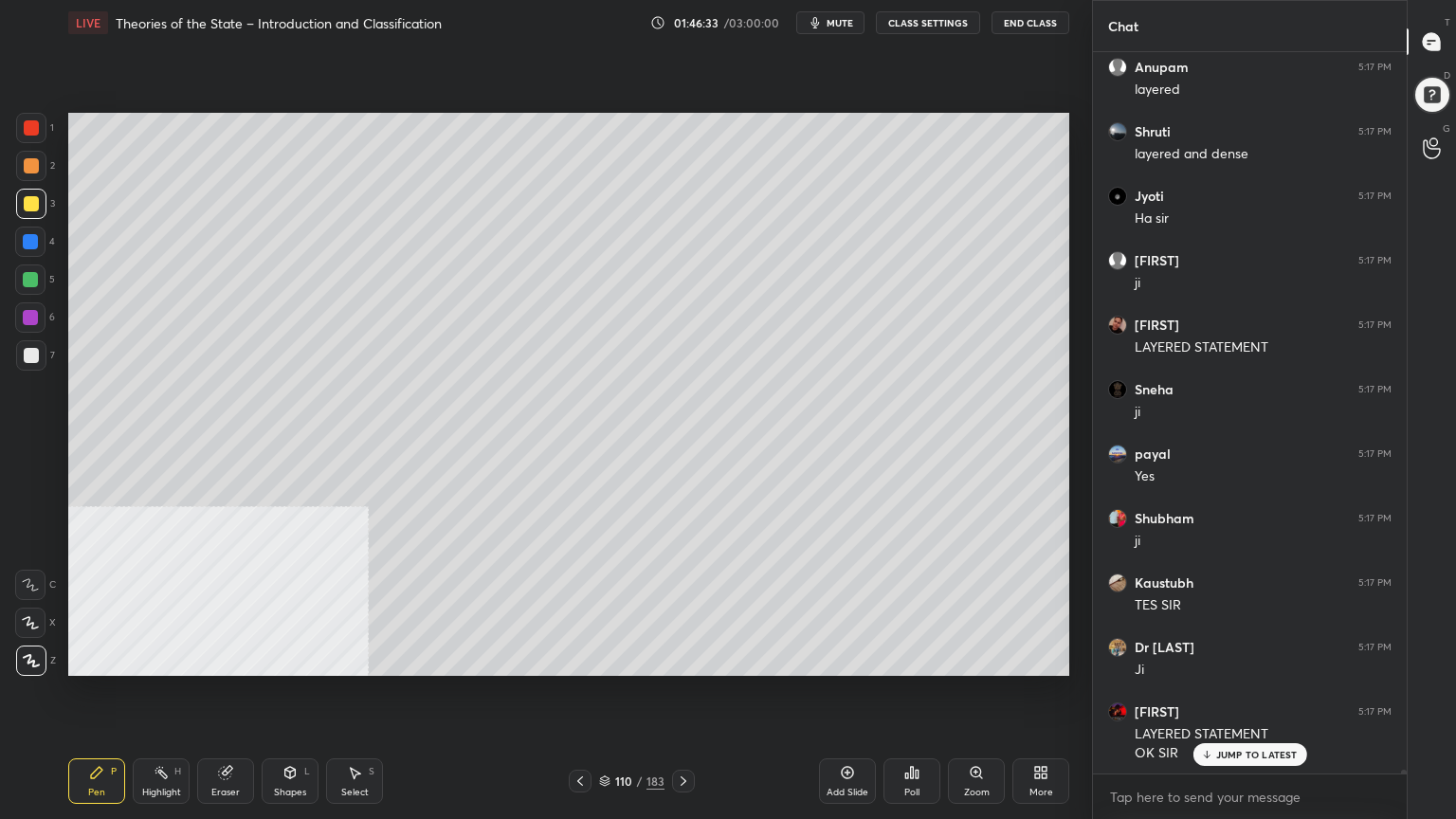 click at bounding box center [30, 242] 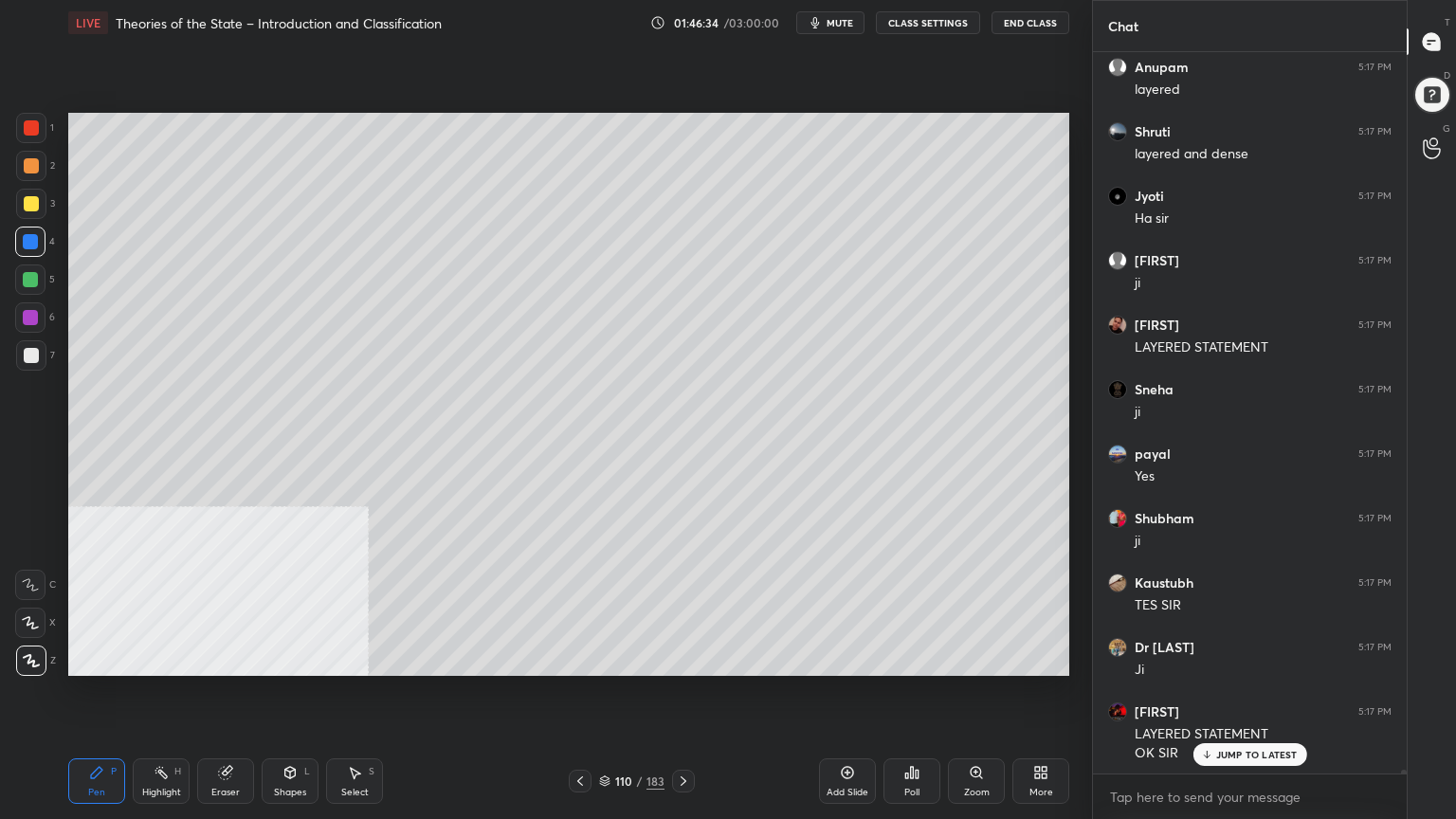 scroll, scrollTop: 149968, scrollLeft: 0, axis: vertical 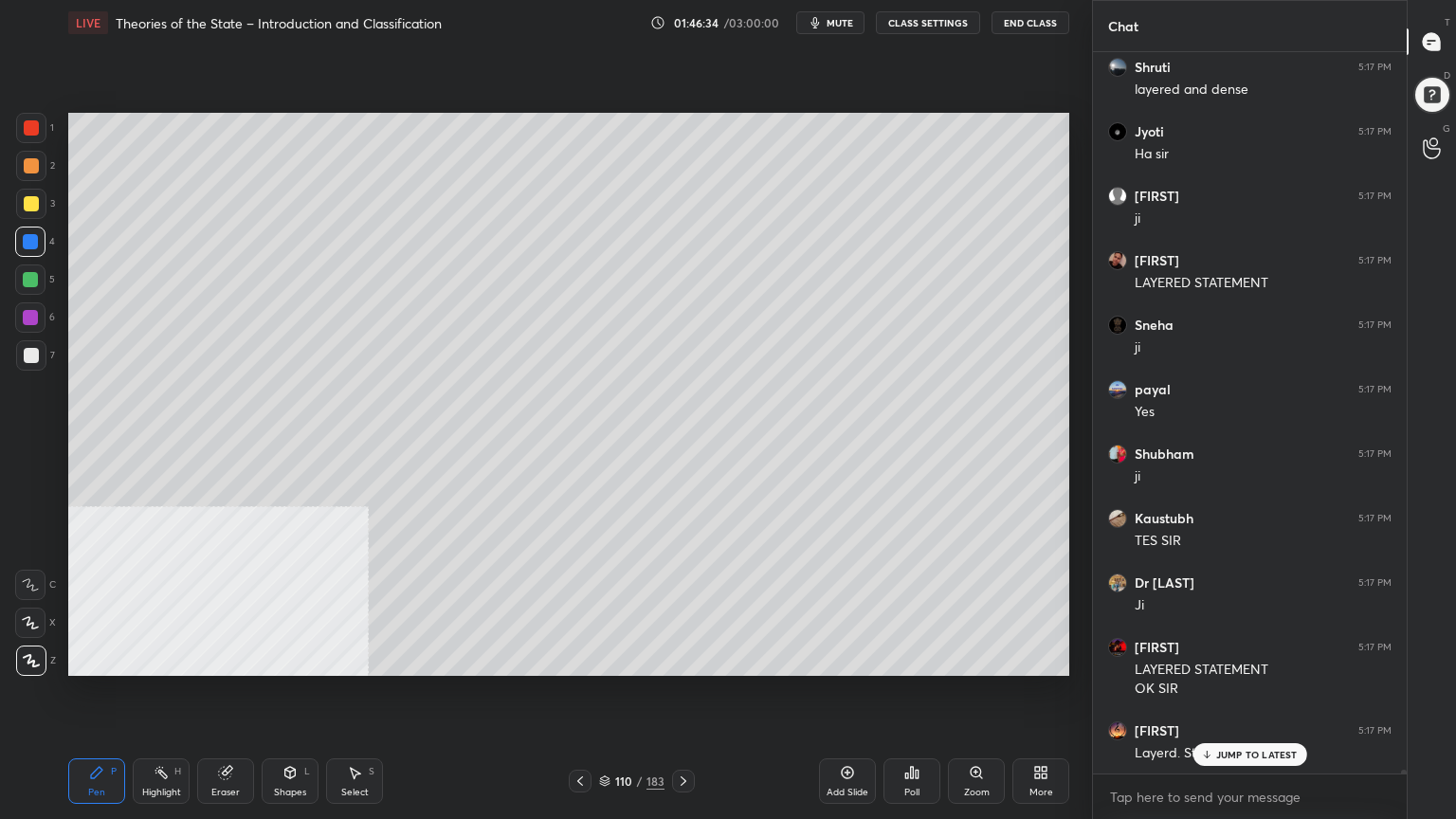 click at bounding box center (31, 204) 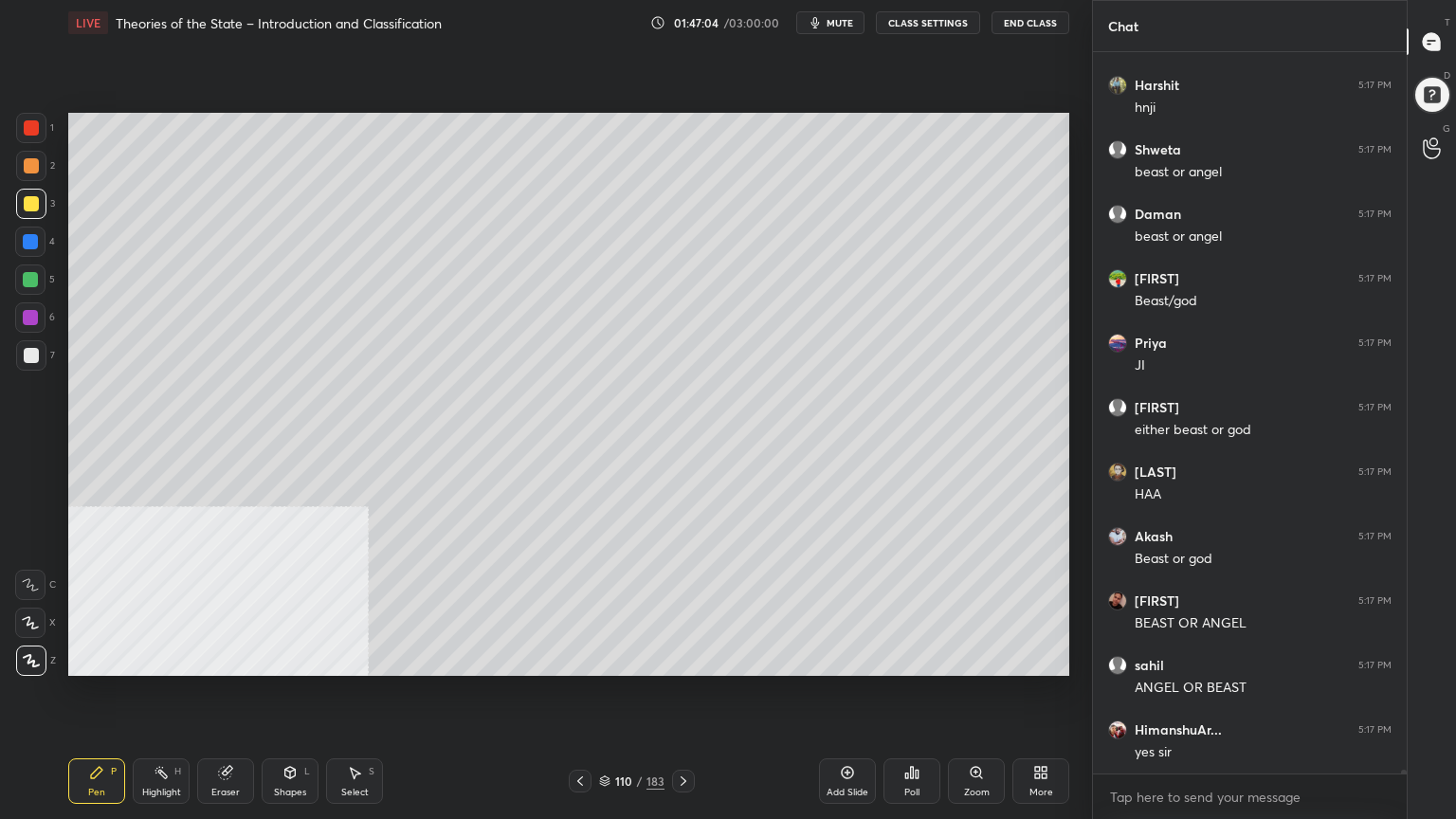 scroll, scrollTop: 151211, scrollLeft: 0, axis: vertical 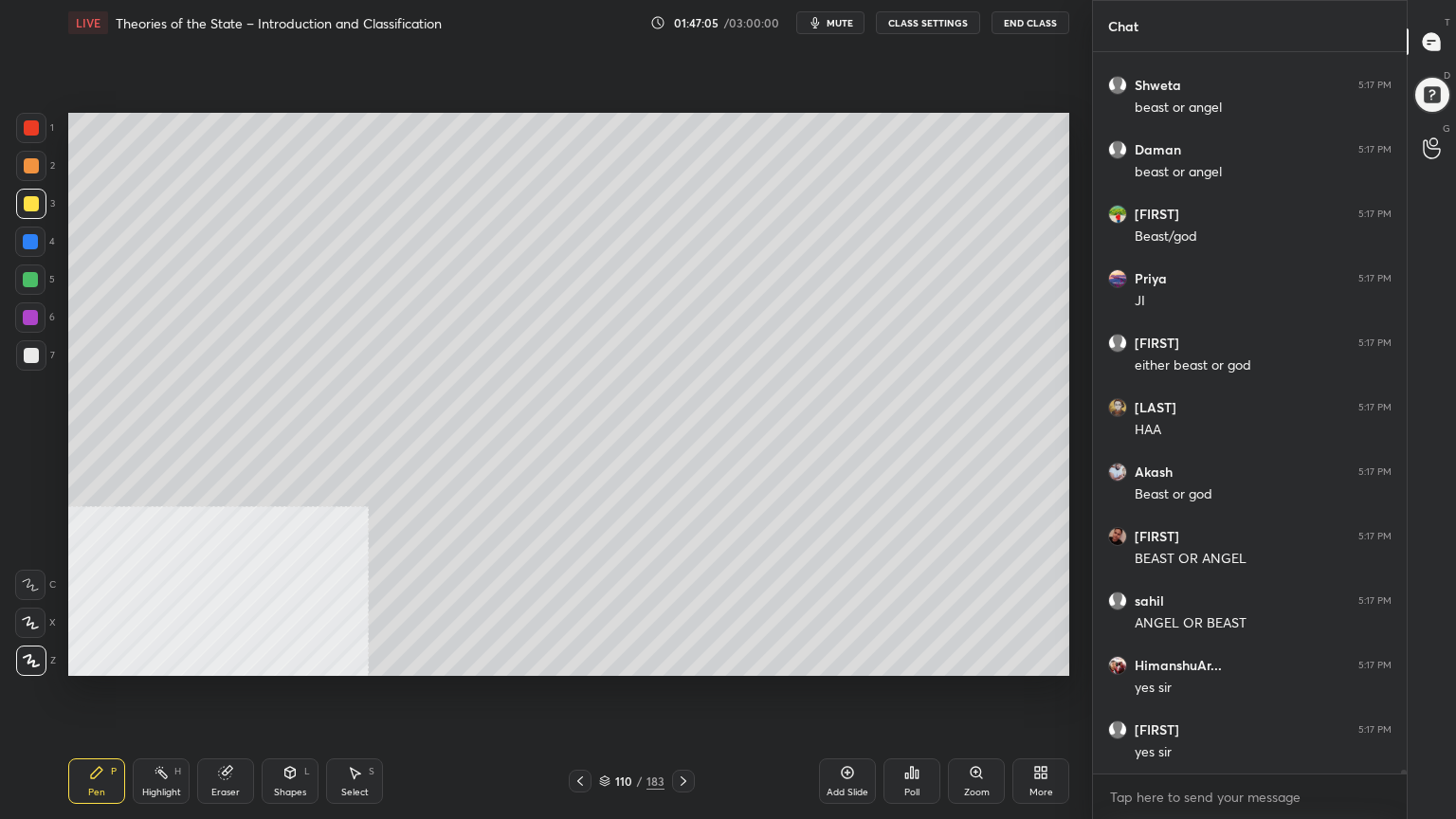click 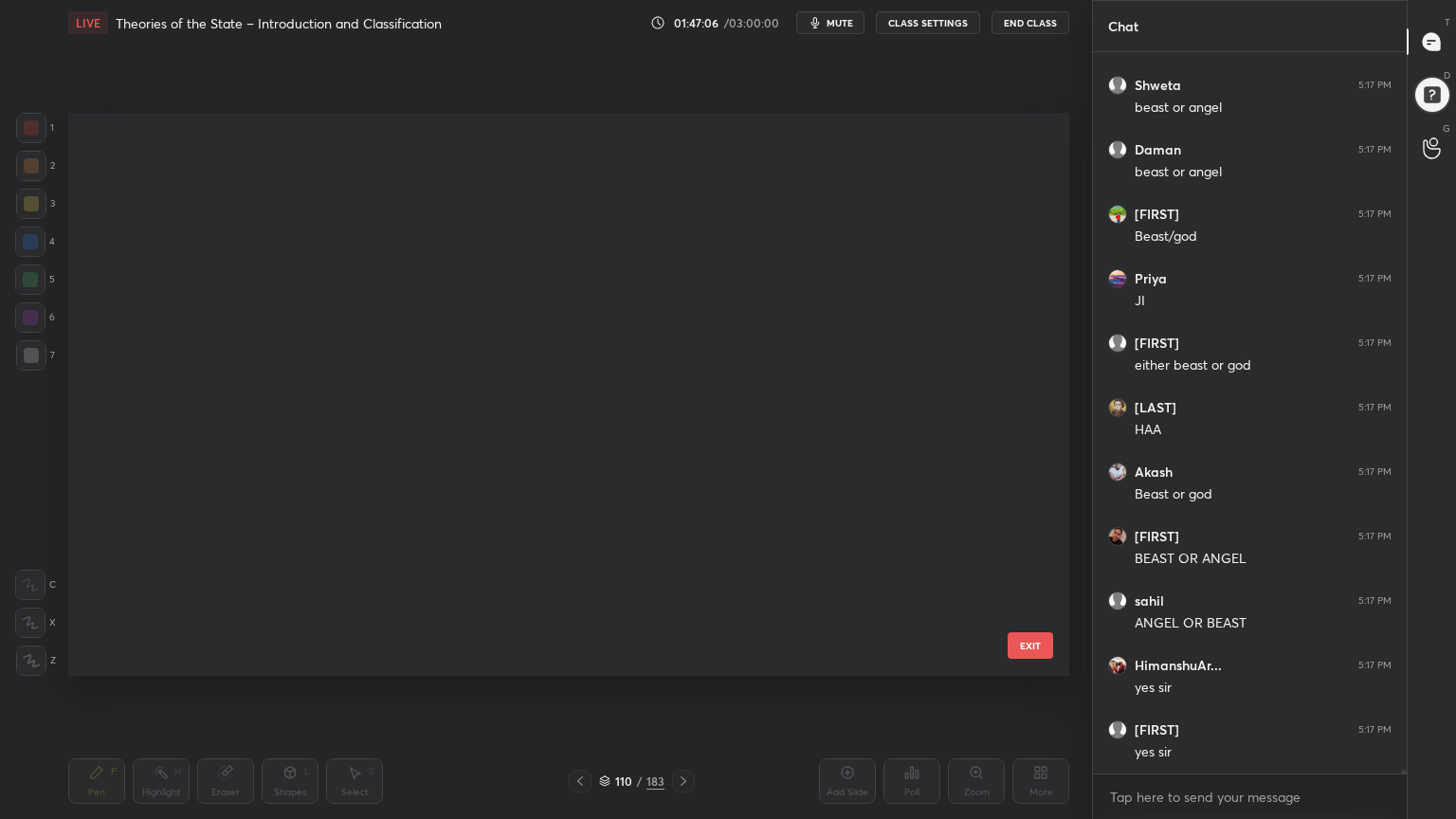 scroll, scrollTop: 5854, scrollLeft: 0, axis: vertical 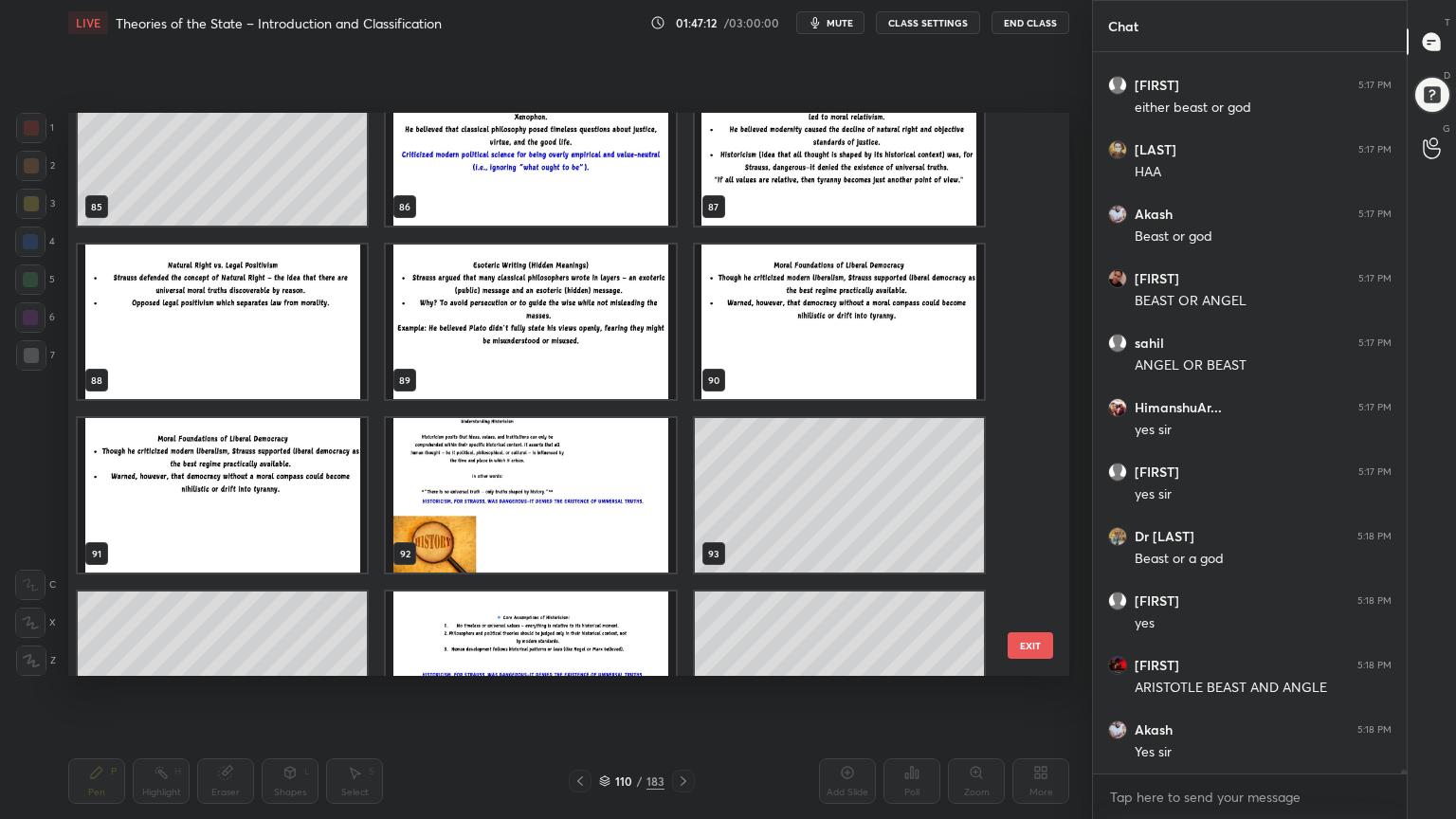 click at bounding box center [530, 321] 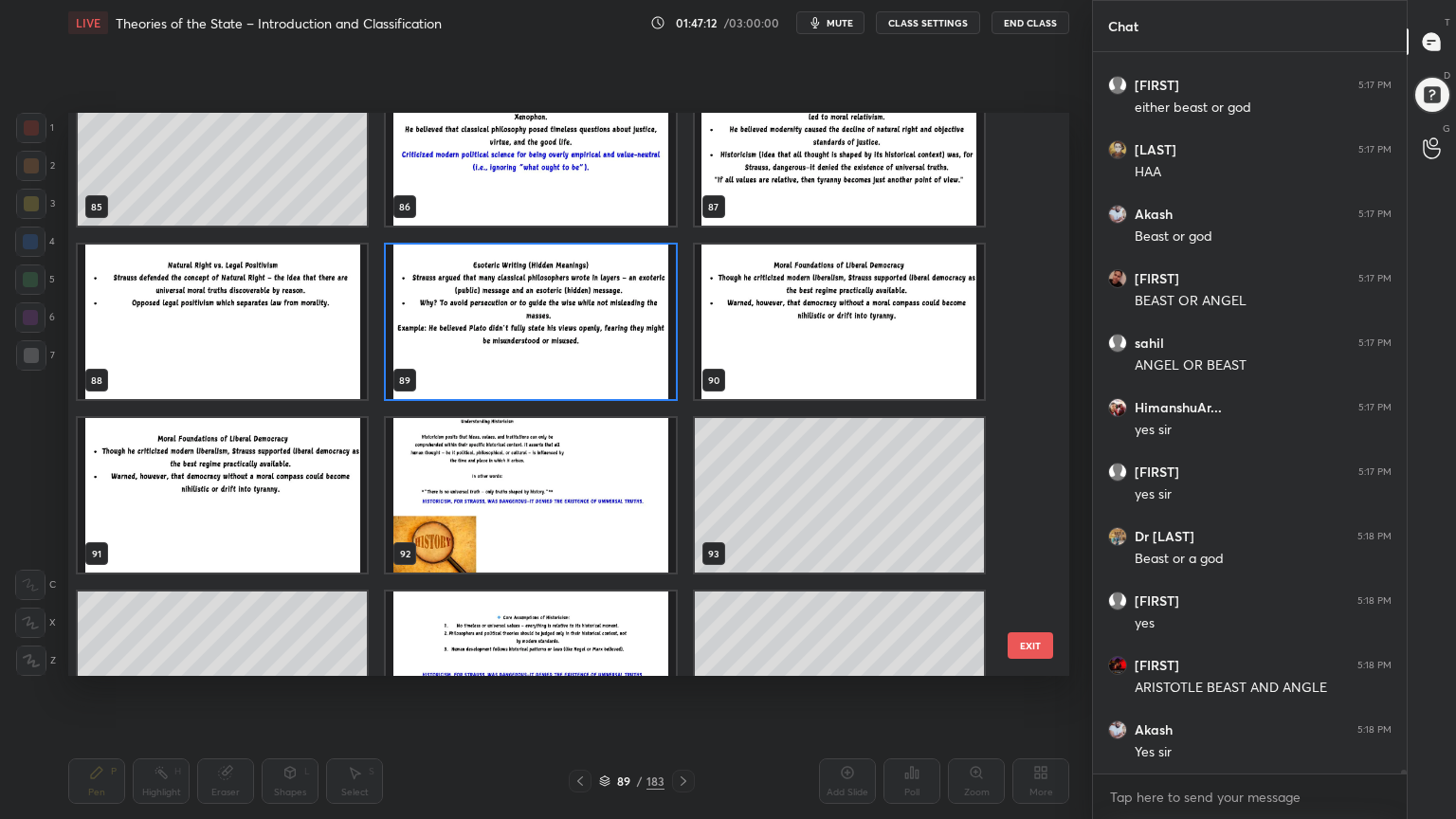 click at bounding box center (530, 321) 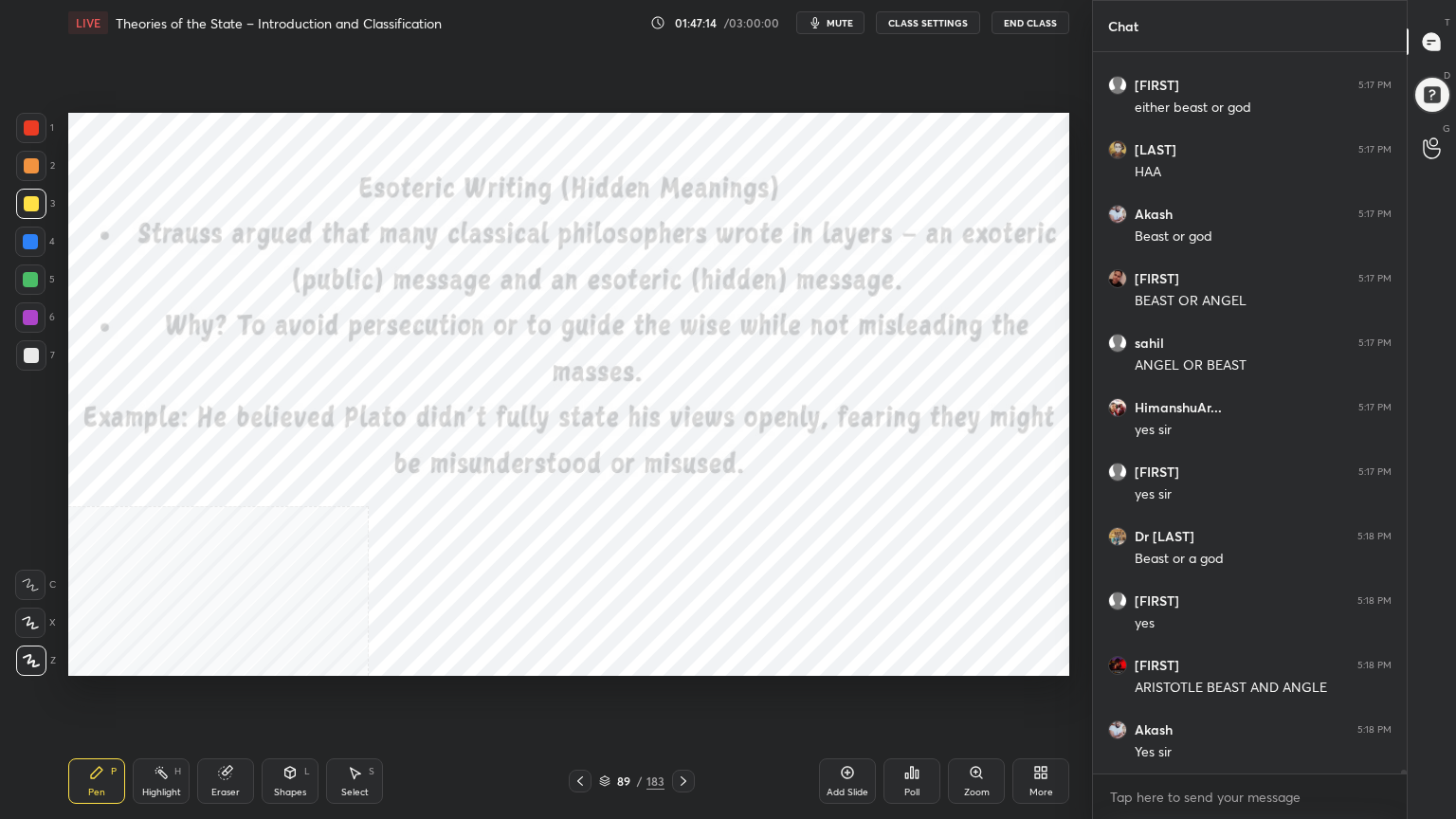 click at bounding box center [31, 128] 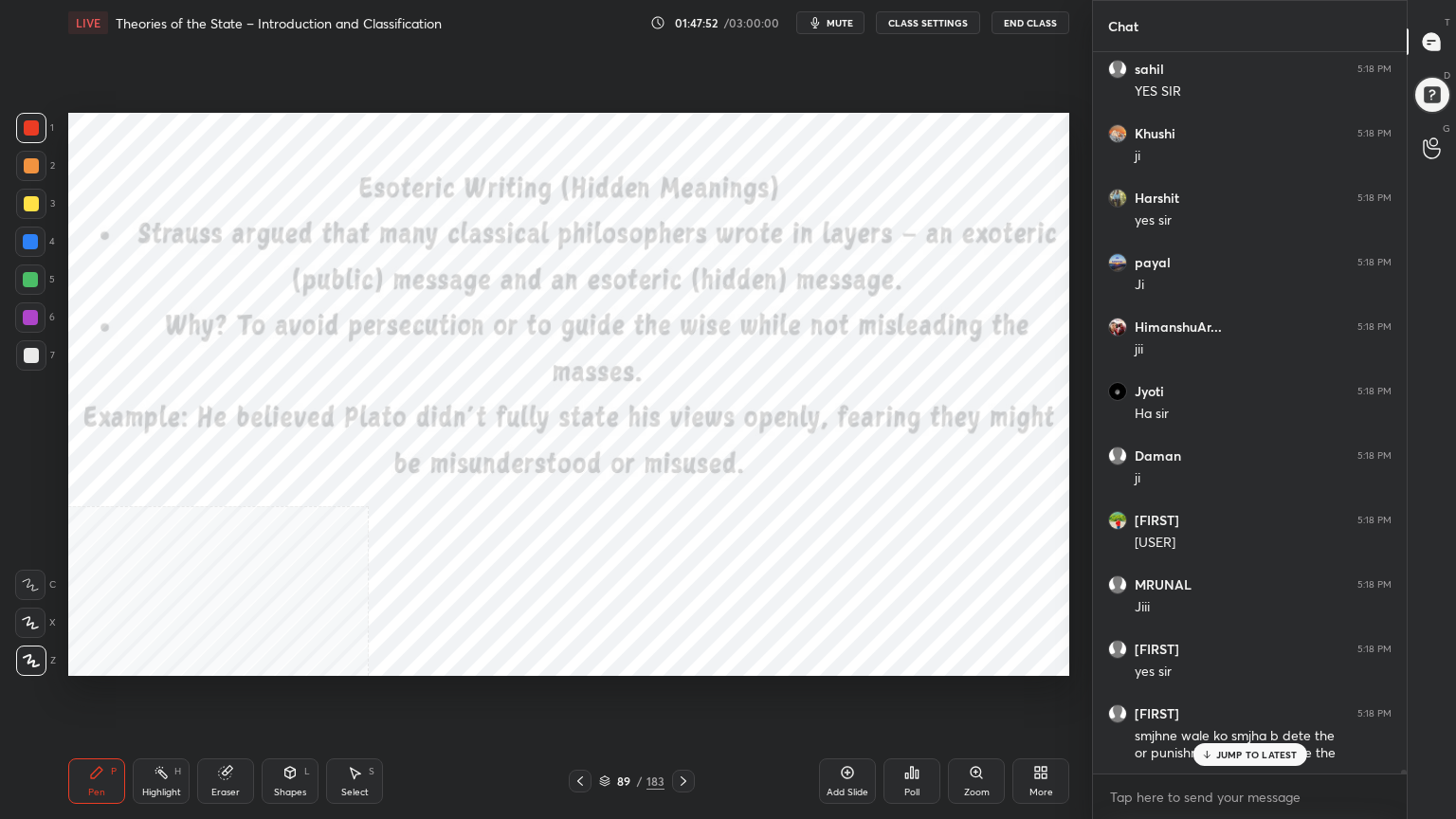 scroll, scrollTop: 152857, scrollLeft: 0, axis: vertical 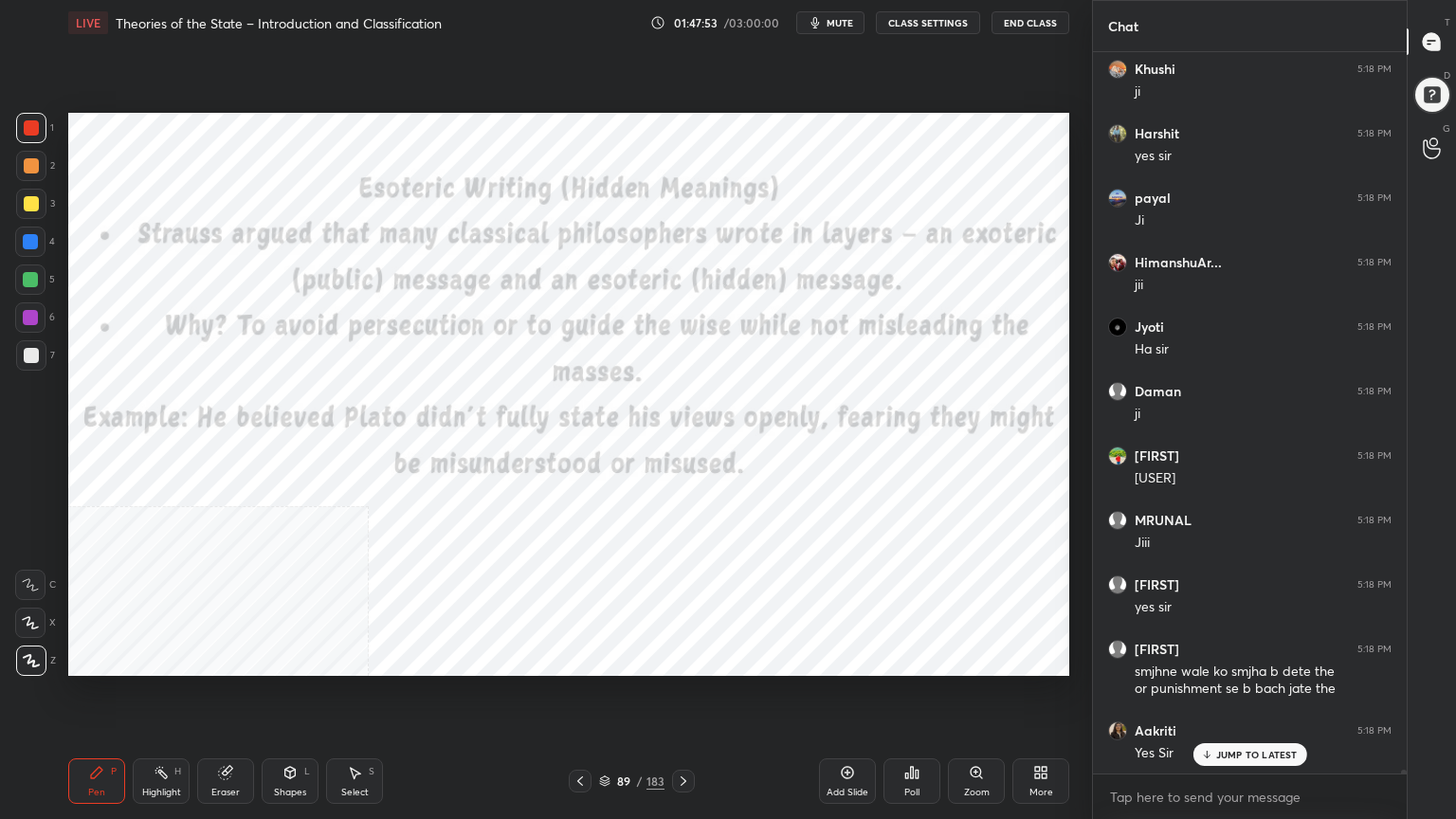 click at bounding box center (30, 242) 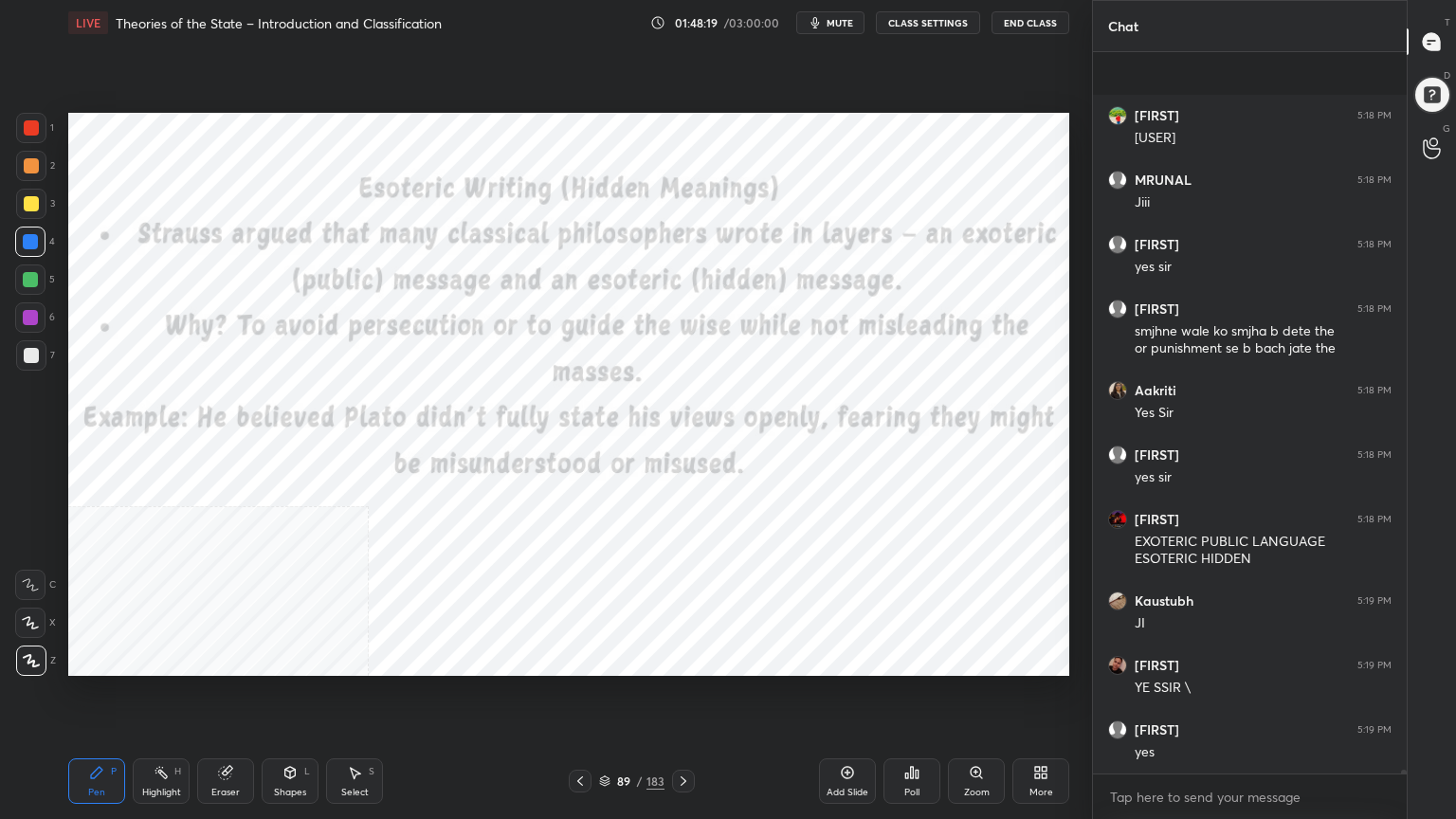 scroll, scrollTop: 153326, scrollLeft: 0, axis: vertical 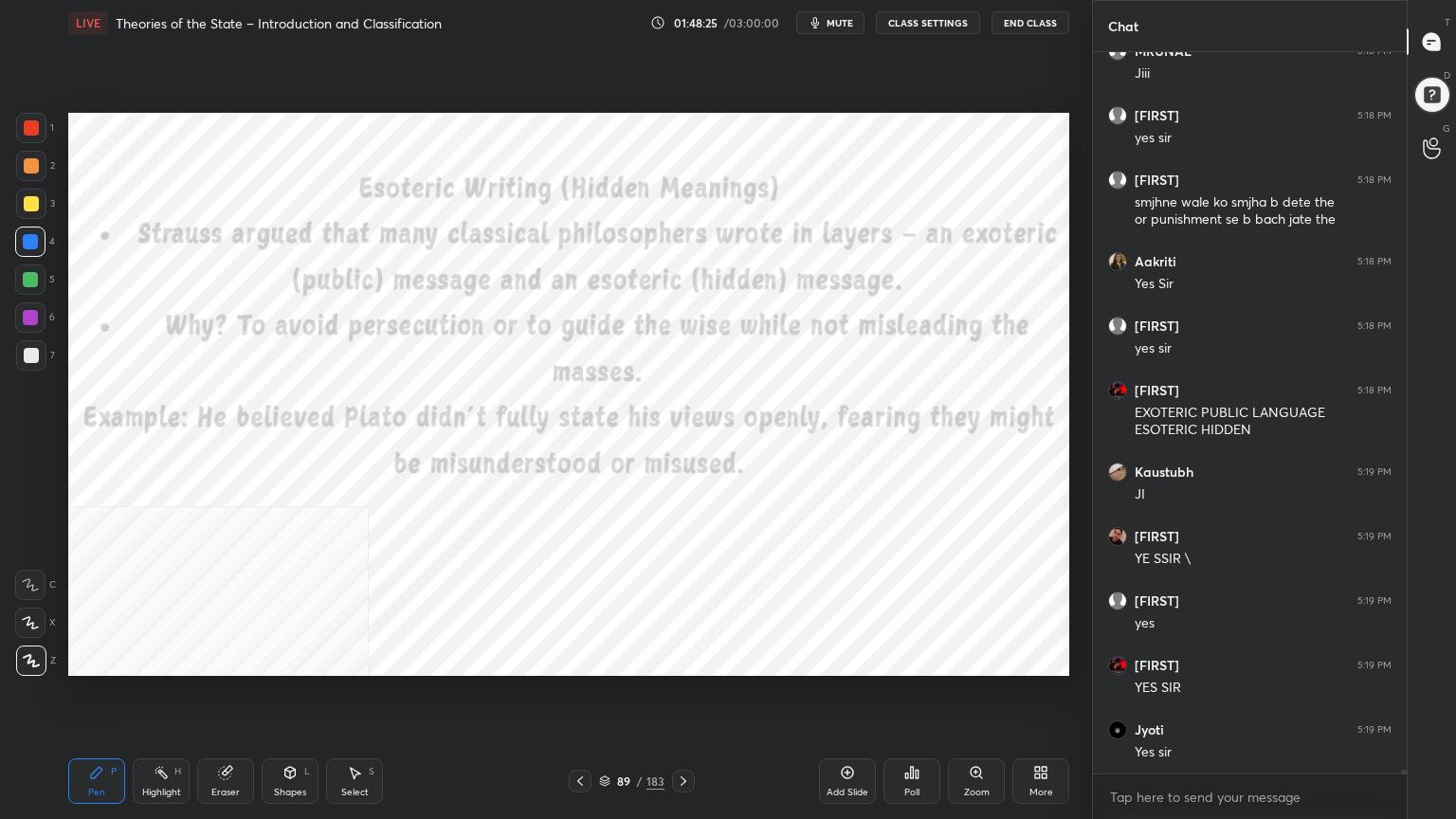 click at bounding box center [31, 128] 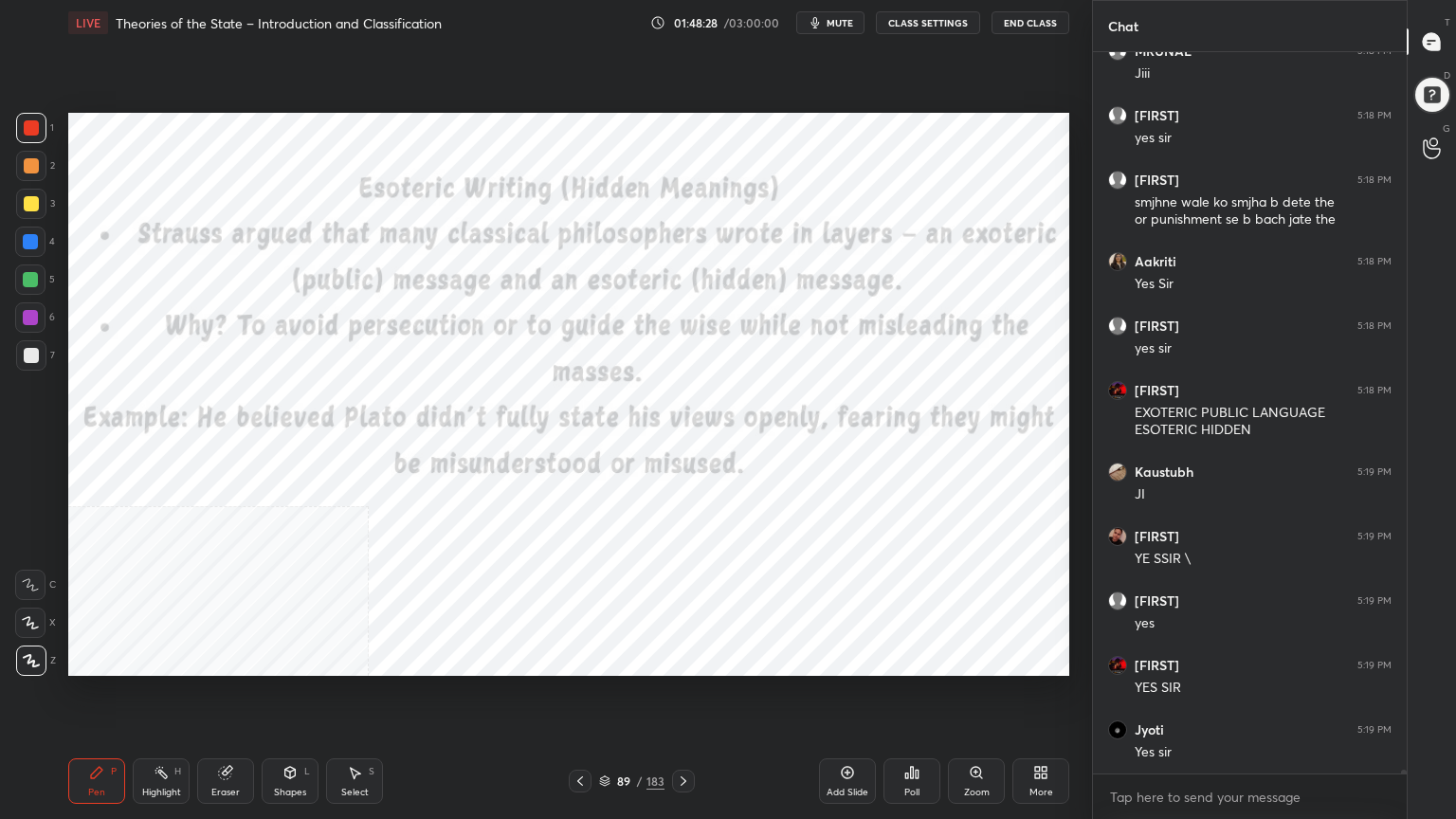 click at bounding box center (30, 242) 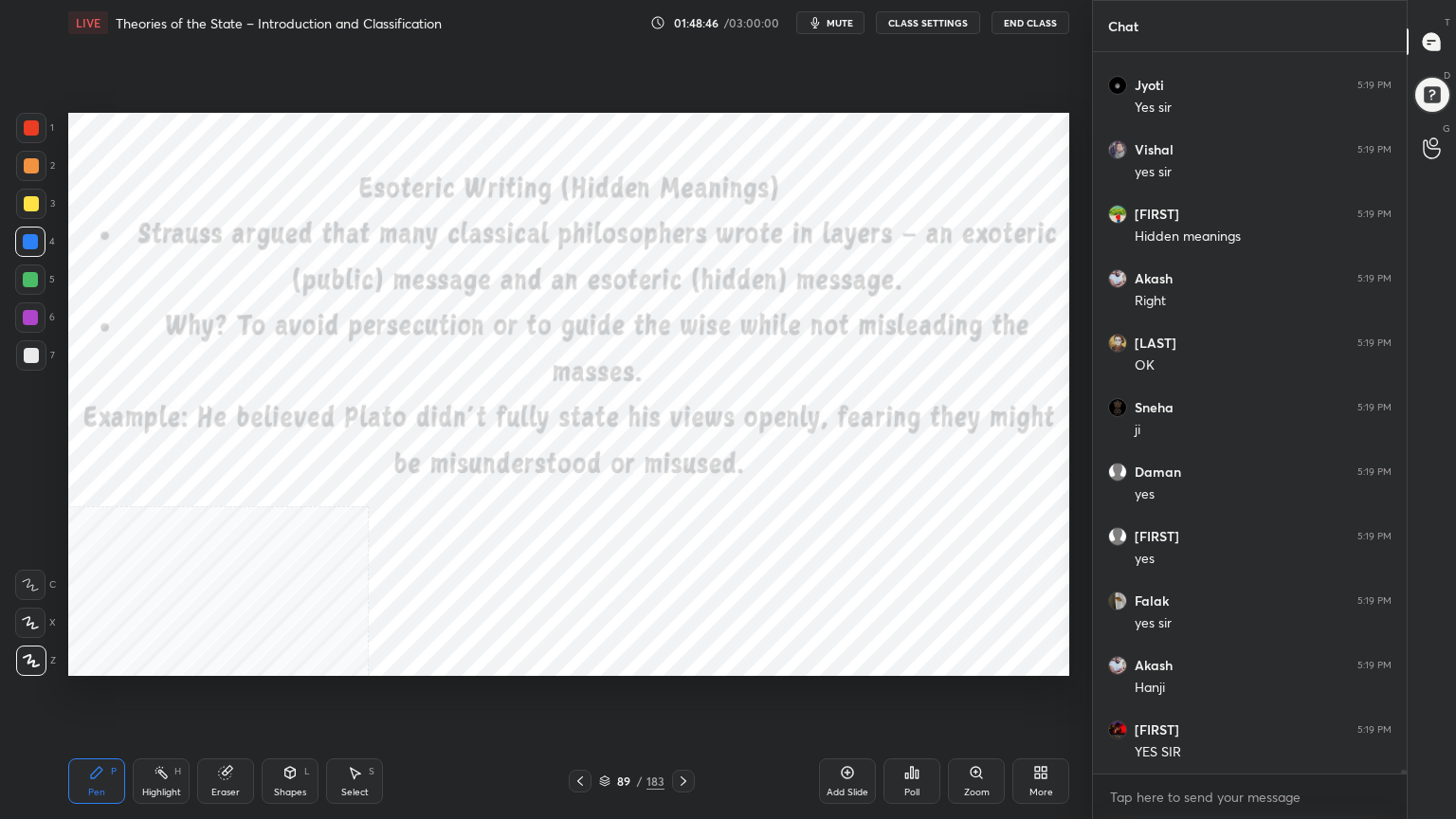 scroll, scrollTop: 154036, scrollLeft: 0, axis: vertical 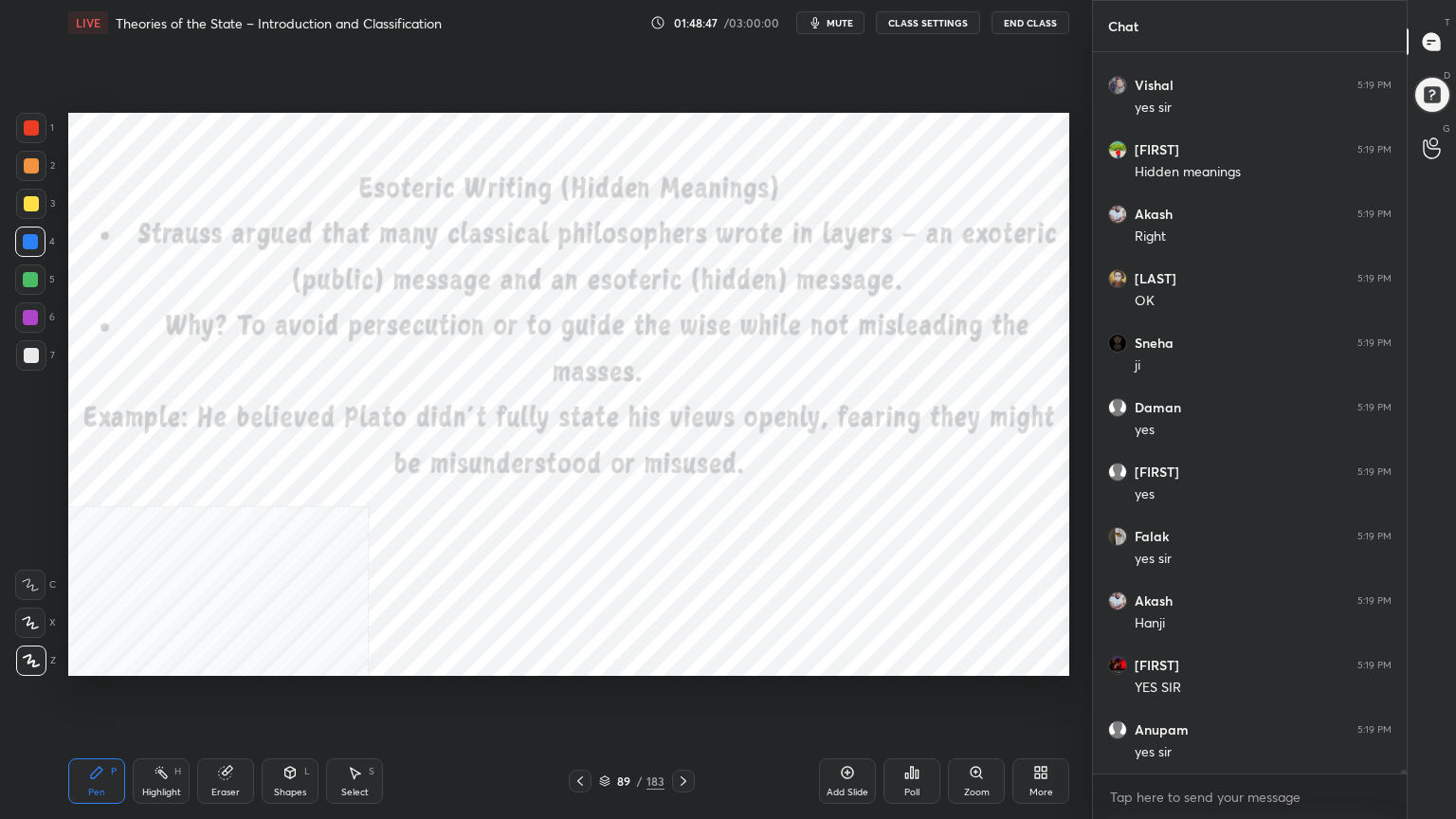 click 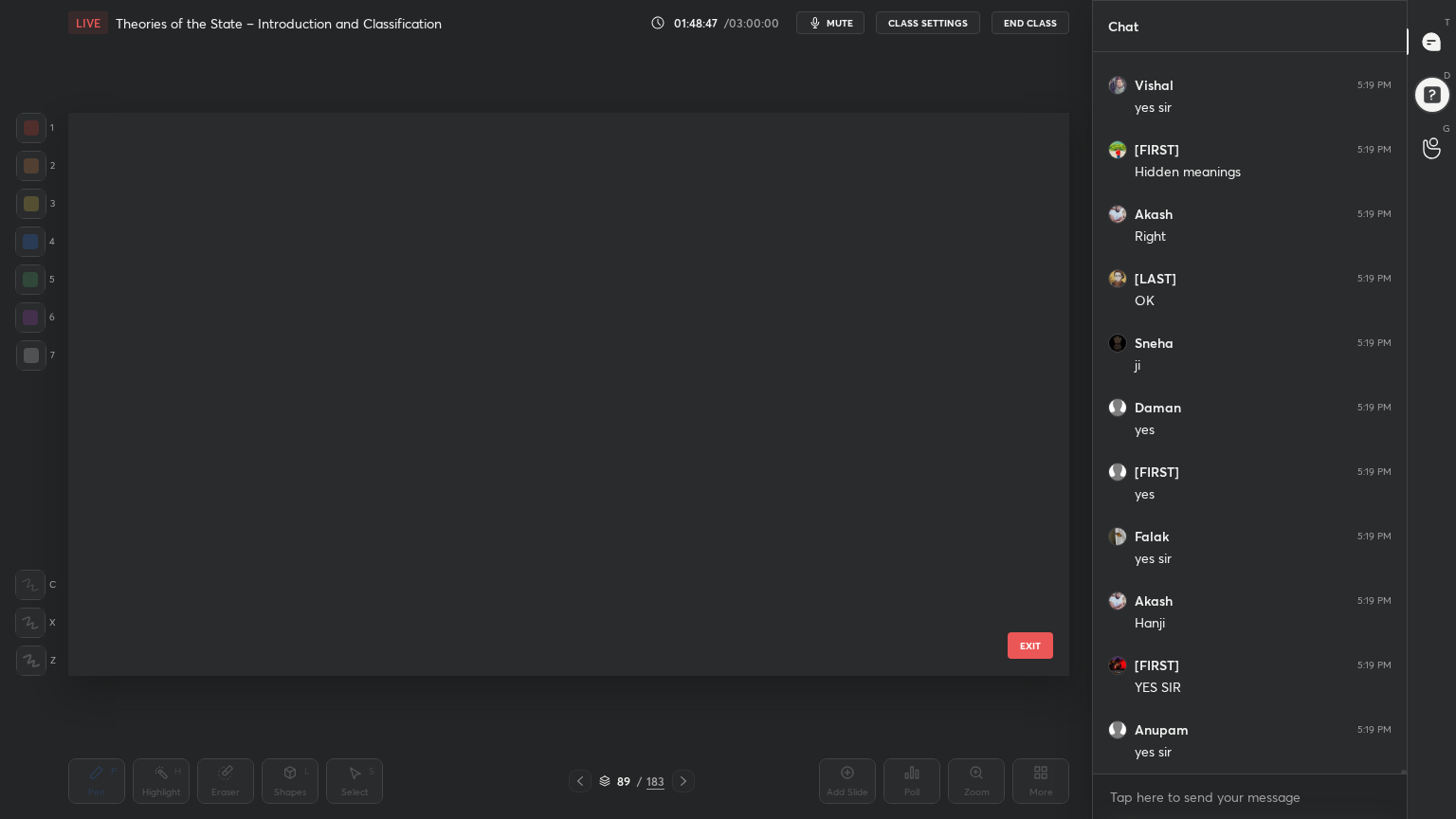 scroll, scrollTop: 4641, scrollLeft: 0, axis: vertical 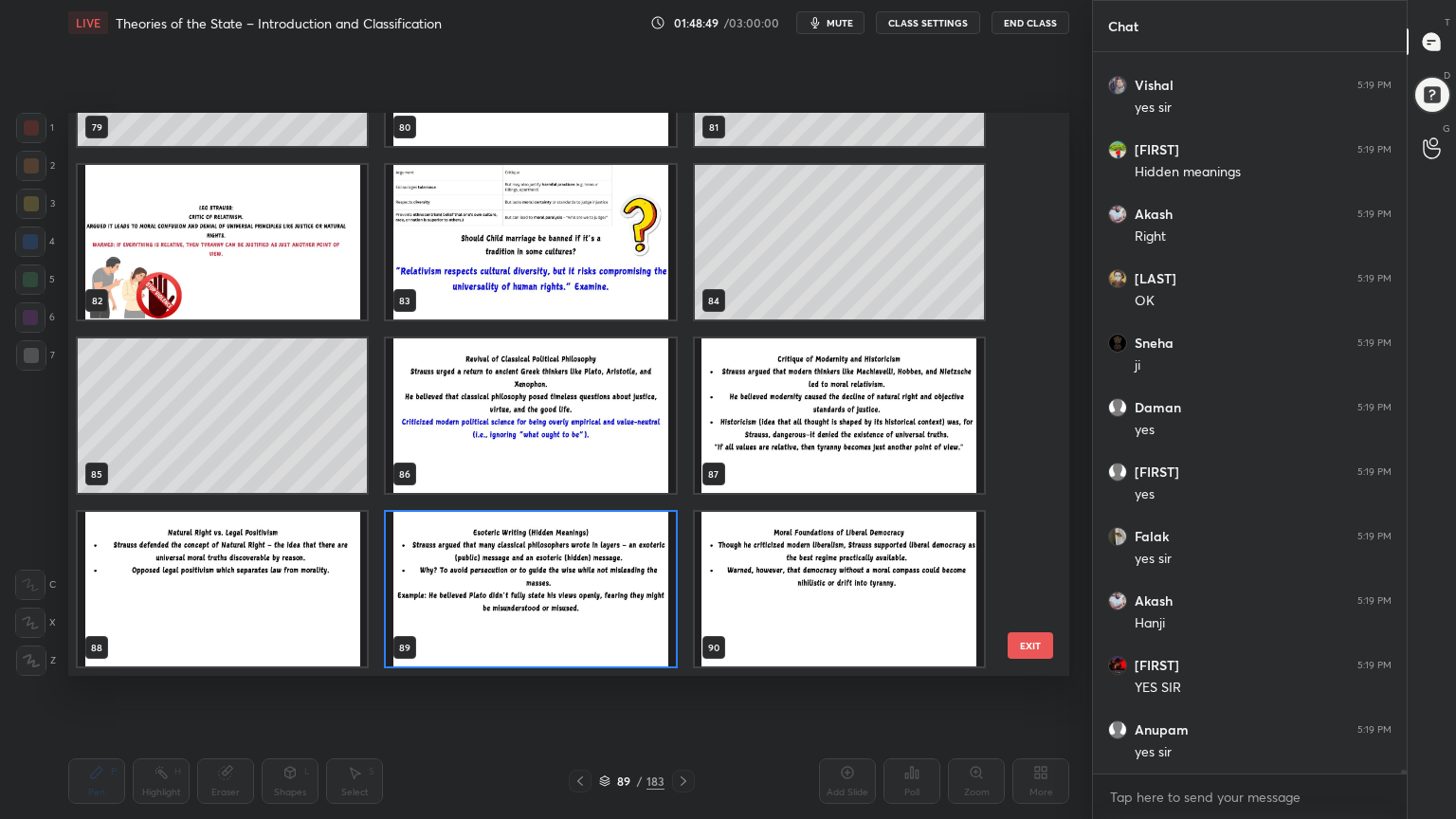 click at bounding box center (222, 589) 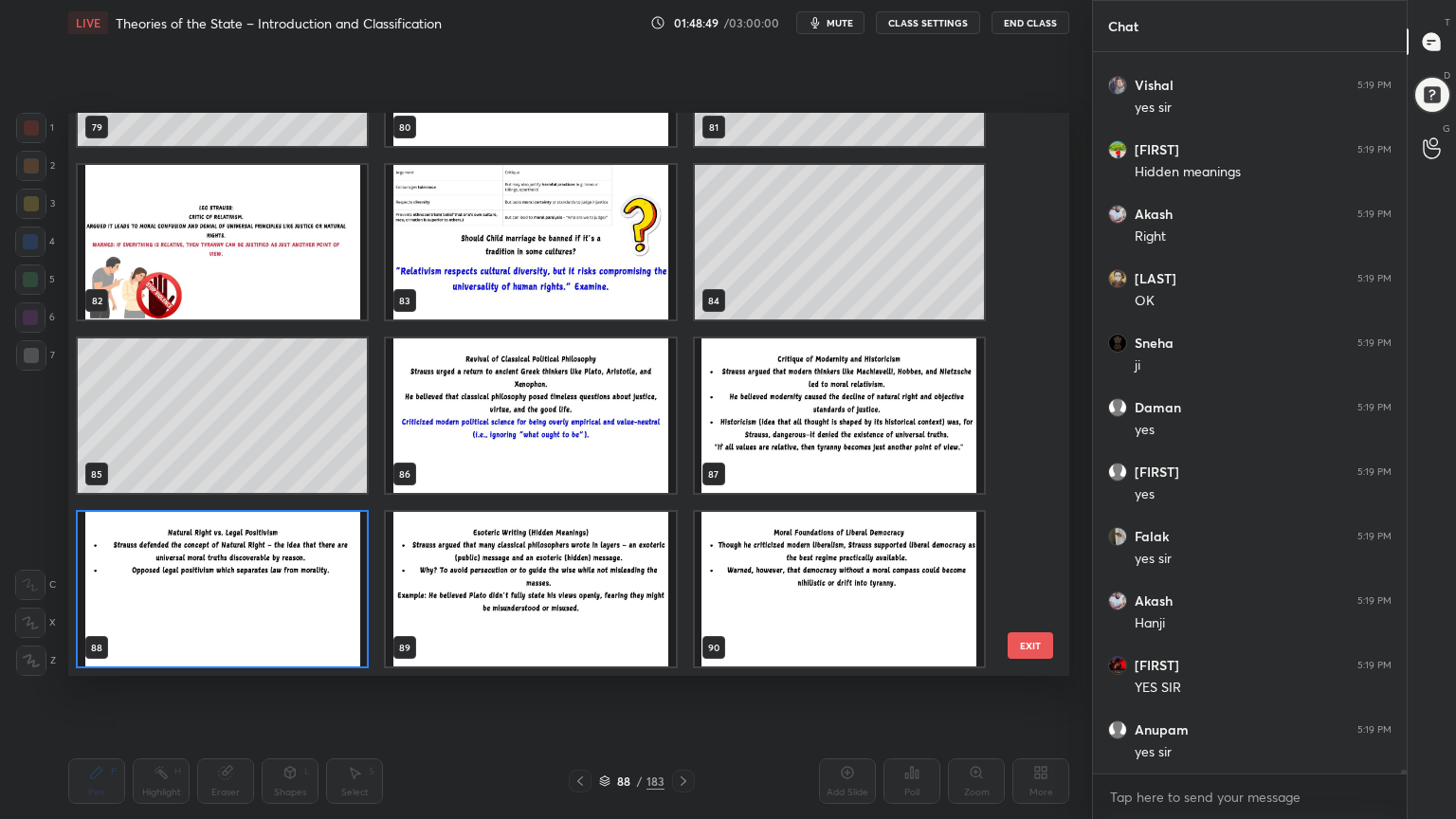 click at bounding box center (222, 589) 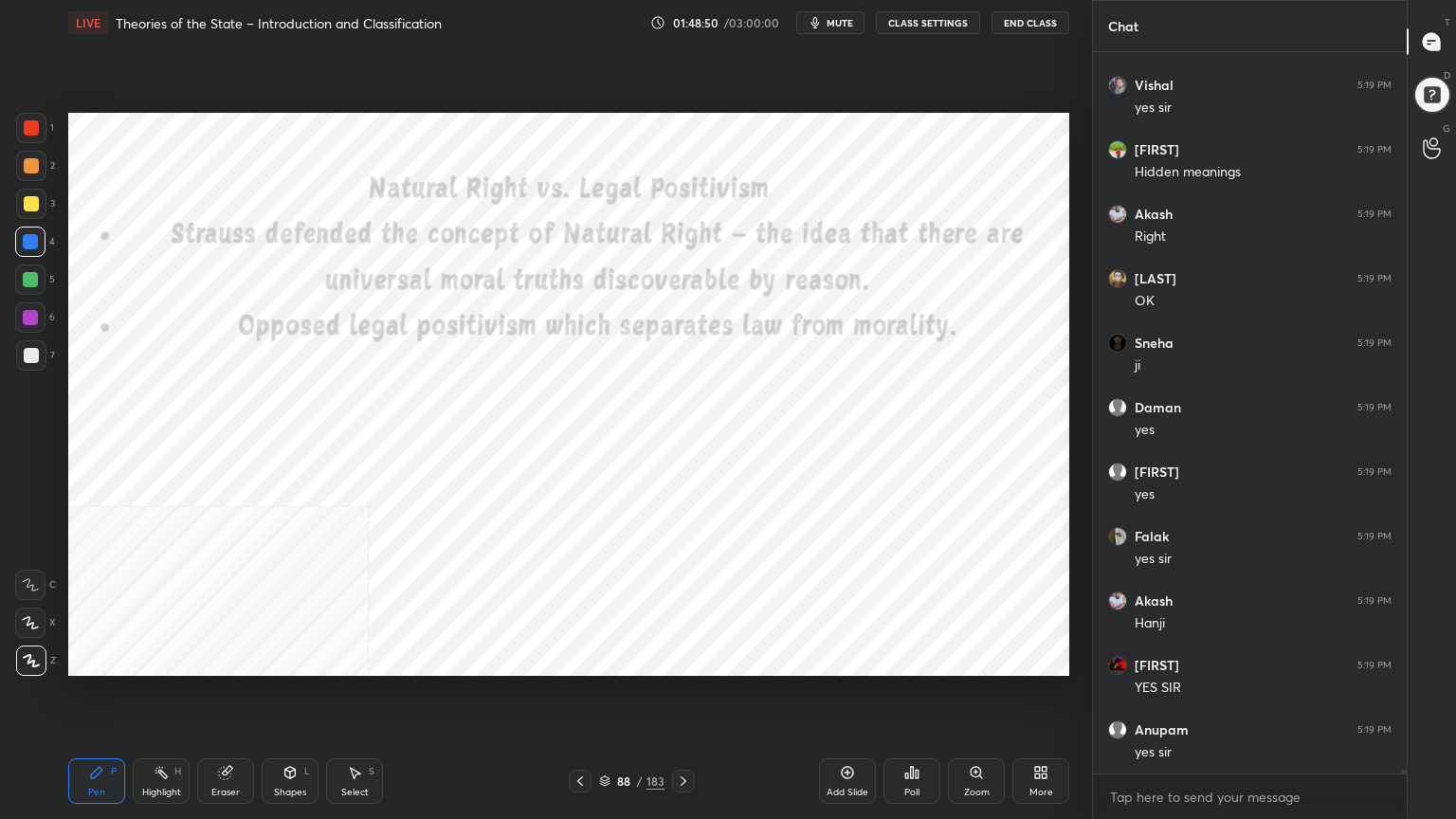 scroll, scrollTop: 154100, scrollLeft: 0, axis: vertical 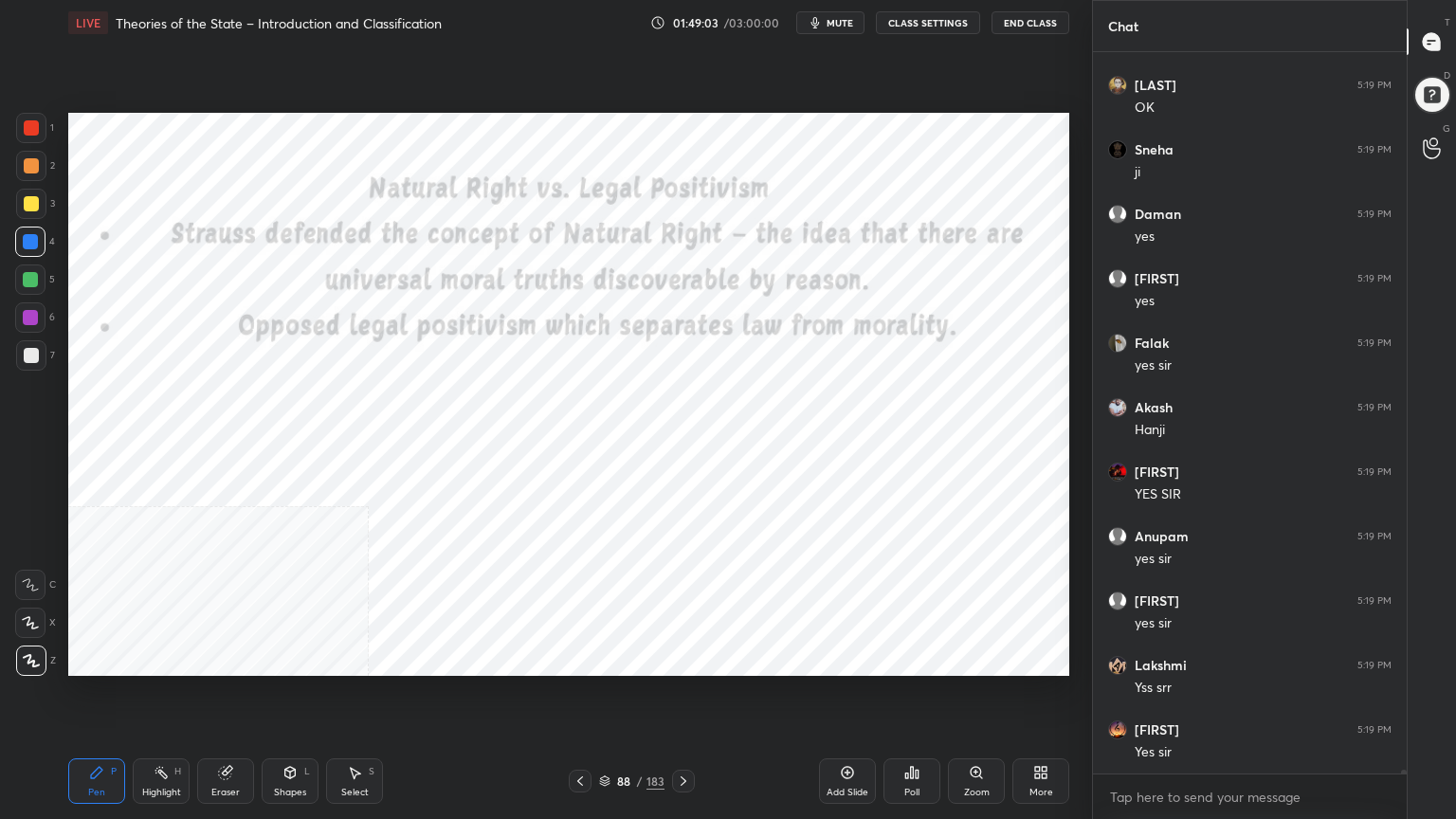 click at bounding box center (31, 128) 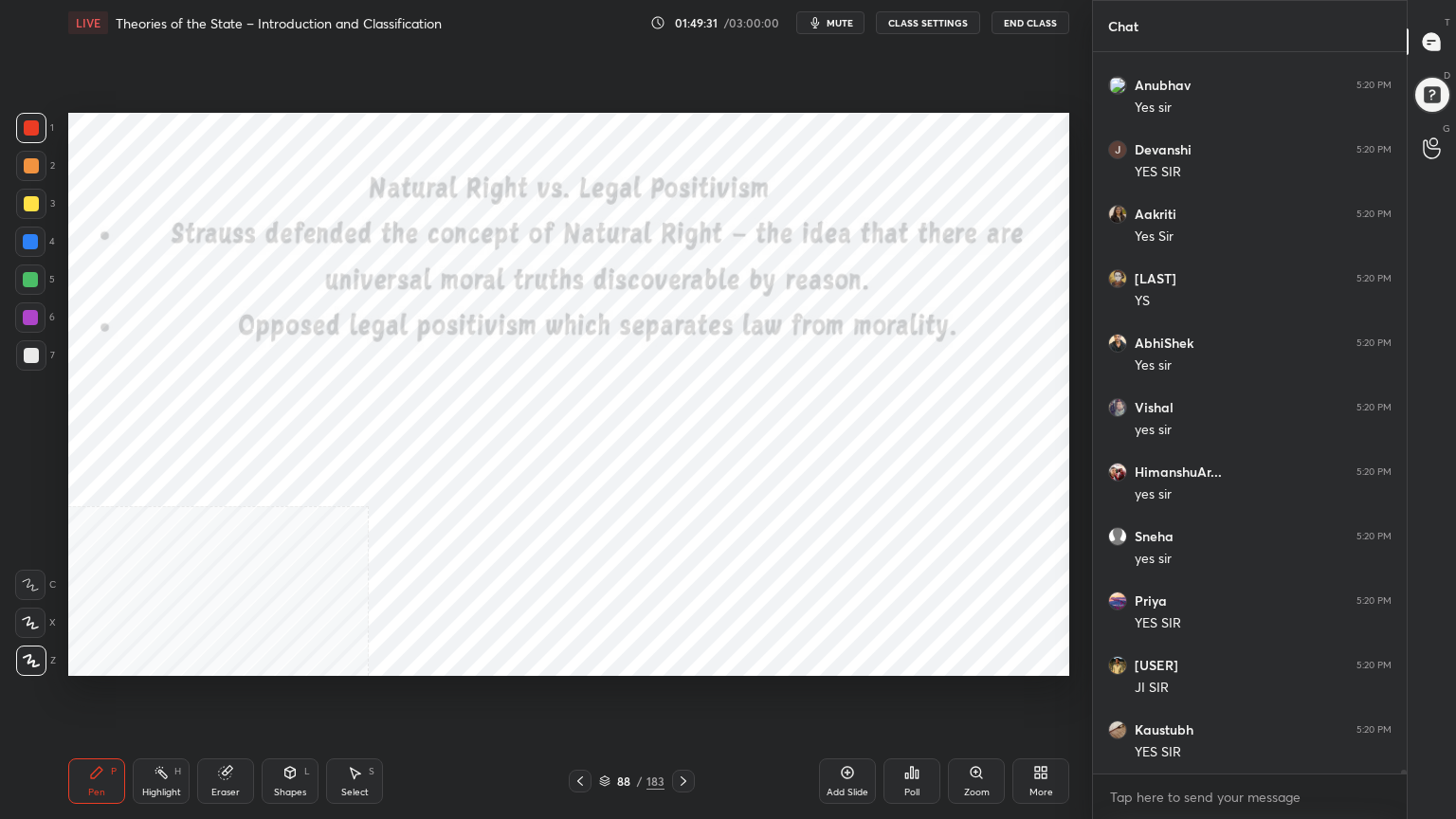 scroll, scrollTop: 155518, scrollLeft: 0, axis: vertical 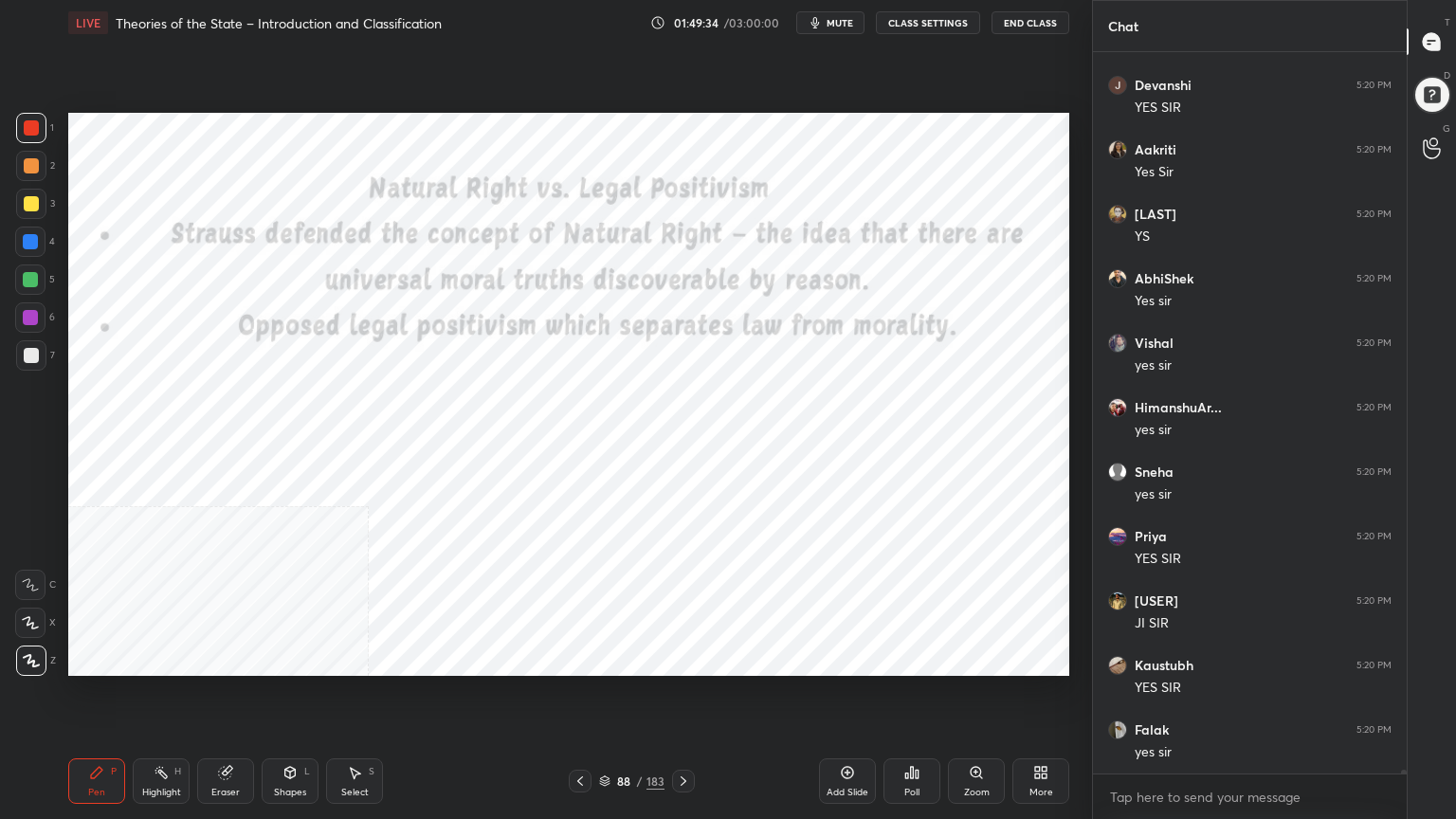 click 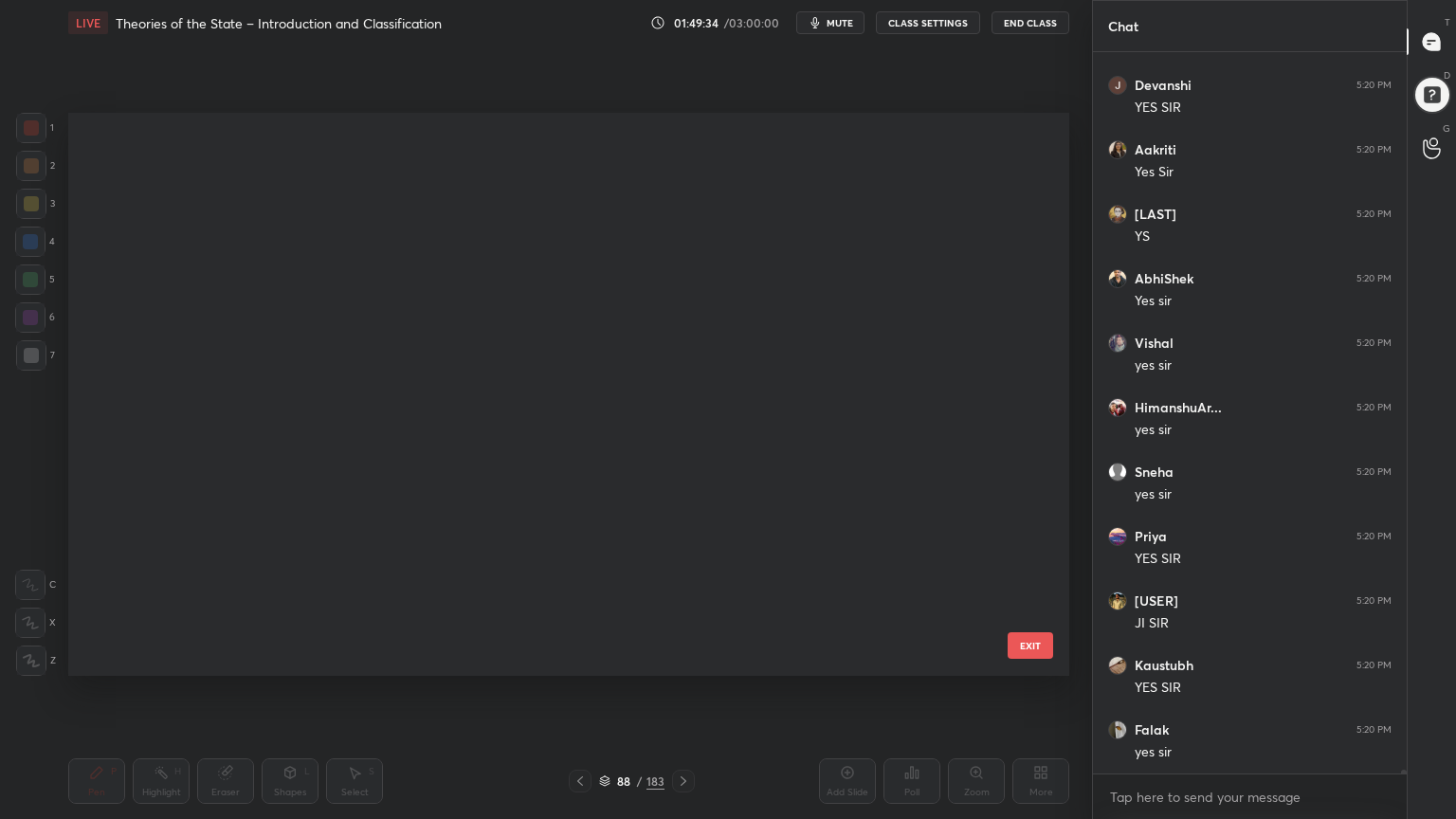 scroll, scrollTop: 4641, scrollLeft: 0, axis: vertical 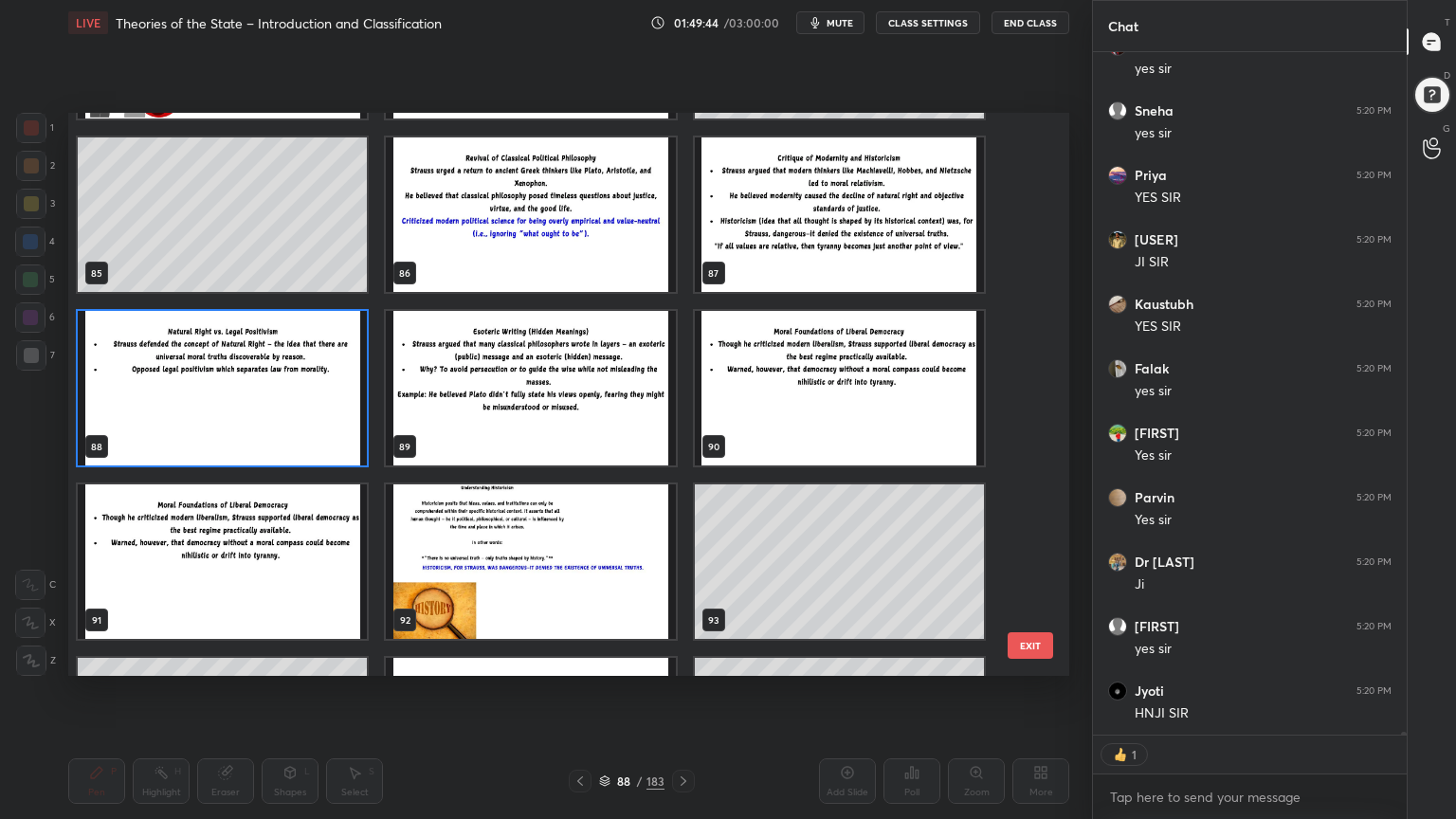 click at bounding box center [839, 388] 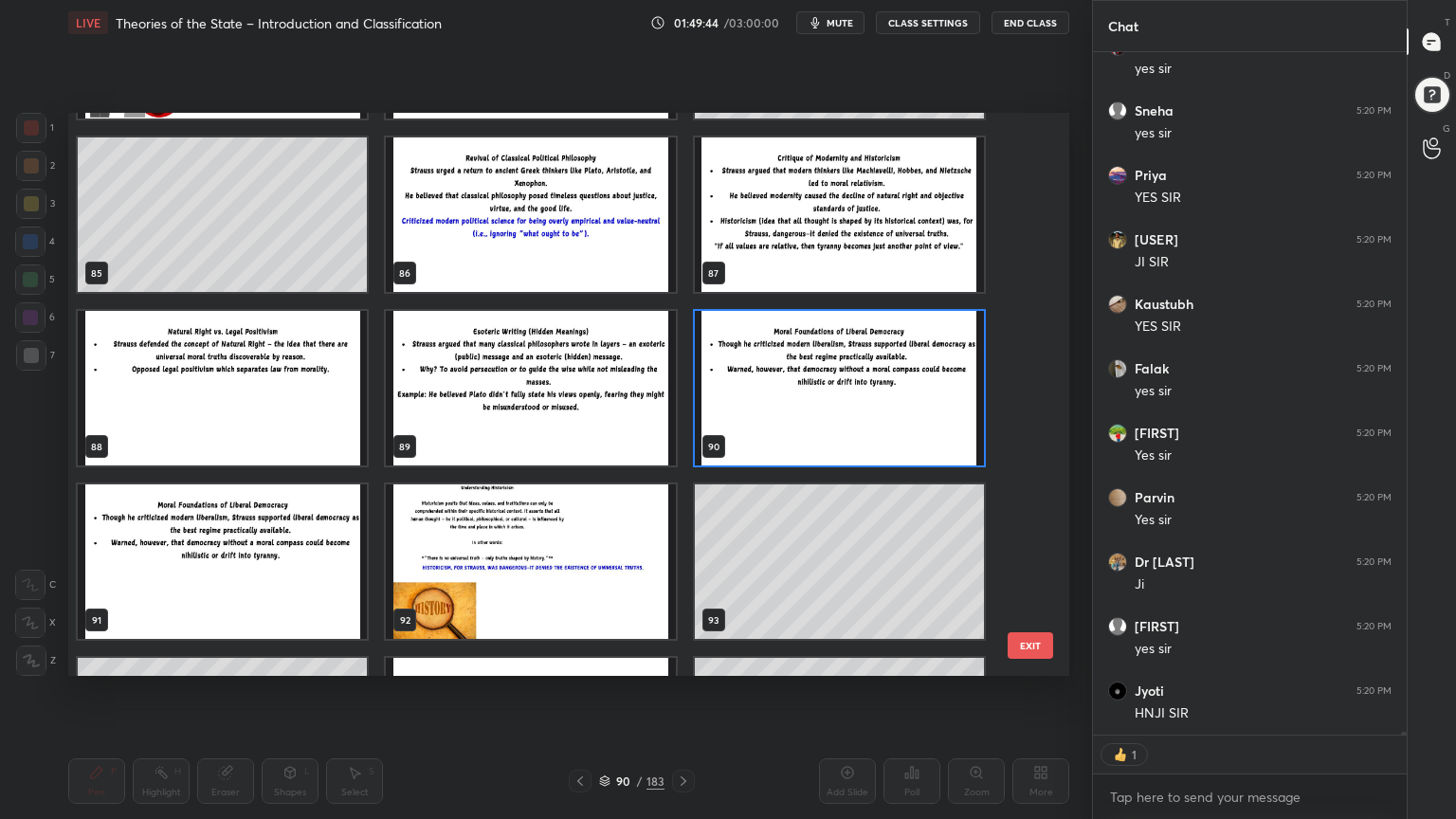 click at bounding box center [839, 388] 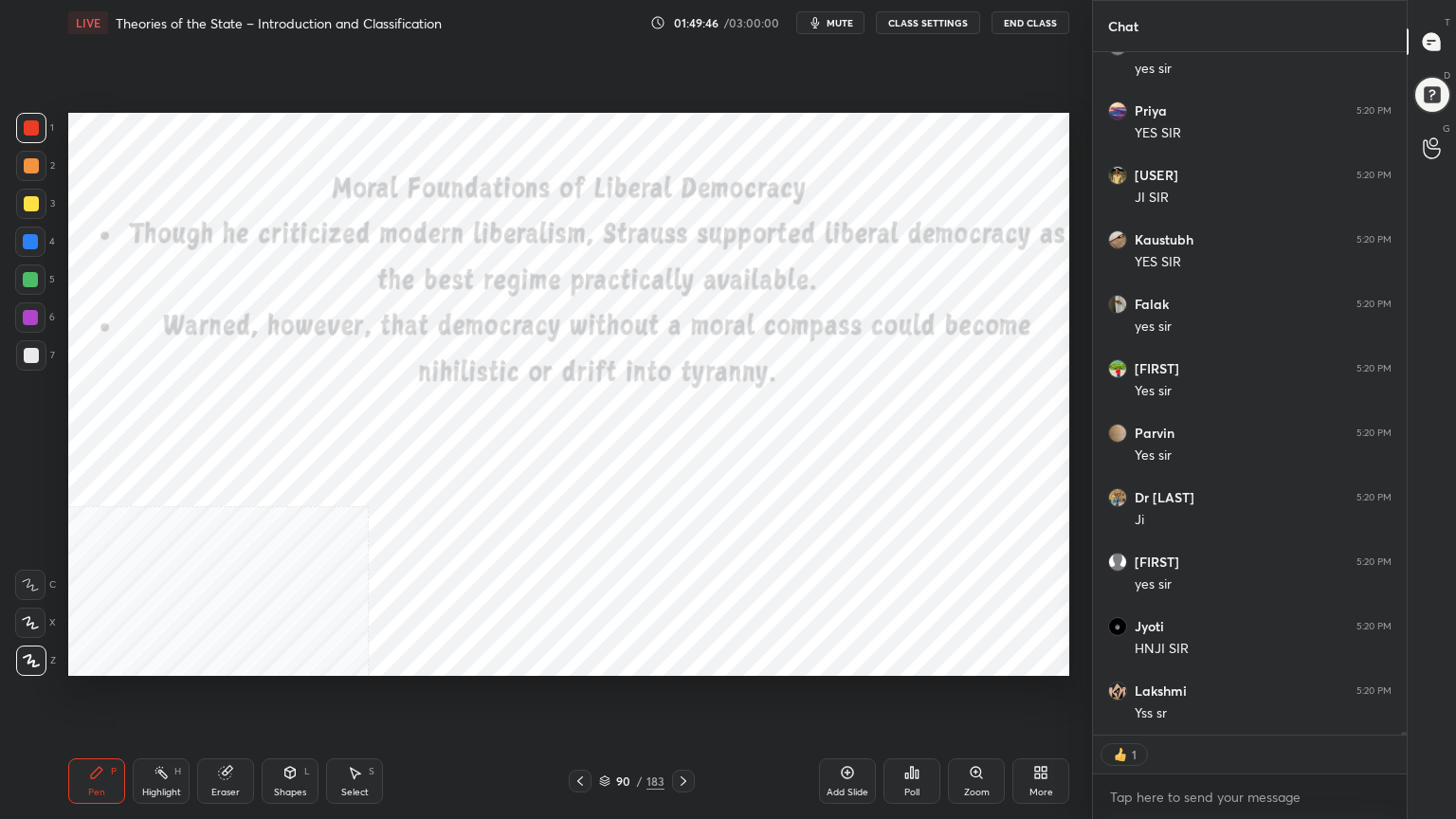 scroll, scrollTop: 156008, scrollLeft: 0, axis: vertical 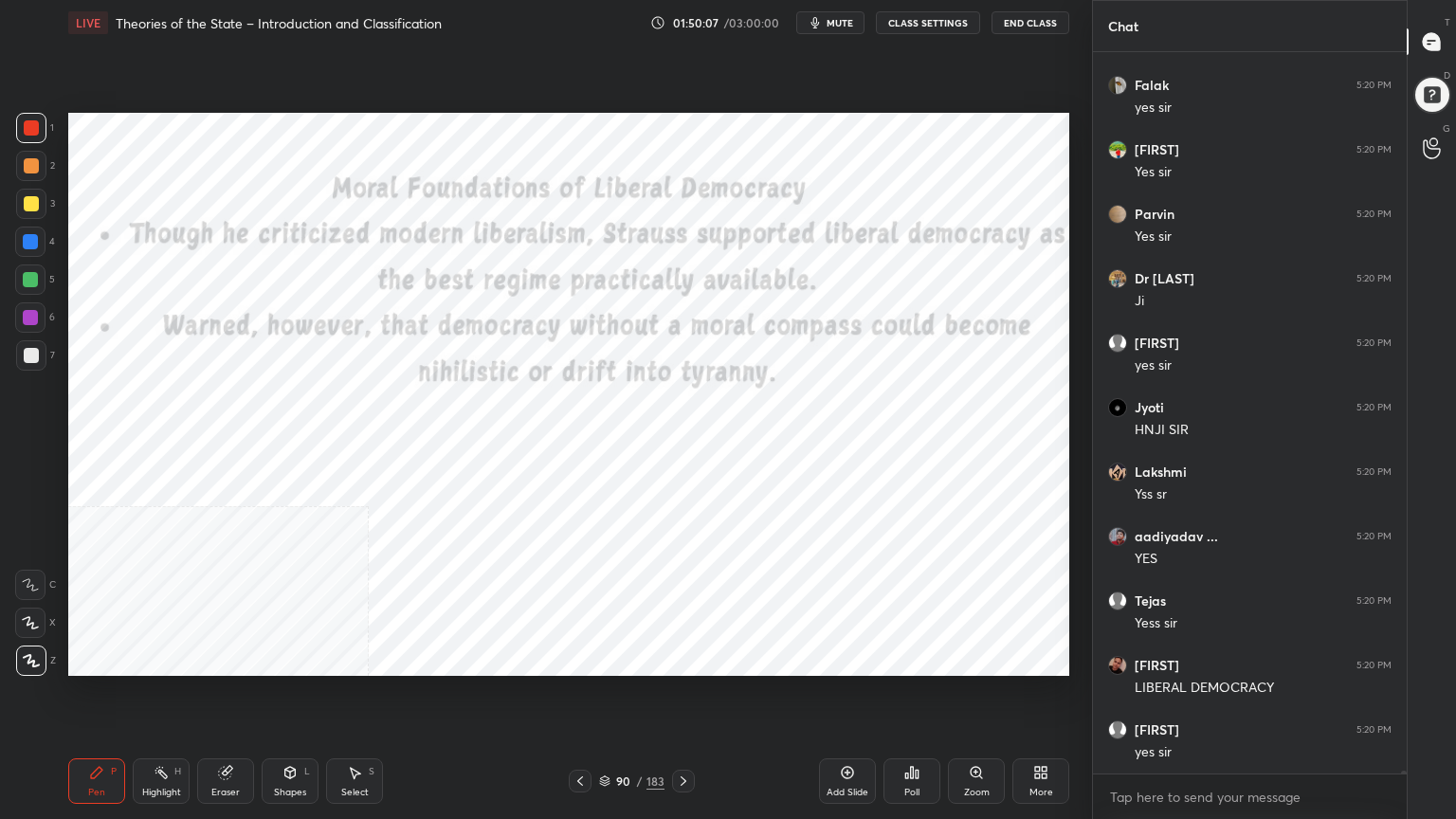 click at bounding box center (30, 318) 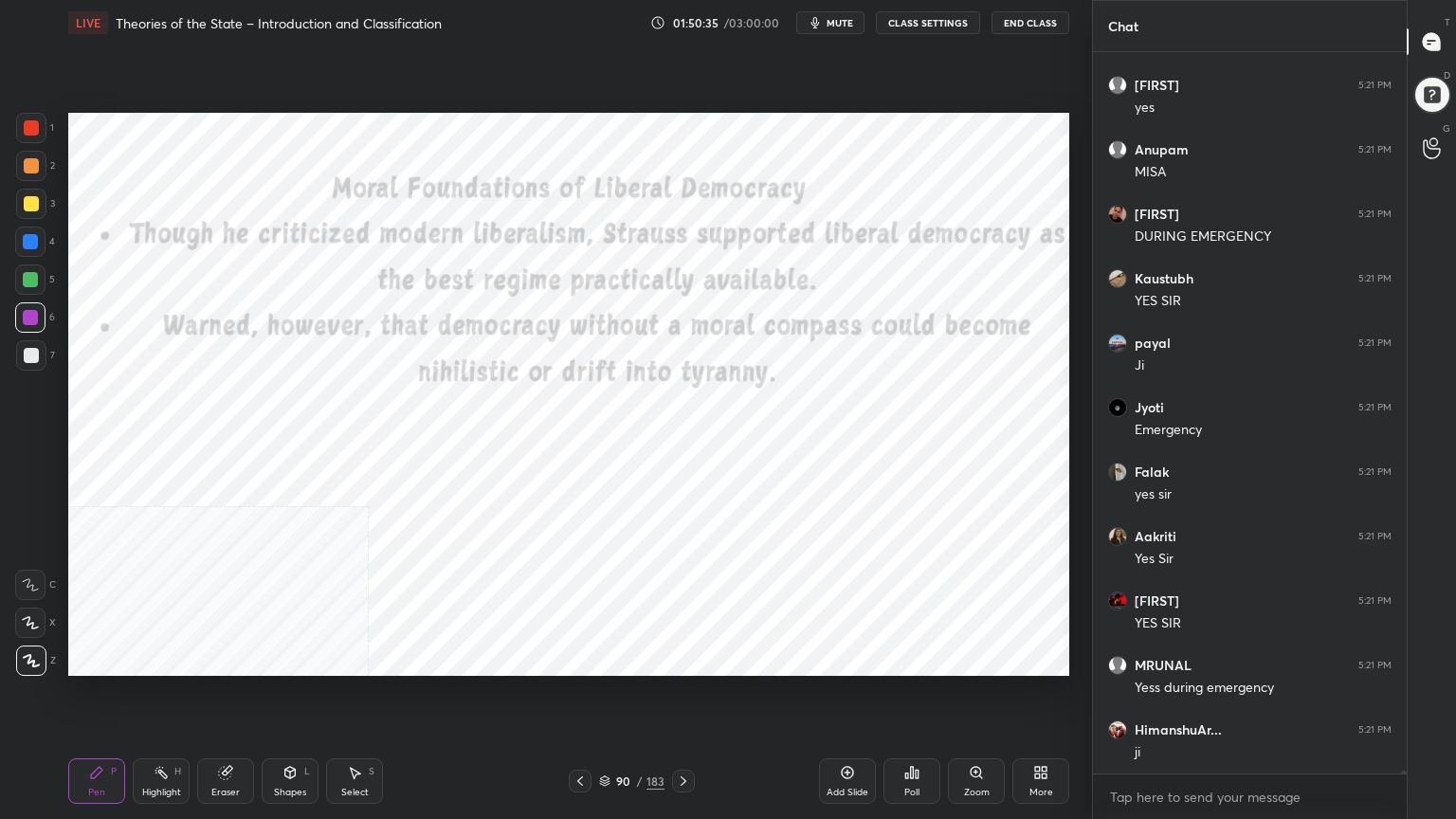 scroll, scrollTop: 157710, scrollLeft: 0, axis: vertical 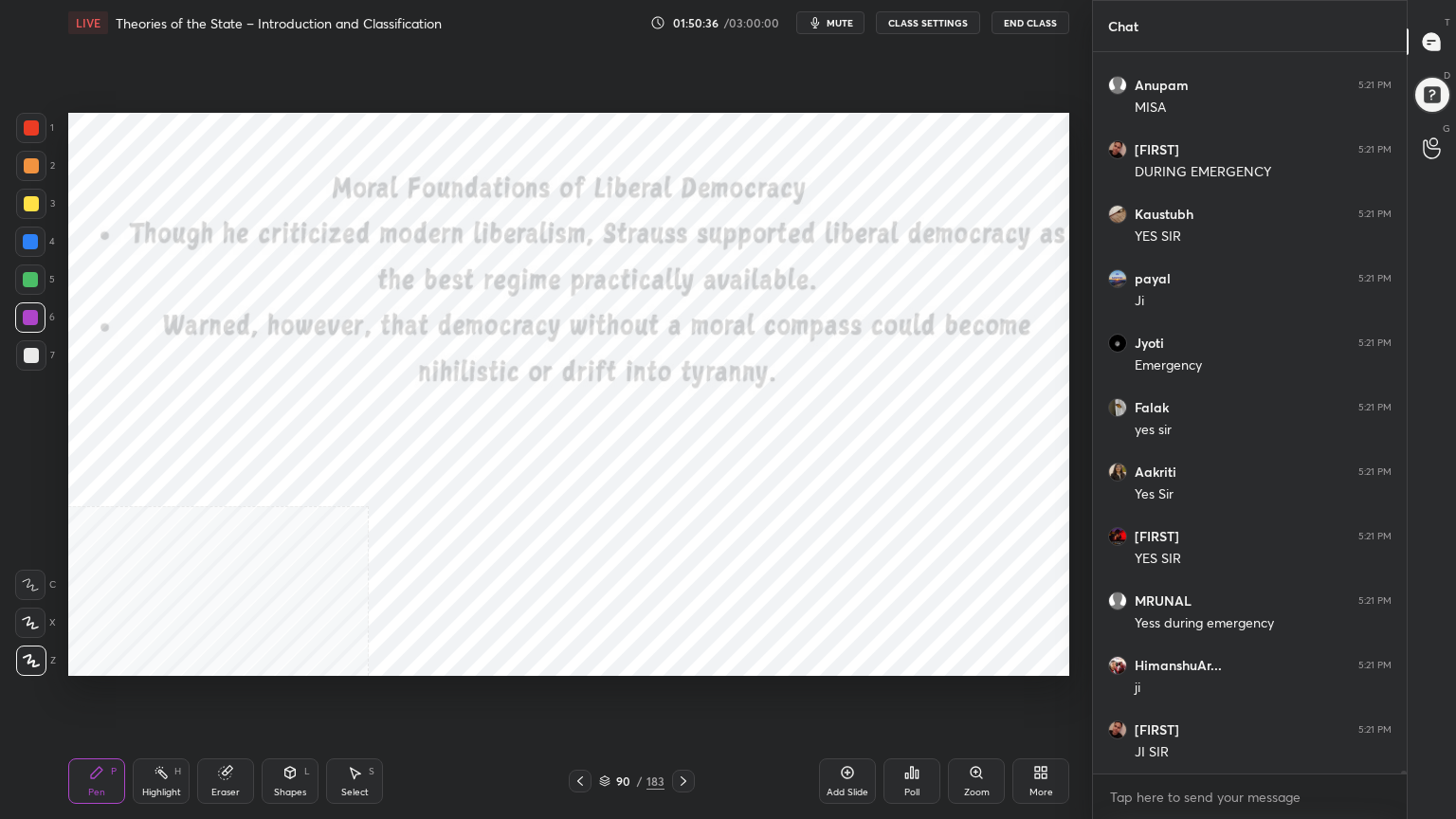 click 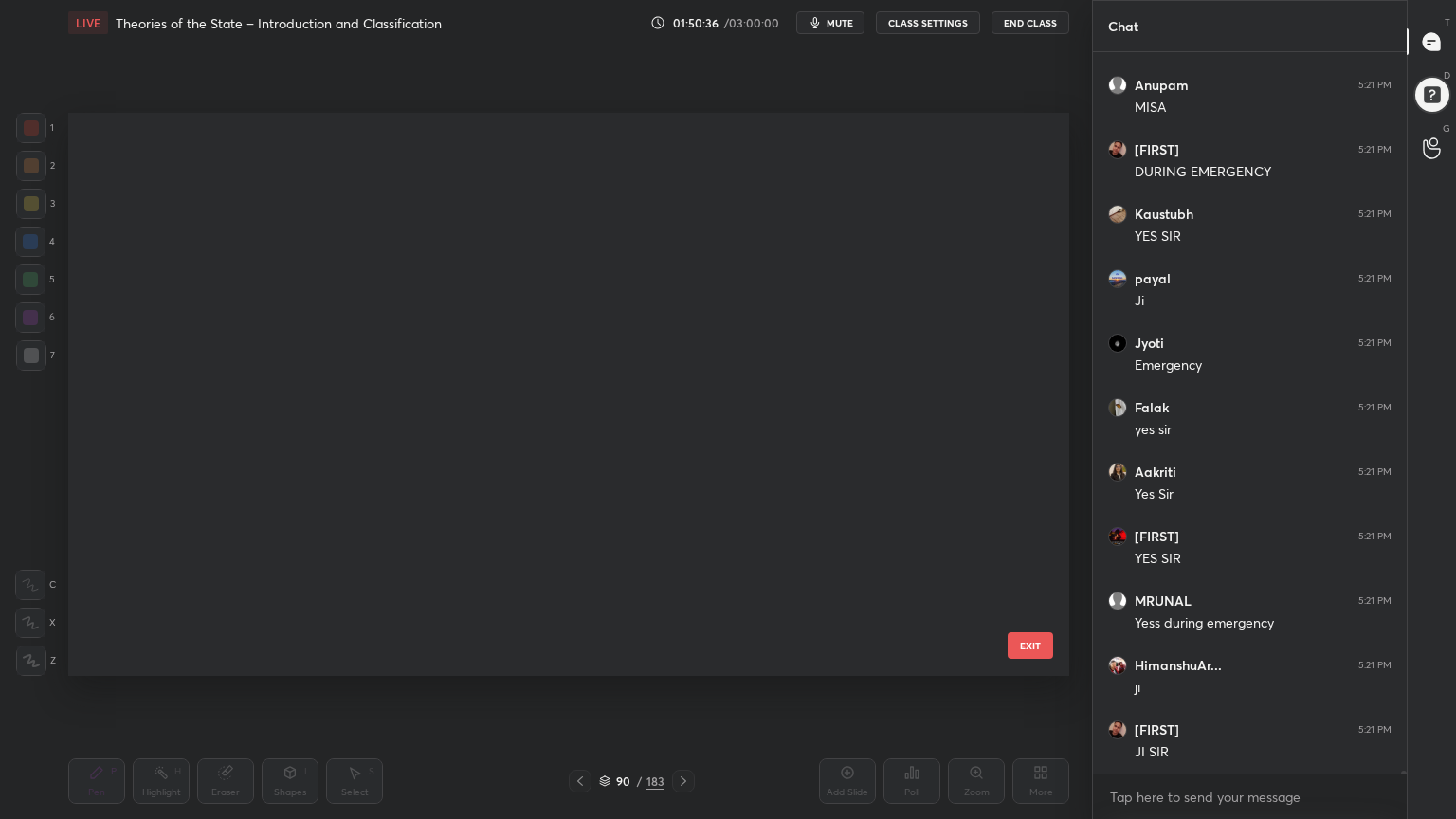 scroll, scrollTop: 4641, scrollLeft: 0, axis: vertical 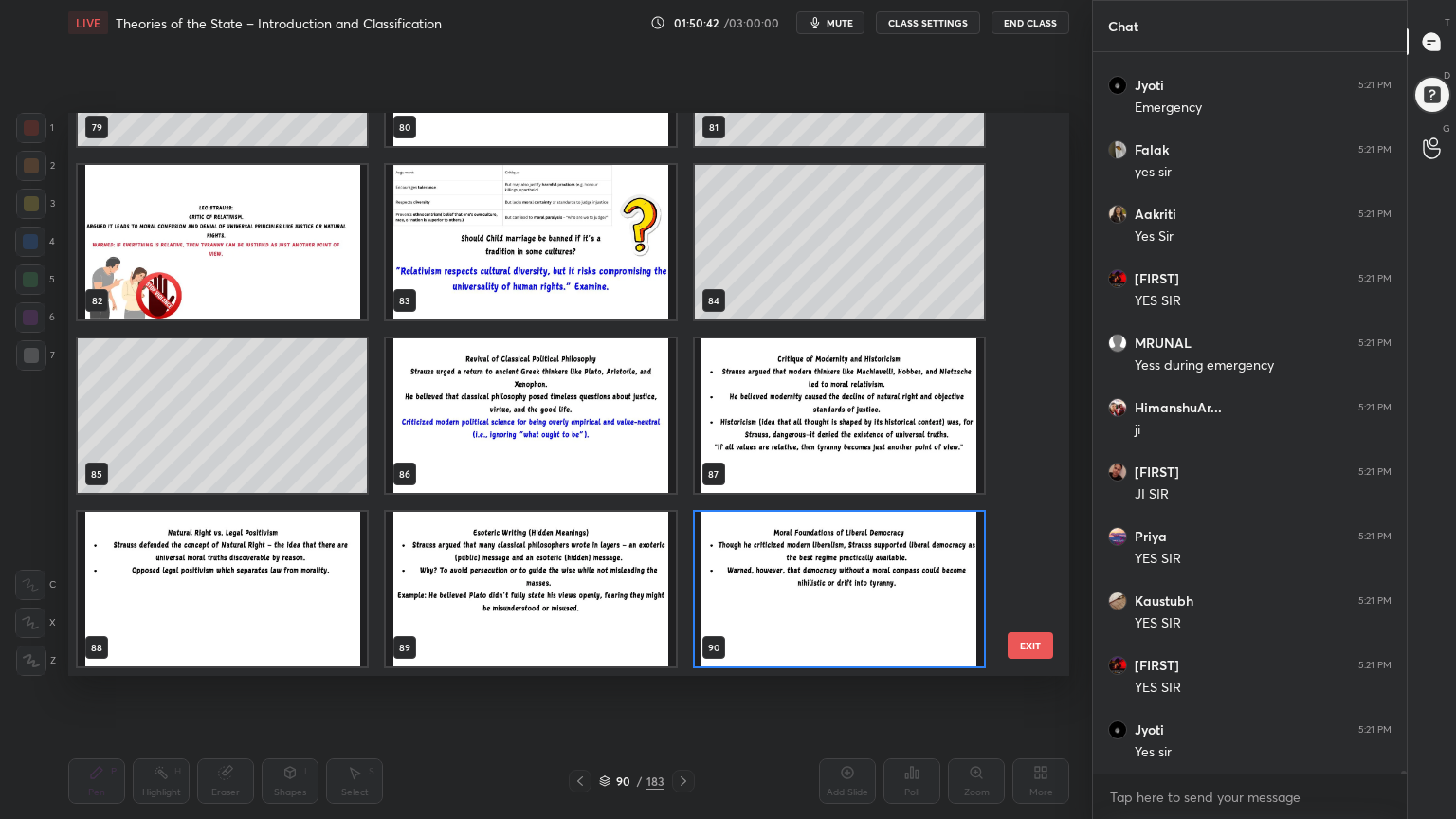 click at bounding box center [530, 415] 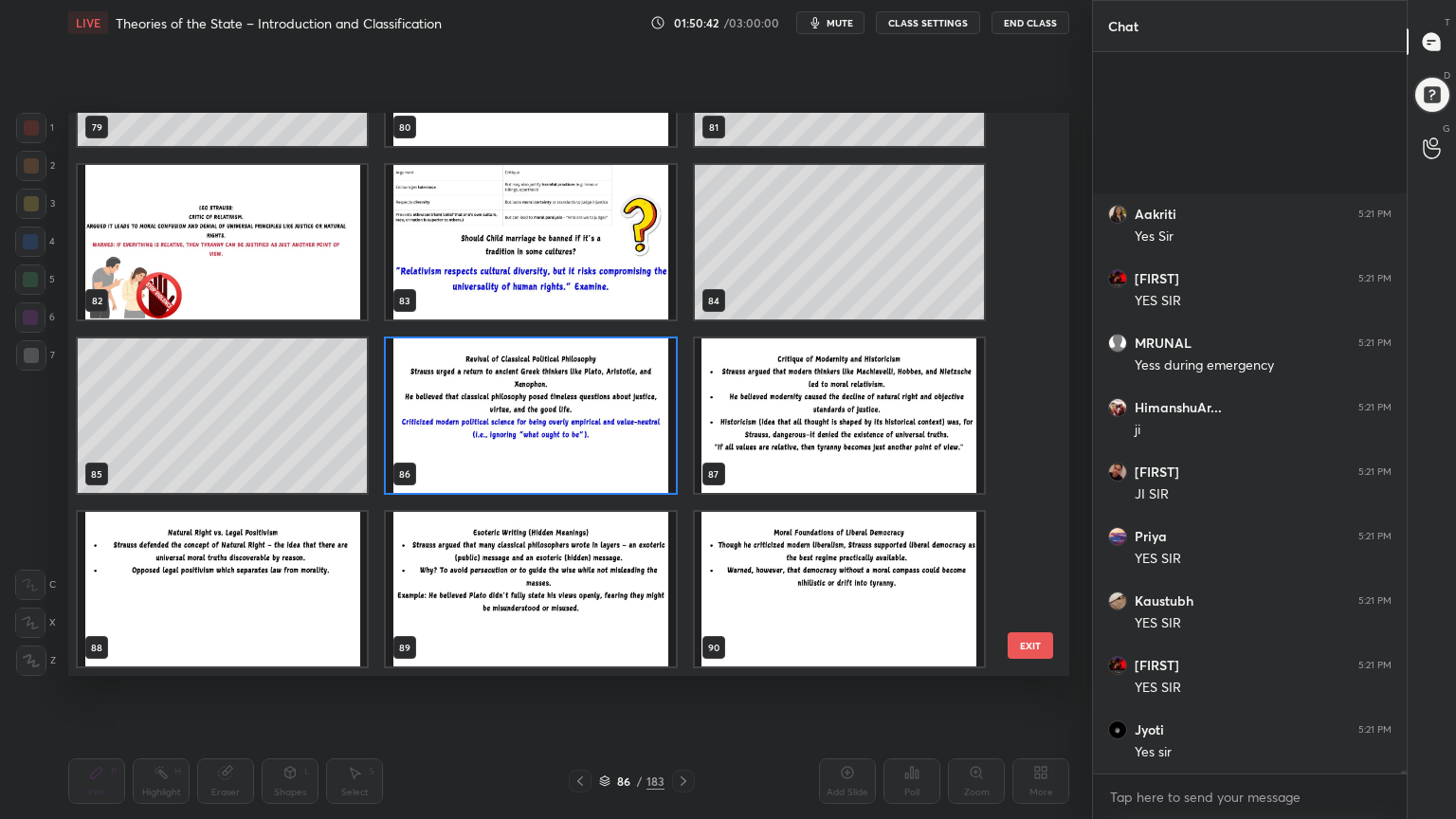 scroll, scrollTop: 158225, scrollLeft: 0, axis: vertical 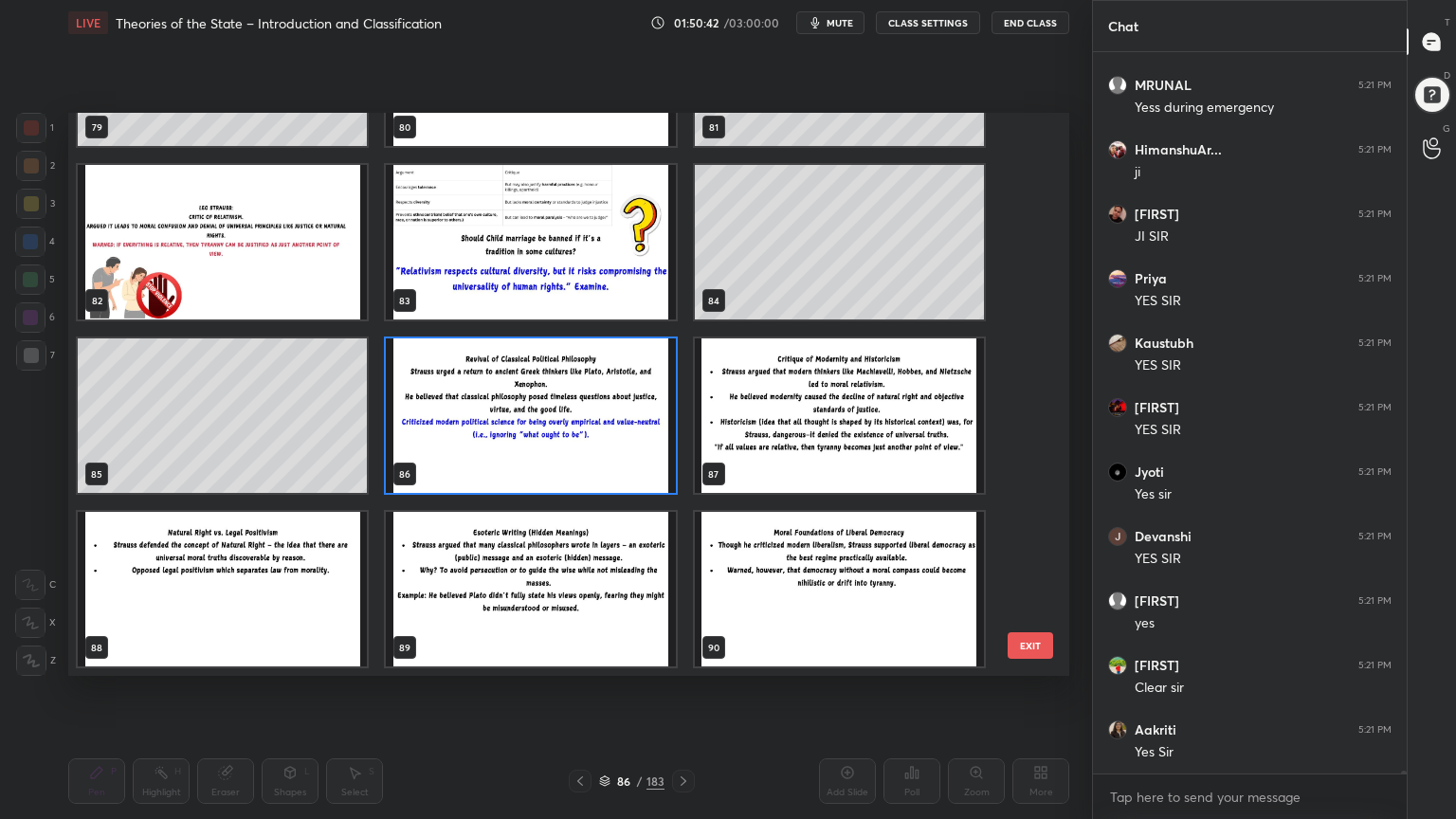 click at bounding box center [530, 415] 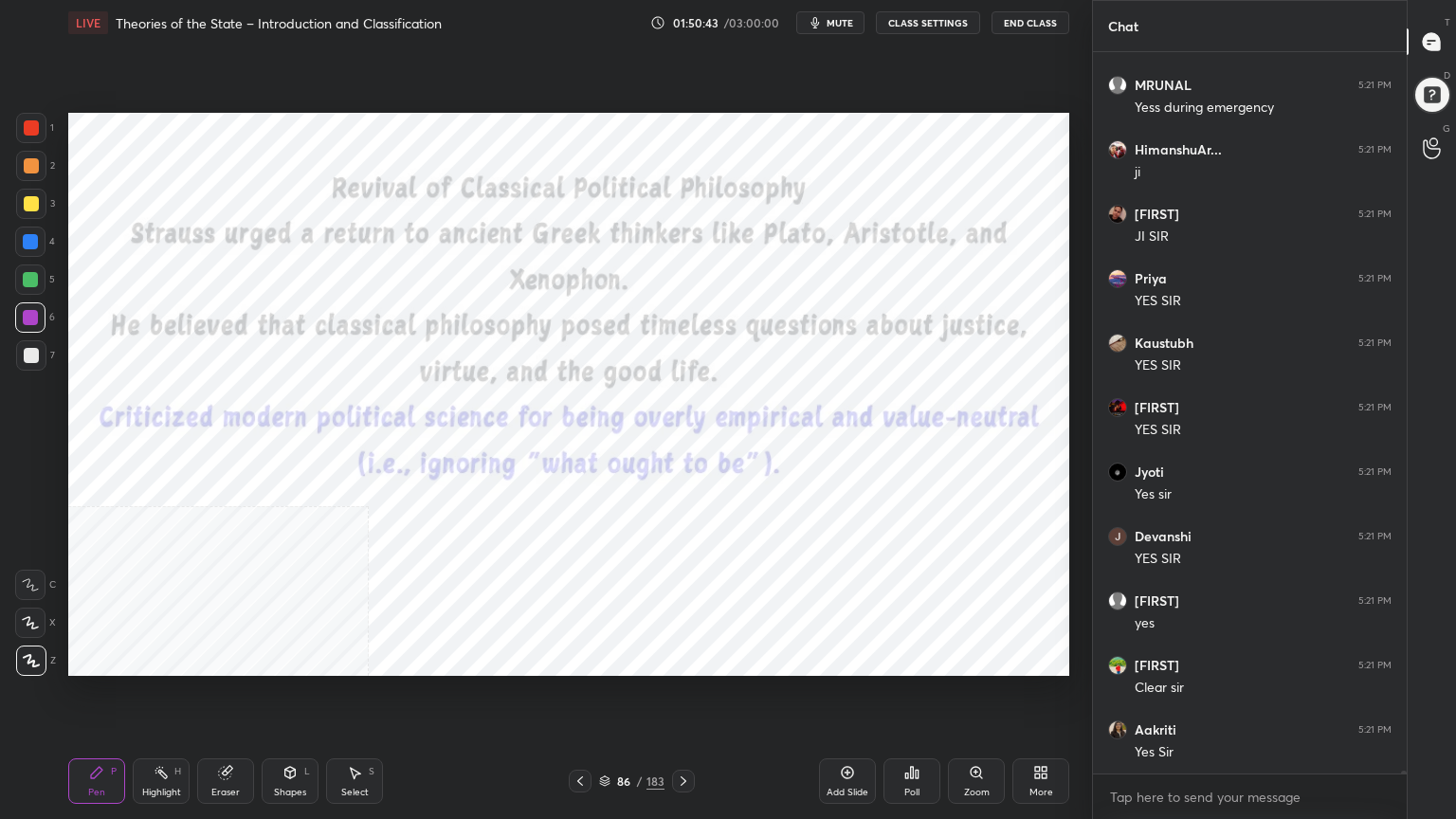 click at bounding box center [530, 415] 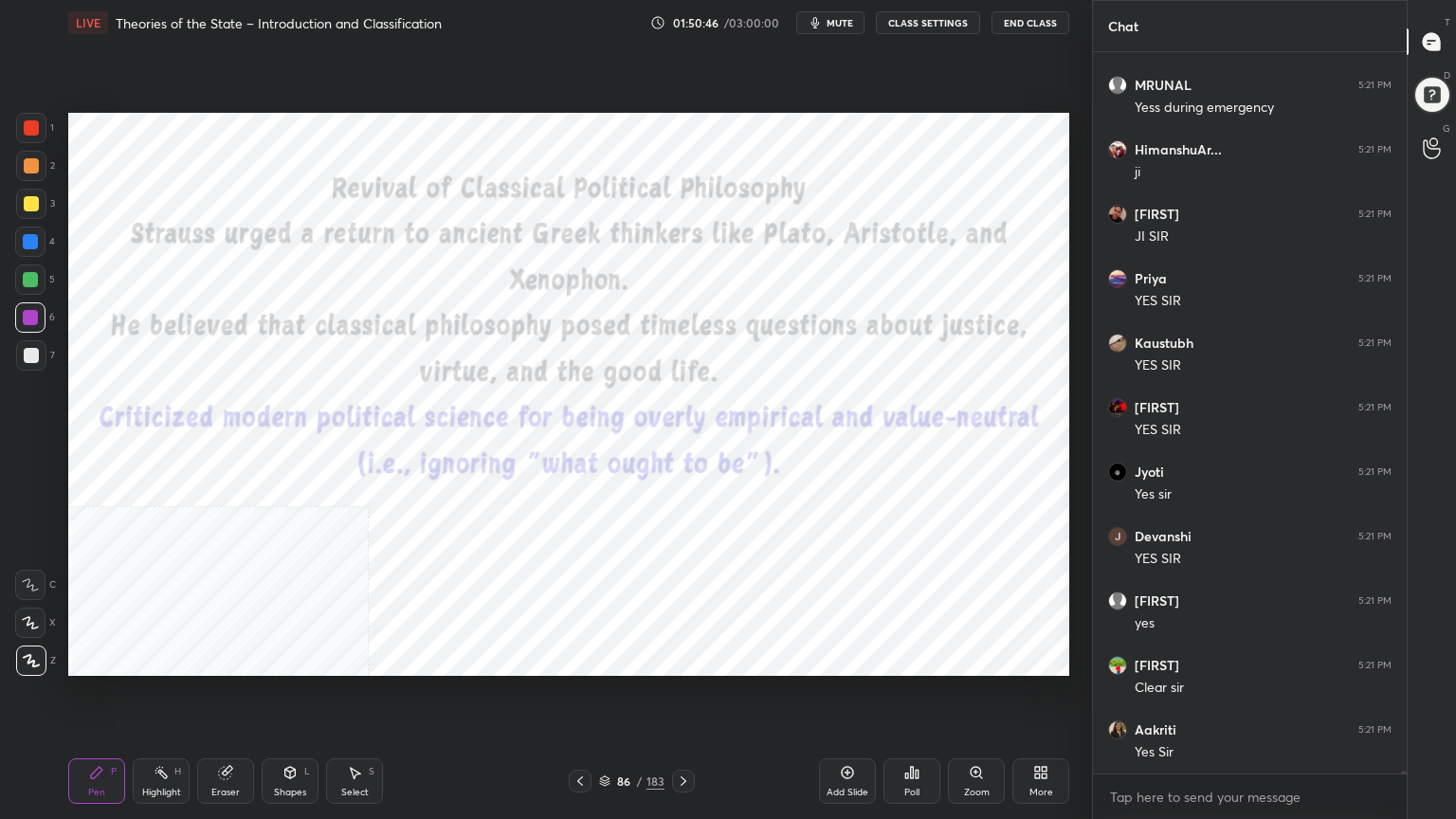 click at bounding box center (31, 128) 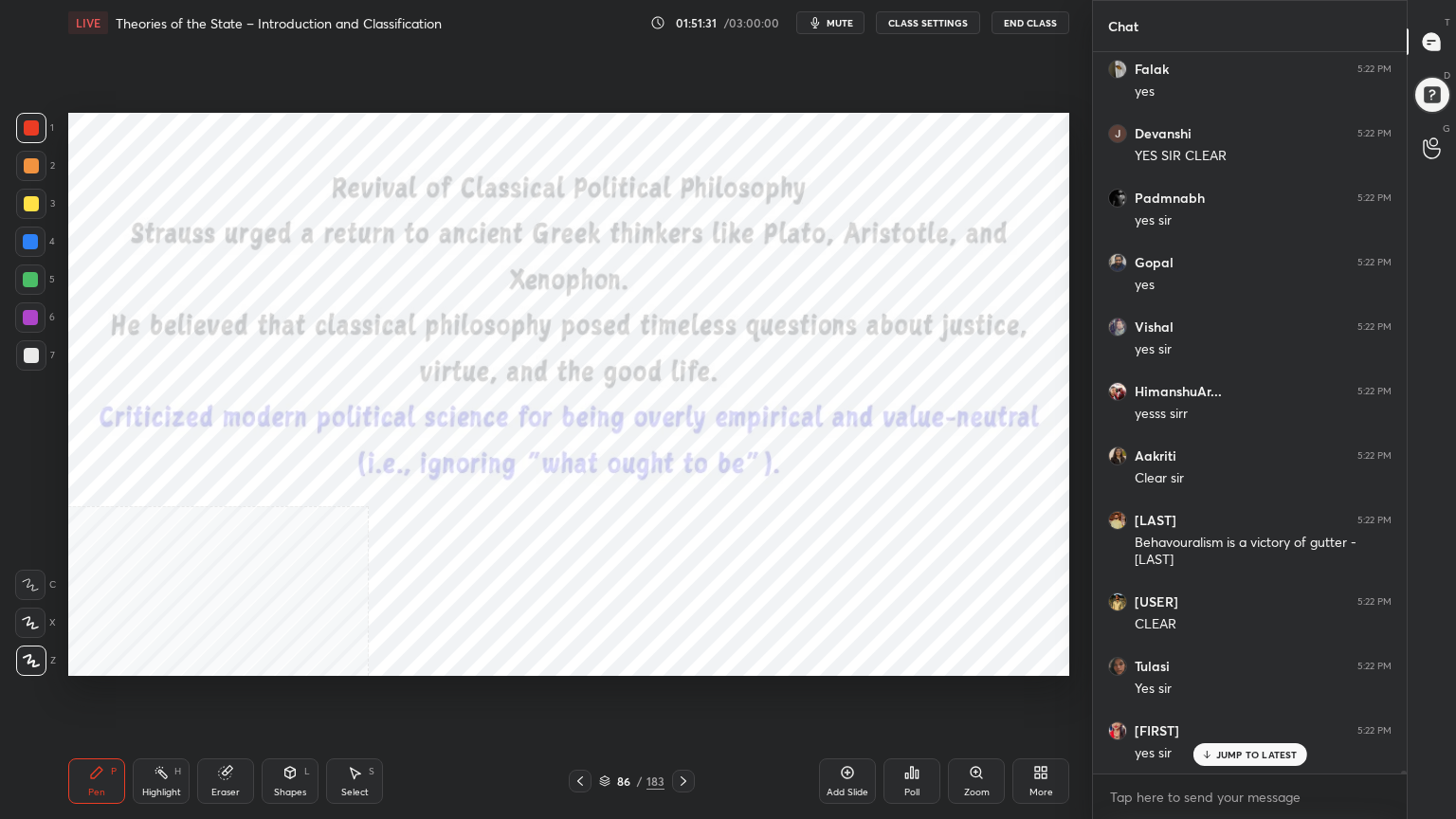 scroll, scrollTop: 159660, scrollLeft: 0, axis: vertical 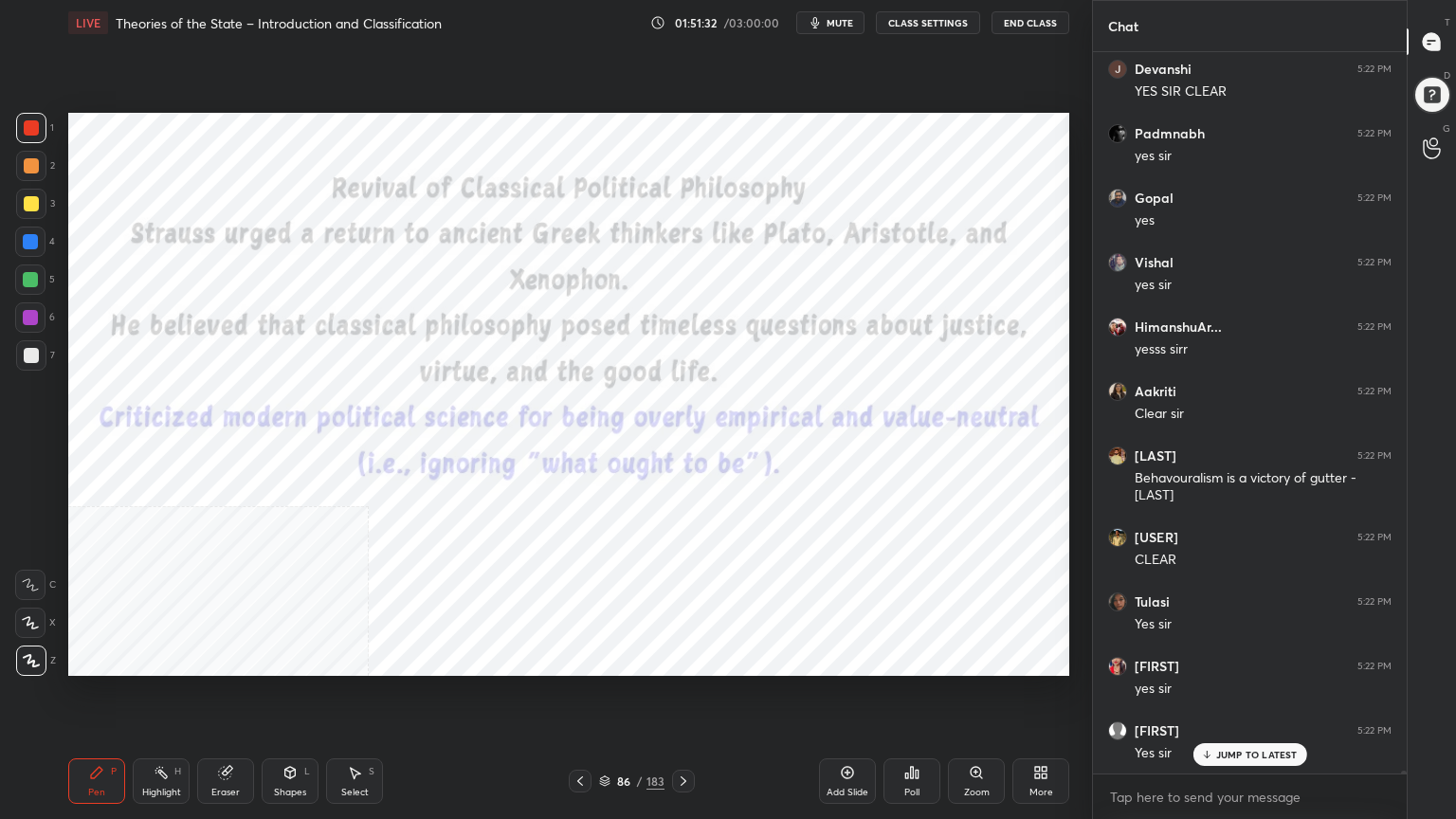 click 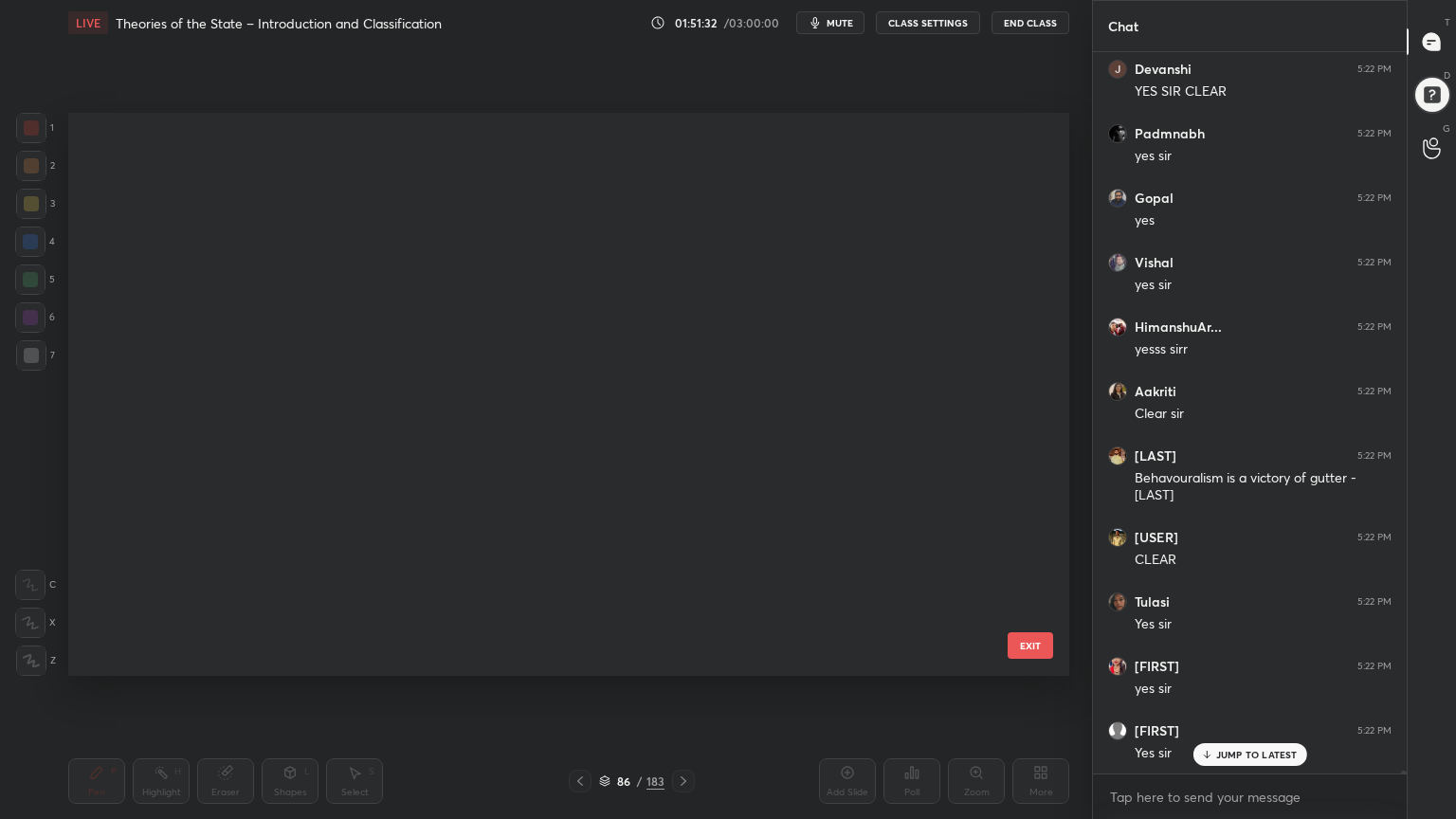 scroll, scrollTop: 4467, scrollLeft: 0, axis: vertical 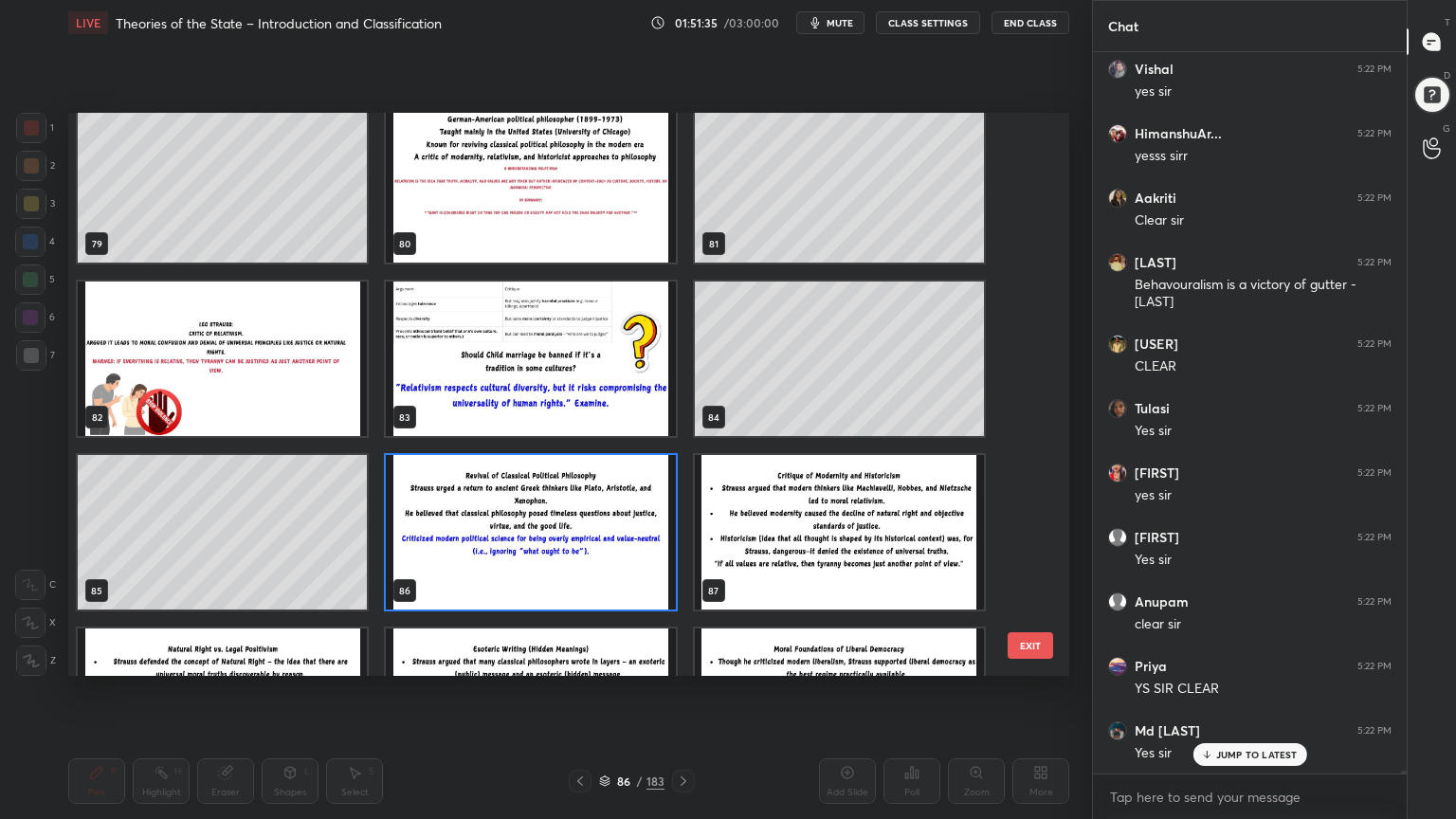 click at bounding box center (839, 532) 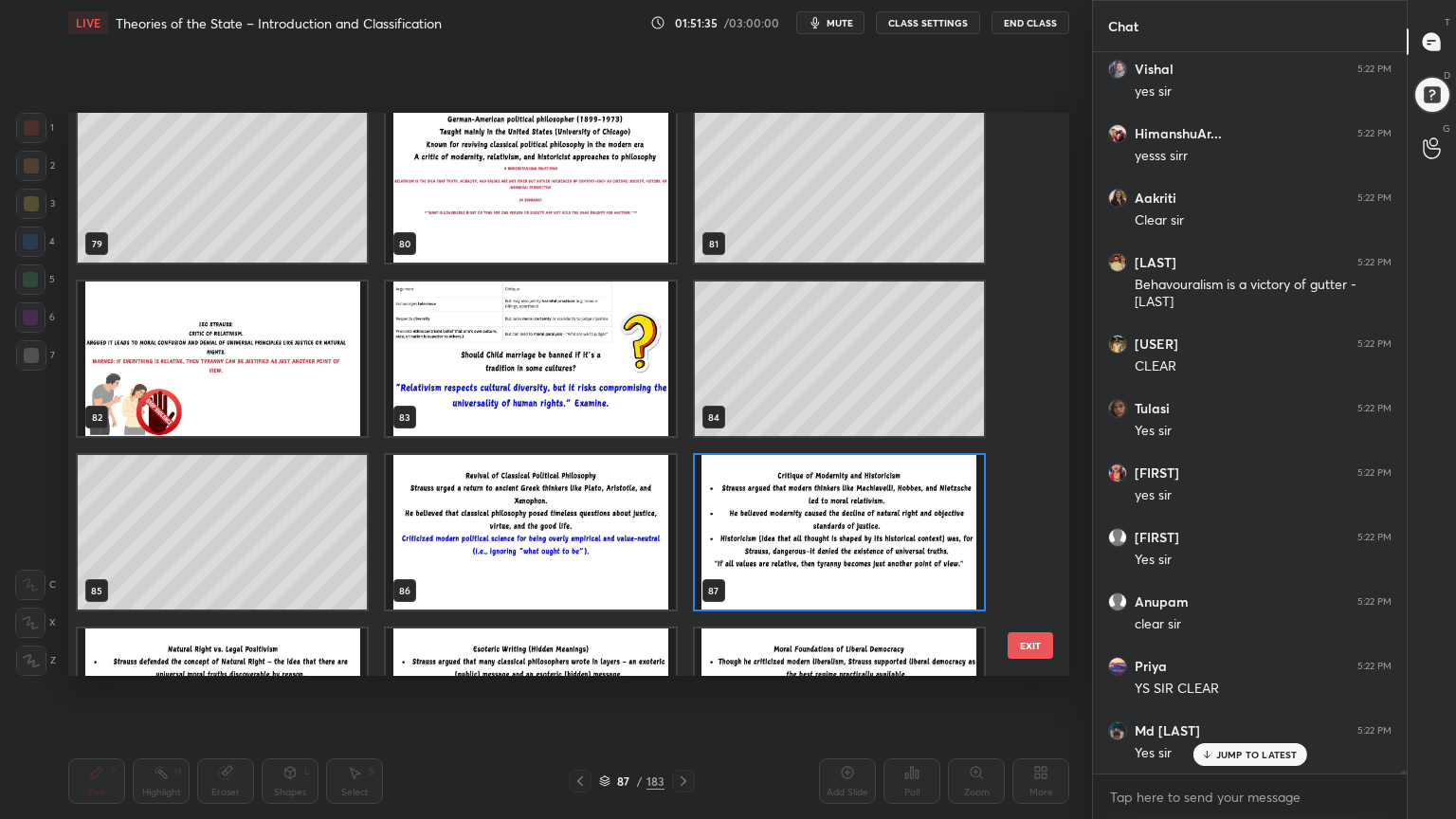click at bounding box center [839, 532] 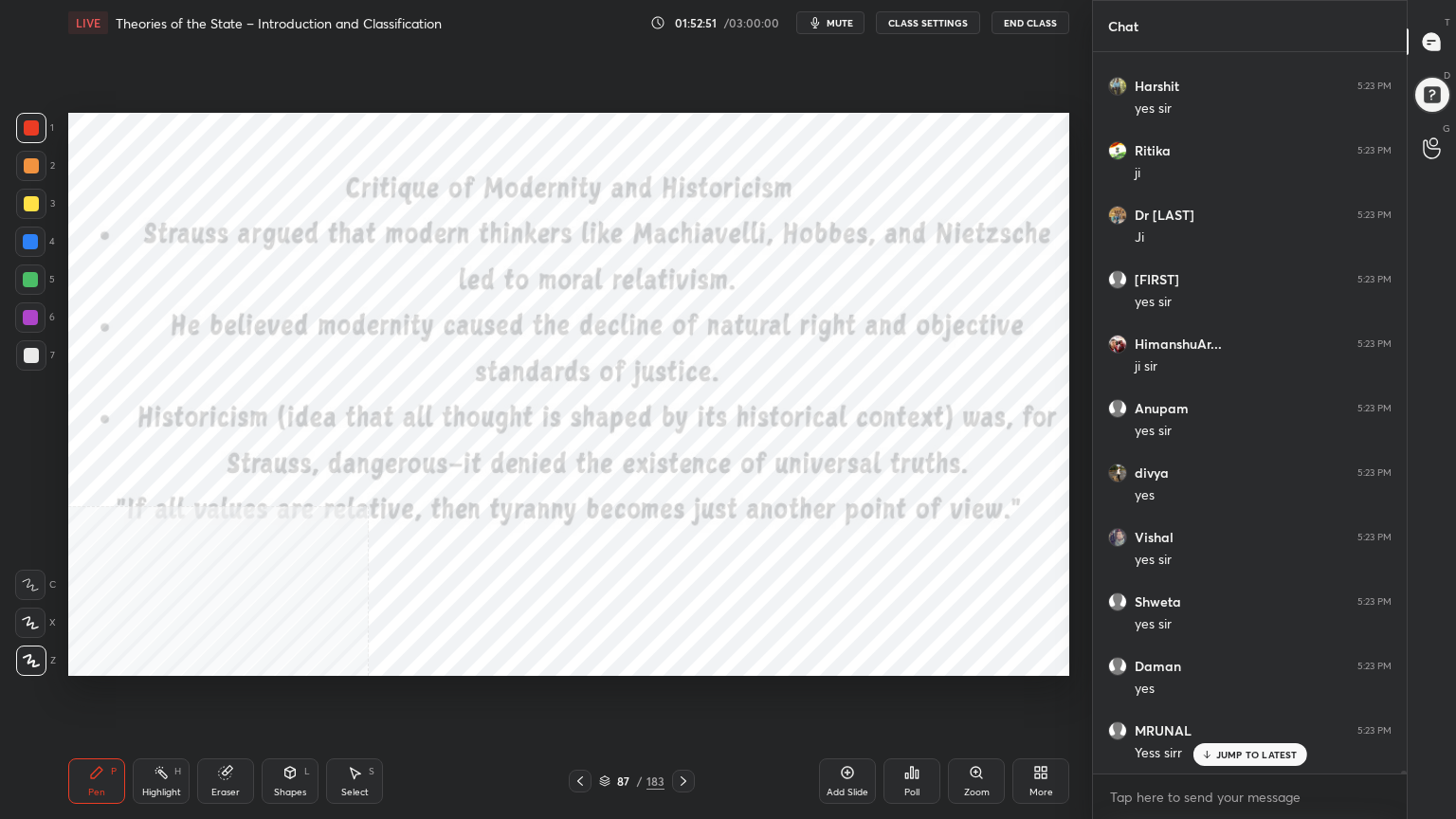 scroll, scrollTop: 162431, scrollLeft: 0, axis: vertical 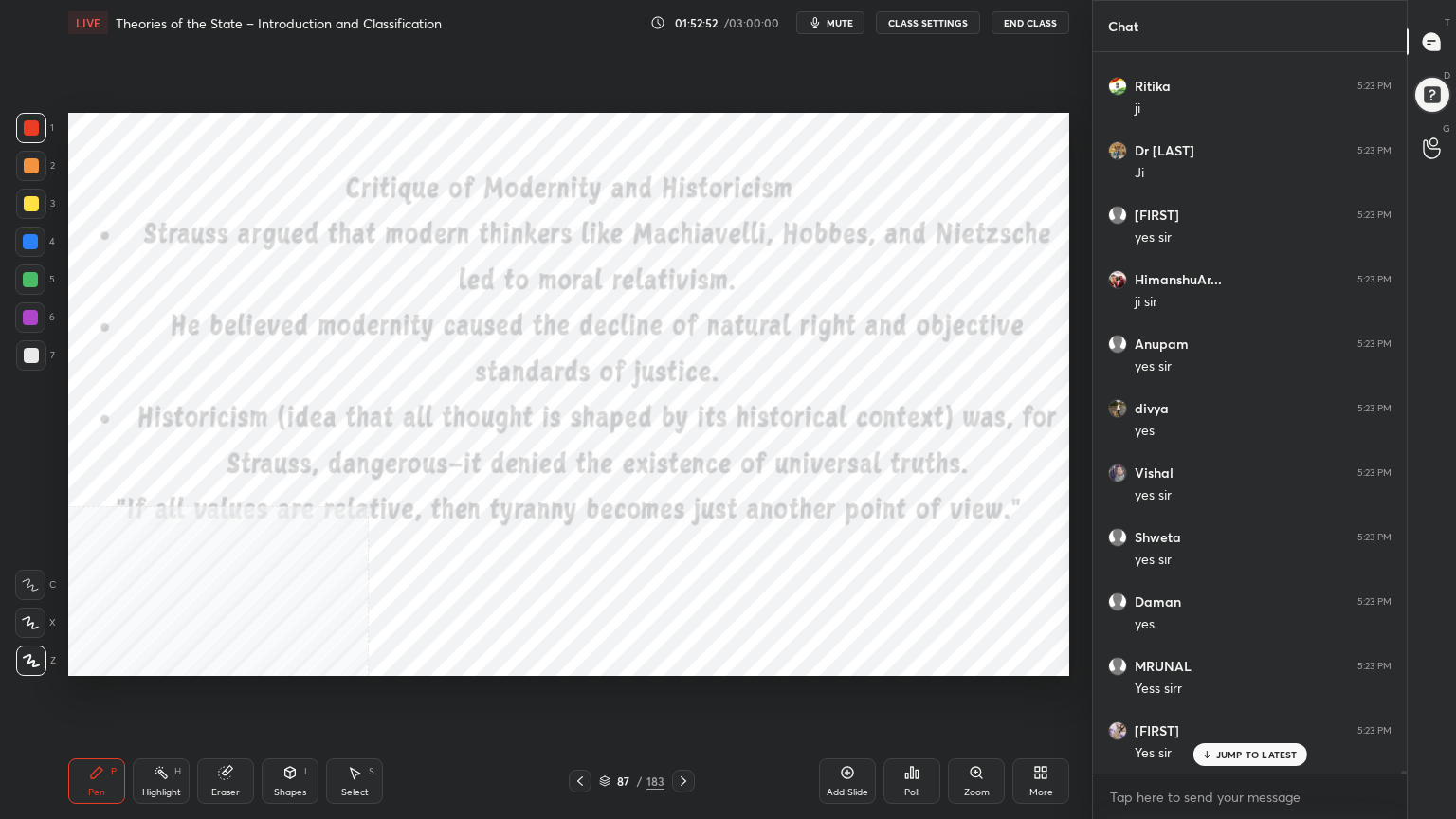 click on "Add Slide" at bounding box center [847, 781] 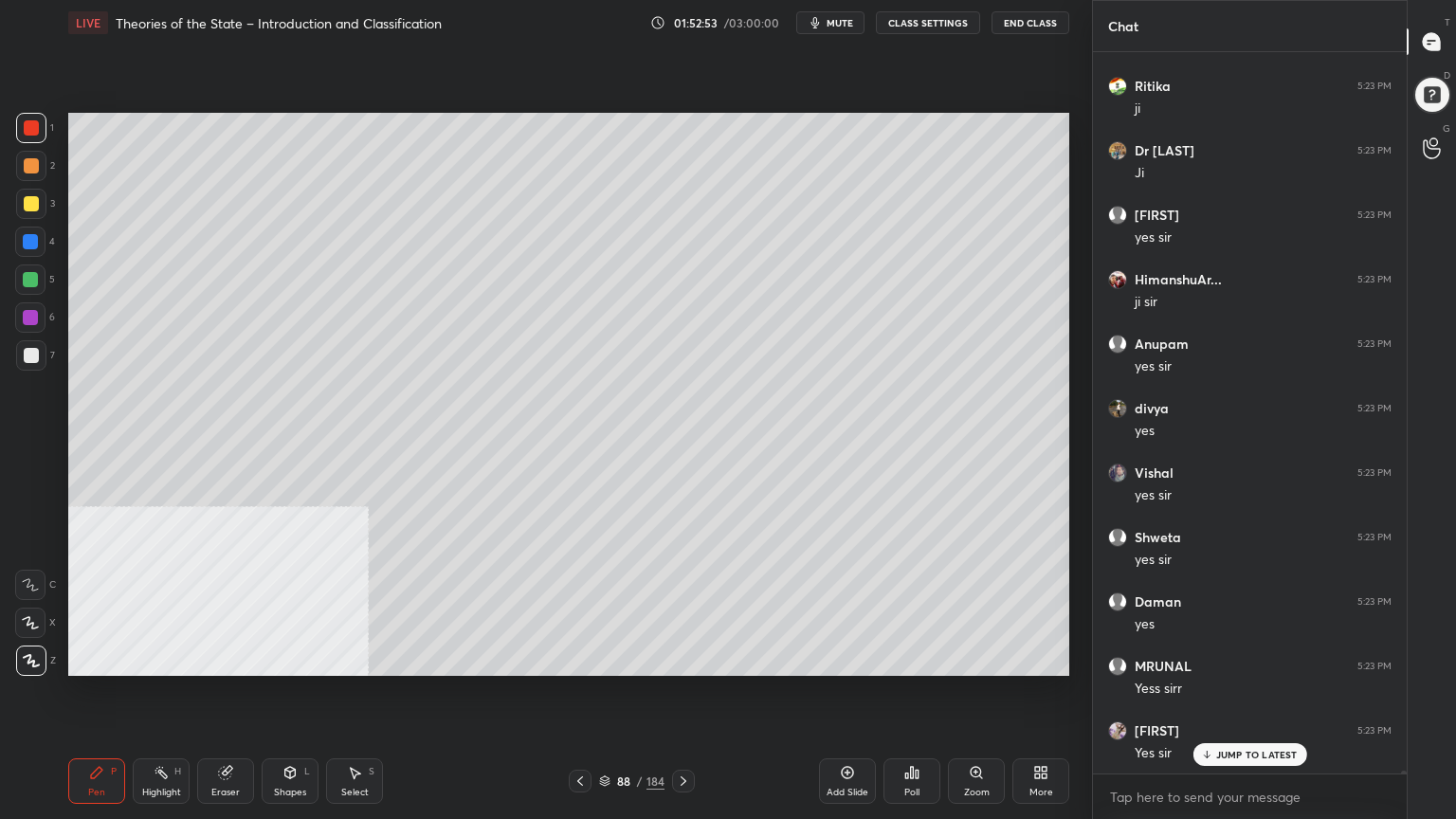 scroll, scrollTop: 162625, scrollLeft: 0, axis: vertical 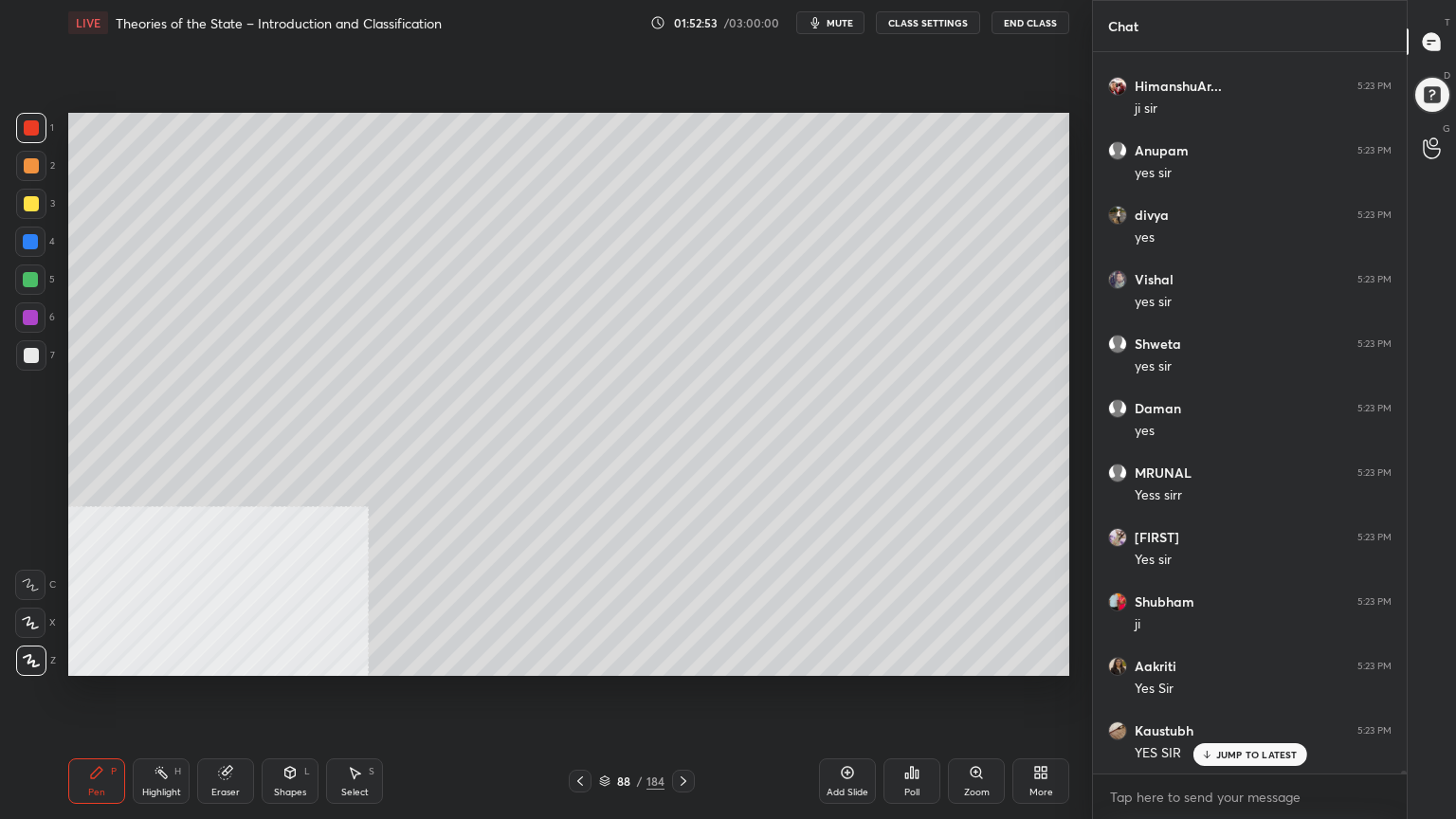 click at bounding box center (31, 355) 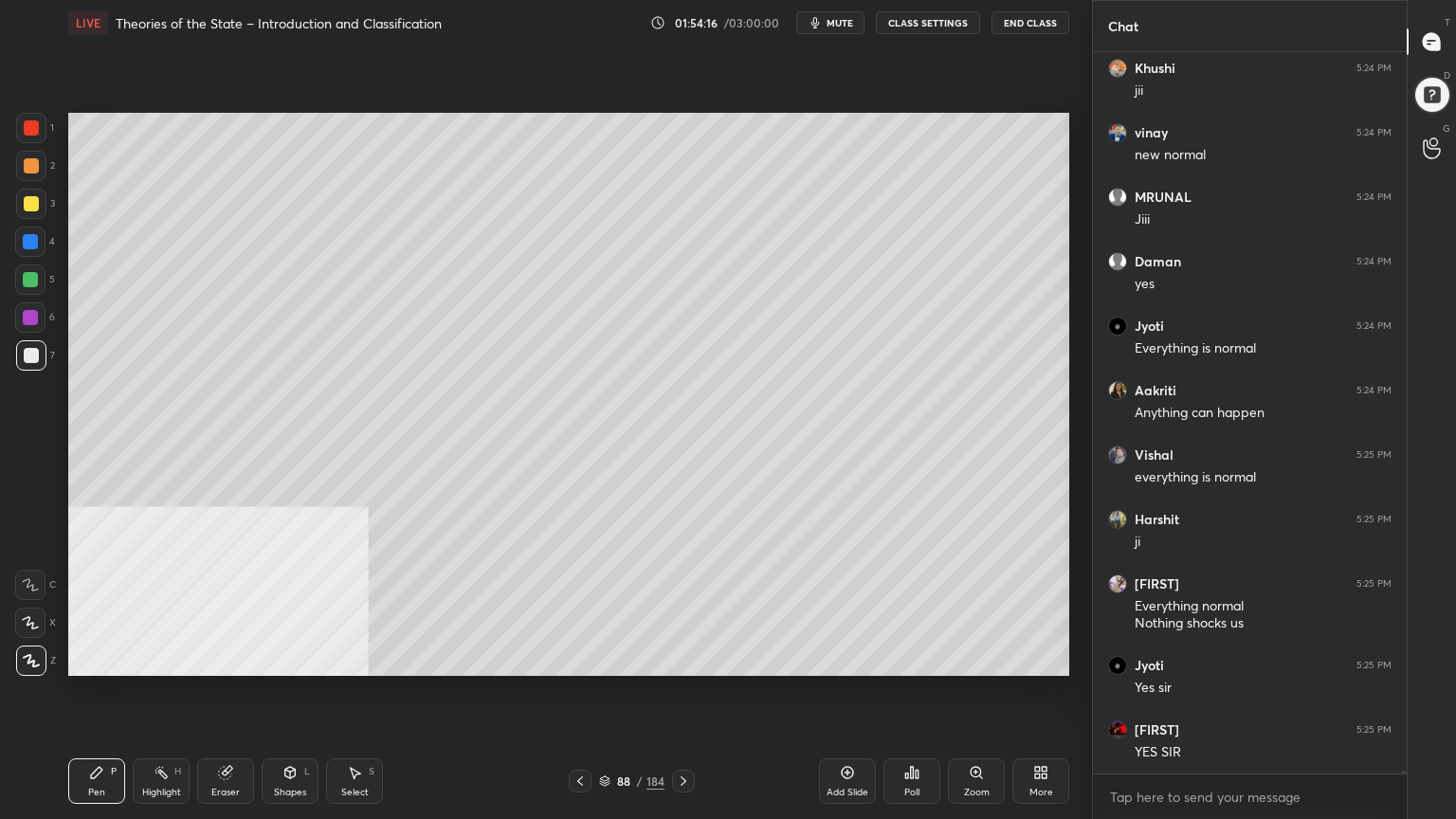 scroll, scrollTop: 166514, scrollLeft: 0, axis: vertical 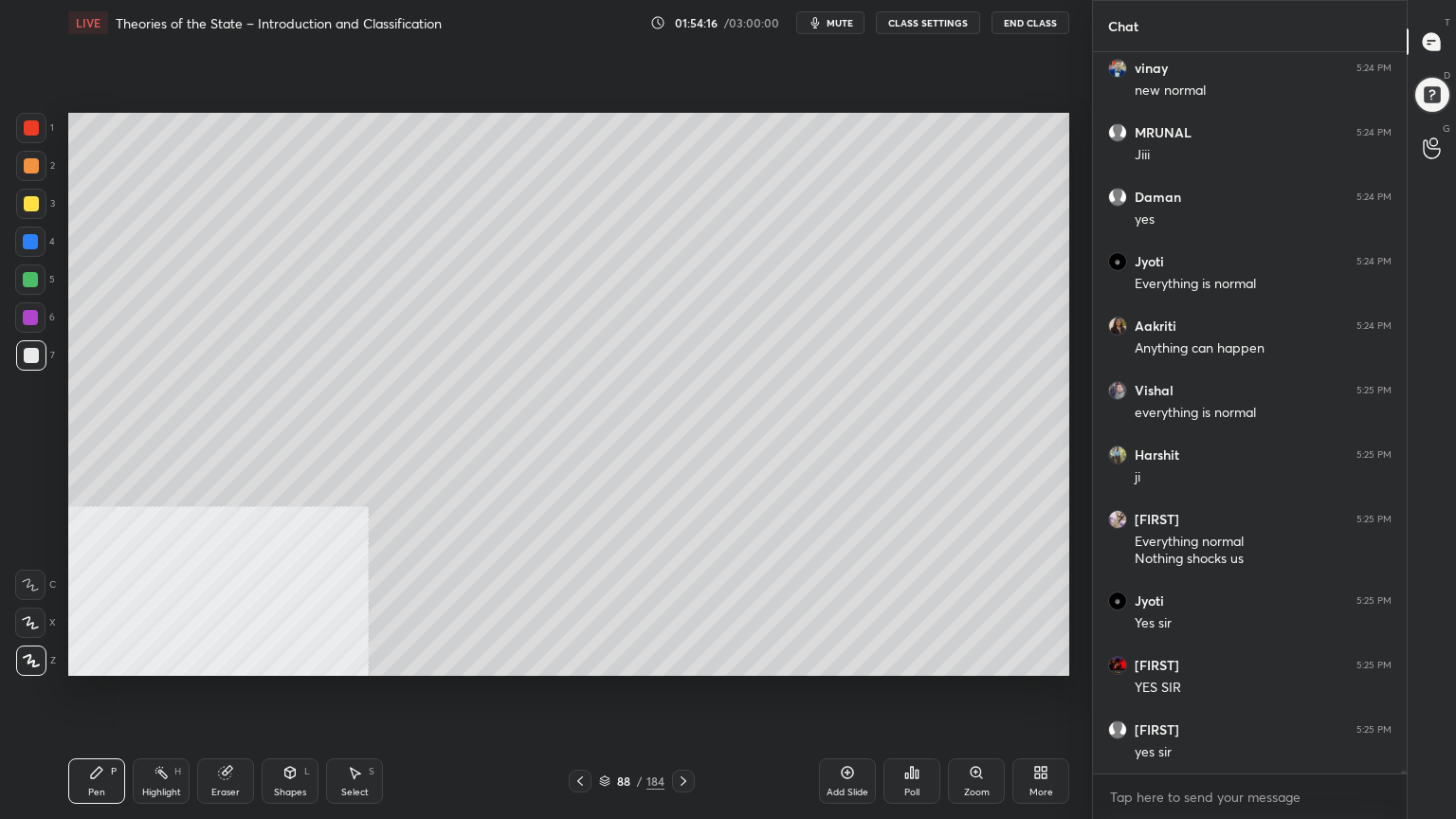 click on "1 2 3 4 5 6 7 C X Z C X Z E E Erase all   H H LIVE Theories of the State – Introduction and Classification 01:54:16 /  03:00:00 mute CLASS SETTINGS End Class Setting up your live class Poll for   secs No correct answer Start poll Back Theories of the State – Introduction and Classification • L2 of Comprehensive Course on PSIR Paper 1 Section A Dr Sidharth Arora Pen P Highlight H Eraser Shapes L Select S 88 / 184 Add Slide Poll Zoom More" at bounding box center (538, 410) 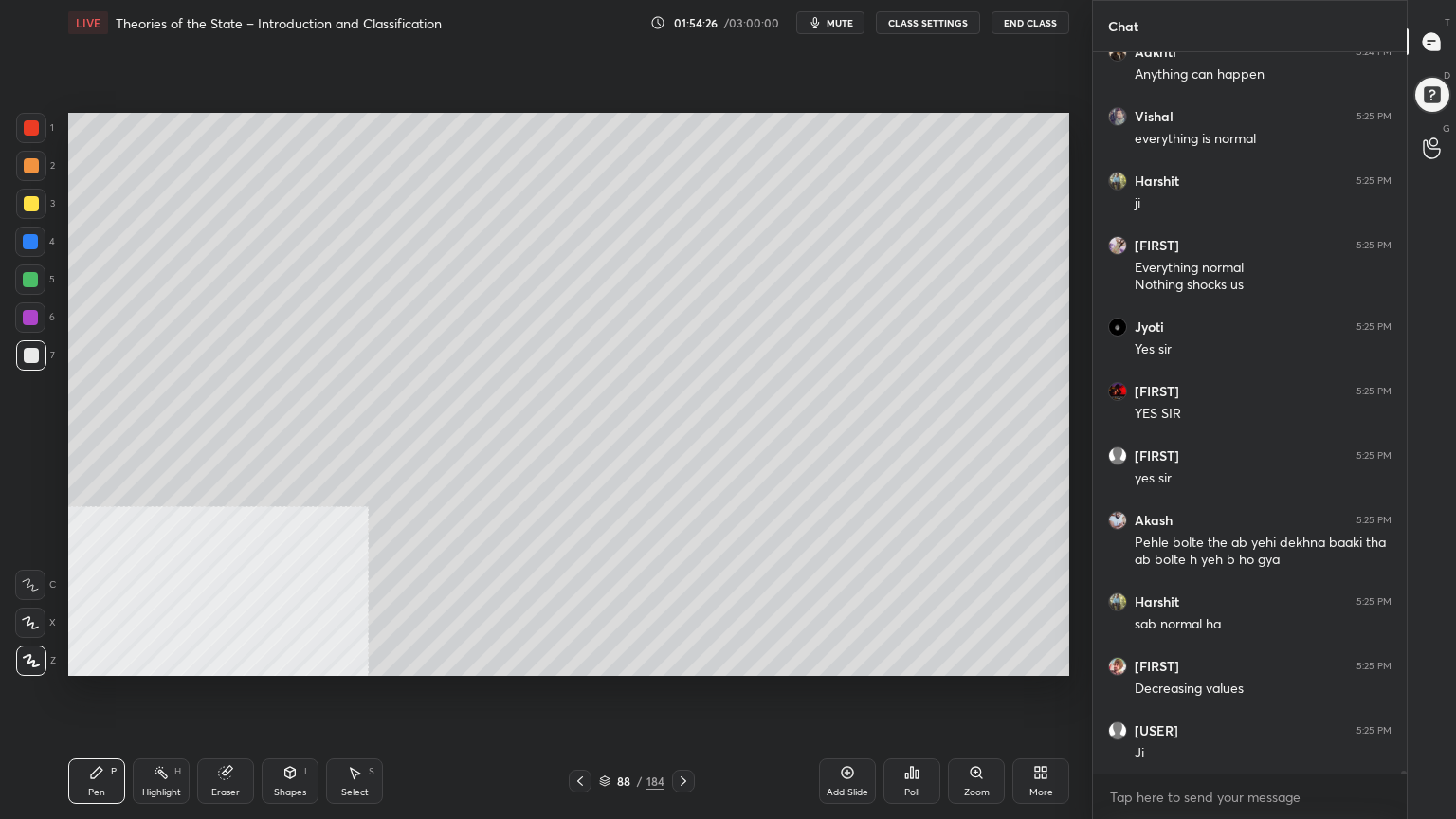 scroll, scrollTop: 166852, scrollLeft: 0, axis: vertical 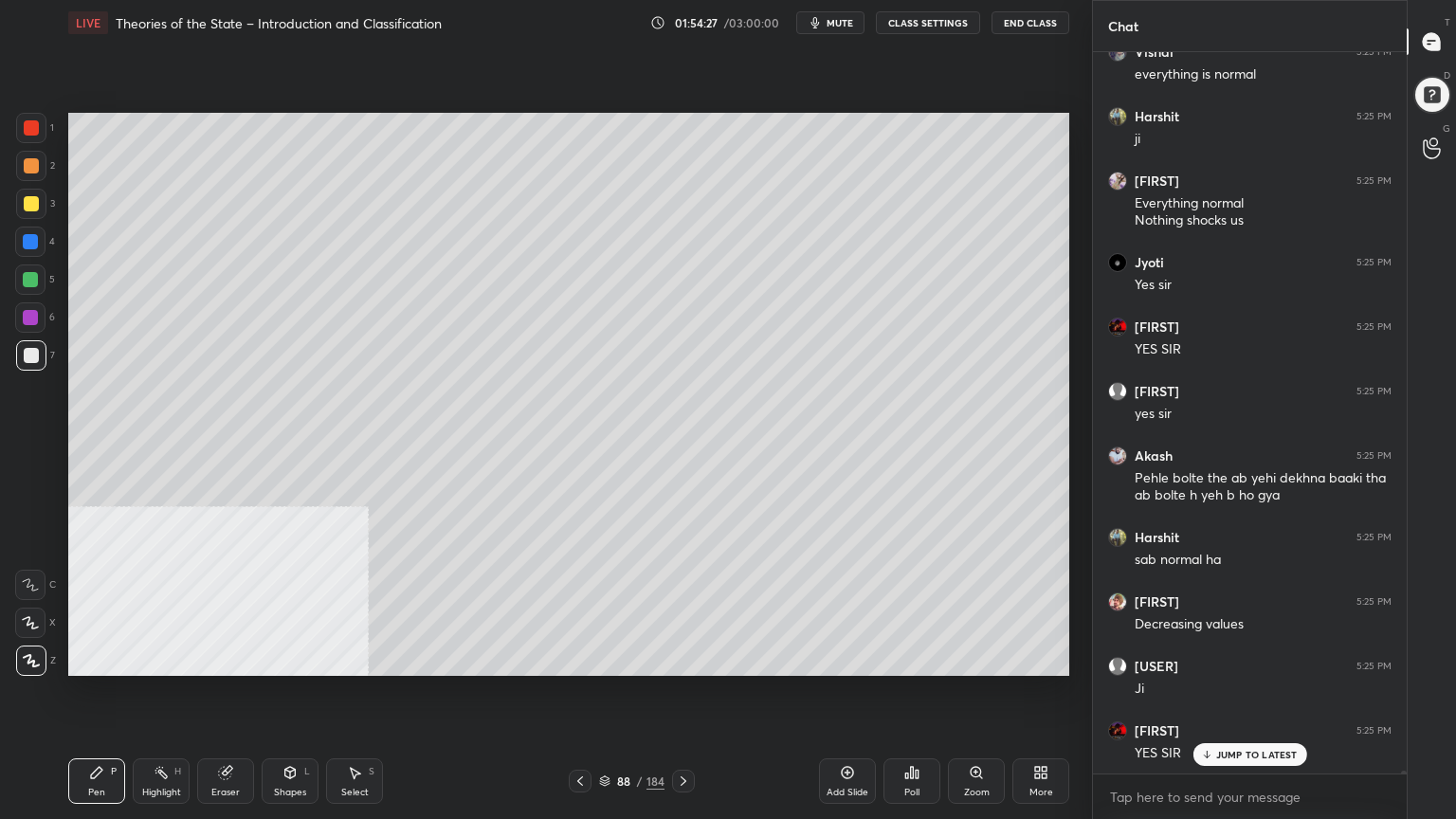 click on "Add Slide" at bounding box center (847, 792) 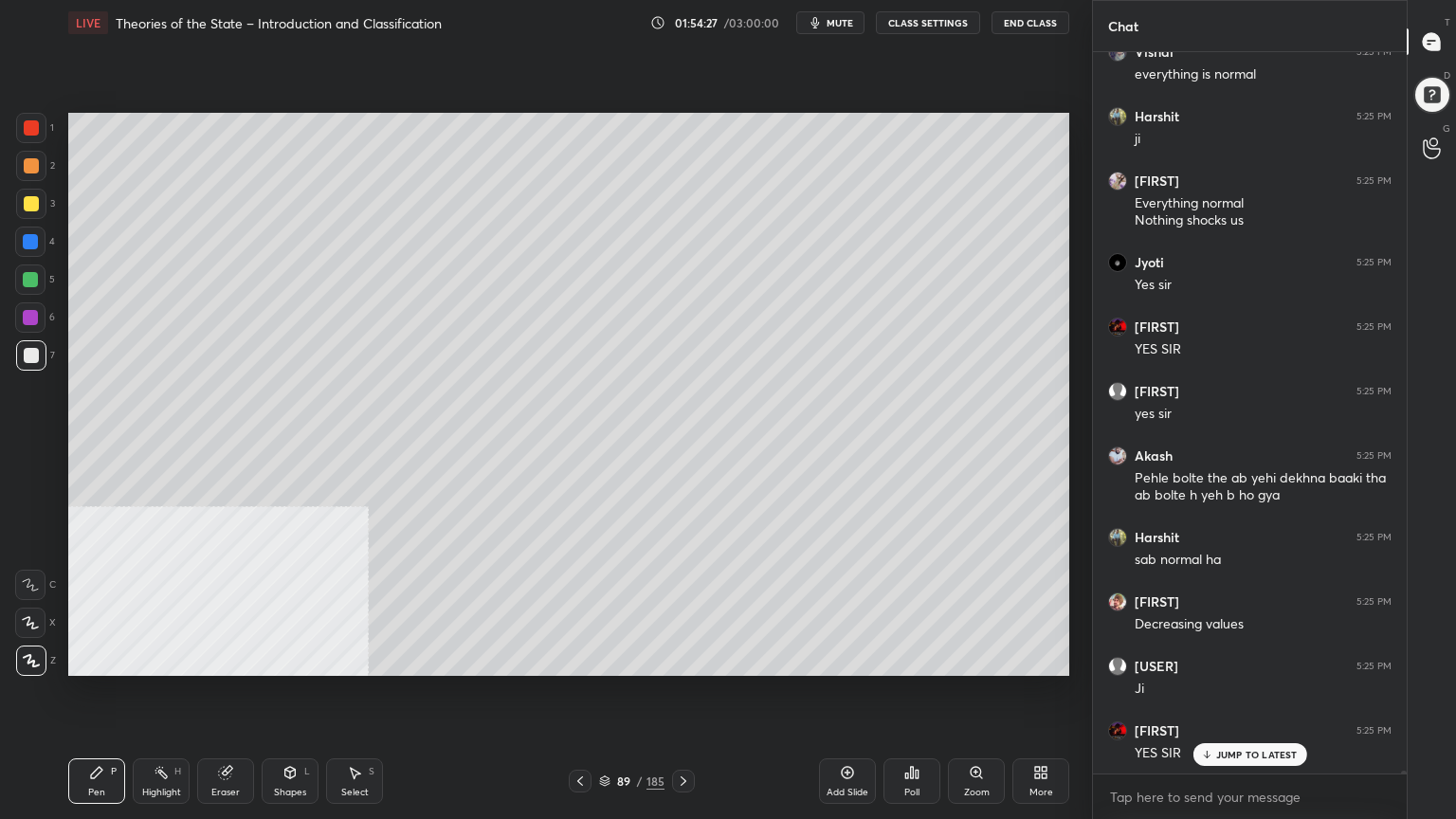 scroll, scrollTop: 166917, scrollLeft: 0, axis: vertical 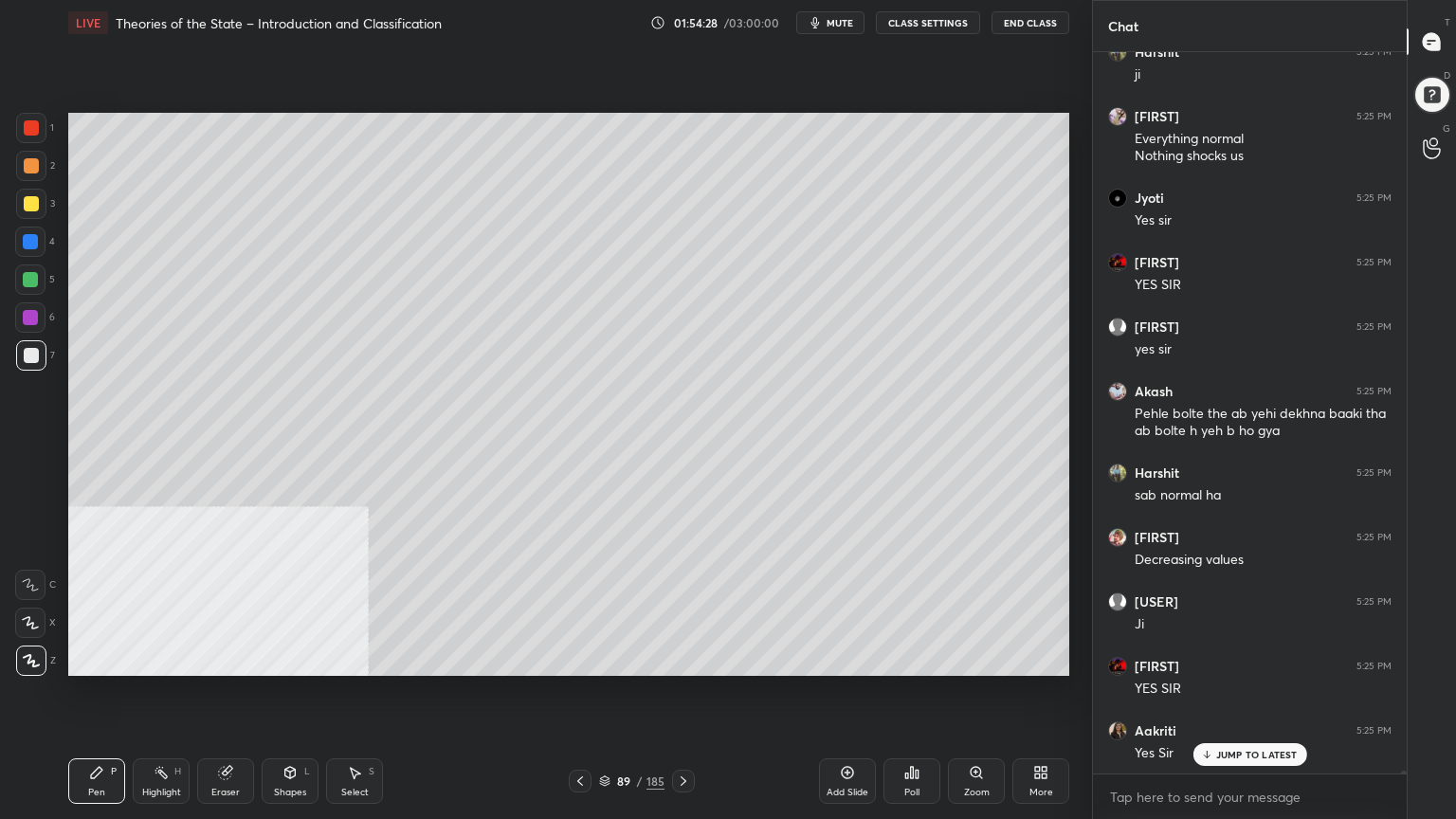 click at bounding box center [31, 204] 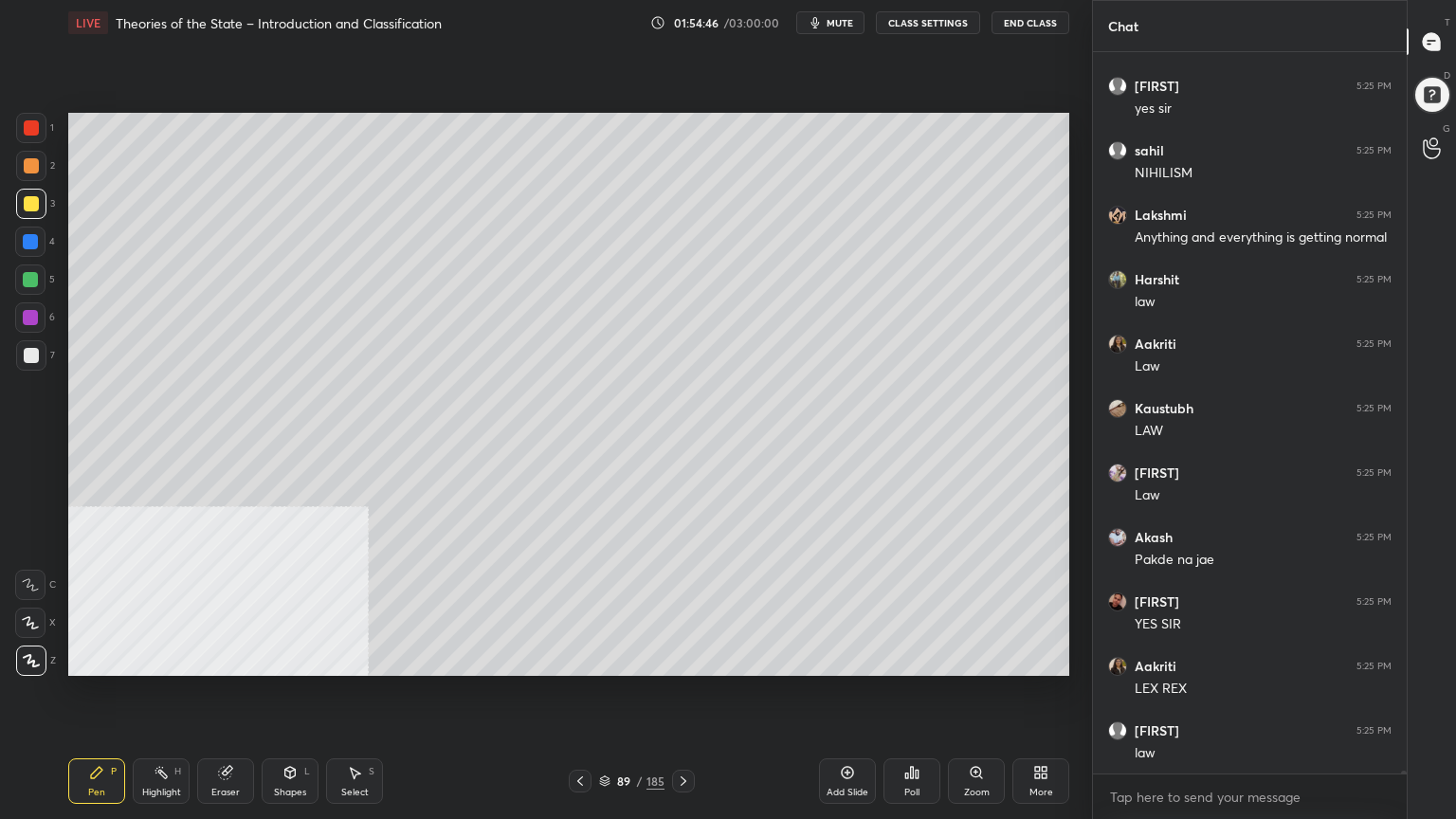 scroll, scrollTop: 167819, scrollLeft: 0, axis: vertical 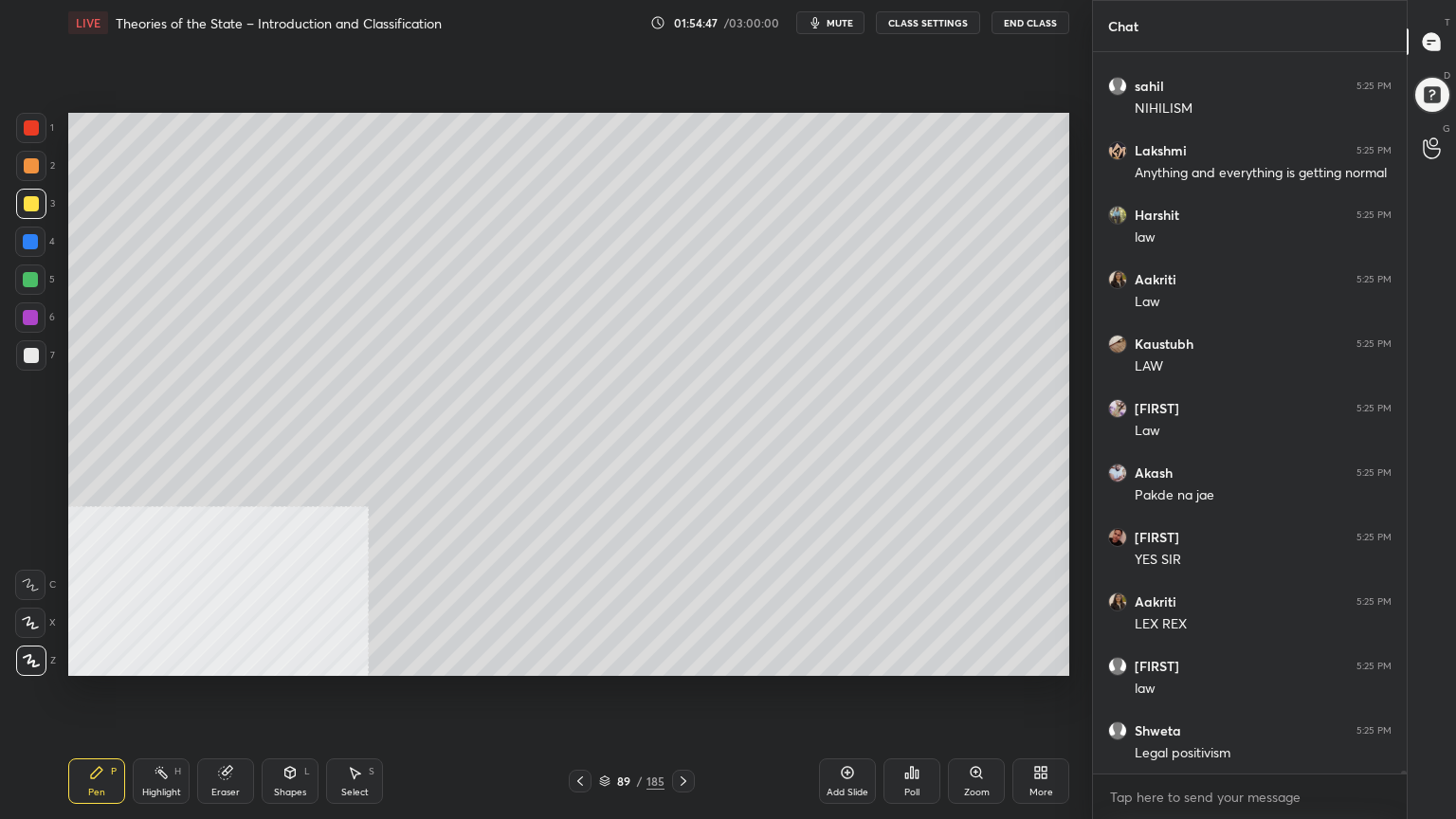 click at bounding box center [31, 204] 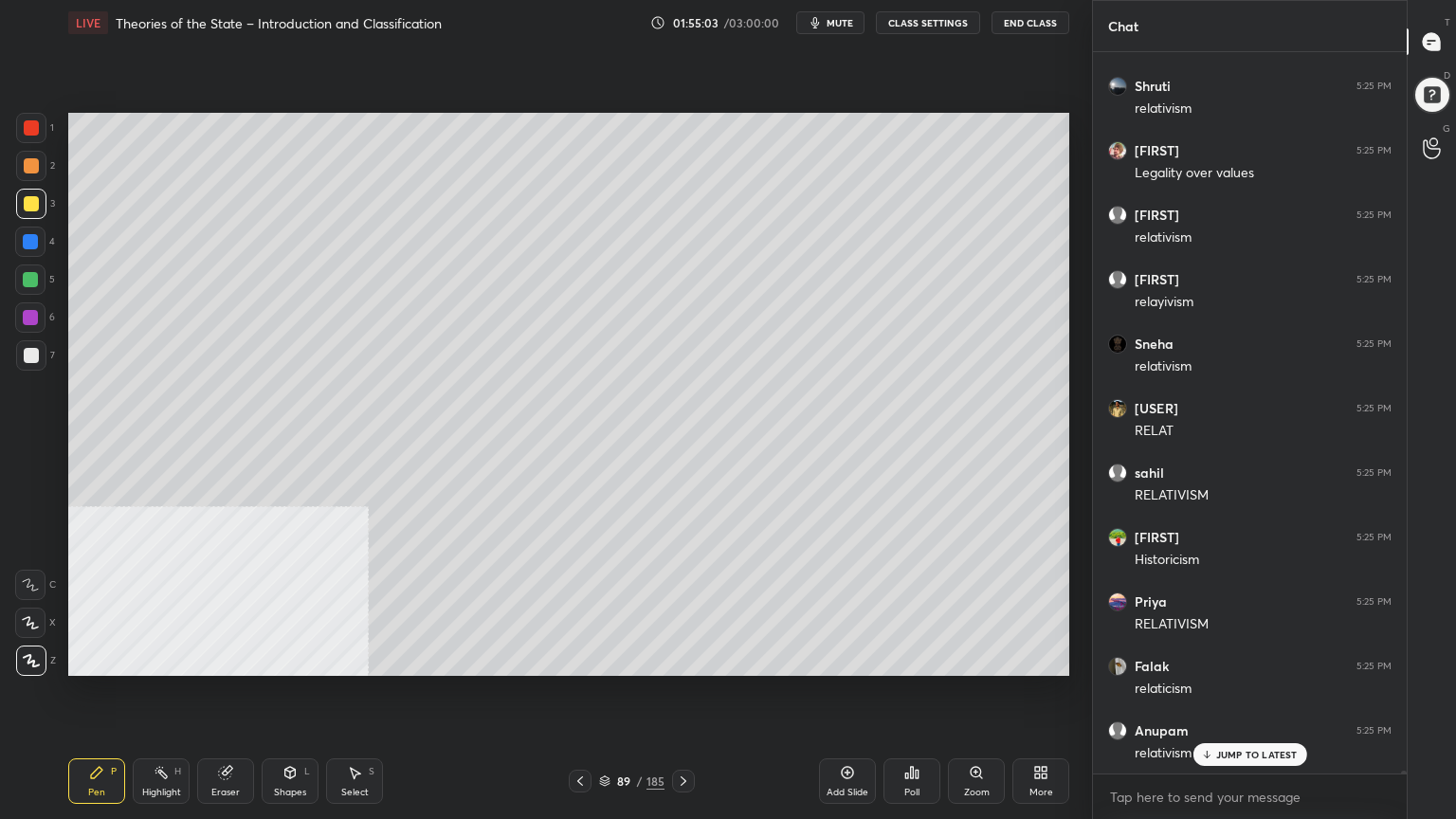 scroll, scrollTop: 169173, scrollLeft: 0, axis: vertical 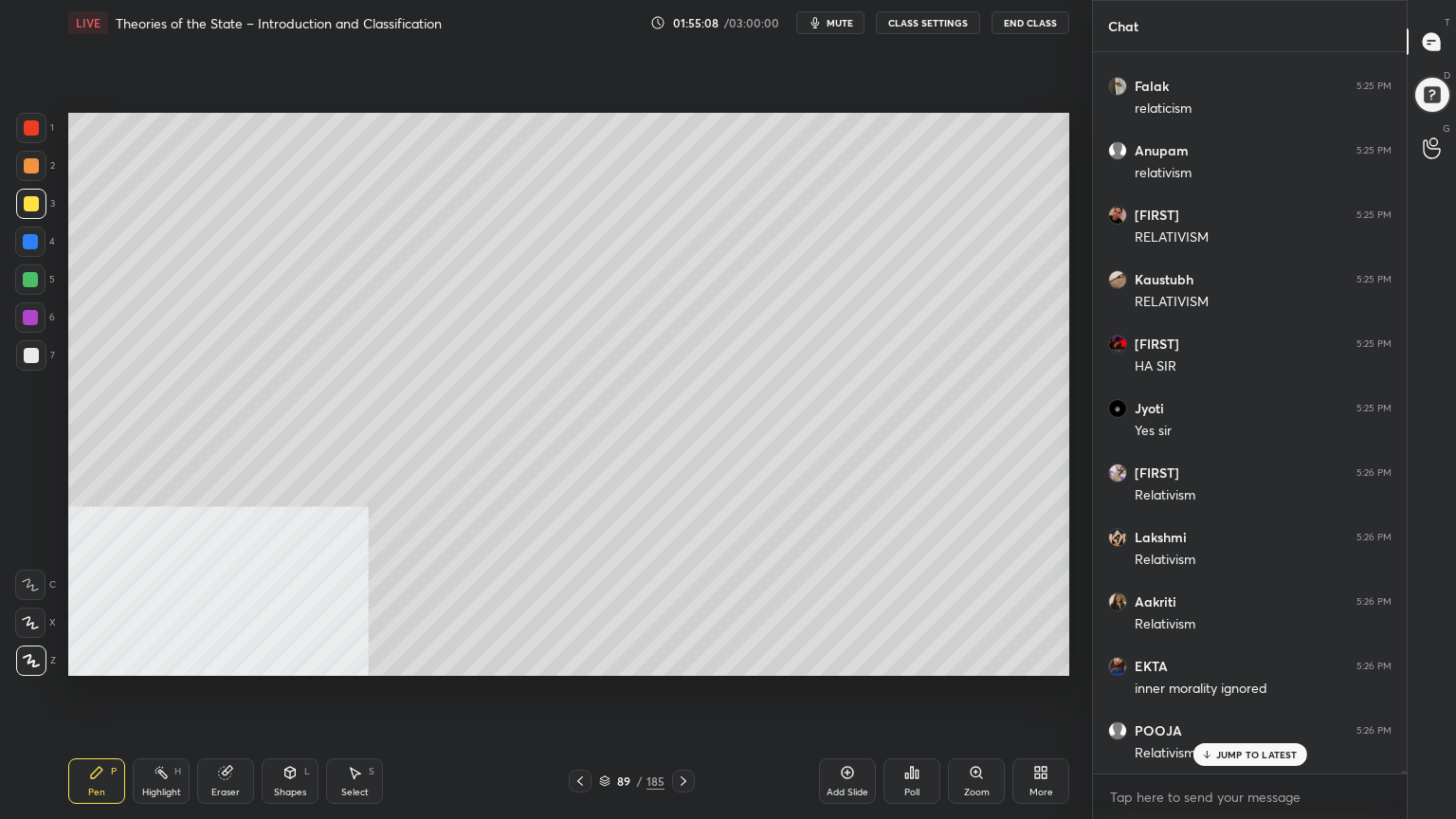 drag, startPoint x: 38, startPoint y: 193, endPoint x: 66, endPoint y: 206, distance: 30.870698 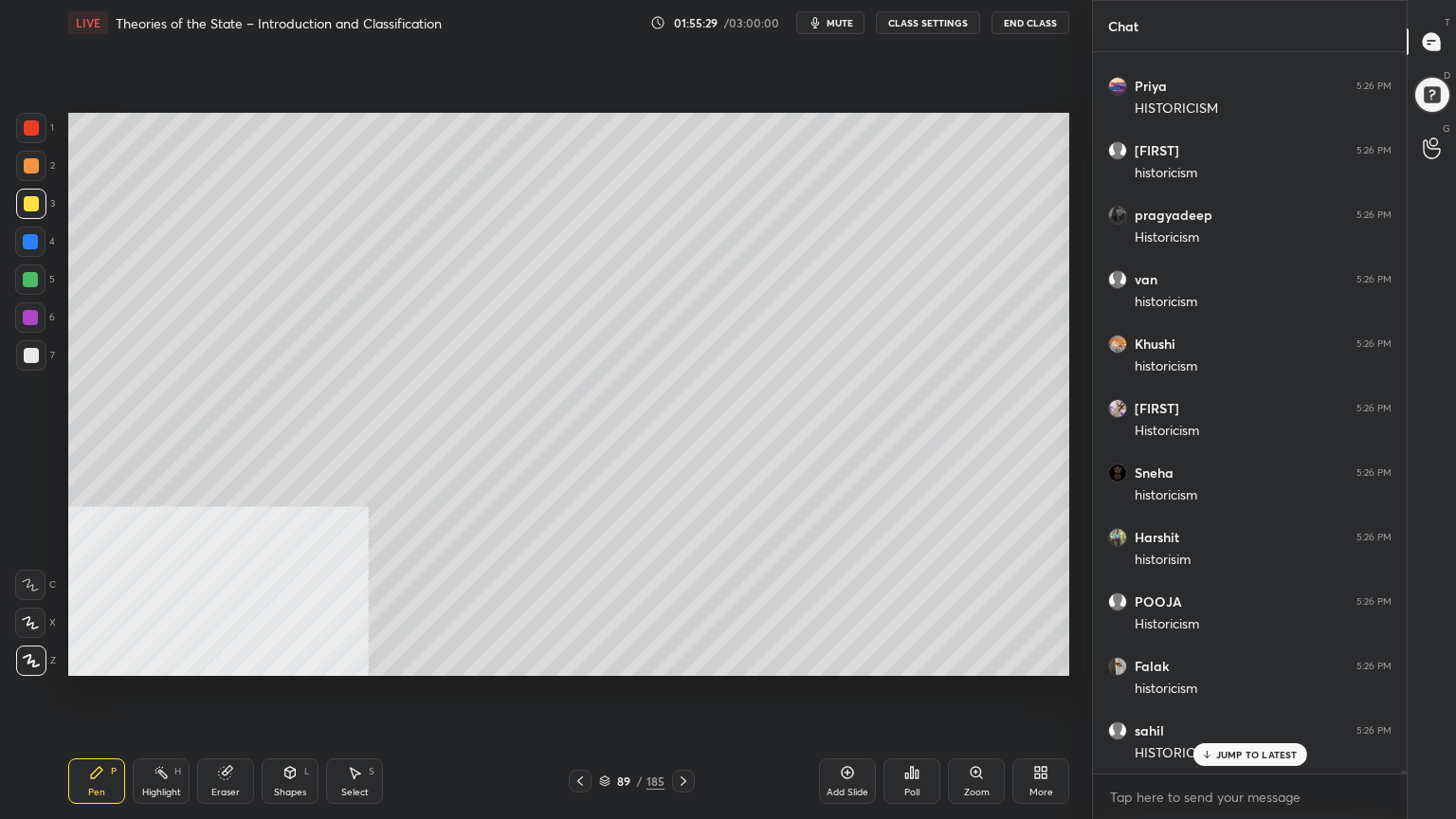 click 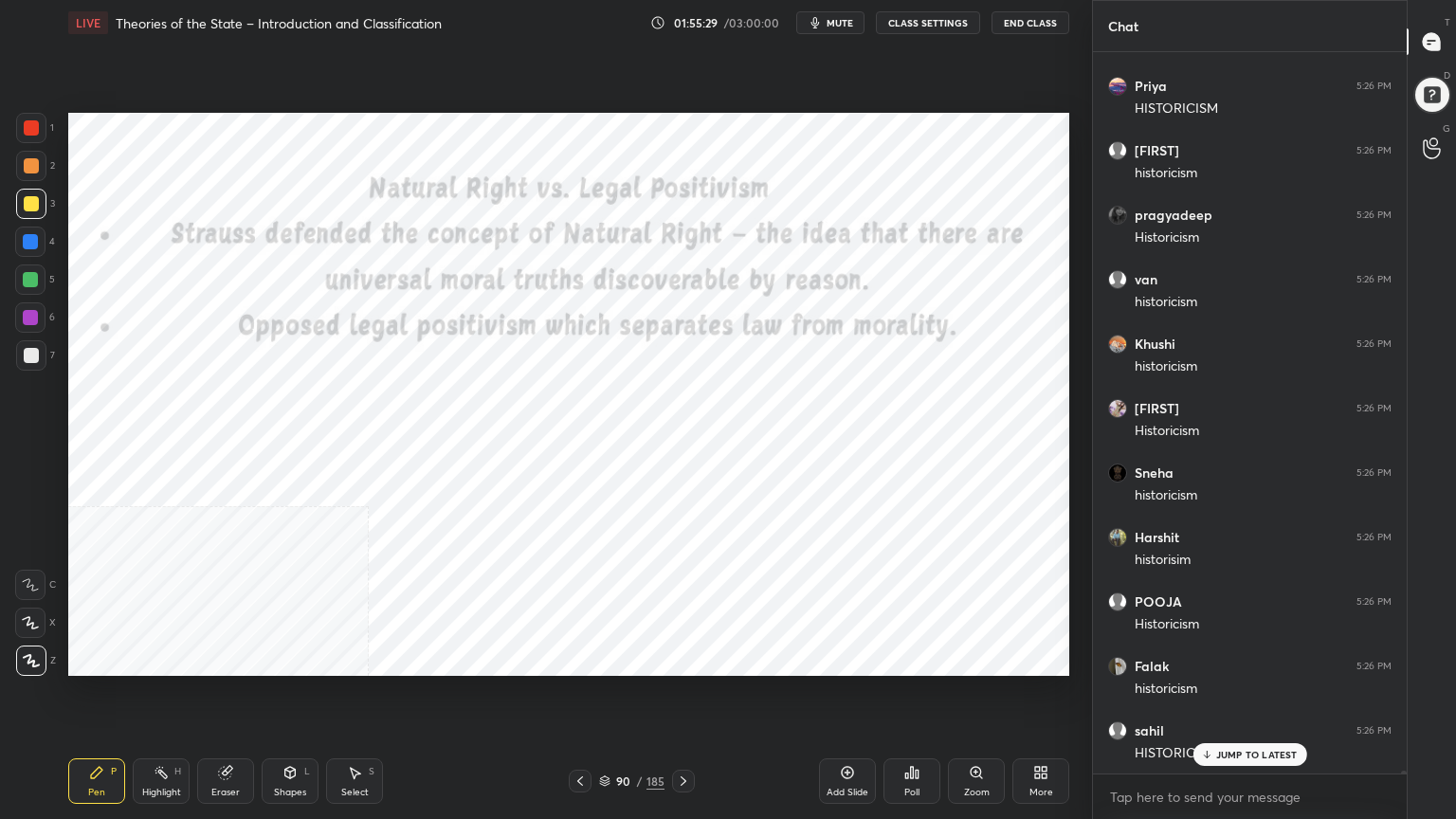 click 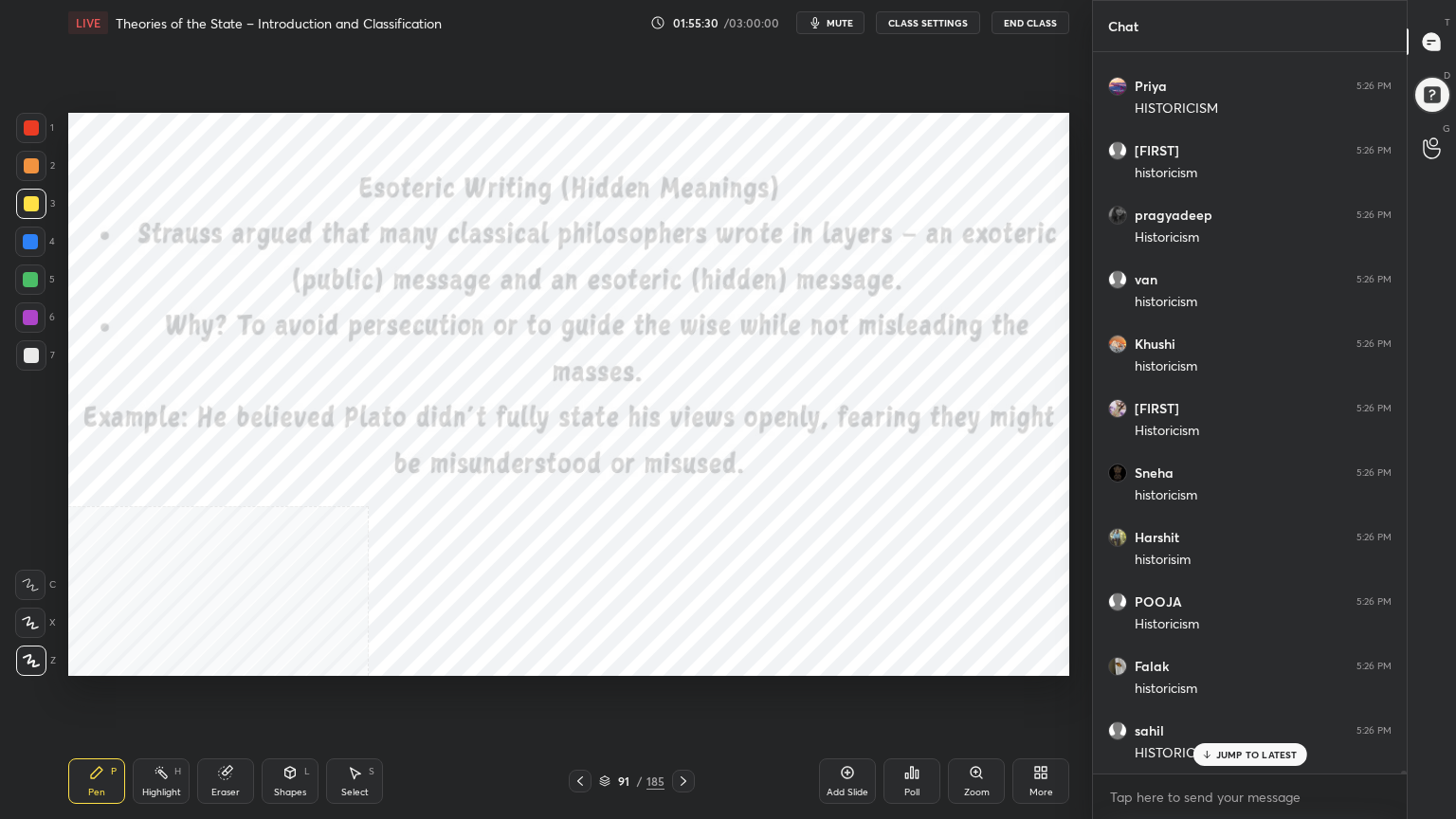 click 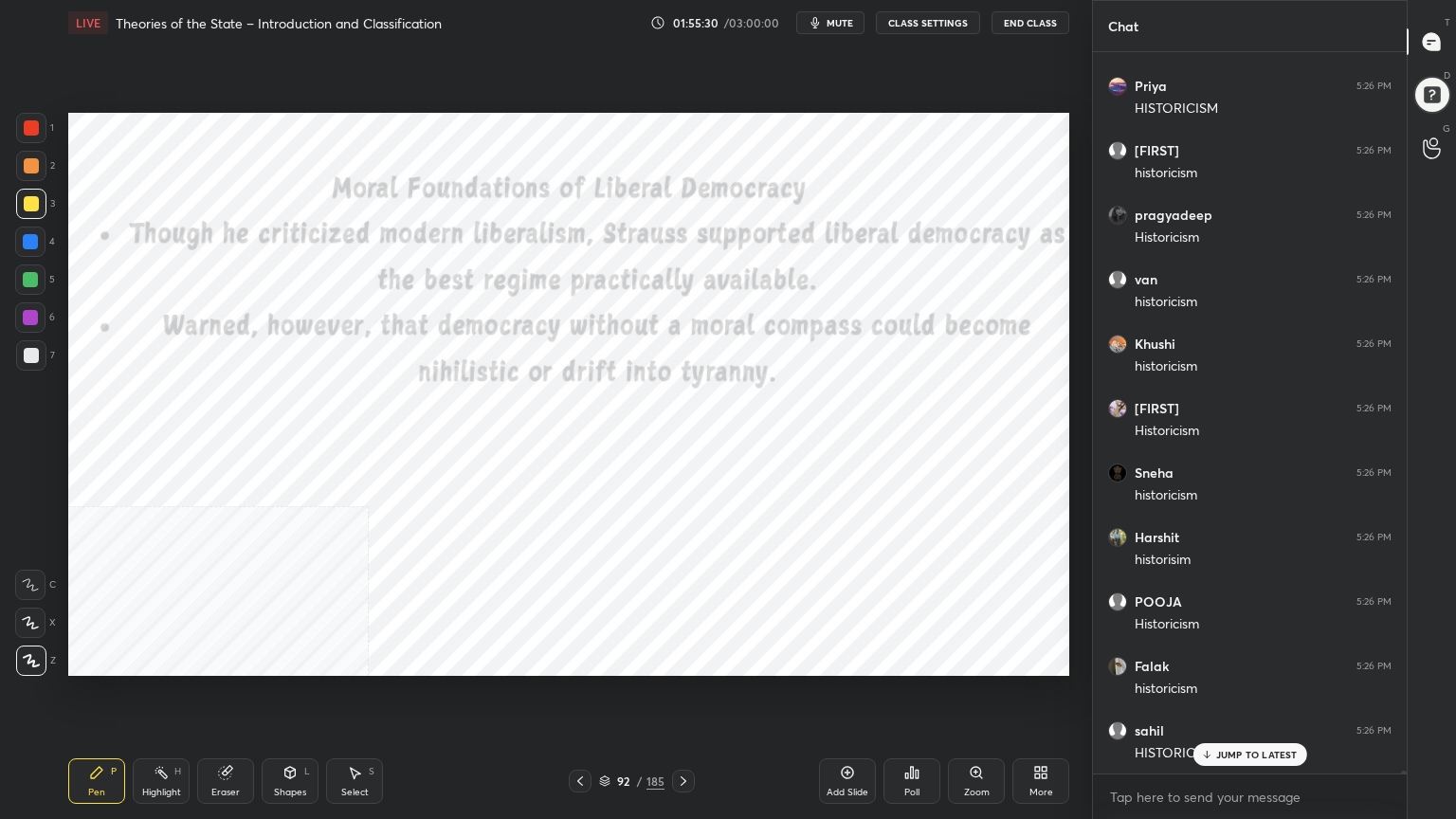 click 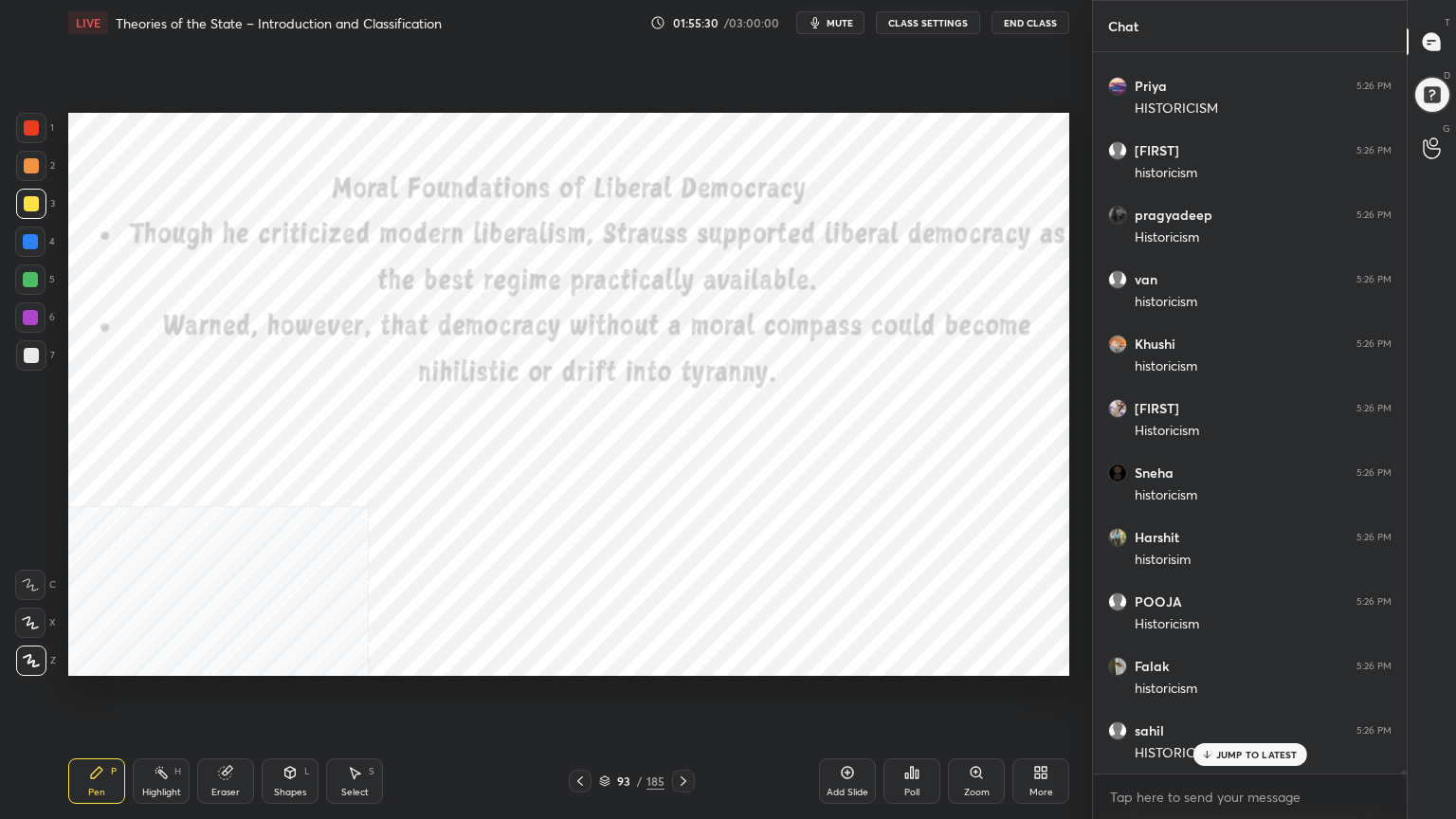 click at bounding box center [683, 781] 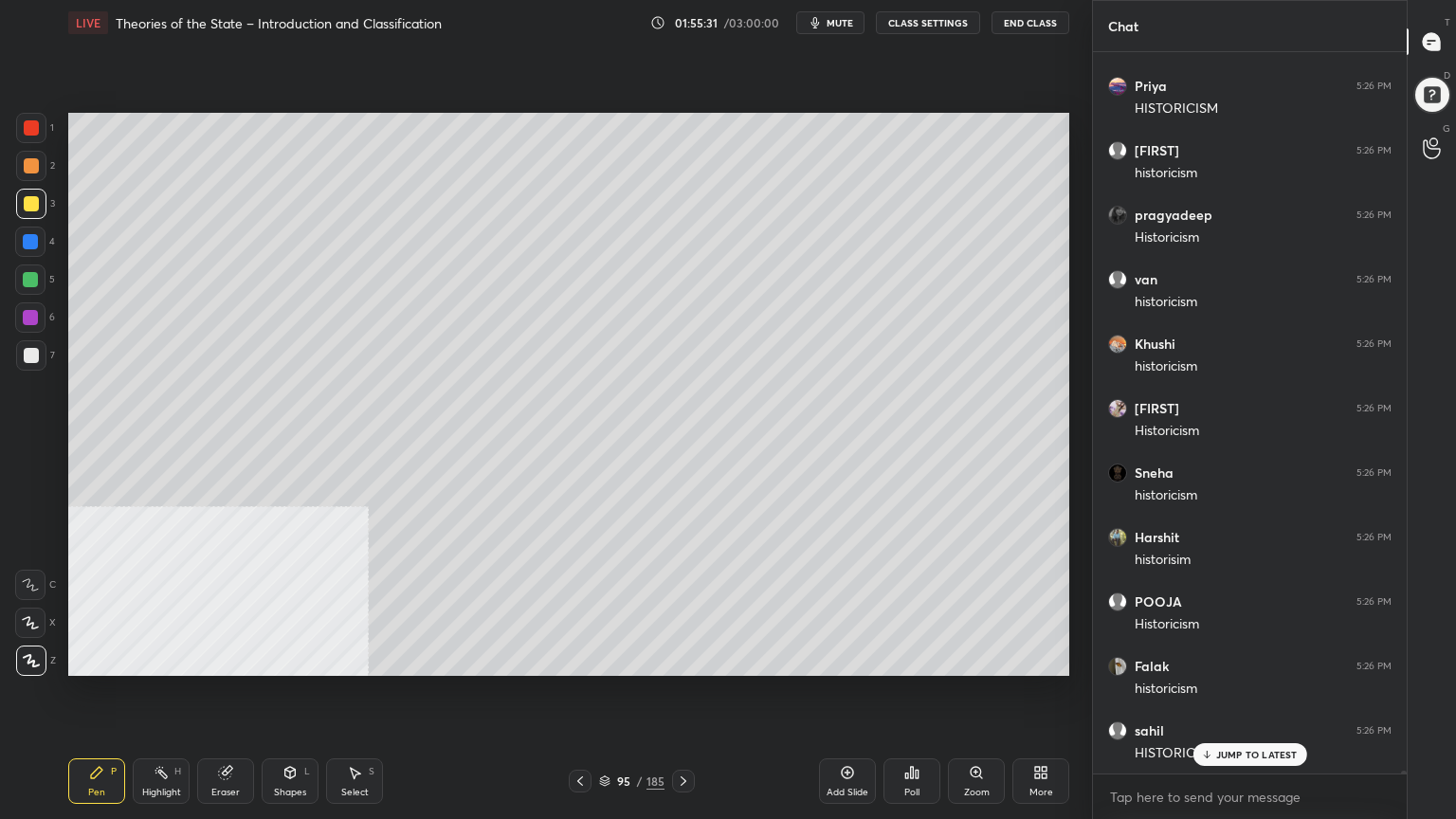 click at bounding box center (683, 781) 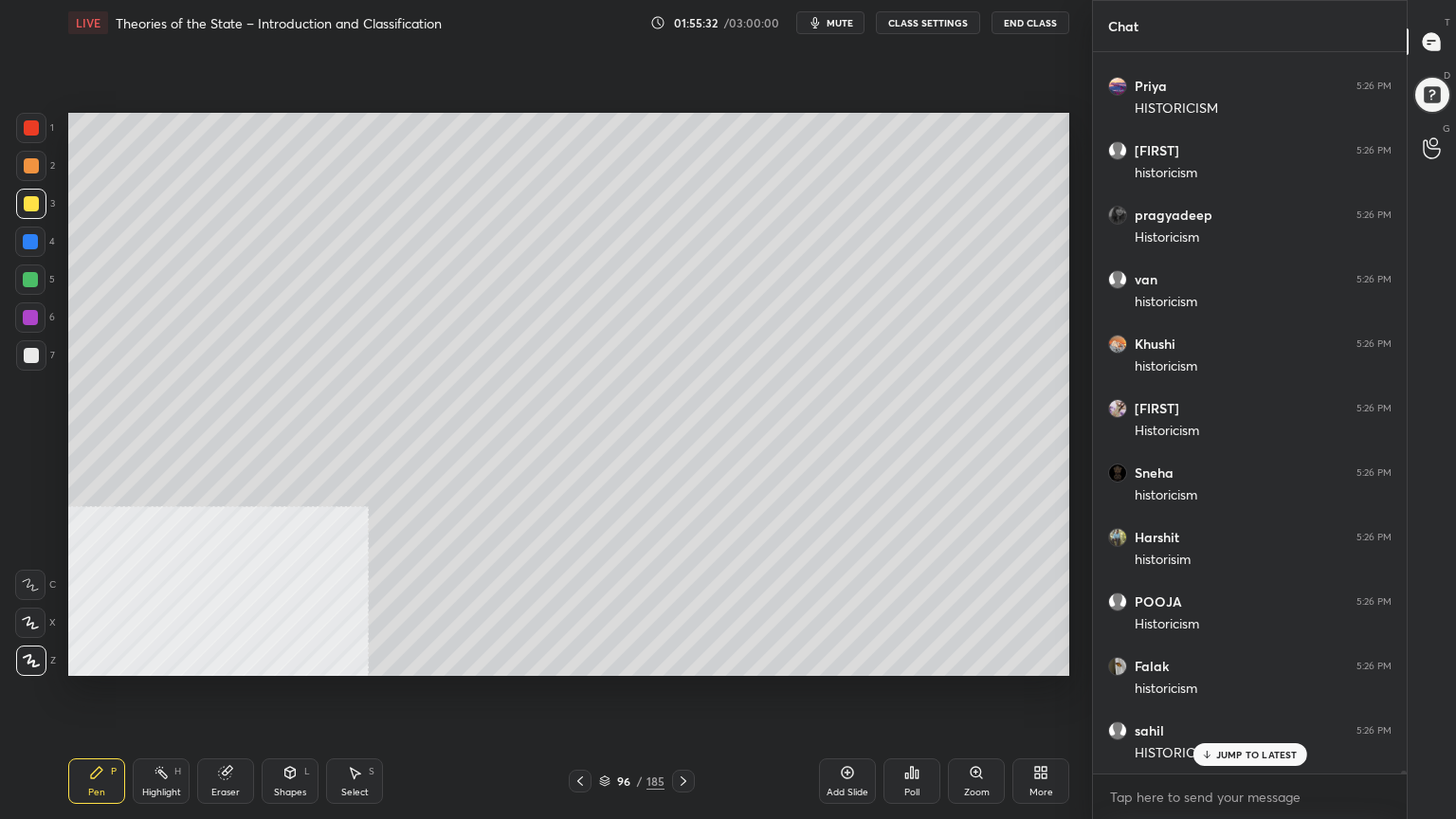 click 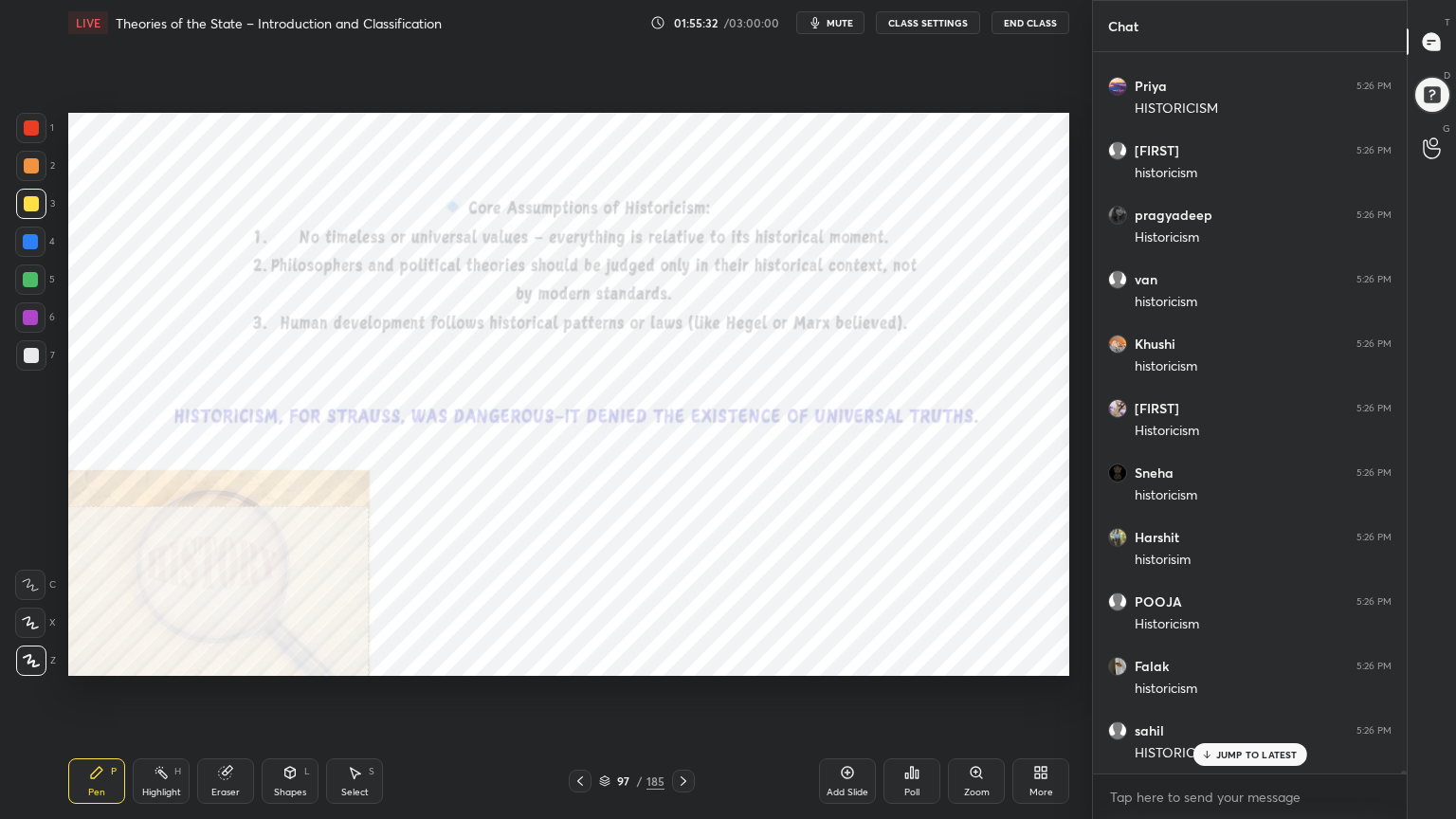 click 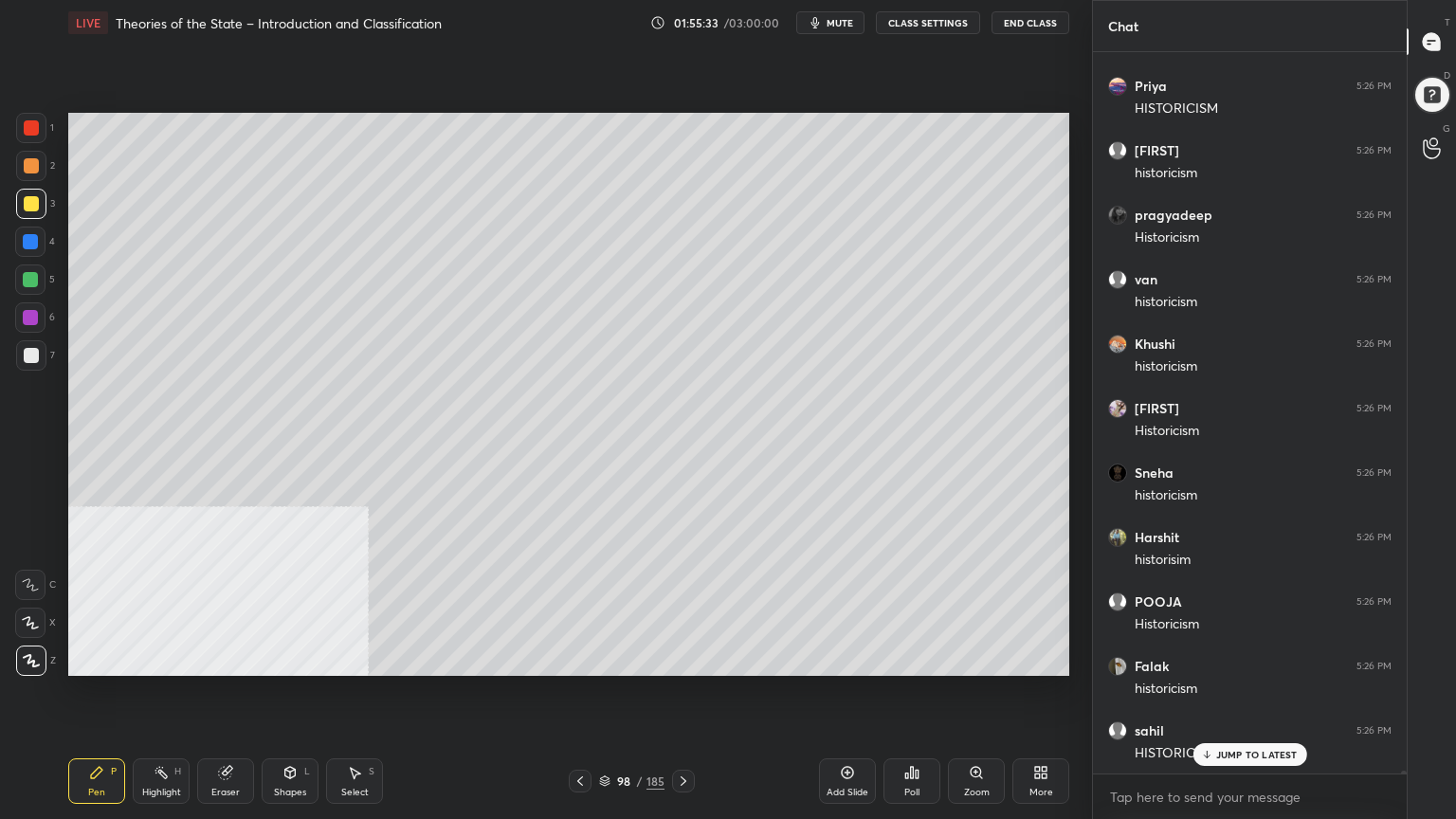 click 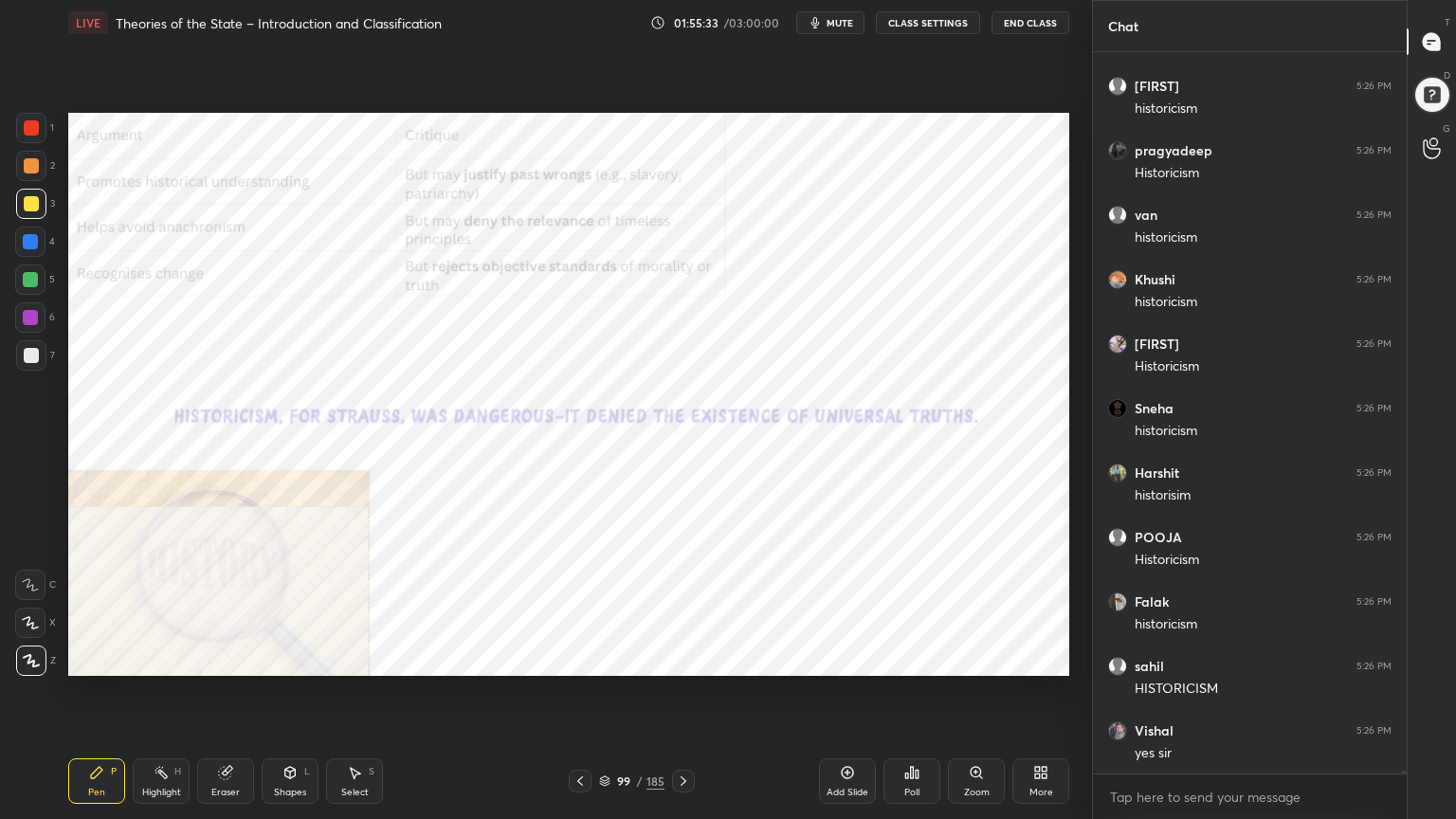 click 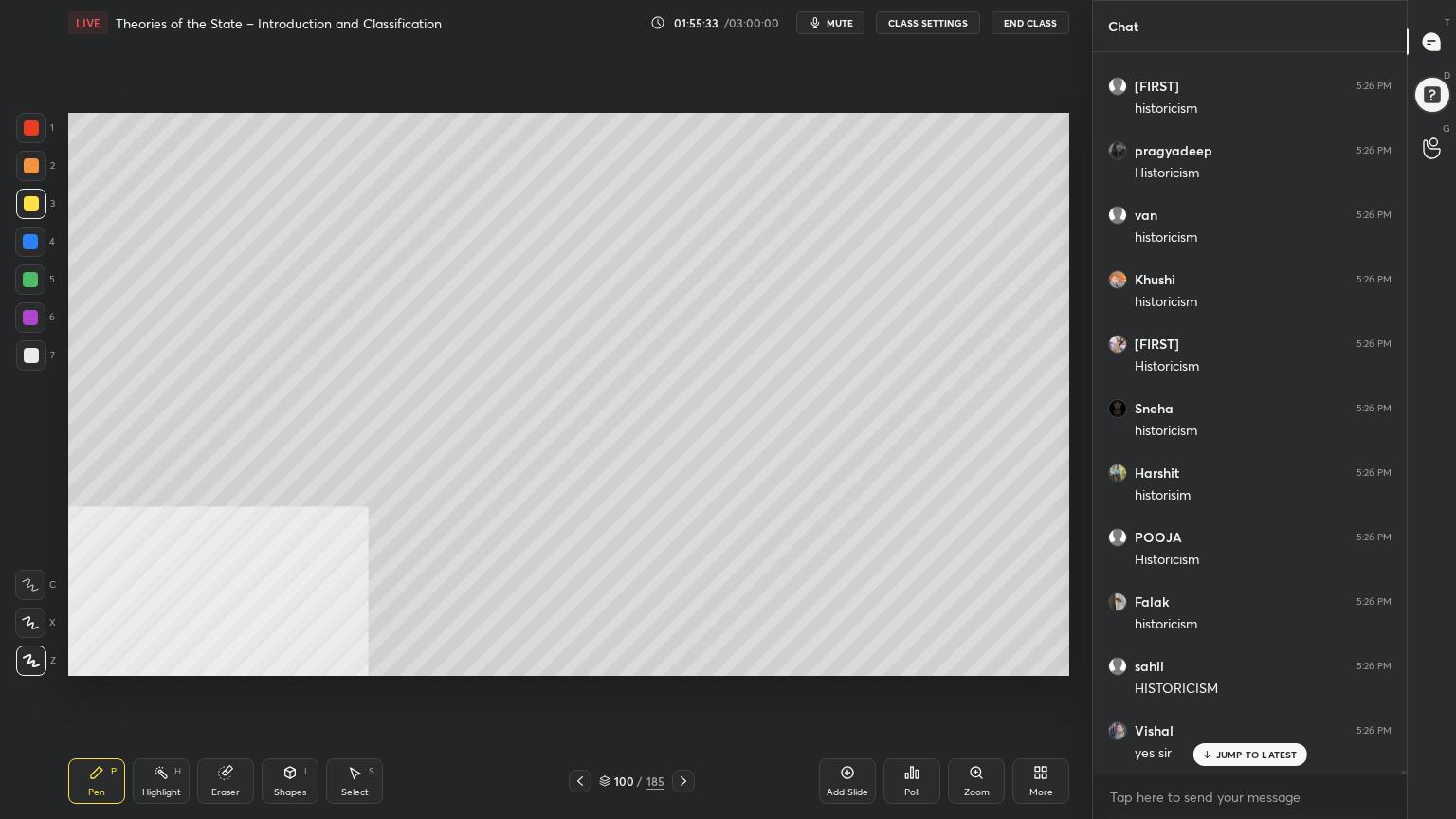 click 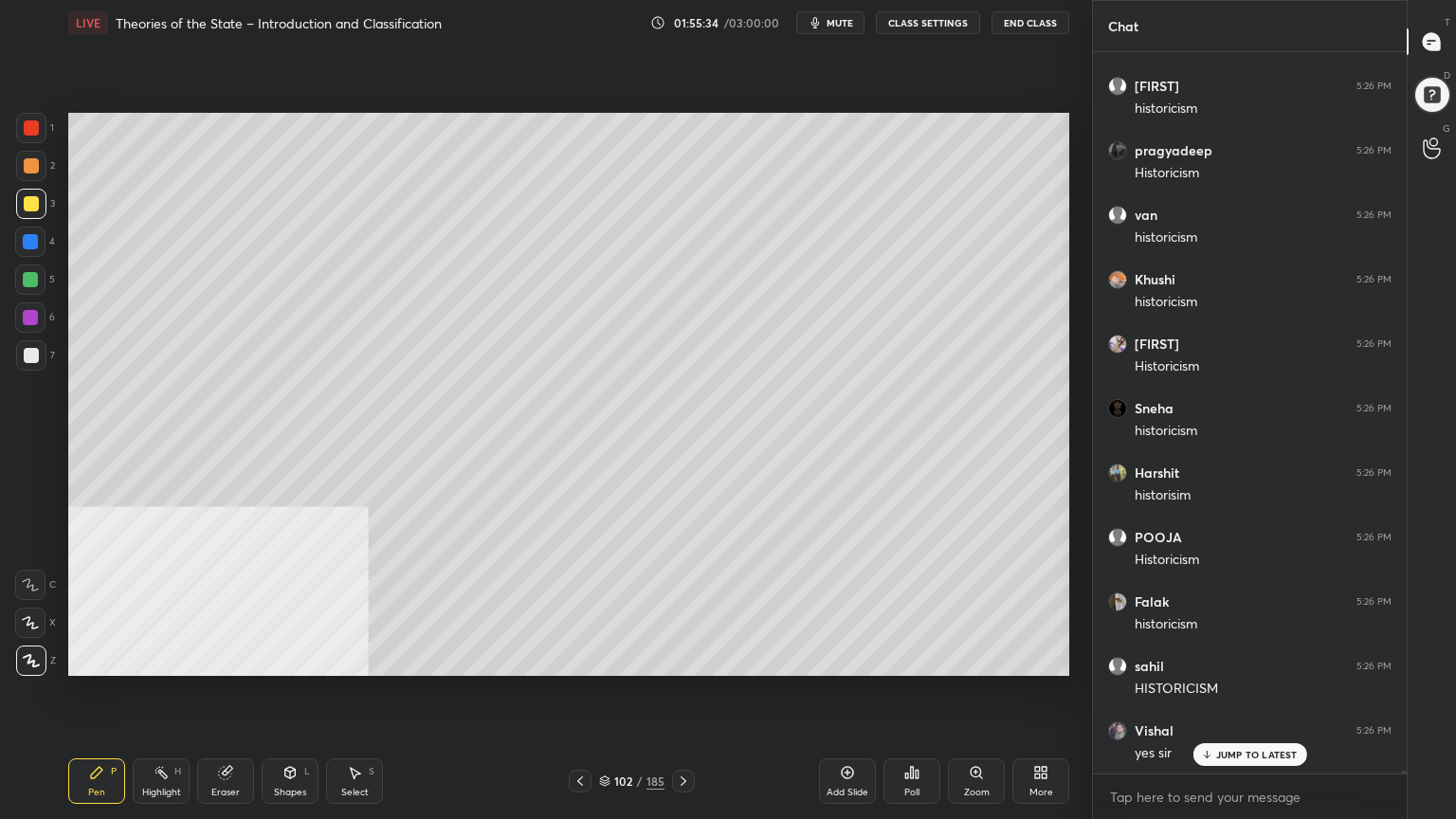 click 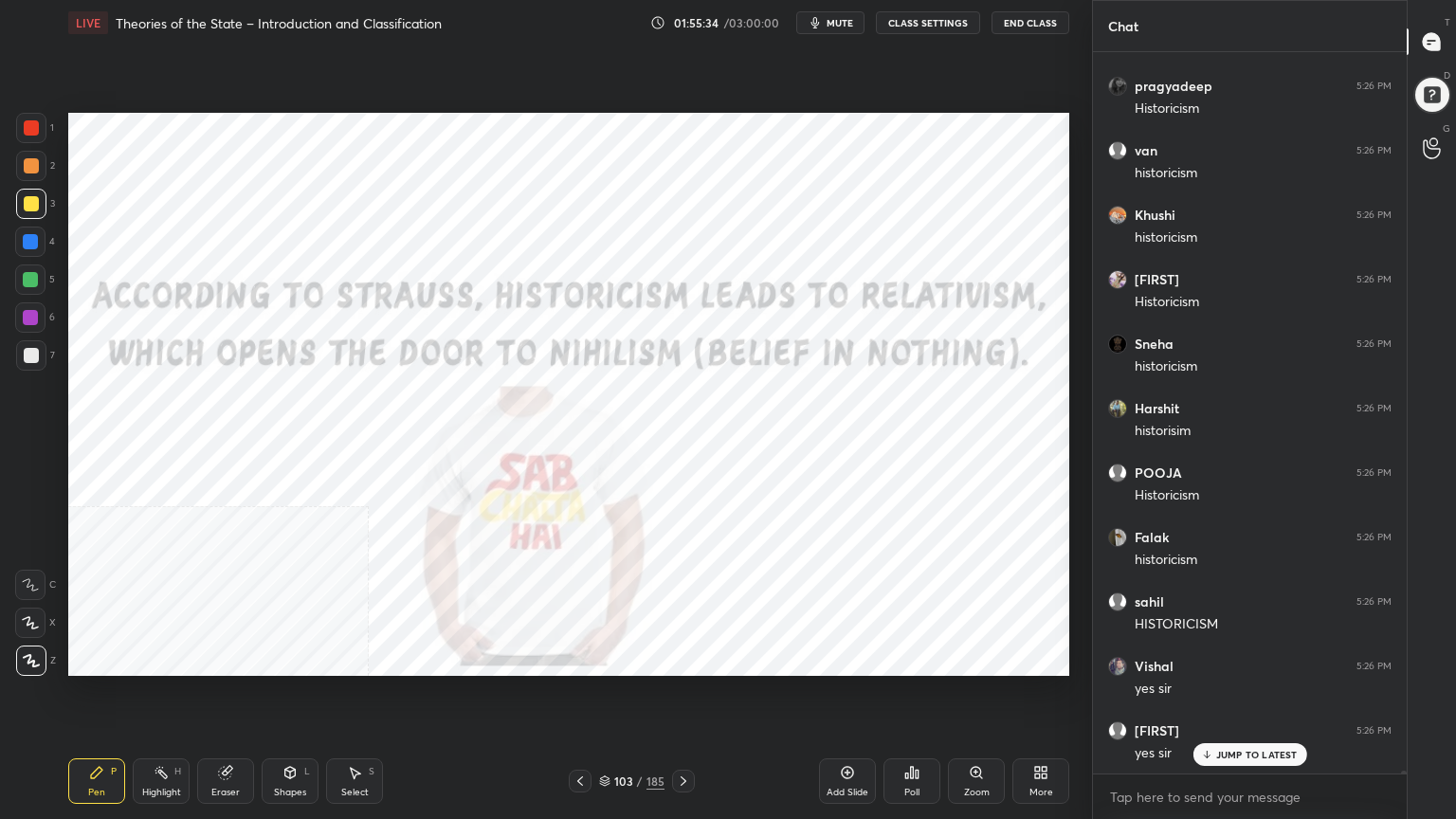 click 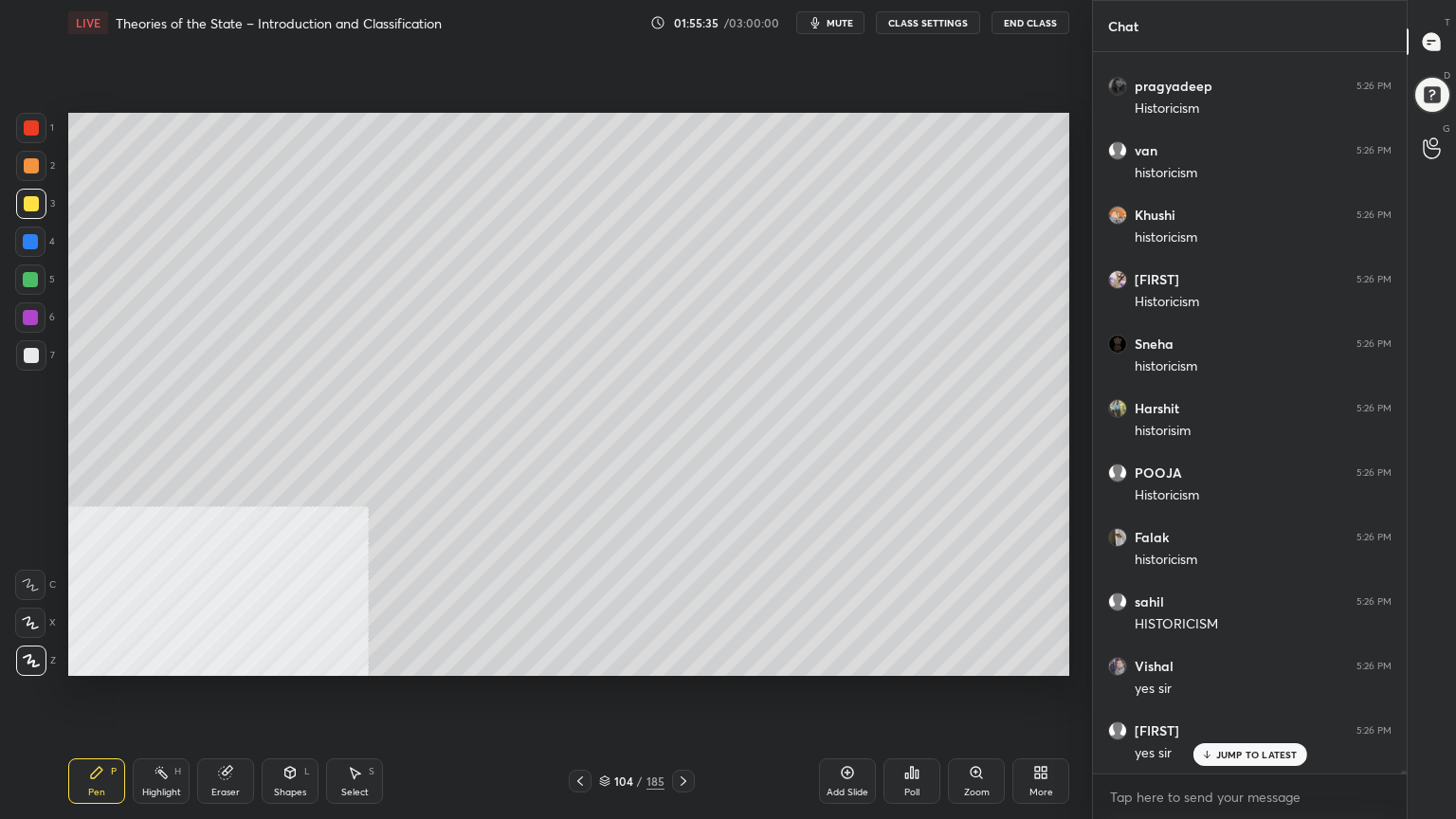 click 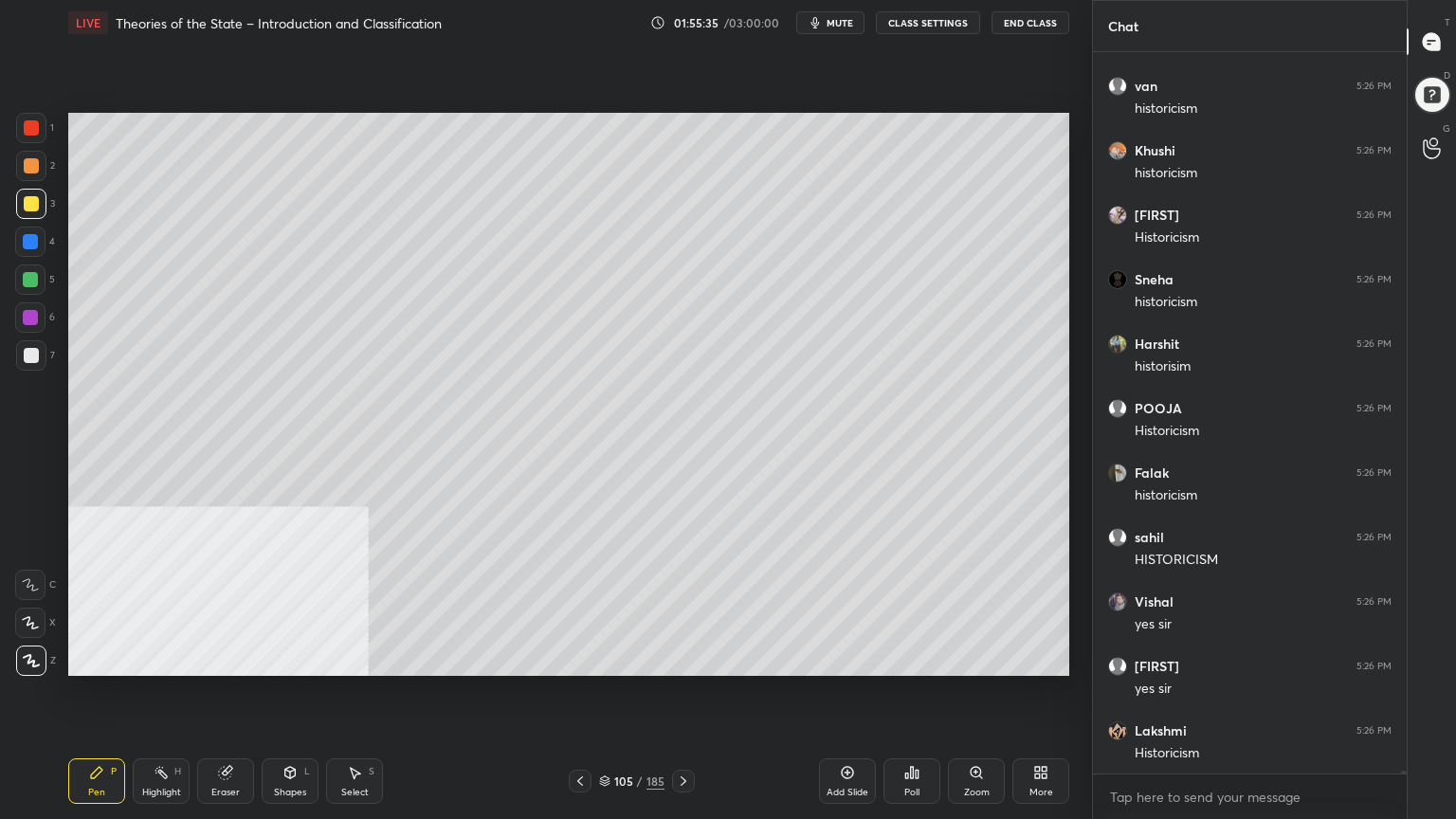 click 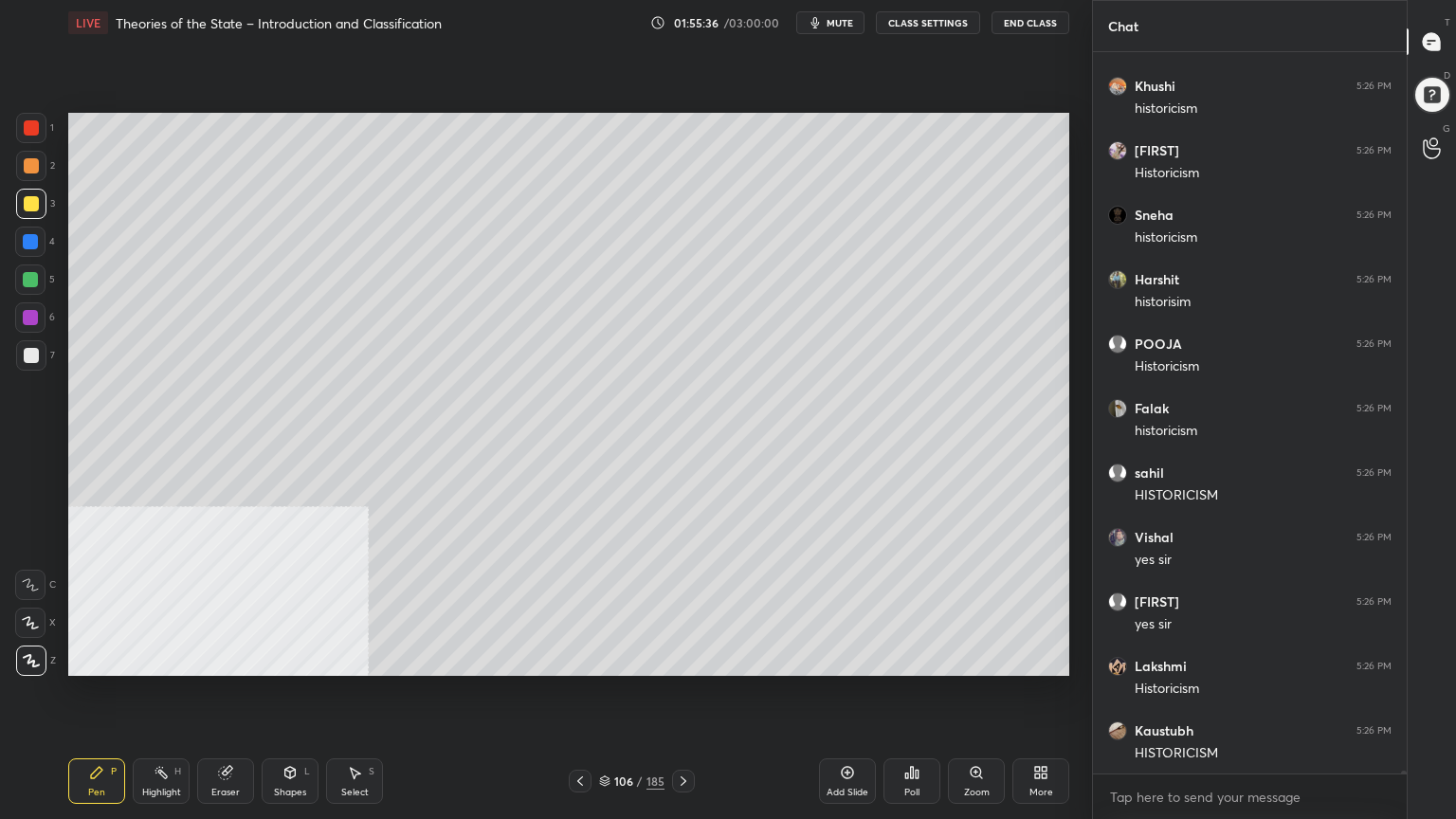 click 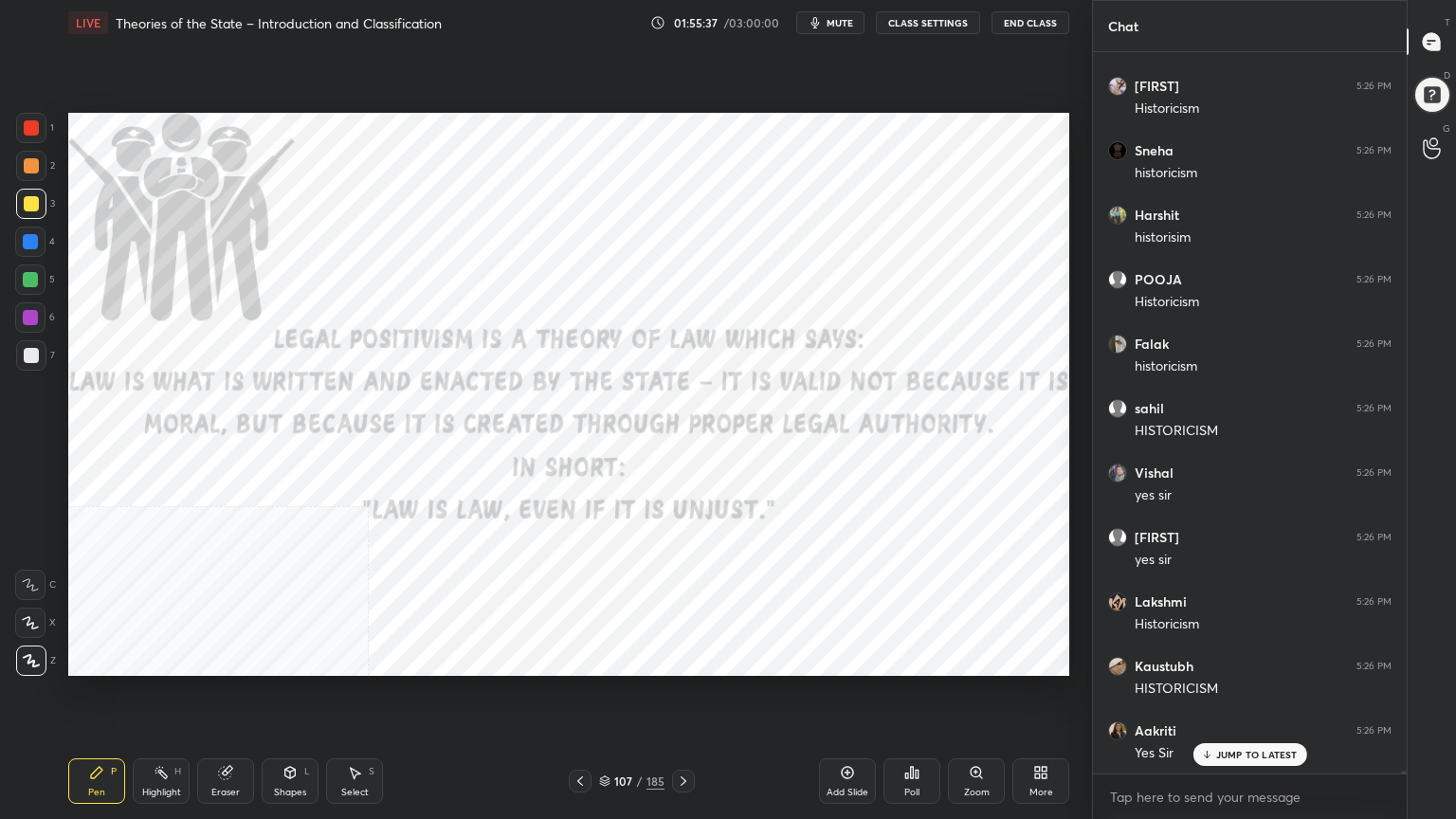 click 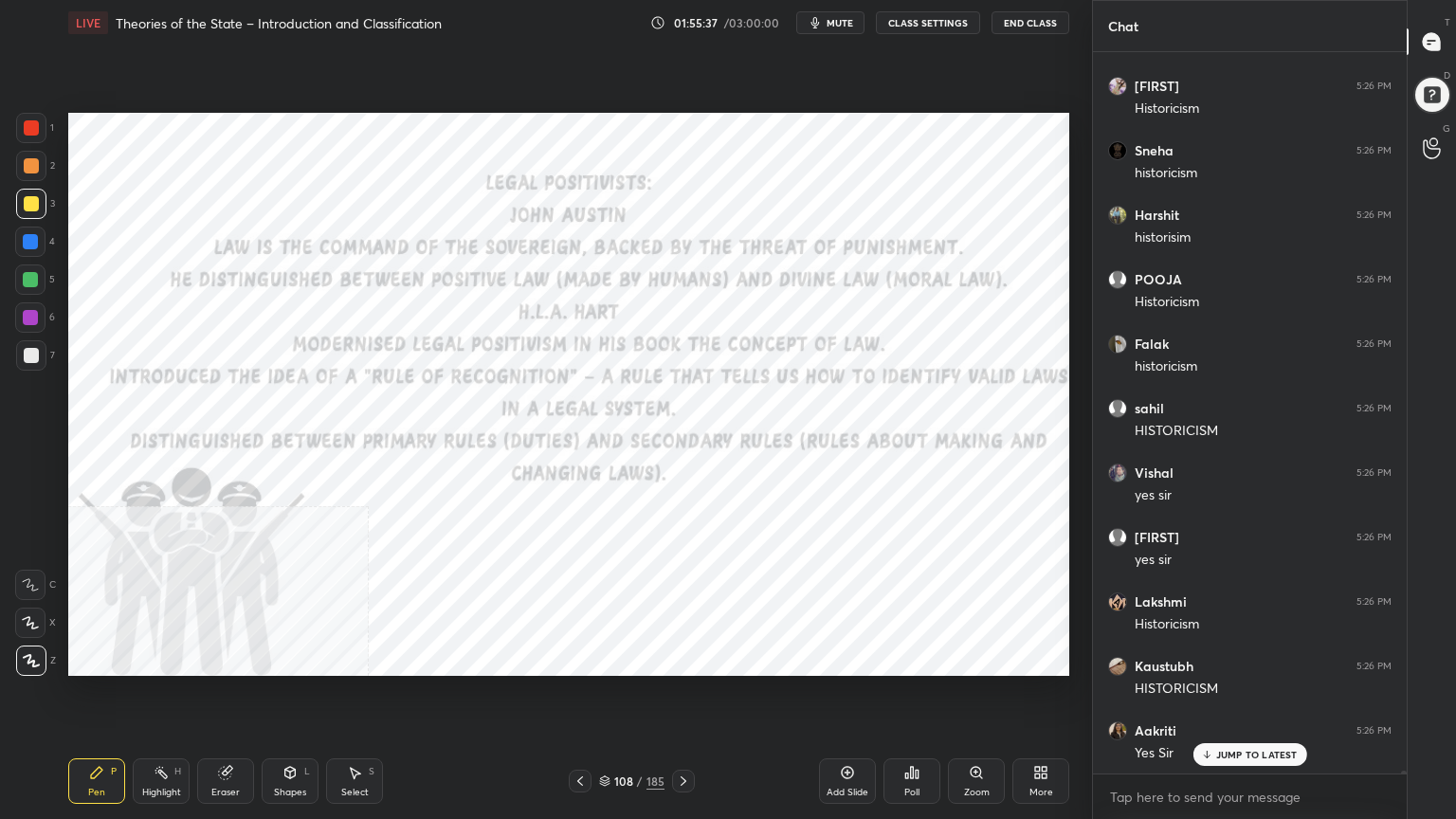 click 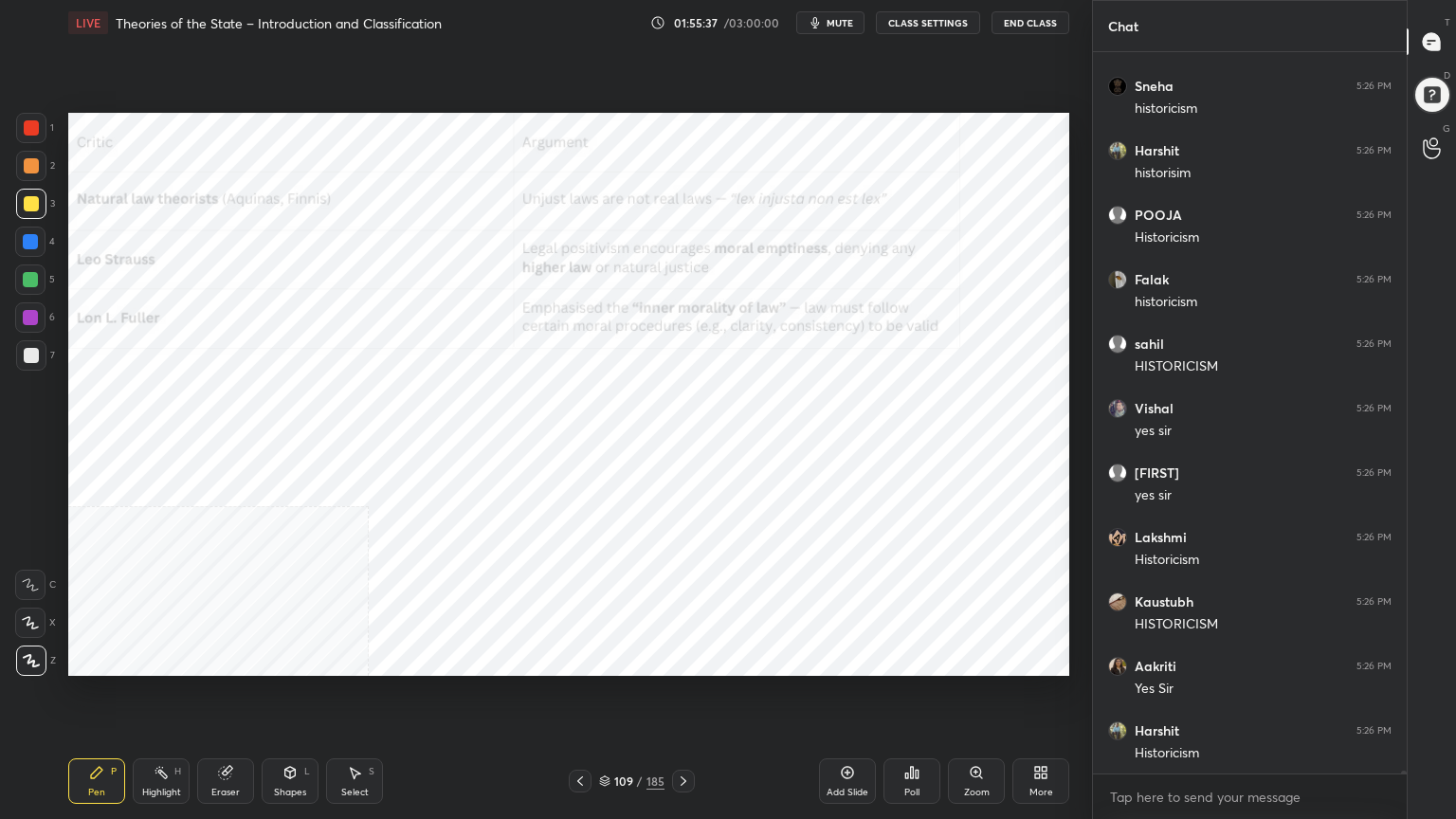 click 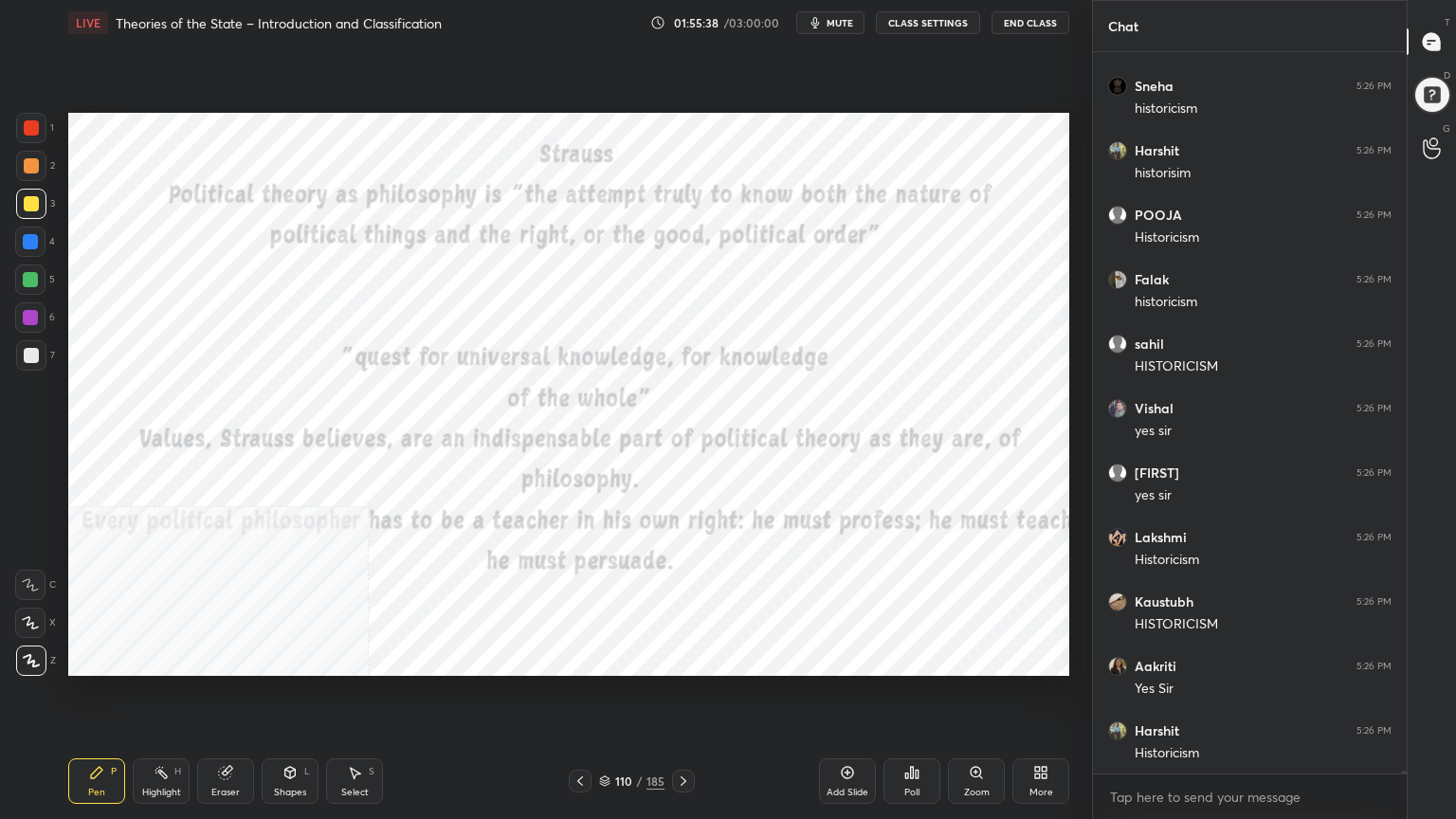 click 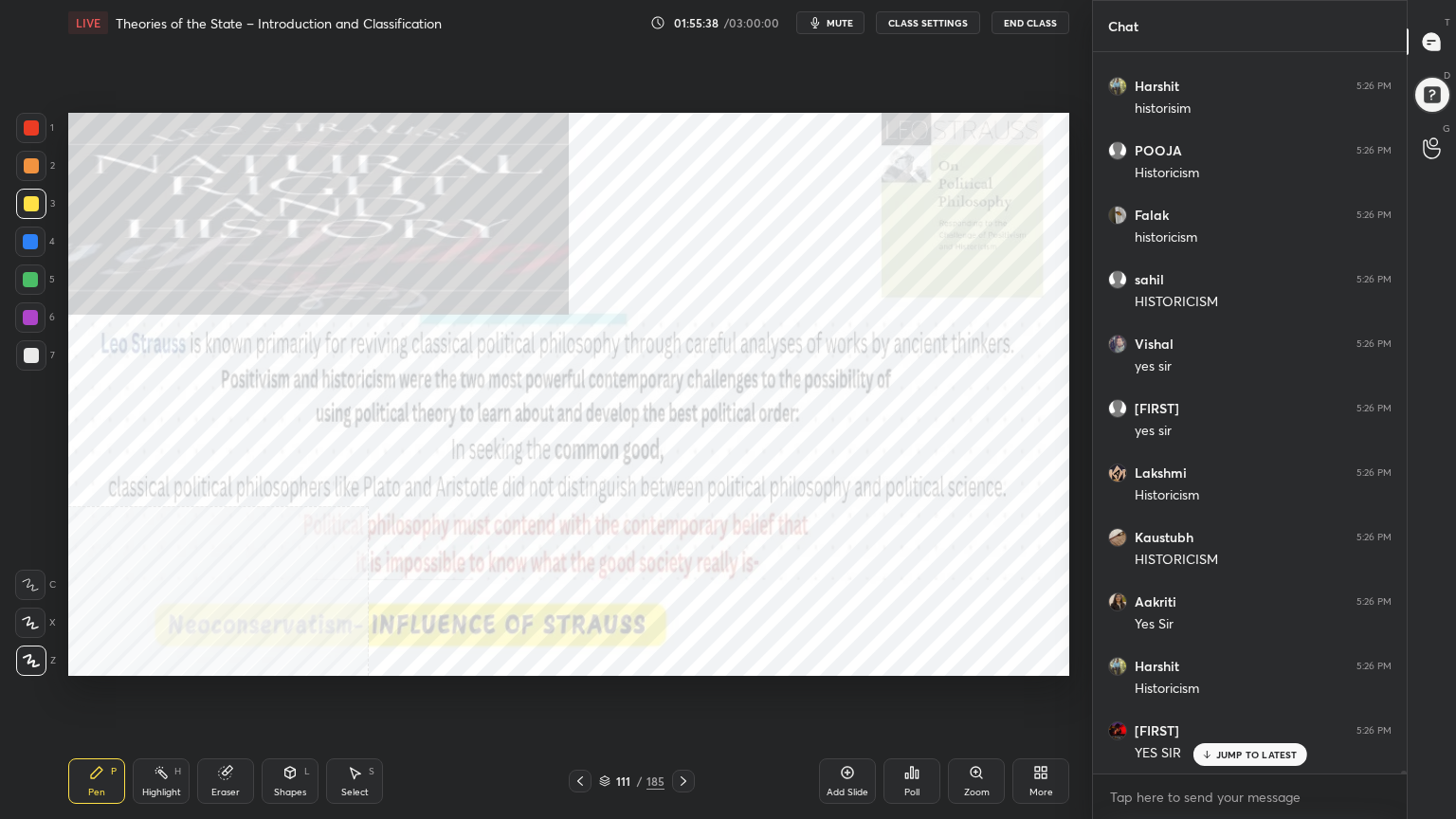 click 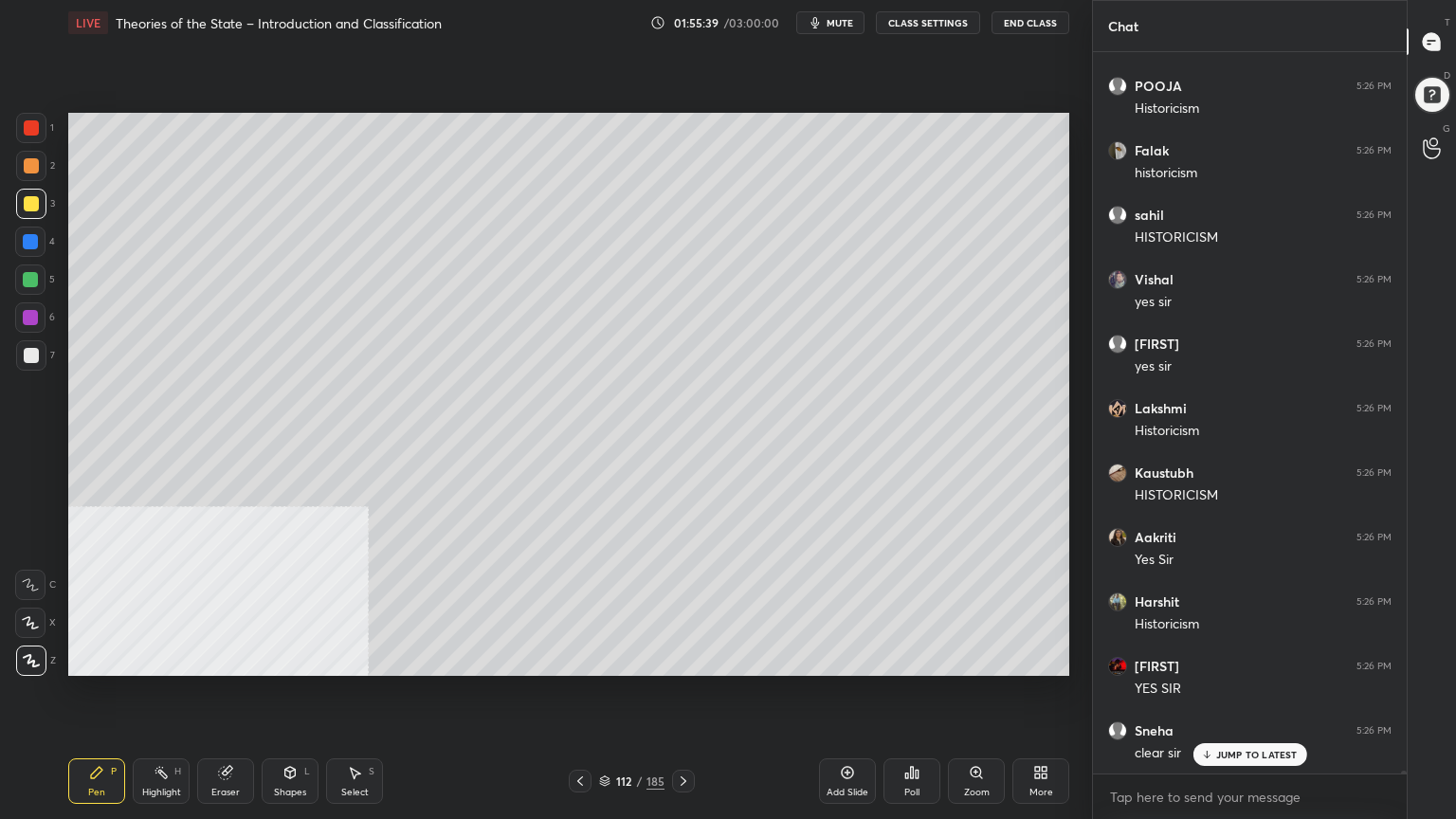 click 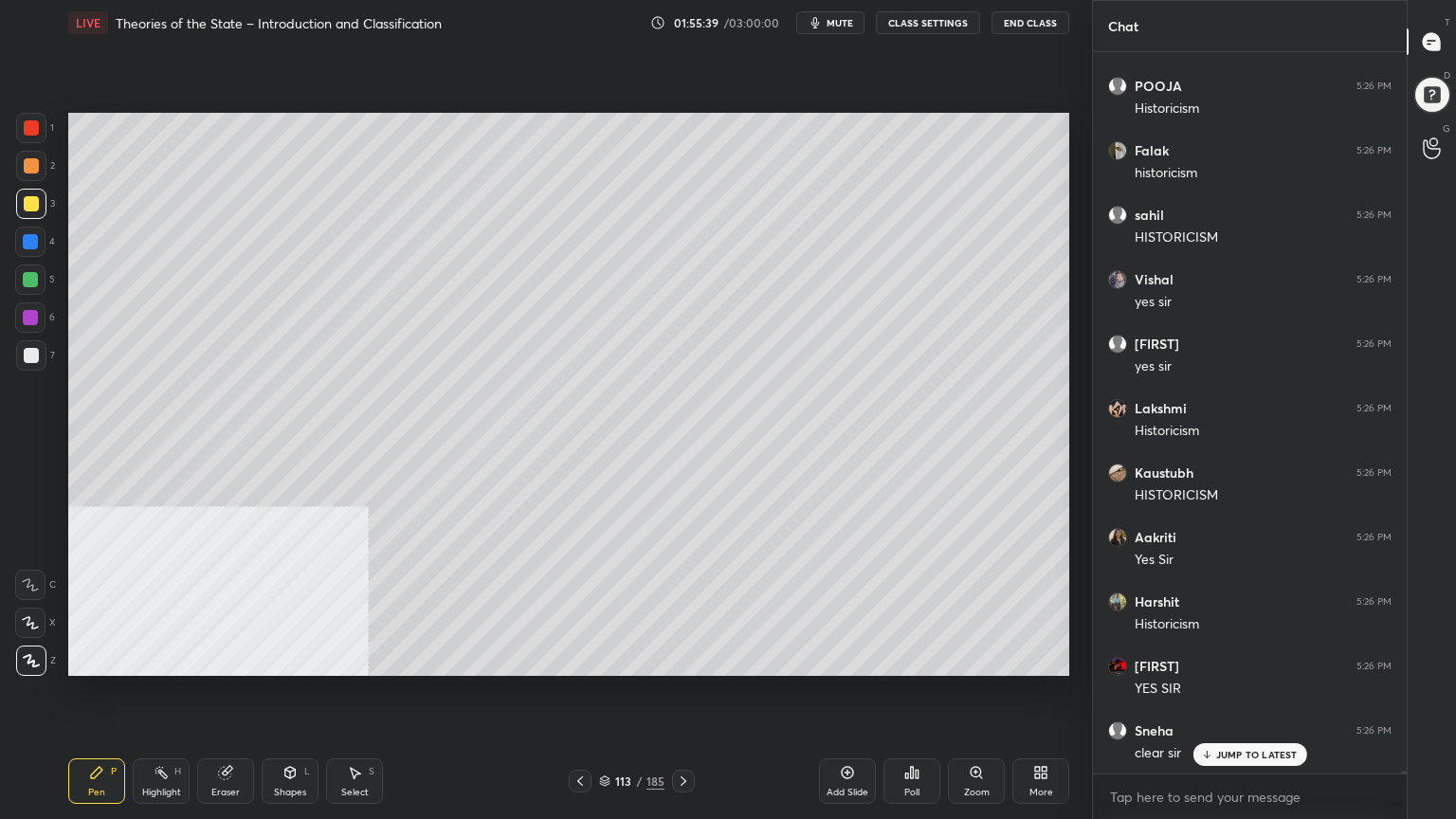 click 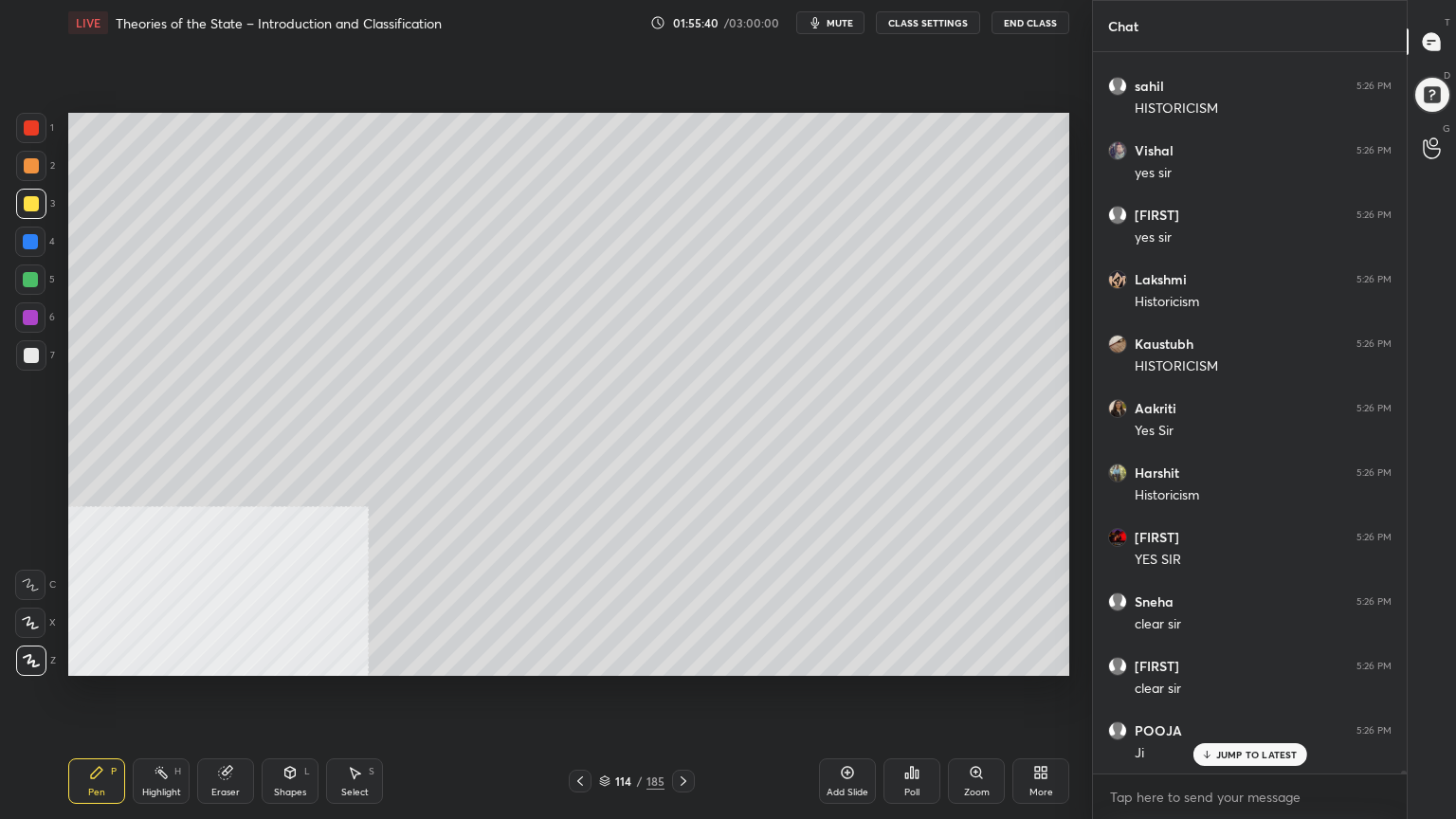 click 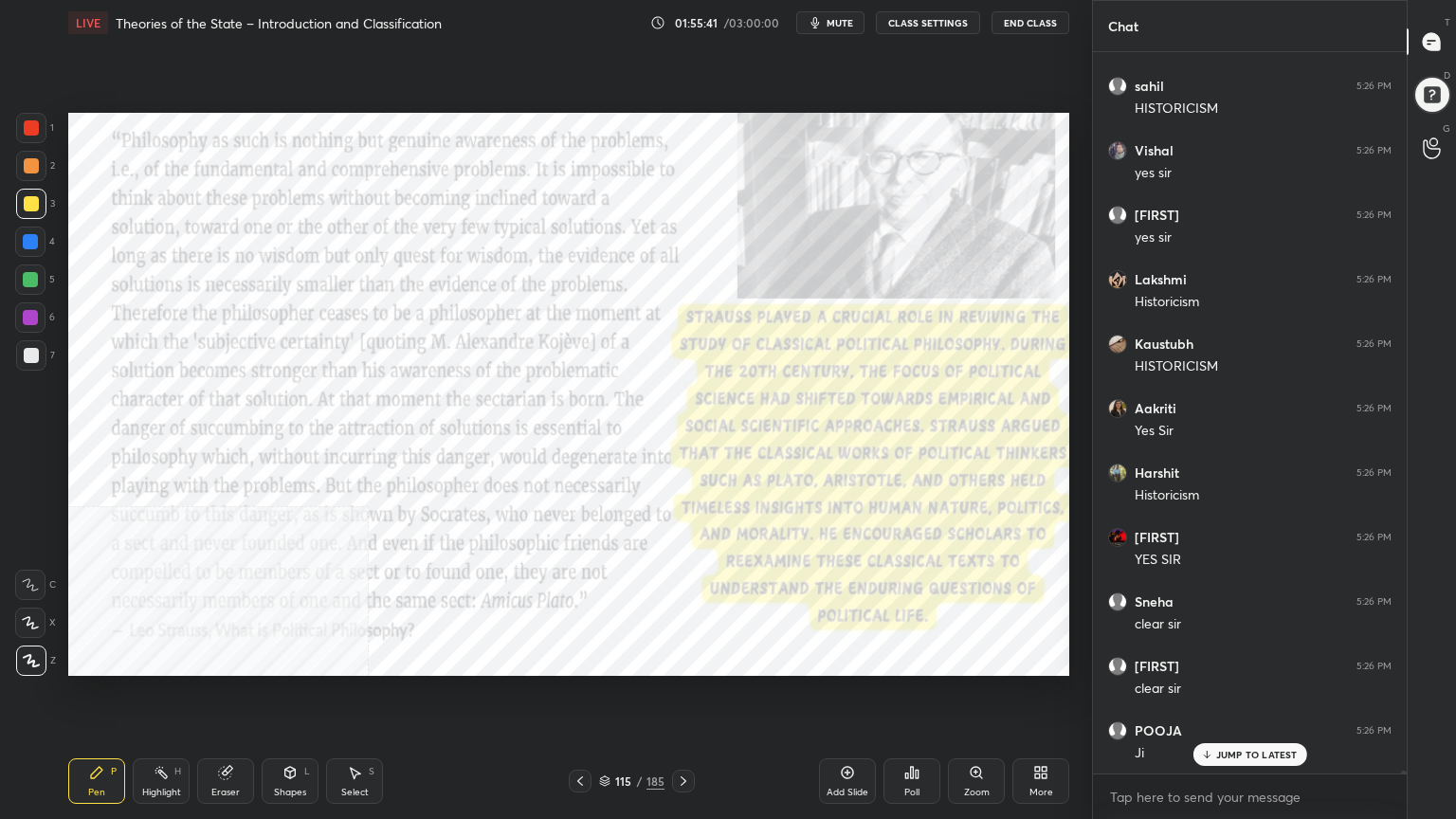 click 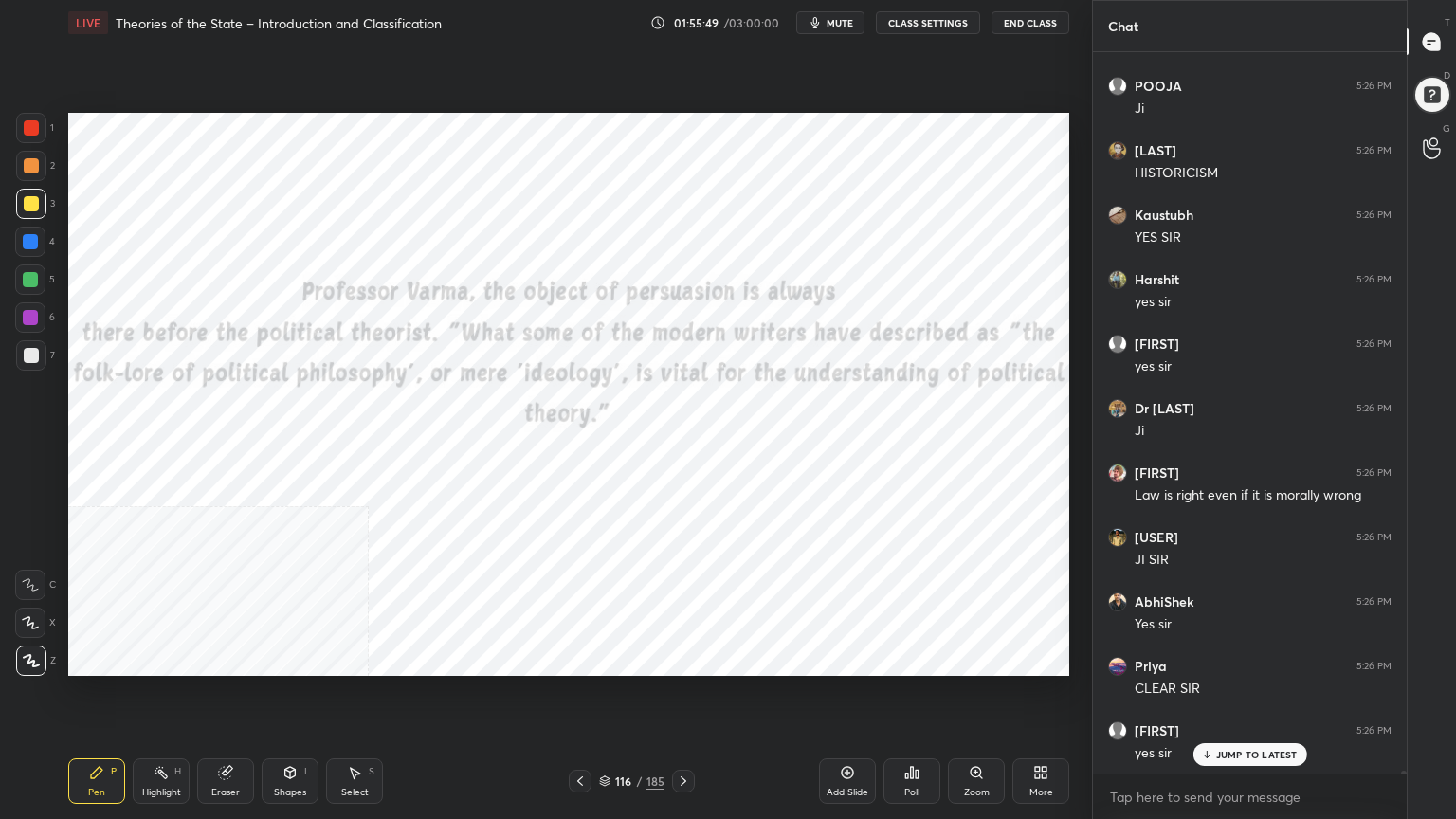 click at bounding box center [31, 128] 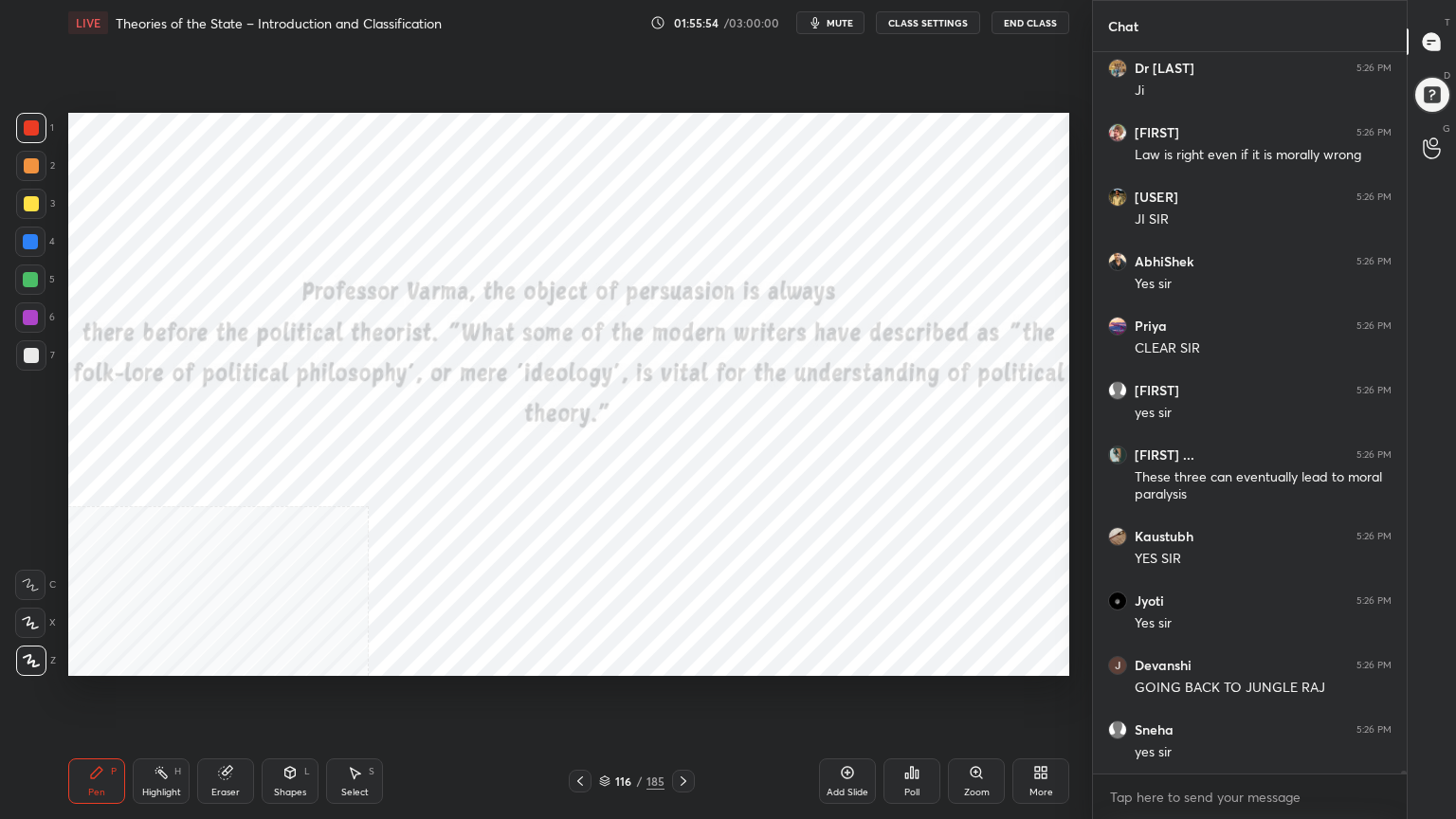 scroll, scrollTop: 173123, scrollLeft: 0, axis: vertical 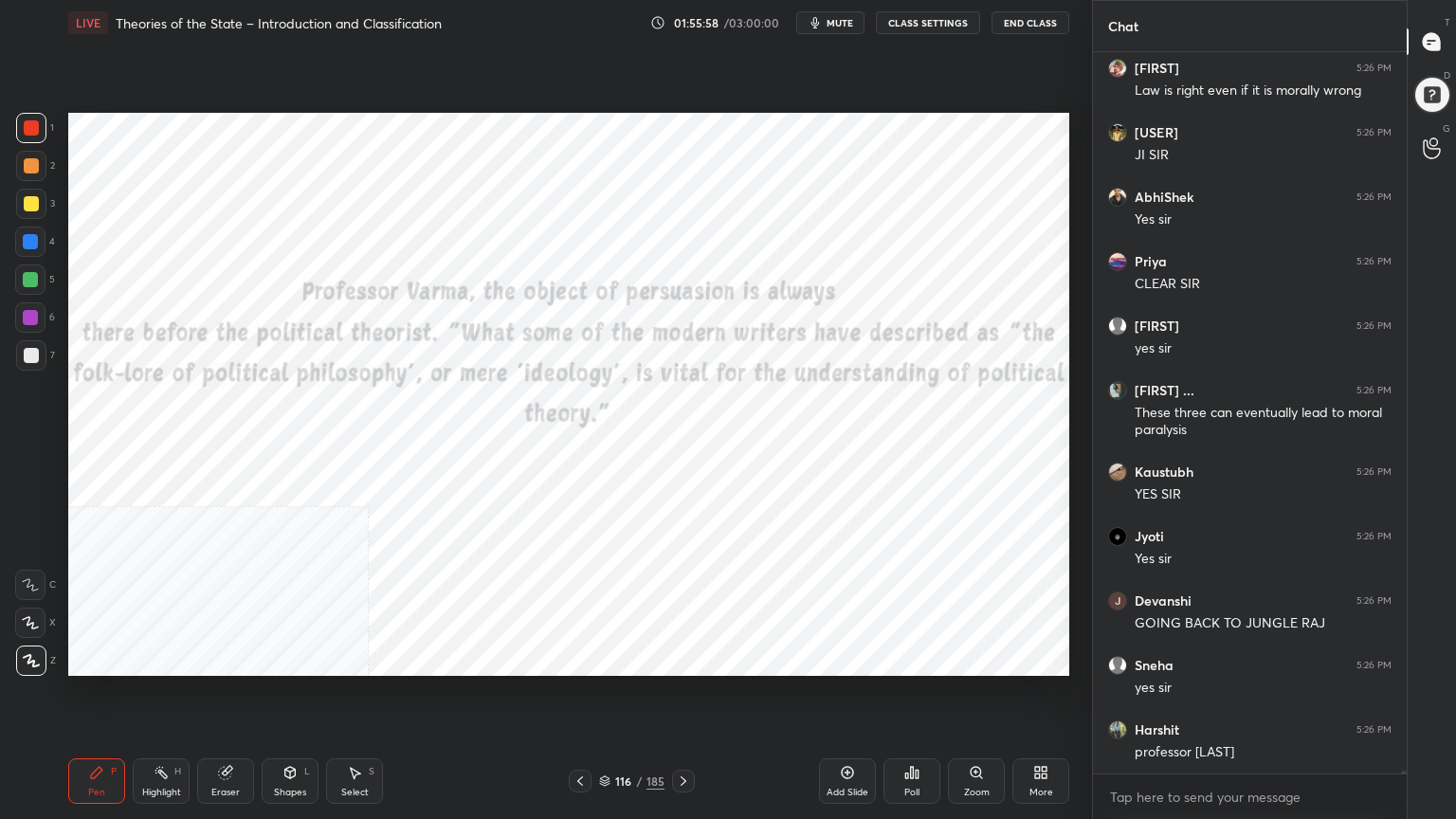 click 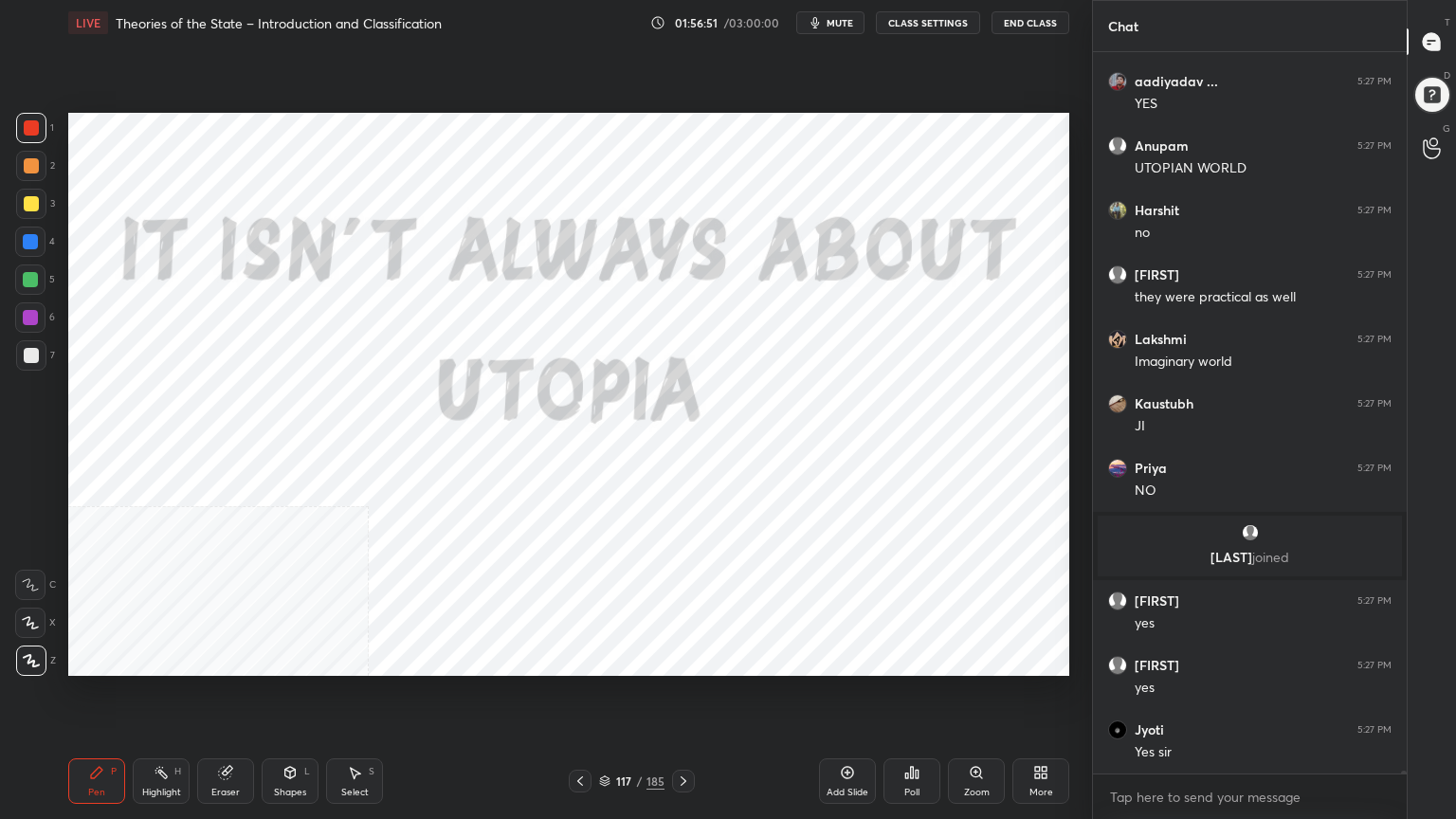 scroll, scrollTop: 160576, scrollLeft: 0, axis: vertical 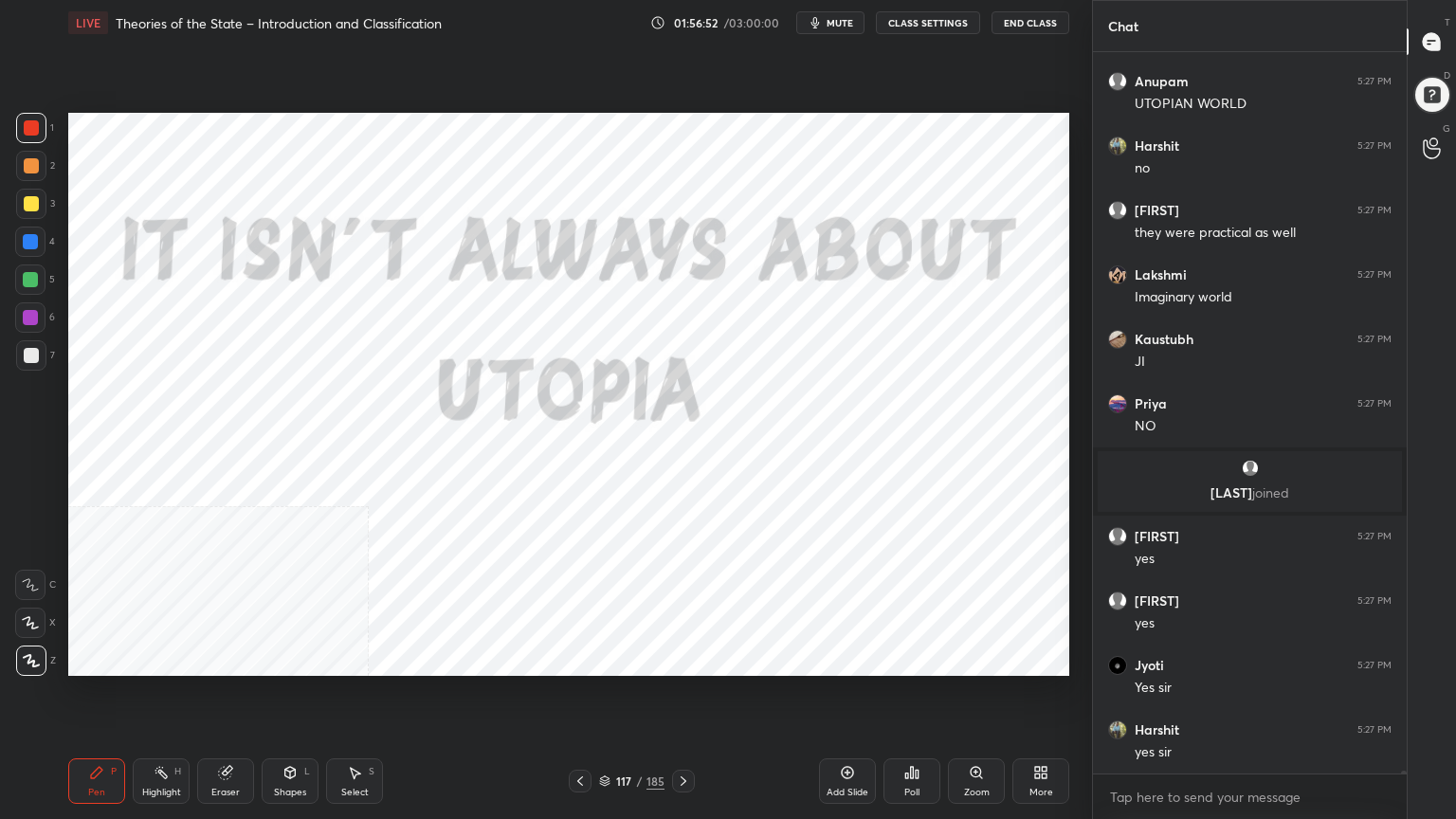 click 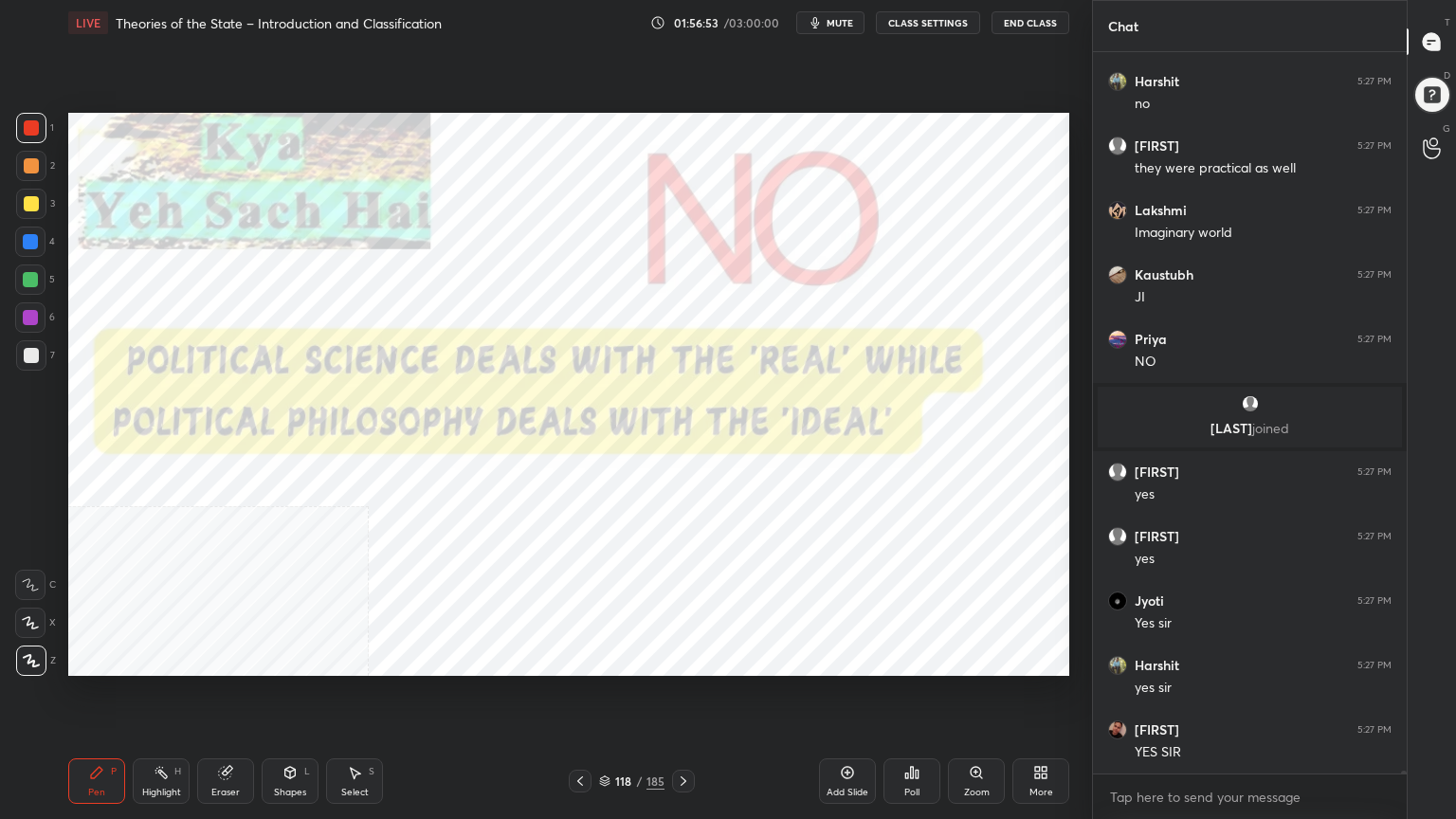 scroll, scrollTop: 160705, scrollLeft: 0, axis: vertical 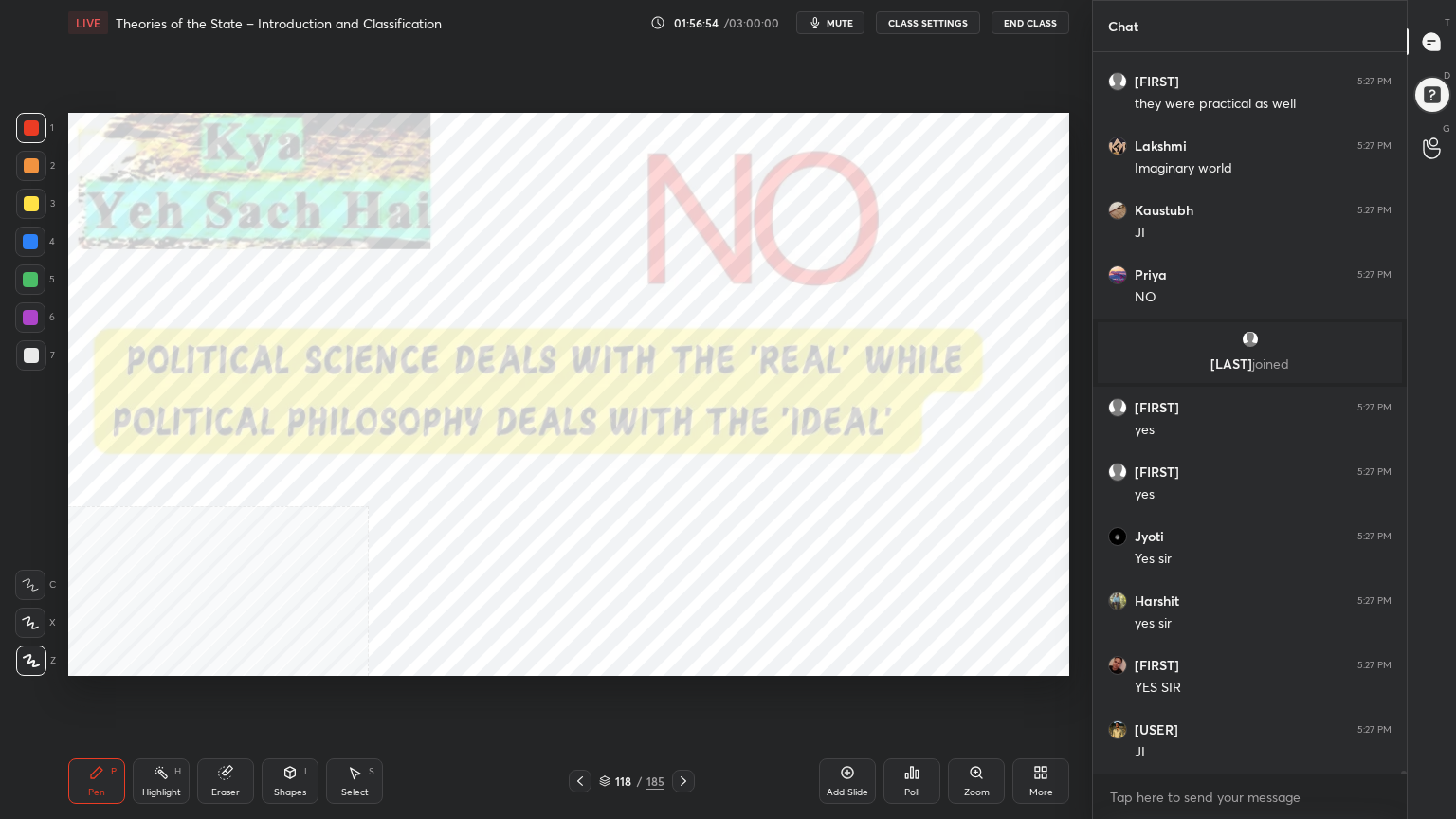 click 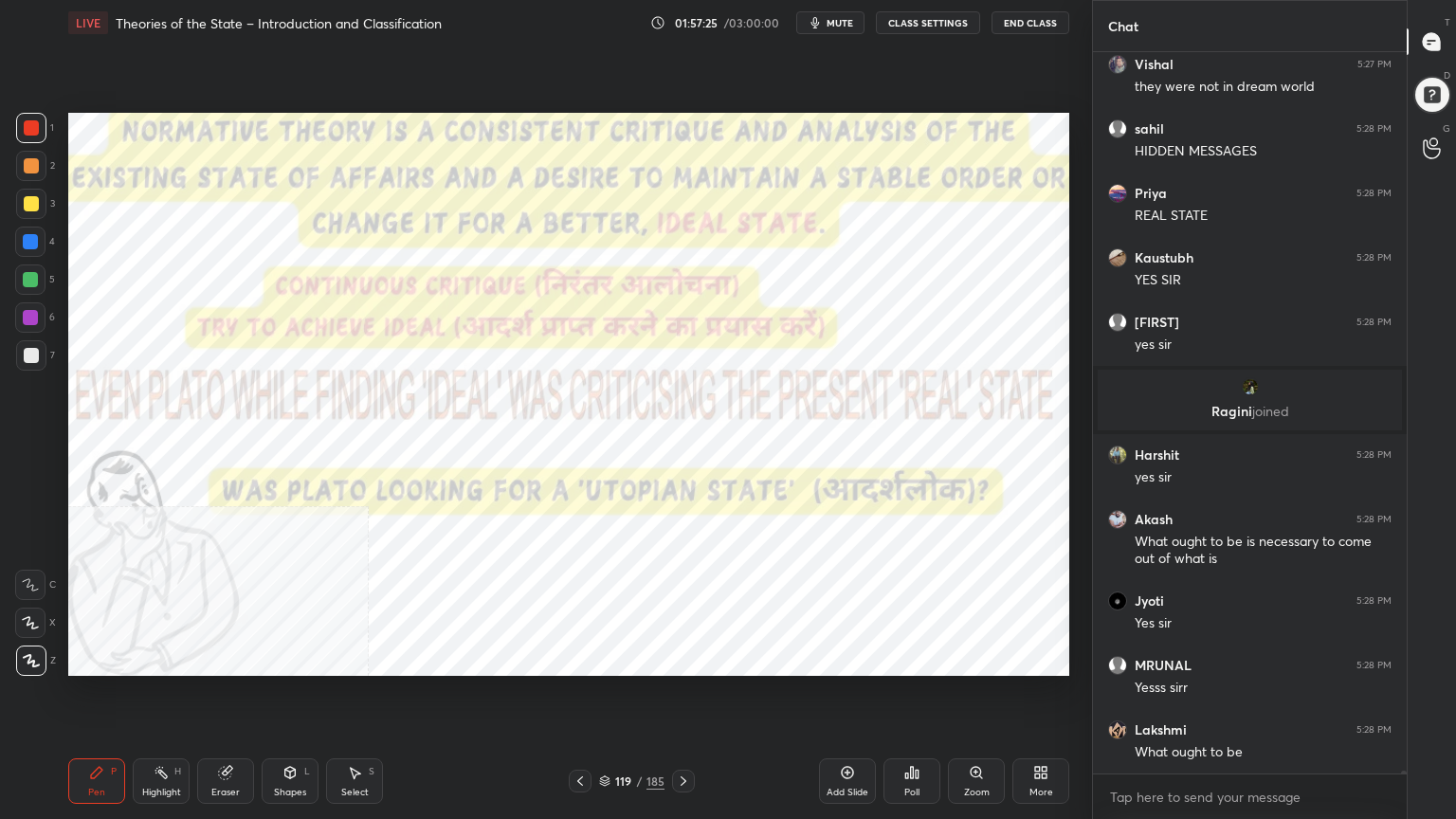scroll, scrollTop: 161513, scrollLeft: 0, axis: vertical 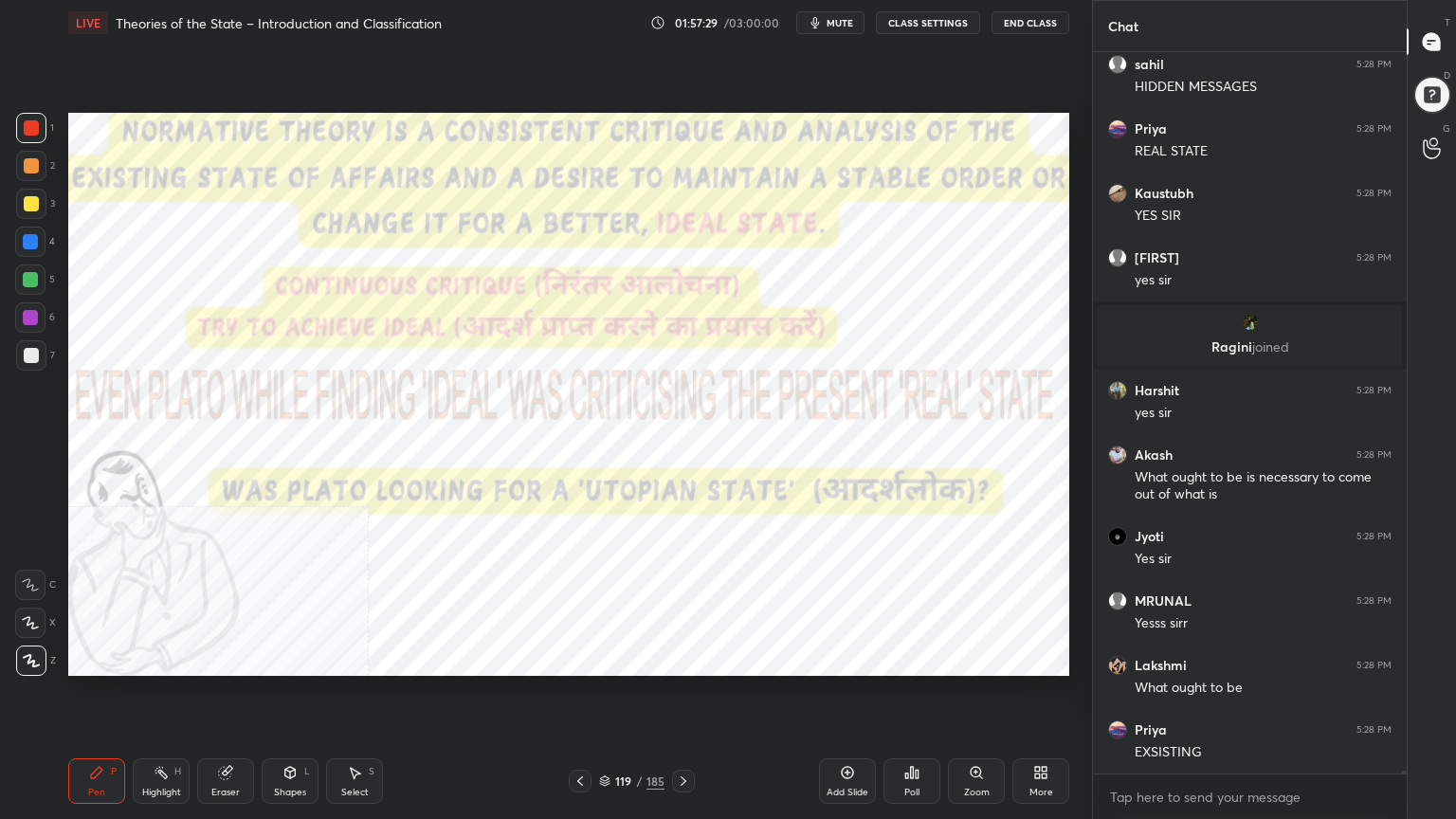 click on "Add Slide" at bounding box center [847, 781] 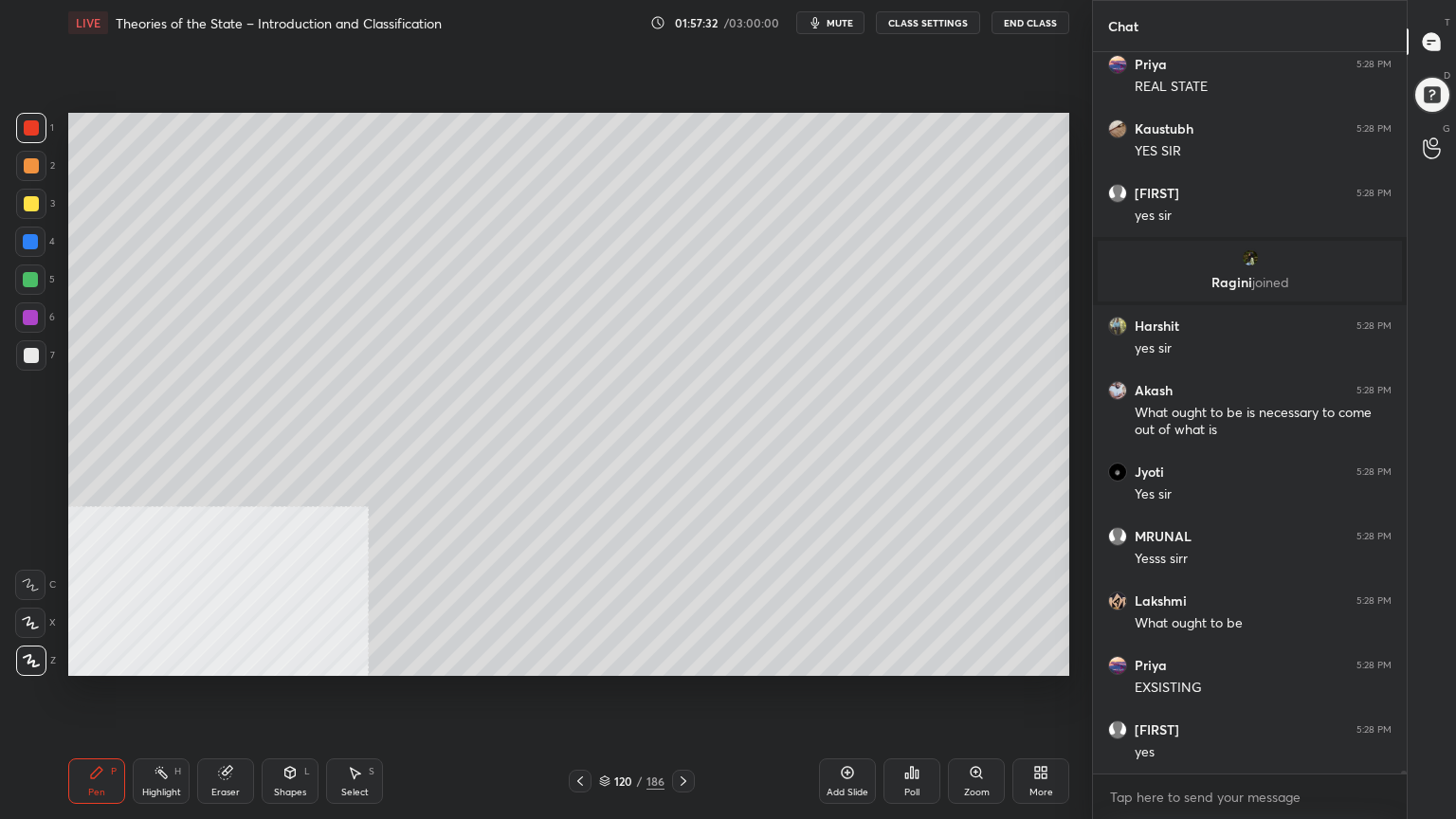 click at bounding box center (31, 355) 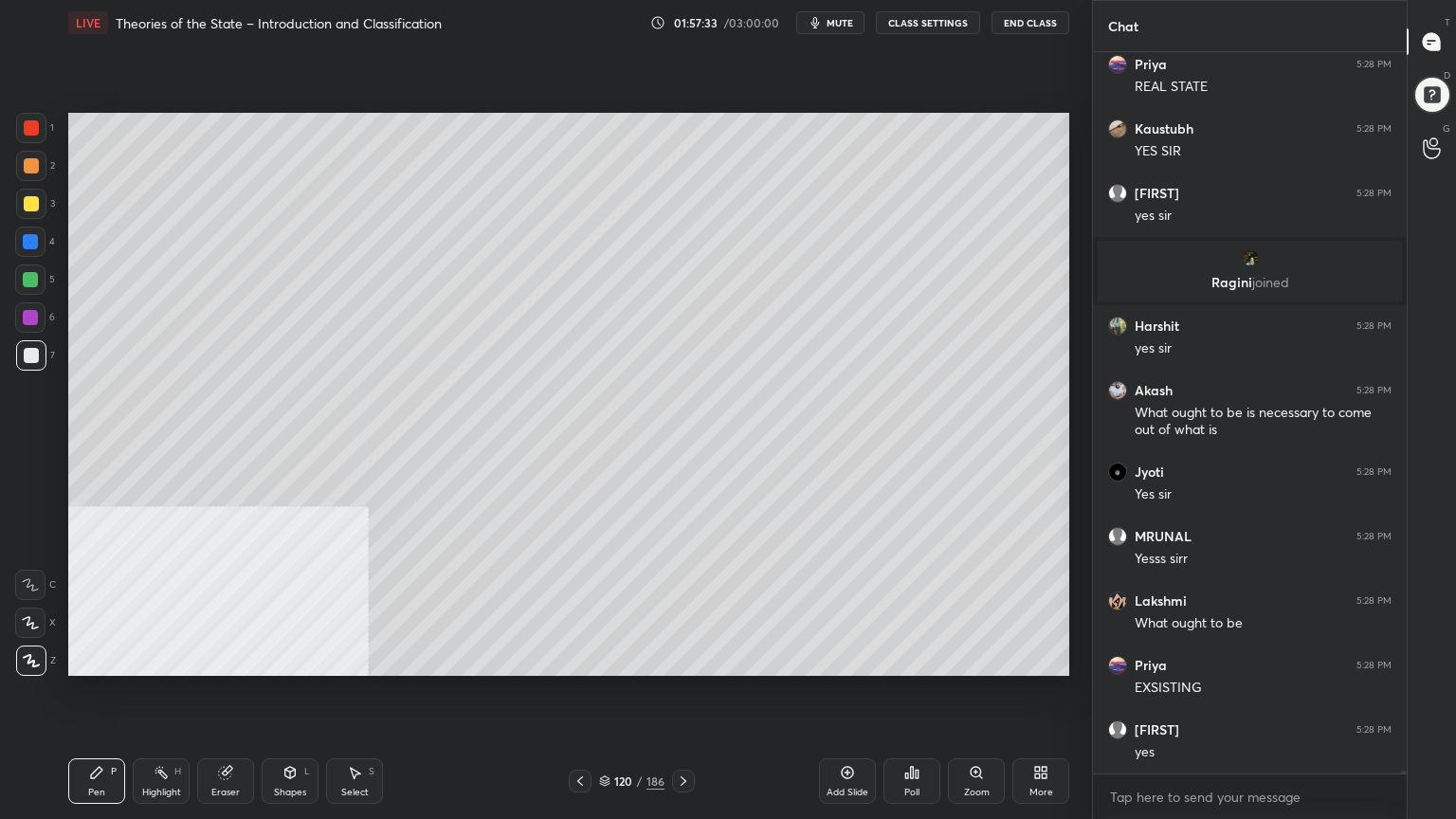 click at bounding box center [31, 204] 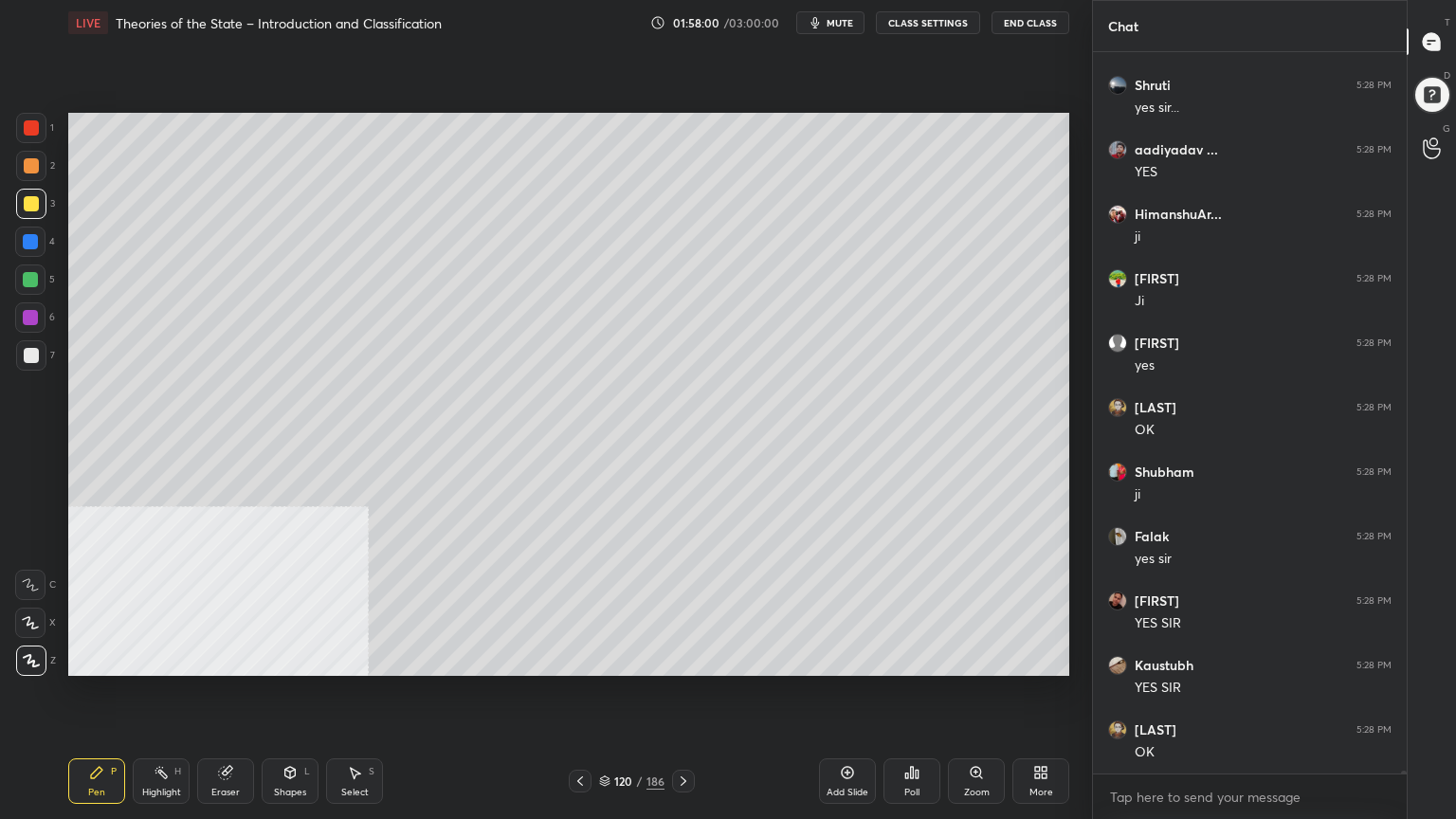 scroll, scrollTop: 162866, scrollLeft: 0, axis: vertical 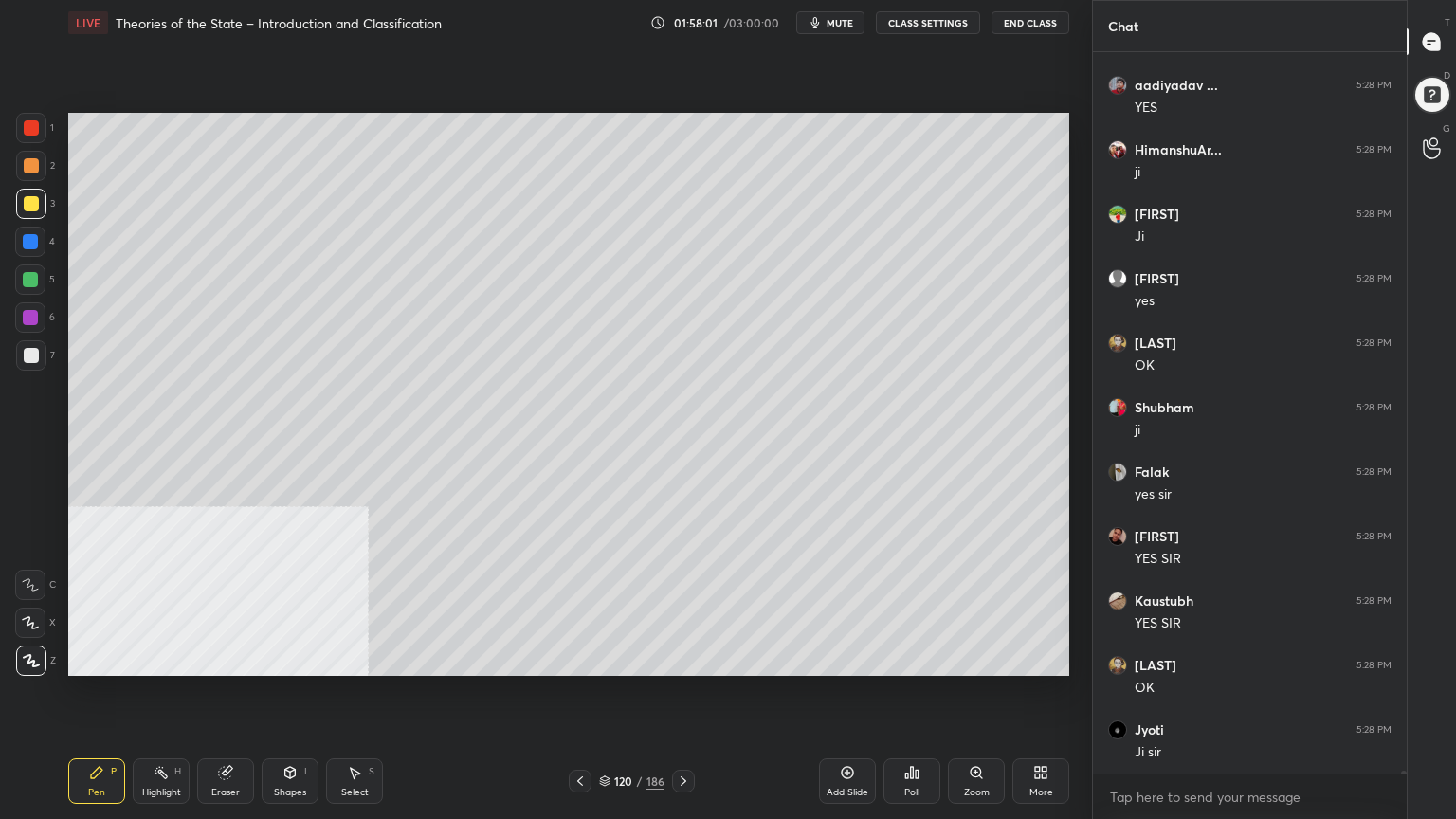 click at bounding box center (31, 128) 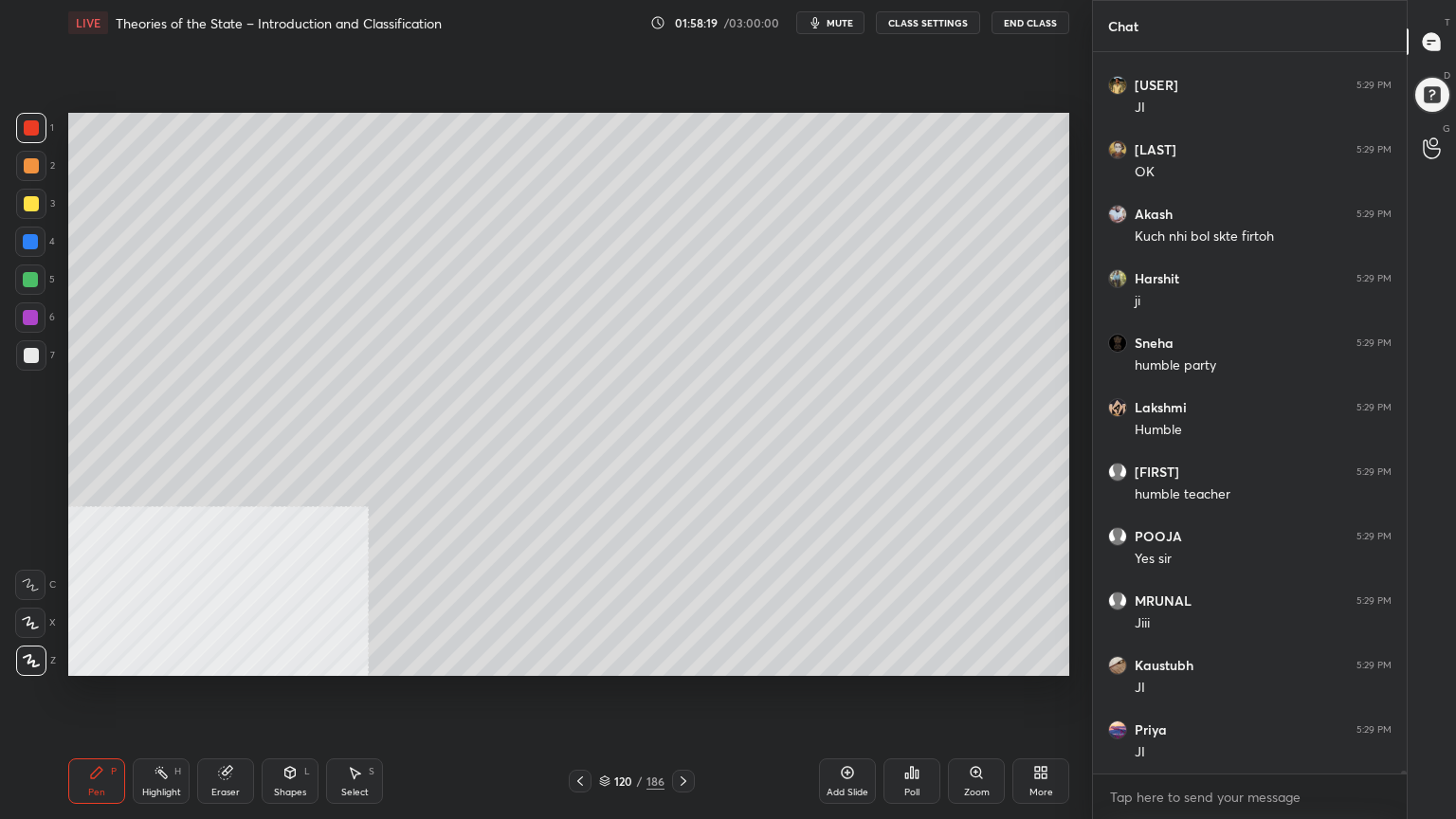scroll, scrollTop: 163898, scrollLeft: 0, axis: vertical 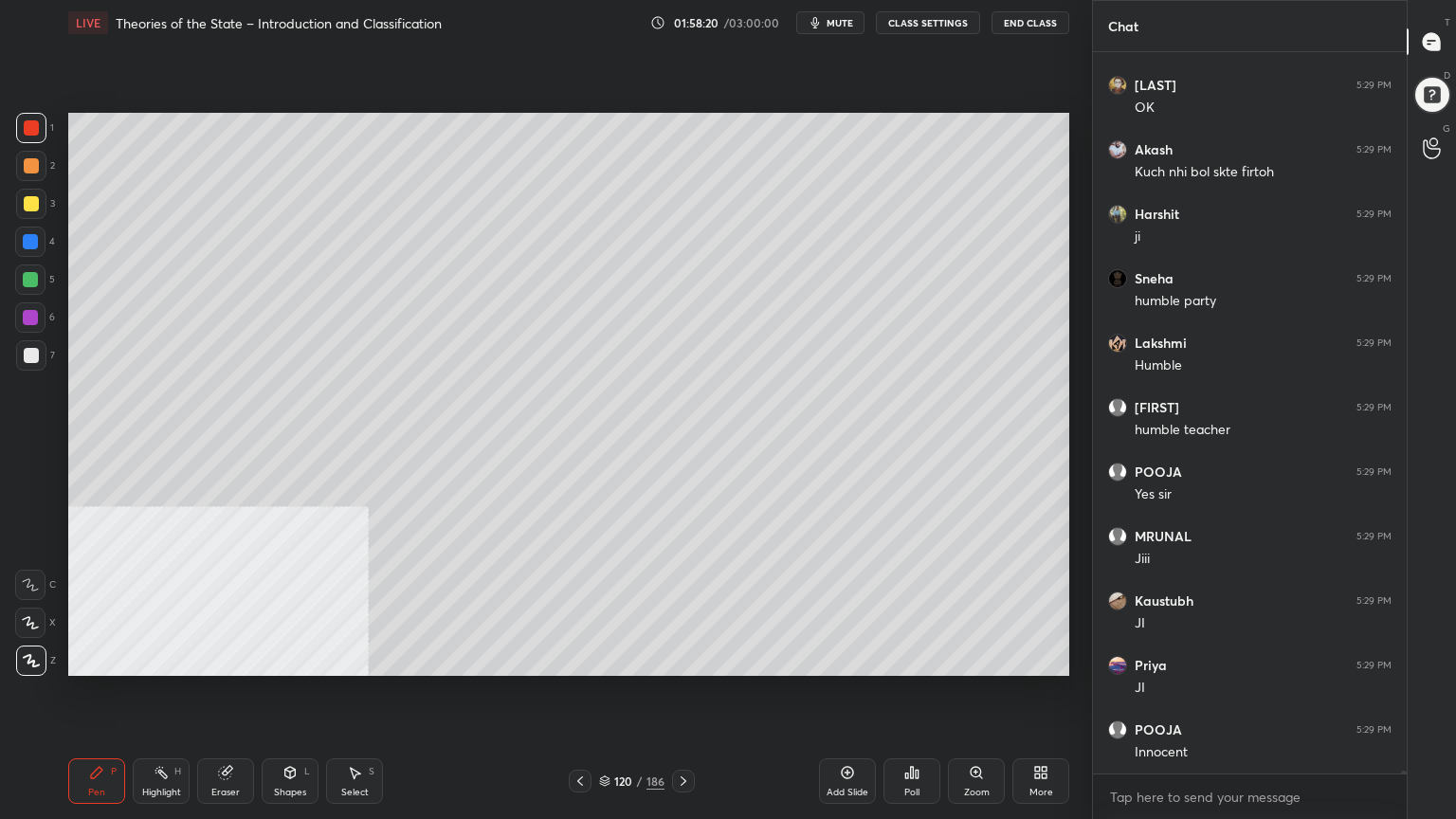 click at bounding box center (31, 204) 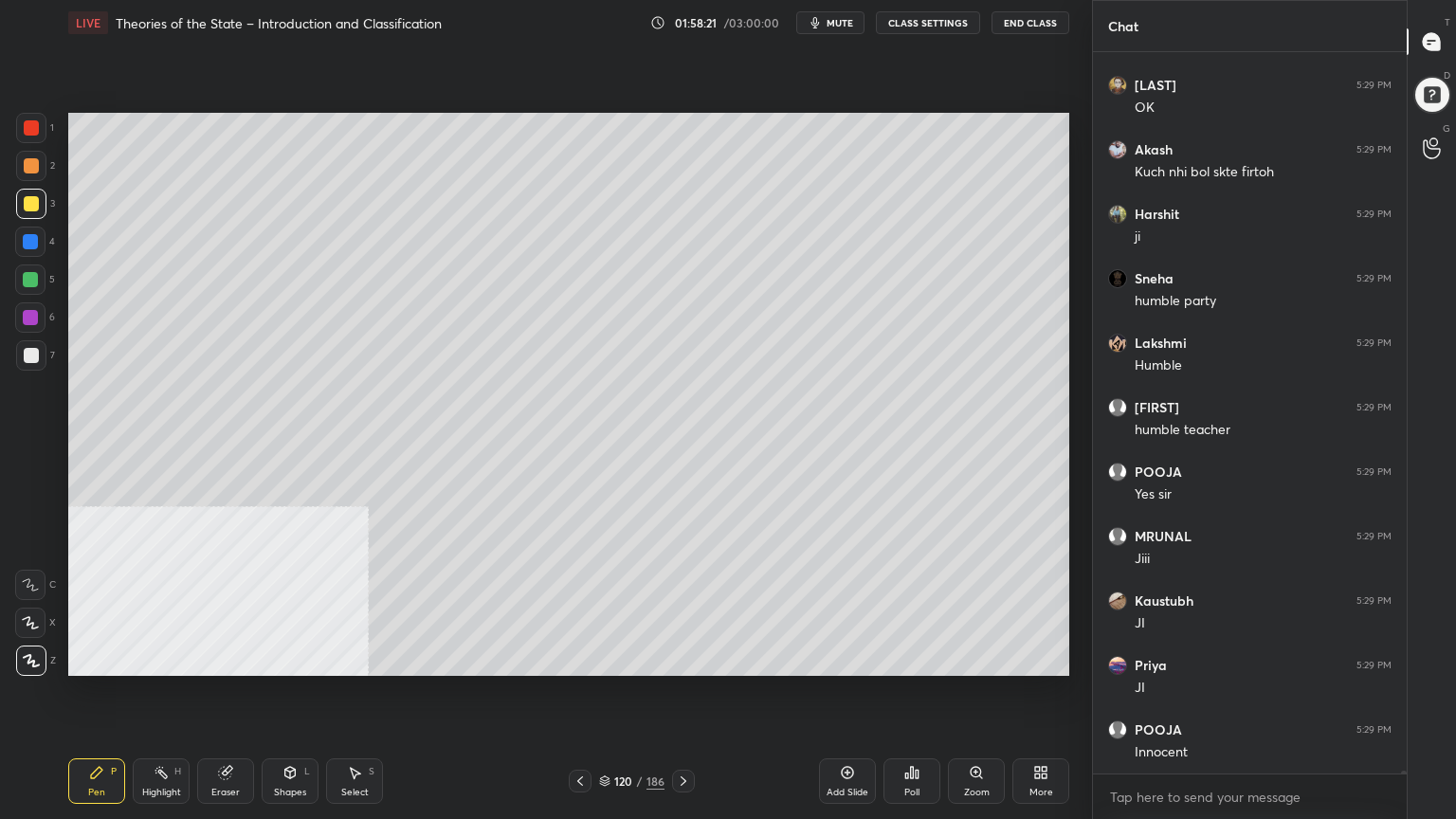 click at bounding box center [30, 242] 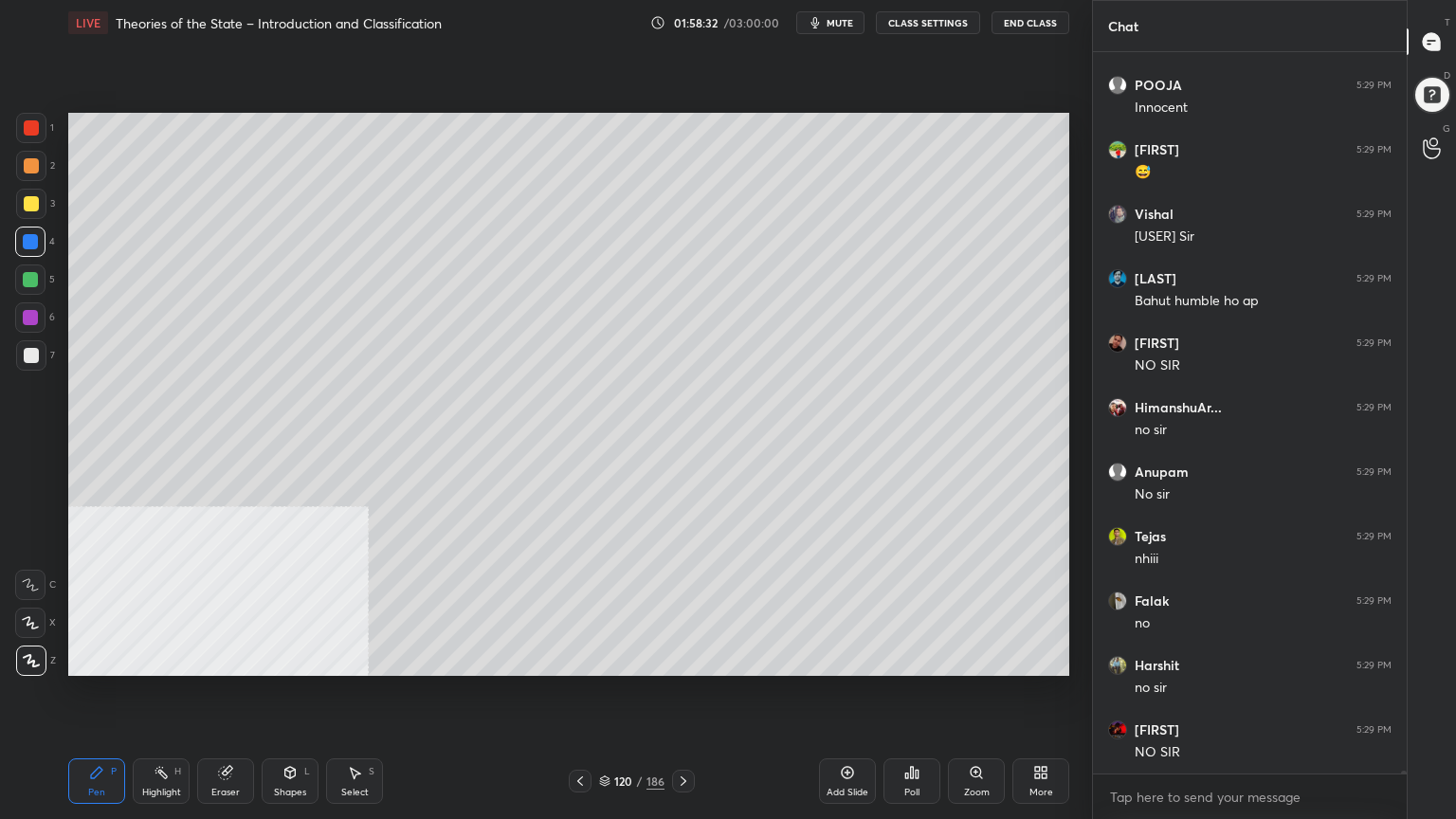 scroll, scrollTop: 164671, scrollLeft: 0, axis: vertical 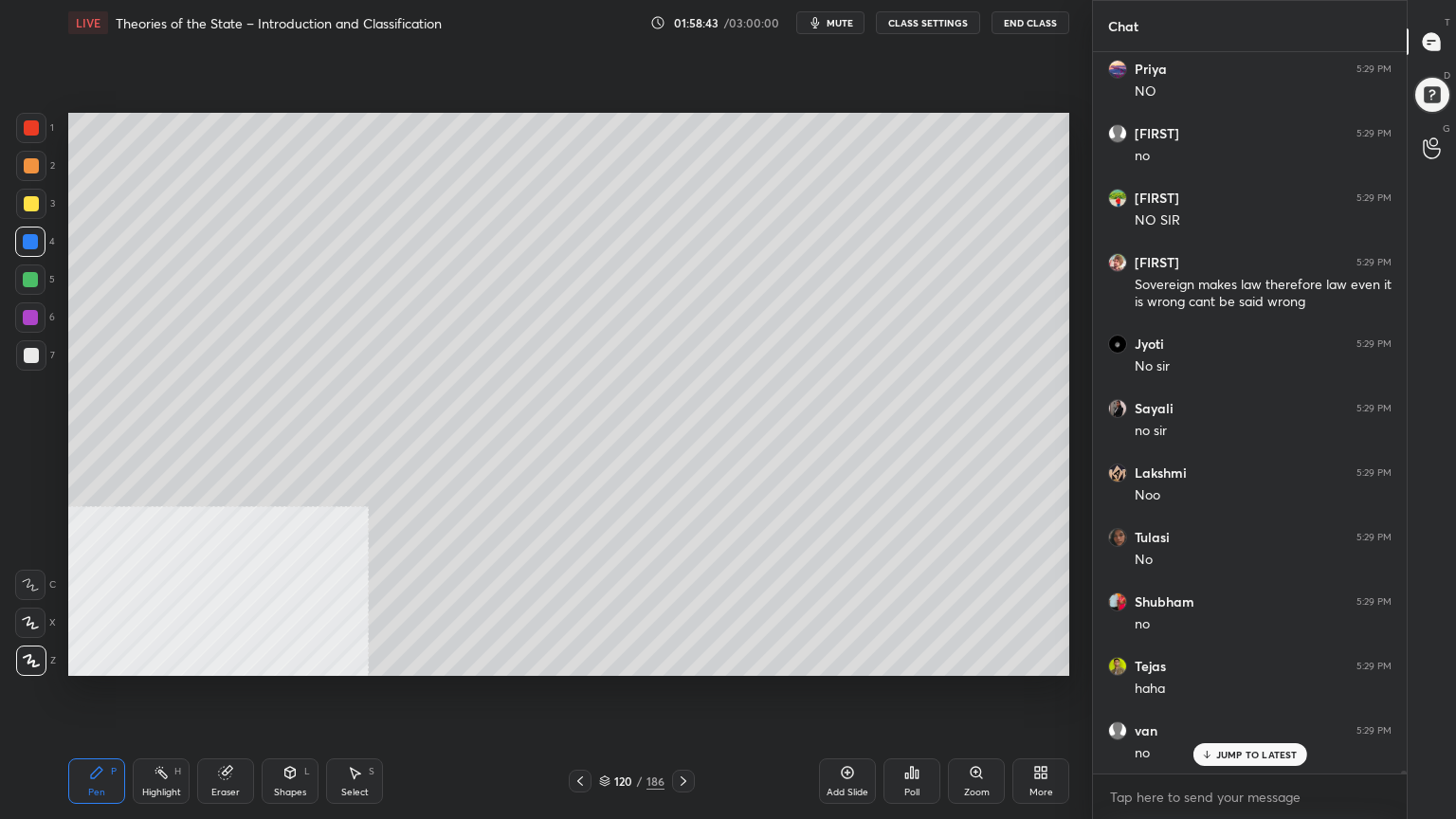 click at bounding box center (30, 280) 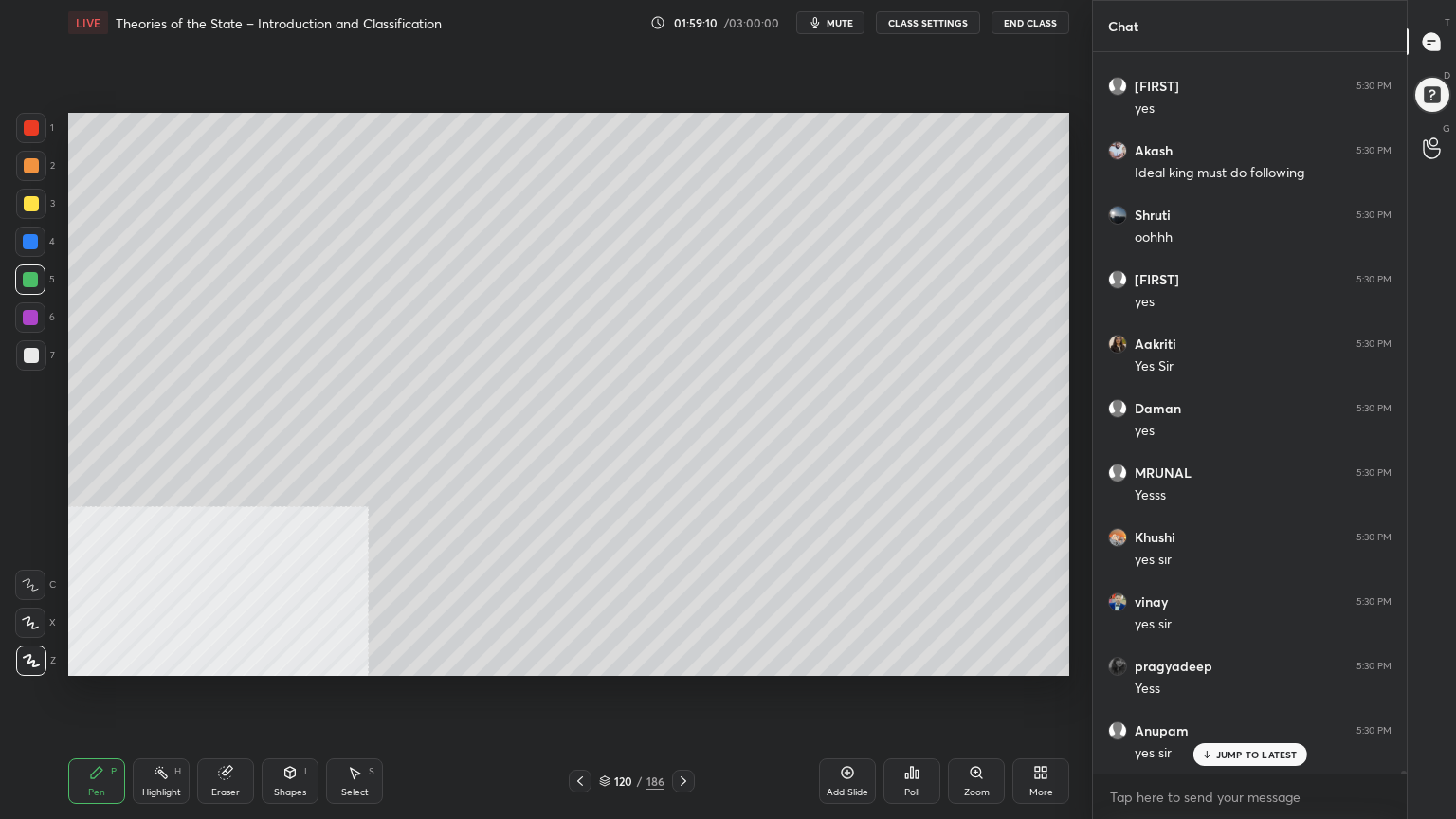 scroll, scrollTop: 167072, scrollLeft: 0, axis: vertical 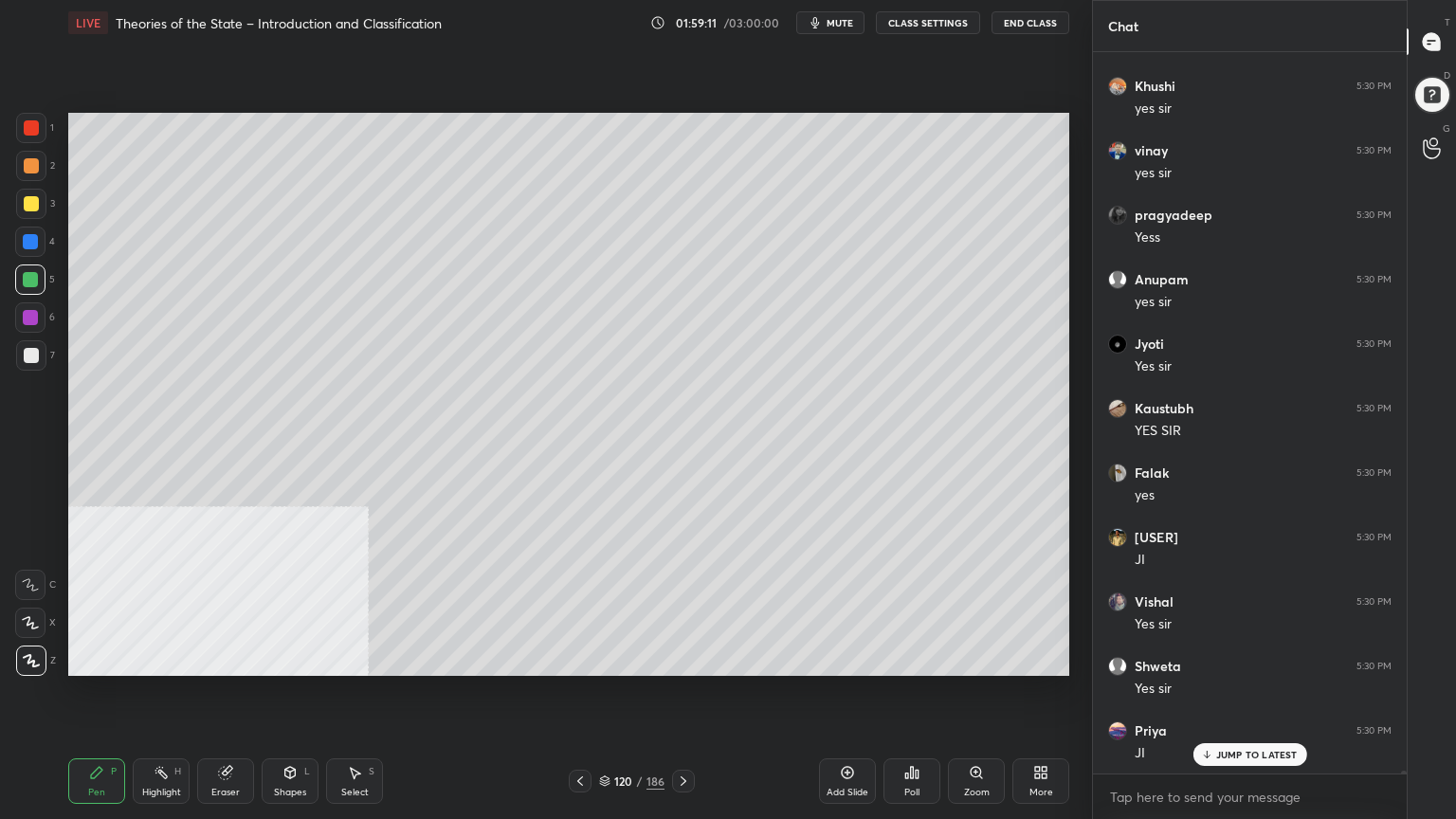 drag, startPoint x: 27, startPoint y: 236, endPoint x: 61, endPoint y: 245, distance: 35.171011 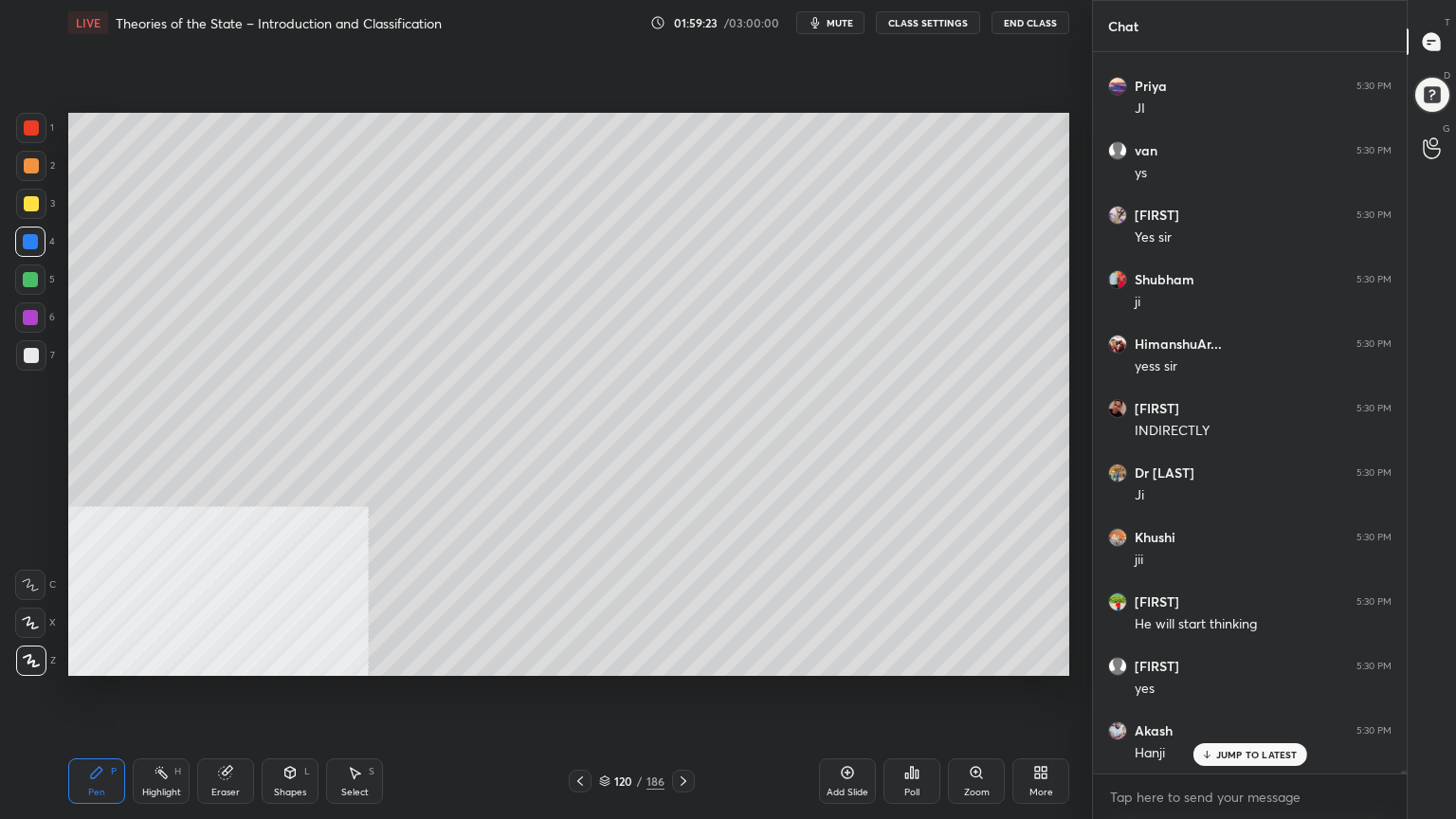 scroll, scrollTop: 167975, scrollLeft: 0, axis: vertical 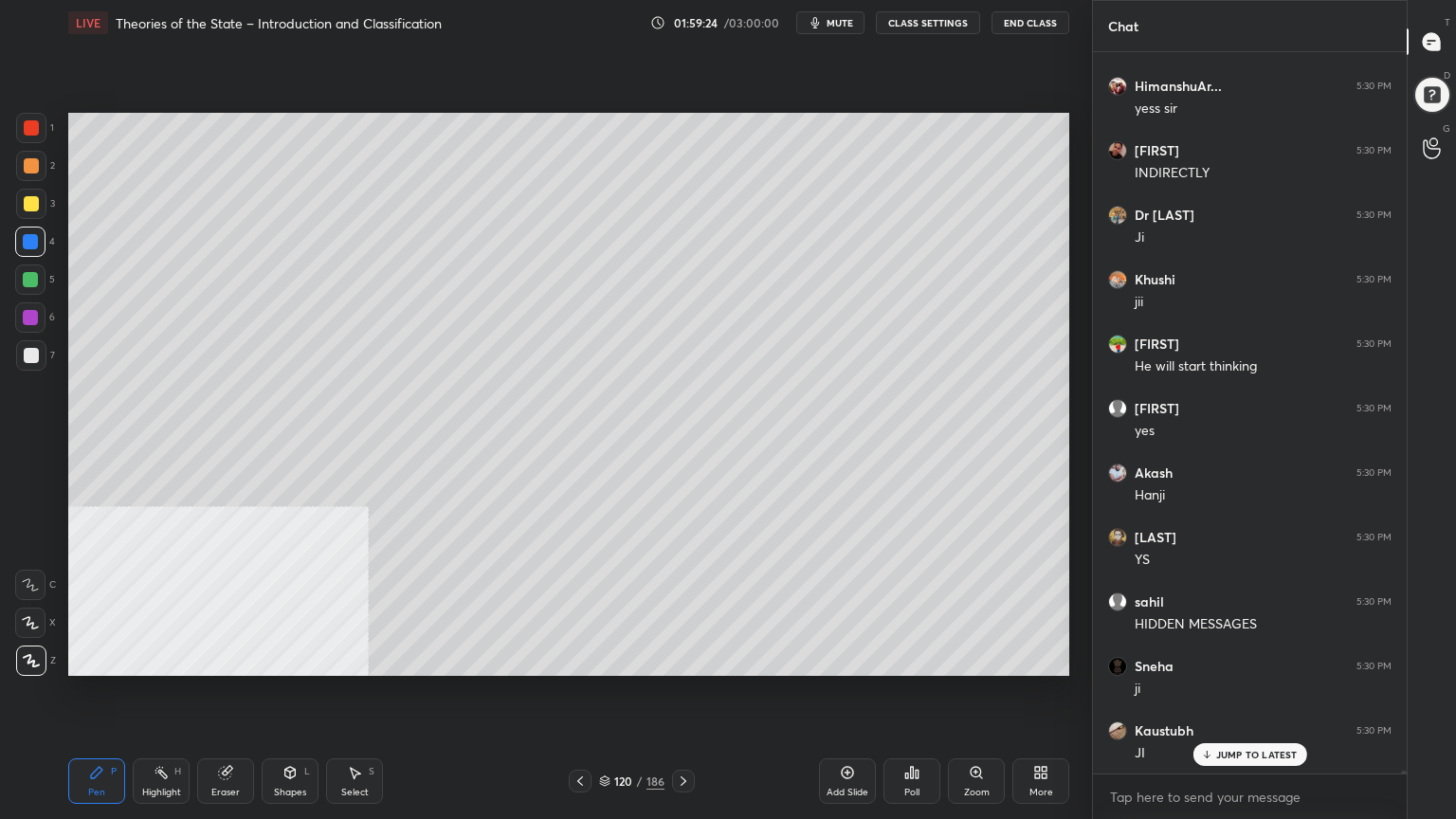 click at bounding box center [30, 280] 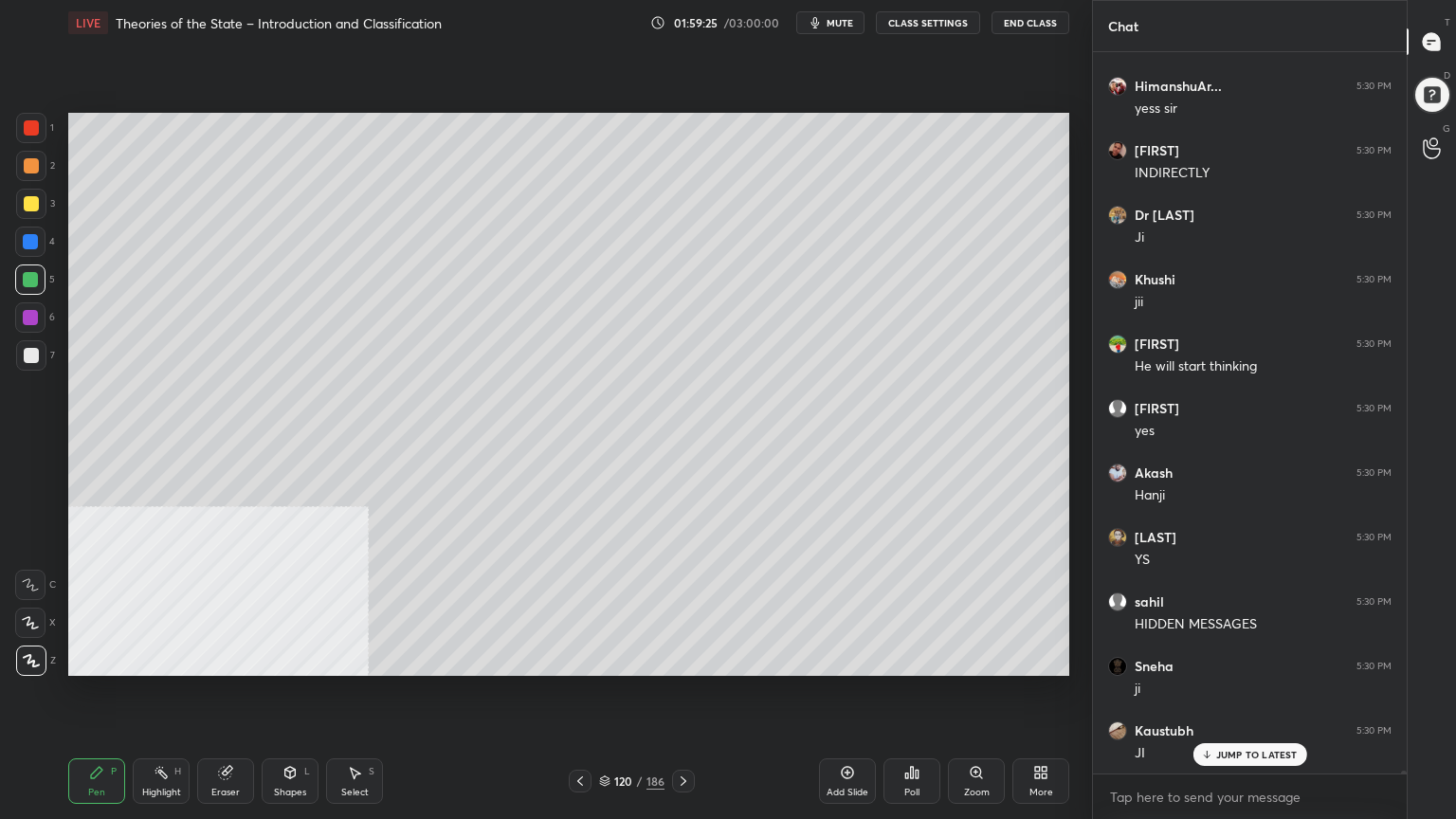 scroll, scrollTop: 168039, scrollLeft: 0, axis: vertical 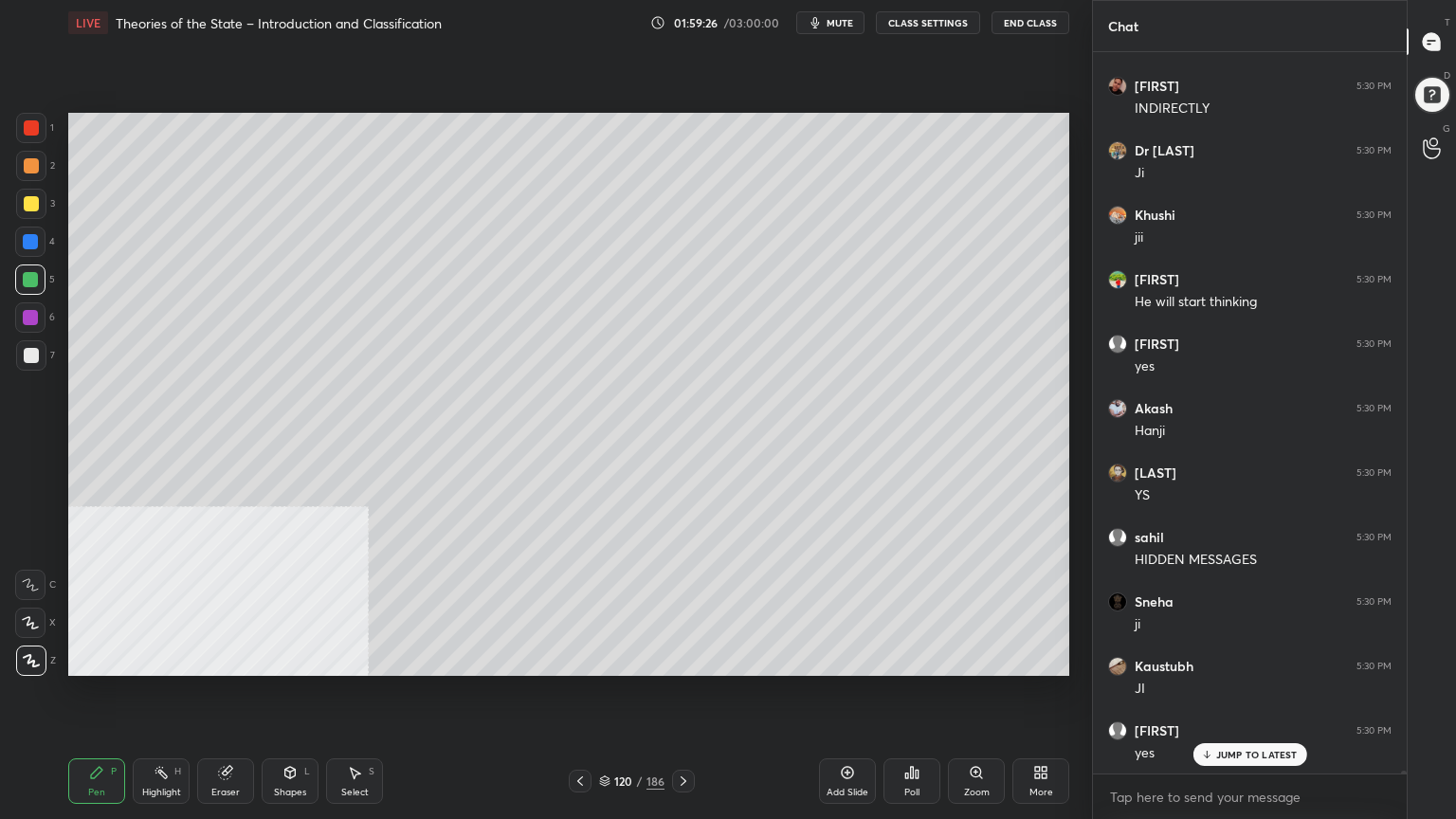 click at bounding box center (31, 128) 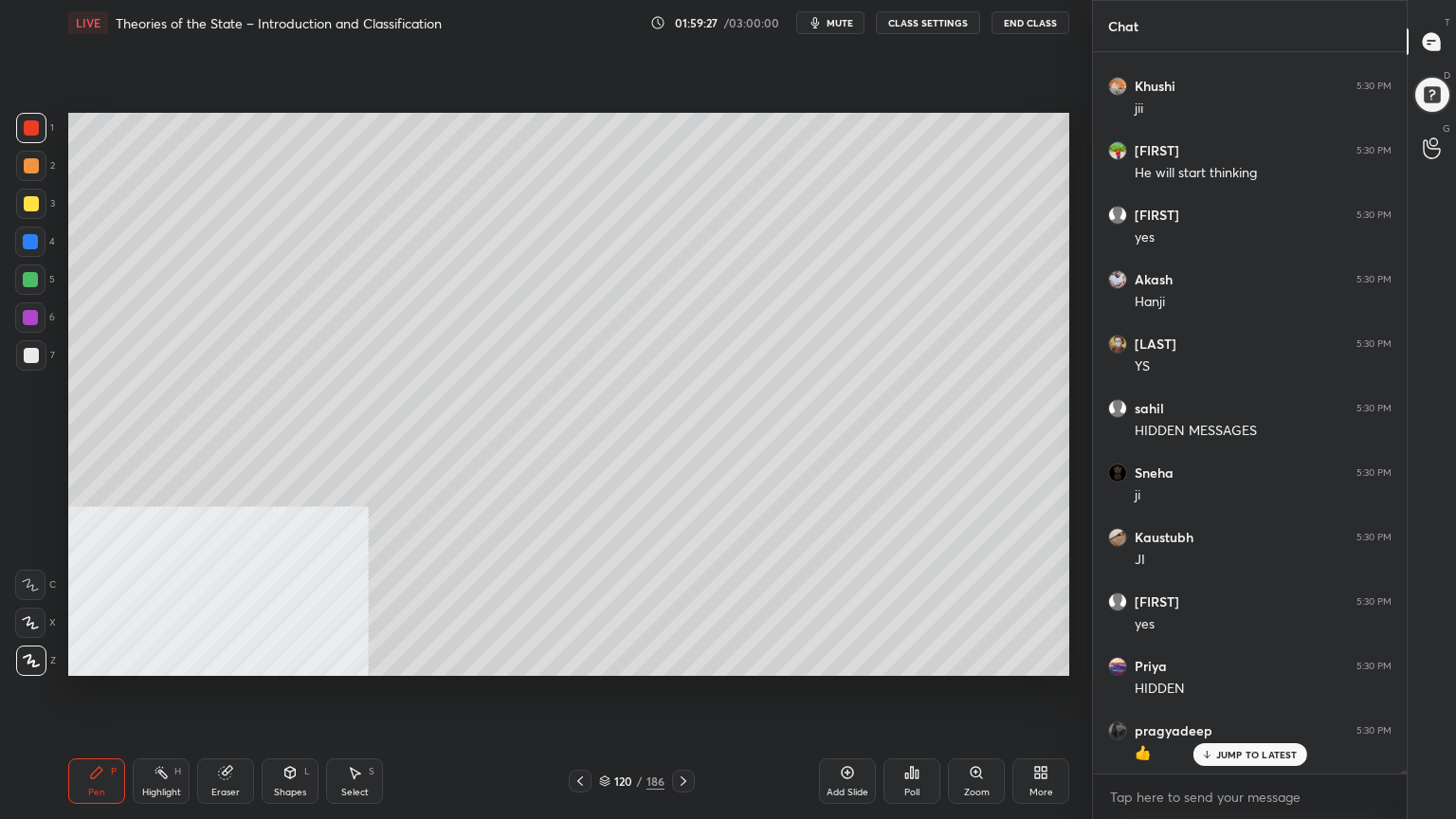 click at bounding box center (30, 280) 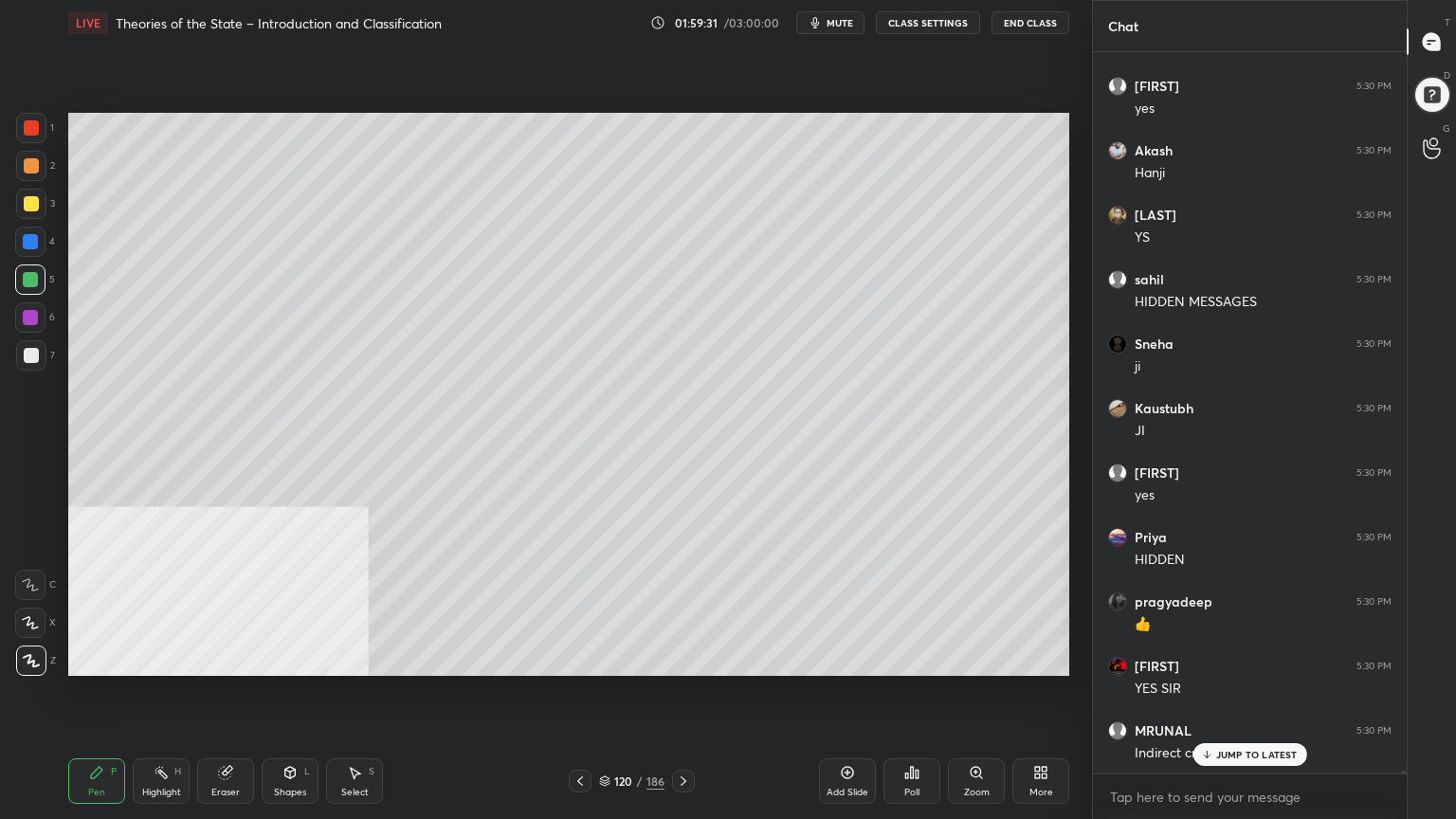 scroll, scrollTop: 168361, scrollLeft: 0, axis: vertical 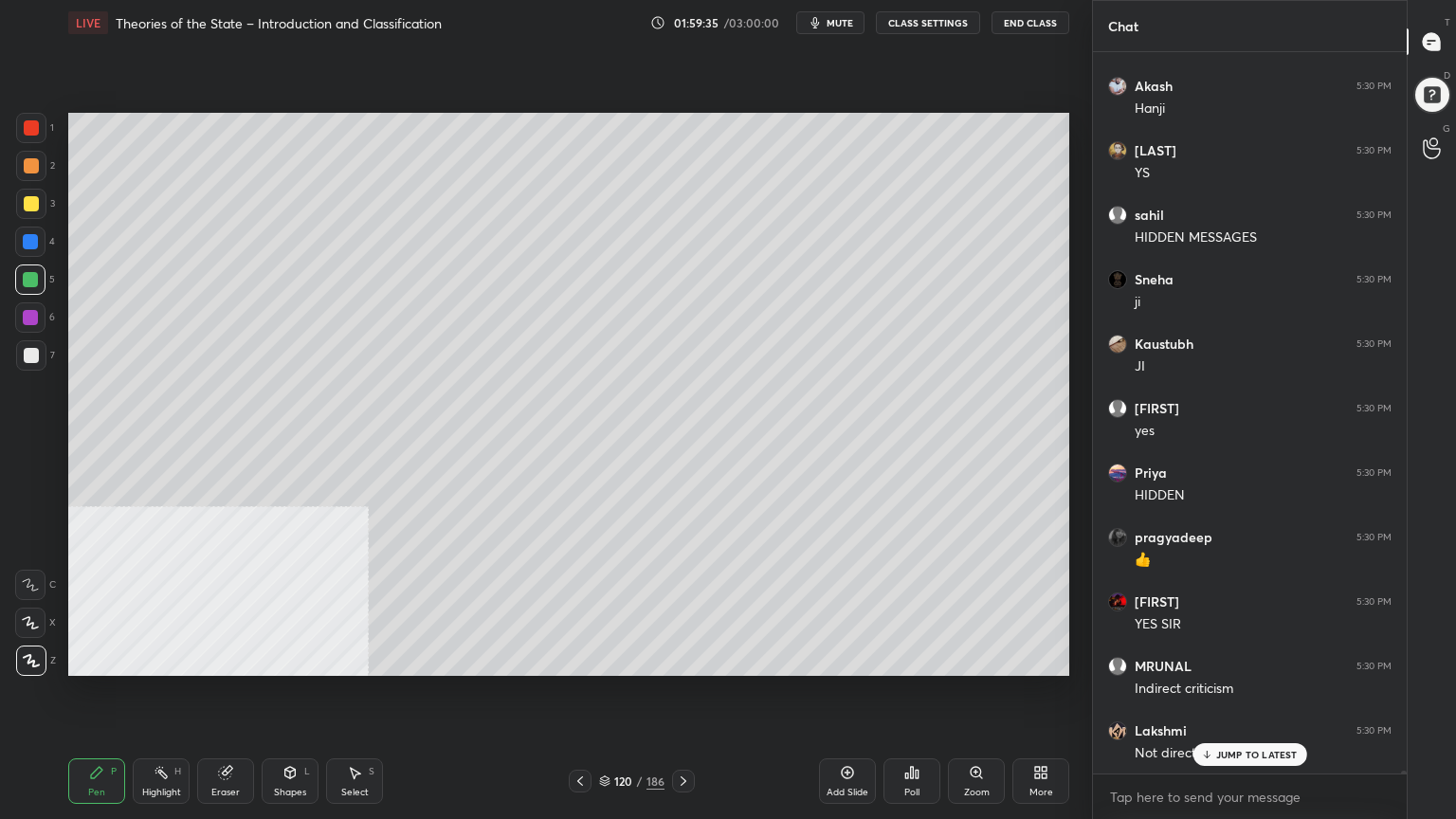 drag, startPoint x: 27, startPoint y: 307, endPoint x: 65, endPoint y: 312, distance: 38.327536 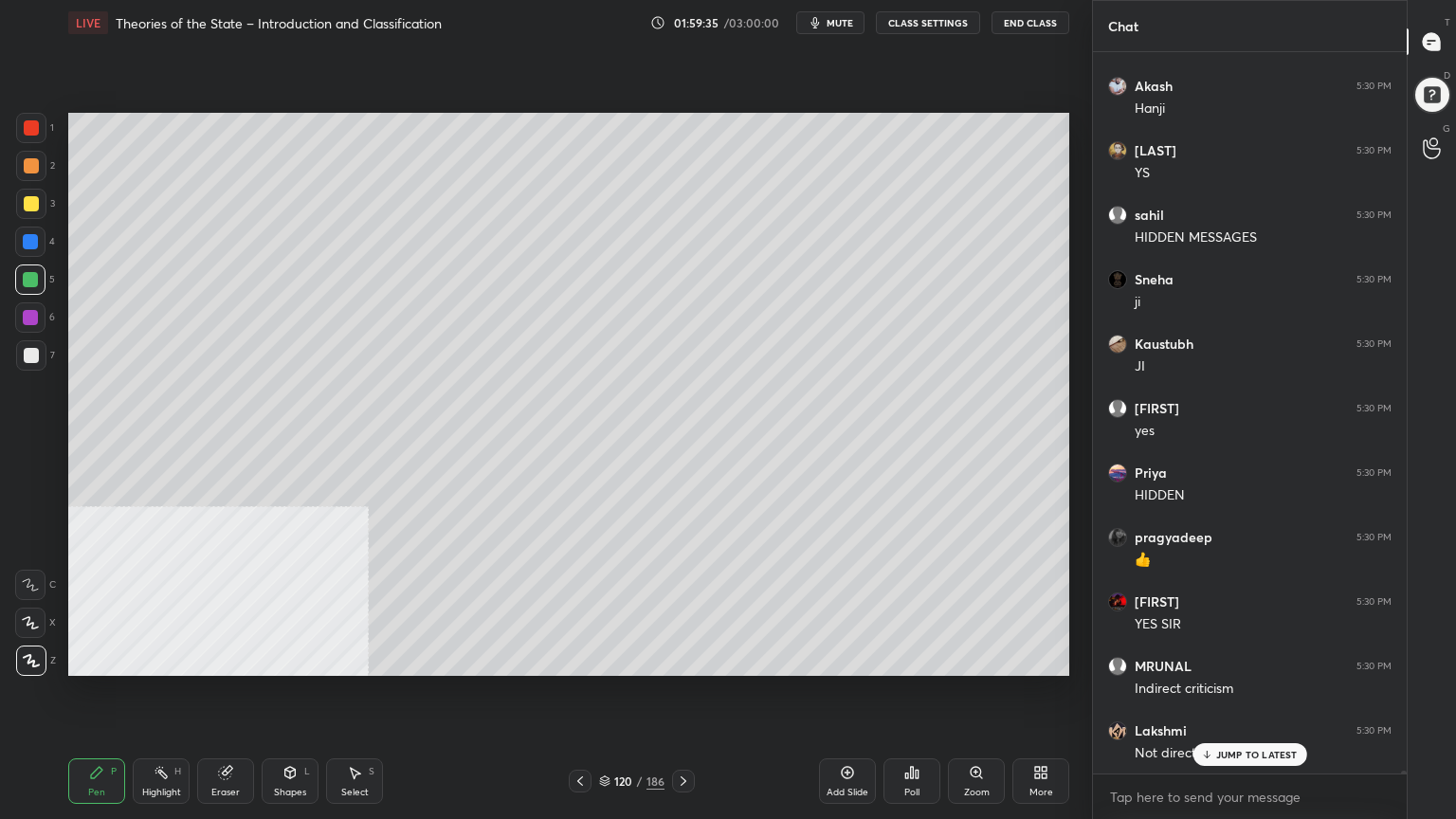 click at bounding box center [30, 318] 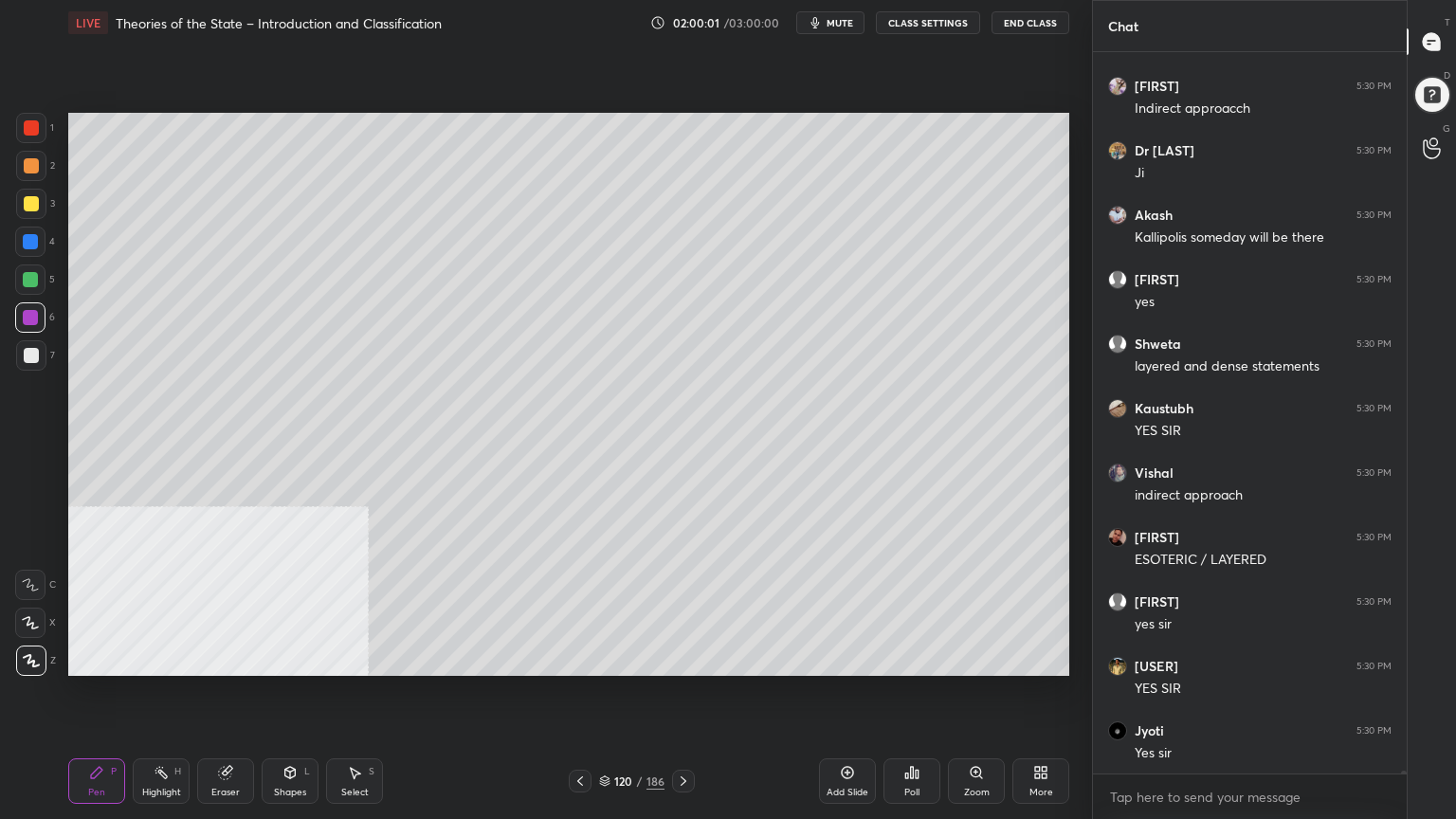 scroll, scrollTop: 170875, scrollLeft: 0, axis: vertical 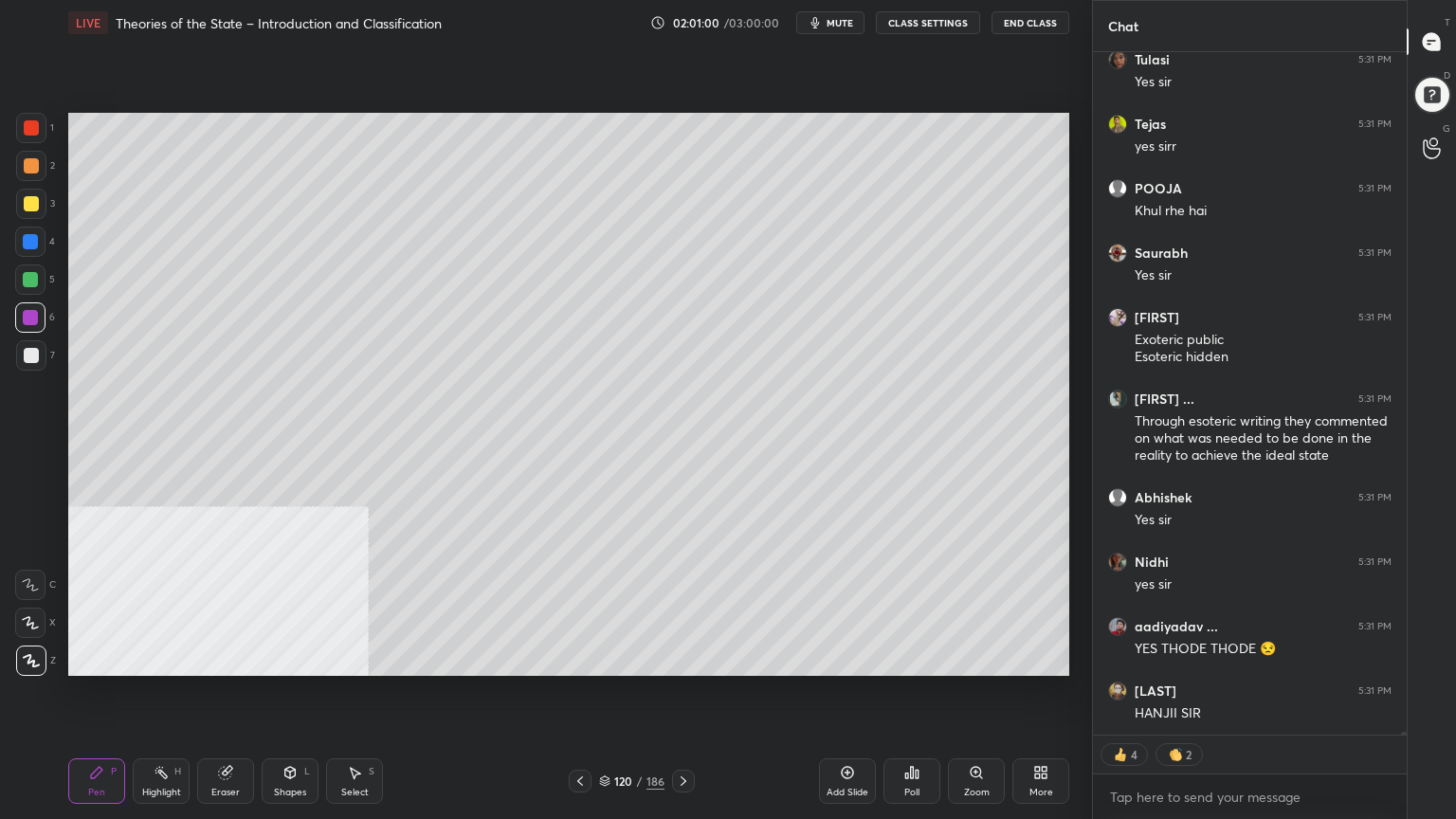 click on "Add Slide" at bounding box center [847, 781] 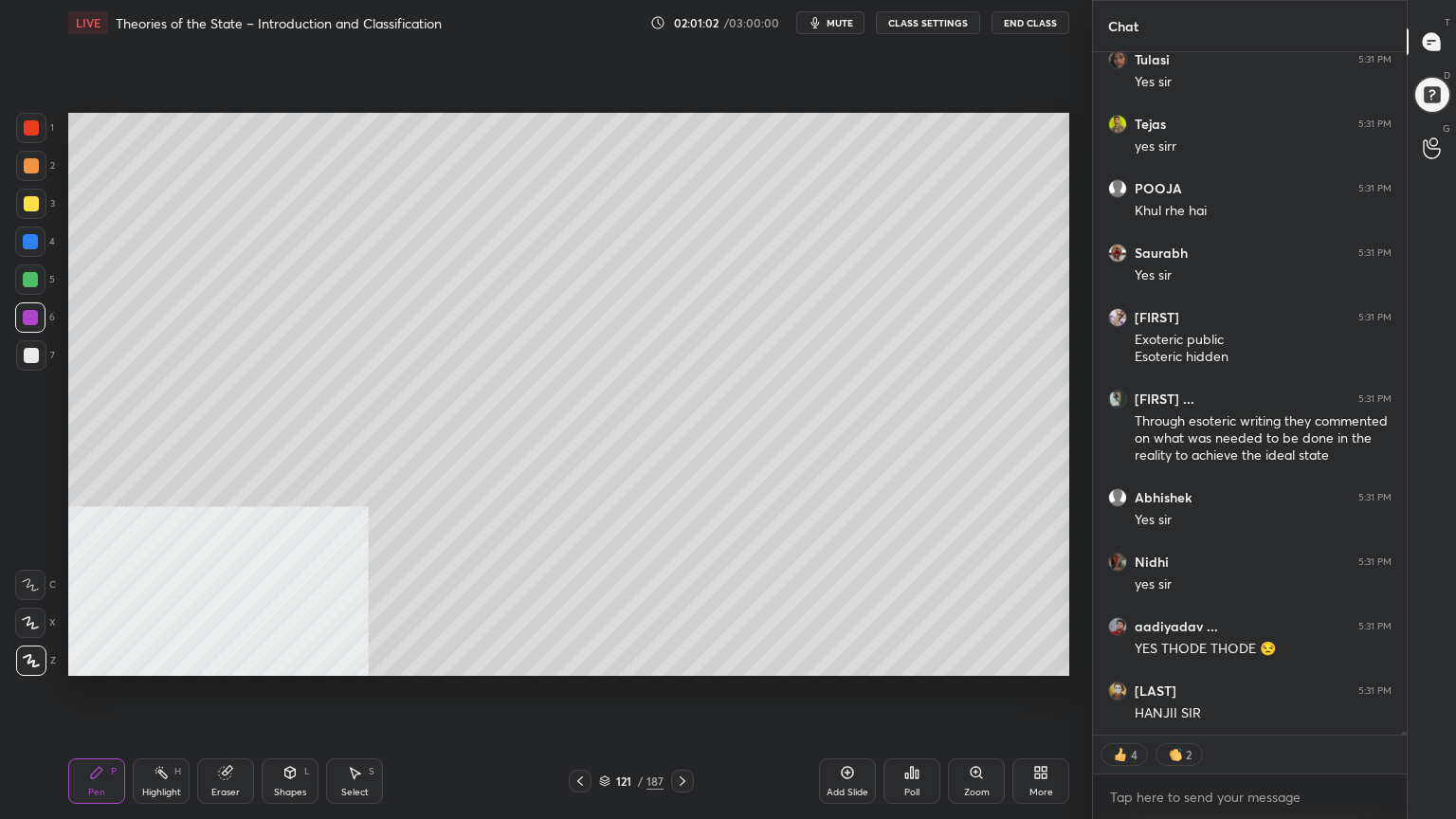 scroll, scrollTop: 175753, scrollLeft: 0, axis: vertical 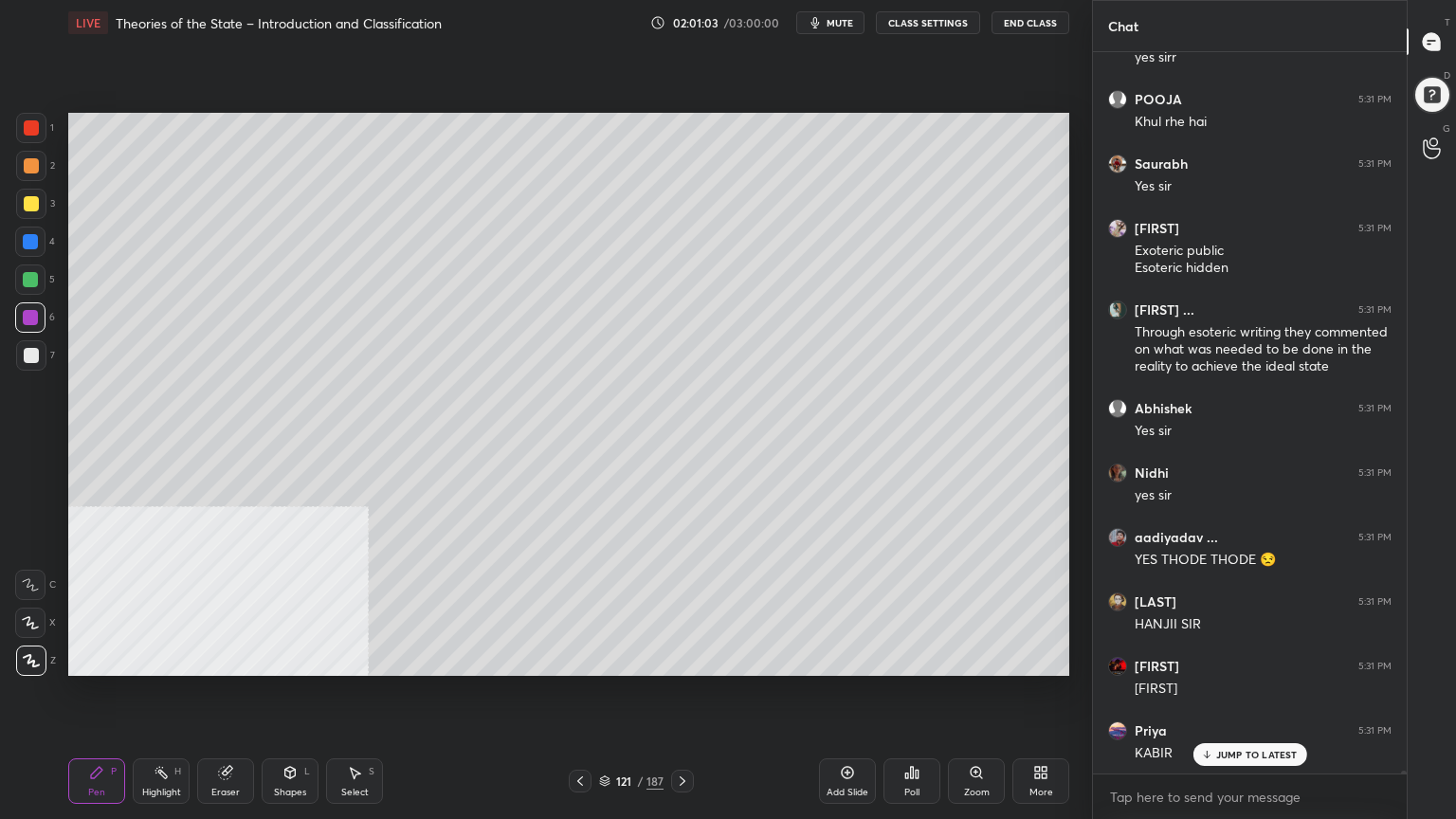 click at bounding box center (31, 204) 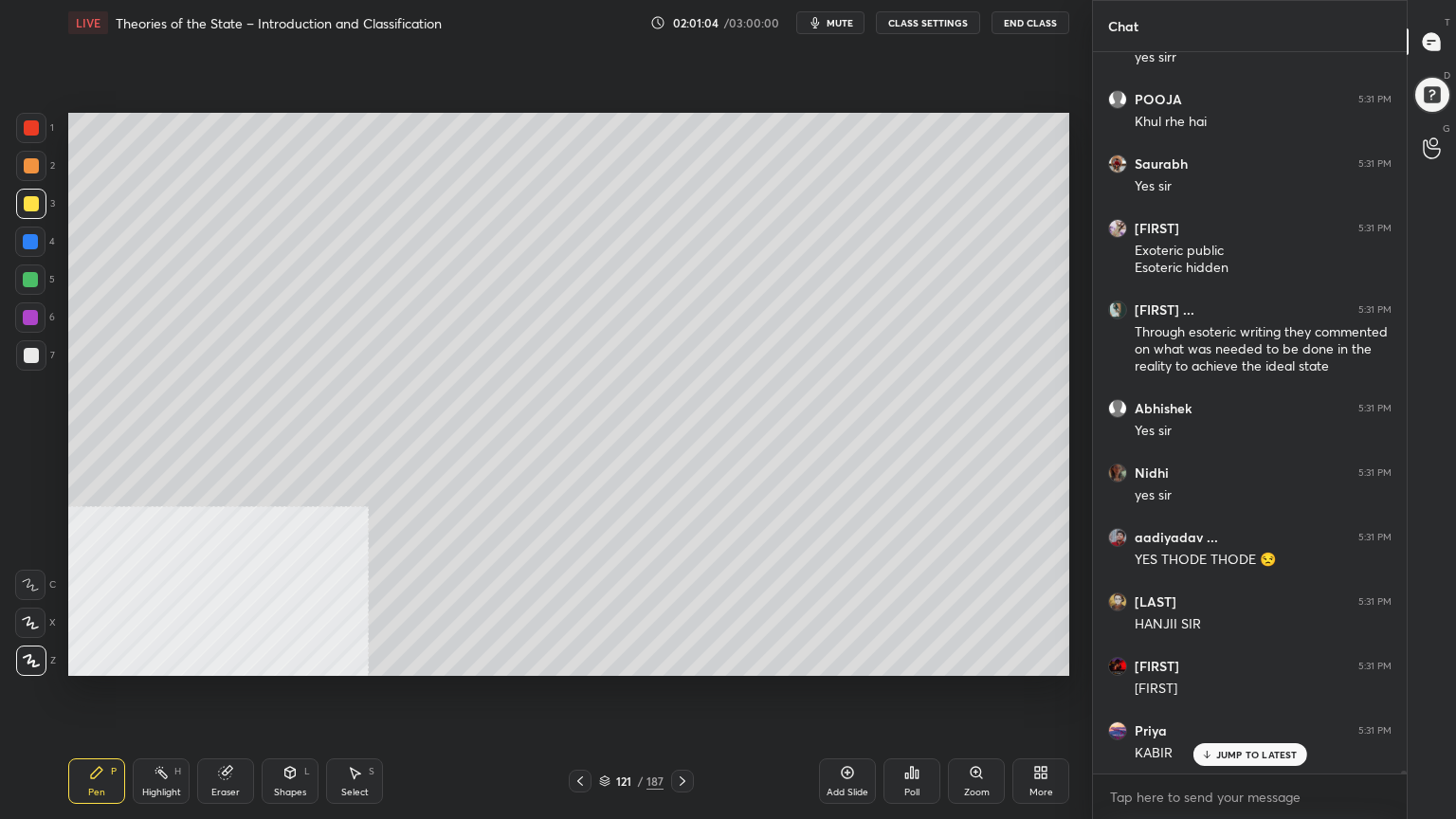 drag, startPoint x: 29, startPoint y: 239, endPoint x: 29, endPoint y: 220, distance: 19 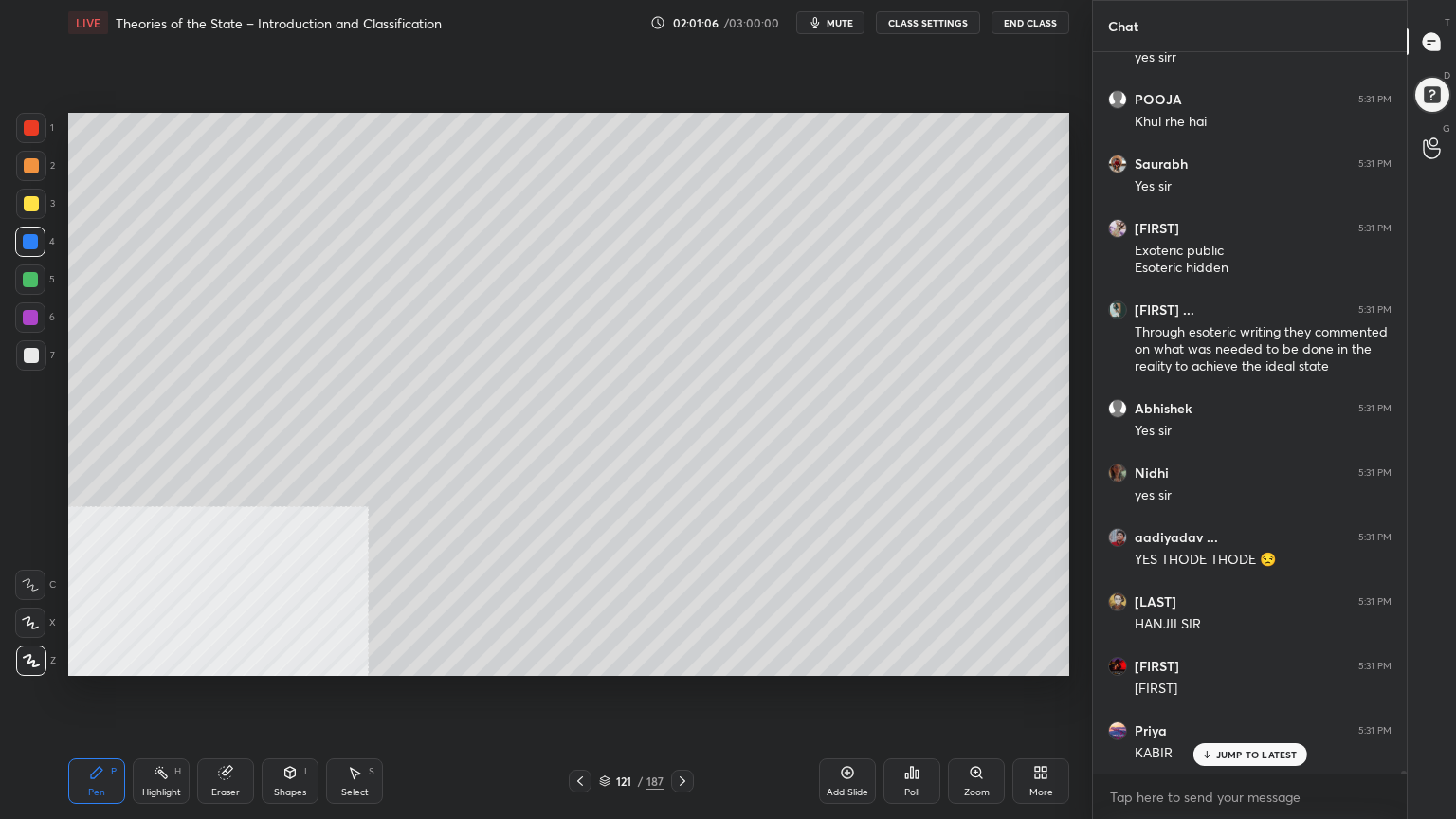 click at bounding box center [31, 128] 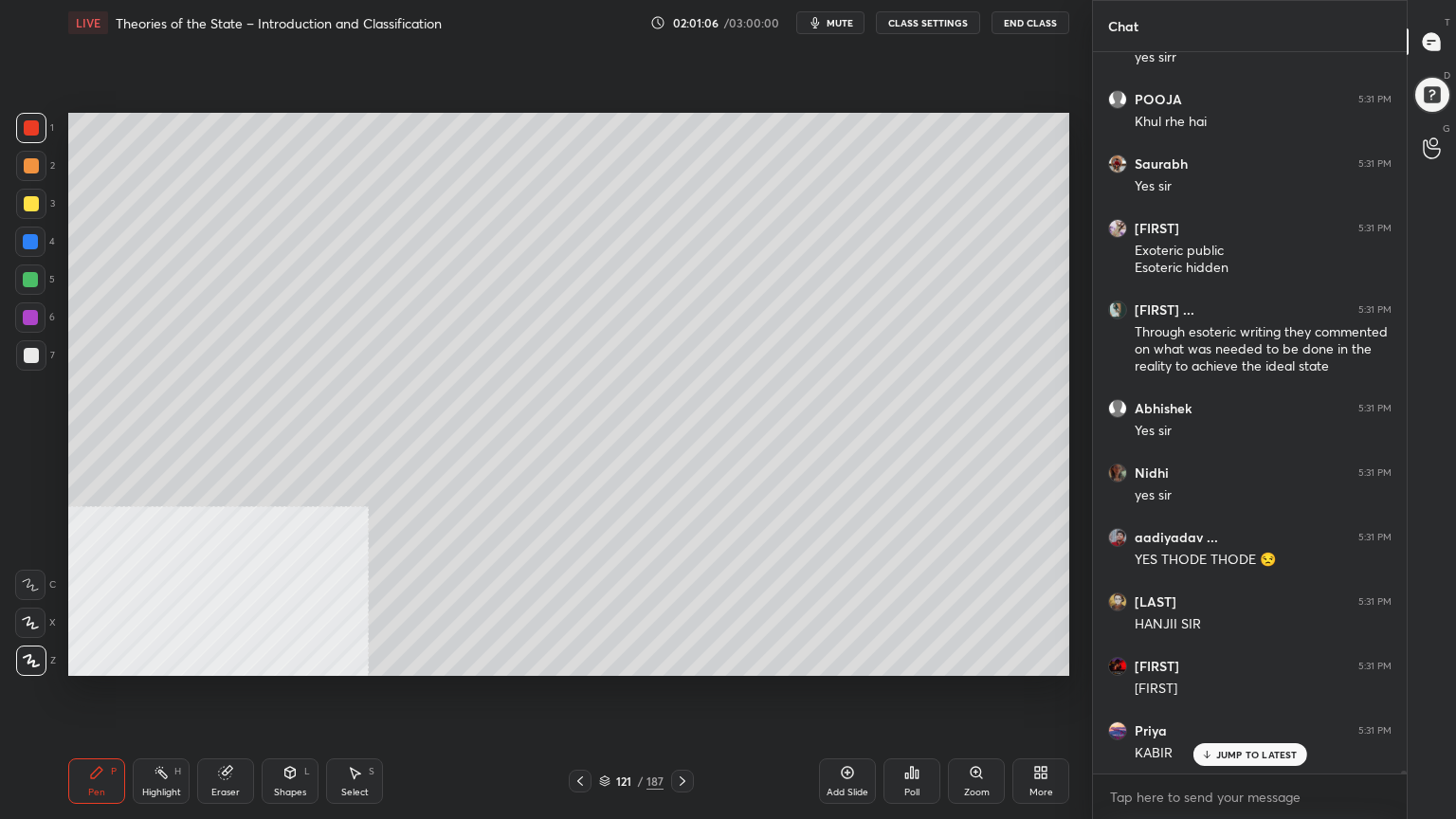 click at bounding box center (31, 166) 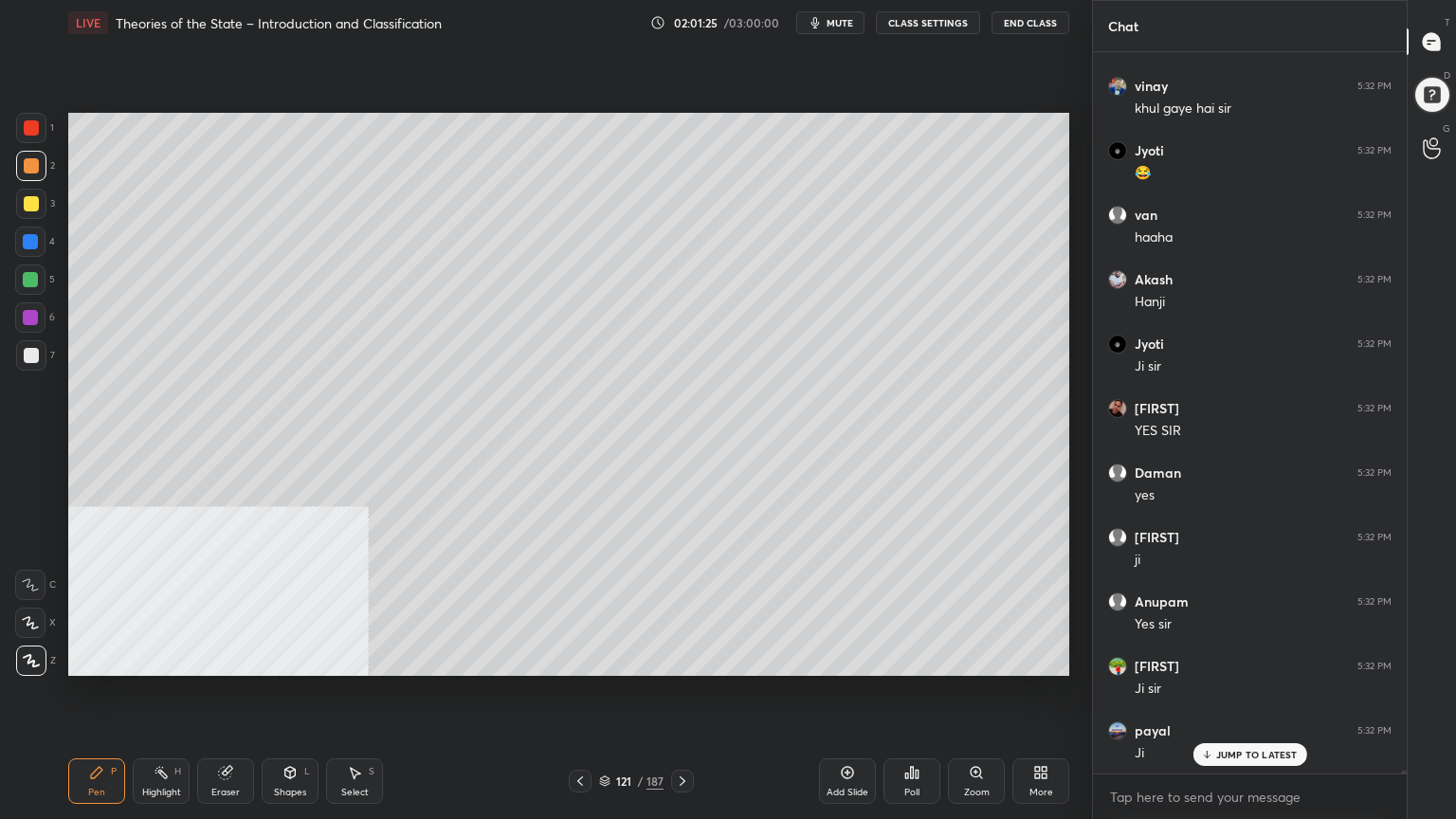 click at bounding box center [30, 242] 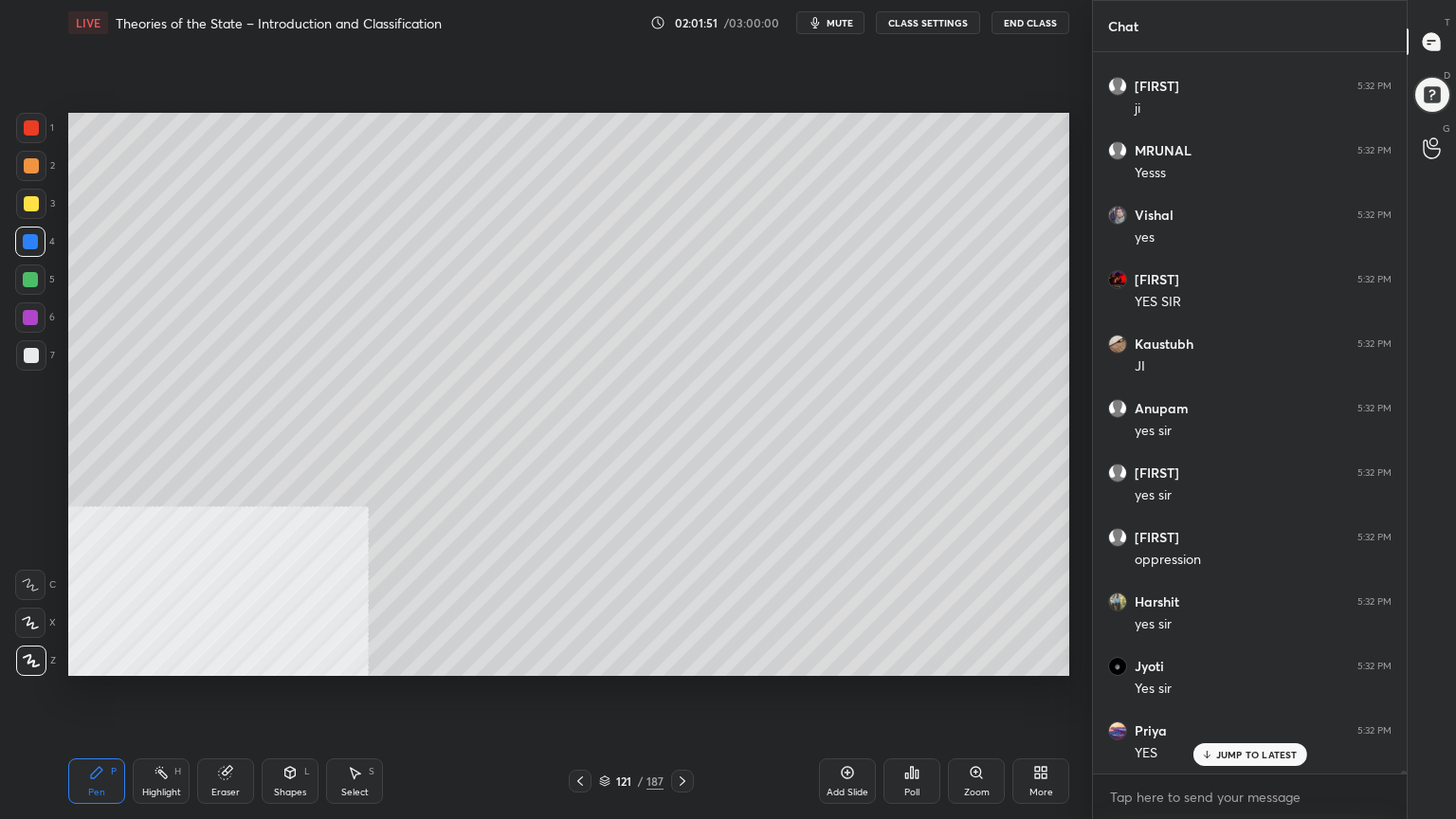 scroll, scrollTop: 178550, scrollLeft: 0, axis: vertical 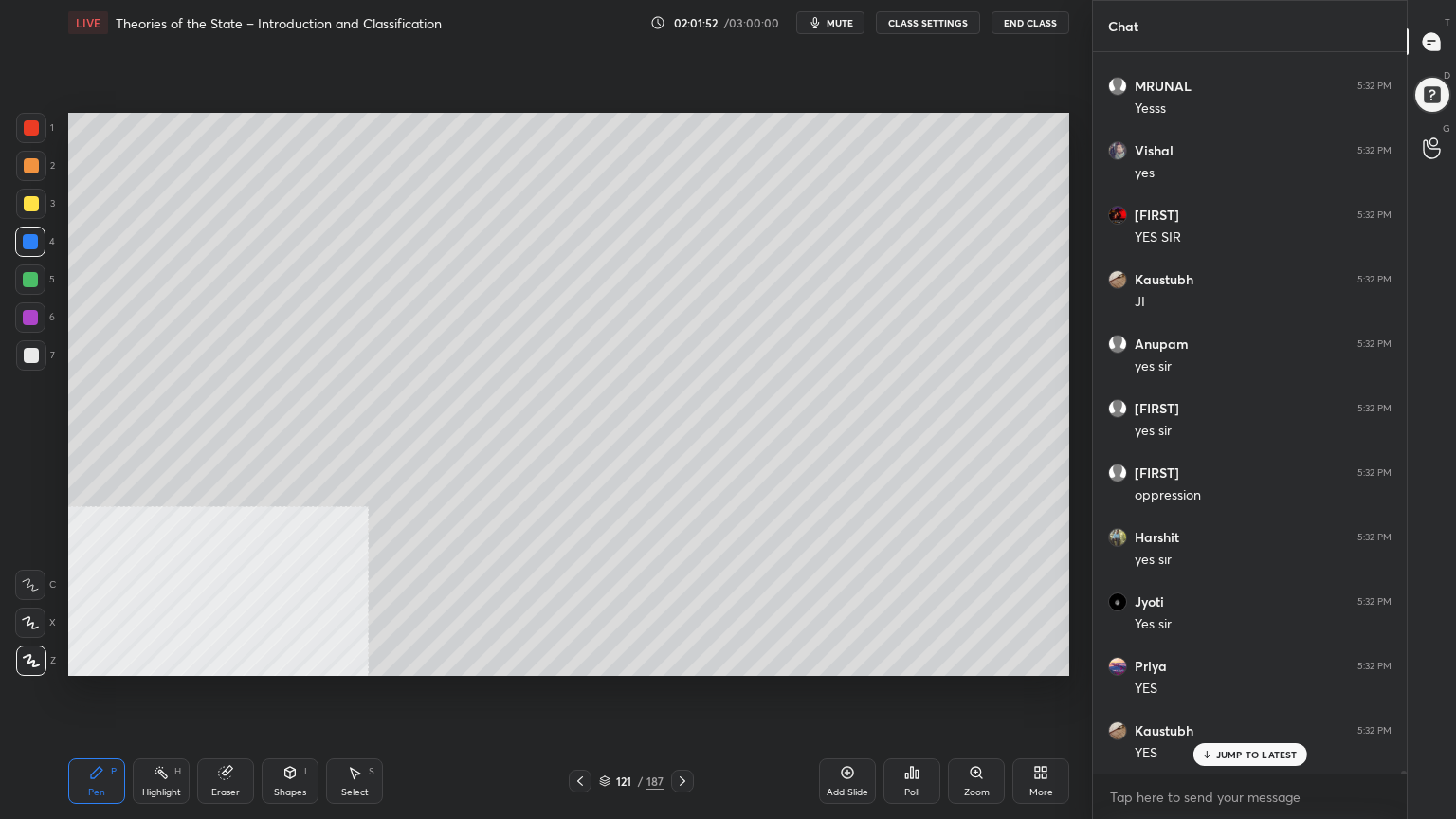 click at bounding box center [31, 204] 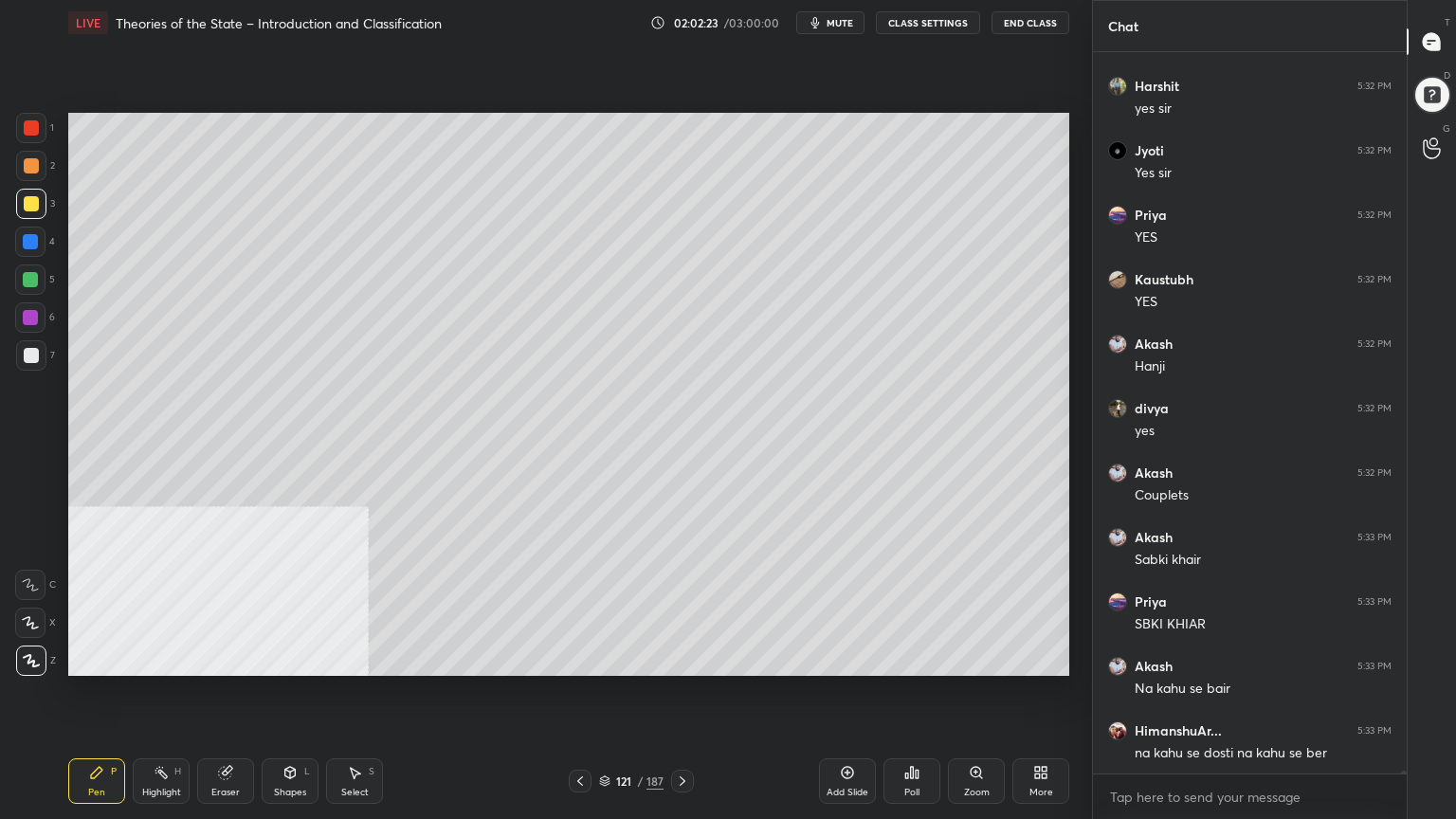 scroll, scrollTop: 179065, scrollLeft: 0, axis: vertical 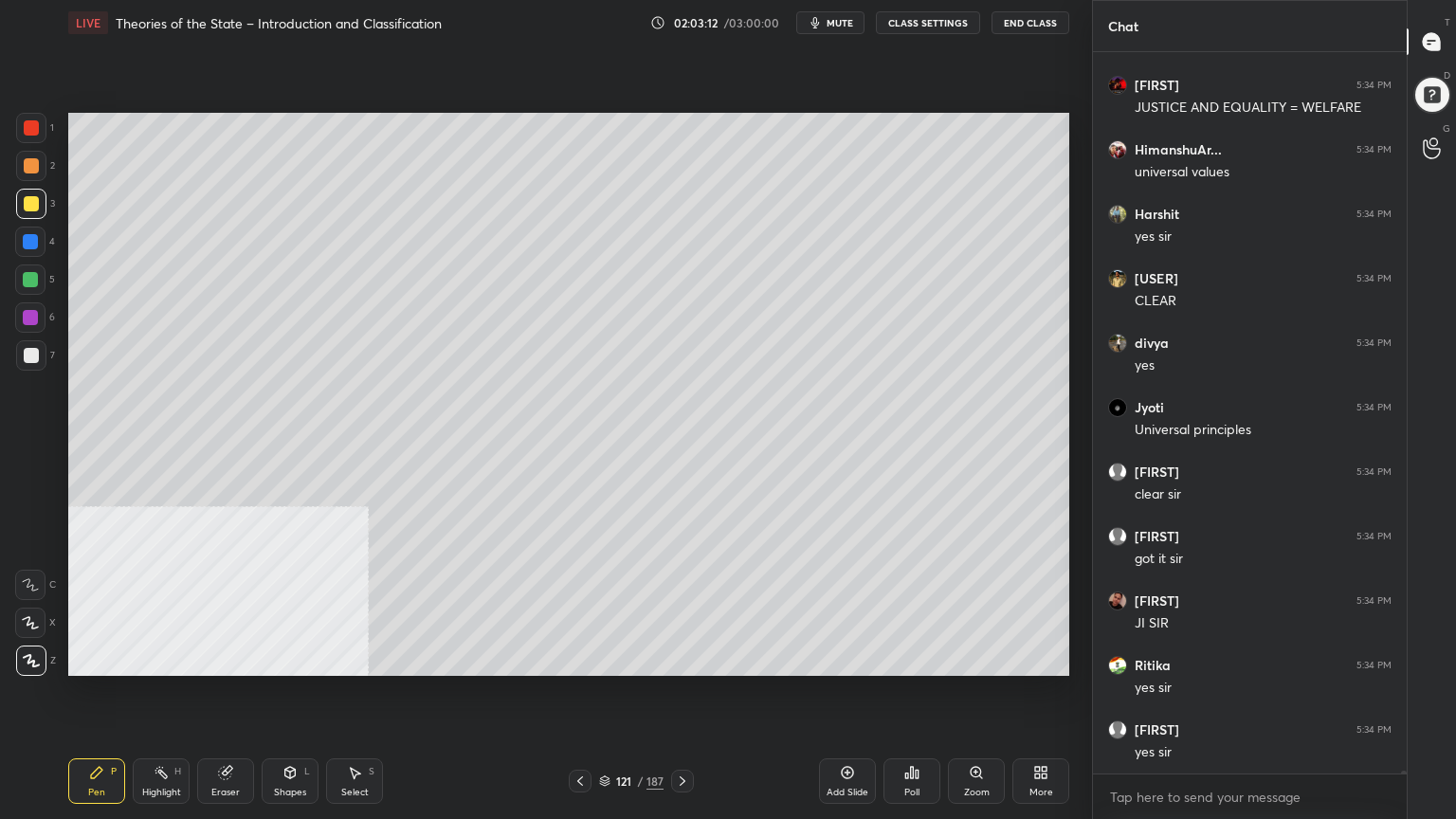 click 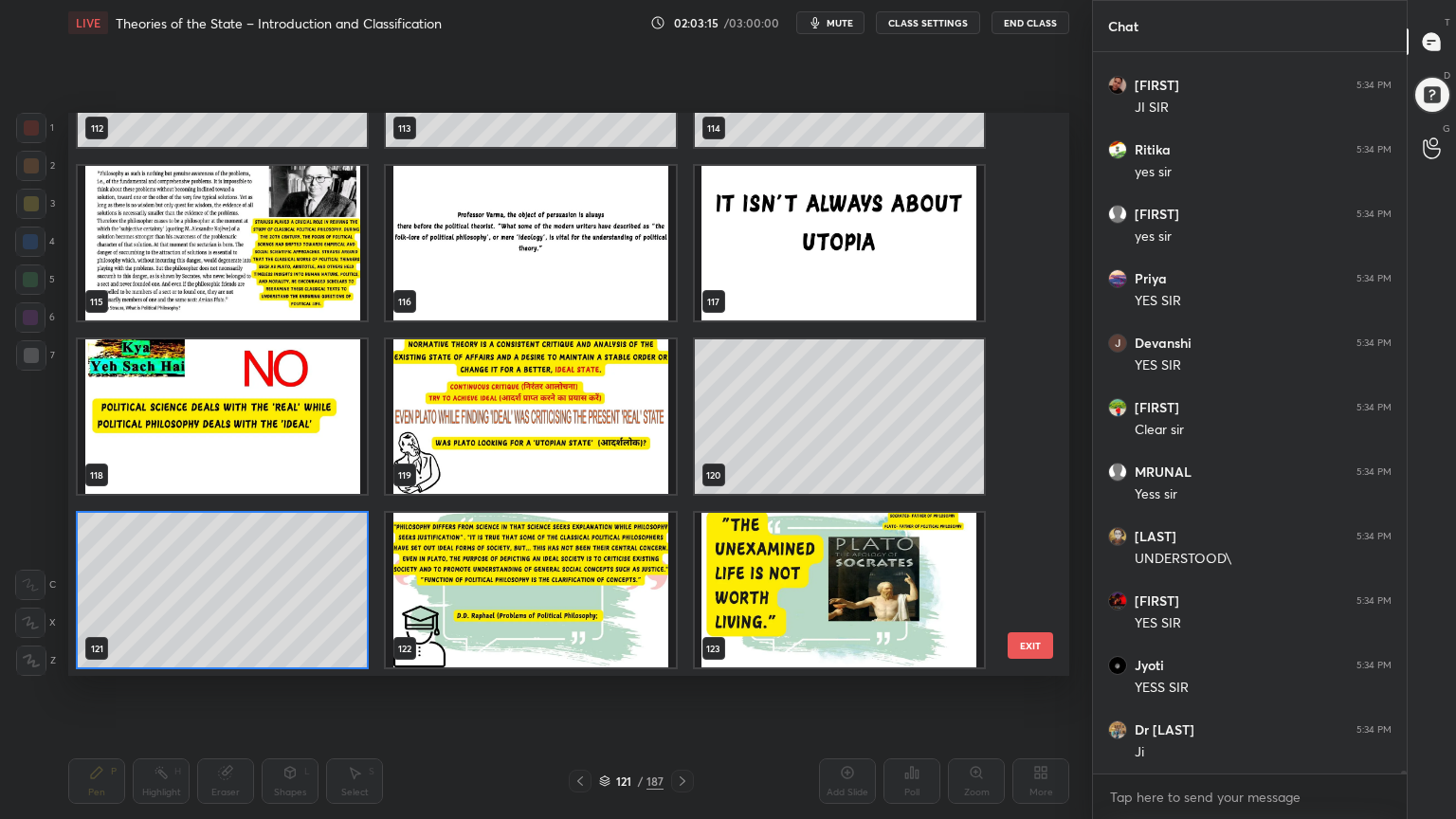 click at bounding box center (530, 590) 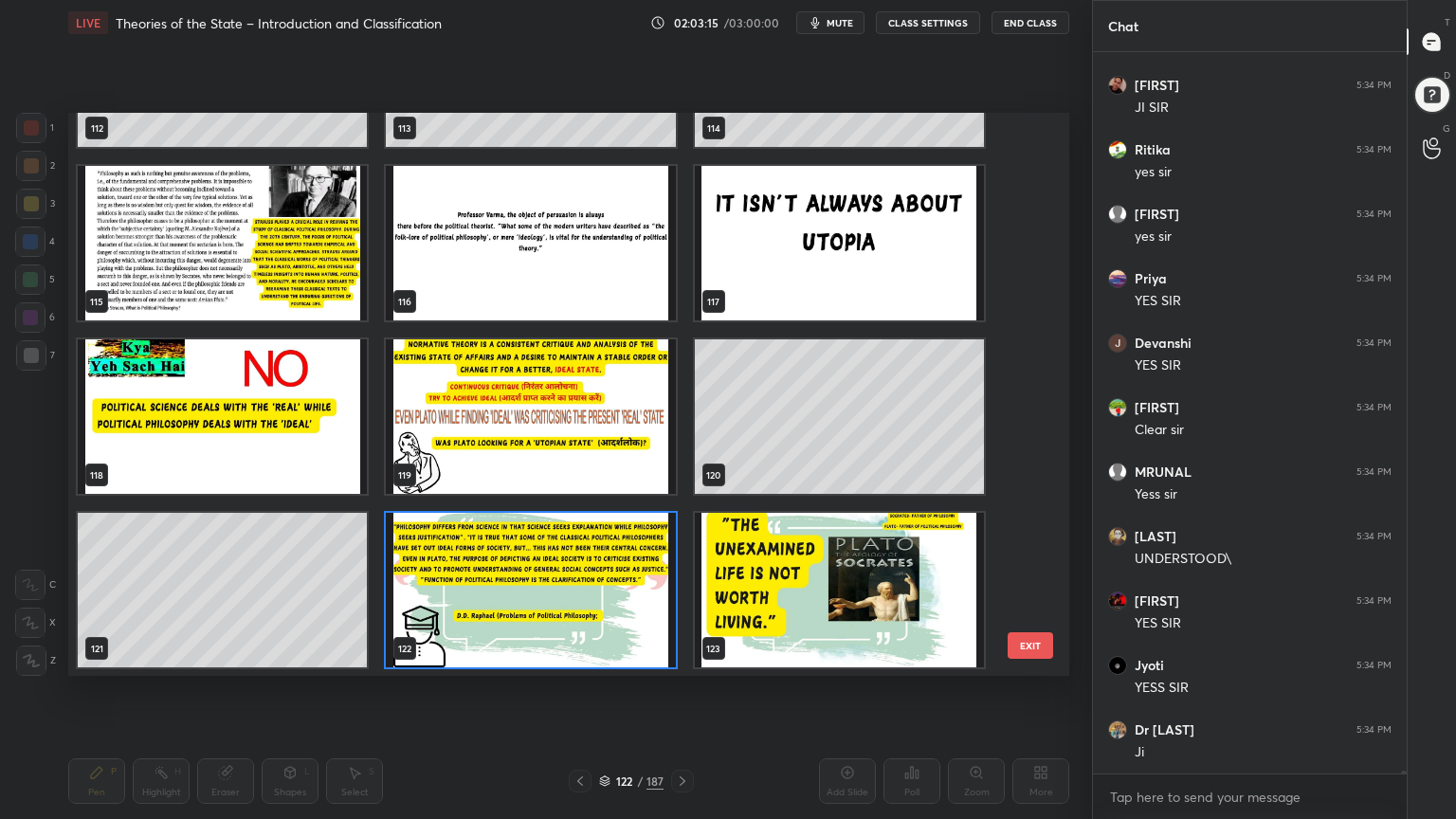 click at bounding box center [530, 590] 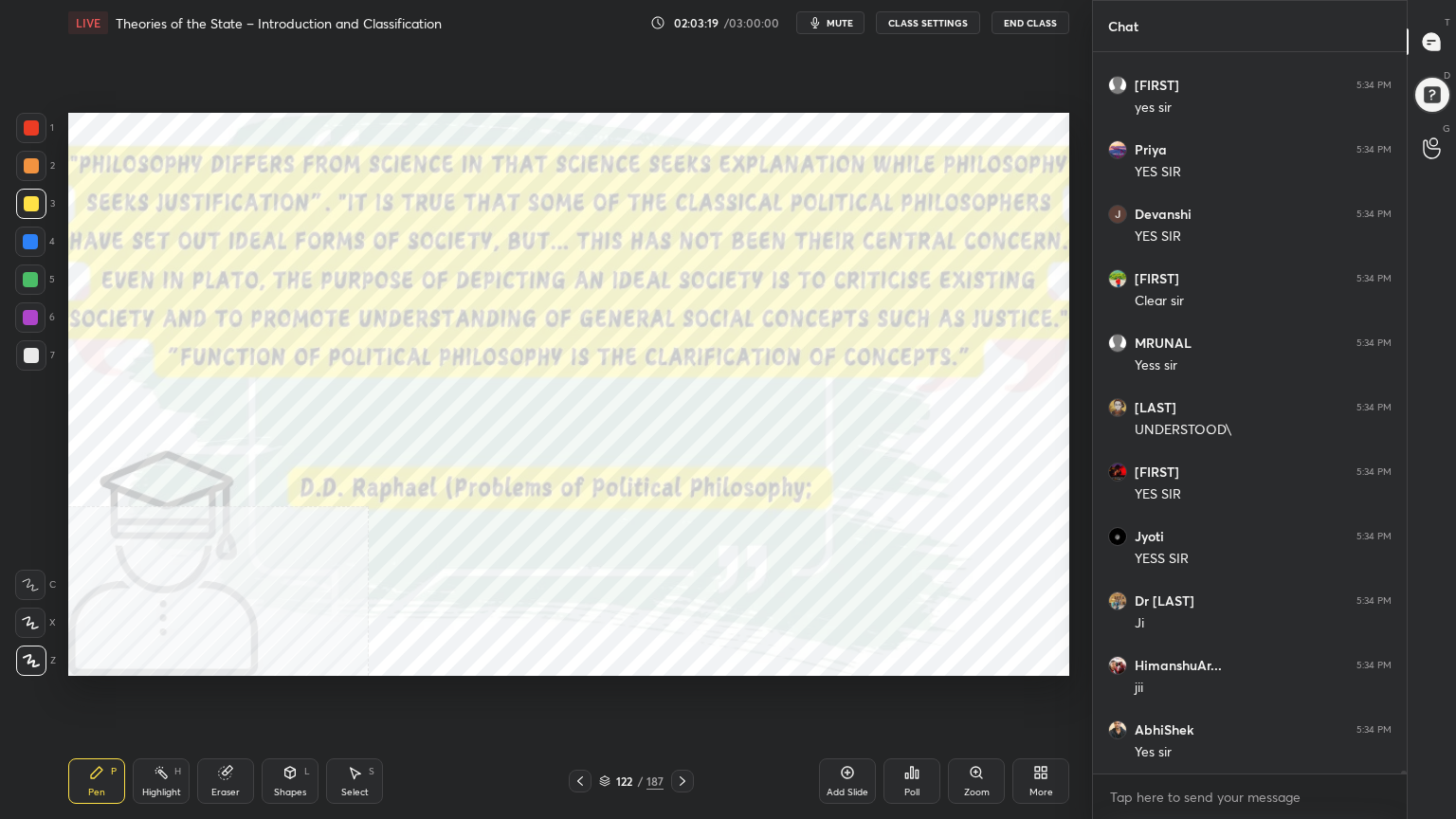 drag, startPoint x: 24, startPoint y: 124, endPoint x: 64, endPoint y: 191, distance: 78.03204 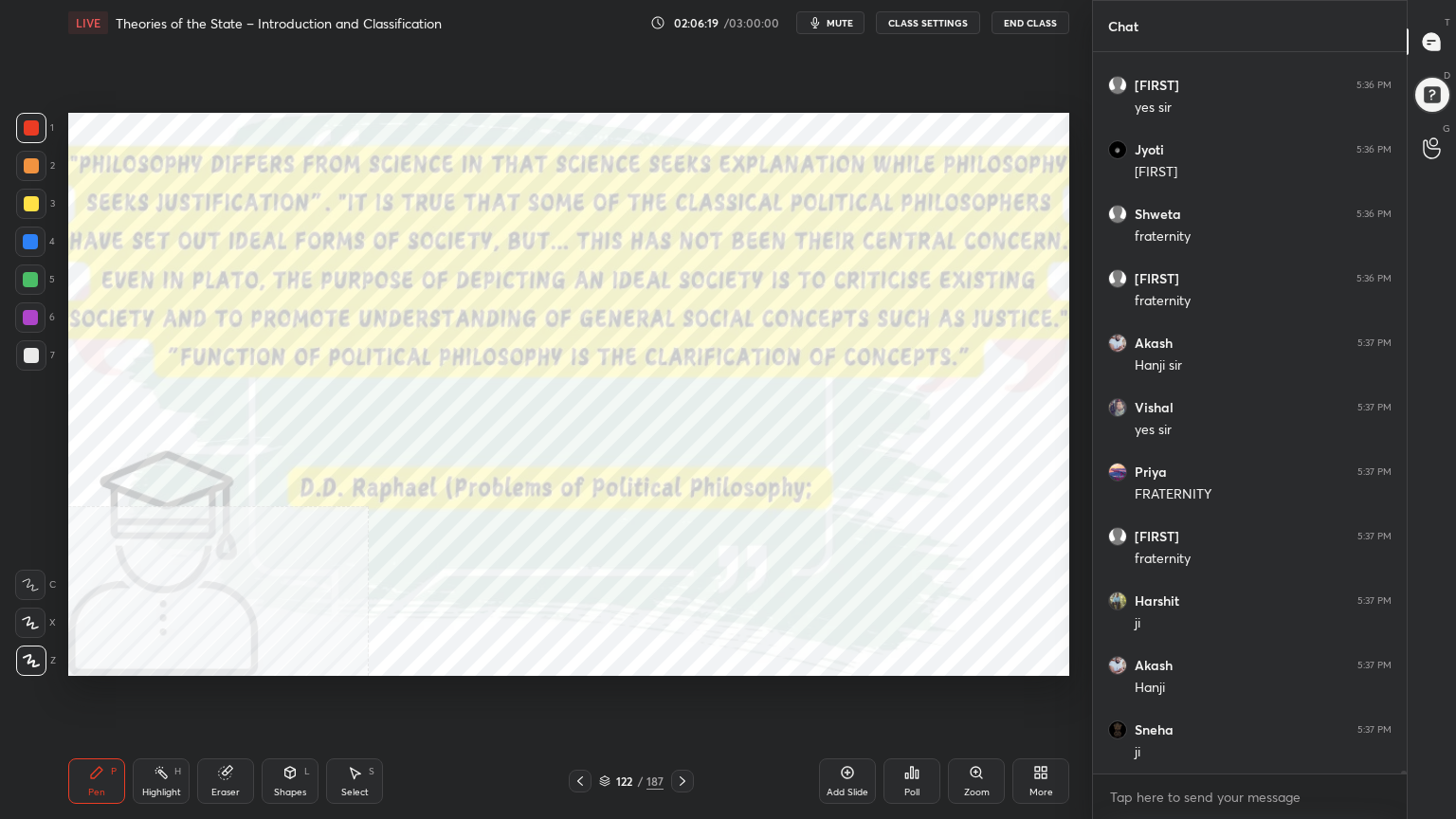 scroll, scrollTop: 189753, scrollLeft: 0, axis: vertical 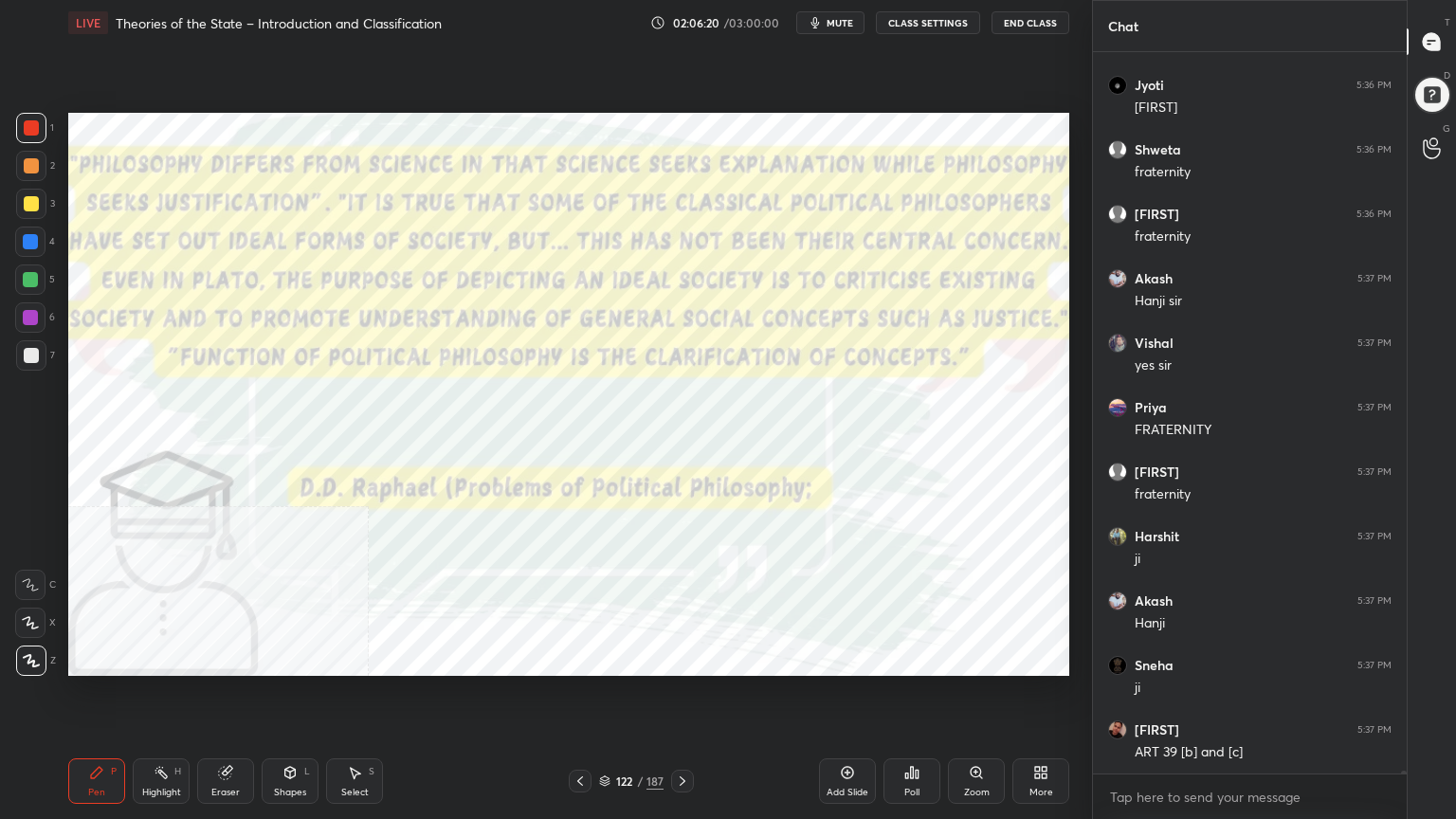 click 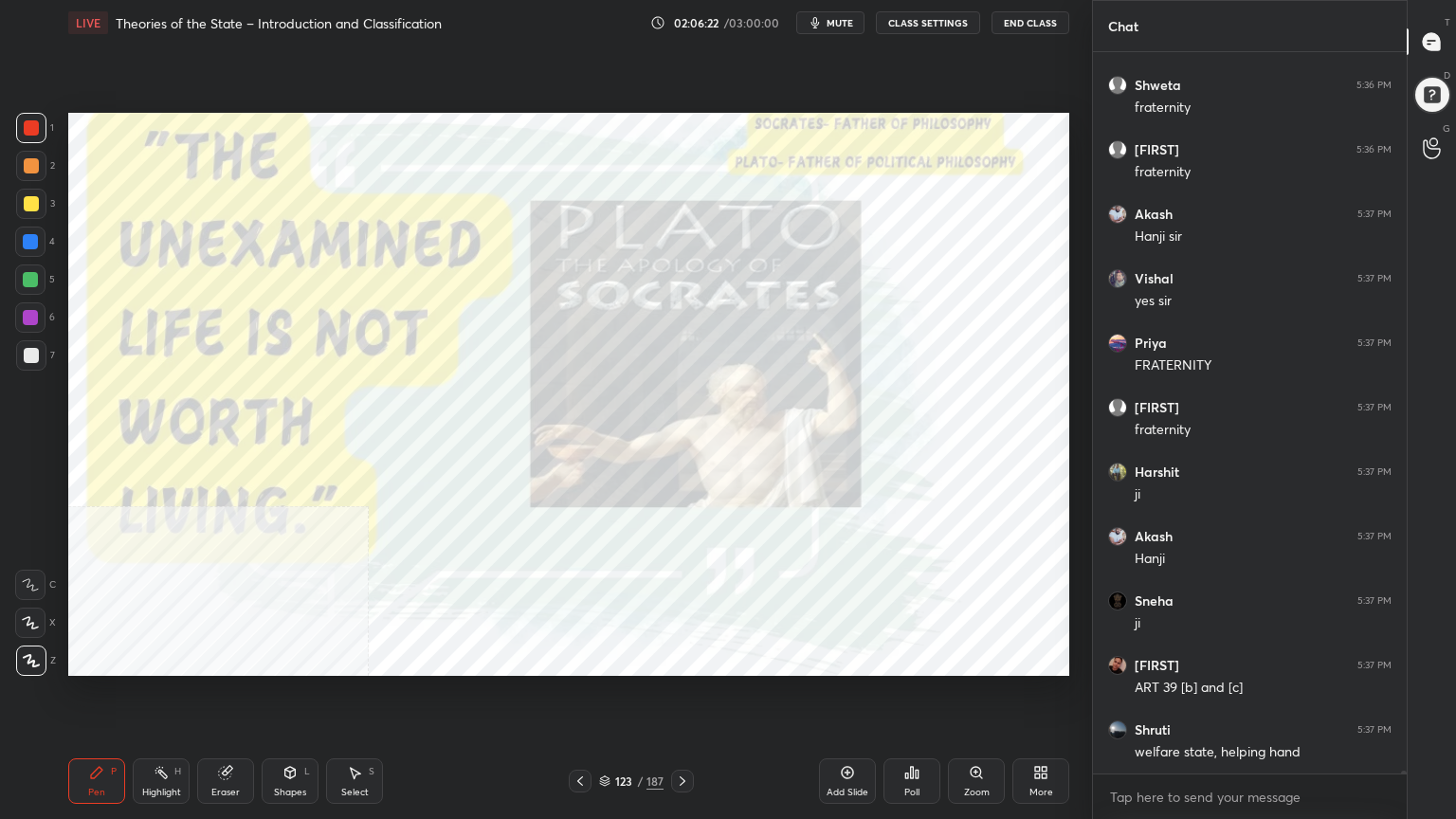 scroll, scrollTop: 189882, scrollLeft: 0, axis: vertical 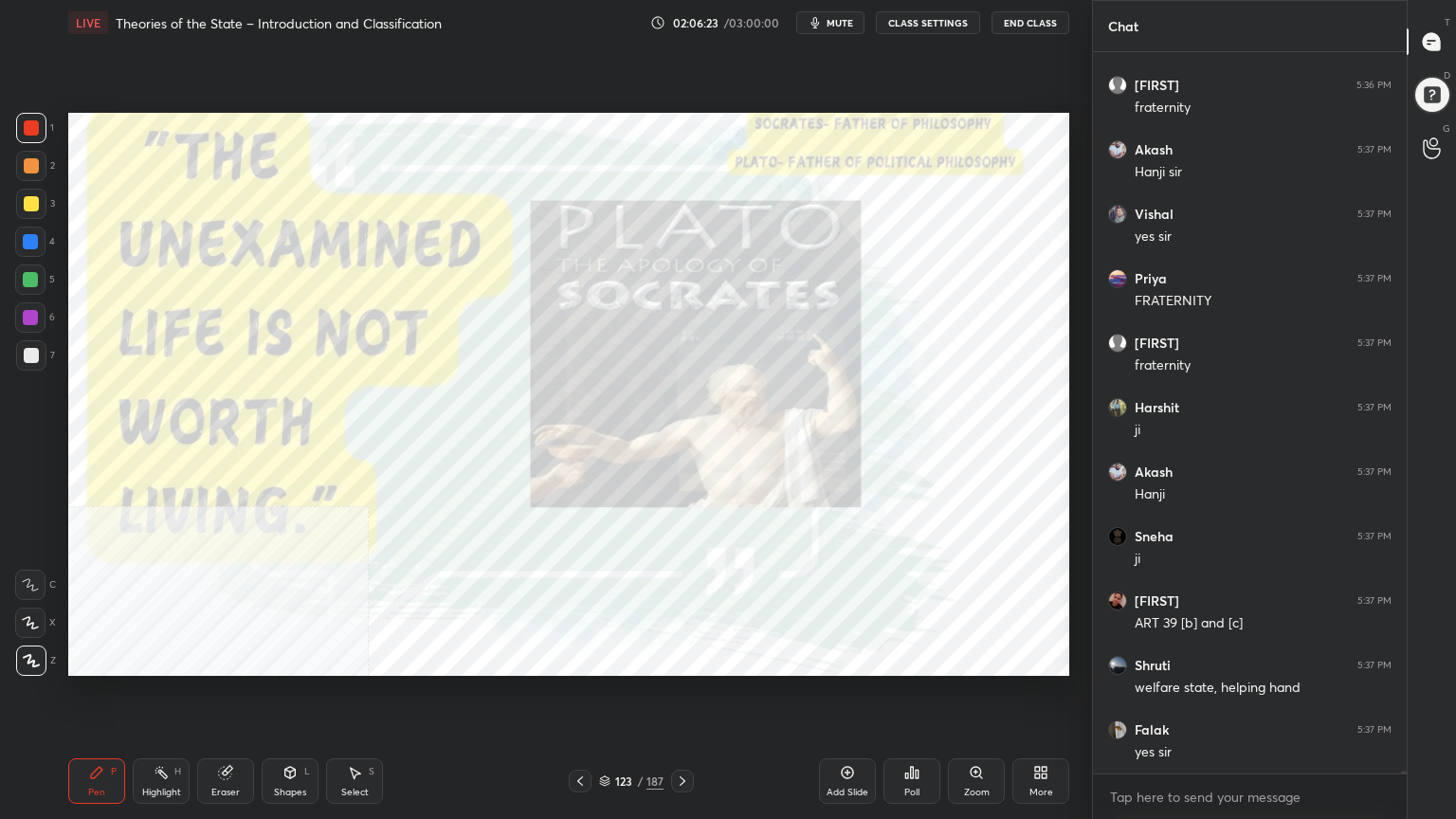click on "More" at bounding box center [1041, 781] 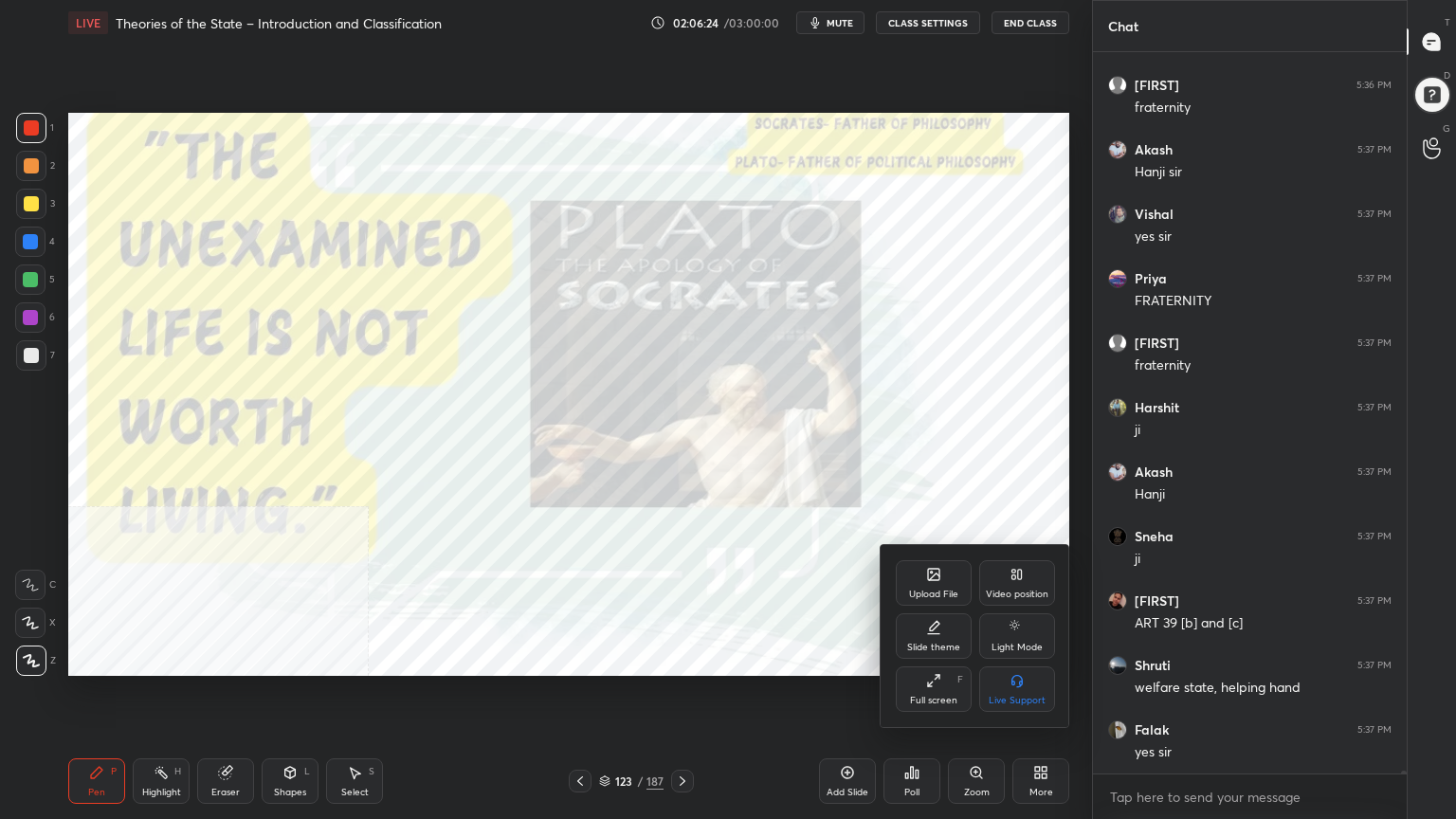 scroll, scrollTop: 189946, scrollLeft: 0, axis: vertical 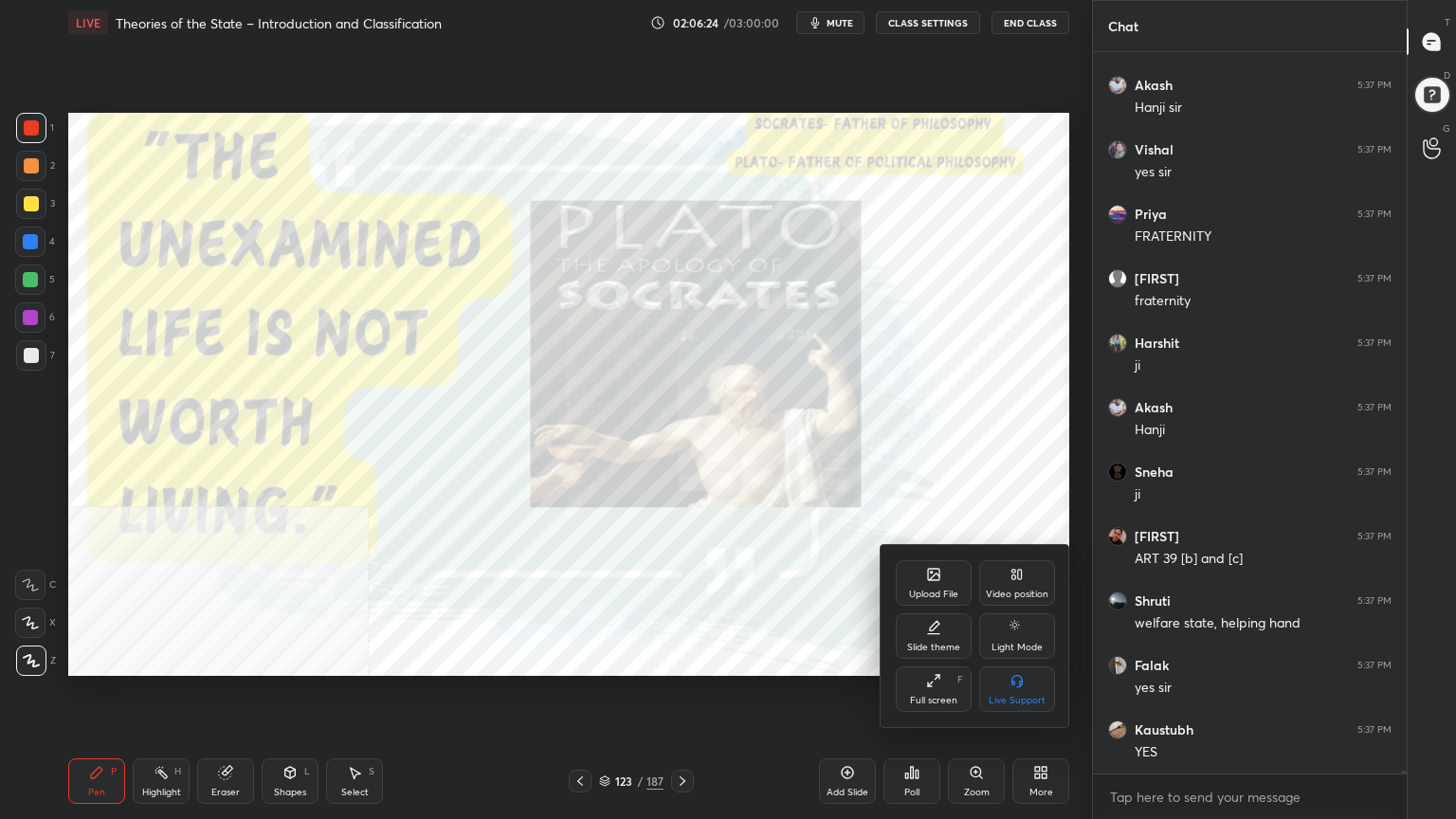 drag, startPoint x: 1019, startPoint y: 573, endPoint x: 1016, endPoint y: 595, distance: 22.203603 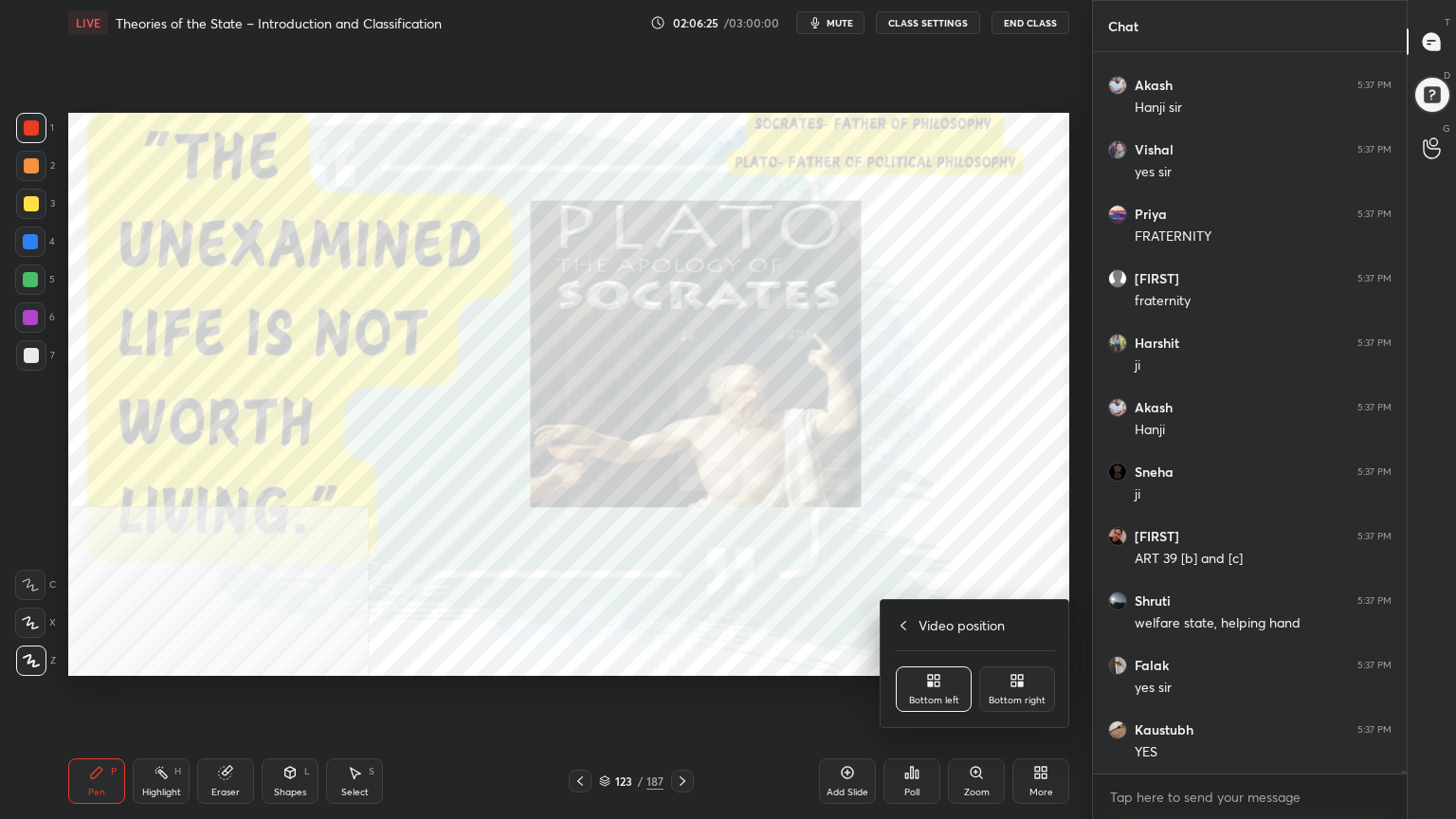click on "Bottom right" at bounding box center (1017, 689) 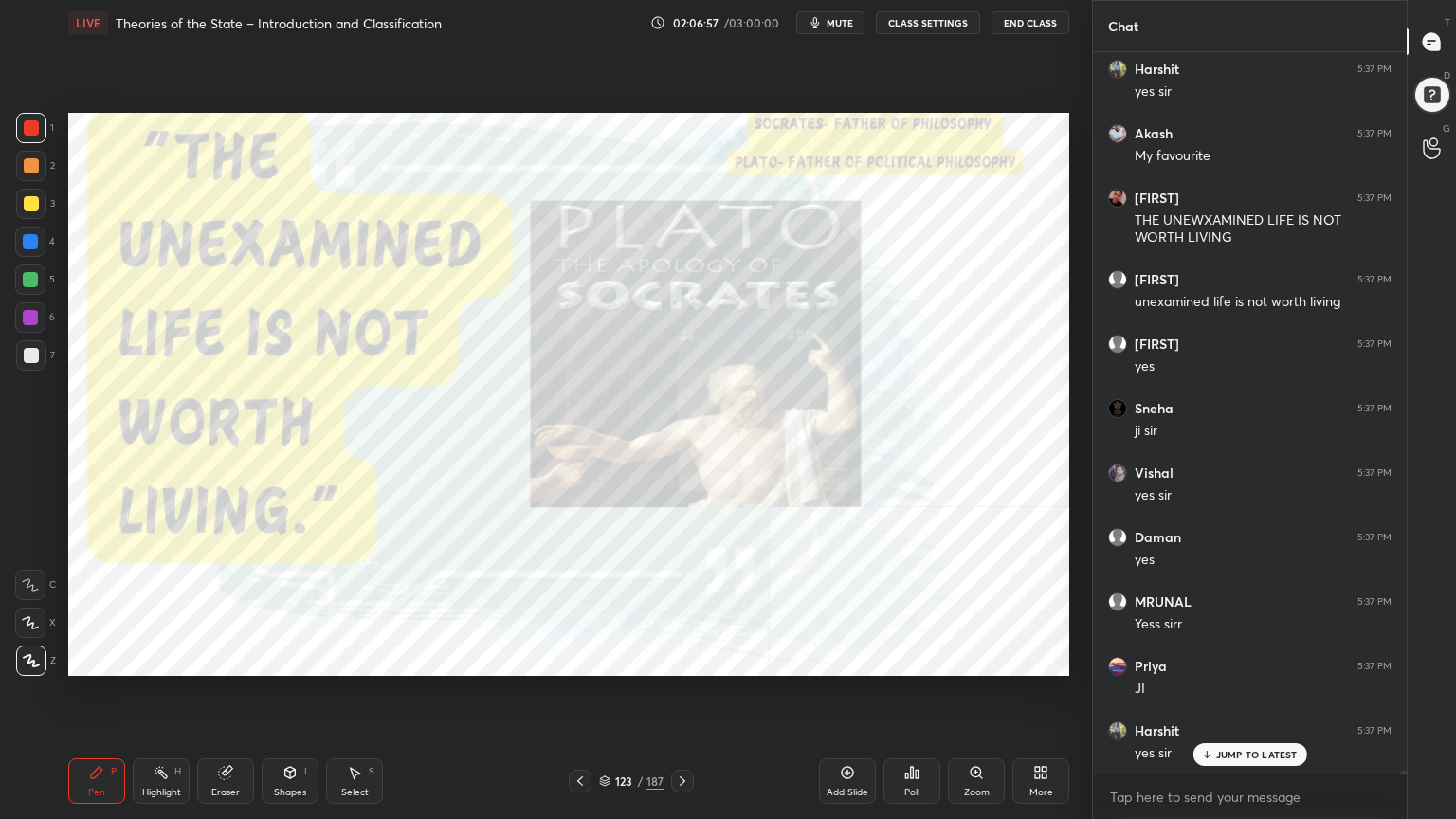 scroll, scrollTop: 190929, scrollLeft: 0, axis: vertical 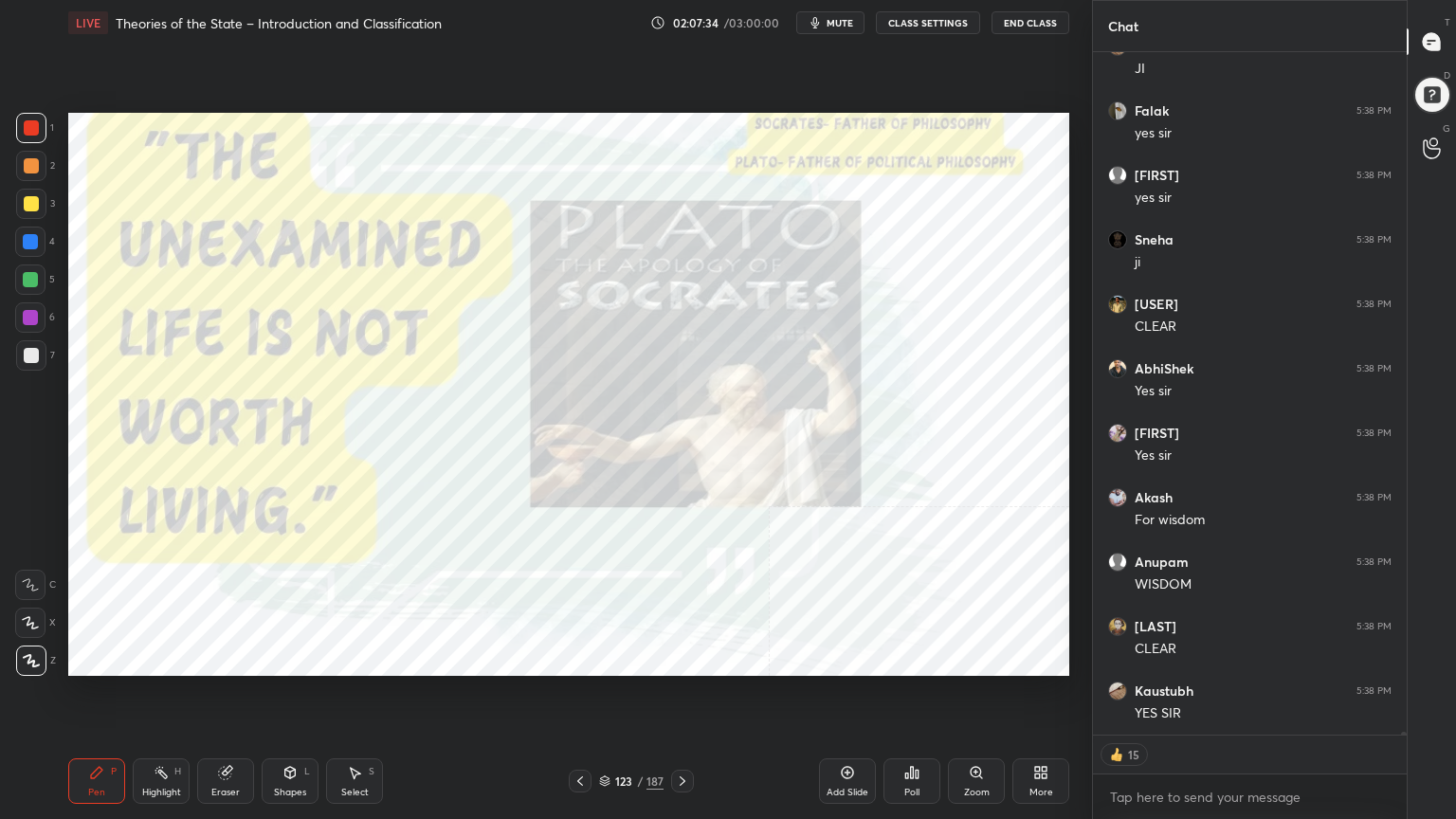 click 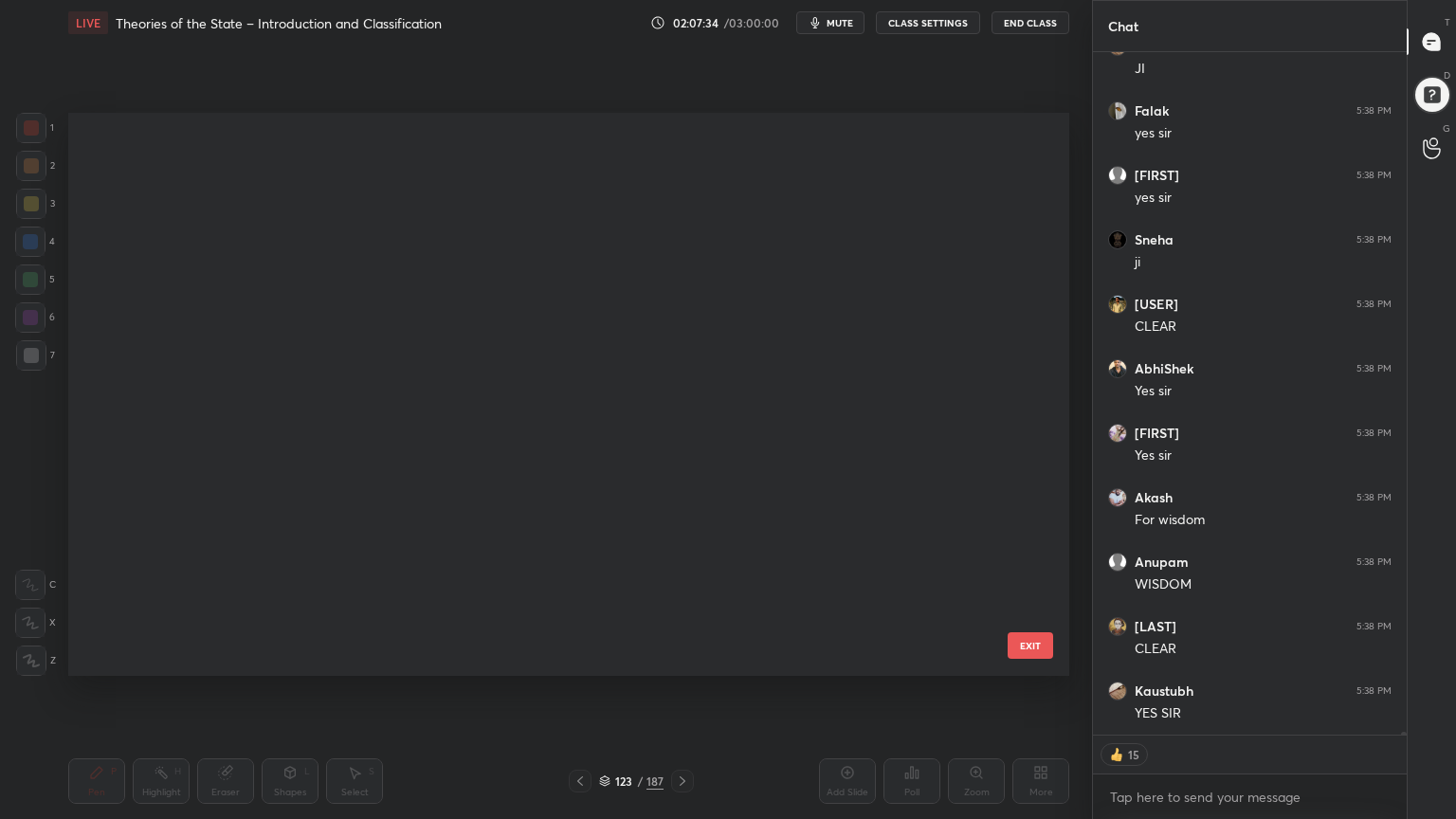 scroll, scrollTop: 6548, scrollLeft: 0, axis: vertical 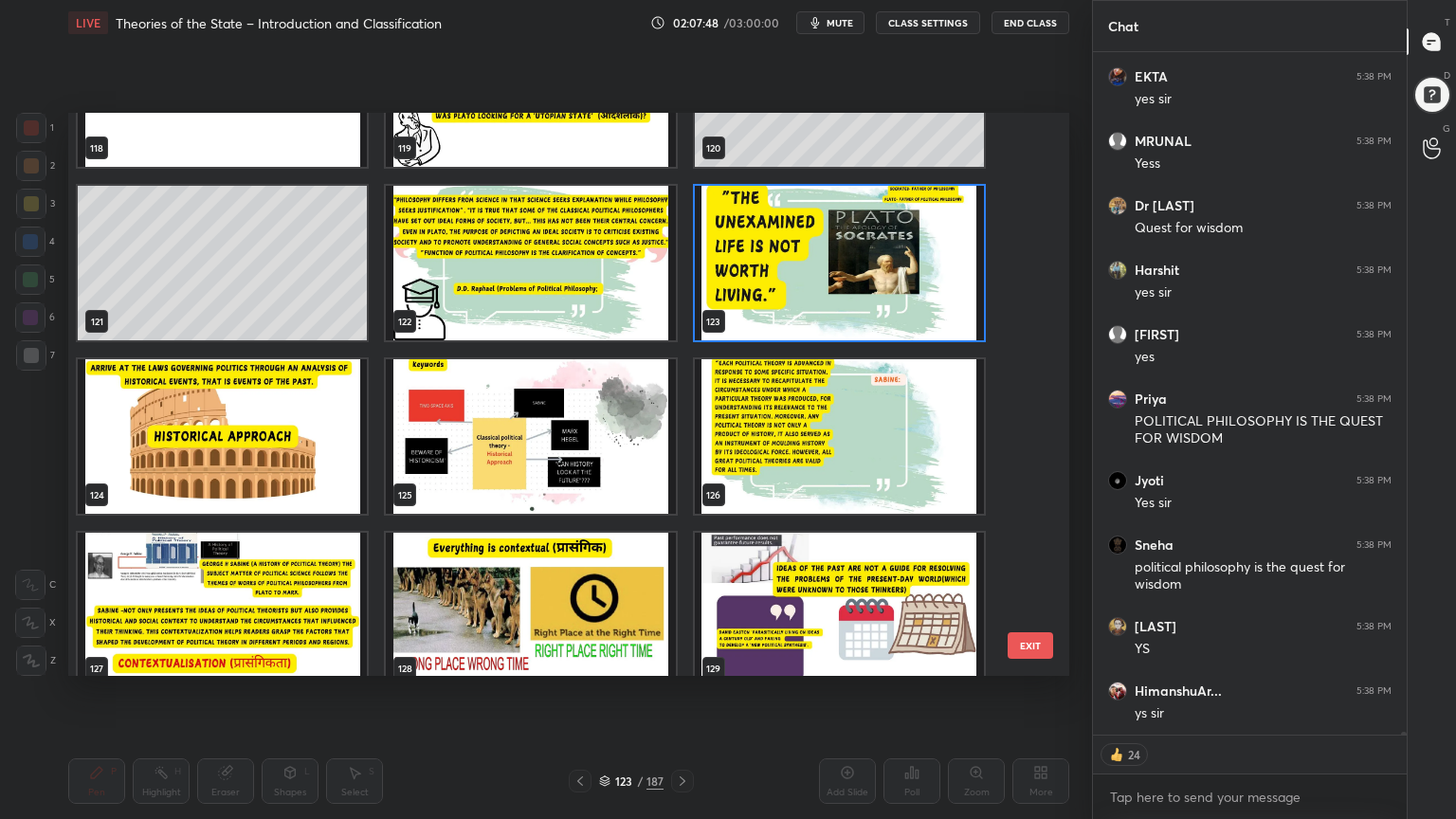 click at bounding box center (222, 436) 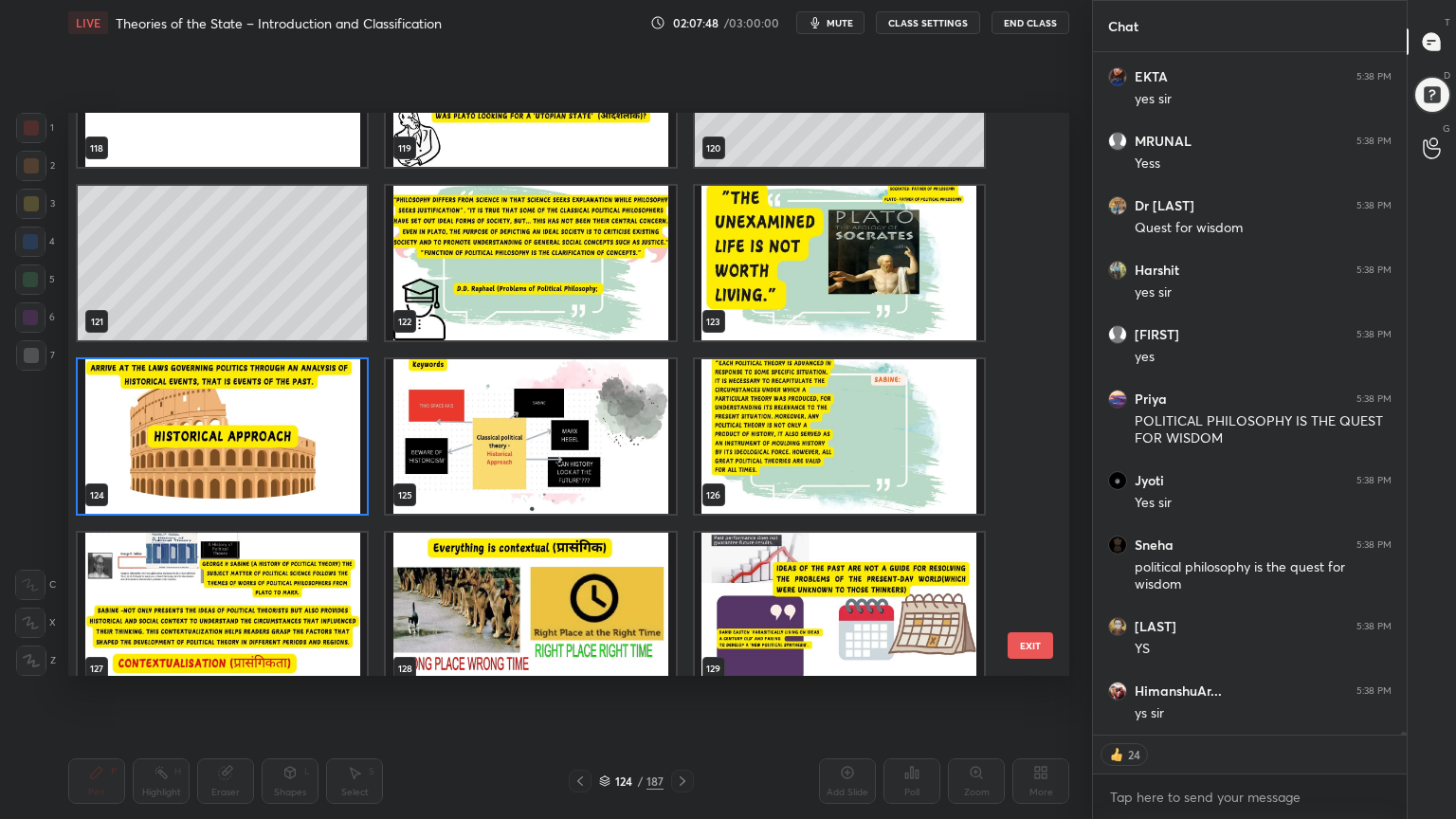click at bounding box center (222, 436) 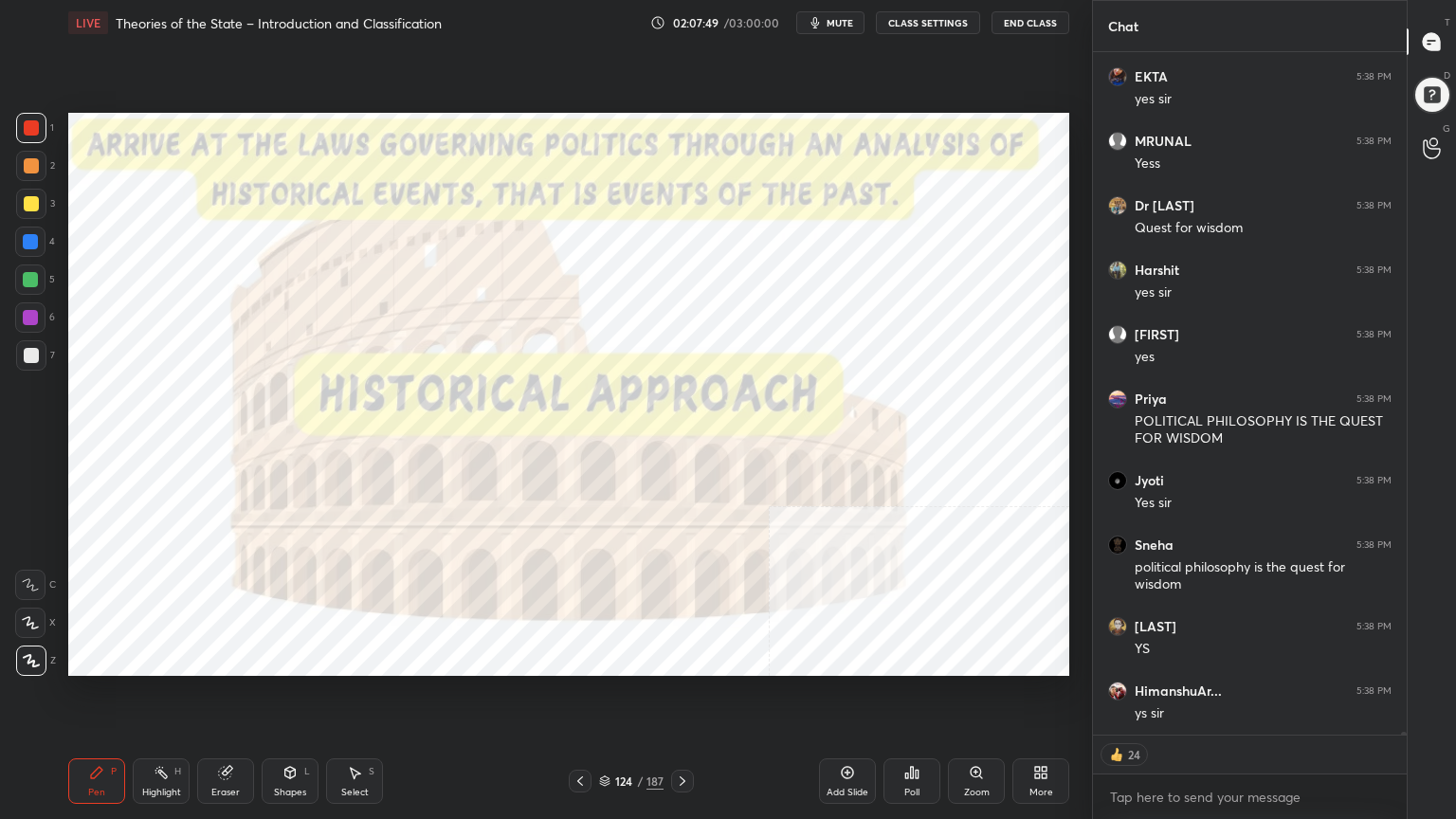 click at bounding box center [222, 436] 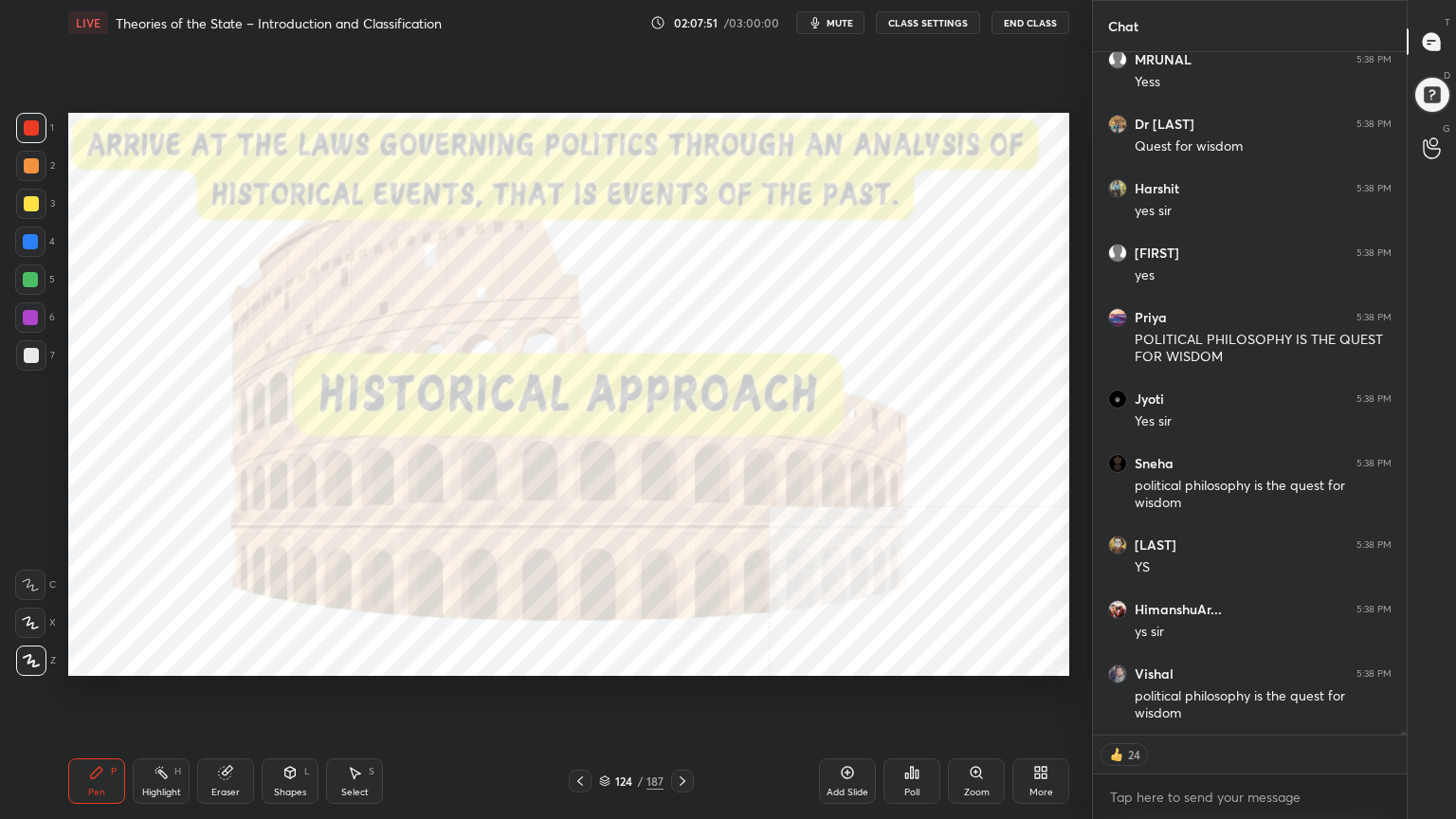 scroll, scrollTop: 192567, scrollLeft: 0, axis: vertical 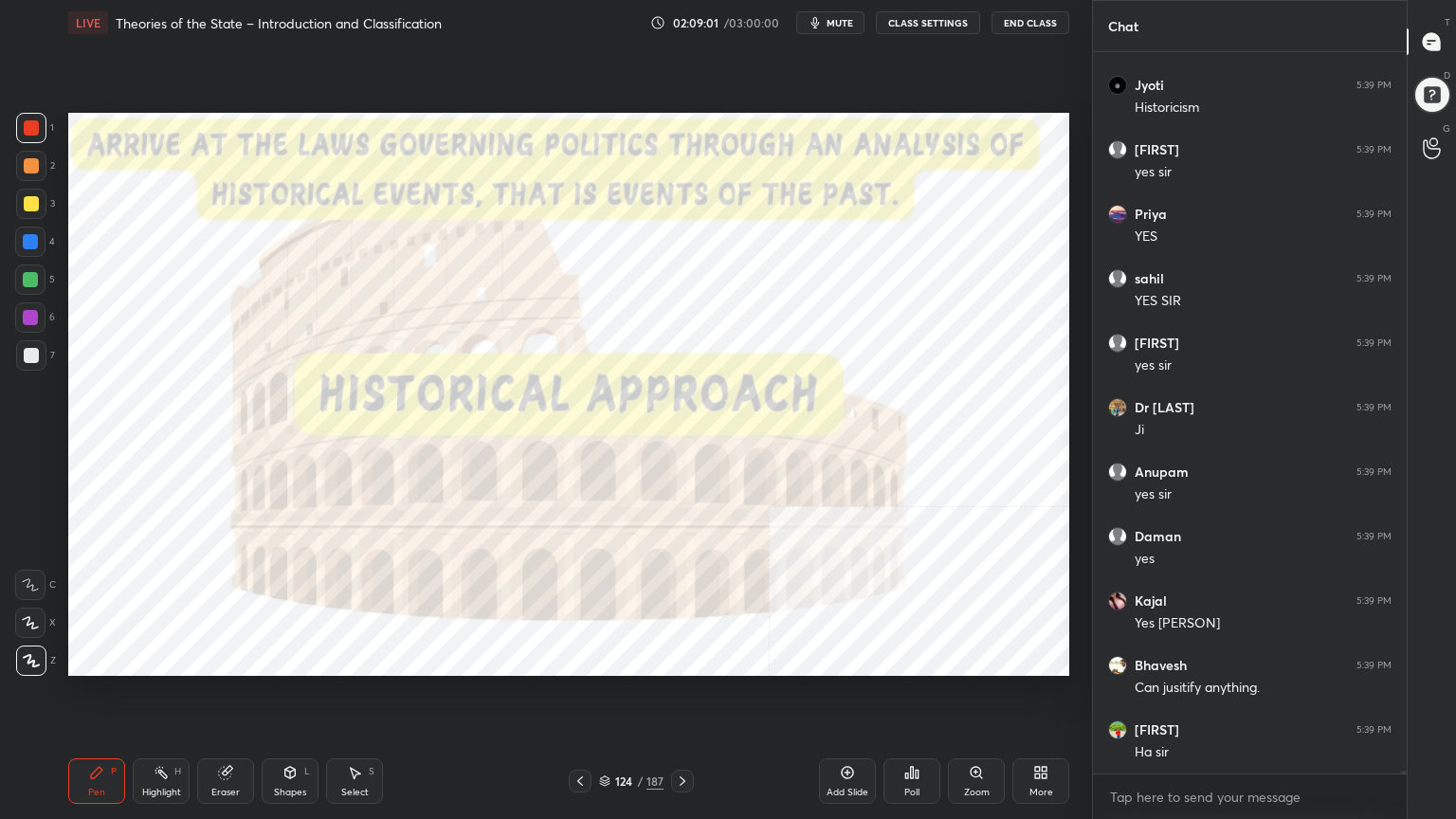 click on "Add Slide" at bounding box center [847, 781] 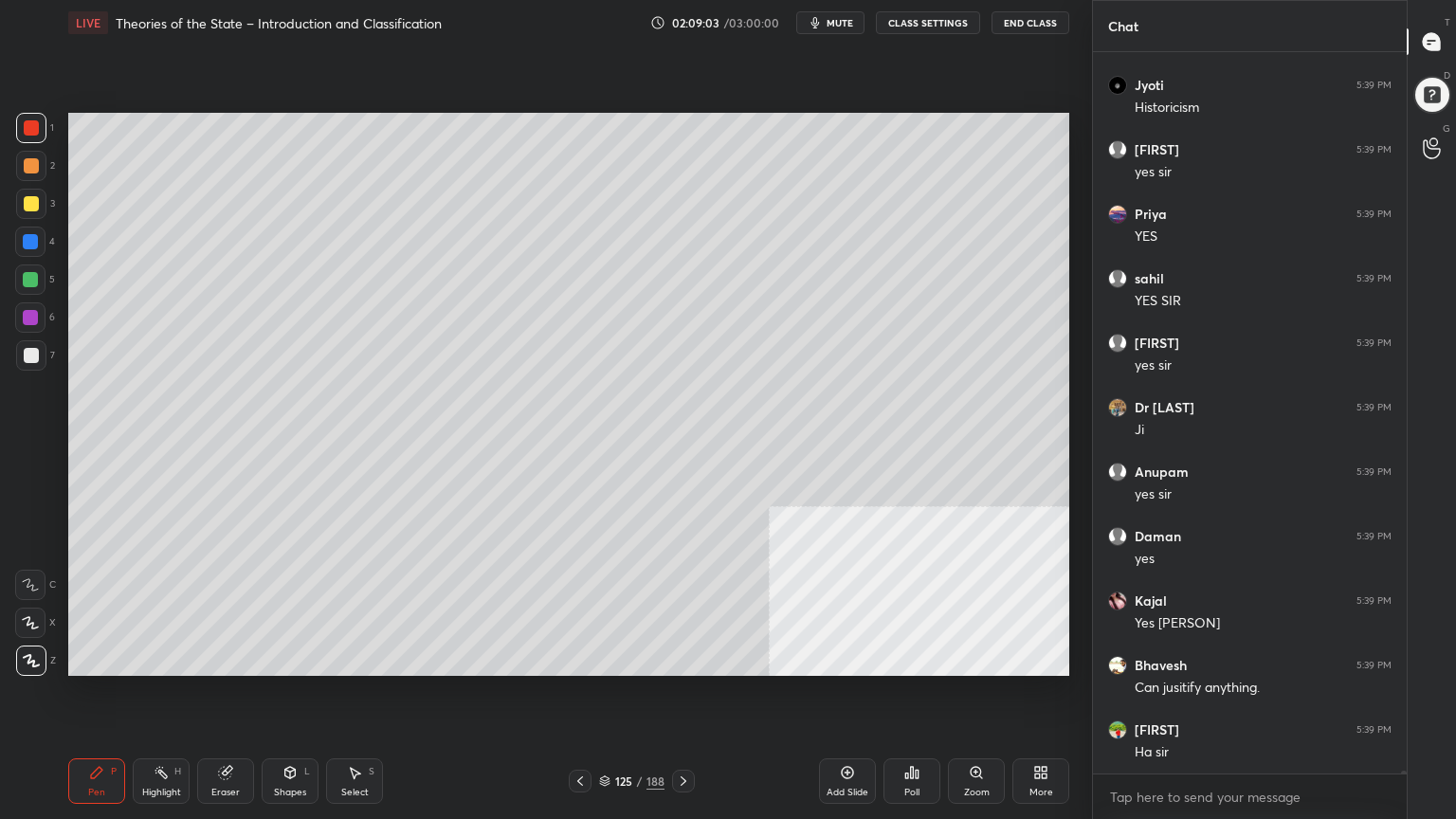 click at bounding box center [31, 355] 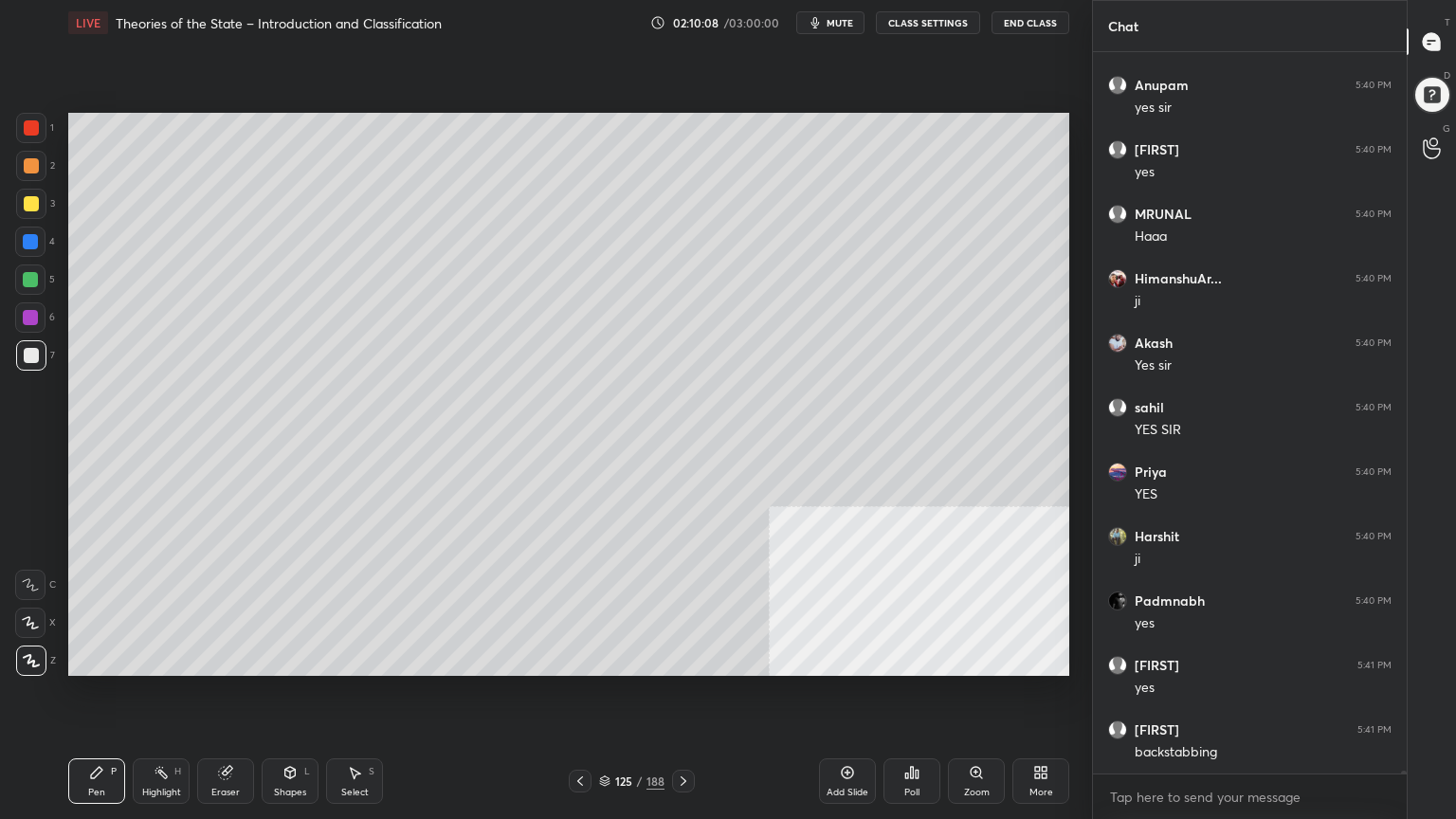 scroll, scrollTop: 196172, scrollLeft: 0, axis: vertical 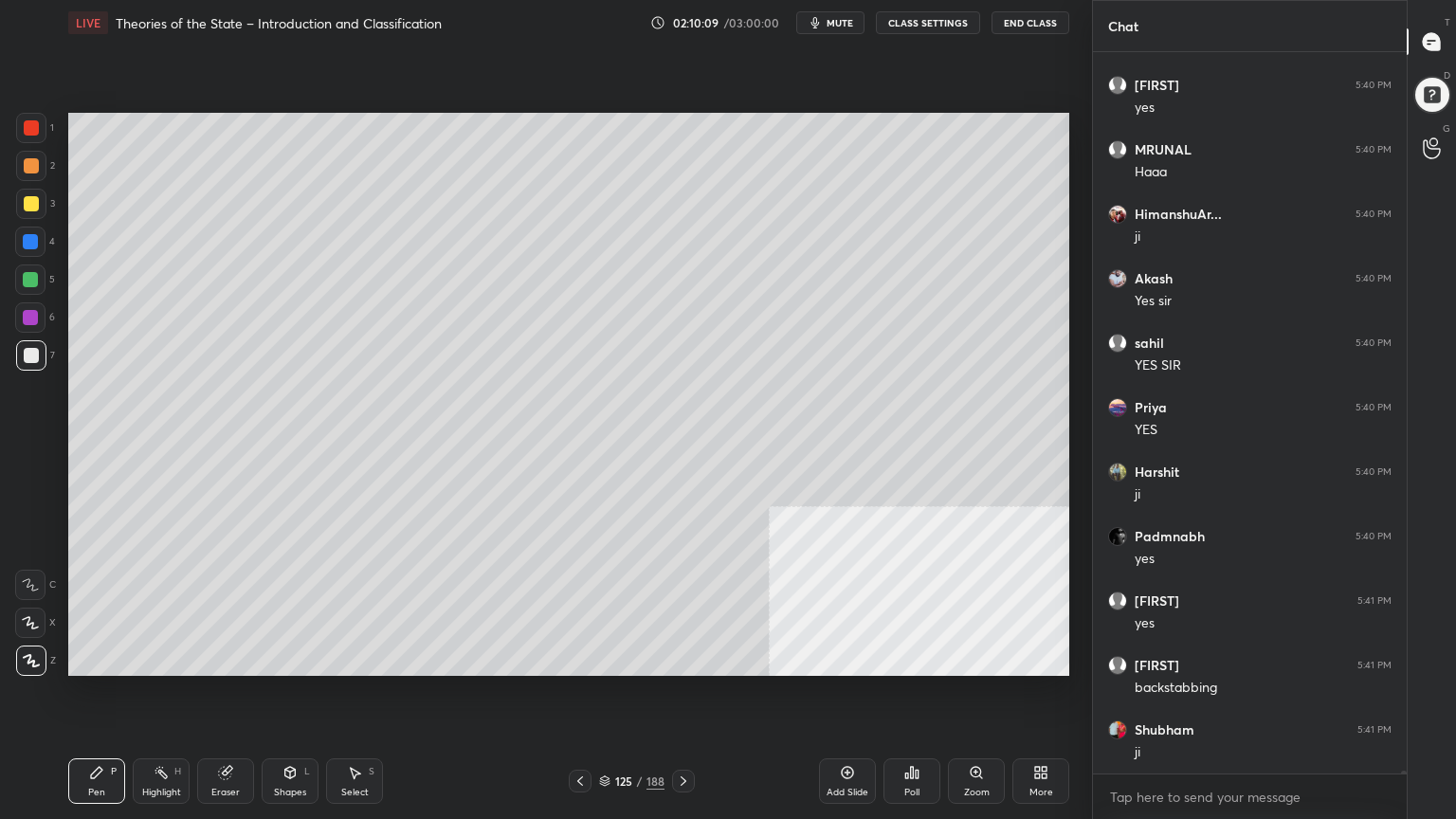 drag, startPoint x: 27, startPoint y: 202, endPoint x: 26, endPoint y: 212, distance: 10.049876 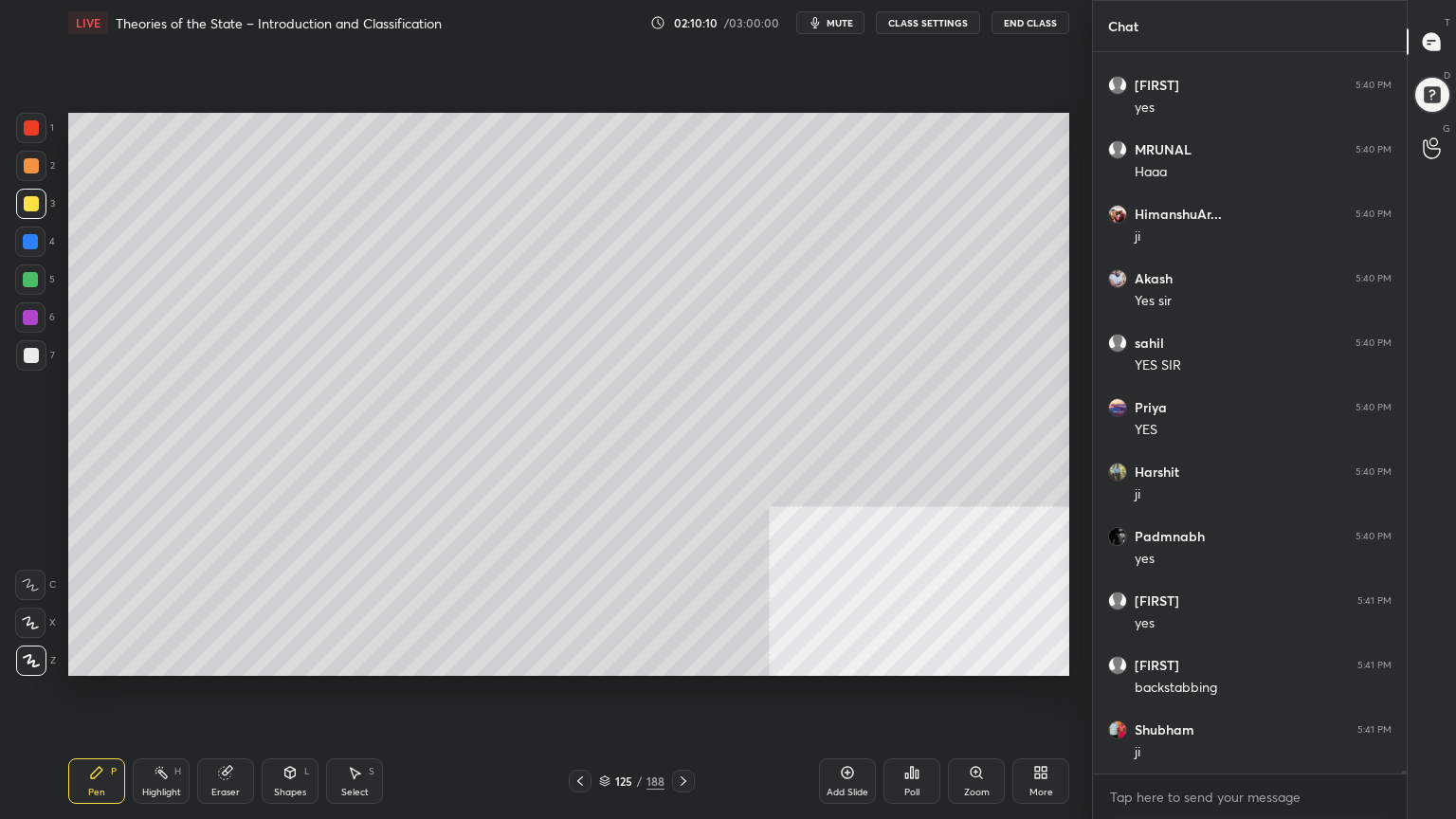 scroll, scrollTop: 196237, scrollLeft: 0, axis: vertical 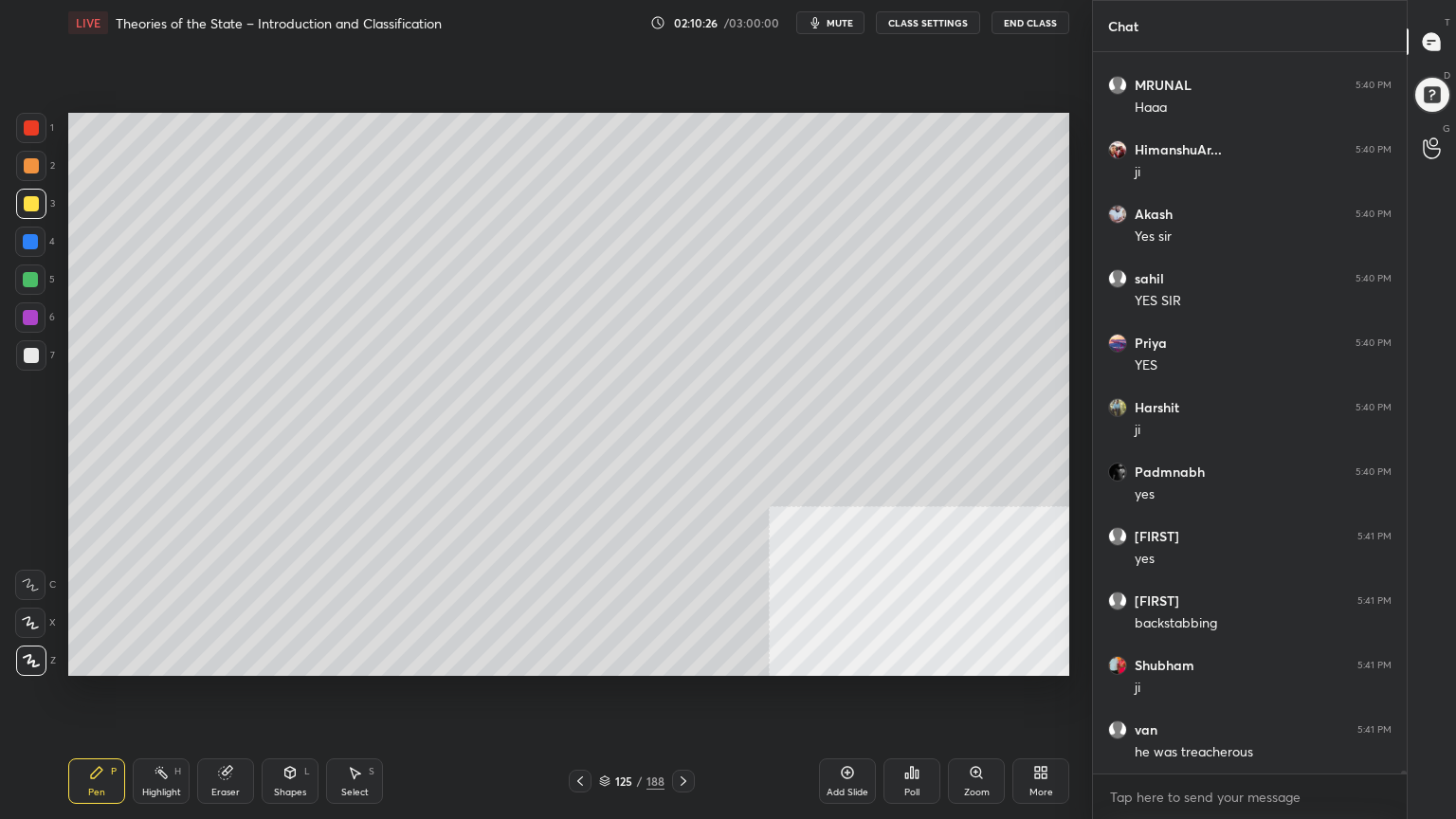 click at bounding box center [31, 128] 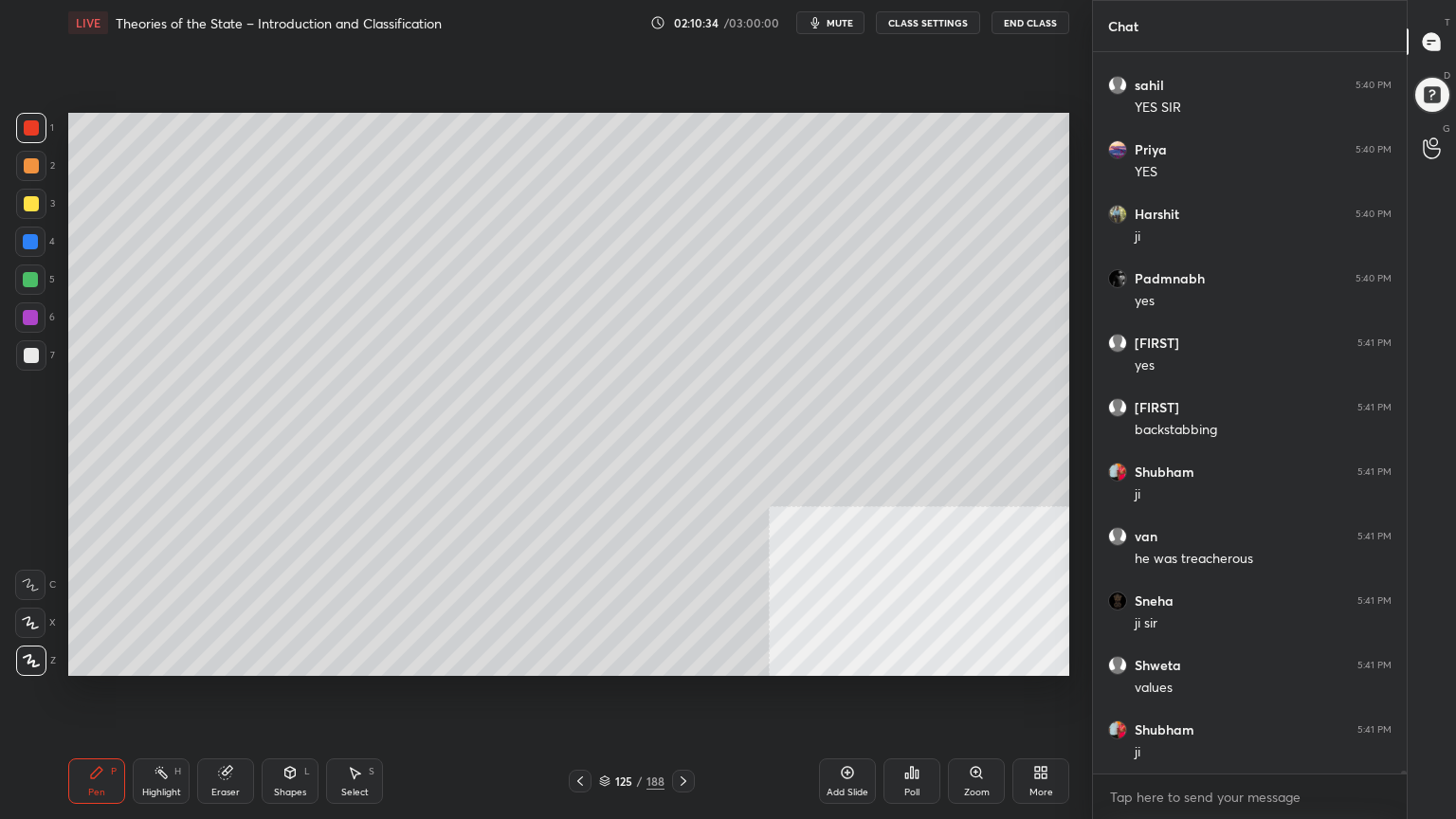 scroll, scrollTop: 196495, scrollLeft: 0, axis: vertical 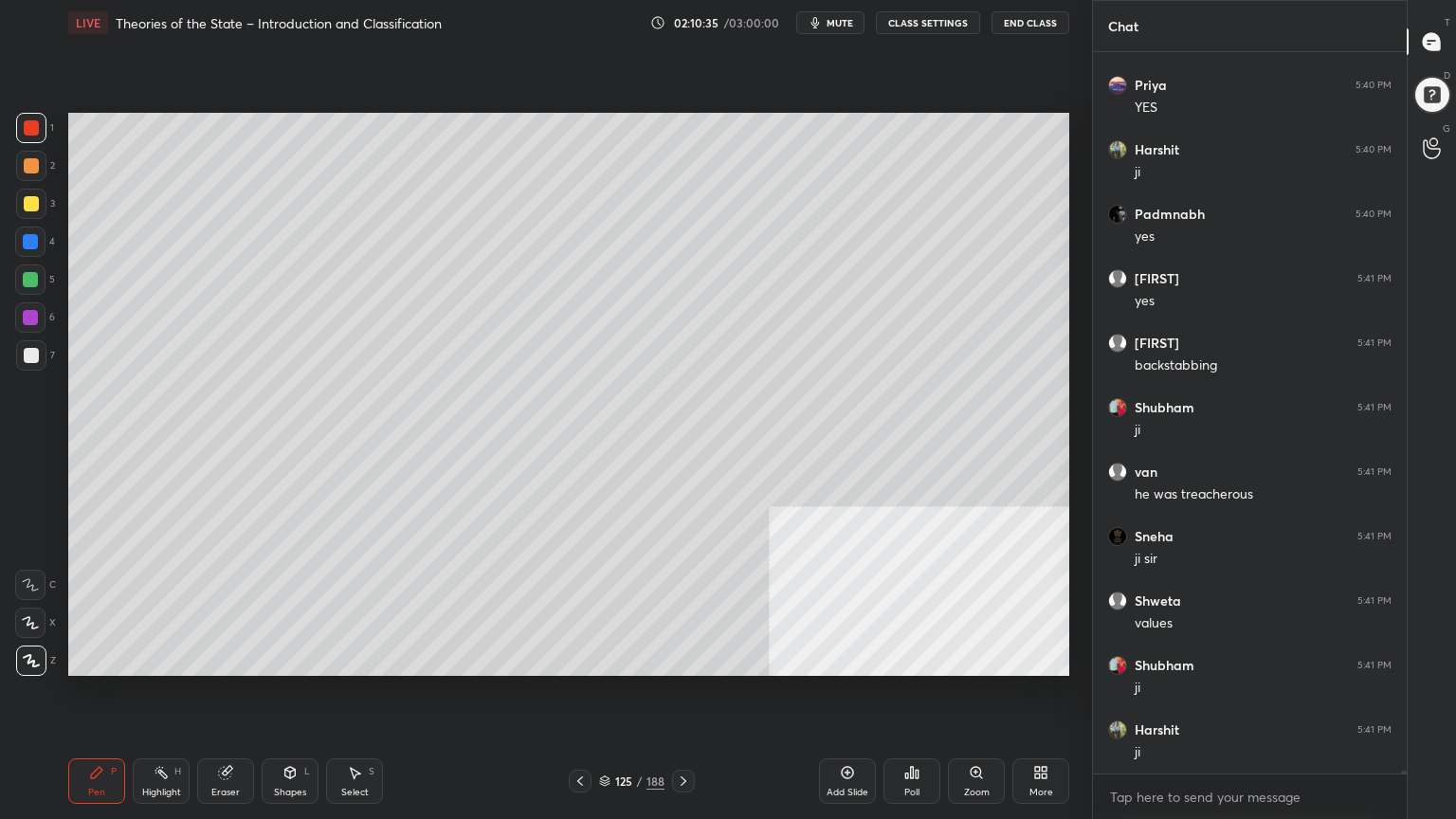 drag, startPoint x: 34, startPoint y: 193, endPoint x: 57, endPoint y: 216, distance: 32.526912 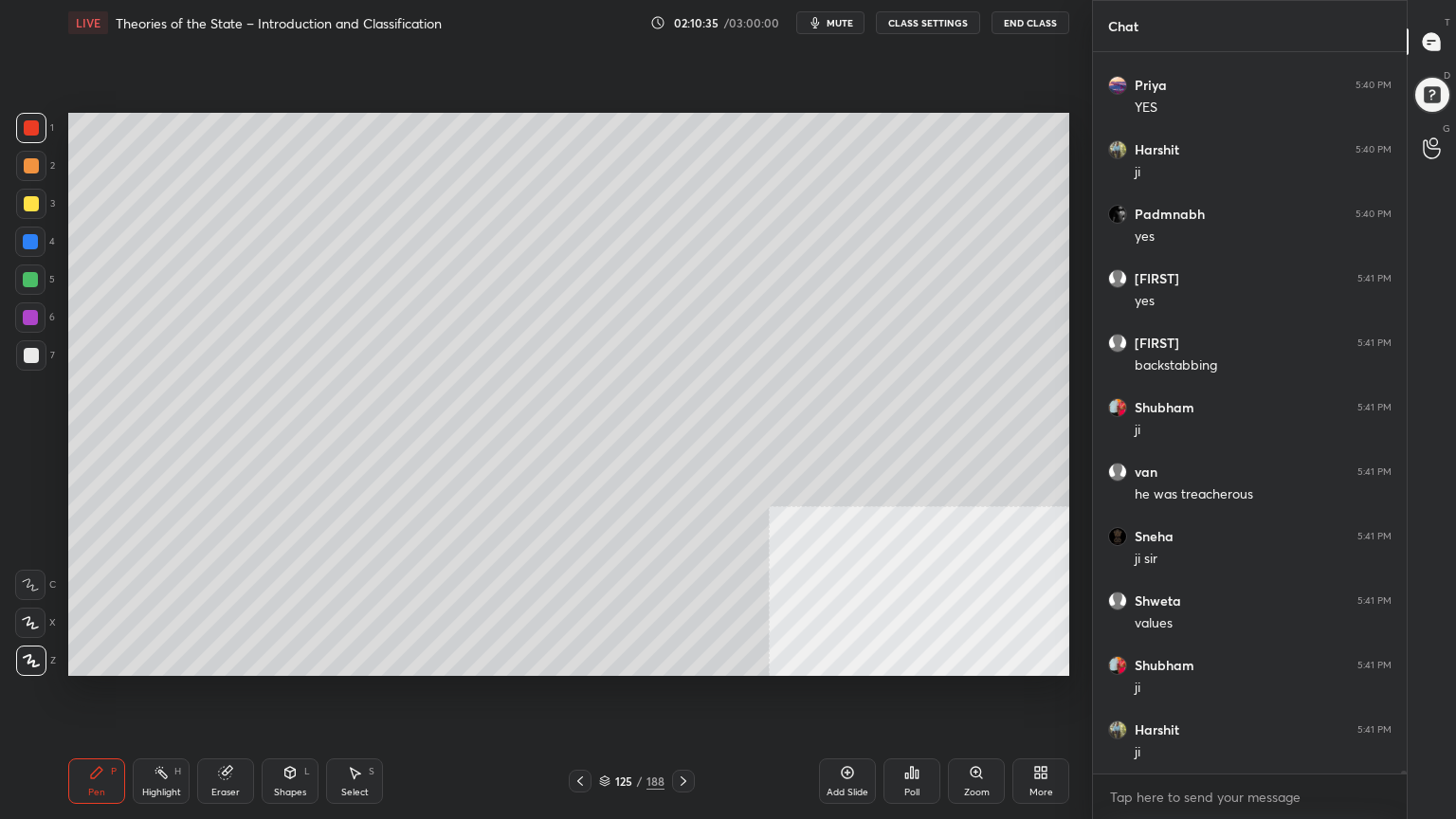 click at bounding box center (31, 204) 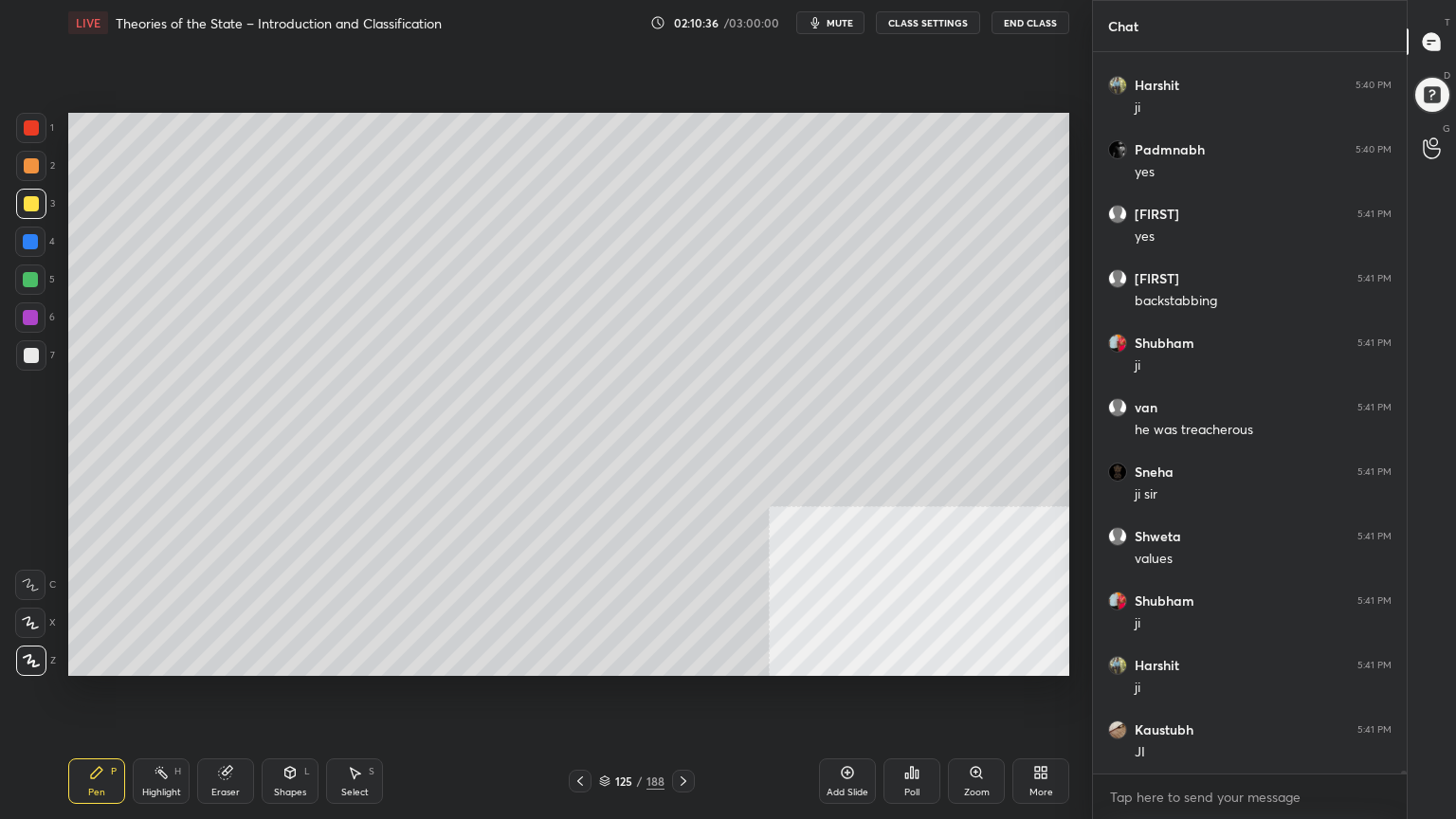 scroll, scrollTop: 196624, scrollLeft: 0, axis: vertical 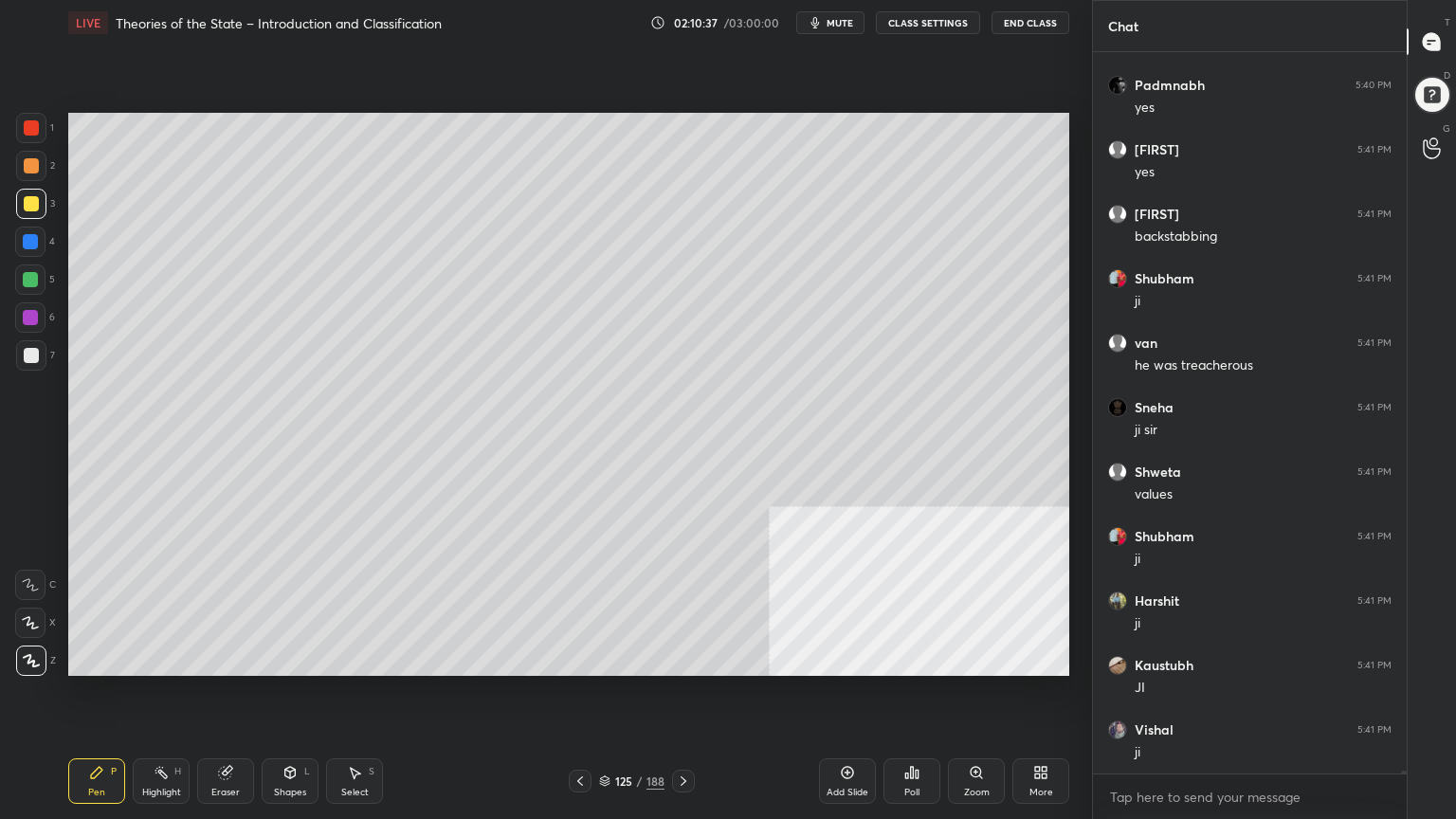 click on "Add Slide" at bounding box center [847, 781] 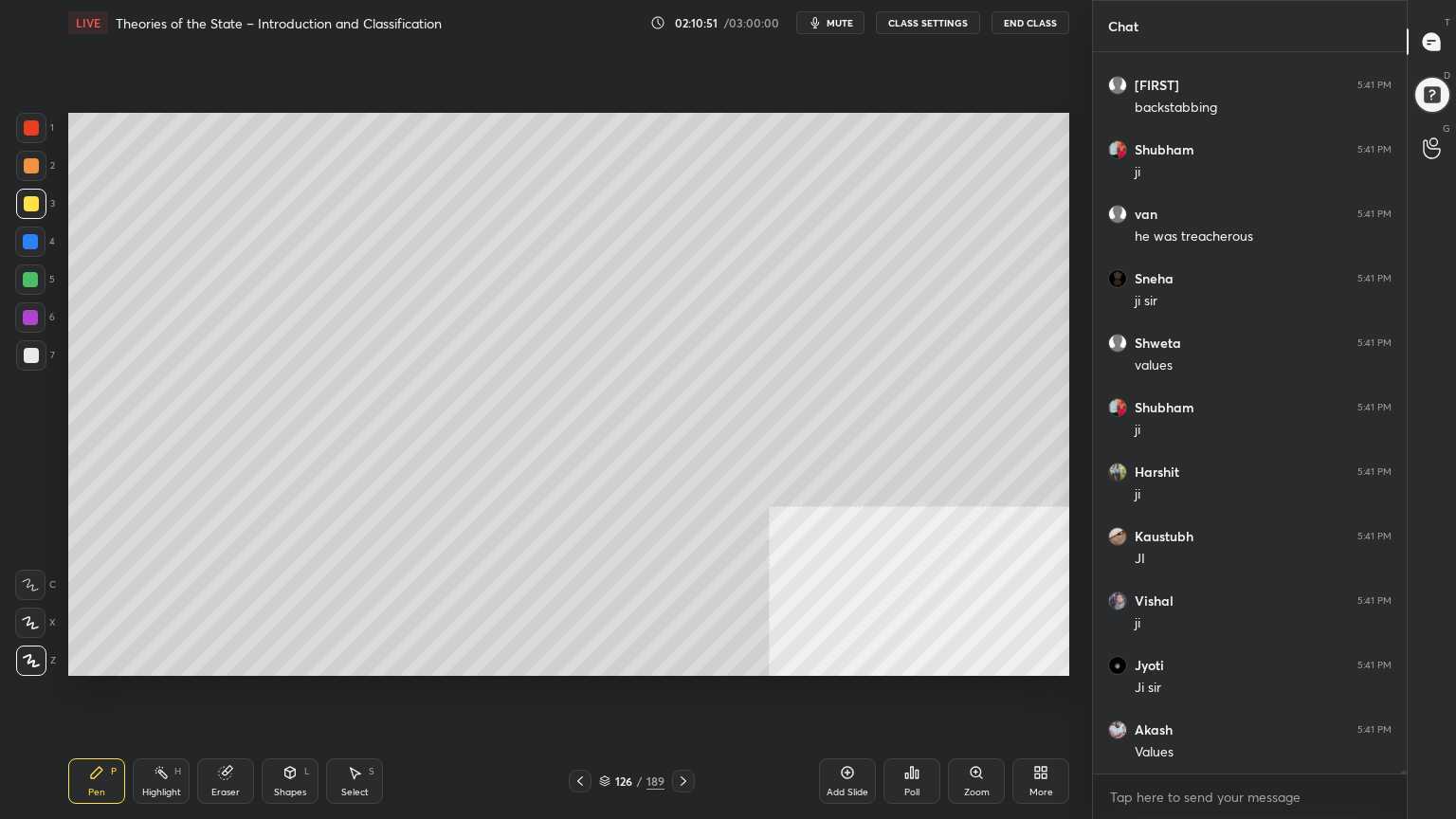 scroll, scrollTop: 196817, scrollLeft: 0, axis: vertical 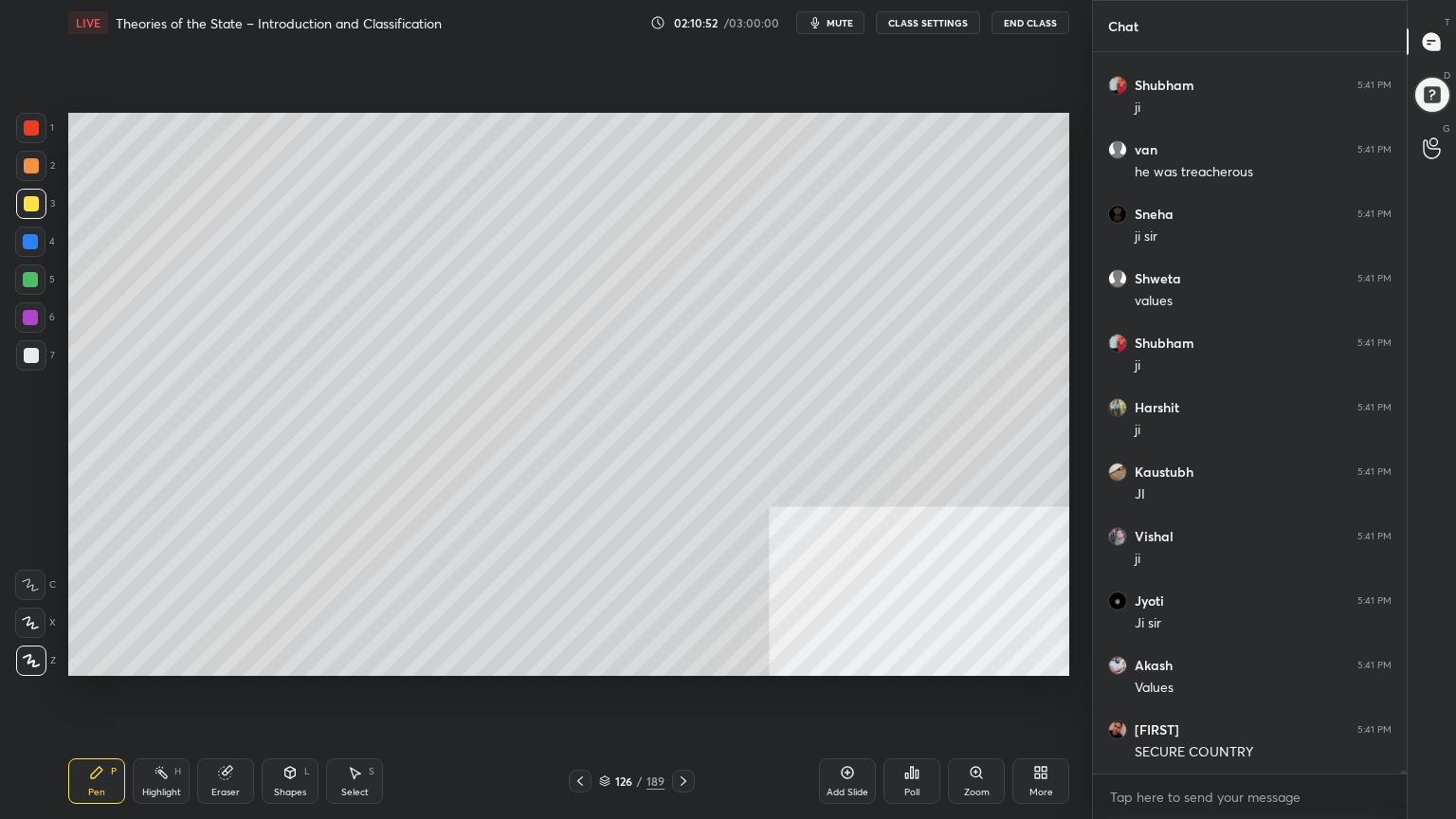 click at bounding box center [30, 280] 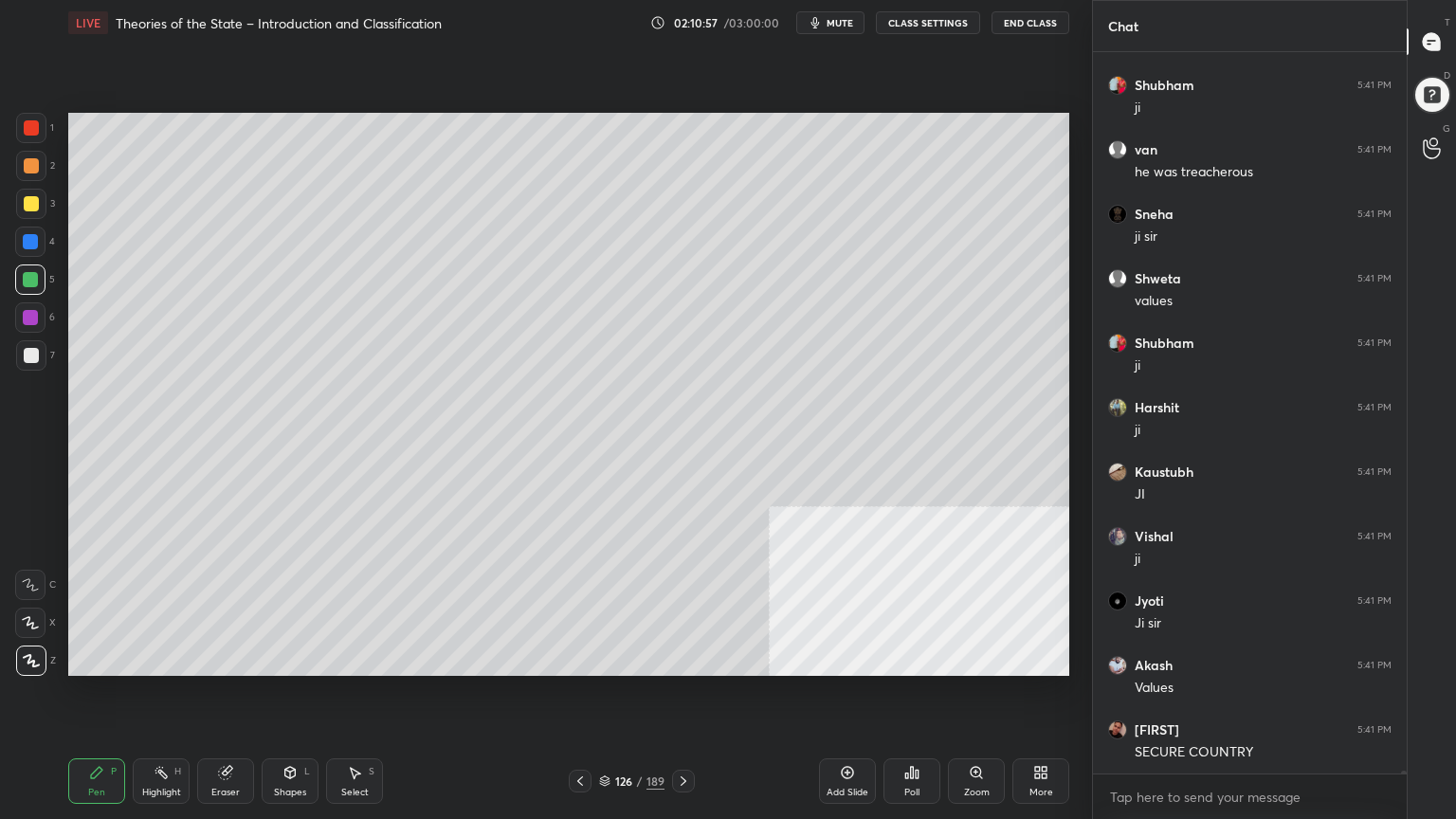drag, startPoint x: 34, startPoint y: 241, endPoint x: 61, endPoint y: 240, distance: 27.01851 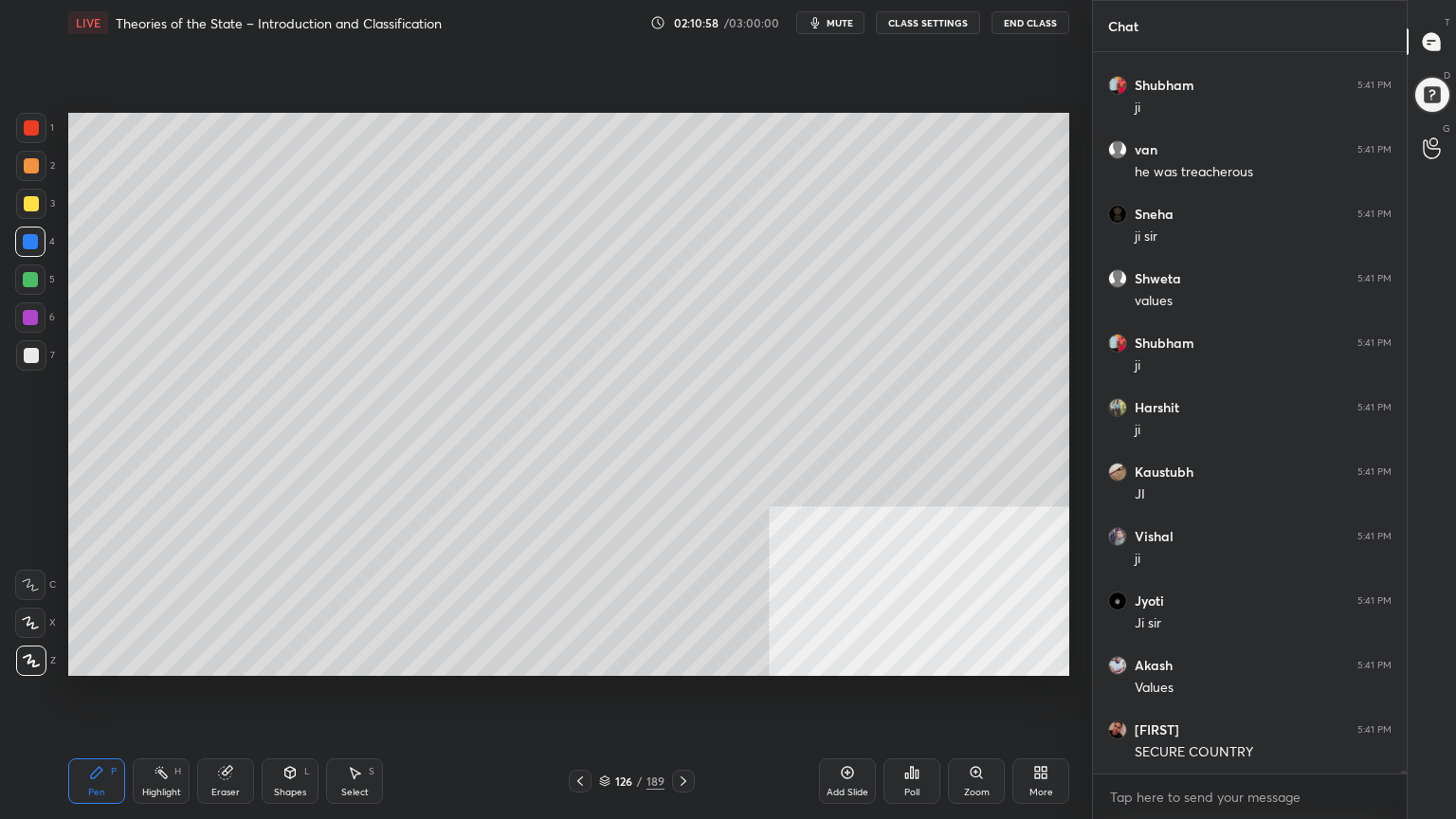 scroll, scrollTop: 196881, scrollLeft: 0, axis: vertical 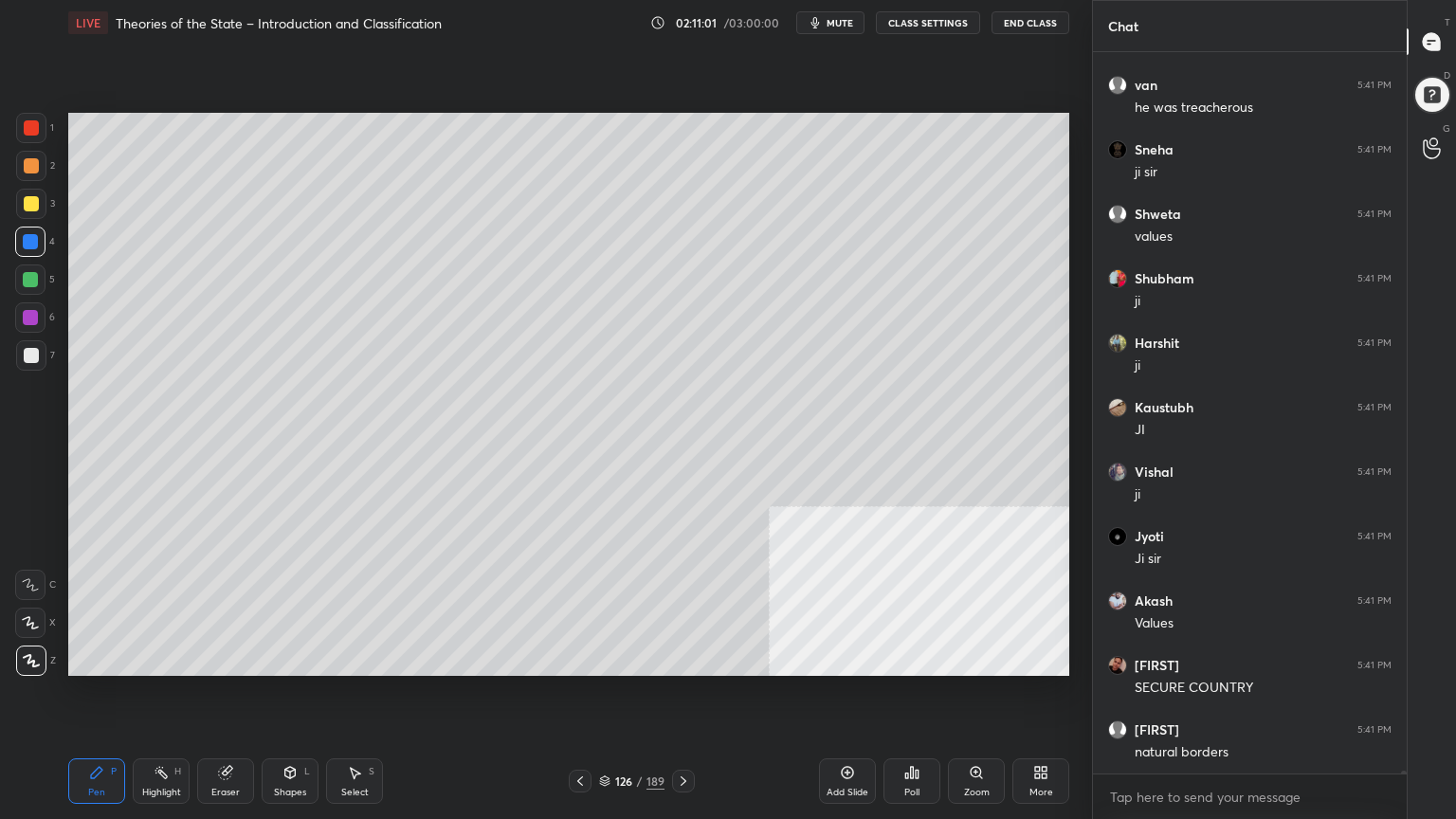 click at bounding box center [30, 318] 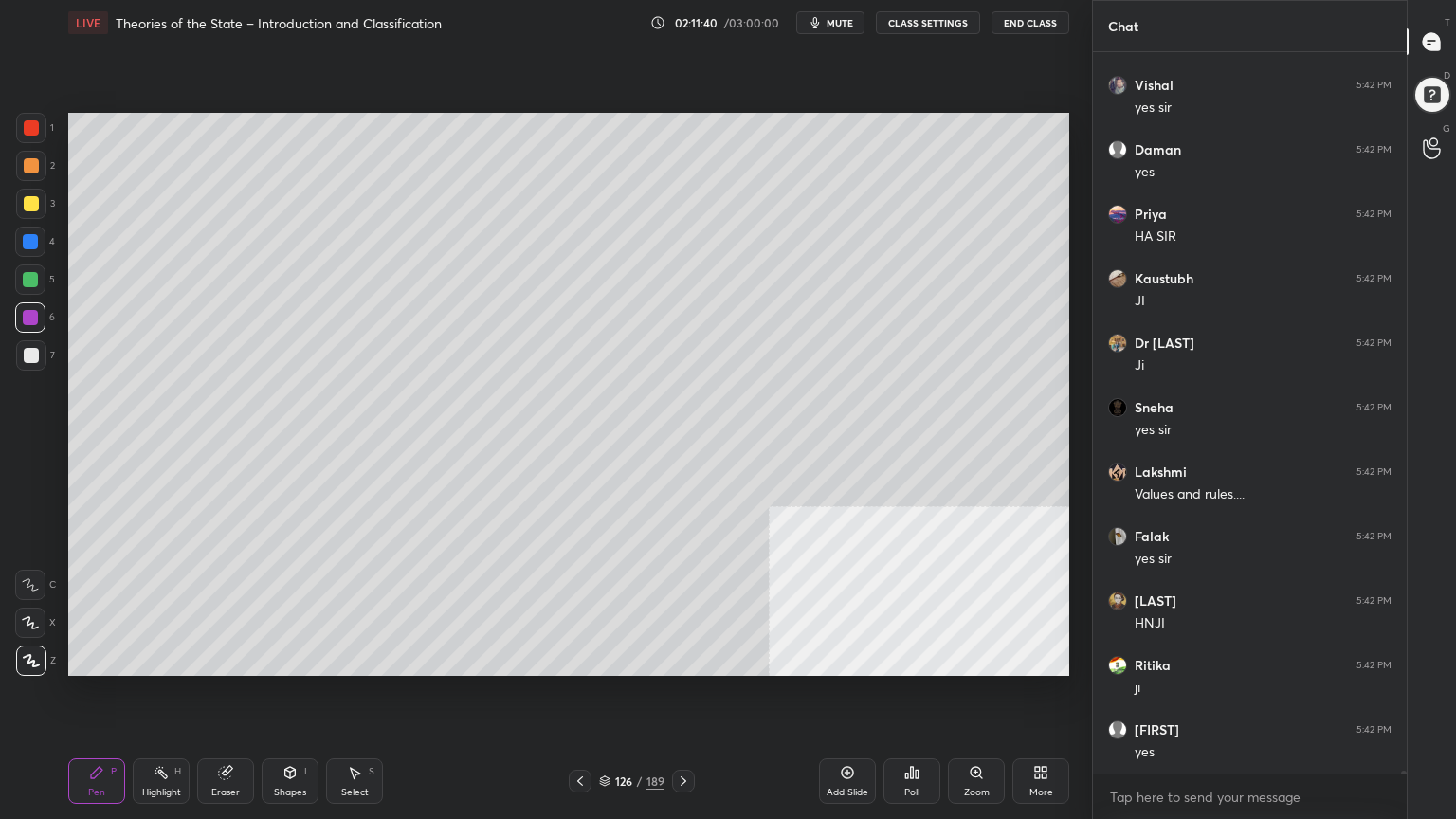 scroll, scrollTop: 198125, scrollLeft: 0, axis: vertical 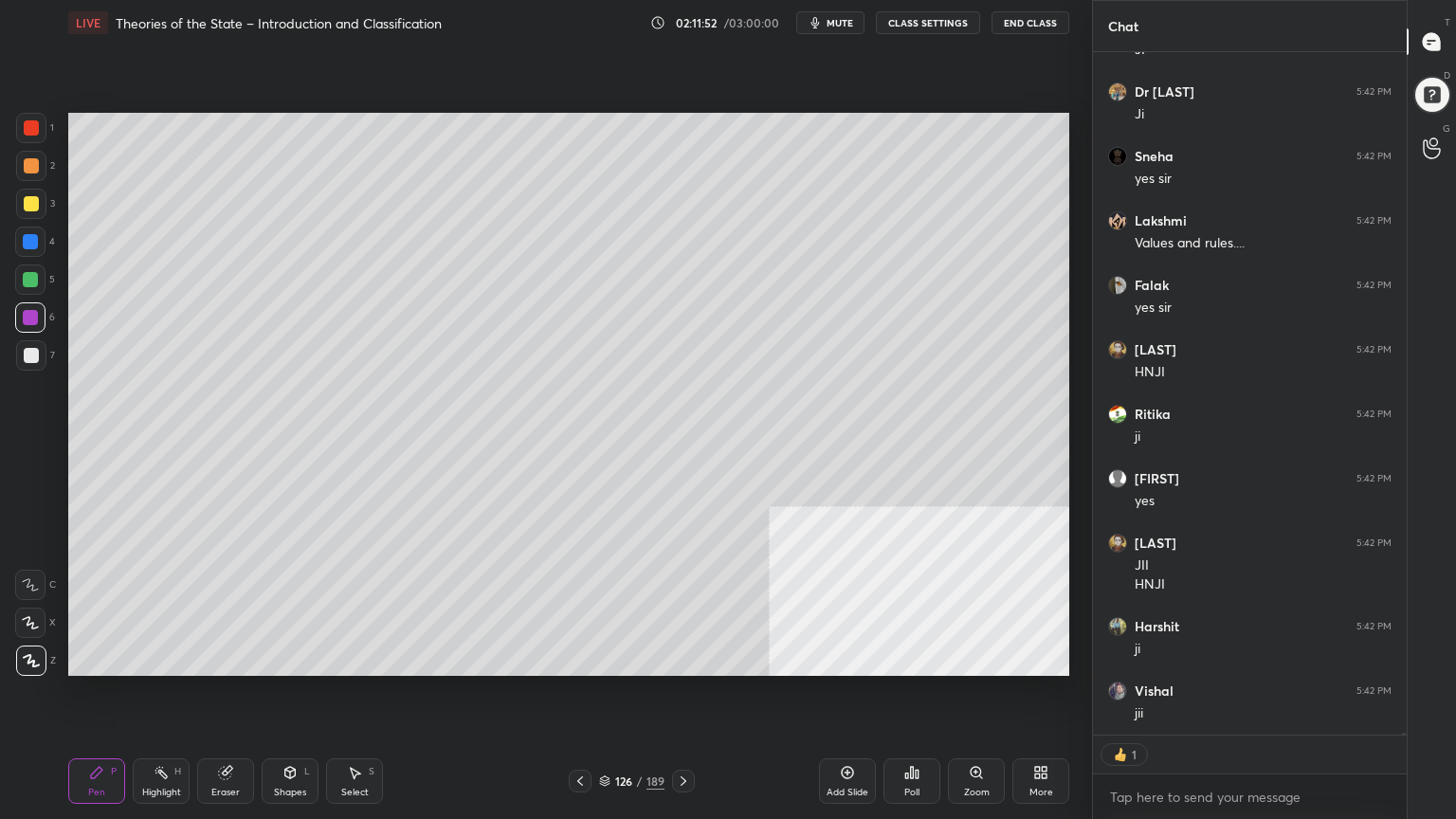 type on "x" 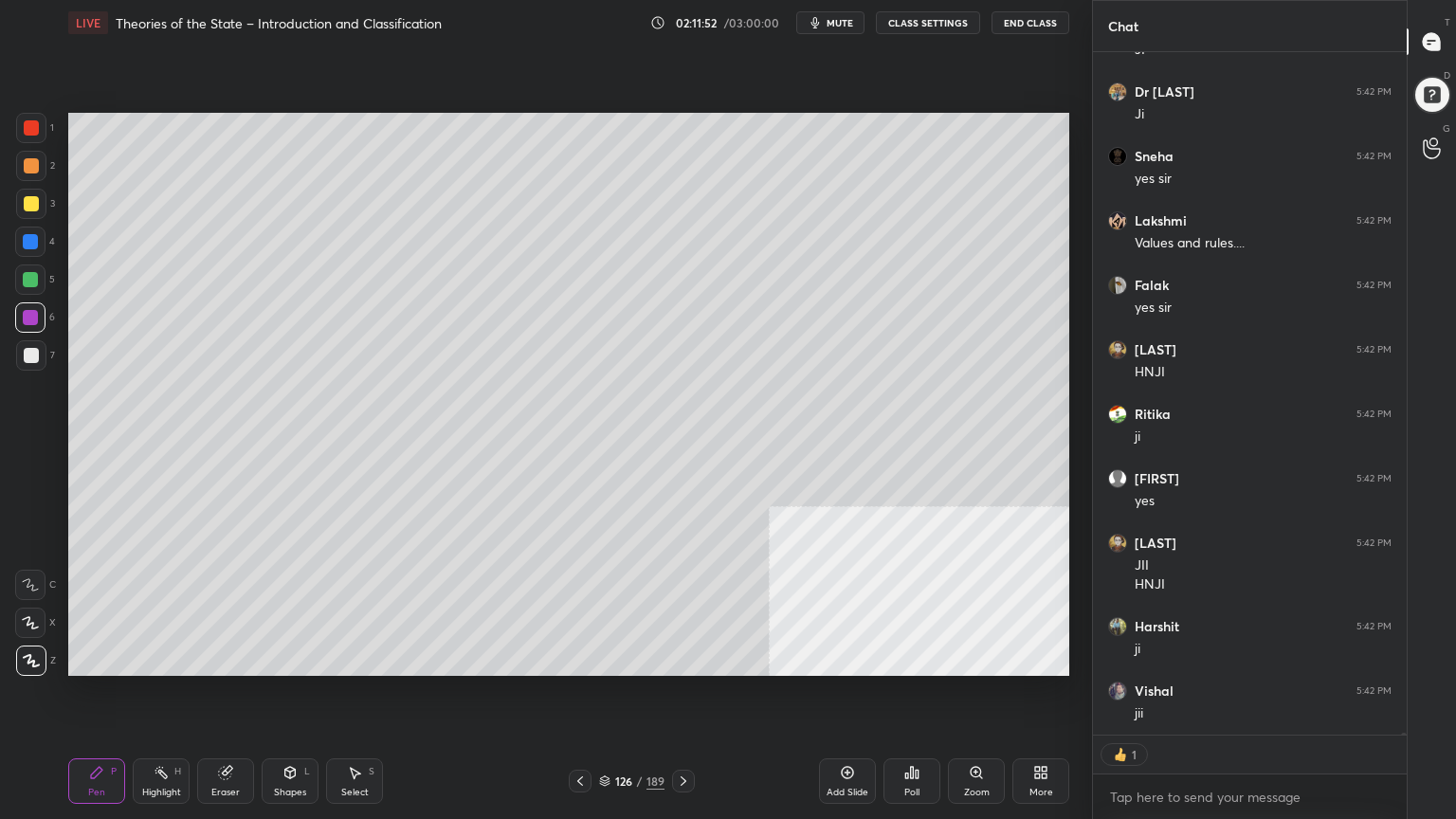 scroll, scrollTop: 7, scrollLeft: 6, axis: both 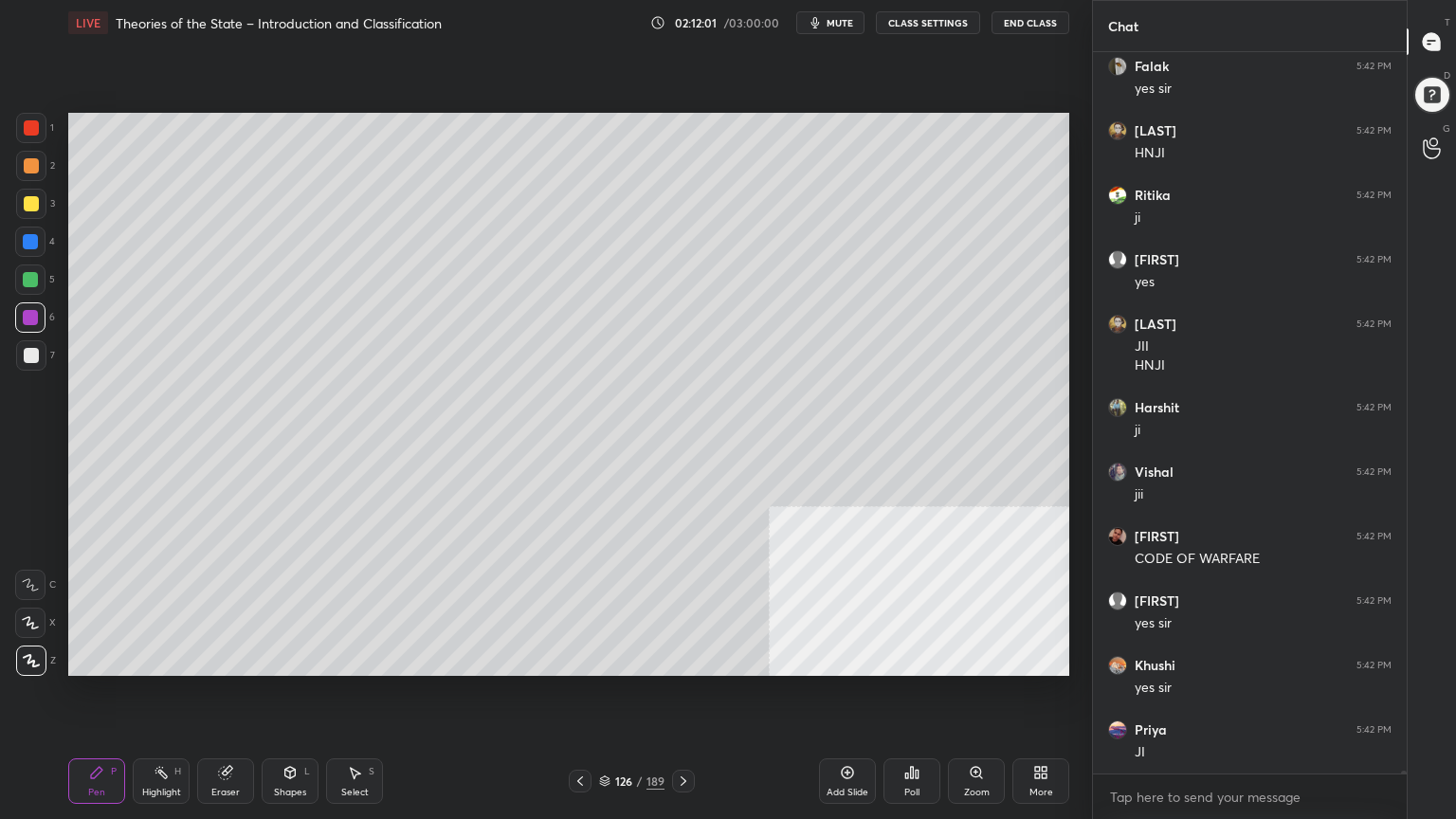click at bounding box center [31, 128] 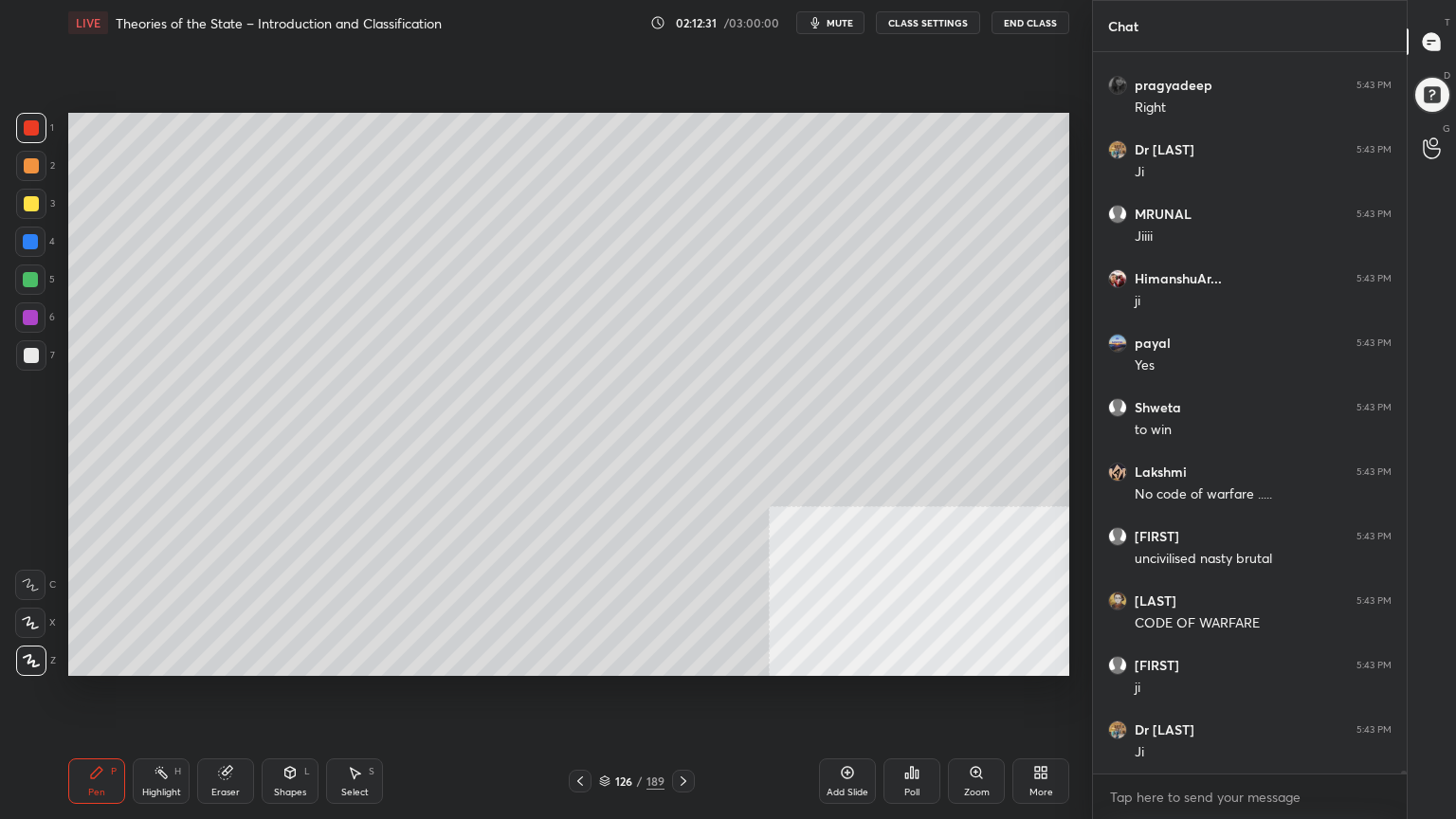 scroll, scrollTop: 199627, scrollLeft: 0, axis: vertical 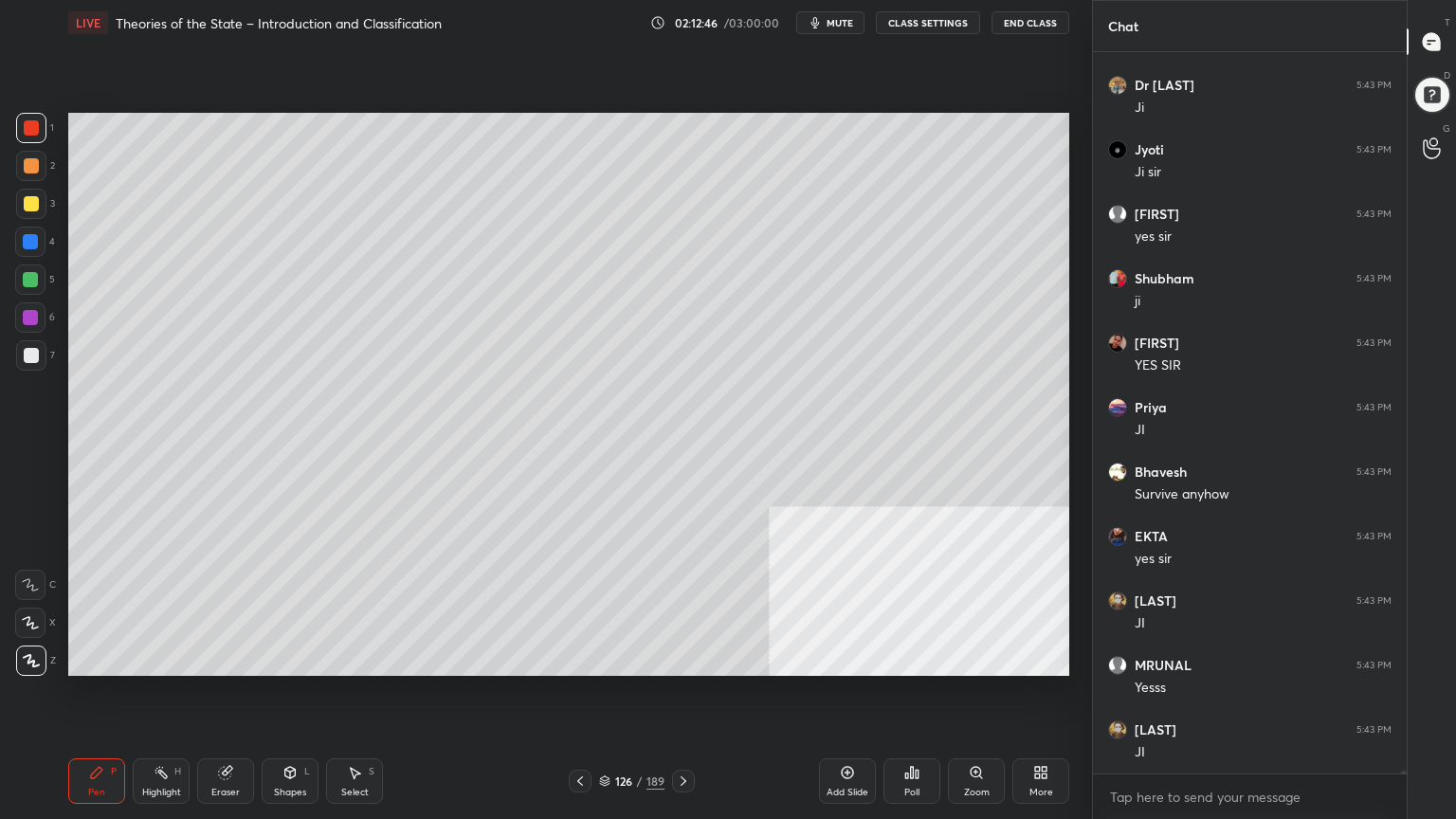 click at bounding box center (30, 242) 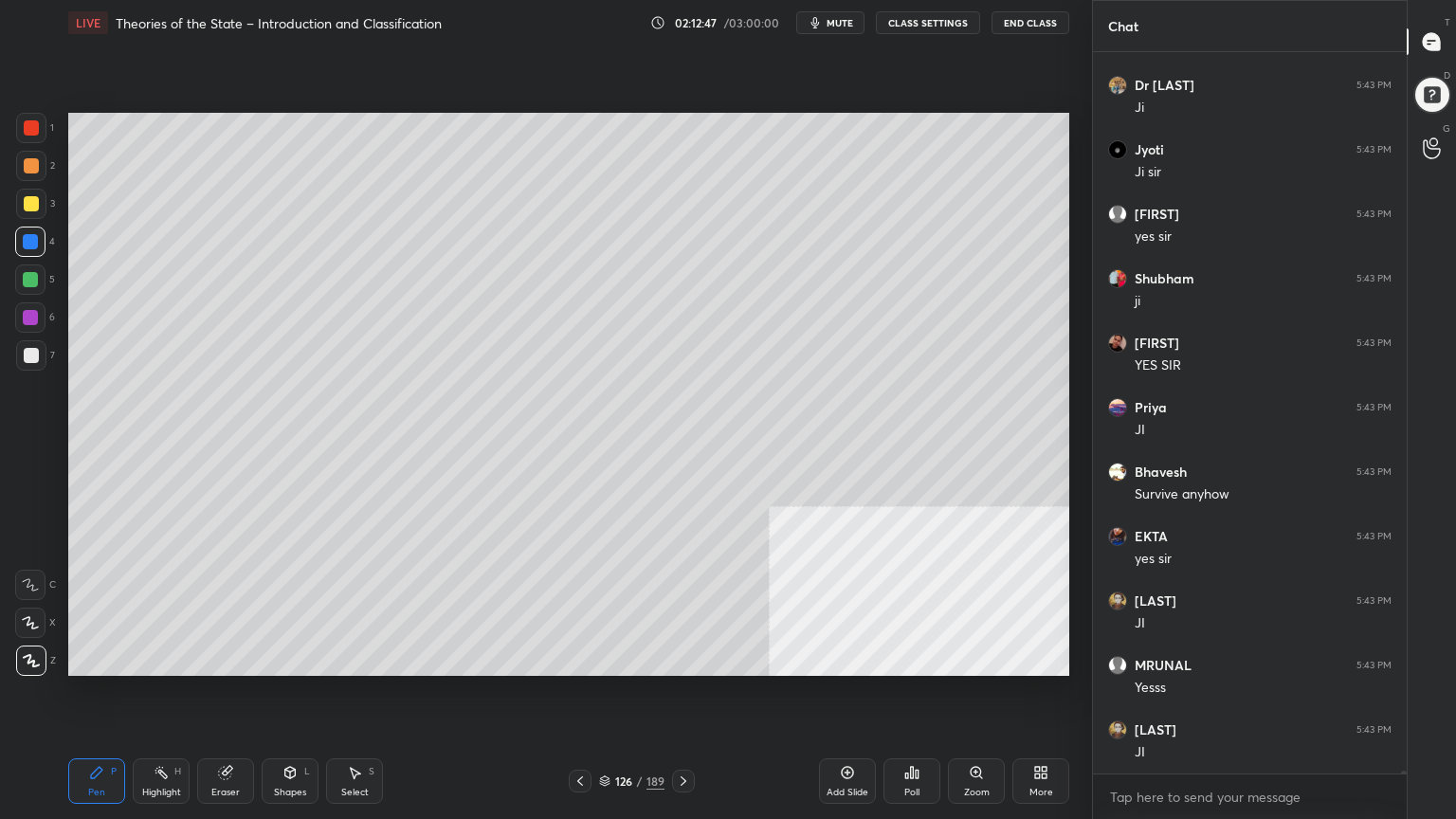 scroll, scrollTop: 200226, scrollLeft: 0, axis: vertical 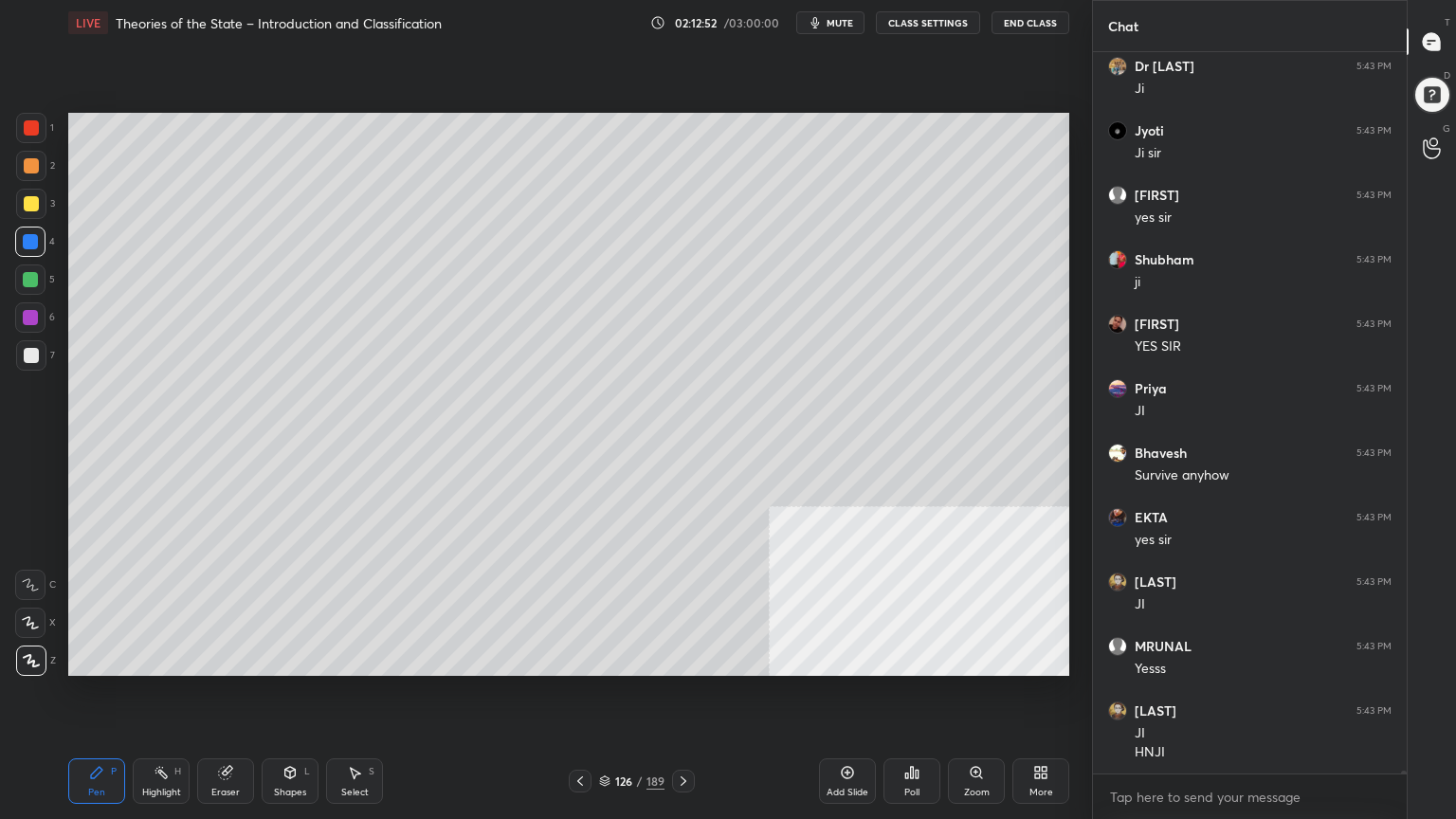 click at bounding box center (30, 318) 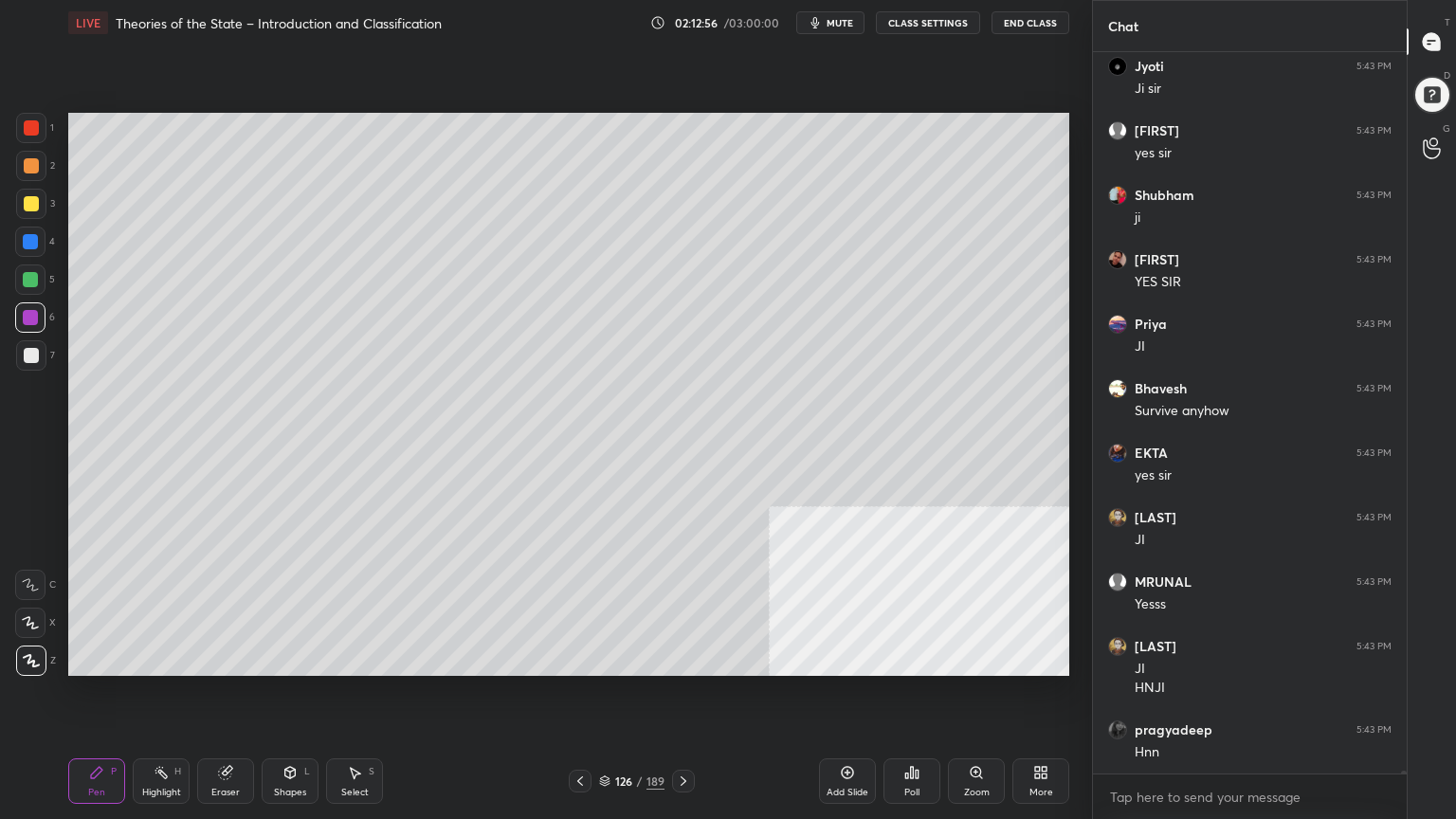 scroll, scrollTop: 200355, scrollLeft: 0, axis: vertical 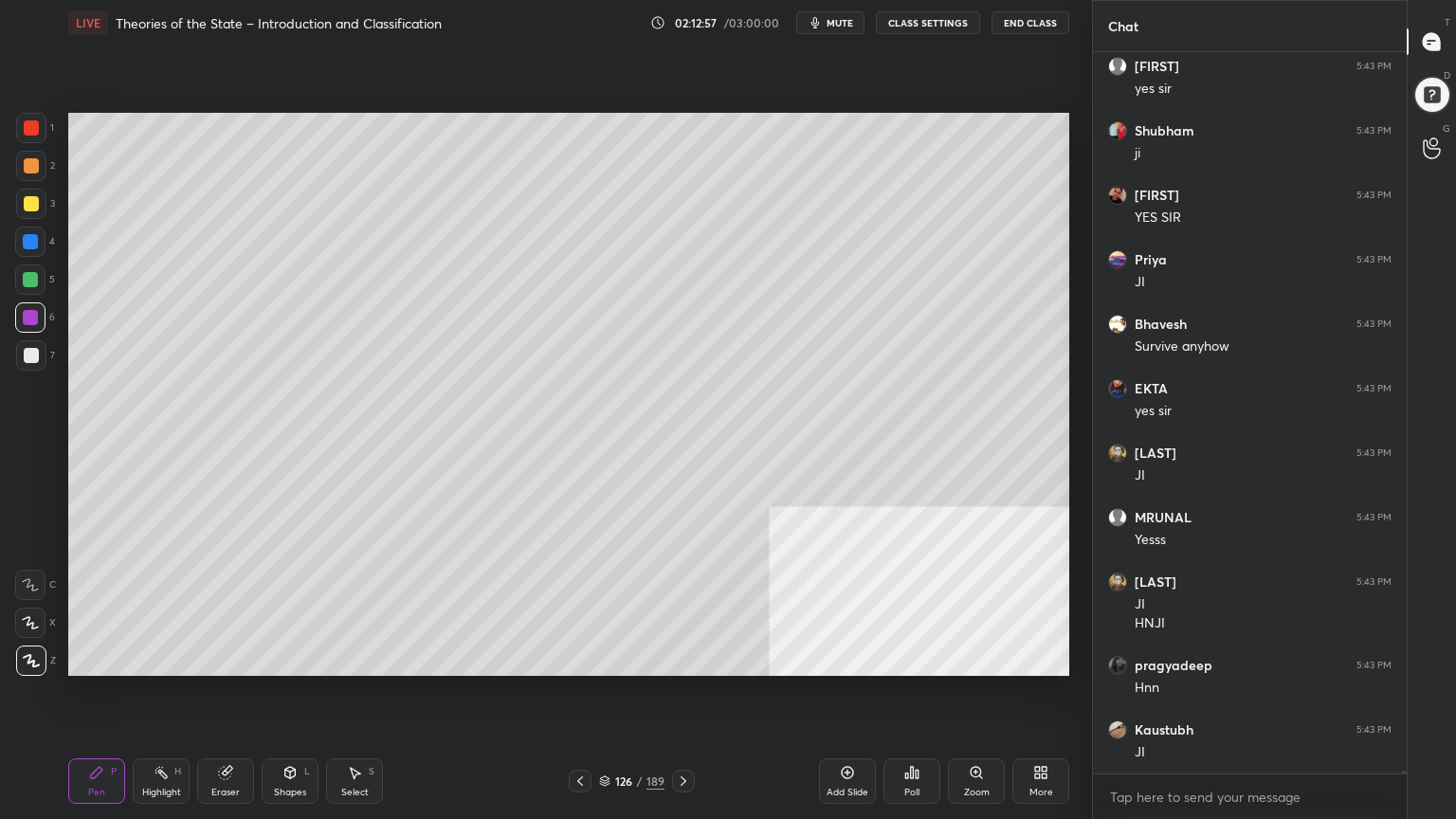 drag, startPoint x: 23, startPoint y: 353, endPoint x: 53, endPoint y: 384, distance: 43.13931 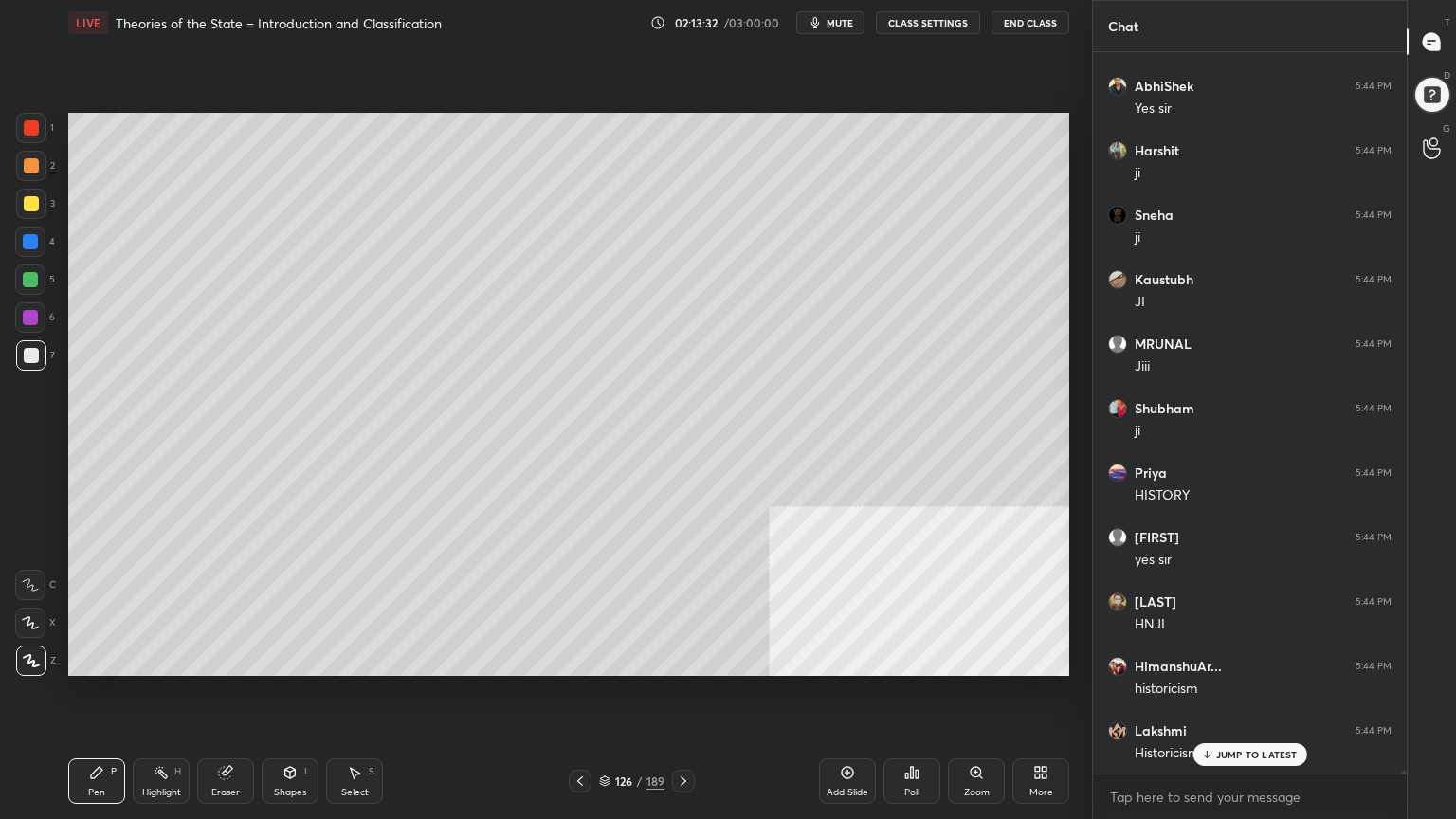 scroll, scrollTop: 191745, scrollLeft: 0, axis: vertical 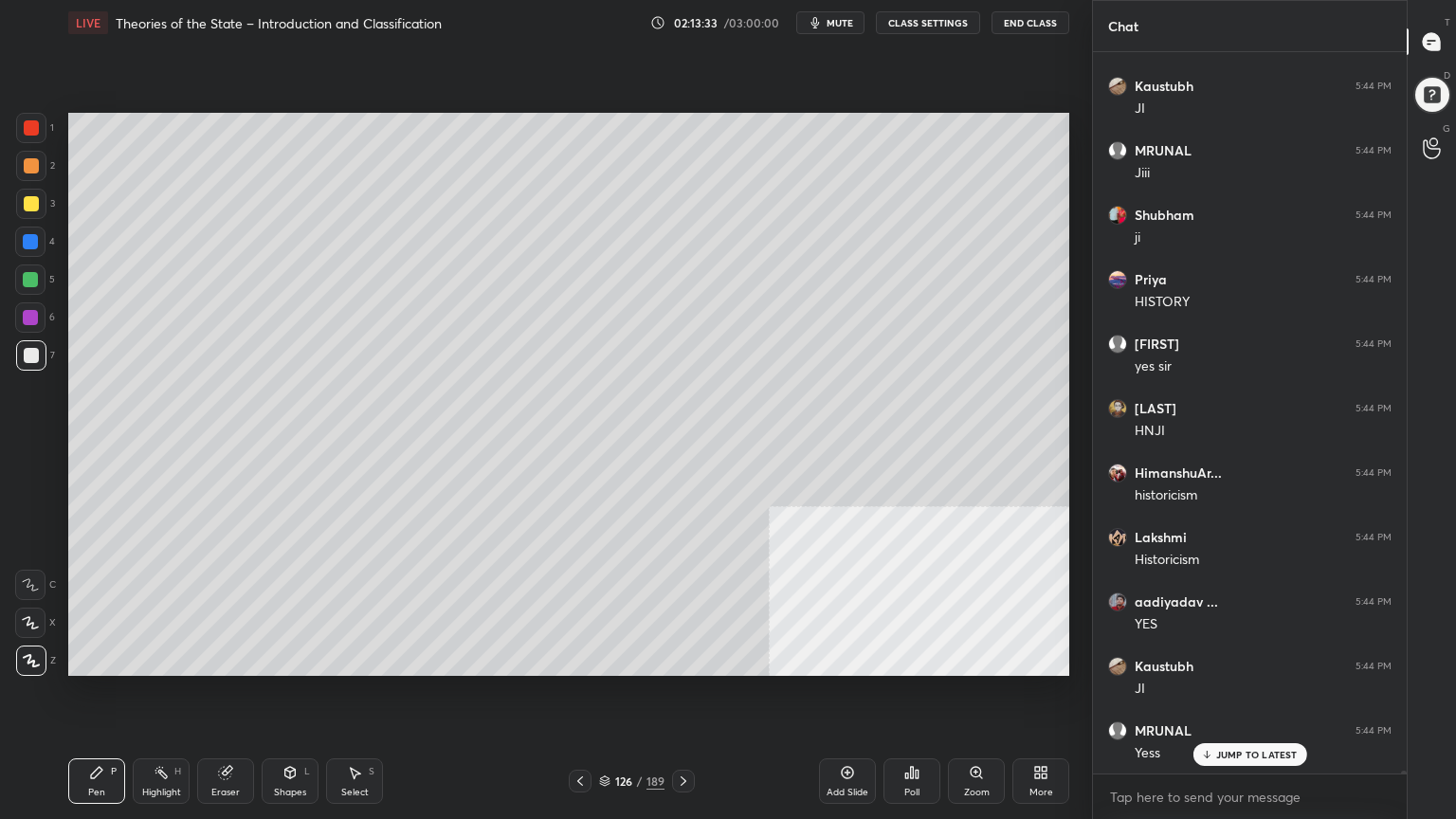 click 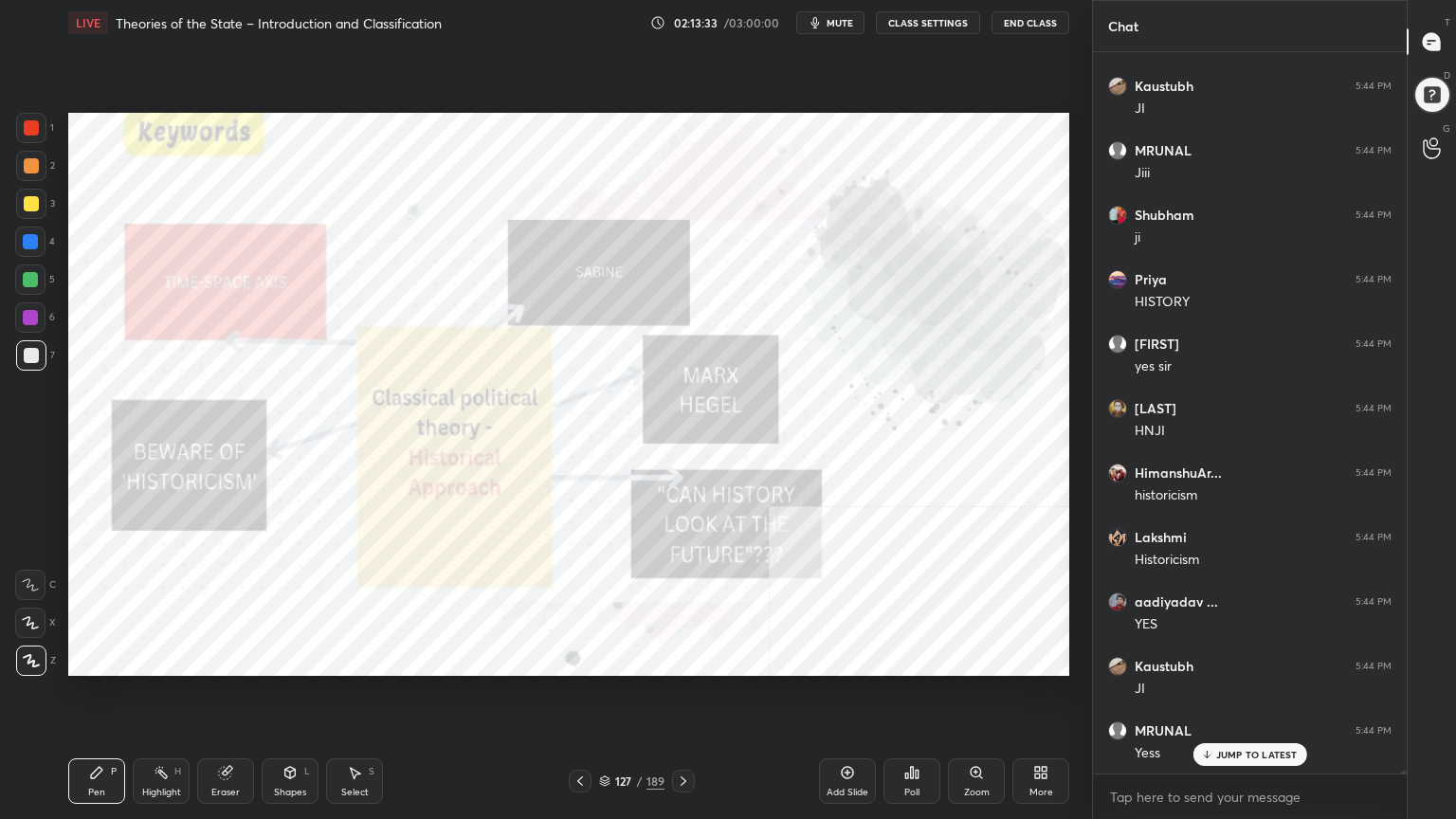 scroll, scrollTop: 191809, scrollLeft: 0, axis: vertical 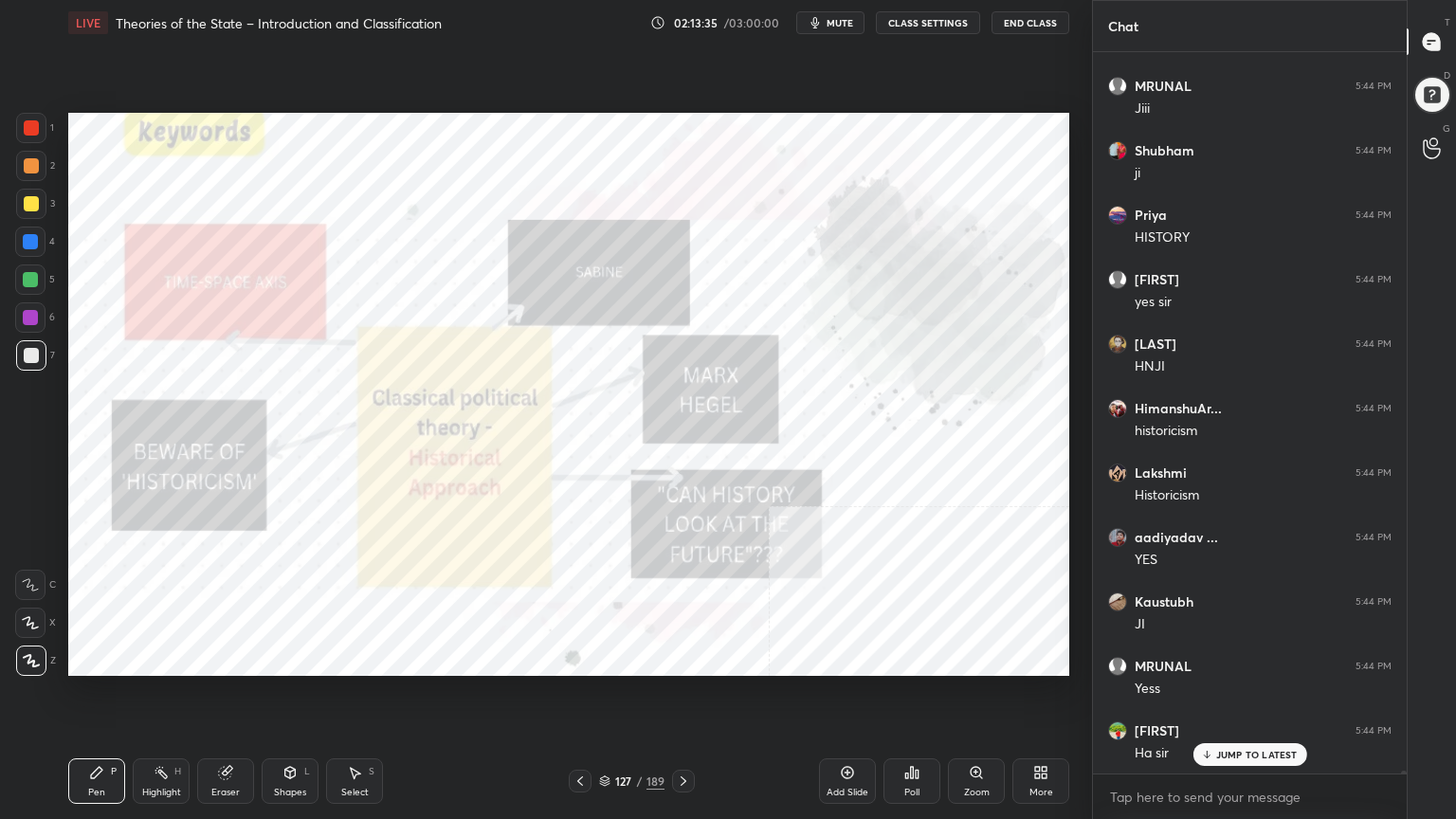 click at bounding box center (31, 128) 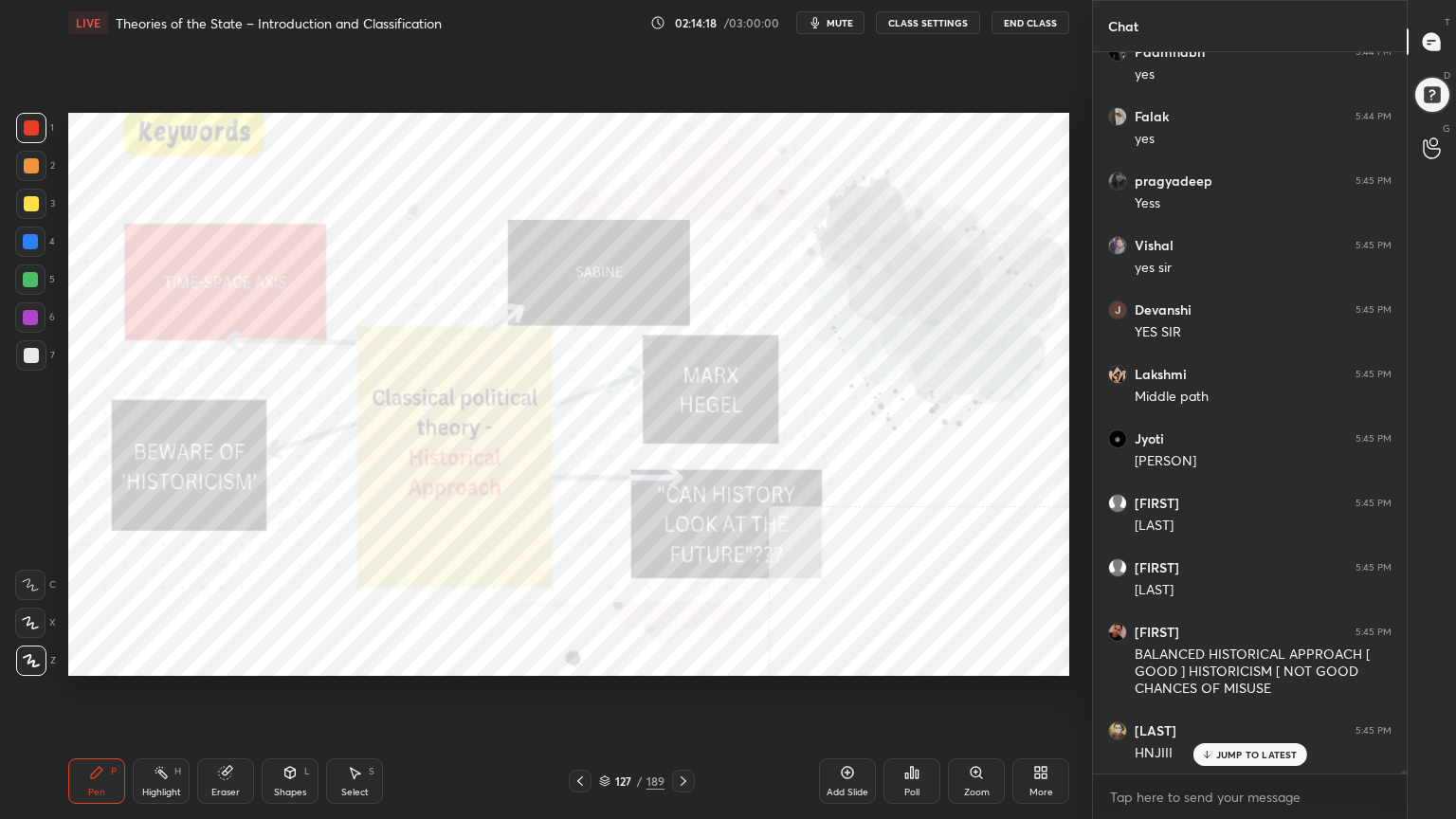 scroll, scrollTop: 193197, scrollLeft: 0, axis: vertical 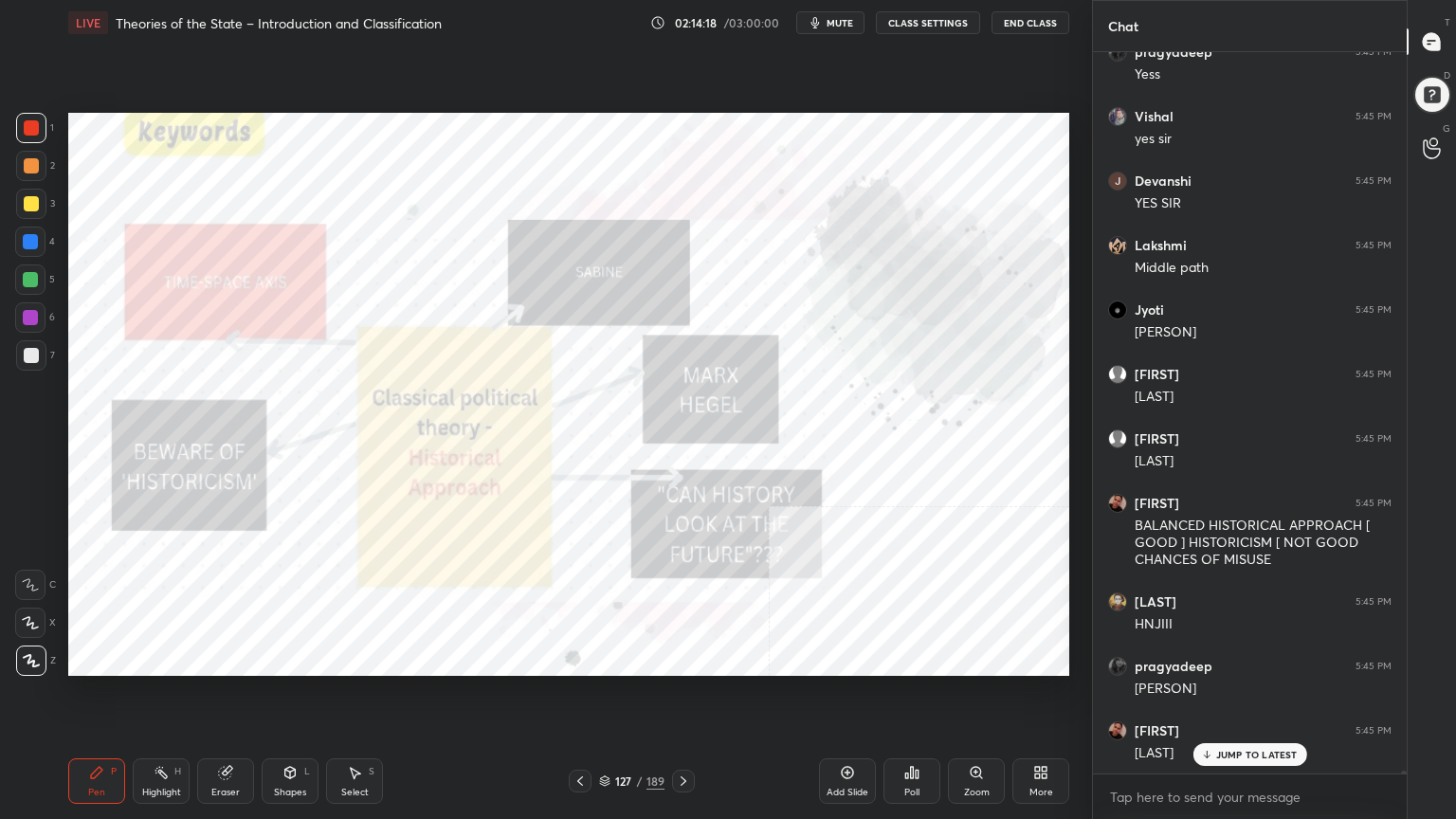 click on "More" at bounding box center [1041, 781] 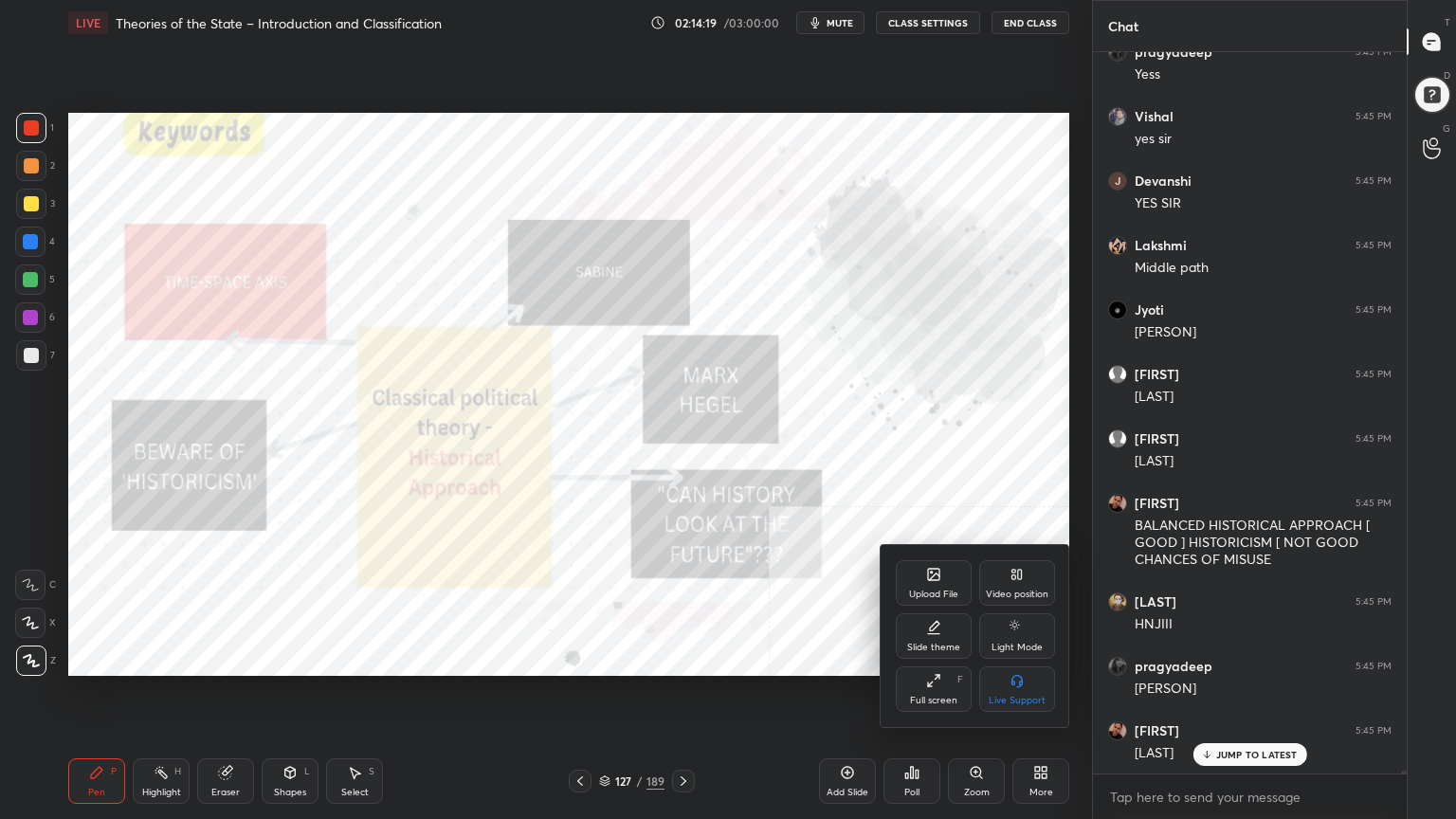 click on "Video position" at bounding box center [1017, 583] 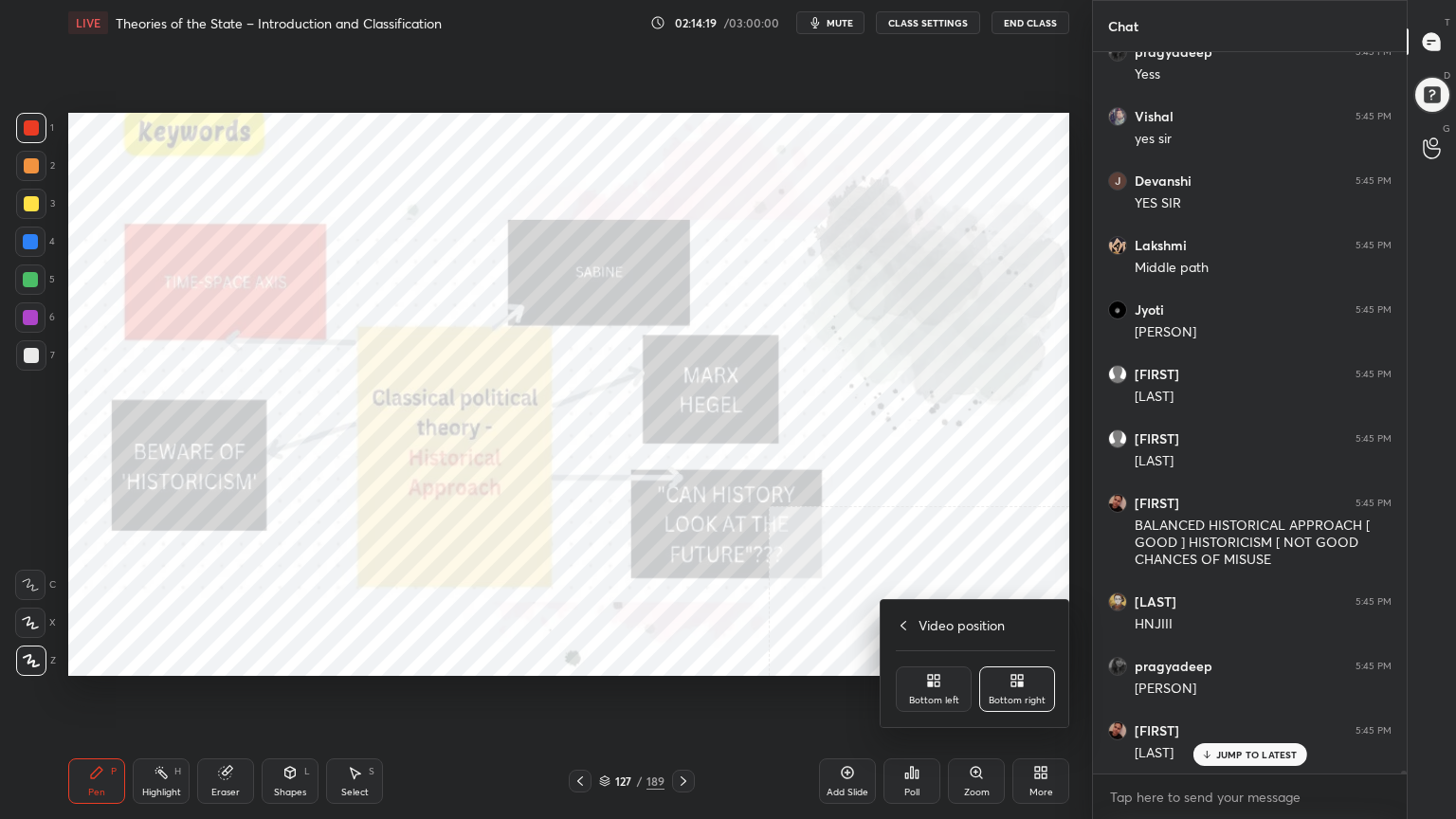 click 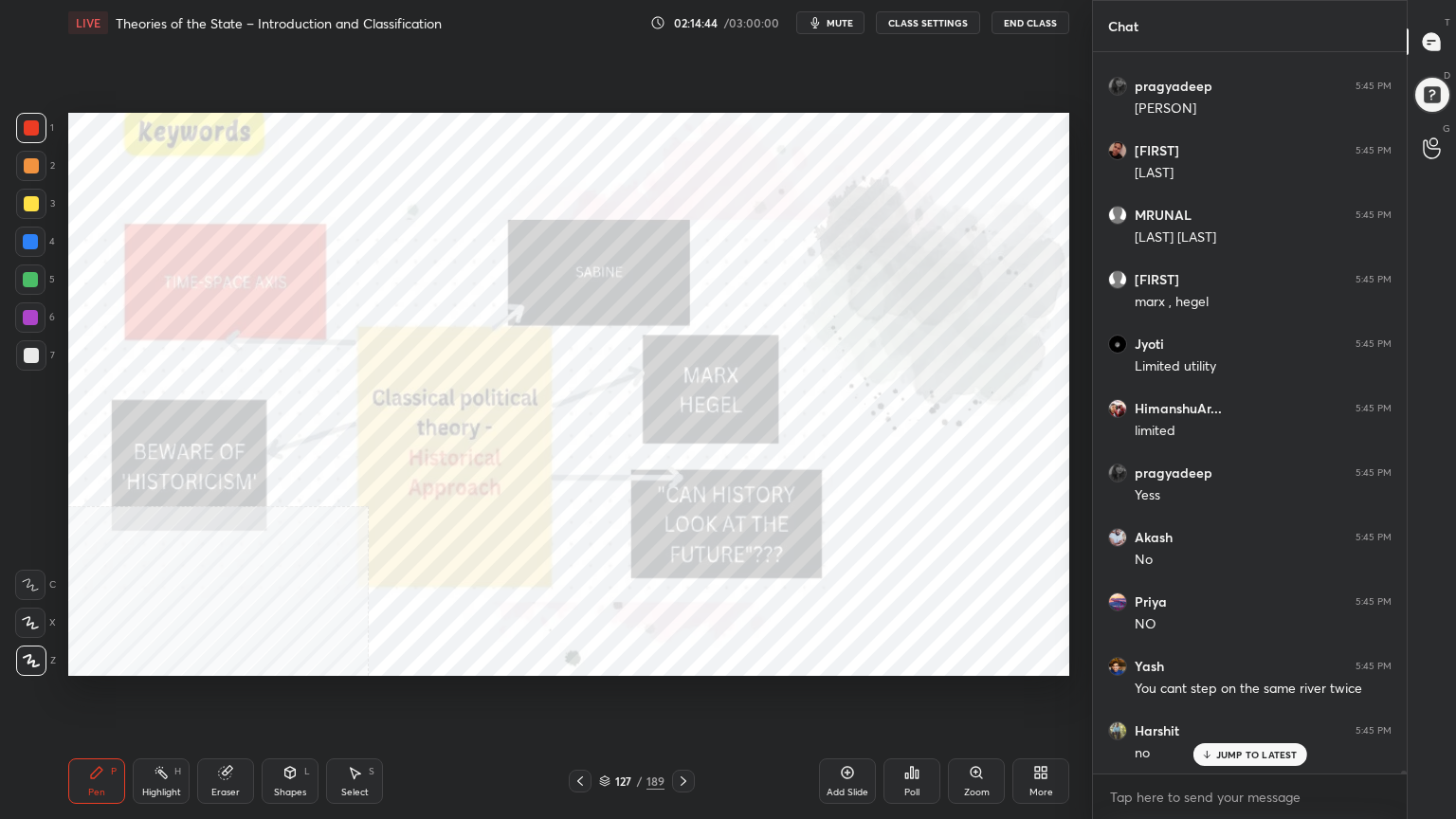 scroll, scrollTop: 193906, scrollLeft: 0, axis: vertical 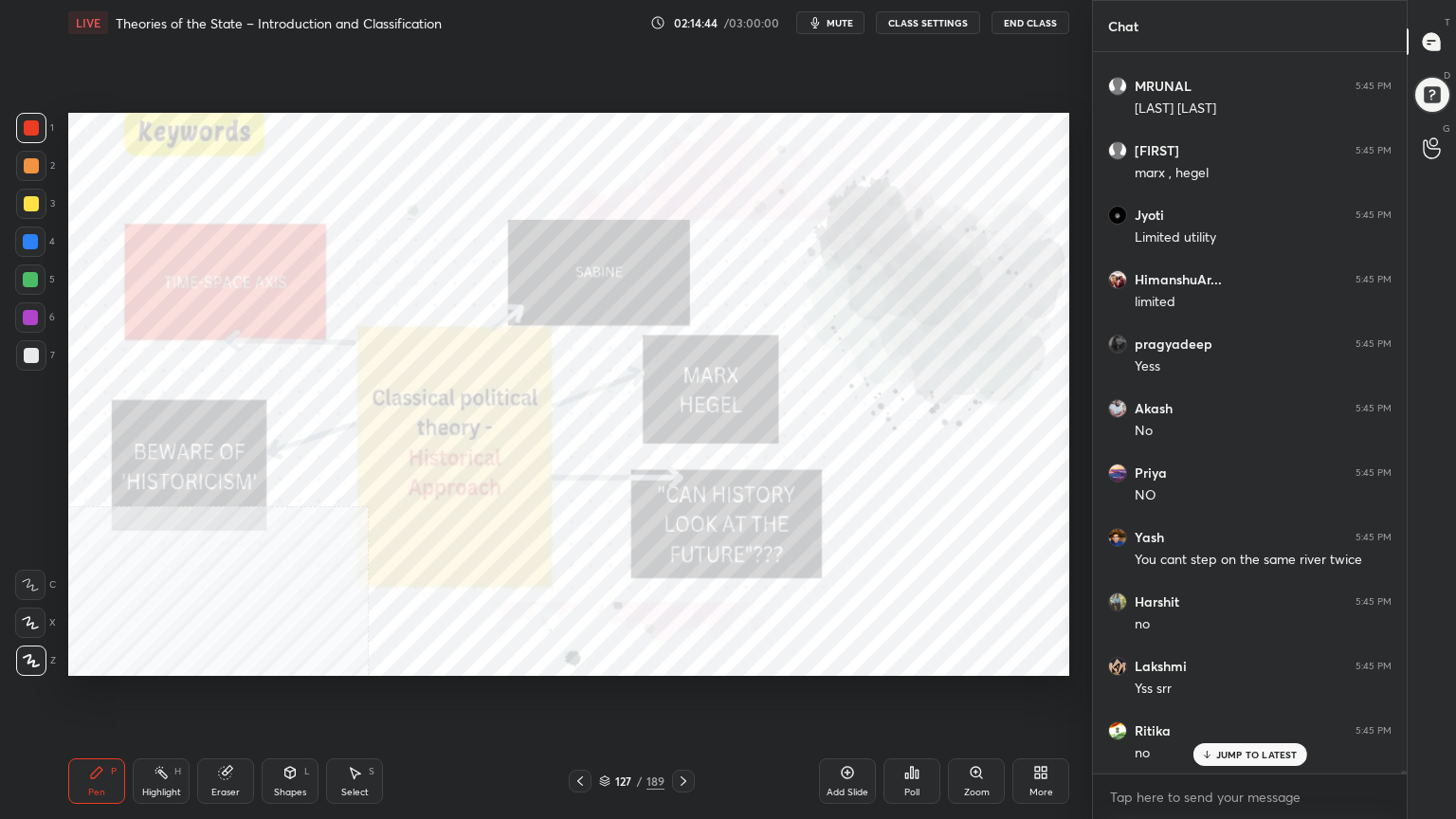 click on "Add Slide" at bounding box center (847, 792) 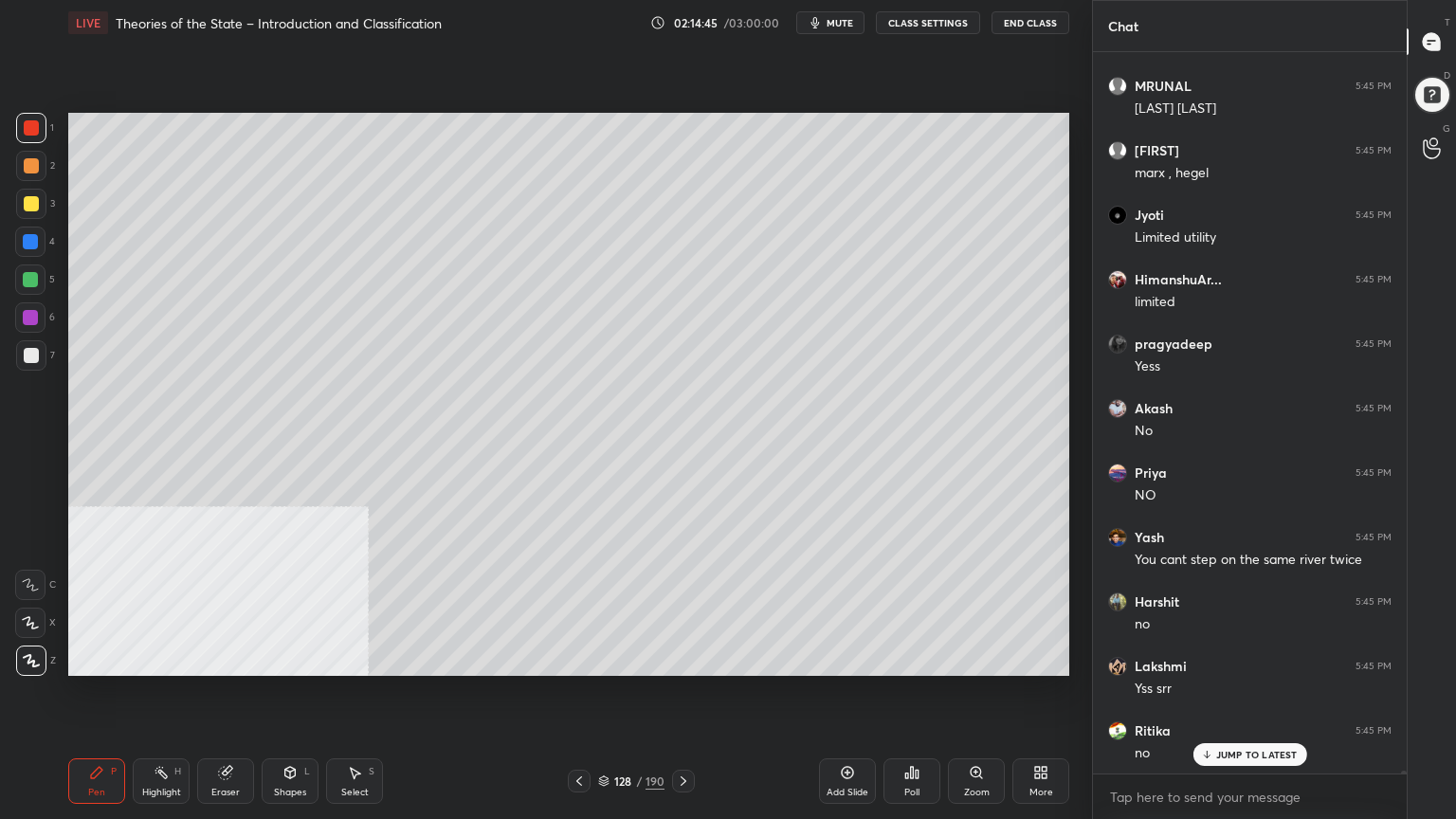 scroll, scrollTop: 194035, scrollLeft: 0, axis: vertical 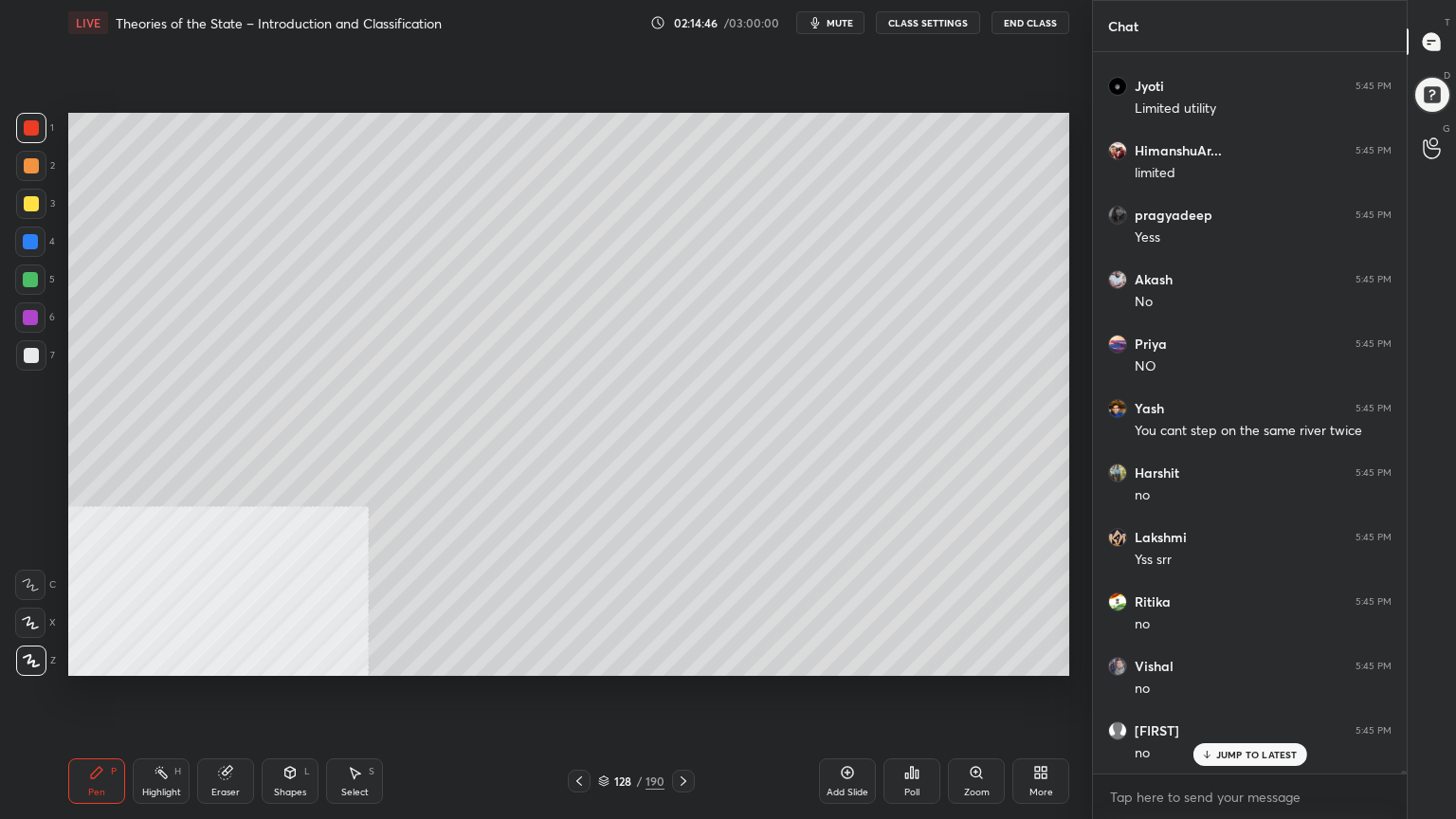 click at bounding box center (30, 242) 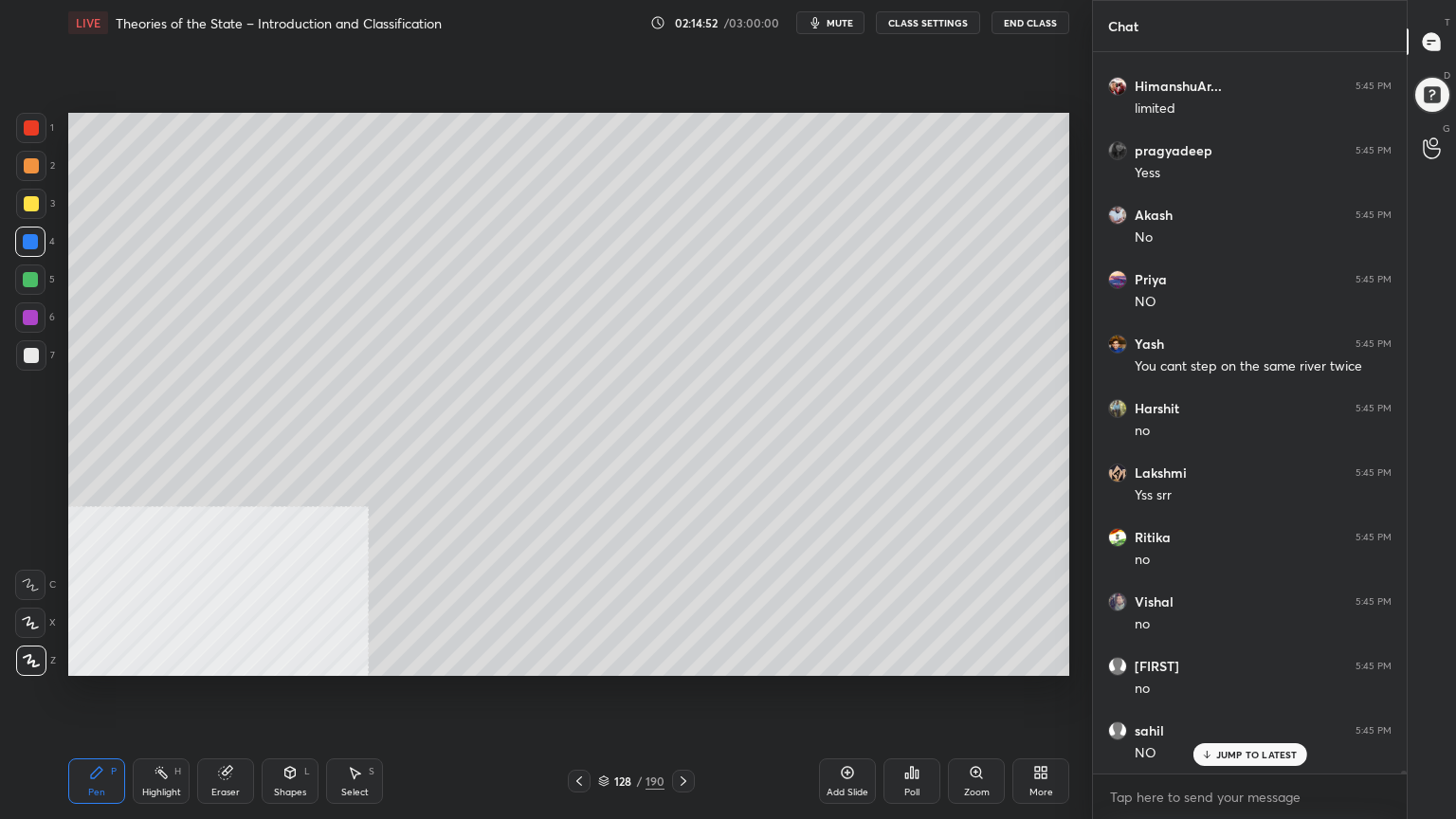 scroll, scrollTop: 194164, scrollLeft: 0, axis: vertical 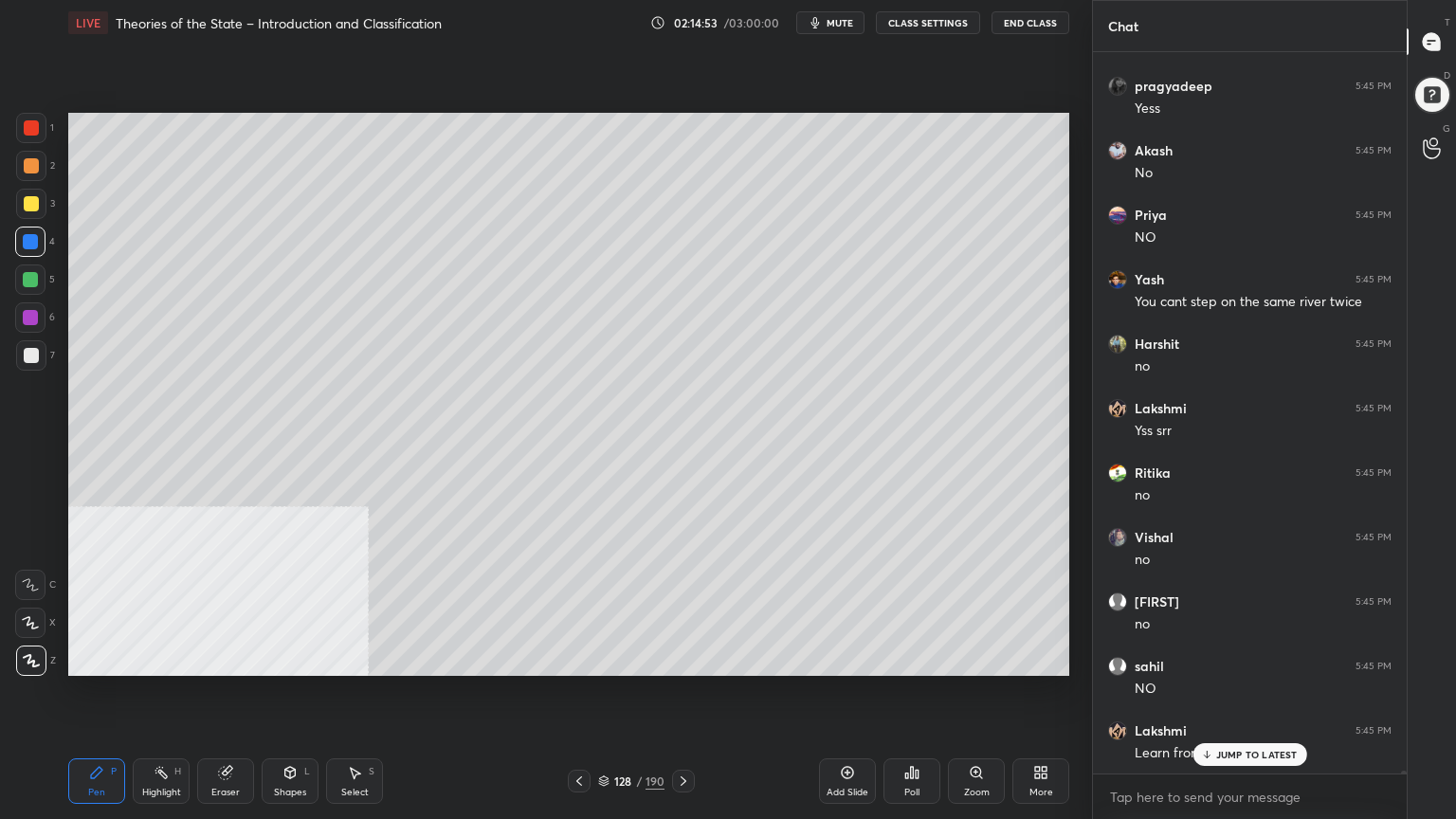 click at bounding box center (30, 242) 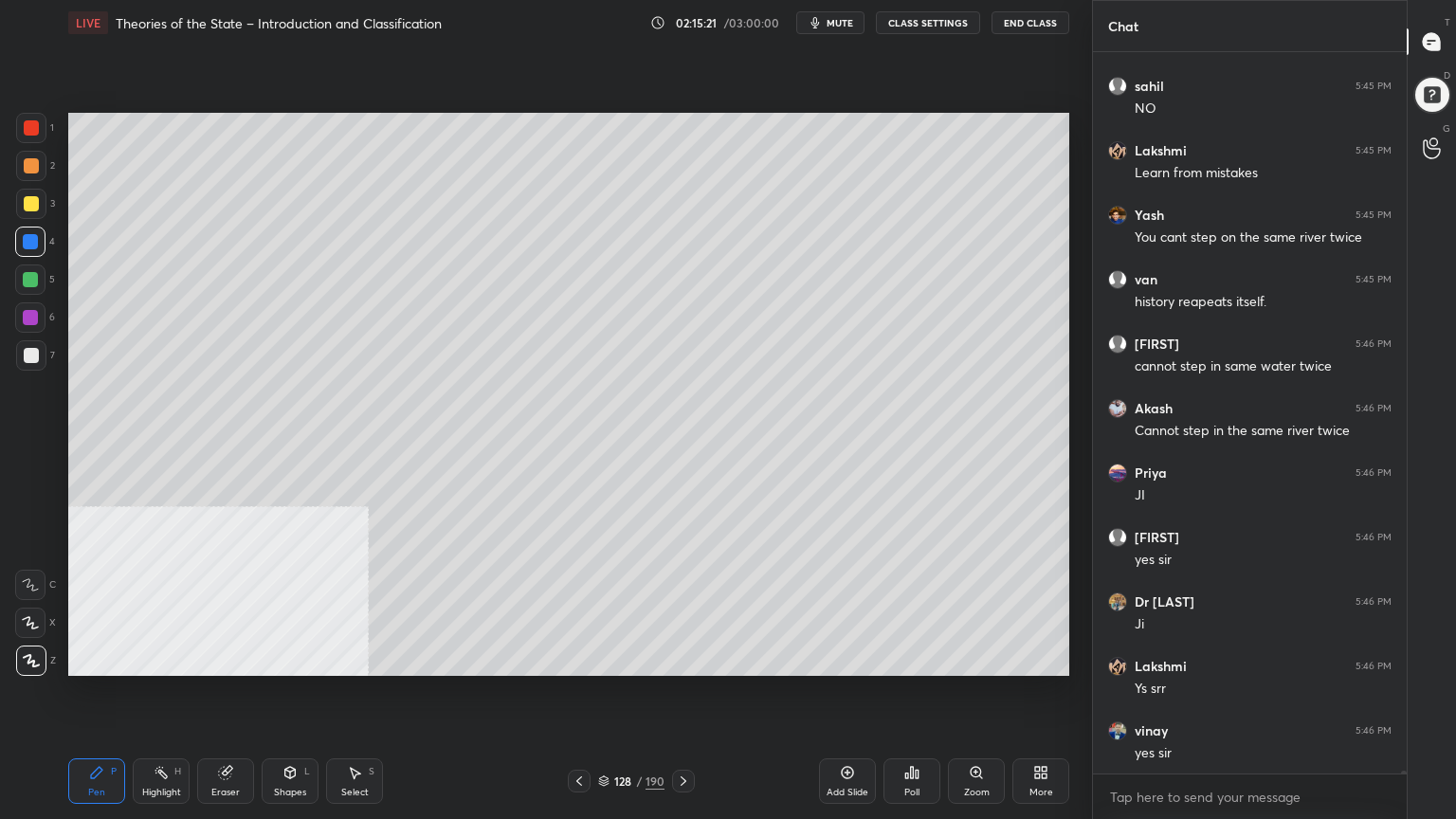 scroll, scrollTop: 194808, scrollLeft: 0, axis: vertical 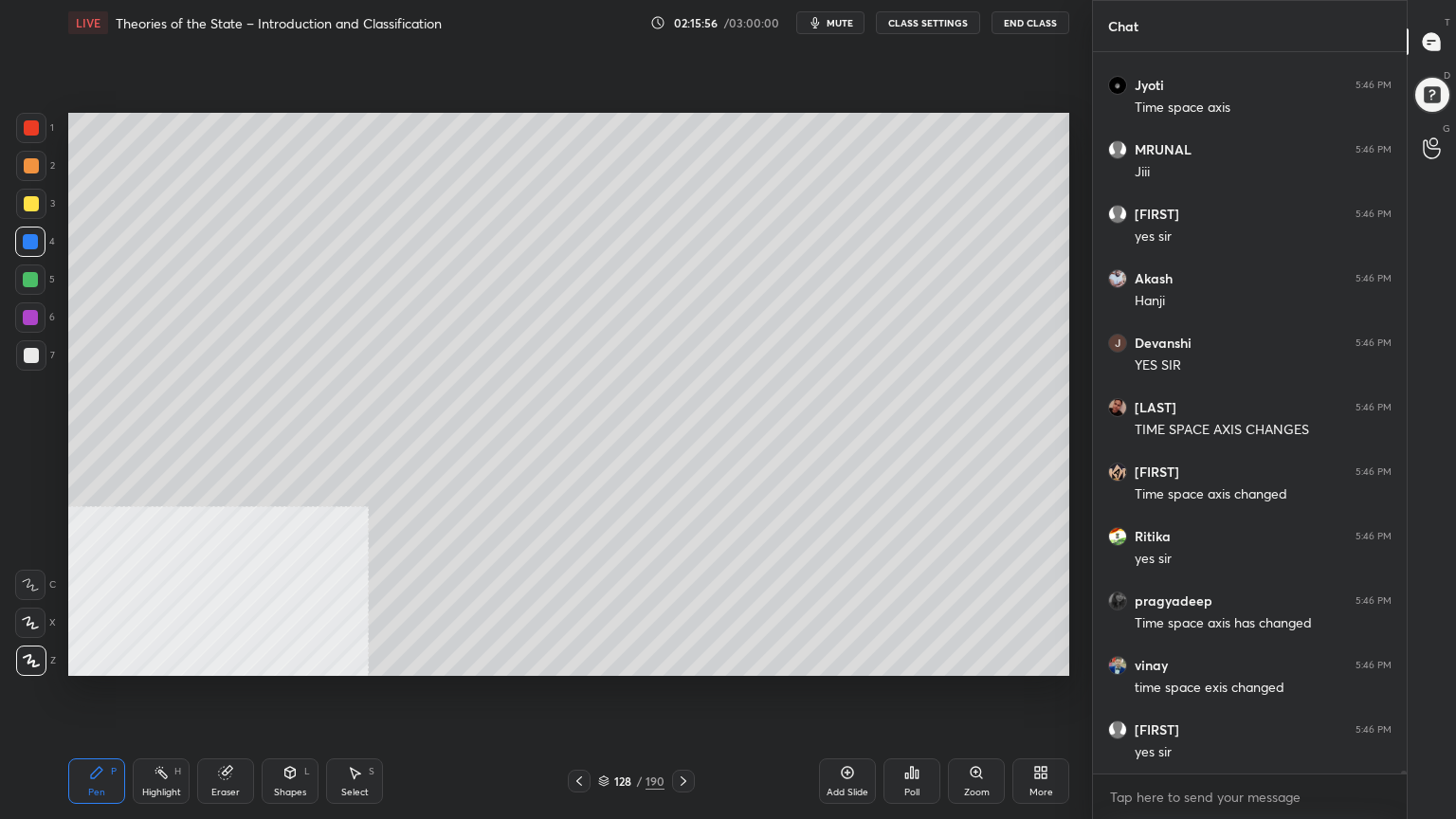 click 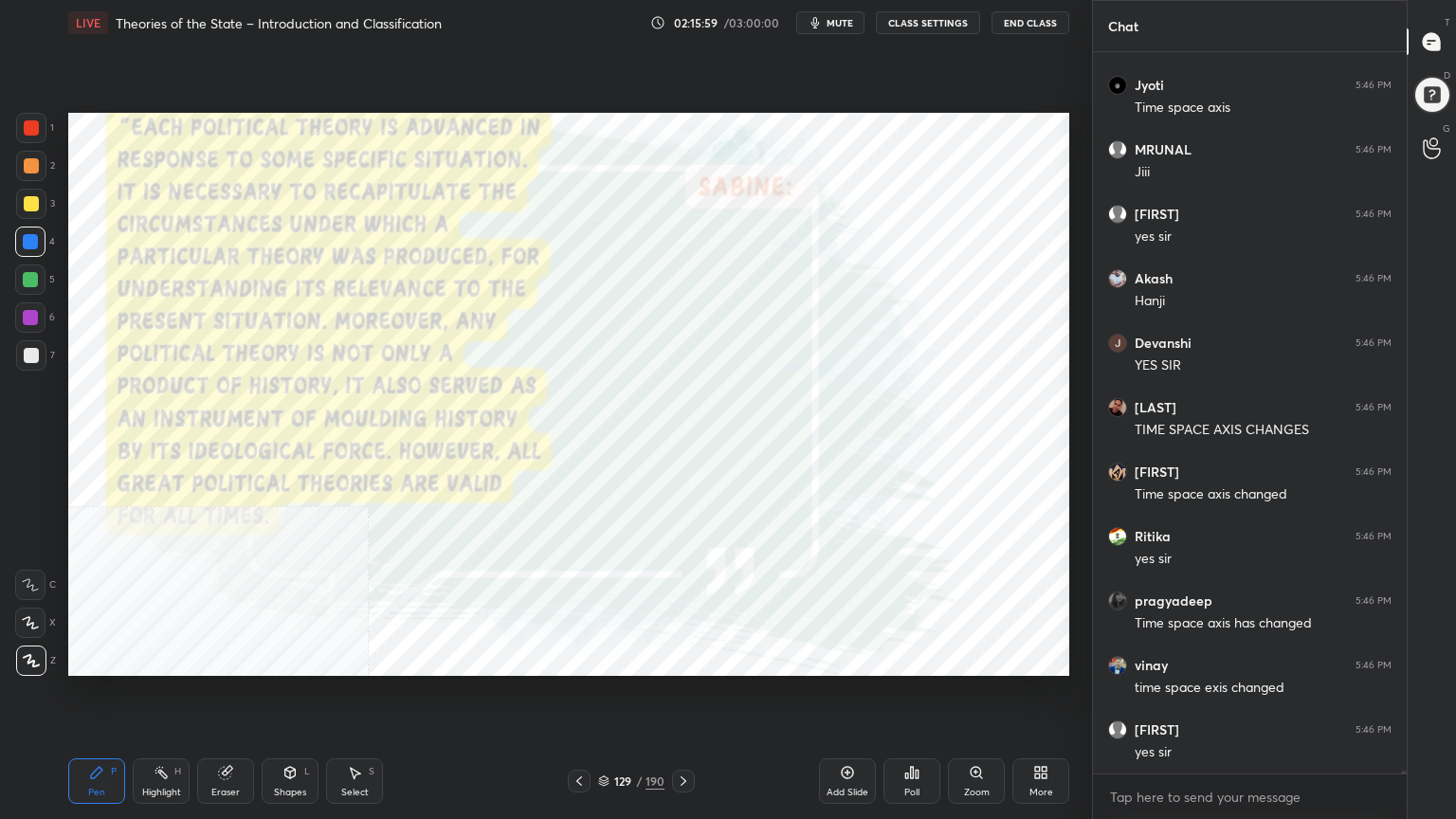 click on "More" at bounding box center [1041, 781] 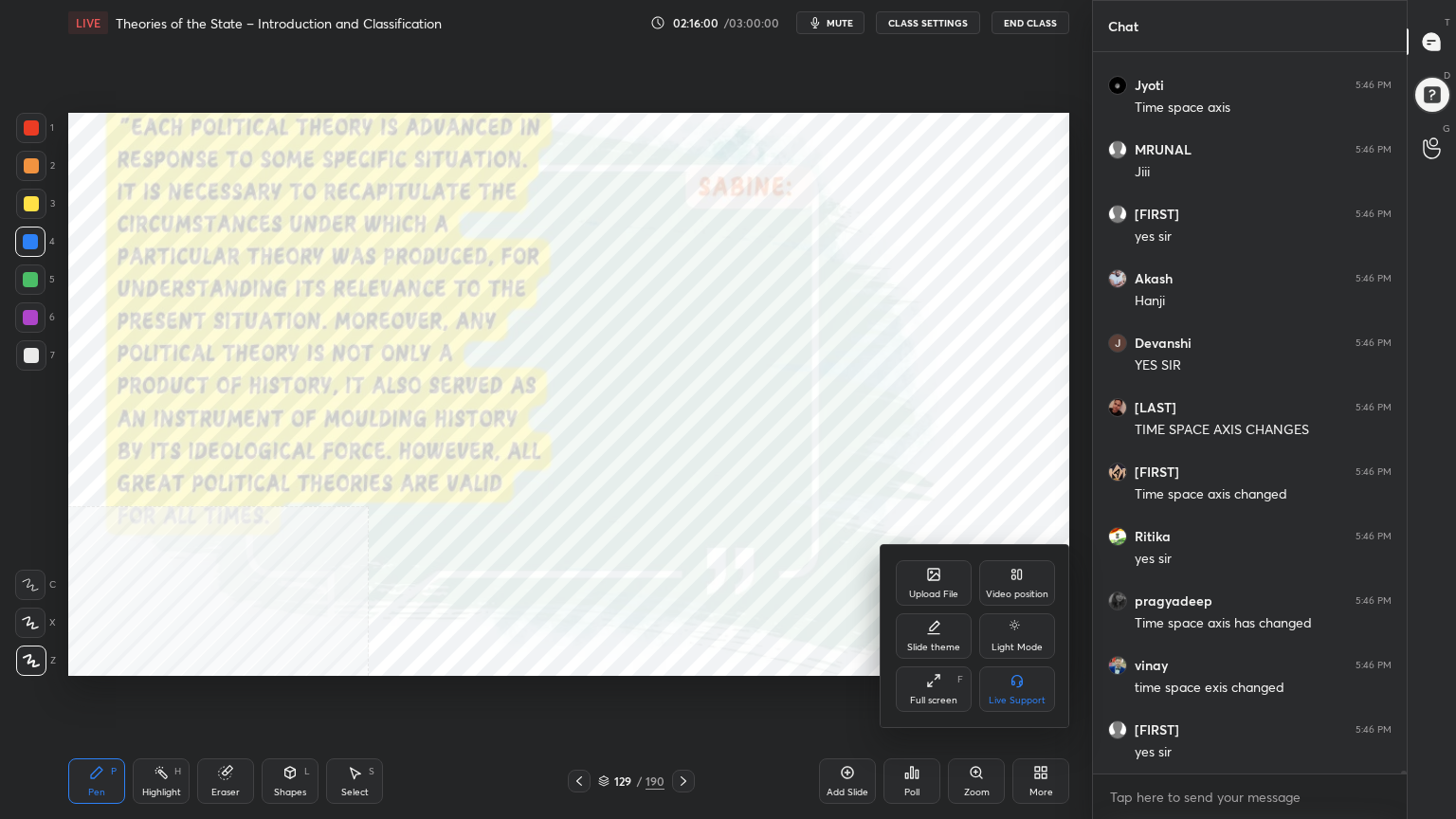 drag, startPoint x: 1012, startPoint y: 580, endPoint x: 1012, endPoint y: 607, distance: 27 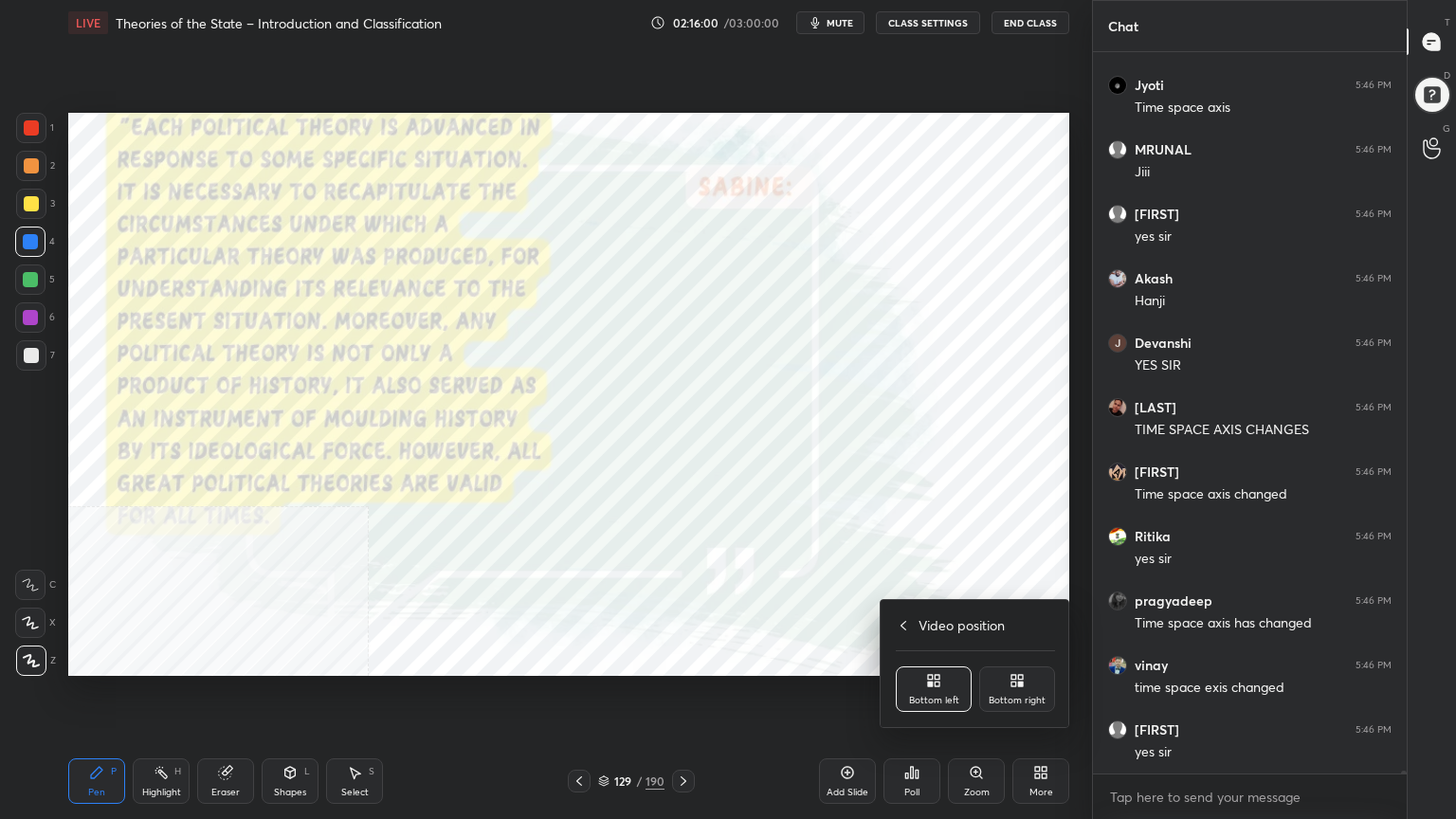 click 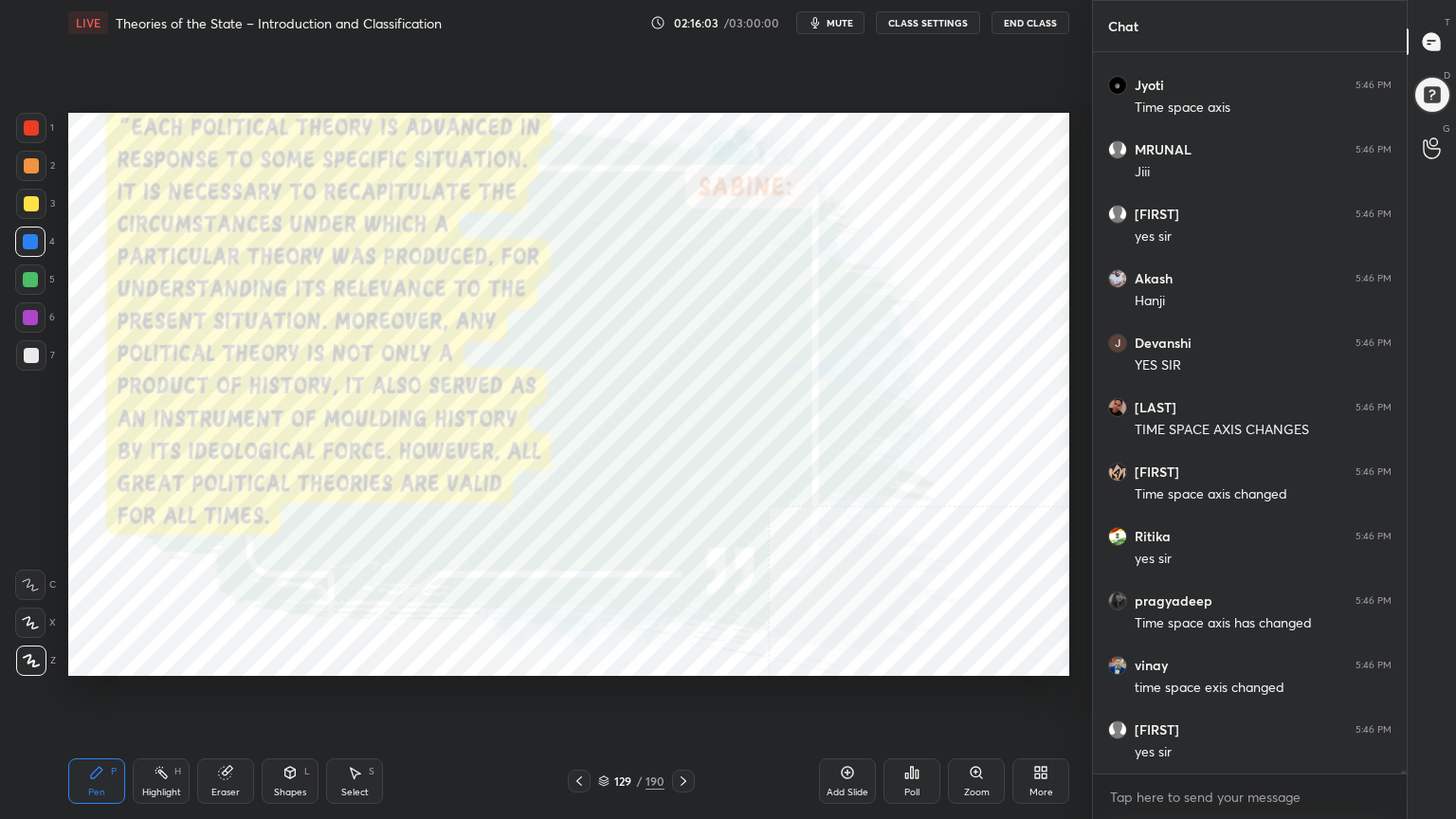 click at bounding box center (31, 128) 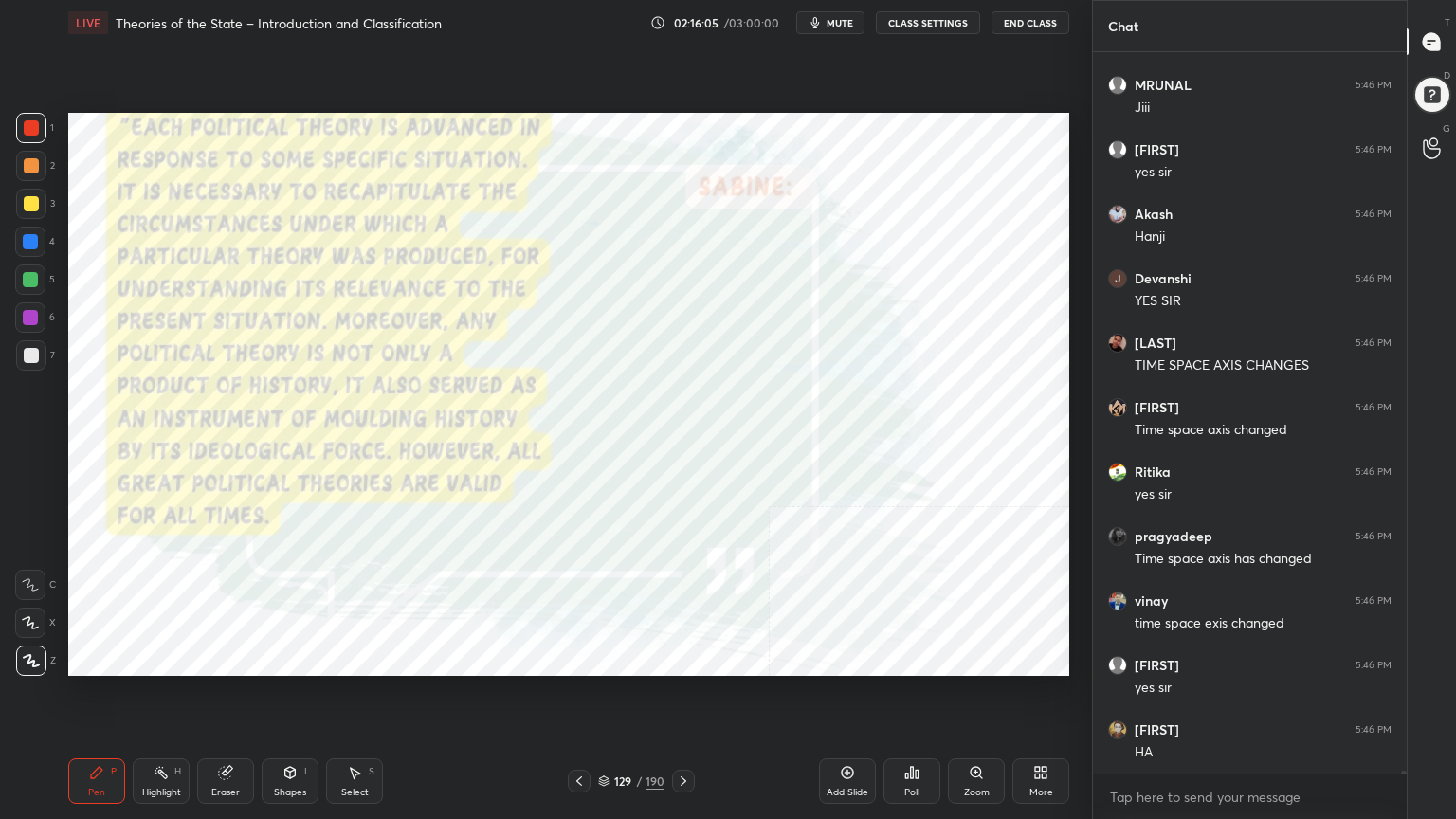scroll, scrollTop: 196794, scrollLeft: 0, axis: vertical 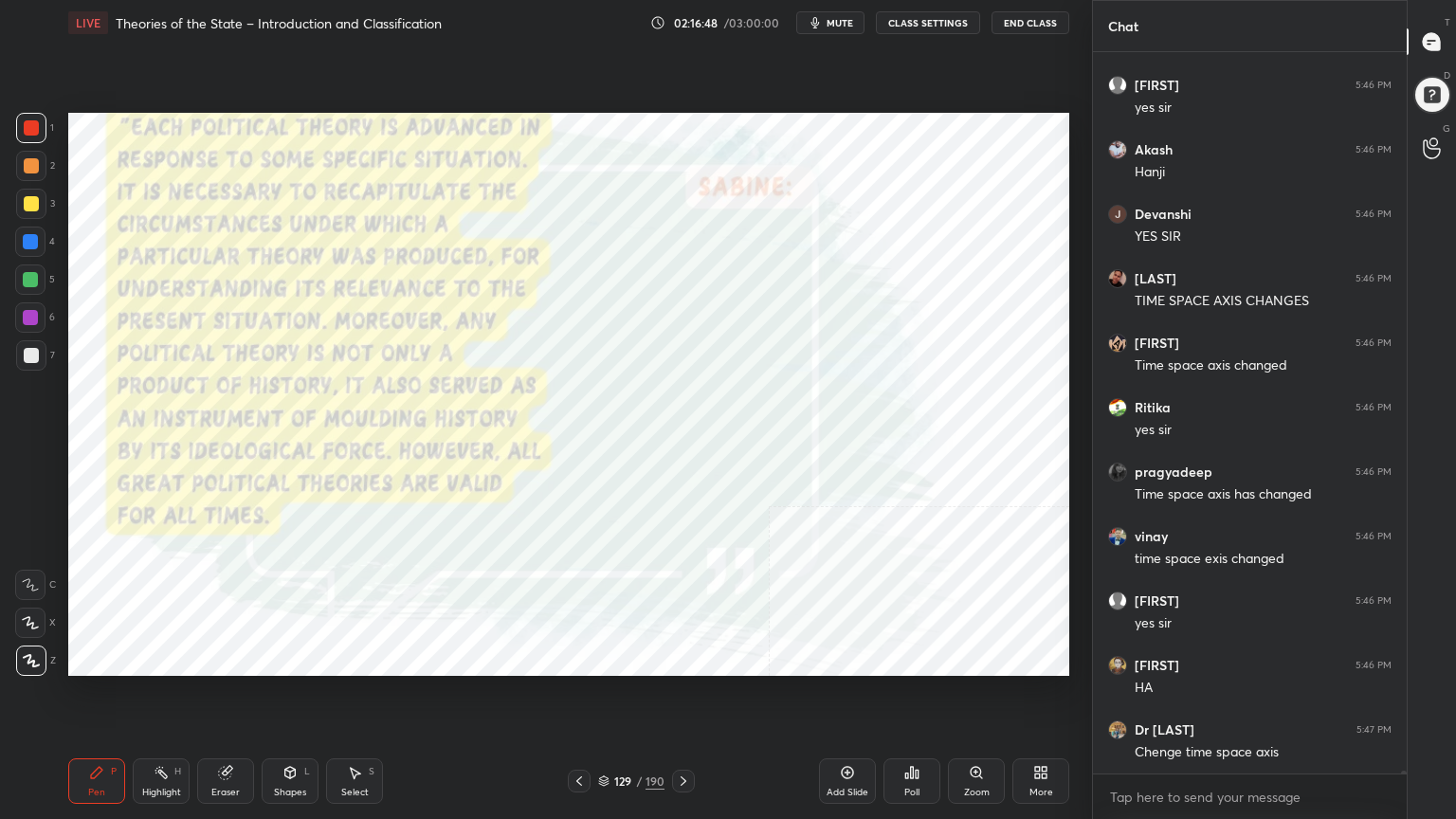 drag, startPoint x: 851, startPoint y: 774, endPoint x: 827, endPoint y: 719, distance: 60.008333 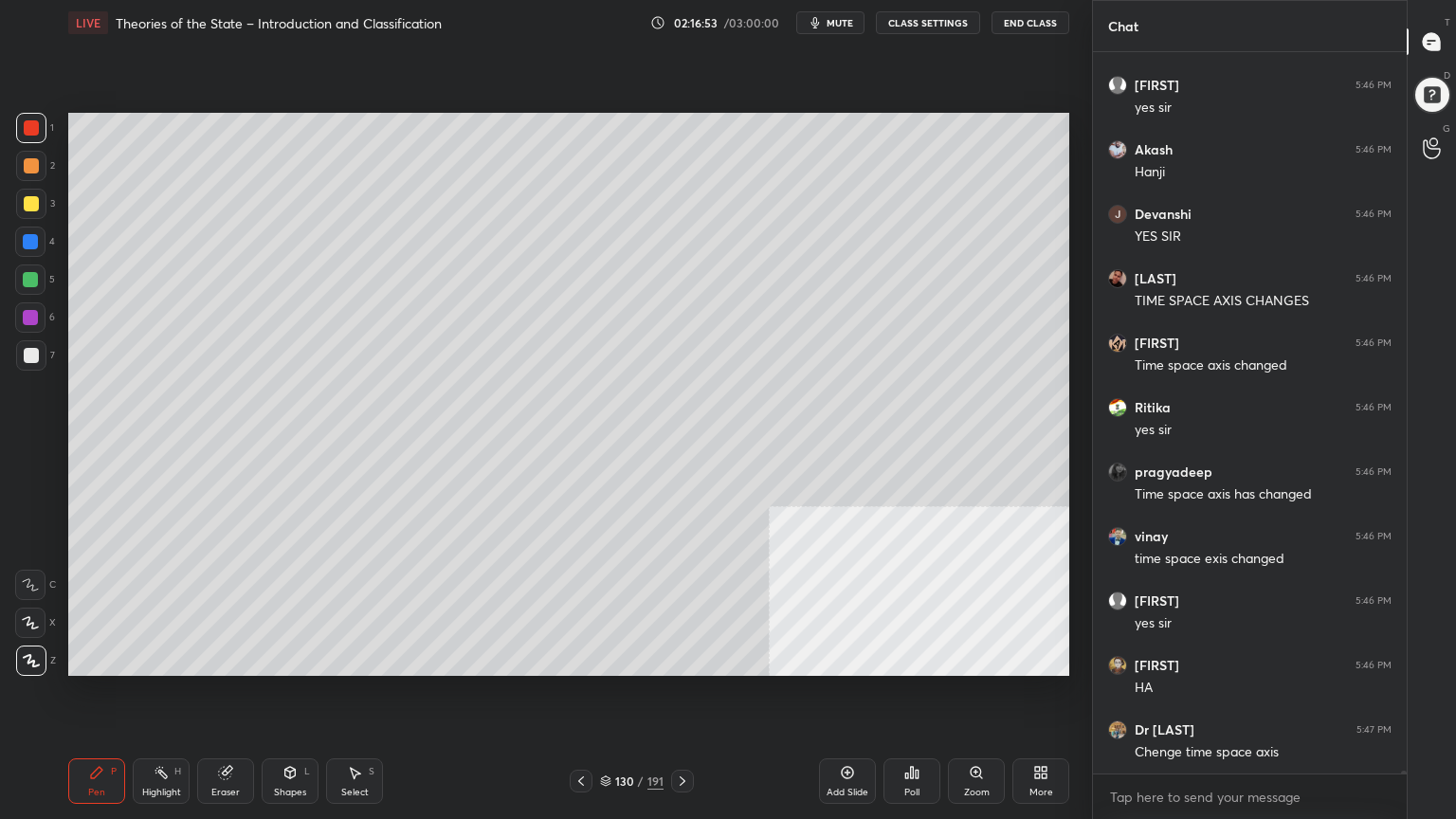 click at bounding box center [31, 204] 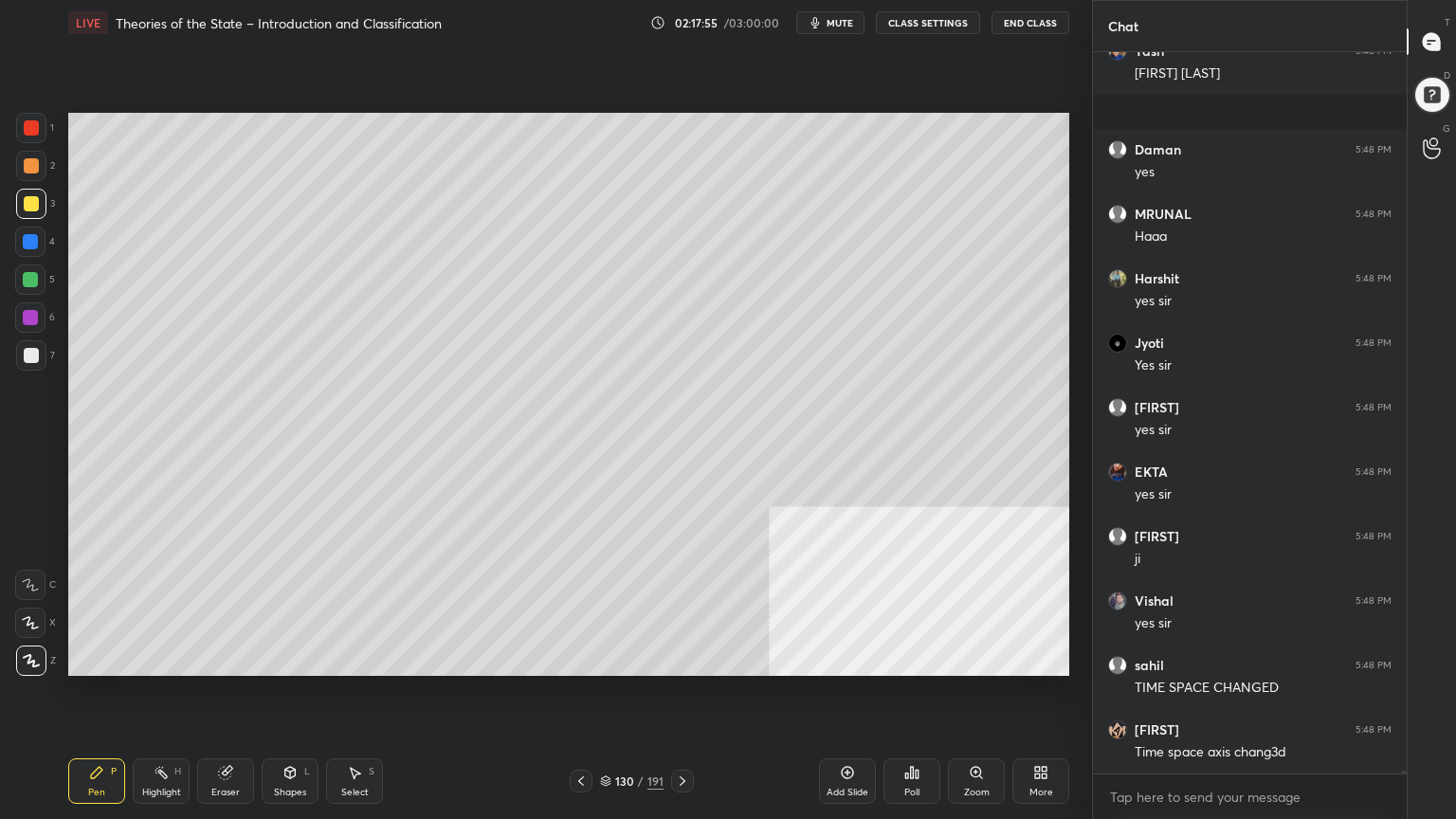 scroll, scrollTop: 198633, scrollLeft: 0, axis: vertical 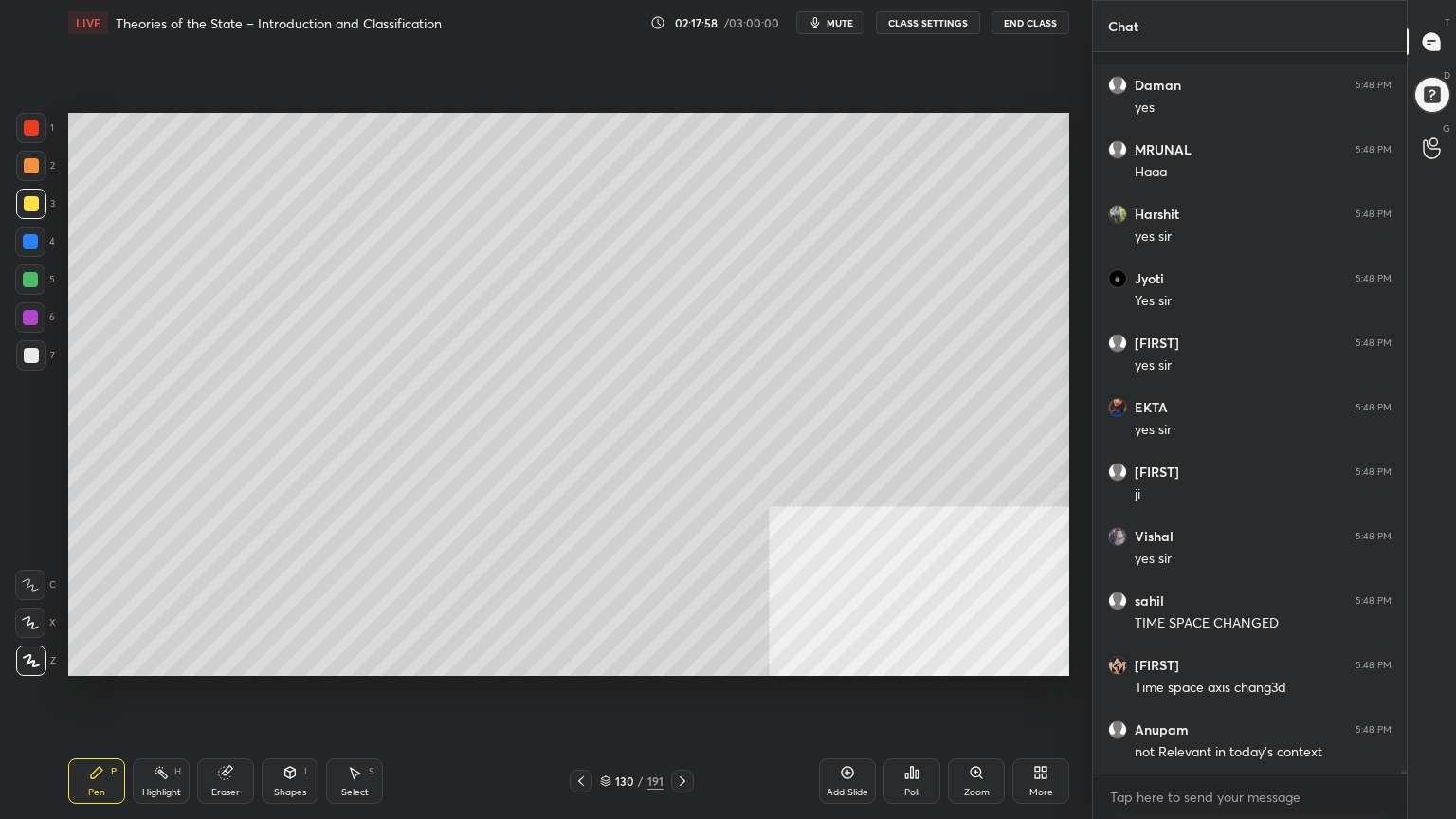click 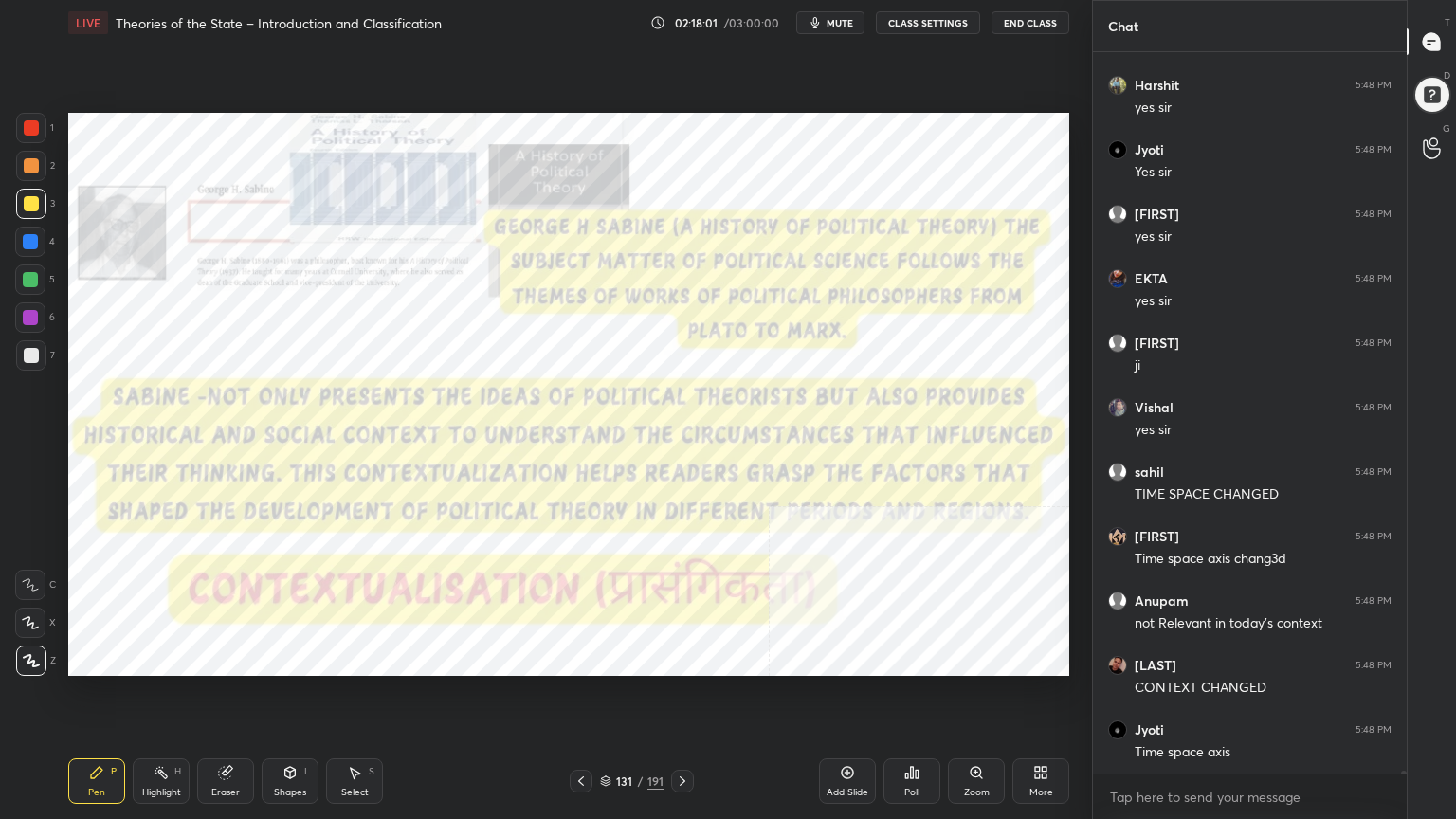 scroll, scrollTop: 198826, scrollLeft: 0, axis: vertical 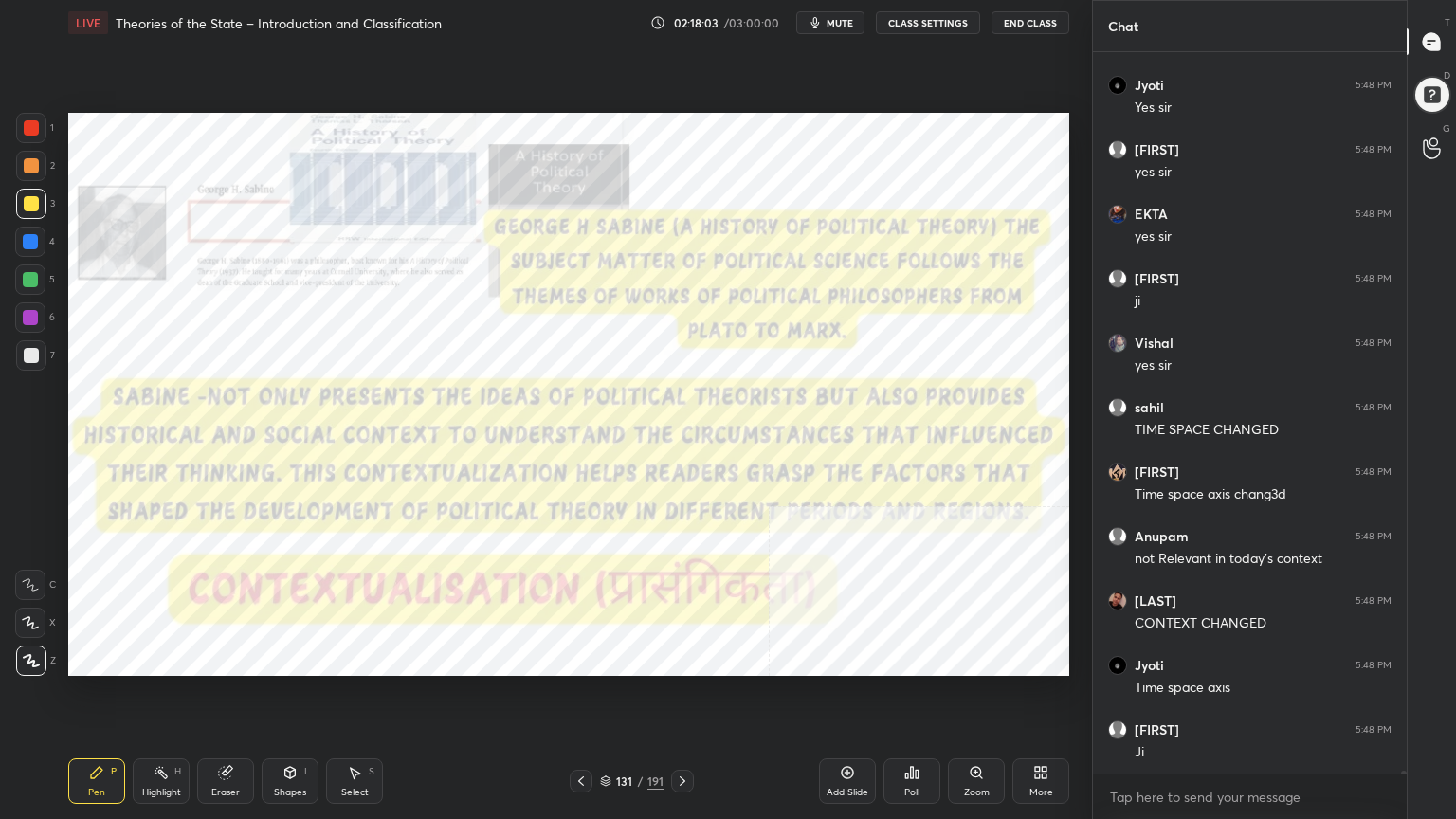 click at bounding box center [31, 128] 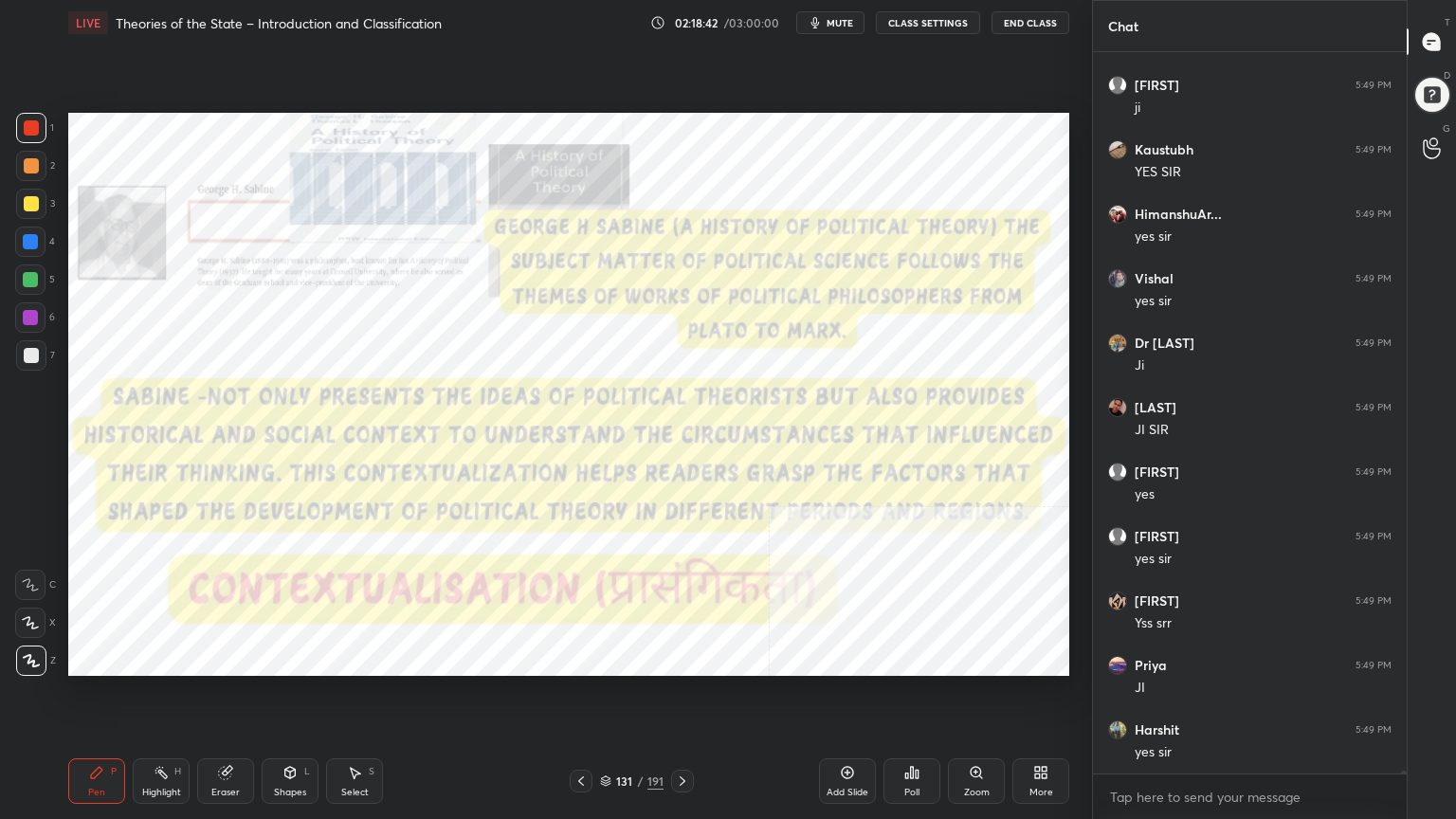 scroll, scrollTop: 199987, scrollLeft: 0, axis: vertical 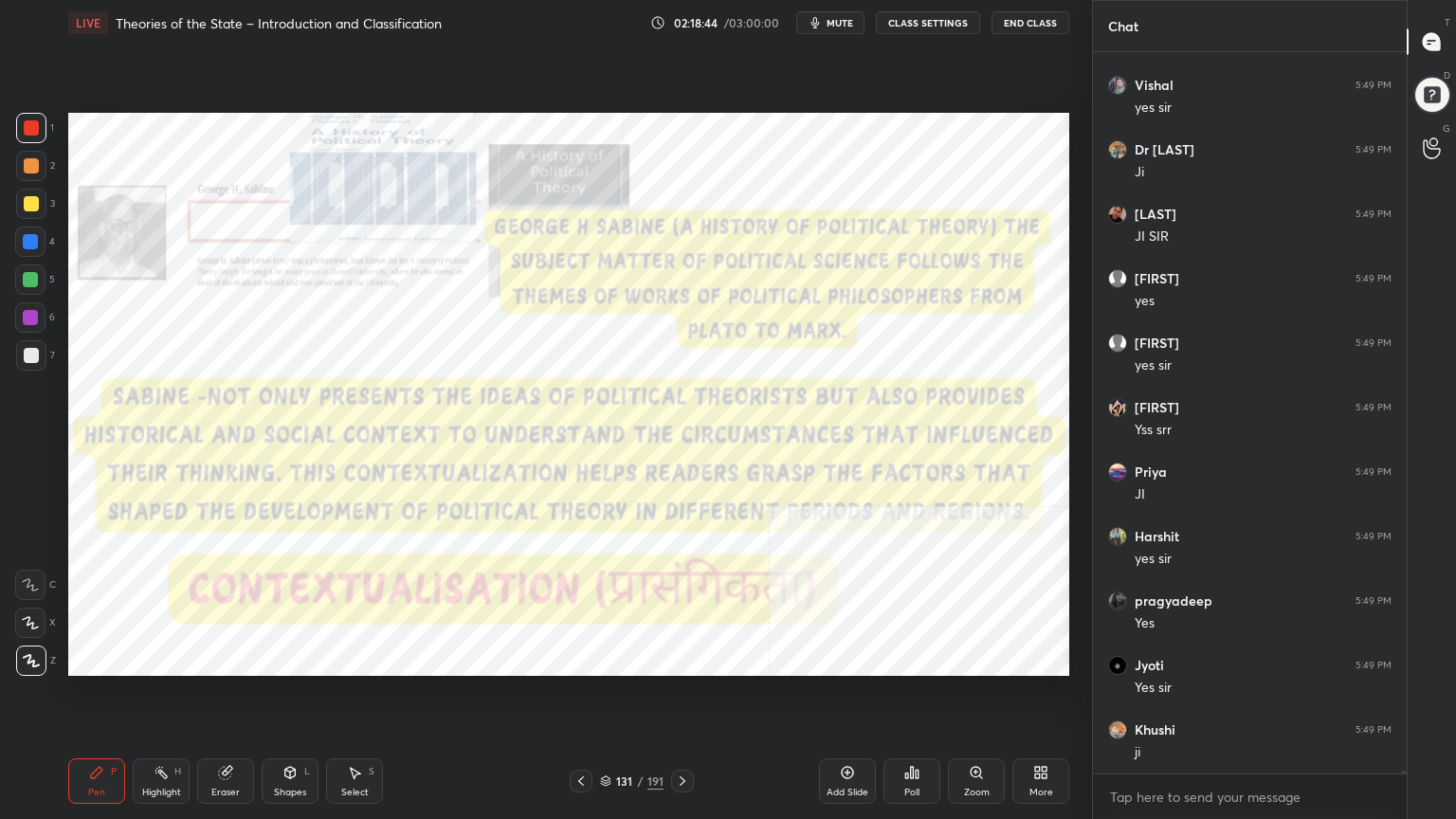 drag, startPoint x: 853, startPoint y: 792, endPoint x: 823, endPoint y: 788, distance: 30.26549 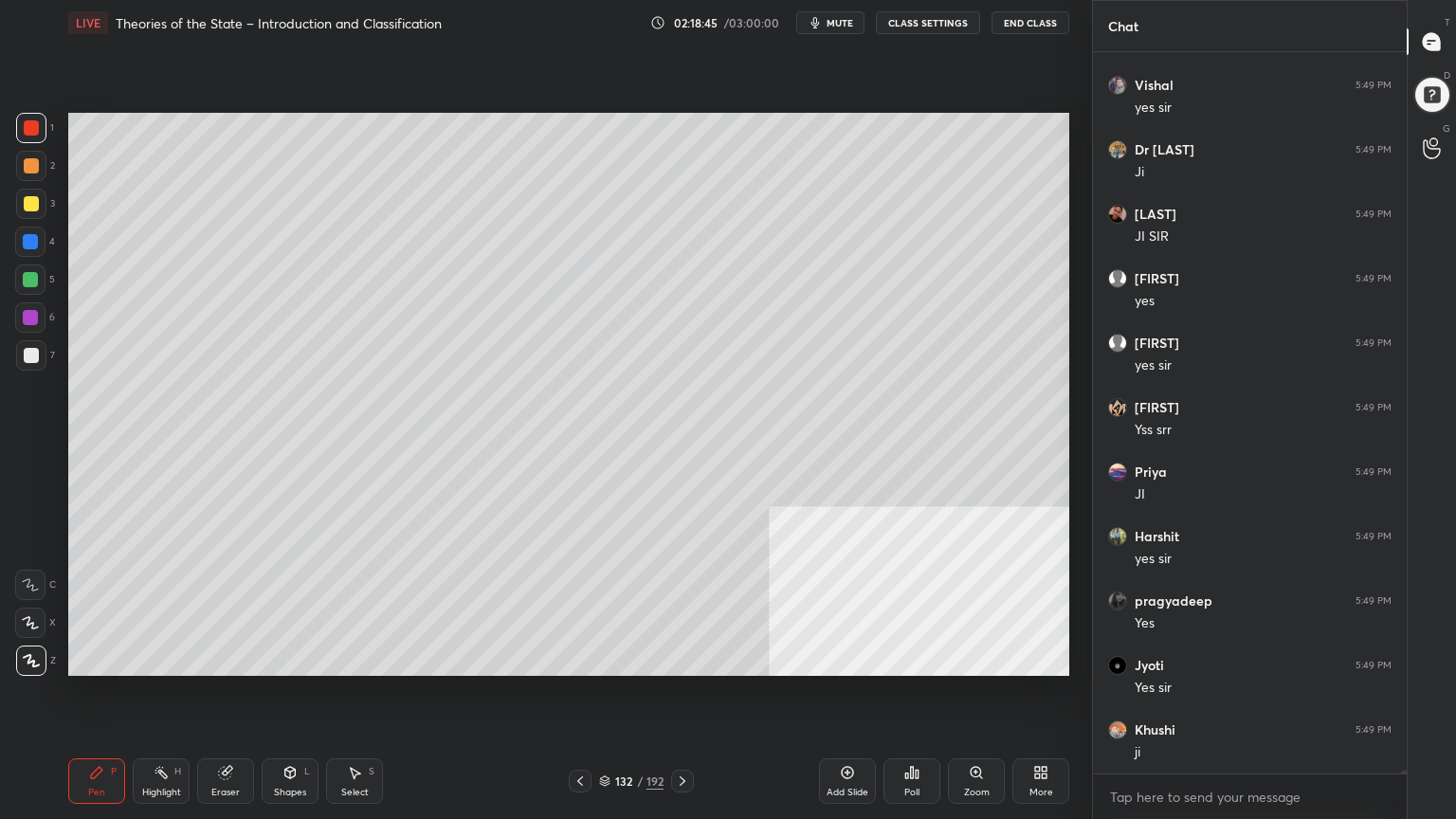 scroll, scrollTop: 200051, scrollLeft: 0, axis: vertical 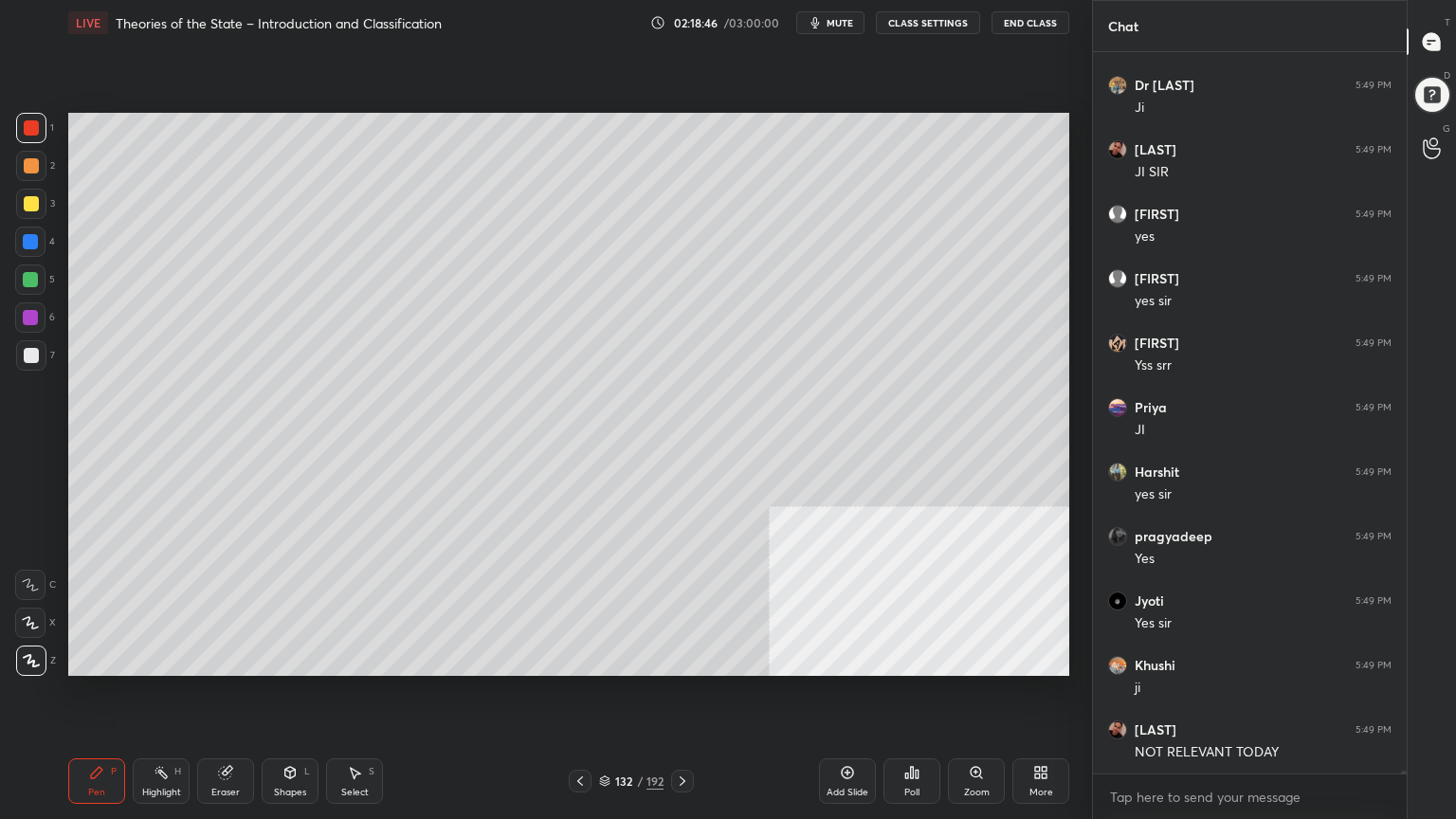 click at bounding box center [31, 355] 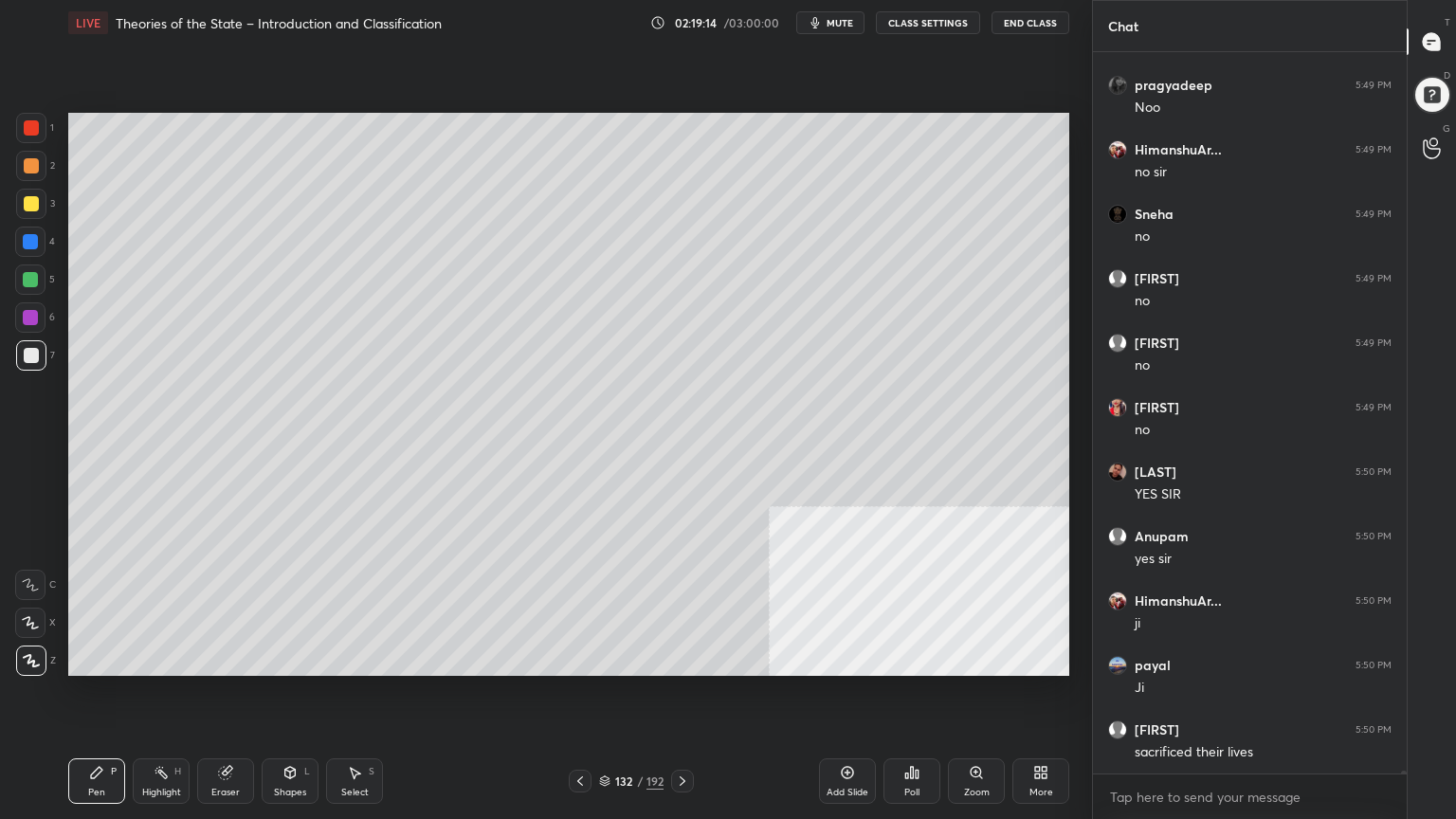 scroll, scrollTop: 200954, scrollLeft: 0, axis: vertical 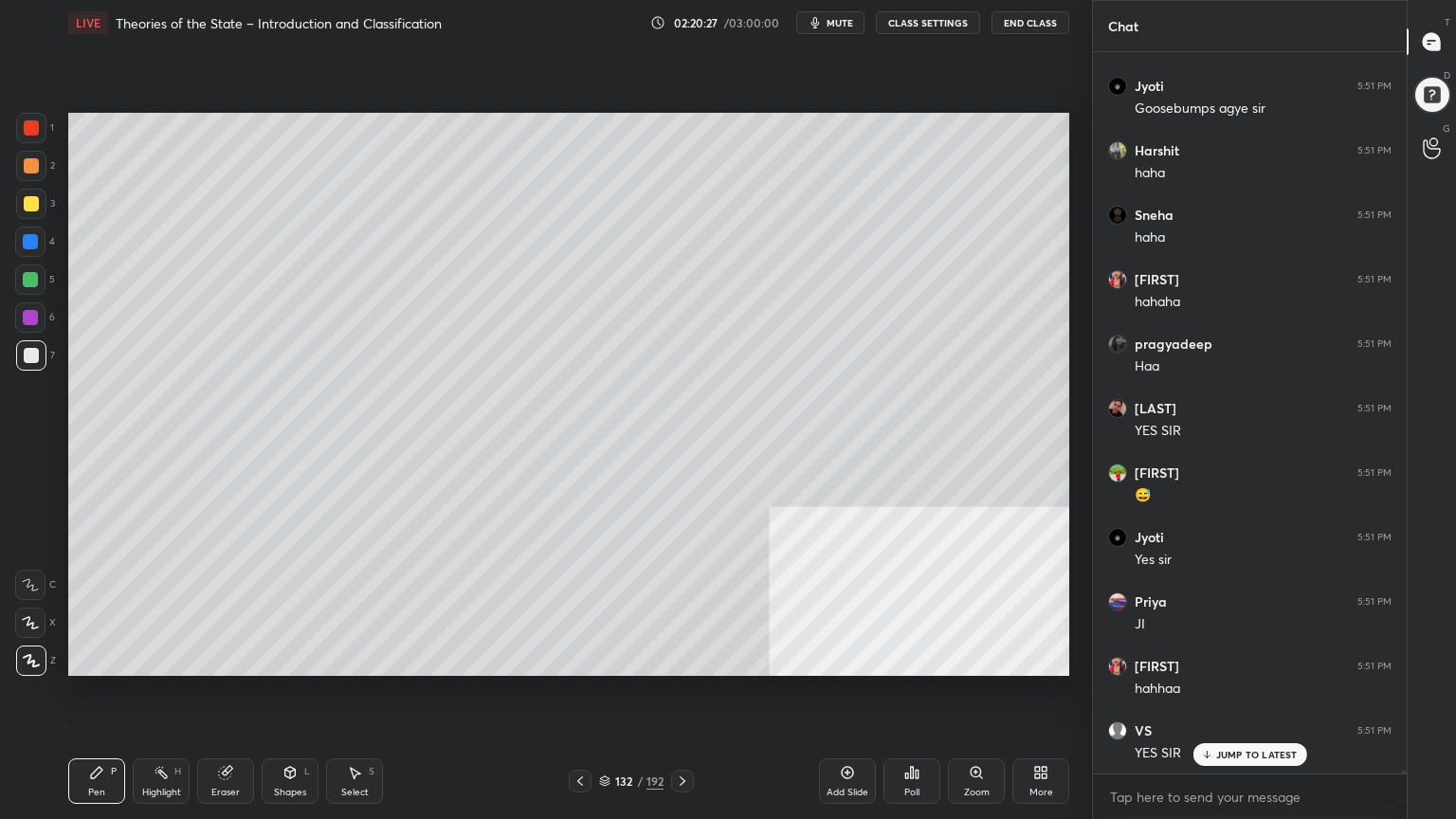 click 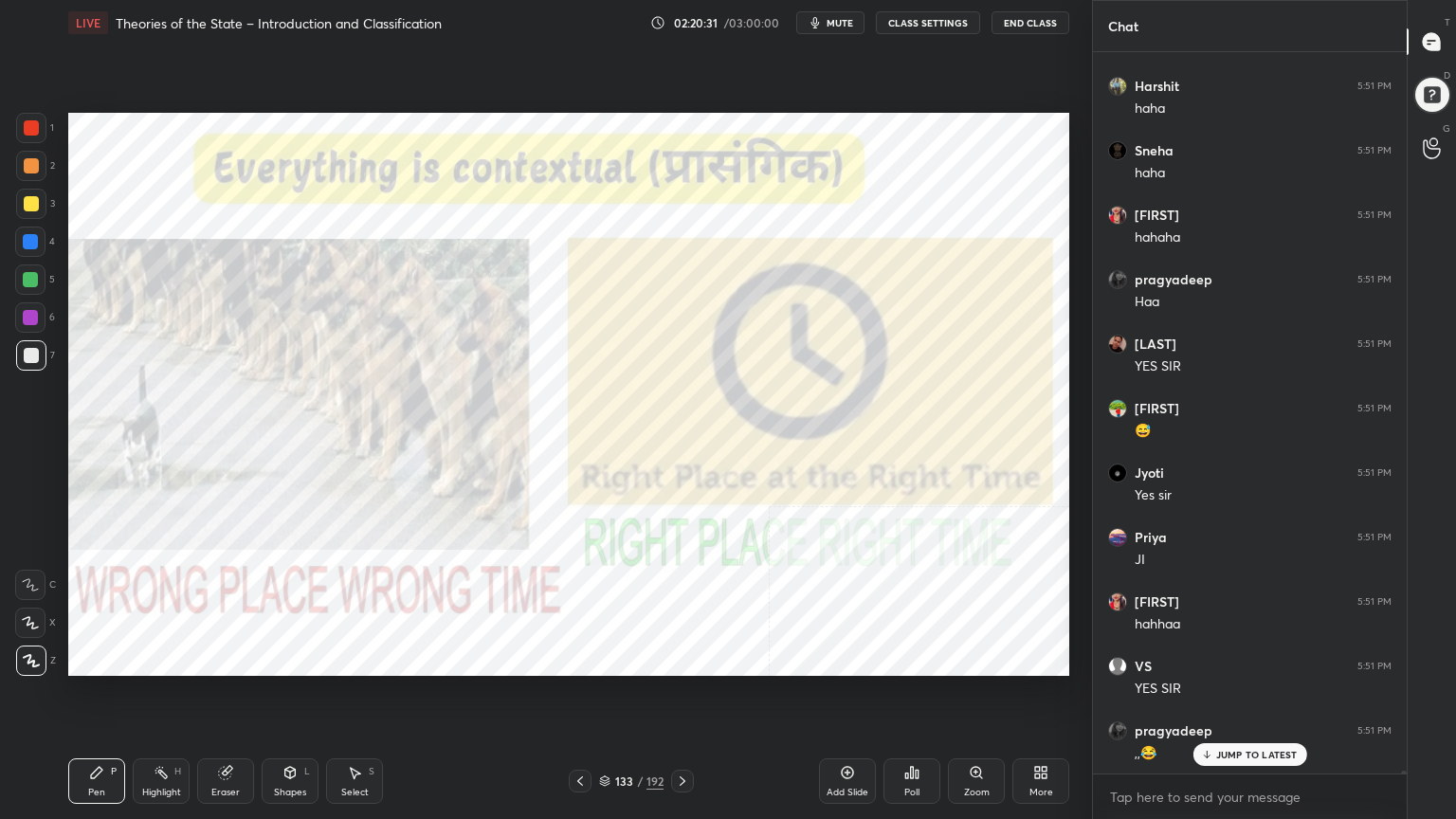 scroll, scrollTop: 204727, scrollLeft: 0, axis: vertical 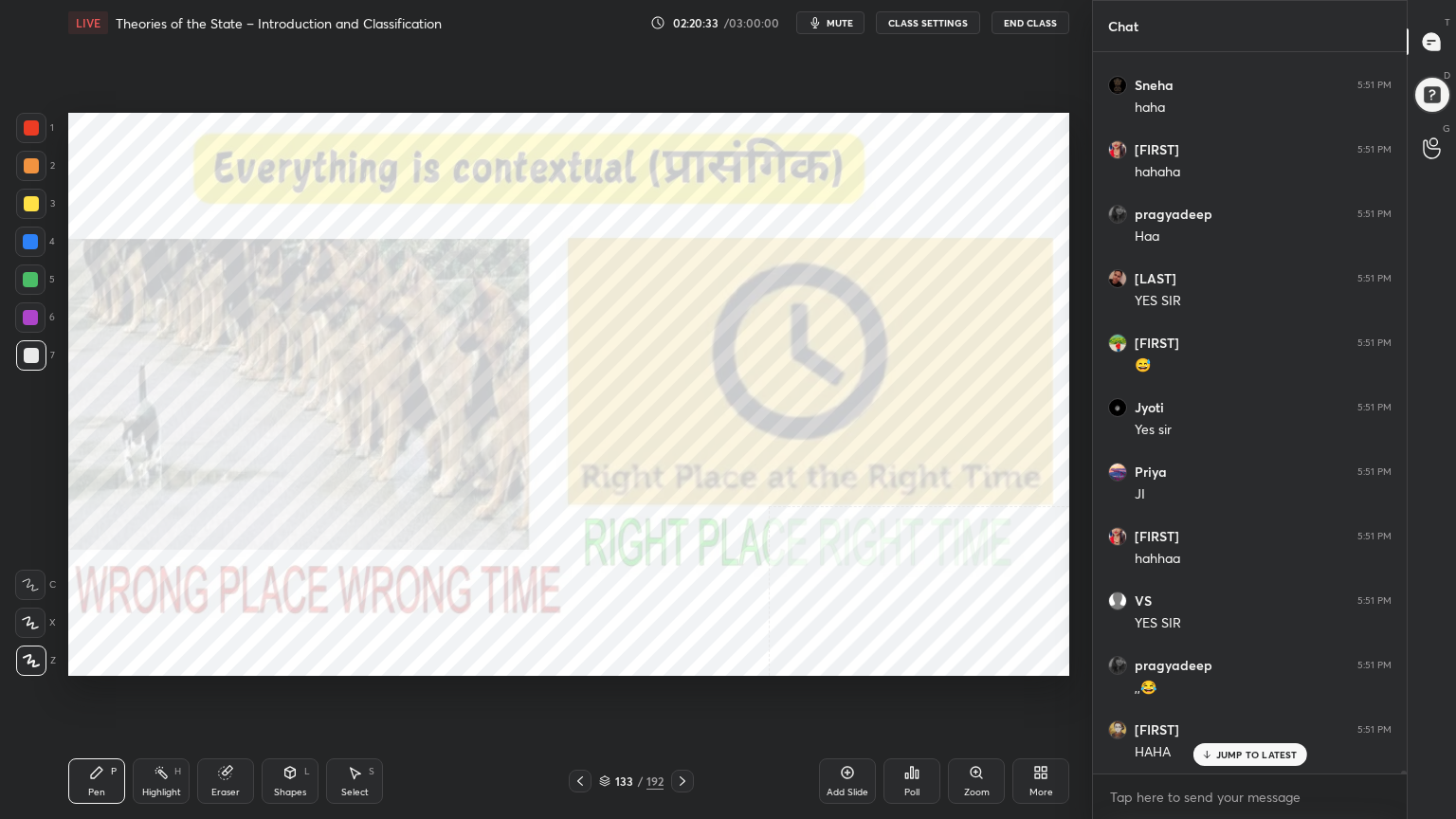 drag, startPoint x: 27, startPoint y: 121, endPoint x: 43, endPoint y: 246, distance: 126.01984 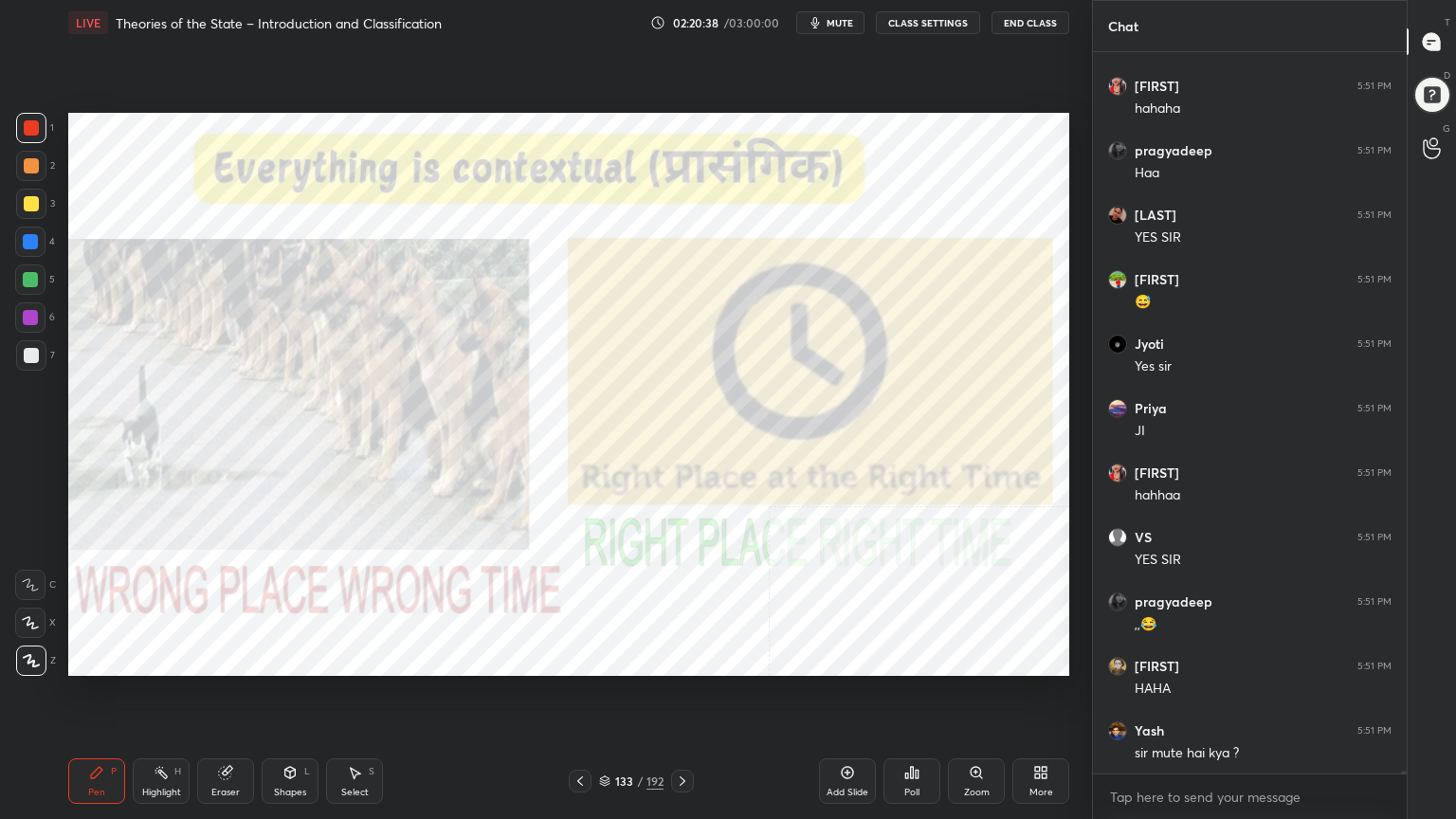 click at bounding box center [30, 280] 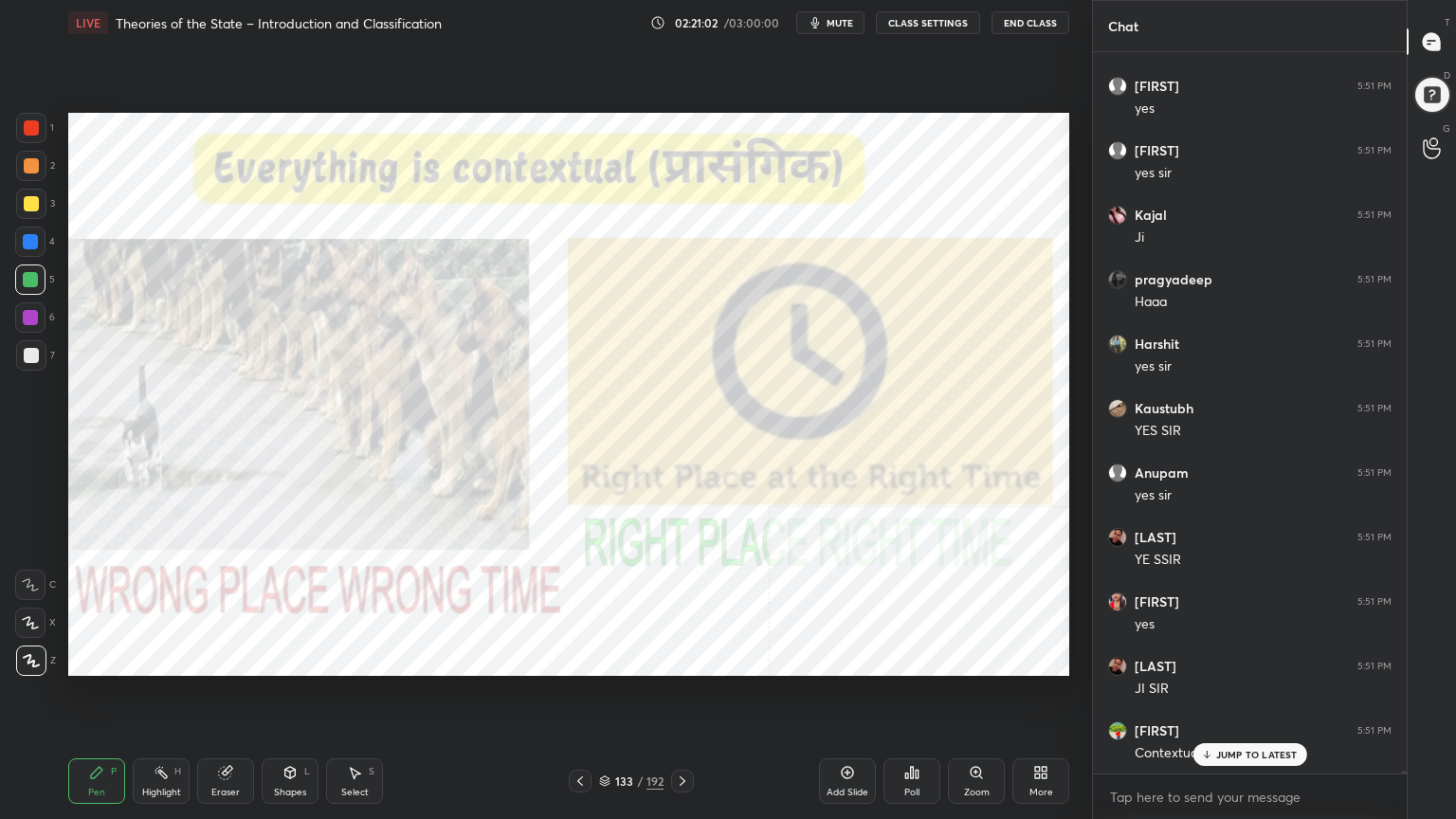 scroll, scrollTop: 205759, scrollLeft: 0, axis: vertical 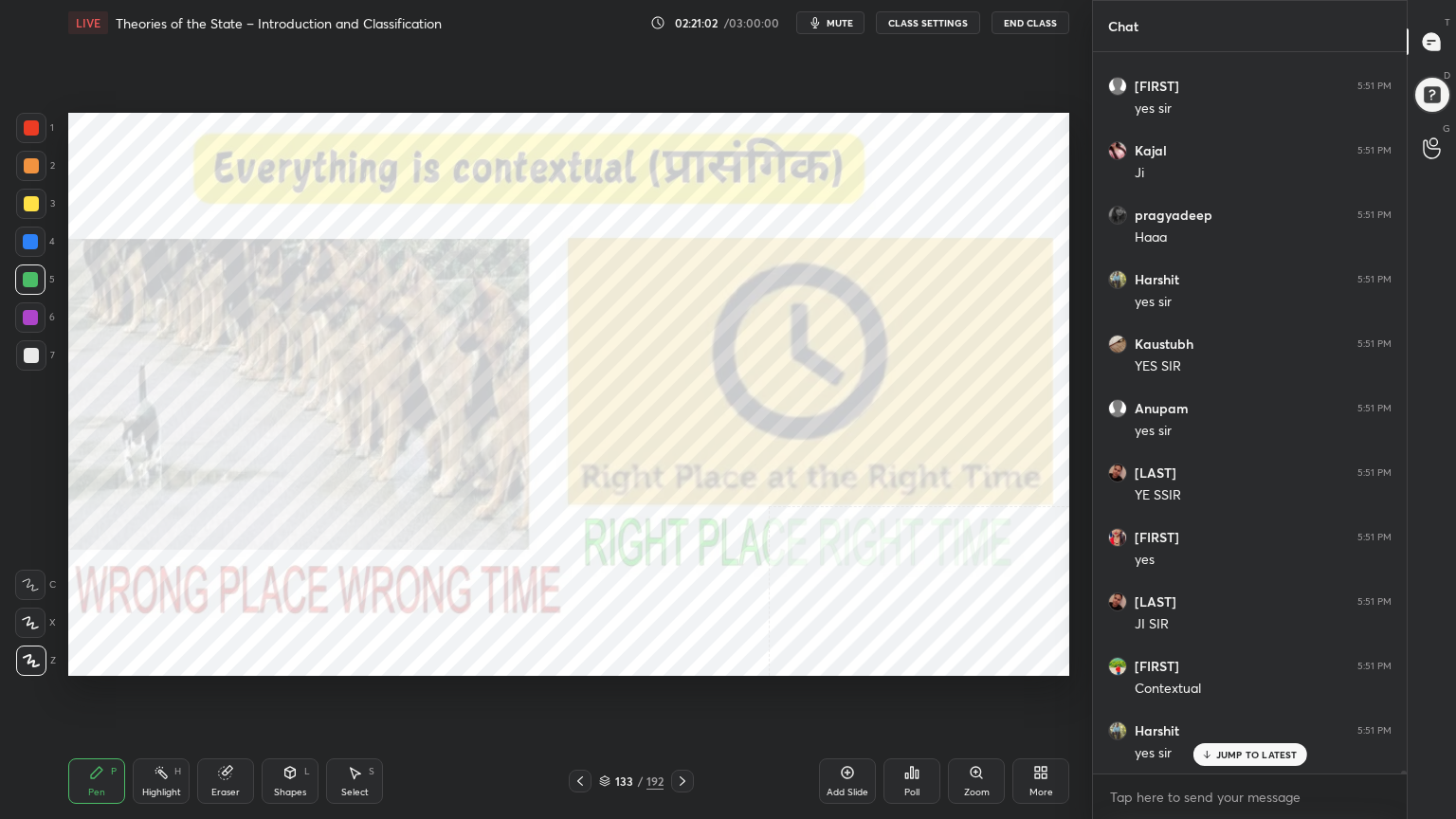 click at bounding box center (31, 128) 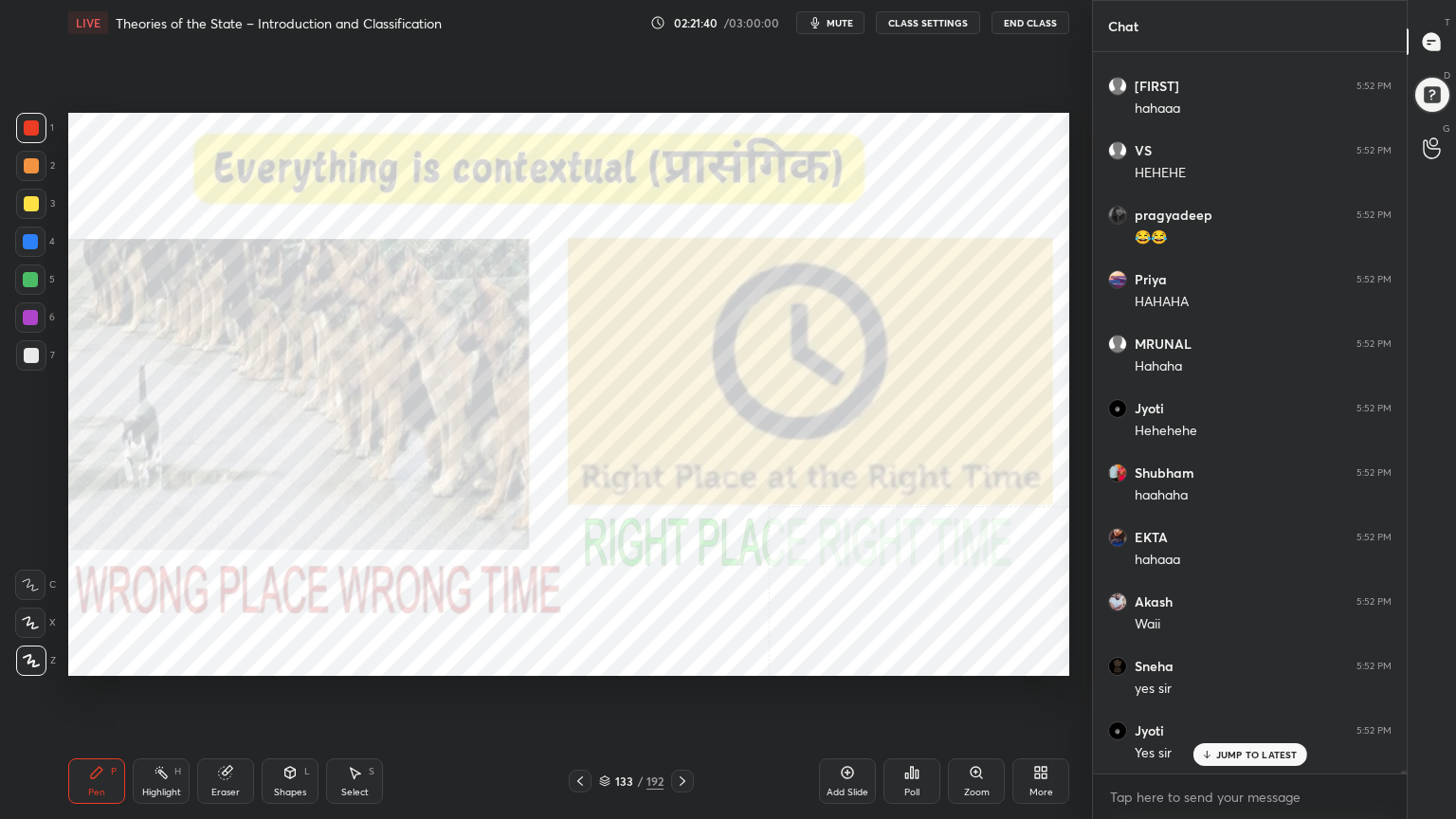 scroll, scrollTop: 207196, scrollLeft: 0, axis: vertical 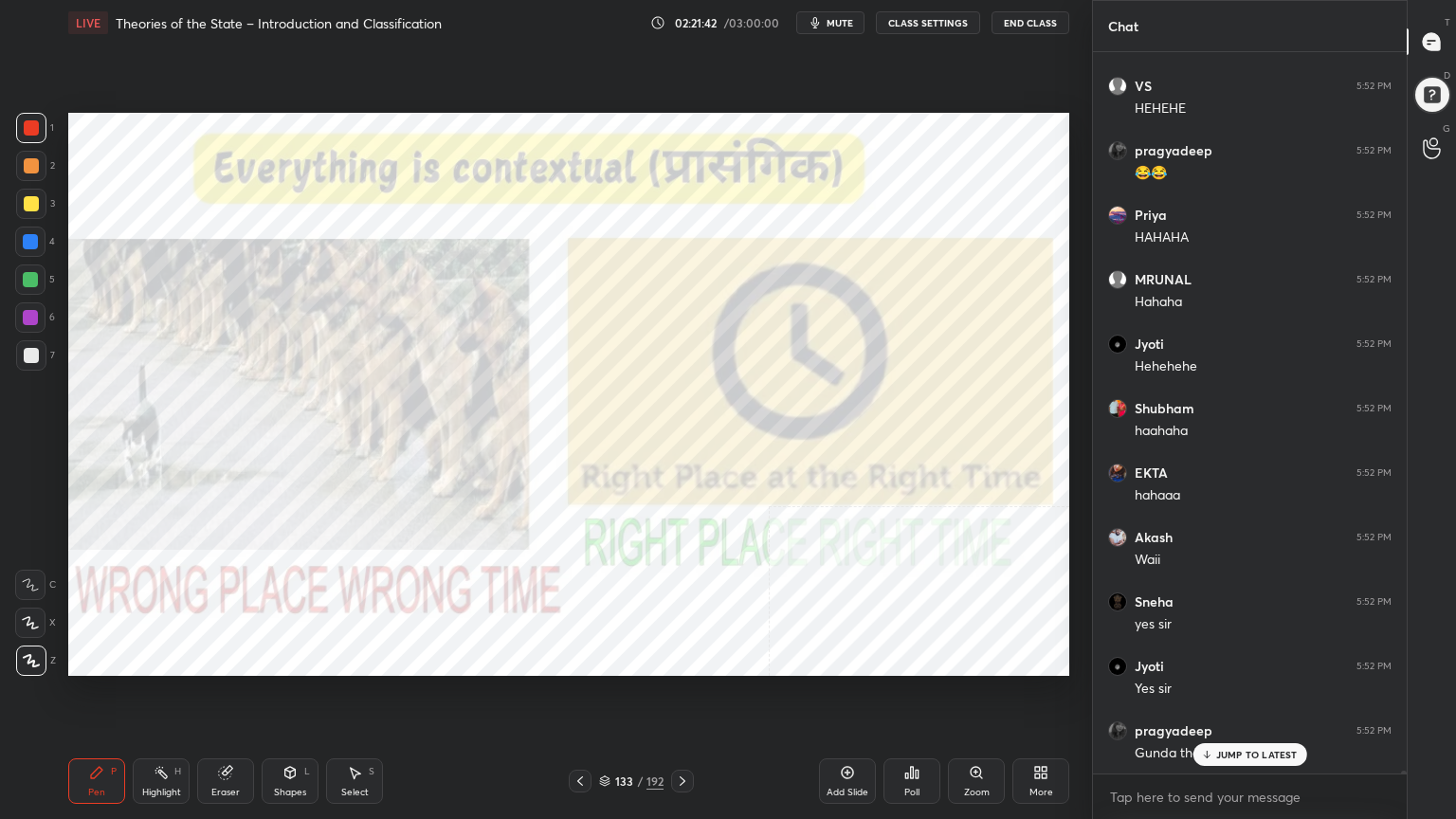 click at bounding box center [30, 242] 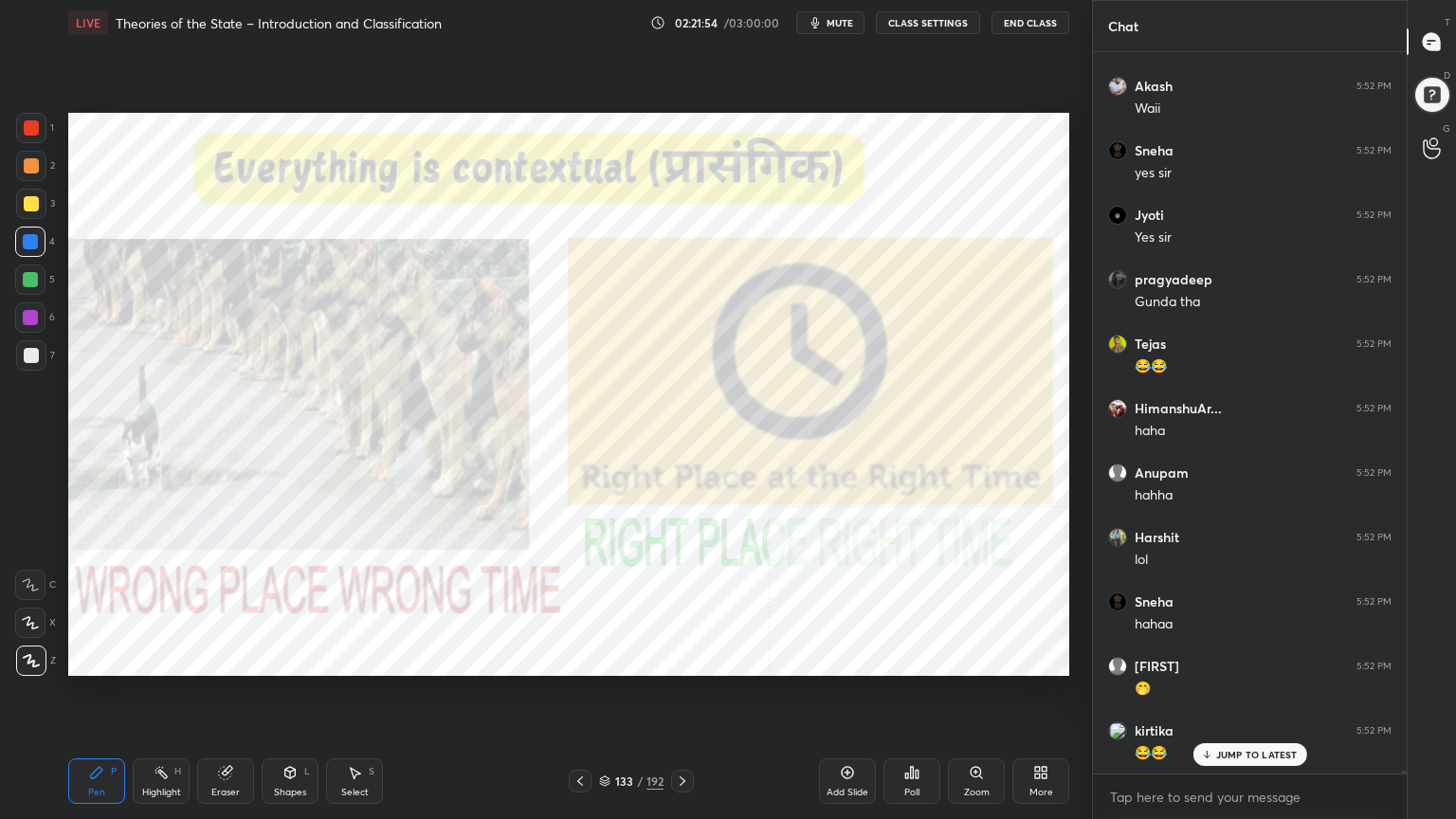 scroll, scrollTop: 207711, scrollLeft: 0, axis: vertical 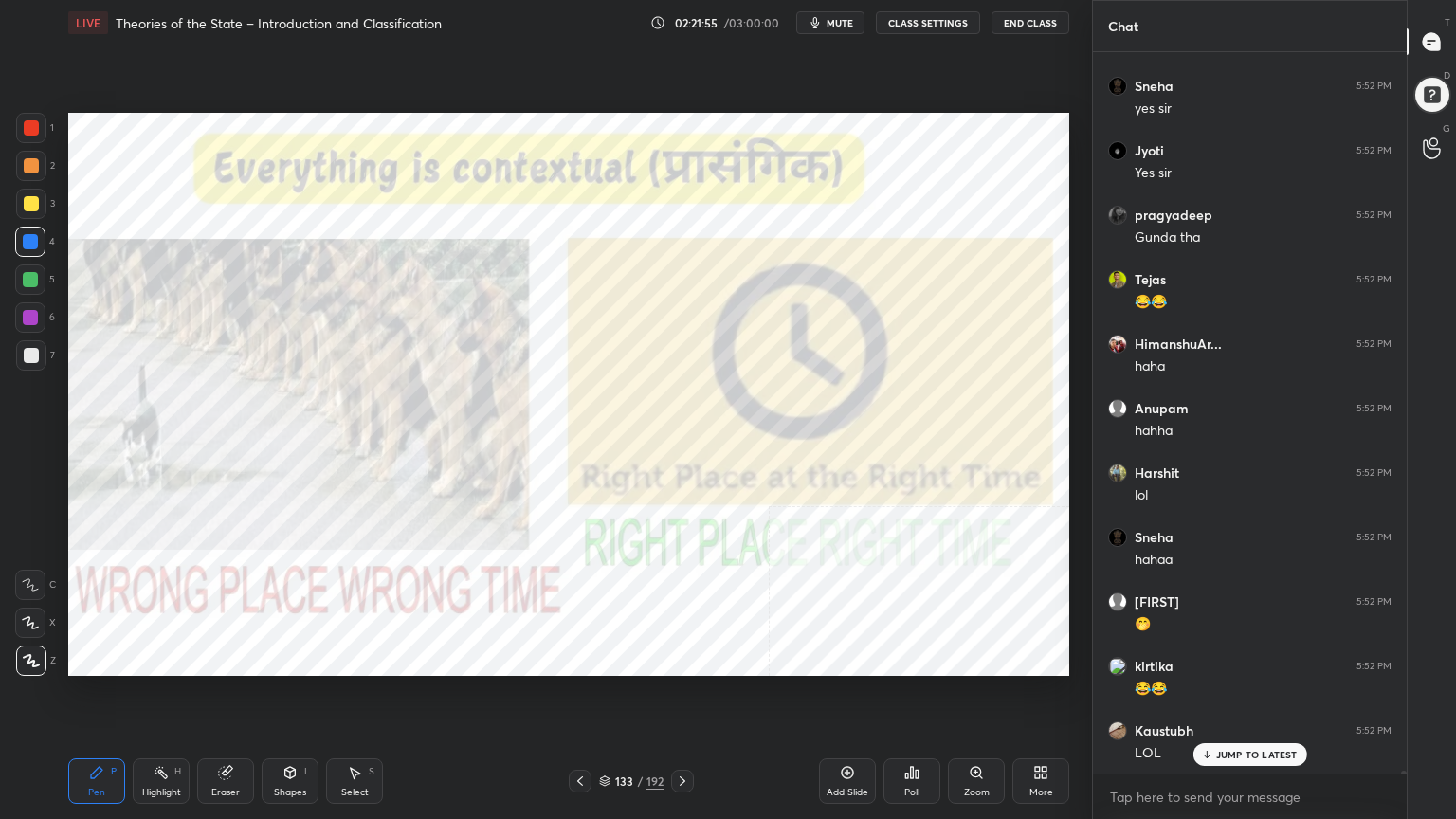 click 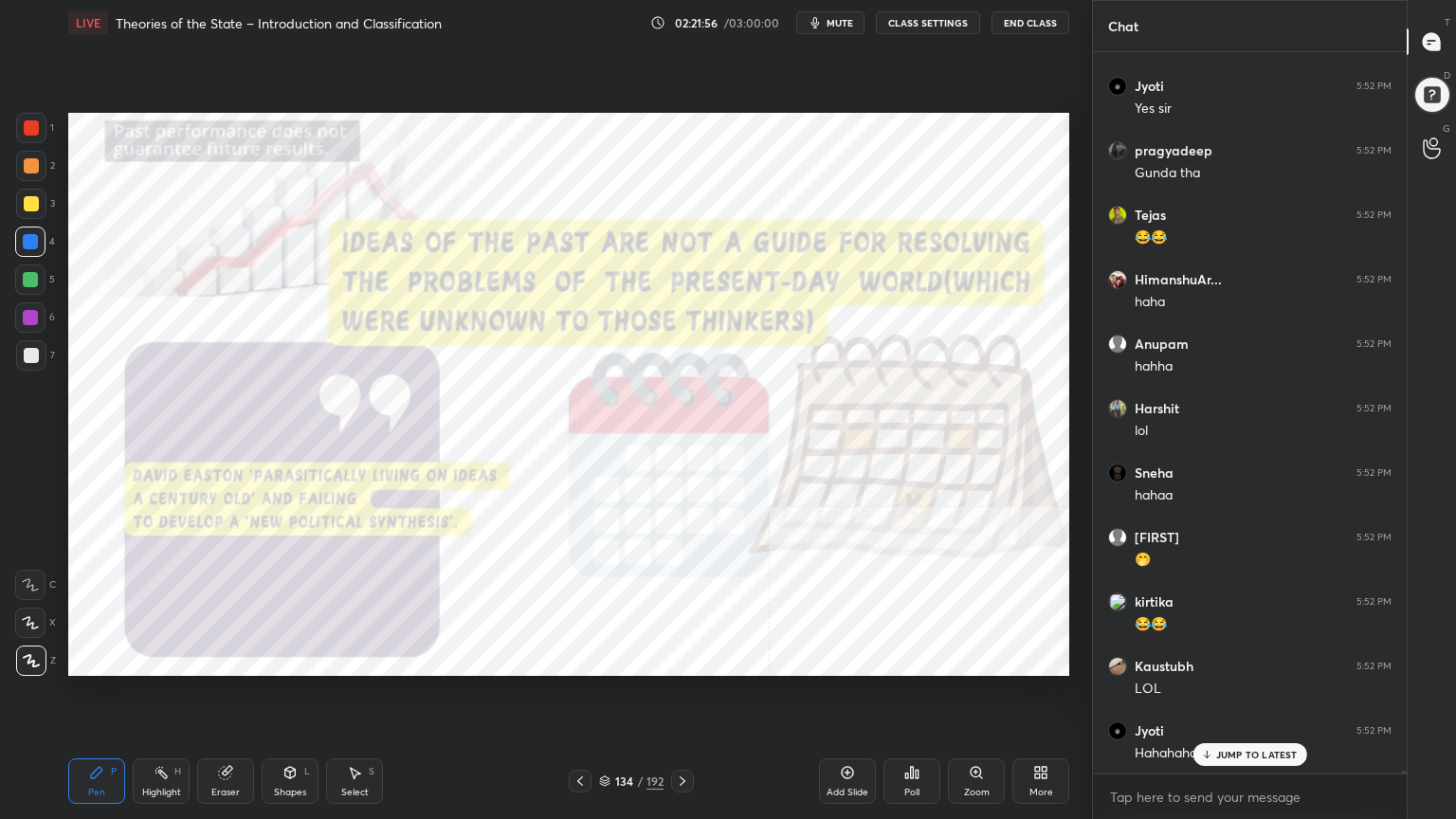 scroll, scrollTop: 207840, scrollLeft: 0, axis: vertical 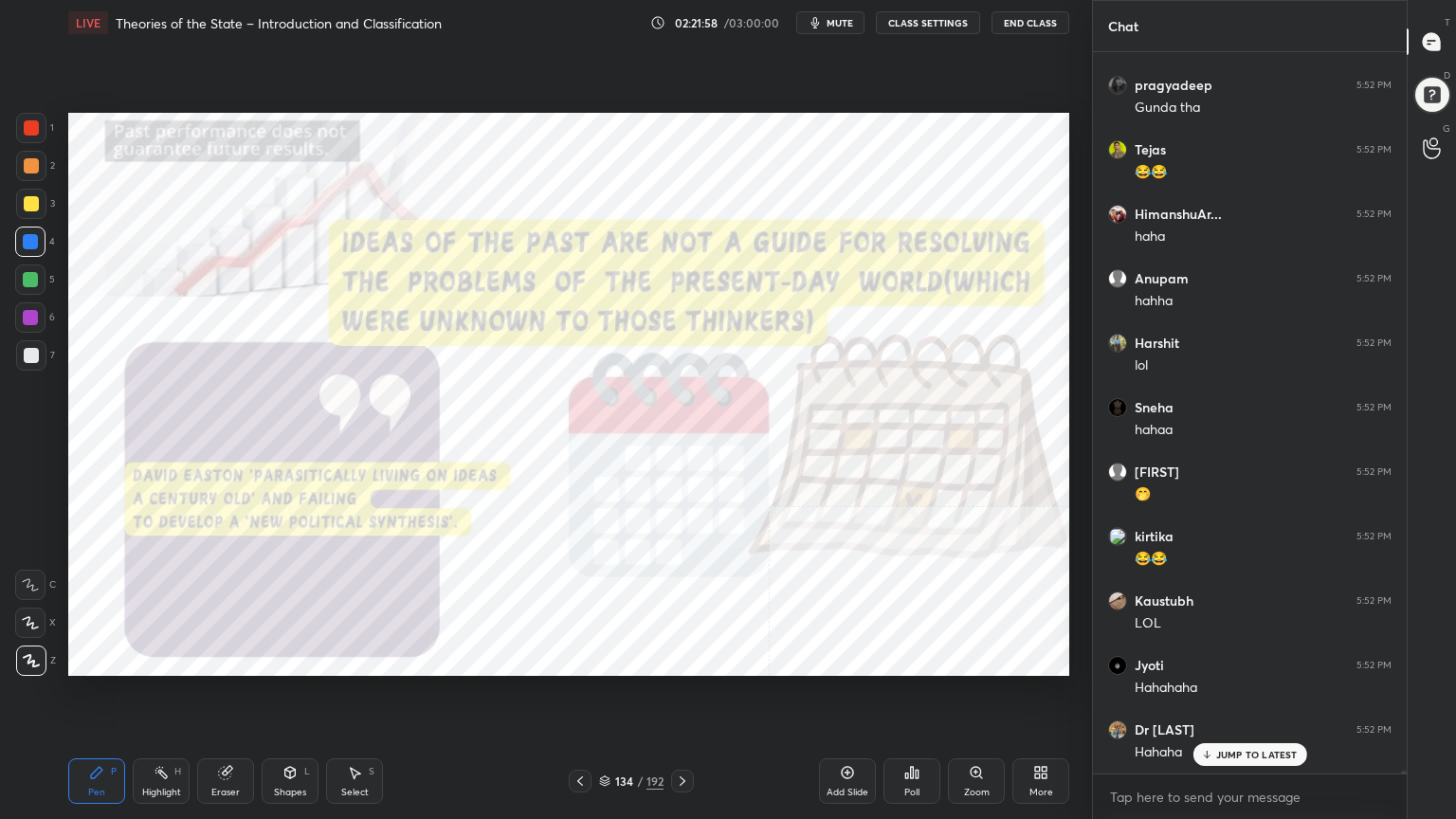 click at bounding box center (31, 128) 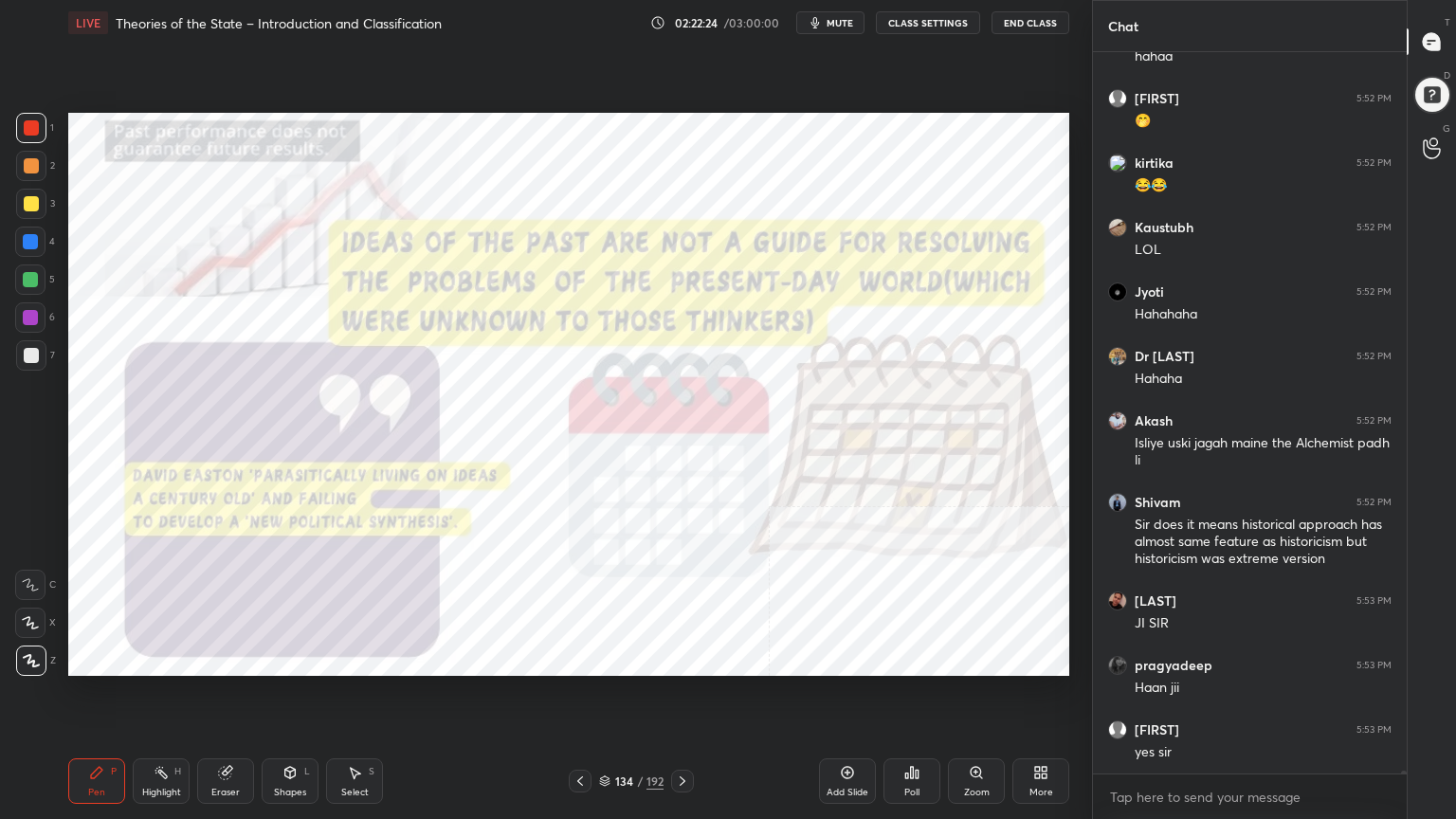 scroll, scrollTop: 208279, scrollLeft: 0, axis: vertical 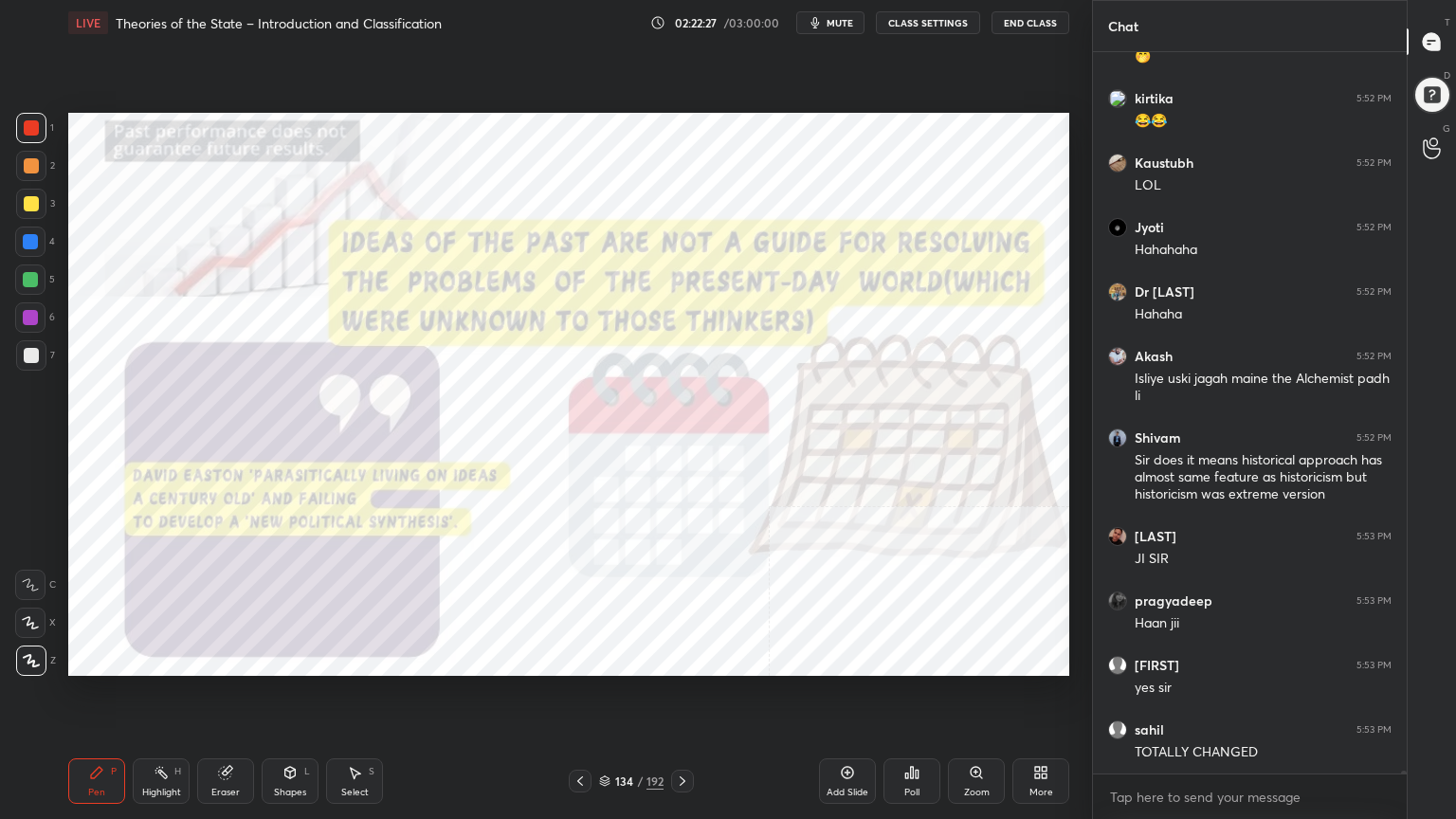 click 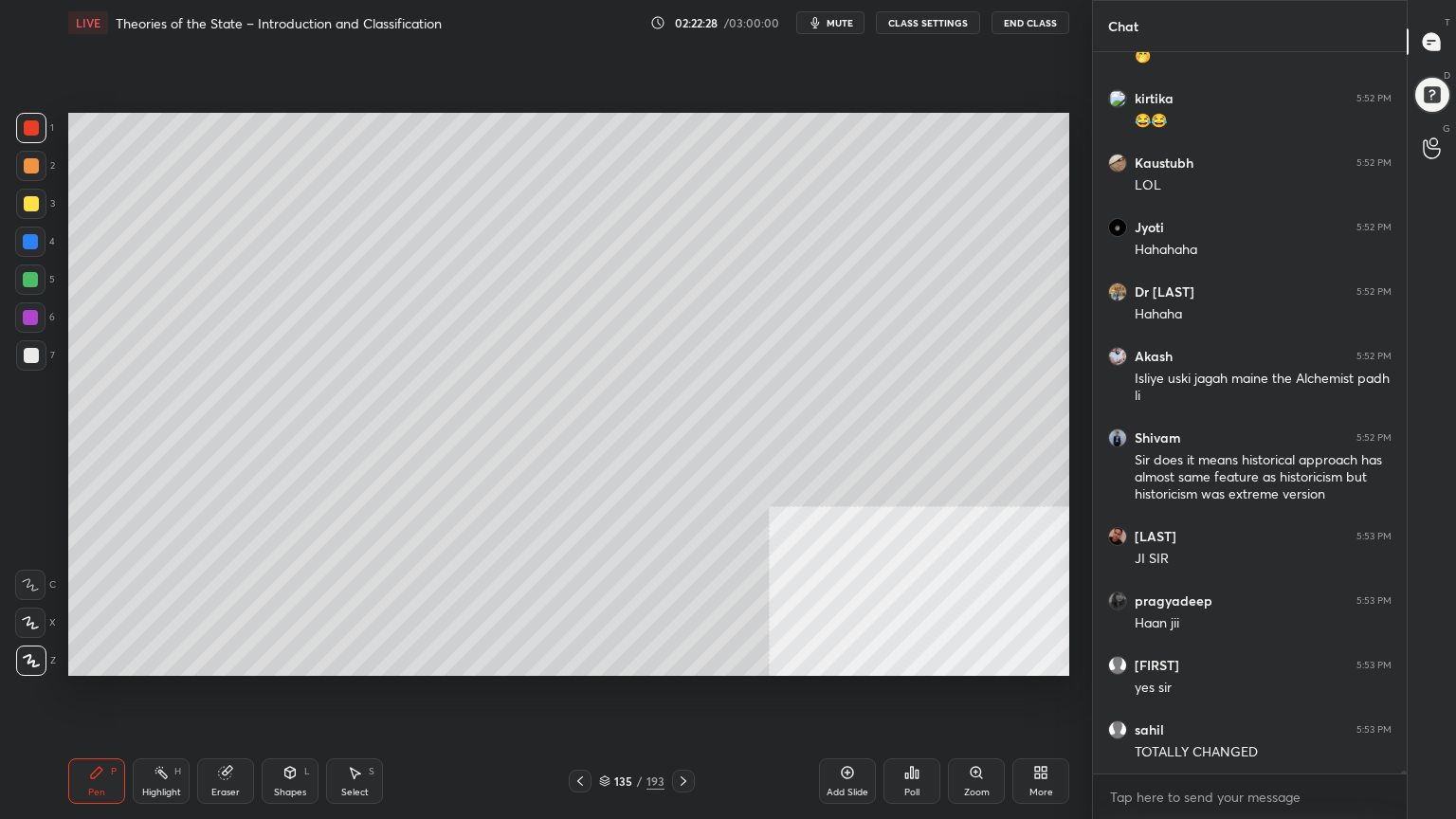 click at bounding box center [31, 355] 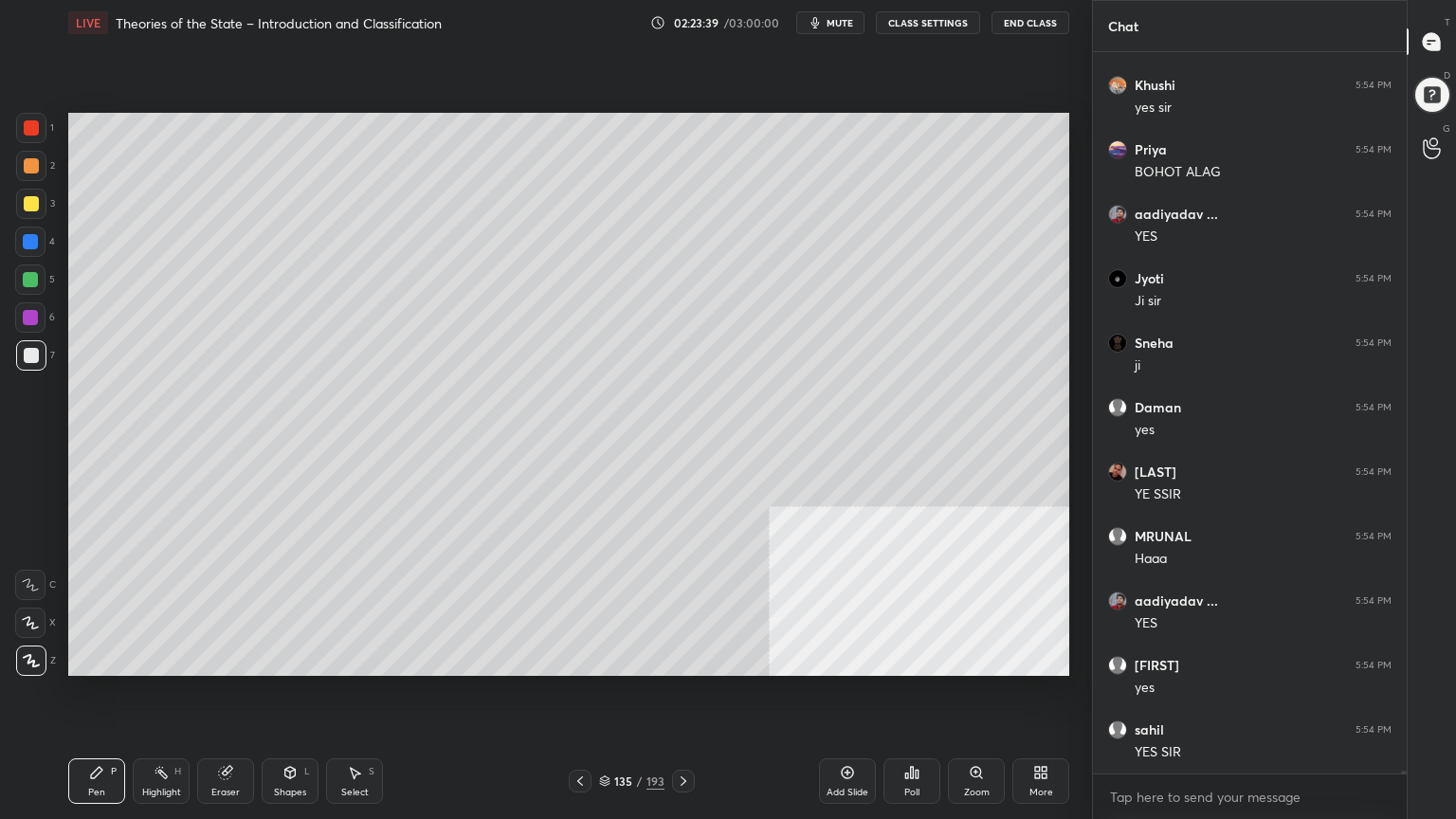 scroll, scrollTop: 210471, scrollLeft: 0, axis: vertical 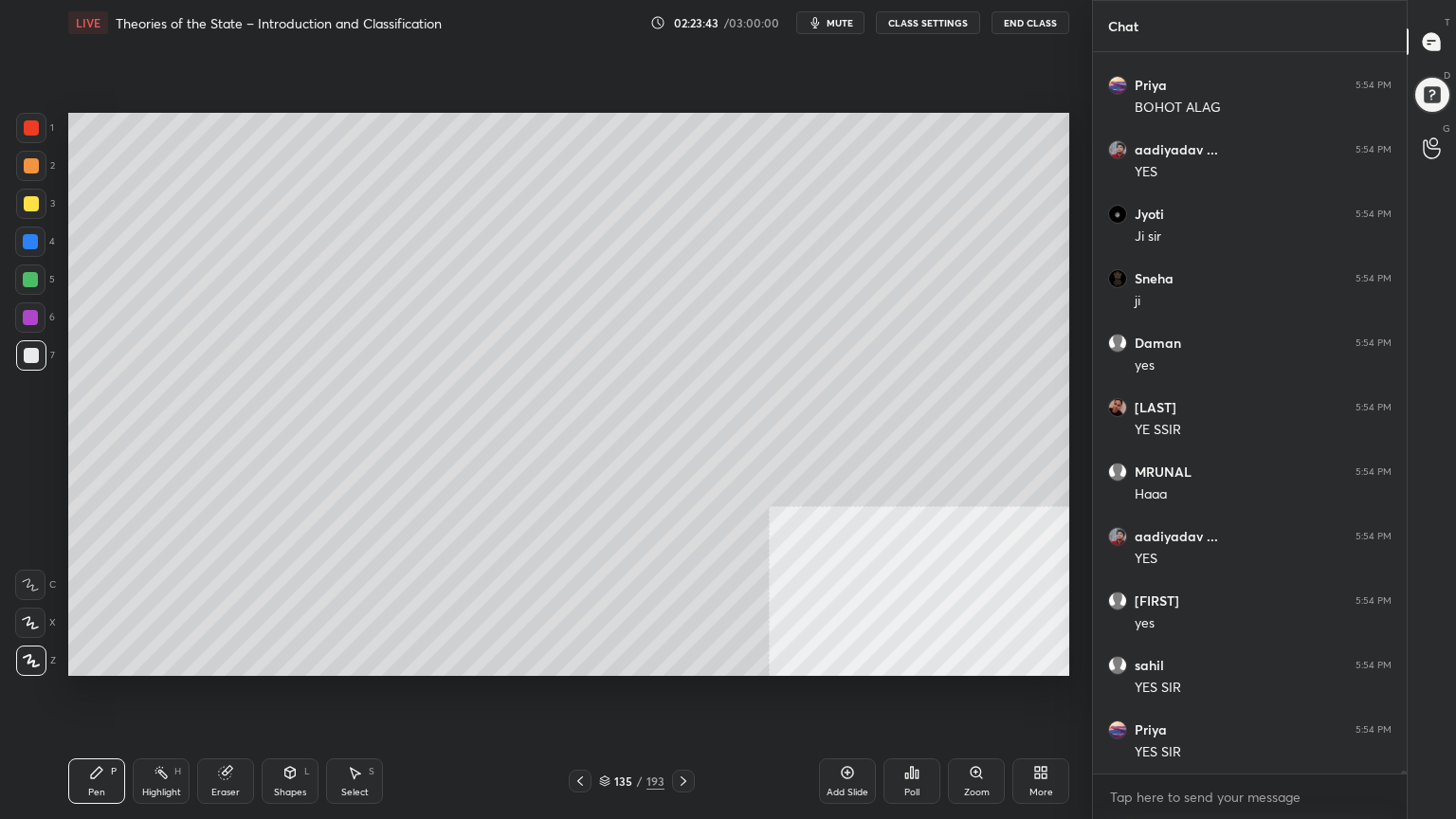 click 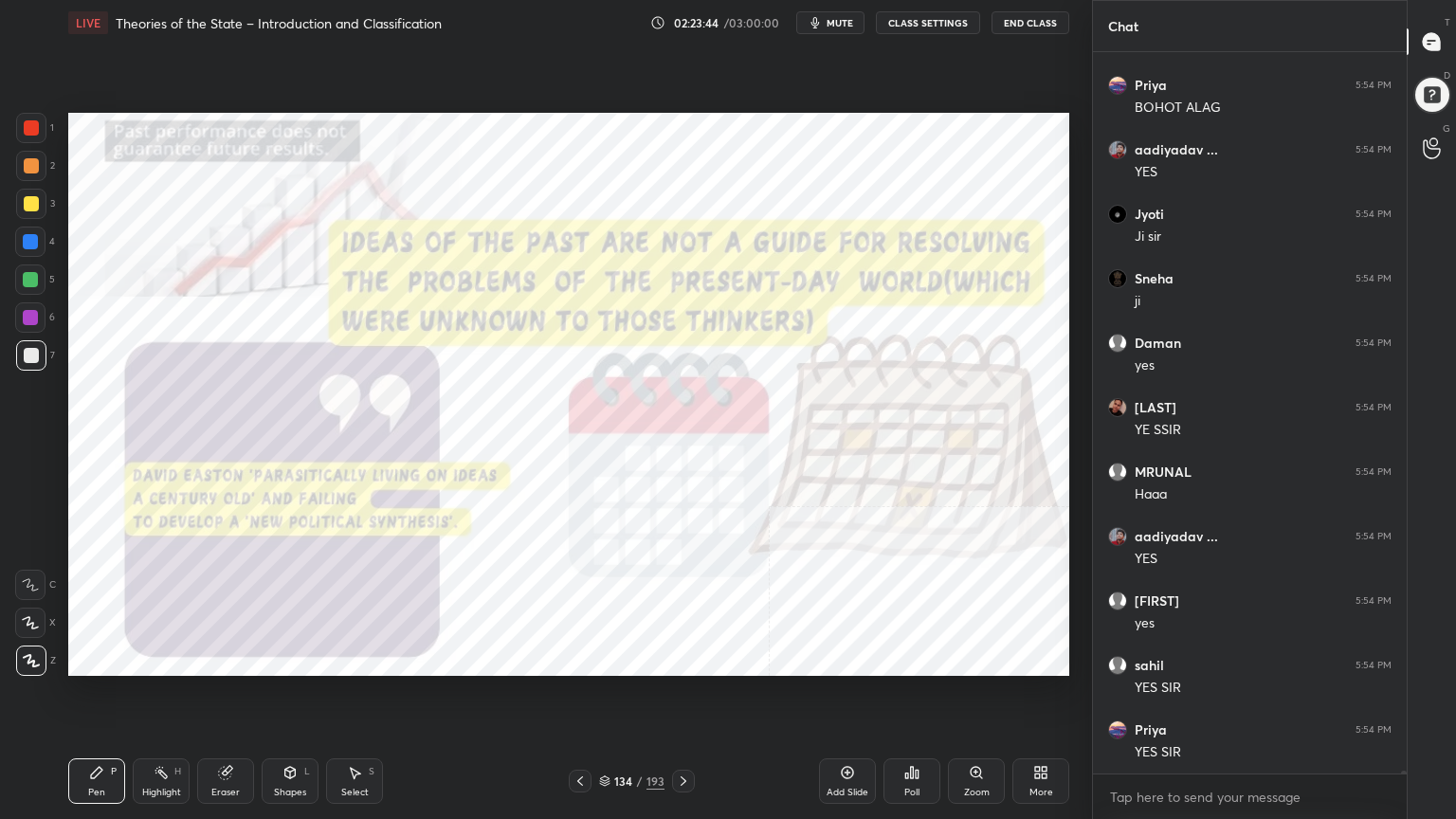 scroll, scrollTop: 210535, scrollLeft: 0, axis: vertical 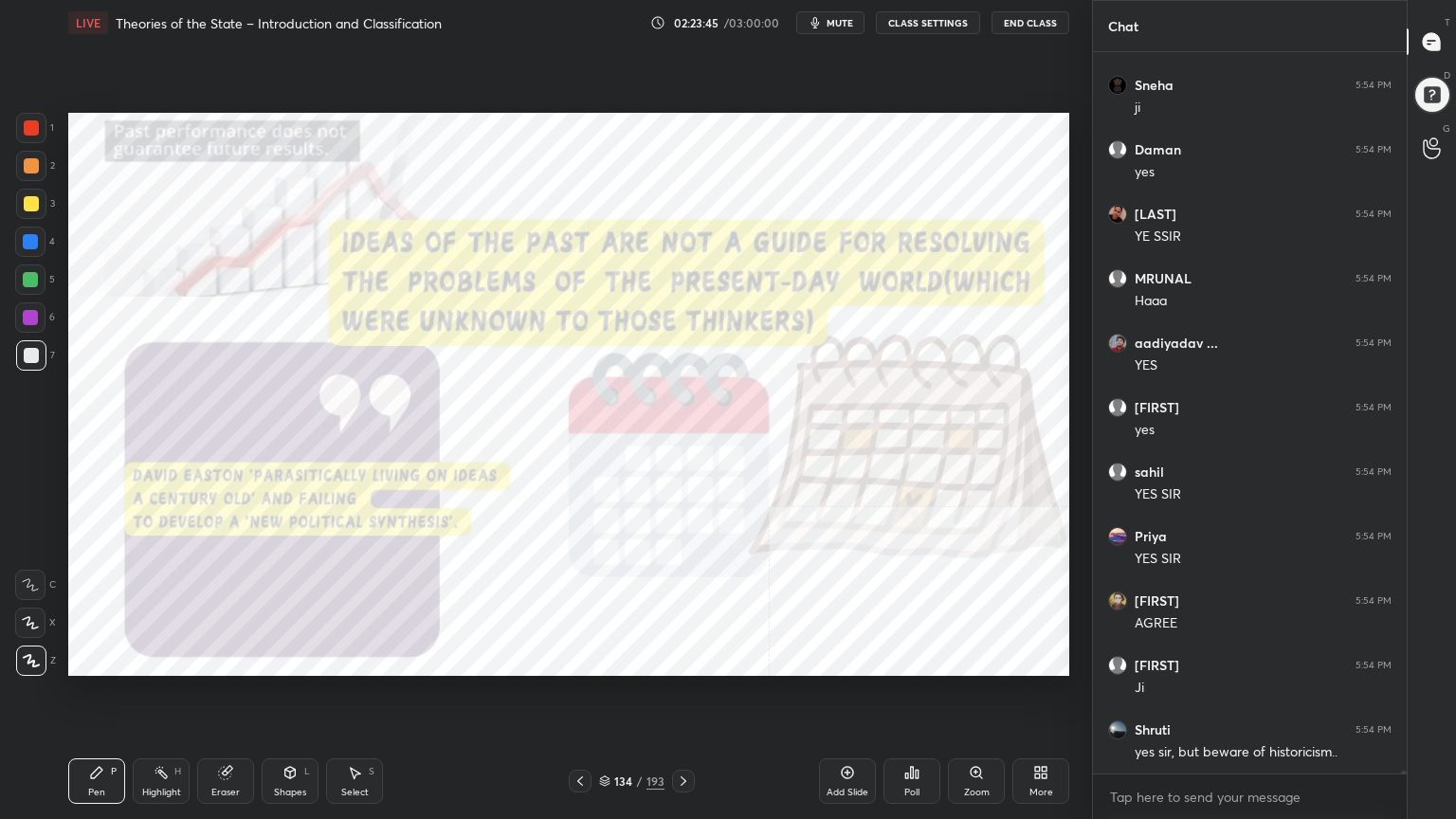 click at bounding box center [31, 128] 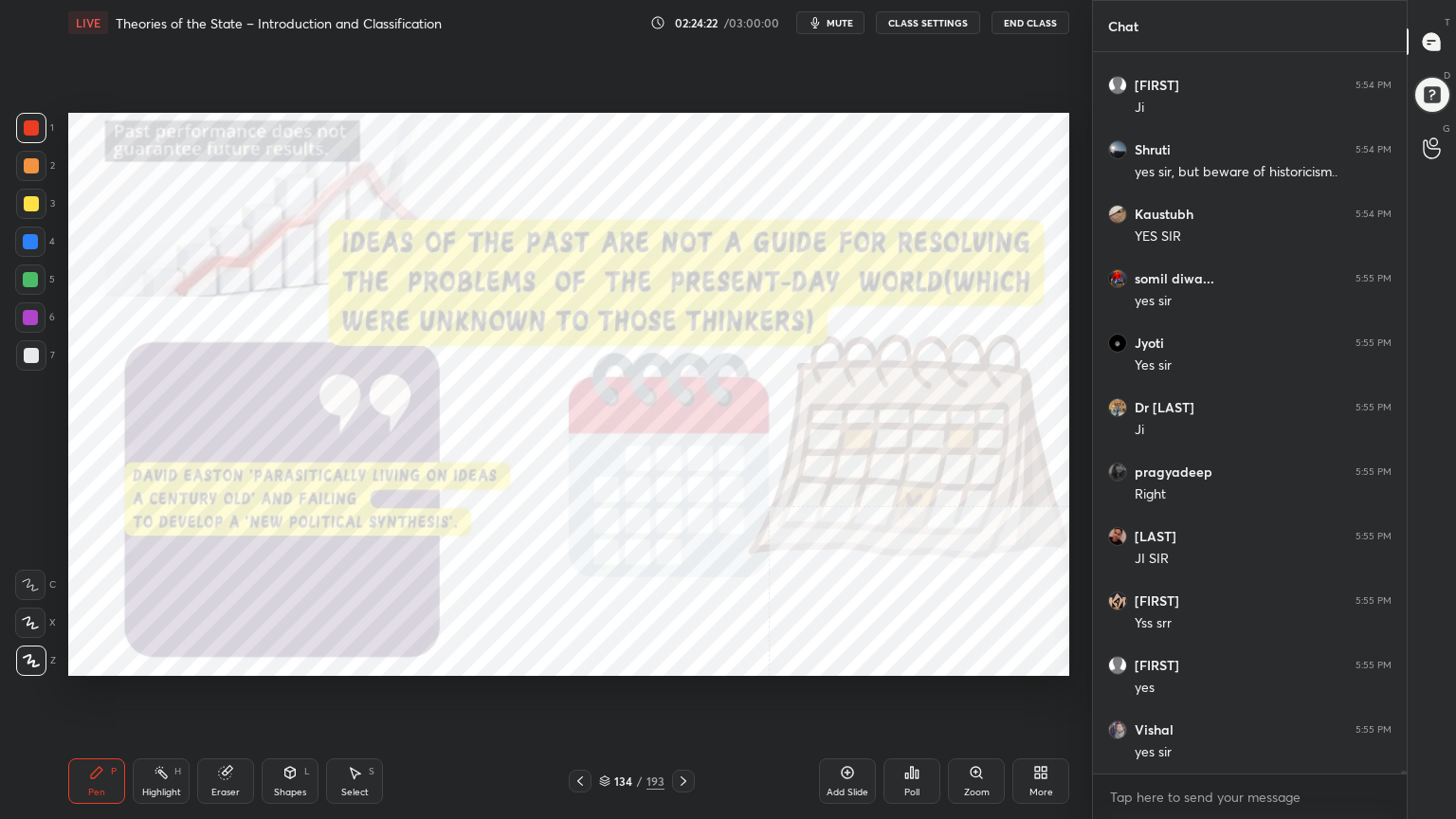 scroll, scrollTop: 211309, scrollLeft: 0, axis: vertical 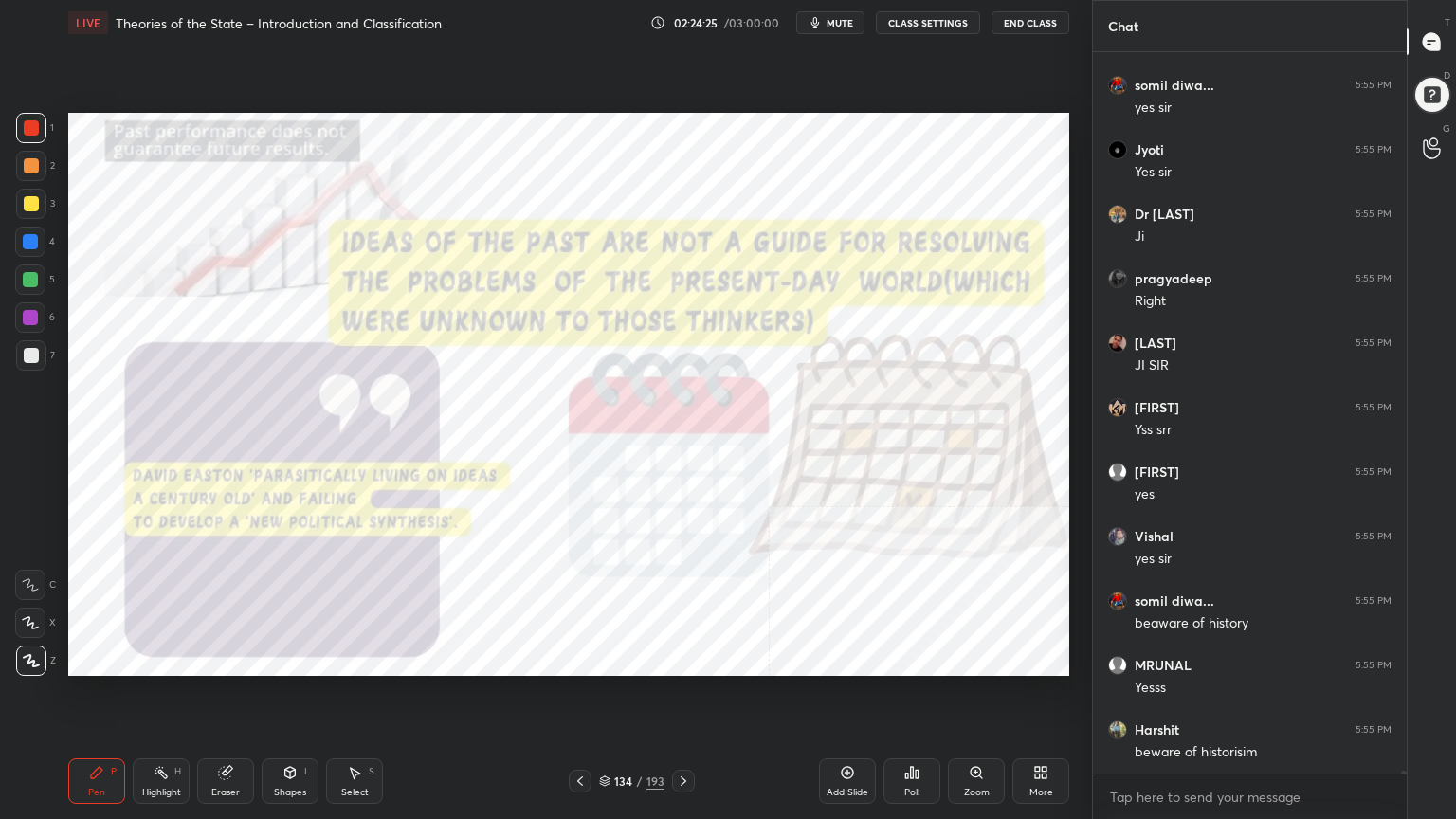 click 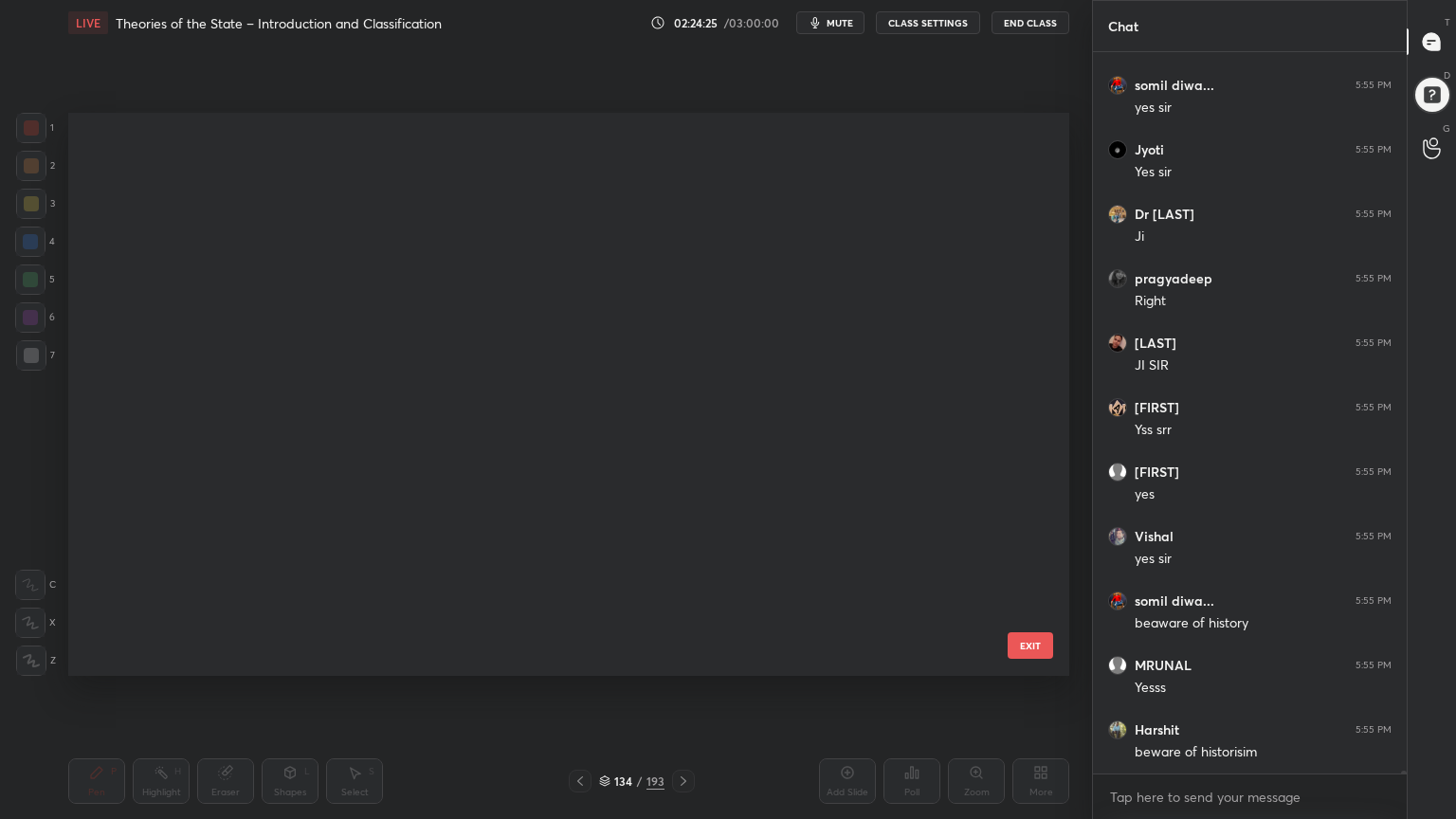 scroll, scrollTop: 7242, scrollLeft: 0, axis: vertical 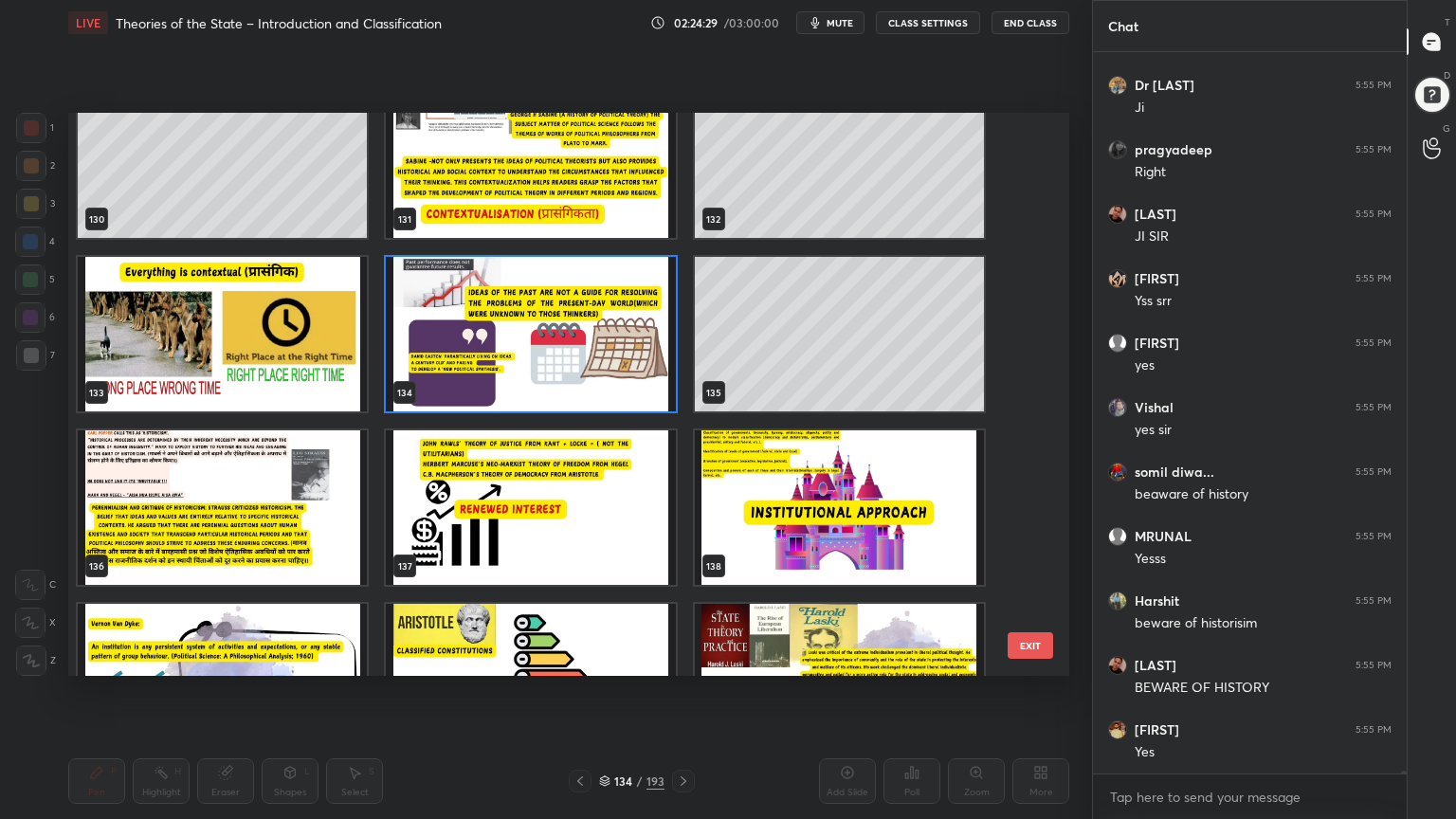 click at bounding box center (222, 507) 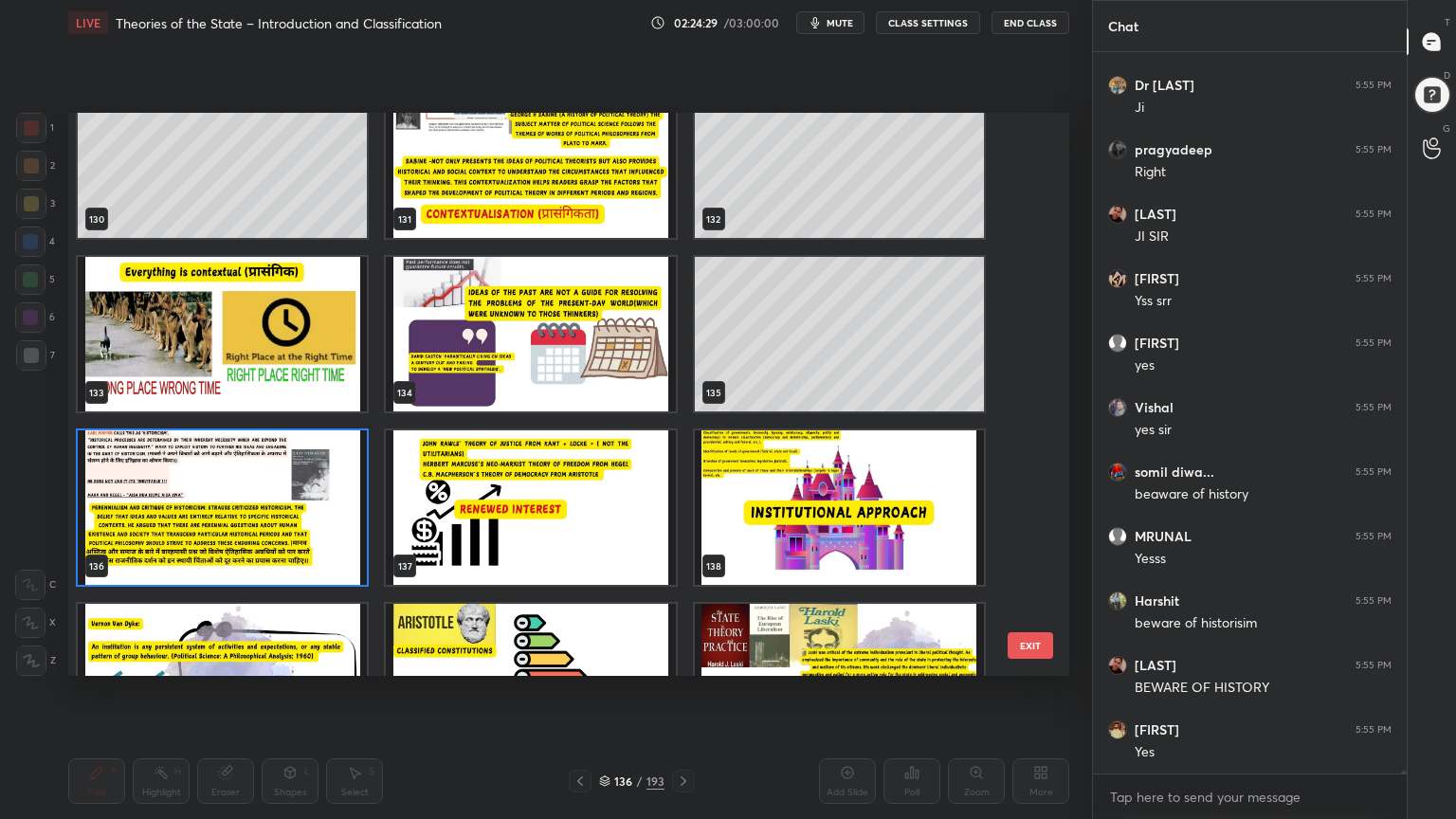 click at bounding box center [222, 507] 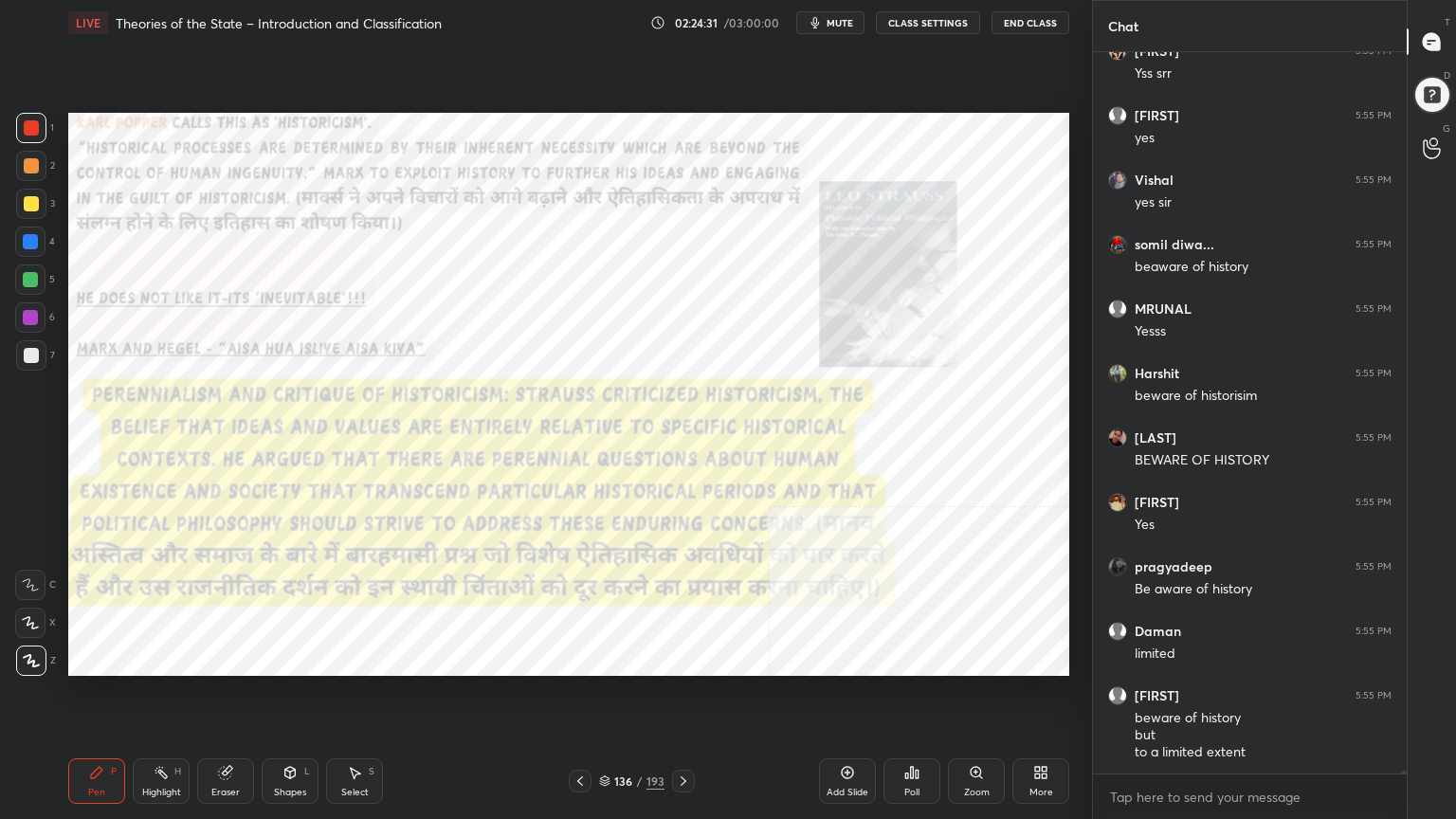 scroll, scrollTop: 211858, scrollLeft: 0, axis: vertical 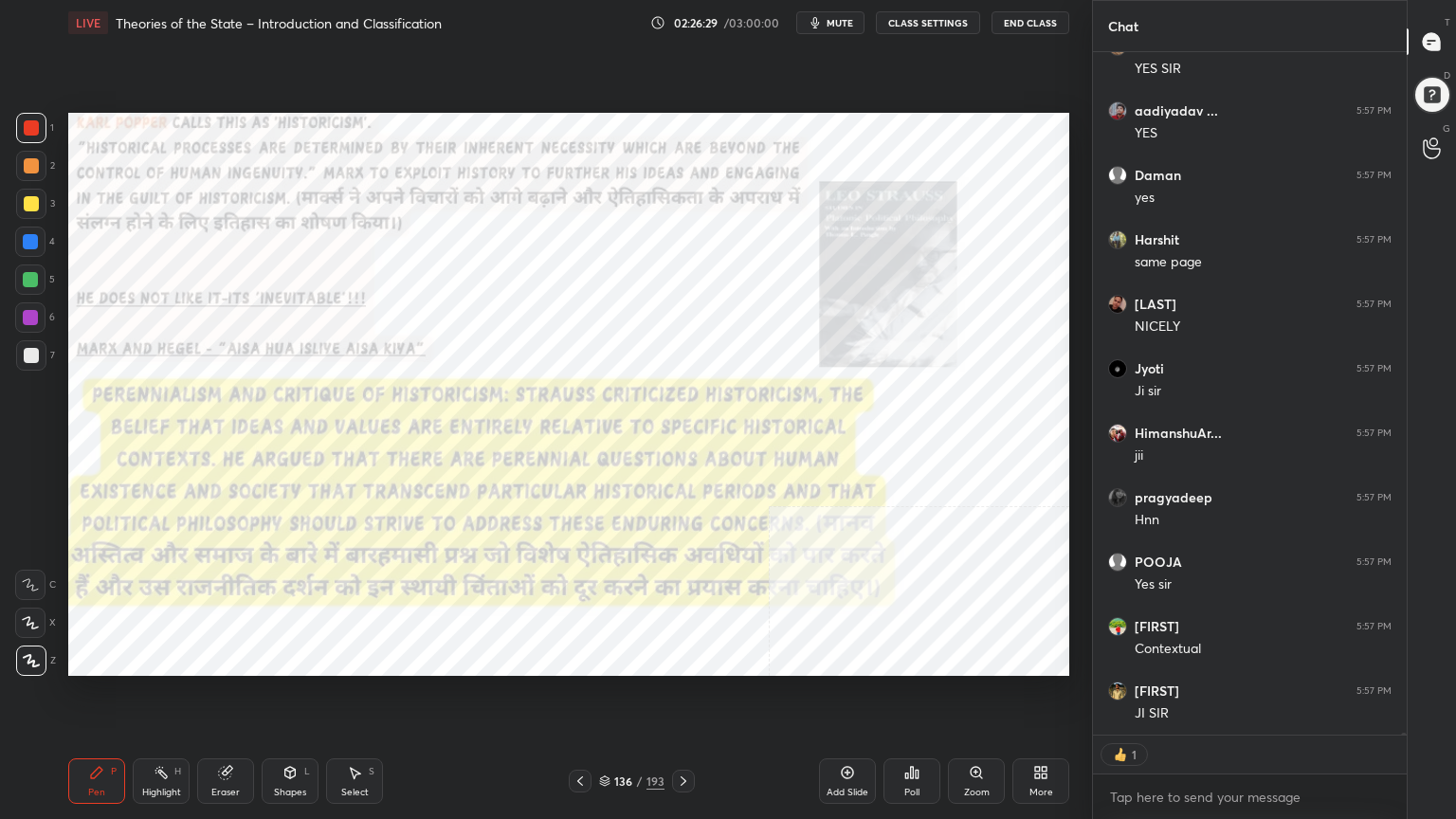 click on "193" at bounding box center [655, 781] 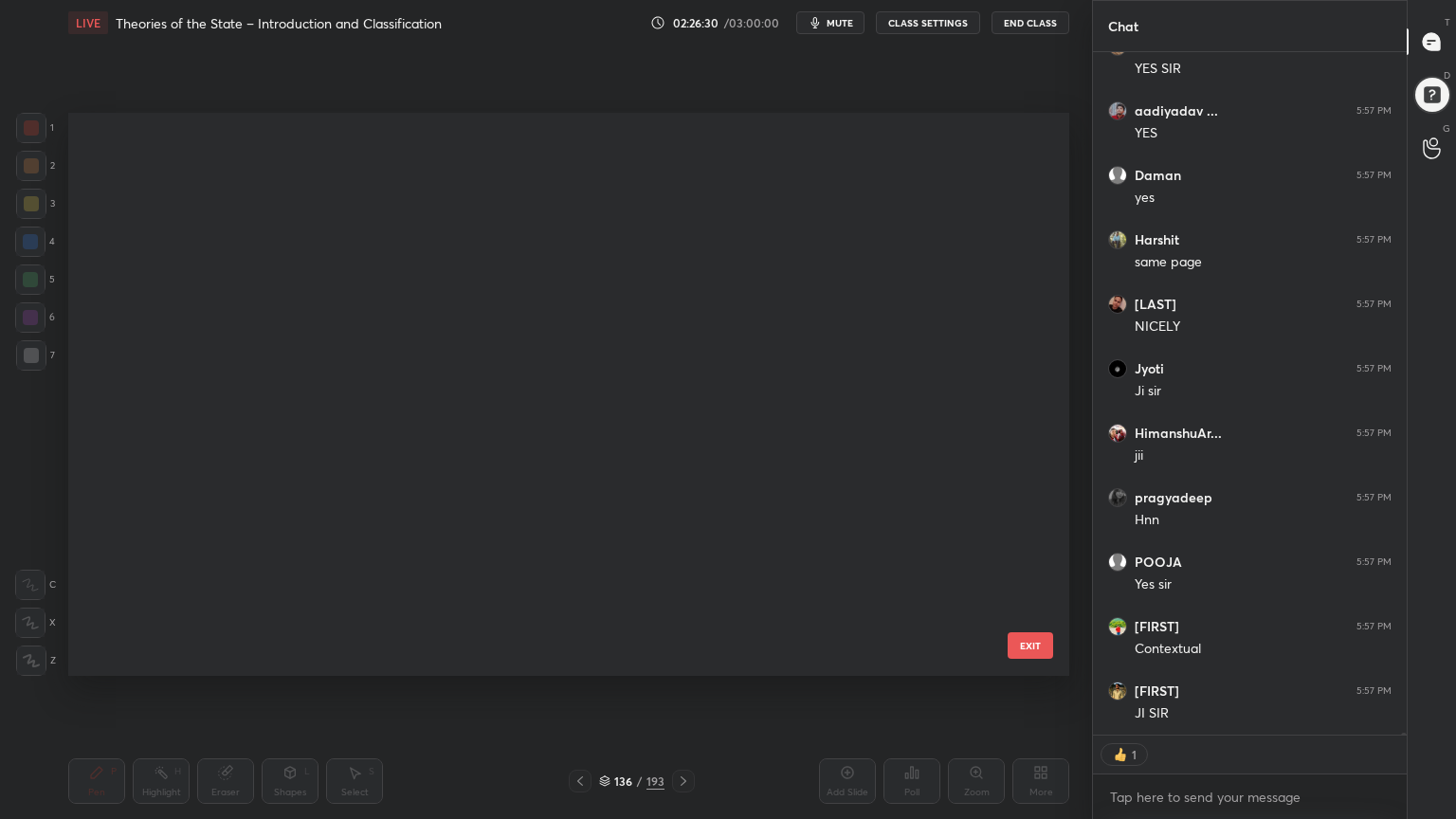 scroll, scrollTop: 7416, scrollLeft: 0, axis: vertical 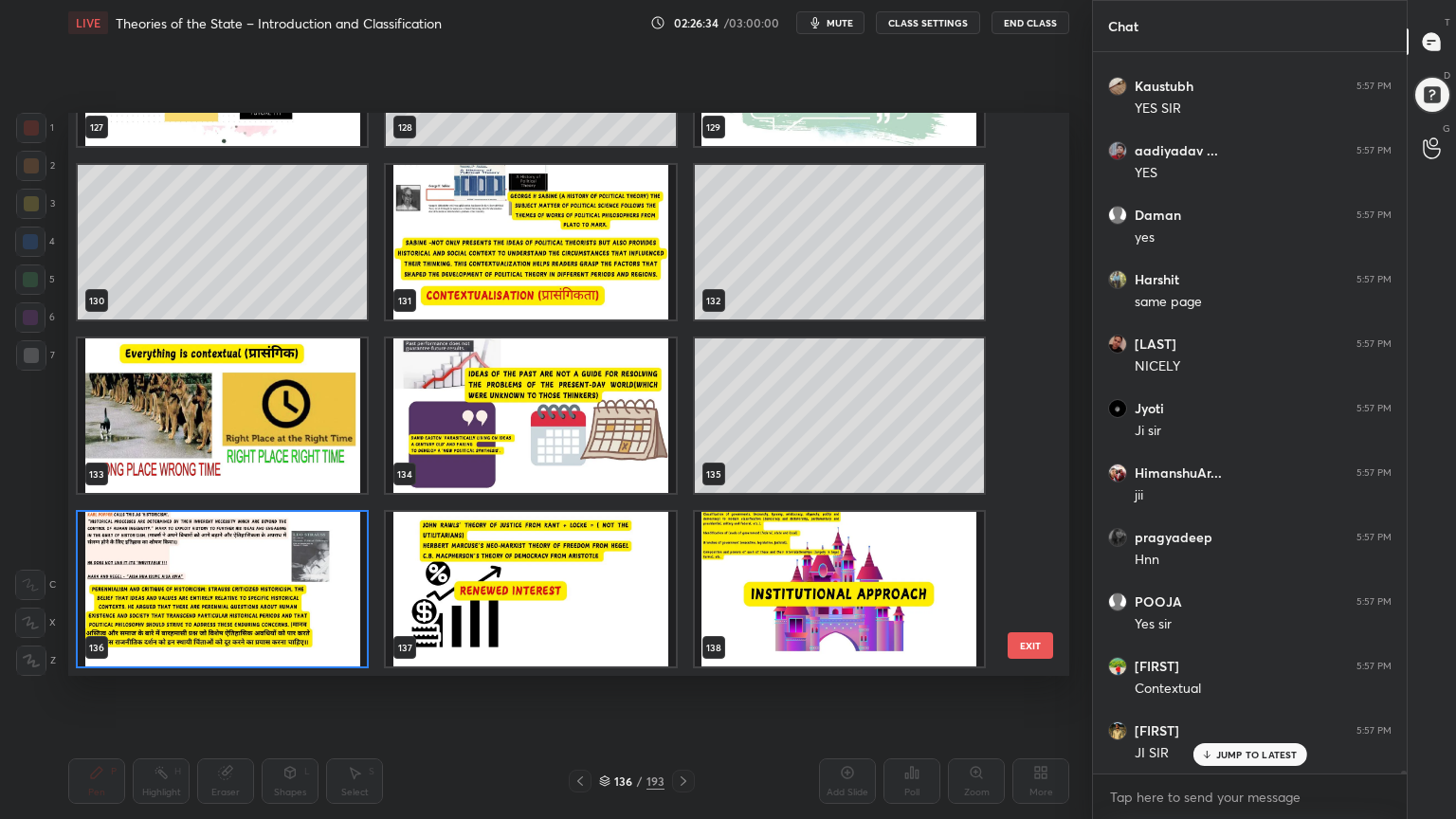 click at bounding box center [222, 589] 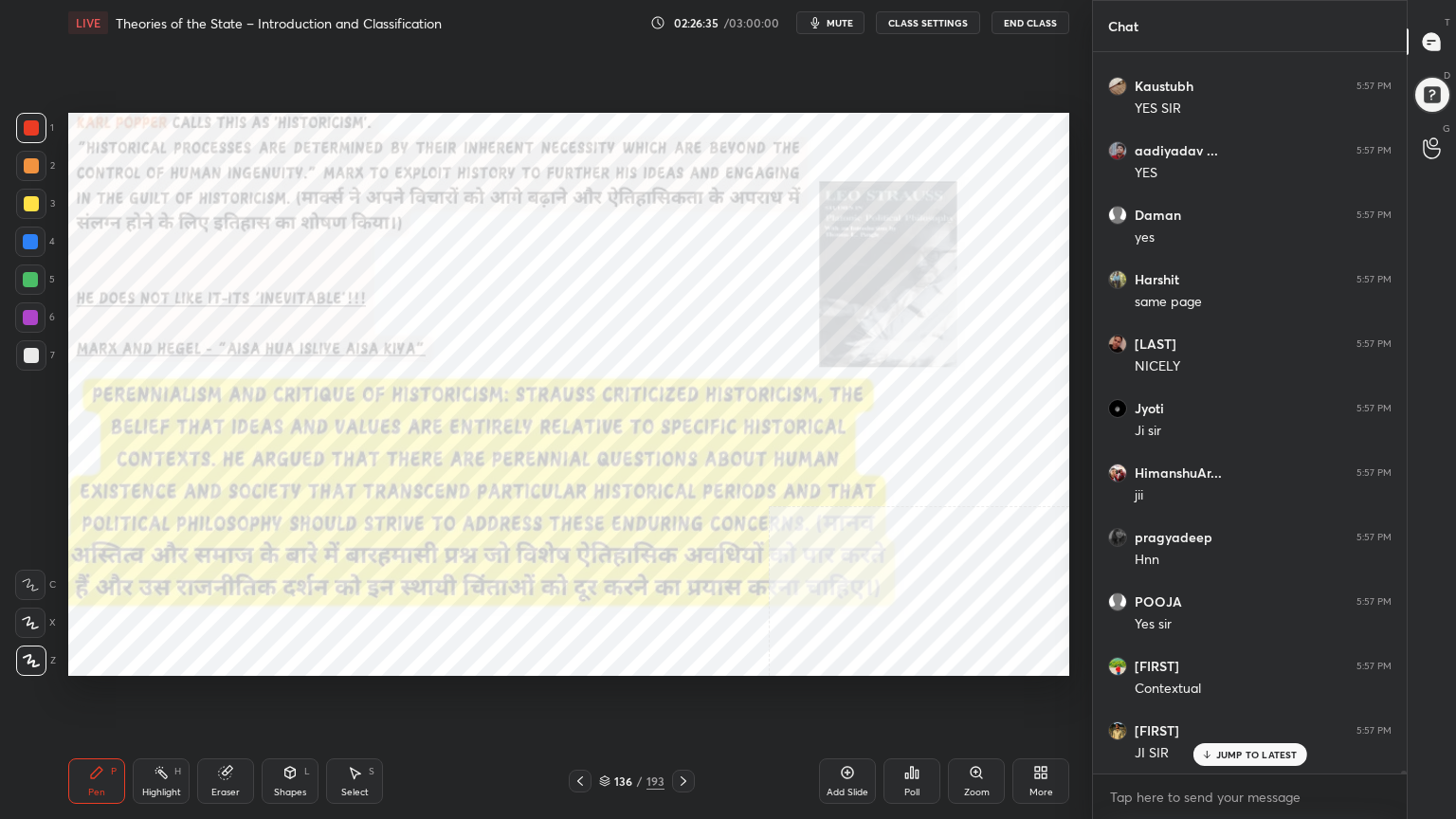 click at bounding box center [222, 589] 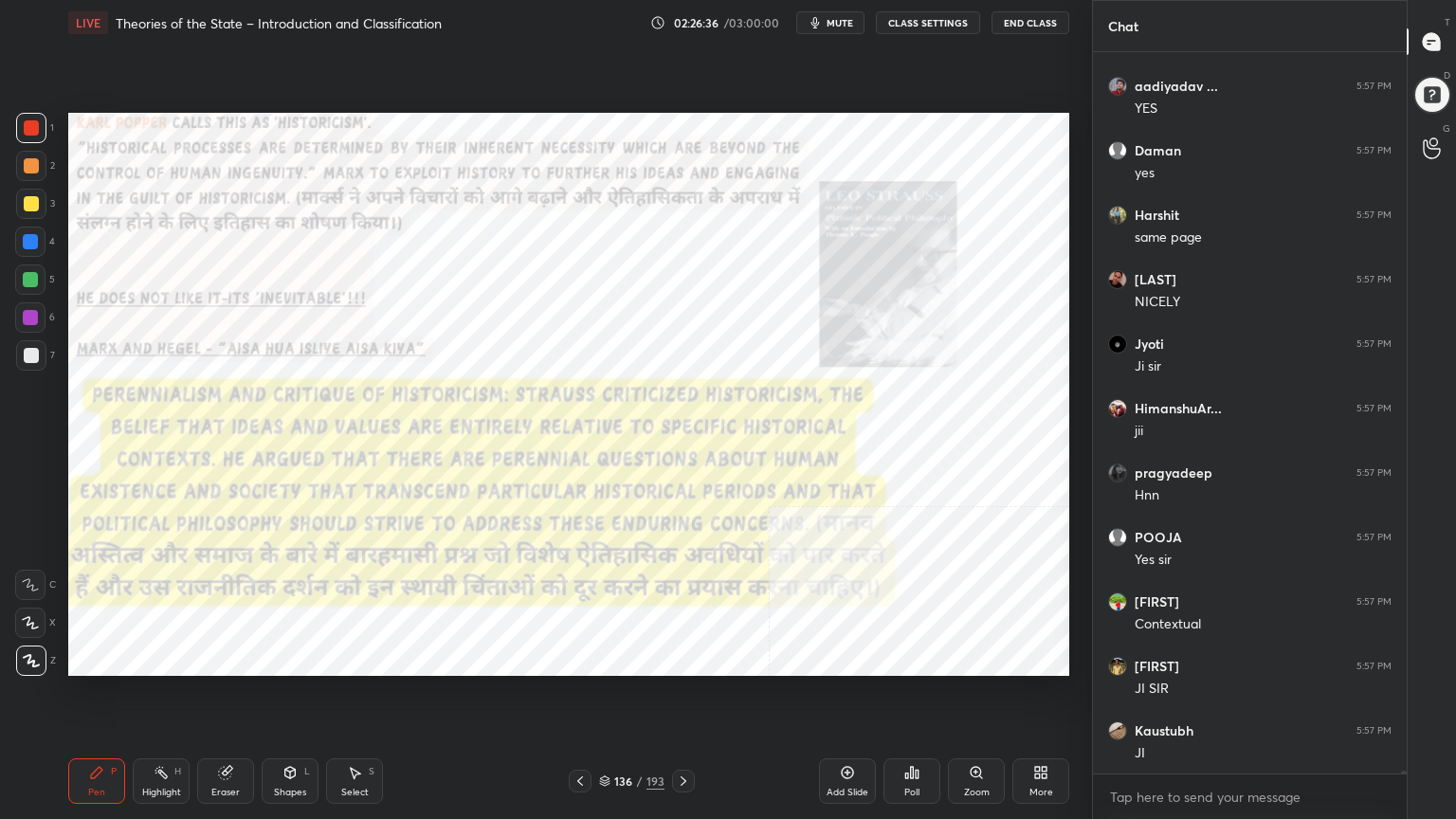 drag, startPoint x: 845, startPoint y: 777, endPoint x: 827, endPoint y: 758, distance: 26.1725 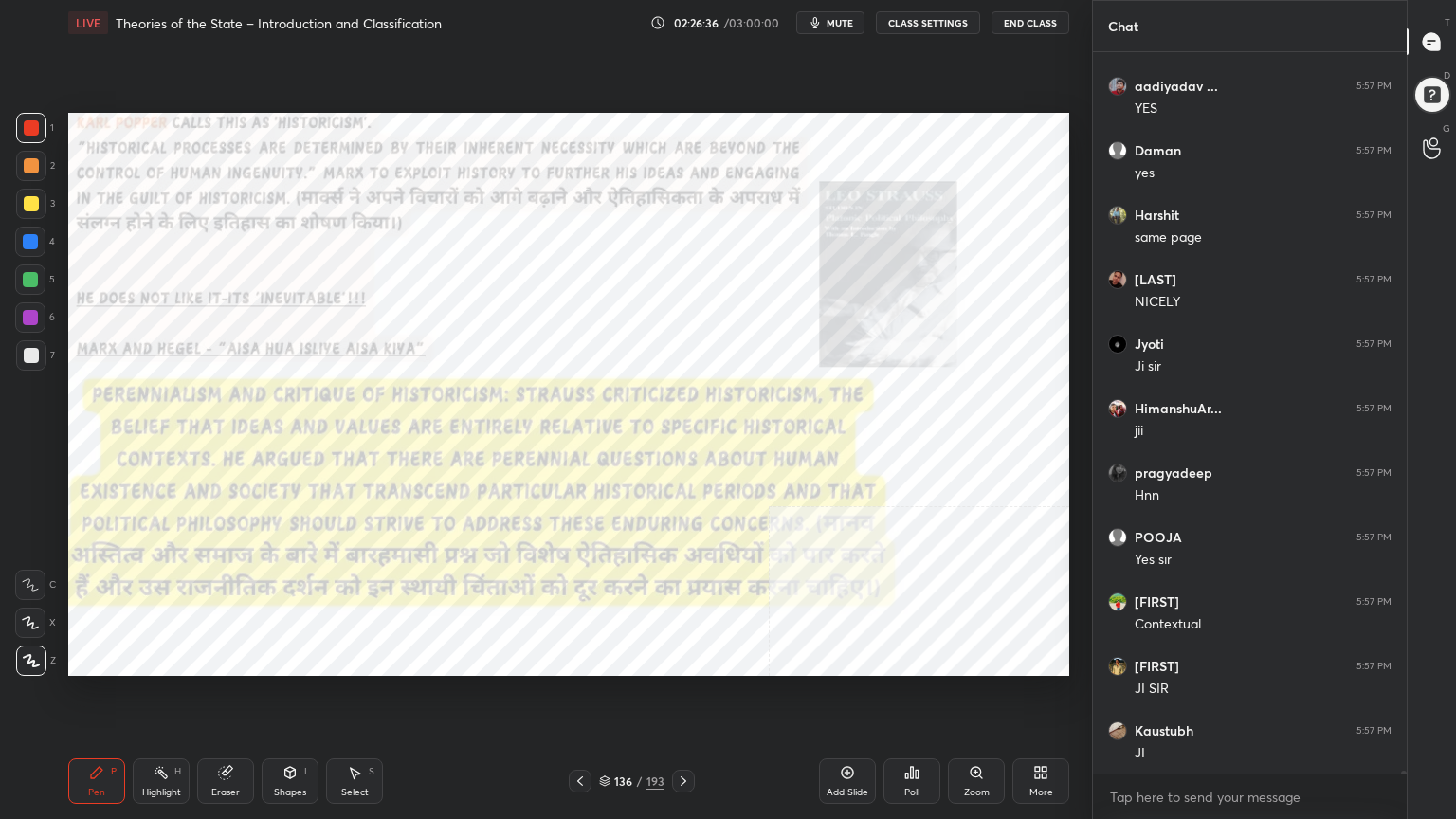 click 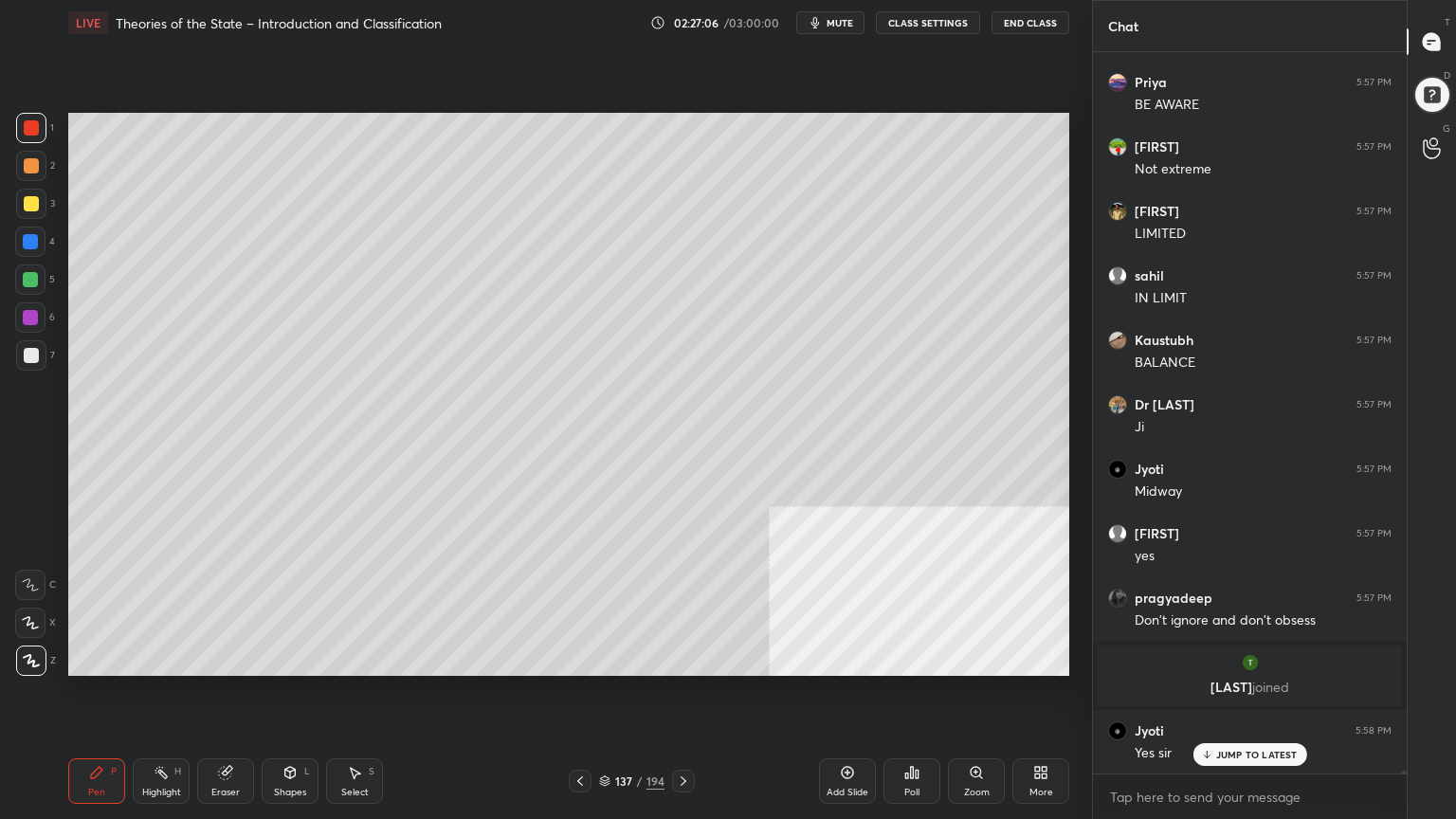 click at bounding box center [683, 781] 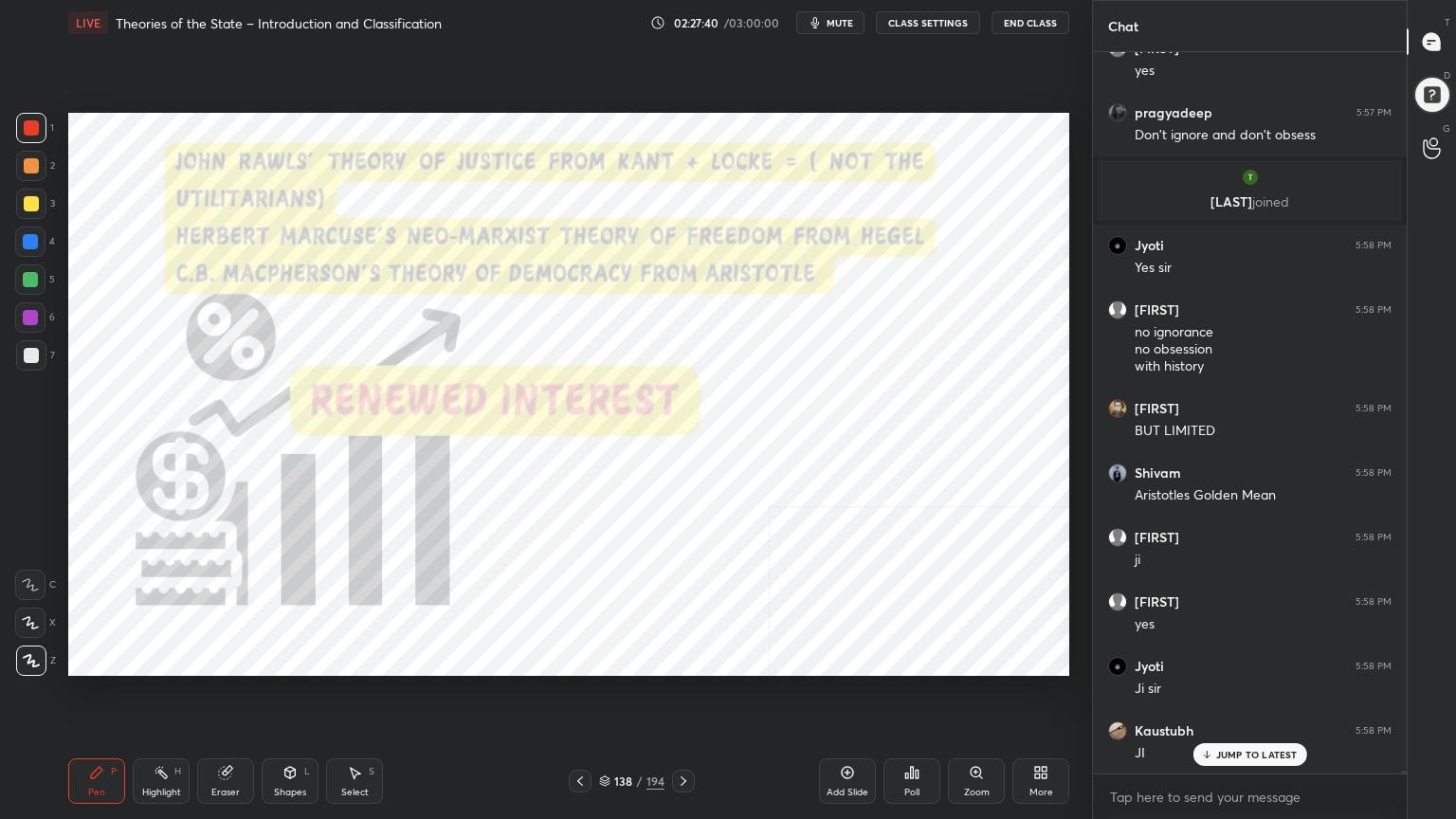 scroll, scrollTop: 218070, scrollLeft: 0, axis: vertical 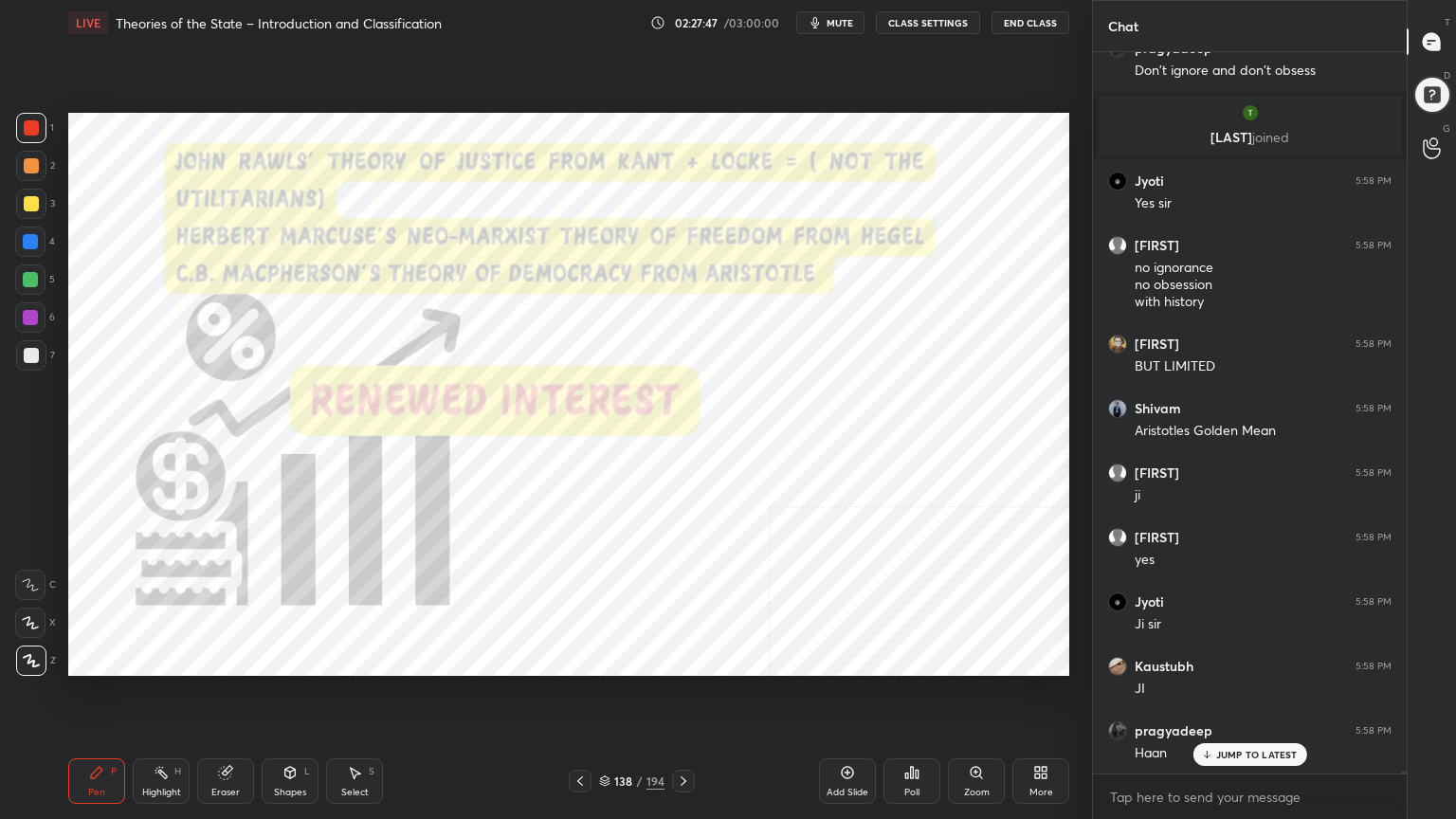 click on "Add Slide" at bounding box center [847, 781] 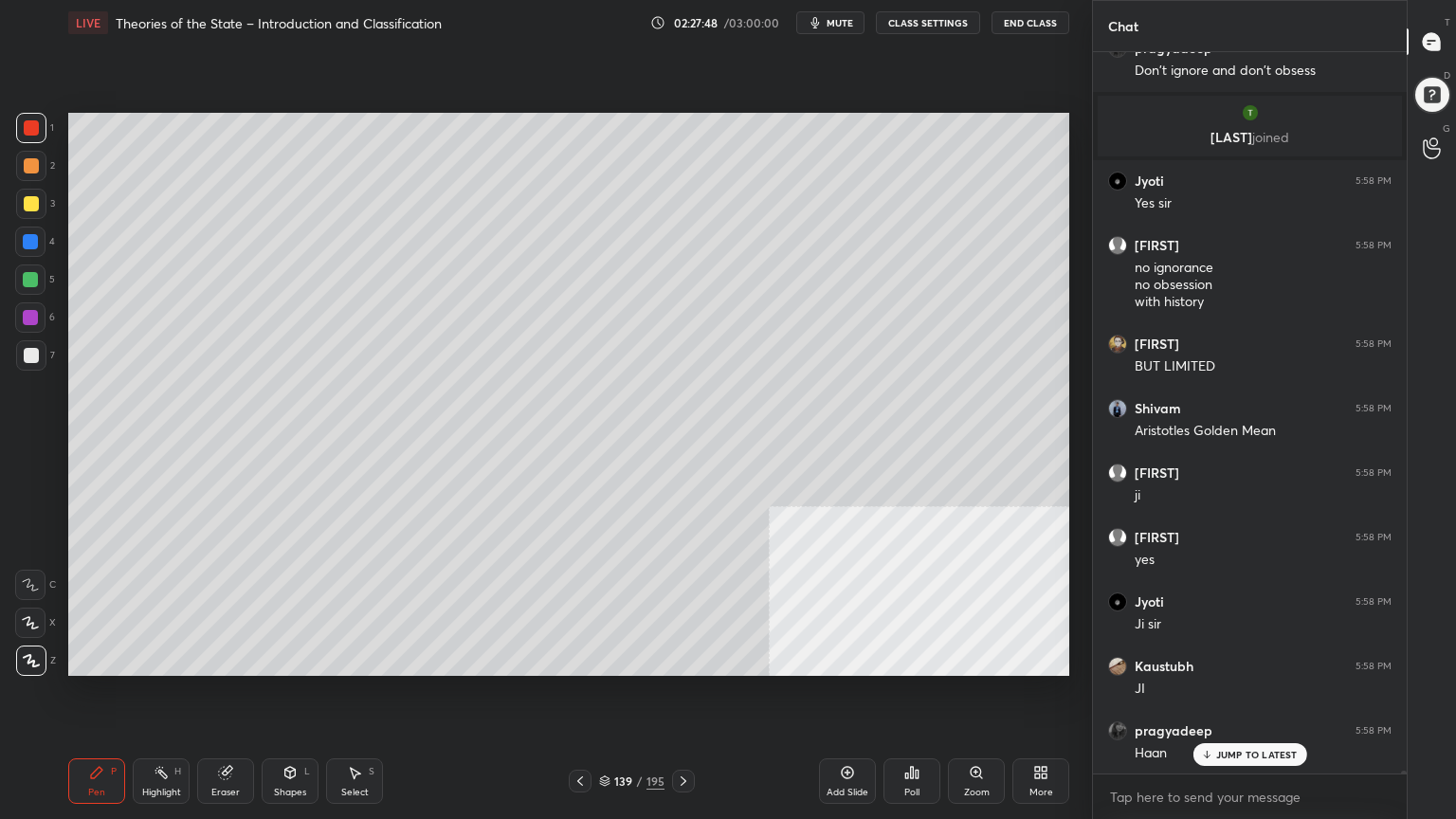 scroll, scrollTop: 218135, scrollLeft: 0, axis: vertical 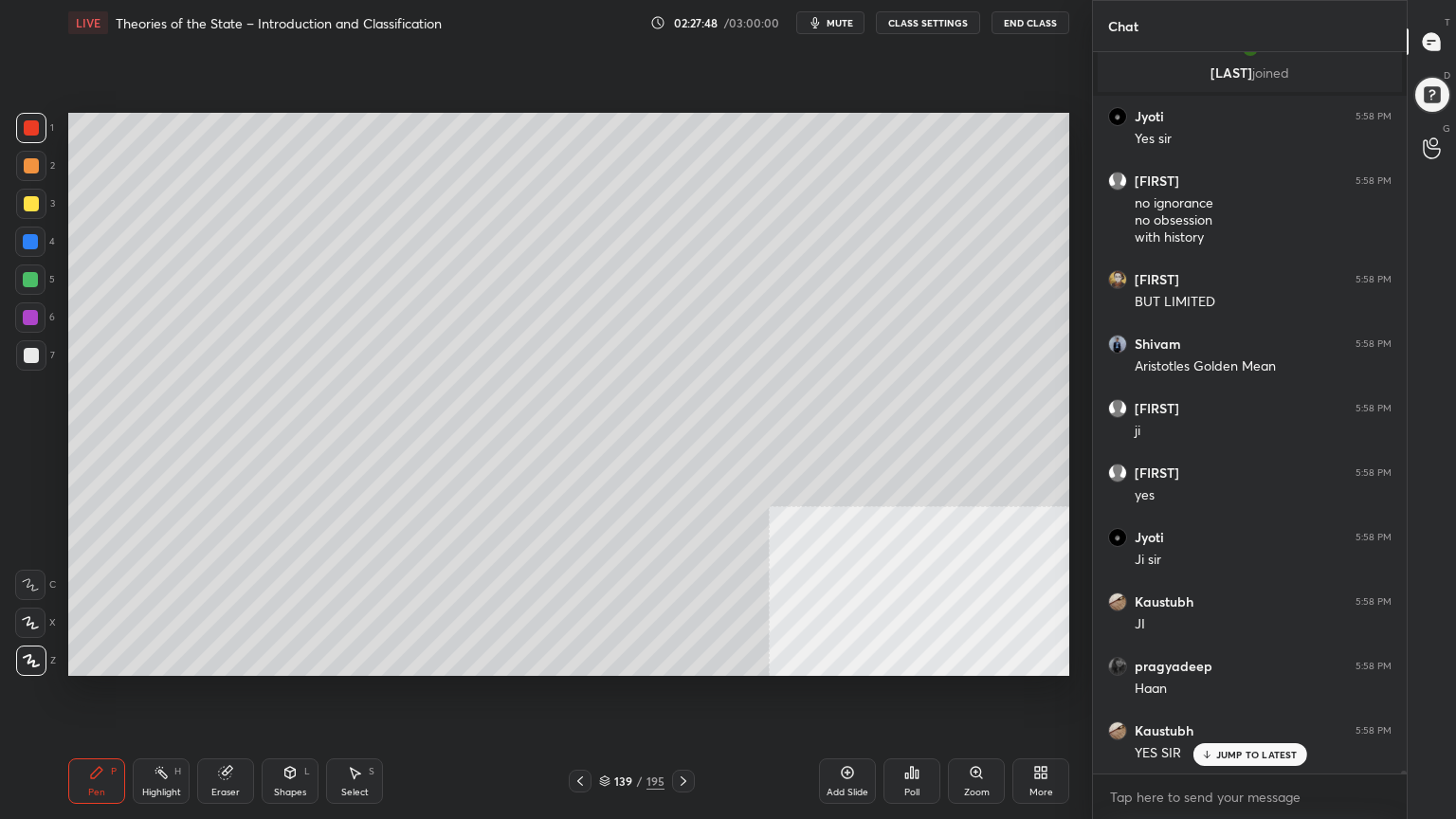 drag, startPoint x: 32, startPoint y: 349, endPoint x: 61, endPoint y: 327, distance: 36.400549 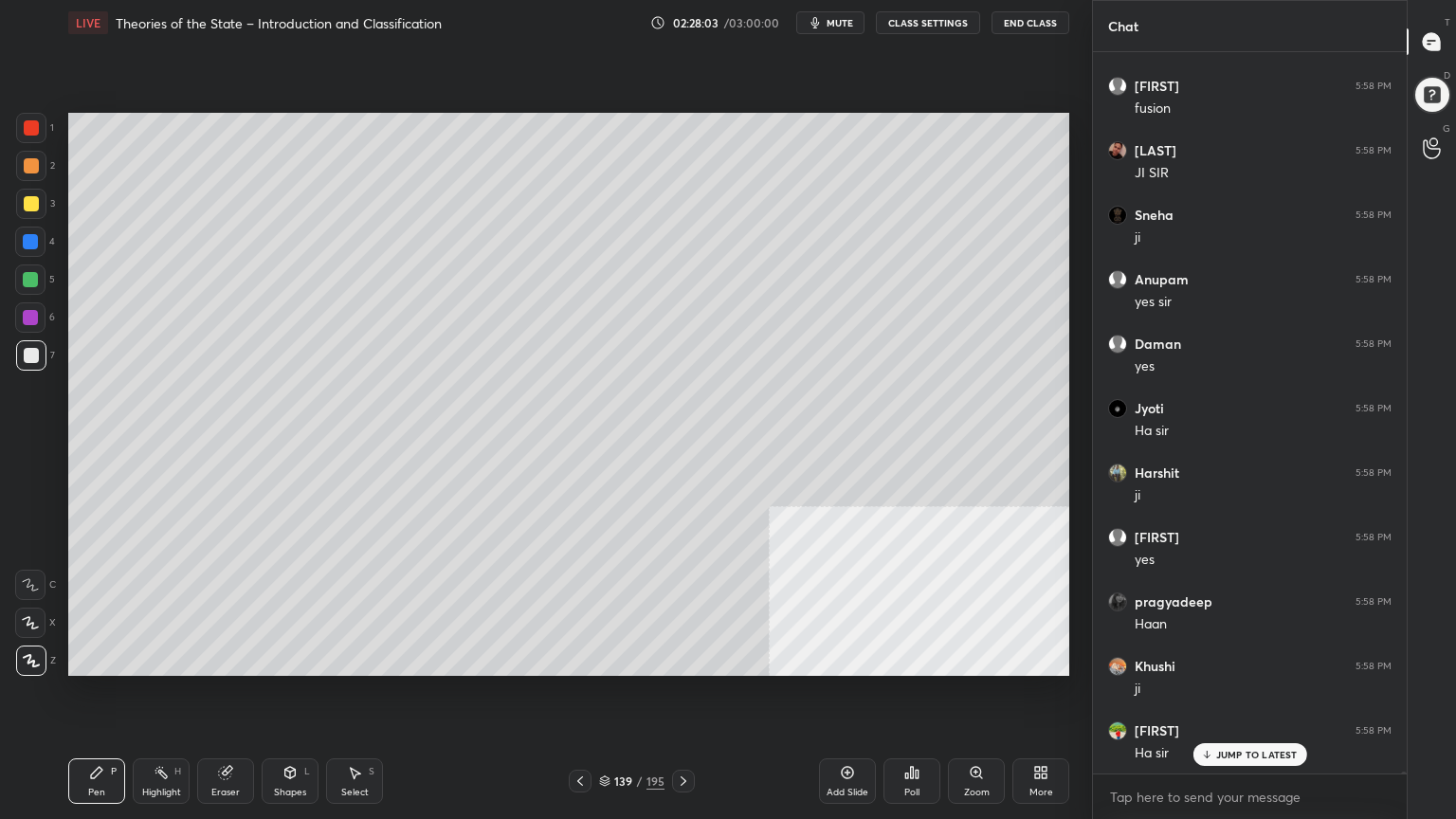 scroll, scrollTop: 218973, scrollLeft: 0, axis: vertical 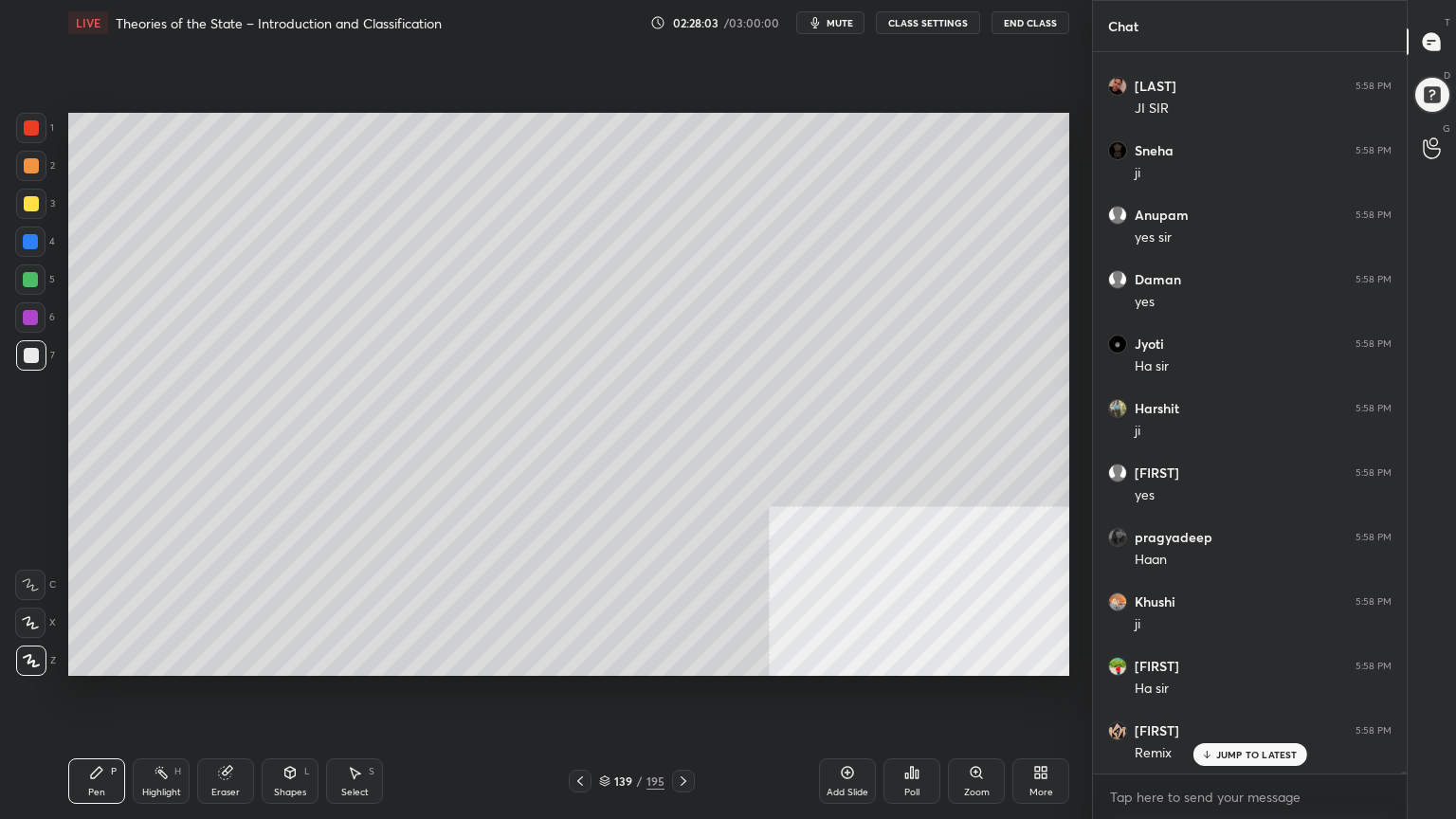 click 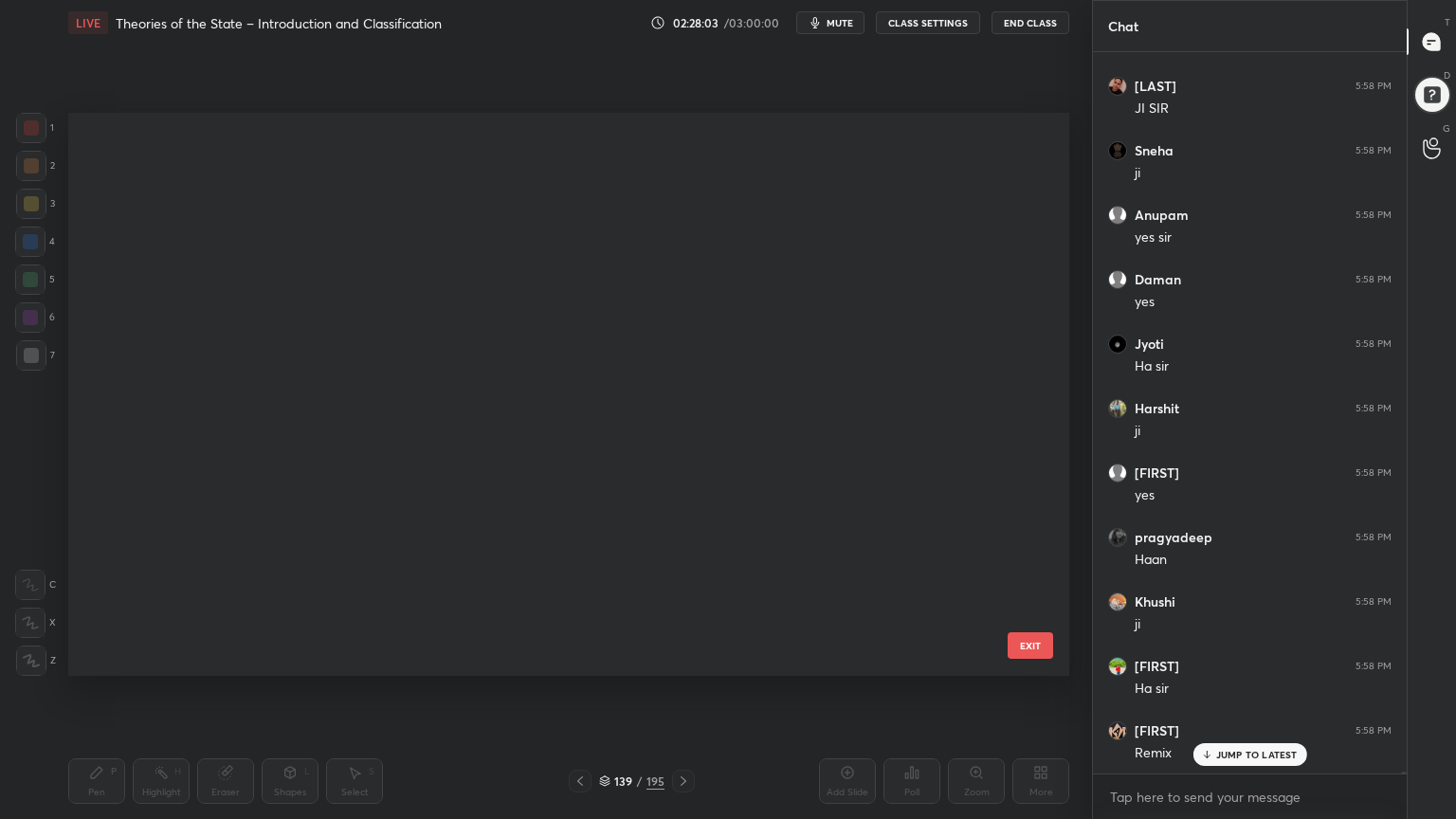 scroll, scrollTop: 7590, scrollLeft: 0, axis: vertical 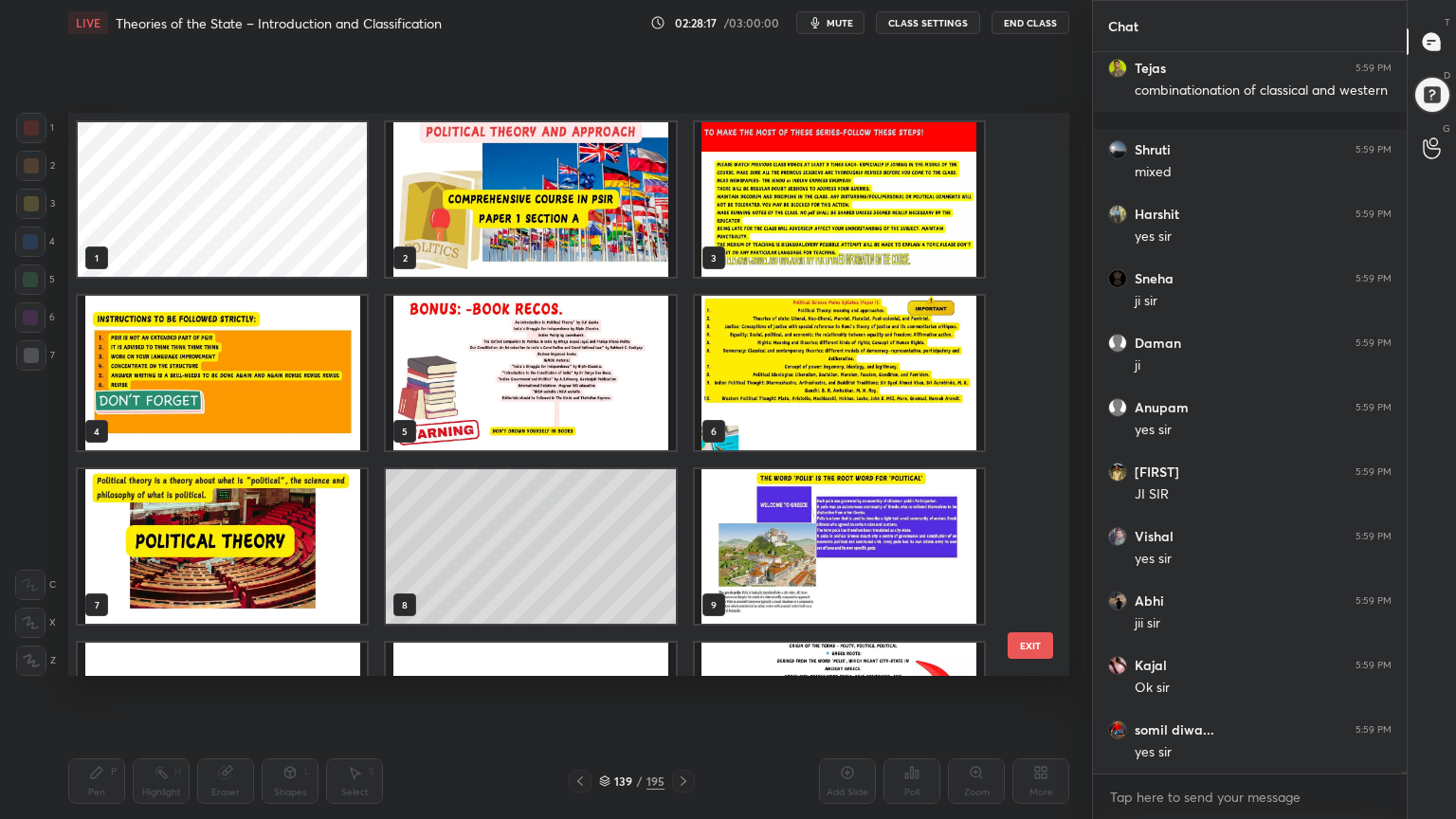 click at bounding box center [530, 199] 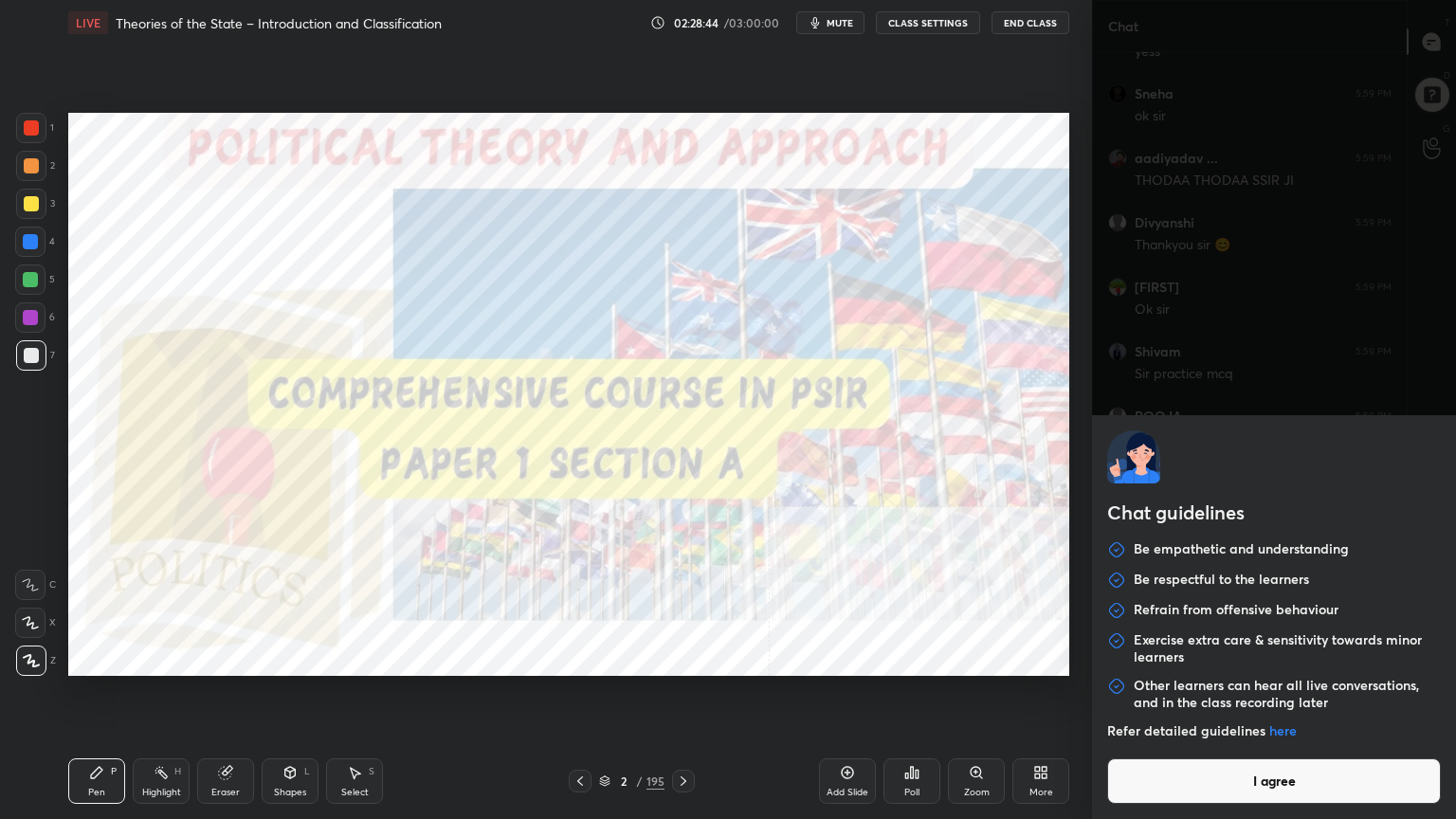 click on "1 2 3 4 5 6 7 C X Z C X Z E E Erase all   H H LIVE Theories of the State – Introduction and Classification 02:28:44 /  03:00:00 mute CLASS SETTINGS End Class Setting up your live class Poll for   secs No correct answer Start poll Back Theories of the State – Introduction and Classification • L2 of Comprehensive Course on PSIR Paper 1 Section A Dr Sidharth Arora Pen P Highlight H Eraser Shapes L Select S 2 / 195 Add Slide Poll Zoom More Chat HimanshuAr... 5:59 PM jii Jahnvi 5:59 PM yess Sneha 5:59 PM ok sir aadiyadav ... 5:59 PM THODAA THODAA SSIR JI Divyanshi 5:59 PM Thankyou sir 😊 Pavan 5:59 PM Ok sir Shivam 5:59 PM Sir practice mcq POOJA 5:59 PM Thnx sir
Jai hind Rahul 5:59 PM yes sir Muktansh 5:59 PM JAI HIND SIR Rahul 5:59 PM Thanks sir Kaustubh 5:59 PM YES SIR JUMP TO LATEST 10 1 30 Enable hand raising Enable raise hand to speak to learners. Once enabled, chat will be turned off temporarily. Enable x   introducing Raise a hand with a doubt Now learners can raise their hand along with a doubt  T" at bounding box center (728, 410) 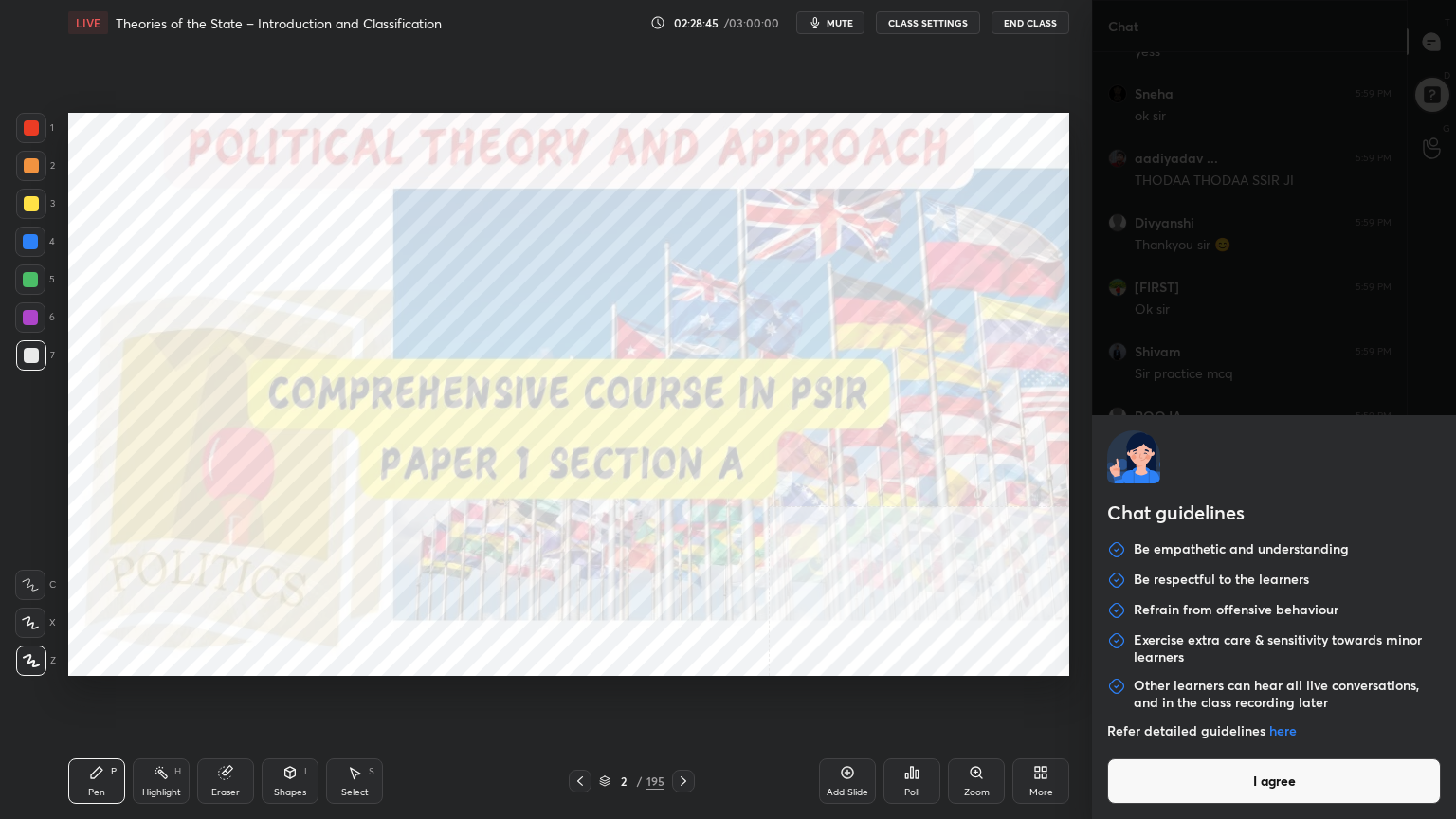click on "Chat guidelines Be empathetic and understanding Be respectful to the learners Refrain from offensive behaviour Exercise extra care & sensitivity towards minor learners Other learners can hear all live conversations, and in the class recording later Refer detailed guidelines   here I agree" at bounding box center [1274, 617] 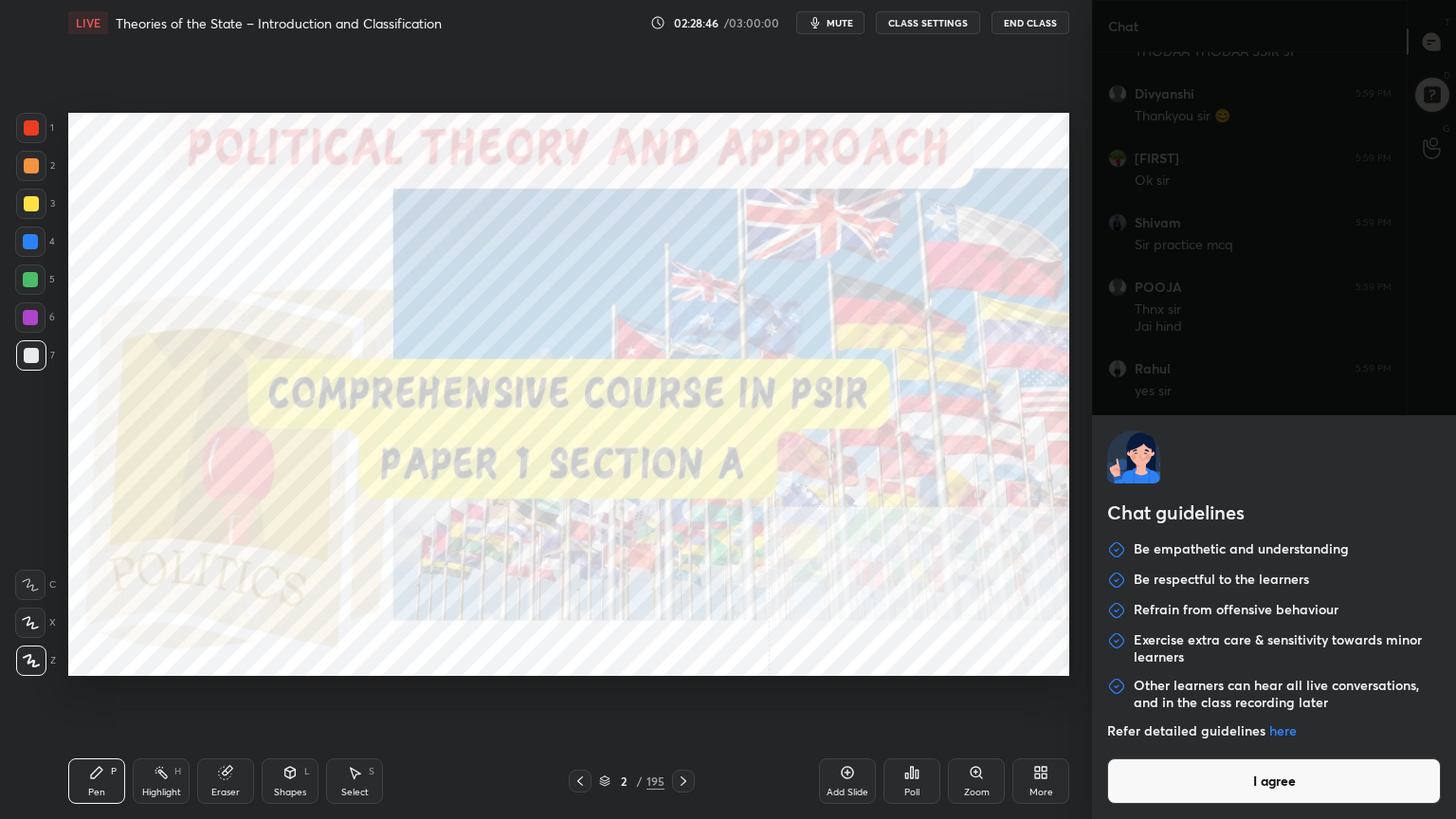 click on "I agree" at bounding box center (1274, 781) 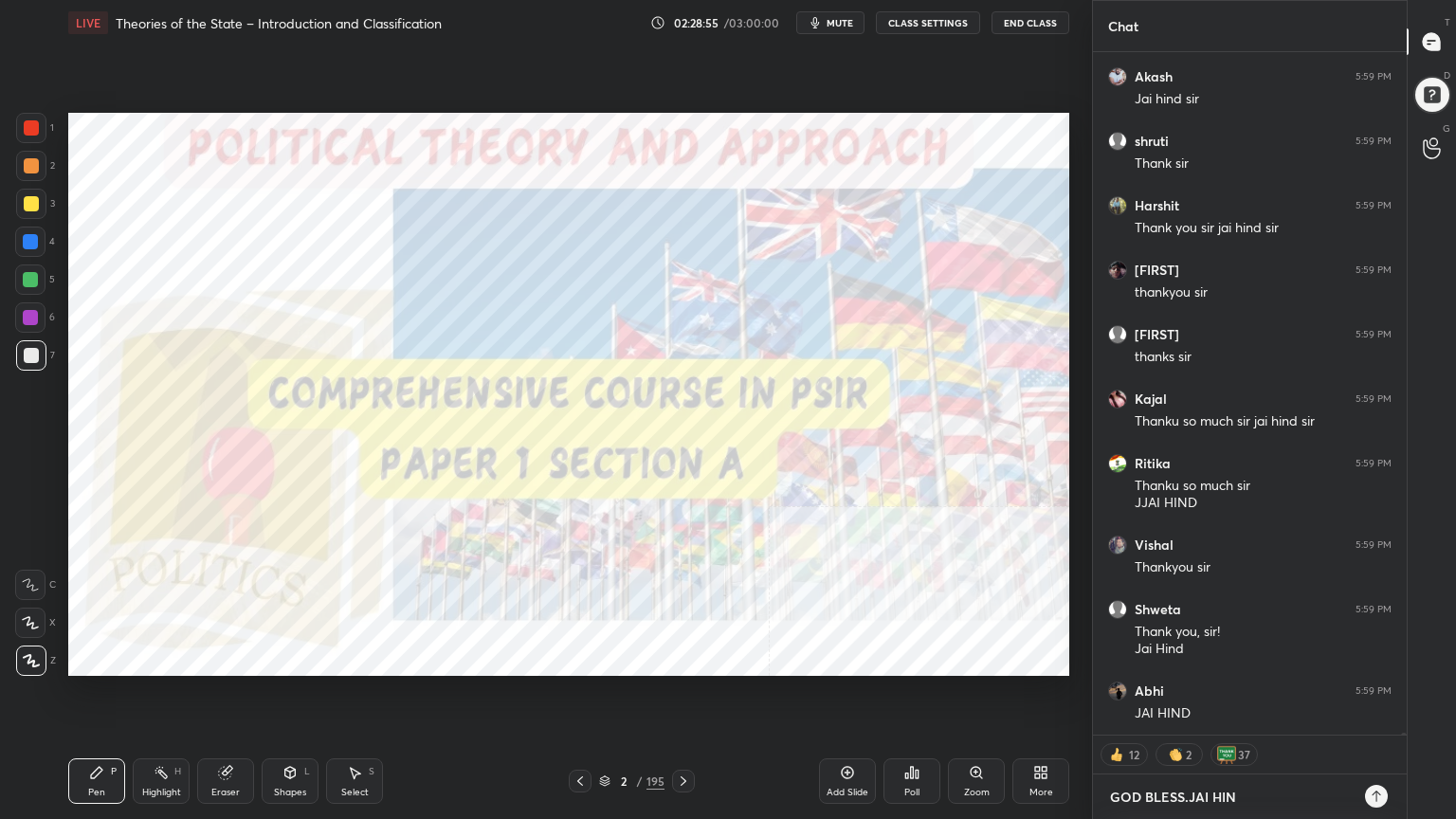 type on "GOD BLESS.JAI HIND" 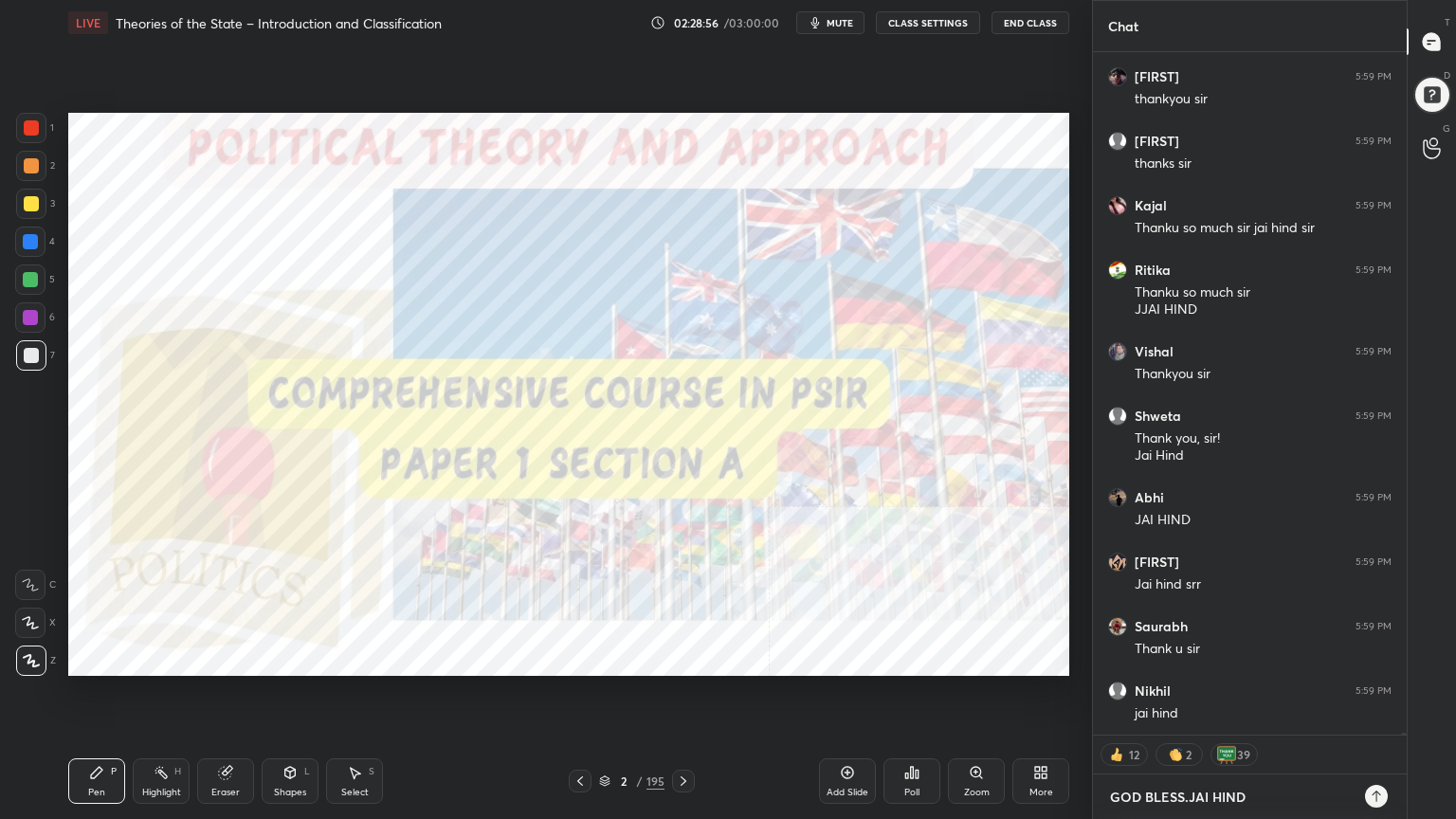 type 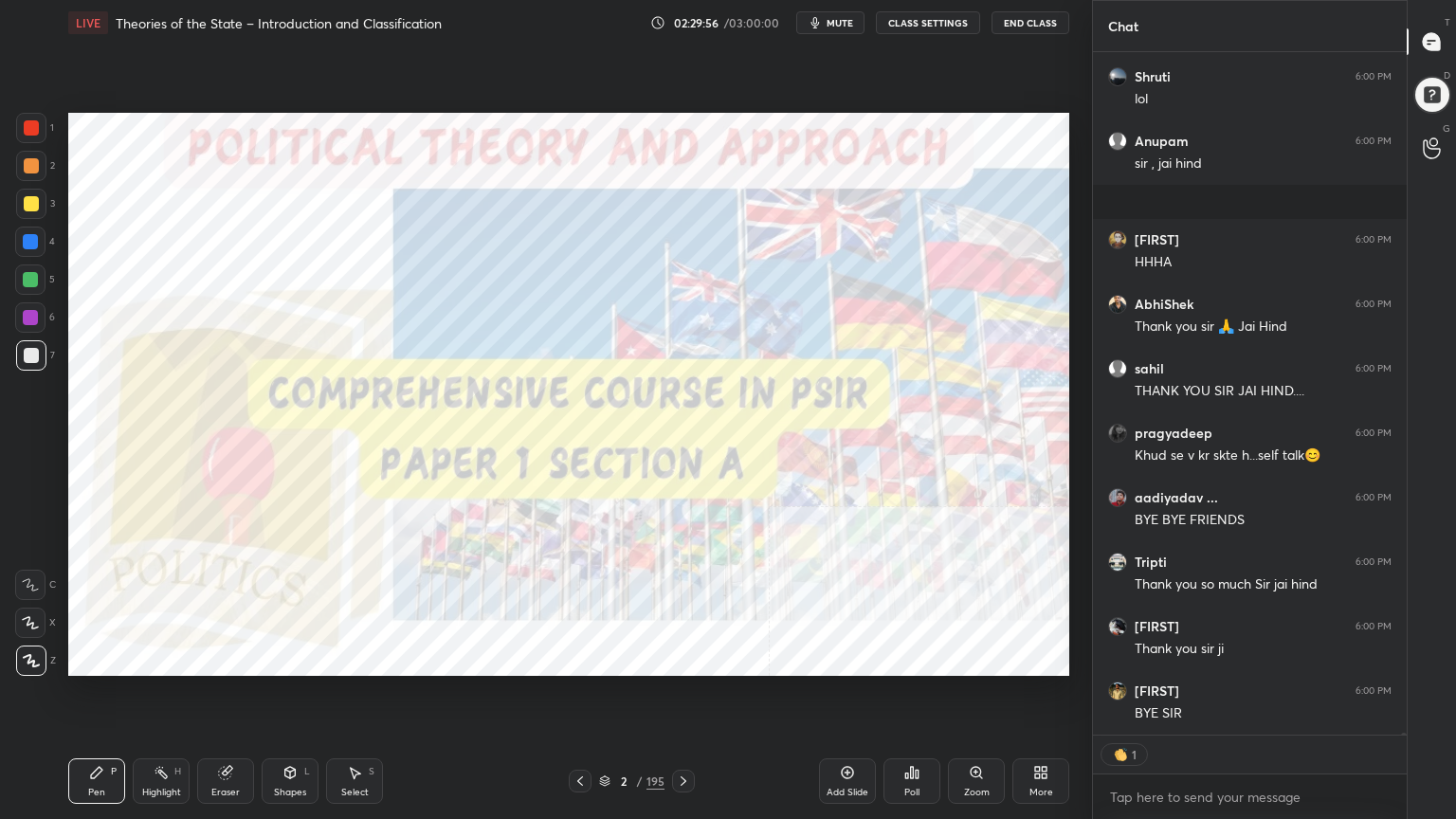 click on "End Class" at bounding box center [1030, 23] 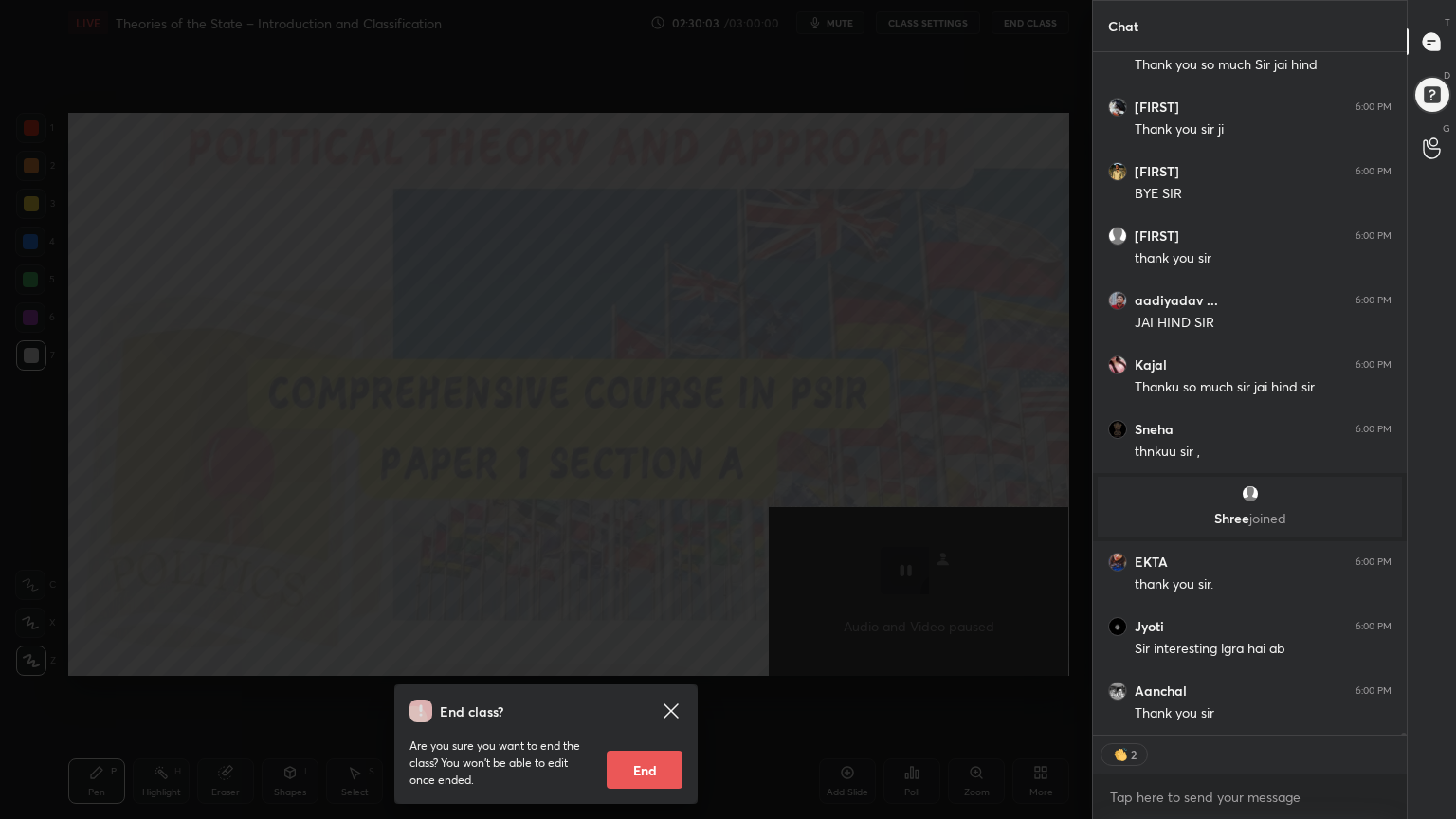 click on "End" at bounding box center [645, 770] 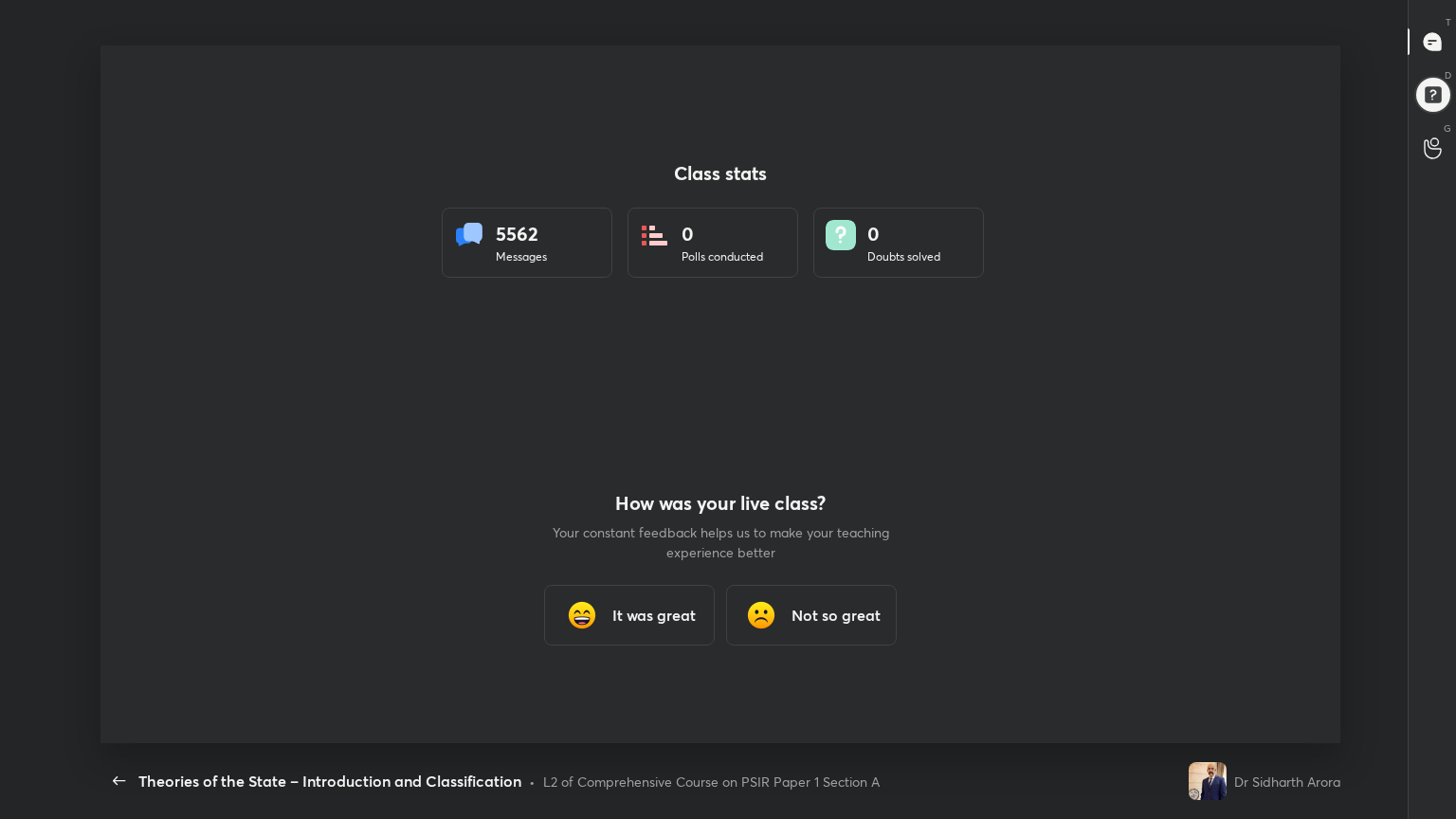 click on "It was great" at bounding box center (654, 615) 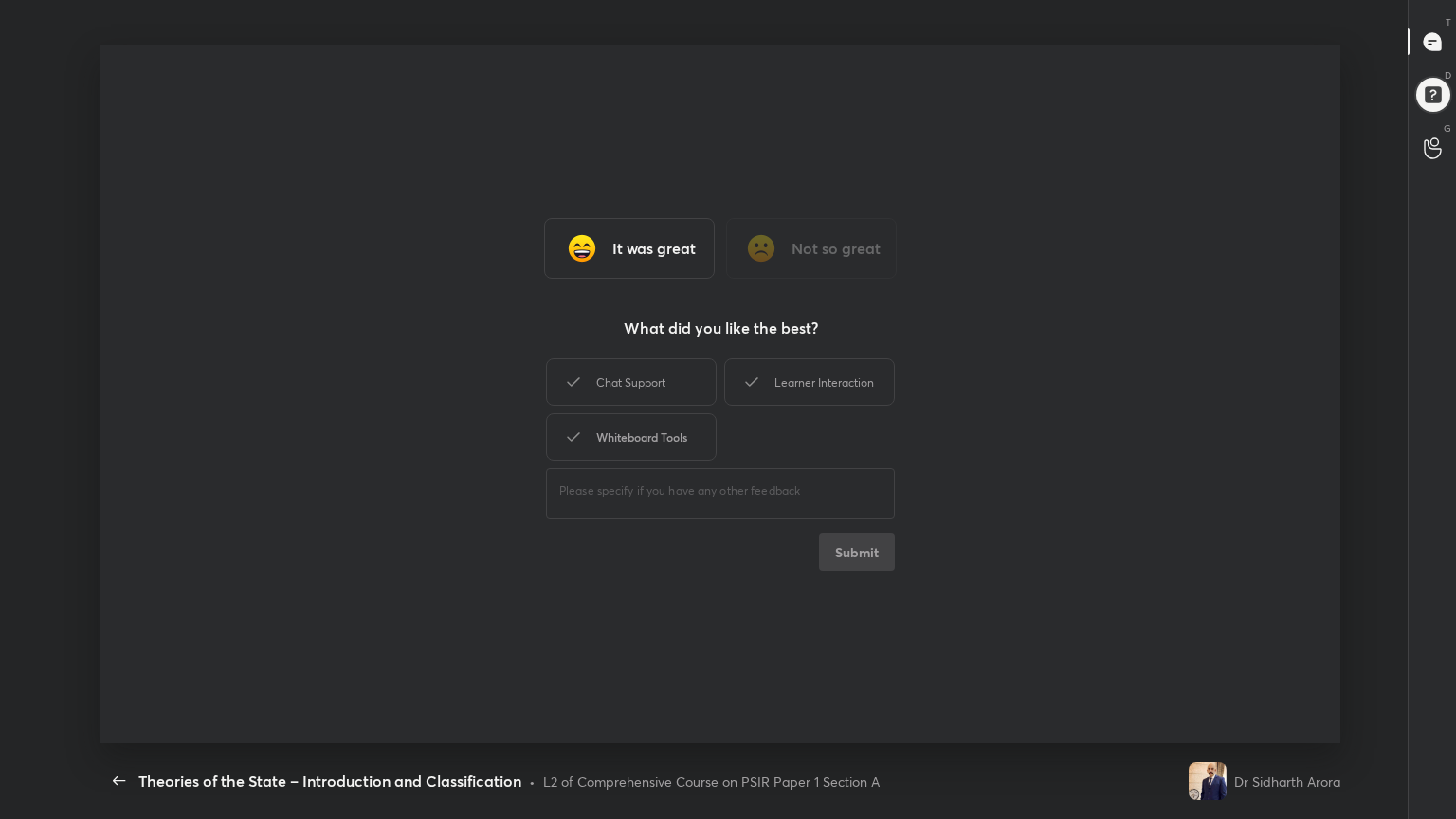 click on "Whiteboard Tools" at bounding box center [631, 437] 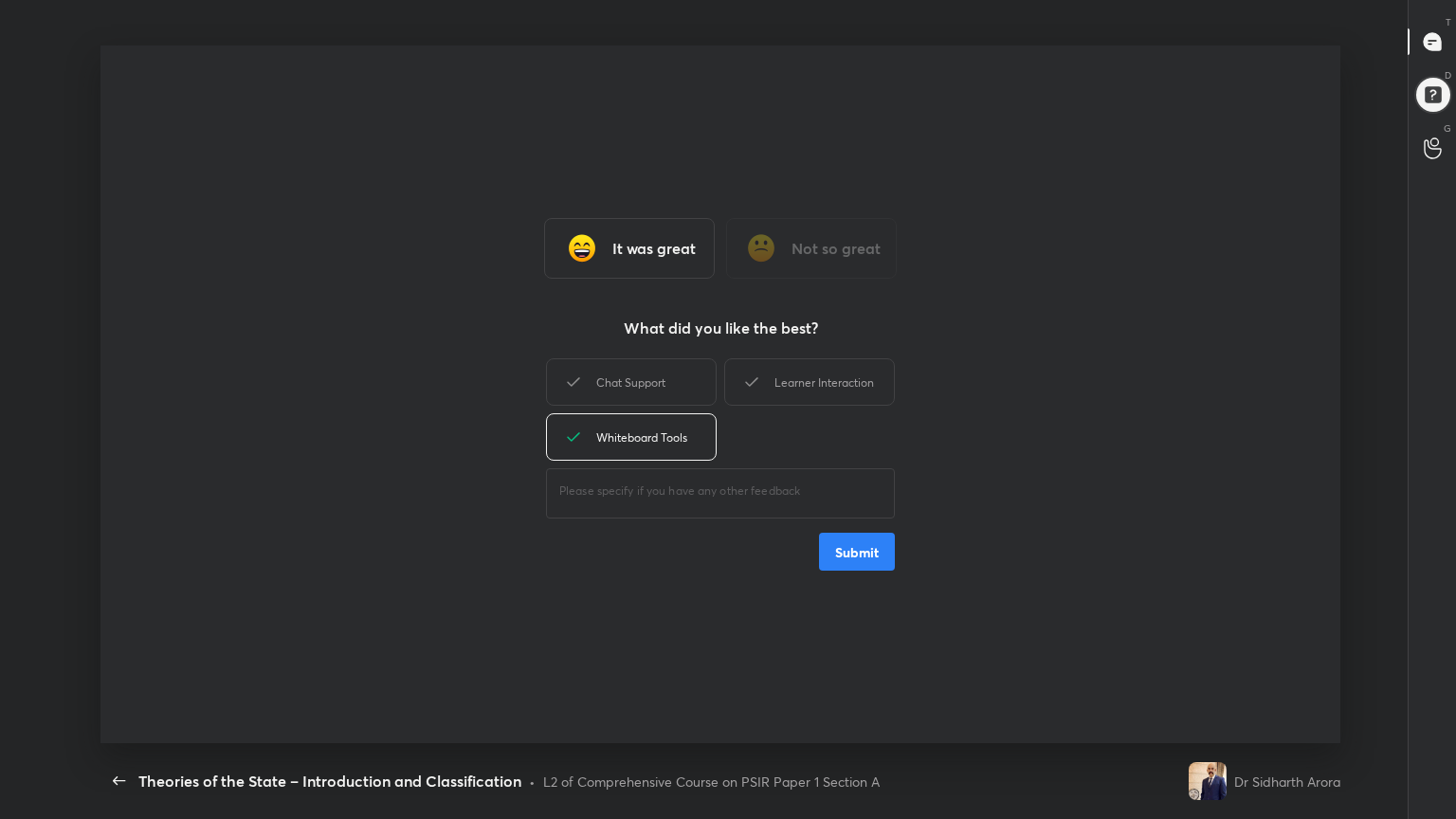 click on "Submit" at bounding box center (857, 552) 